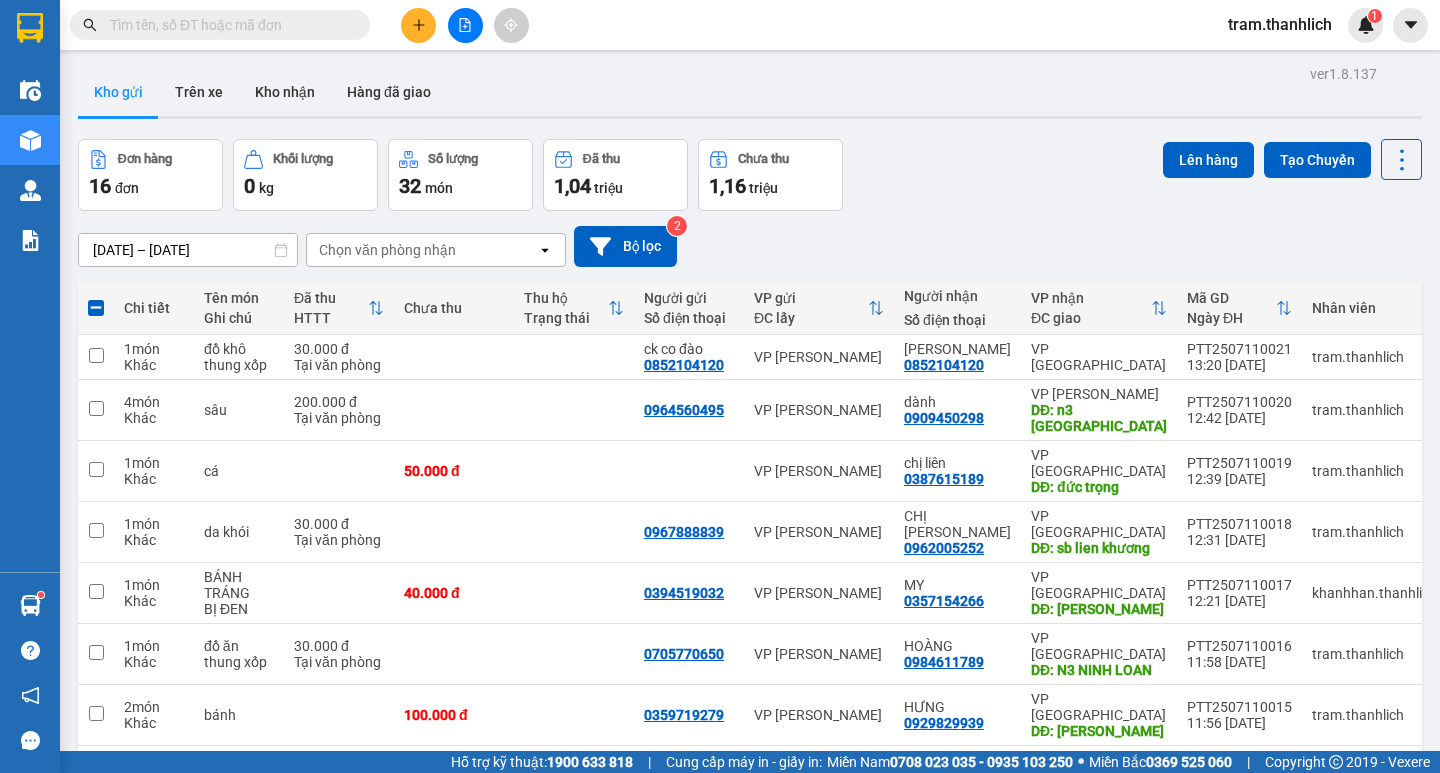 scroll, scrollTop: 0, scrollLeft: 0, axis: both 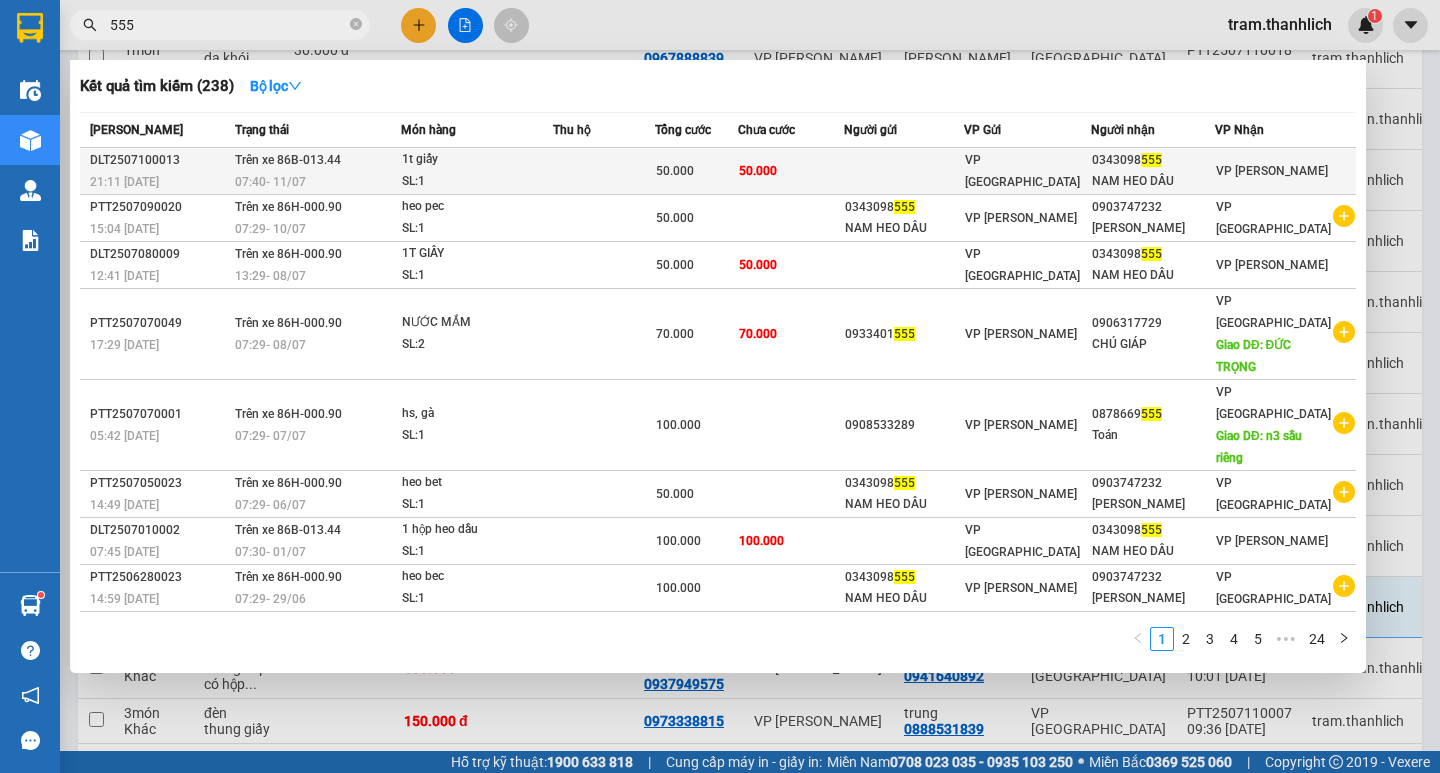 type on "555" 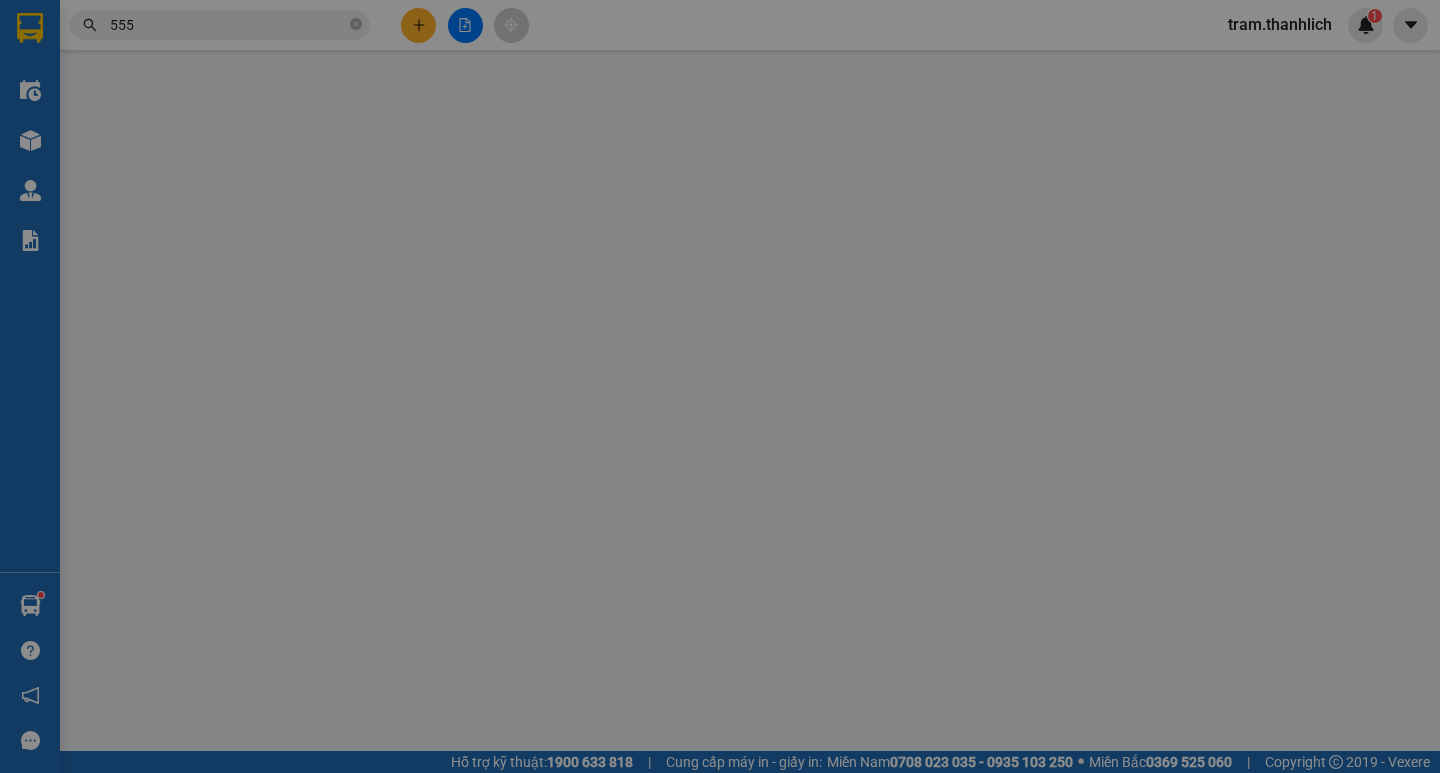 scroll, scrollTop: 0, scrollLeft: 0, axis: both 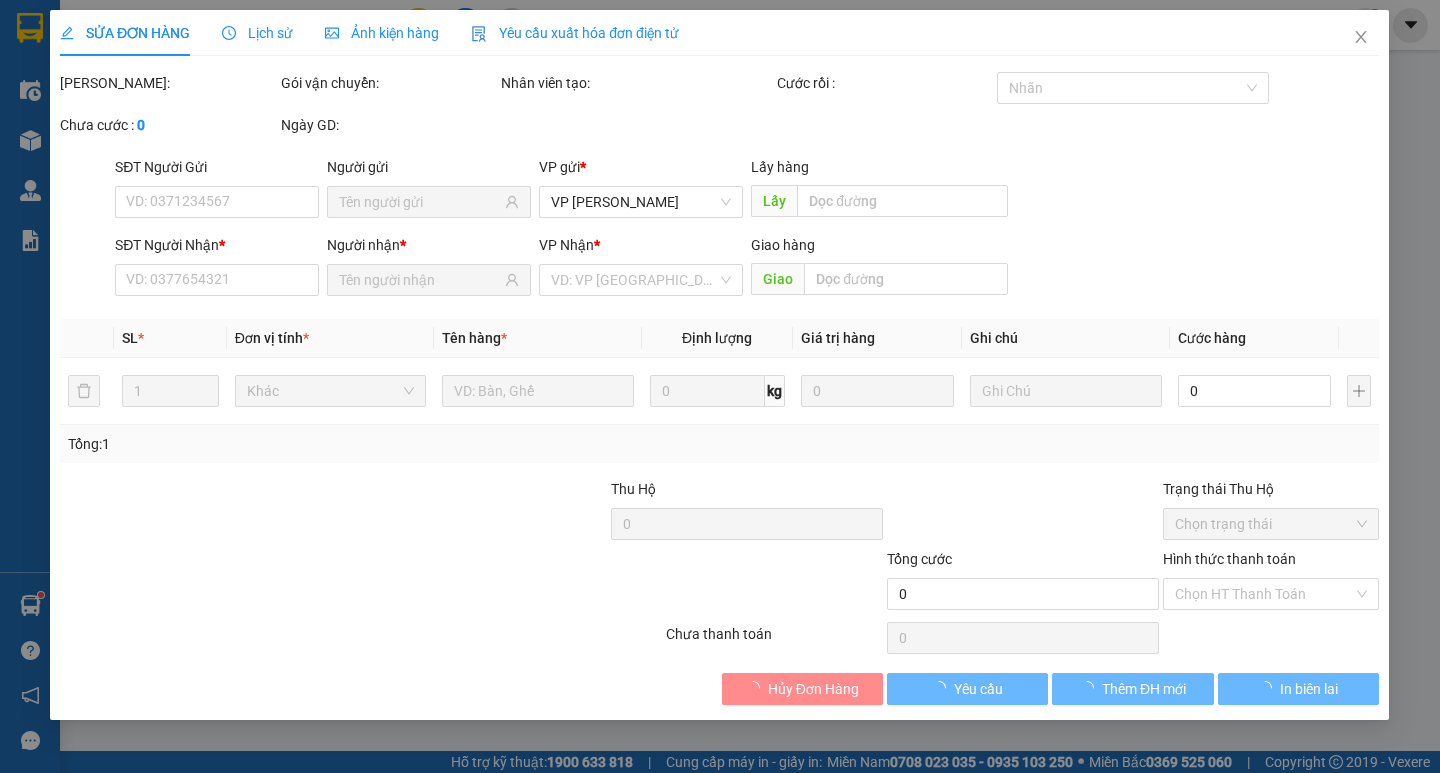 type on "0343098555" 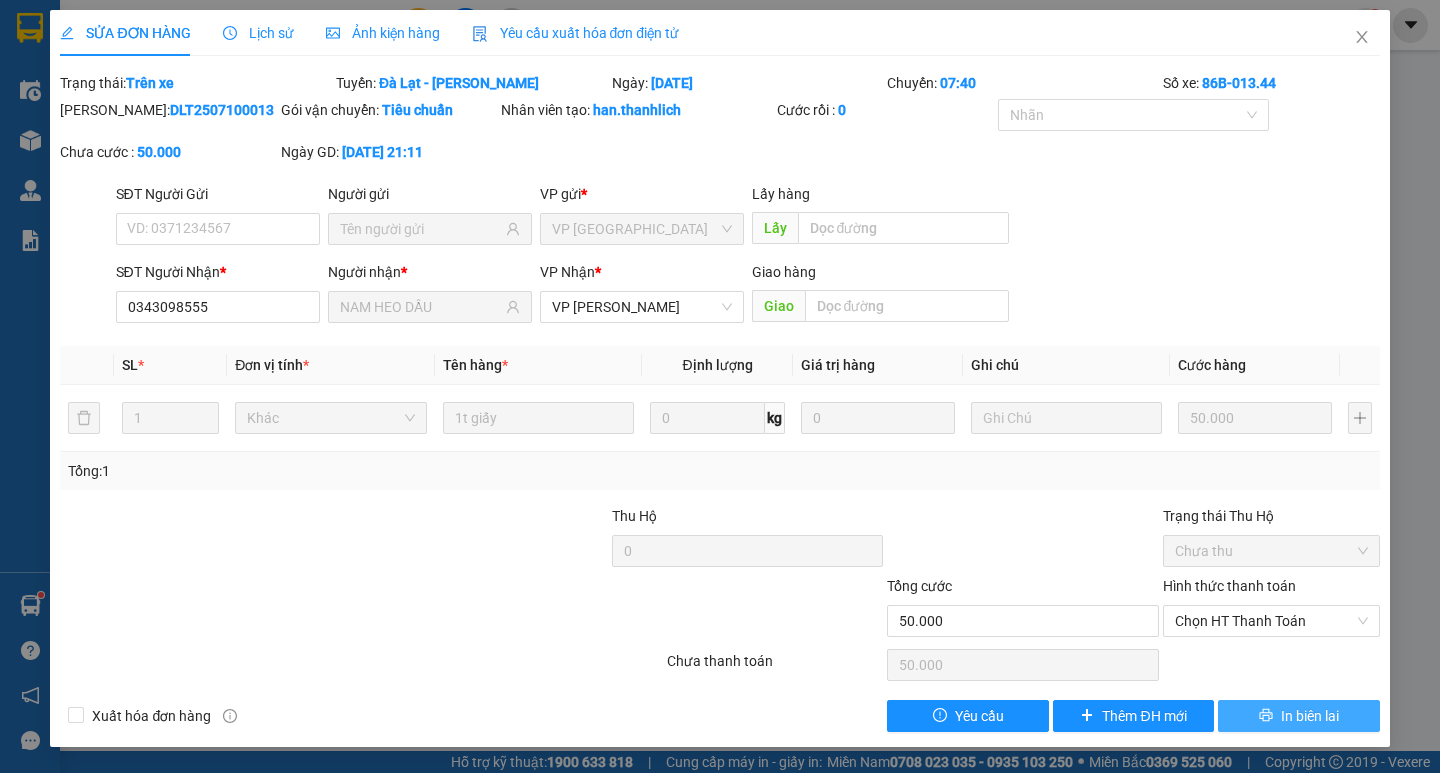 click on "In biên lai" at bounding box center [1298, 716] 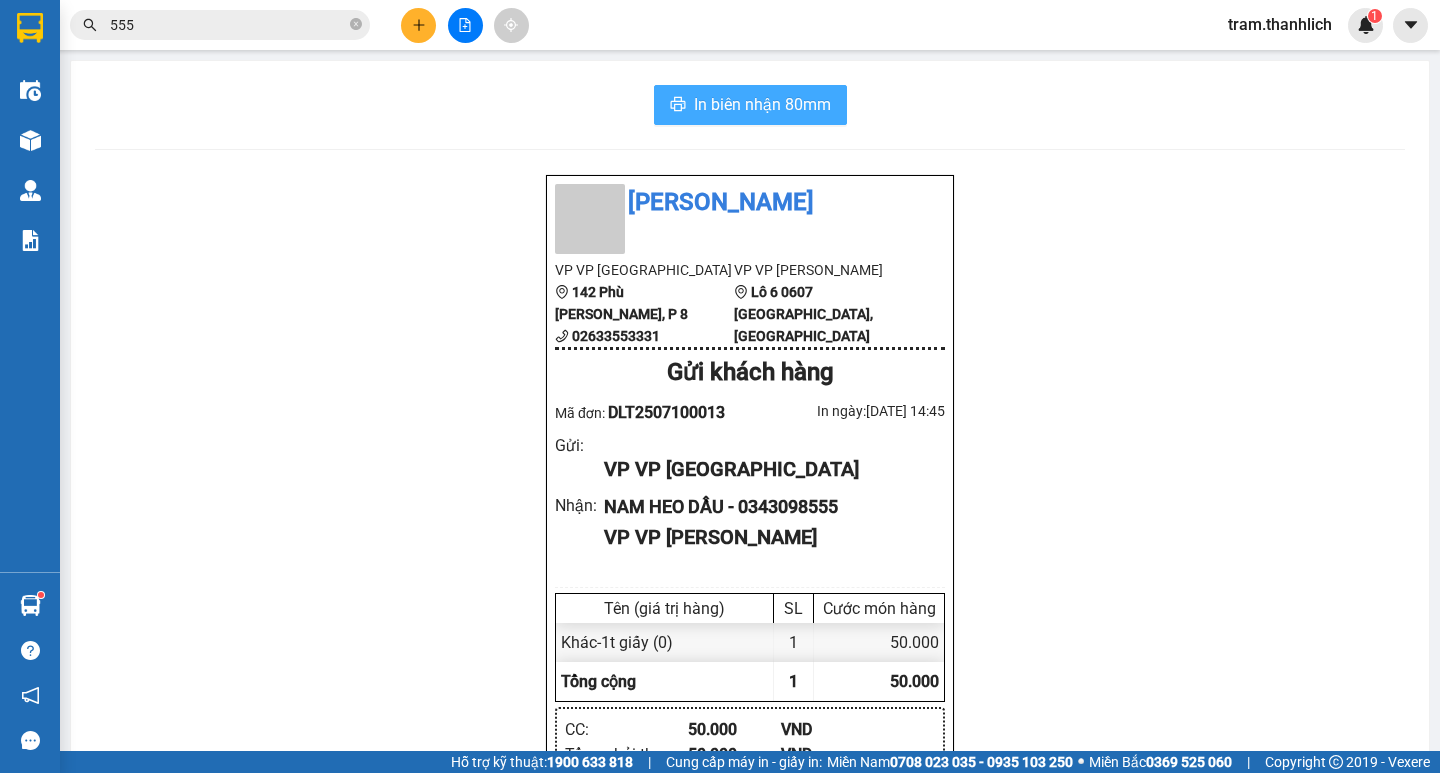 click on "In biên nhận 80mm" at bounding box center (762, 104) 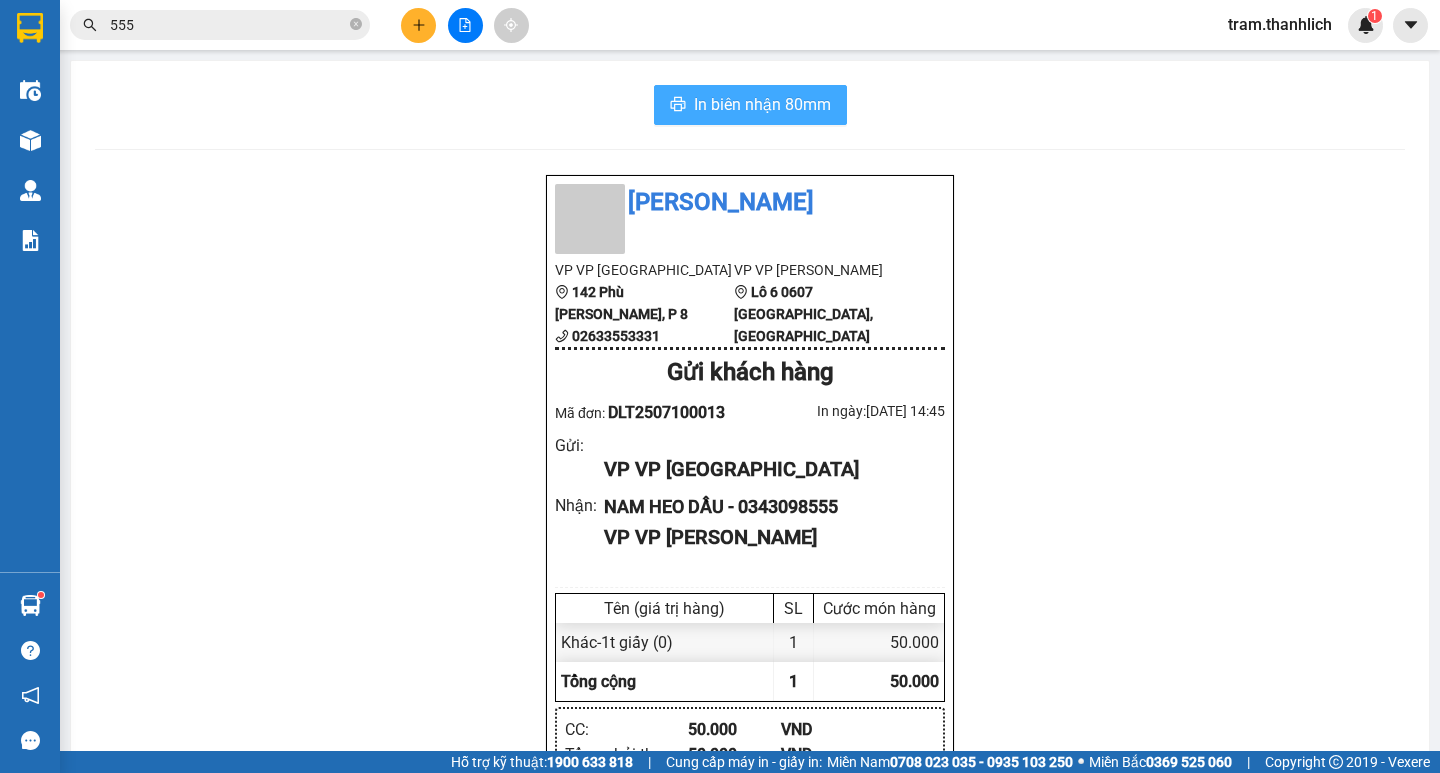 scroll, scrollTop: 0, scrollLeft: 0, axis: both 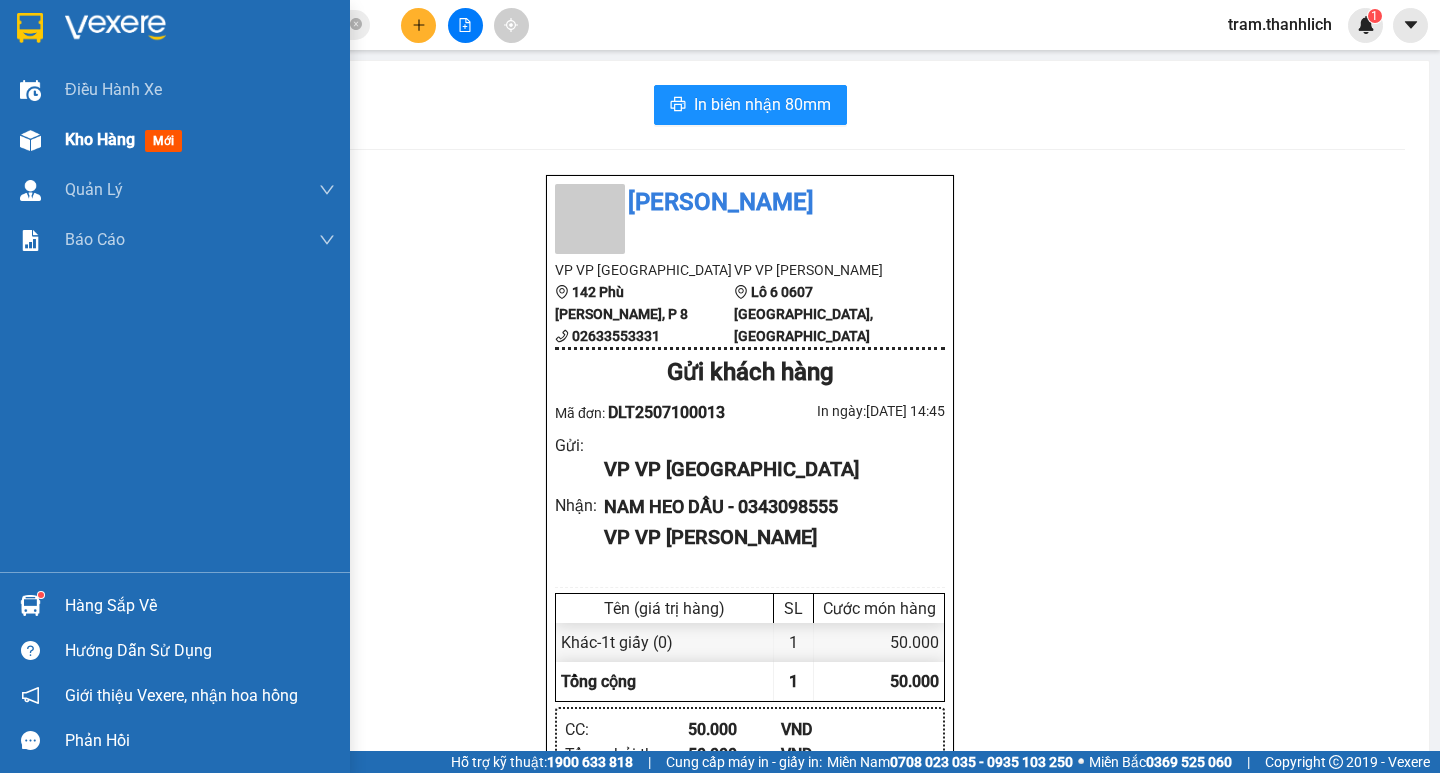 click on "Kho hàng" at bounding box center (100, 139) 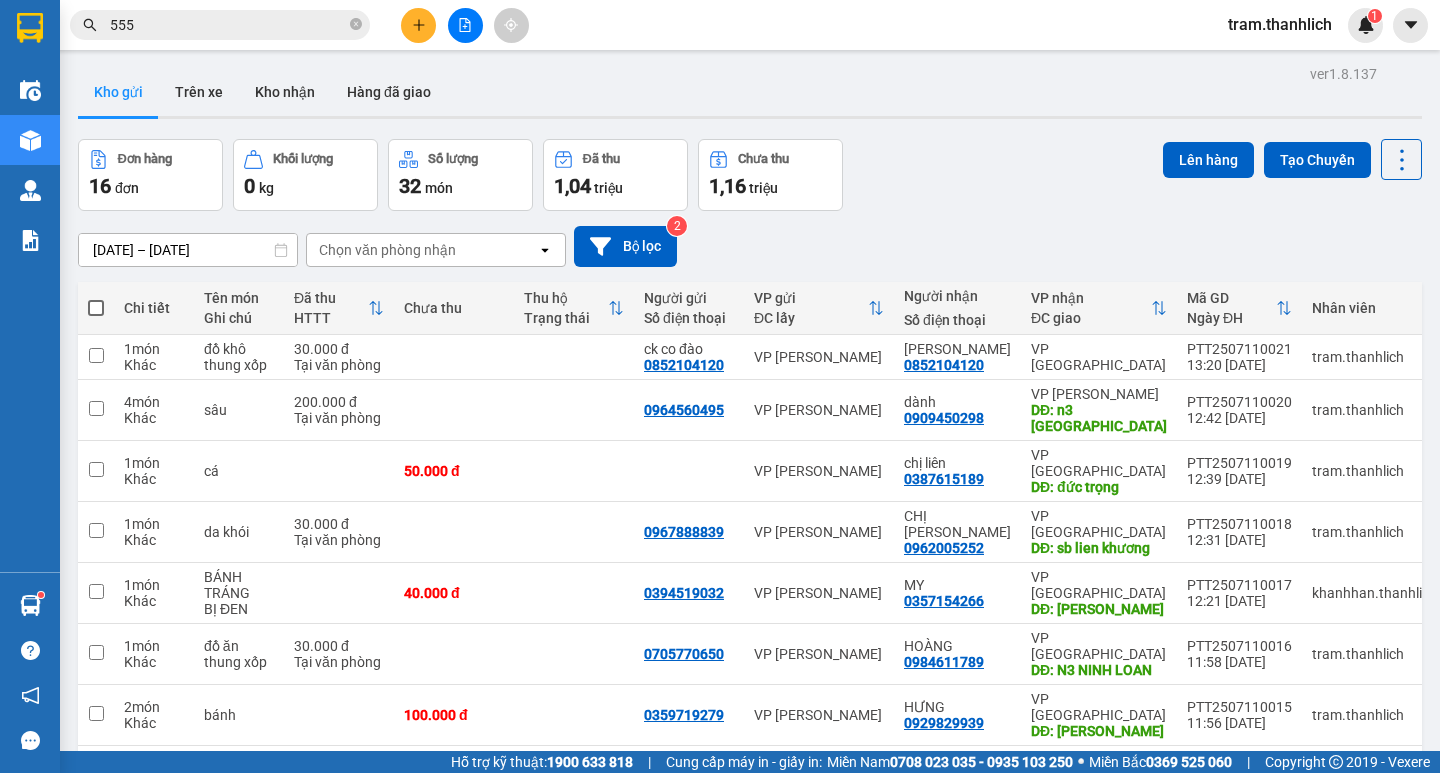 click at bounding box center (96, 308) 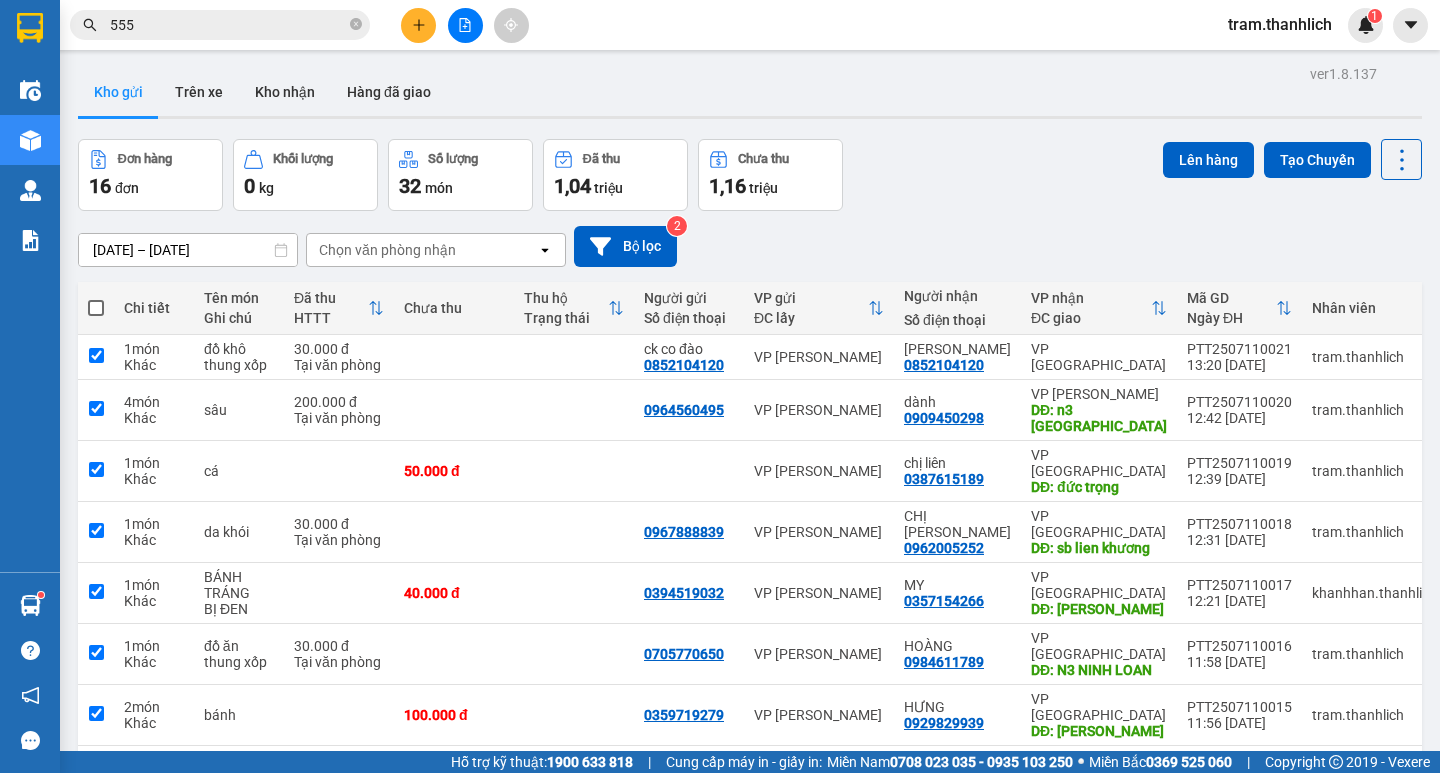 checkbox on "true" 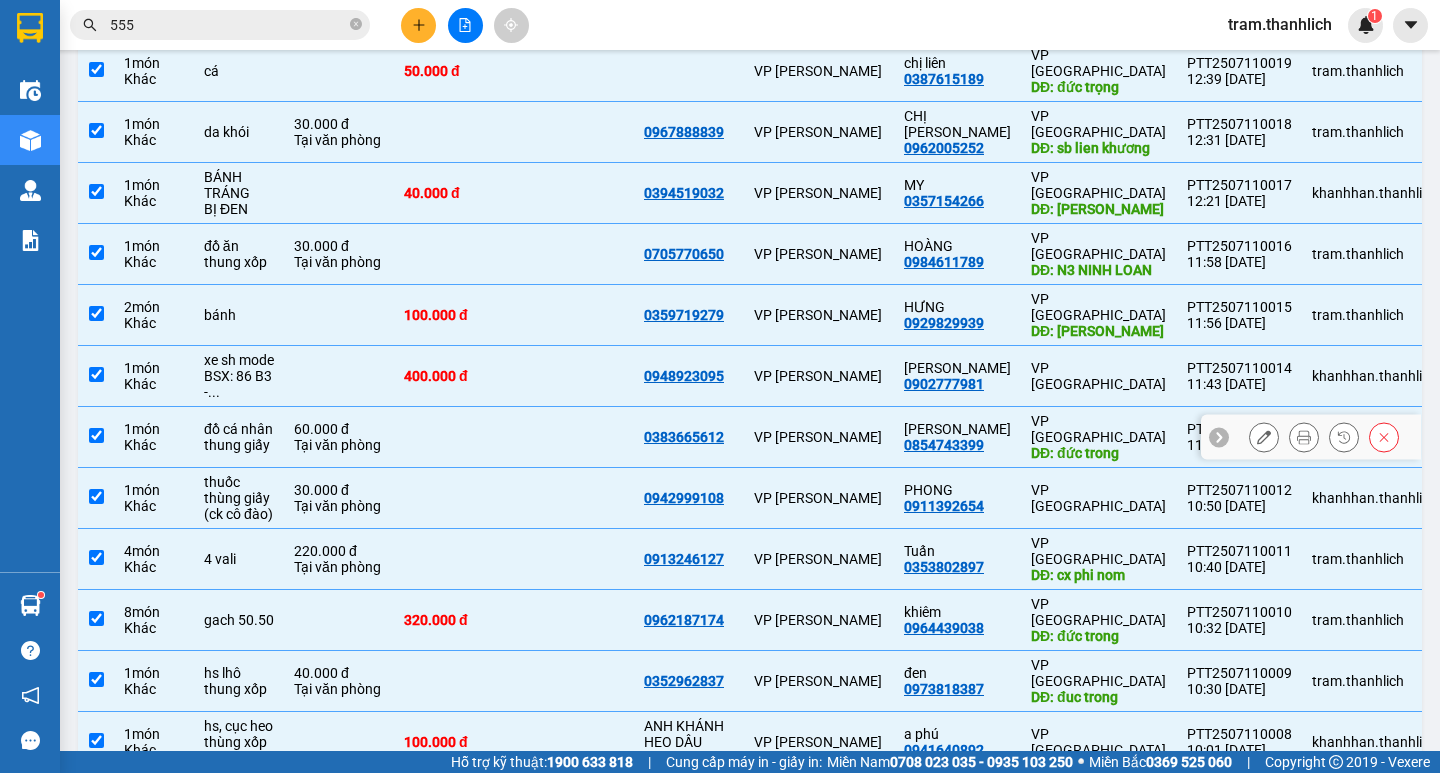 scroll, scrollTop: 474, scrollLeft: 0, axis: vertical 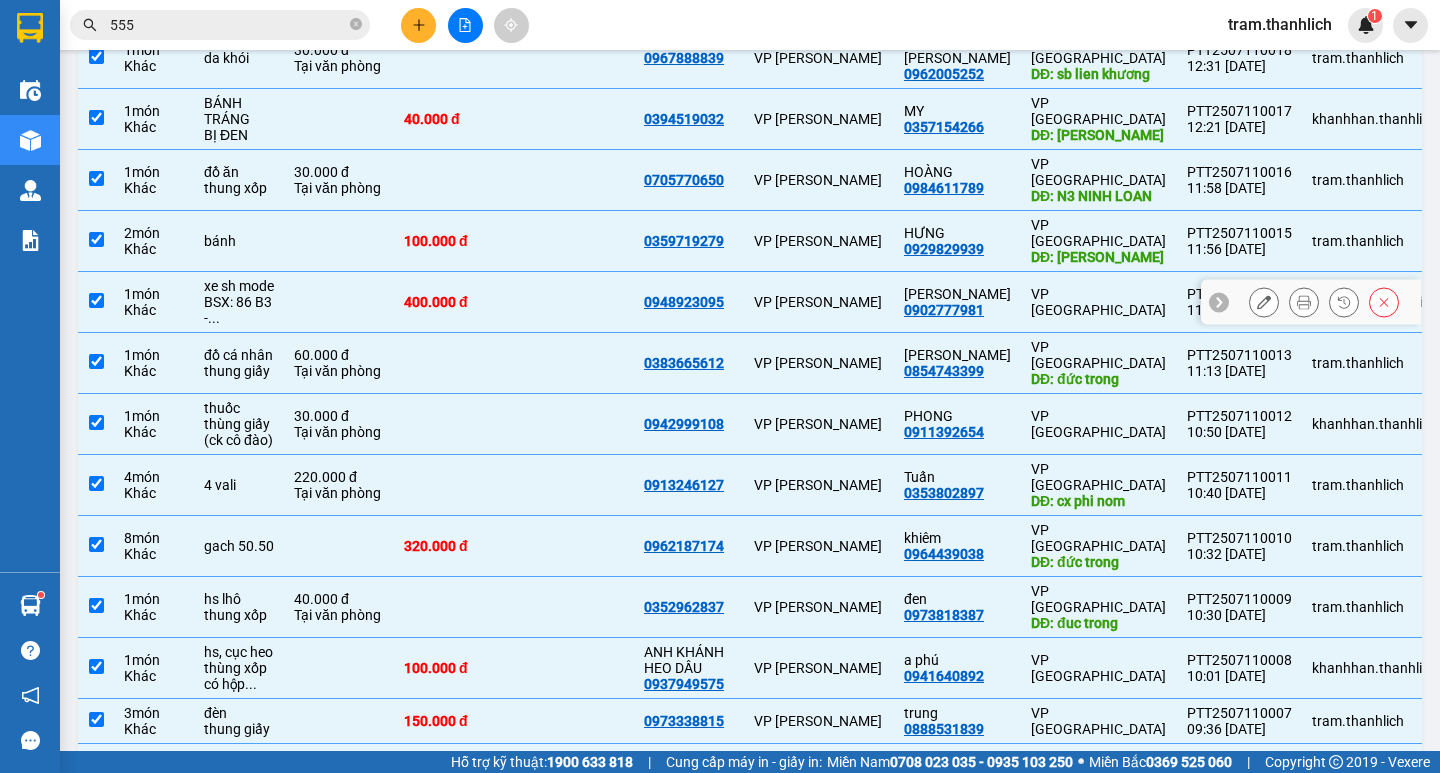 click at bounding box center (96, 300) 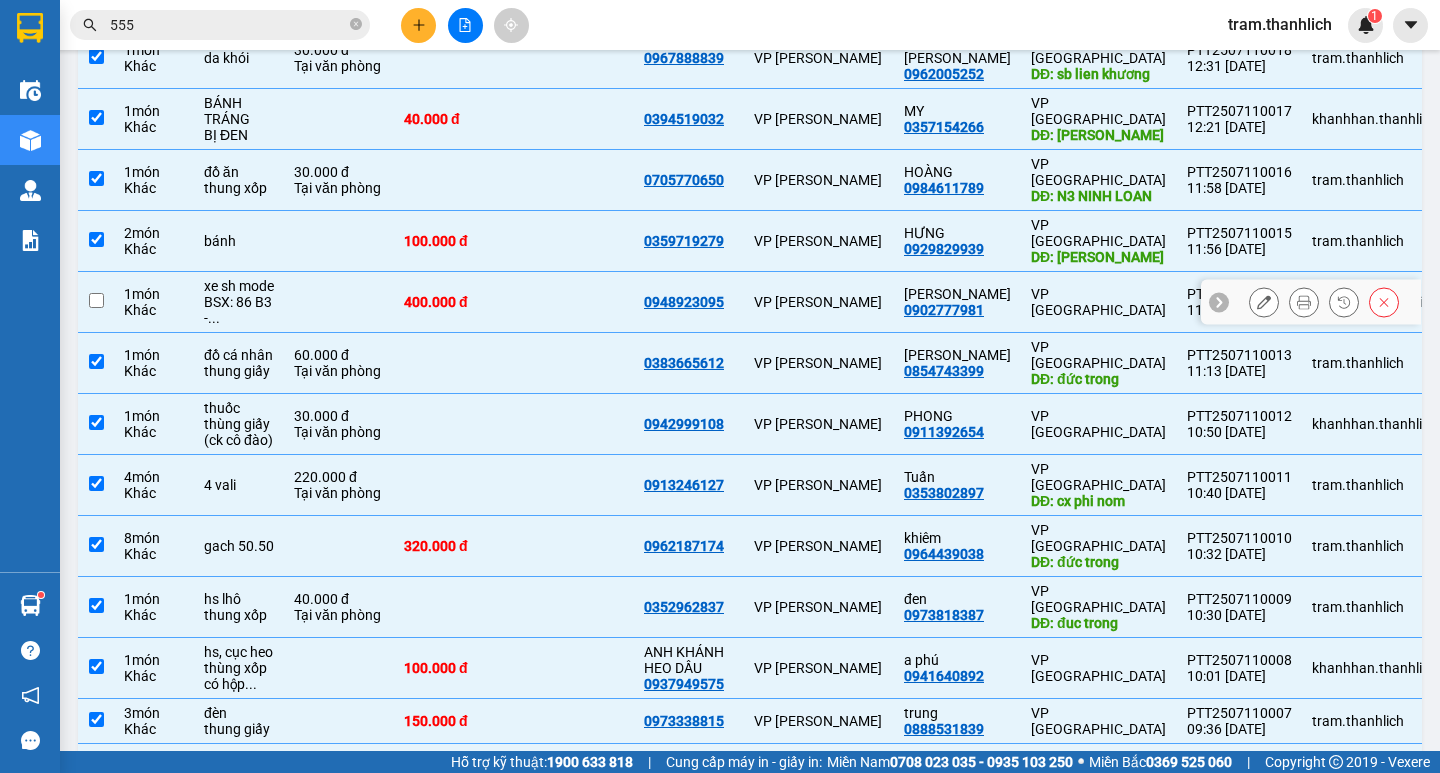 checkbox on "false" 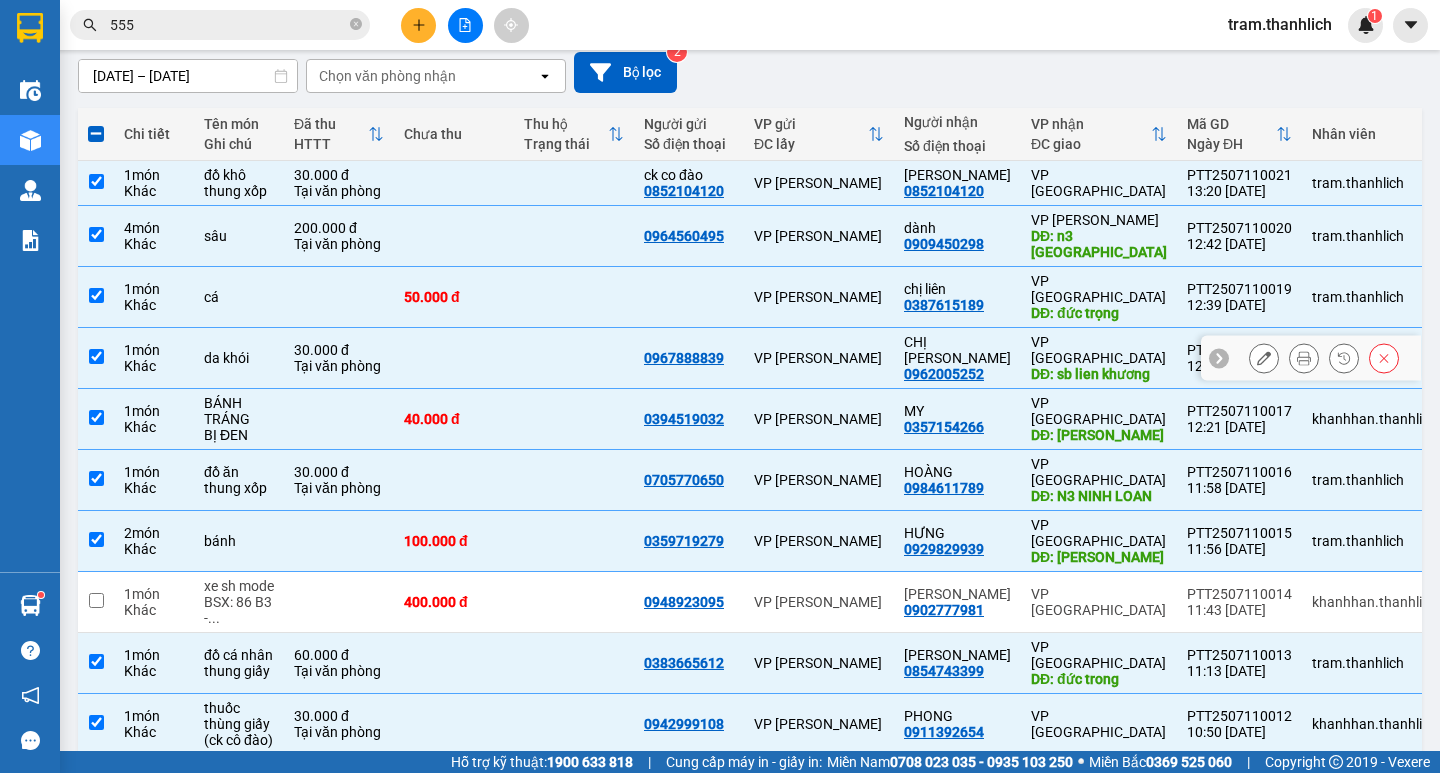 scroll, scrollTop: 0, scrollLeft: 0, axis: both 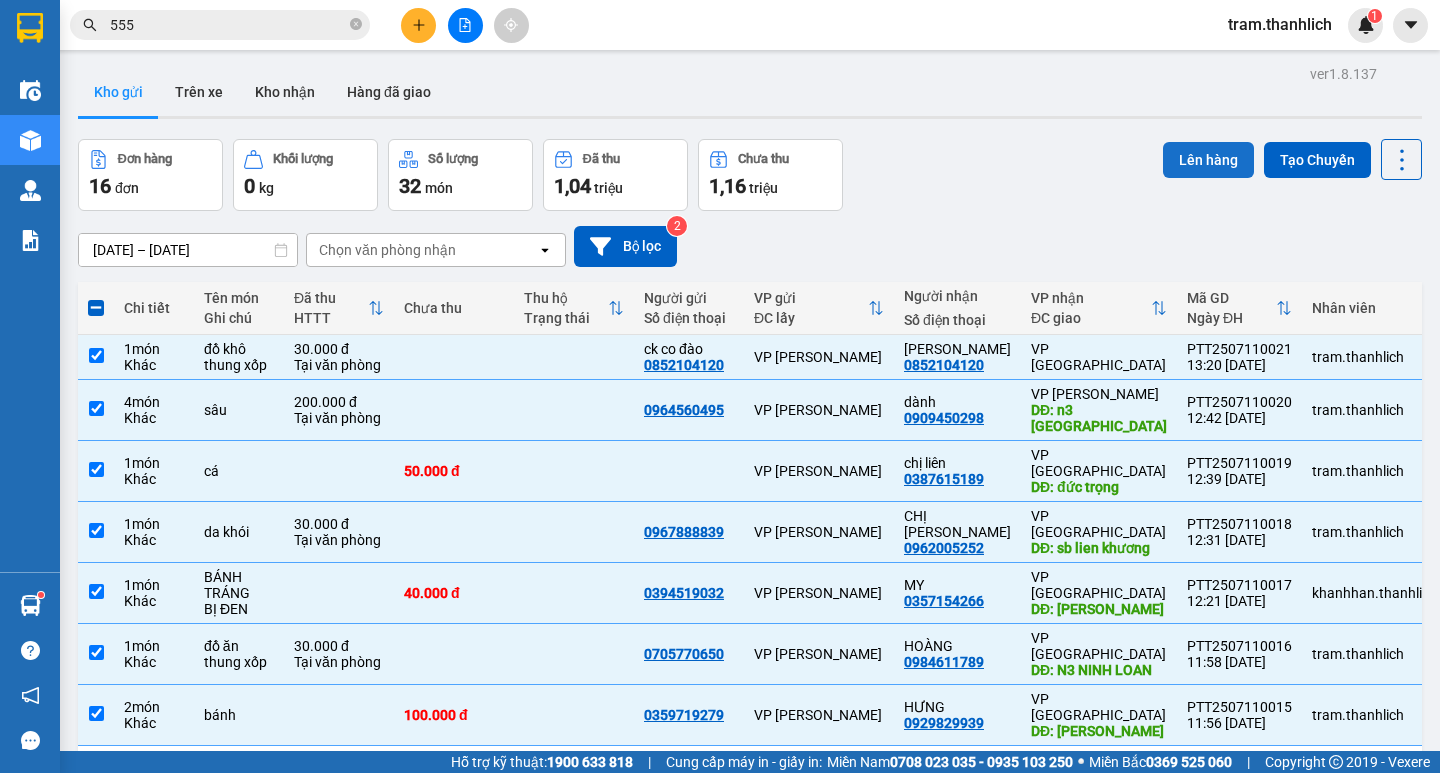 click on "Lên hàng" at bounding box center (1208, 160) 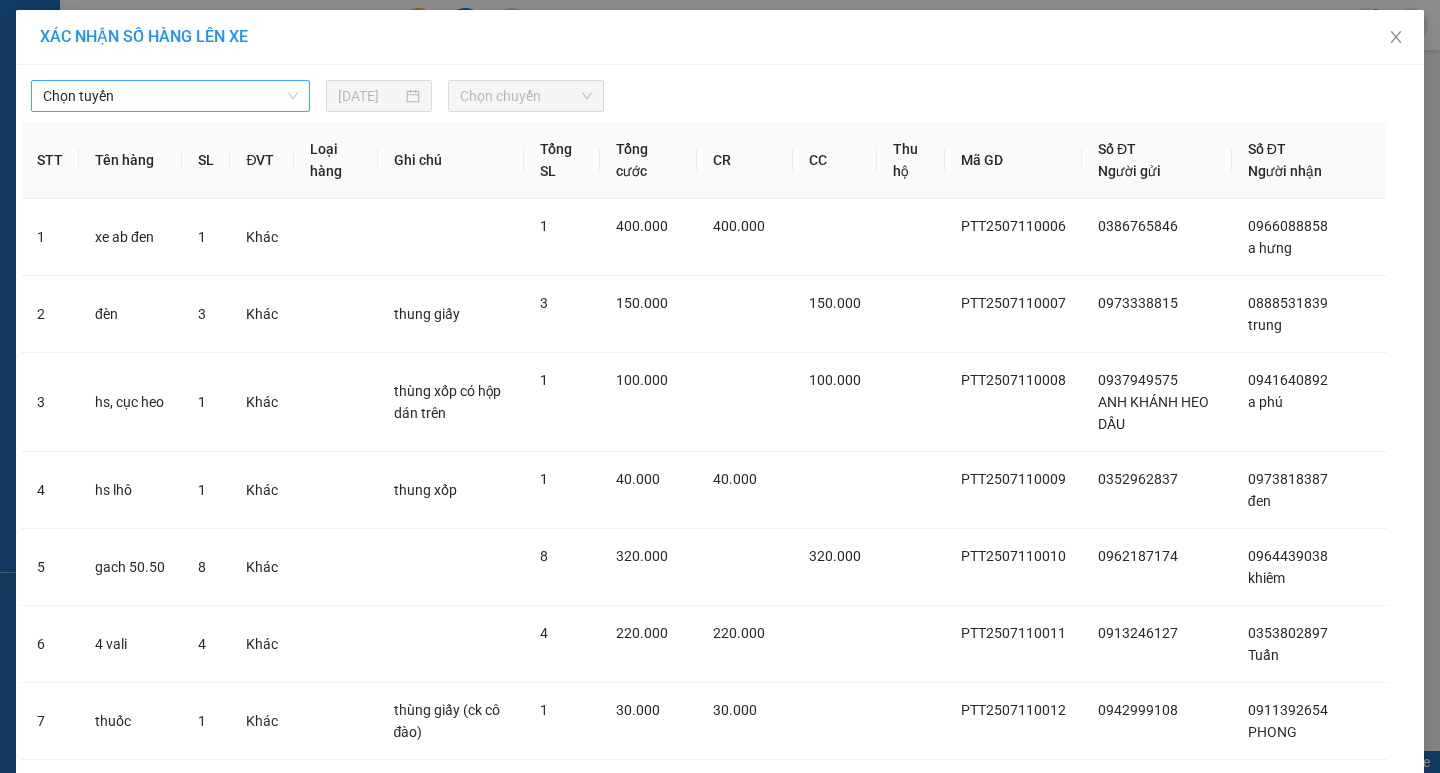 click on "Chọn tuyến" at bounding box center (170, 96) 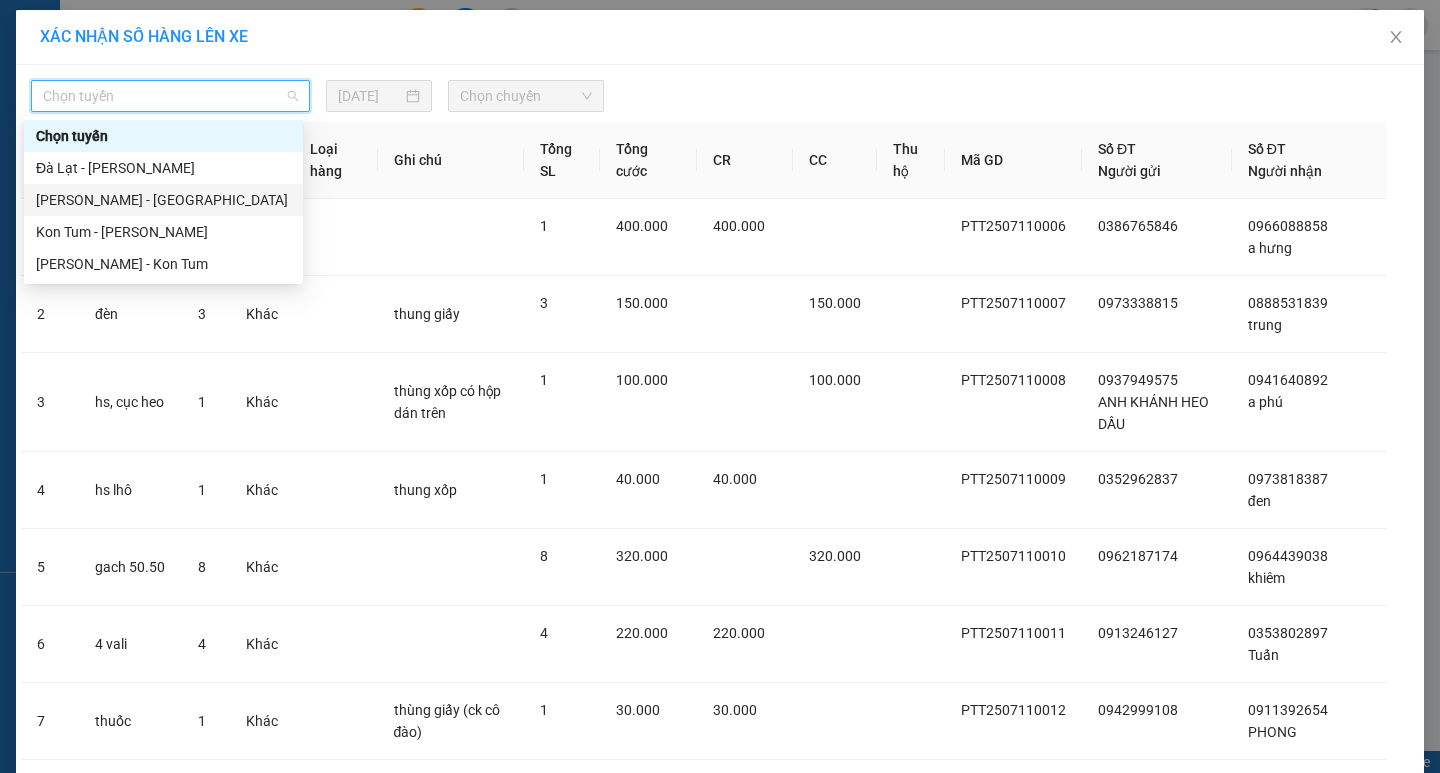 click on "Phan Thiết - Đà Lạt" at bounding box center (163, 200) 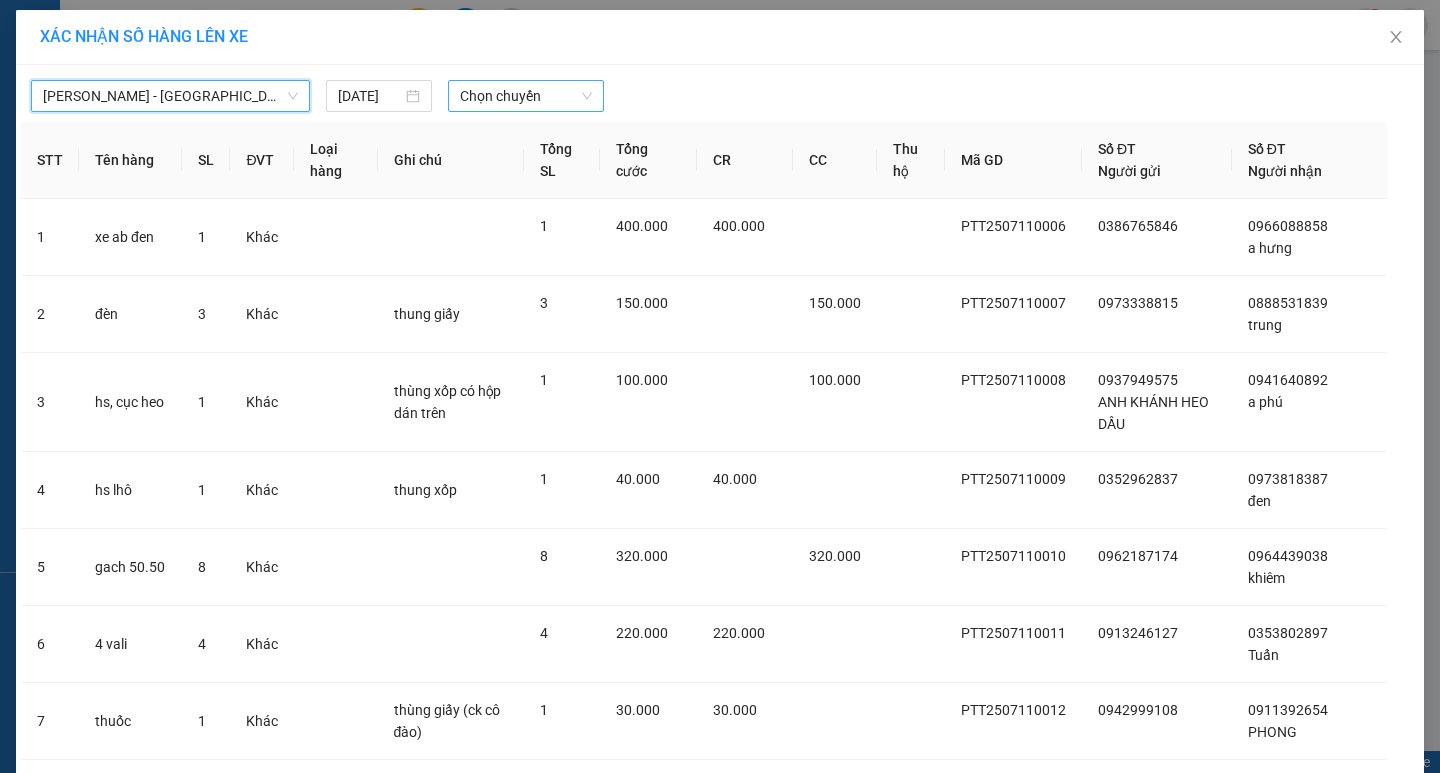 click on "Chọn chuyến" at bounding box center [526, 96] 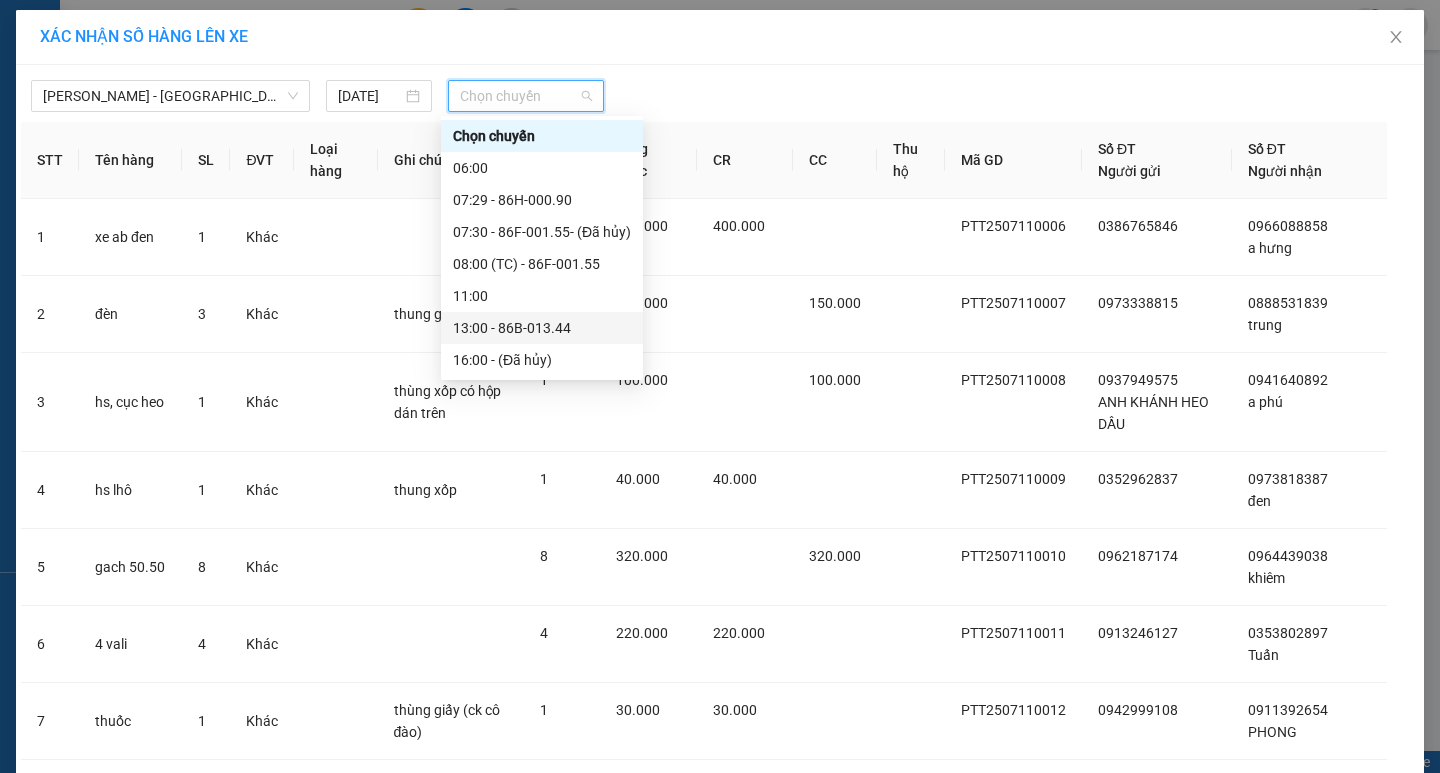 click on "13:00     - 86B-013.44" at bounding box center (542, 328) 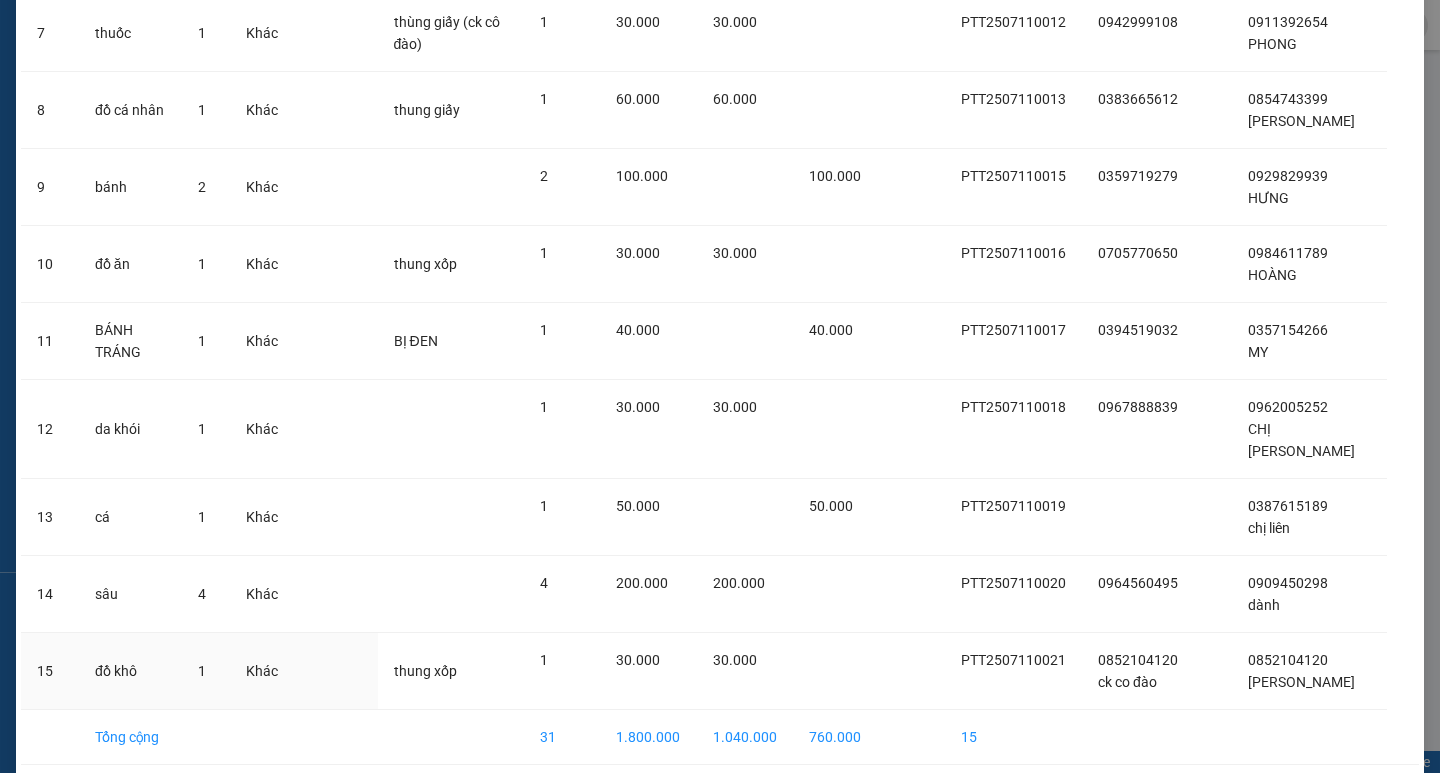 scroll, scrollTop: 783, scrollLeft: 0, axis: vertical 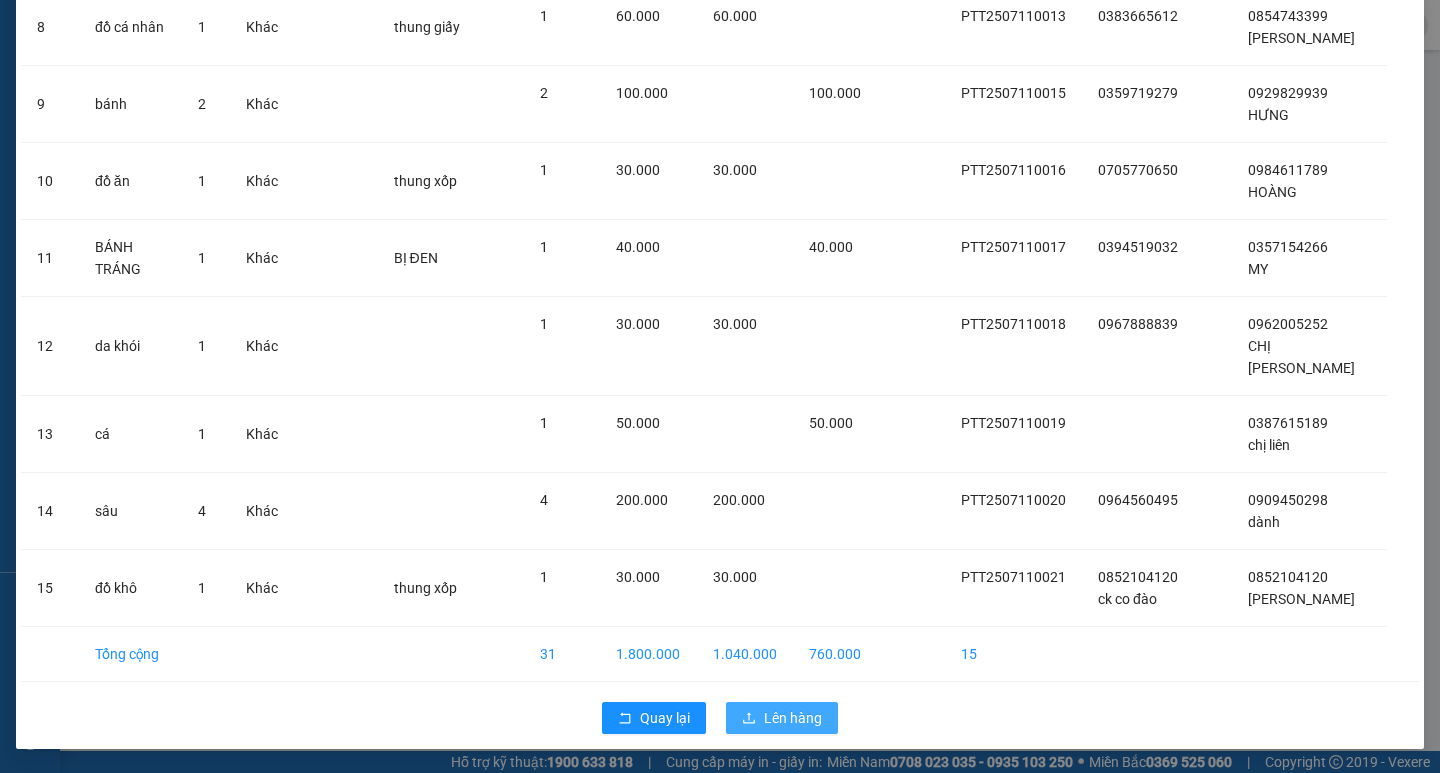 click on "Lên hàng" at bounding box center (782, 718) 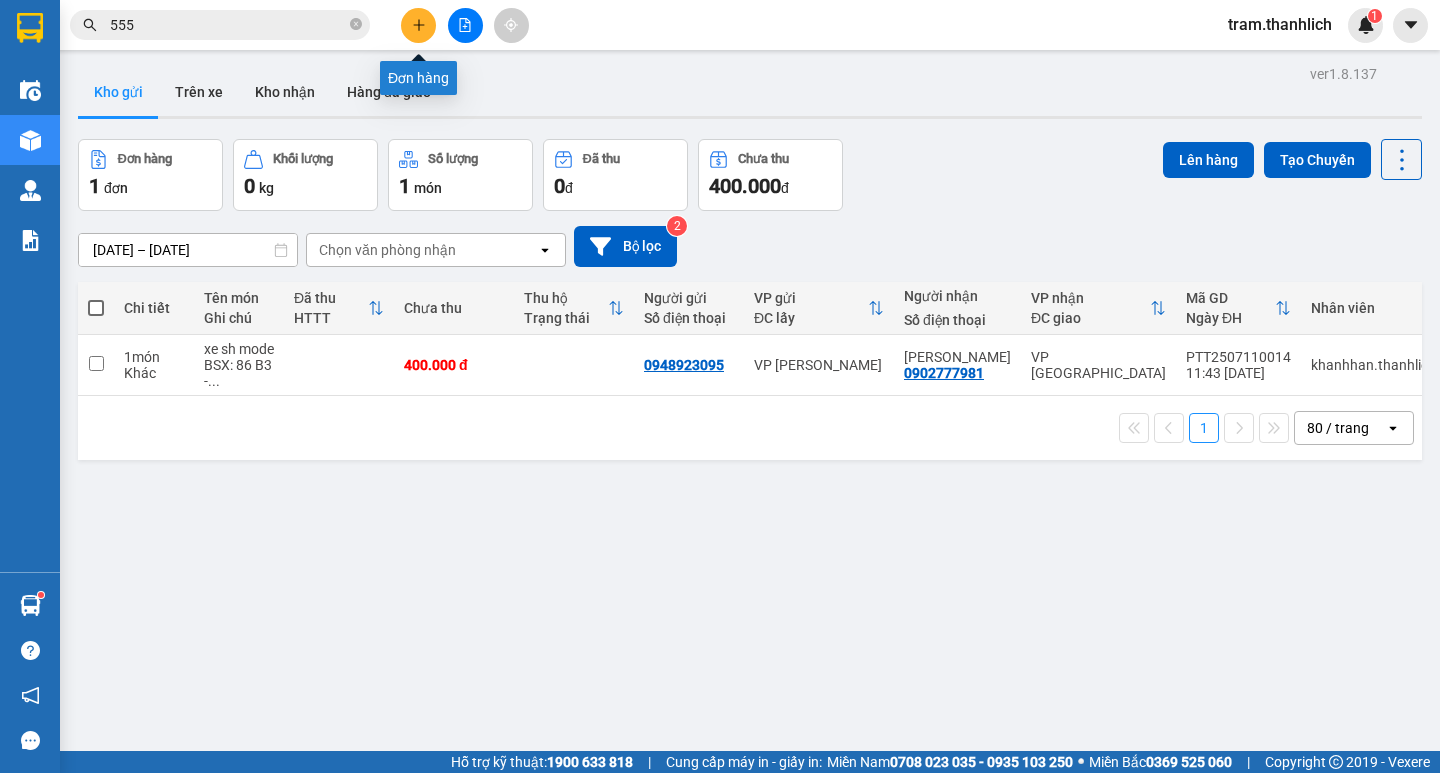 click at bounding box center (418, 25) 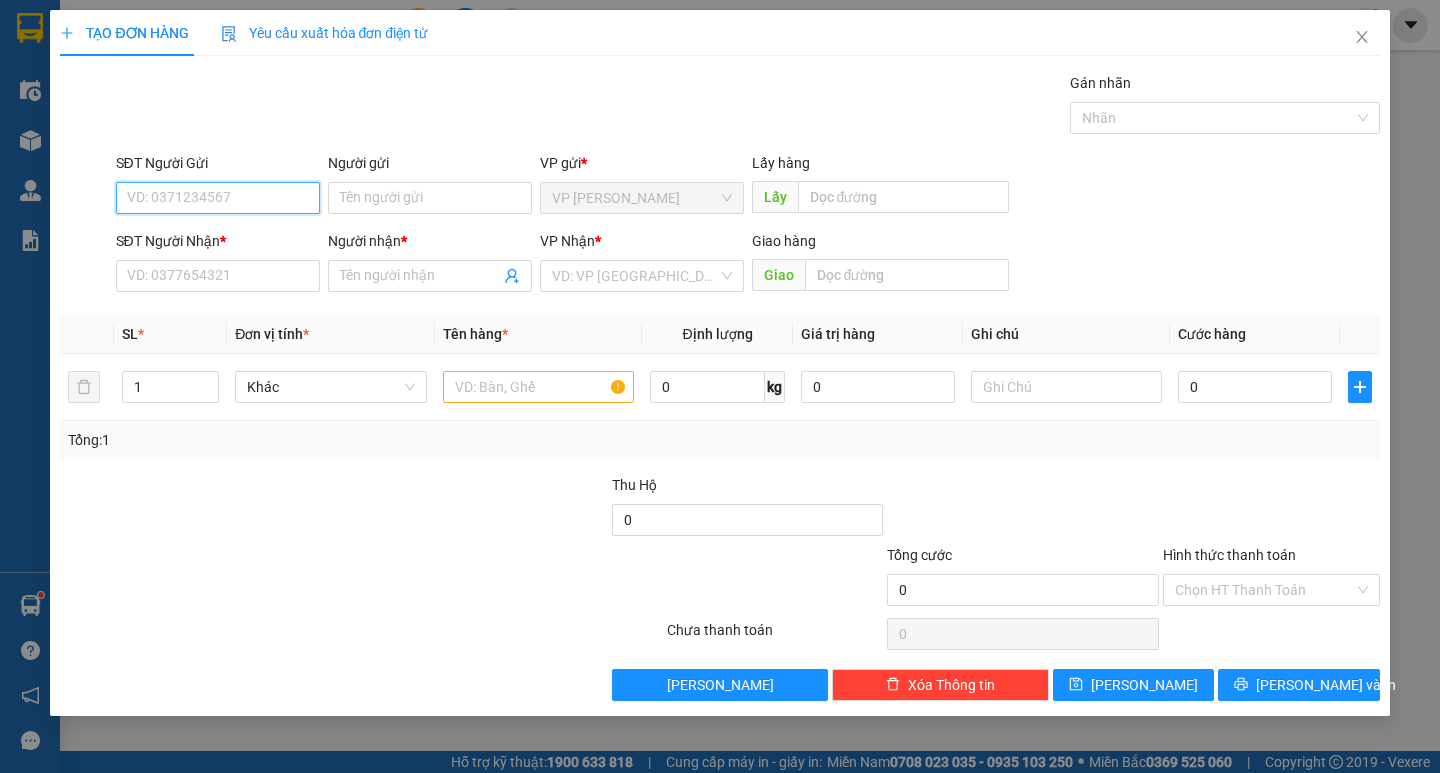 click on "SĐT Người Gửi" at bounding box center [218, 198] 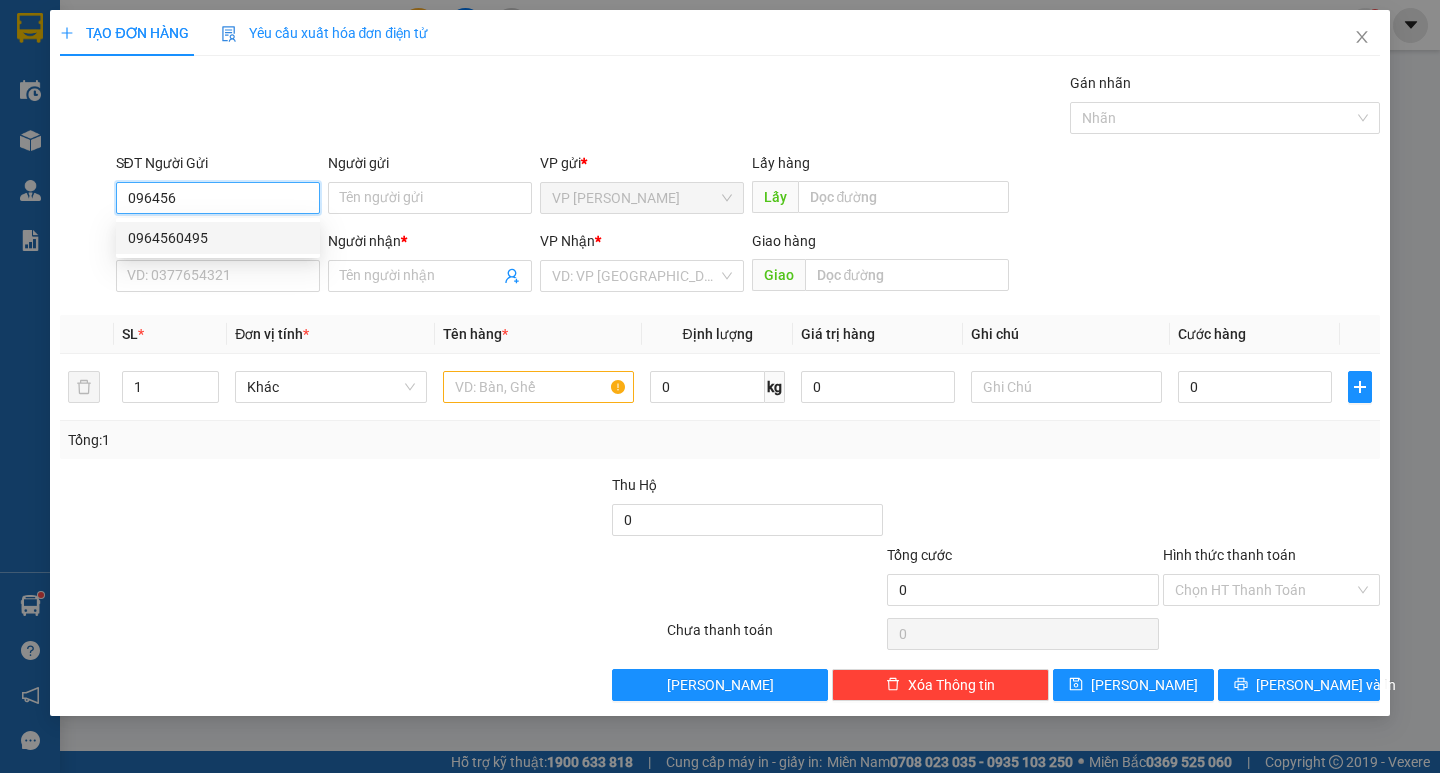 click on "0964560495" at bounding box center [218, 238] 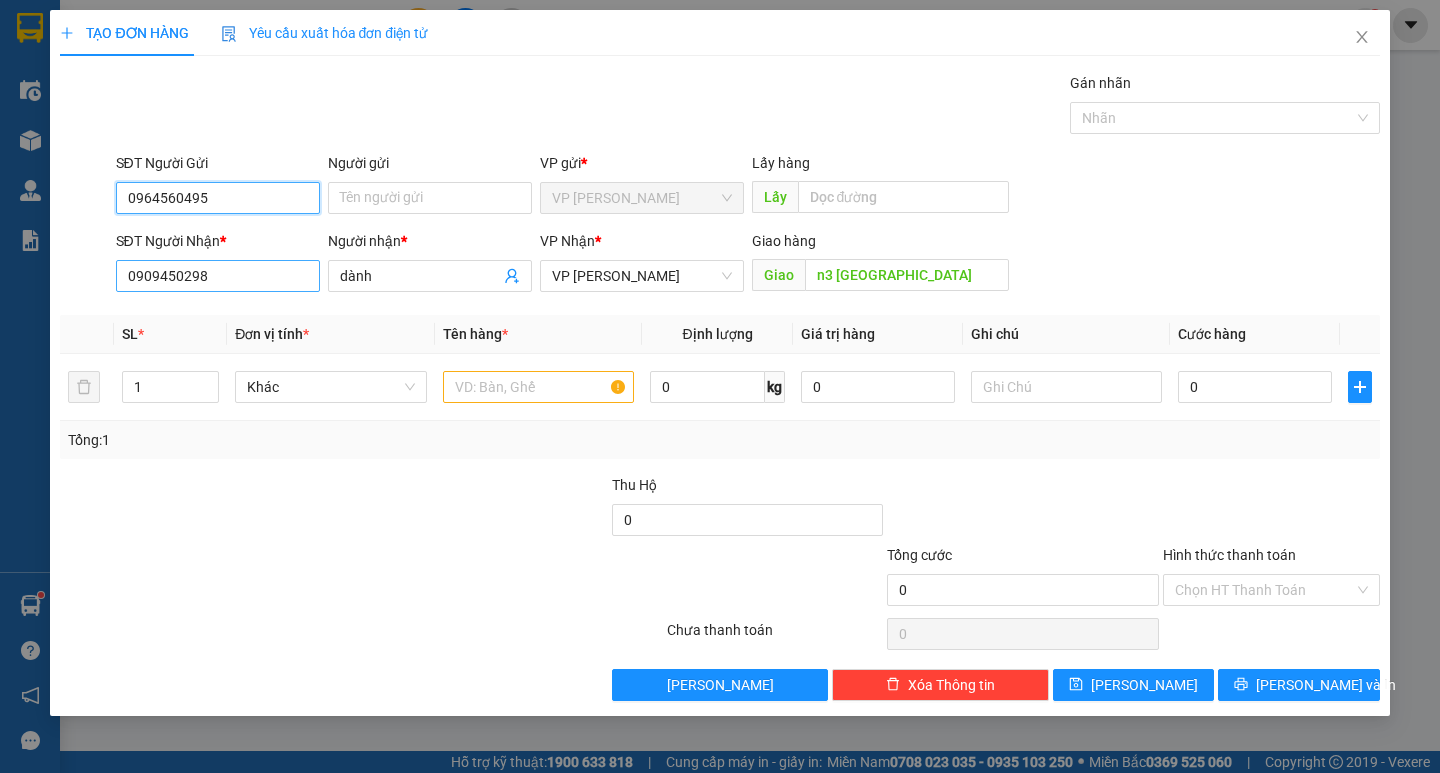 type on "0964560495" 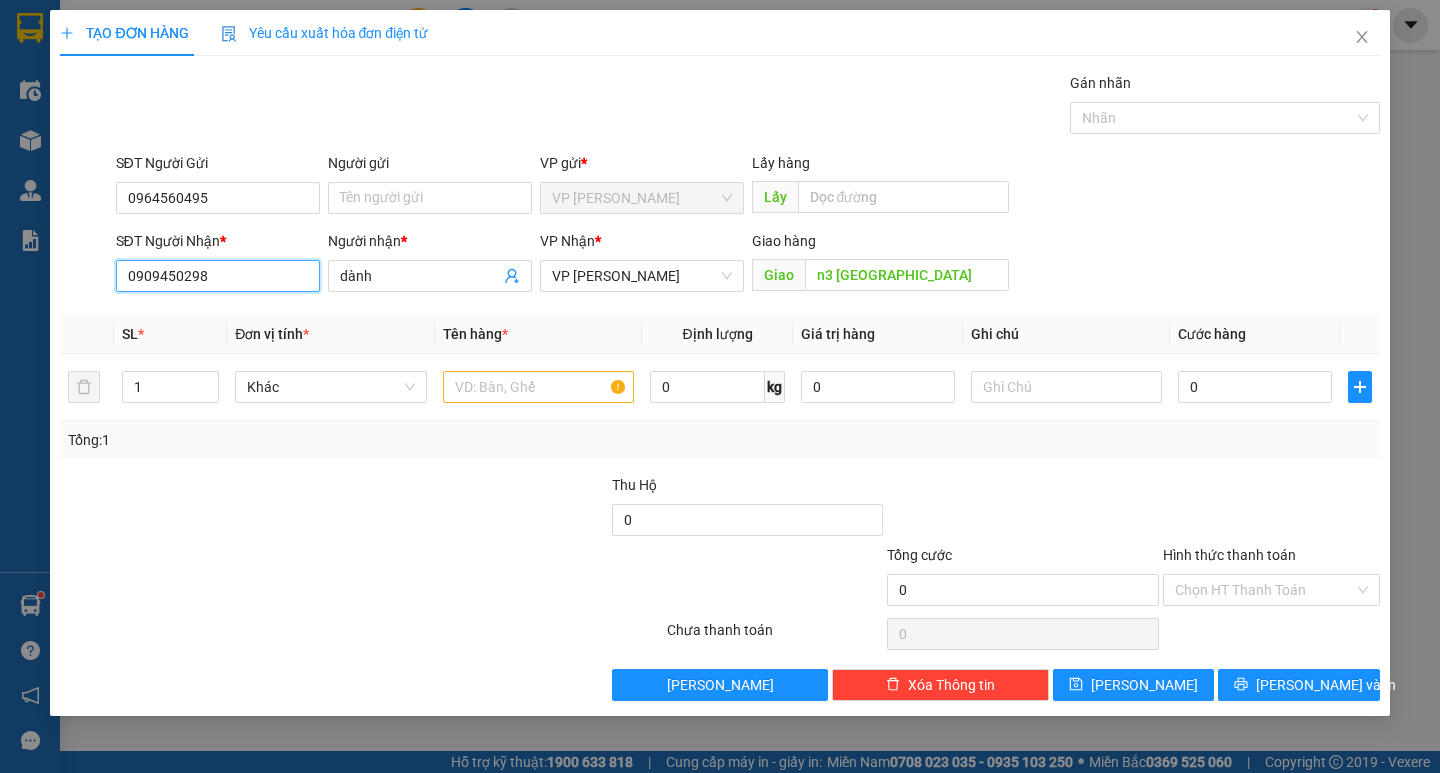 click on "0909450298" at bounding box center [218, 276] 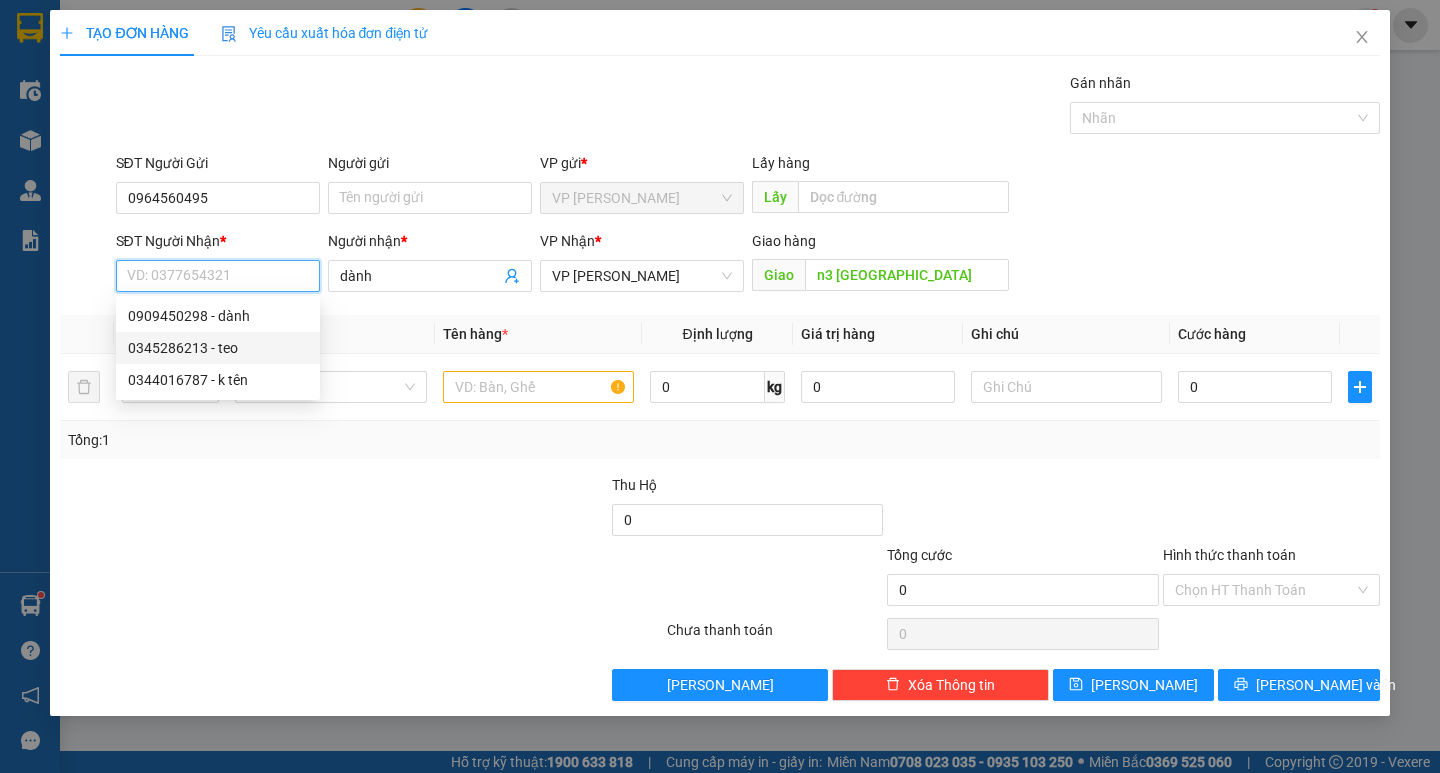 click on "0345286213 - teo" at bounding box center [218, 348] 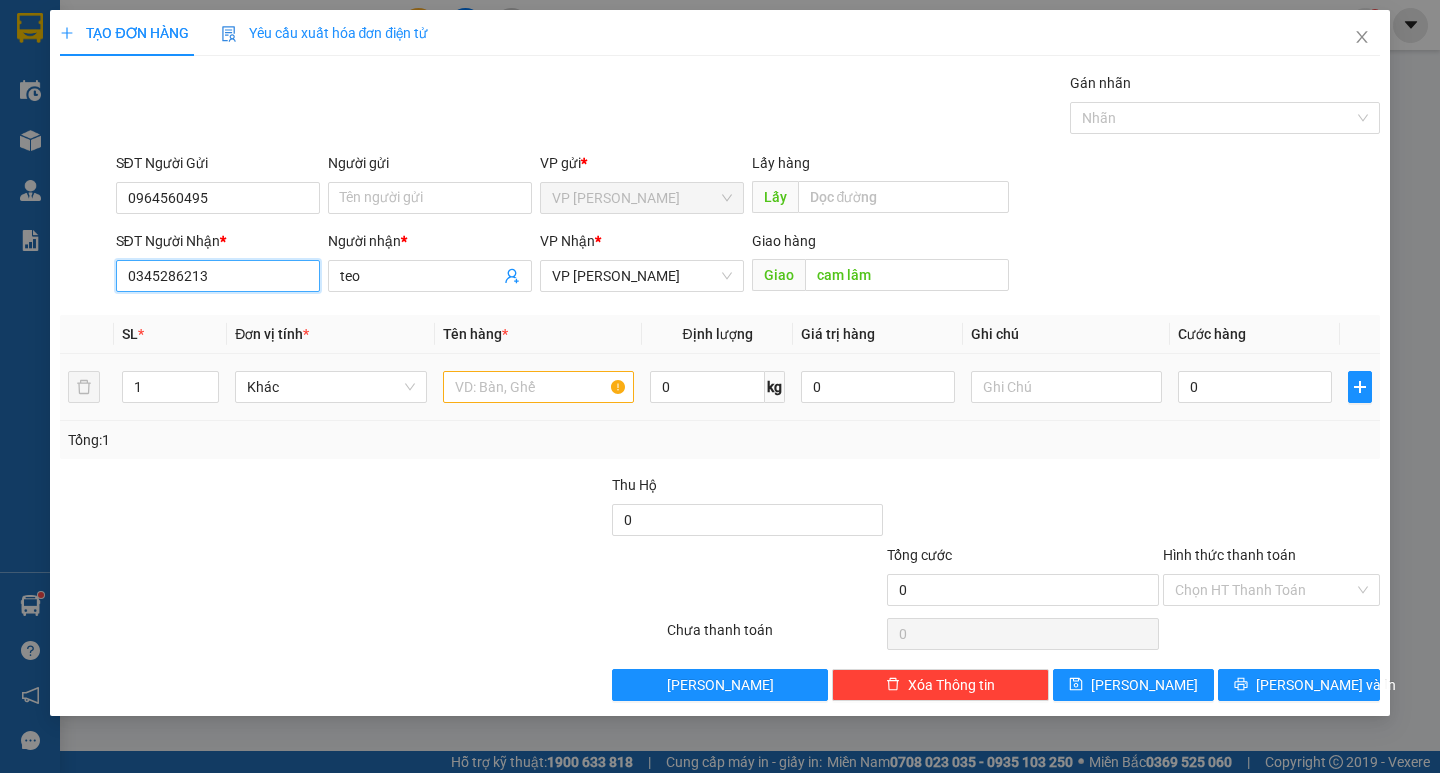 type on "0345286213" 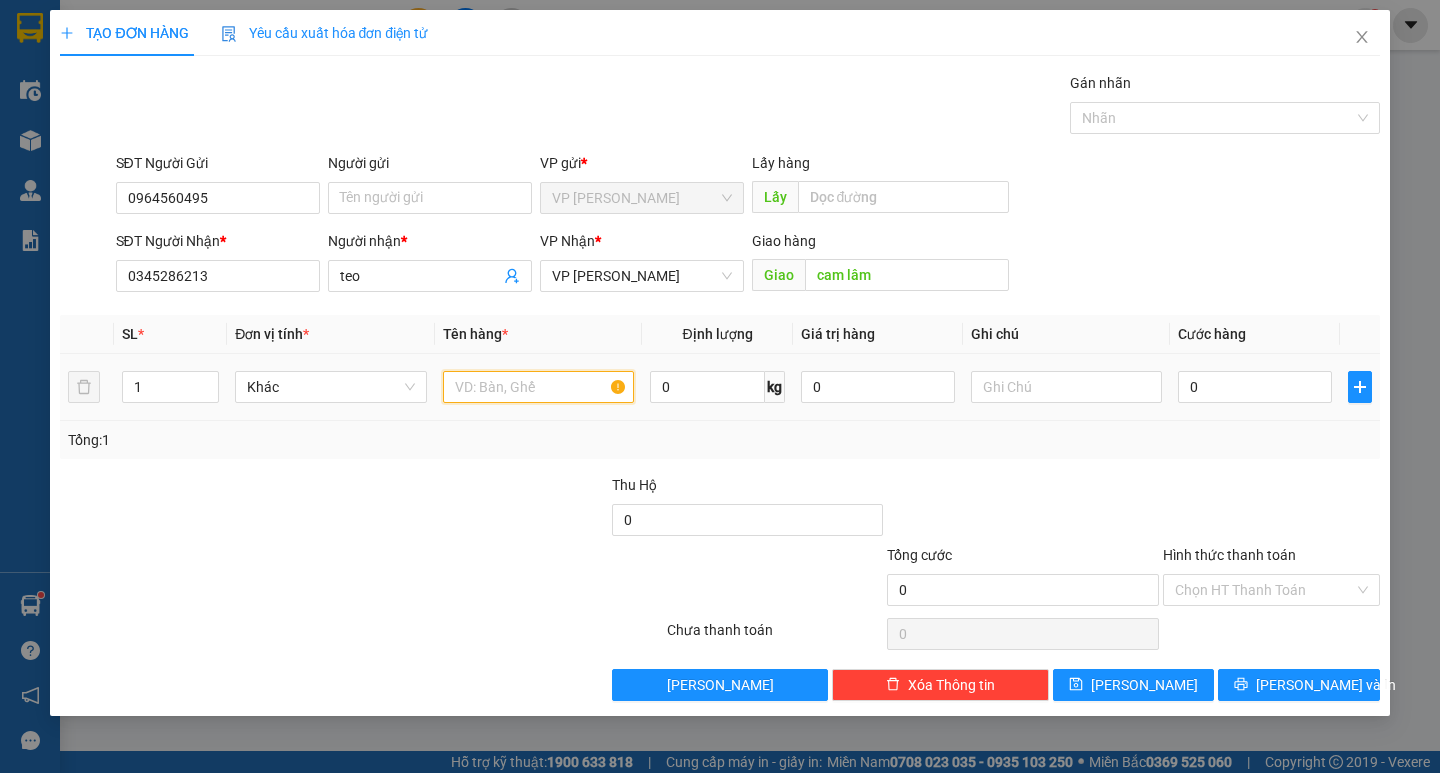 click at bounding box center (538, 387) 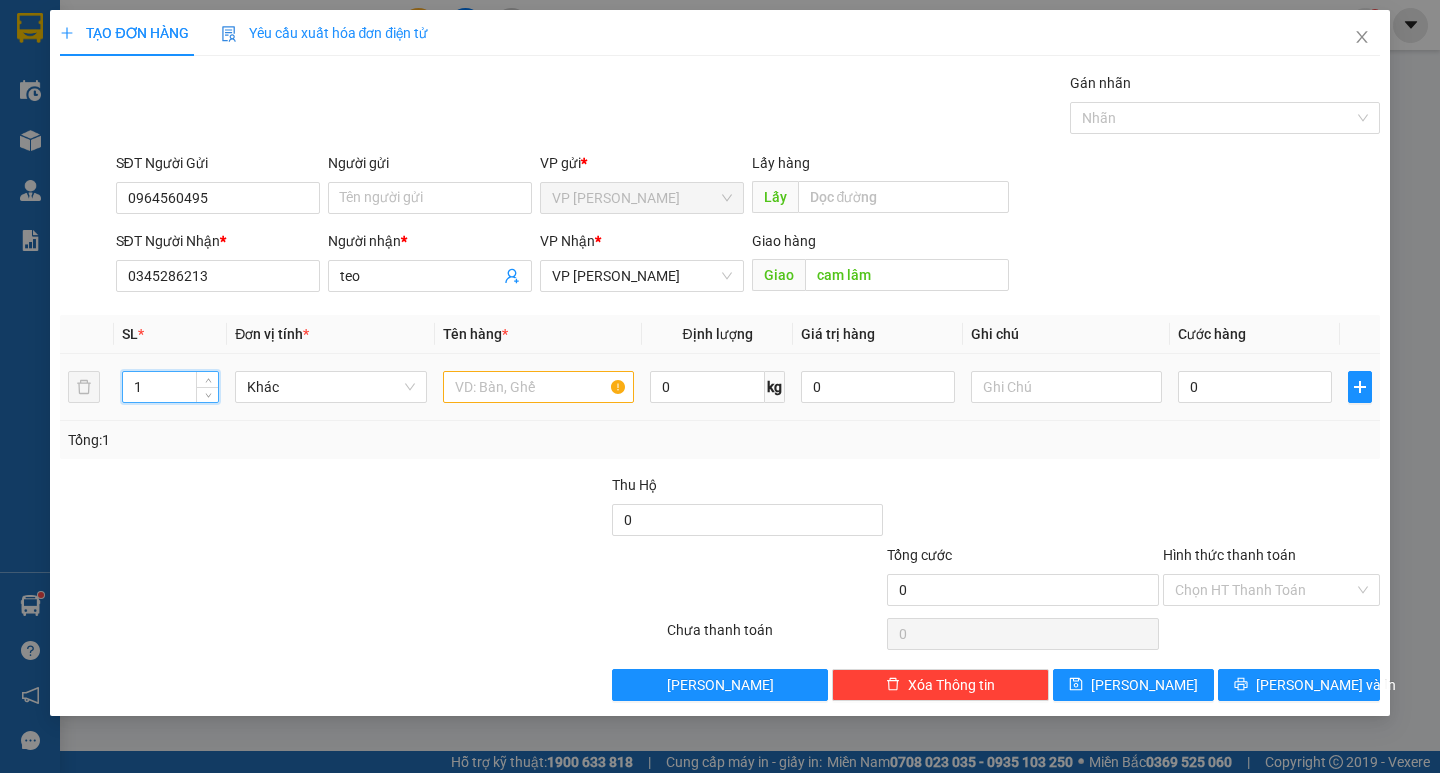 click on "1" at bounding box center [170, 387] 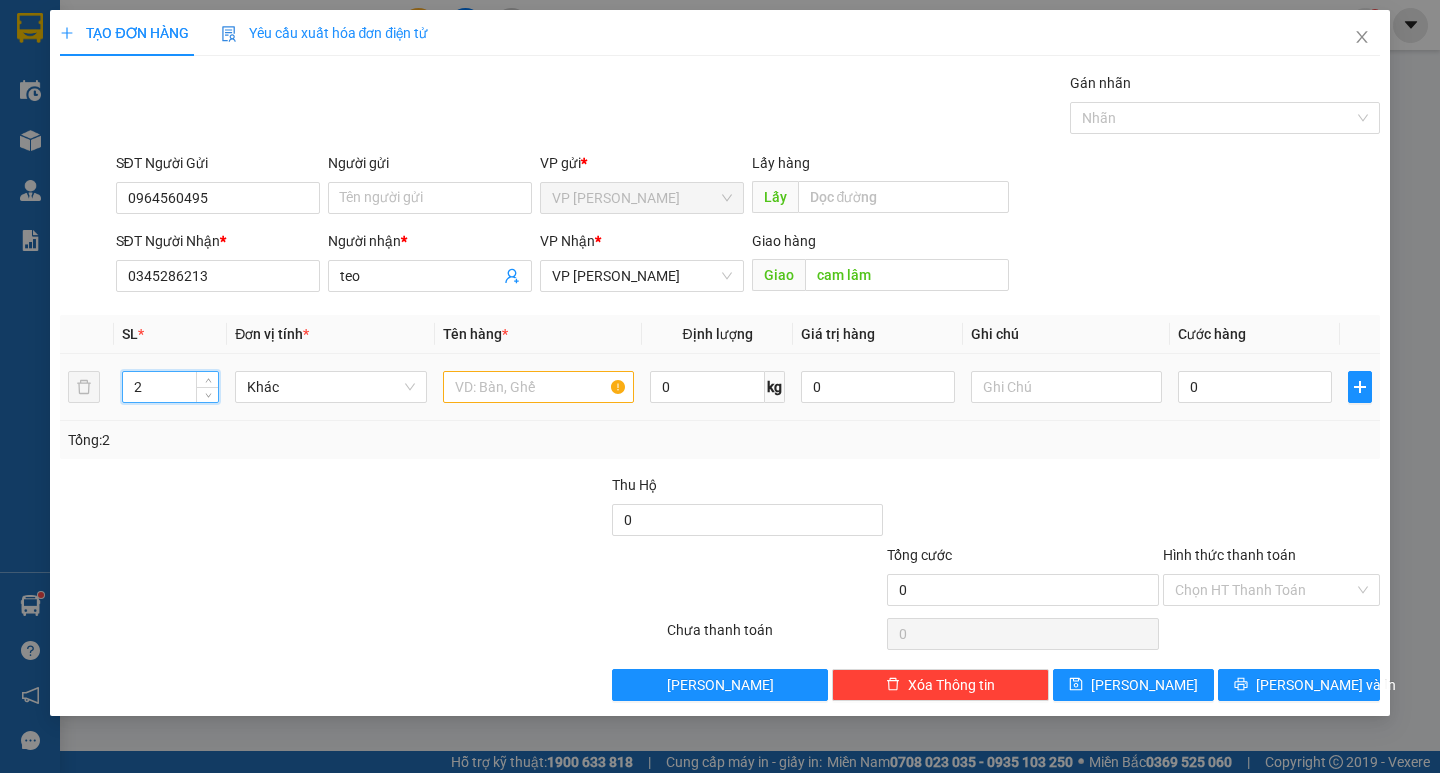 type on "2" 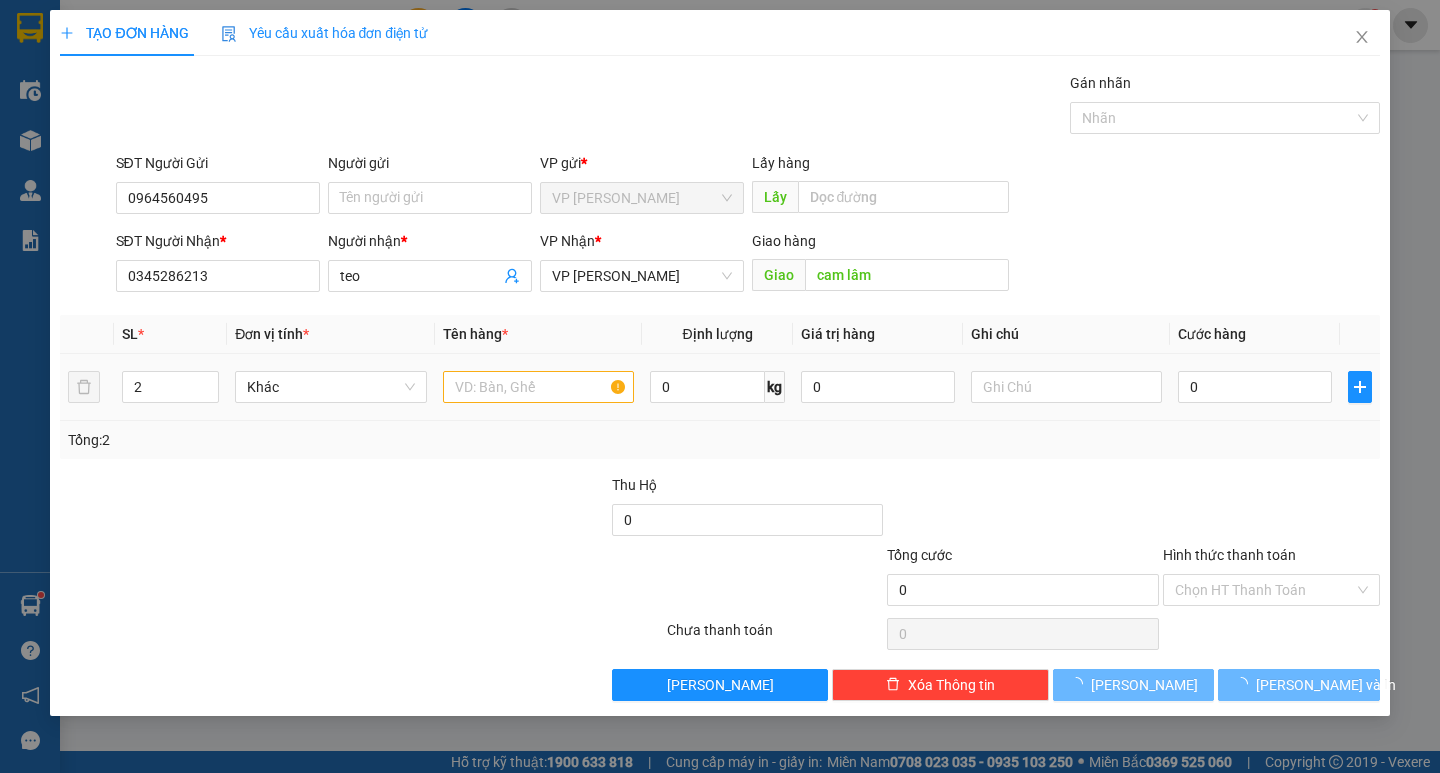 click at bounding box center (538, 387) 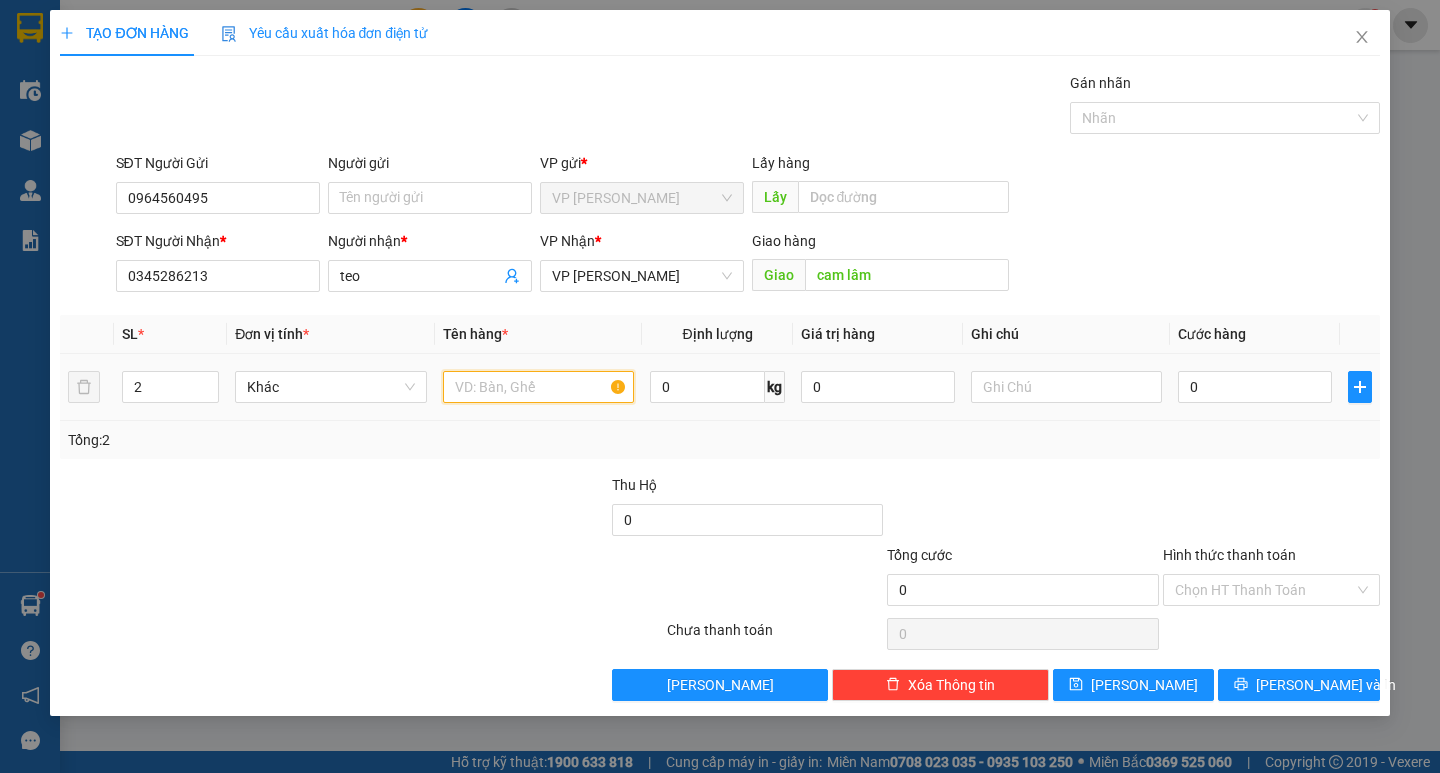 click at bounding box center [538, 387] 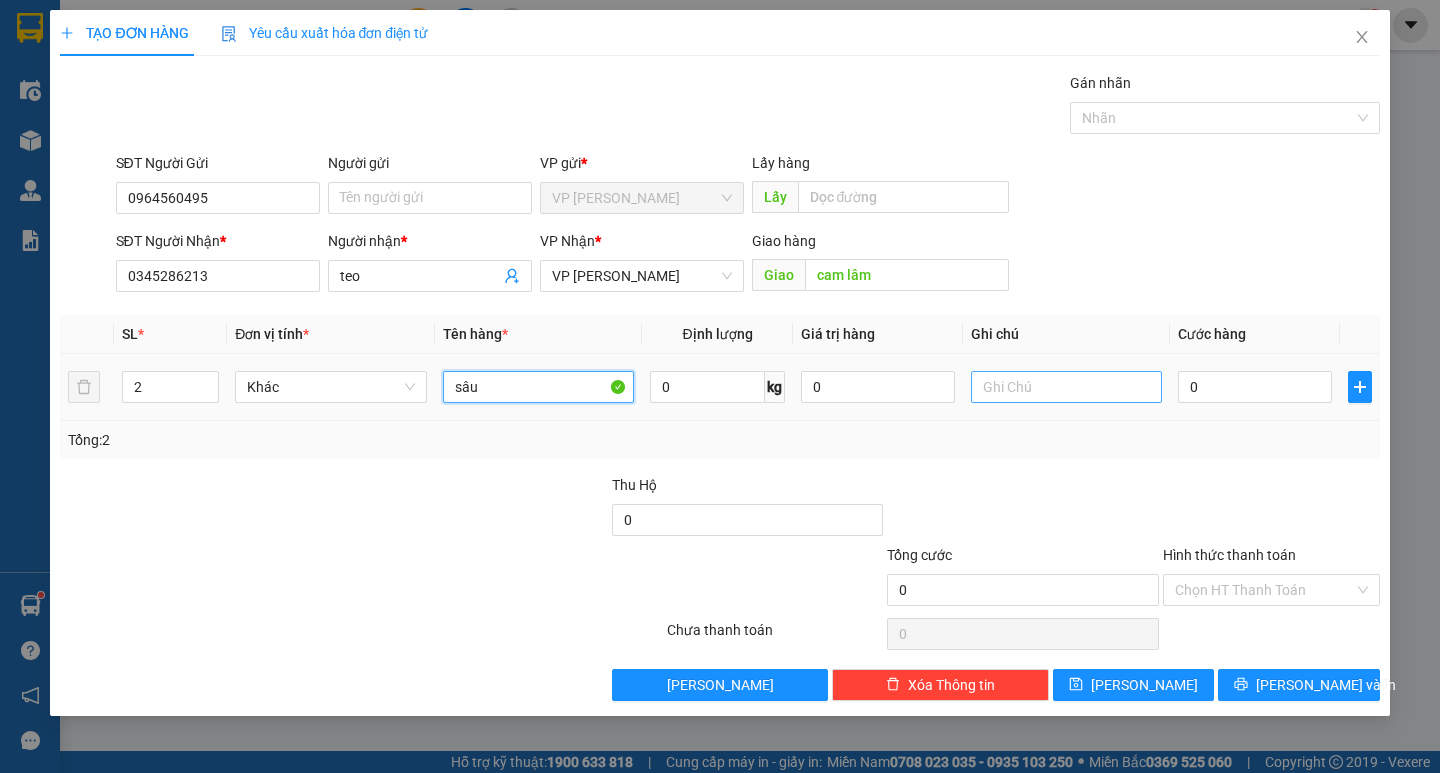 type on "sâu" 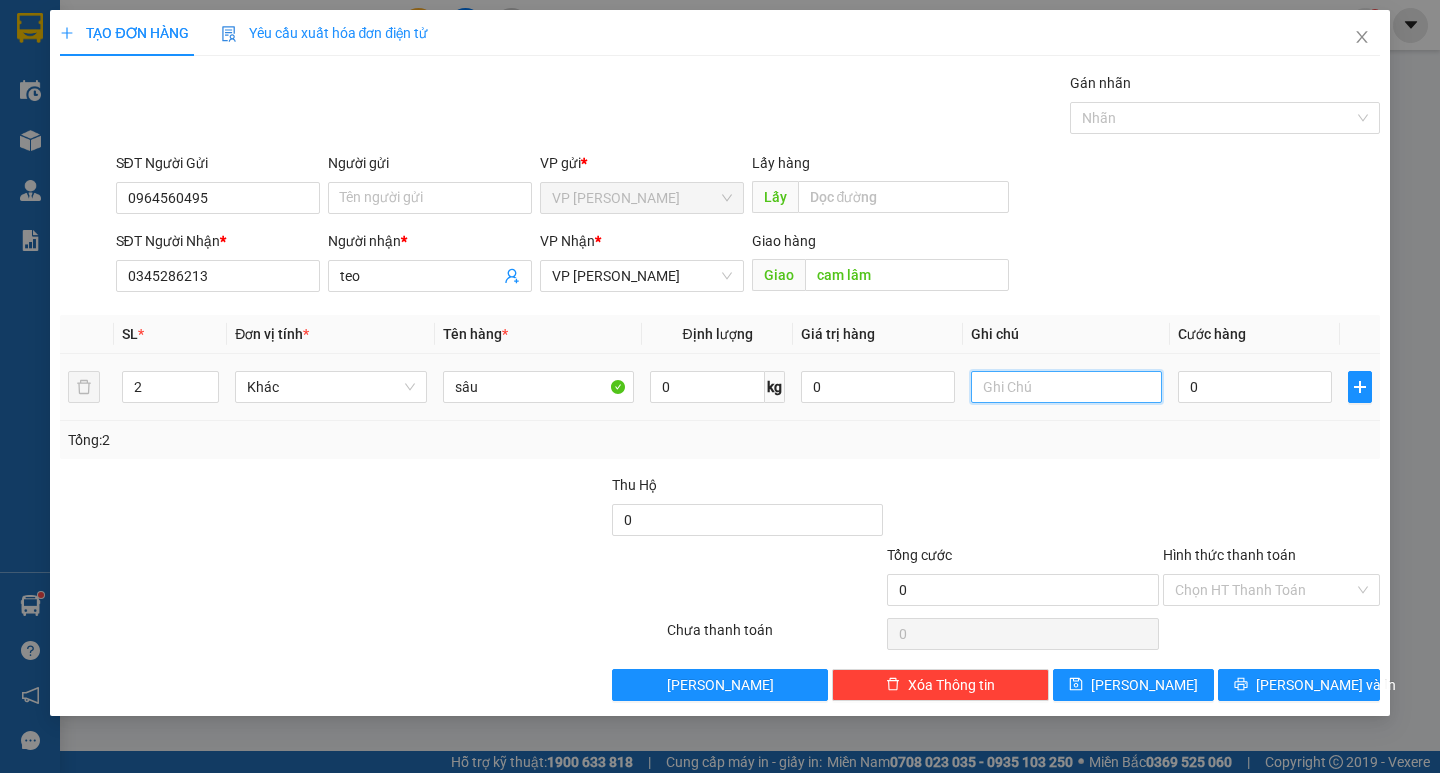 click at bounding box center [1066, 387] 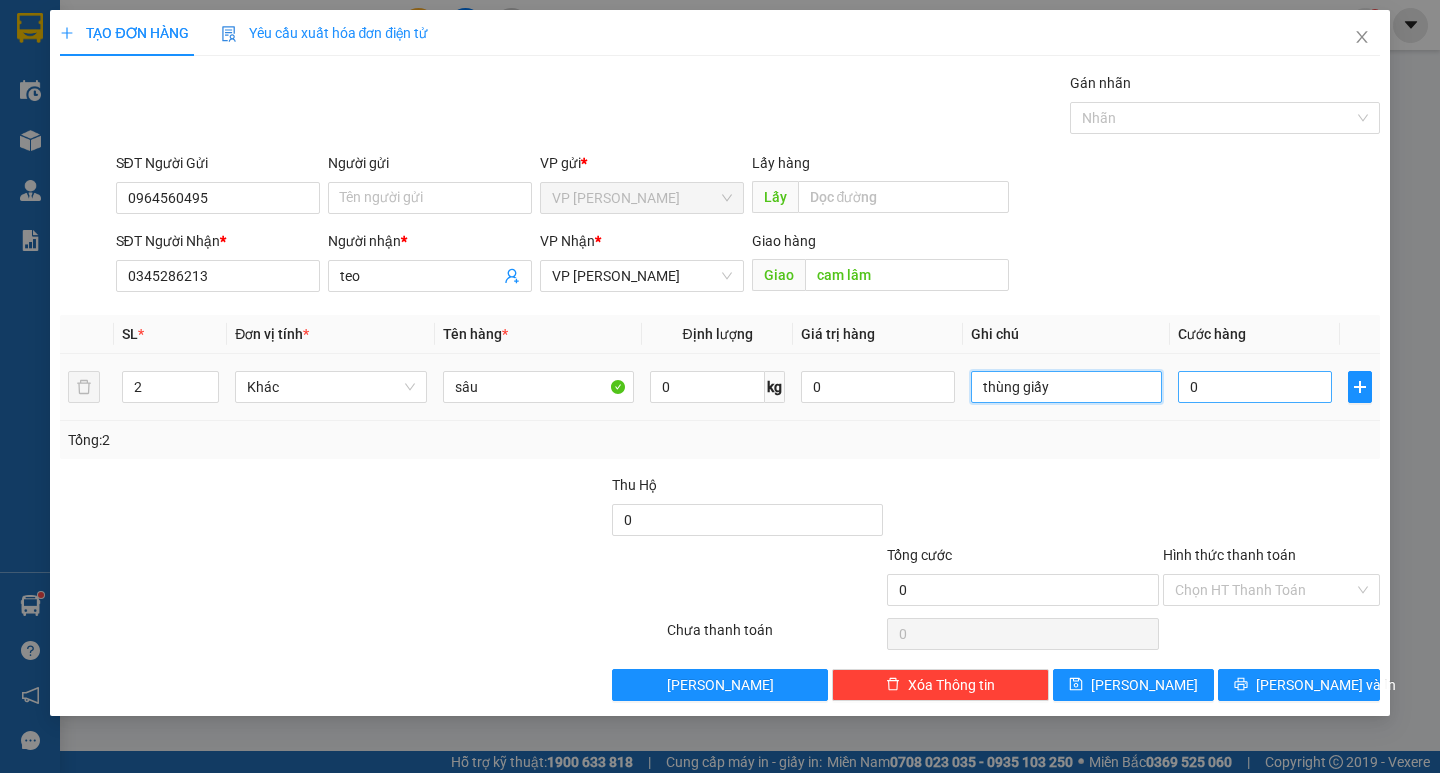type on "thùng giấy" 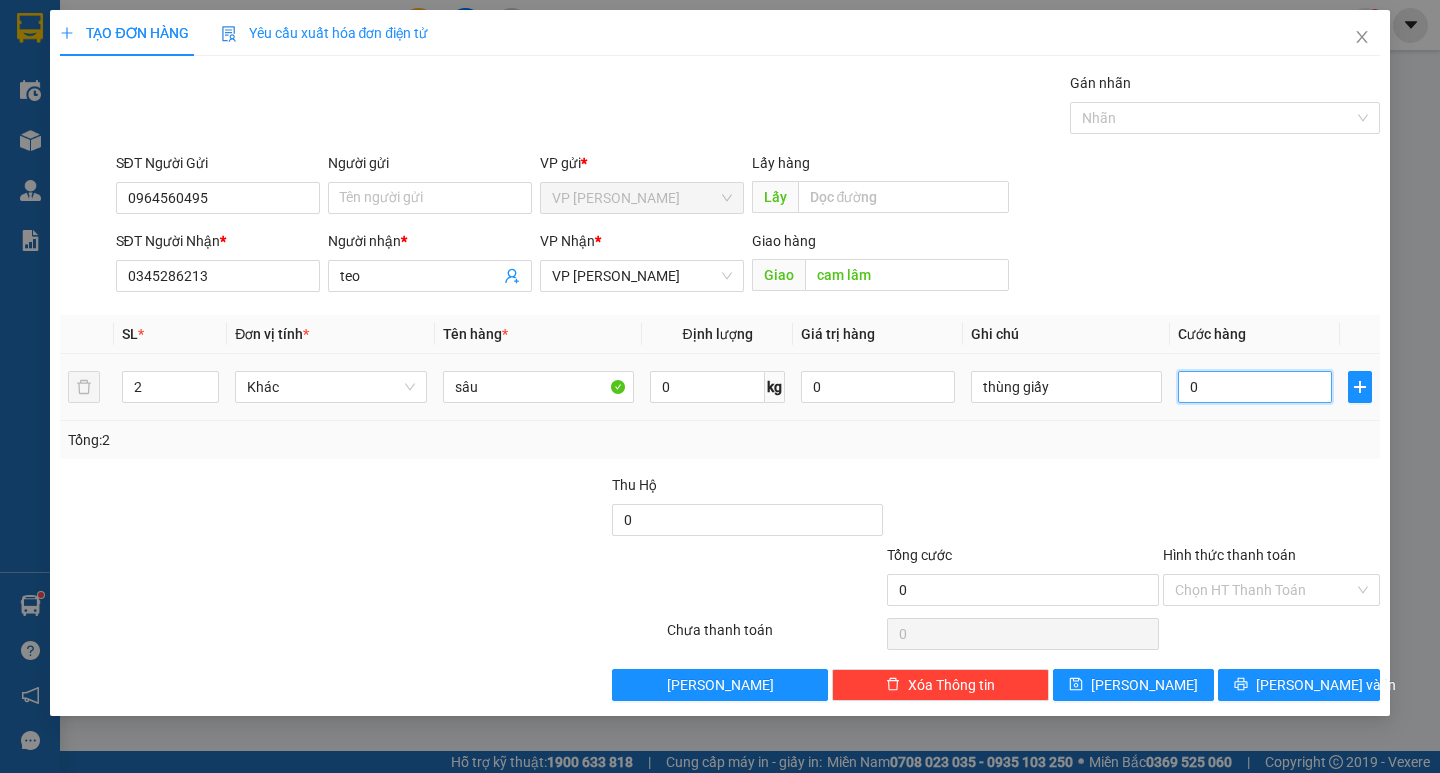 click on "0" at bounding box center [1255, 387] 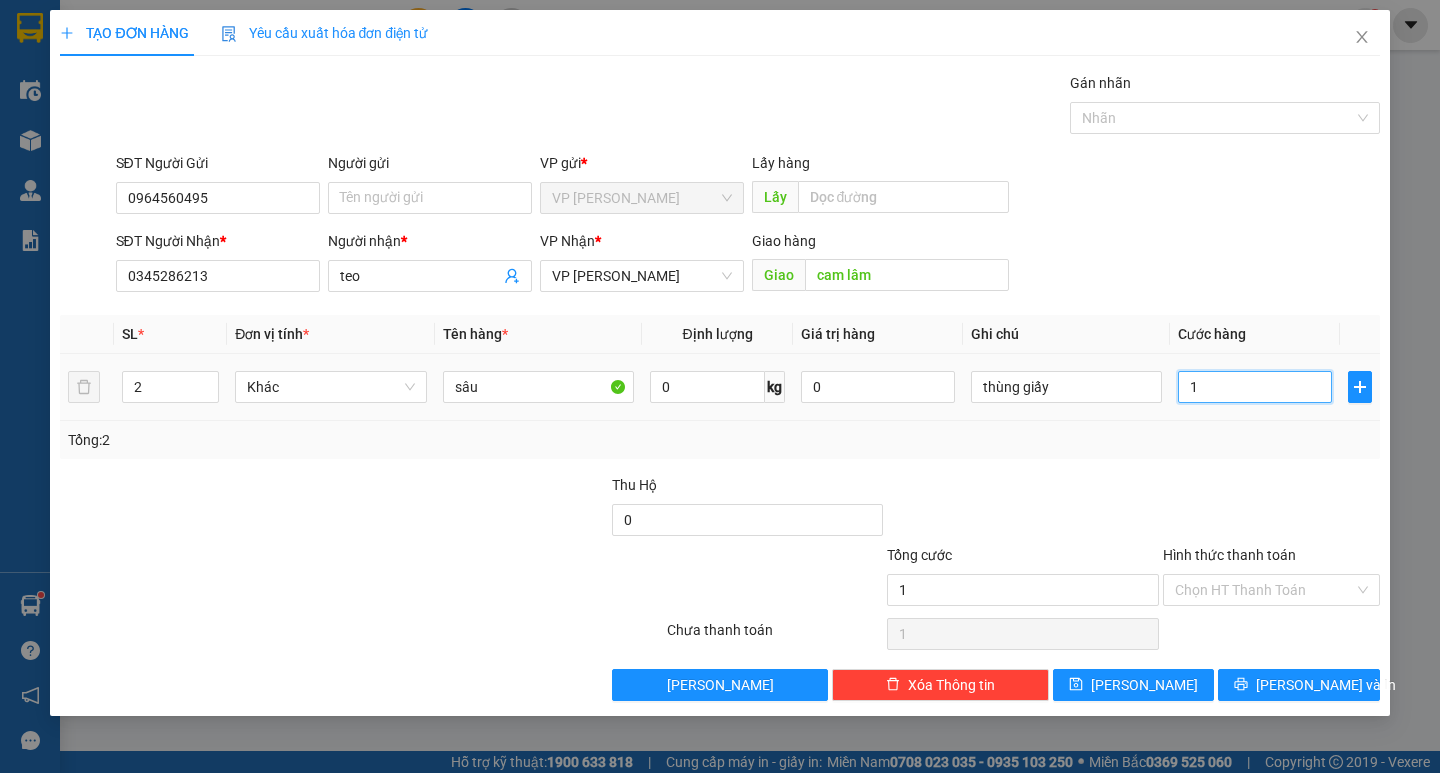 type on "10" 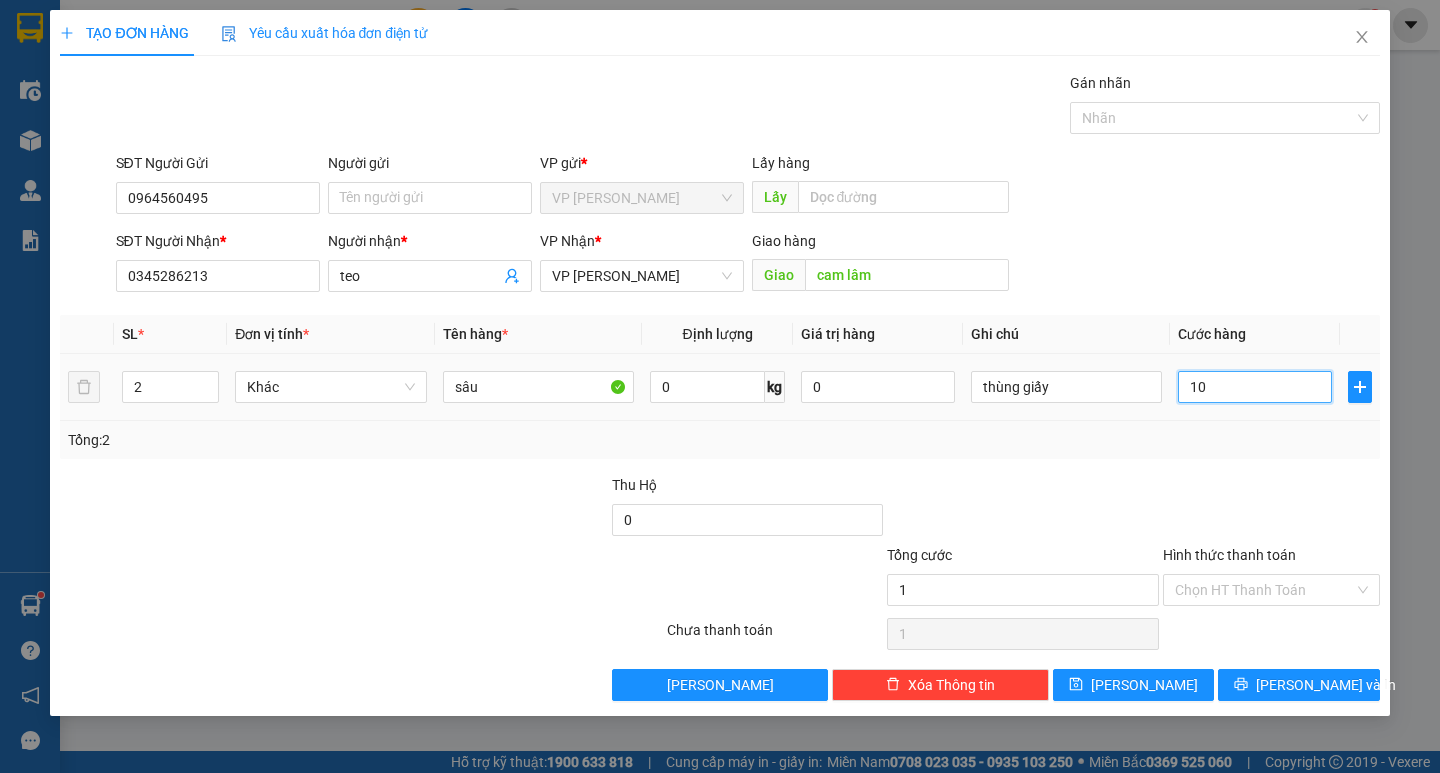 type on "10" 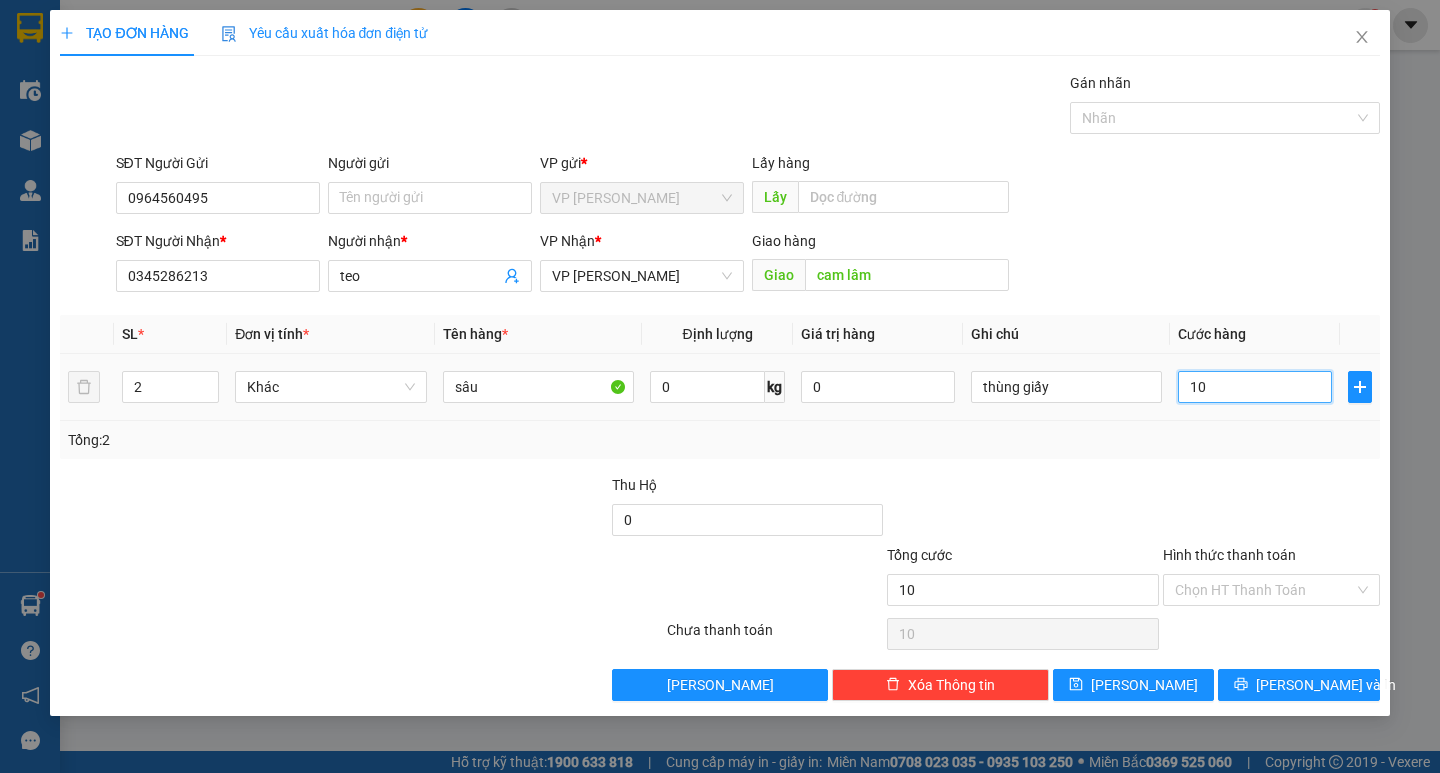 type on "100" 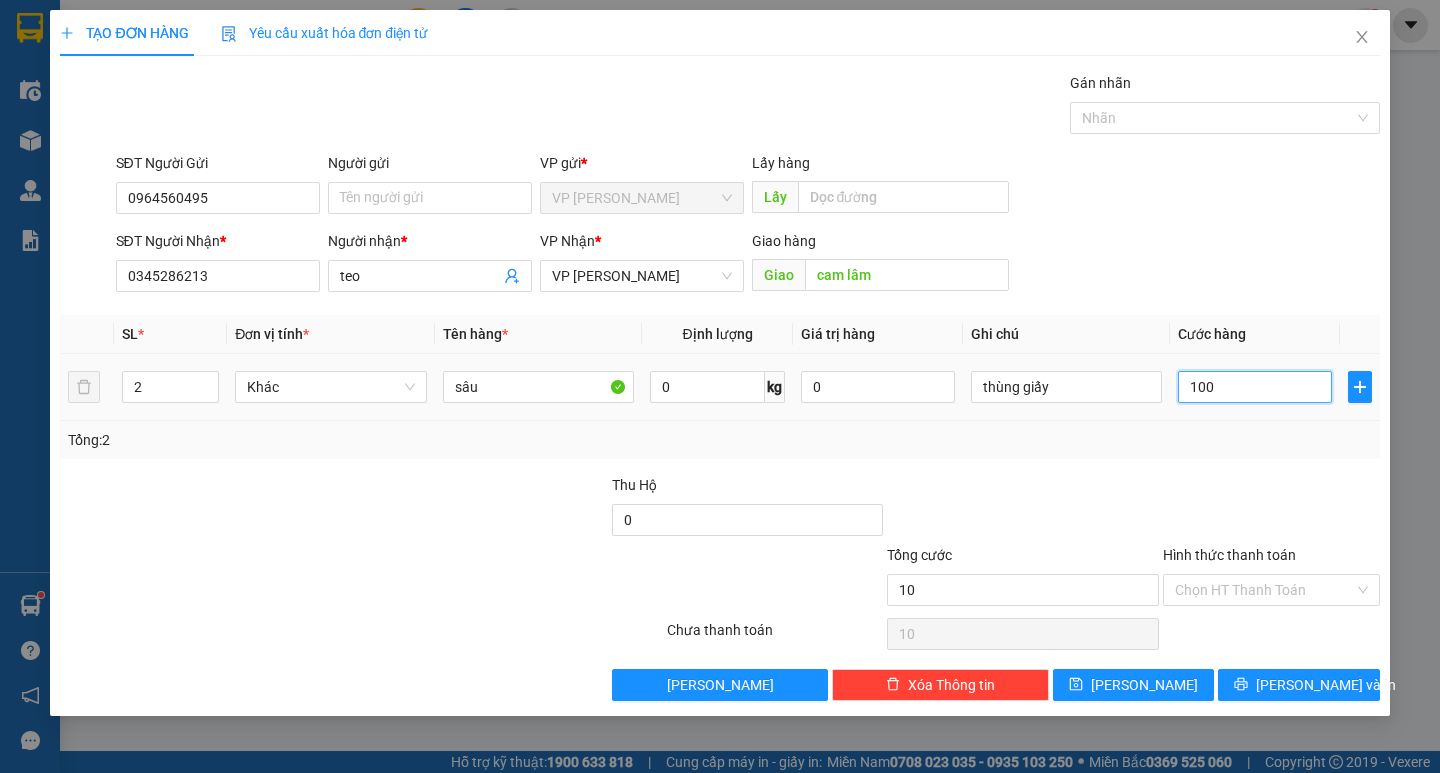 type on "100" 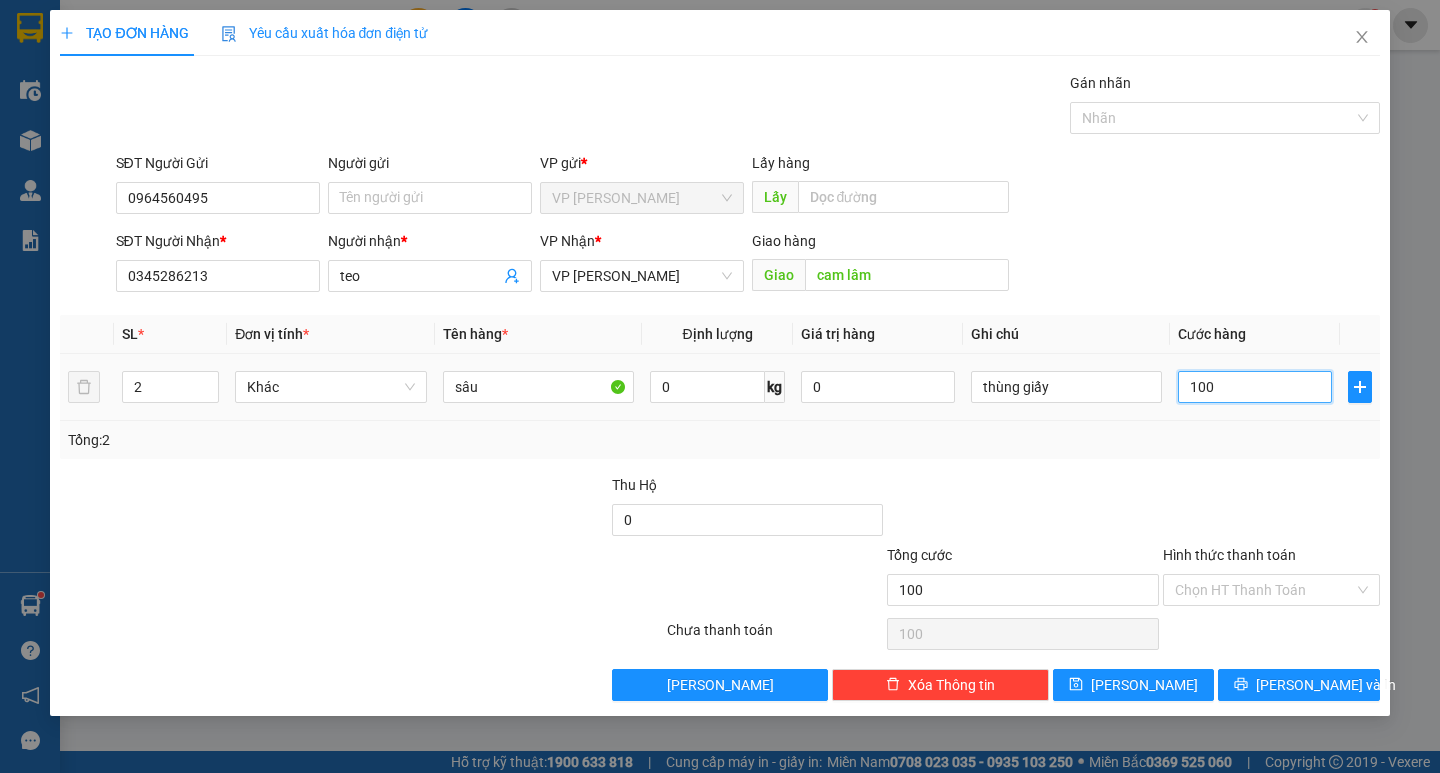 type on "1.000" 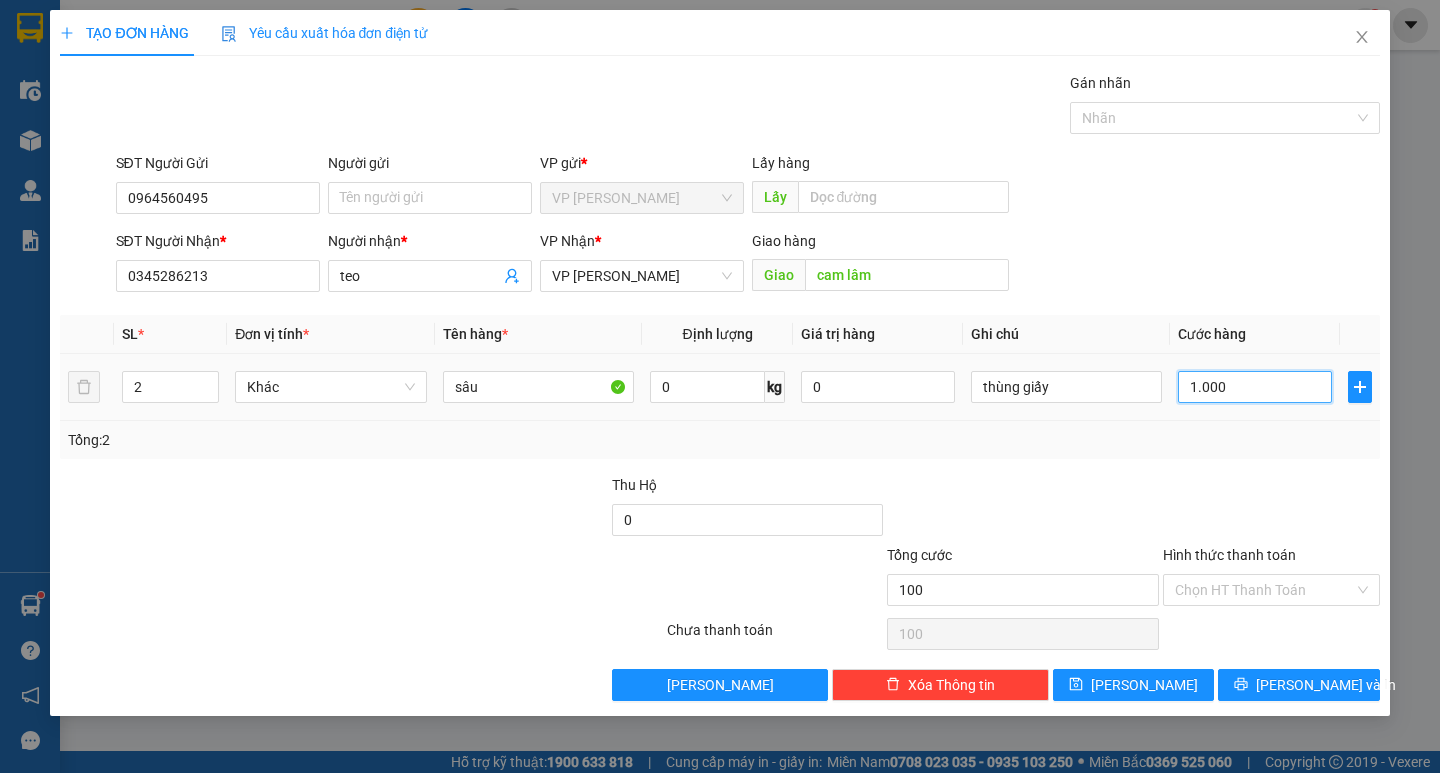 type on "1.000" 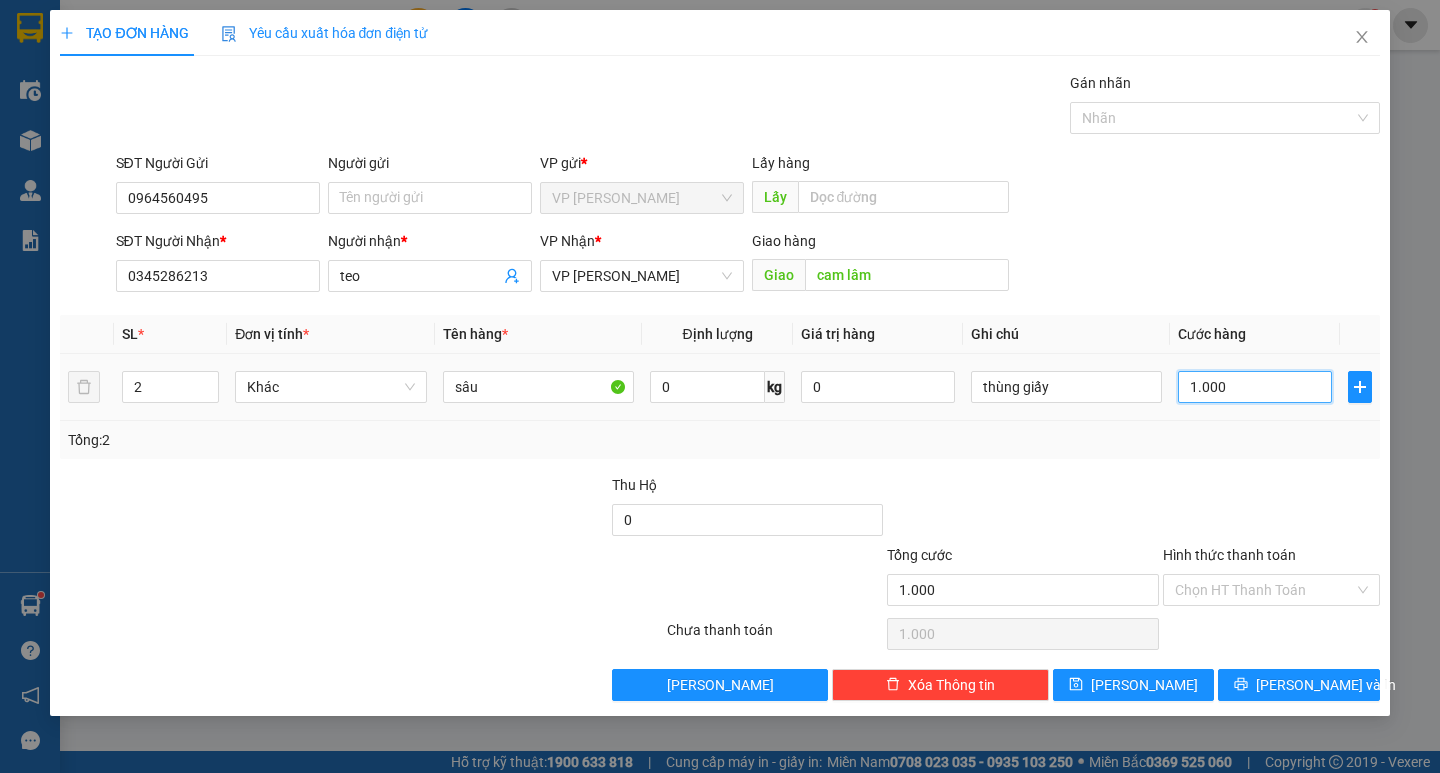 type on "10.000" 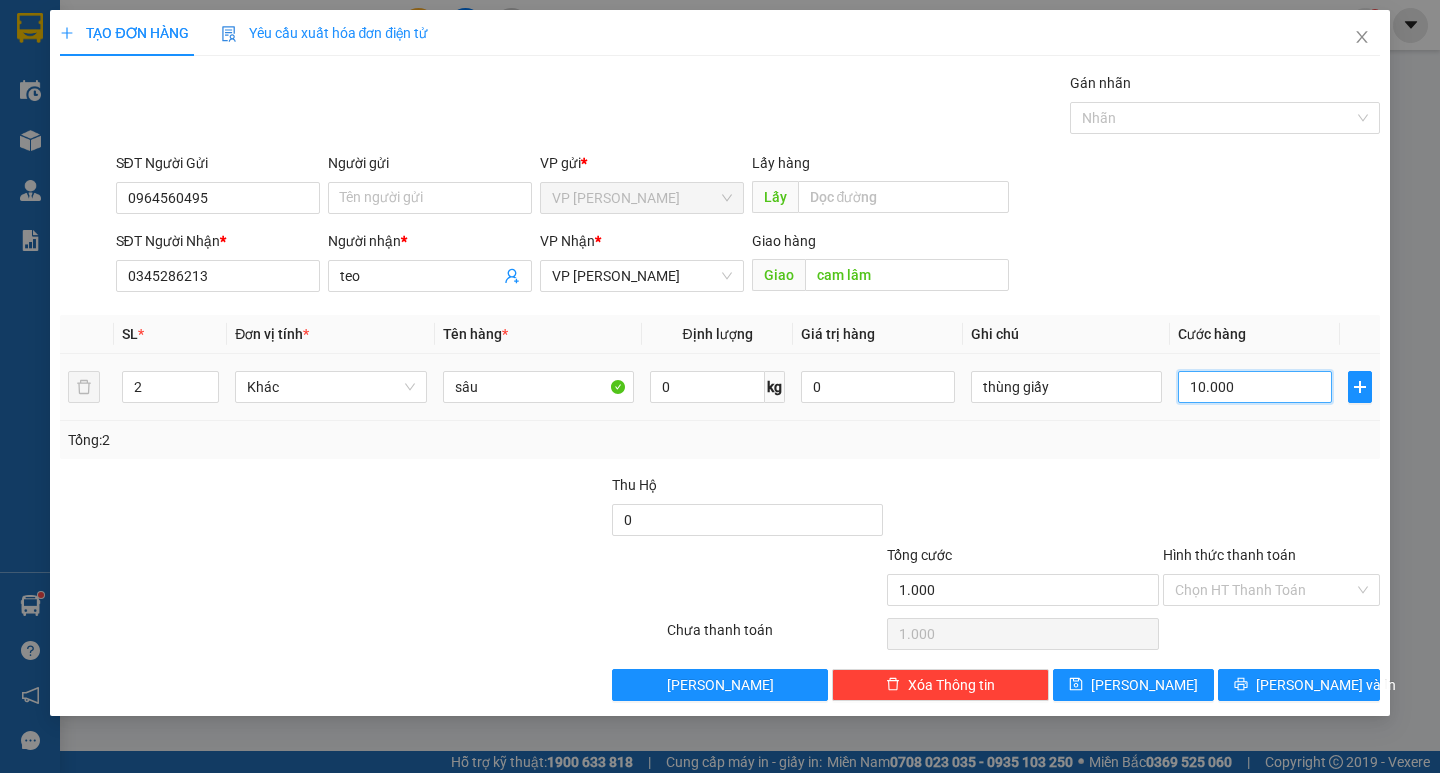 type on "10.000" 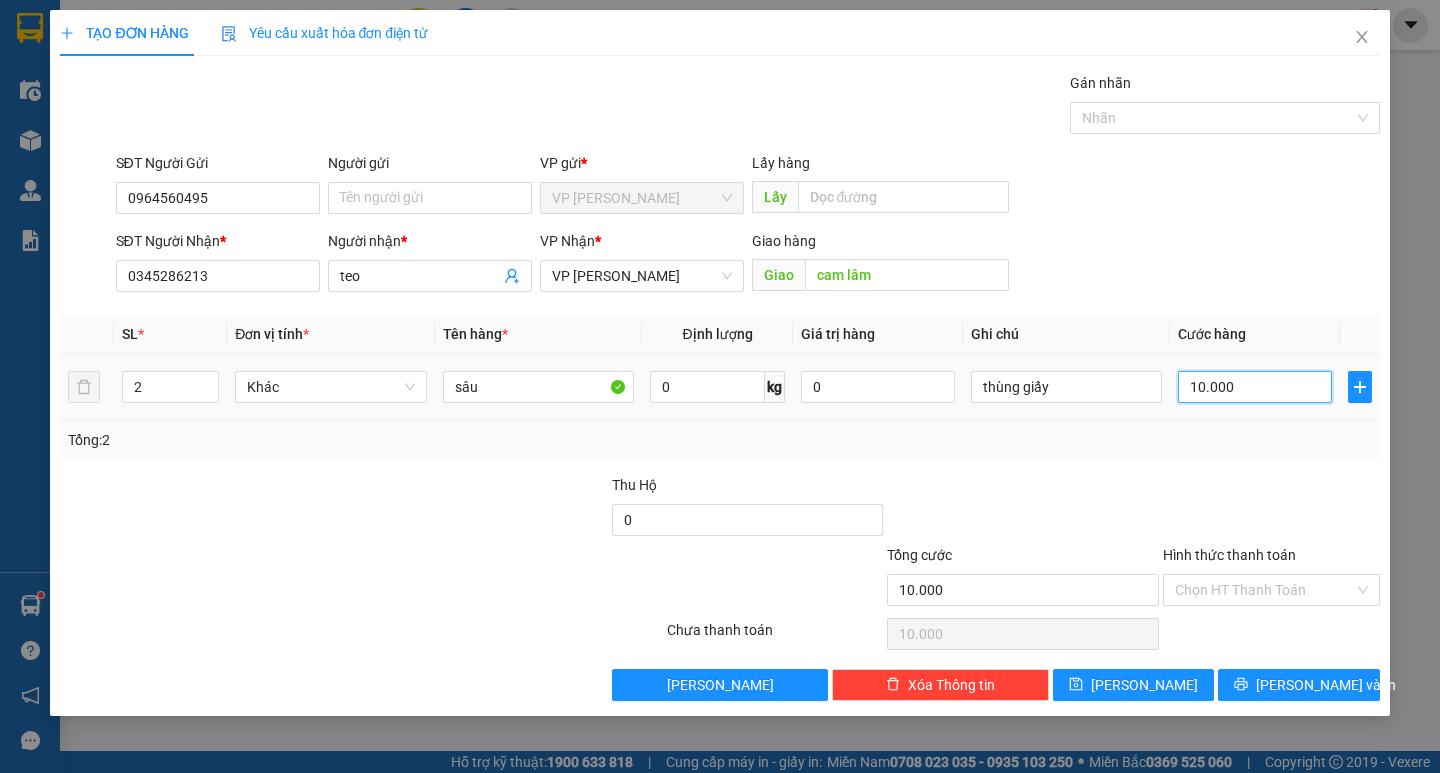 type on "100.000" 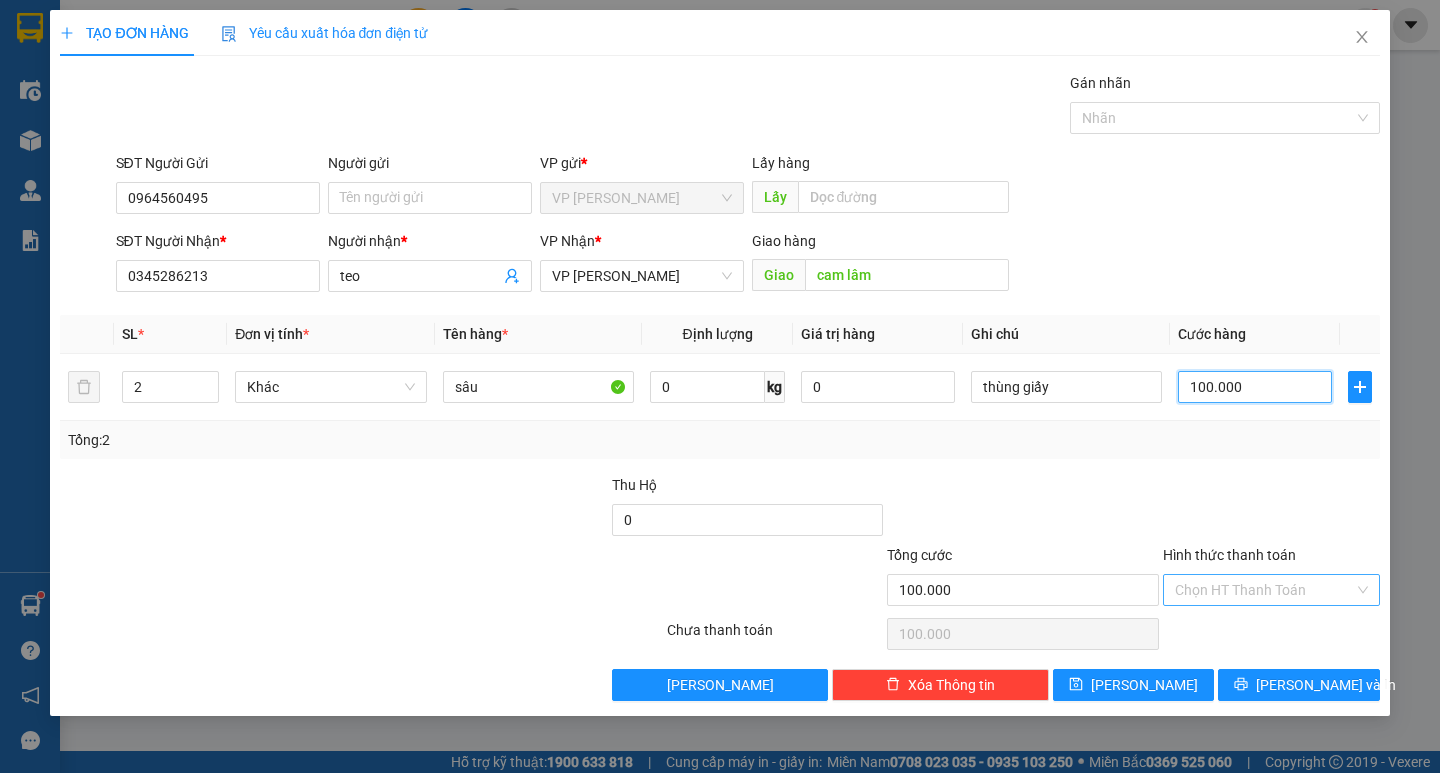 type on "100.000" 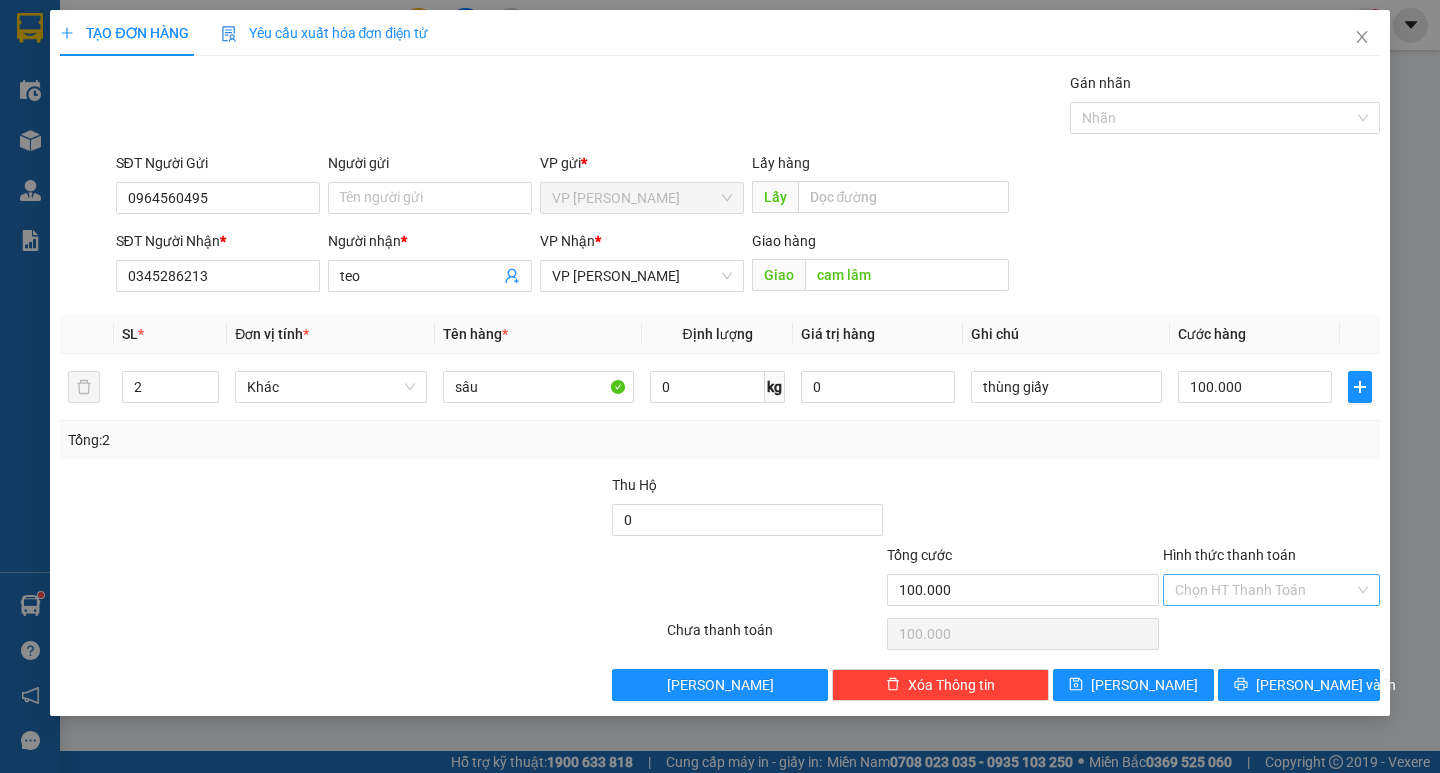 drag, startPoint x: 1255, startPoint y: 601, endPoint x: 1256, endPoint y: 619, distance: 18.027756 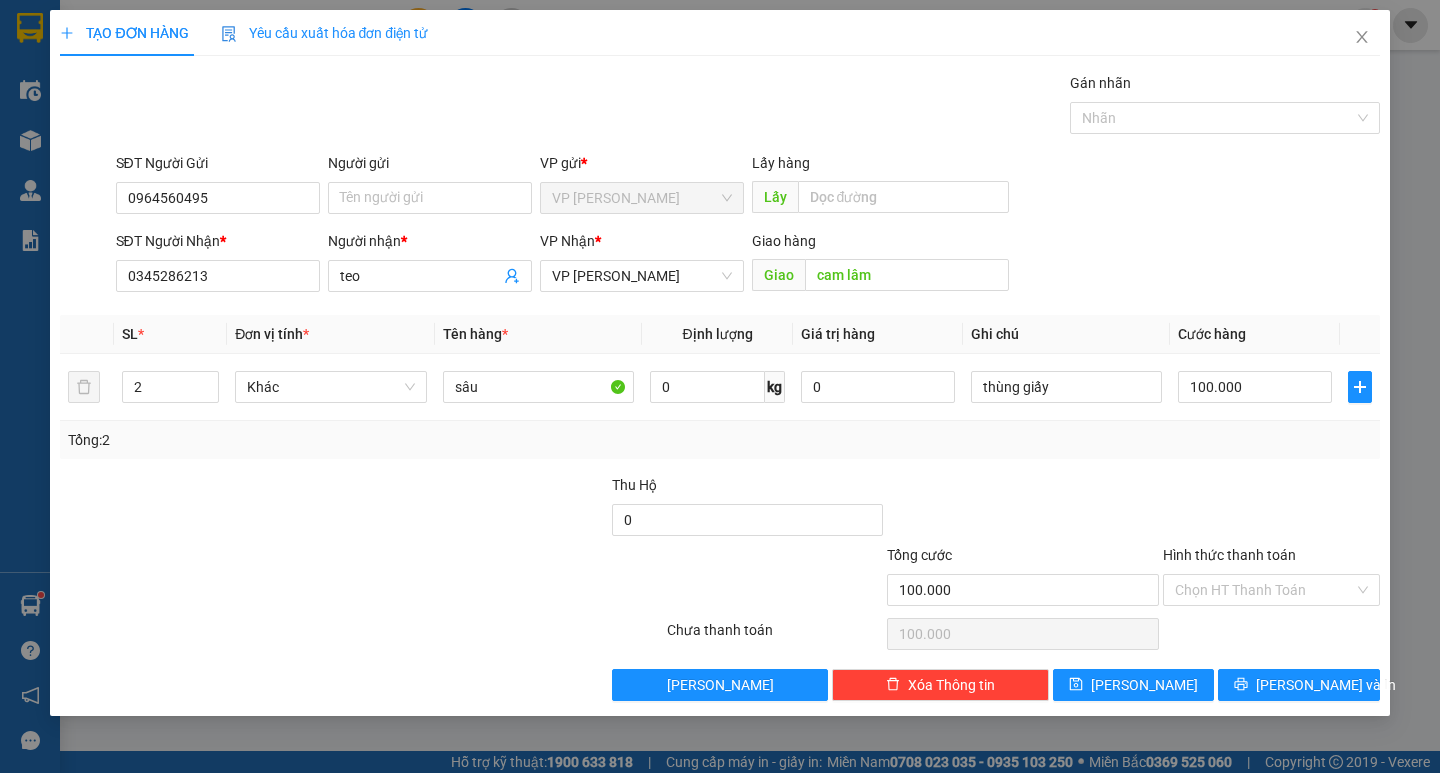 click on "Hình thức thanh toán" at bounding box center (1264, 590) 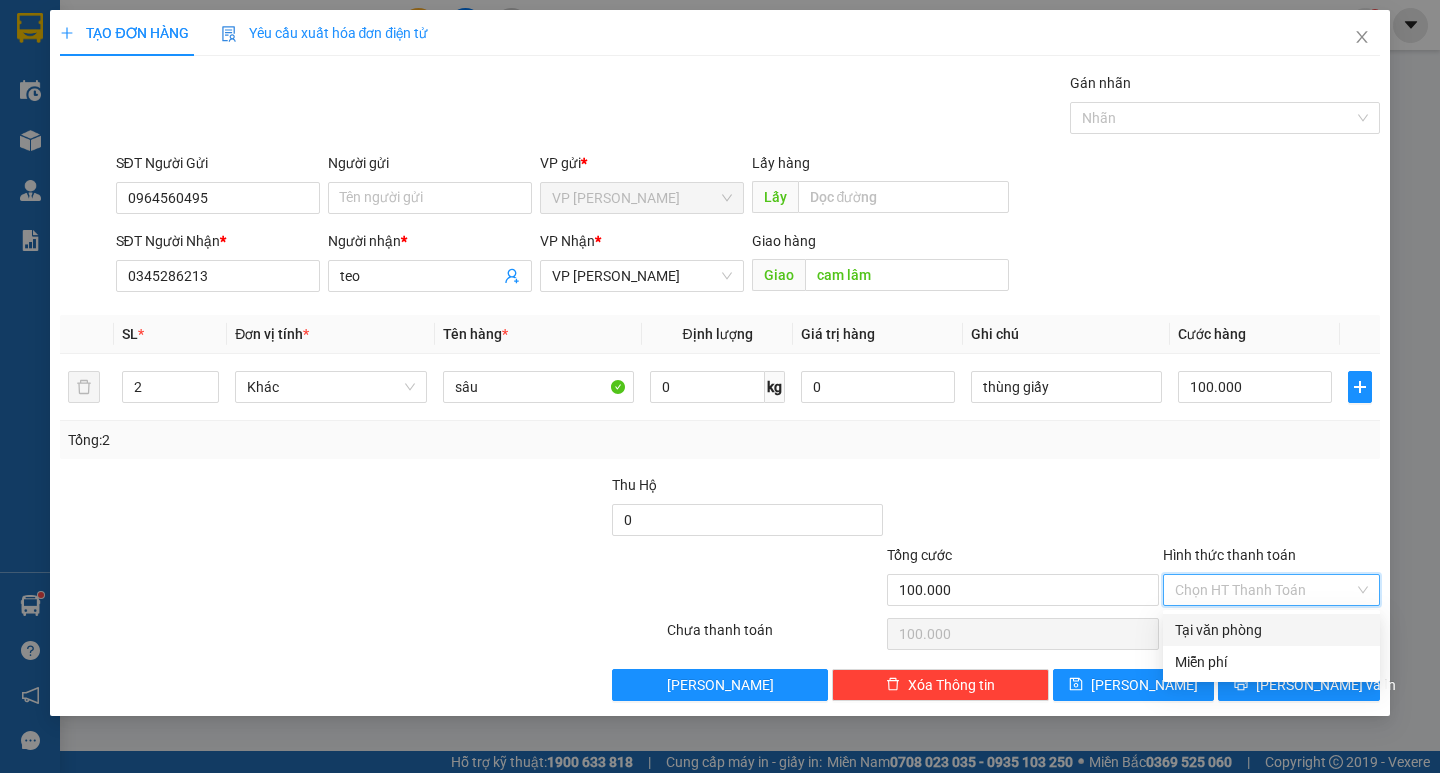 click on "Tại văn phòng" at bounding box center (1271, 630) 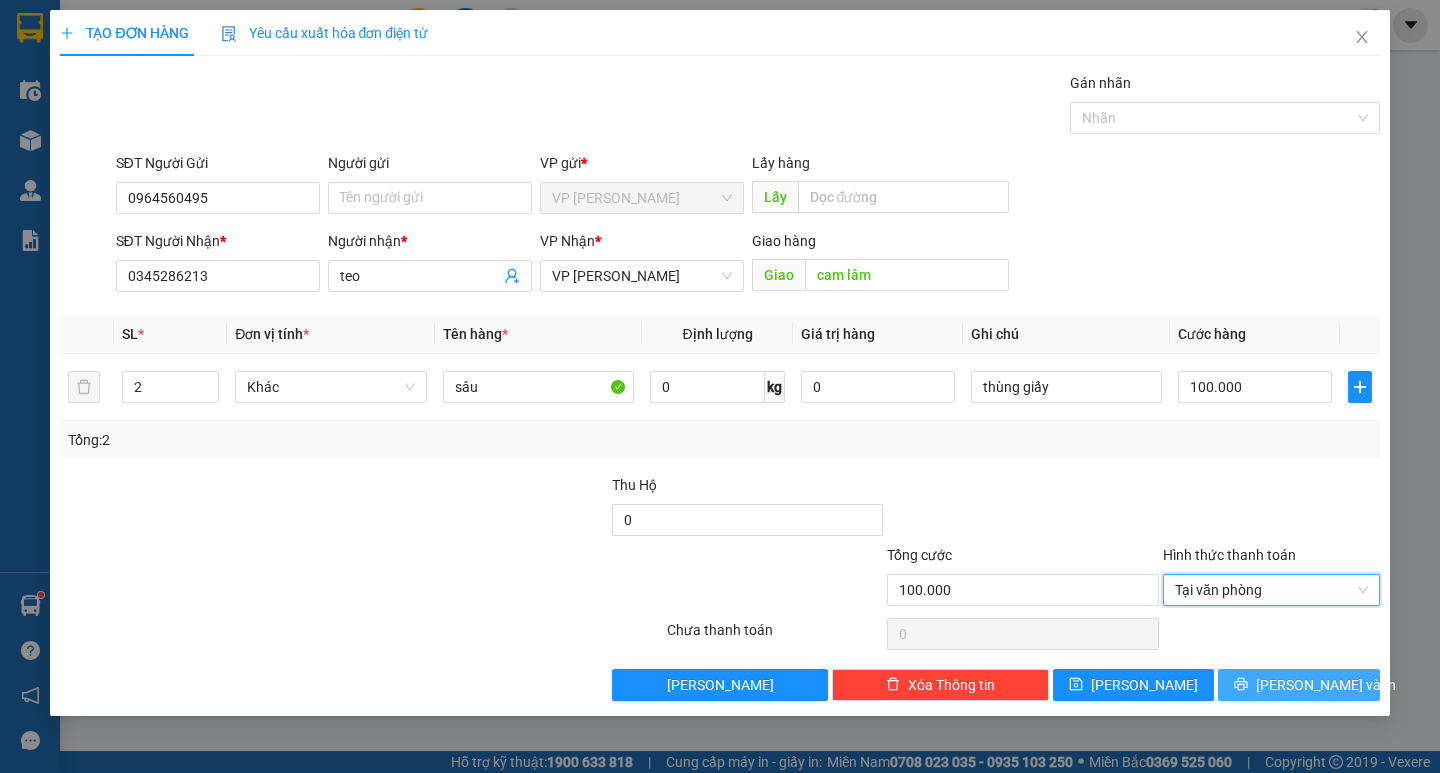 click on "[PERSON_NAME] và In" at bounding box center [1298, 685] 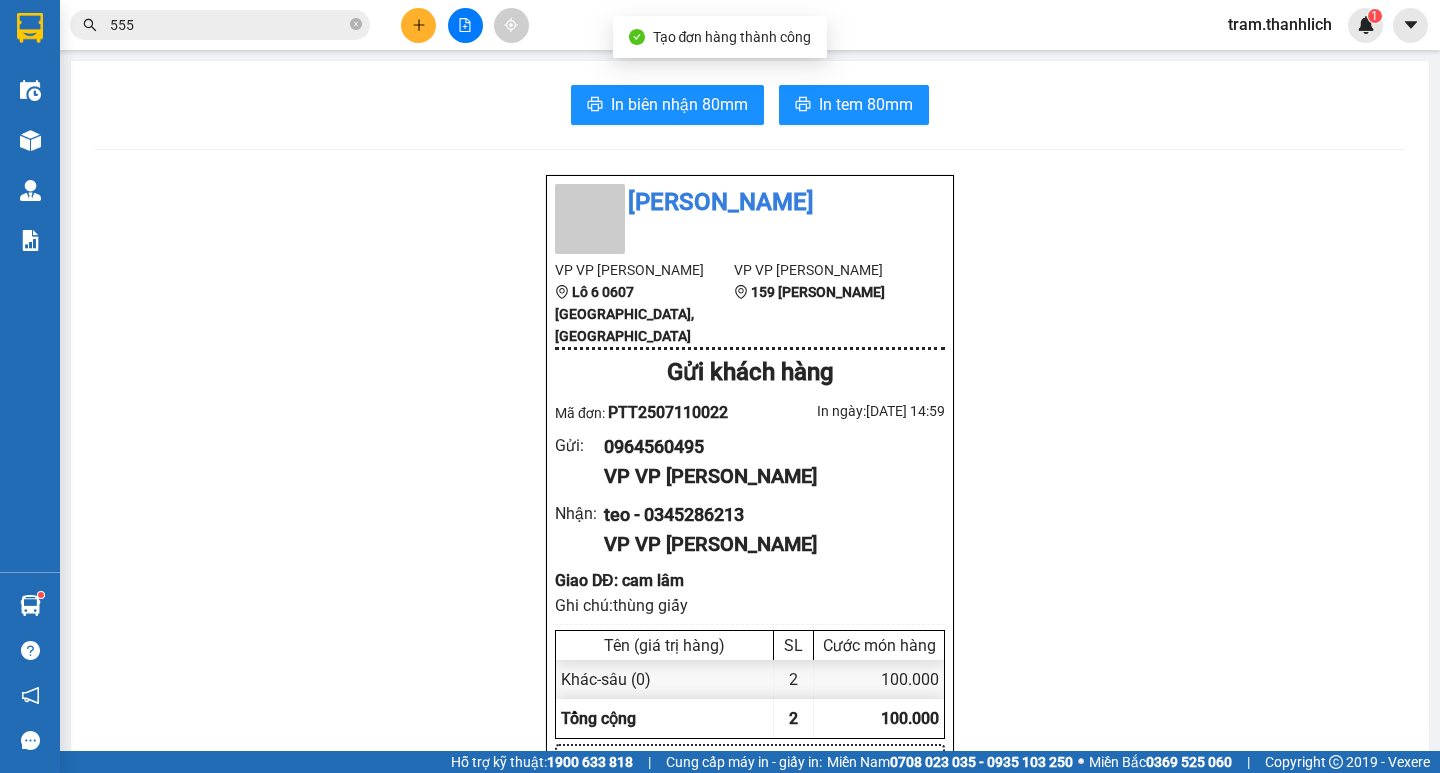 click on "In biên nhận 80mm In tem 80mm
Thanh Lịch VP VP Phan Thiết    Lô 6 0607 Võ Văn Kiệt, phường Phú Thủy VP VP Gia Lai   159 Nguyễn Tất Thành Gửi khách hàng Mã đơn:   PTT2507110022 In ngày:  11/07/2025   14:59 Gửi :     0964560495 VP VP Phan Thiết Nhận :   teo - 0345286213 VP VP Gia Lai Giao DĐ: cam lâm Ghi chú:  thùng giấy   Tên (giá trị hàng) SL Cước món hàng Khác - sâu   (0) 2 100.000 Tổng cộng 2 100.000 Loading... CR : 100.000 VND Tổng phải thu : 0 VND Người gửi hàng xác nhận NV nhận hàng (Kí và ghi rõ họ tên) Hoàng Trâm NV nhận hàng (Kí và ghi rõ họ tên) Quy định nhận/gửi hàng : Vexere.com Copyright   2019 - Vexere PTT2507110022 Gửi:  VP Phan Thiết 0964560495 Nhận:   VP Gia Lai teo 0345286213 cam lâm 2 Khác - sâu KL: 0kg   Ghi chú:  thùng giấy Tổng TT:  0 Tiêu chuẩn CR 100.000 CC 0 Thu hộ 0 Hotline:  0633 553 331 , 0913 242 433 14:59 11/07/2025" at bounding box center [750, 831] 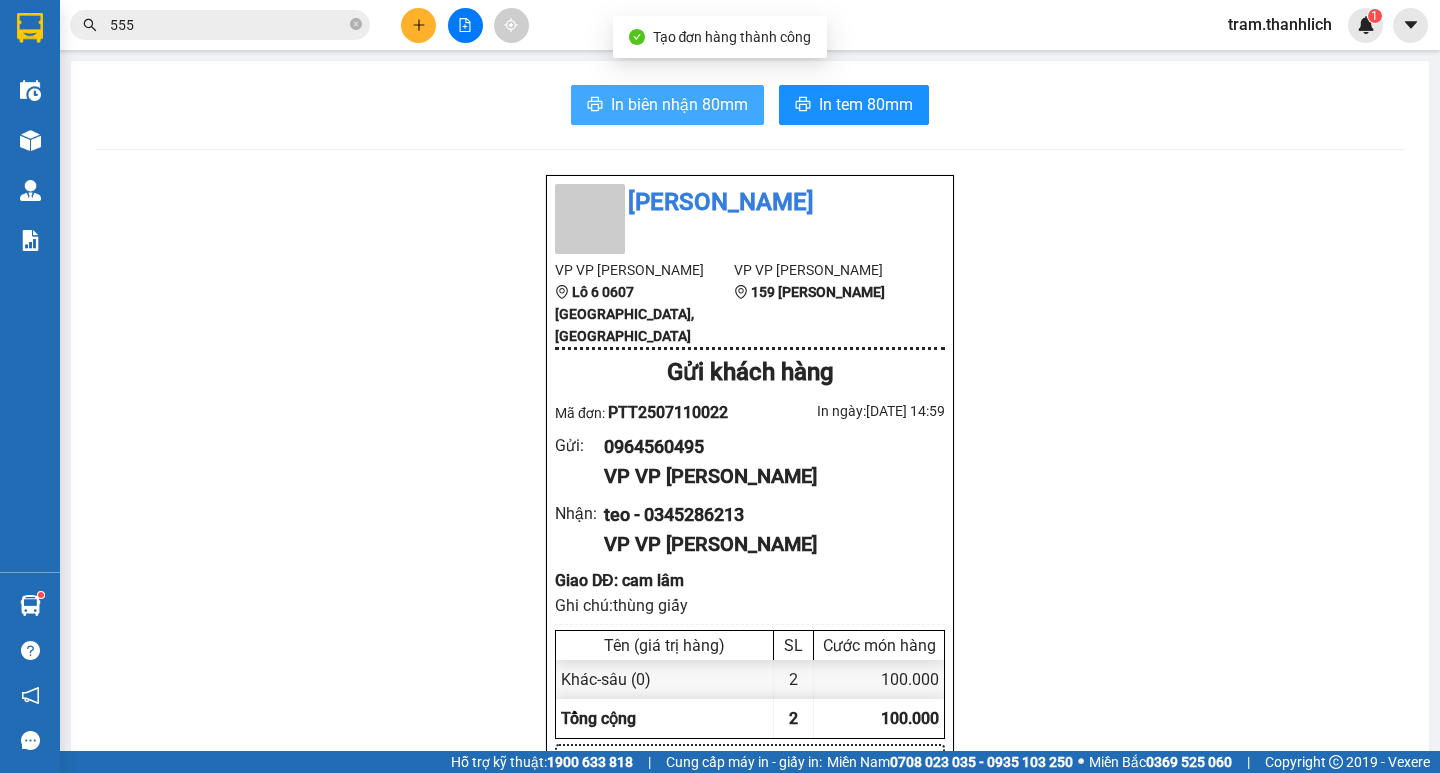 click on "In biên nhận 80mm" at bounding box center (679, 104) 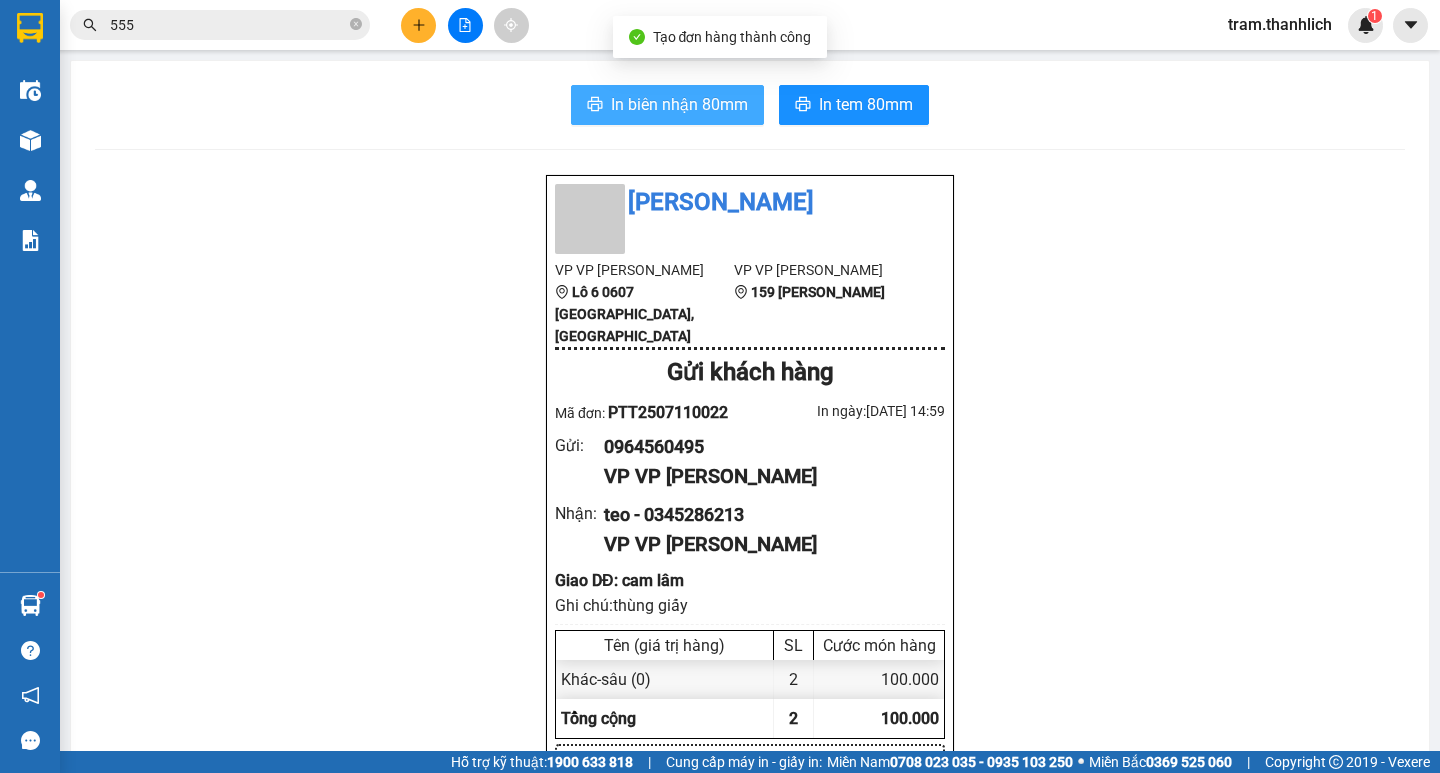 scroll, scrollTop: 0, scrollLeft: 0, axis: both 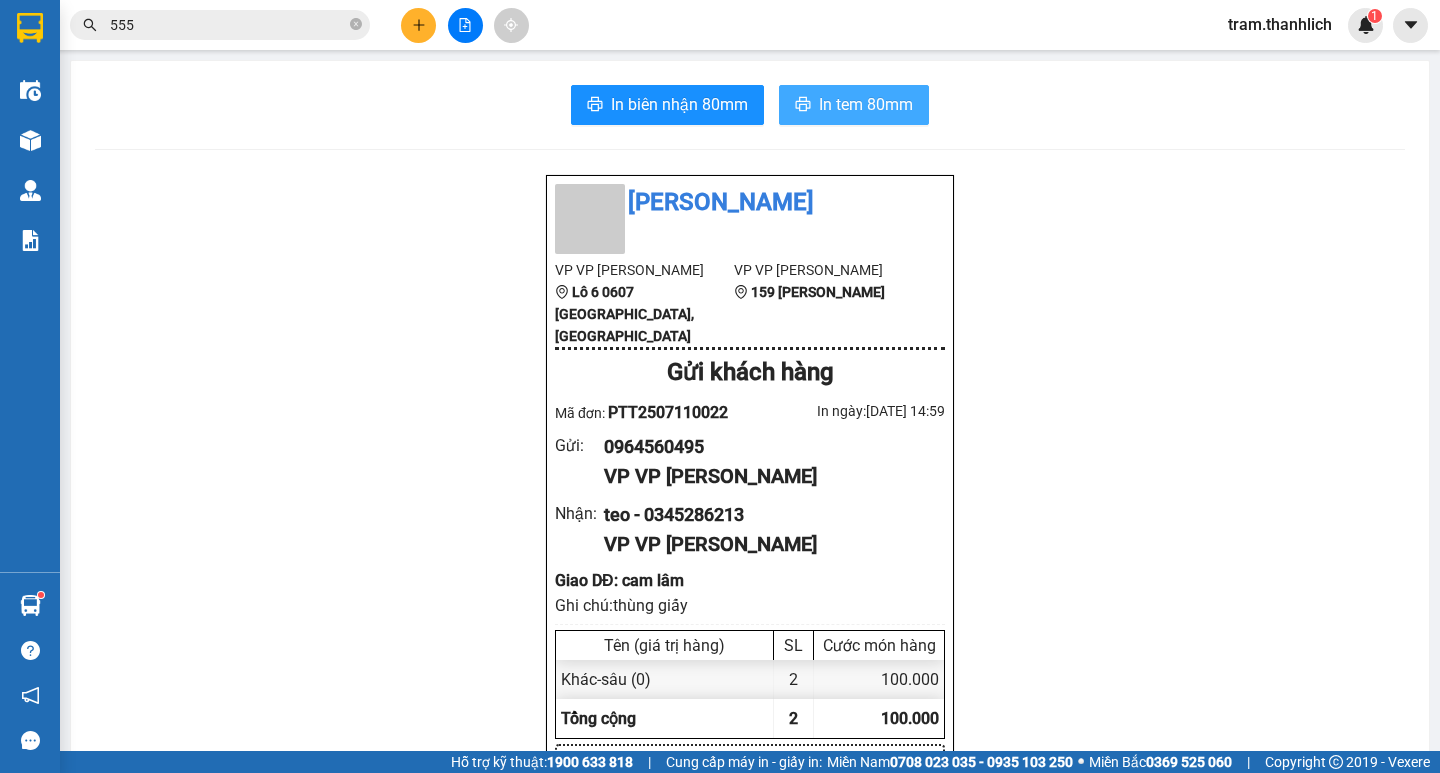 click on "In tem 80mm" at bounding box center (866, 104) 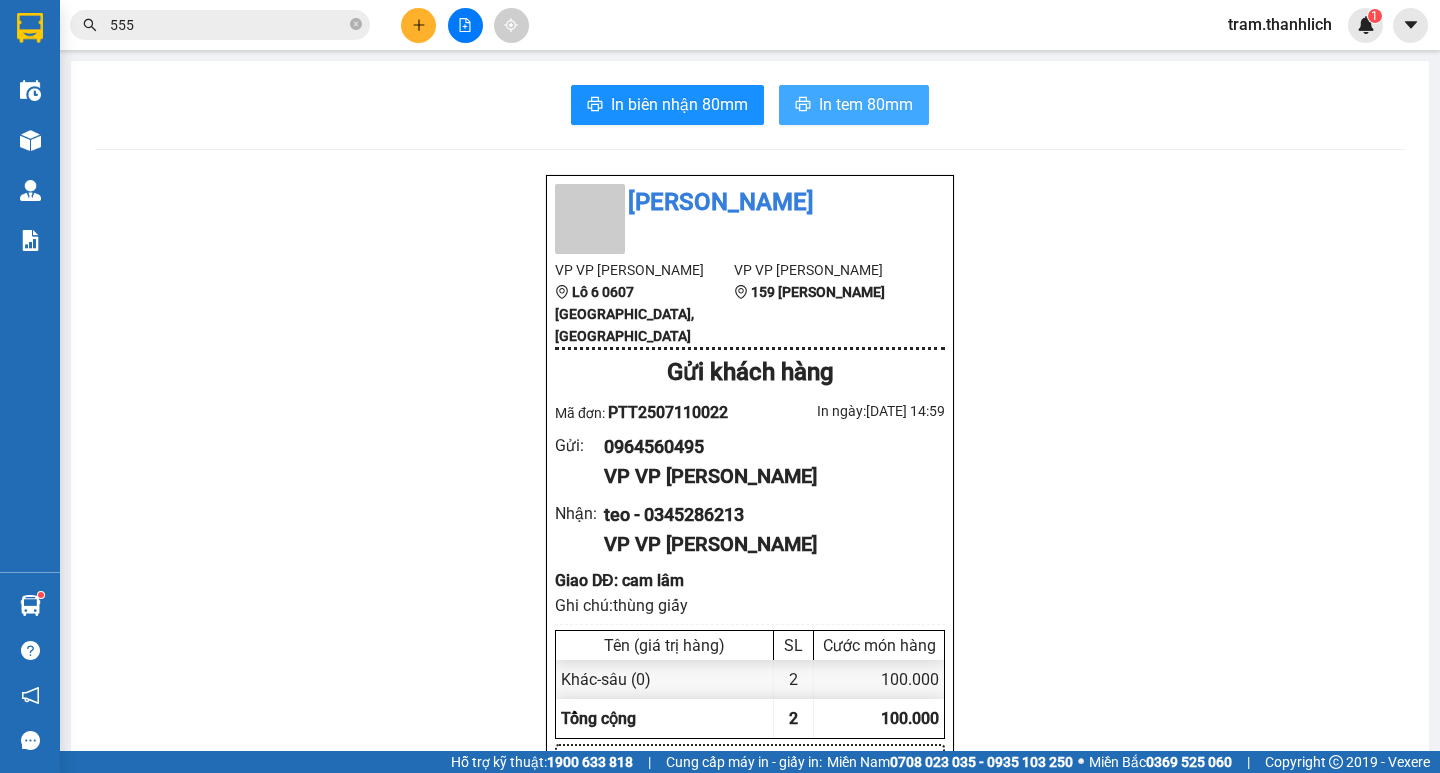 scroll, scrollTop: 0, scrollLeft: 0, axis: both 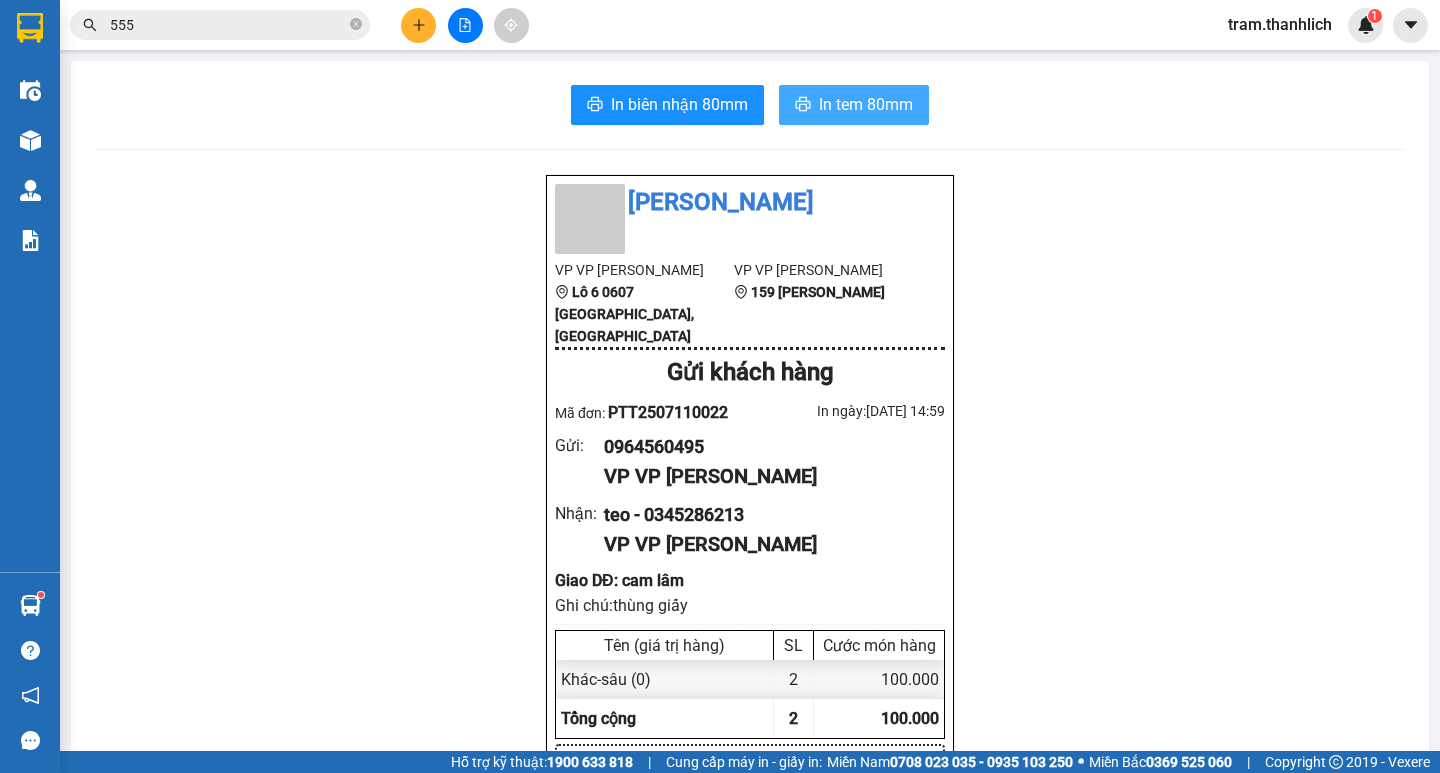 click on "In tem 80mm" at bounding box center (866, 104) 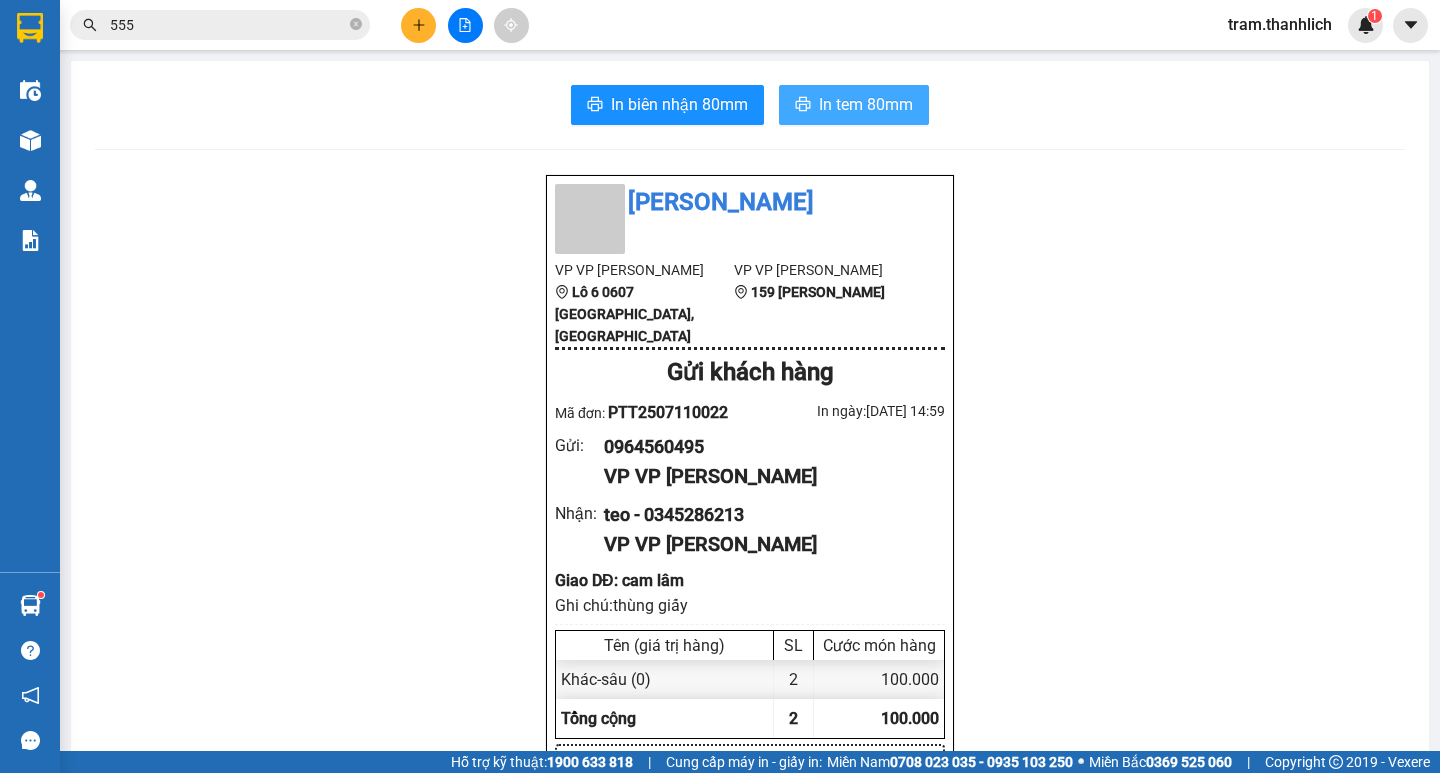 scroll, scrollTop: 0, scrollLeft: 0, axis: both 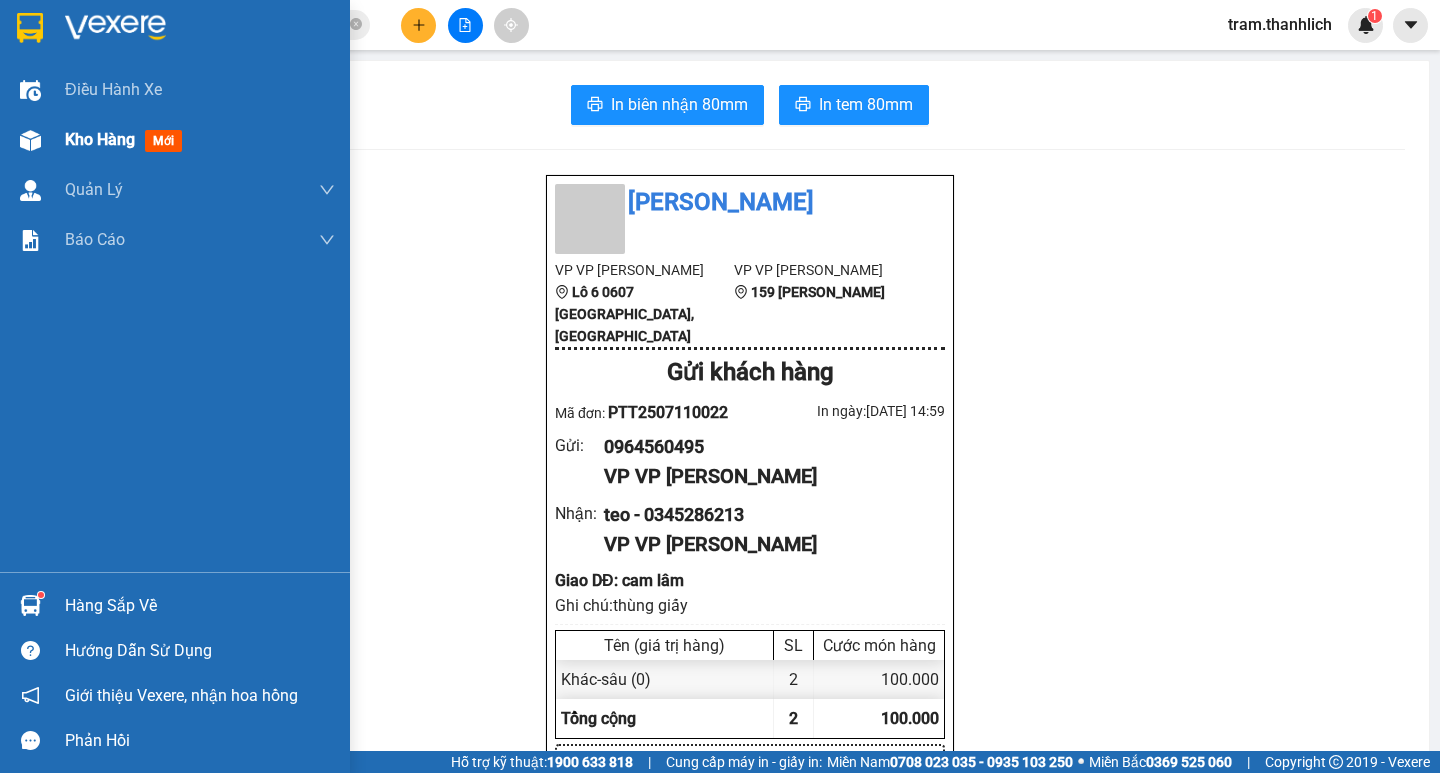 click on "Kho hàng" at bounding box center [100, 139] 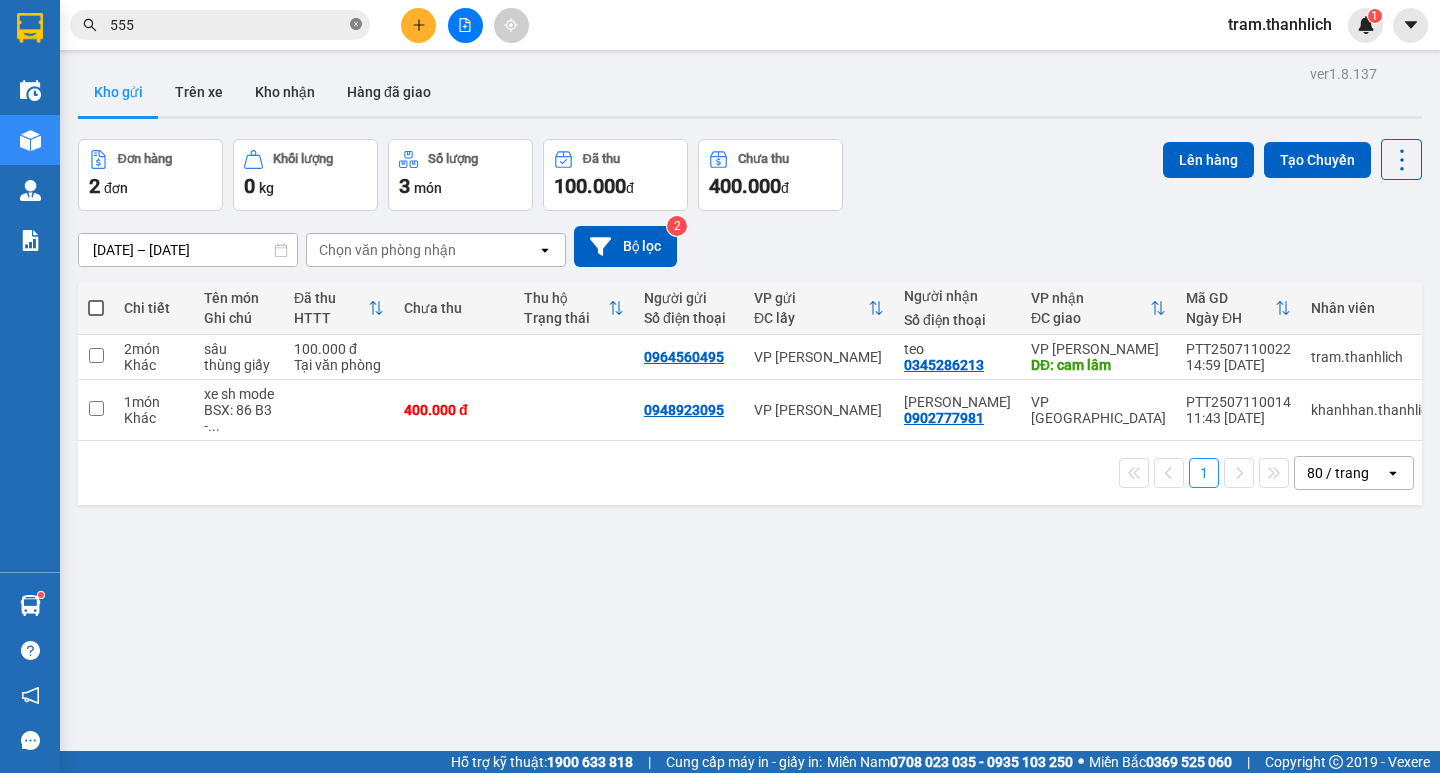 click 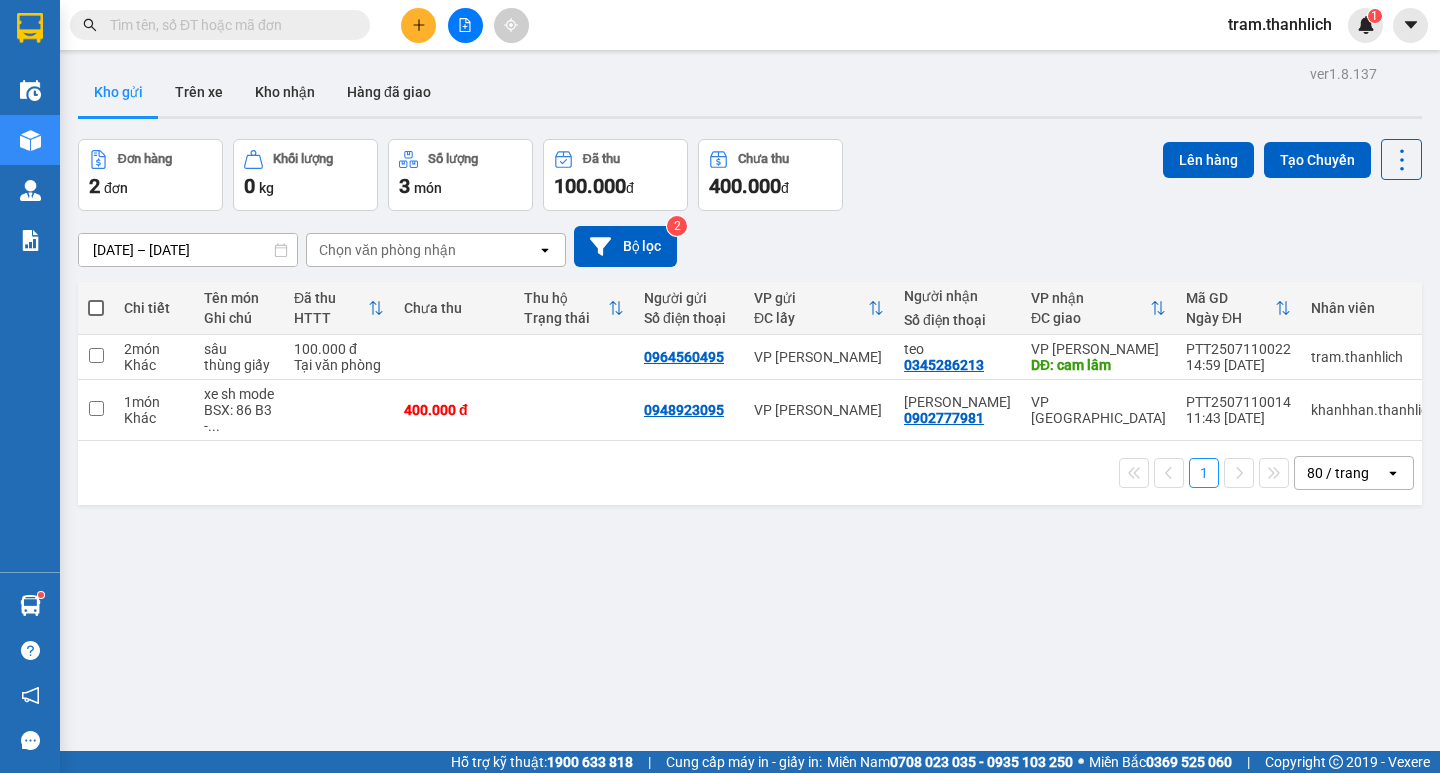 click at bounding box center [465, 25] 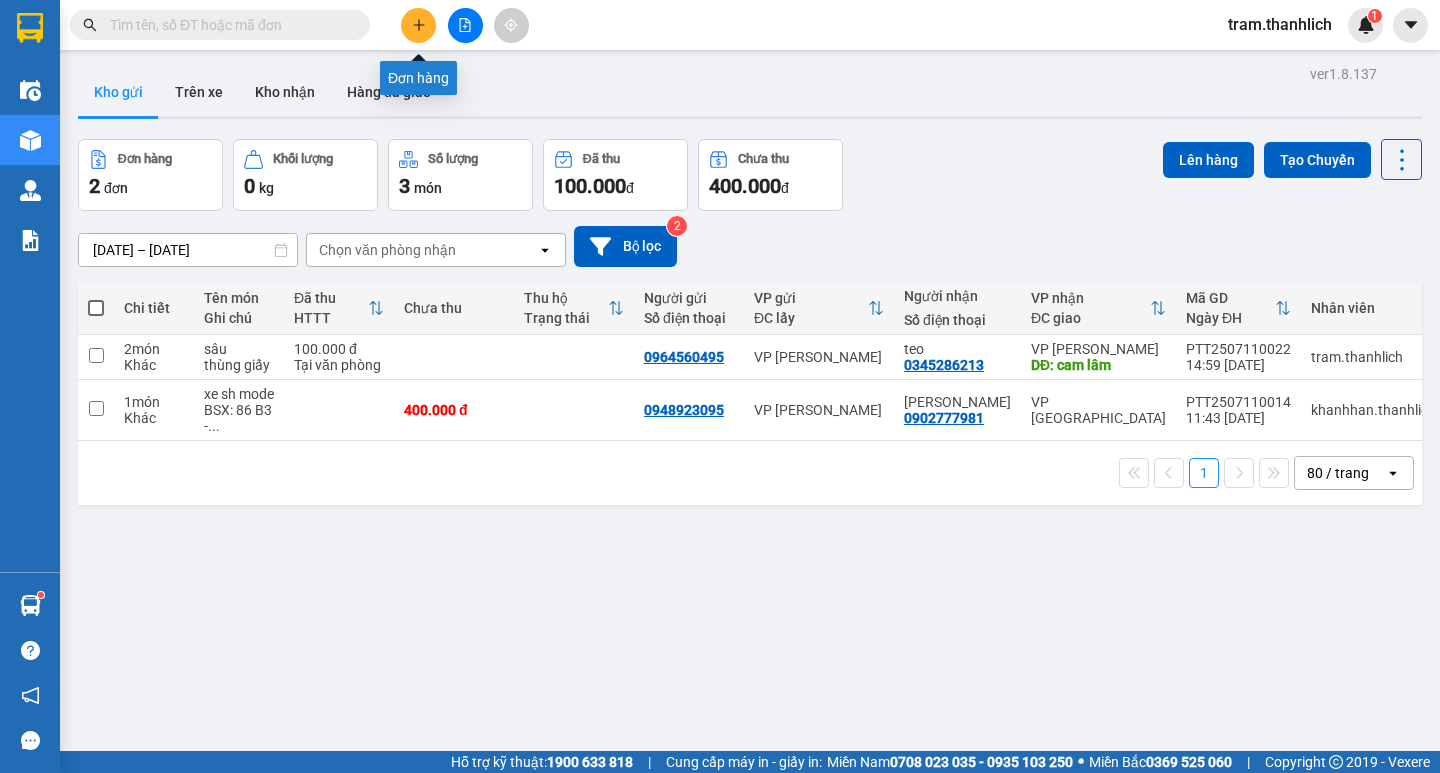 click at bounding box center [418, 25] 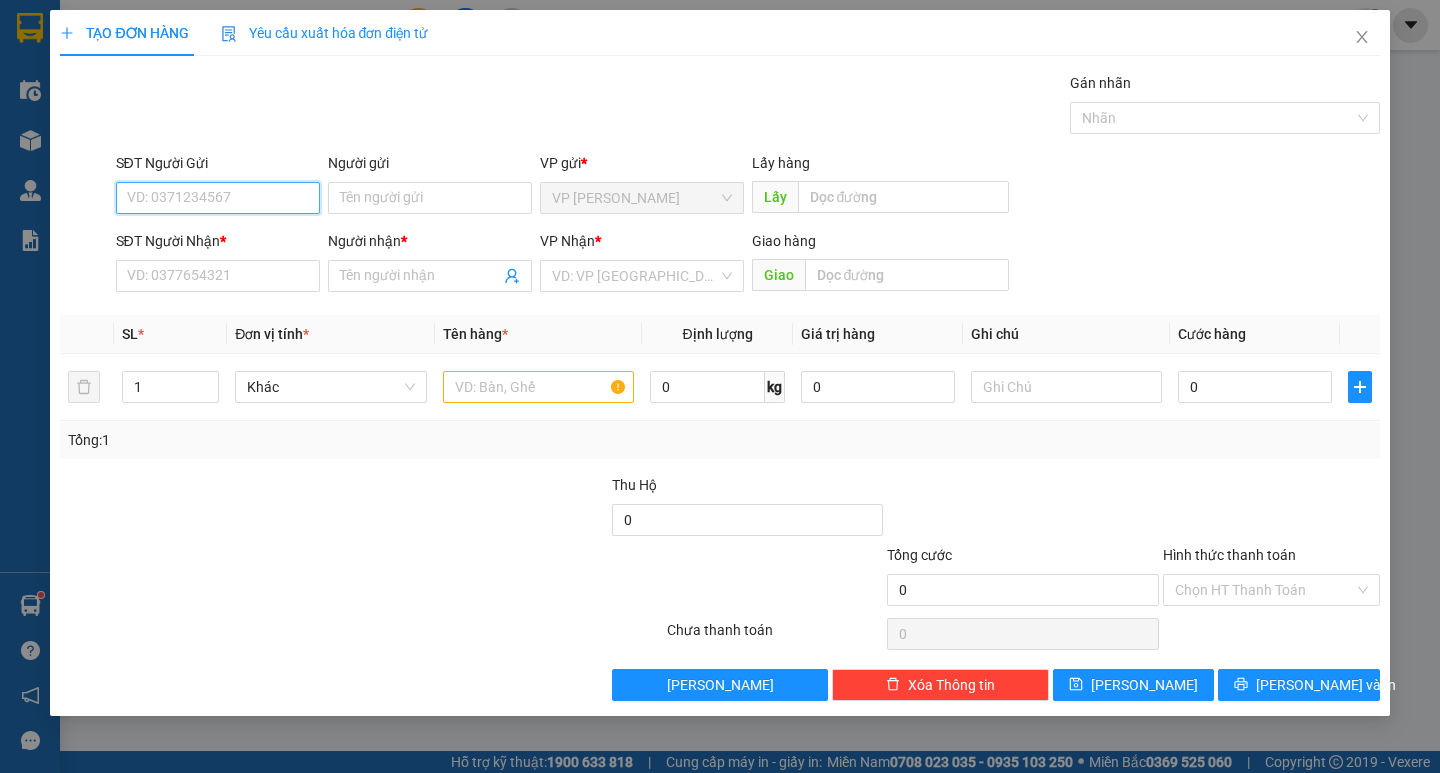 click on "SĐT Người Gửi" at bounding box center (218, 198) 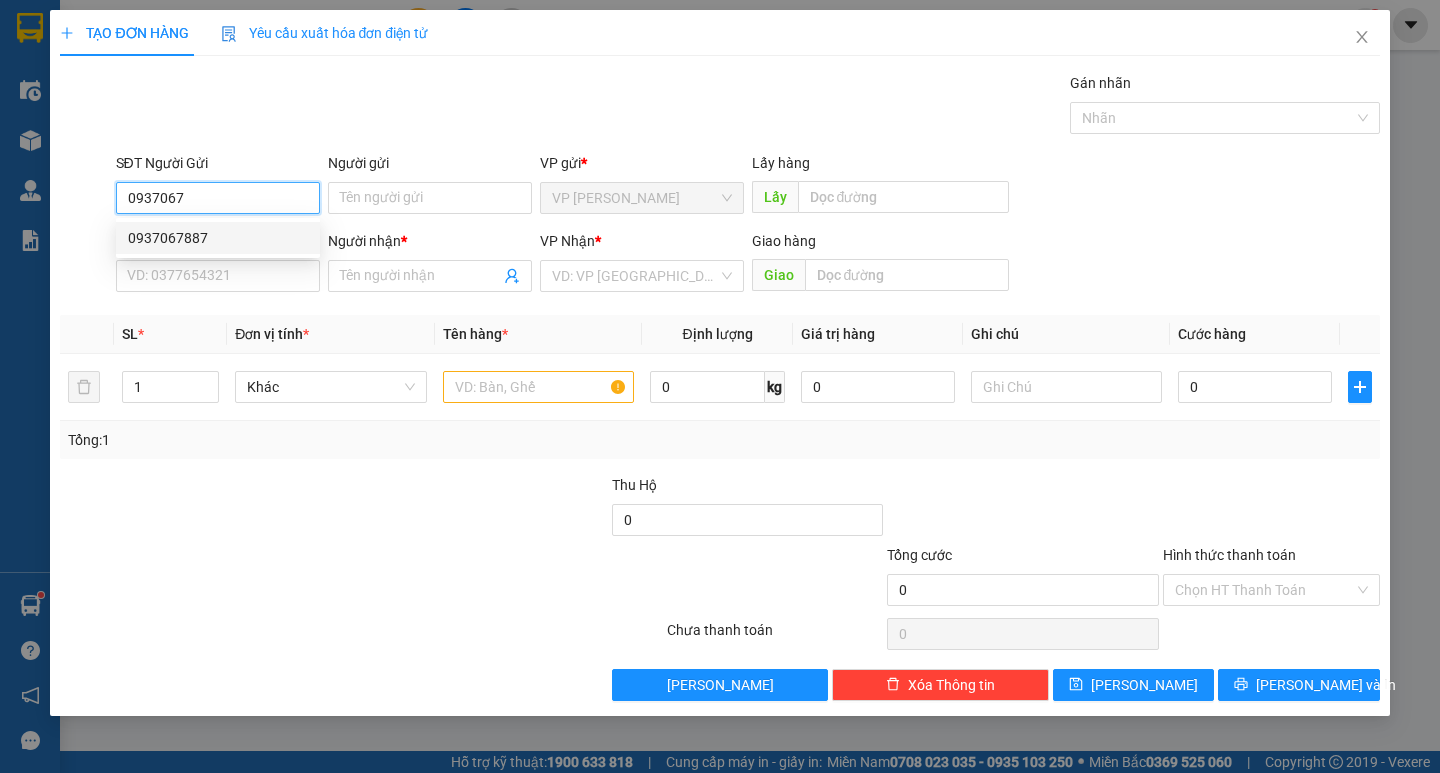 click on "0937067887" at bounding box center [218, 238] 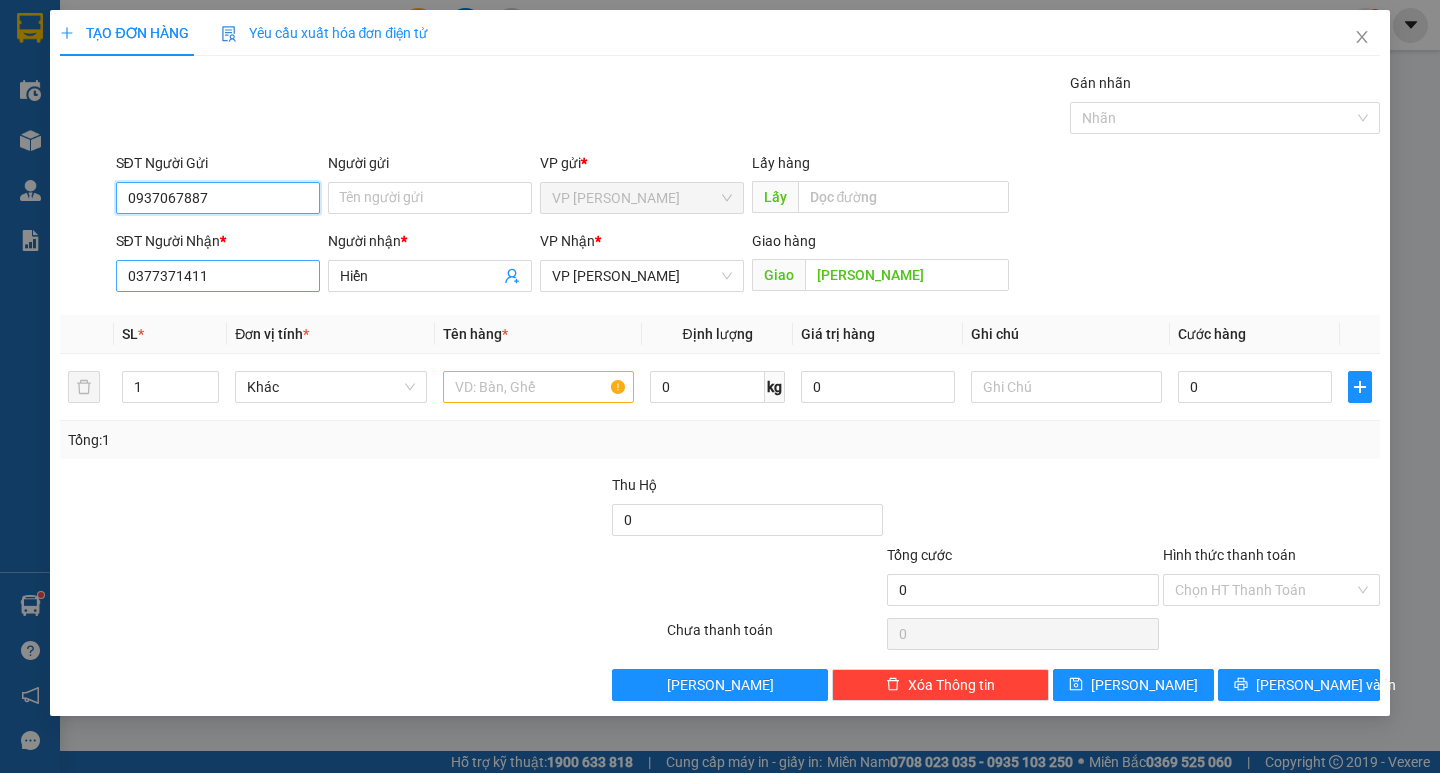type on "0937067887" 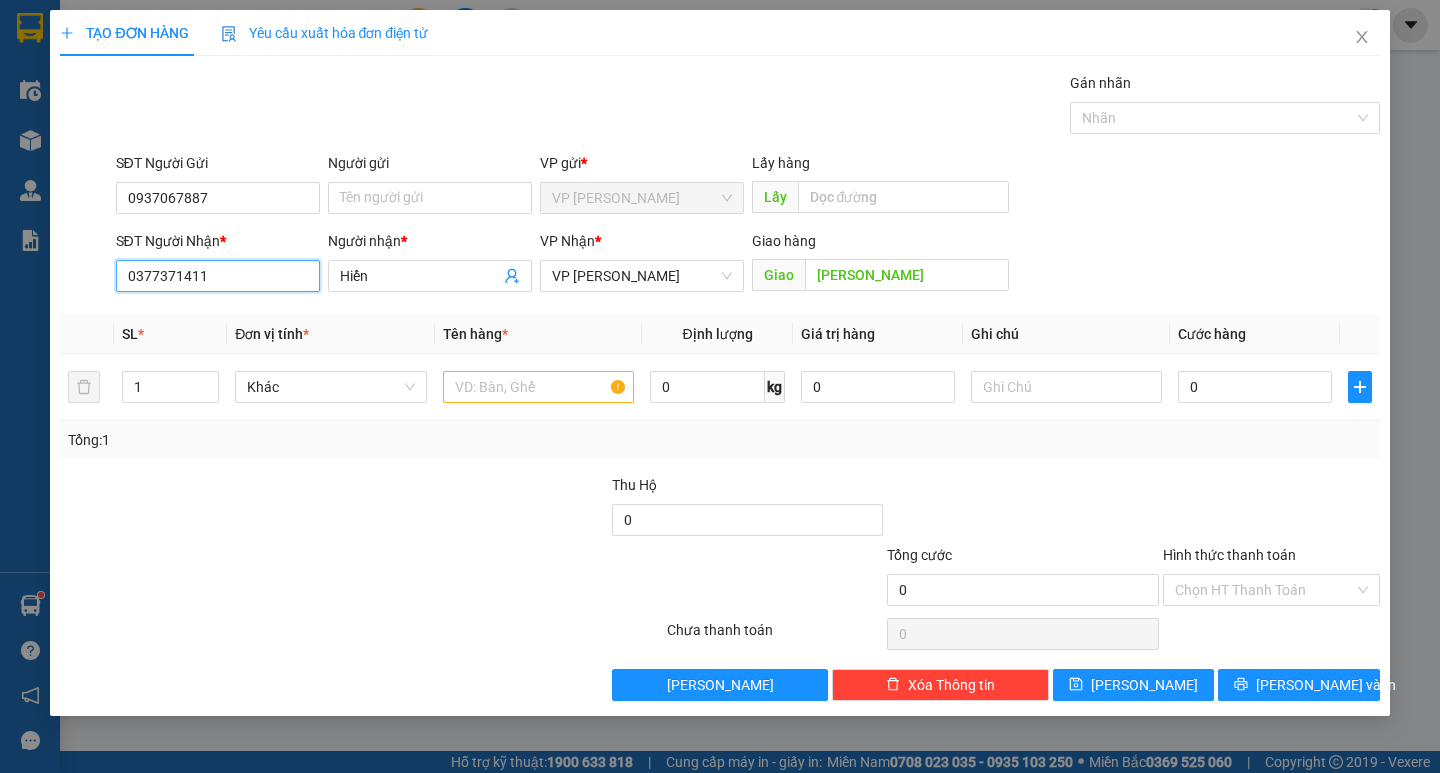 click on "0377371411" at bounding box center (218, 276) 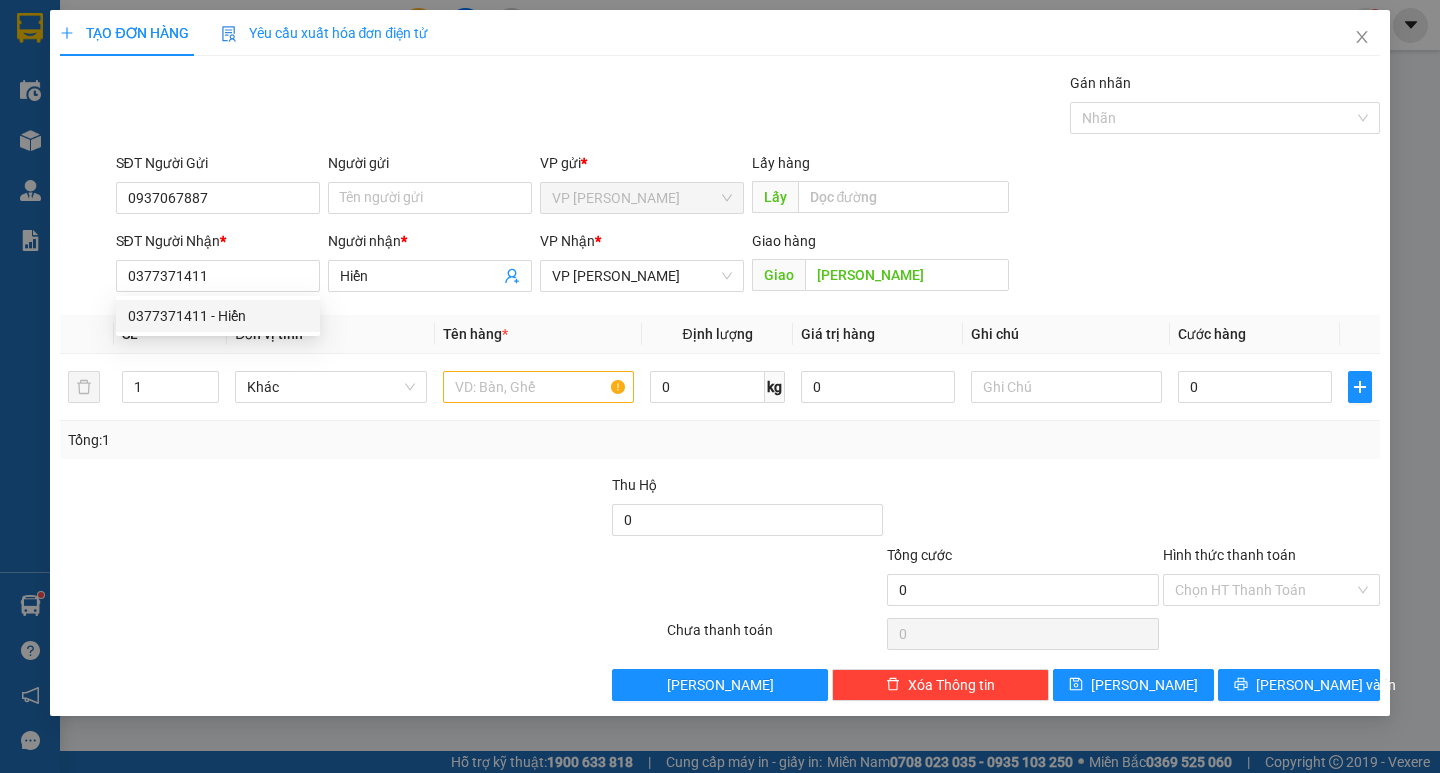 click on "Tổng:  1" at bounding box center [719, 440] 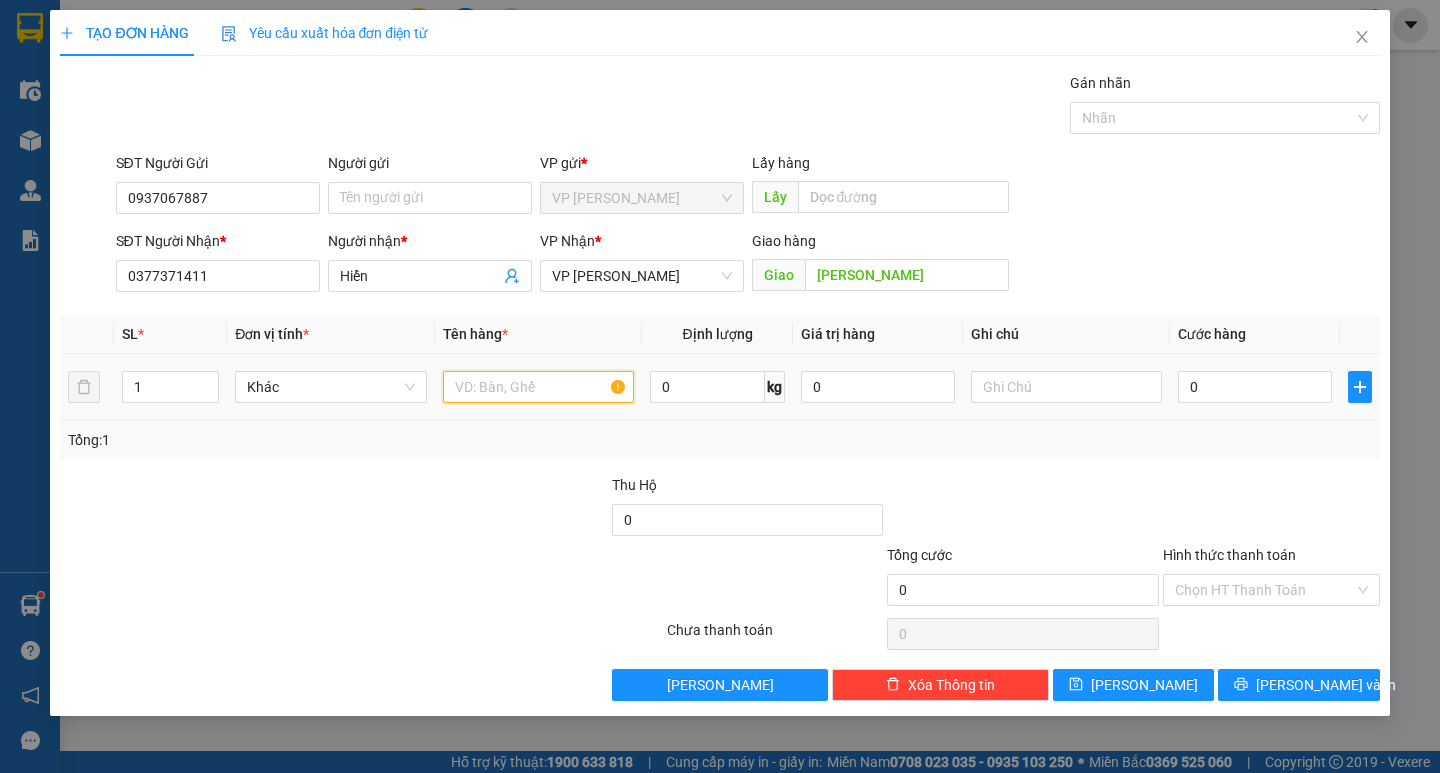 click at bounding box center [538, 387] 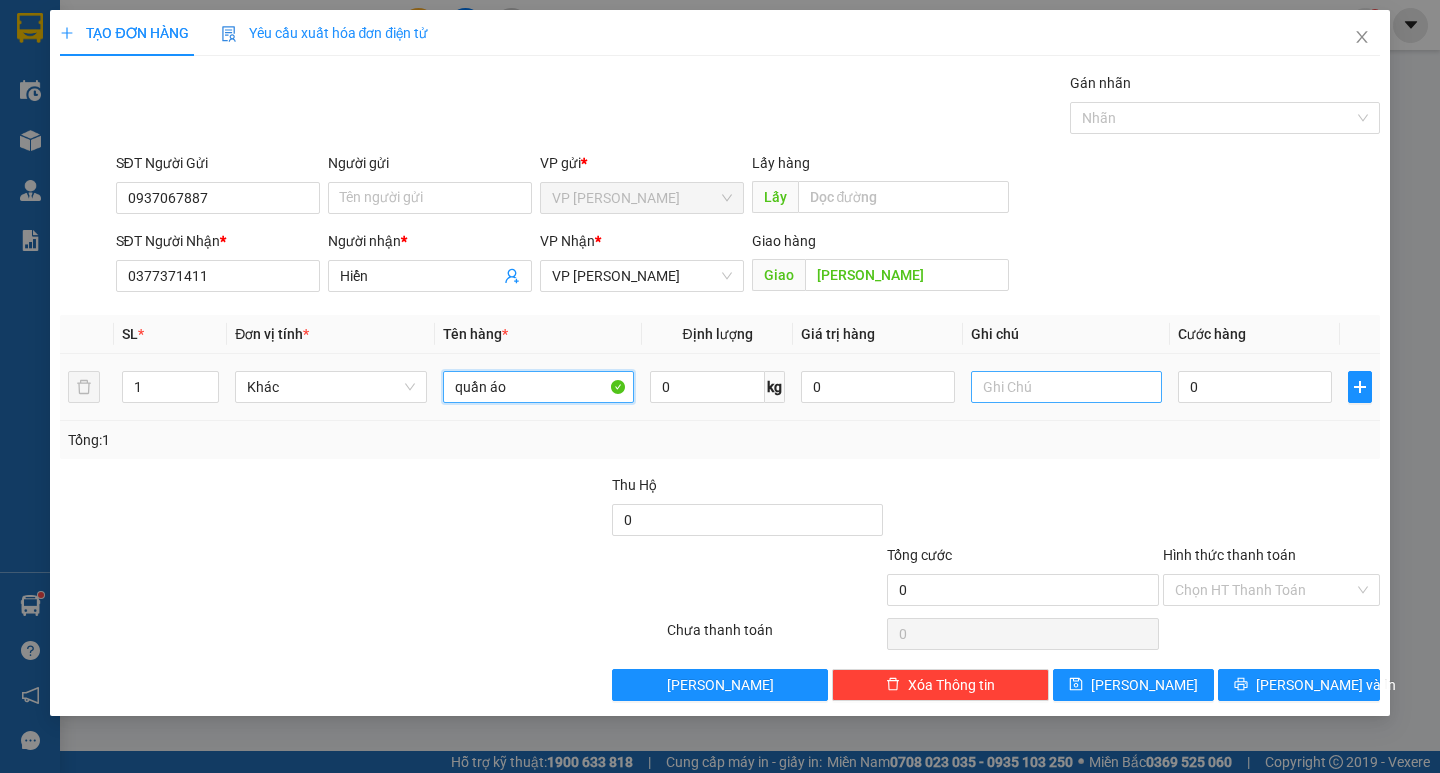 type on "quần áo" 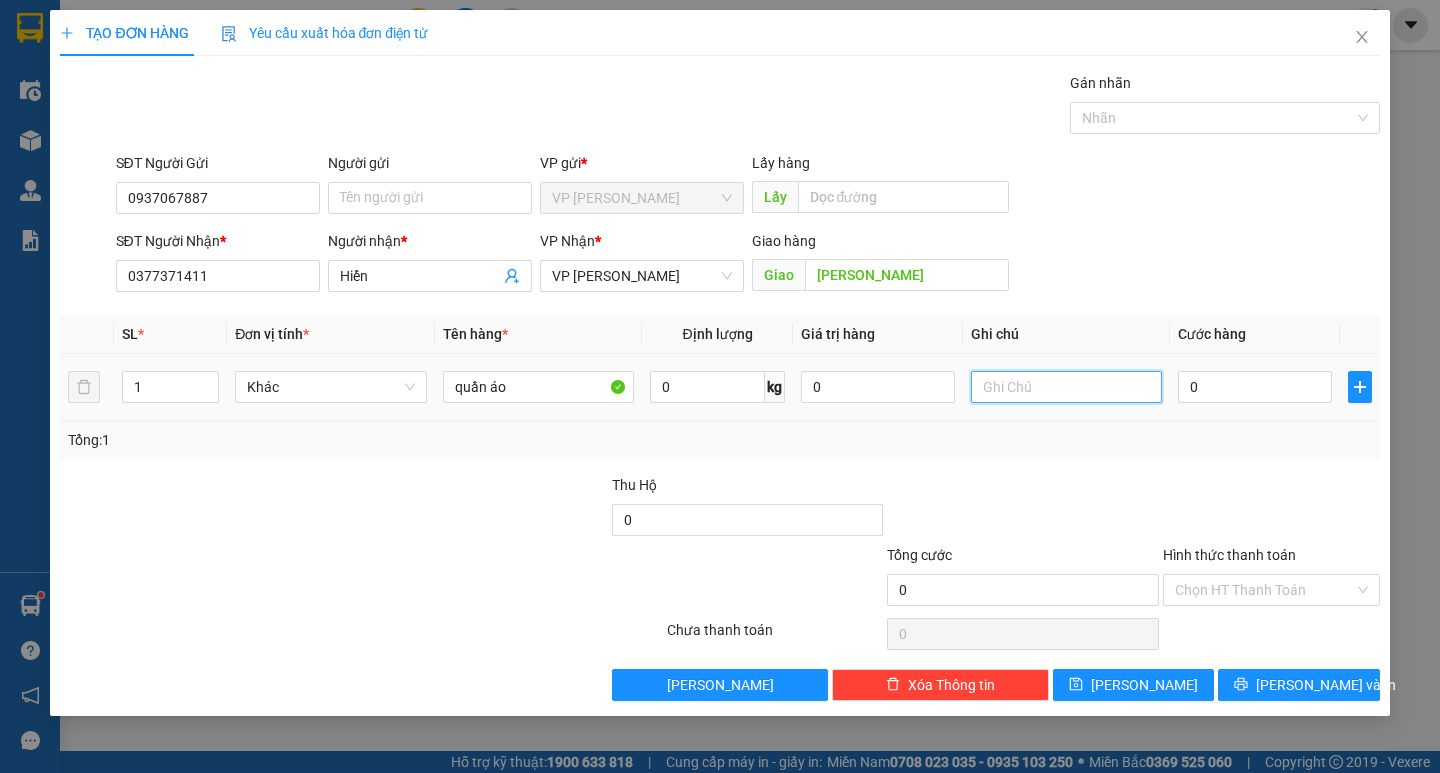 click at bounding box center (1066, 387) 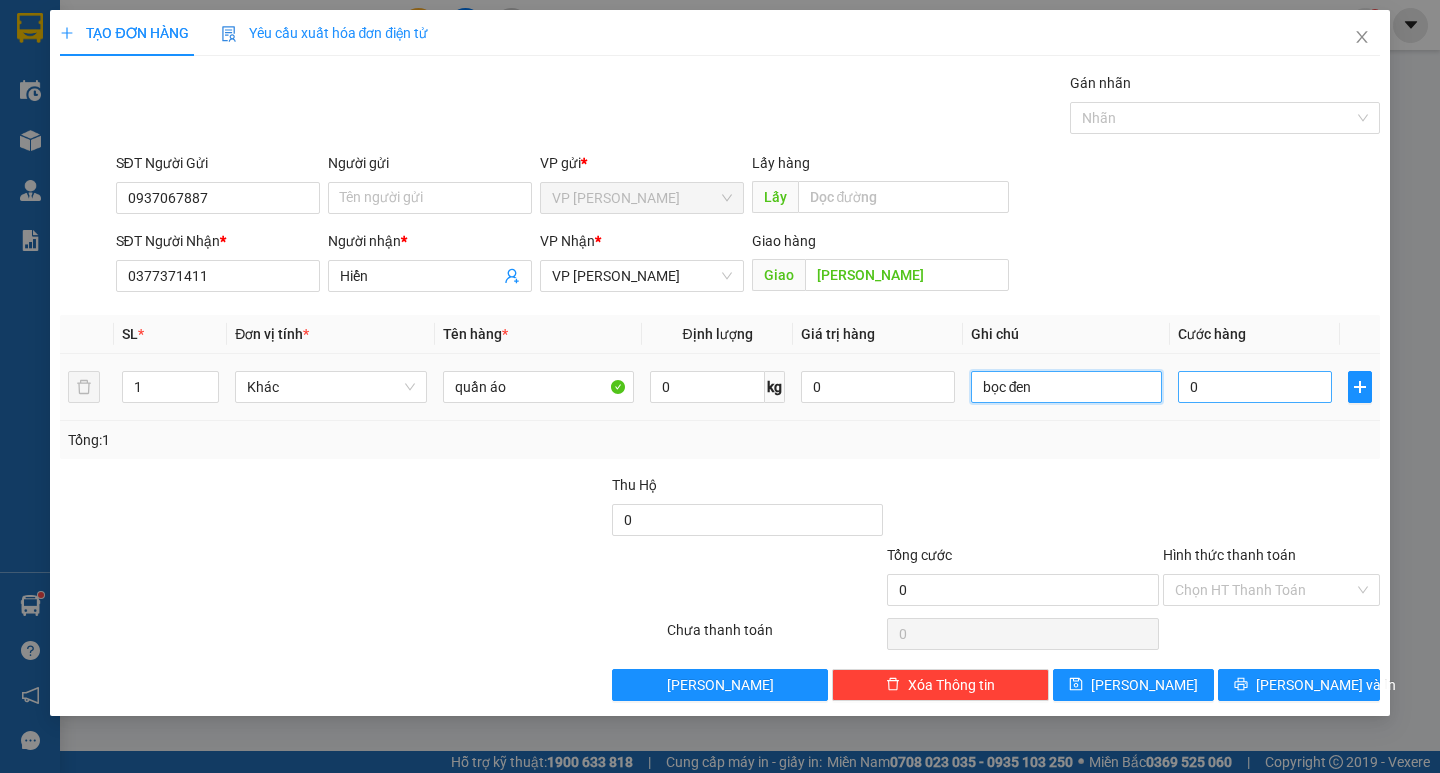 type on "bọc đen" 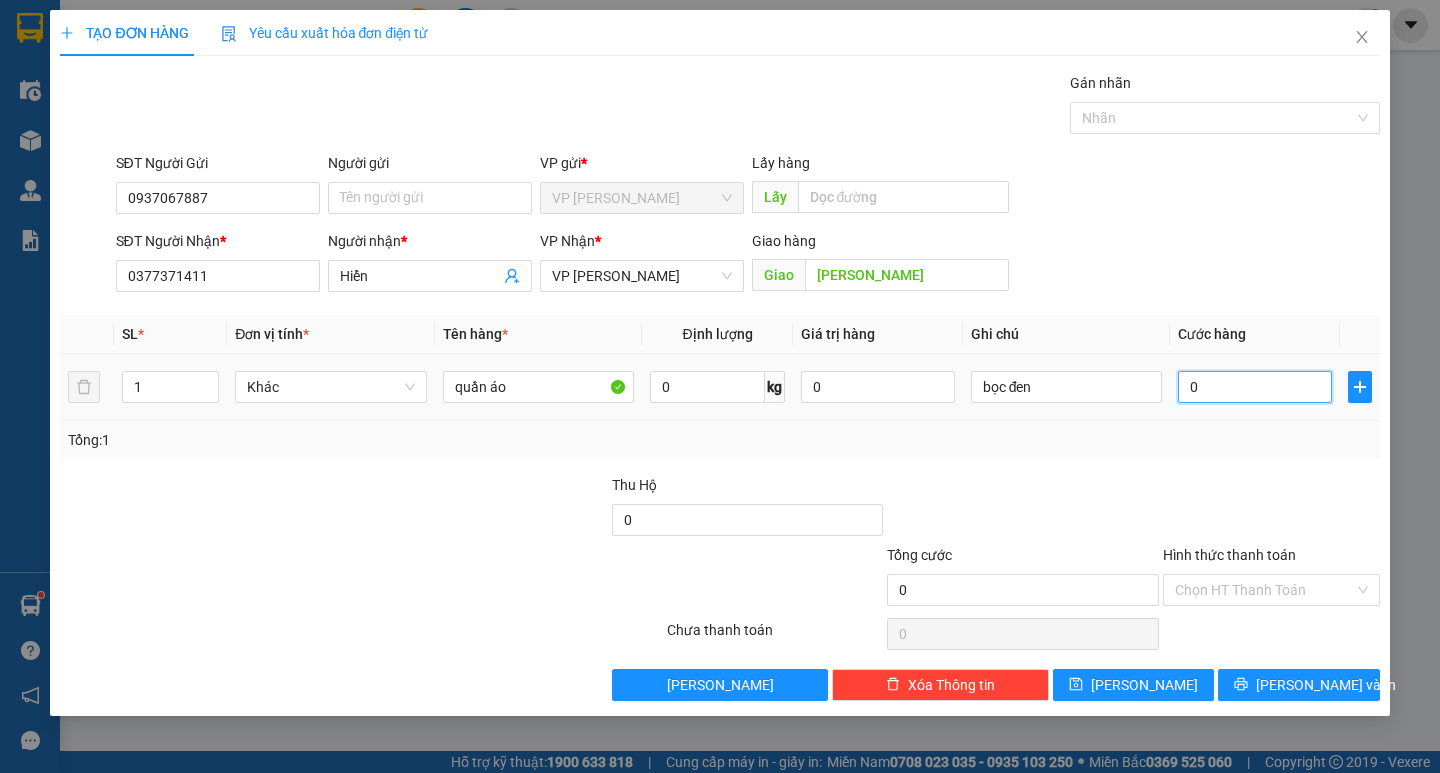 click on "0" at bounding box center (1255, 387) 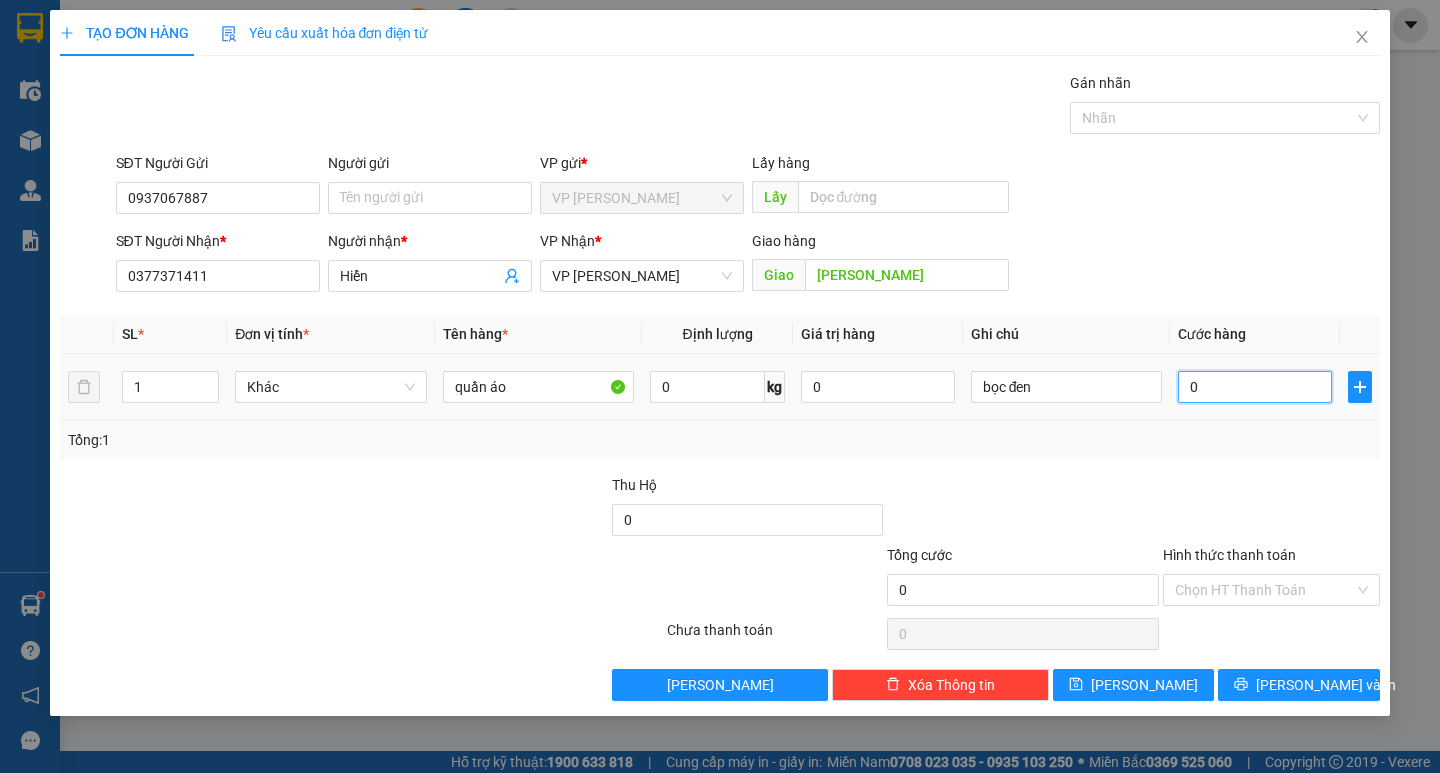 type on "7" 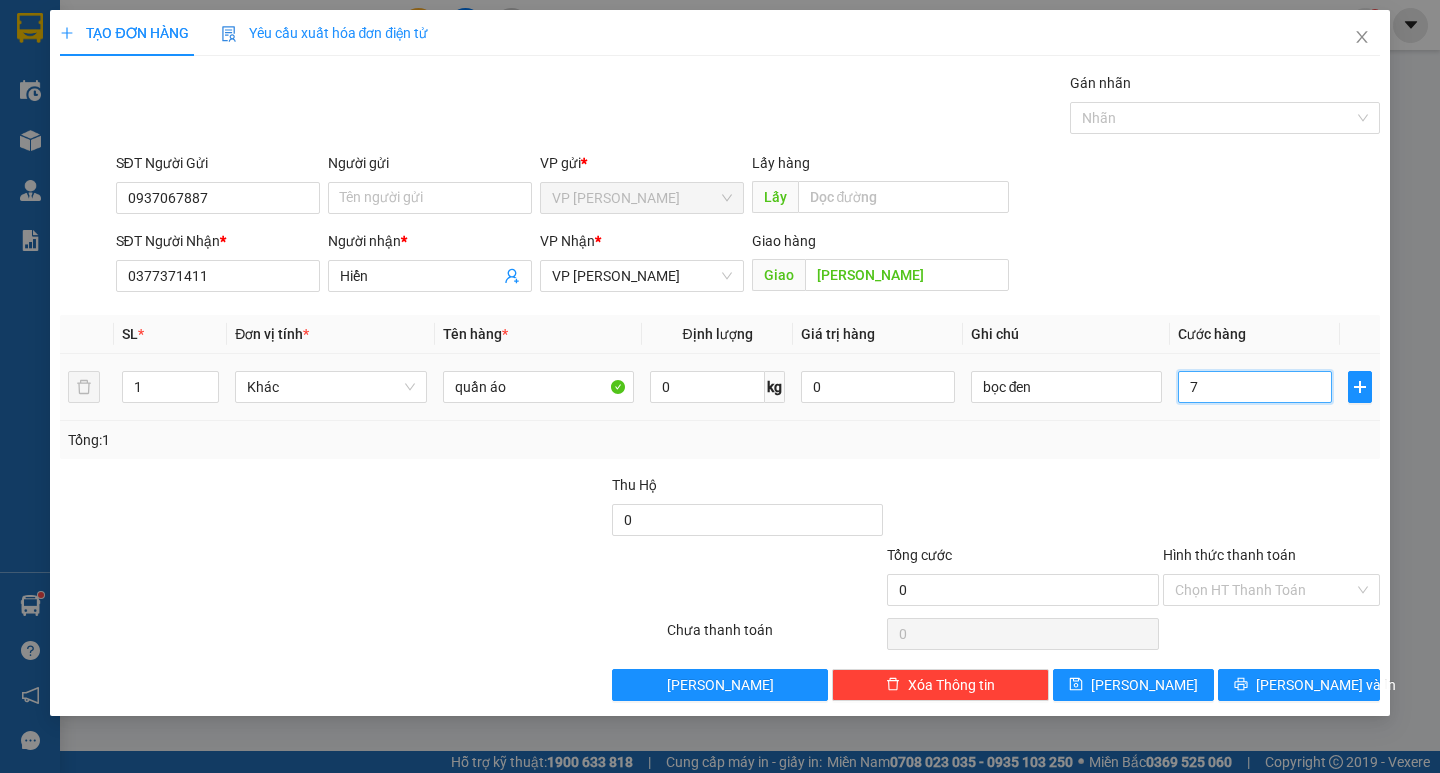 type on "7" 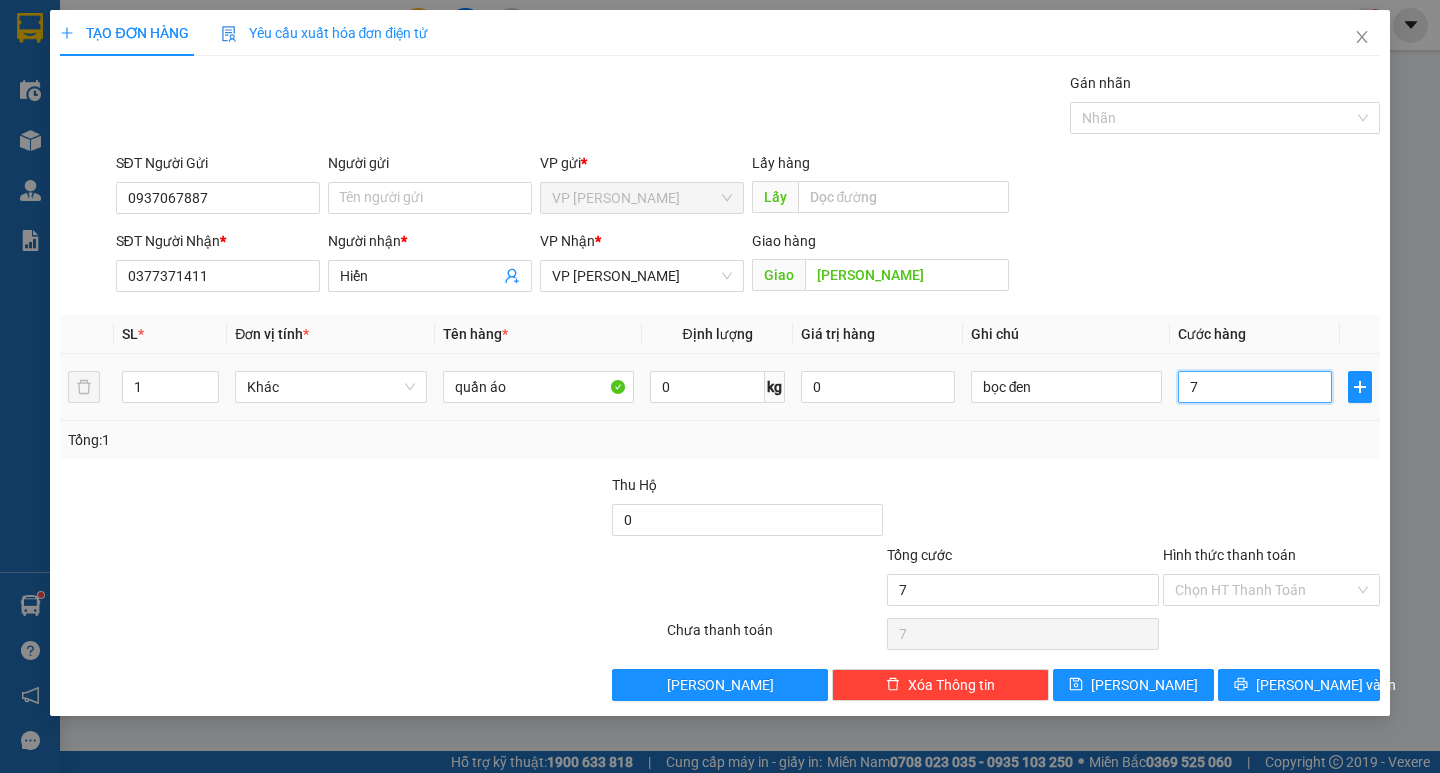 type on "0" 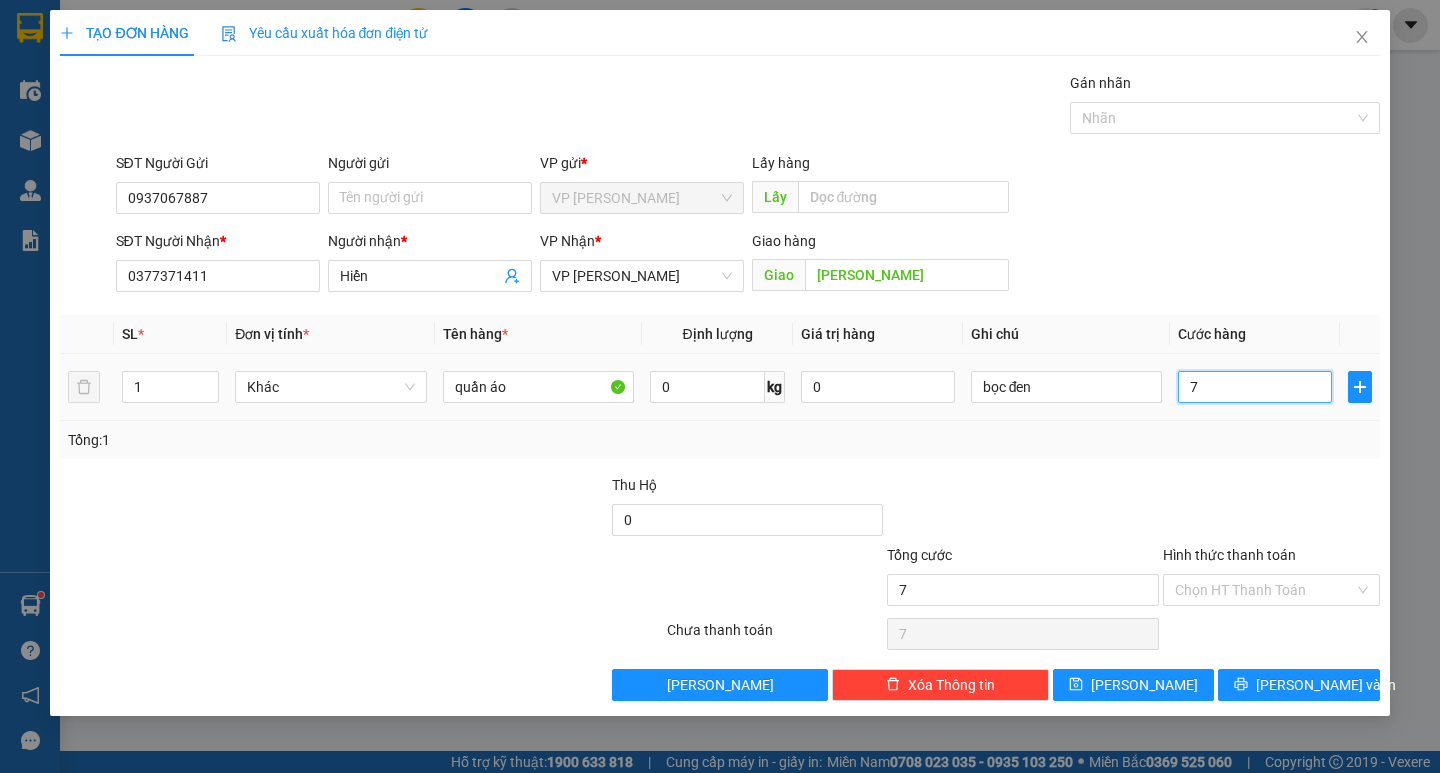 type on "0" 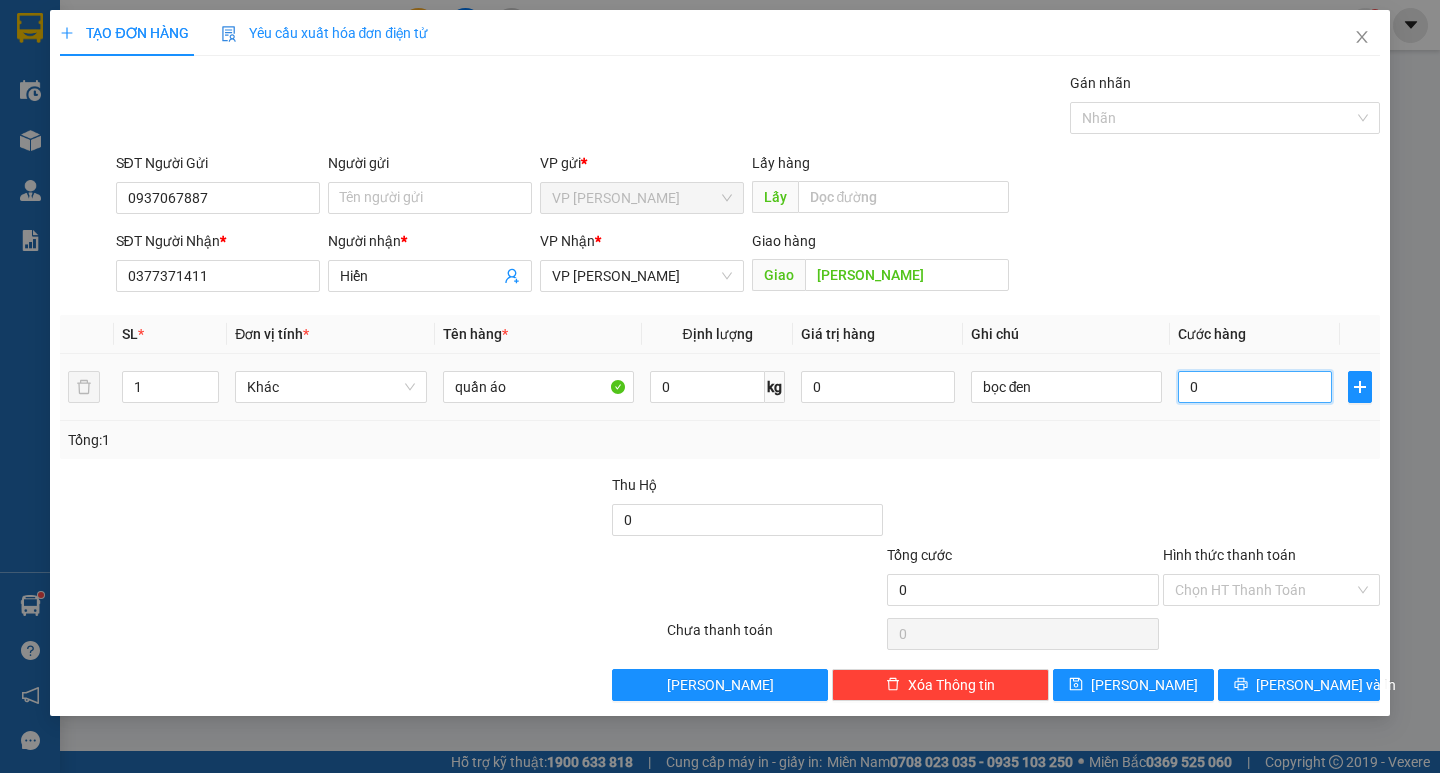 type on "06" 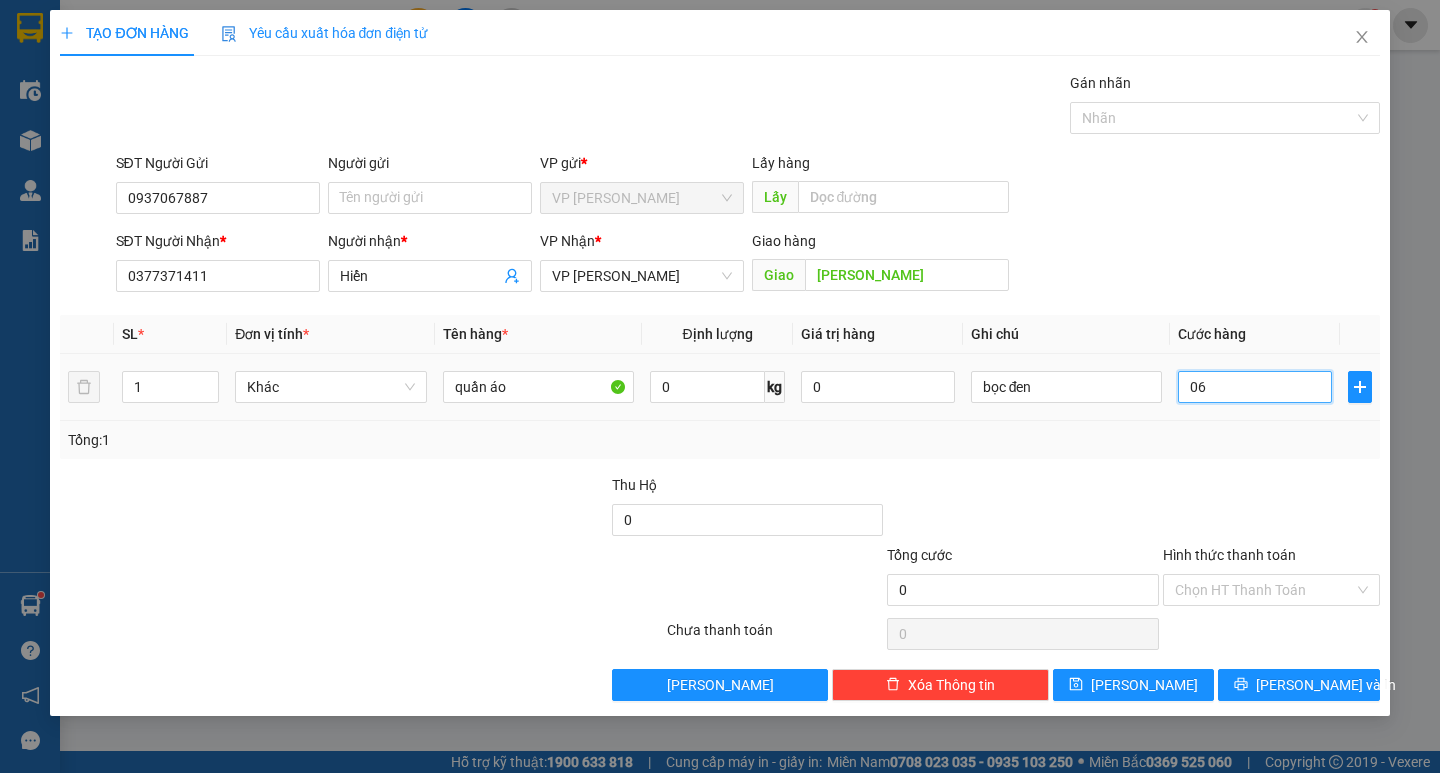 type on "6" 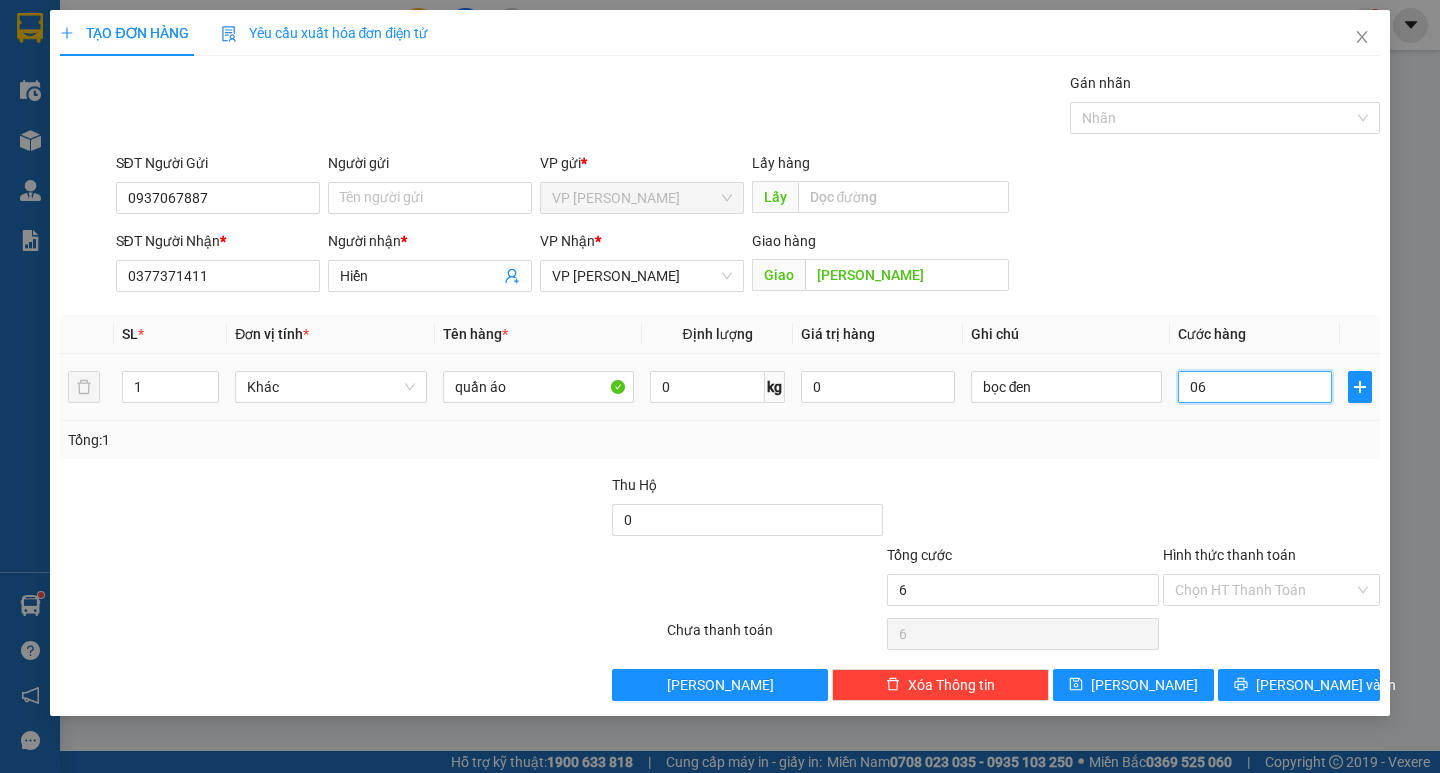 type on "060" 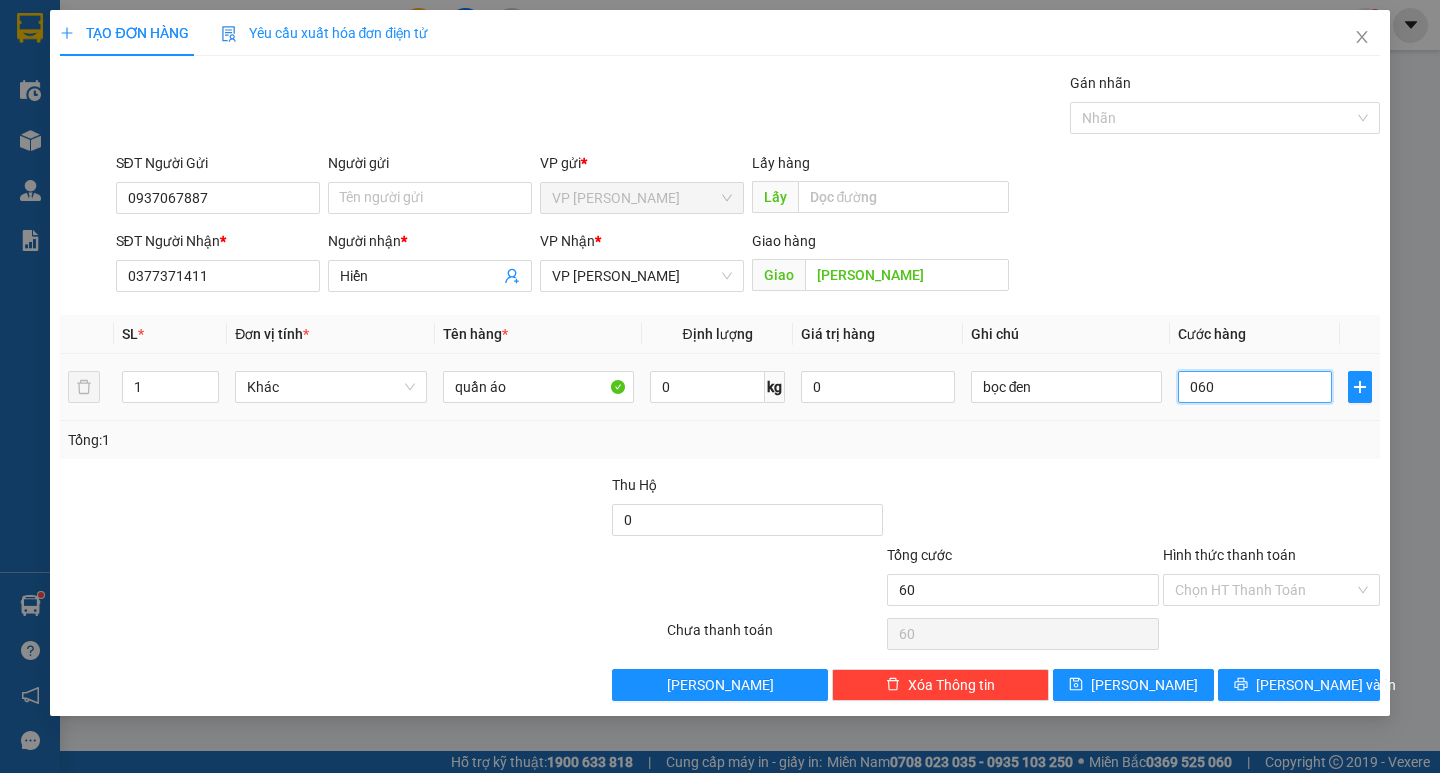 type on "0.600" 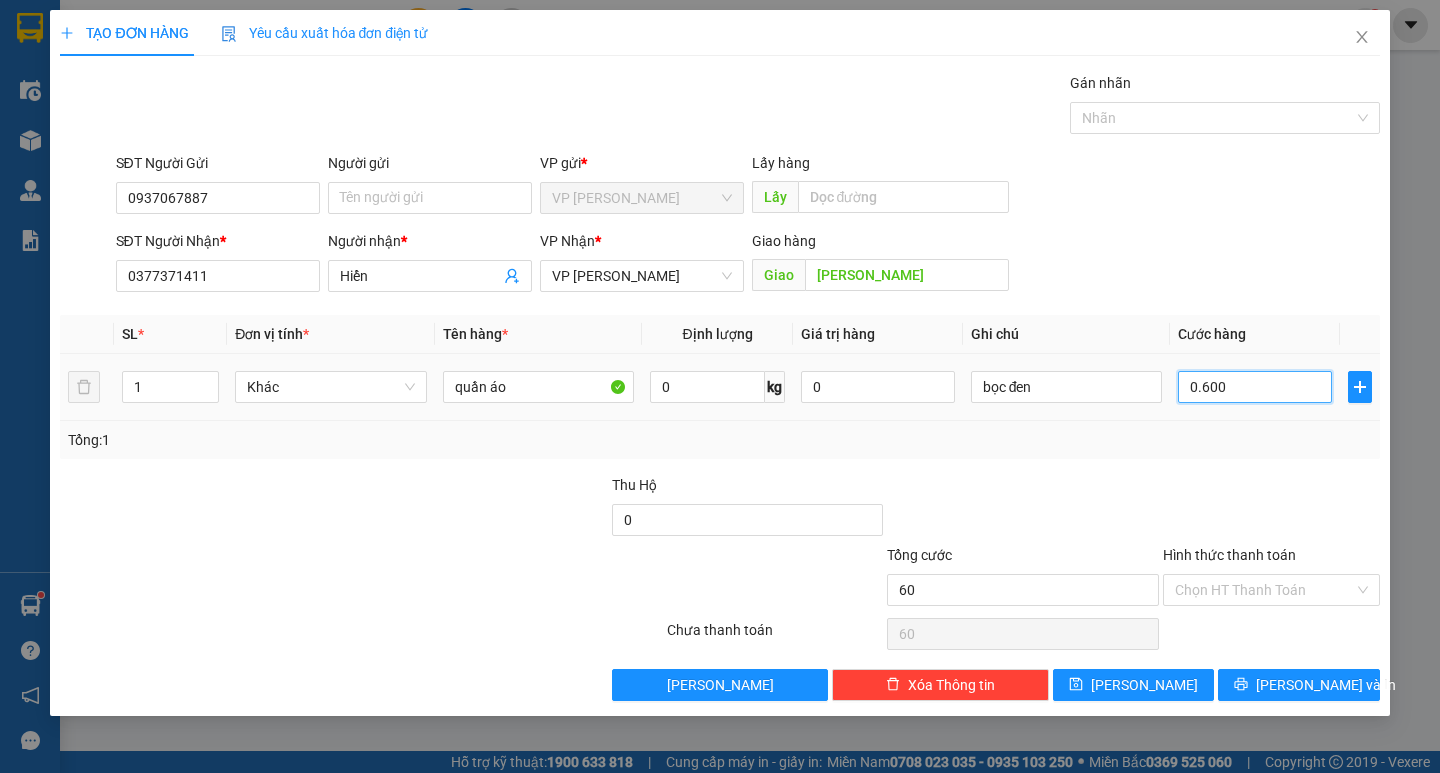 type on "600" 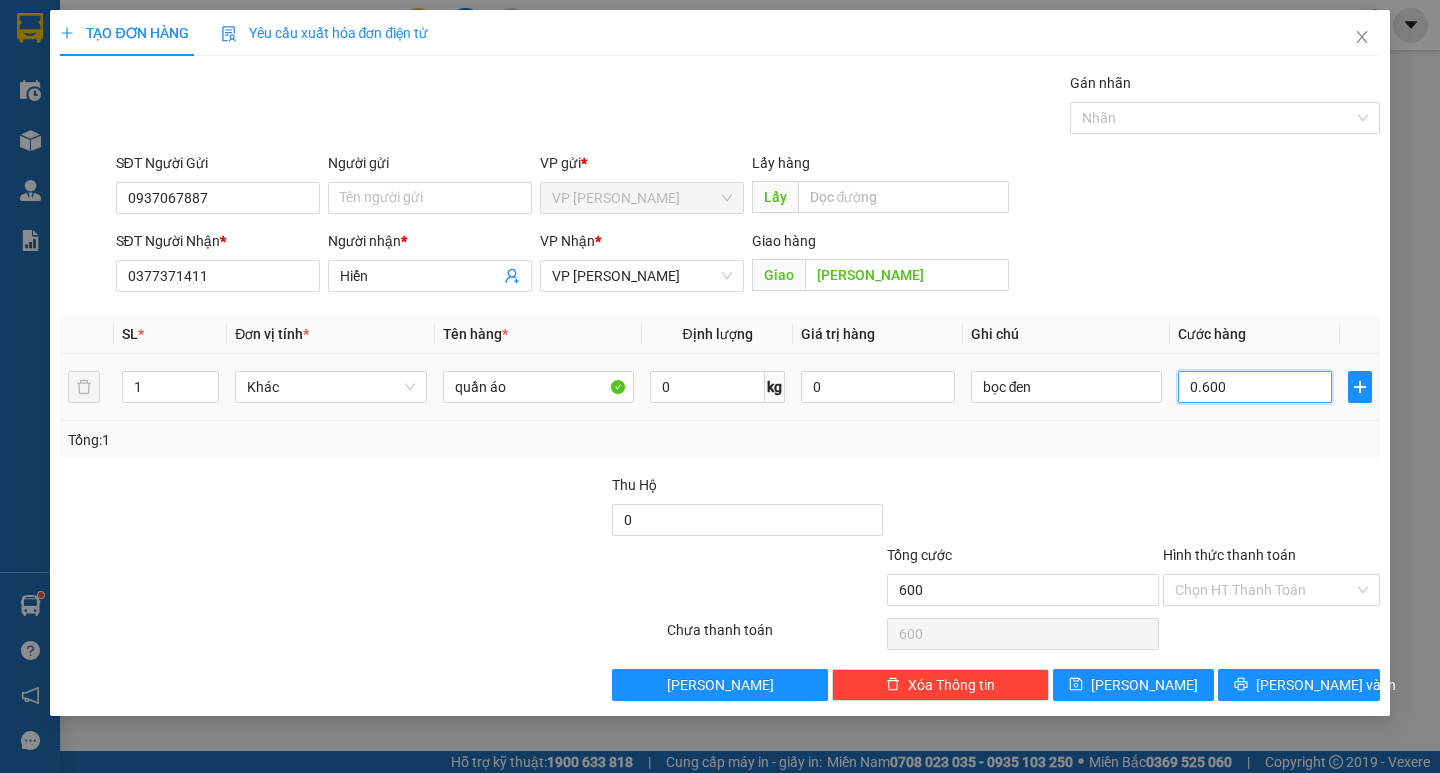 type on "06.000" 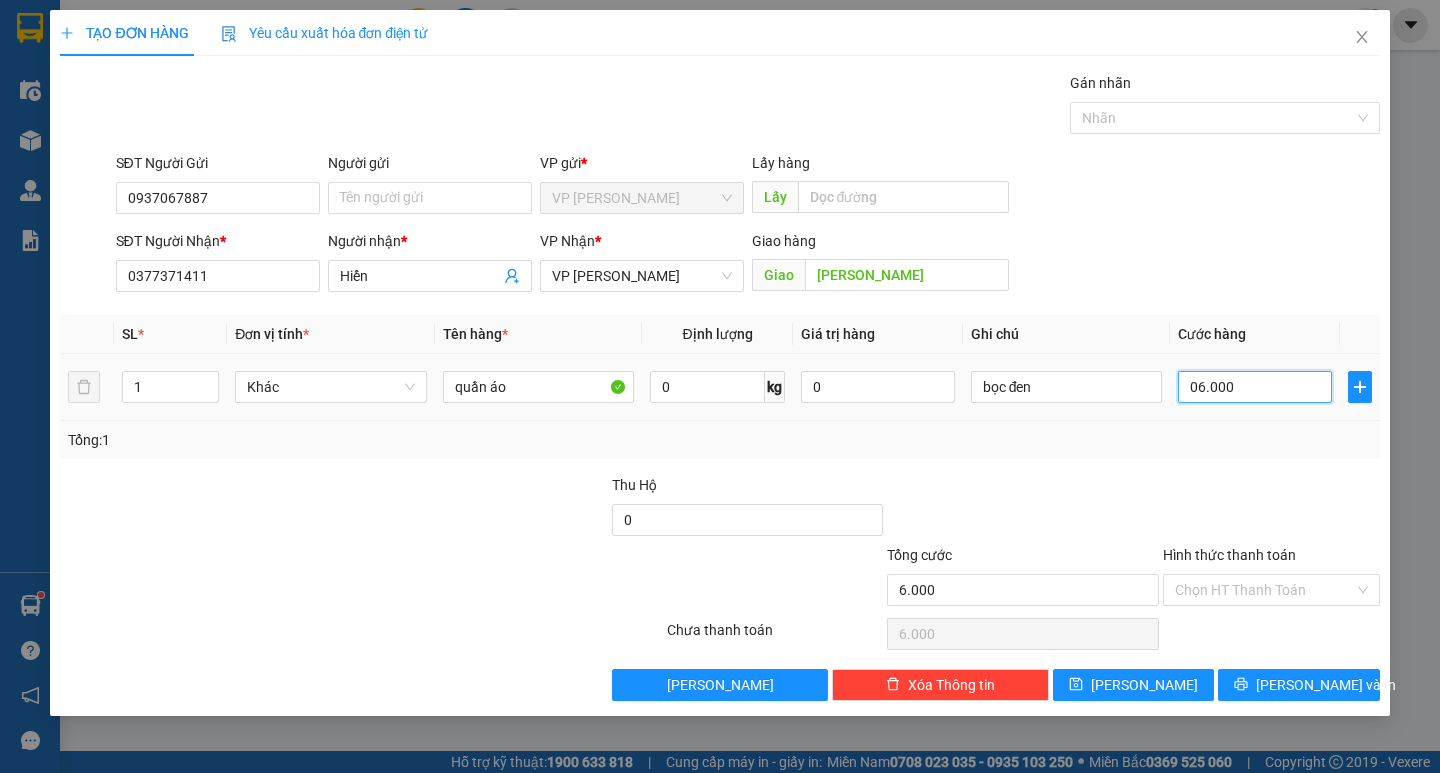 type on "060.000" 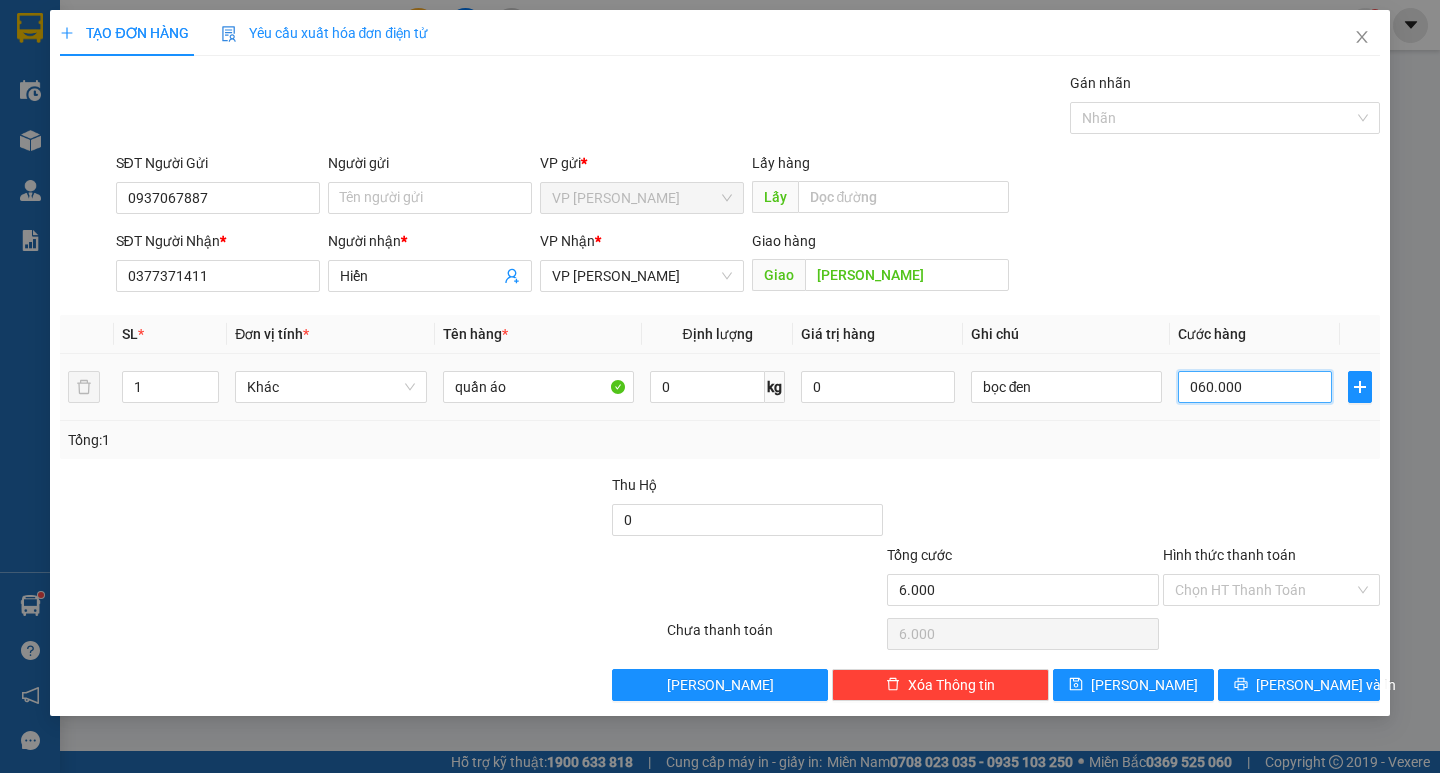 type on "60.000" 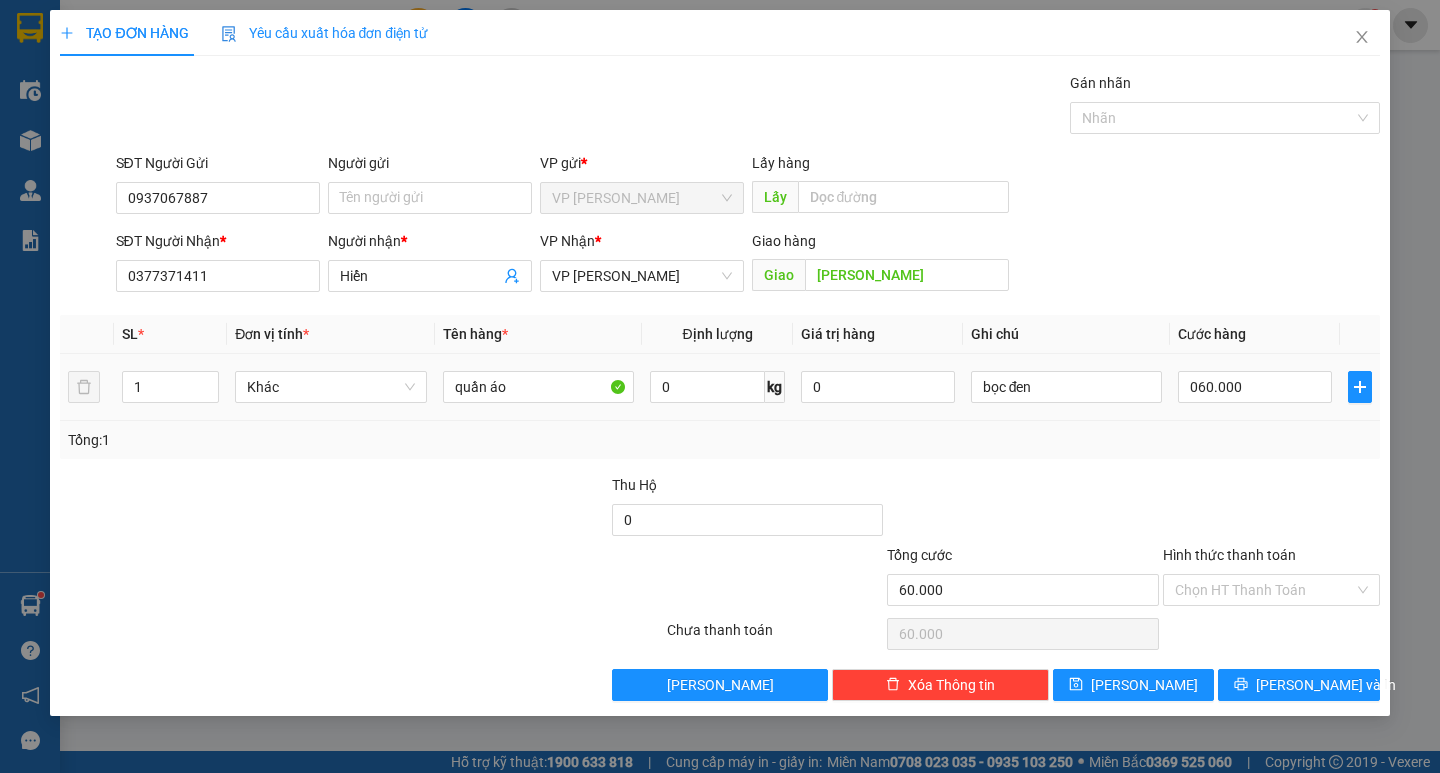 type on "60.000" 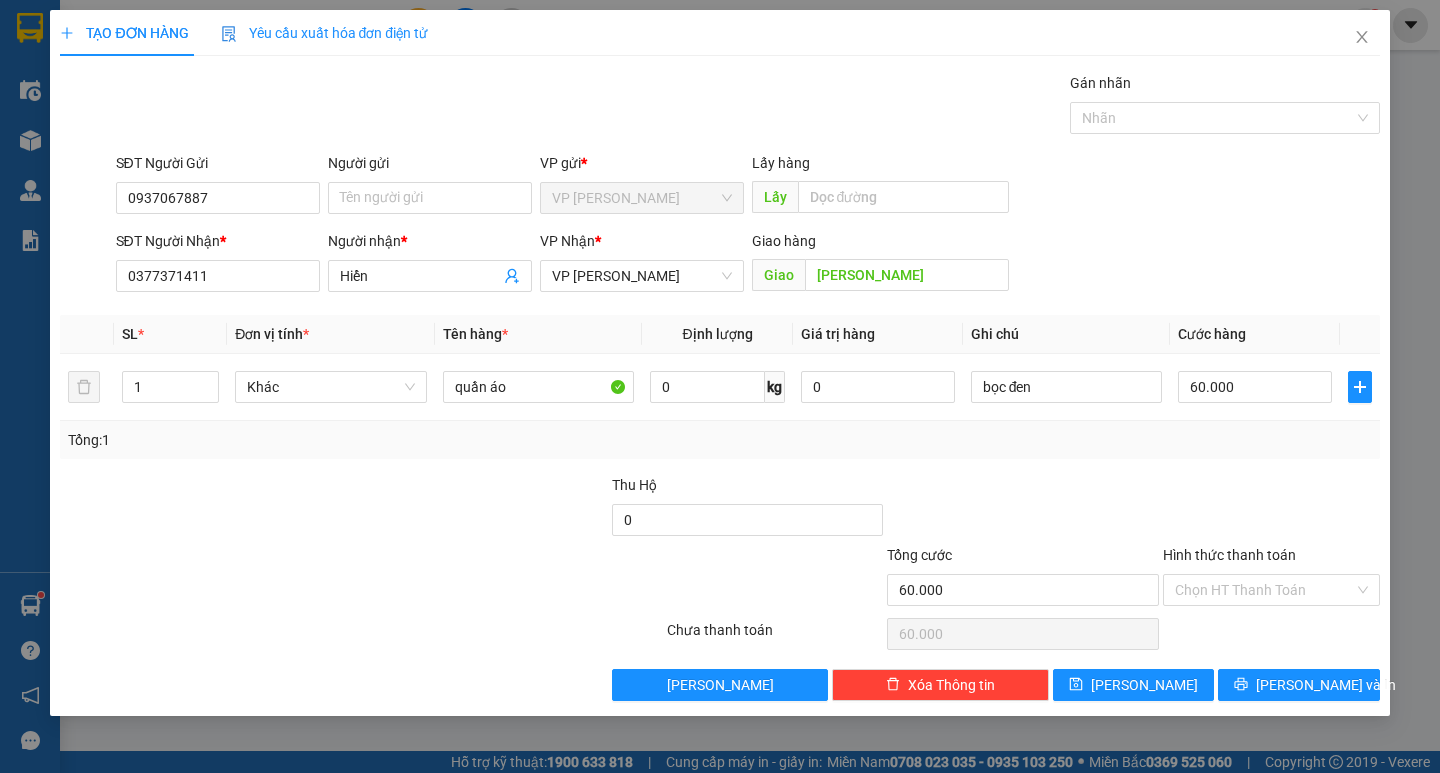 click at bounding box center [1271, 509] 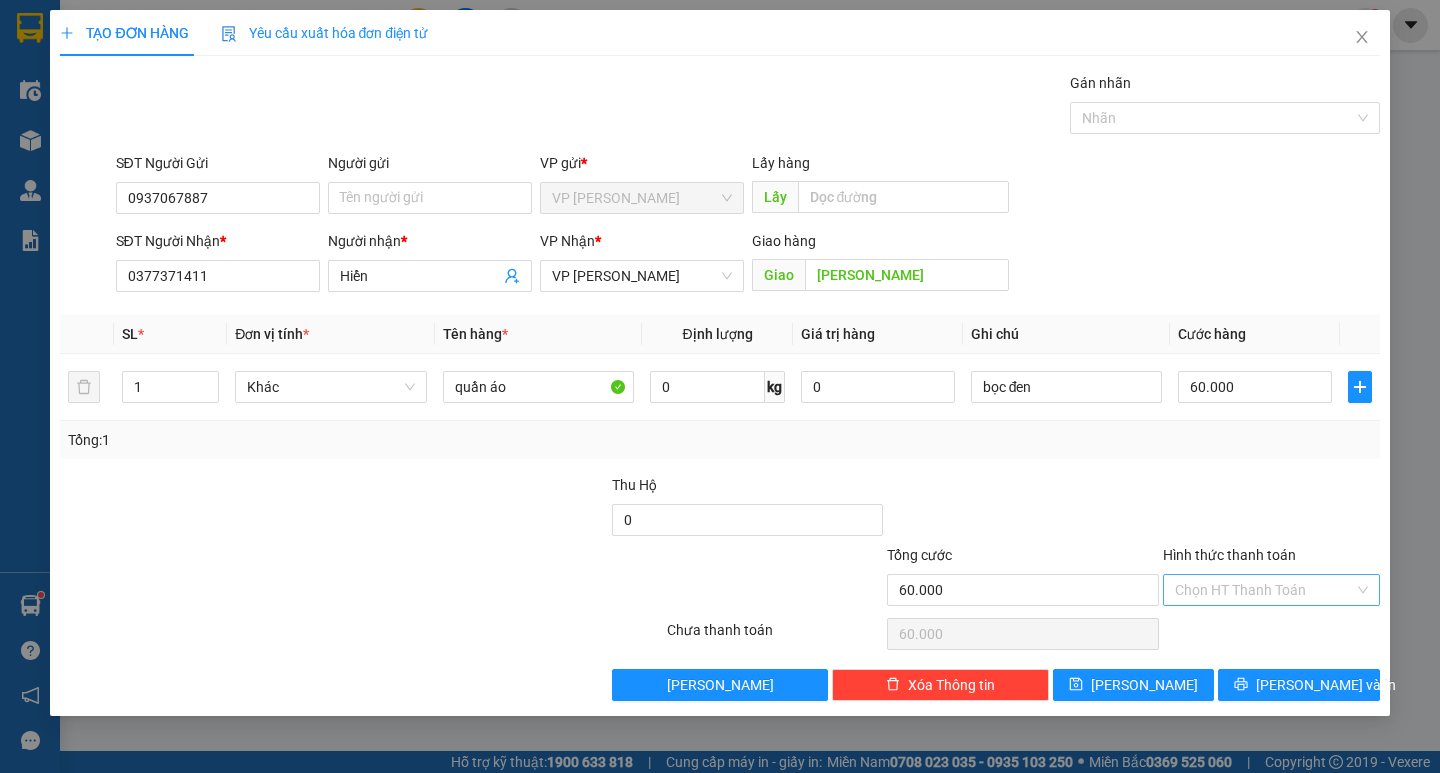 click on "Hình thức thanh toán" at bounding box center [1264, 590] 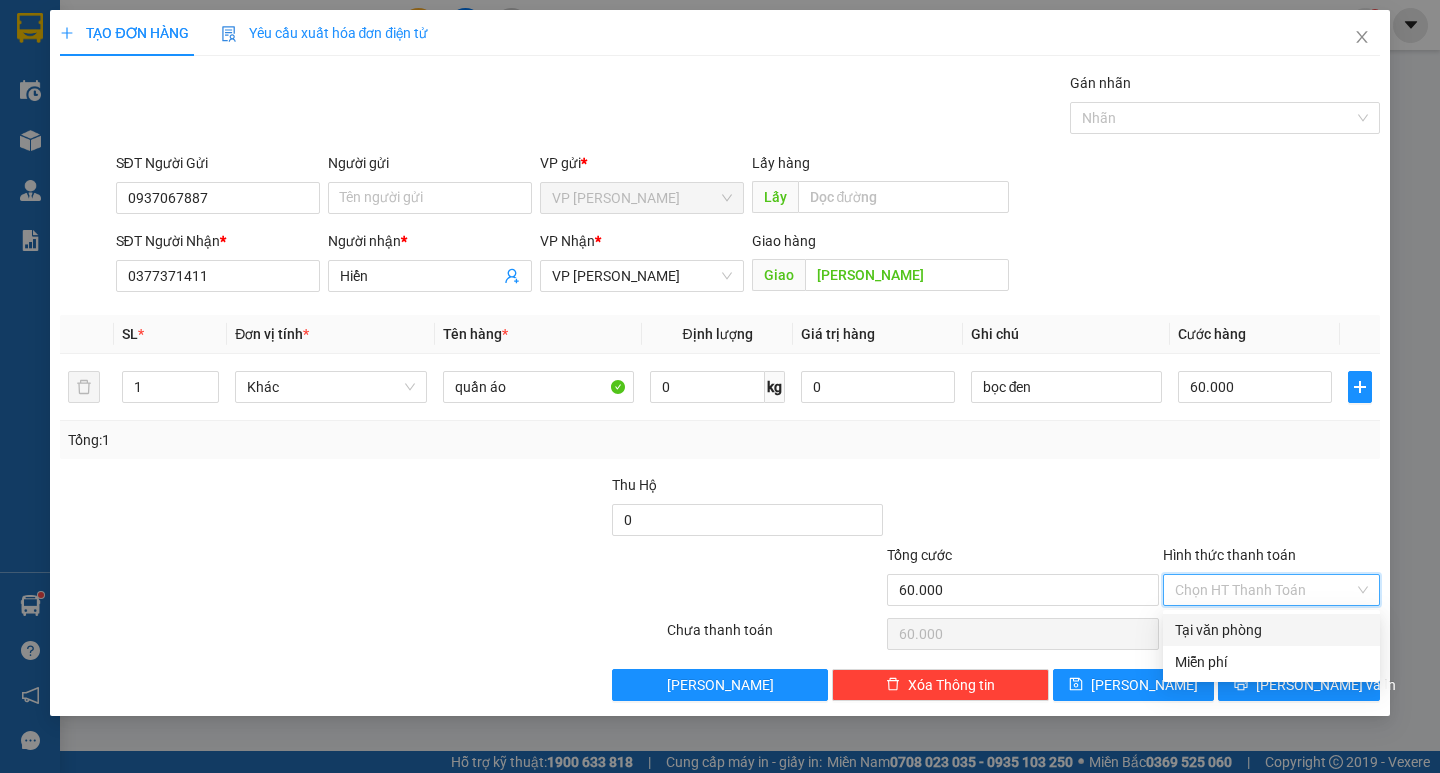 click on "Tại văn phòng" at bounding box center (1271, 630) 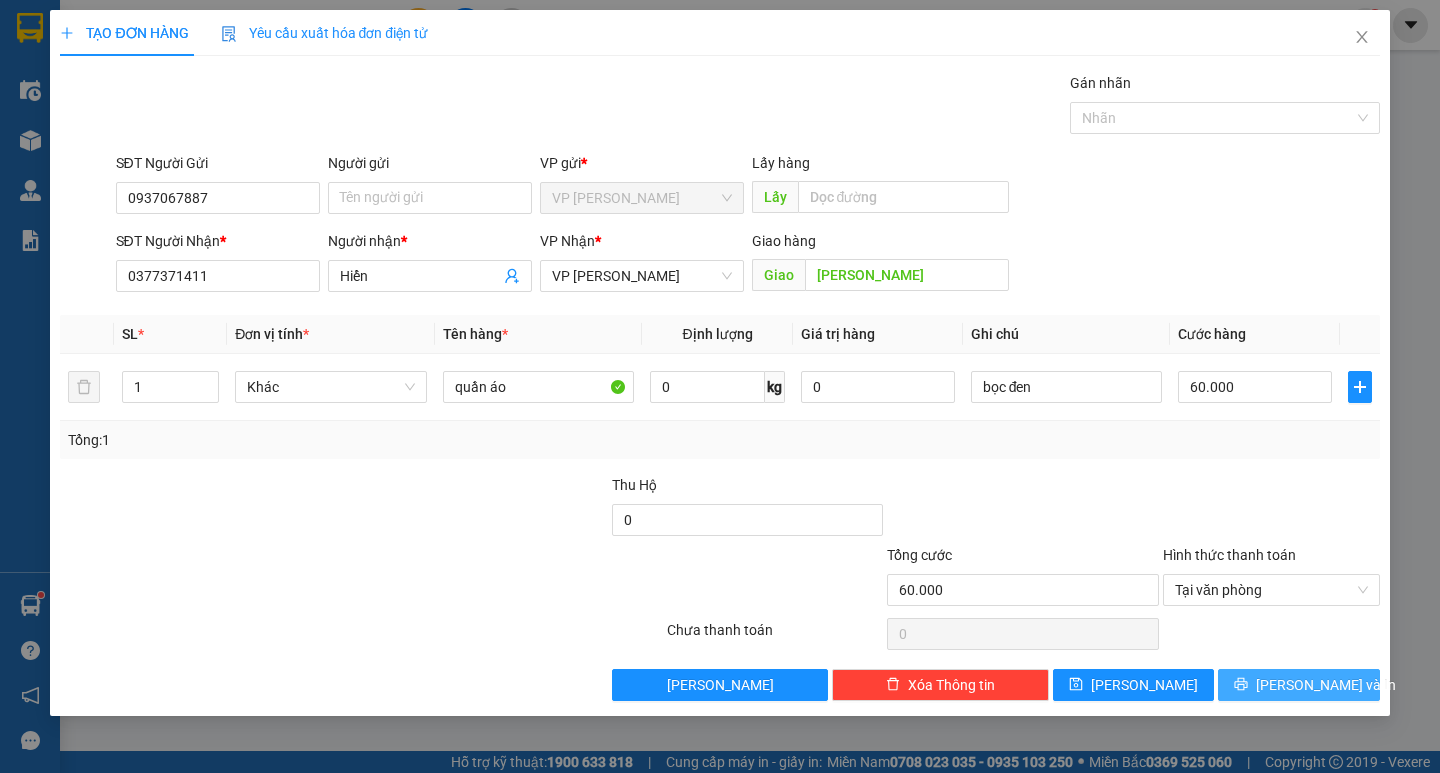 click on "[PERSON_NAME] và In" at bounding box center (1326, 685) 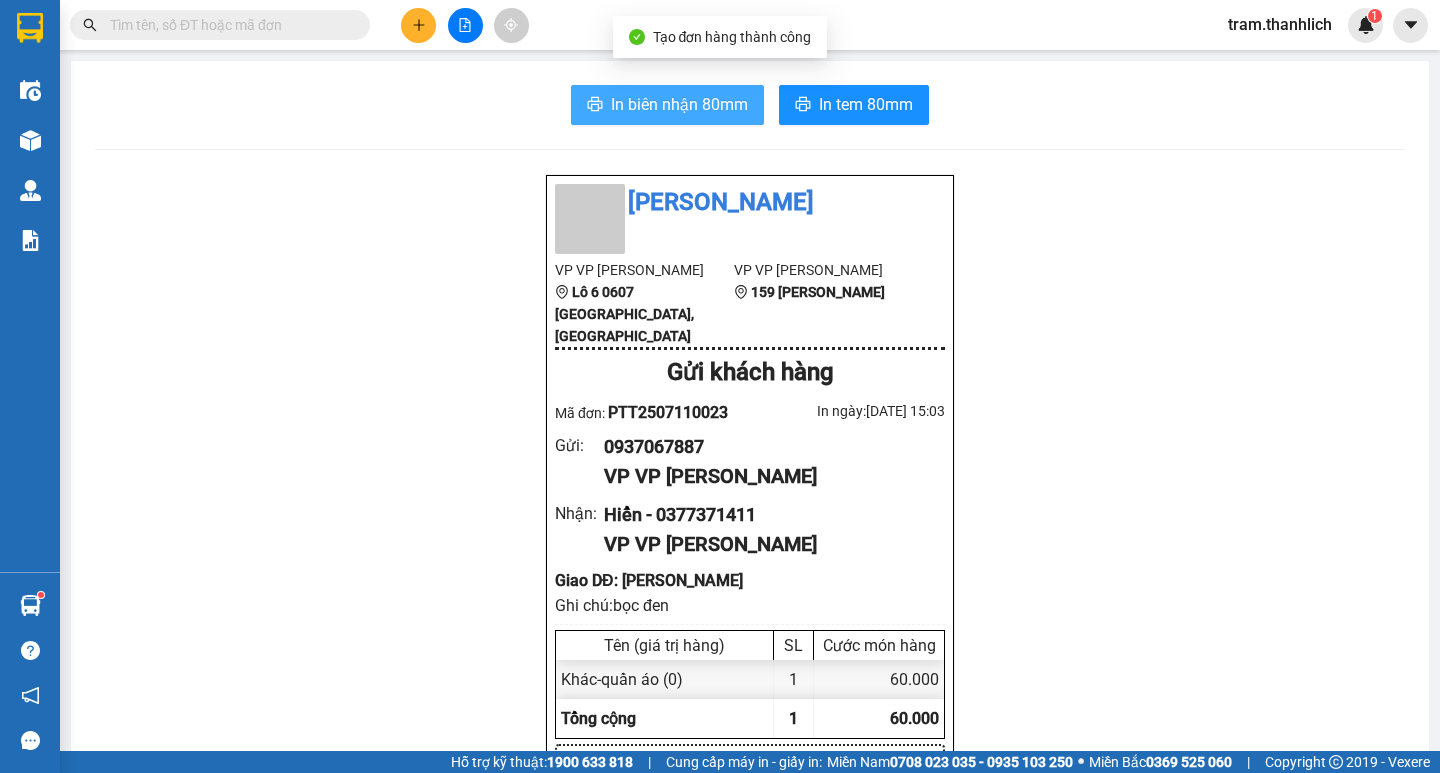click on "In biên nhận 80mm" at bounding box center (679, 104) 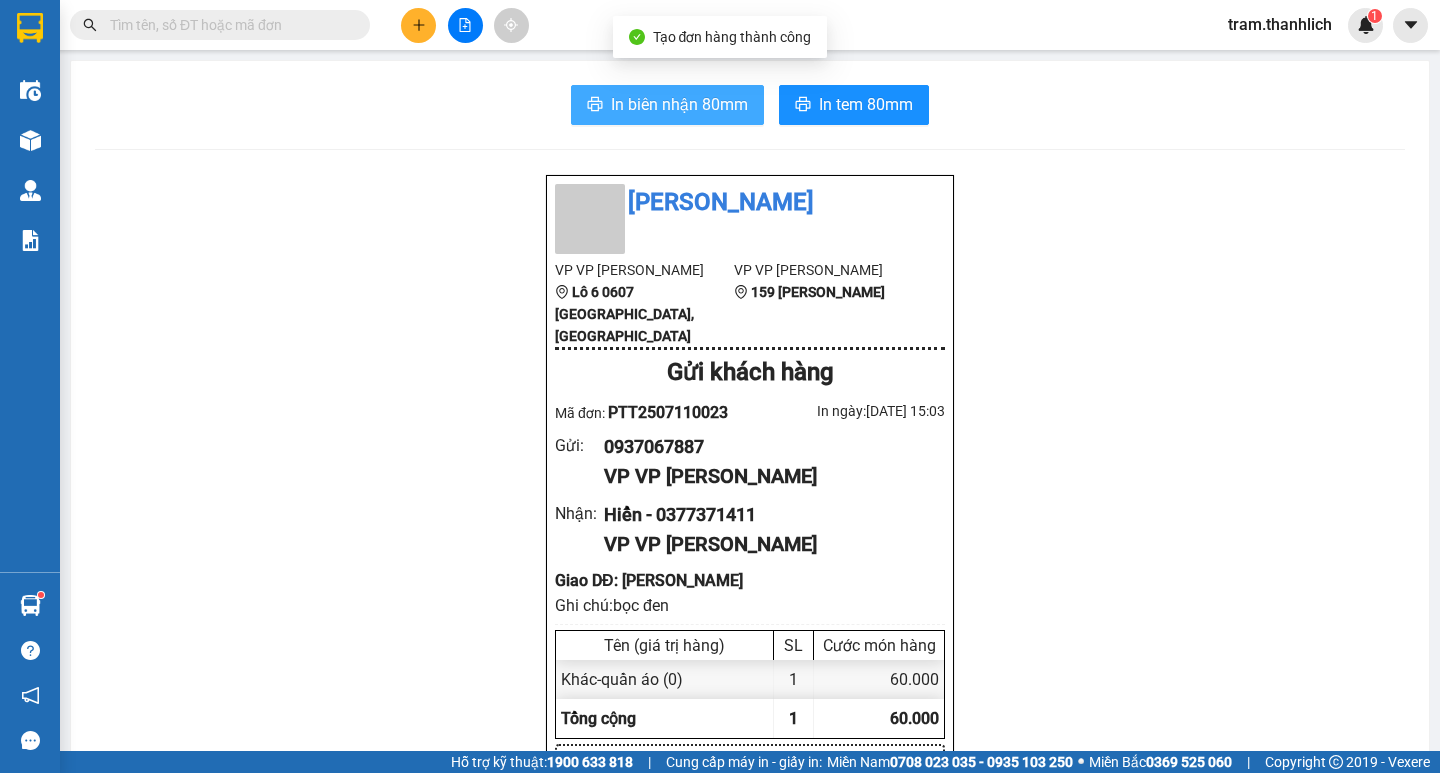 scroll, scrollTop: 0, scrollLeft: 0, axis: both 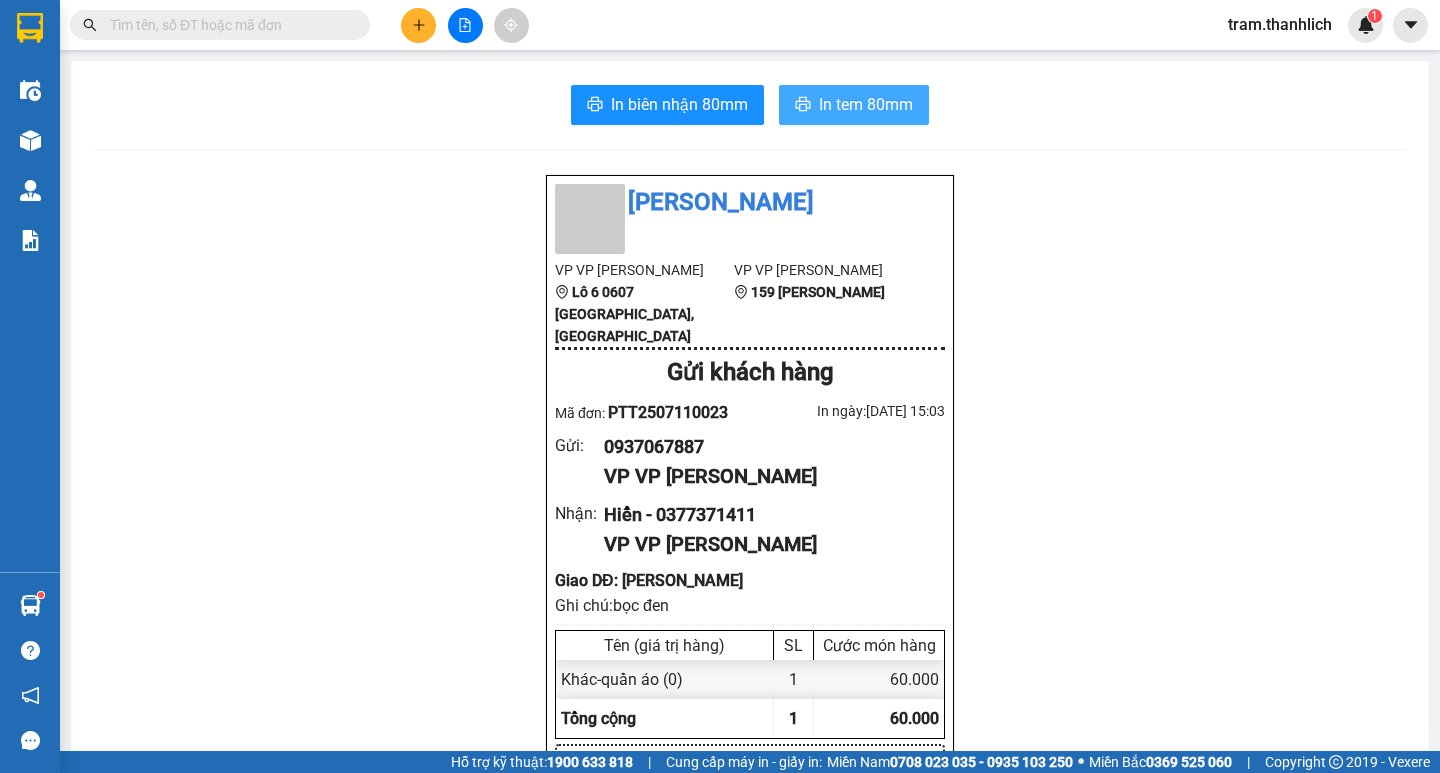 click on "In tem 80mm" at bounding box center [866, 104] 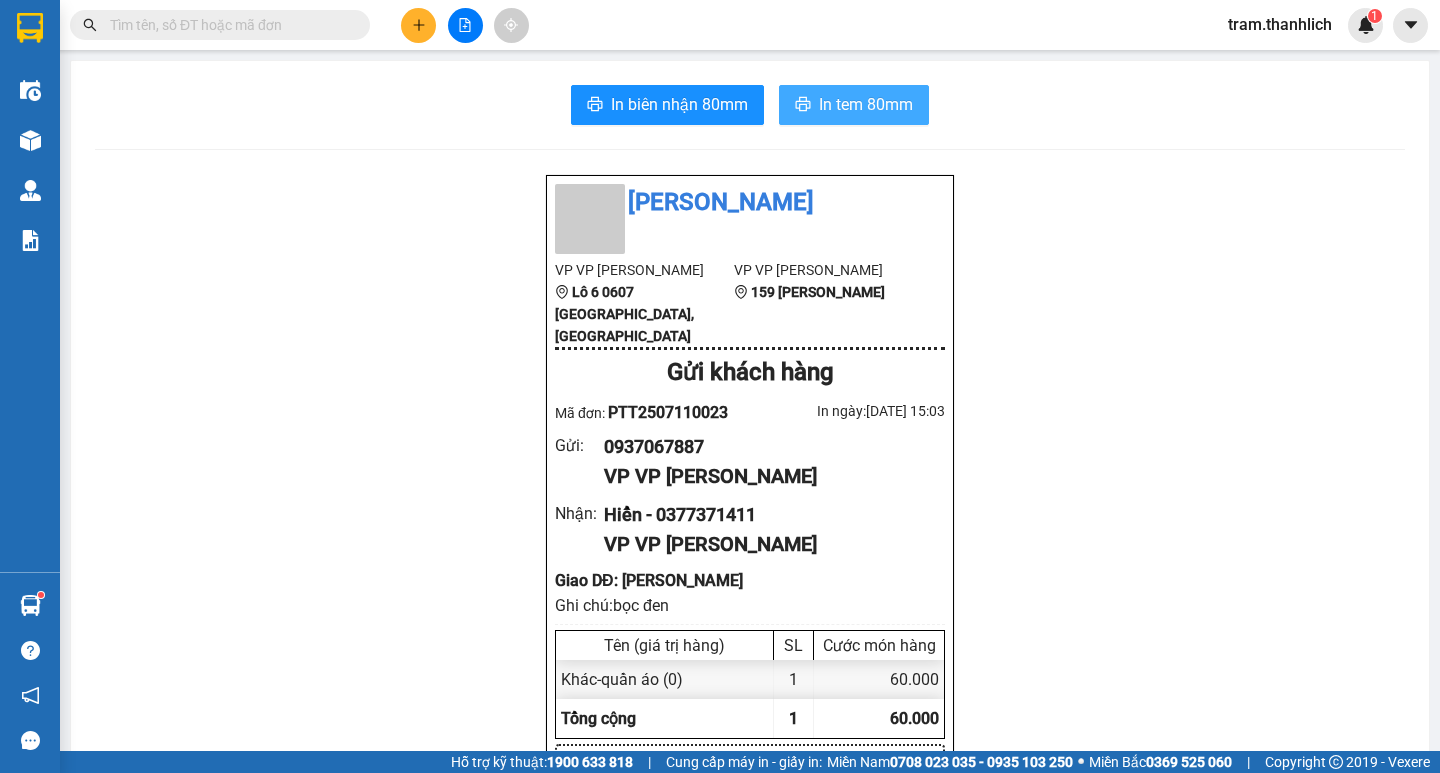 scroll, scrollTop: 0, scrollLeft: 0, axis: both 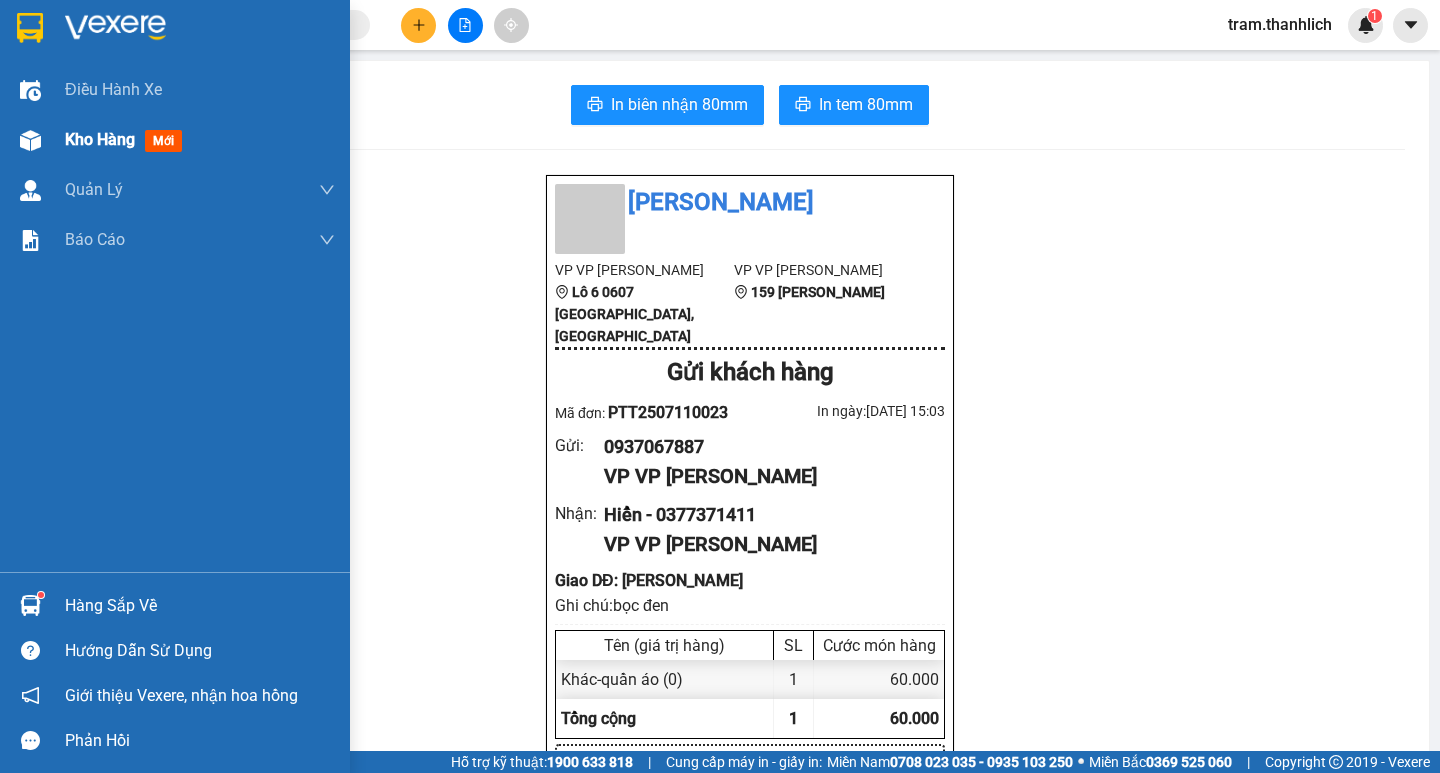 click on "Kho hàng mới" at bounding box center [175, 140] 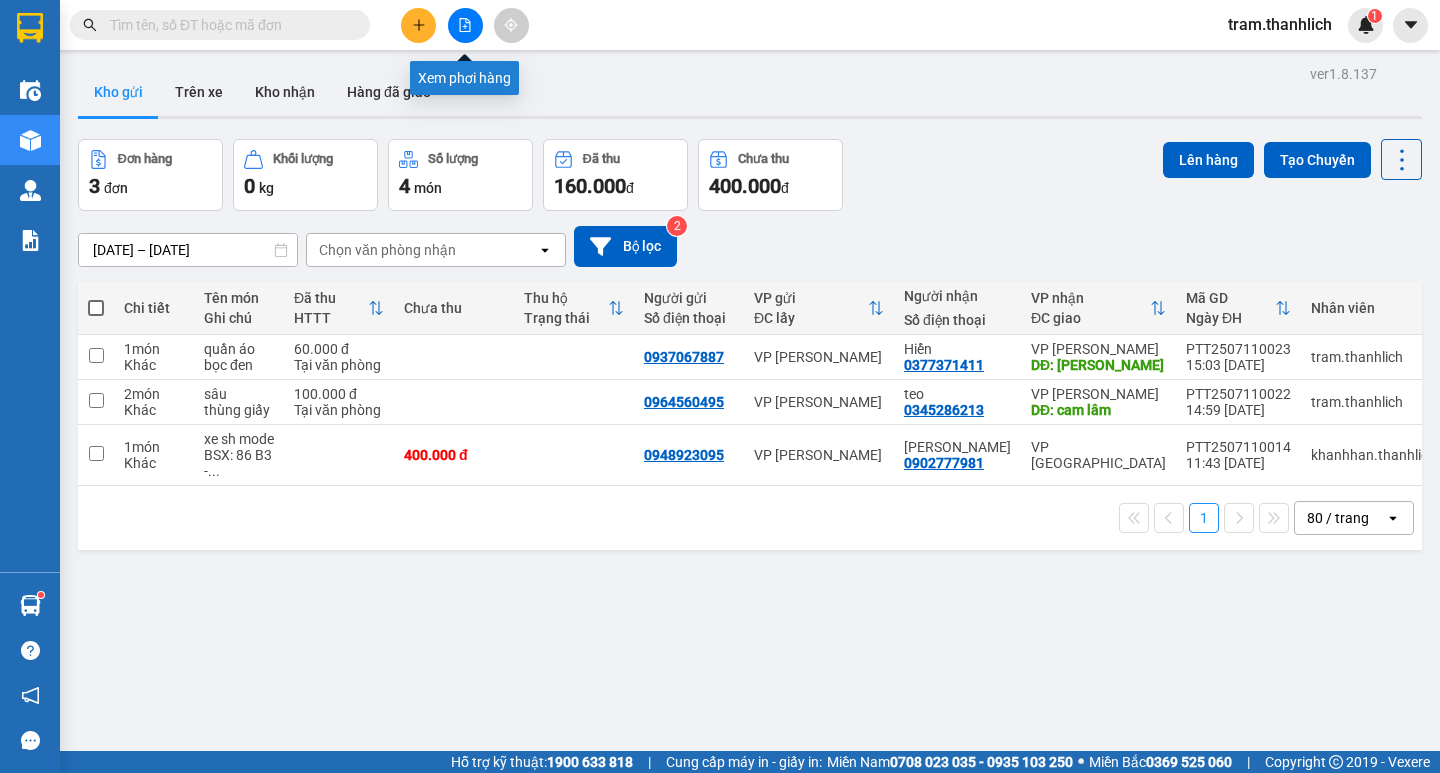 click at bounding box center [418, 25] 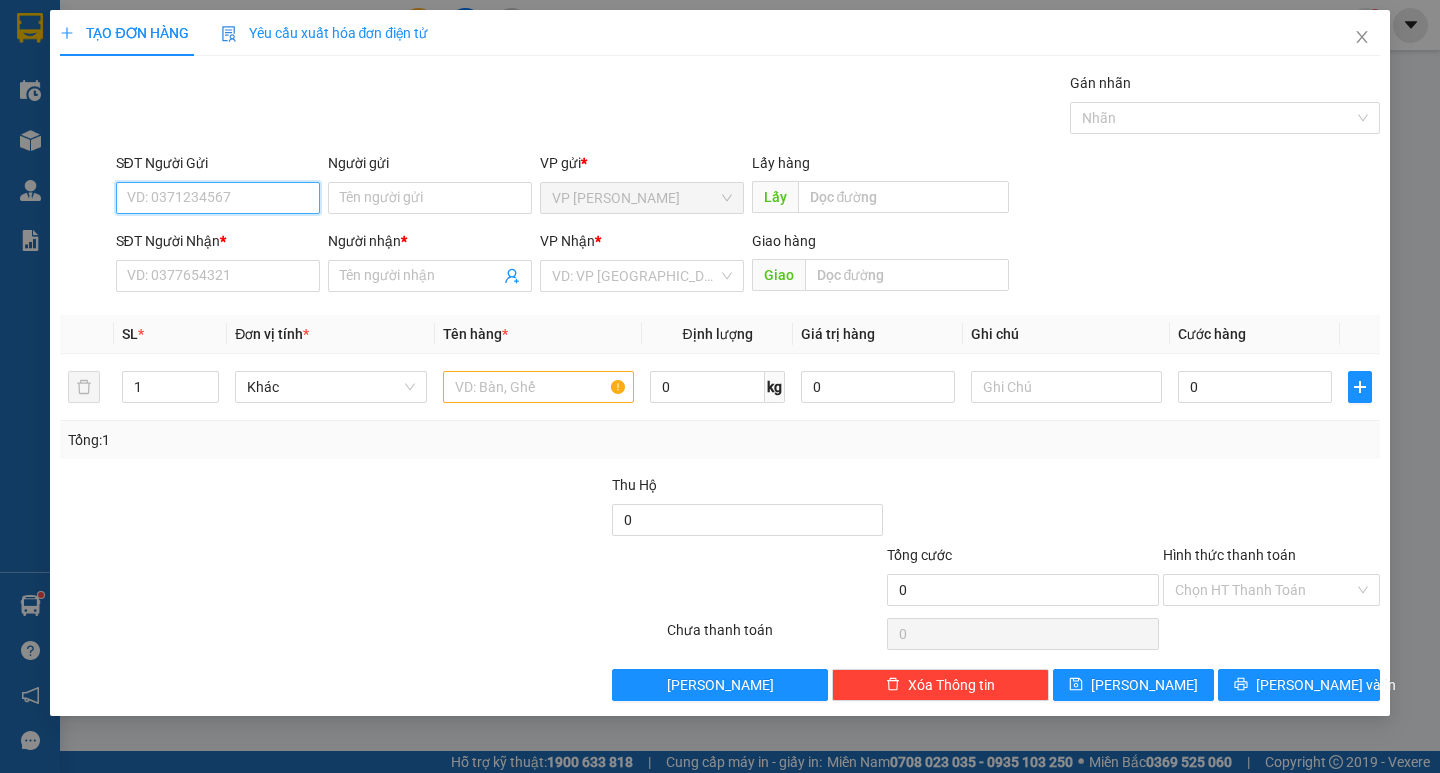 click on "SĐT Người Gửi" at bounding box center [218, 198] 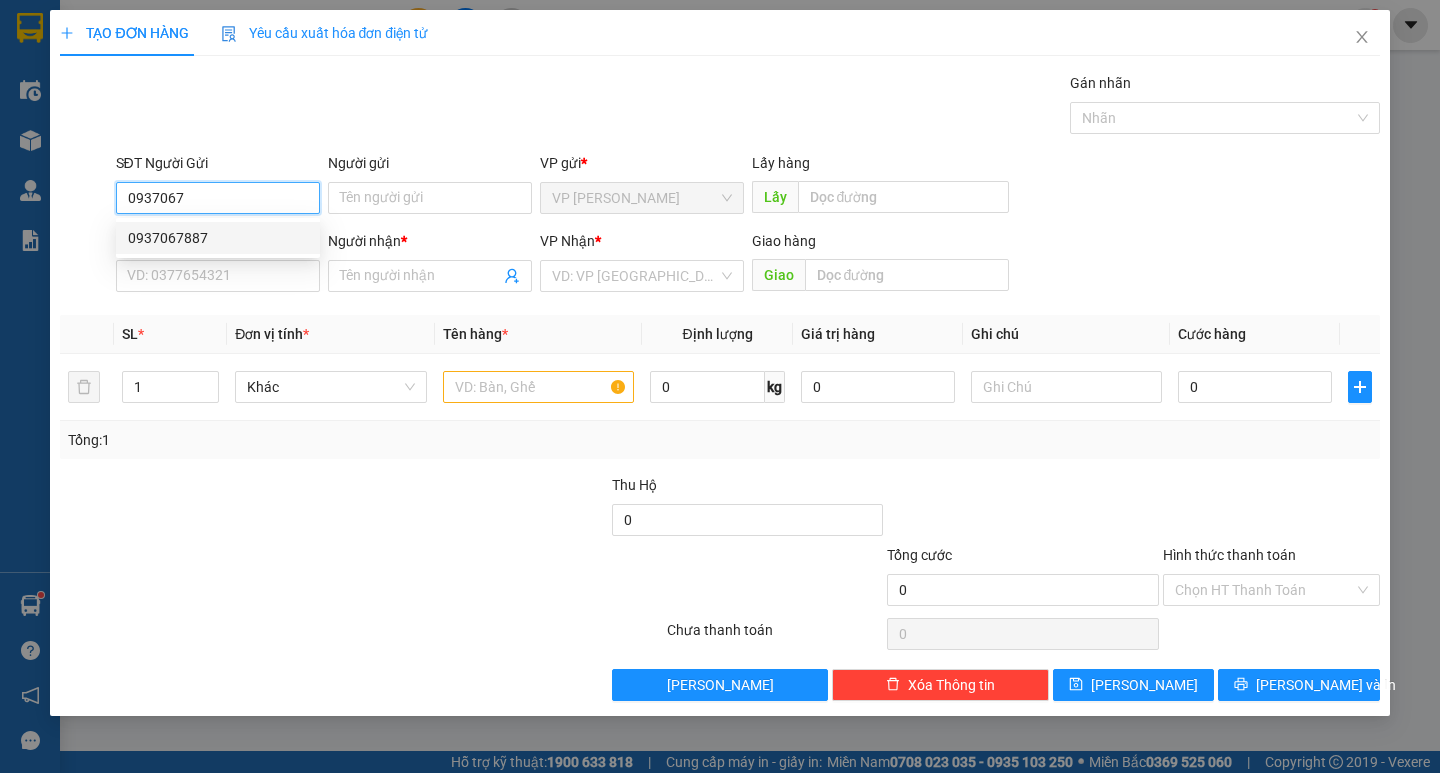 click on "0937067887" at bounding box center (218, 238) 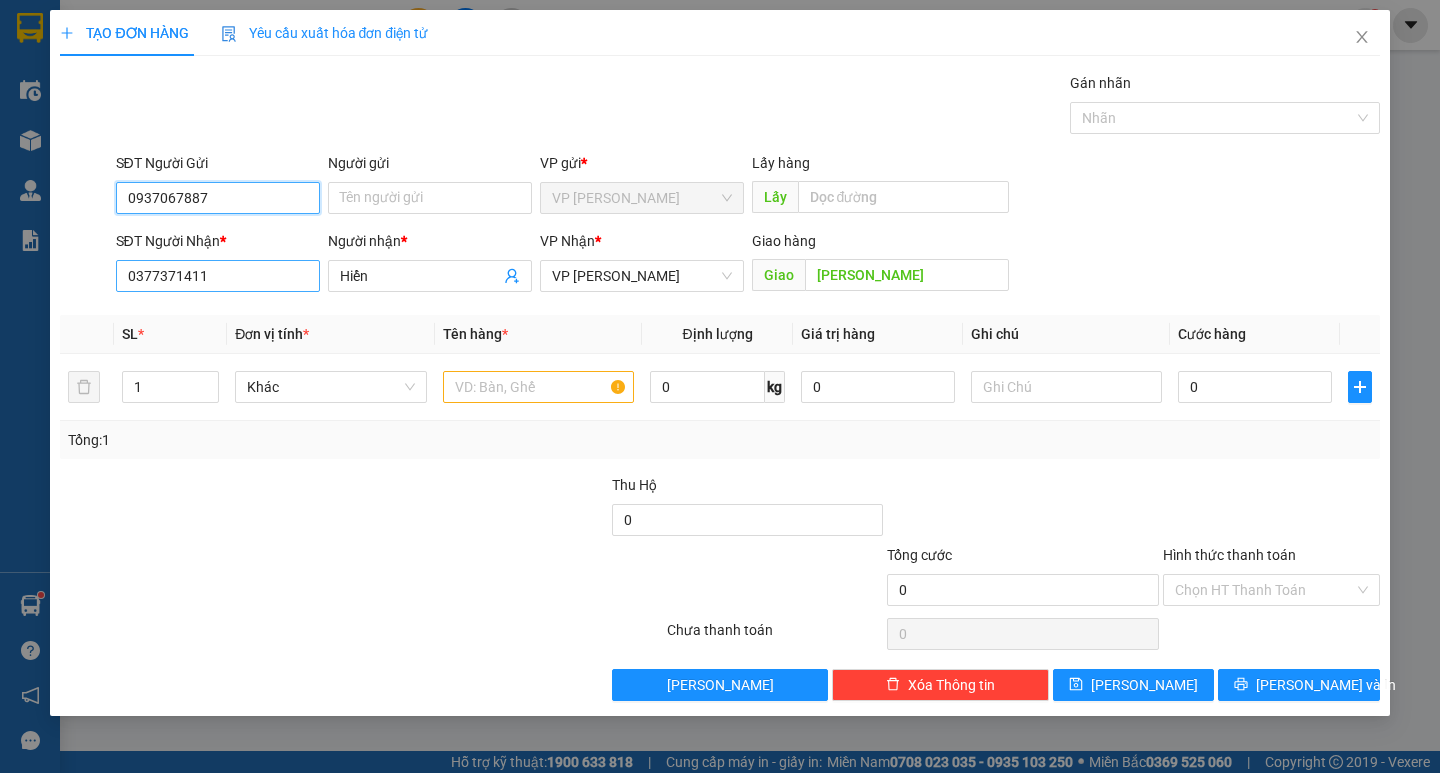 type on "0937067887" 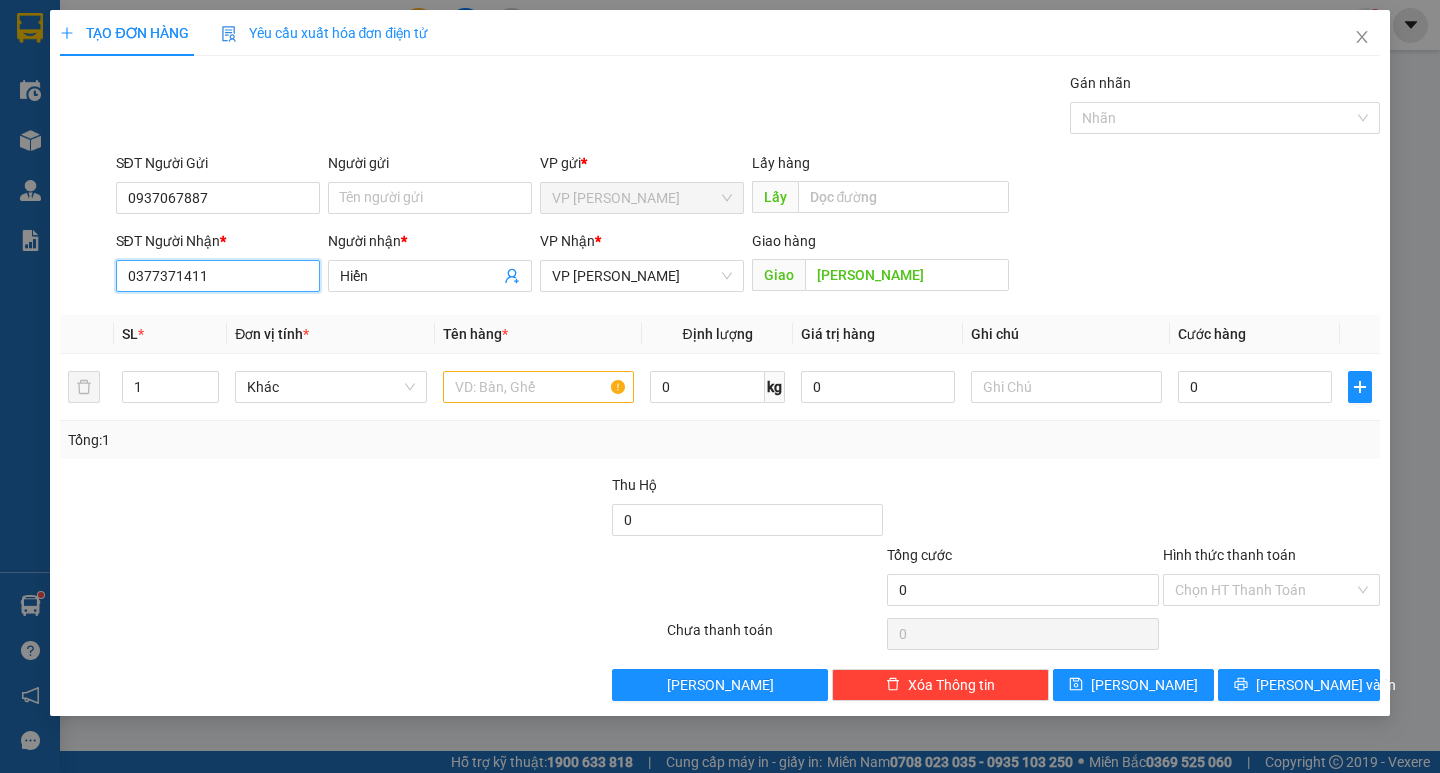click on "0377371411" at bounding box center [218, 276] 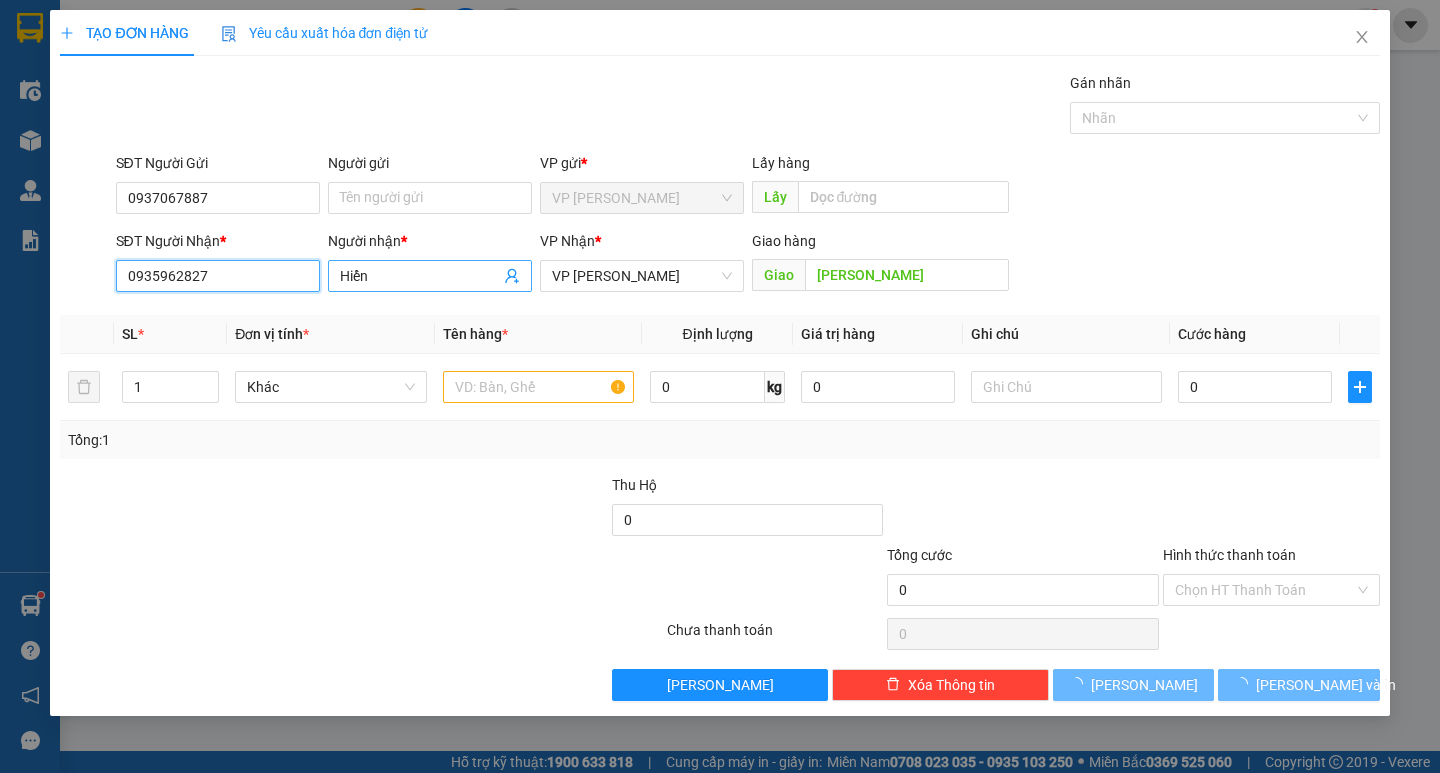 type on "0935962827" 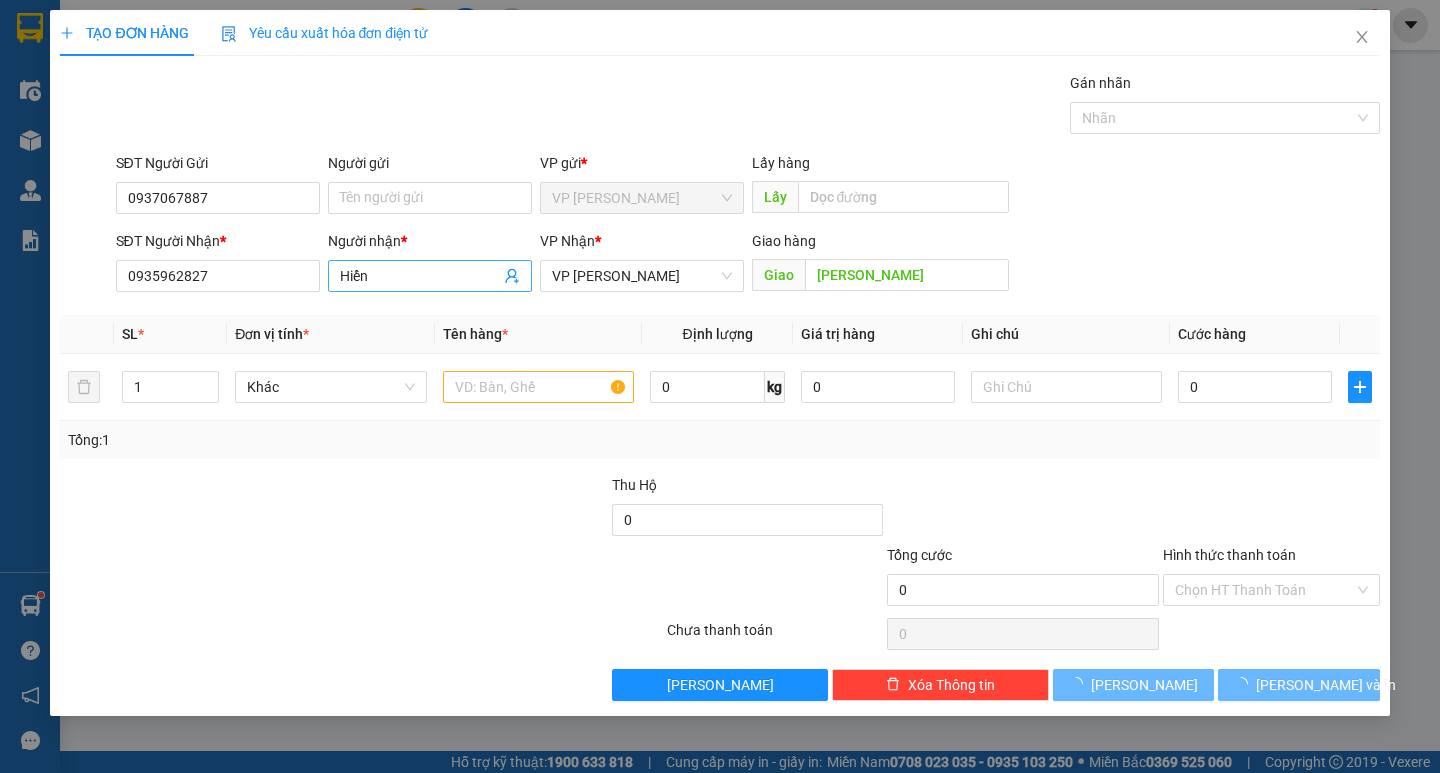 click on "Hiển" at bounding box center (430, 276) 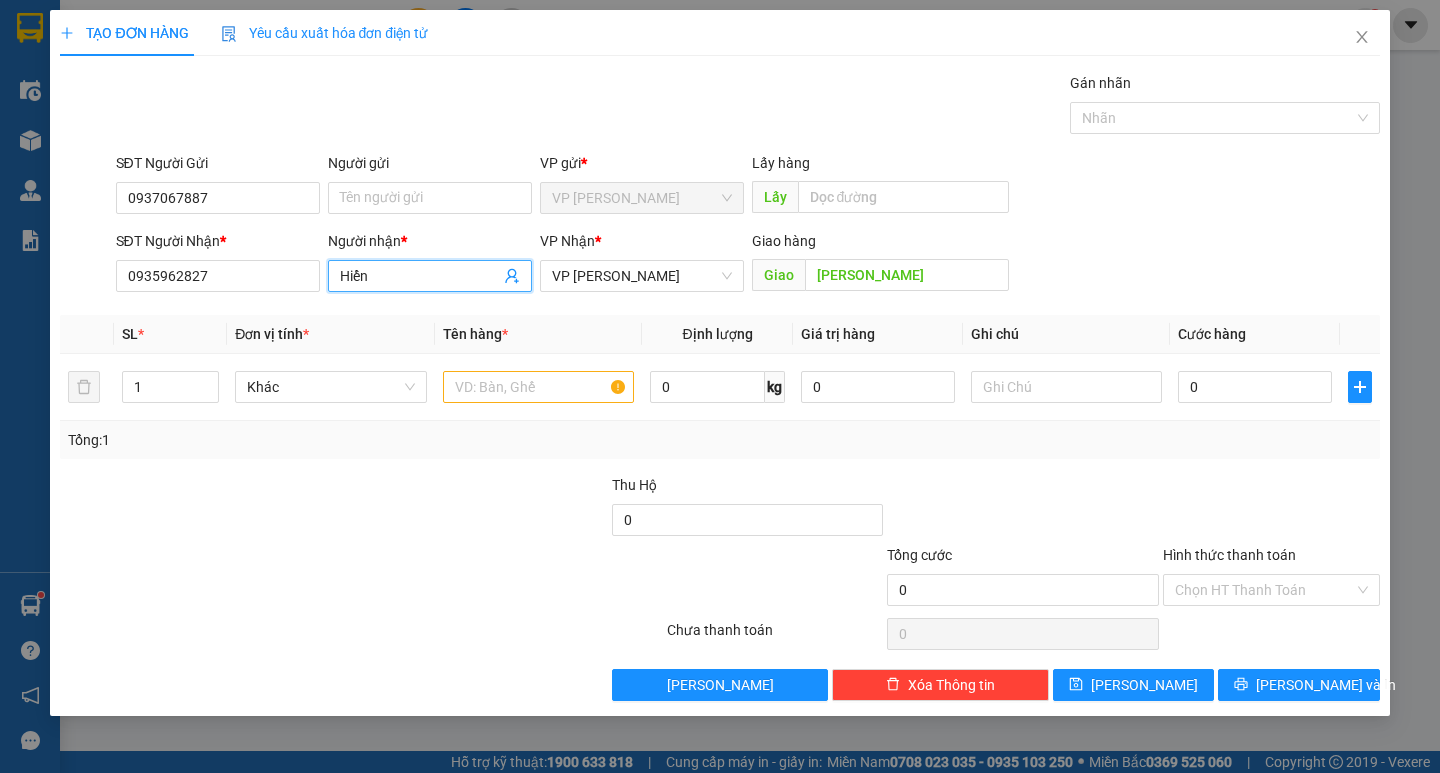 click on "Hiển" at bounding box center [430, 276] 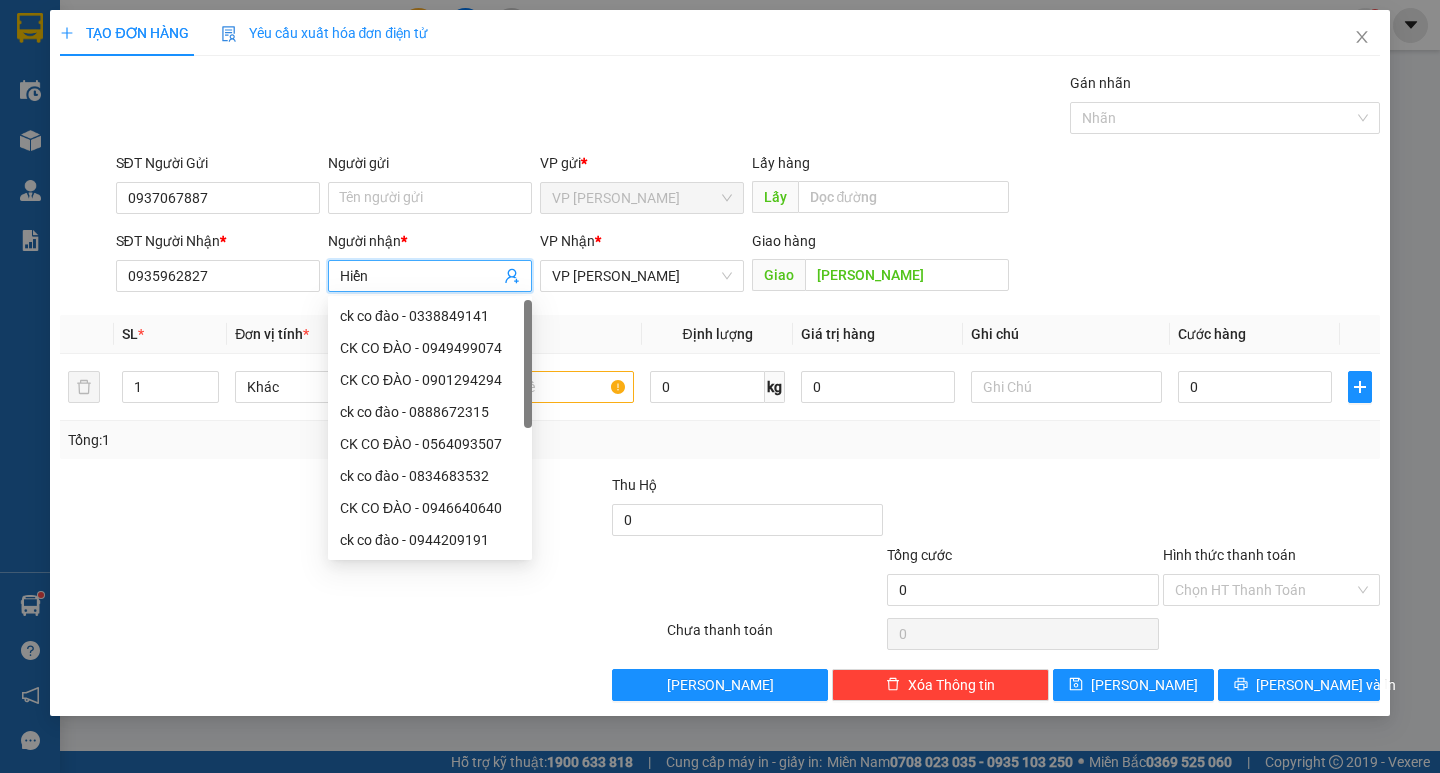 click on "Hiển" at bounding box center (420, 276) 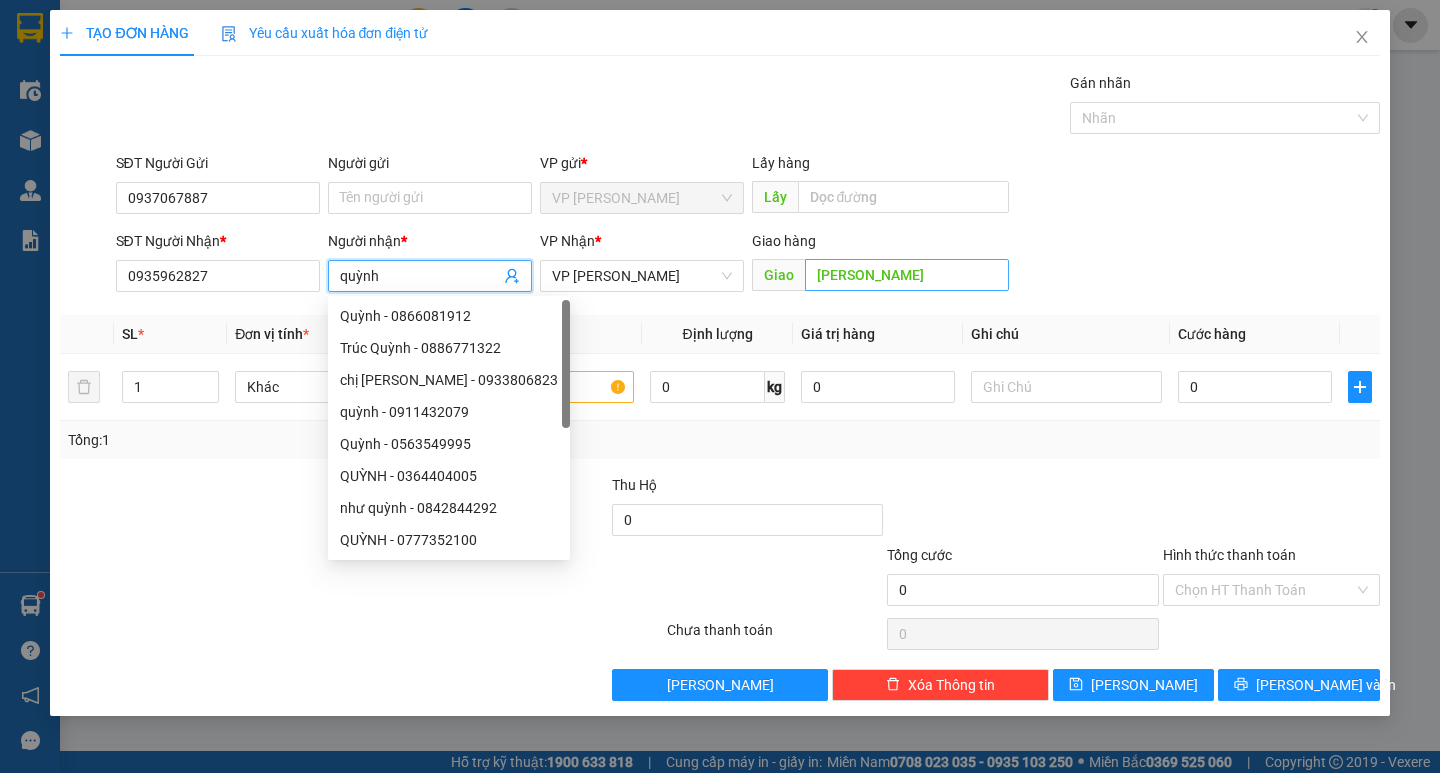 type on "quỳnh" 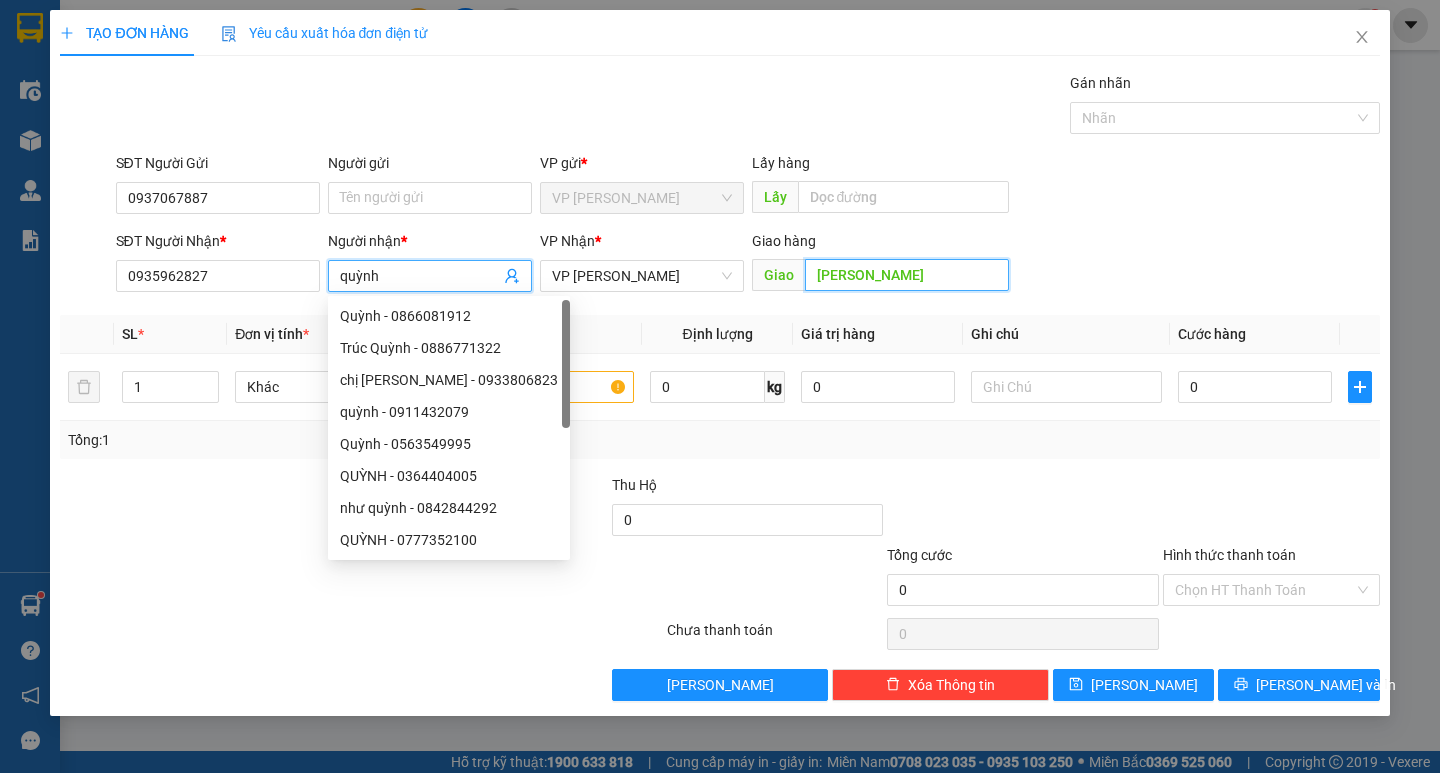 click on "gia lai" at bounding box center (907, 275) 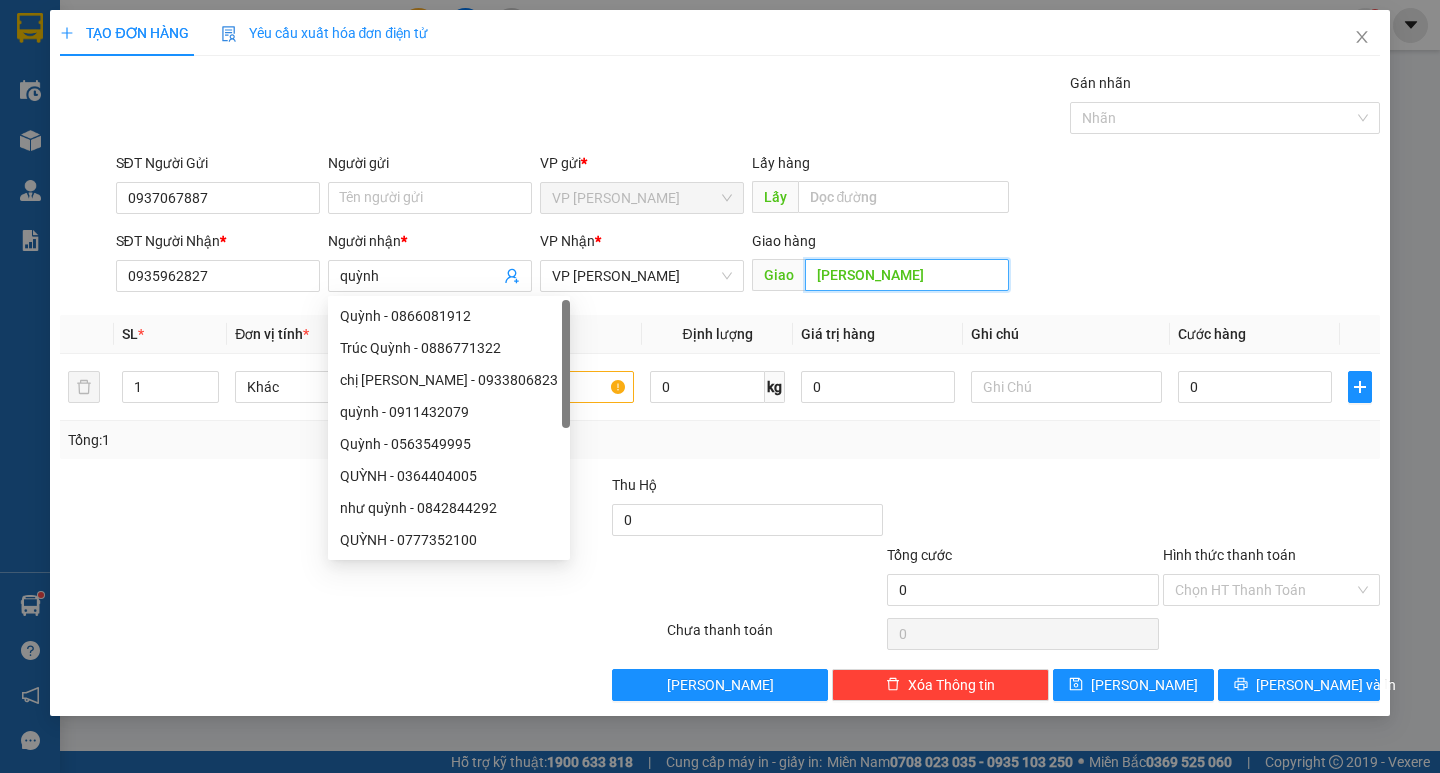 click on "gia lai" at bounding box center (907, 275) 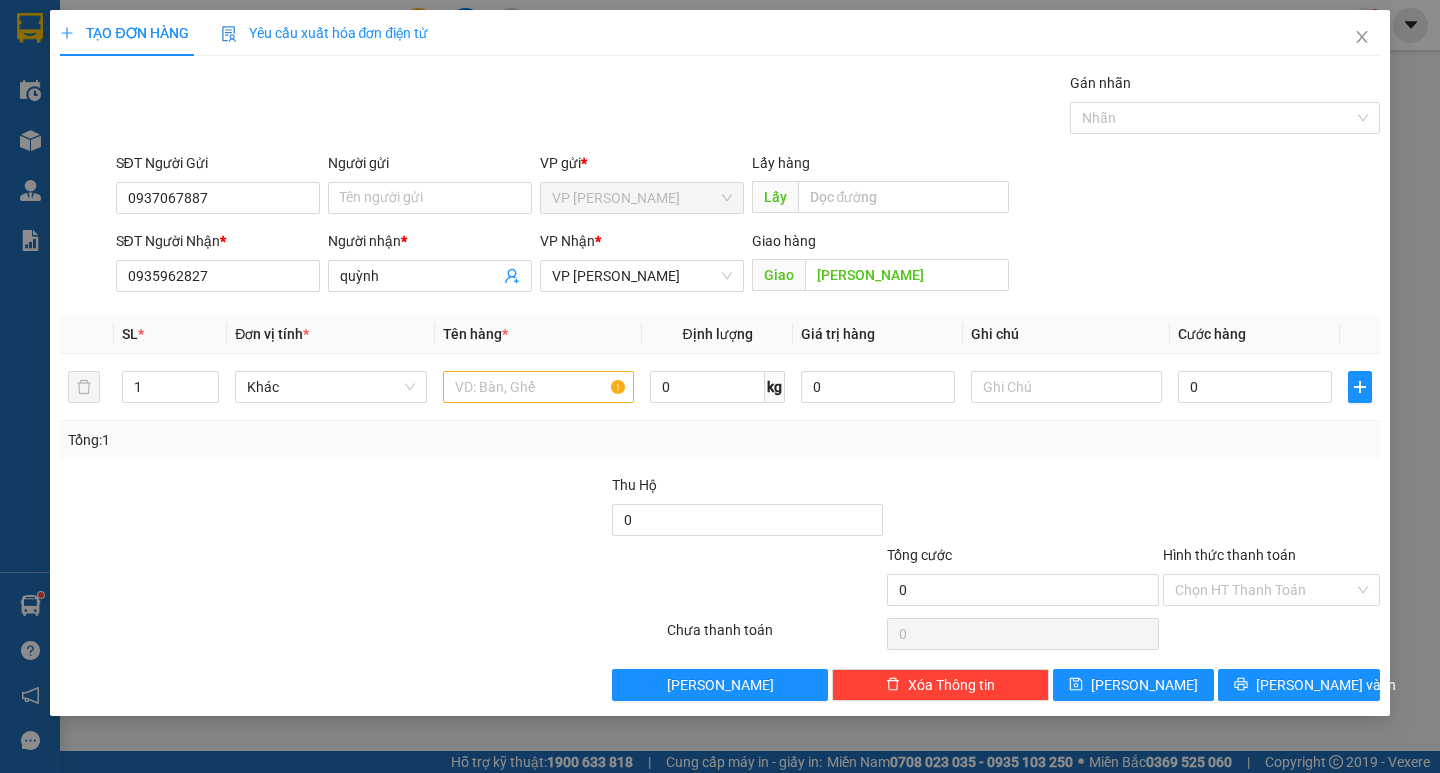 click on "SĐT Người Nhận  * 0935962827 Người nhận  * quỳnh VP Nhận  * VP Gia Lai Giao hàng Giao gia lai" at bounding box center (748, 265) 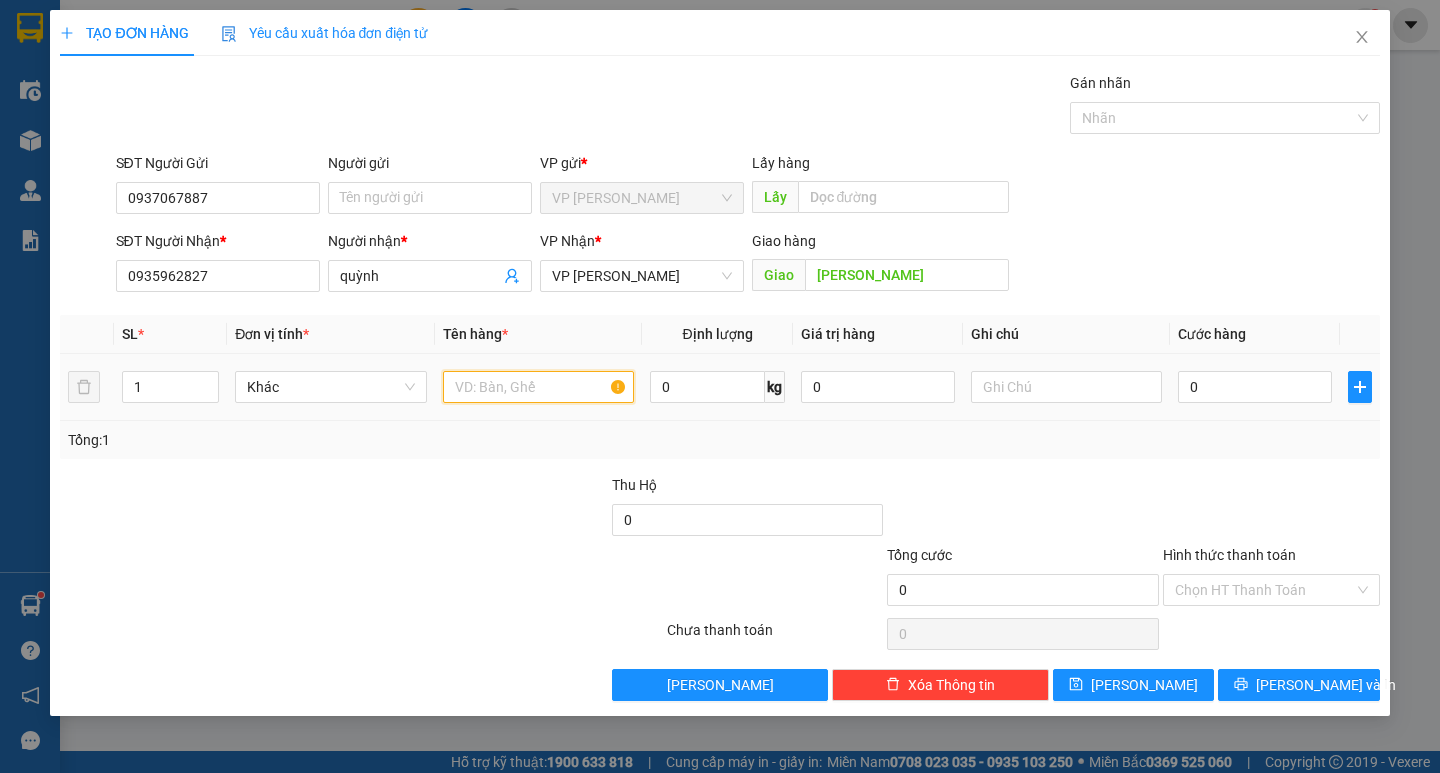 click at bounding box center [538, 387] 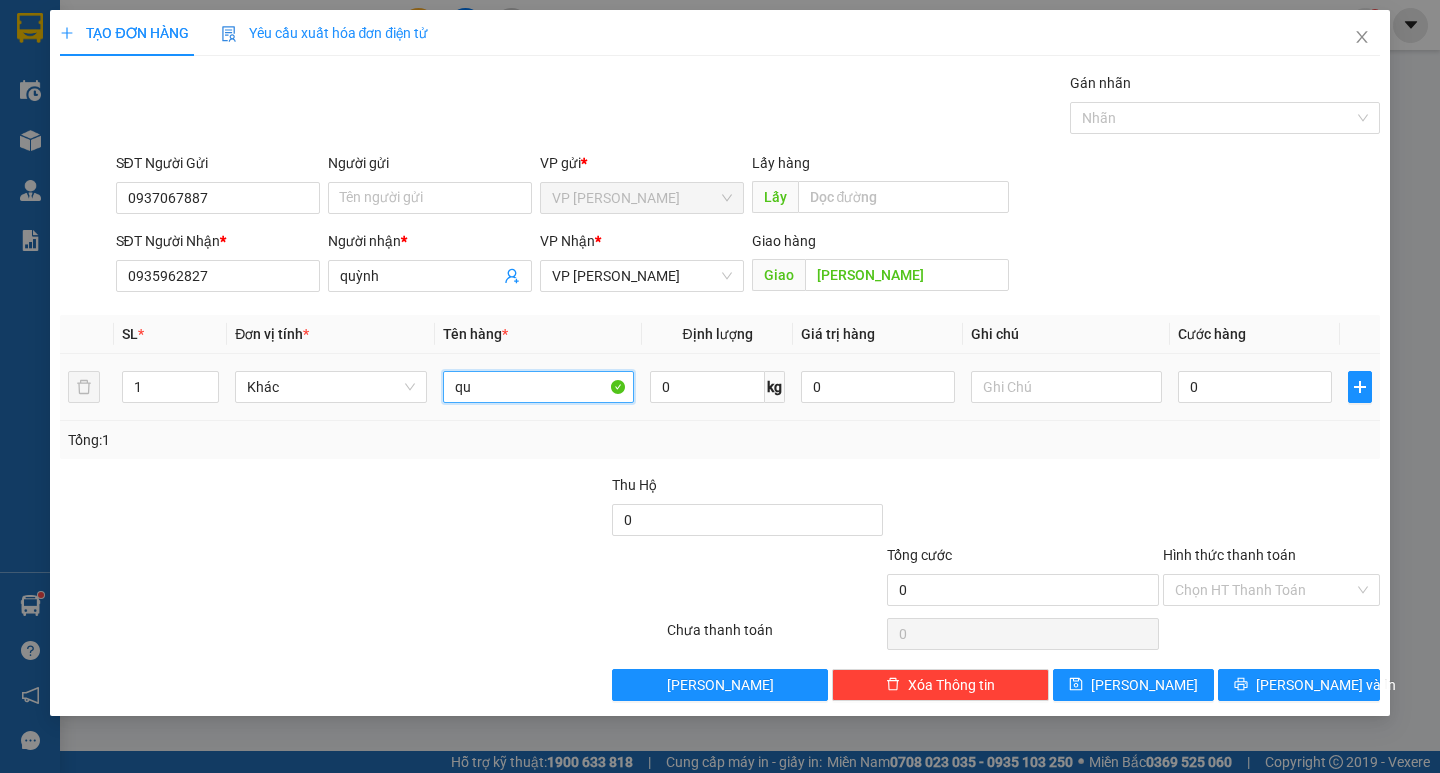 type on "q" 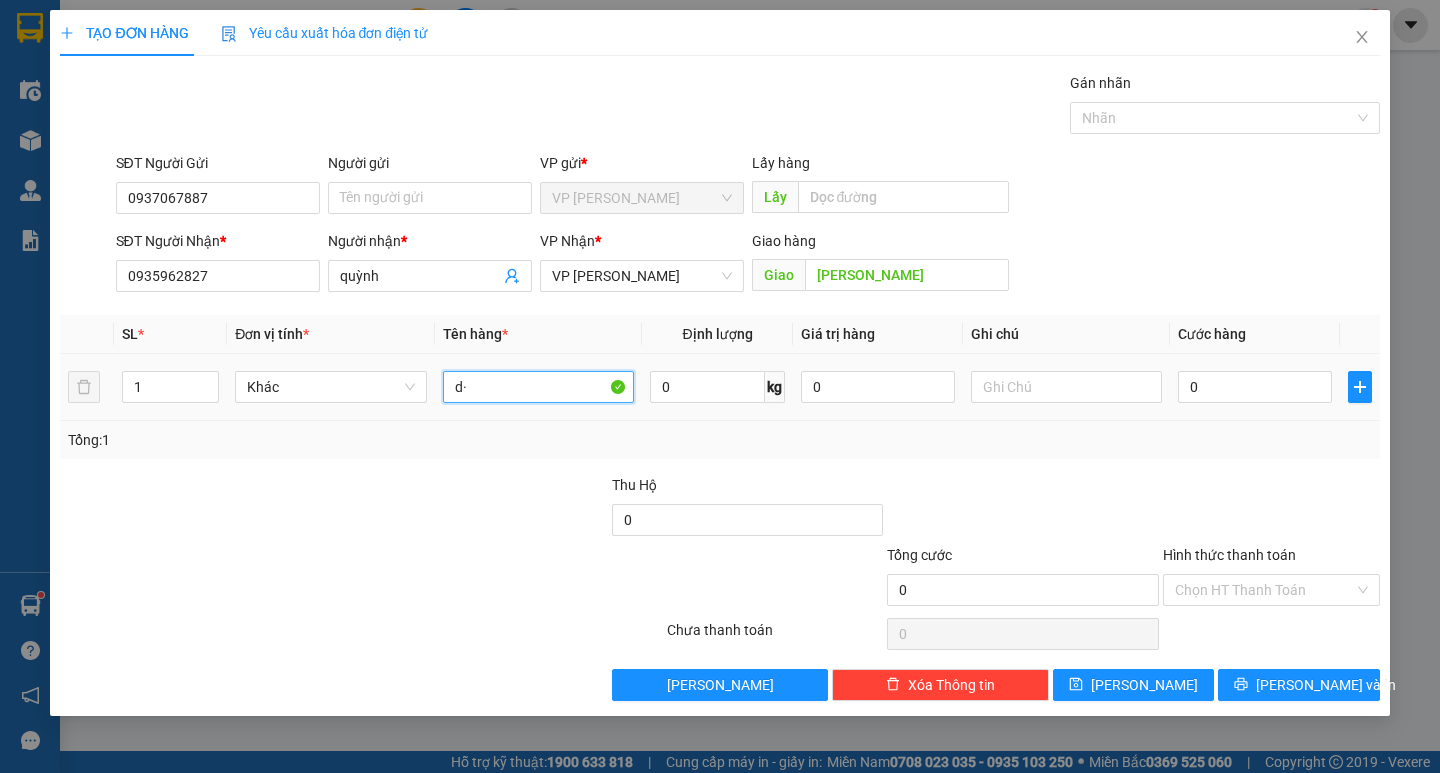 type on "d" 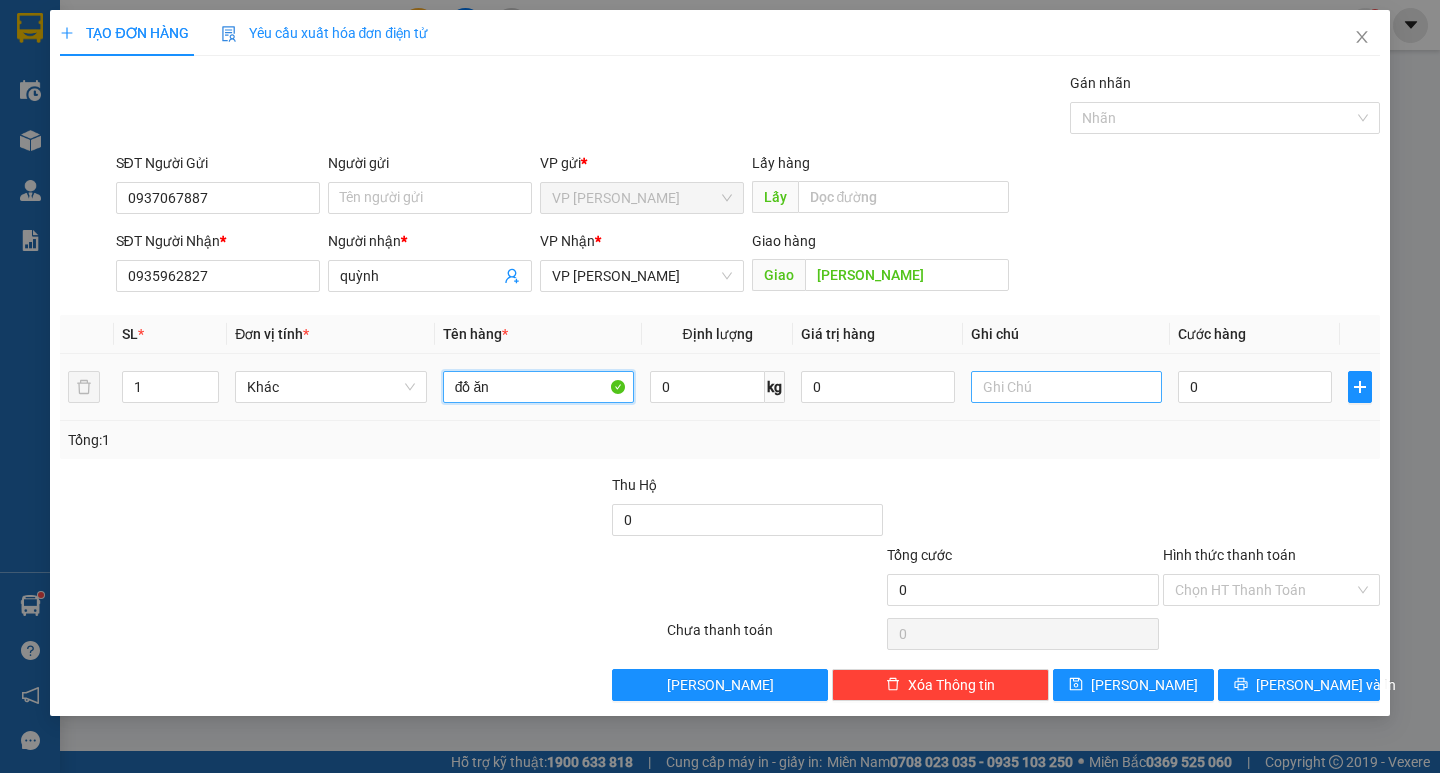 type on "đồ ăn" 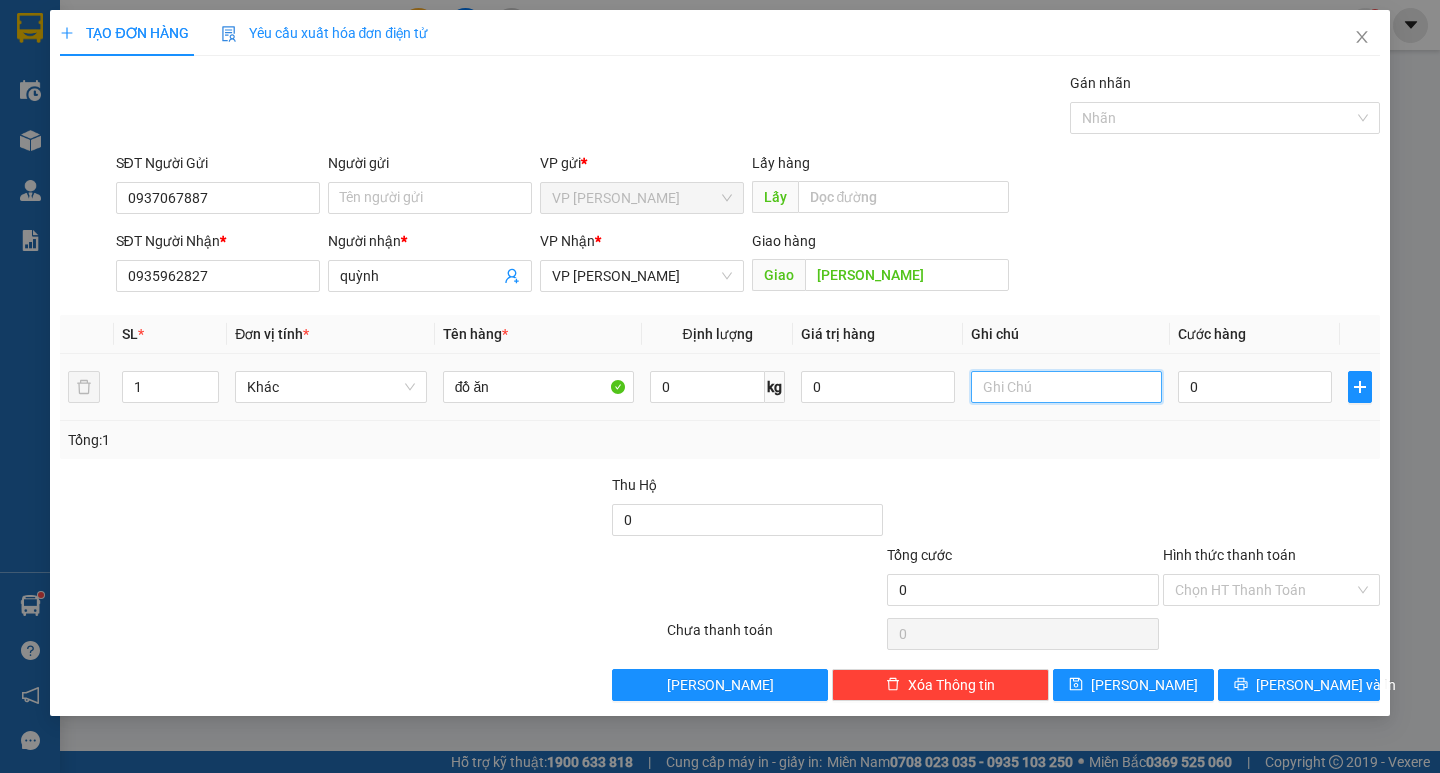 click at bounding box center [1066, 387] 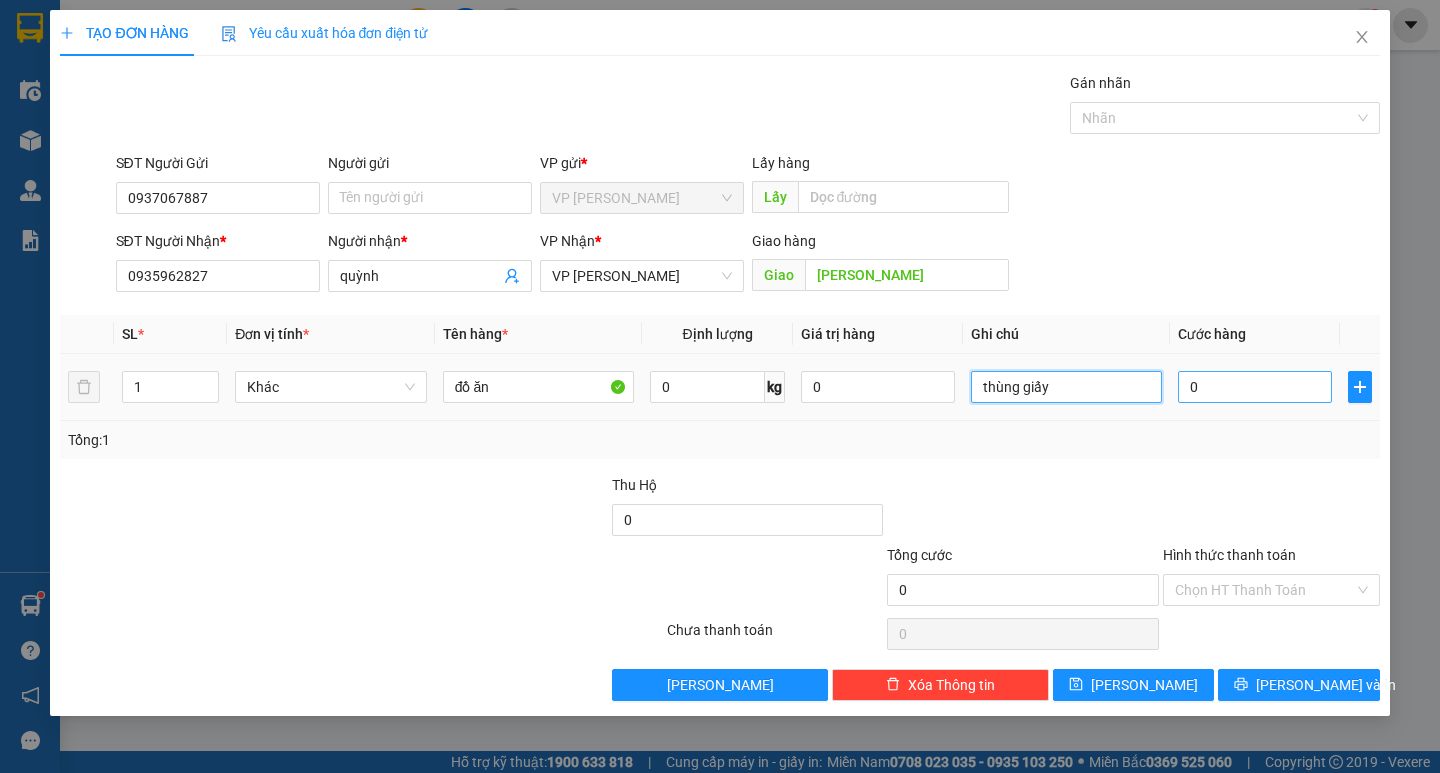type on "thùng giấy" 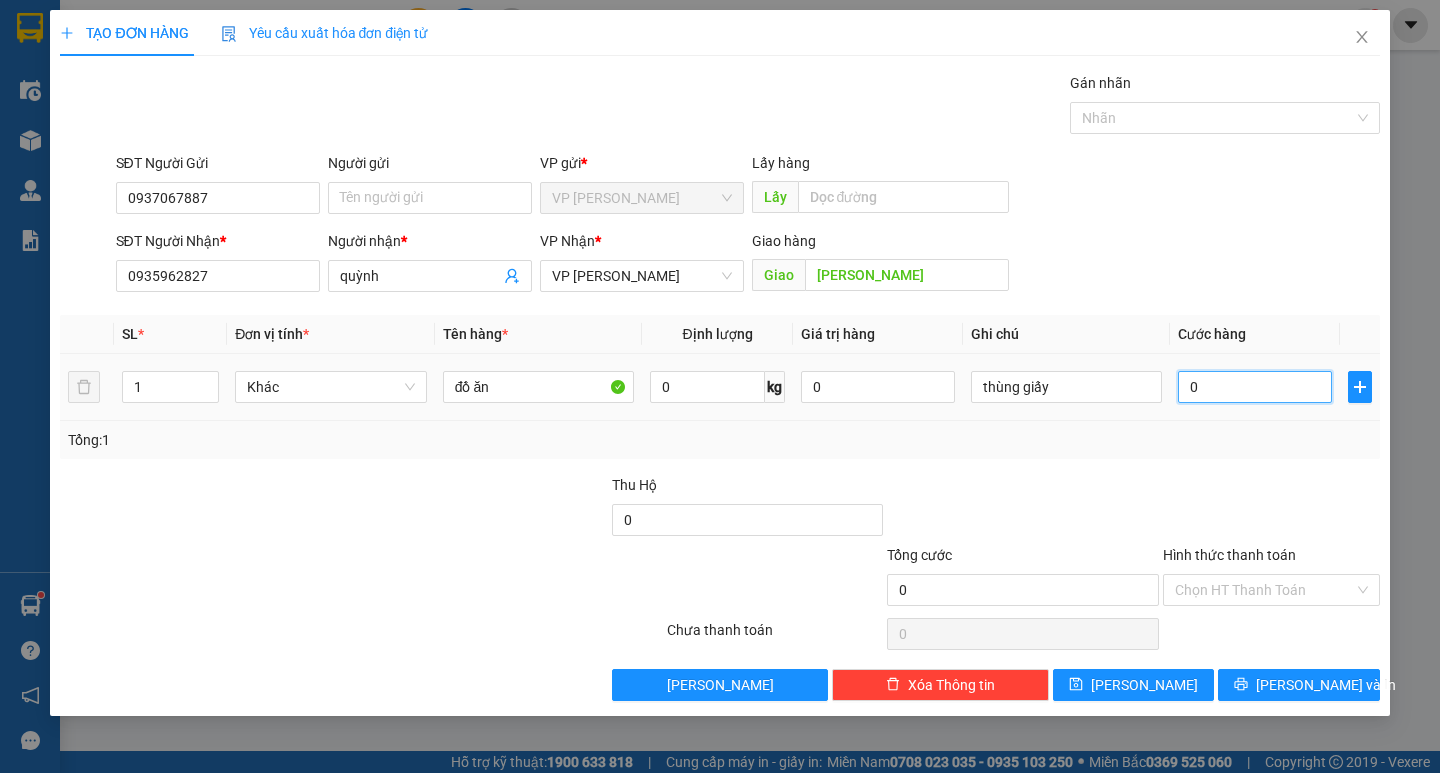 click on "0" at bounding box center [1255, 387] 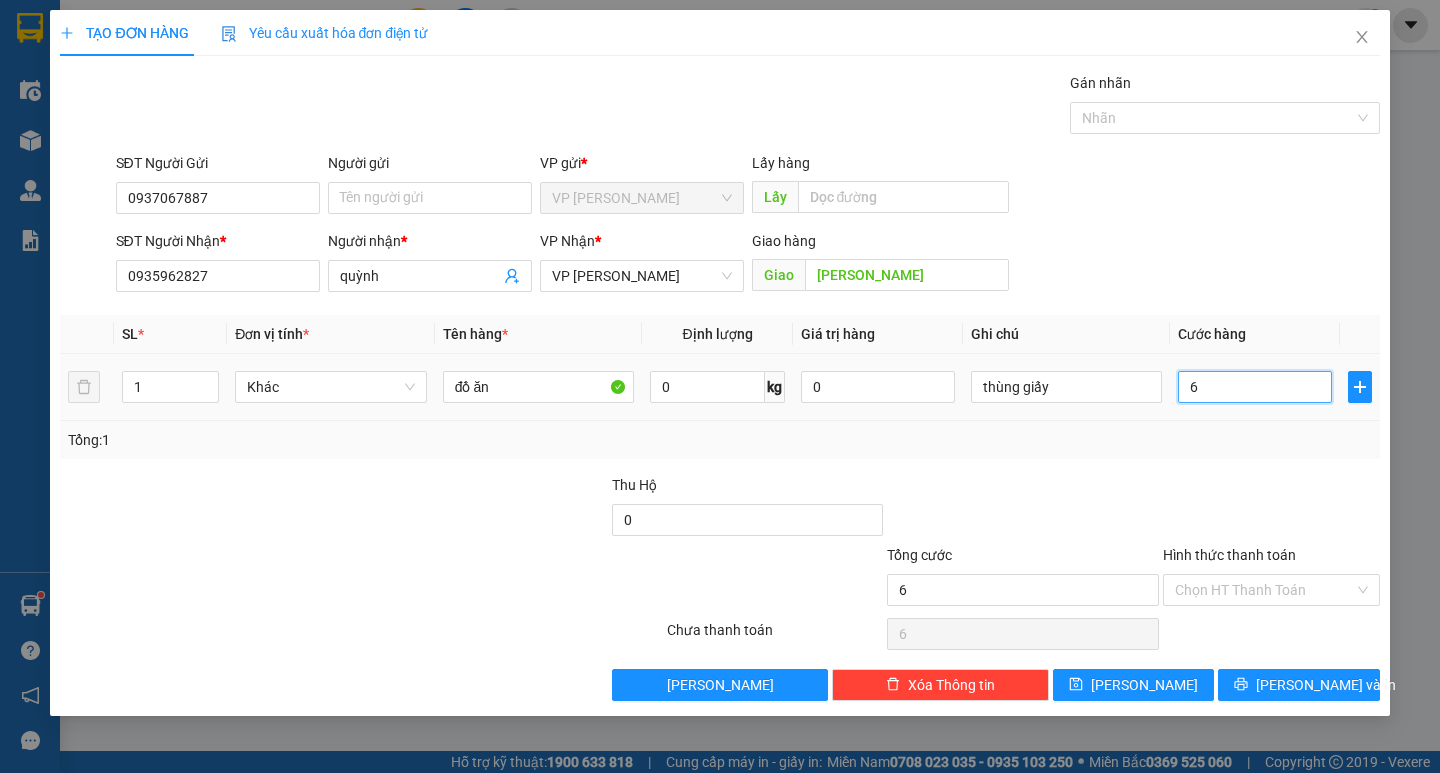 type on "60" 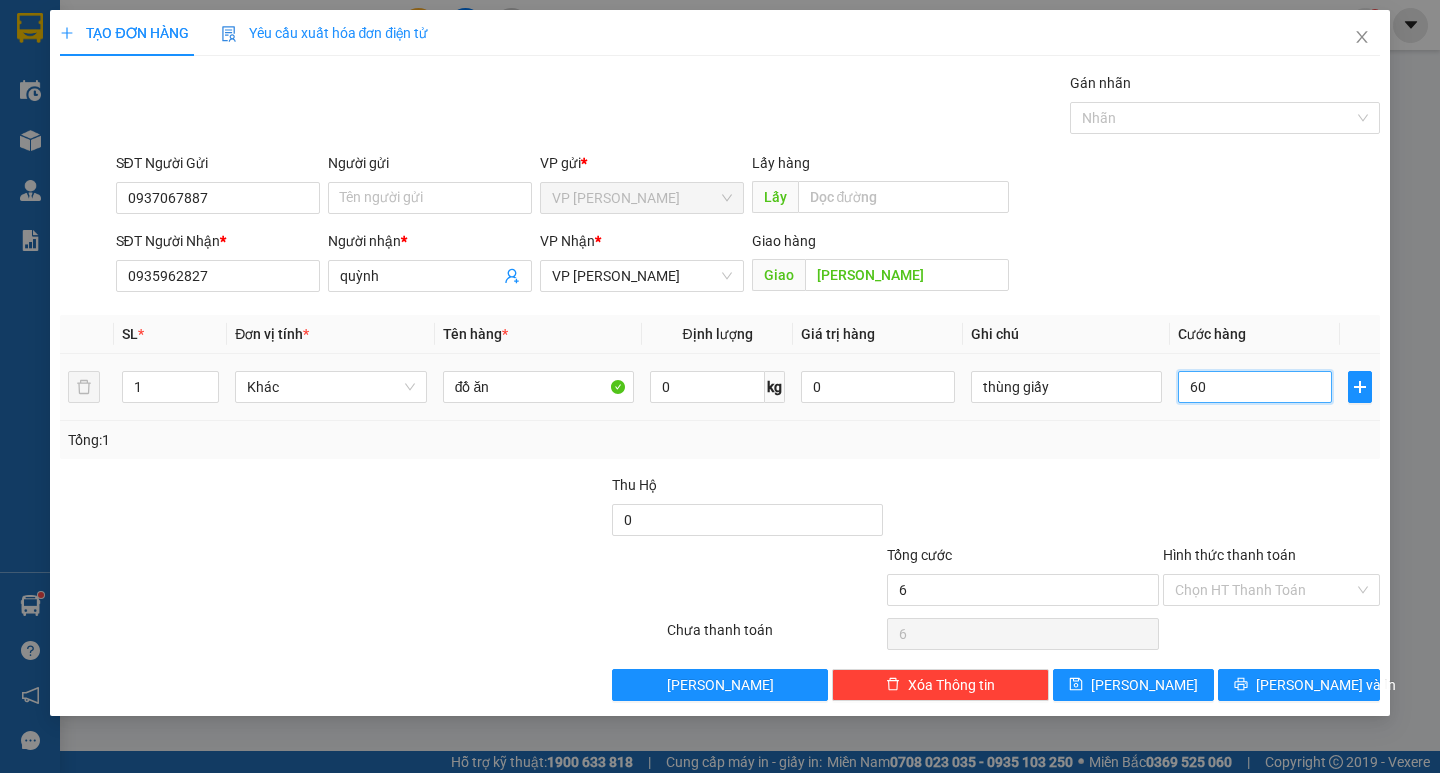 type on "60" 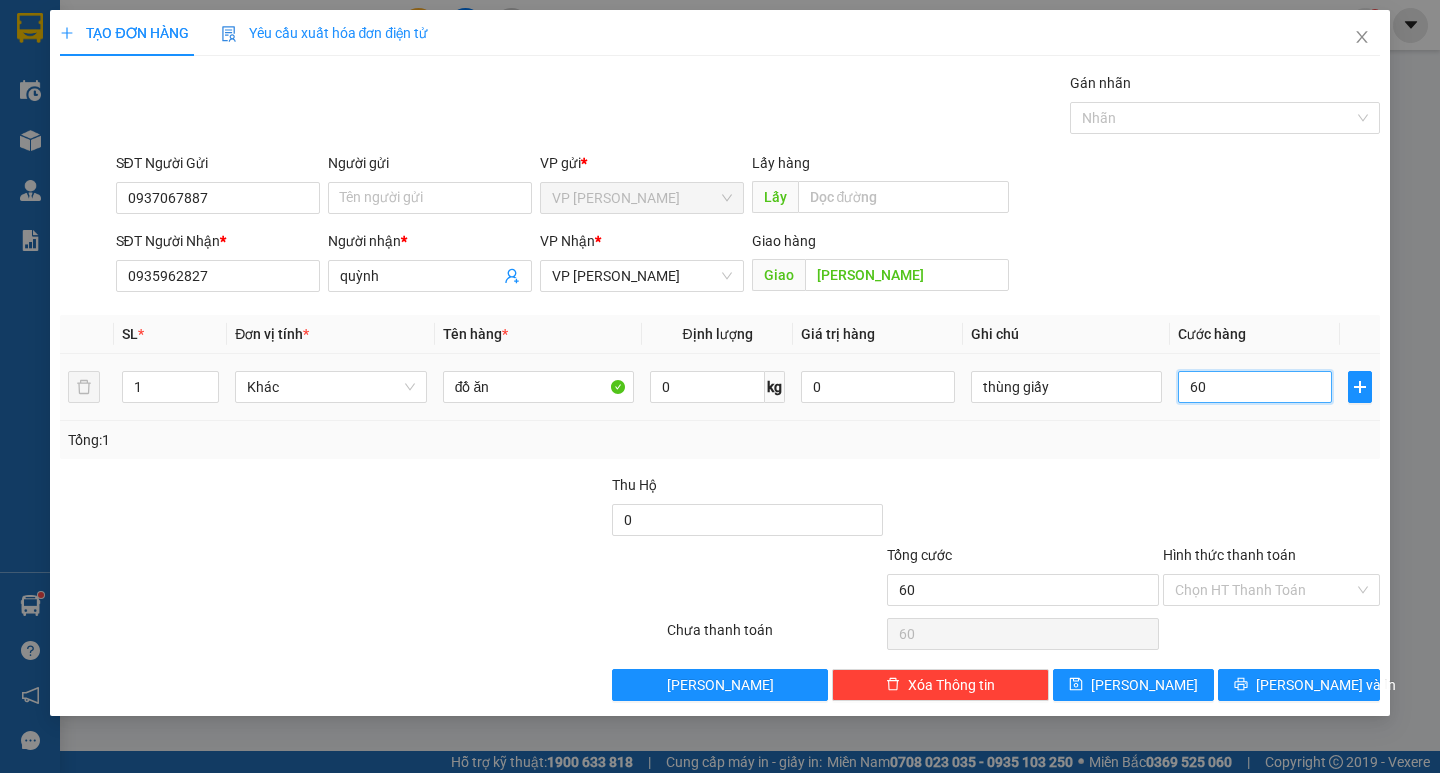 type on "600" 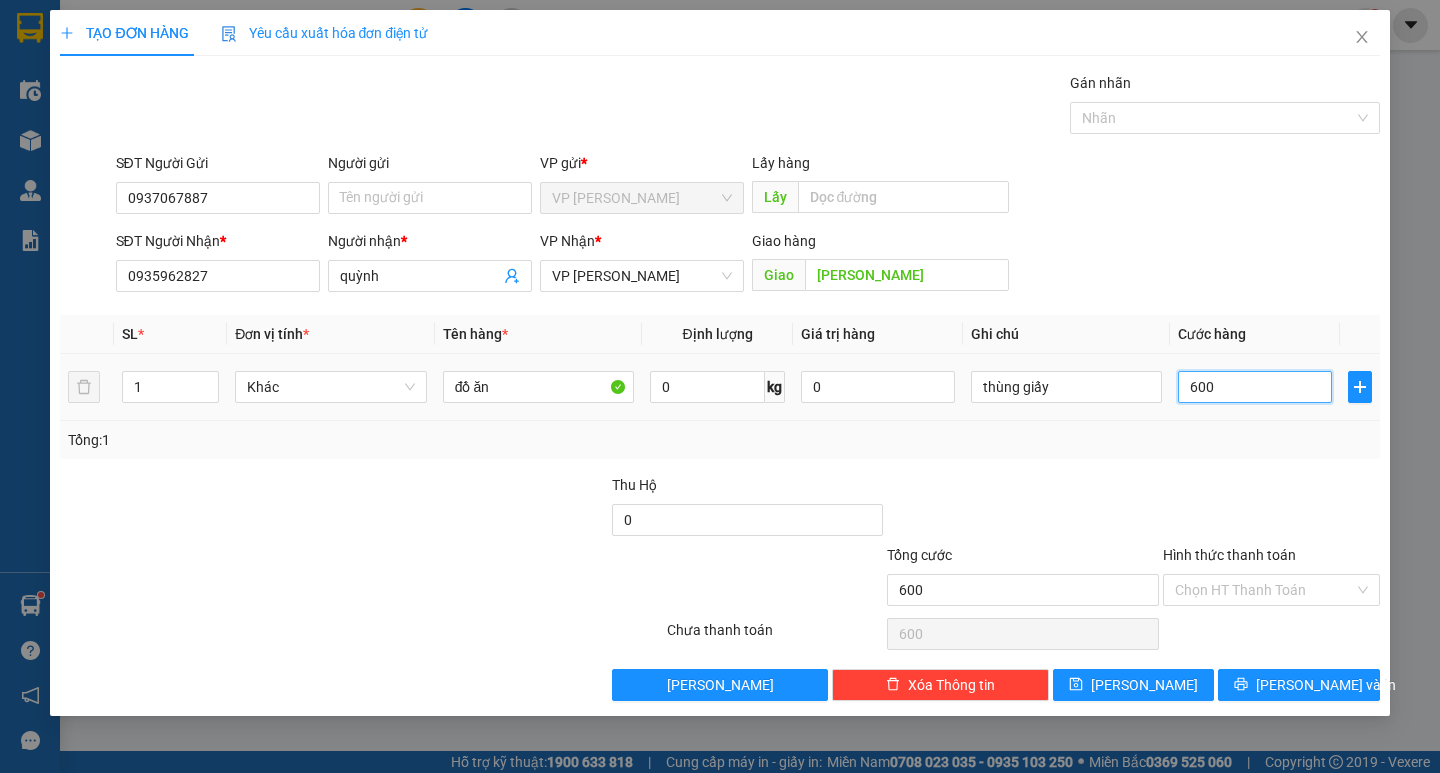 type on "6.000" 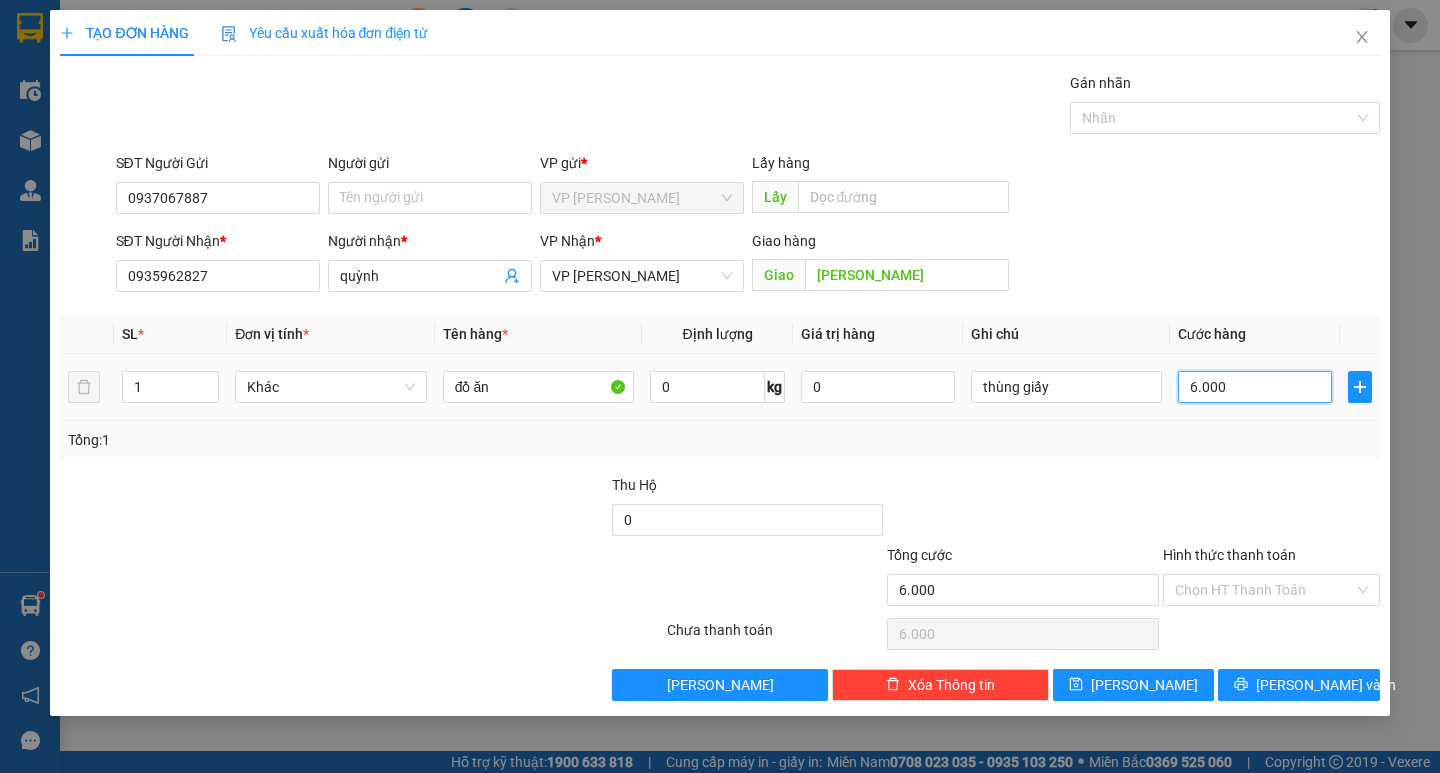 type on "60.000" 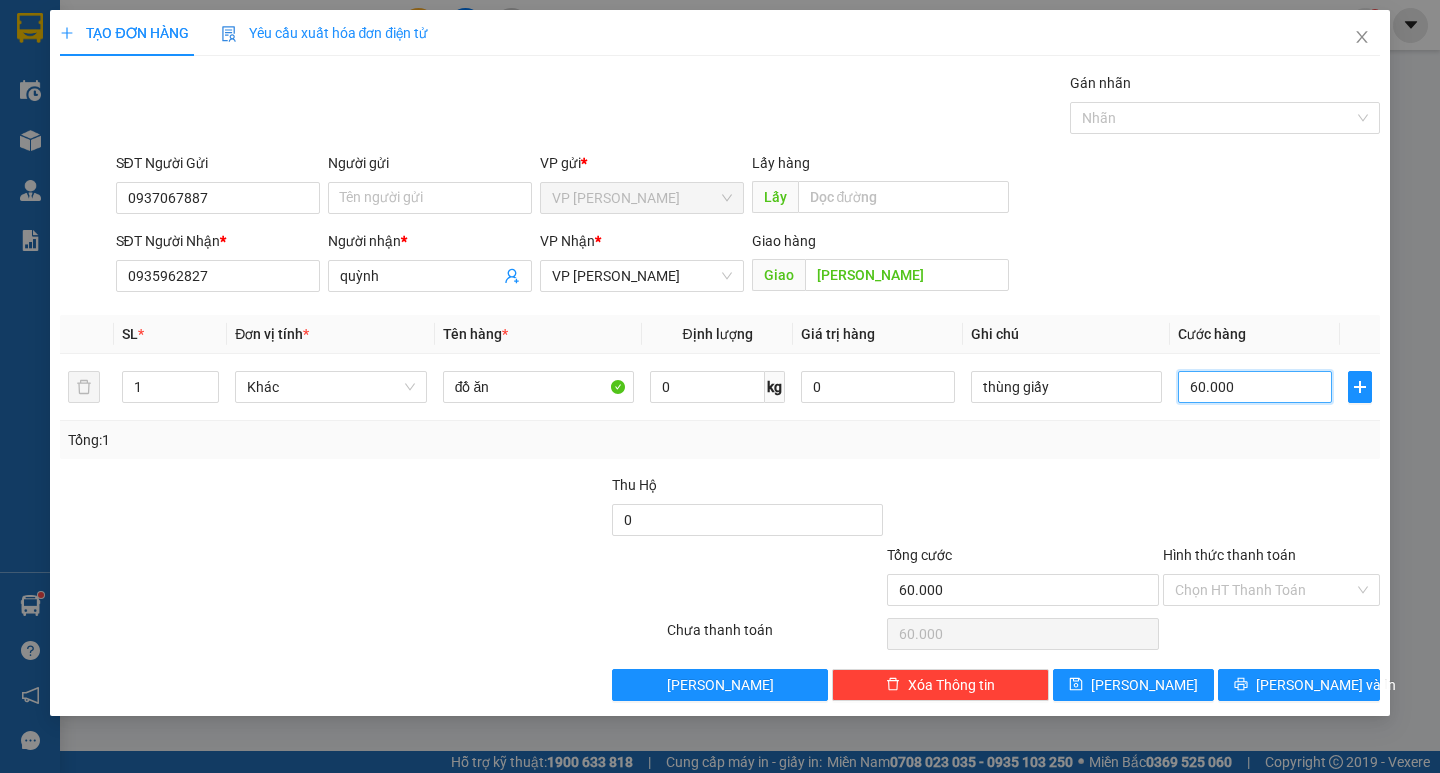 type on "60.000" 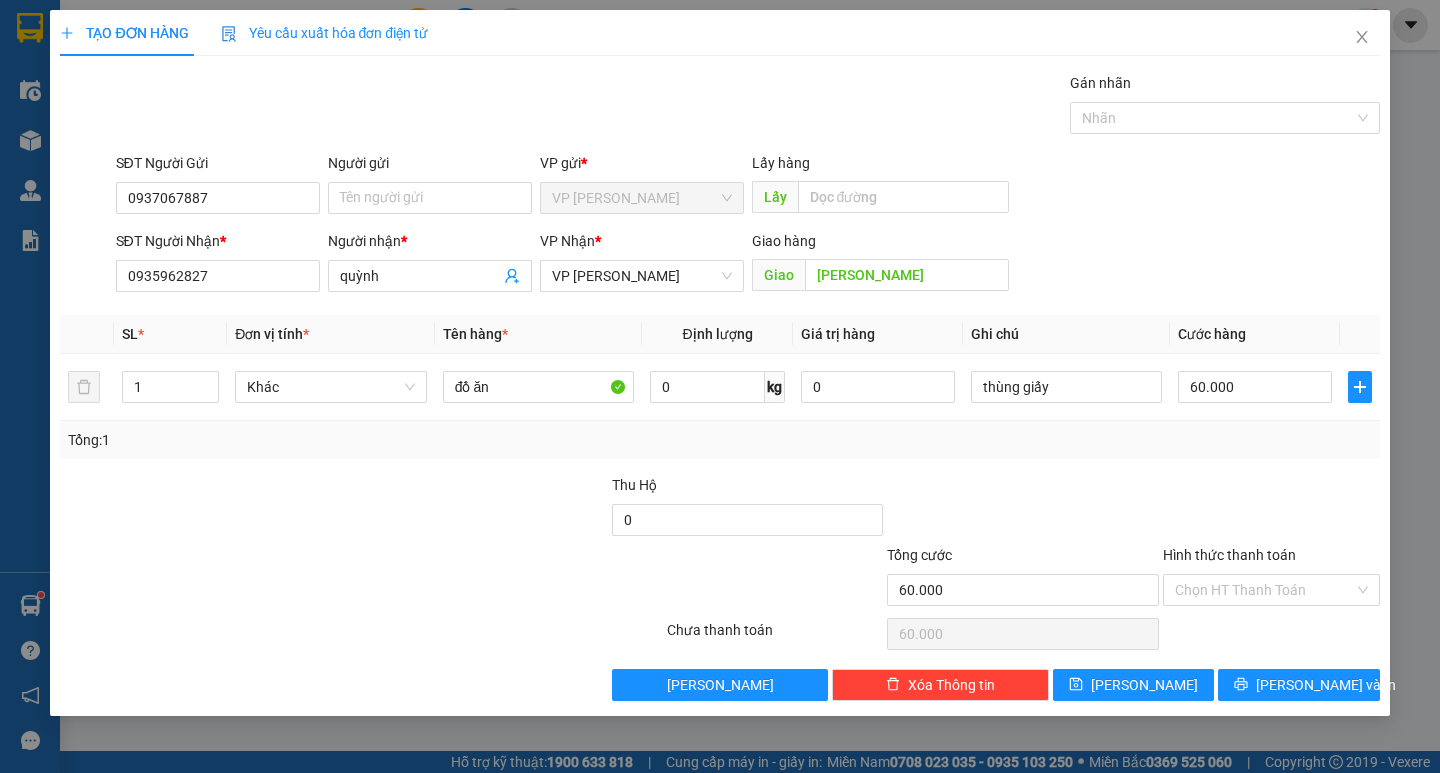 click on "Tổng:  1" at bounding box center [719, 440] 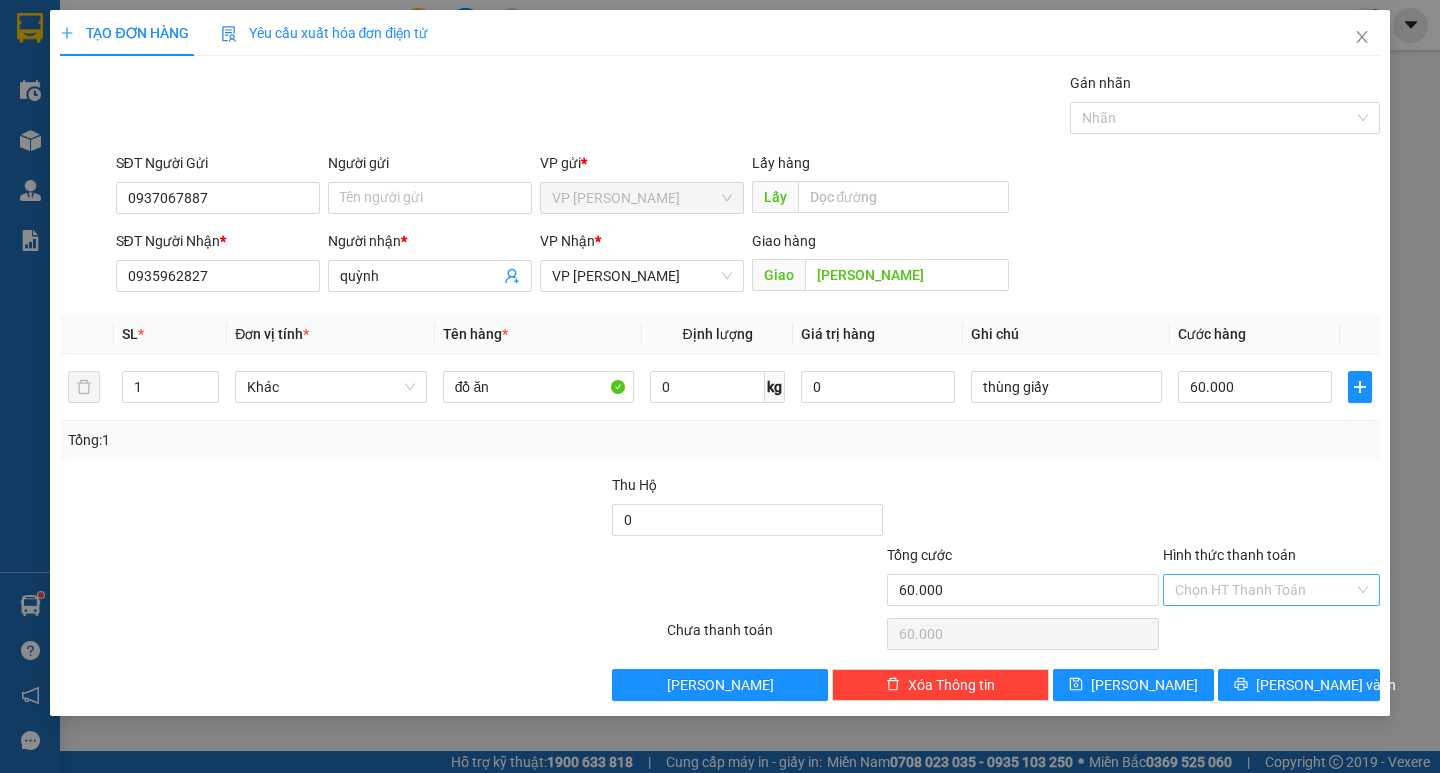 click on "Hình thức thanh toán" at bounding box center [1264, 590] 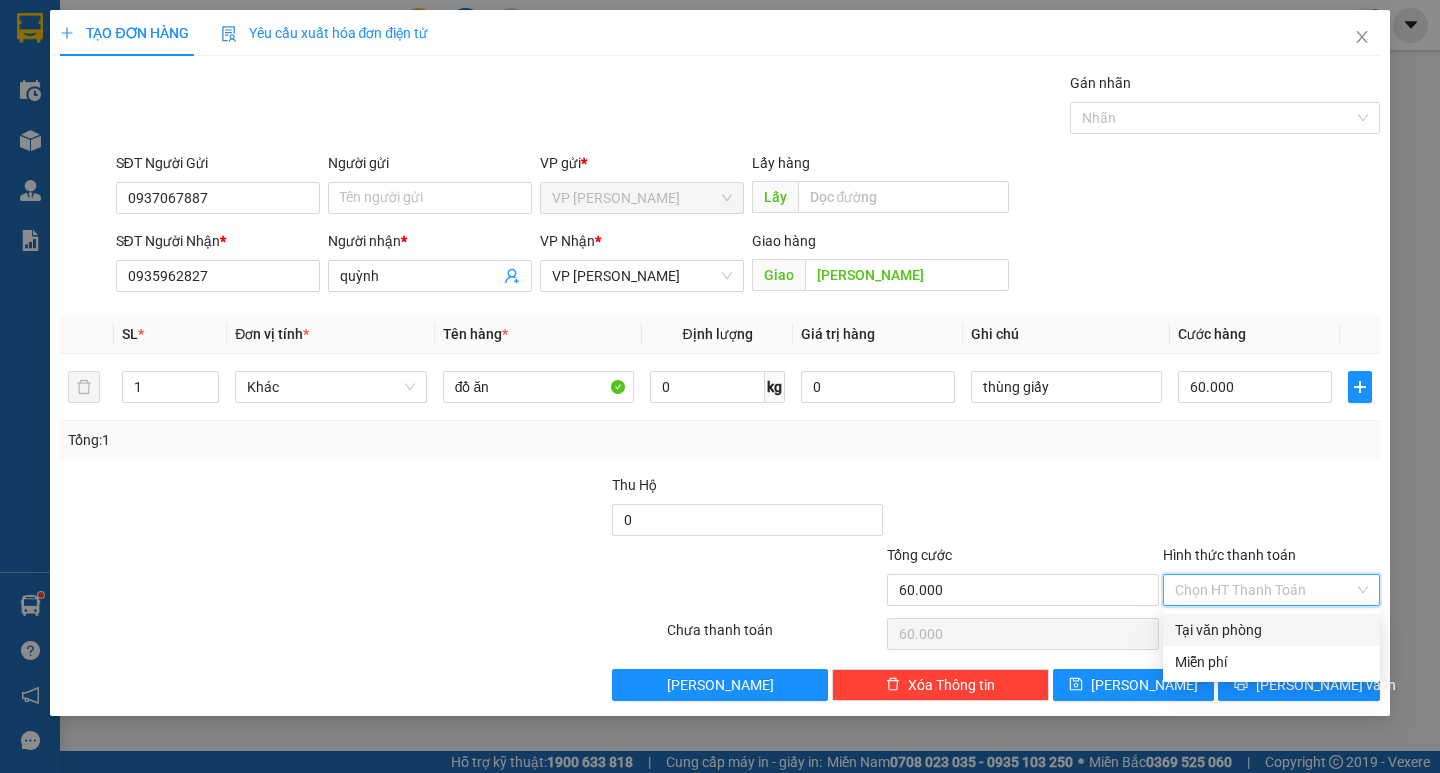 click on "Tại văn phòng" at bounding box center (1271, 630) 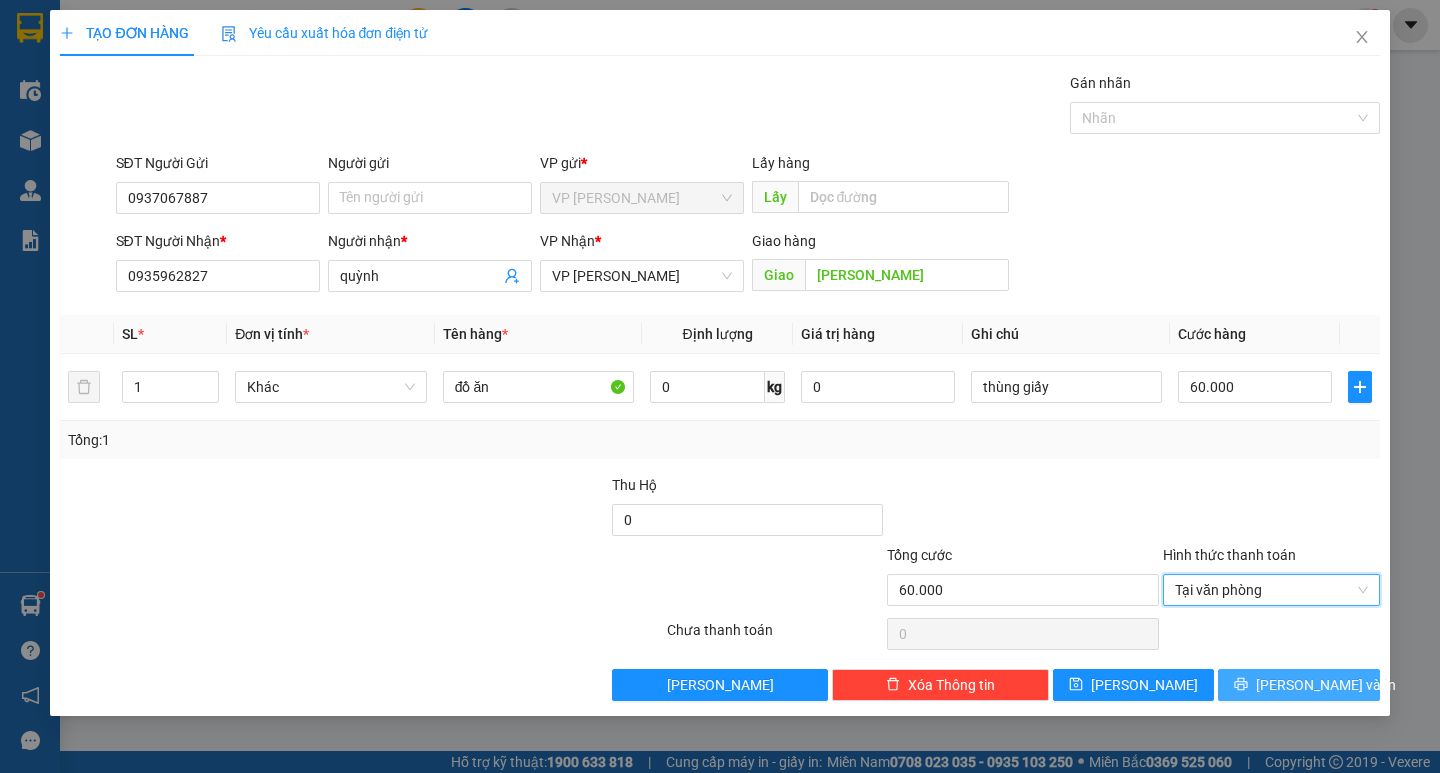 click on "[PERSON_NAME] và In" at bounding box center (1298, 685) 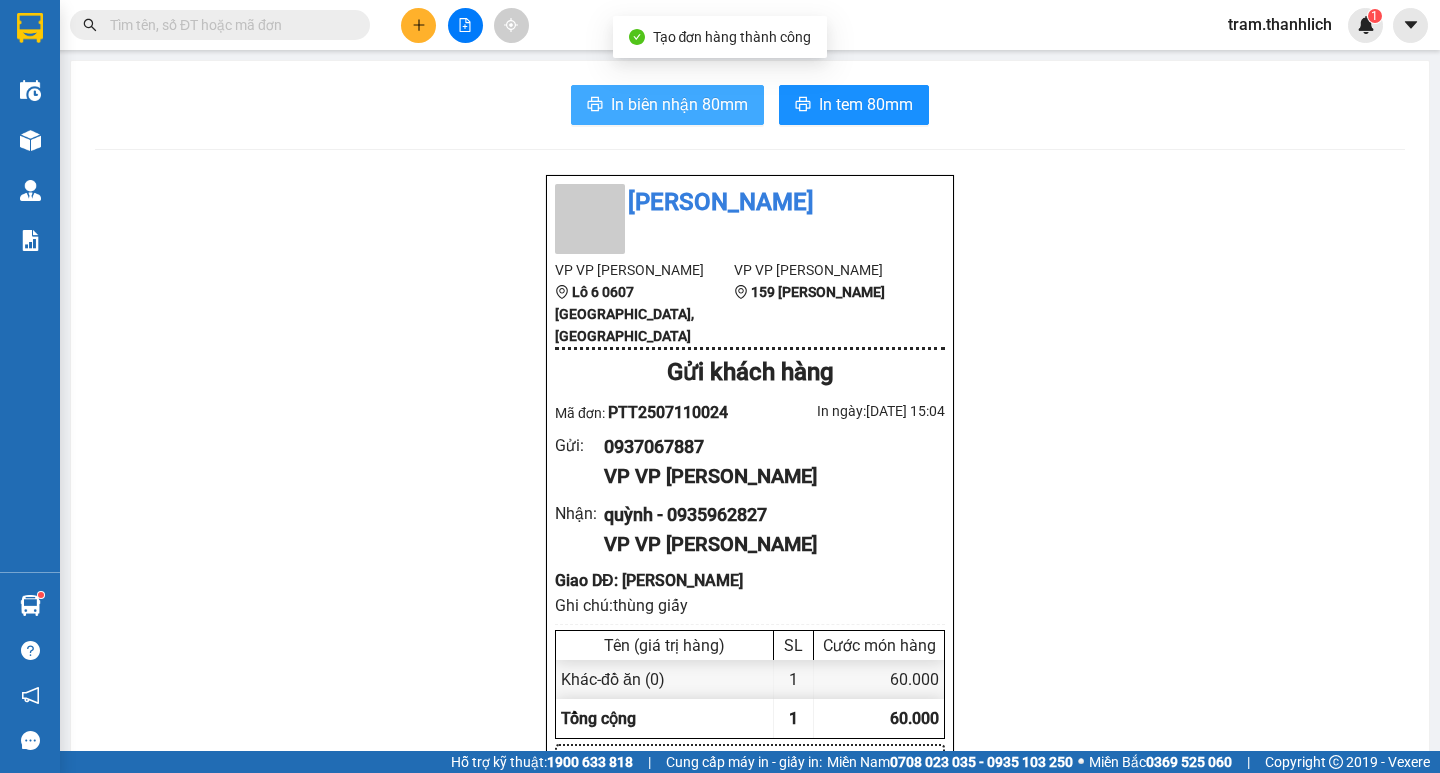 click on "In biên nhận 80mm" at bounding box center (679, 104) 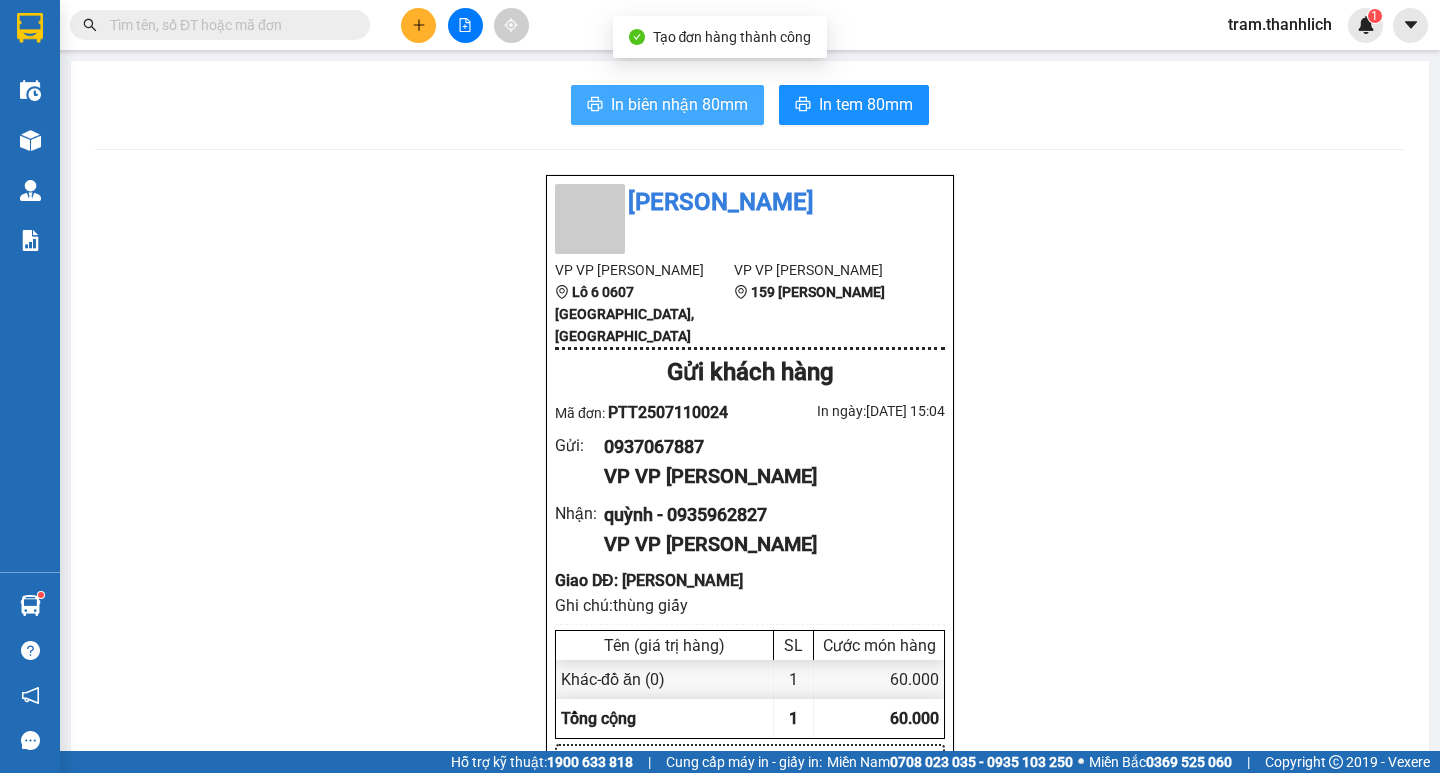 scroll, scrollTop: 0, scrollLeft: 0, axis: both 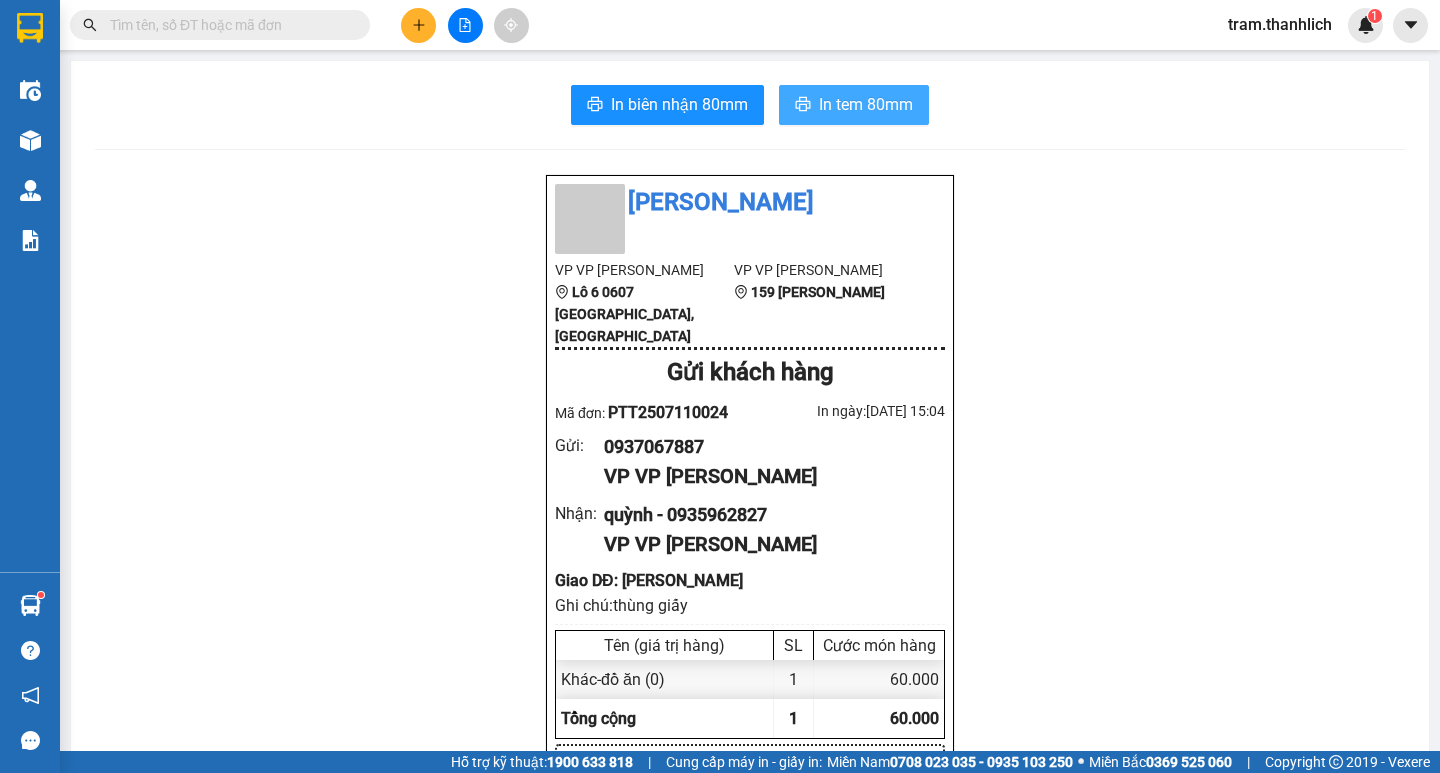 click on "In tem 80mm" at bounding box center [866, 104] 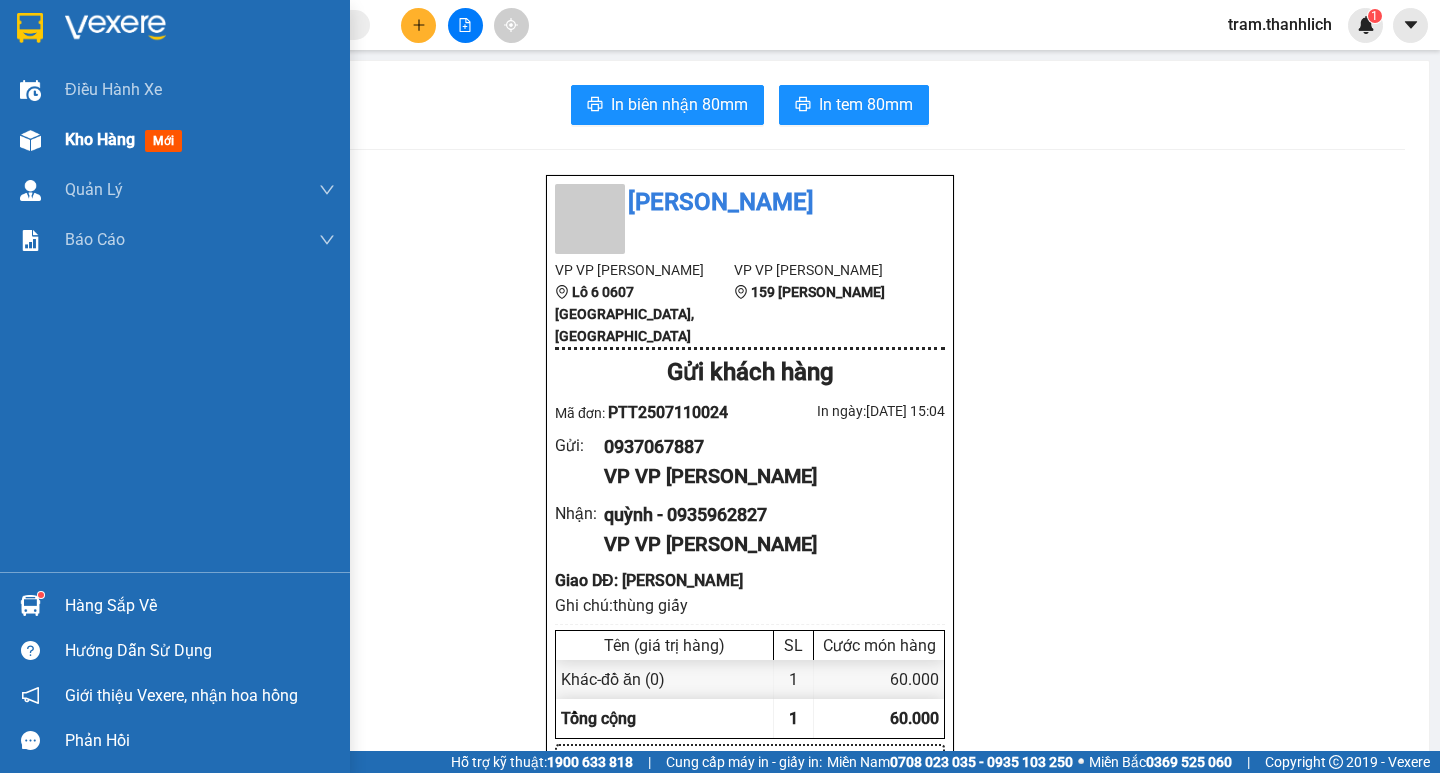 click on "Kho hàng" at bounding box center [100, 139] 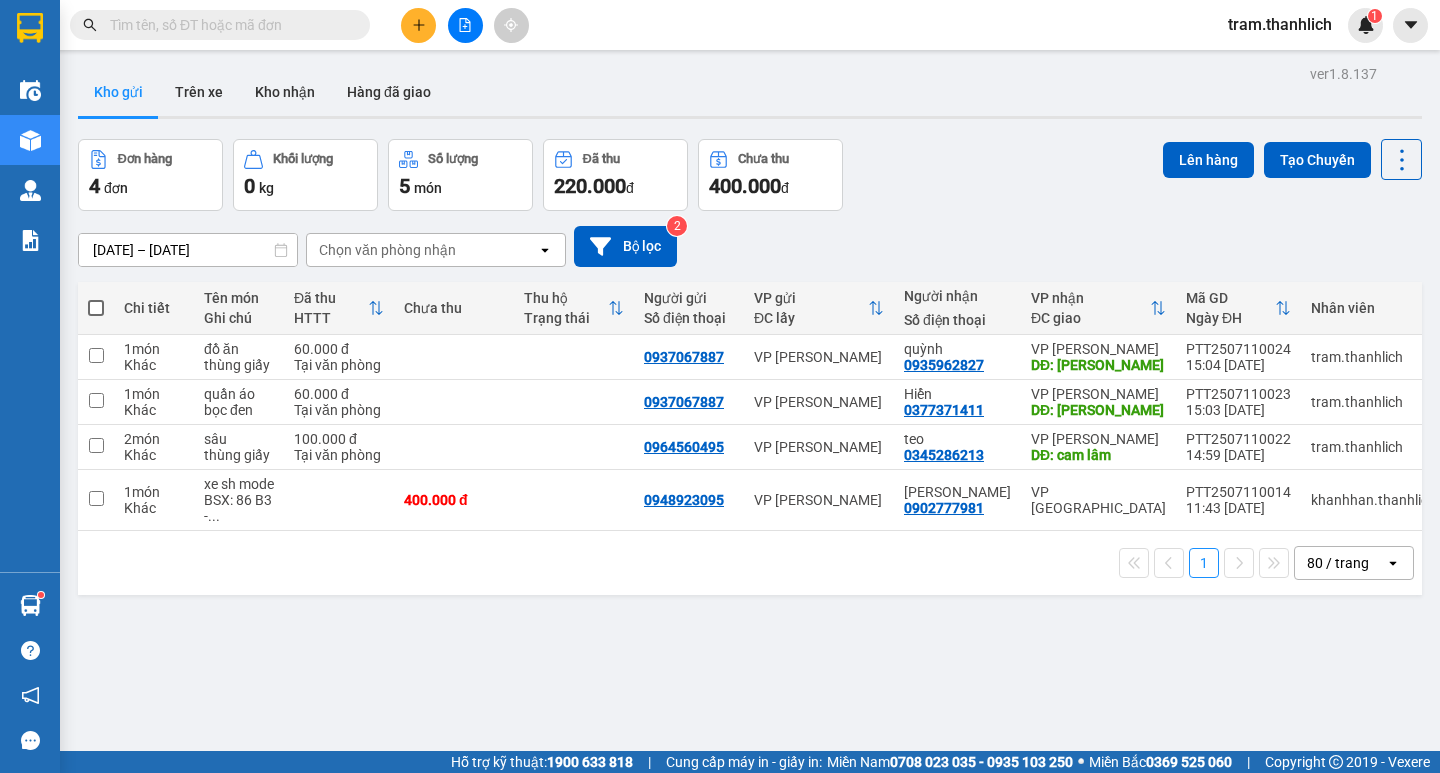 click at bounding box center (418, 25) 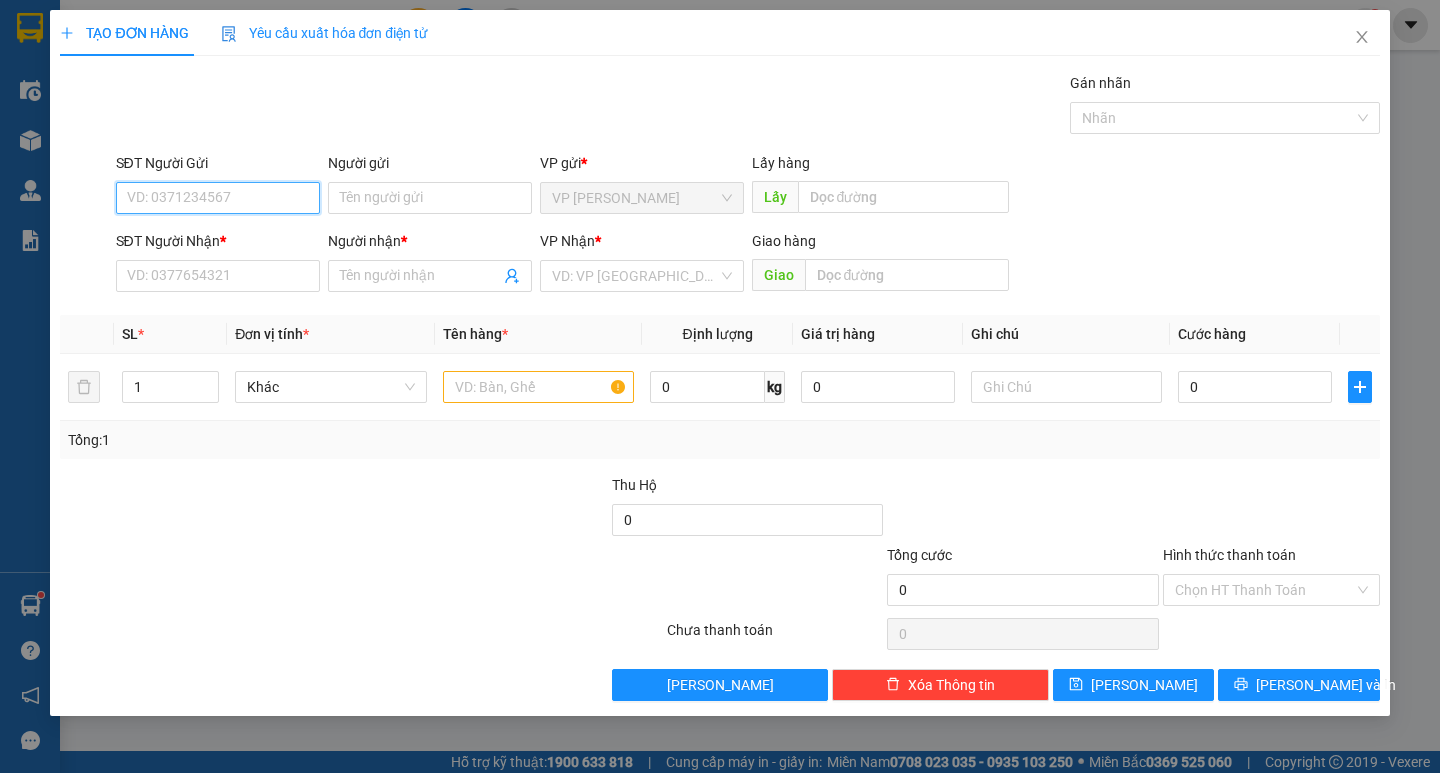 click on "SĐT Người Gửi" at bounding box center (218, 198) 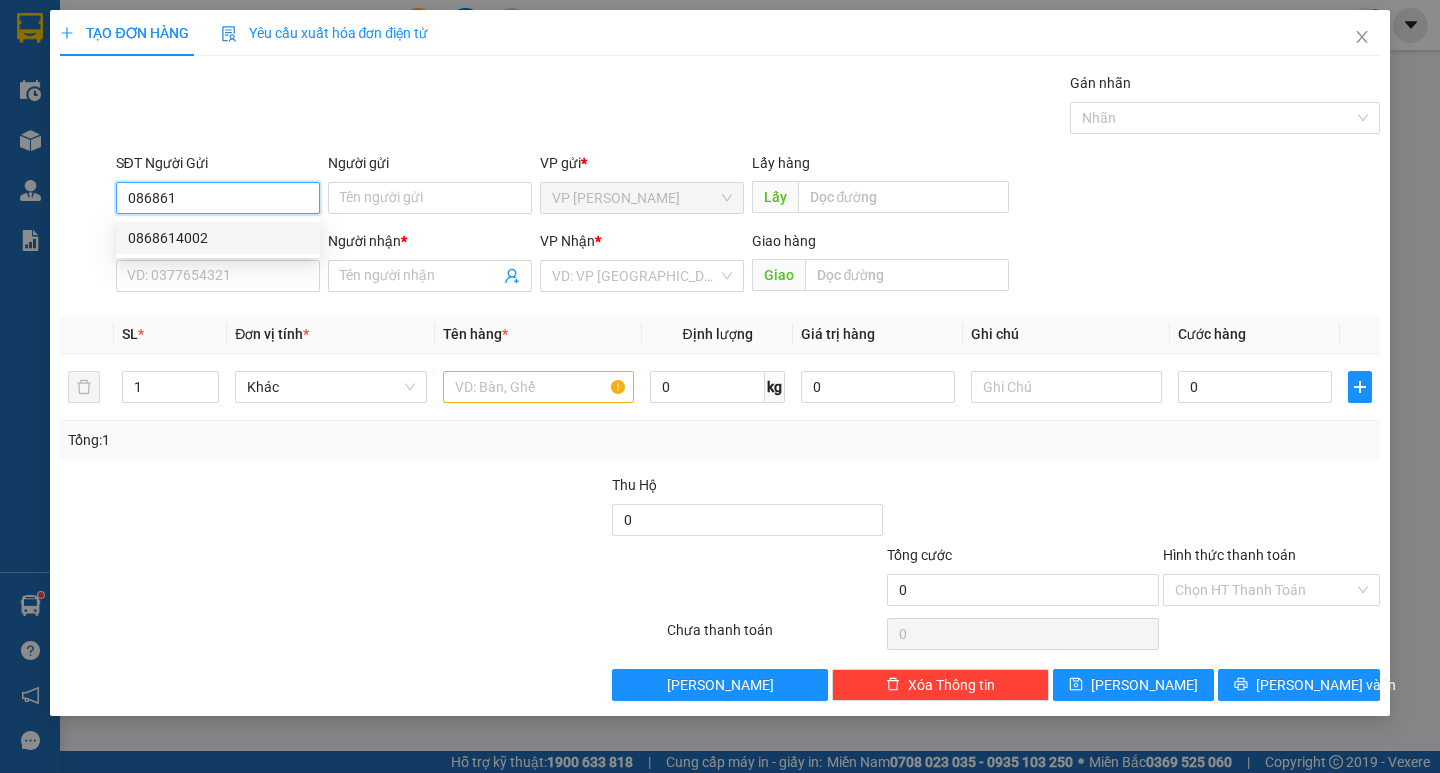 click on "0868614002" at bounding box center [218, 238] 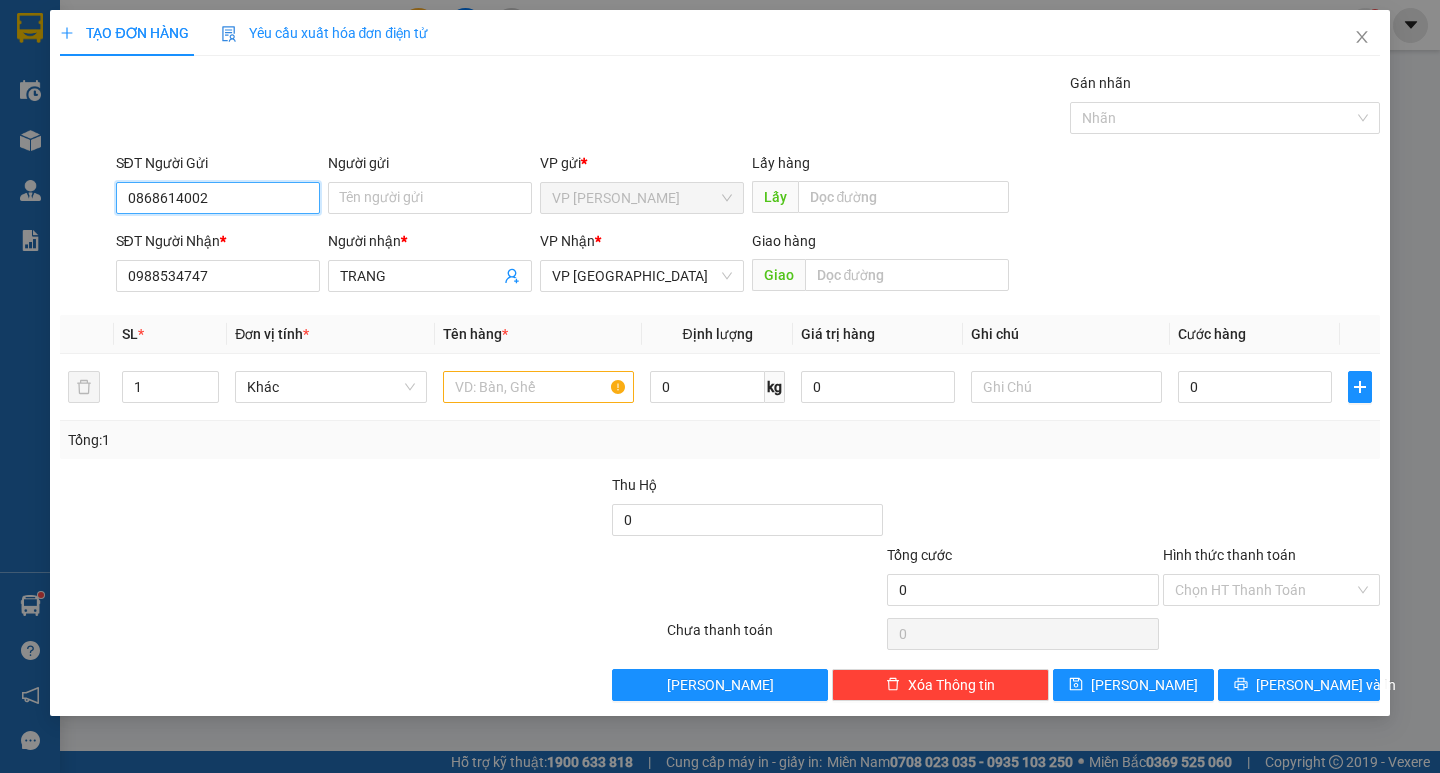 click on "0868614002" at bounding box center (218, 198) 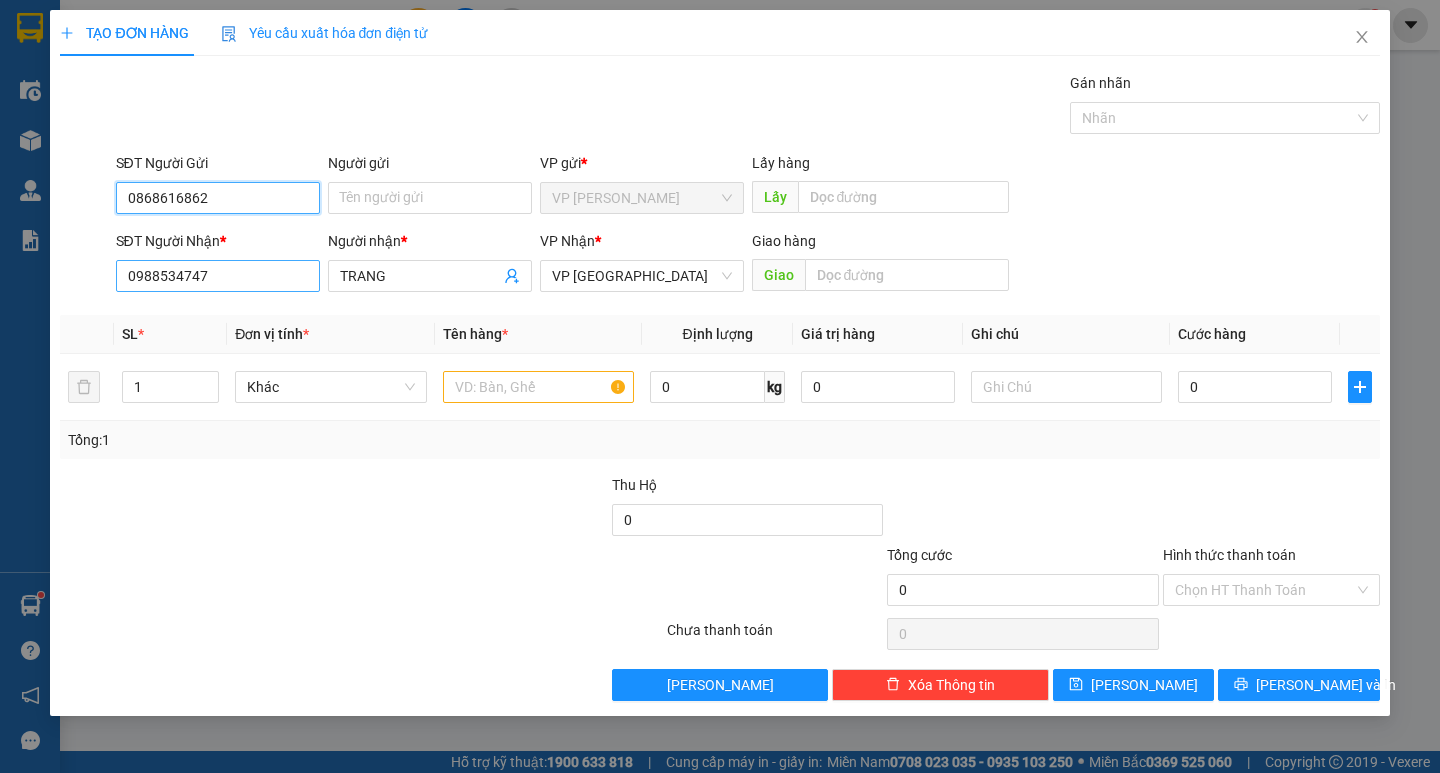 type on "0868616862" 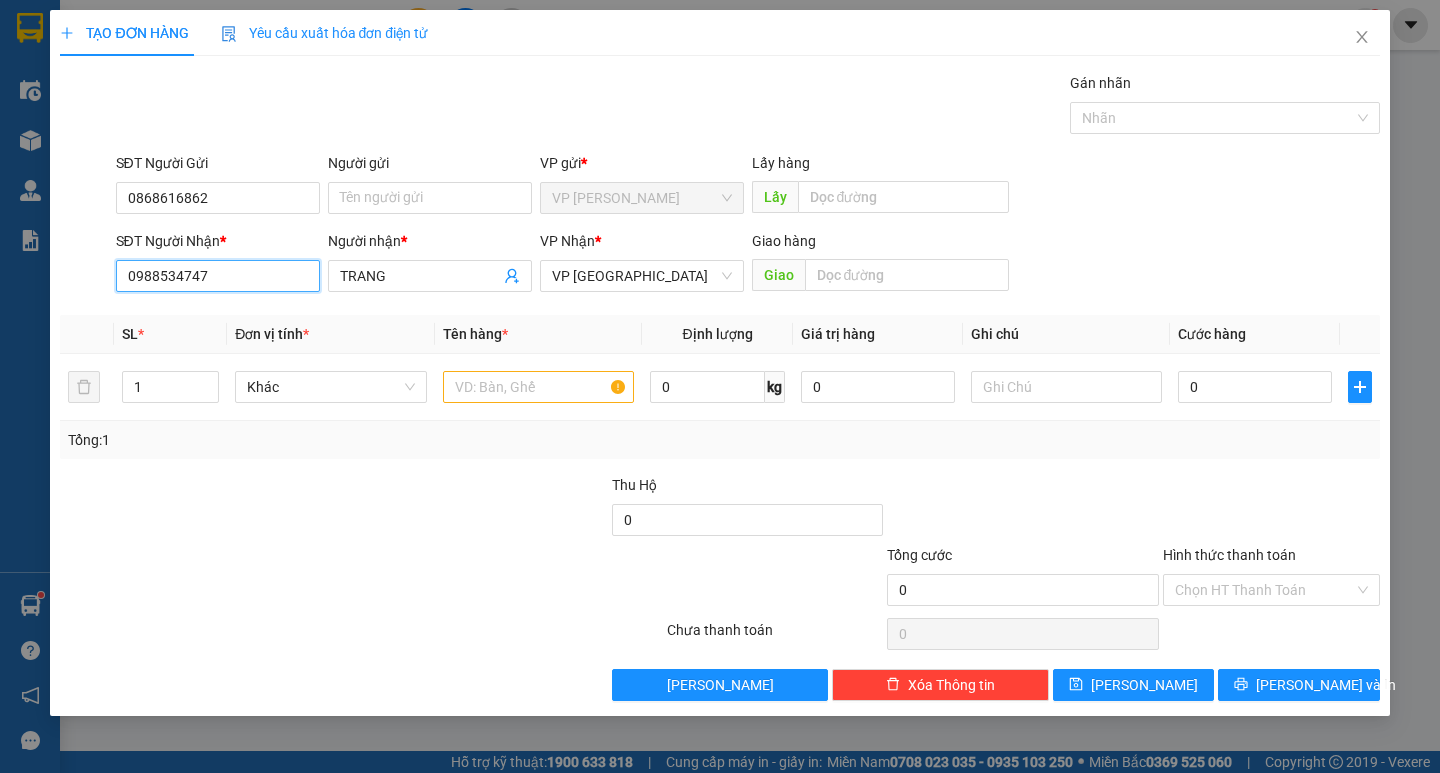 click on "0988534747" at bounding box center [218, 276] 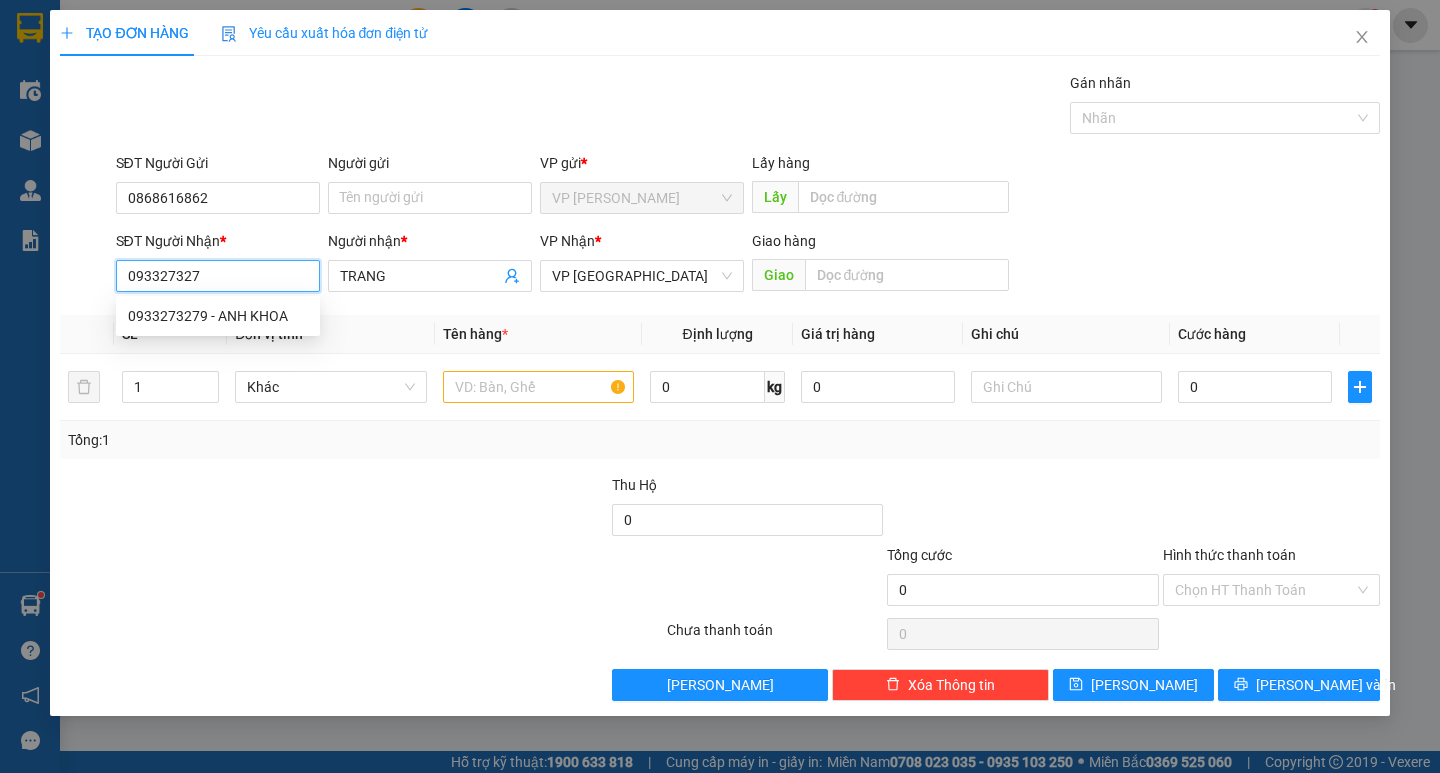 type on "0933273279" 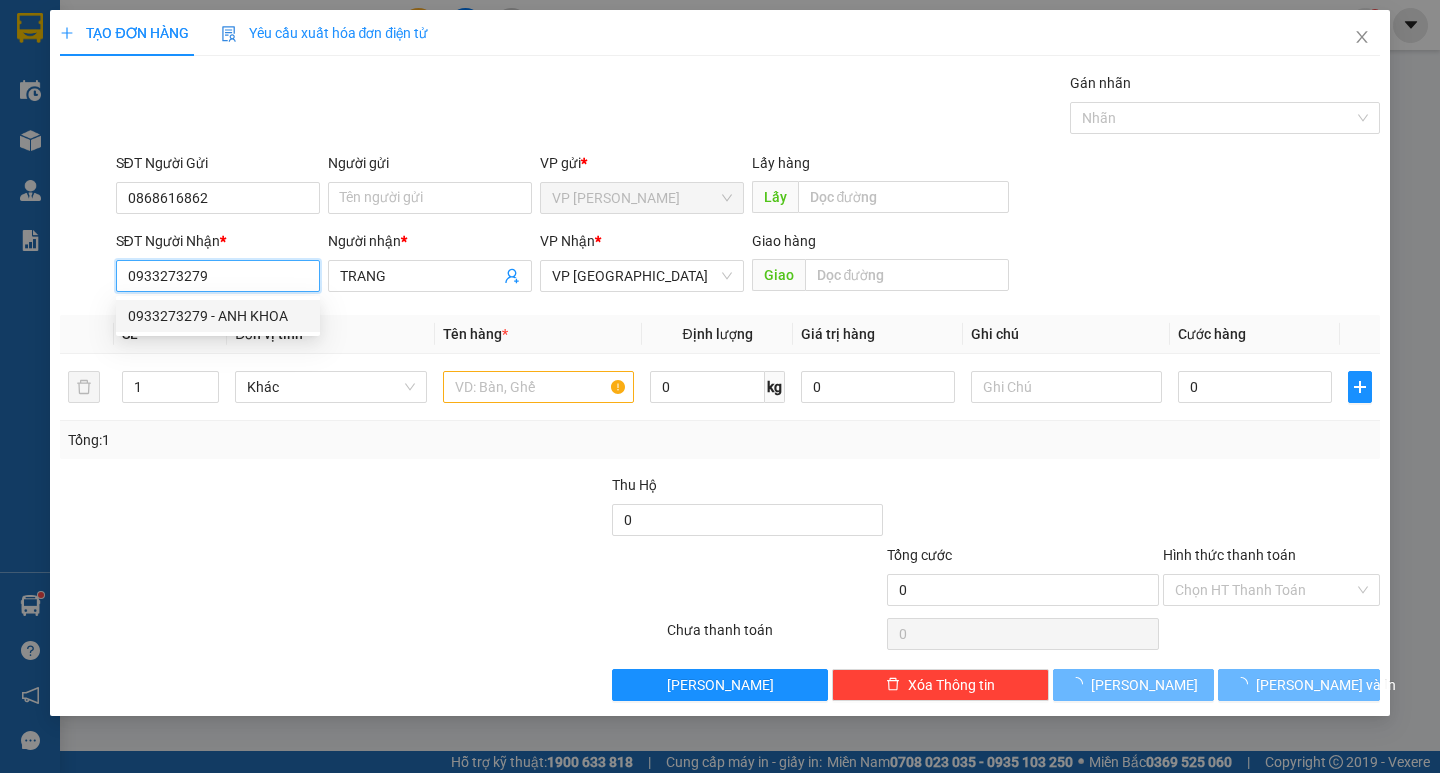 click on "0933273279 - ANH KHOA" at bounding box center (218, 316) 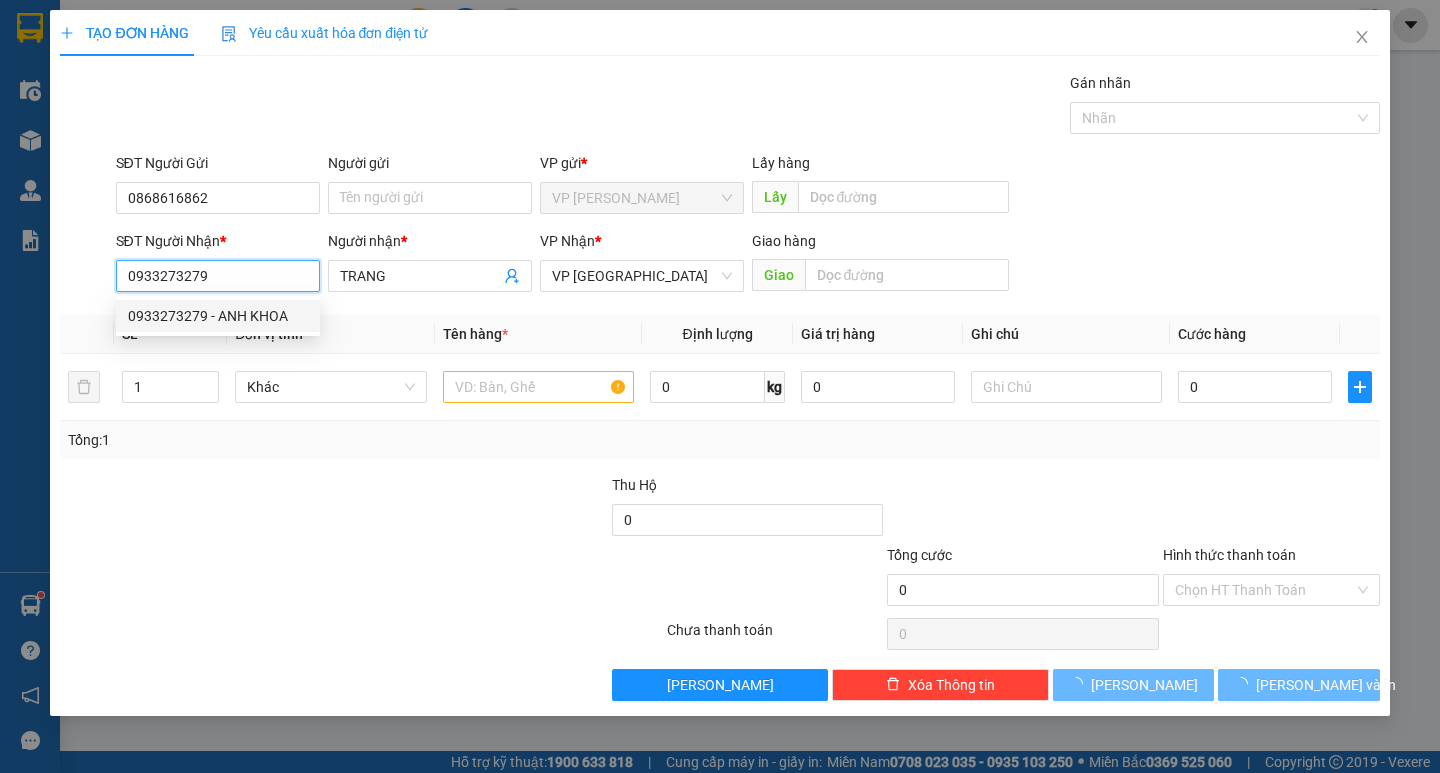 type on "ANH KHOA" 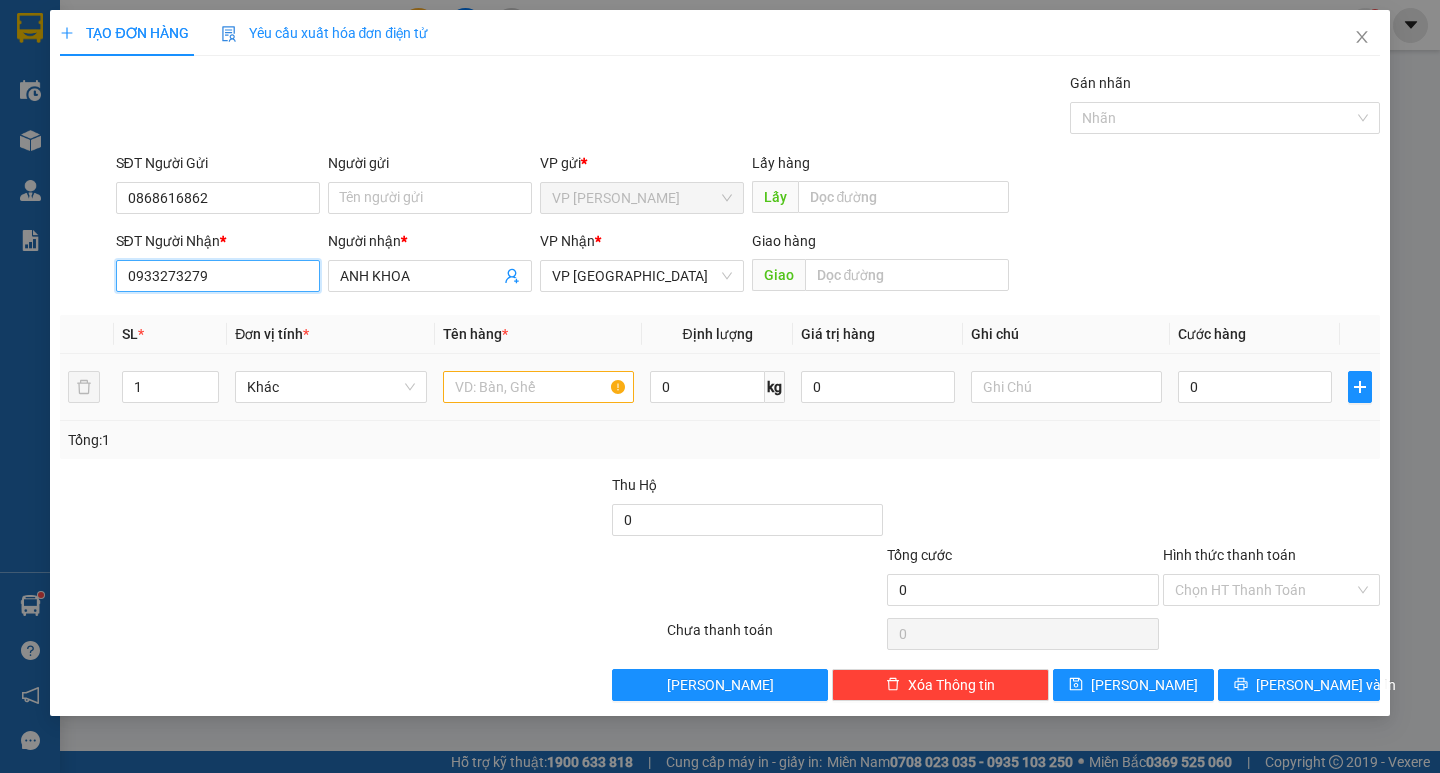type on "0933273279" 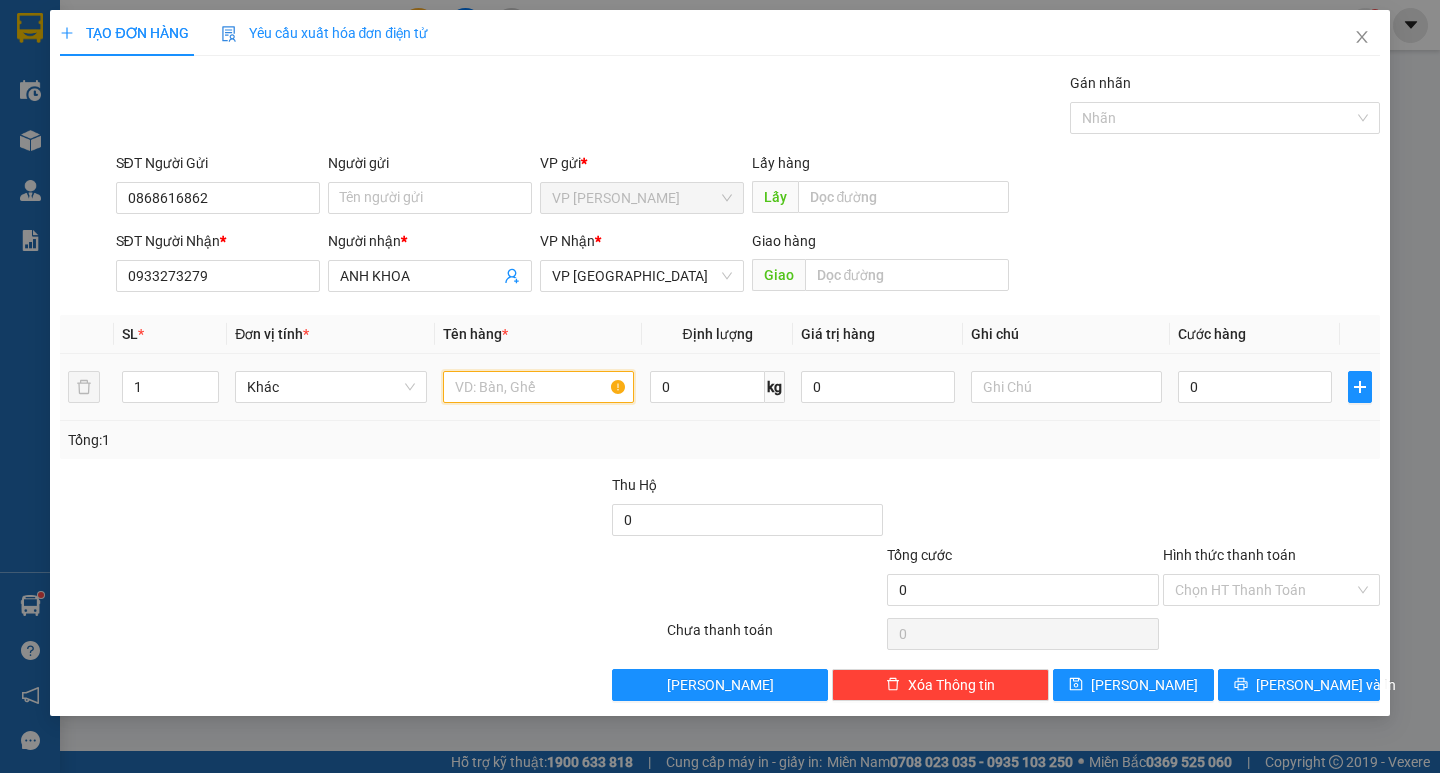 click at bounding box center [538, 387] 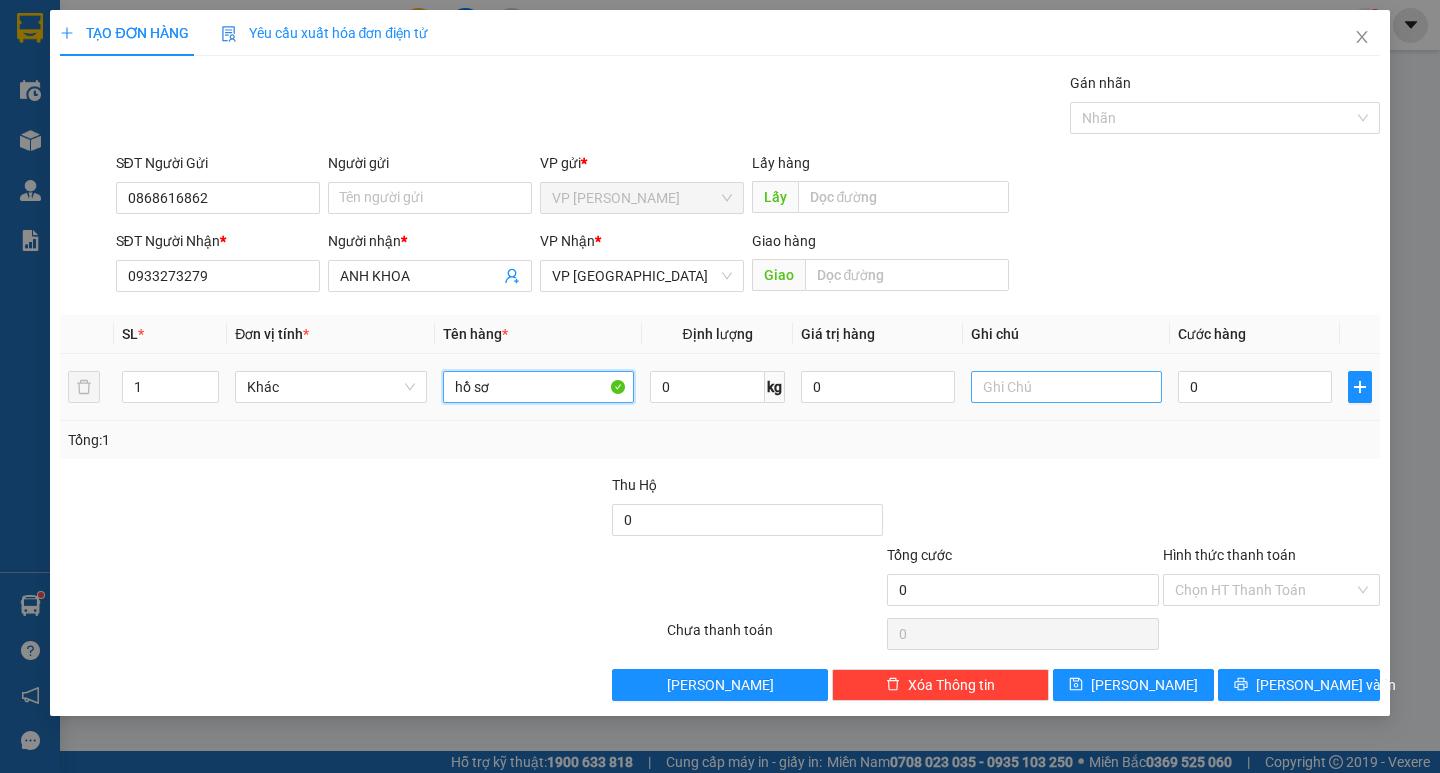 type on "hồ sơ" 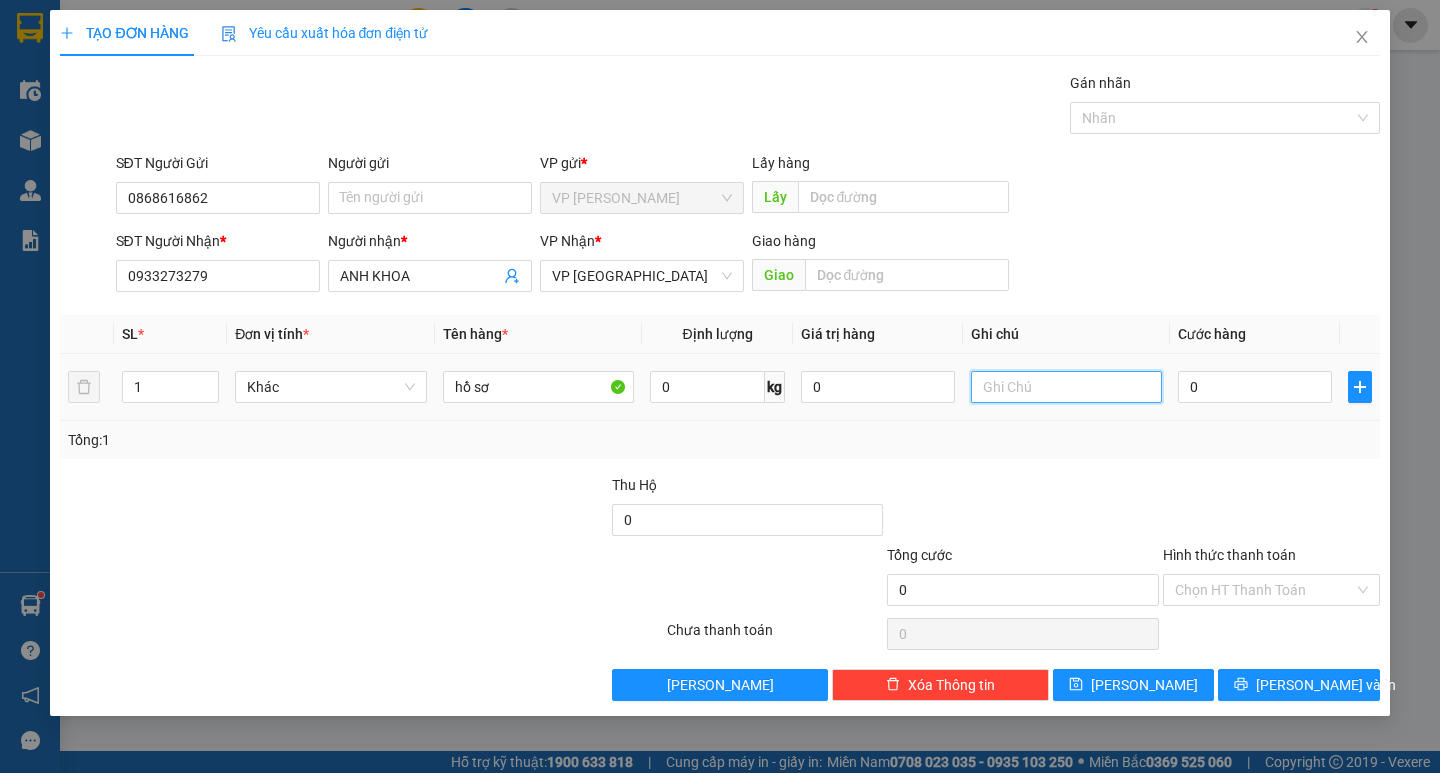 click at bounding box center [1066, 387] 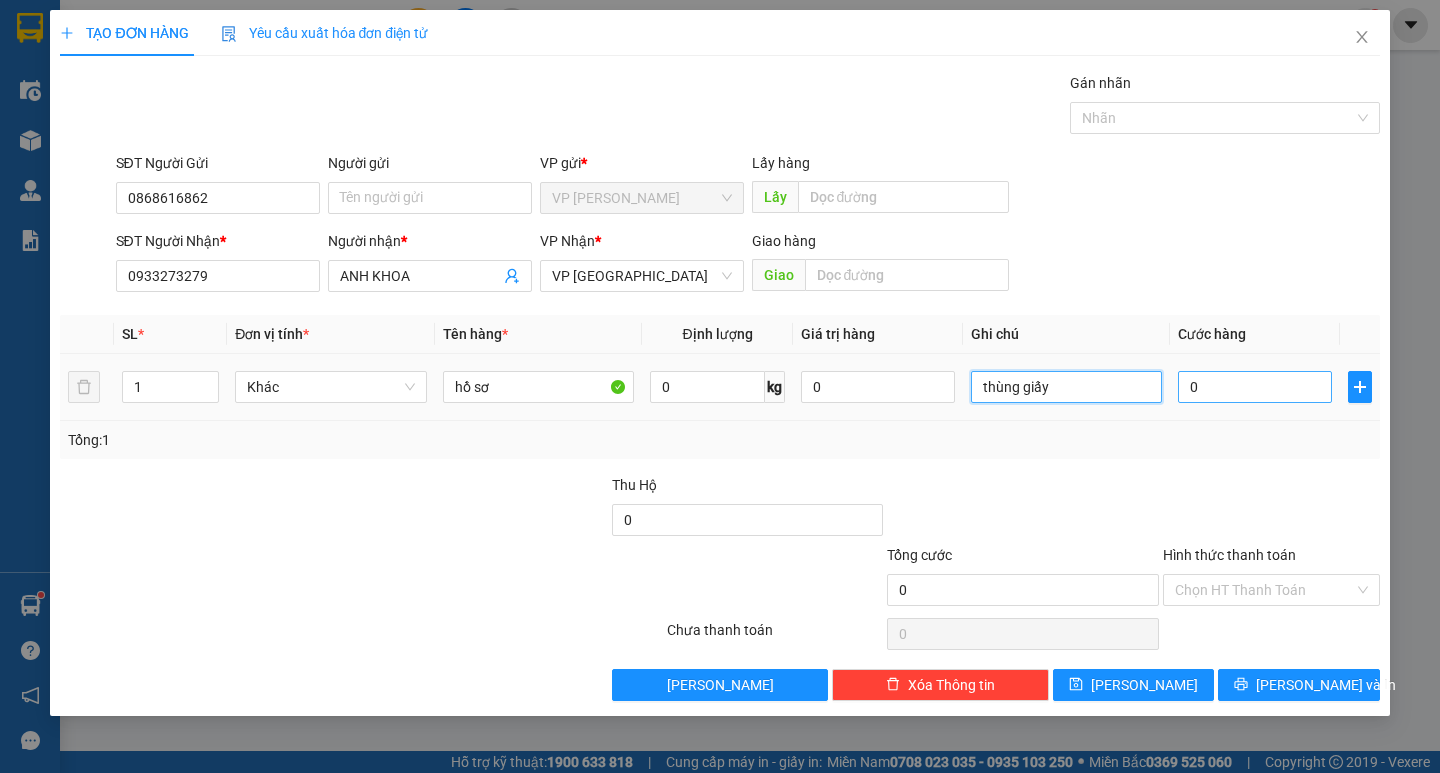 type on "thùng giấy" 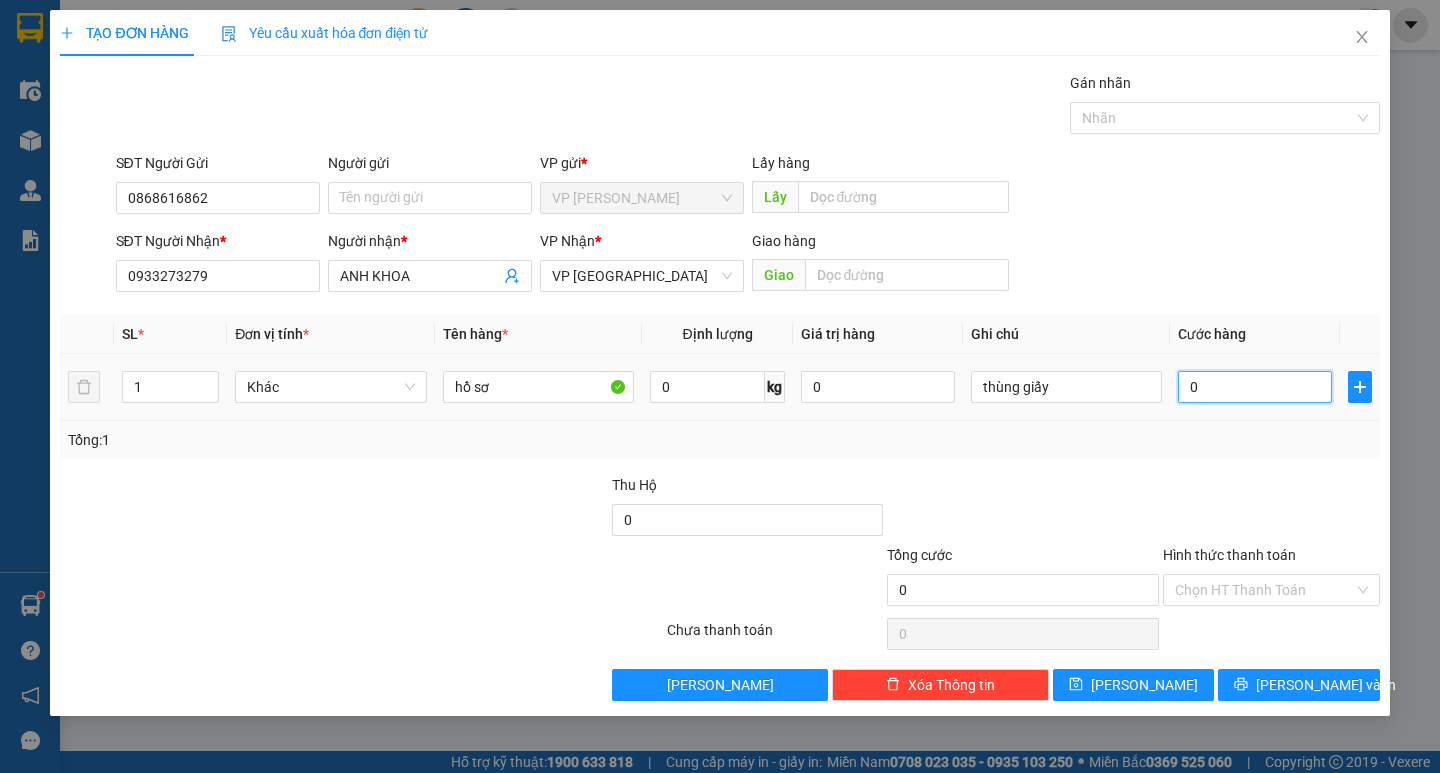 click on "0" at bounding box center [1255, 387] 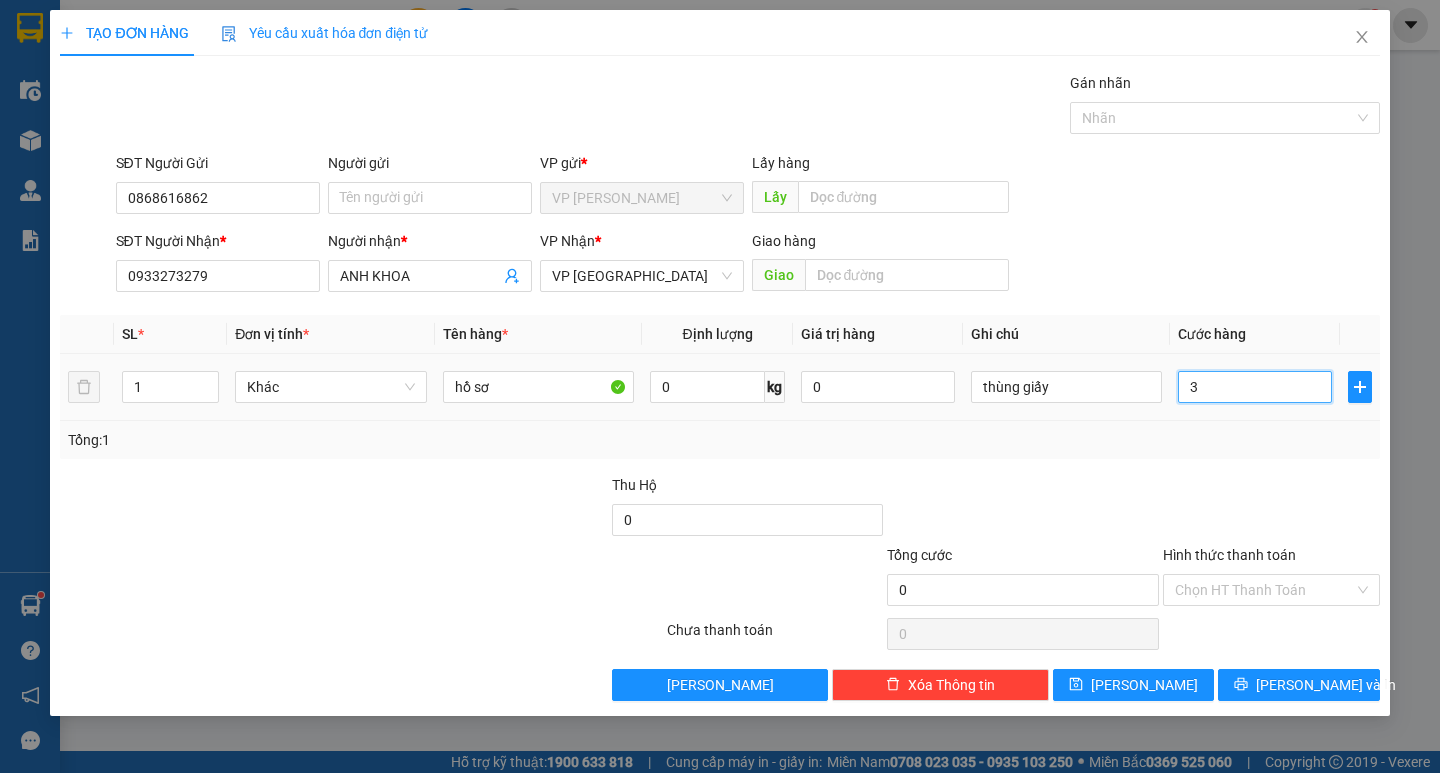 type on "3" 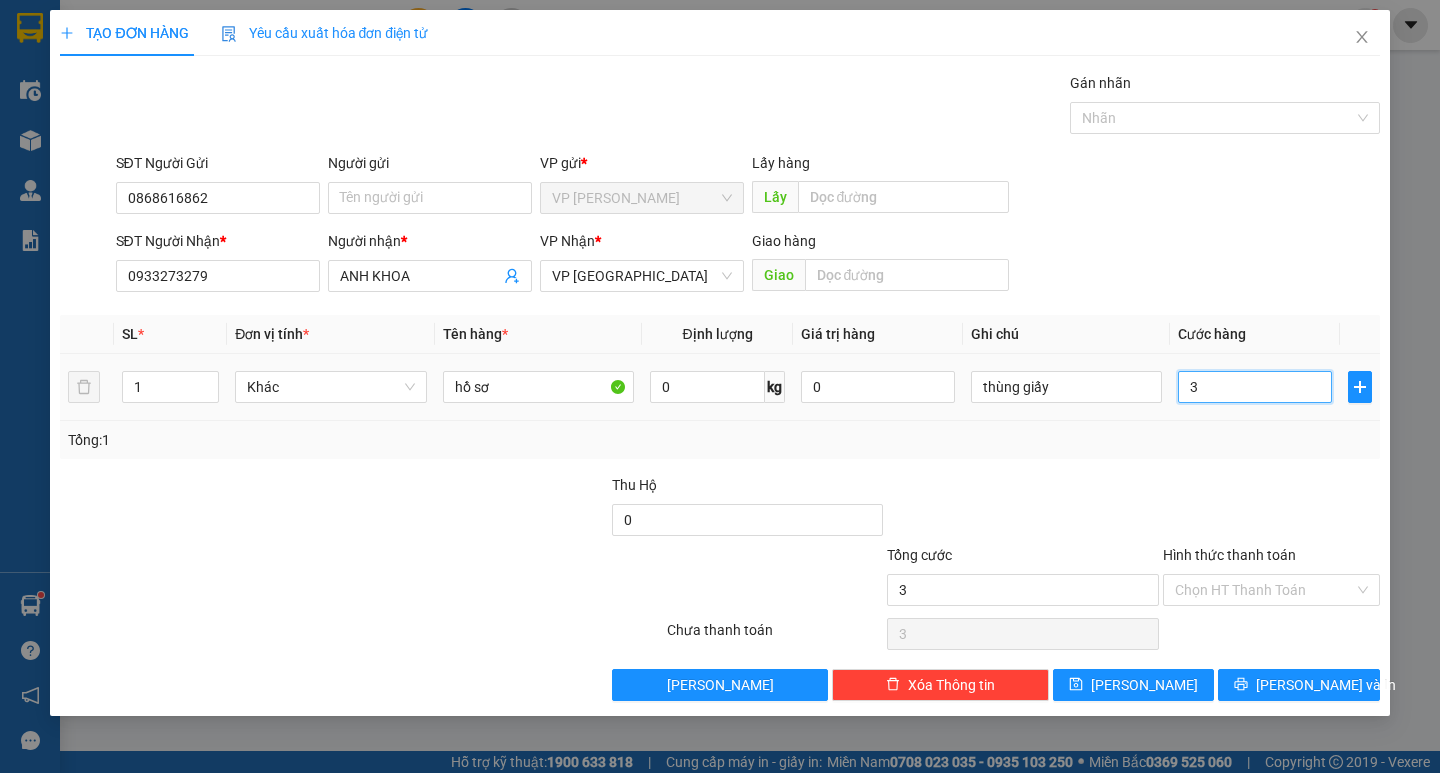 type on "30" 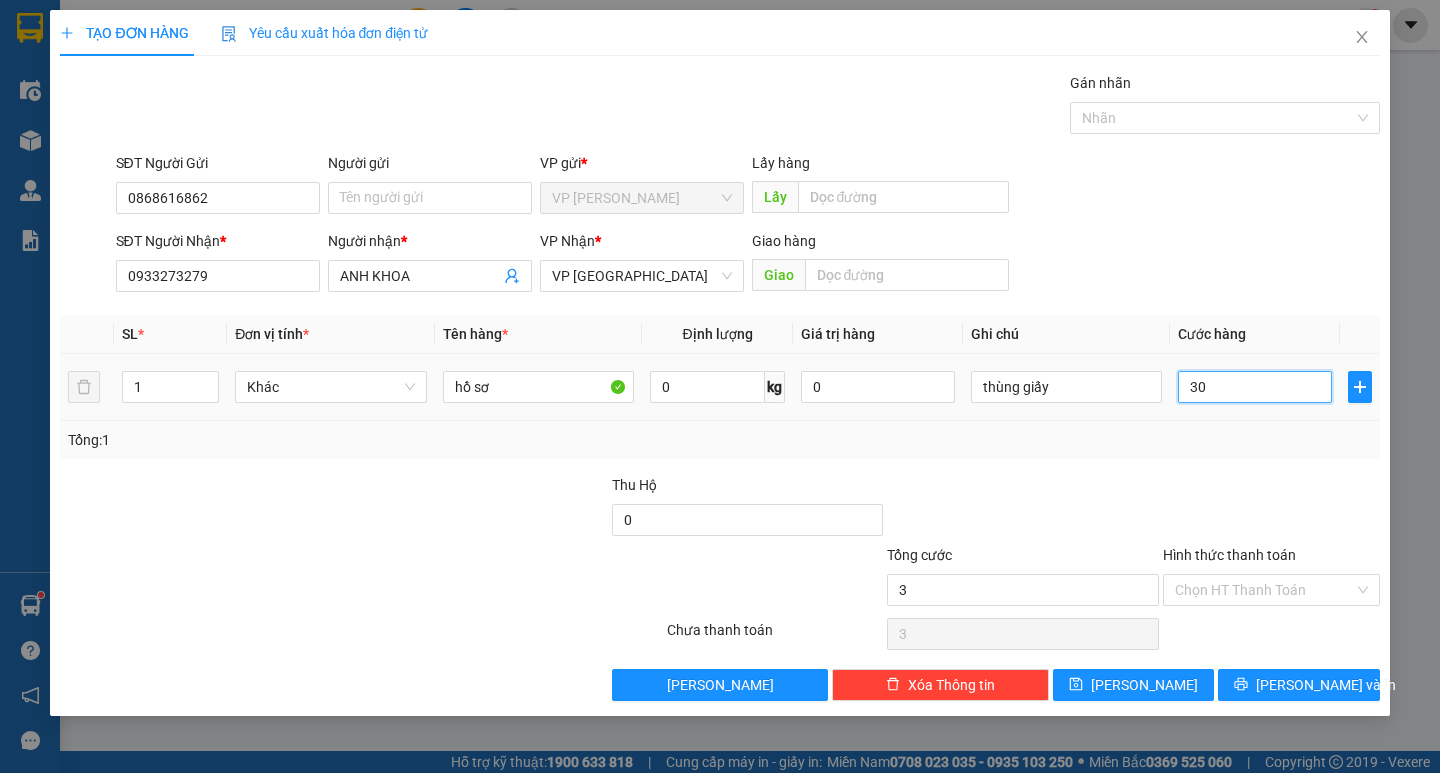 type on "30" 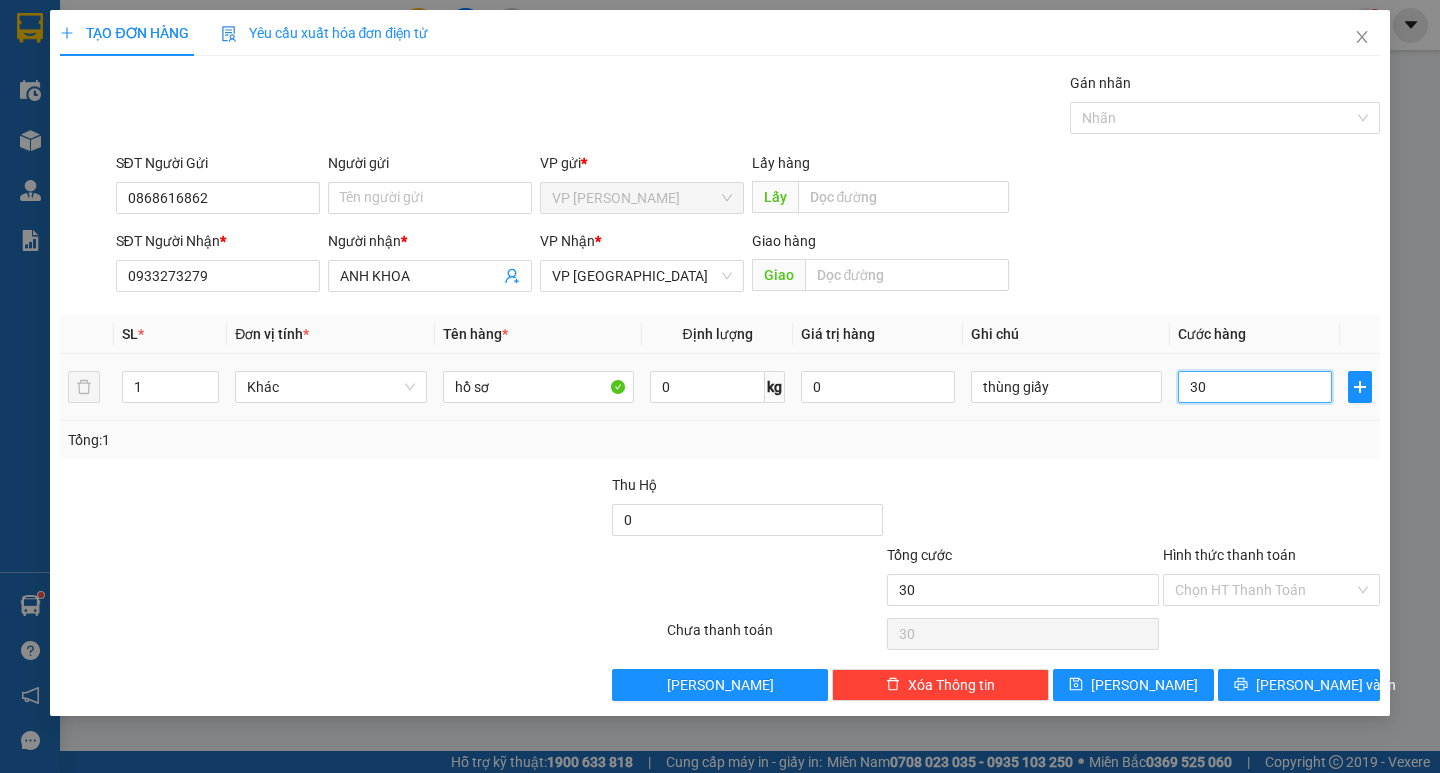 type on "300" 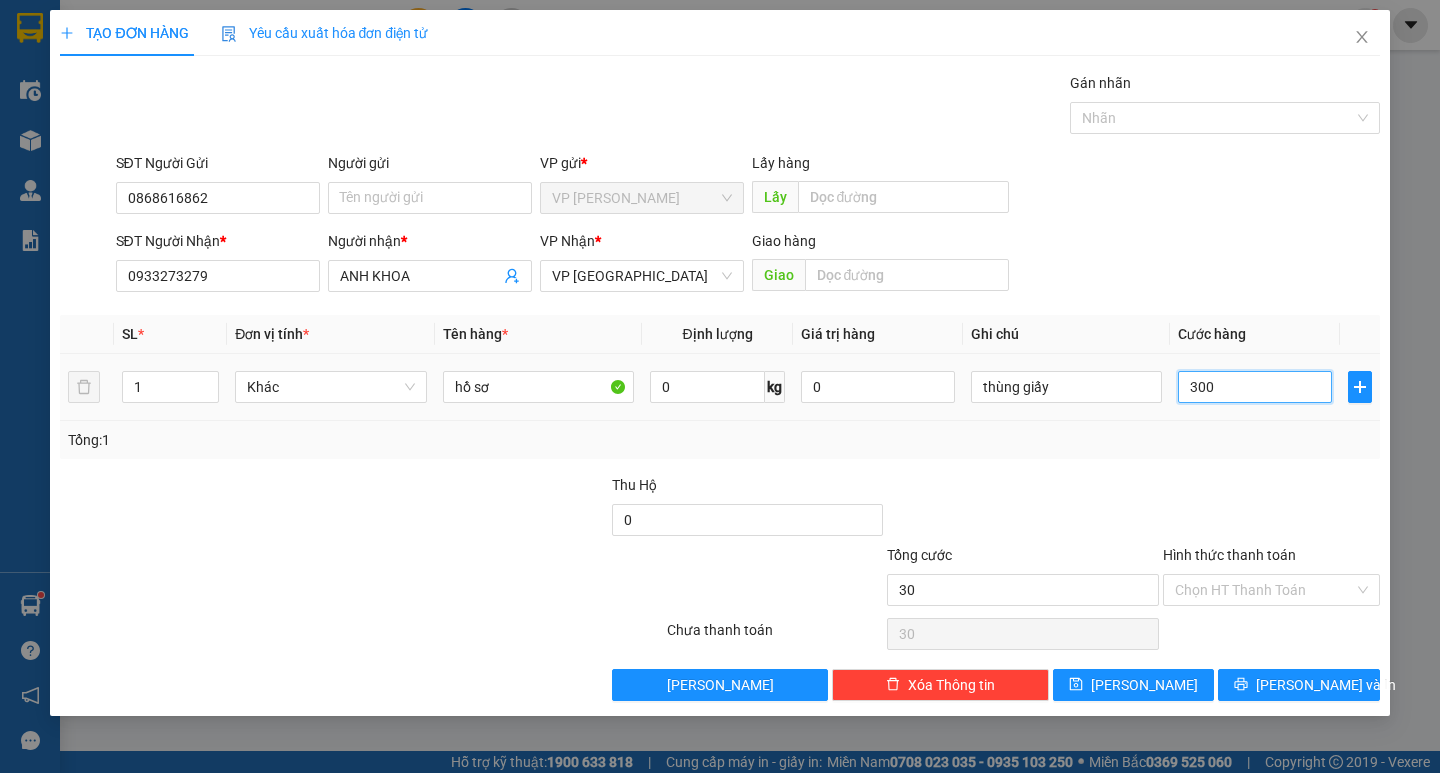 type on "300" 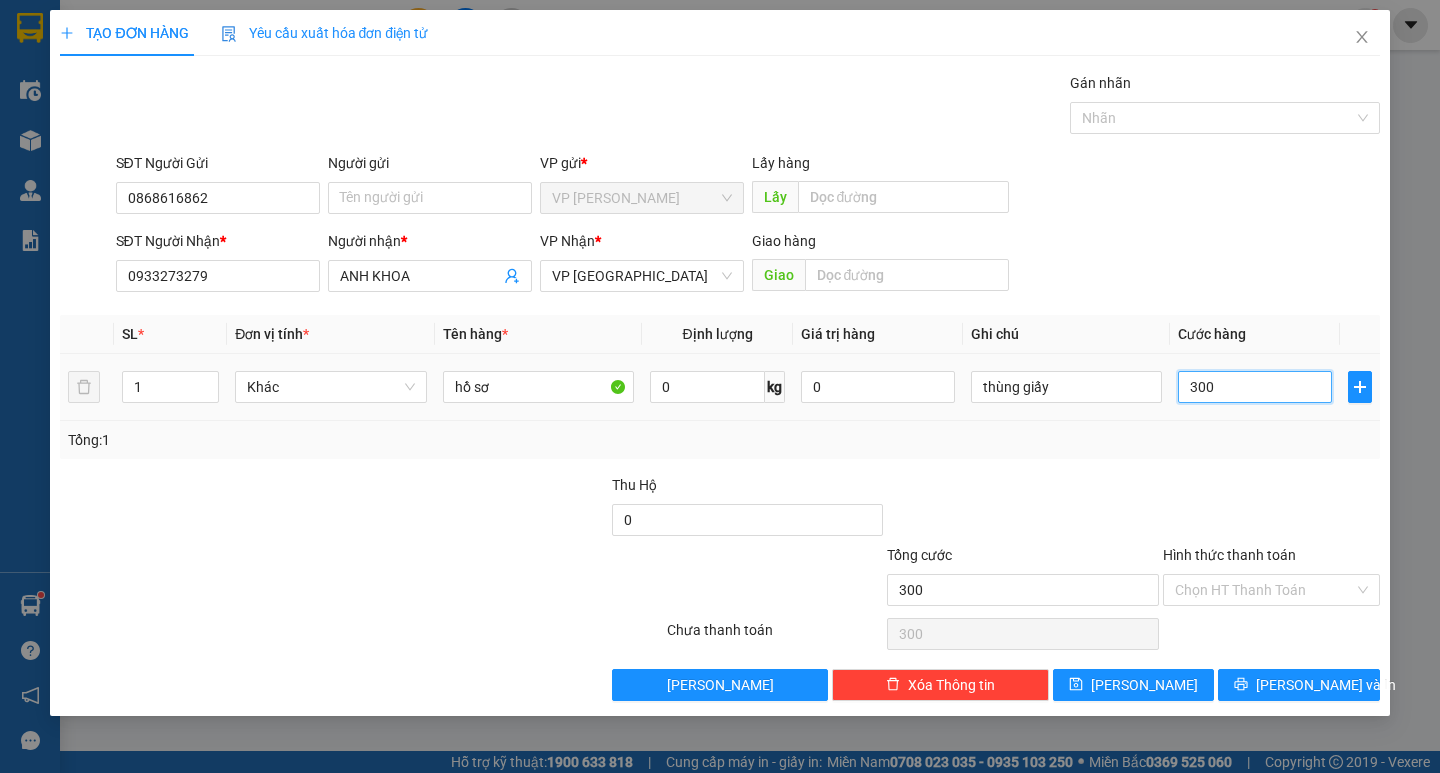 type on "3.000" 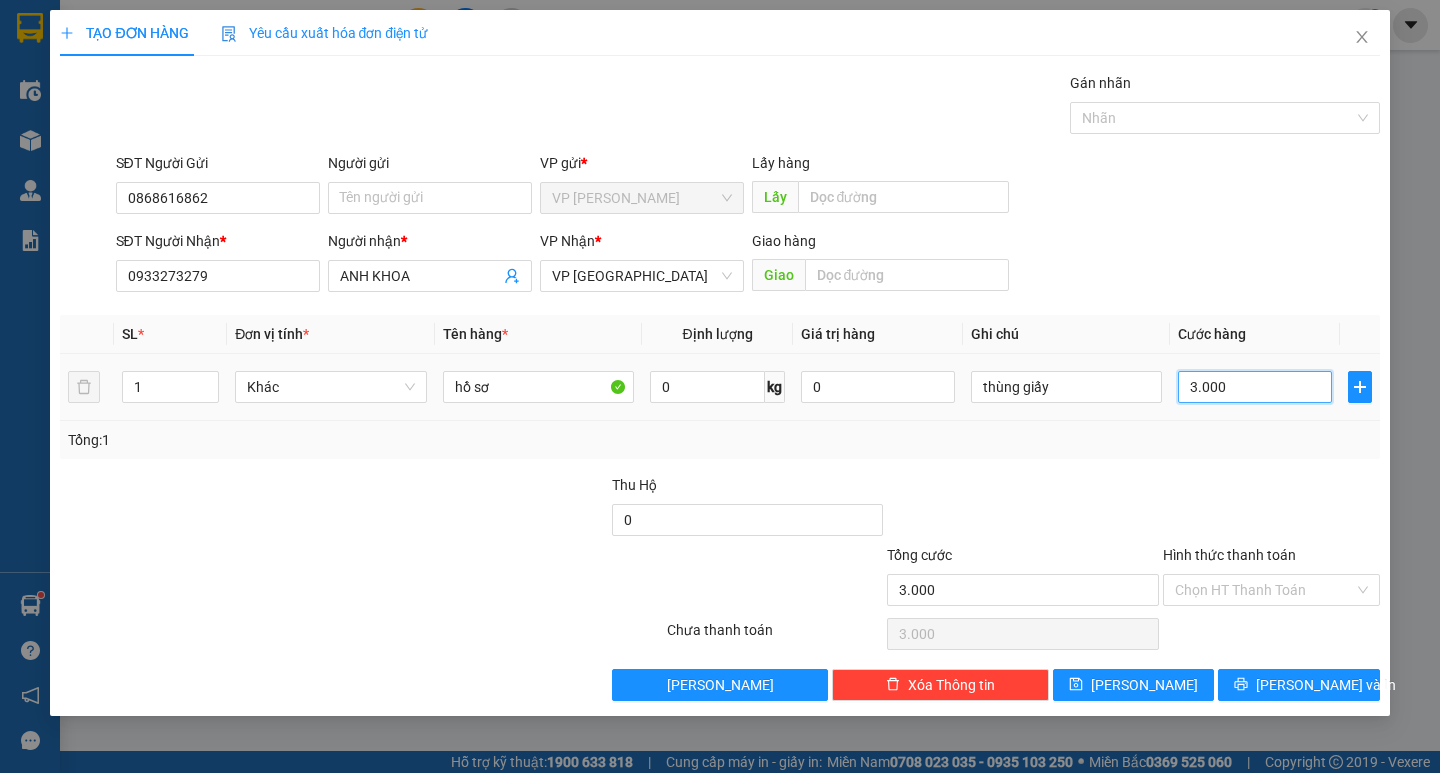 type on "30.000" 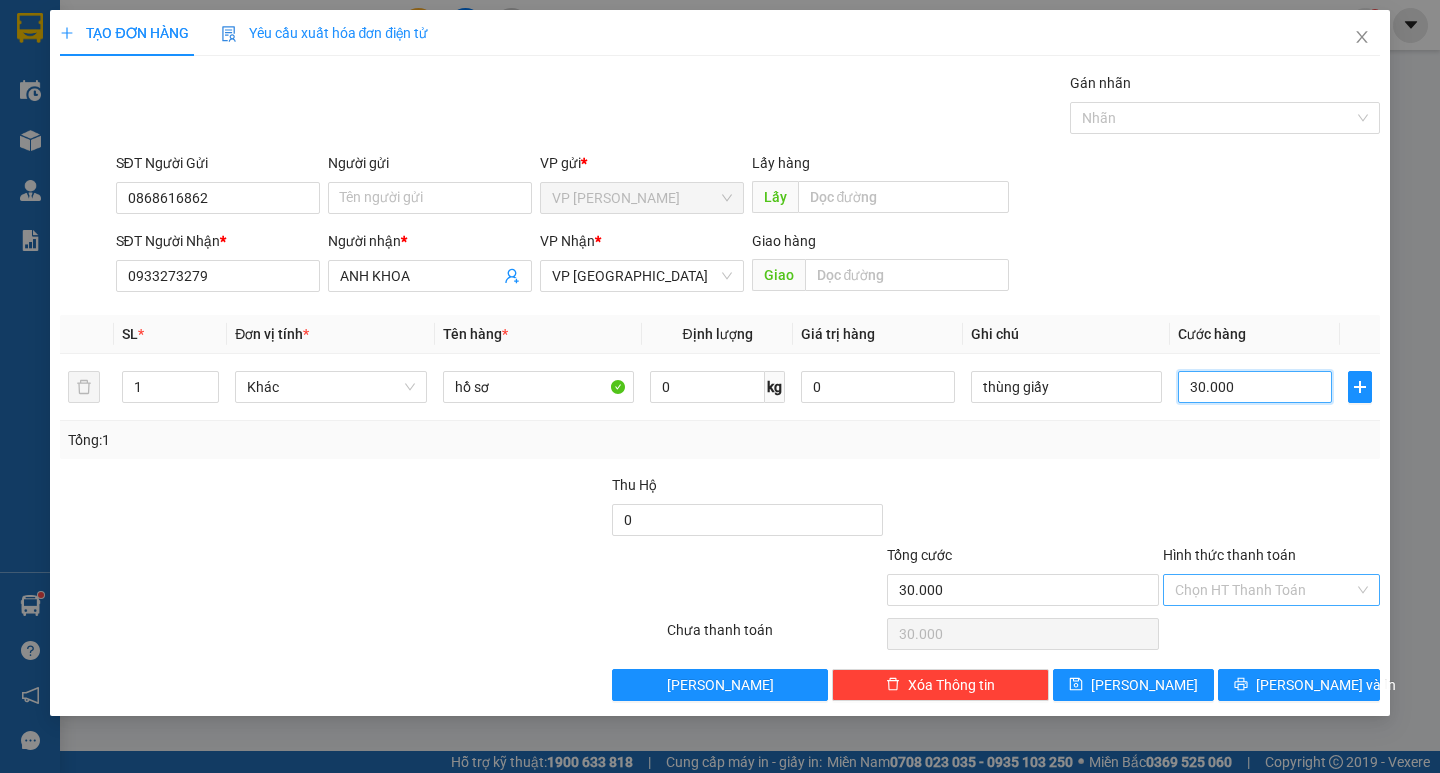 type on "30.000" 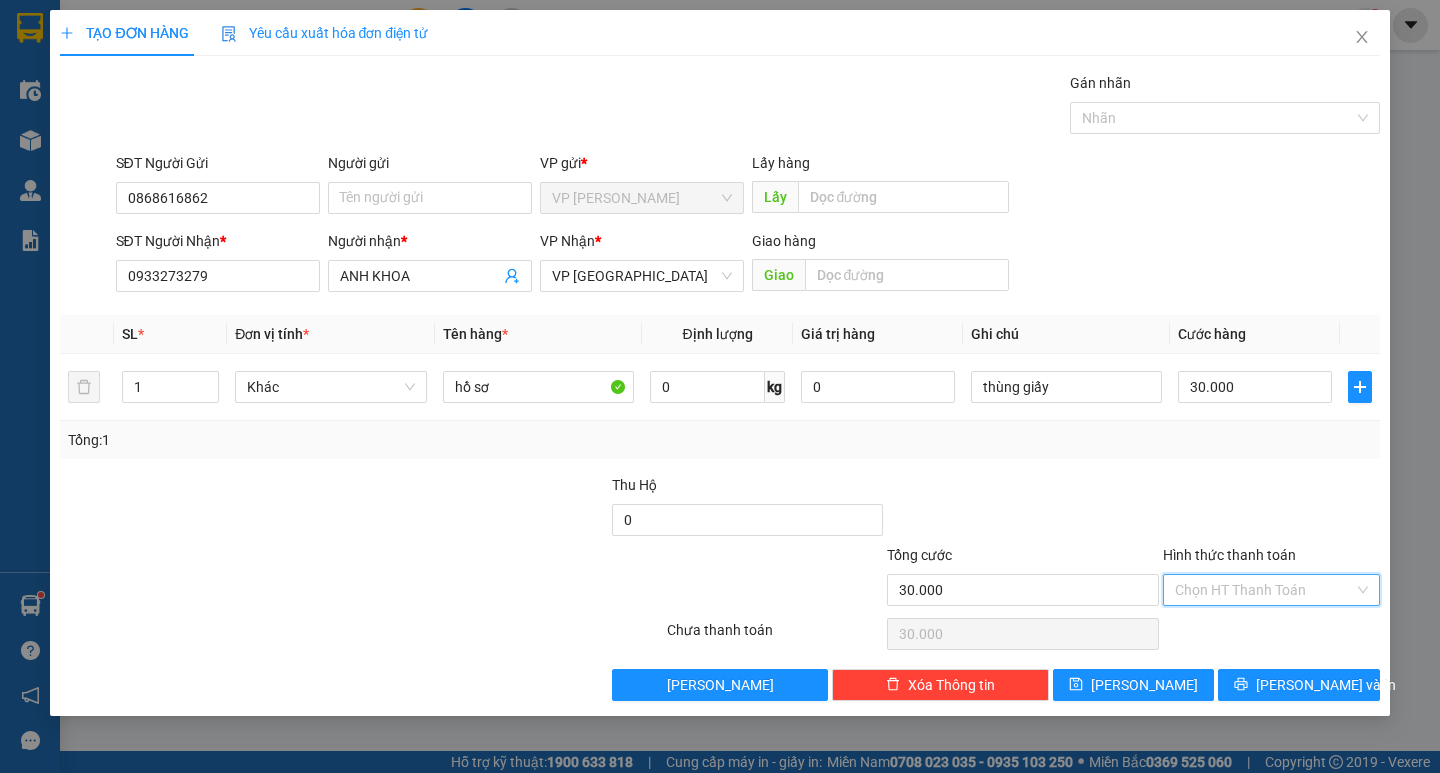 click on "Hình thức thanh toán" at bounding box center [1264, 590] 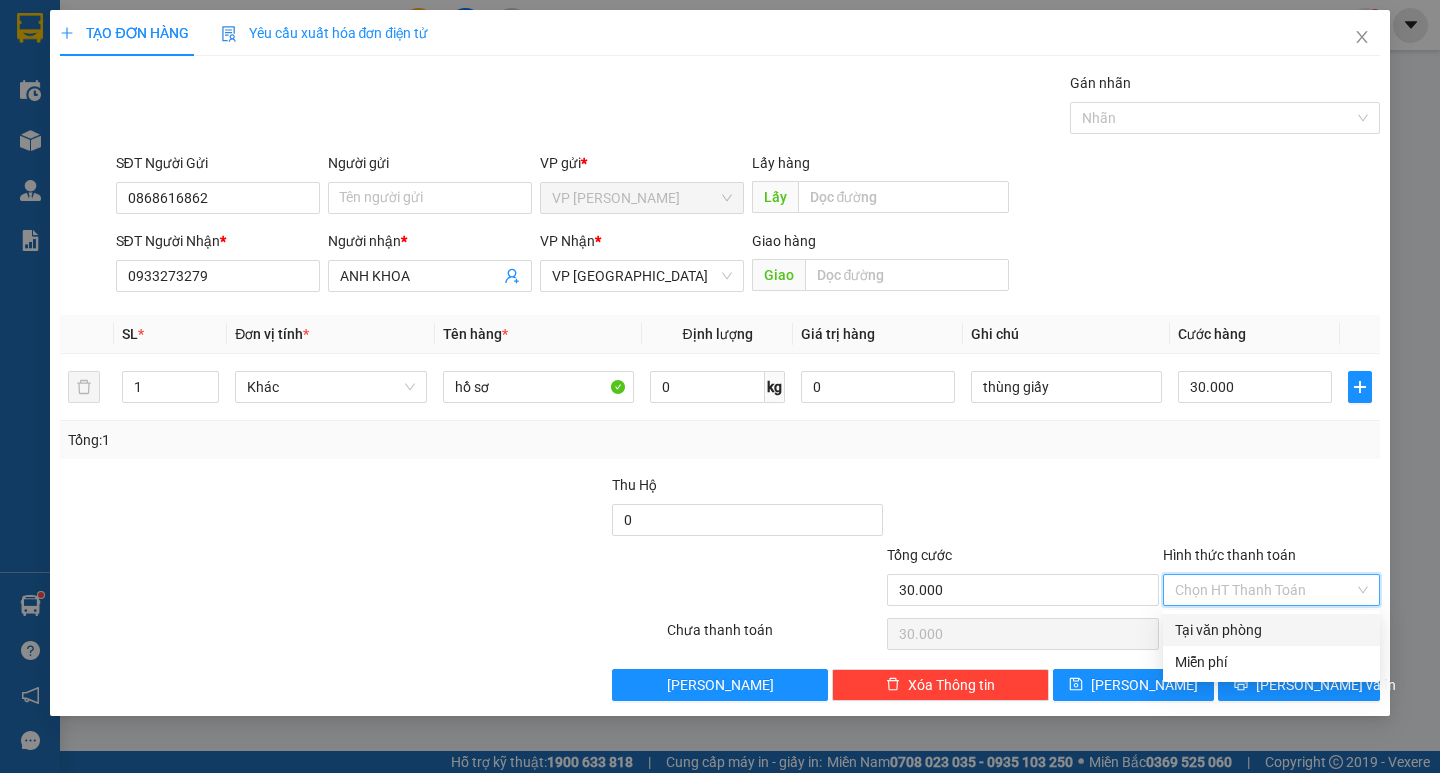 click on "Tại văn phòng" at bounding box center (1271, 630) 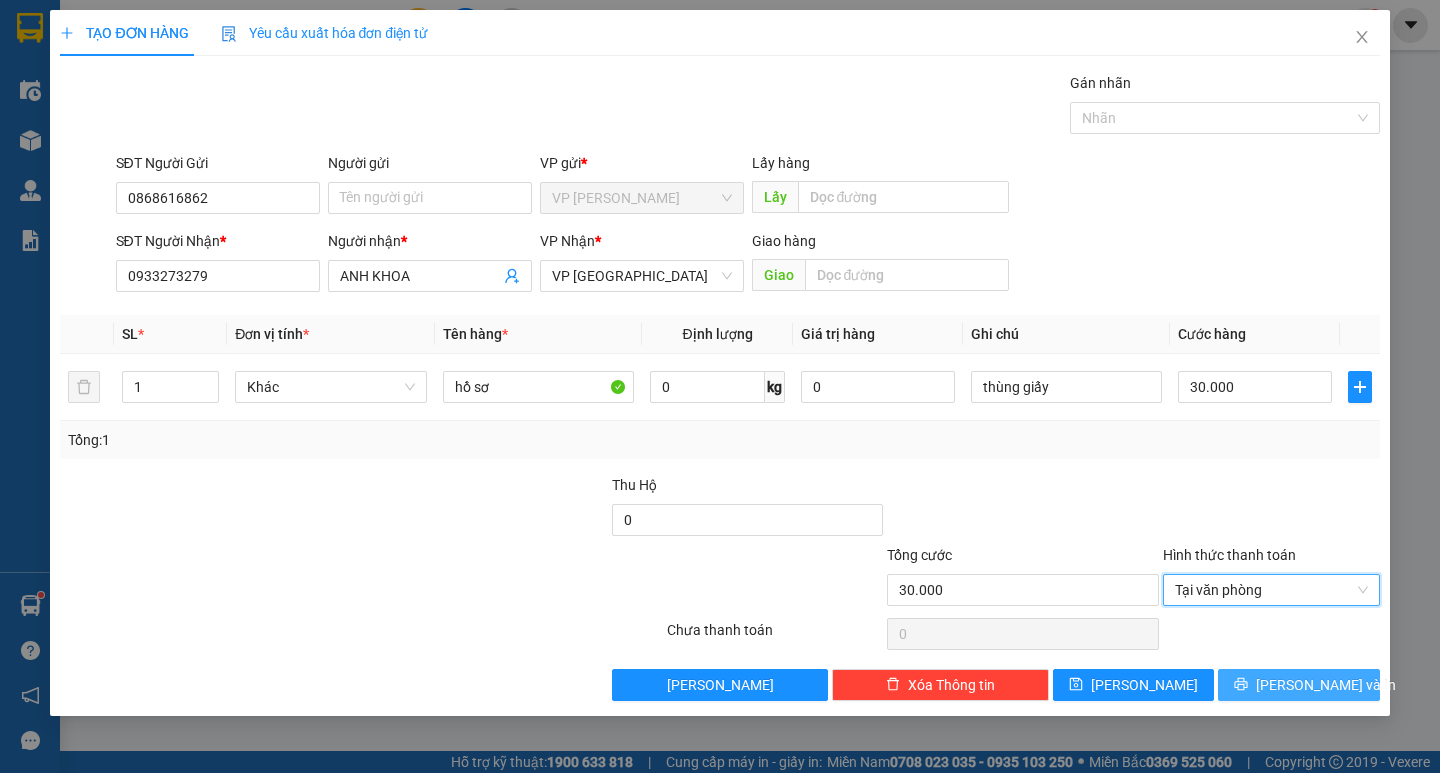 click on "[PERSON_NAME] và In" at bounding box center (1298, 685) 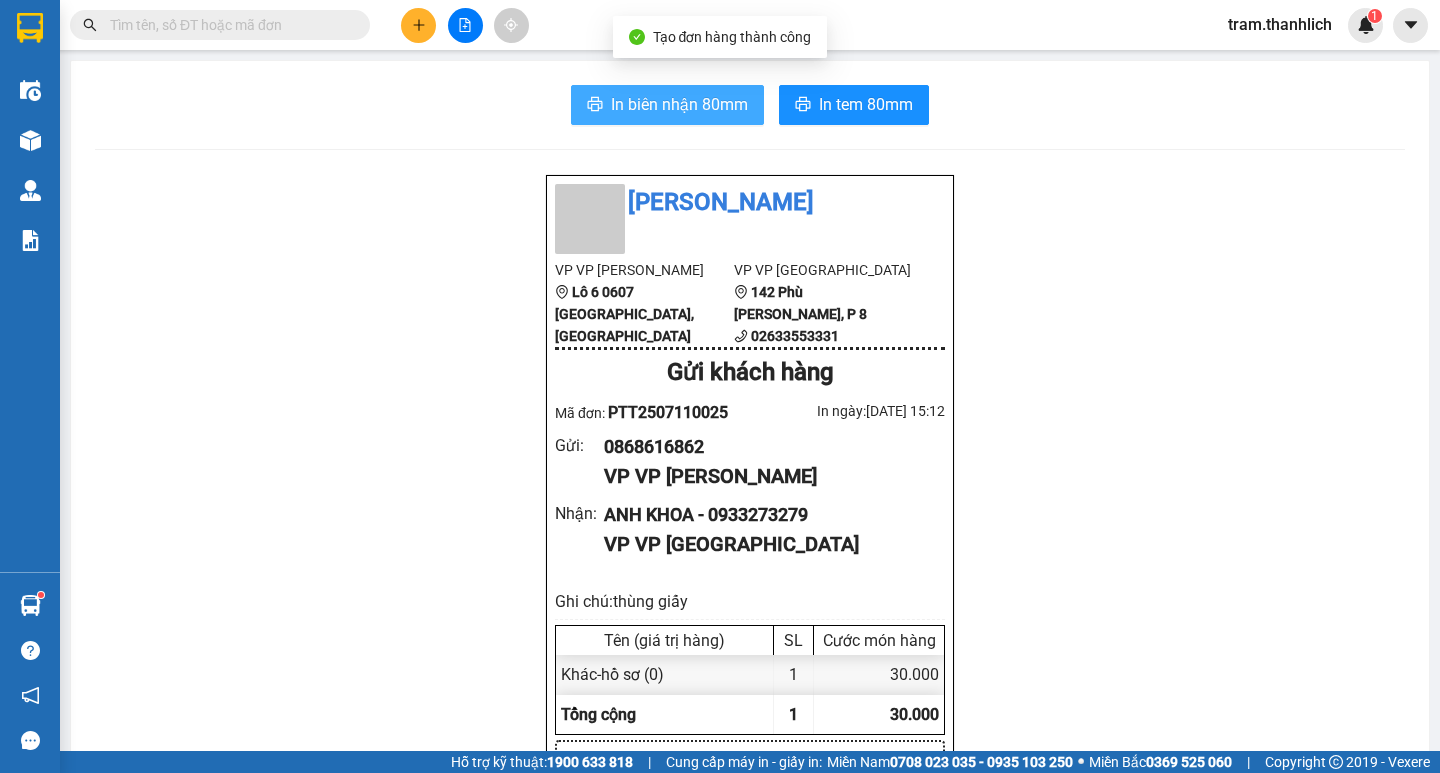 click on "In biên nhận 80mm" at bounding box center (667, 105) 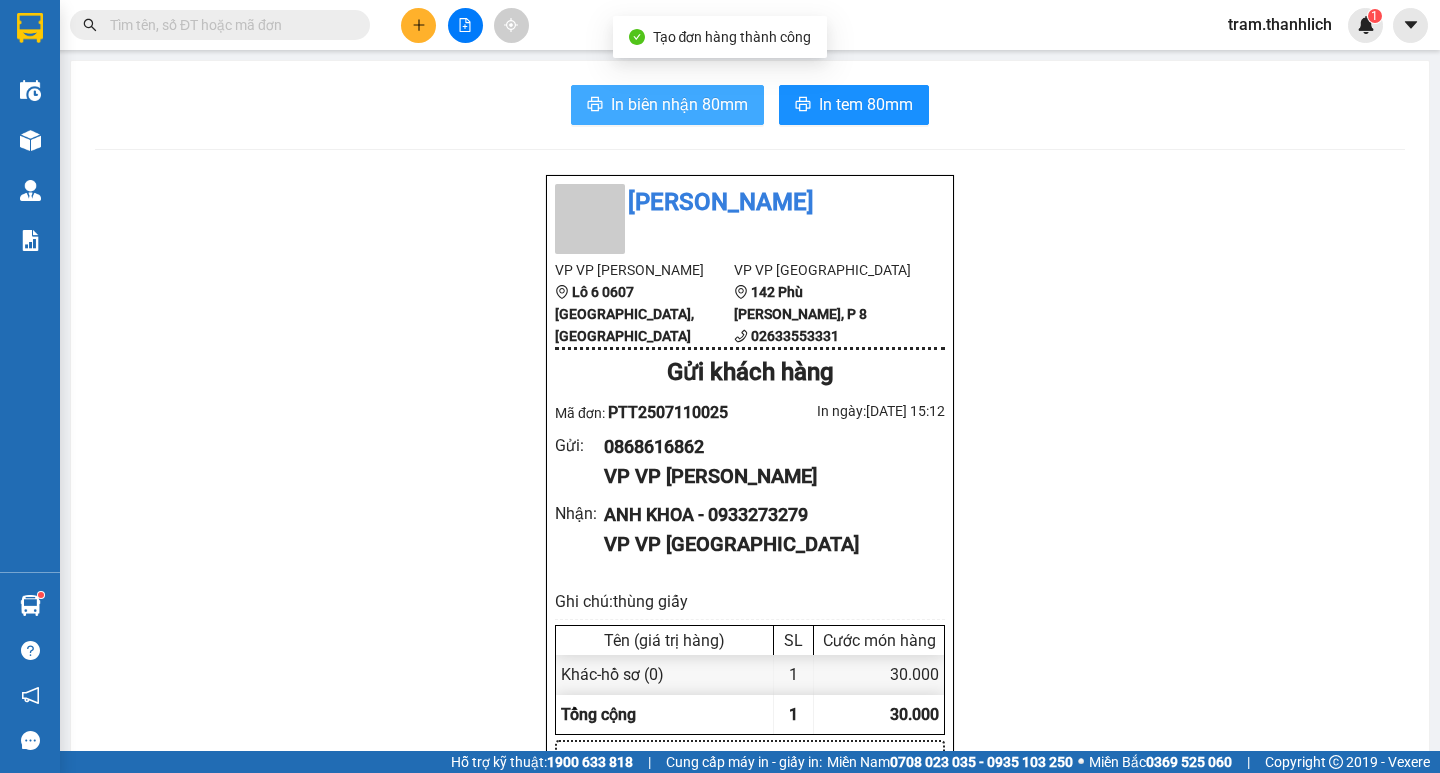 scroll, scrollTop: 0, scrollLeft: 0, axis: both 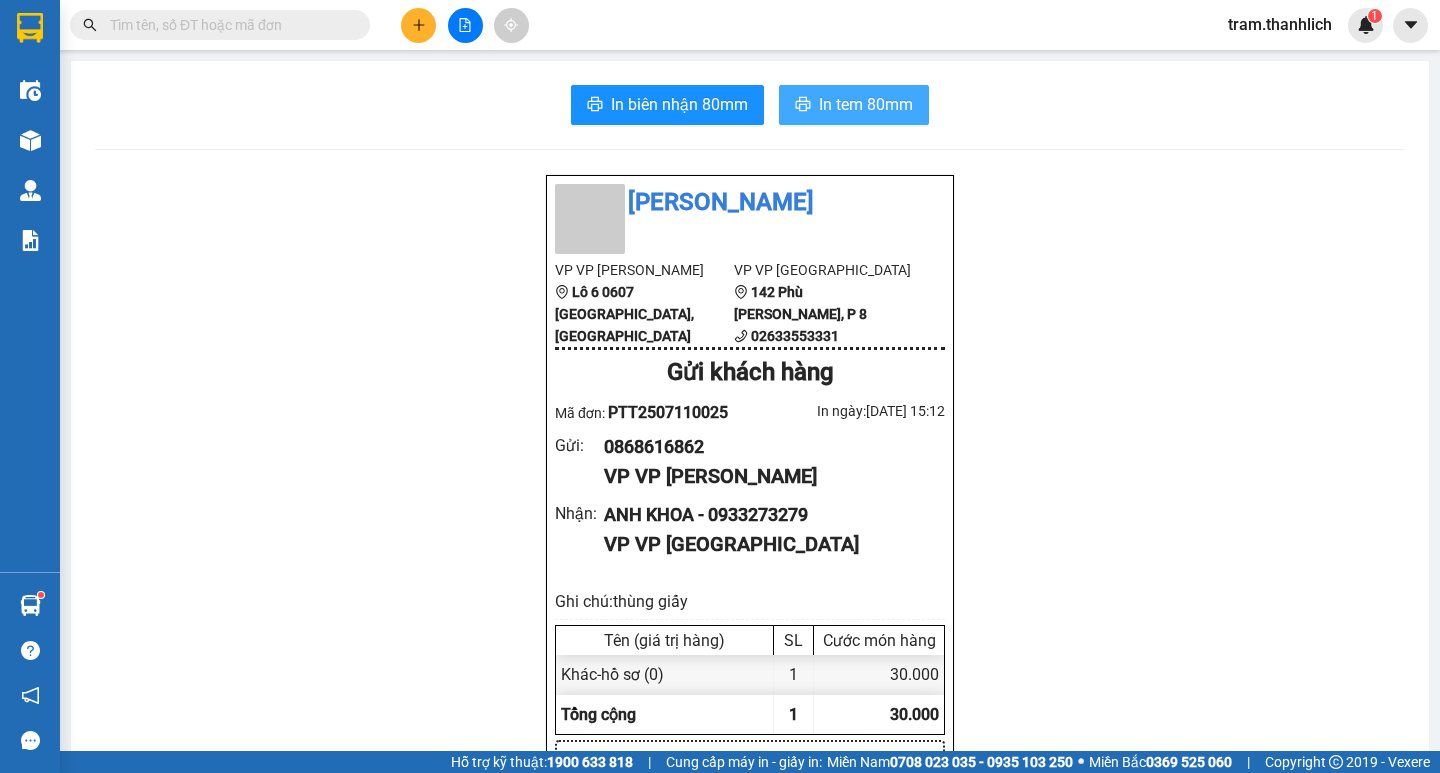 click on "In tem 80mm" at bounding box center [866, 104] 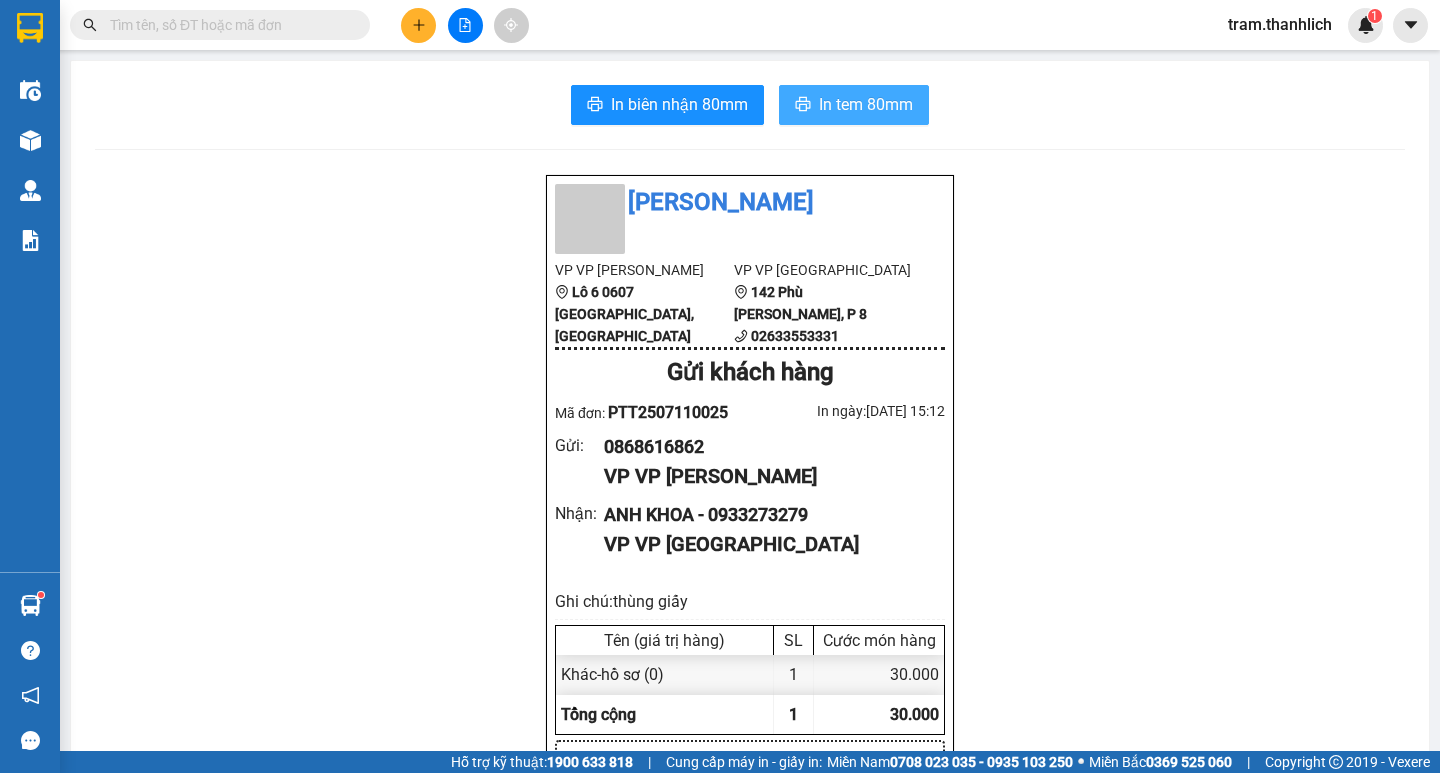 scroll, scrollTop: 0, scrollLeft: 0, axis: both 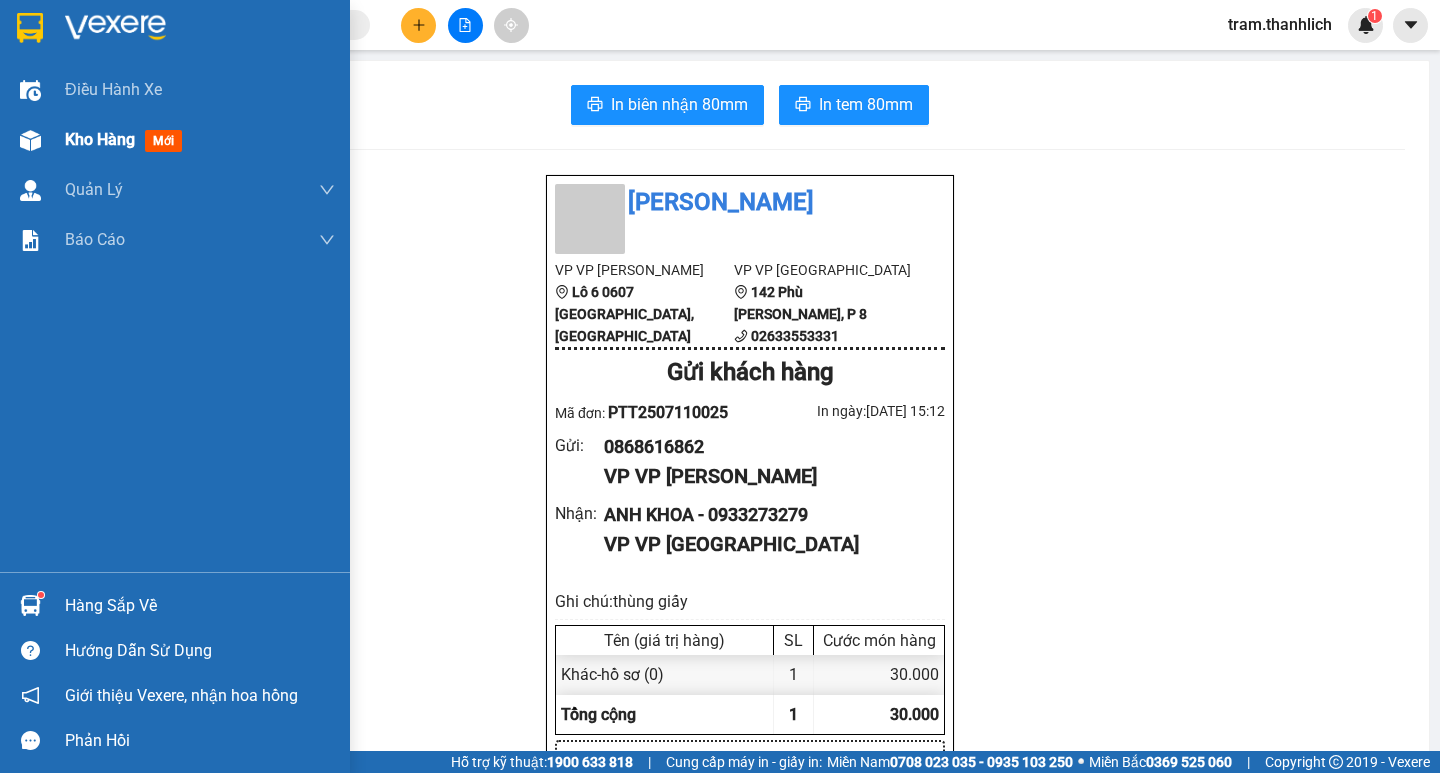 click at bounding box center (30, 140) 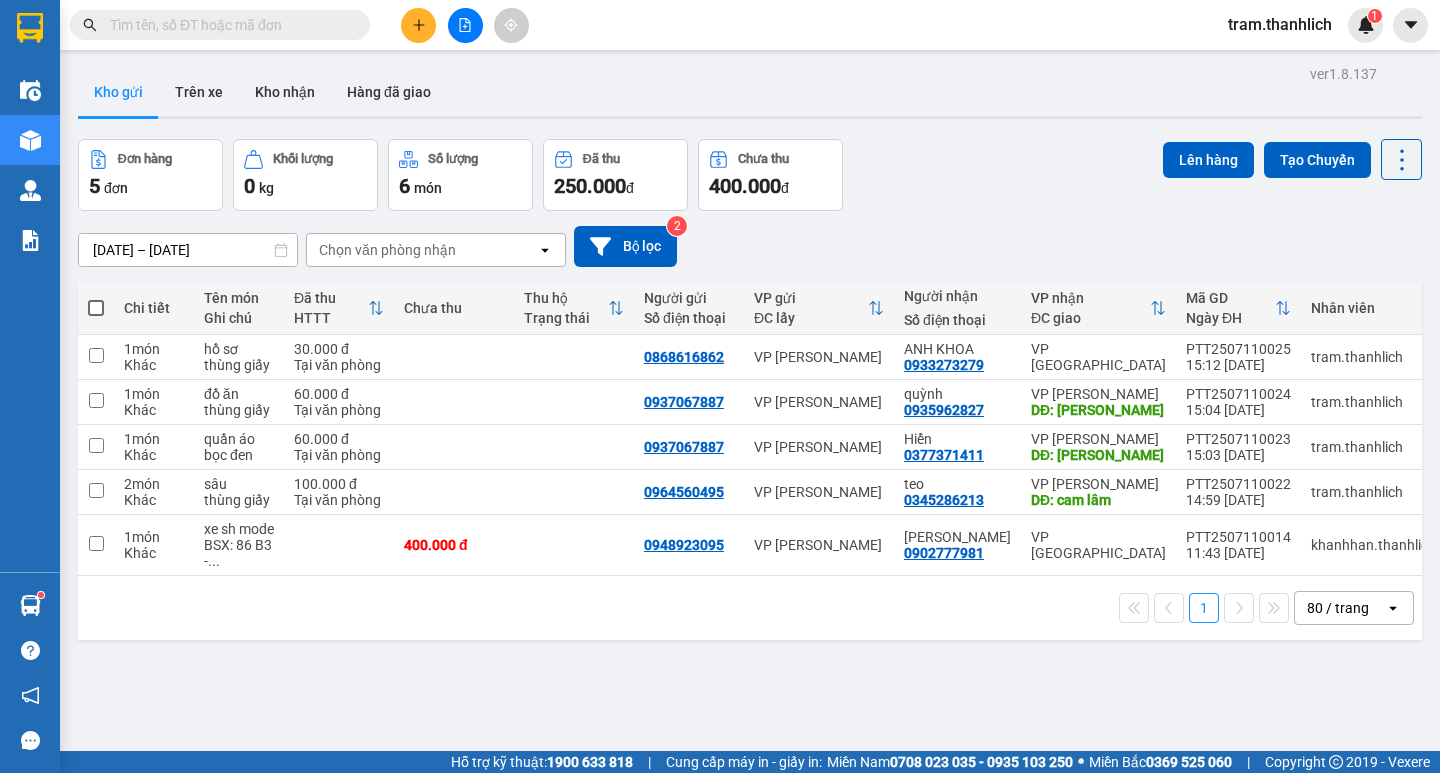 click at bounding box center [418, 25] 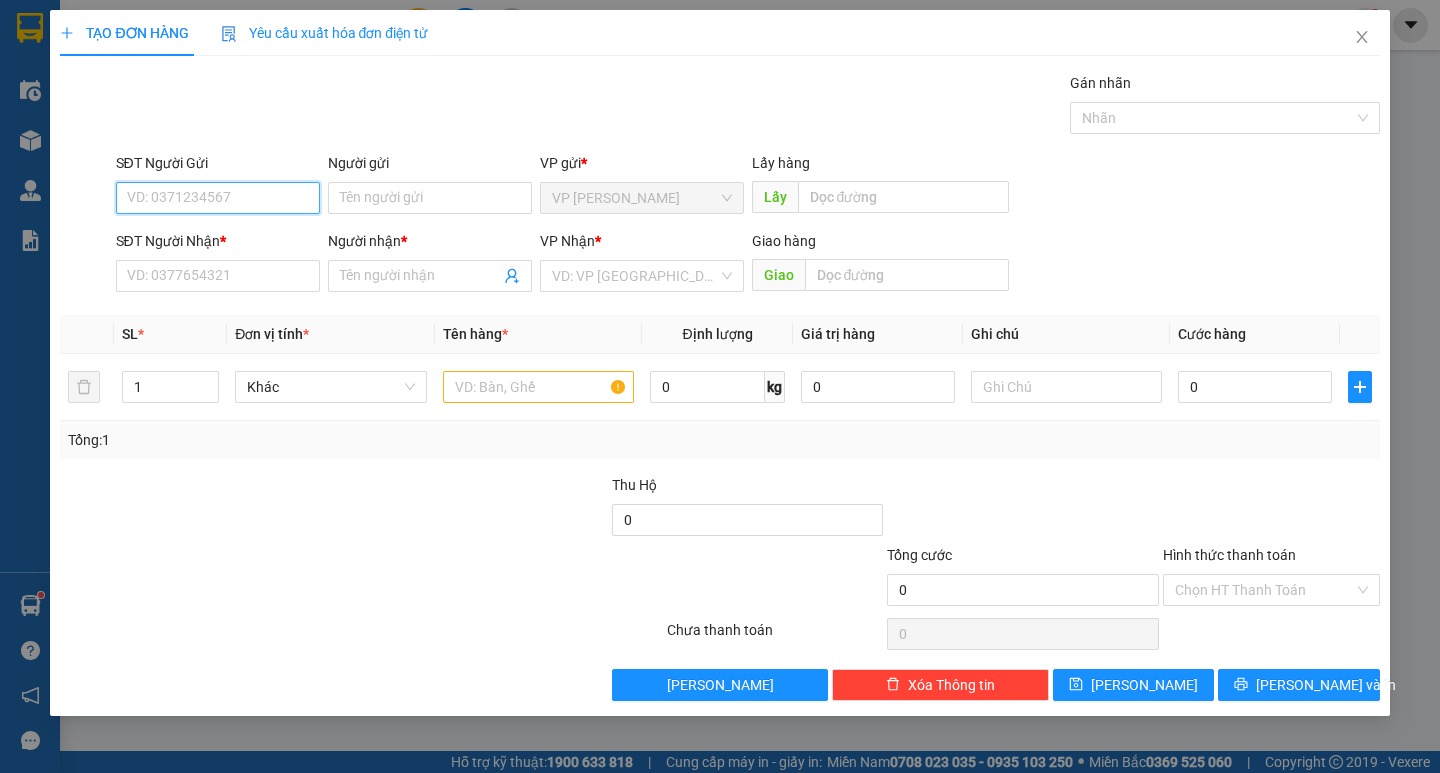 click on "SĐT Người Gửi" at bounding box center (218, 198) 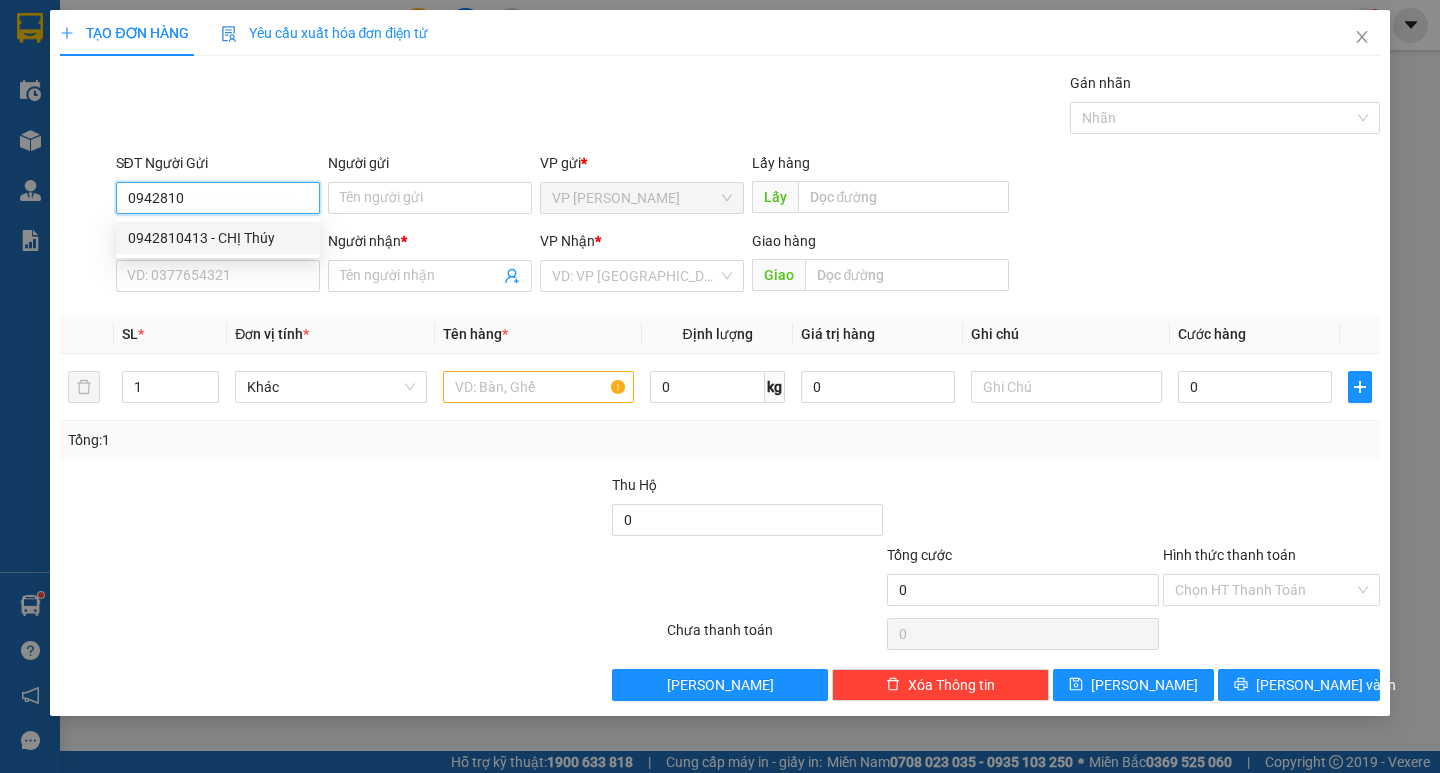 click on "0942810413 - CHỊ Thúy" at bounding box center [218, 238] 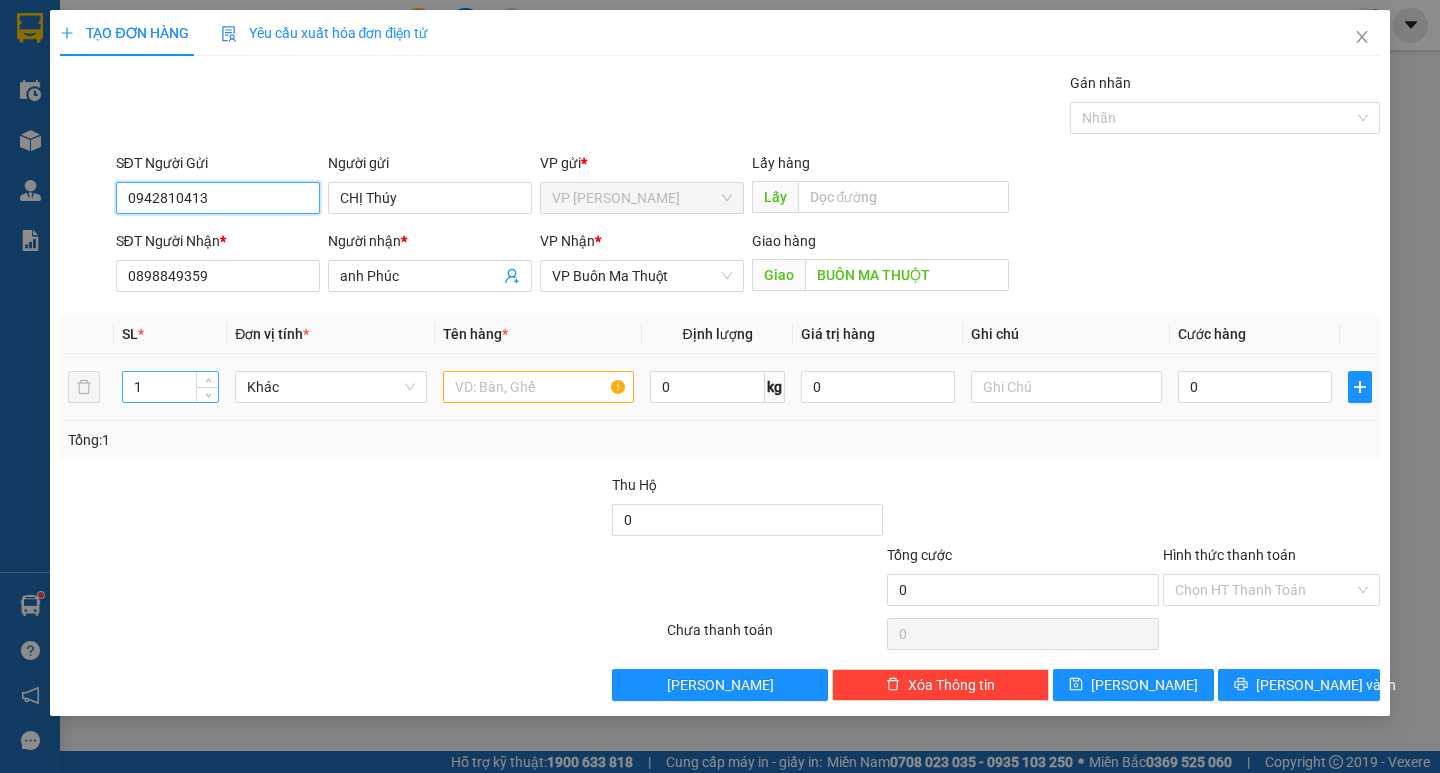 type on "0942810413" 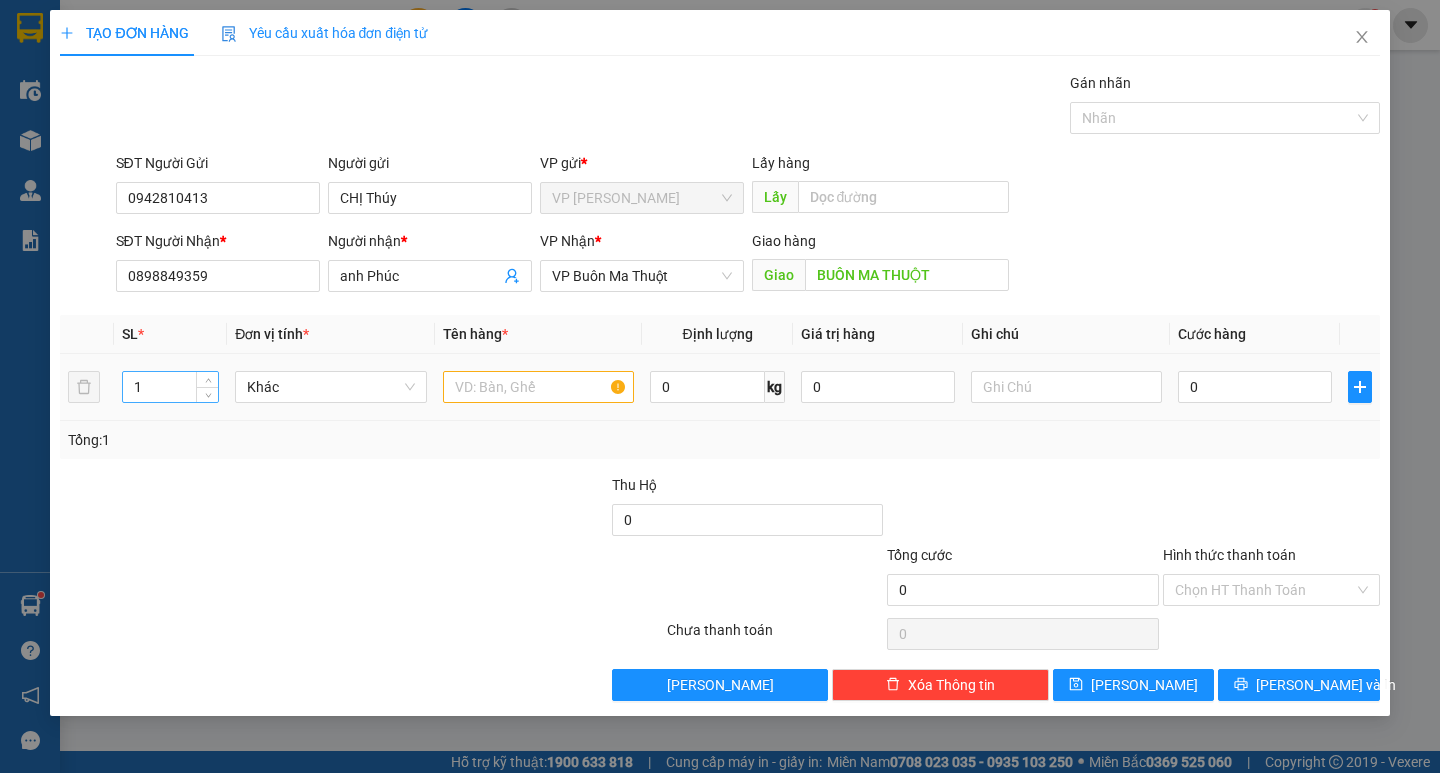 click on "1" at bounding box center (170, 387) 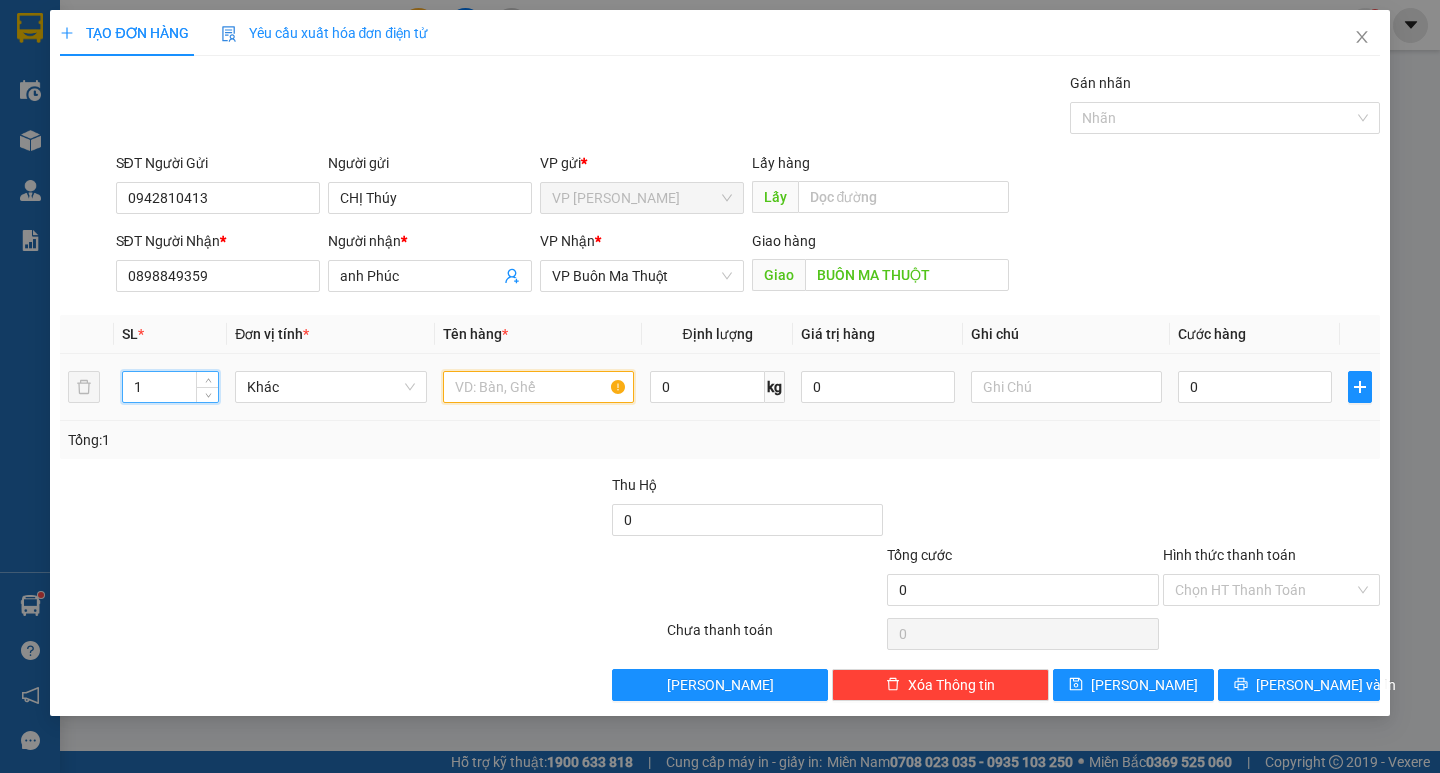click at bounding box center [538, 387] 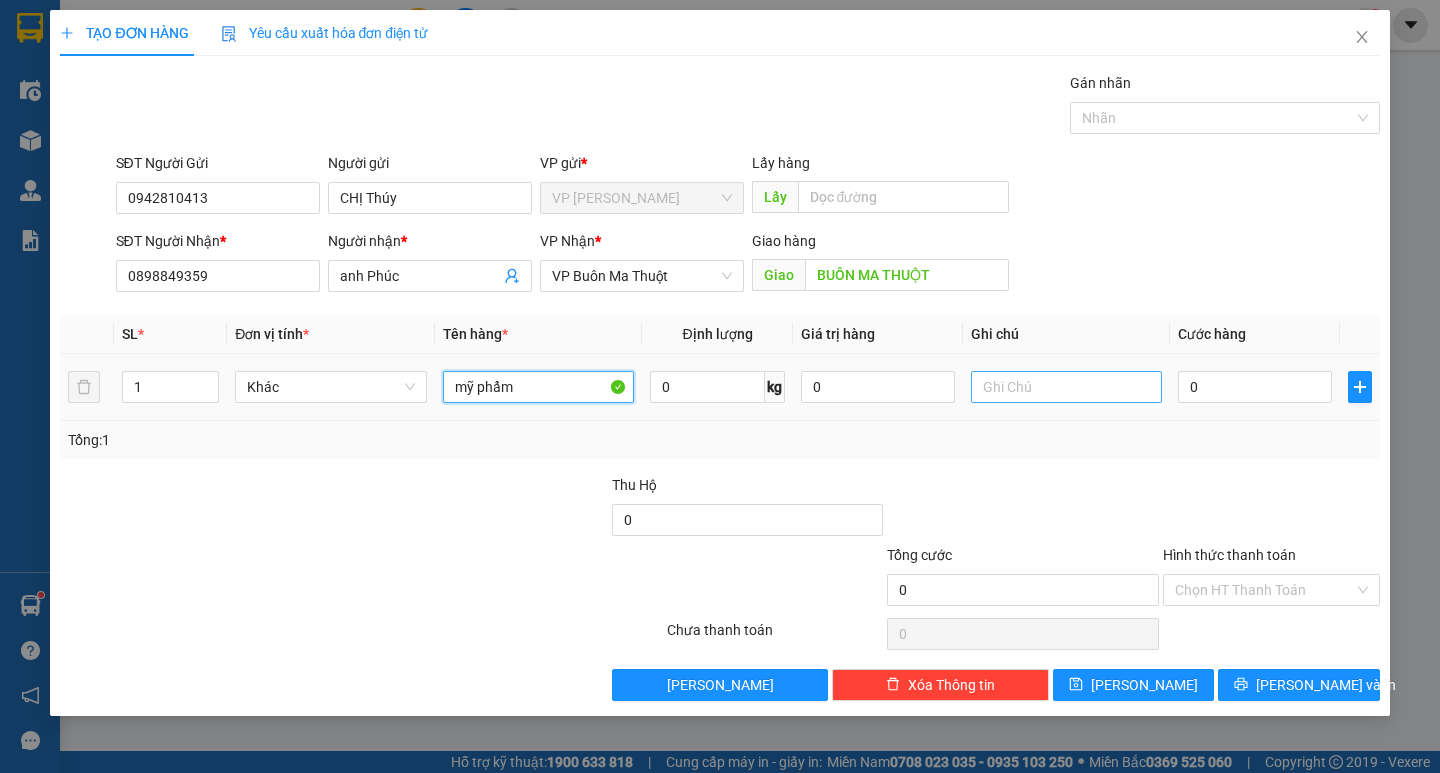 type on "mỹ phẩm" 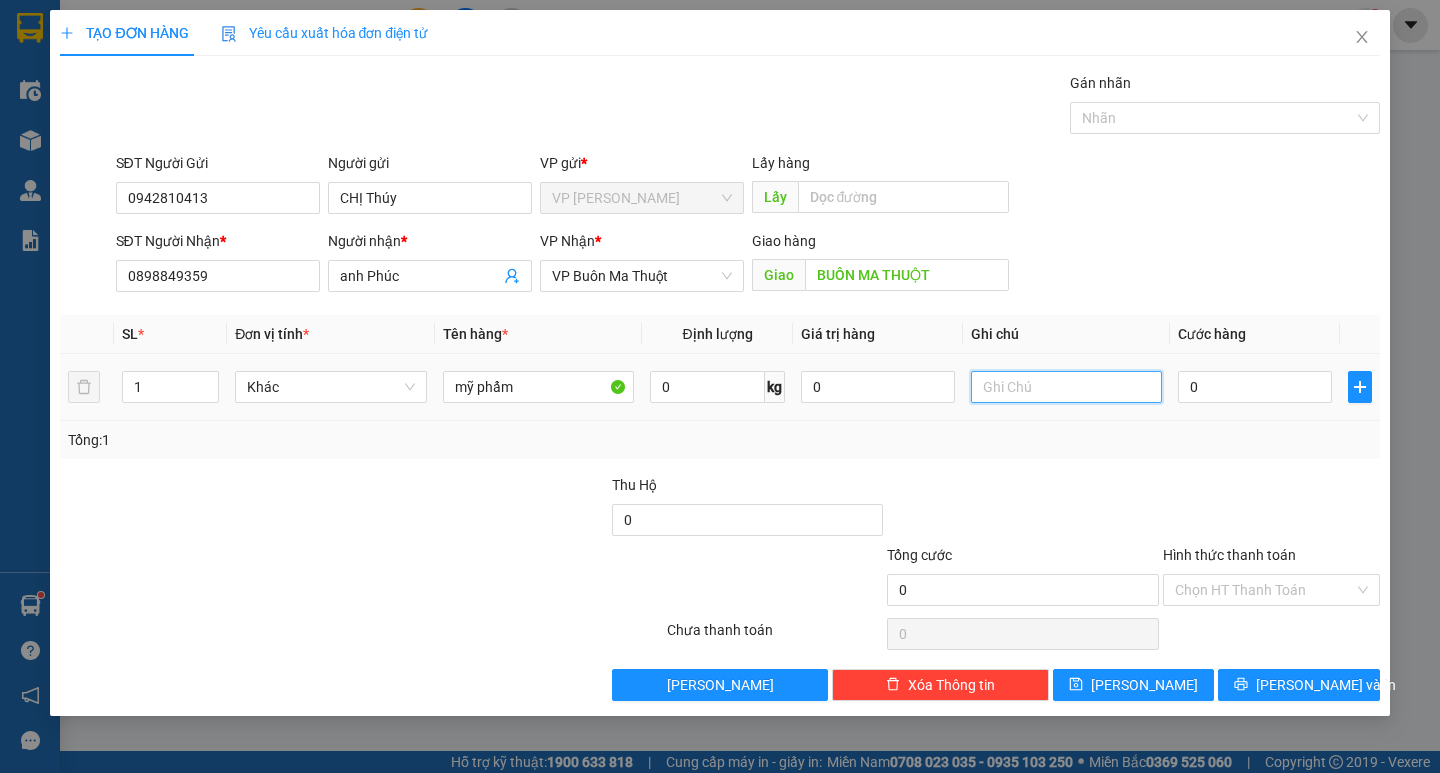 click at bounding box center [1066, 387] 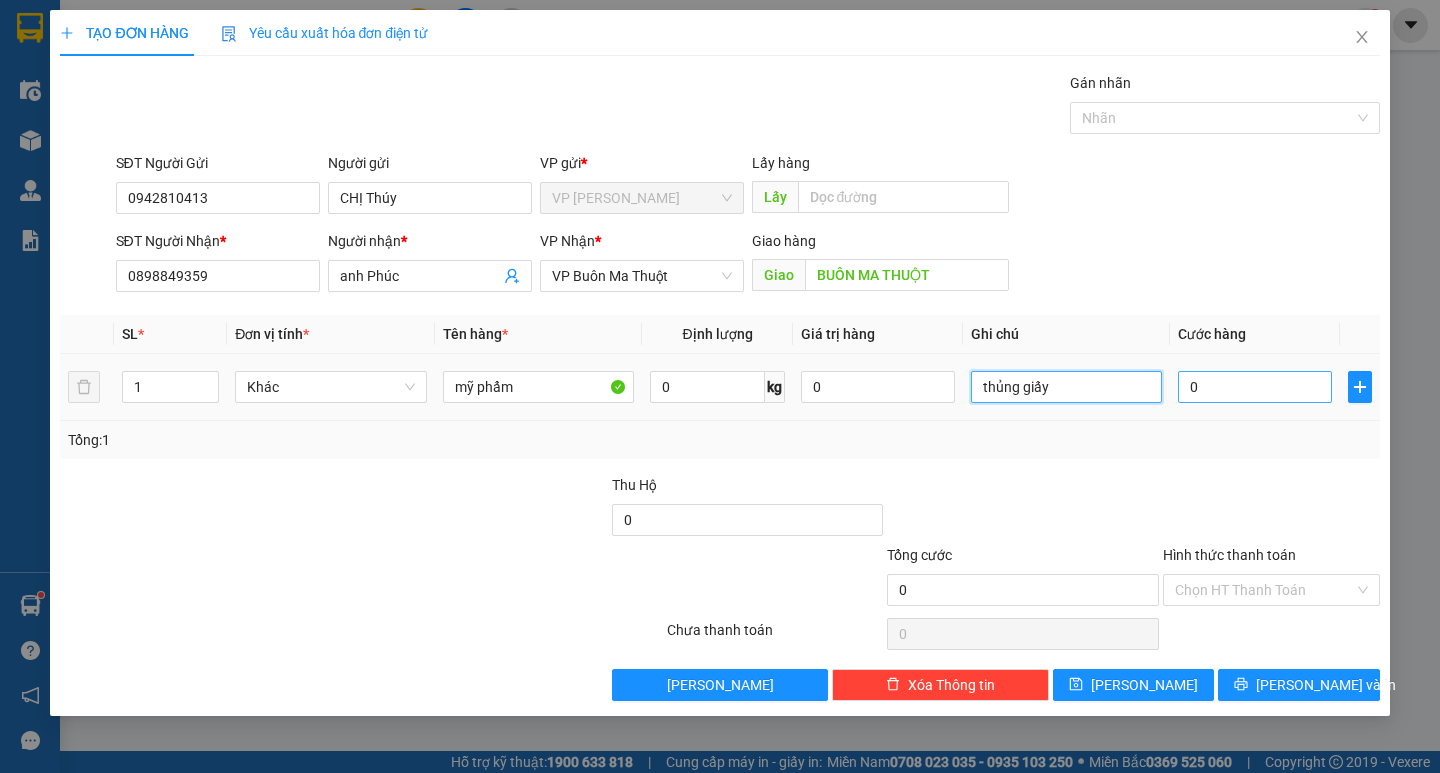 type on "thủng giấy" 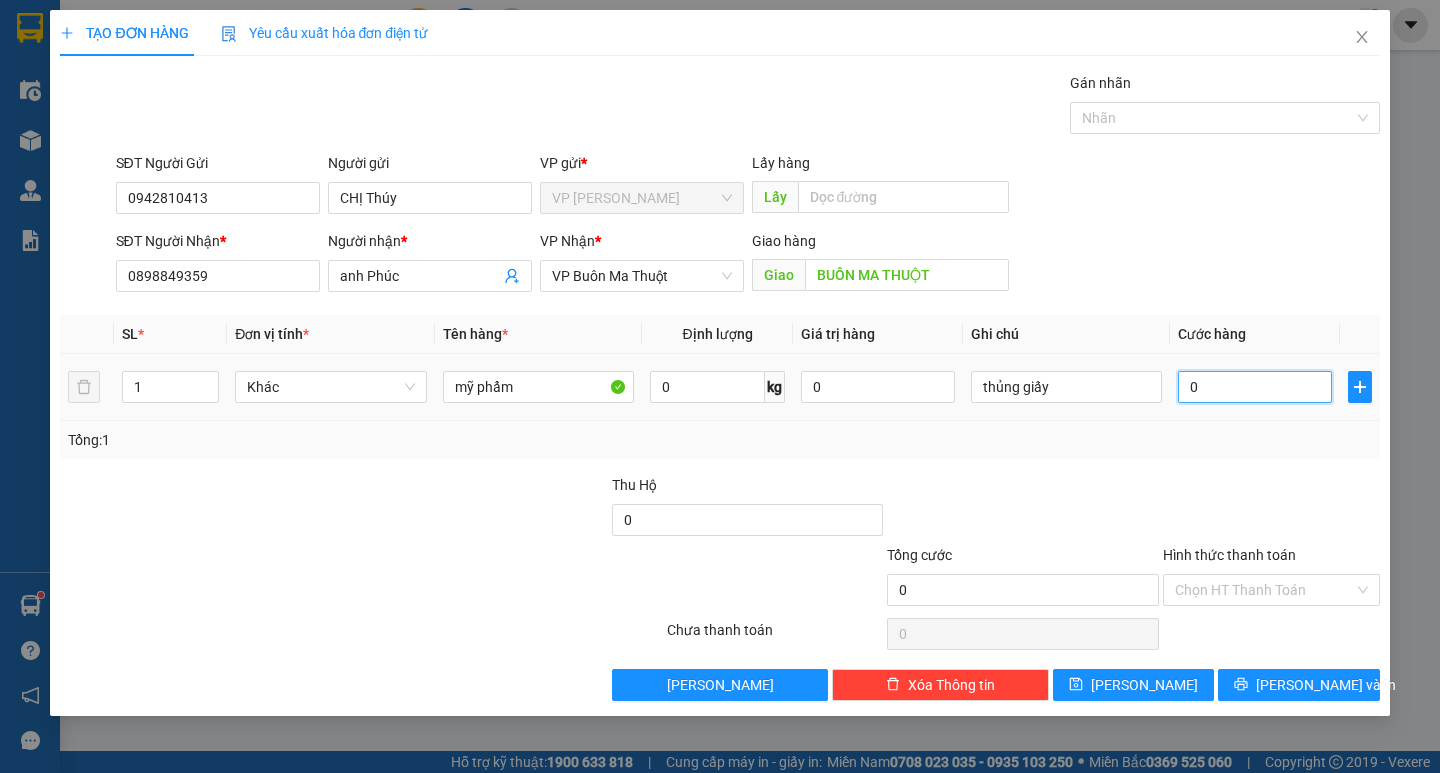 click on "0" at bounding box center [1255, 387] 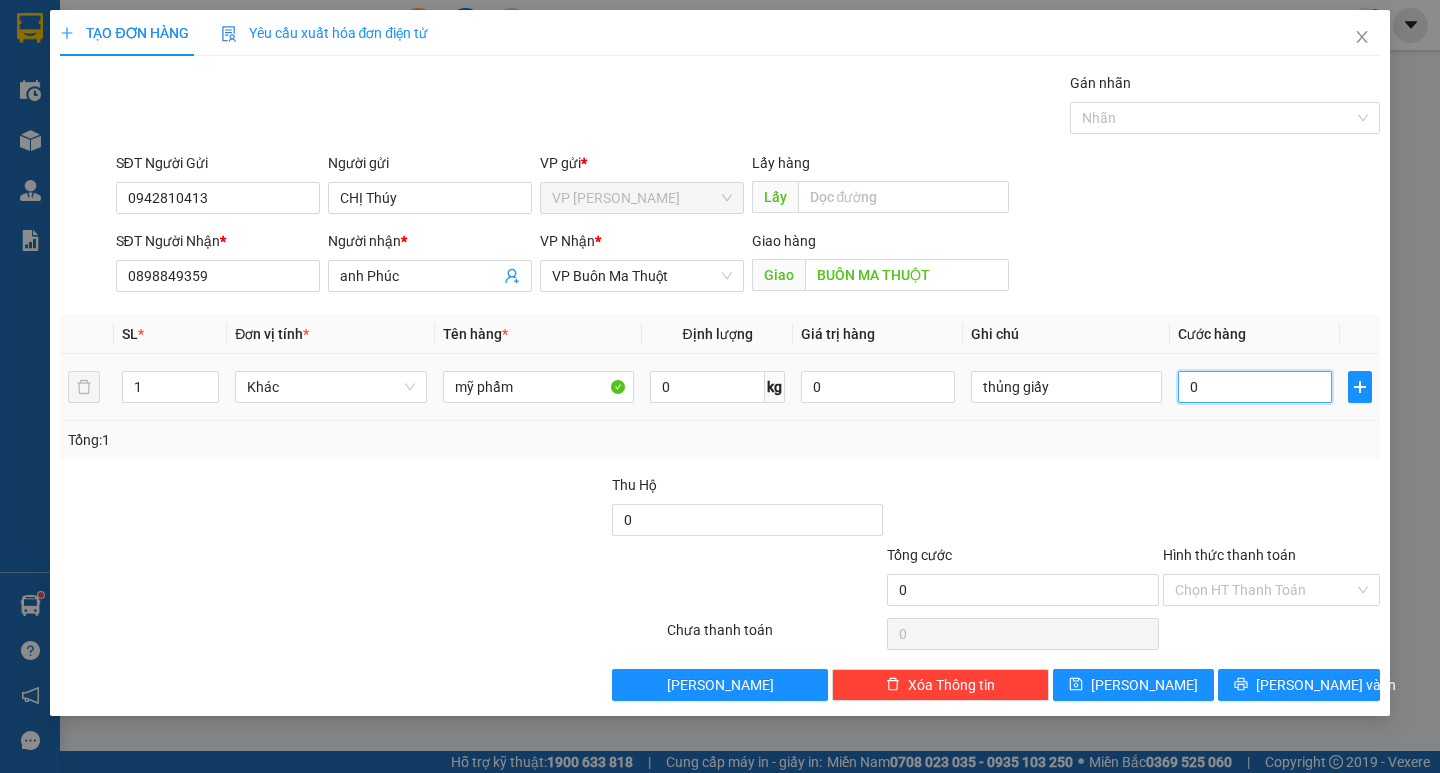type on "5" 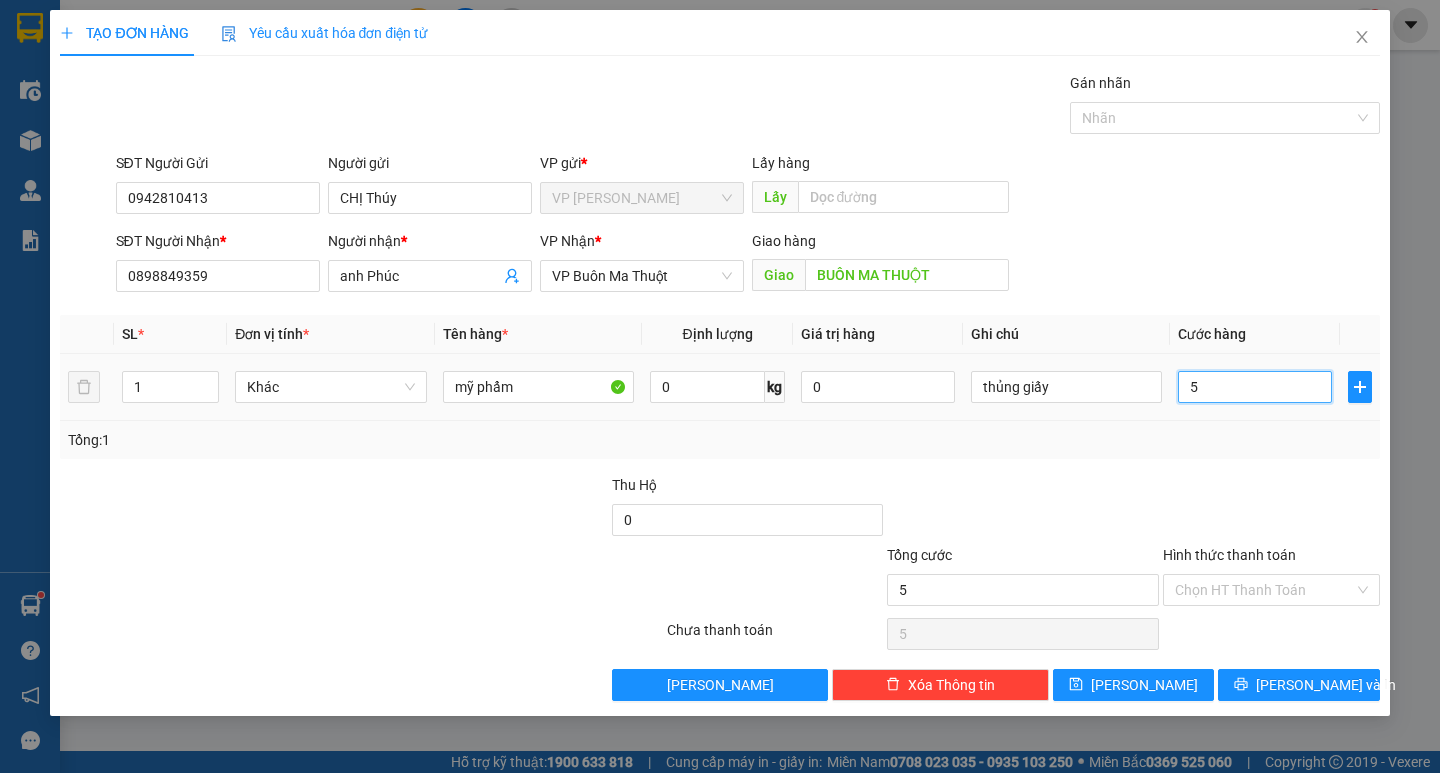 type on "50" 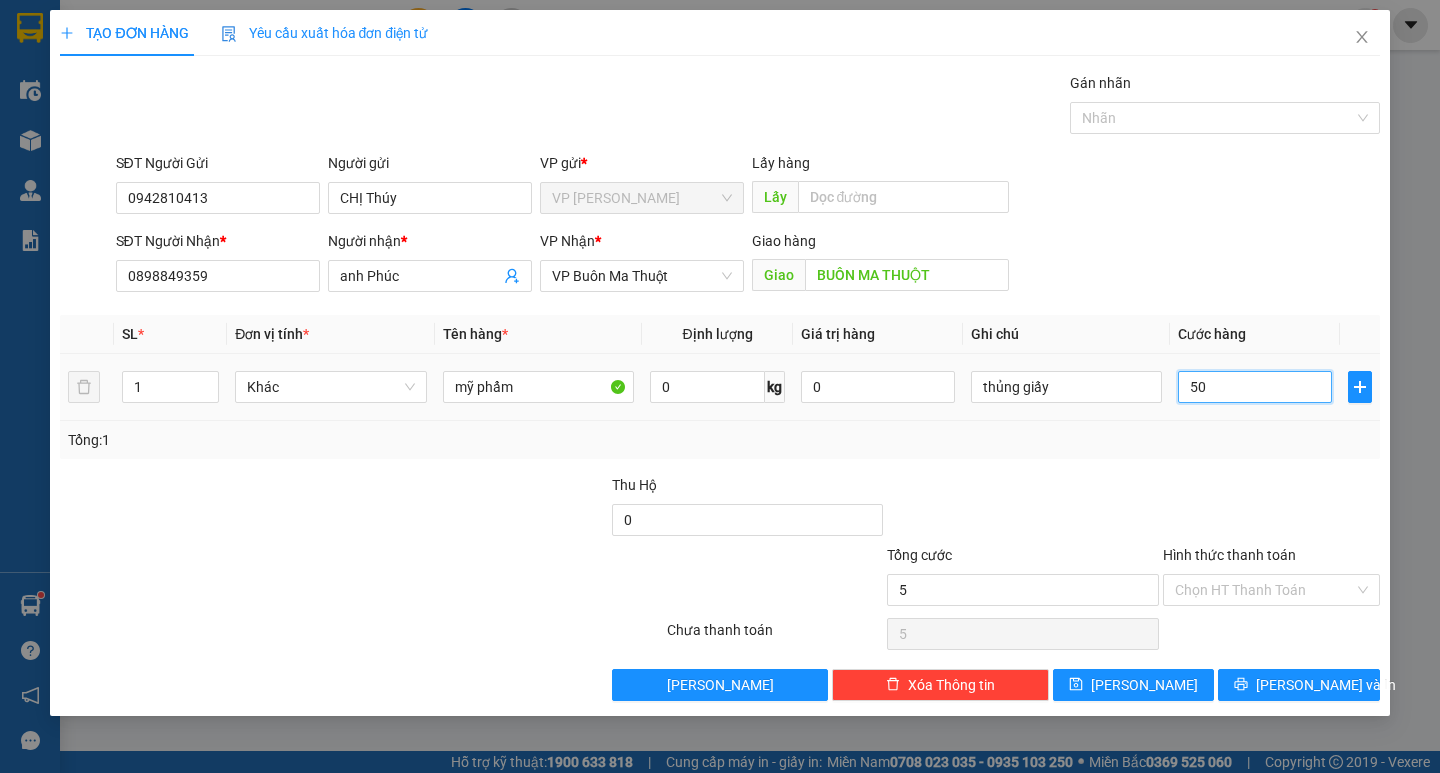 type on "50" 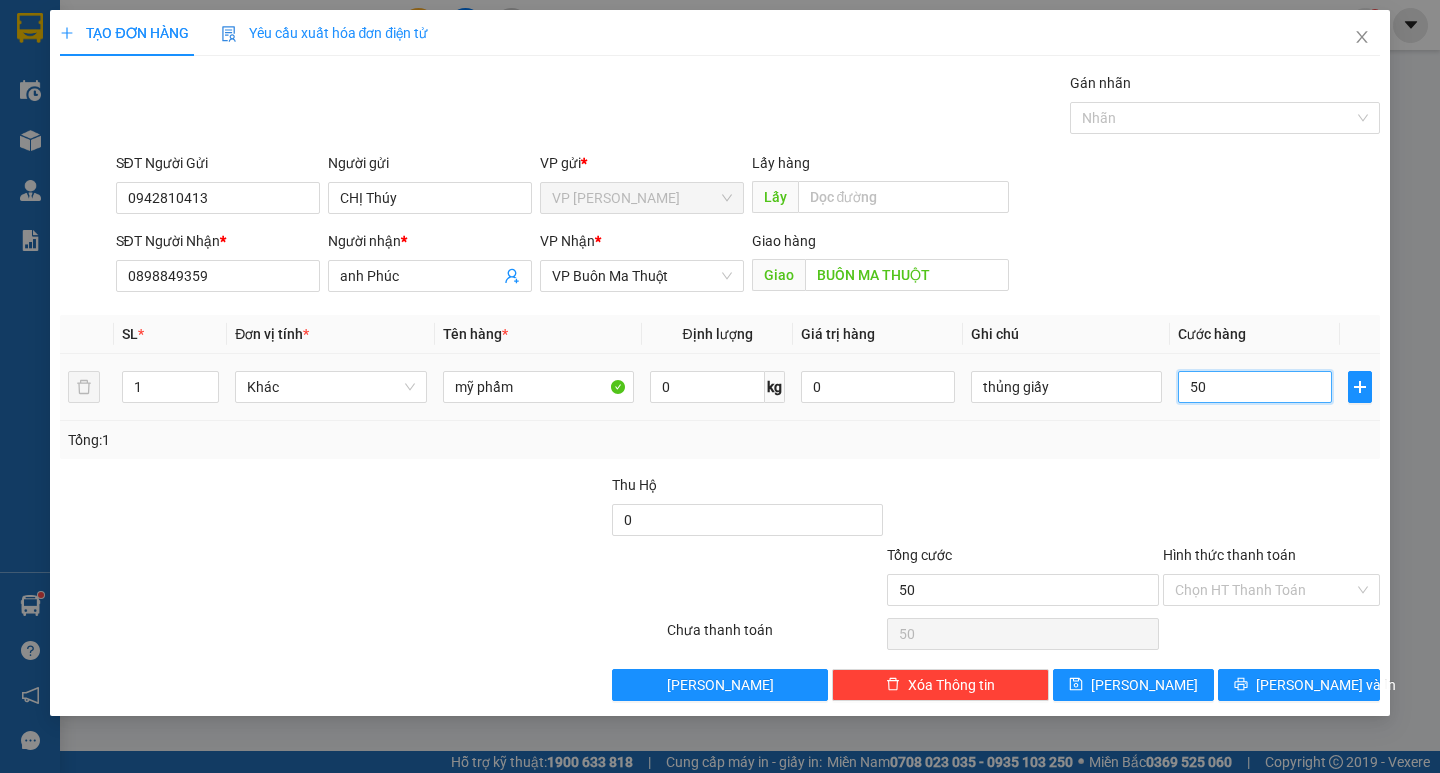 type on "500" 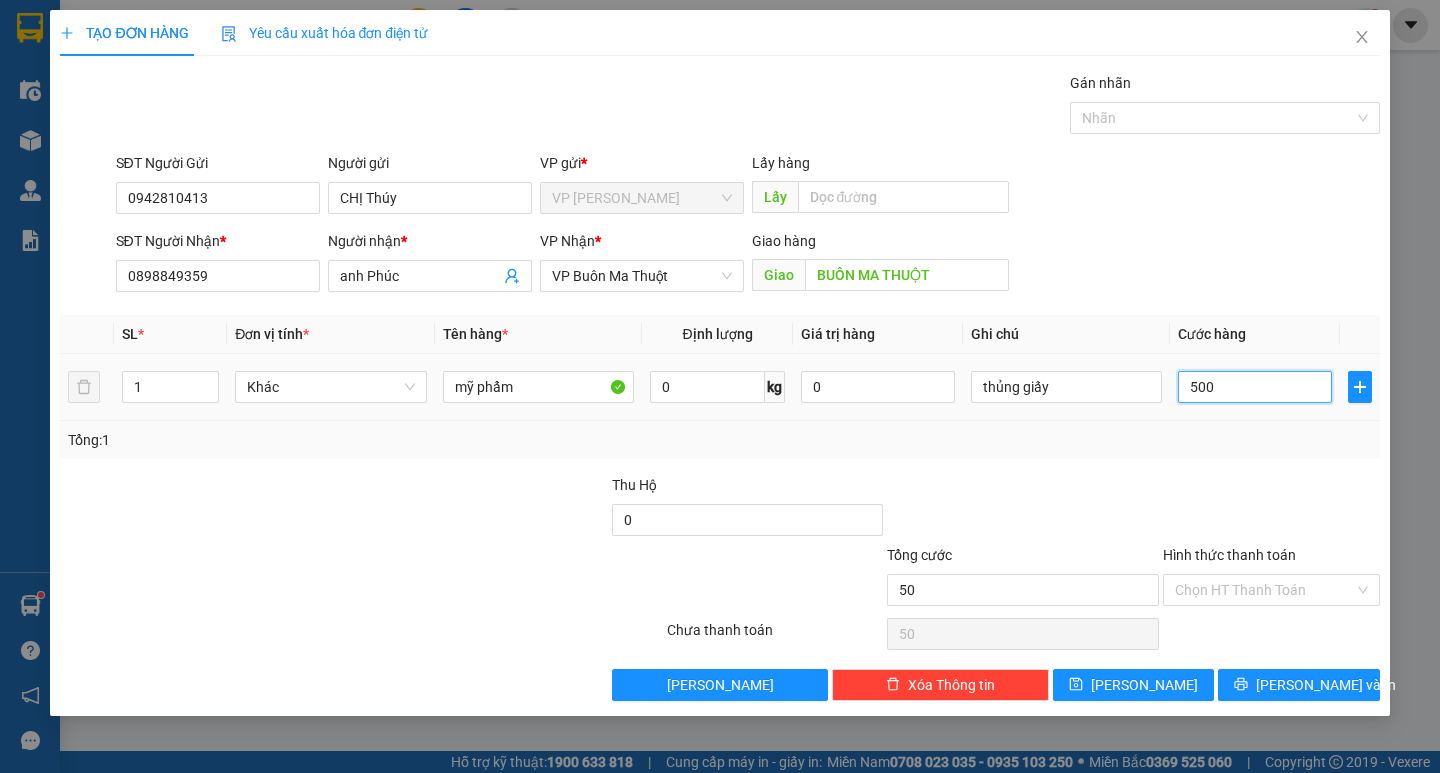 type on "500" 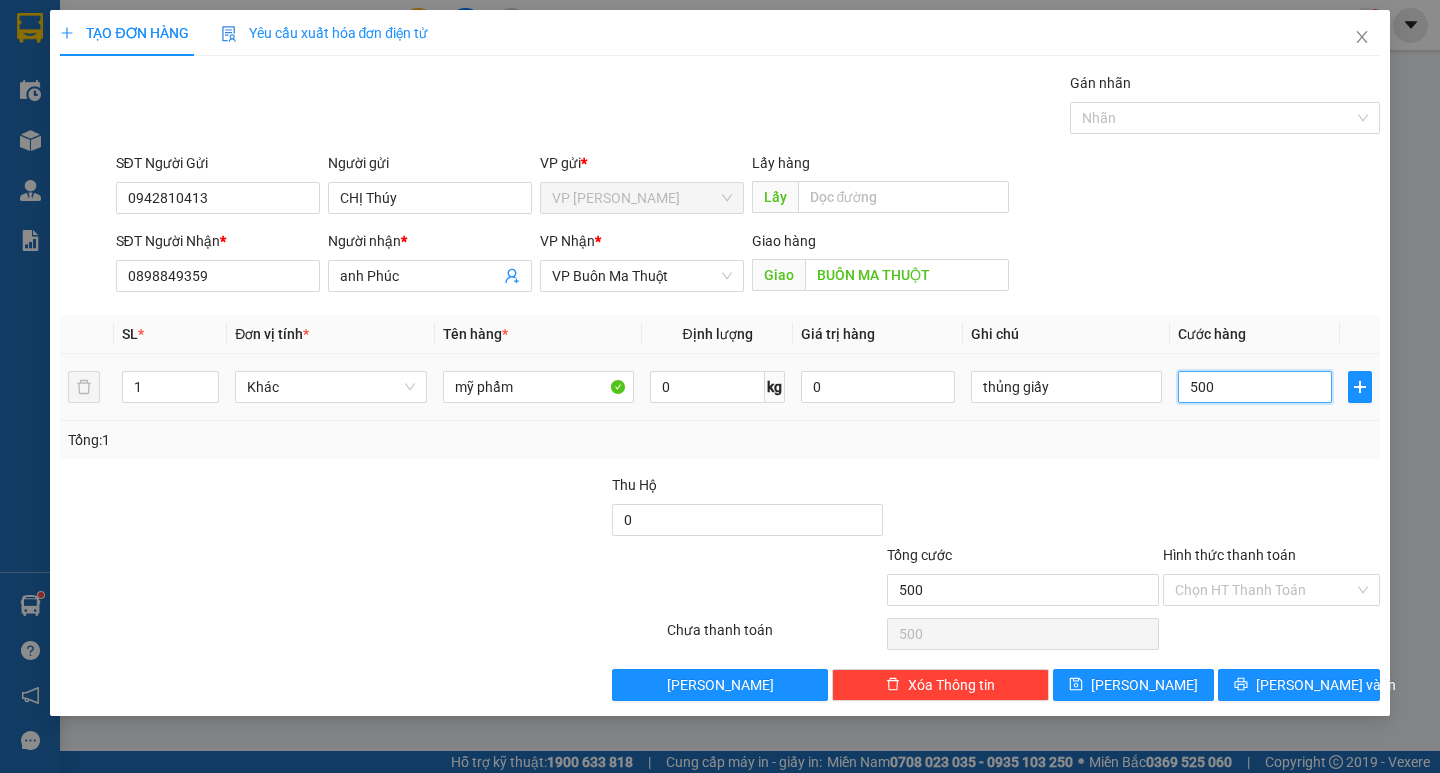 type on "5.000" 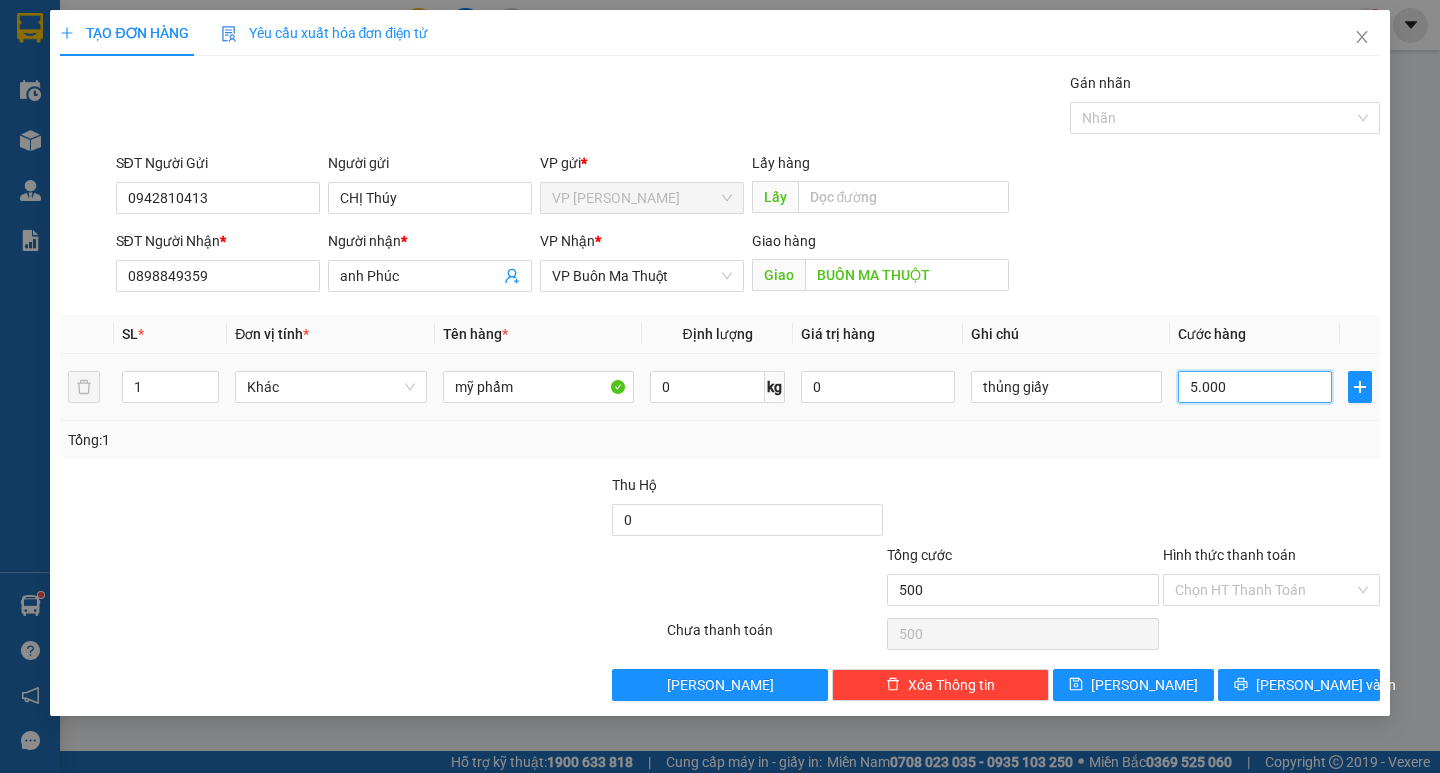 type on "5.000" 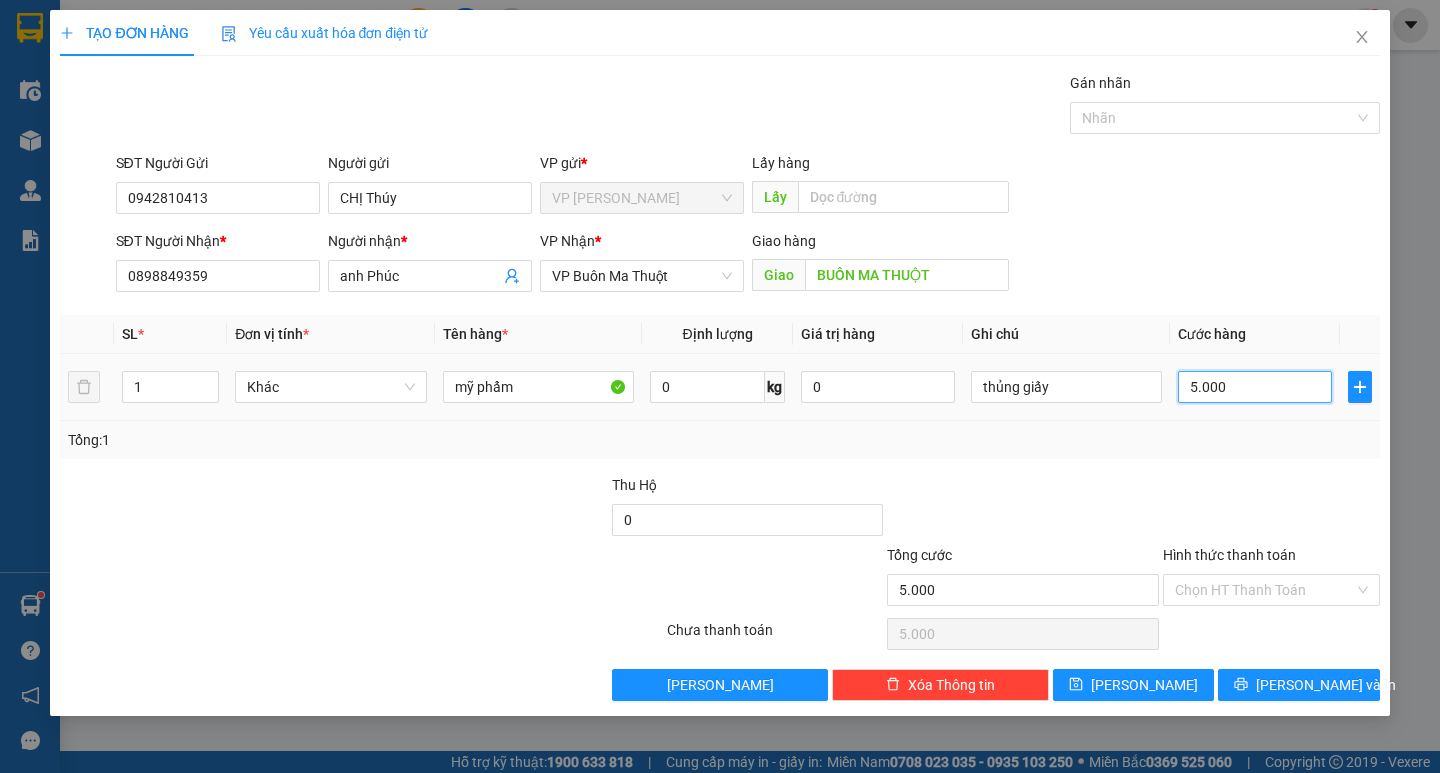 type on "50.000" 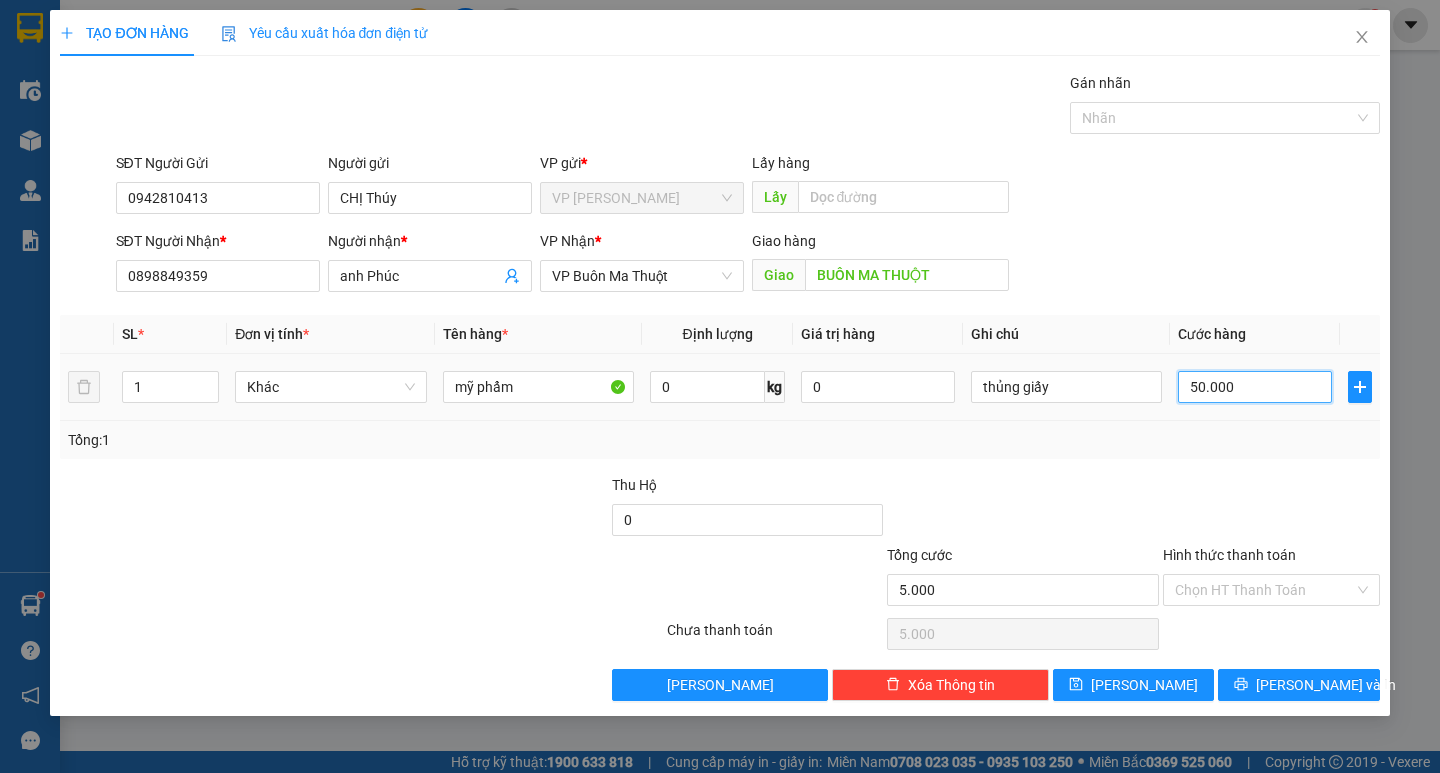 type on "50.000" 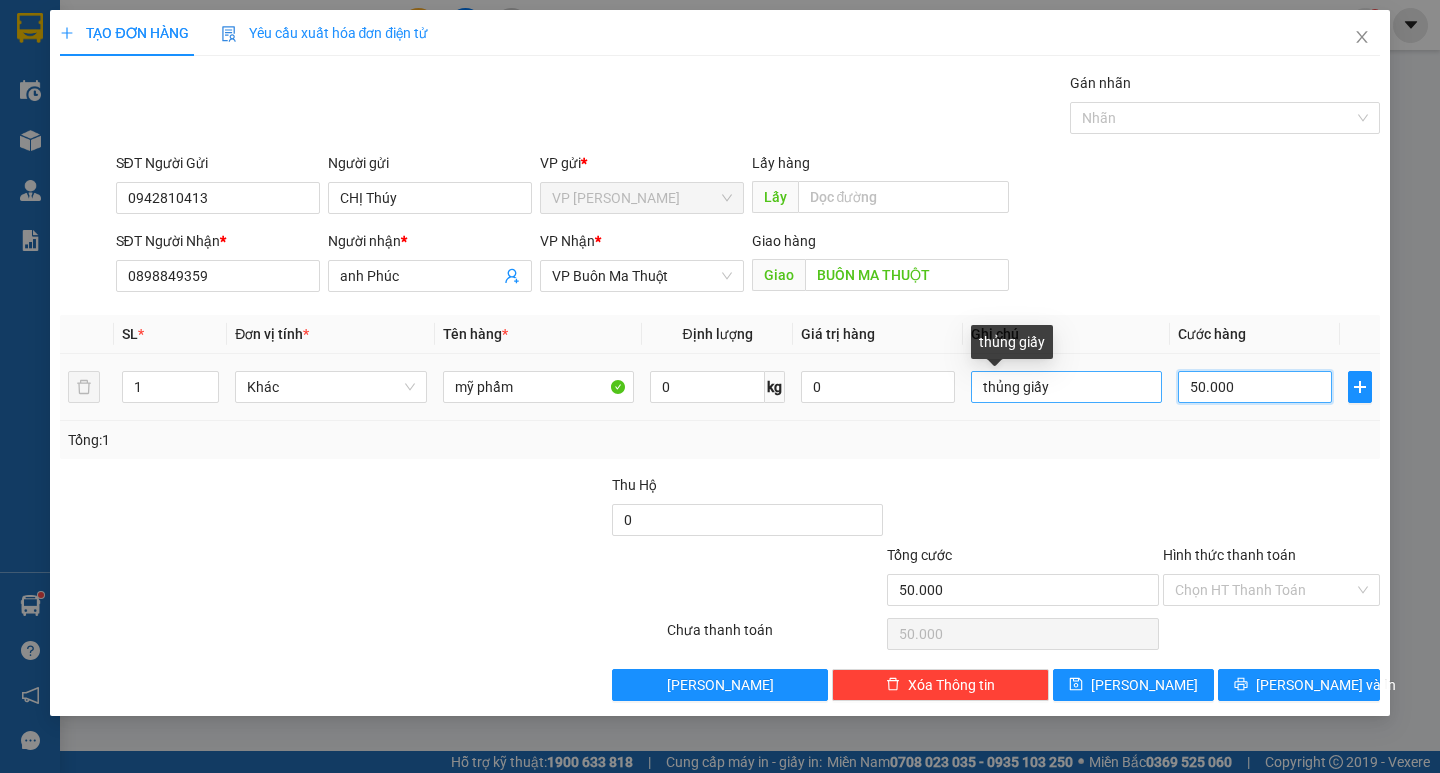type on "50.000" 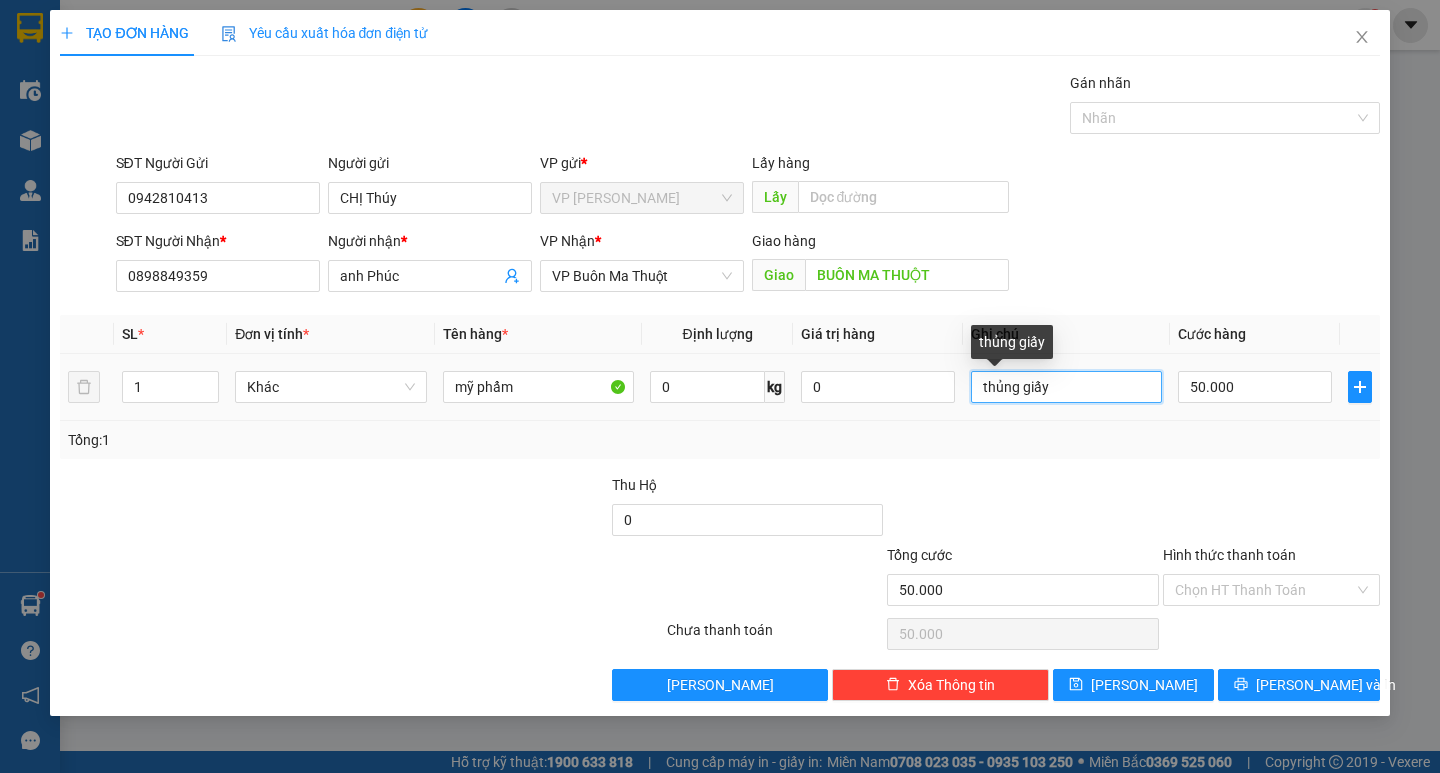 click on "thủng giấy" at bounding box center (1066, 387) 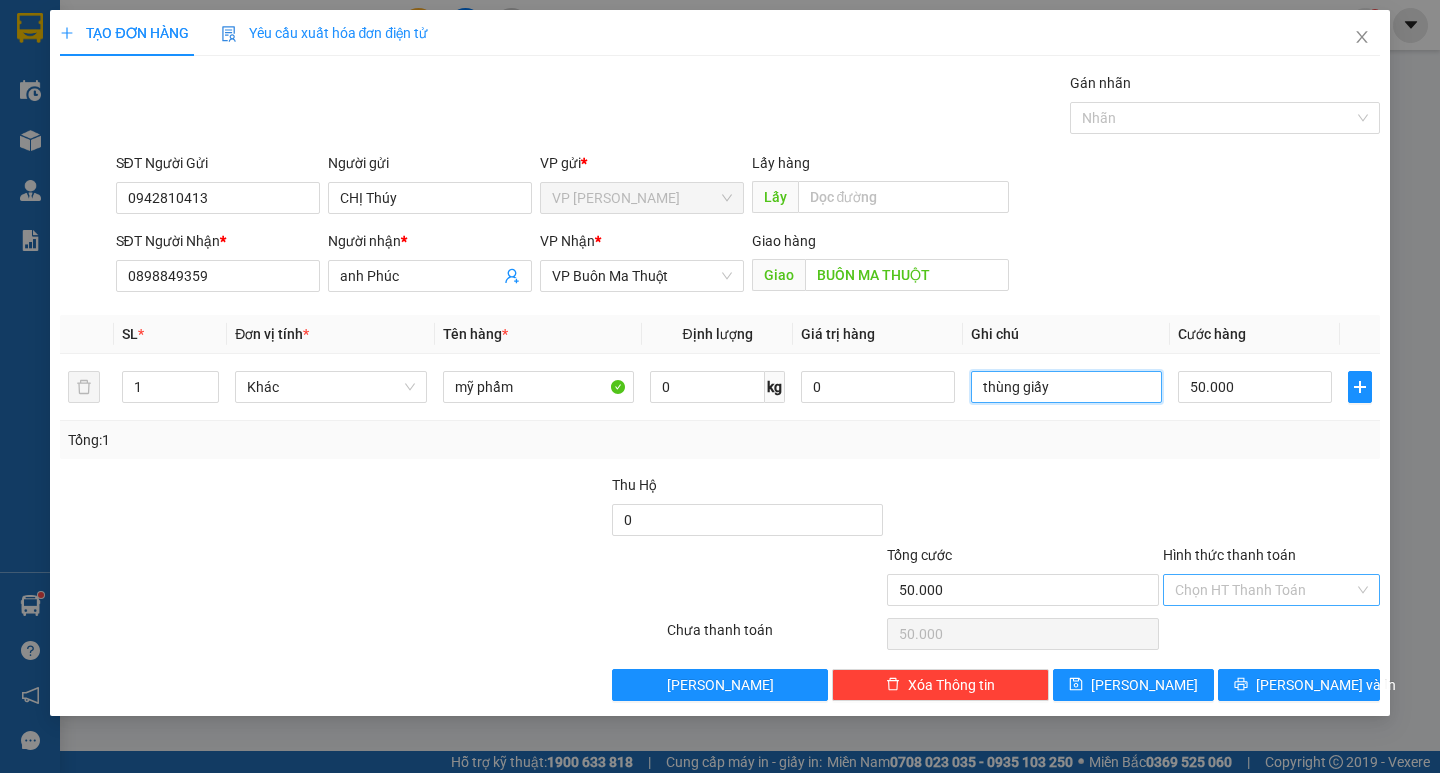 type on "thùng giấy" 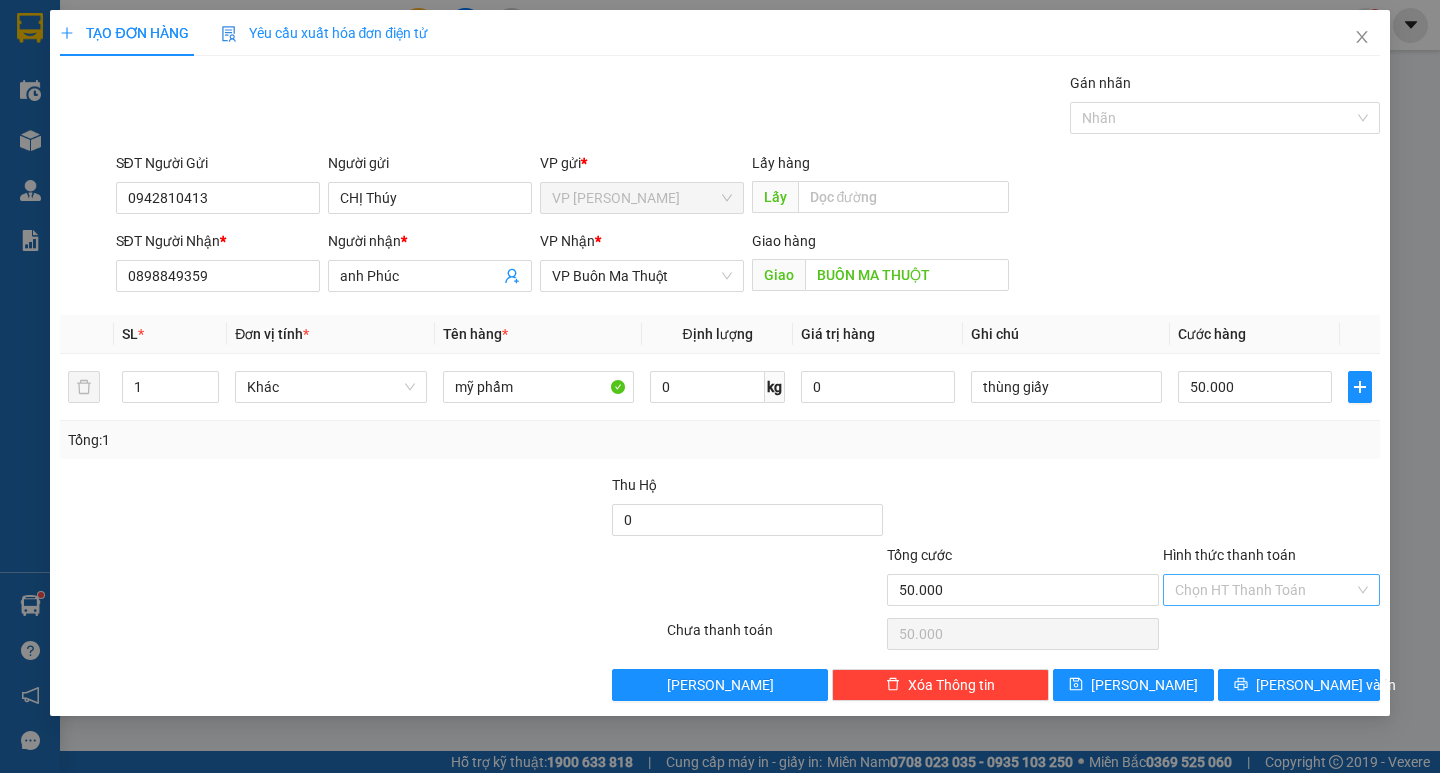 click on "Hình thức thanh toán" at bounding box center [1264, 590] 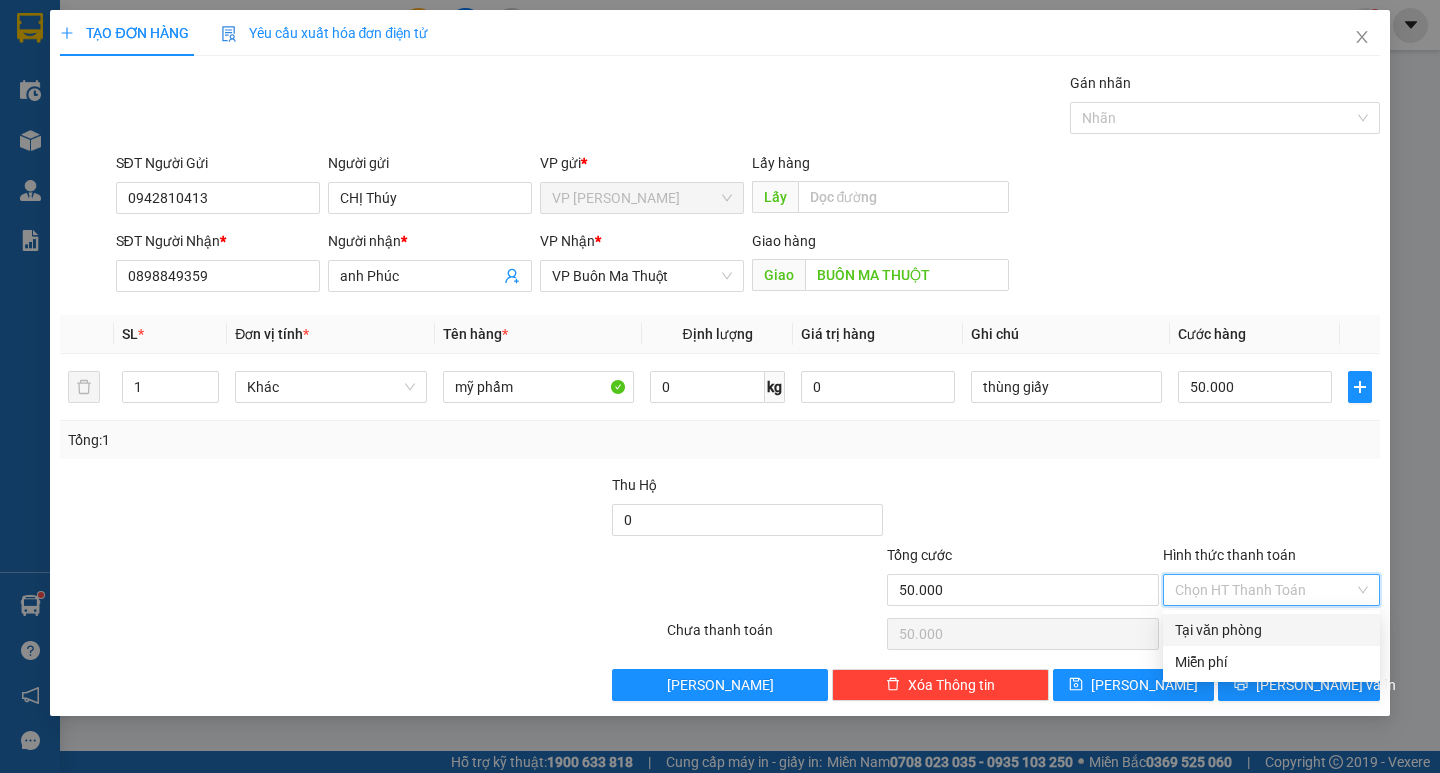 click on "Tại văn phòng" at bounding box center [1271, 630] 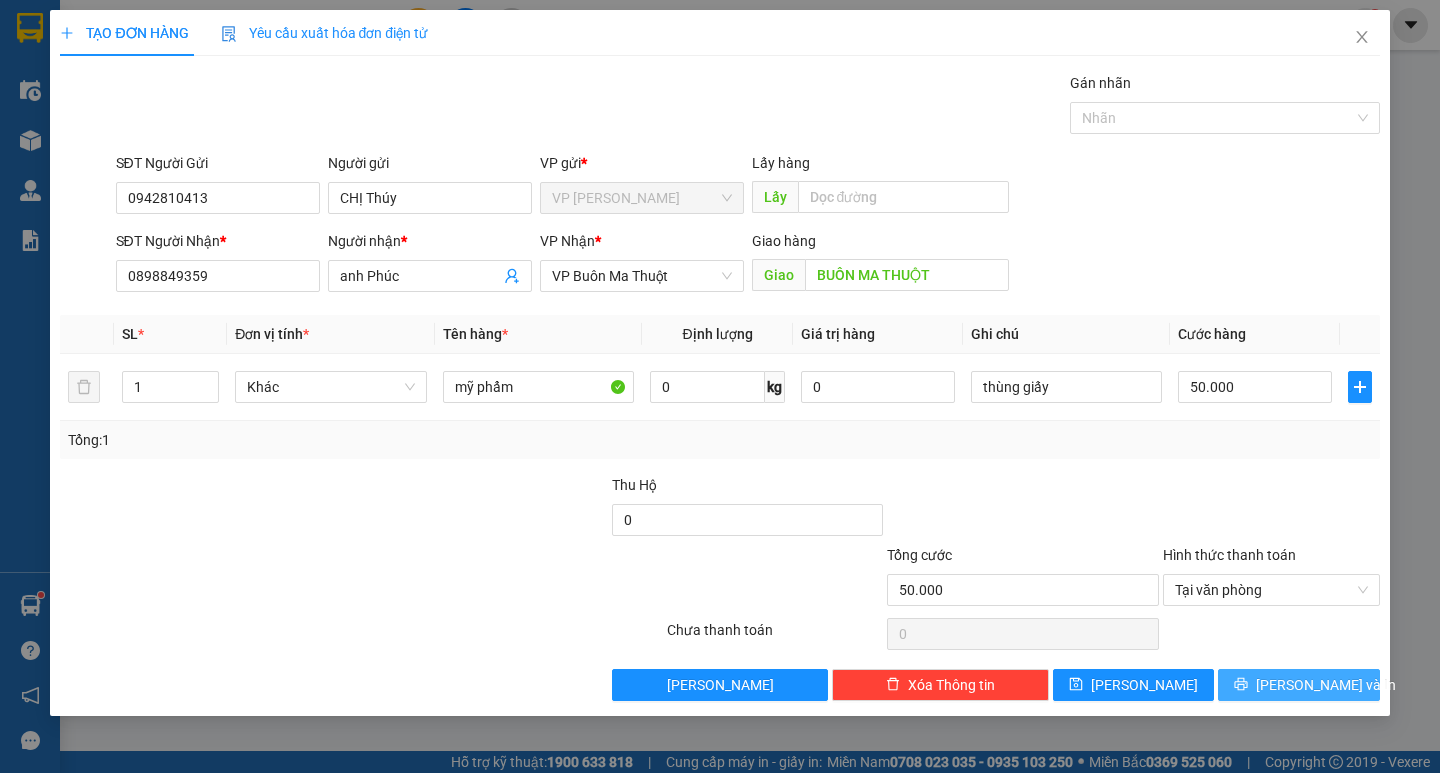 click on "[PERSON_NAME] và In" at bounding box center (1326, 685) 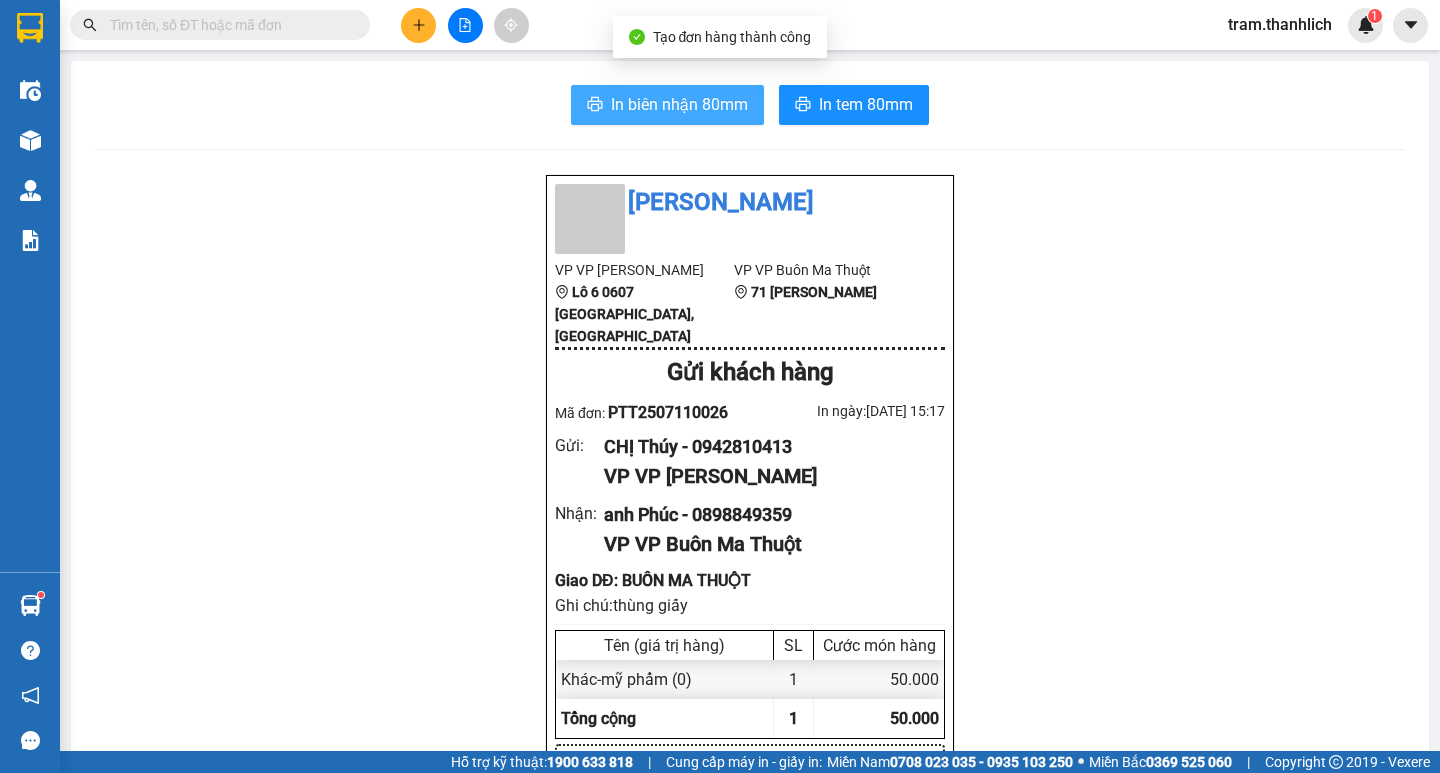 click on "In biên nhận 80mm" at bounding box center [679, 104] 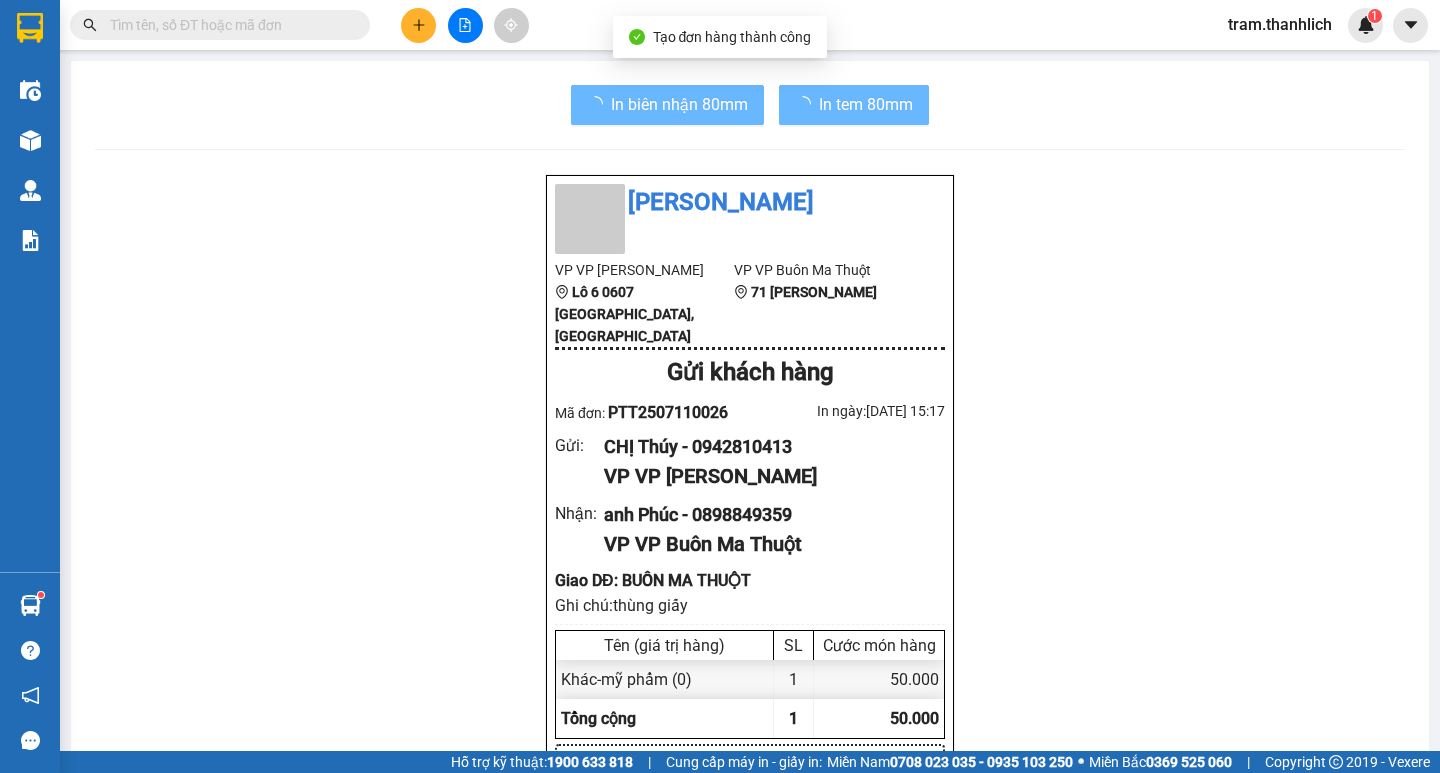 scroll, scrollTop: 0, scrollLeft: 0, axis: both 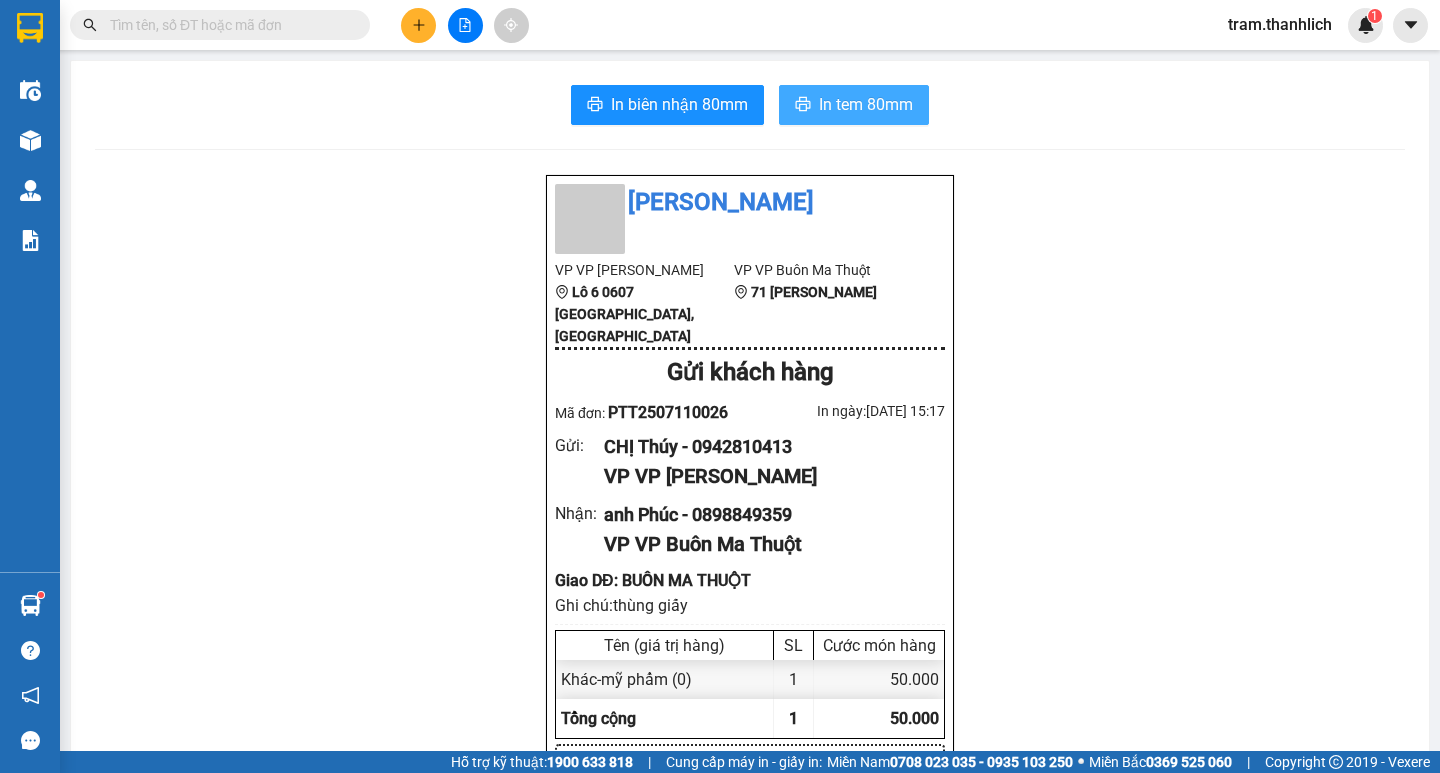 click on "In tem 80mm" at bounding box center (854, 105) 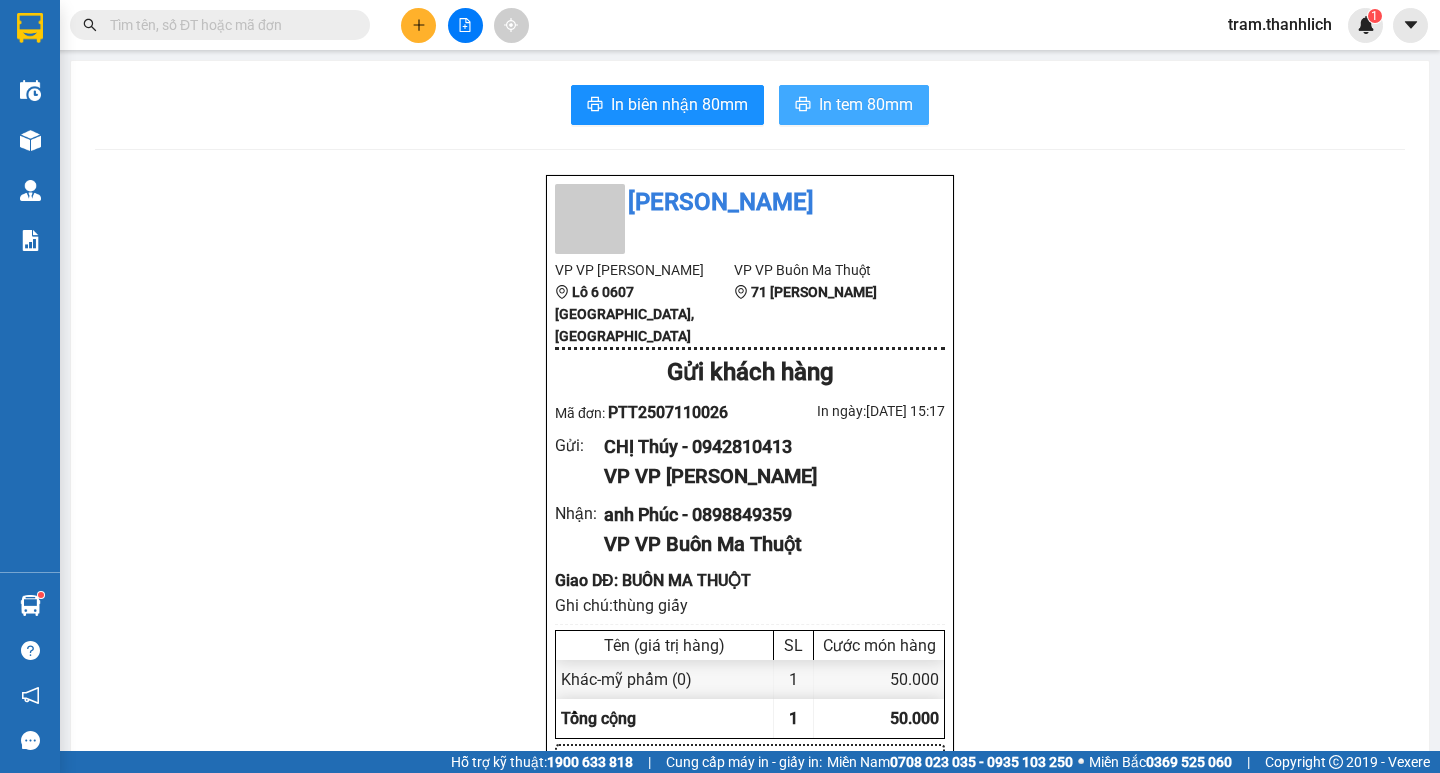 scroll, scrollTop: 0, scrollLeft: 0, axis: both 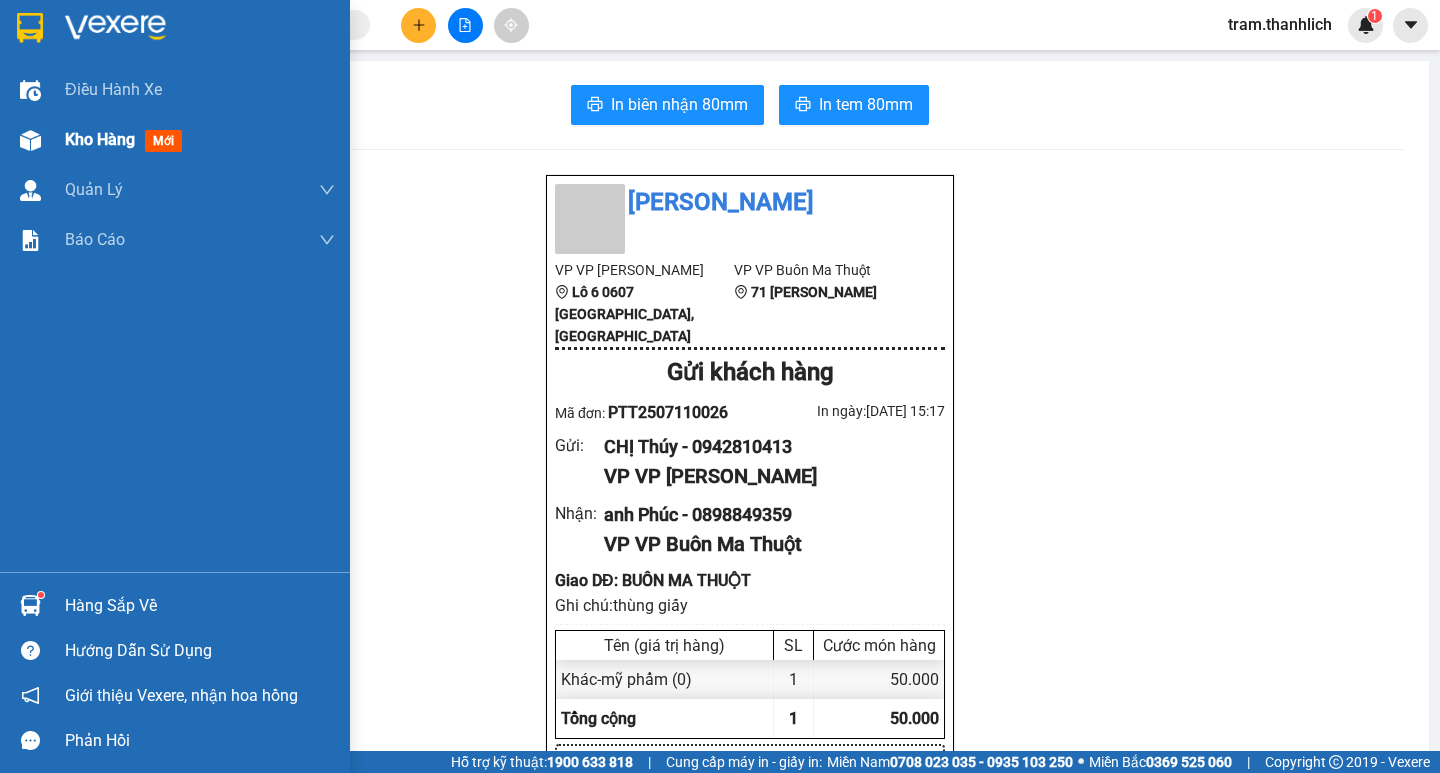 click at bounding box center [30, 140] 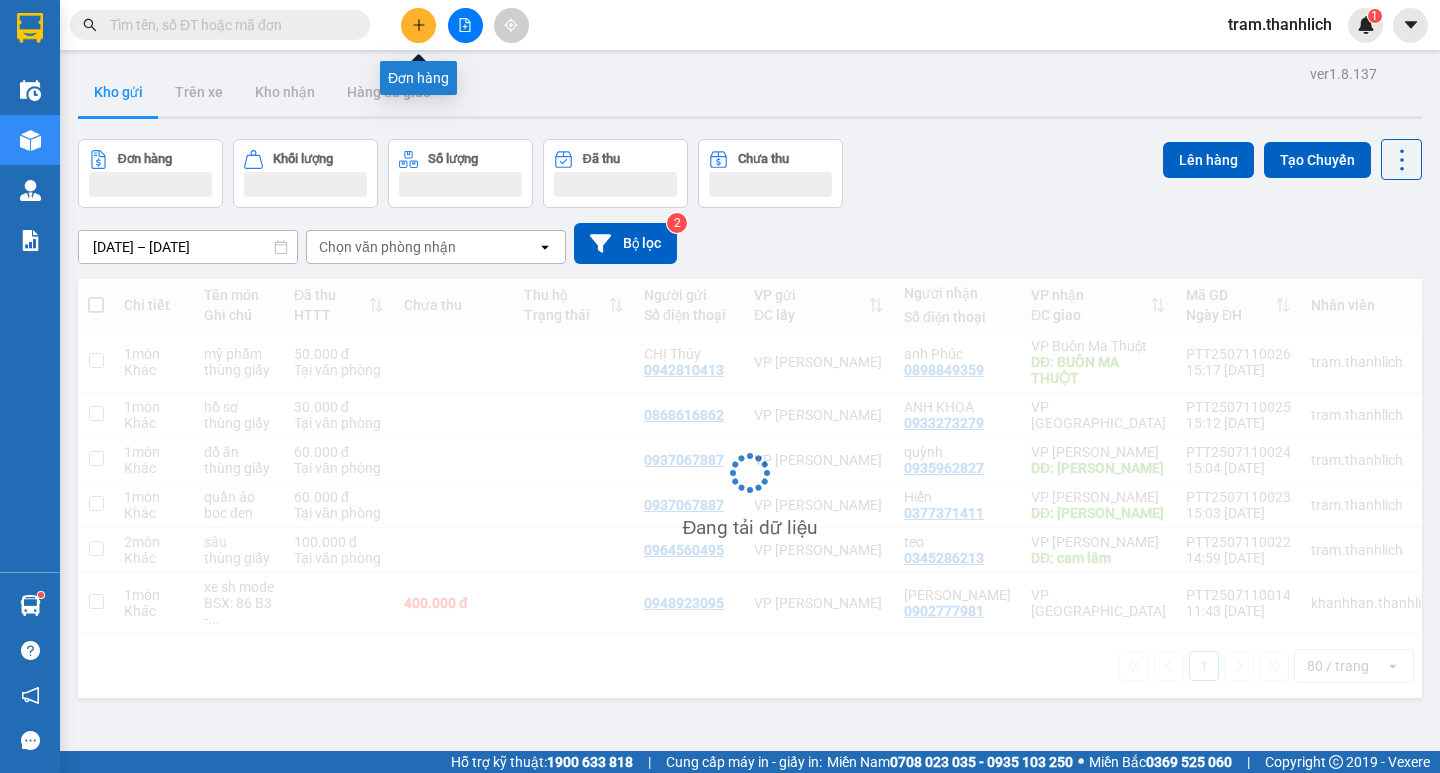 click at bounding box center (418, 25) 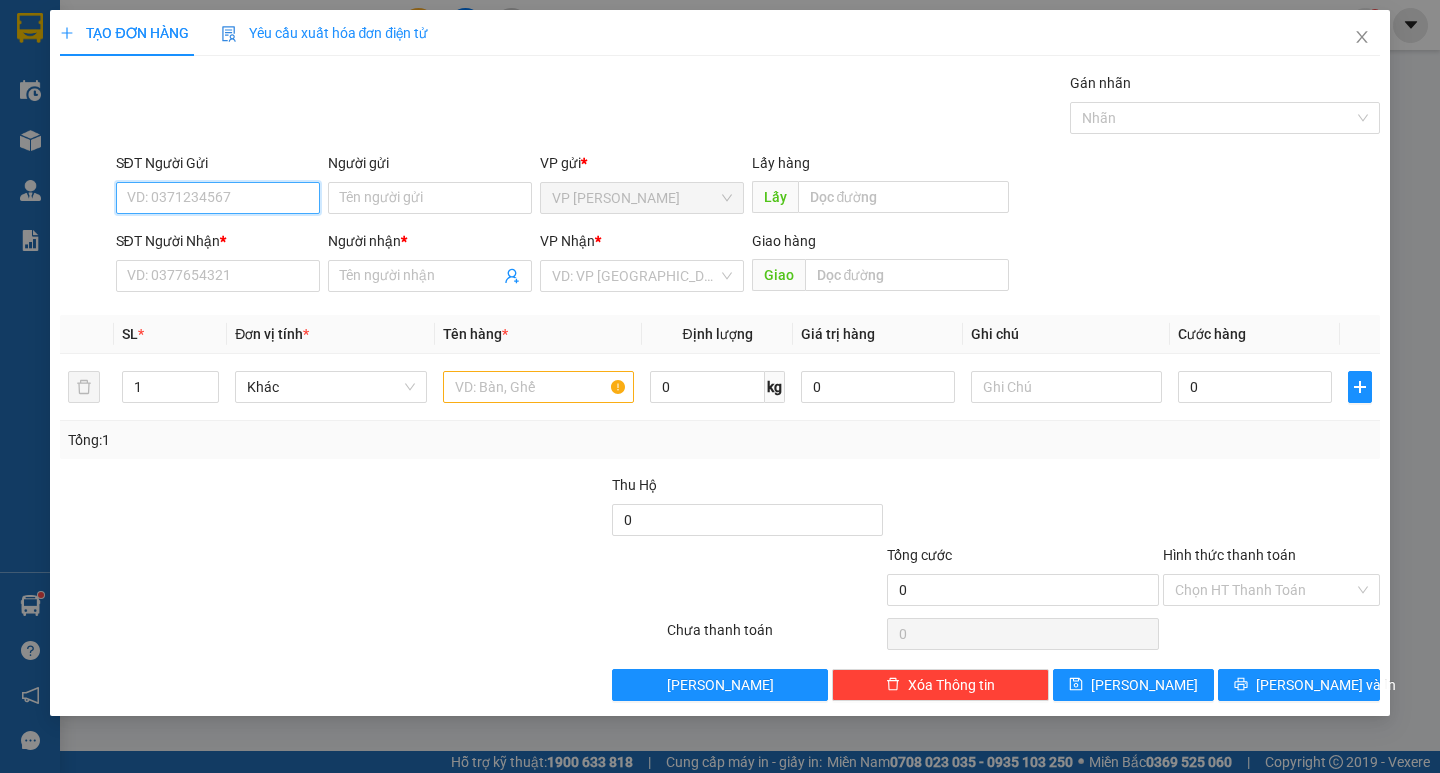 click on "SĐT Người Gửi" at bounding box center [218, 198] 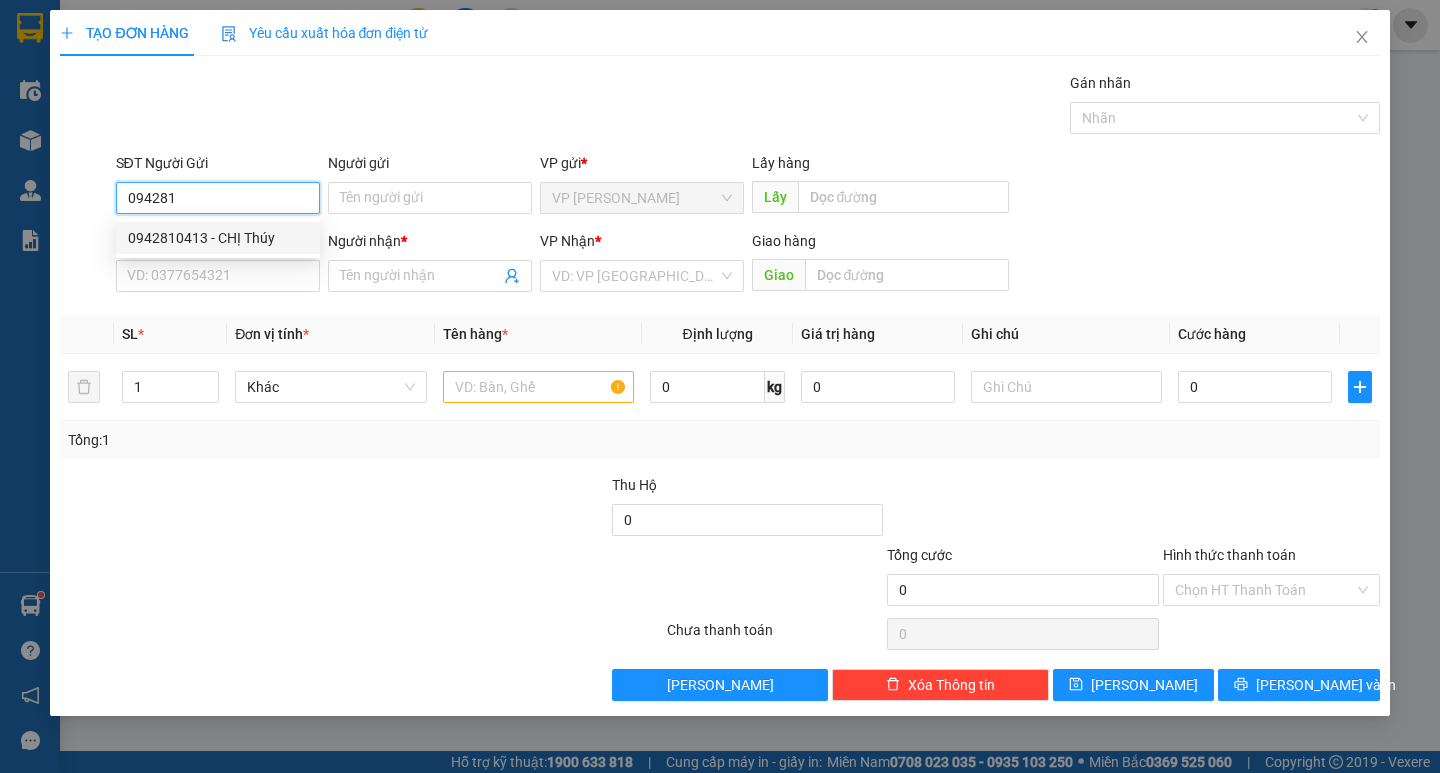 click on "0942810413 - CHỊ Thúy" at bounding box center (218, 238) 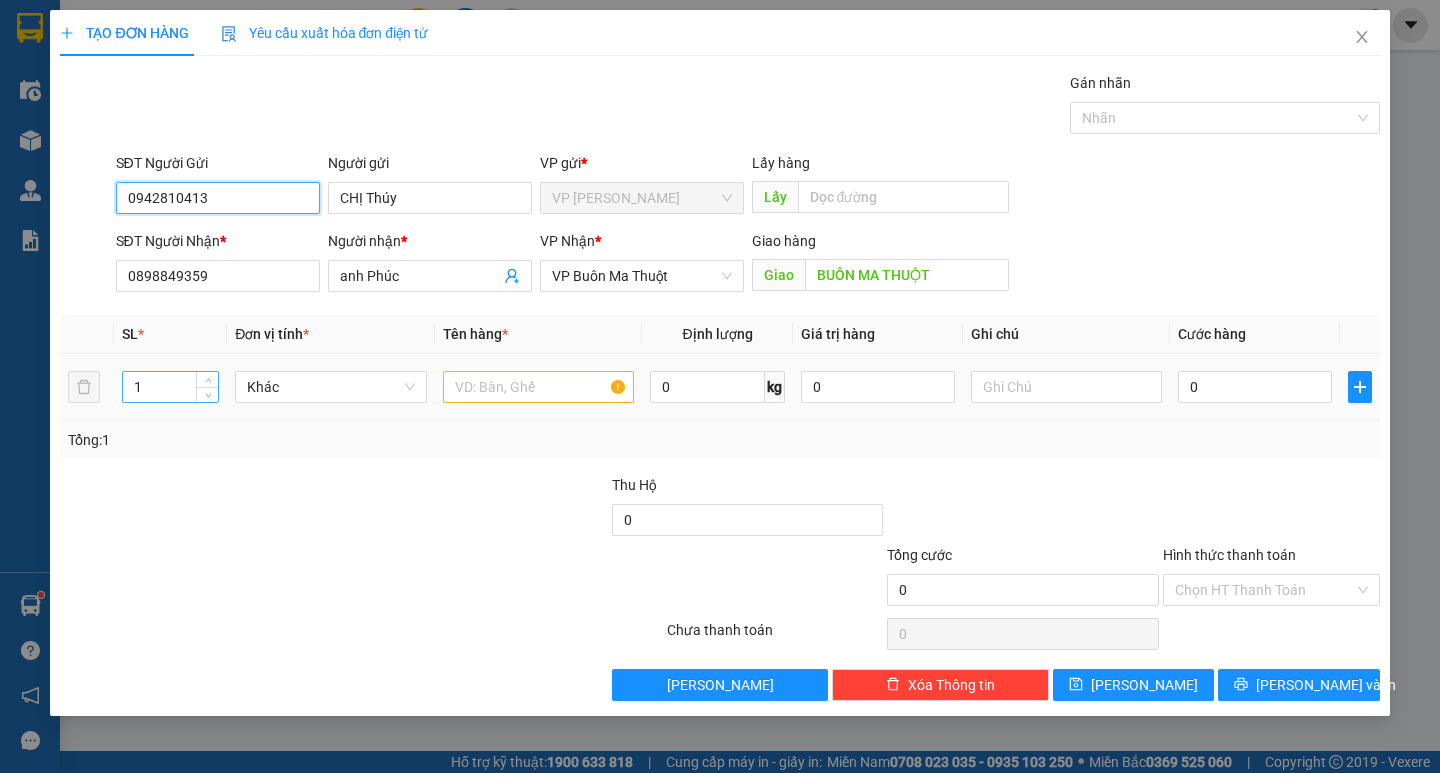 type on "0942810413" 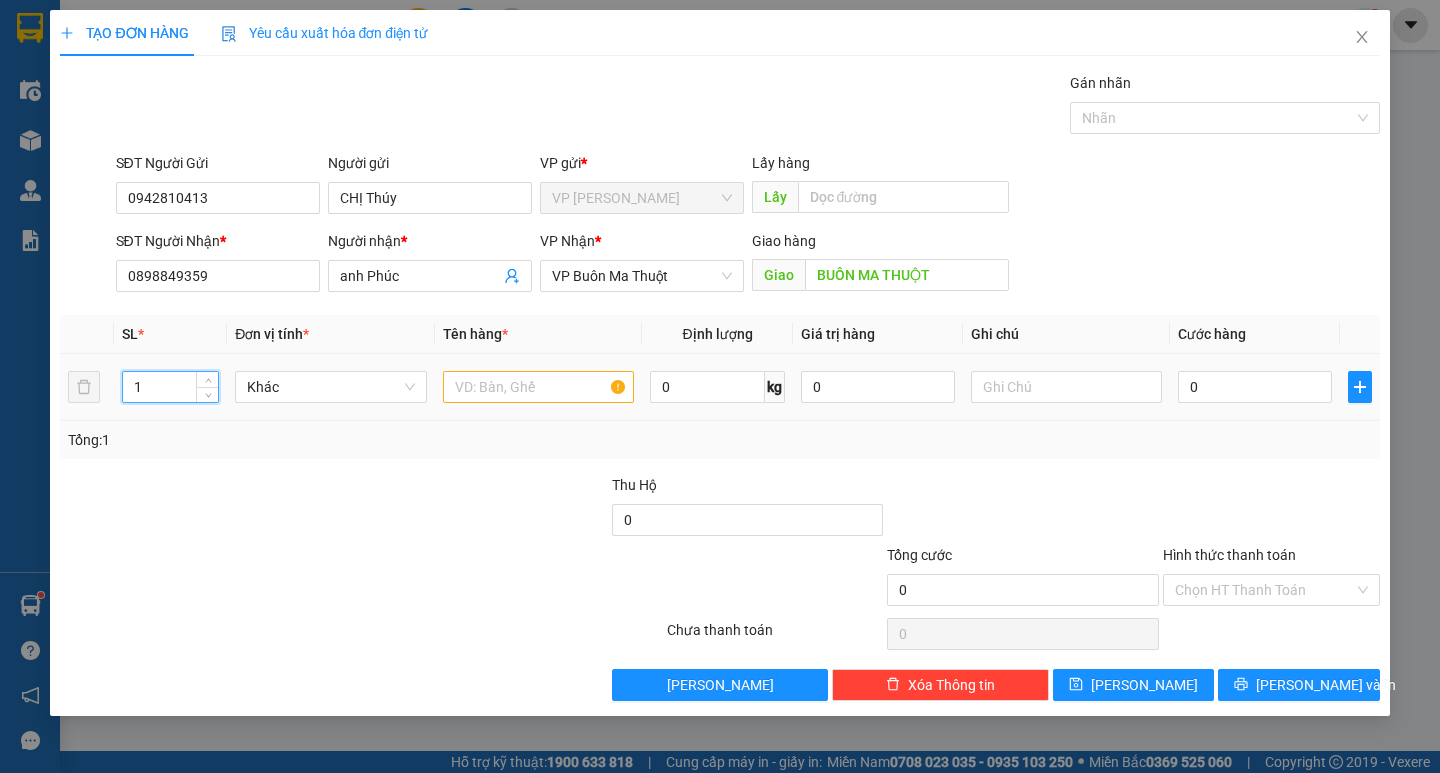 click on "1" at bounding box center (170, 387) 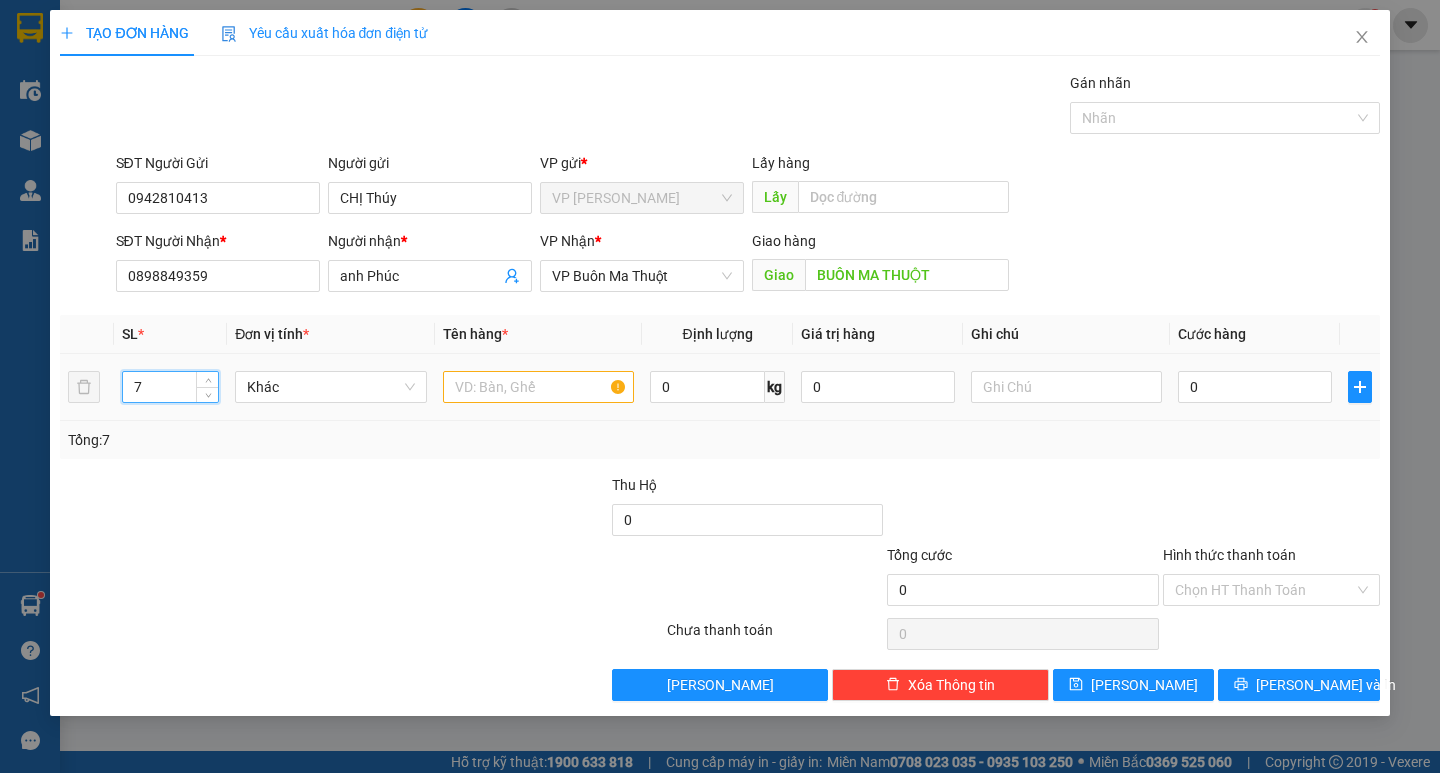 type on "7" 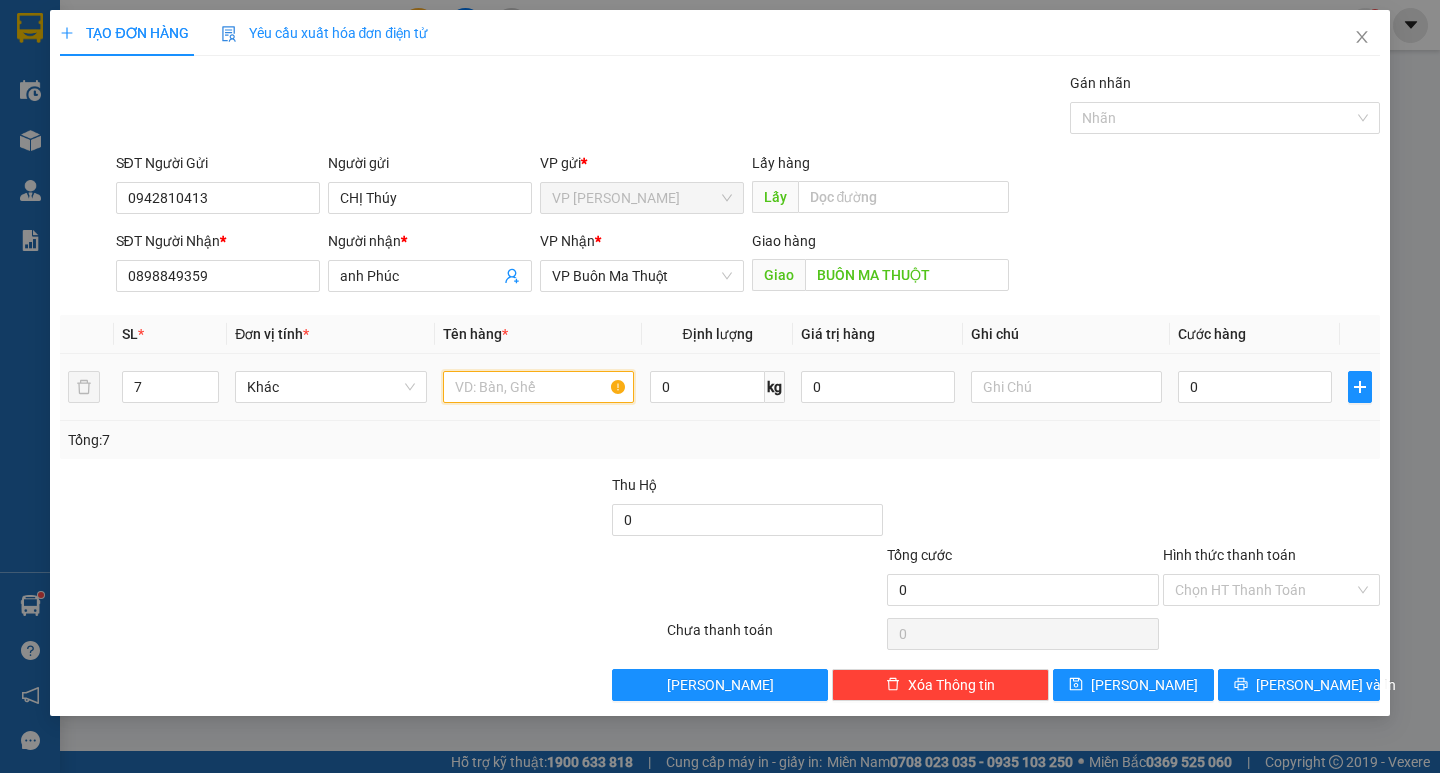 click at bounding box center [538, 387] 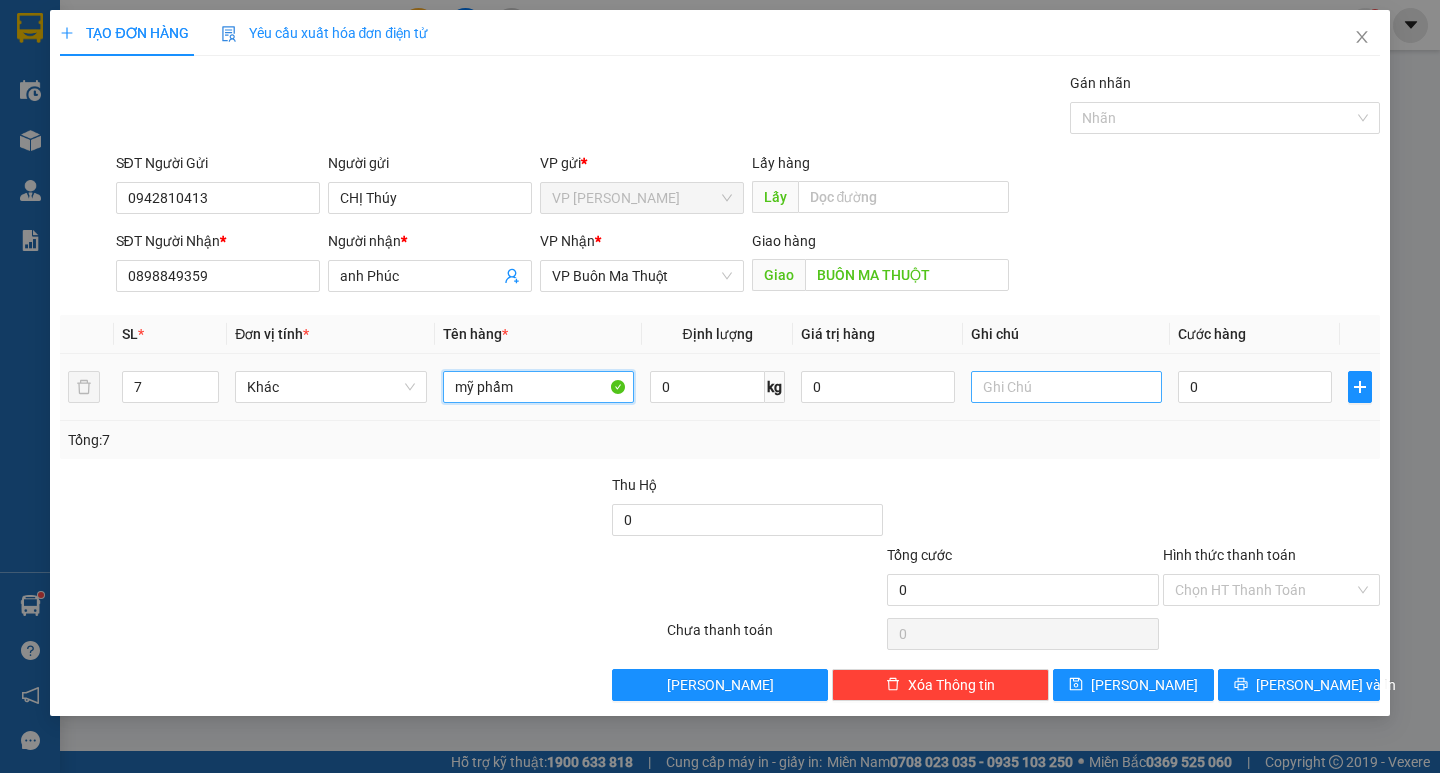 type on "mỹ phẩm" 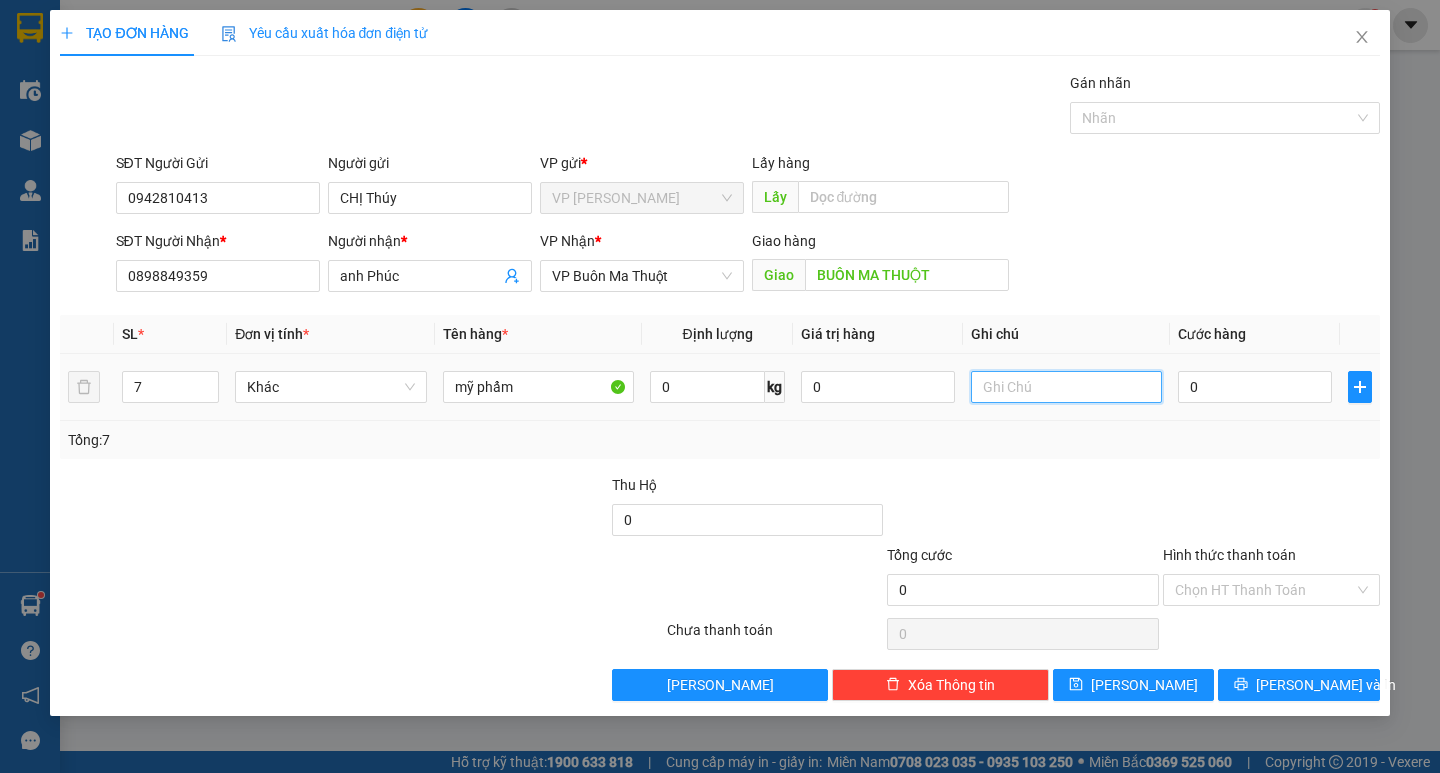click at bounding box center (1066, 387) 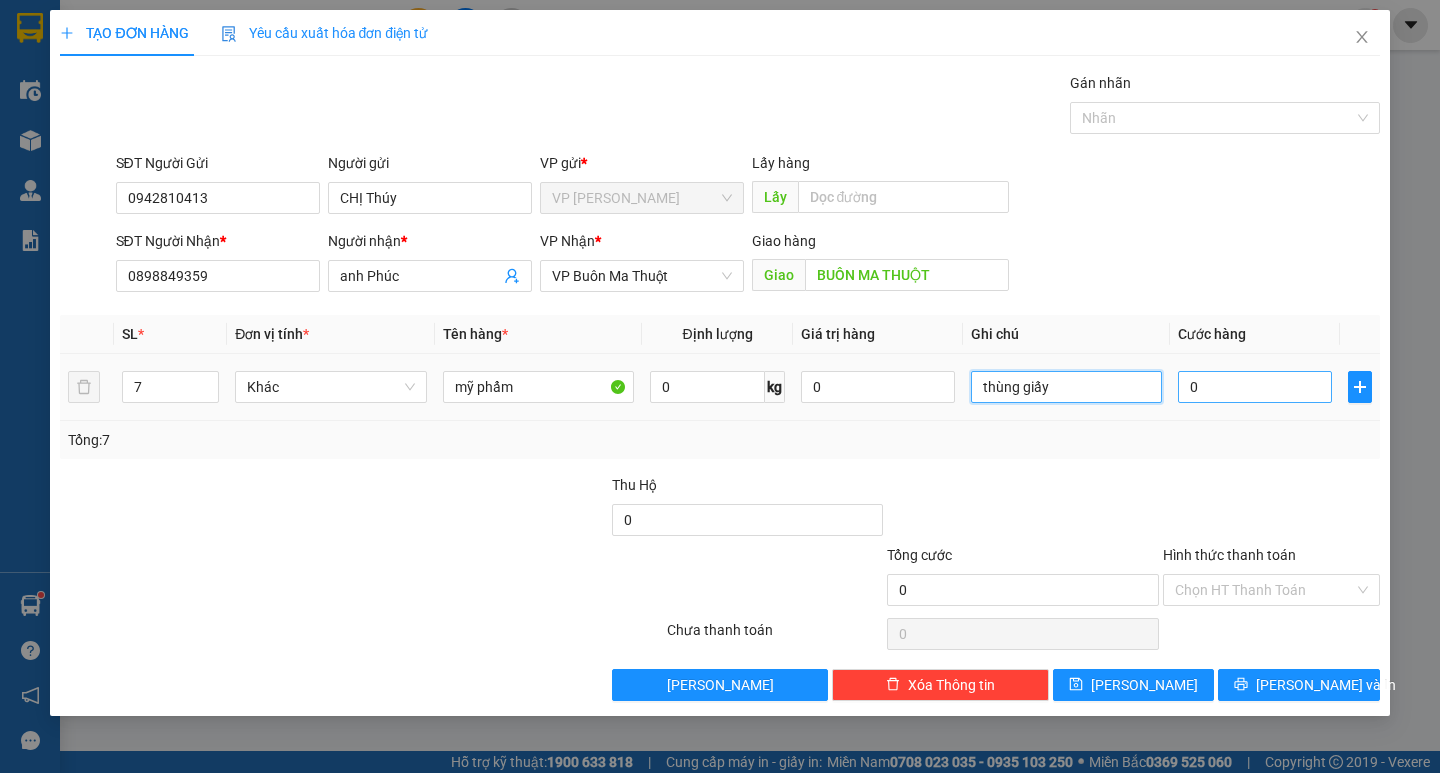 type on "thùng giấy" 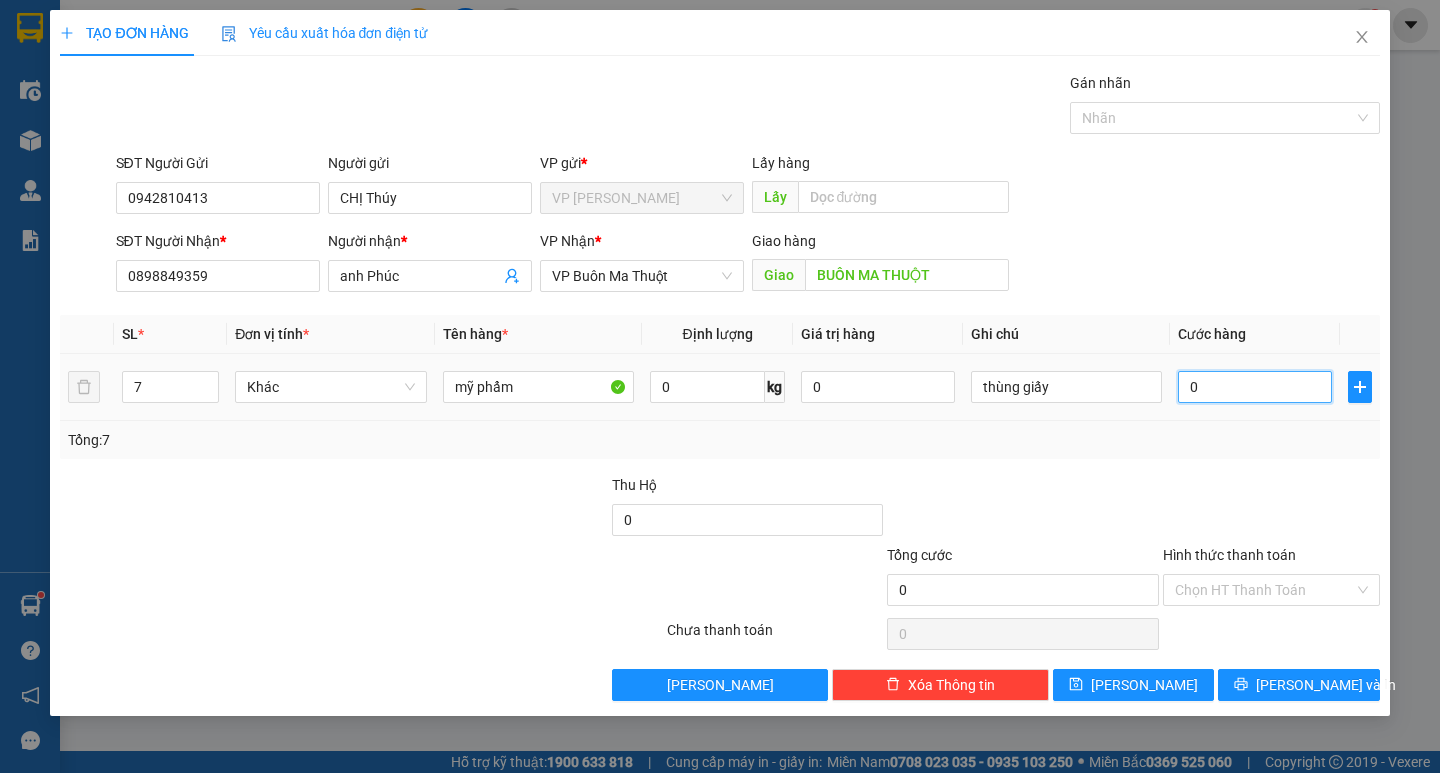 click on "0" at bounding box center (1255, 387) 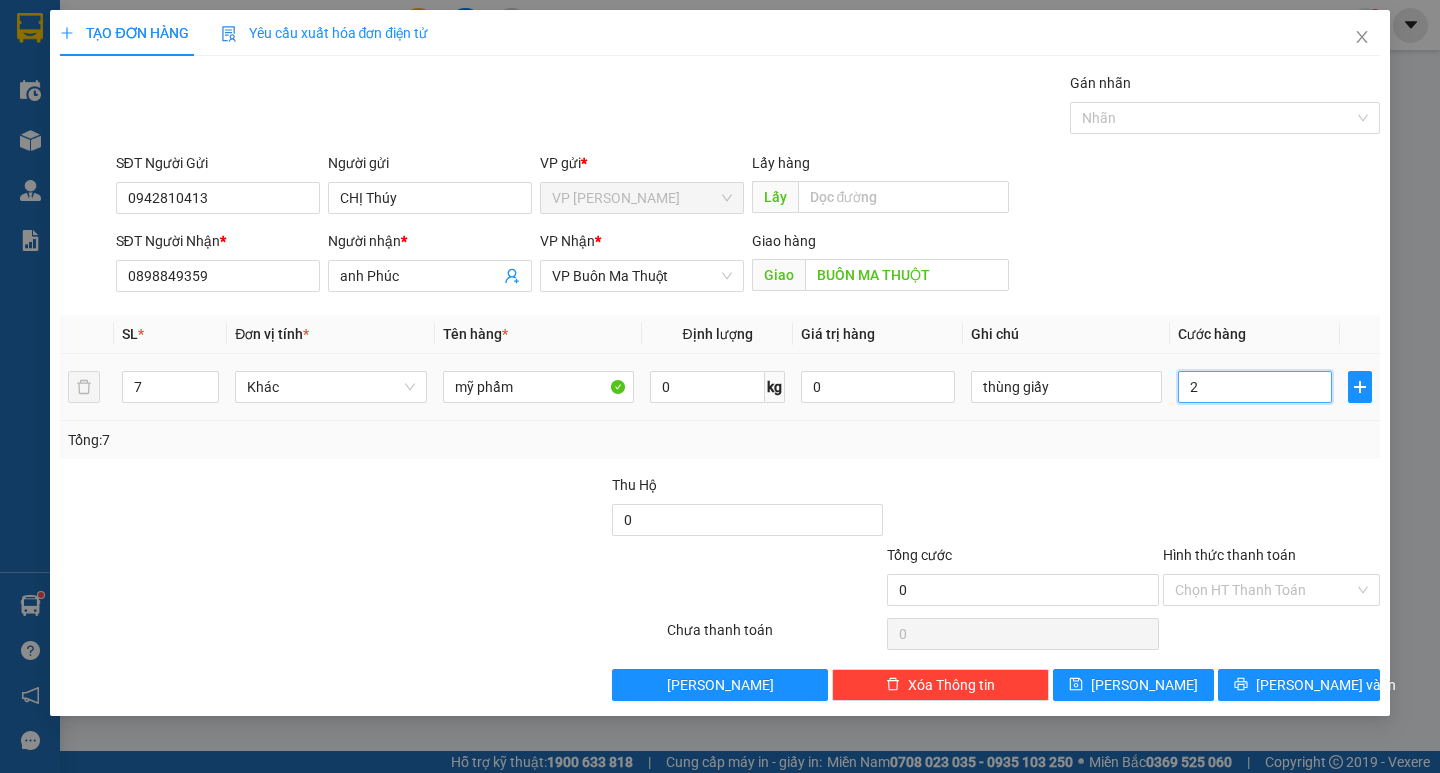 type on "2" 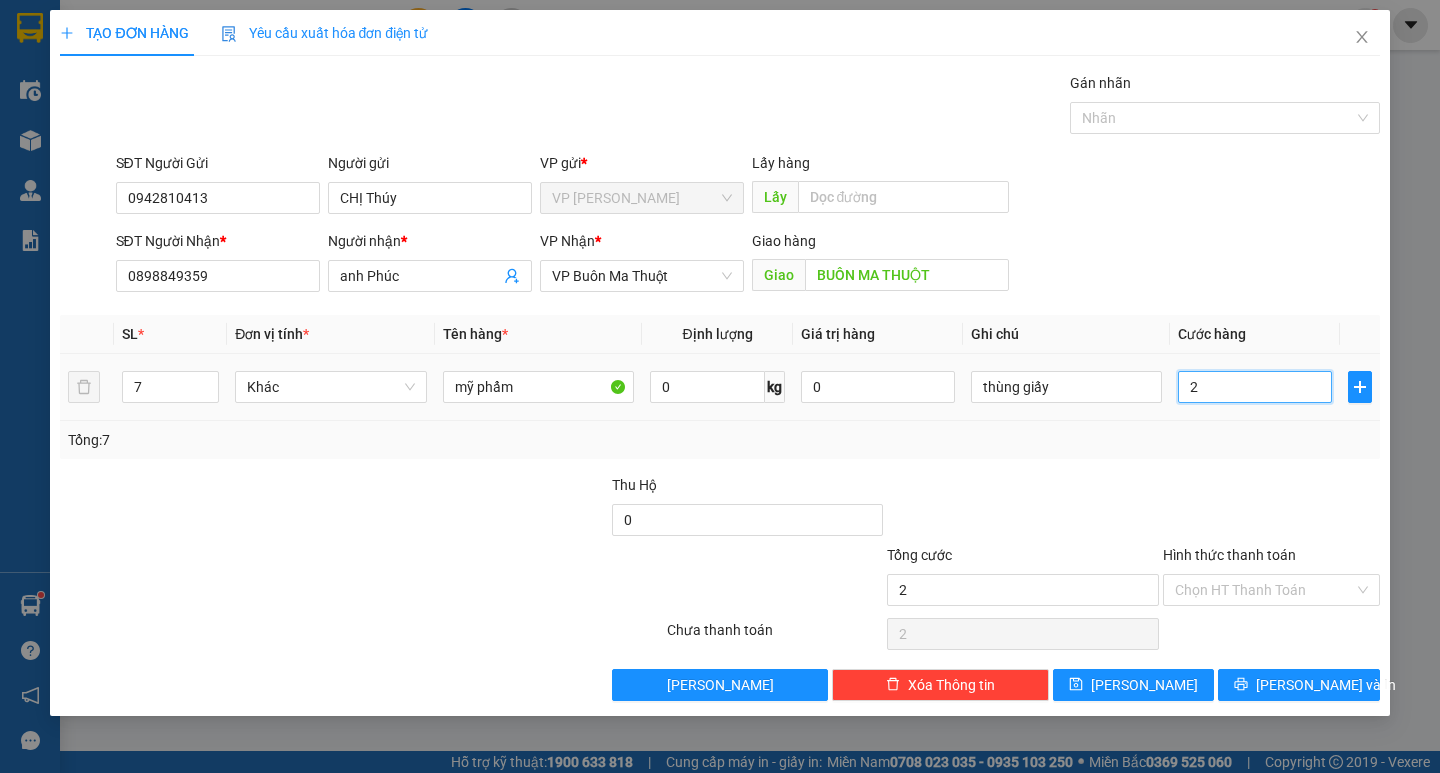 type on "28" 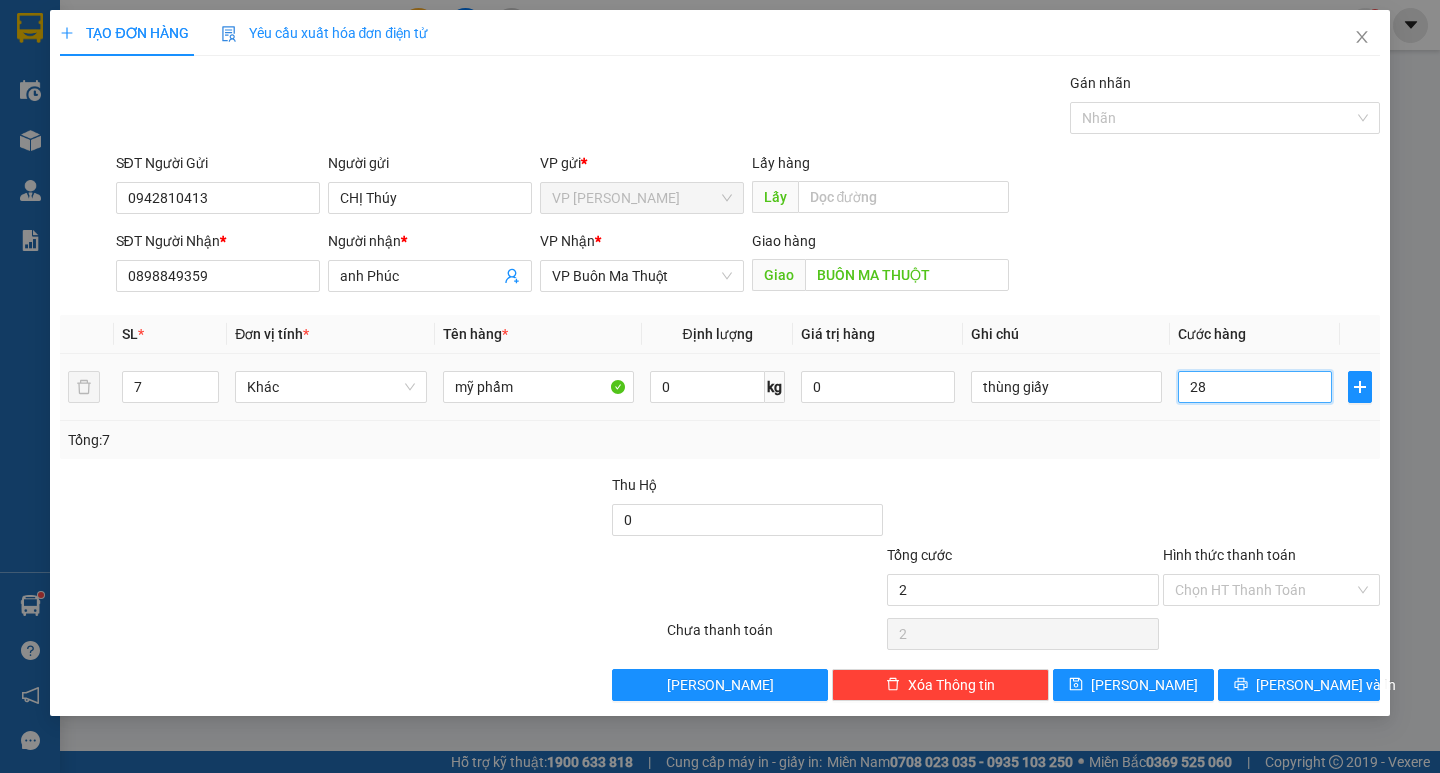 type on "28" 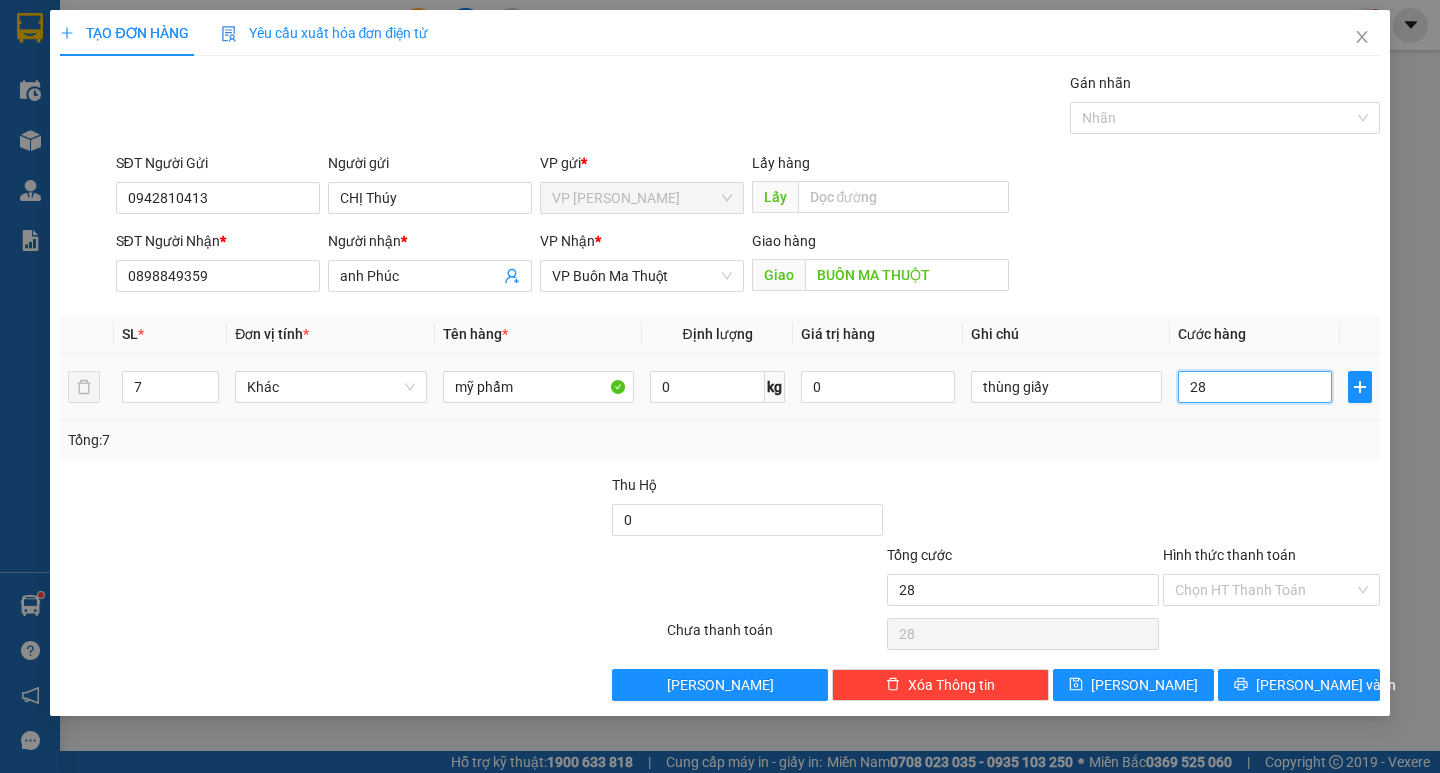 type on "280" 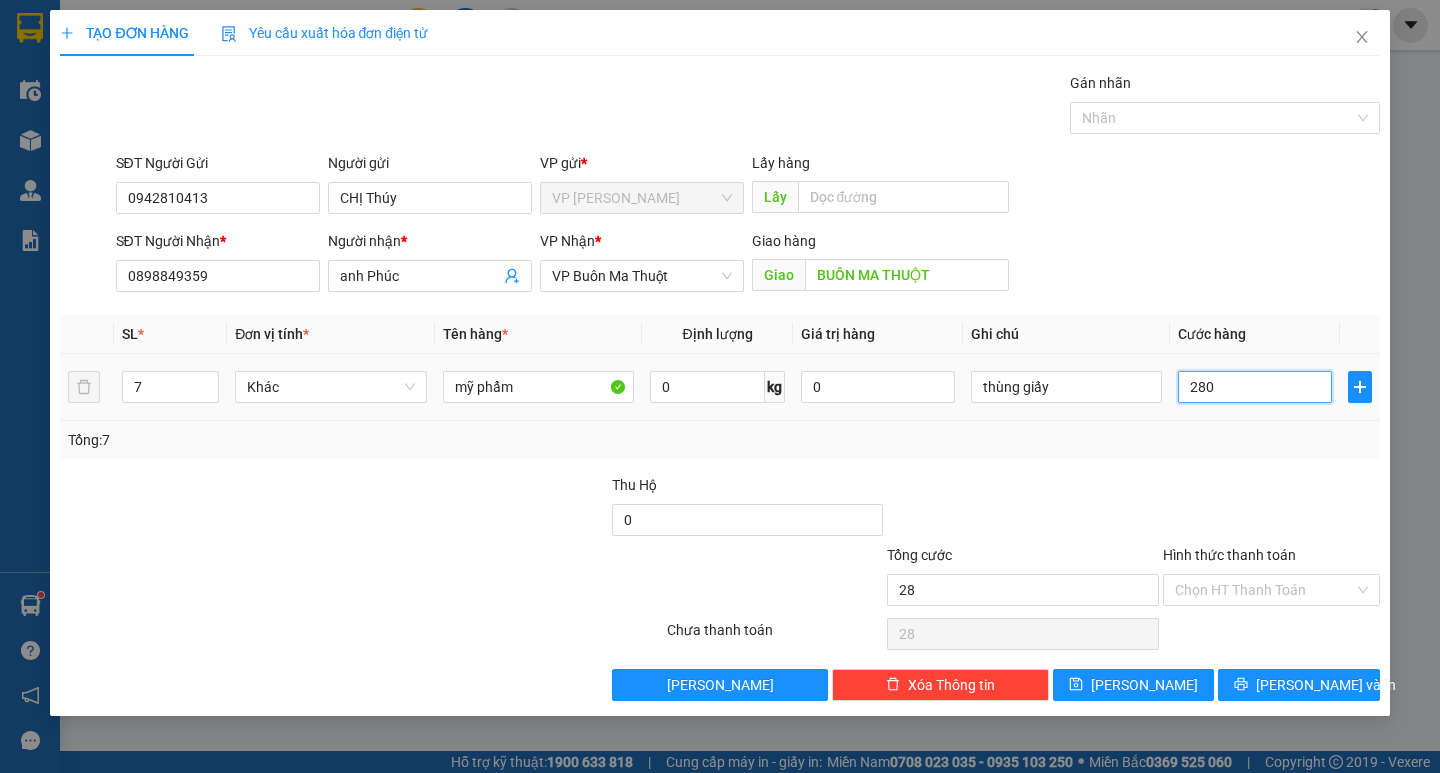 type on "280" 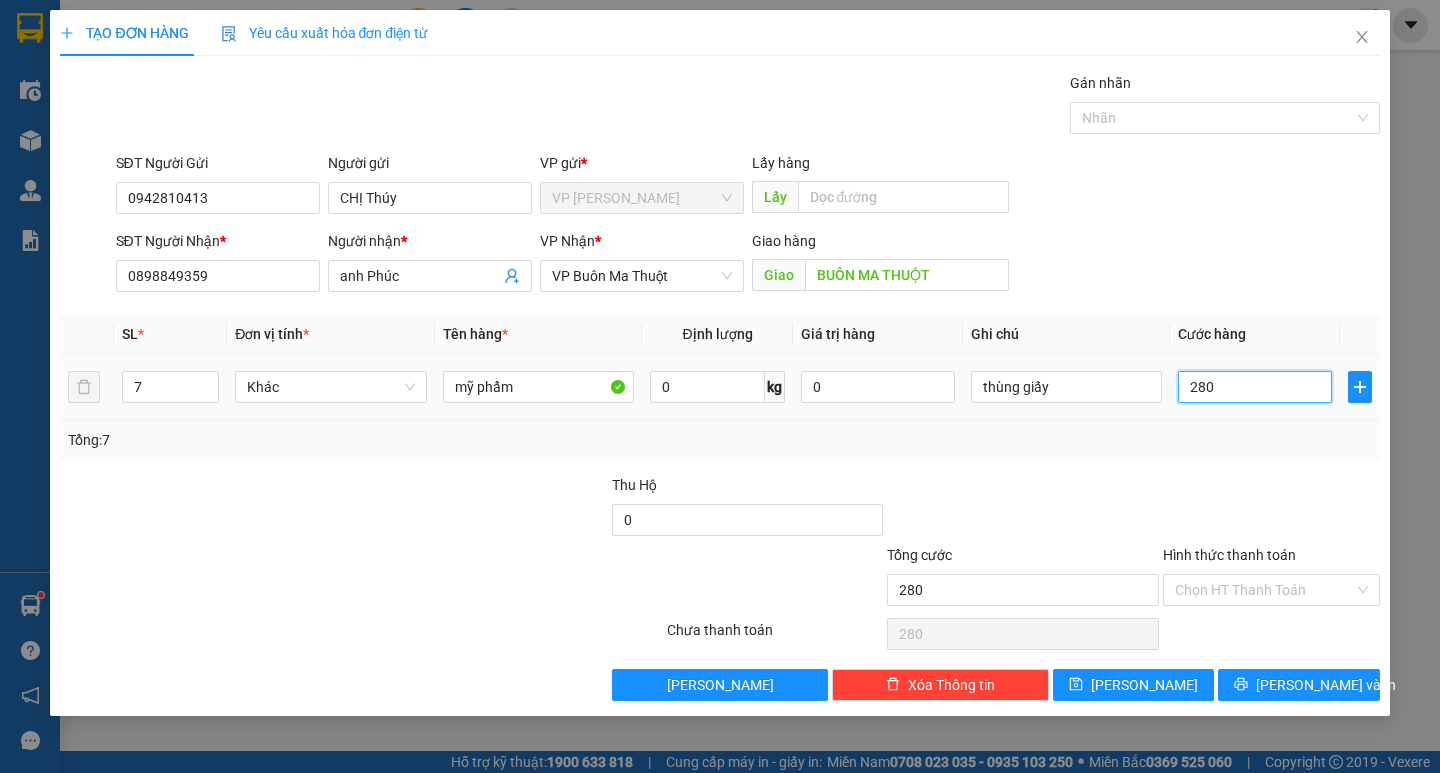 type on "2.800" 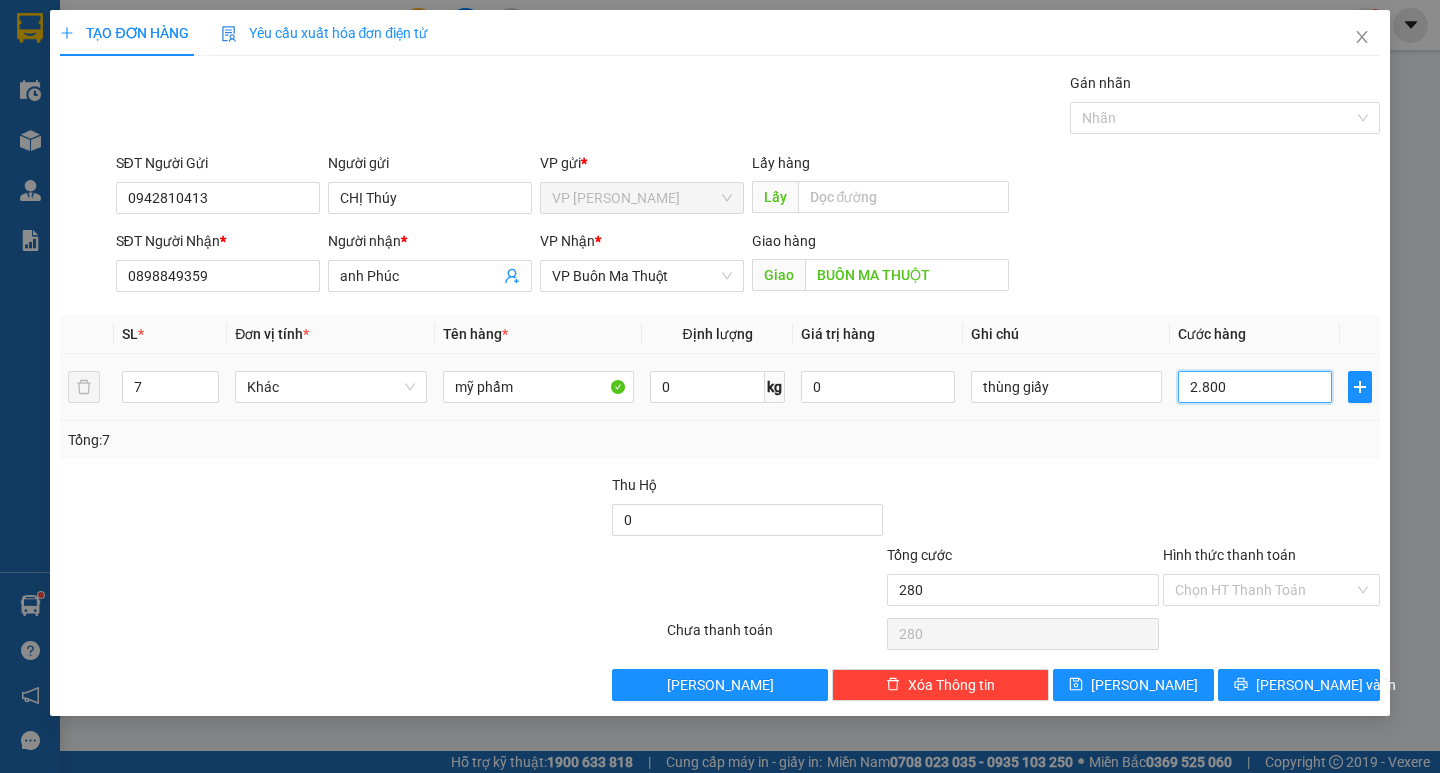 type on "2.800" 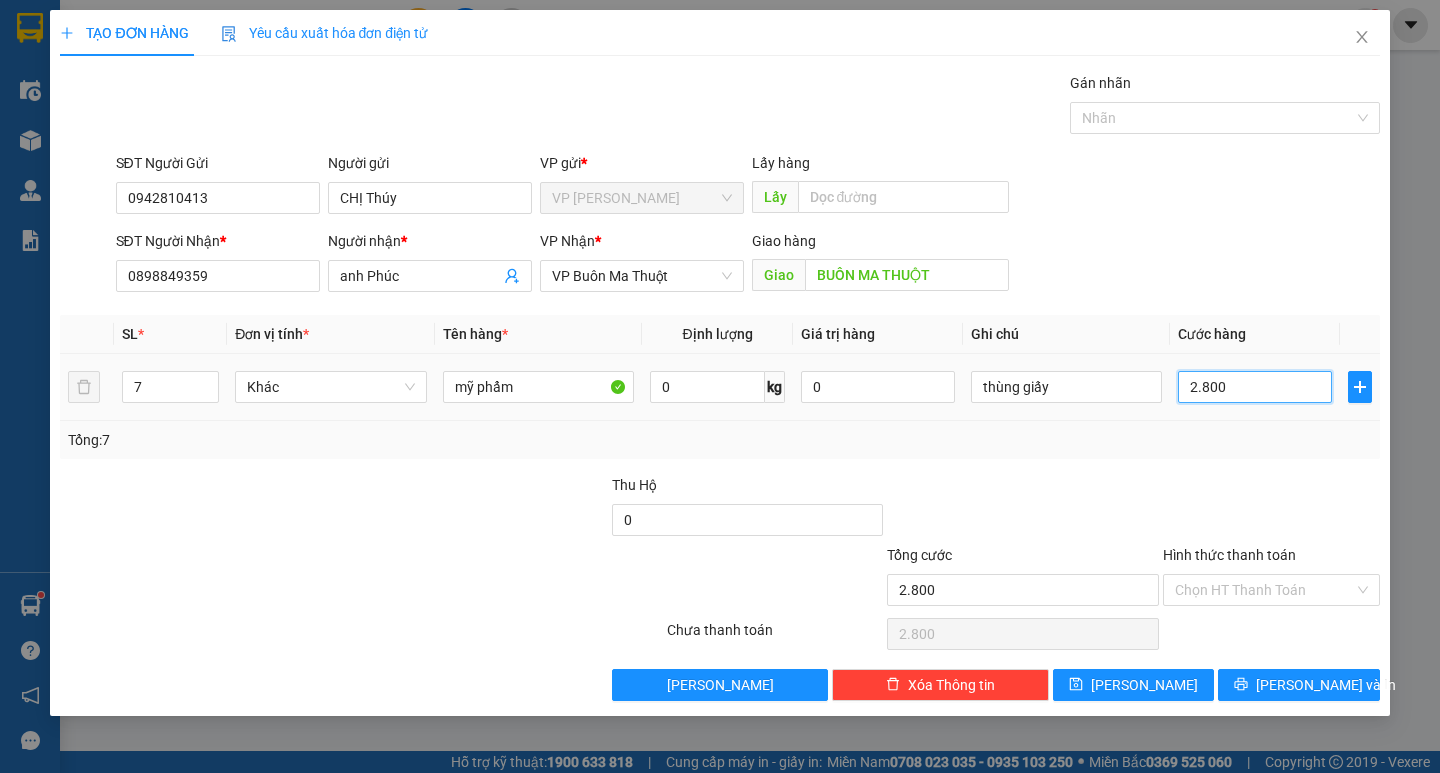 type on "28.000" 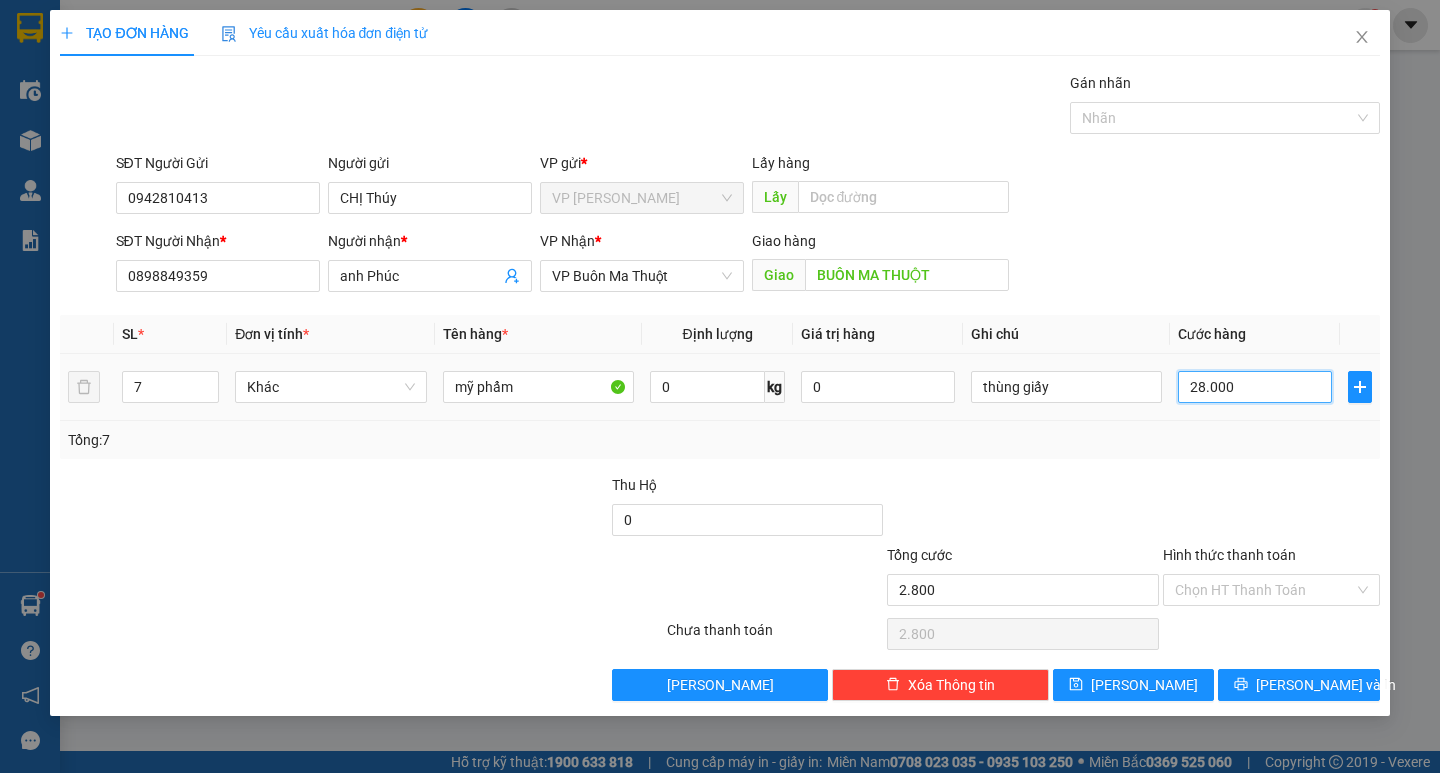 type on "28.000" 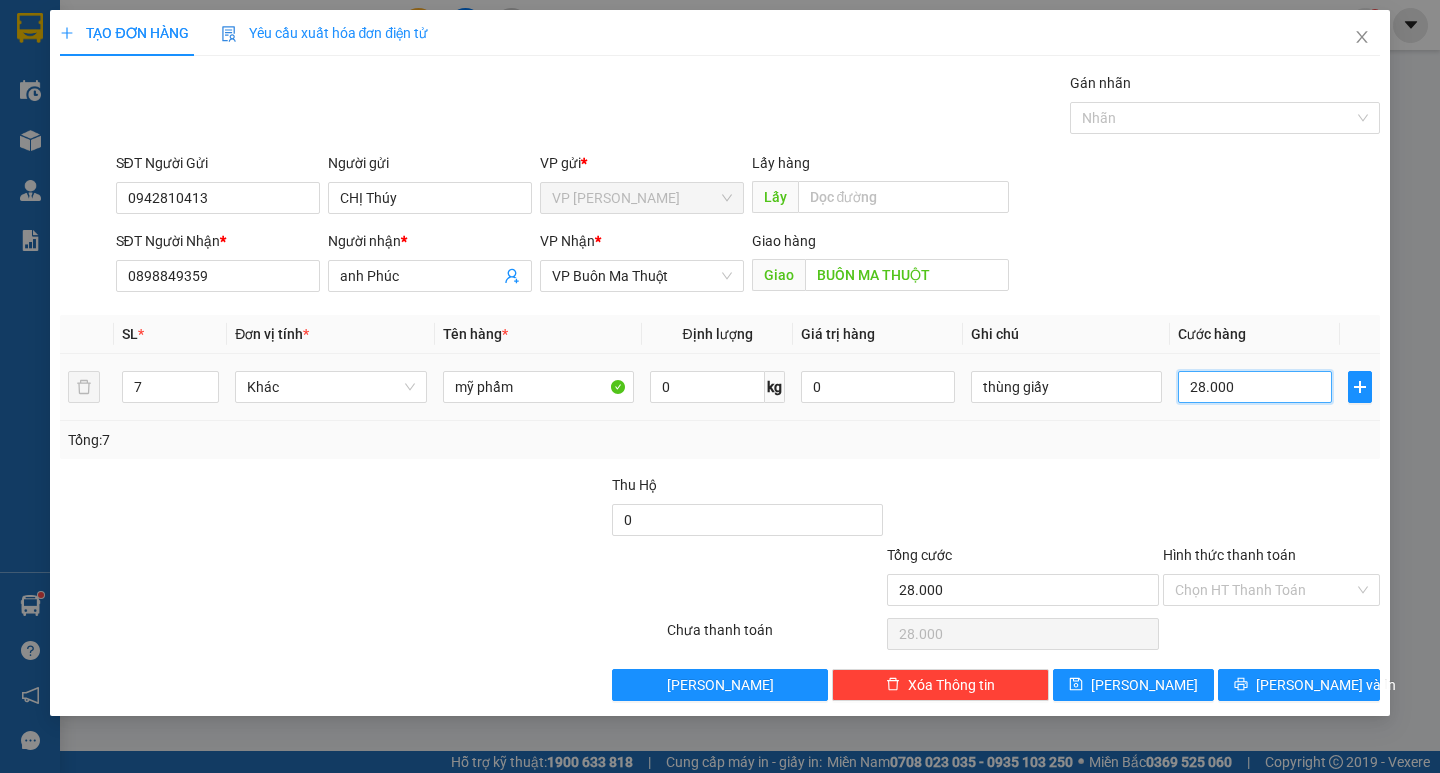 type on "280.000" 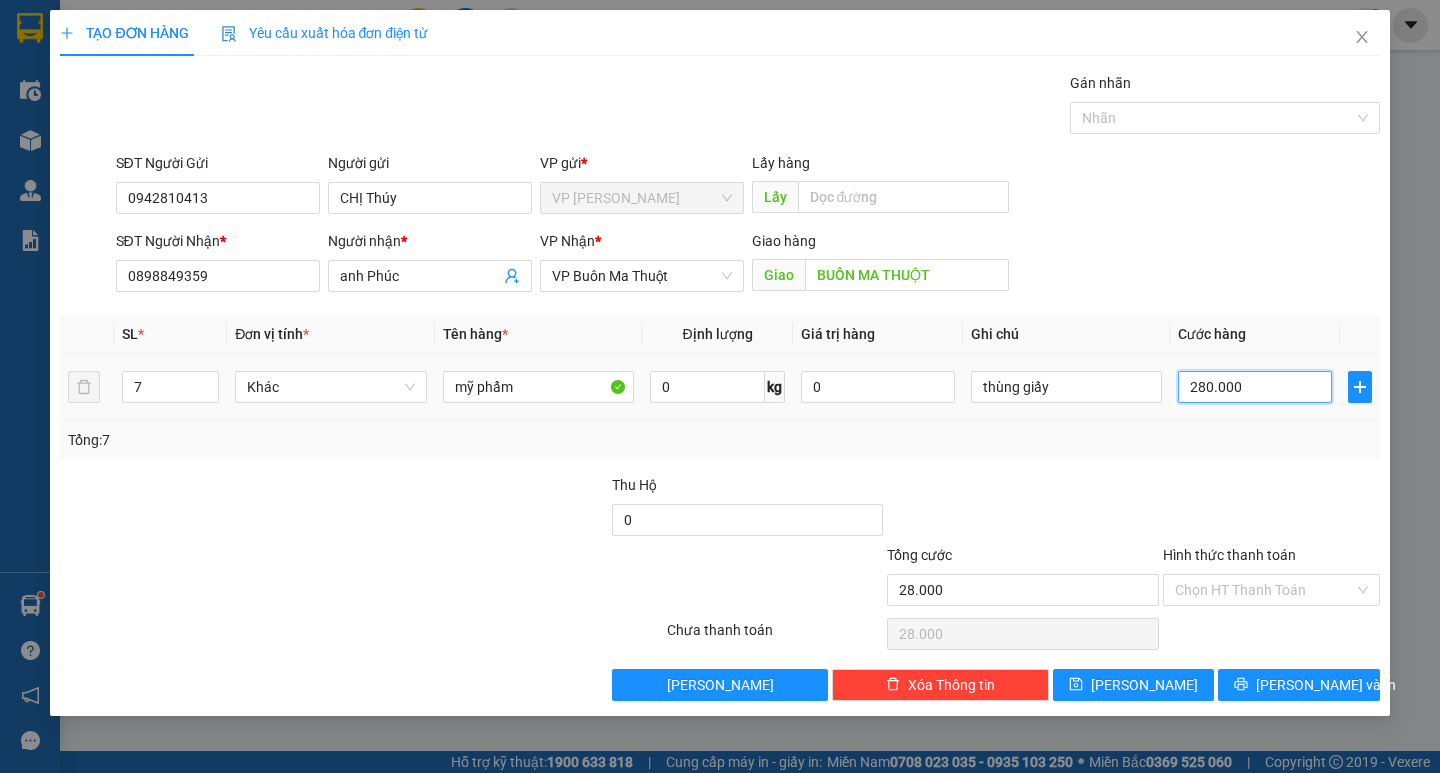 type on "280.000" 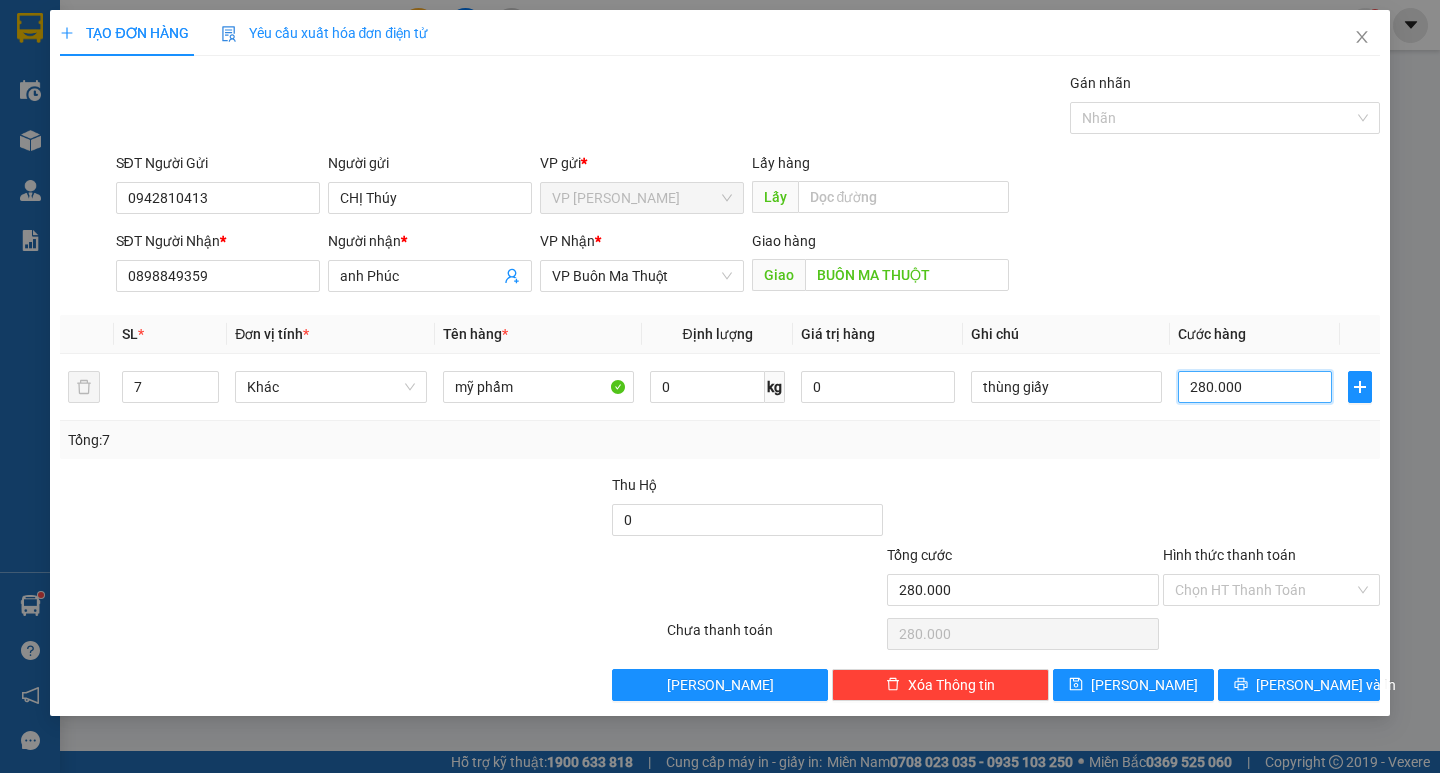 type on "280.000" 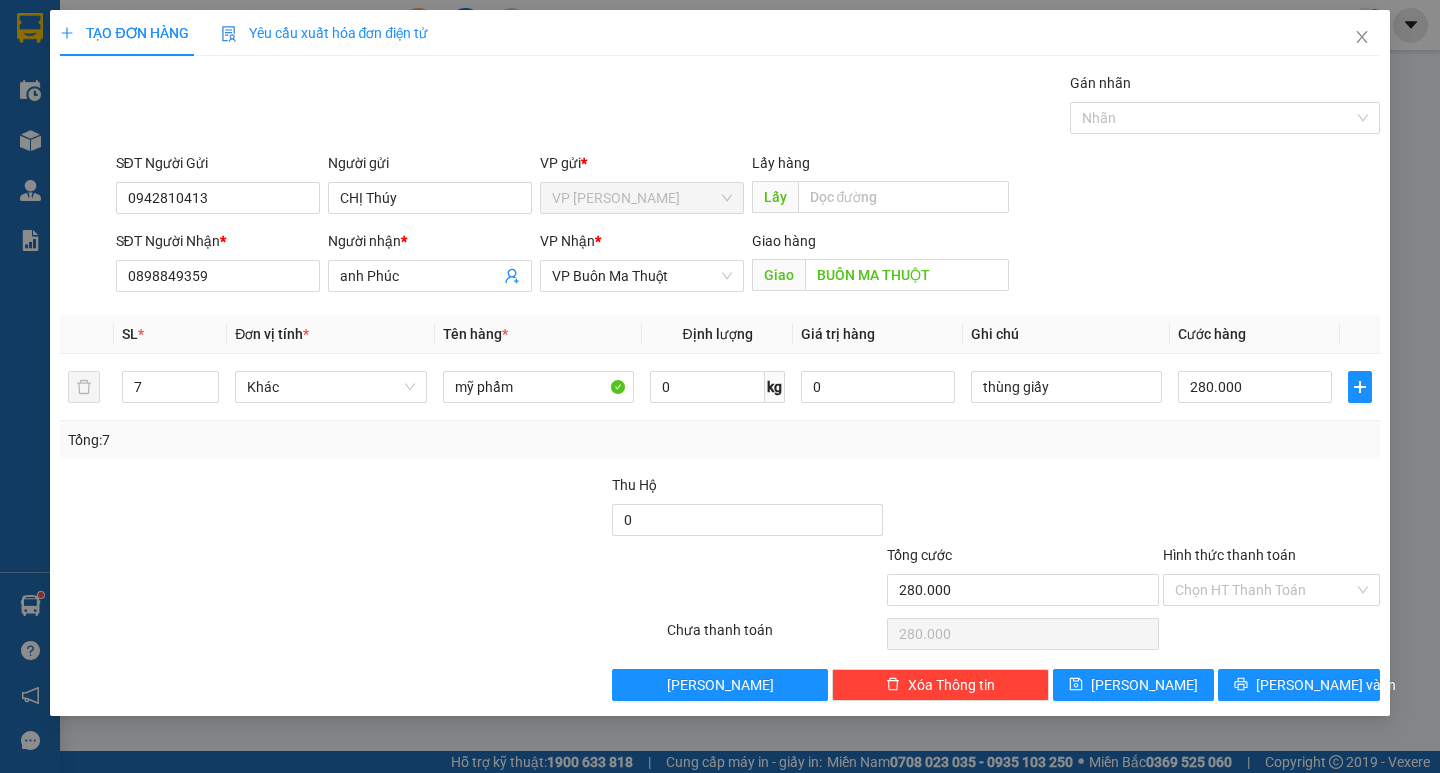 click at bounding box center [1271, 509] 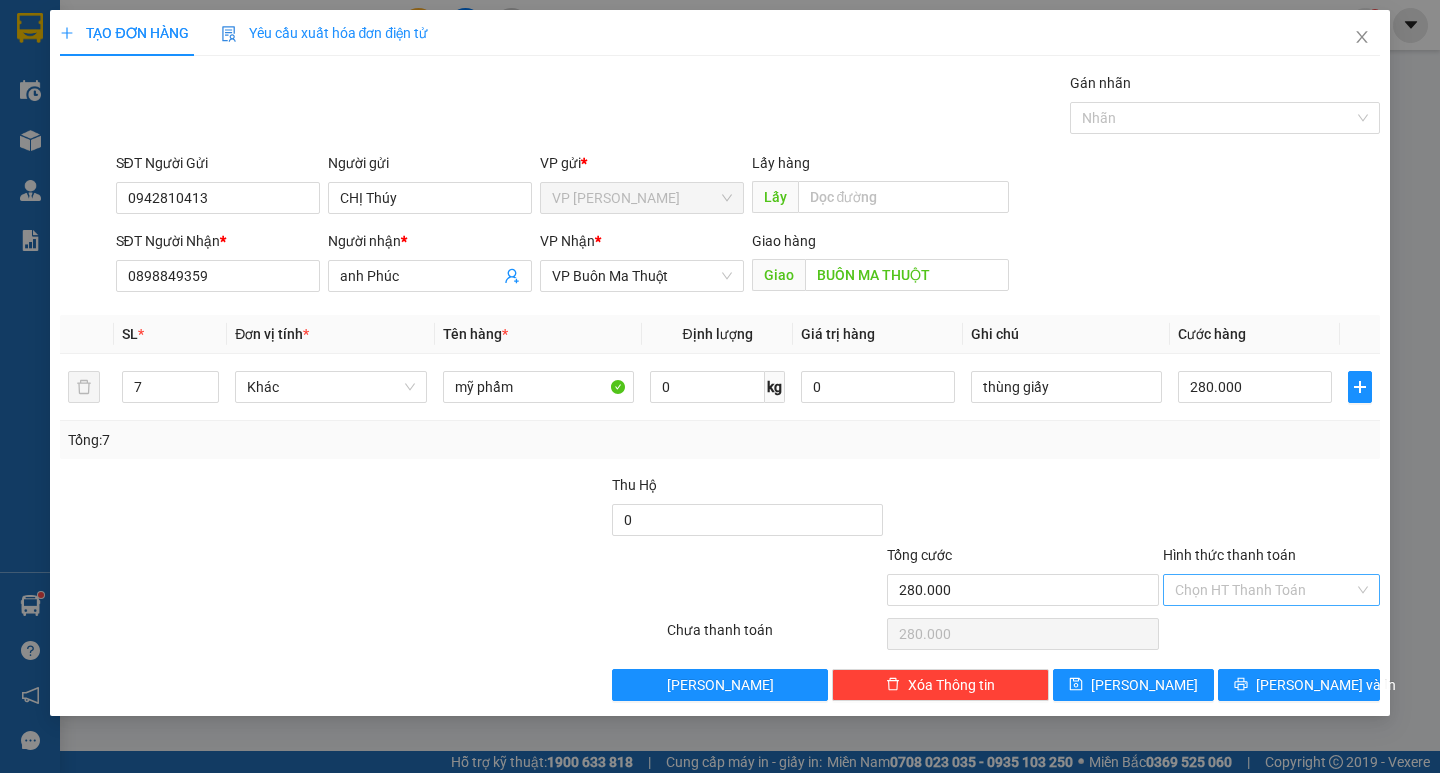 click on "Hình thức thanh toán" at bounding box center [1264, 590] 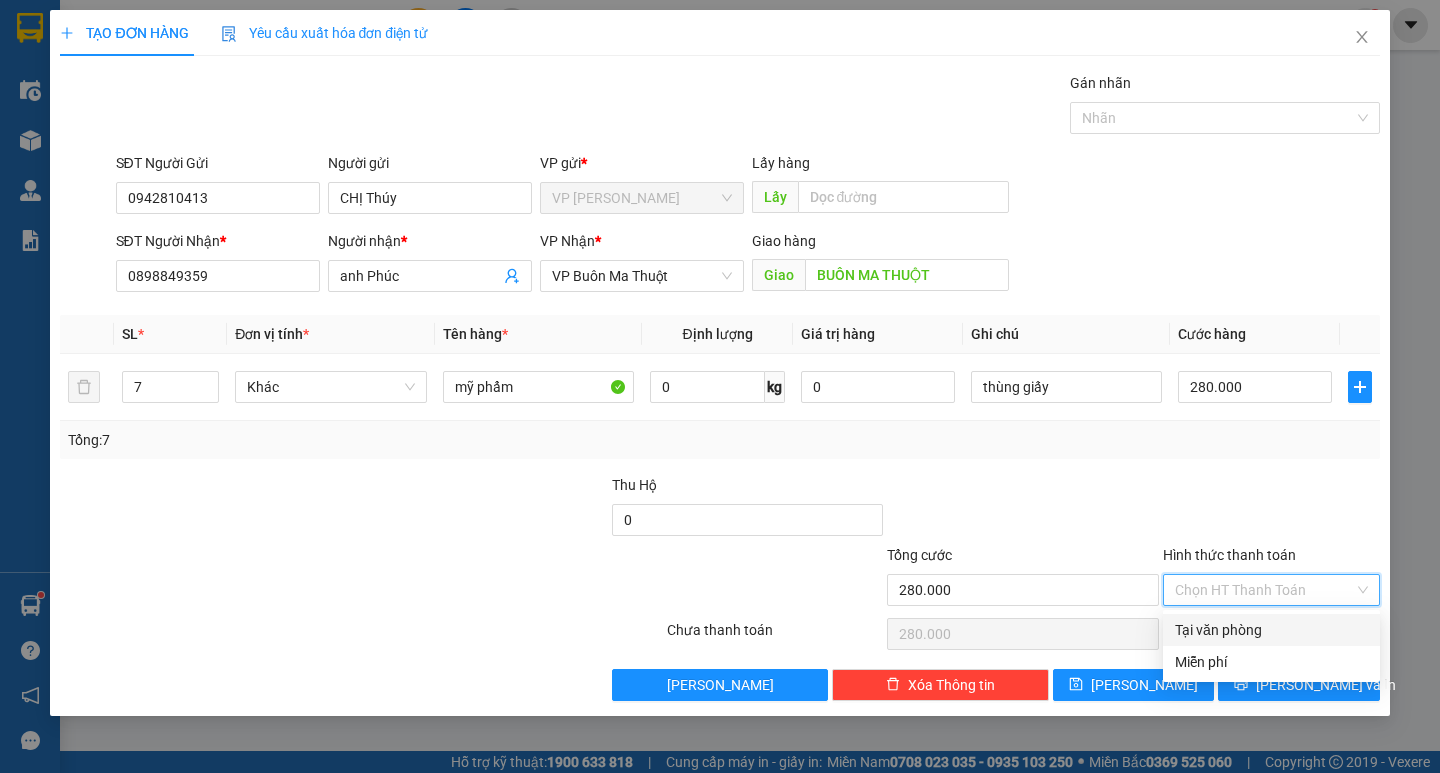 click on "Tại văn phòng" at bounding box center [1271, 630] 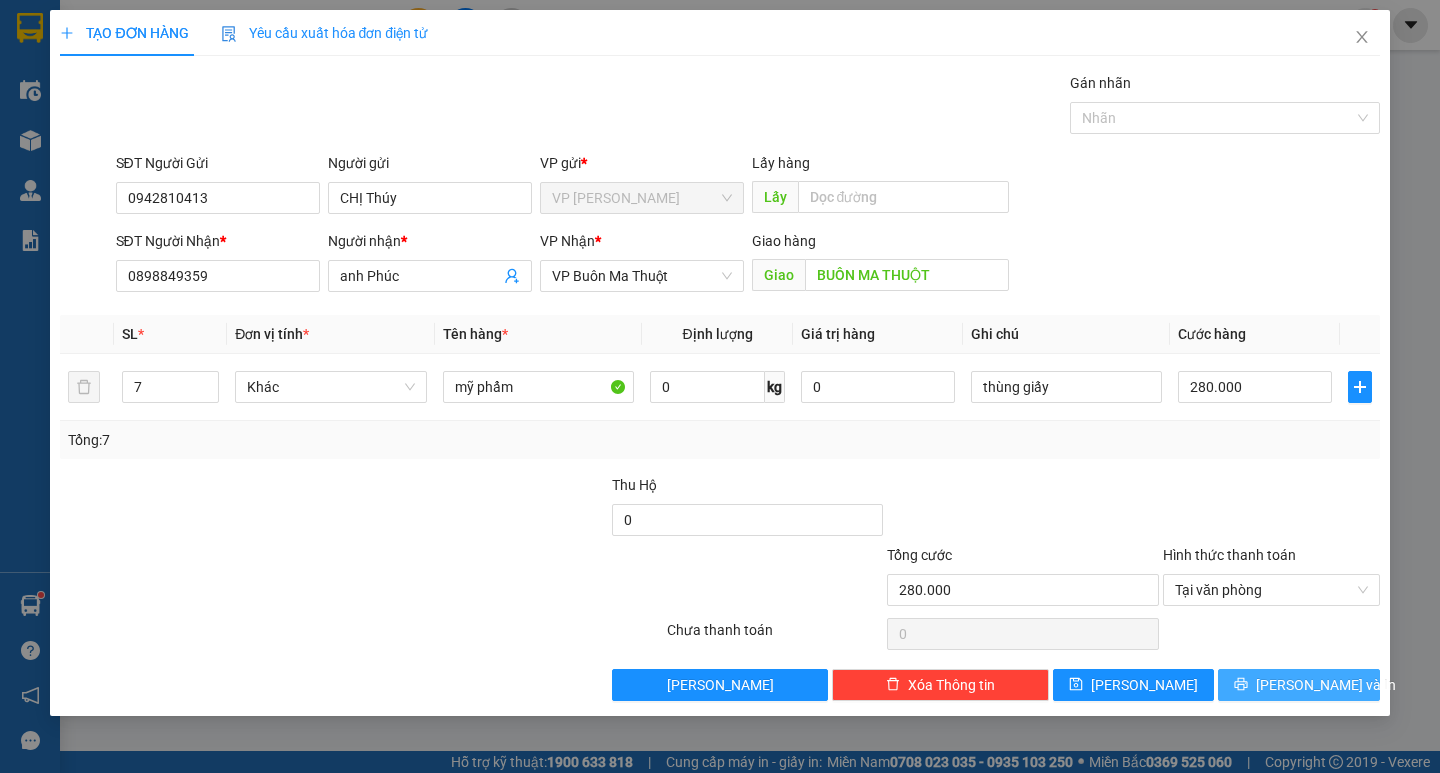 click on "[PERSON_NAME] và In" at bounding box center (1298, 685) 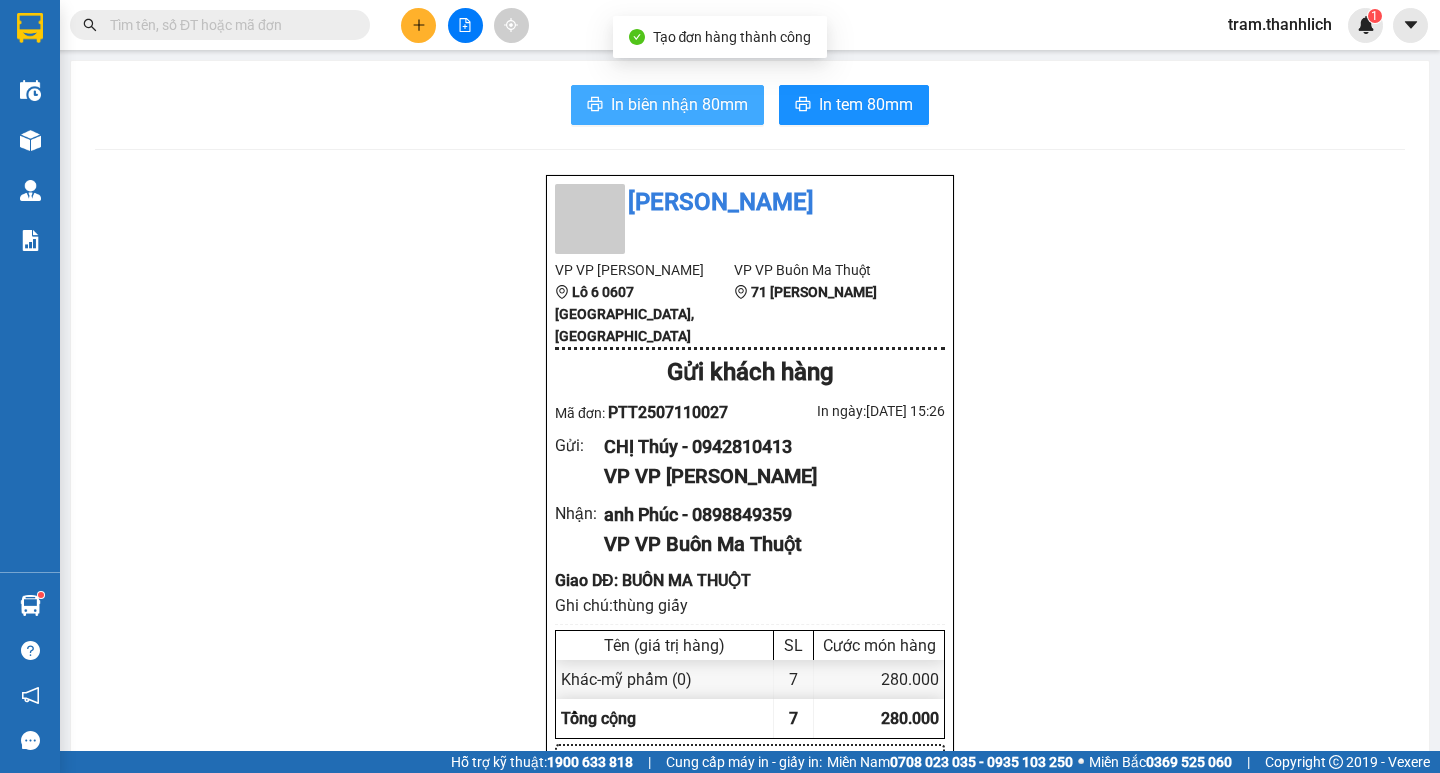 click on "In biên nhận 80mm" at bounding box center [679, 104] 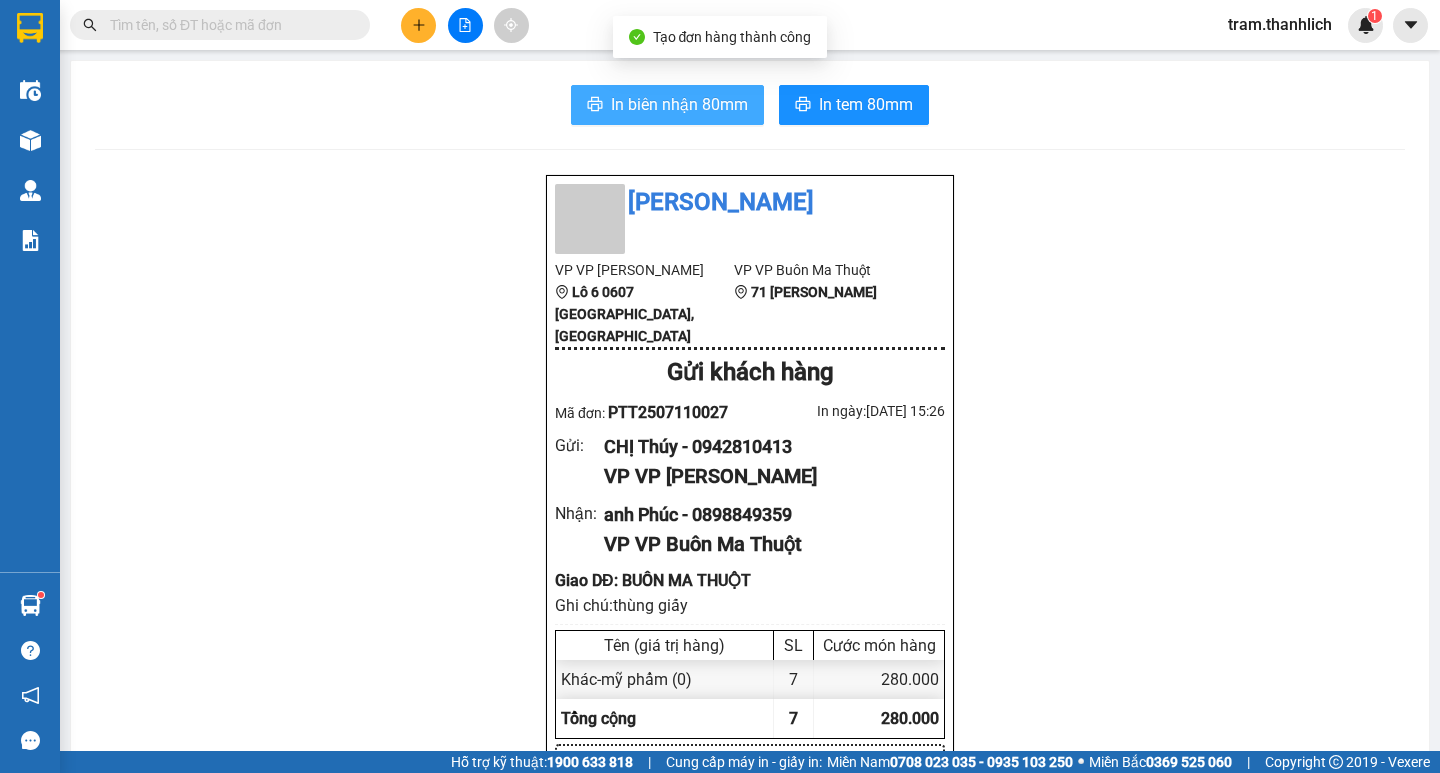 scroll, scrollTop: 0, scrollLeft: 0, axis: both 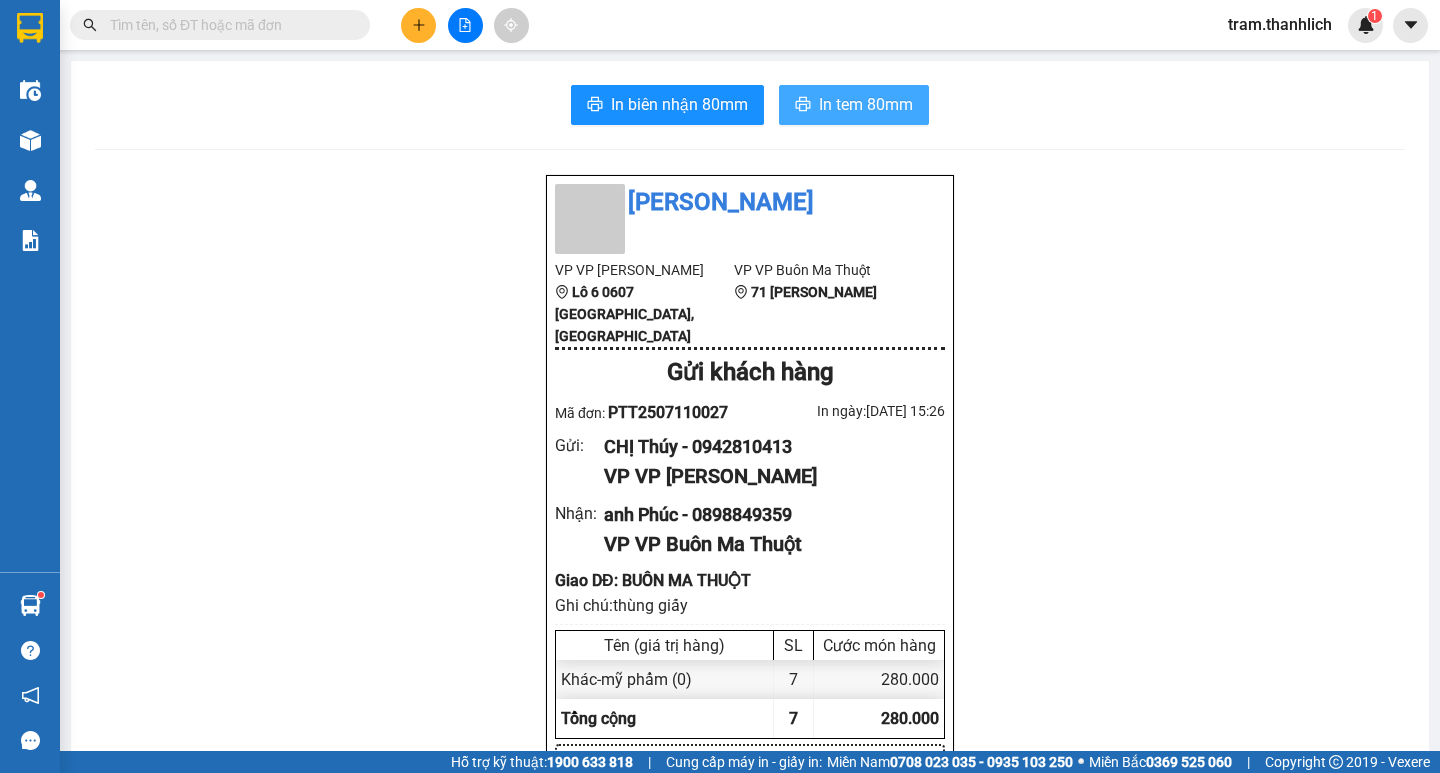 click on "In tem 80mm" at bounding box center [866, 104] 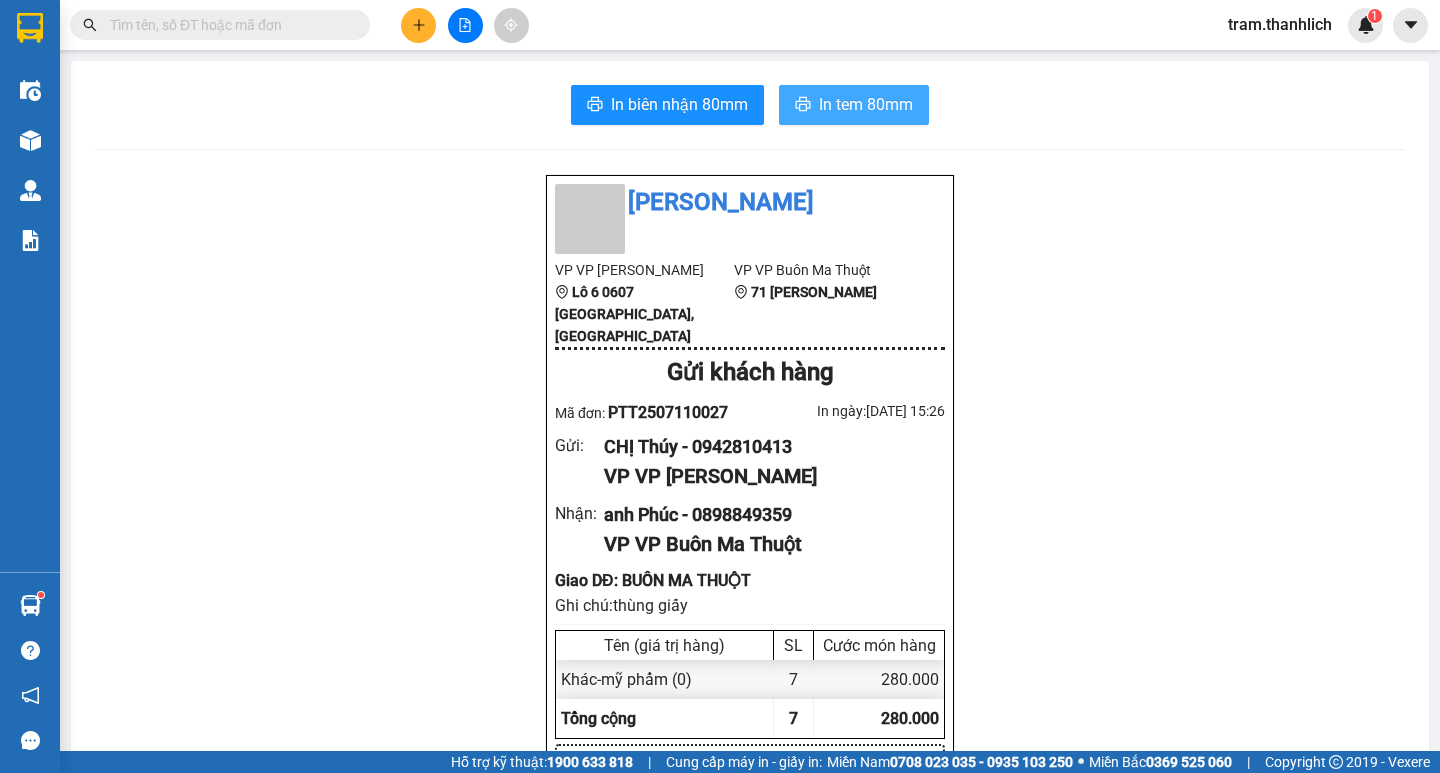 scroll, scrollTop: 0, scrollLeft: 0, axis: both 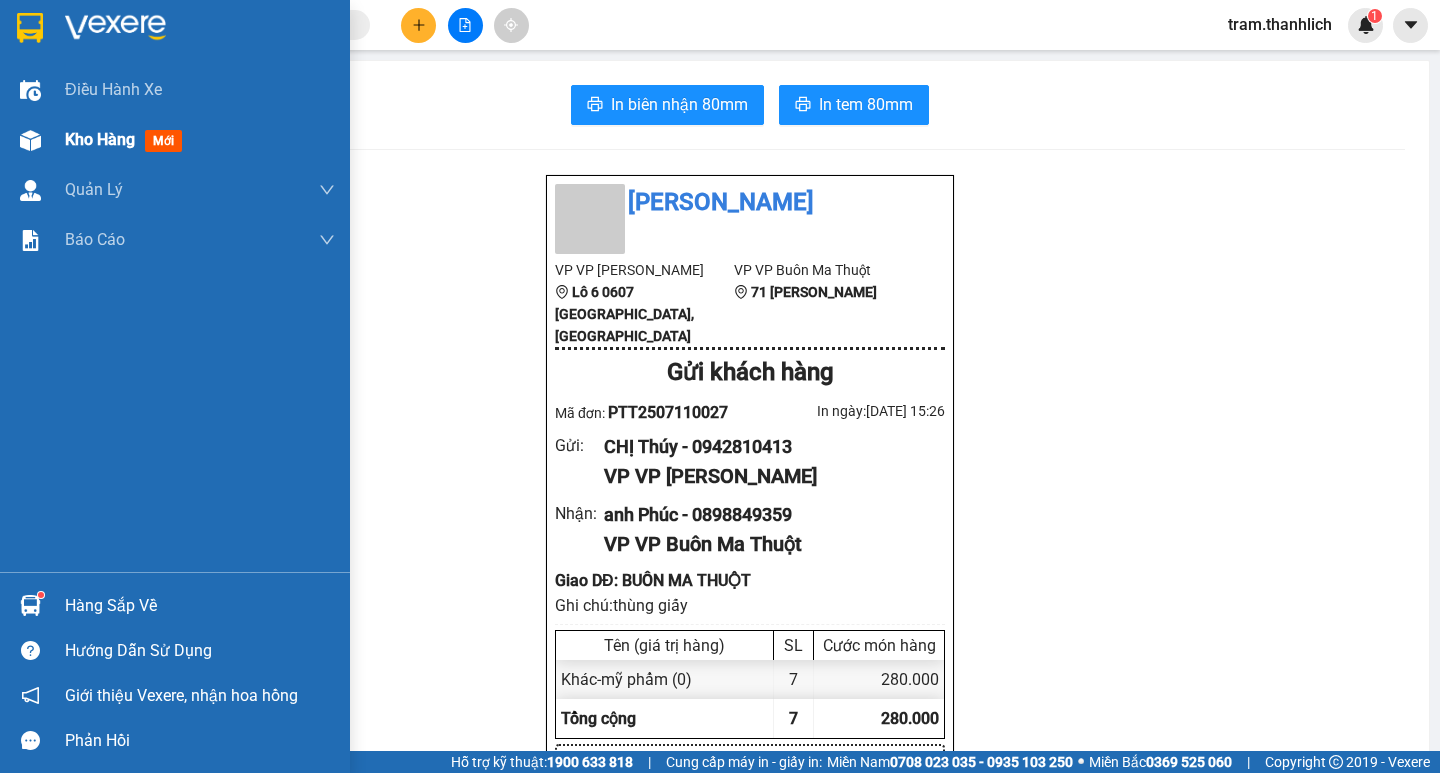 click on "Kho hàng" at bounding box center [100, 139] 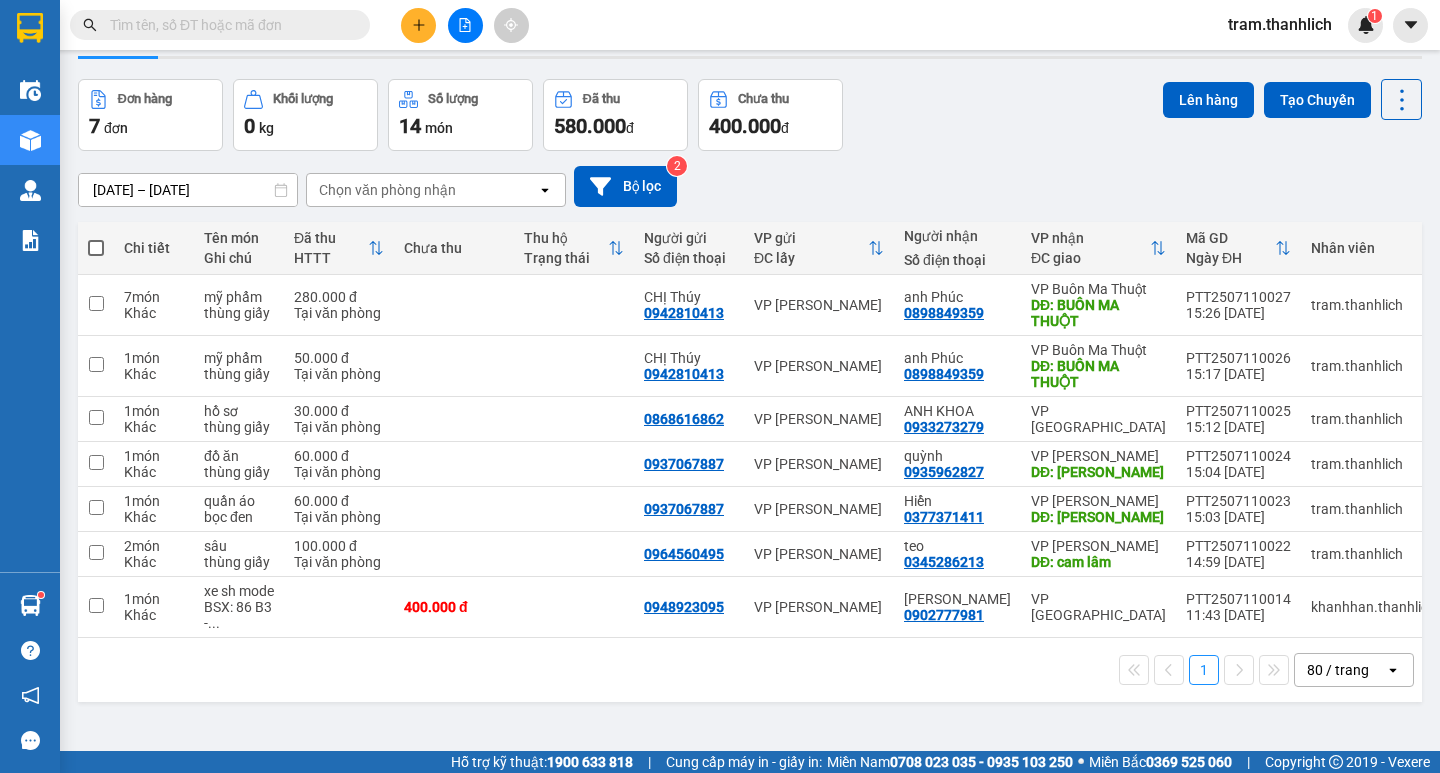 scroll, scrollTop: 92, scrollLeft: 0, axis: vertical 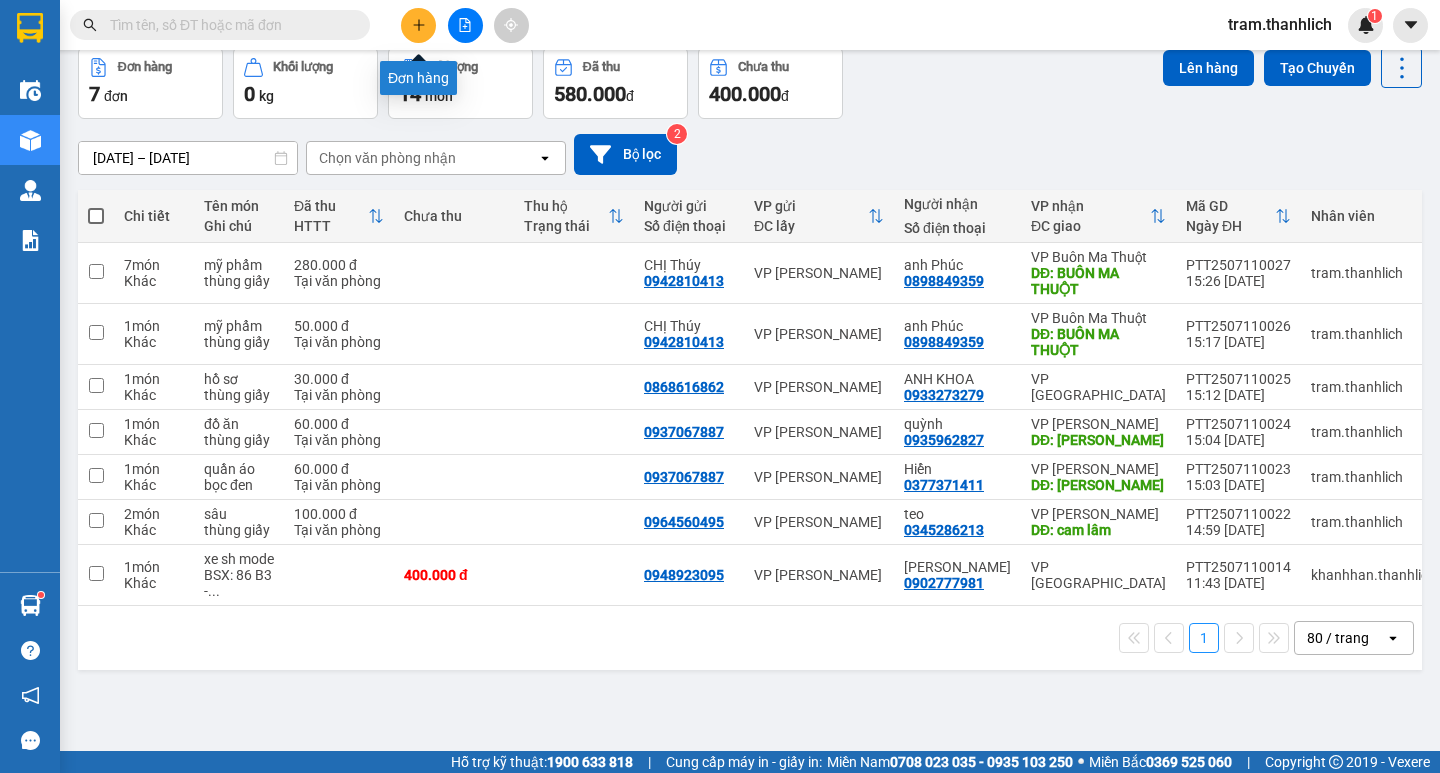 click at bounding box center [418, 25] 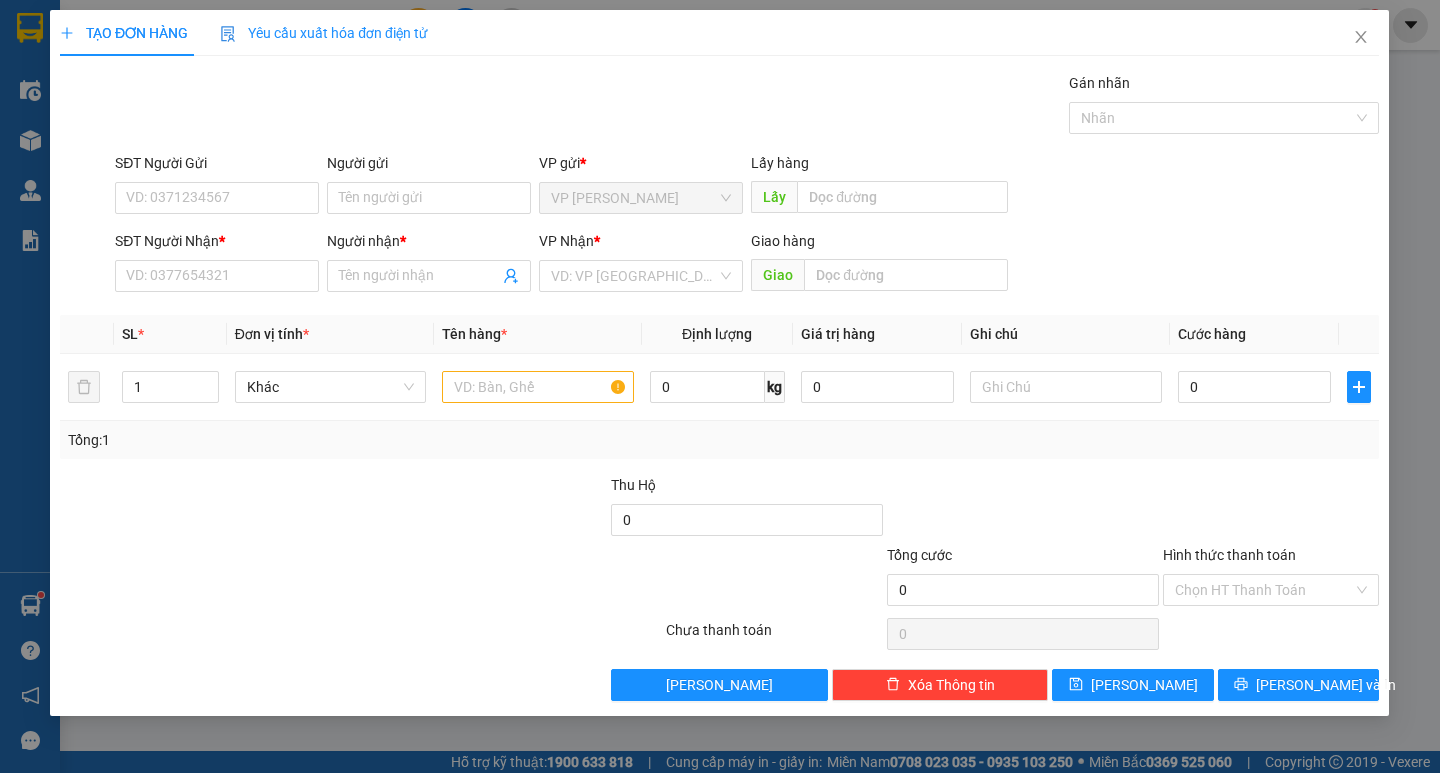 scroll, scrollTop: 0, scrollLeft: 0, axis: both 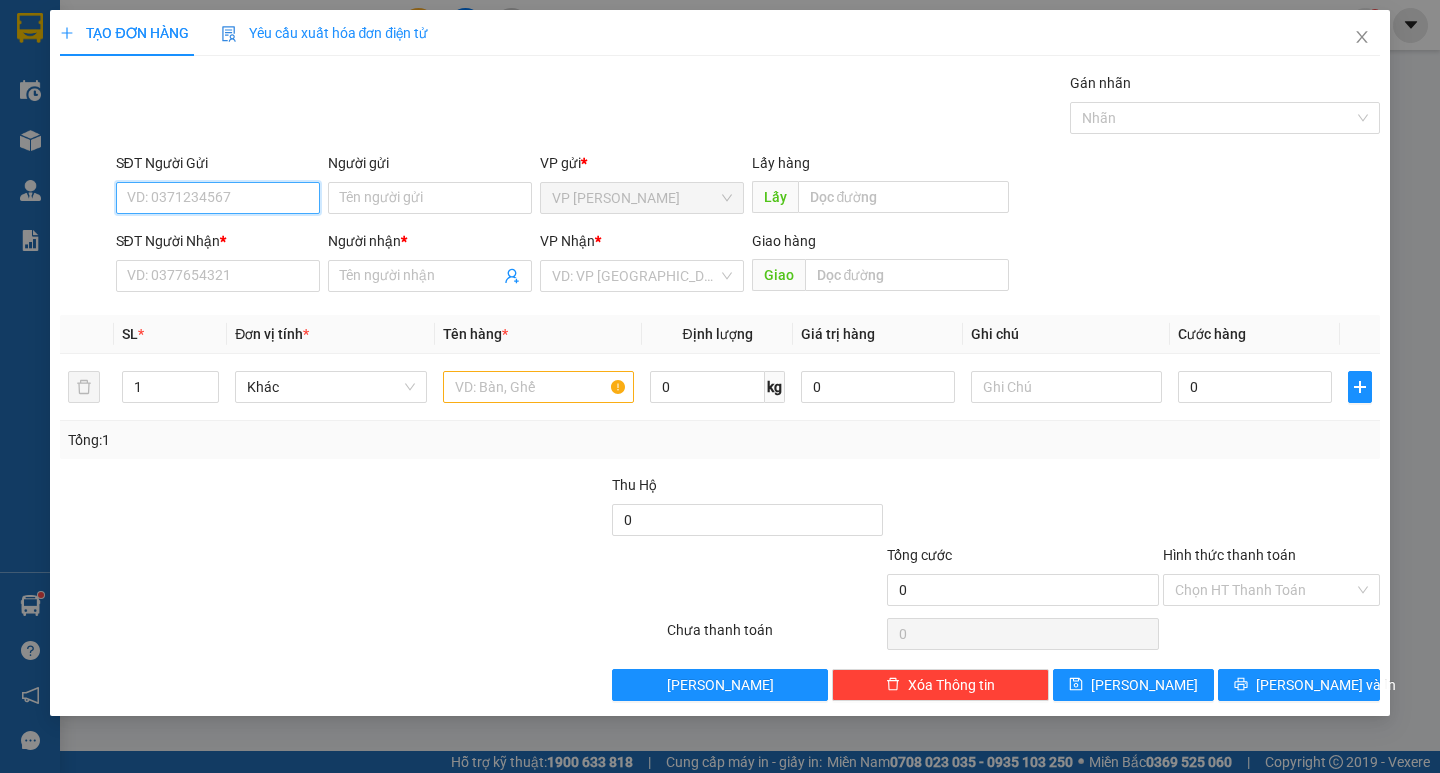 click on "SĐT Người Gửi" at bounding box center [218, 198] 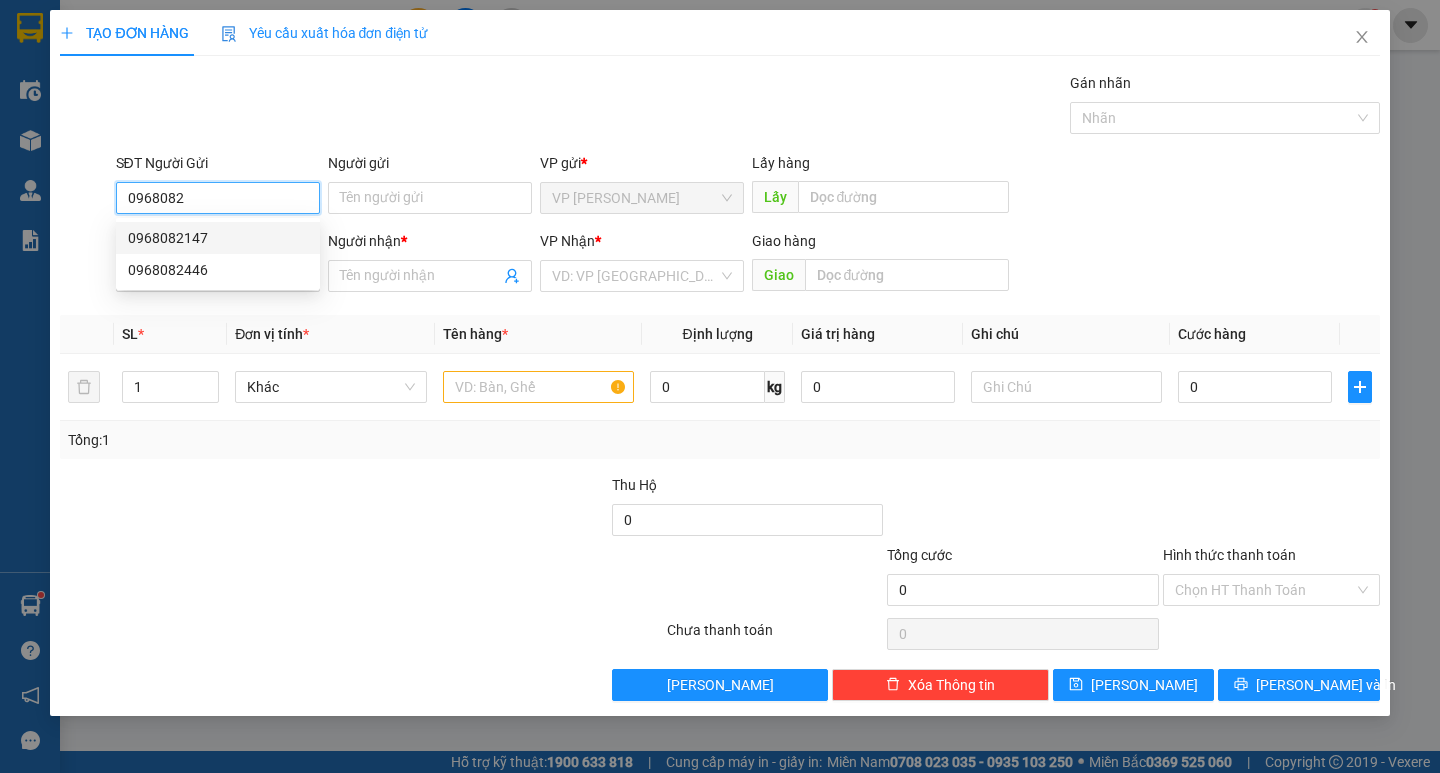 click on "0968082147" at bounding box center (218, 238) 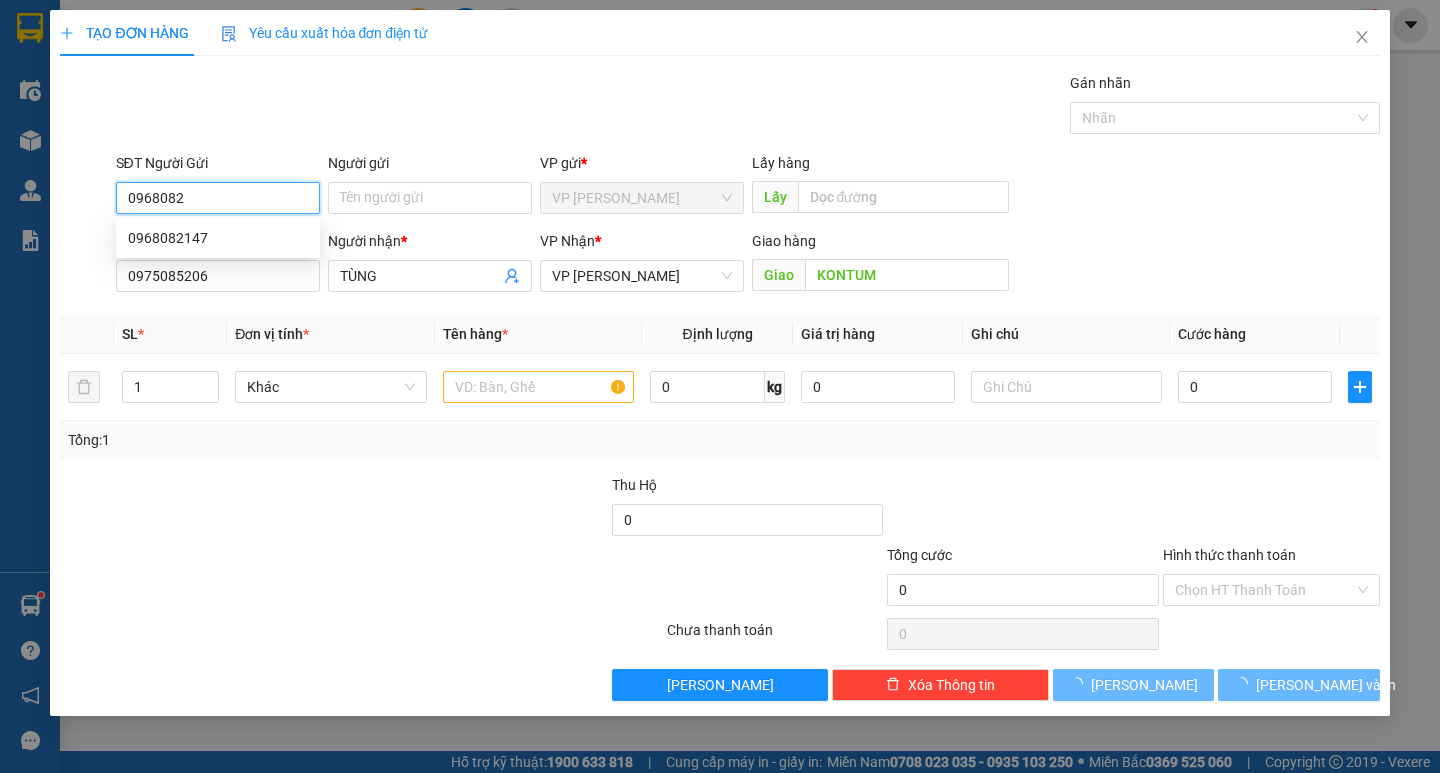 type on "0968082147" 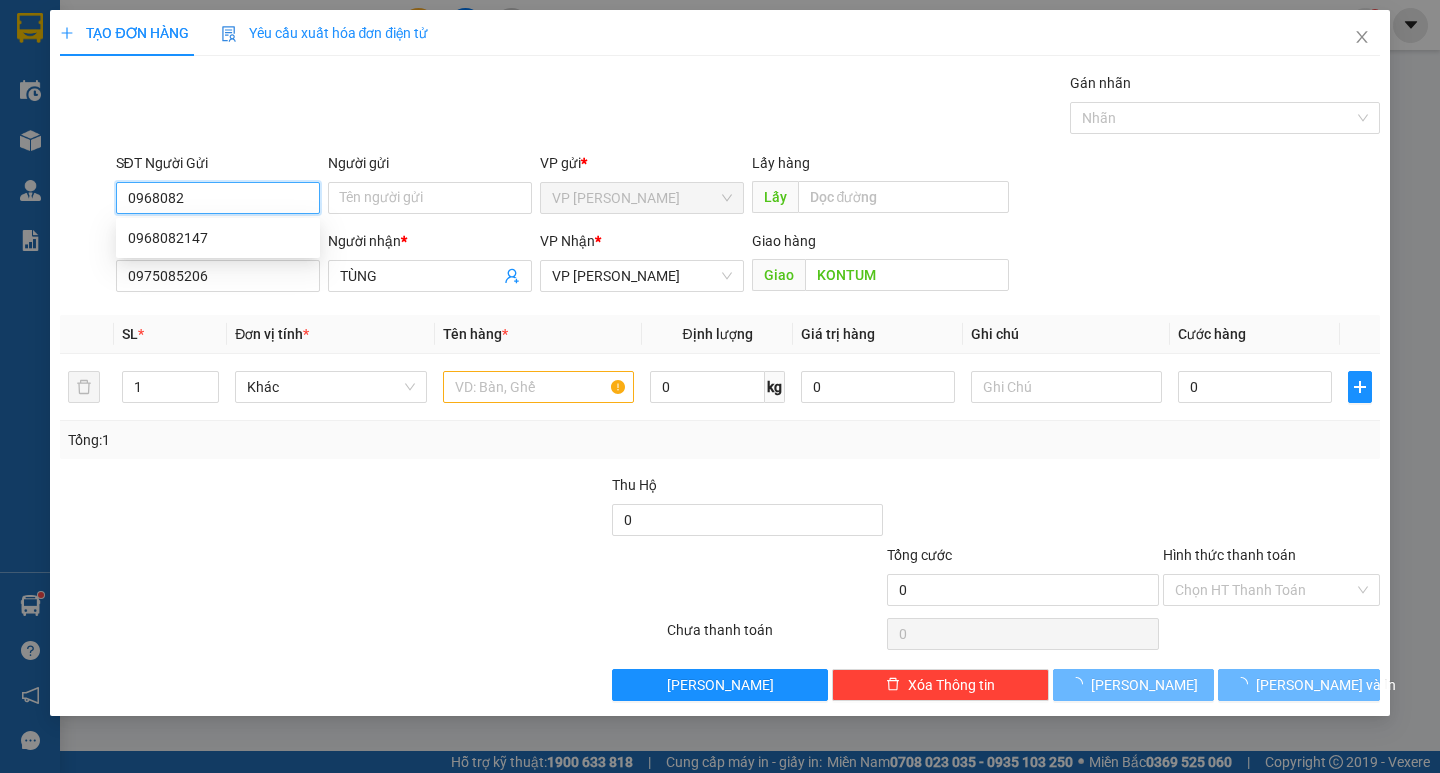 type on "0975085206" 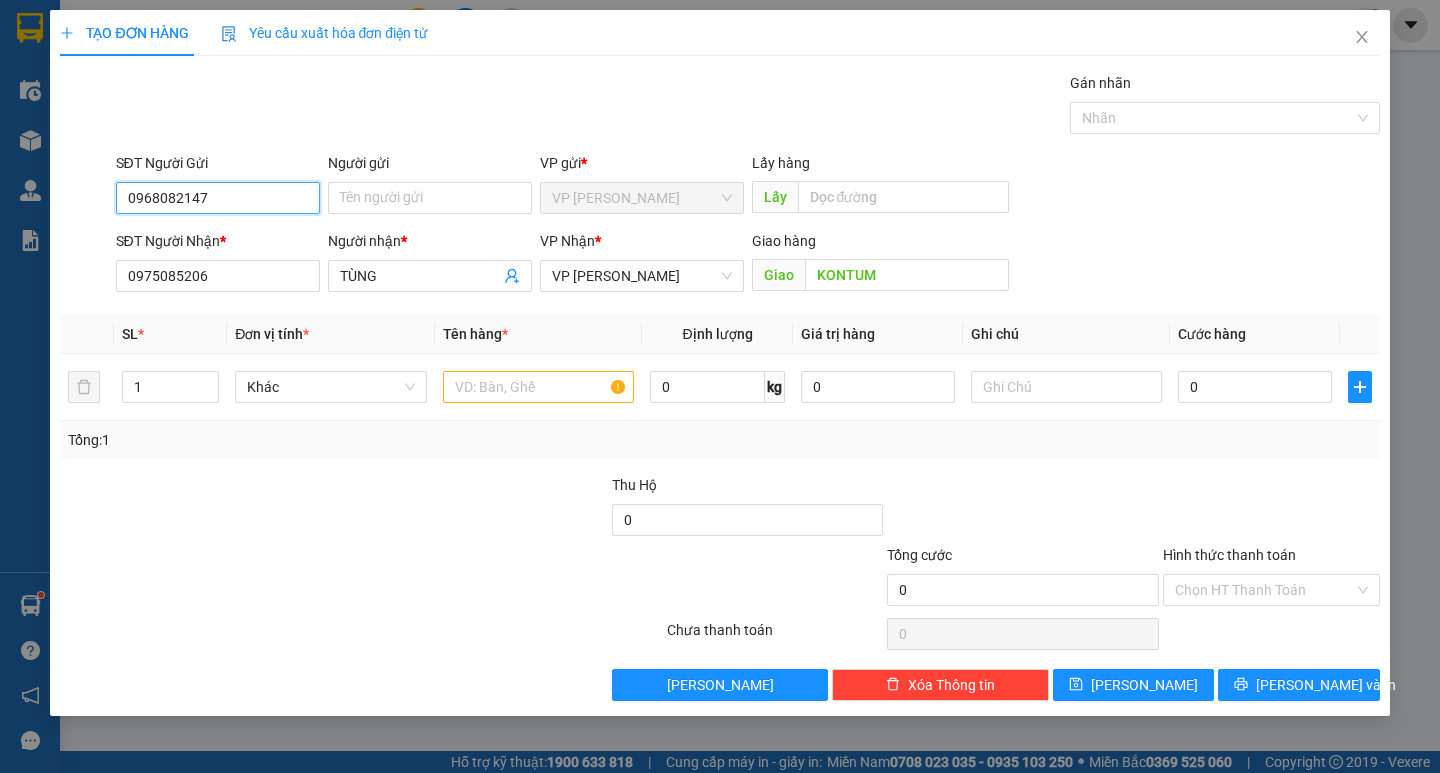 type on "0968082147" 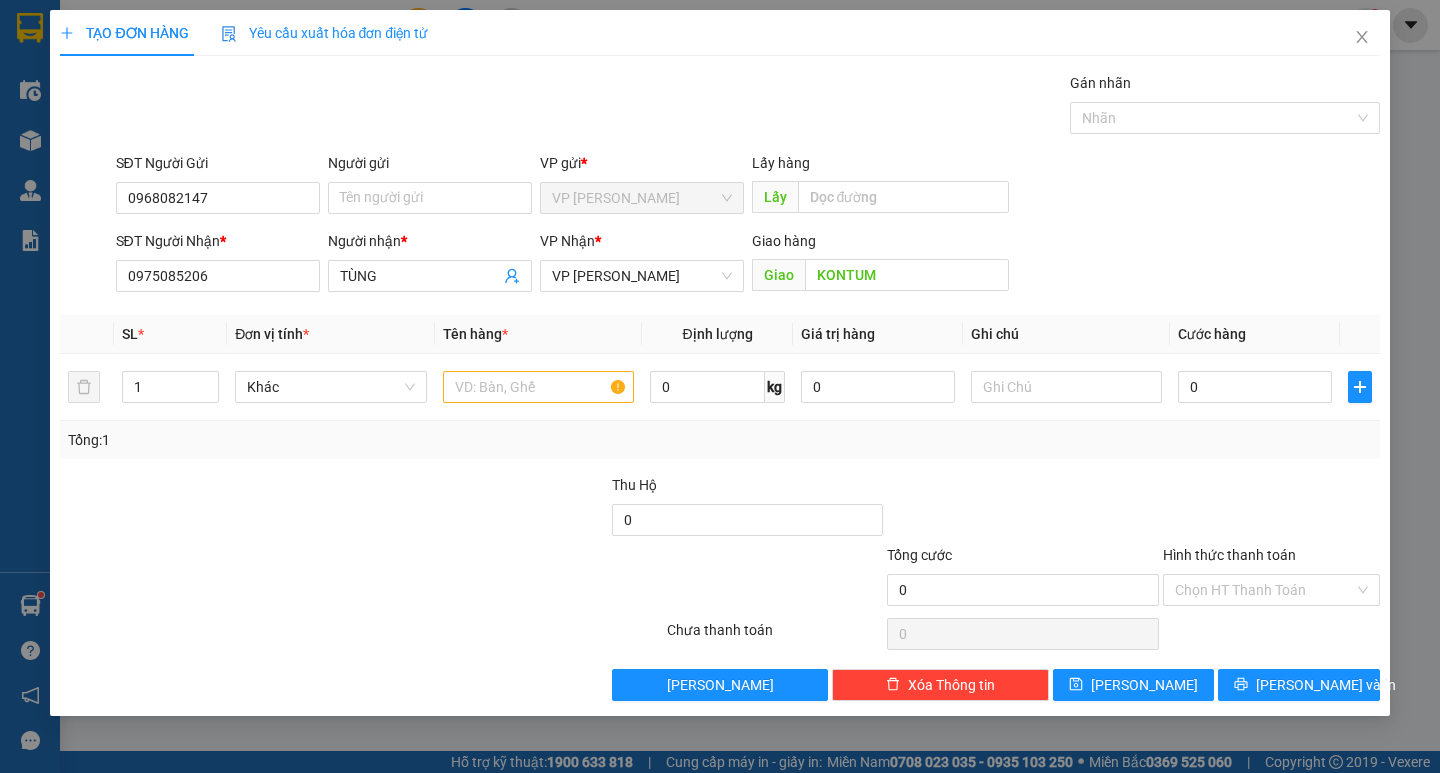 click on "SĐT Người Nhận  * 0975085206" at bounding box center [218, 265] 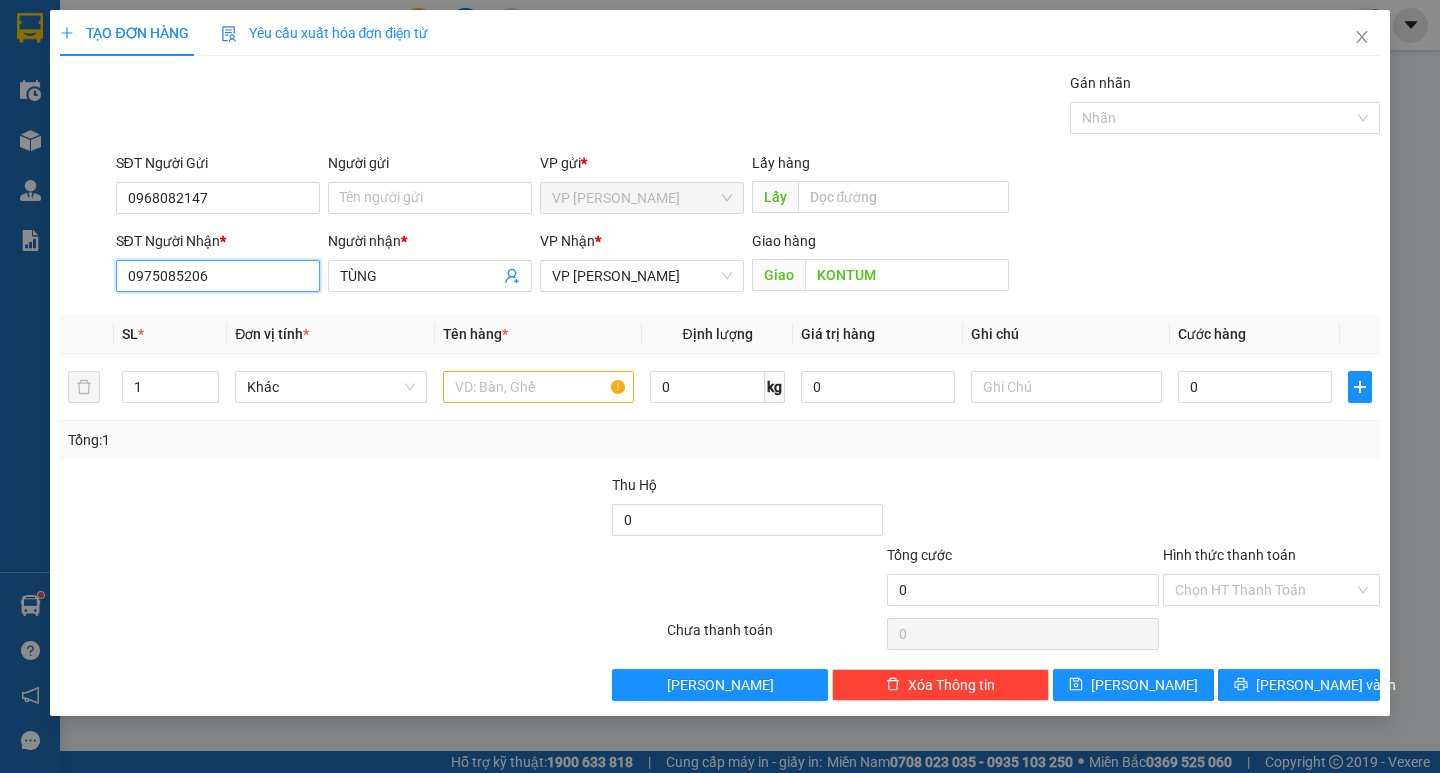 click on "0975085206" at bounding box center (218, 276) 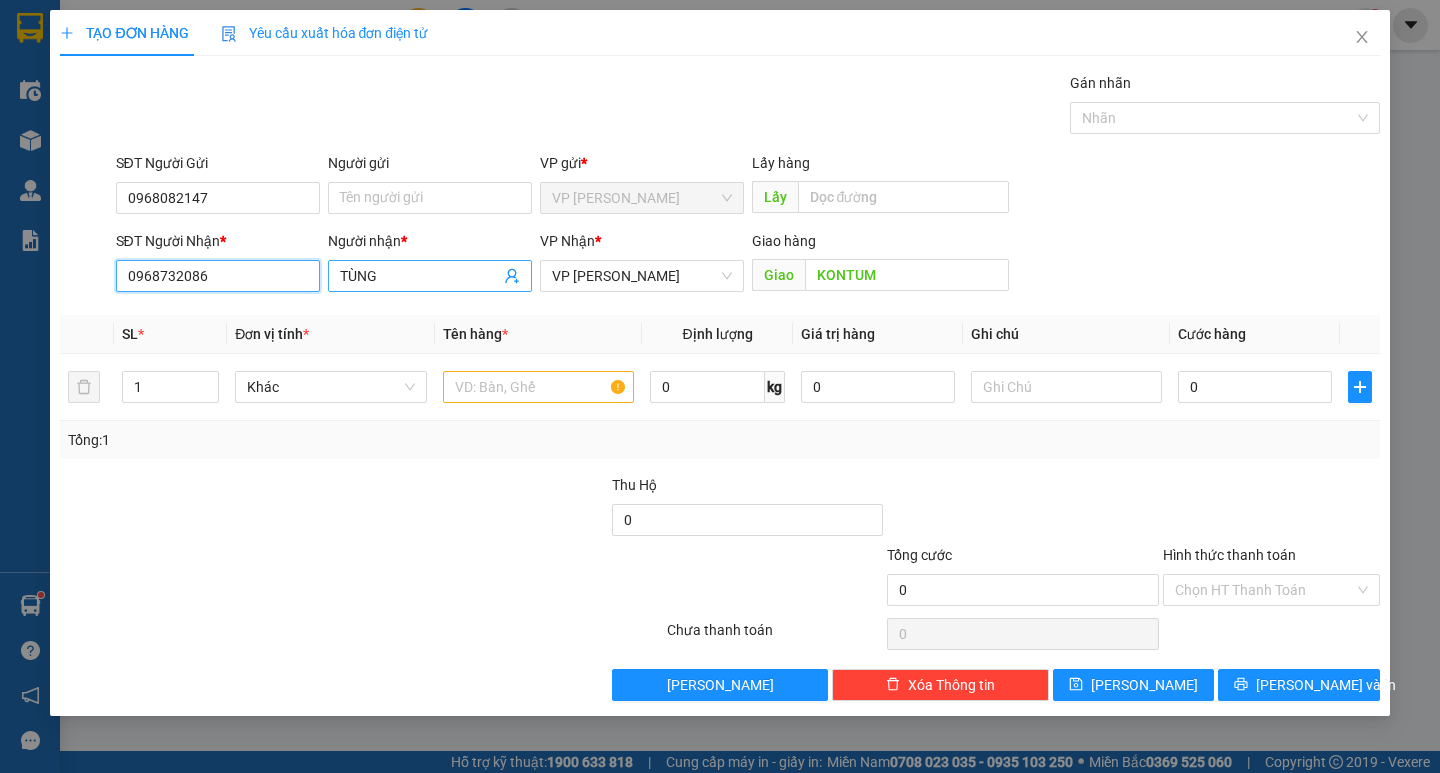 type on "0968732086" 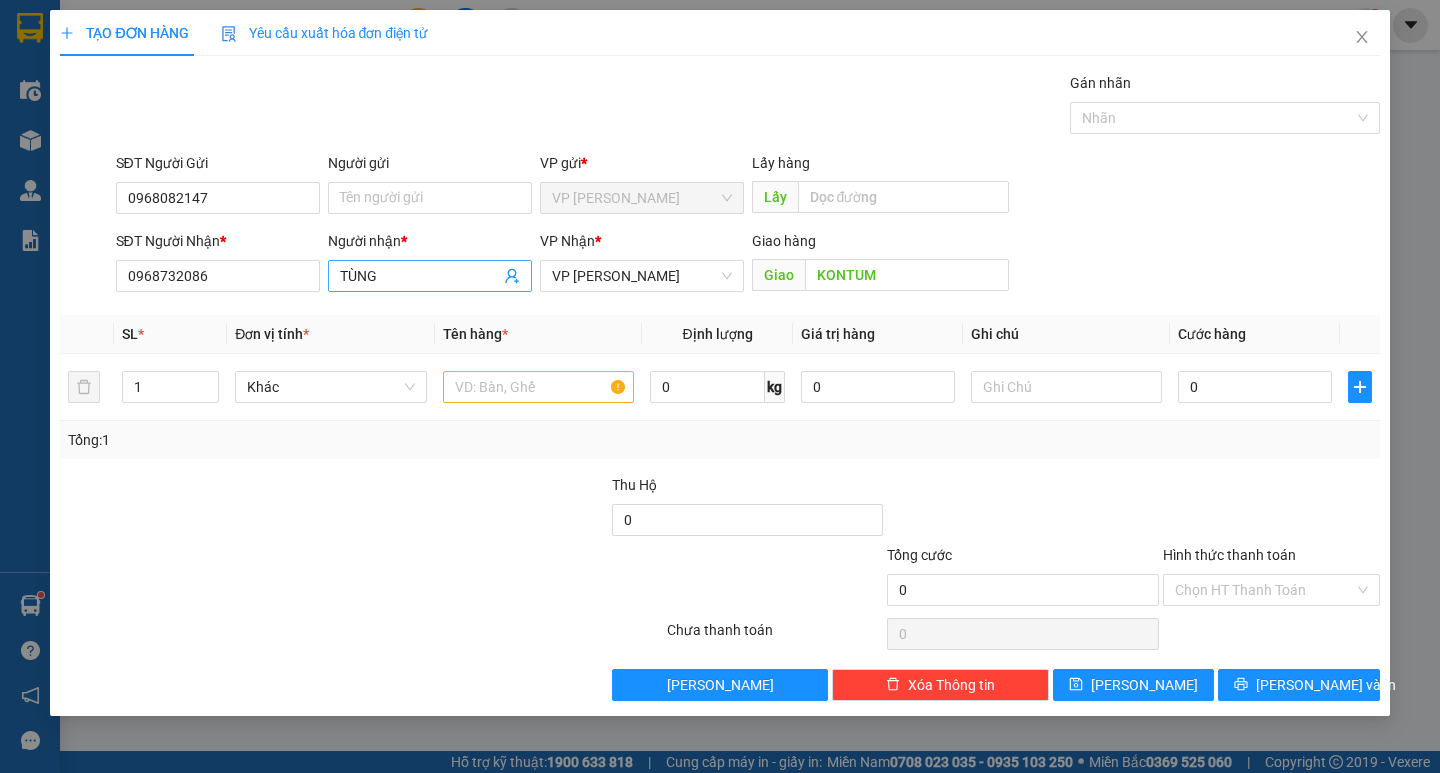 click on "TÙNG" at bounding box center (420, 276) 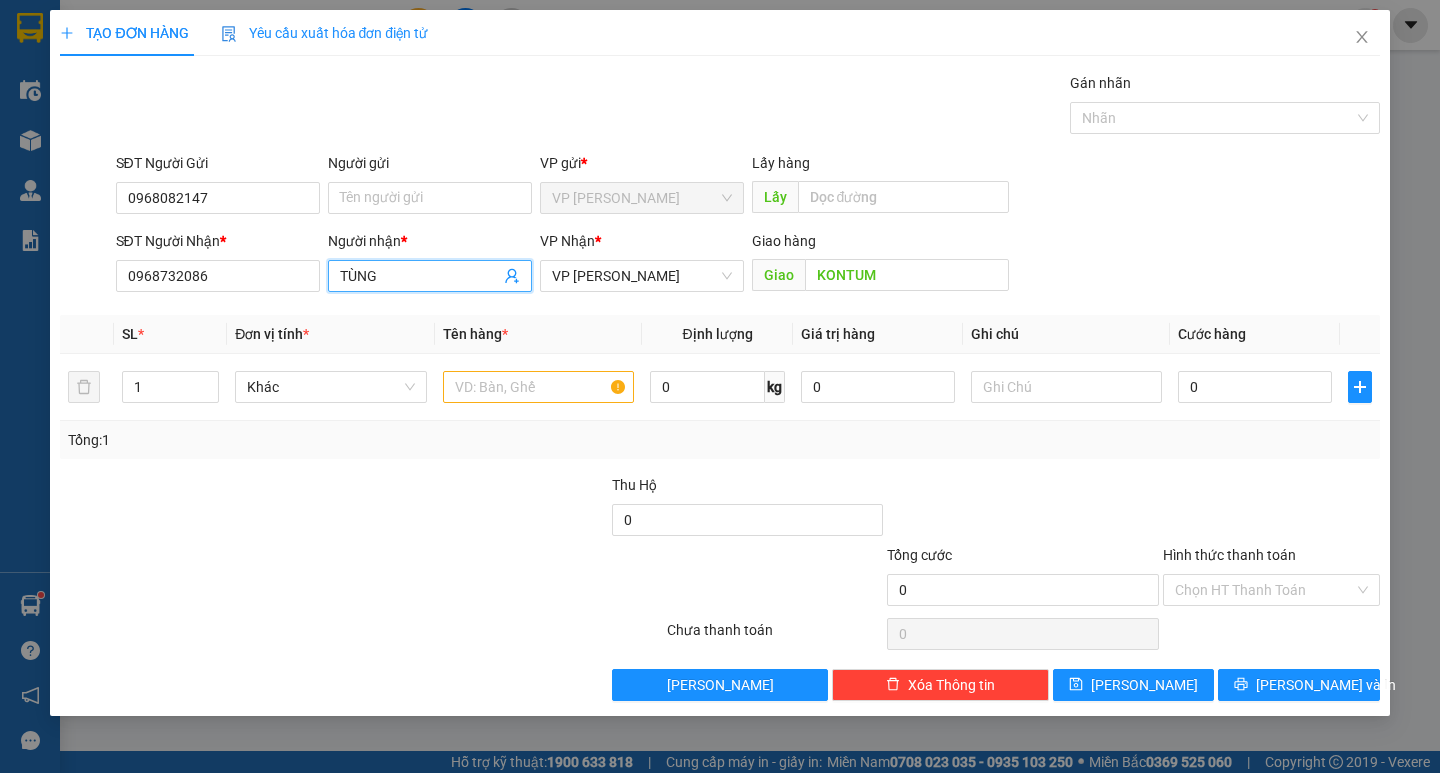 click on "TÙNG" at bounding box center [420, 276] 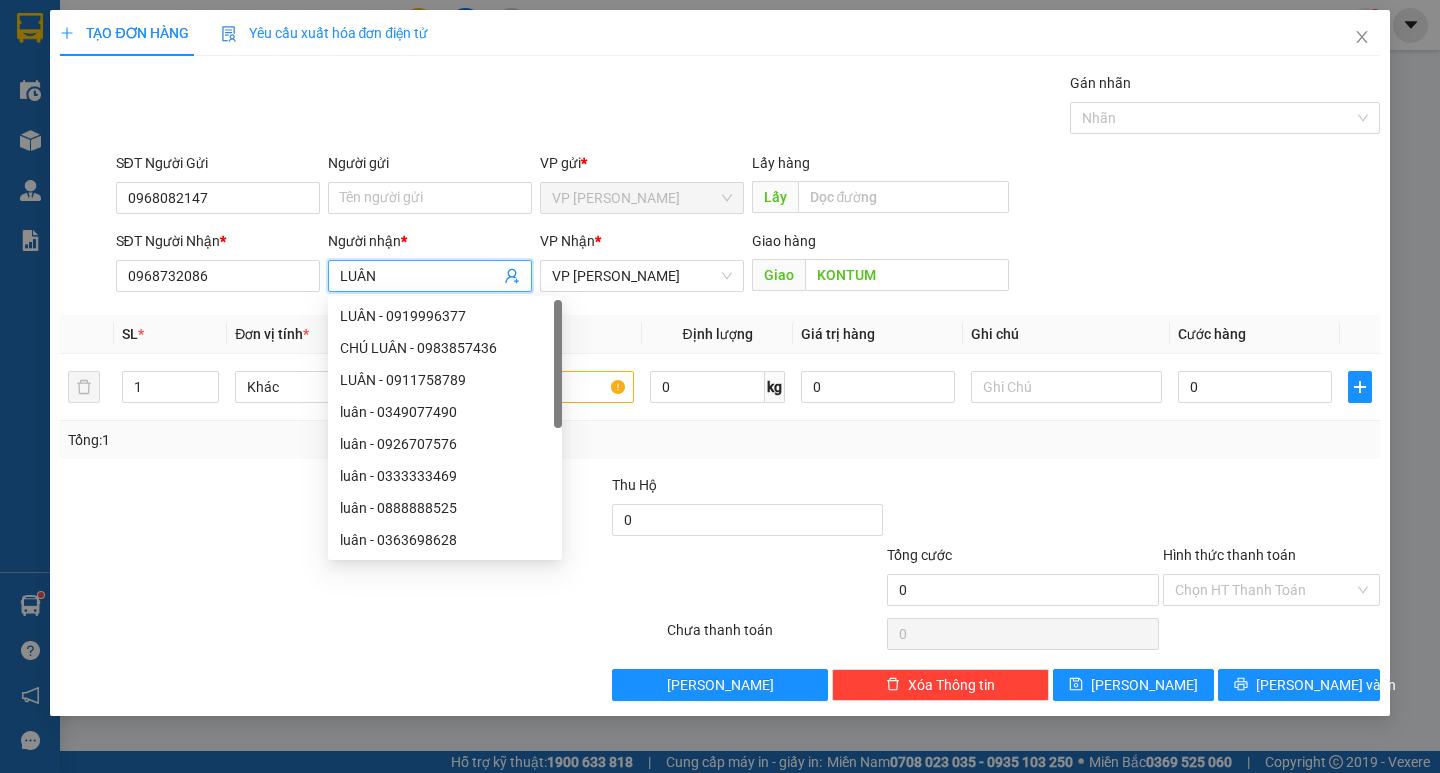 type 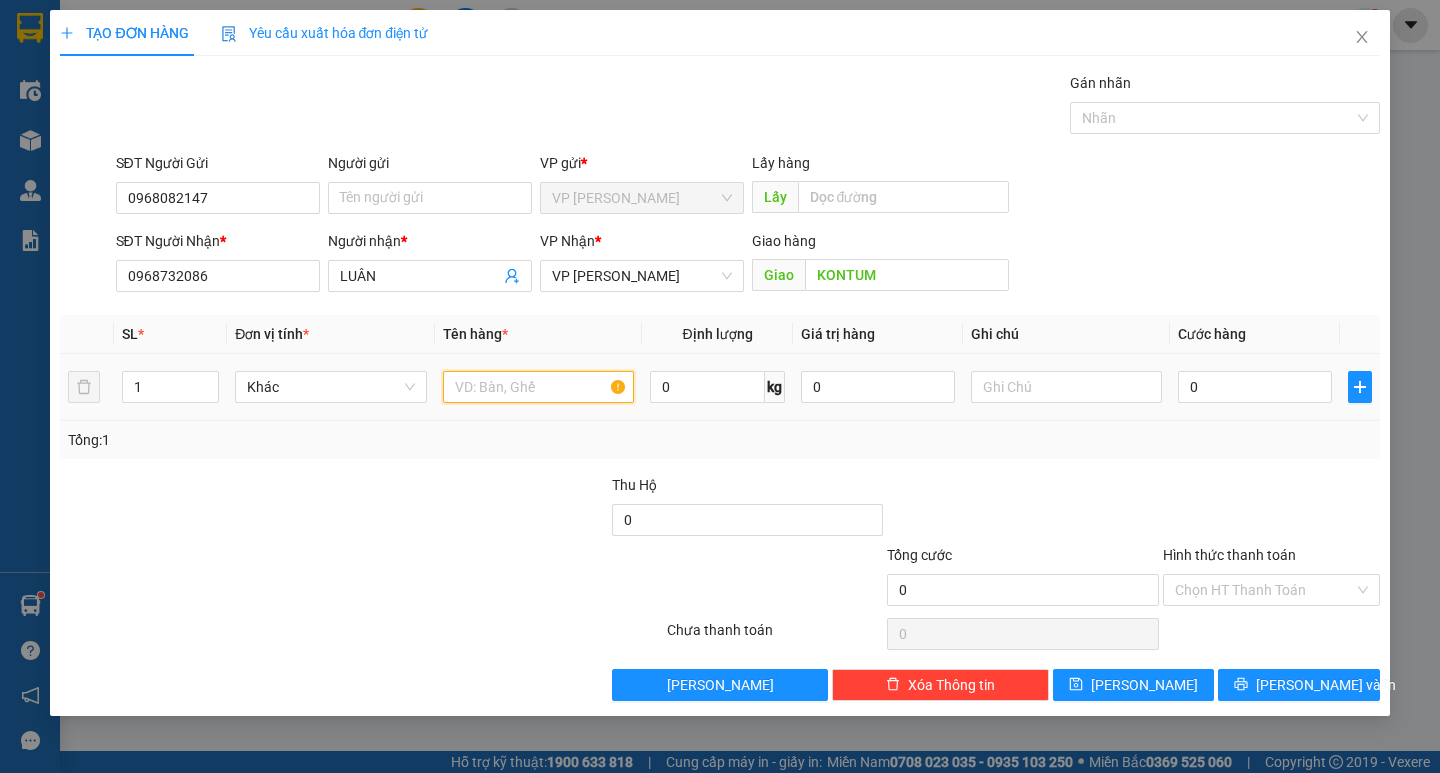 click at bounding box center (538, 387) 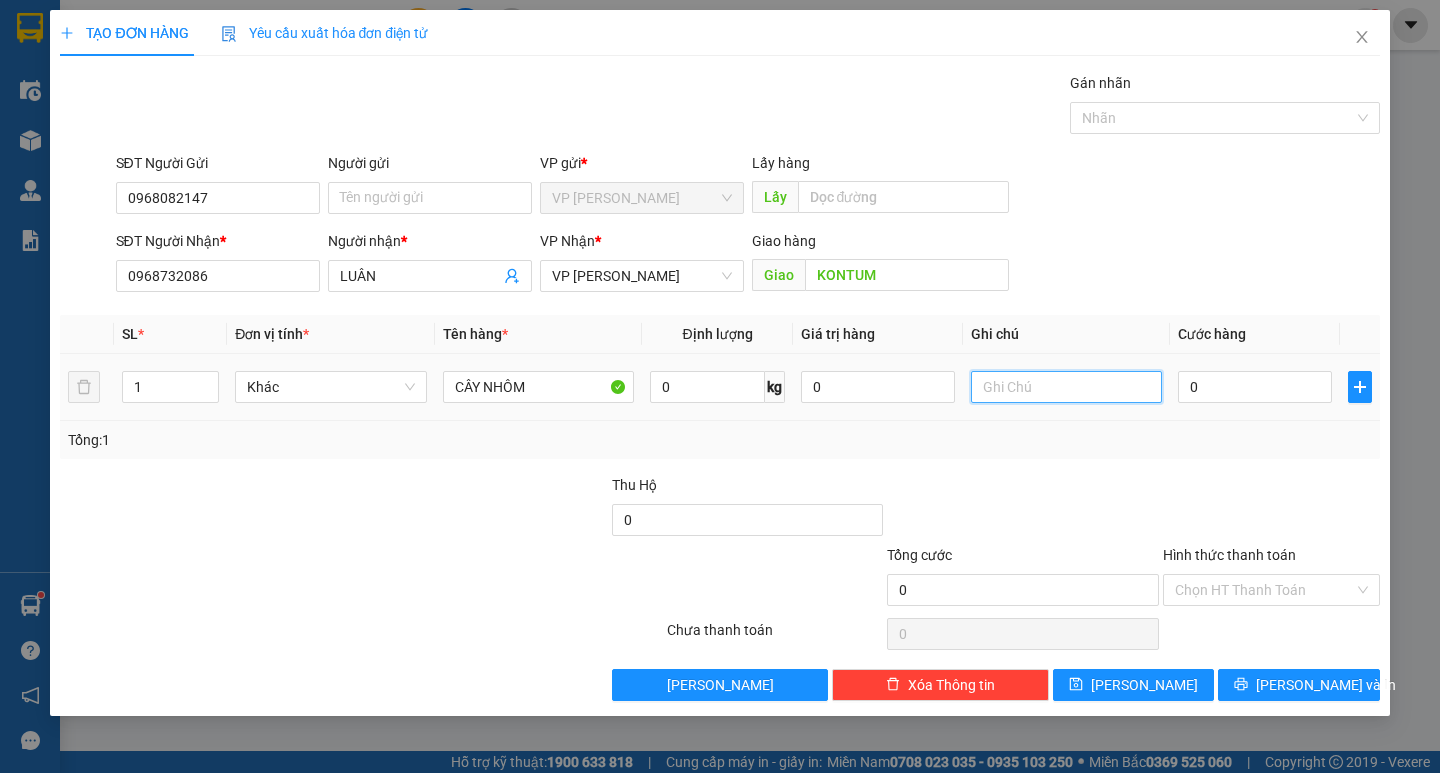 click at bounding box center [1066, 387] 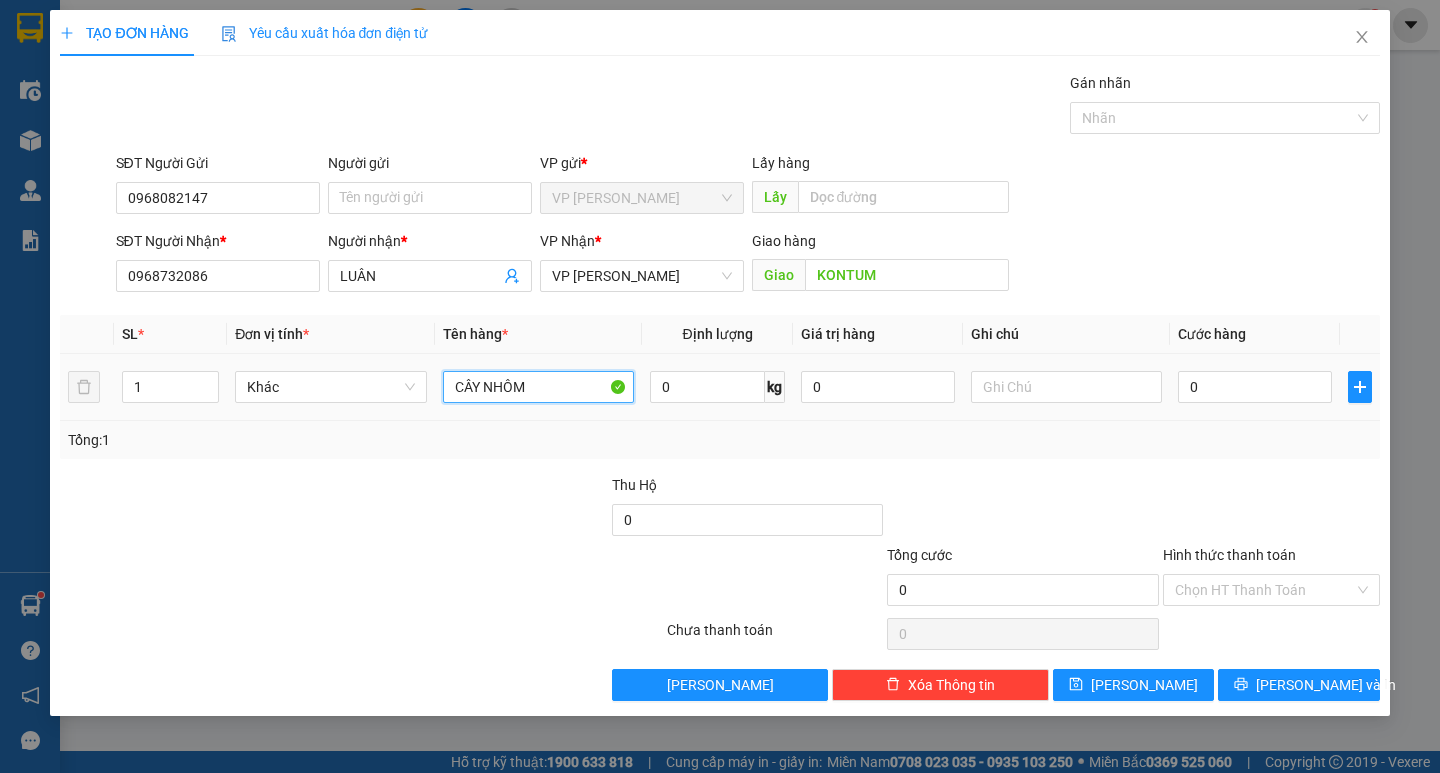 click on "CÂY NHÔM" at bounding box center (538, 387) 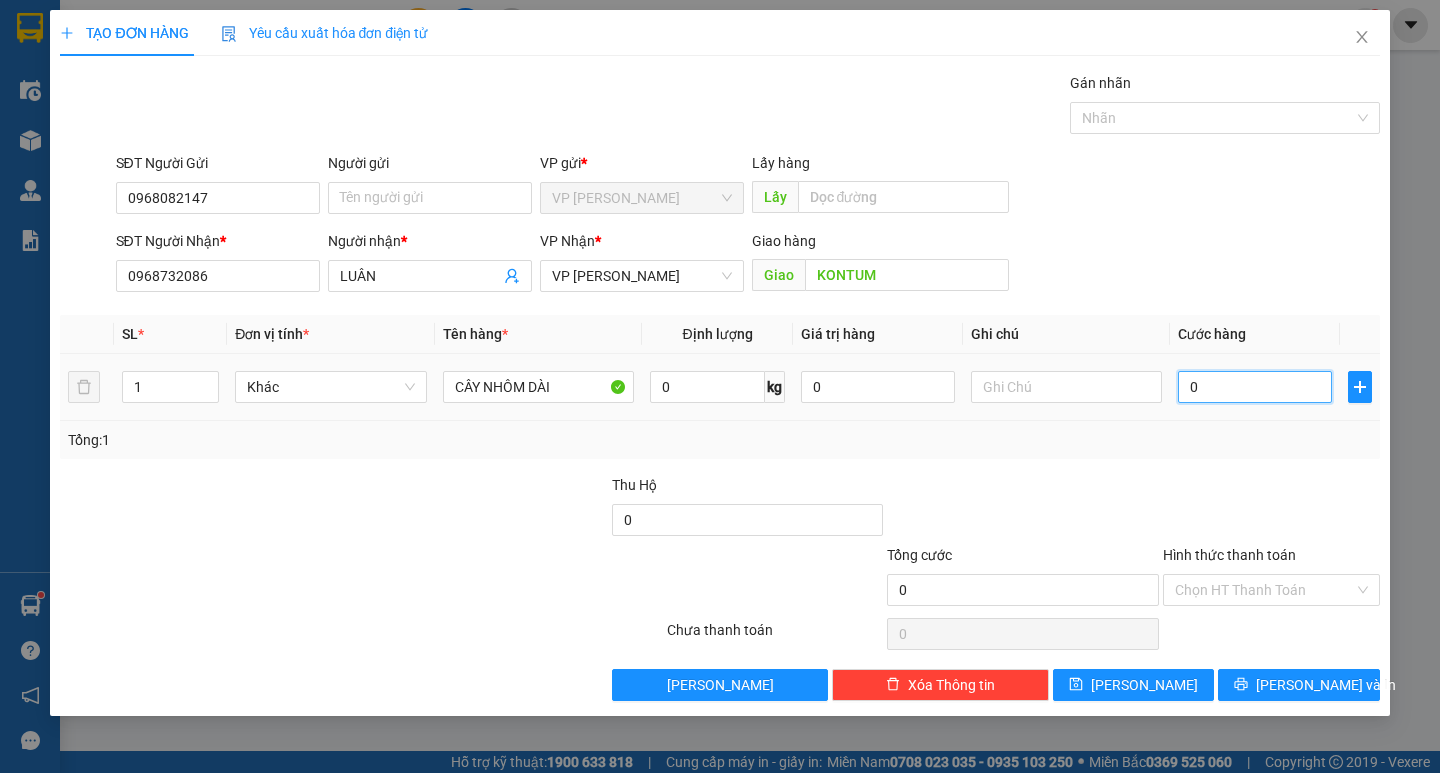 click on "0" at bounding box center [1255, 387] 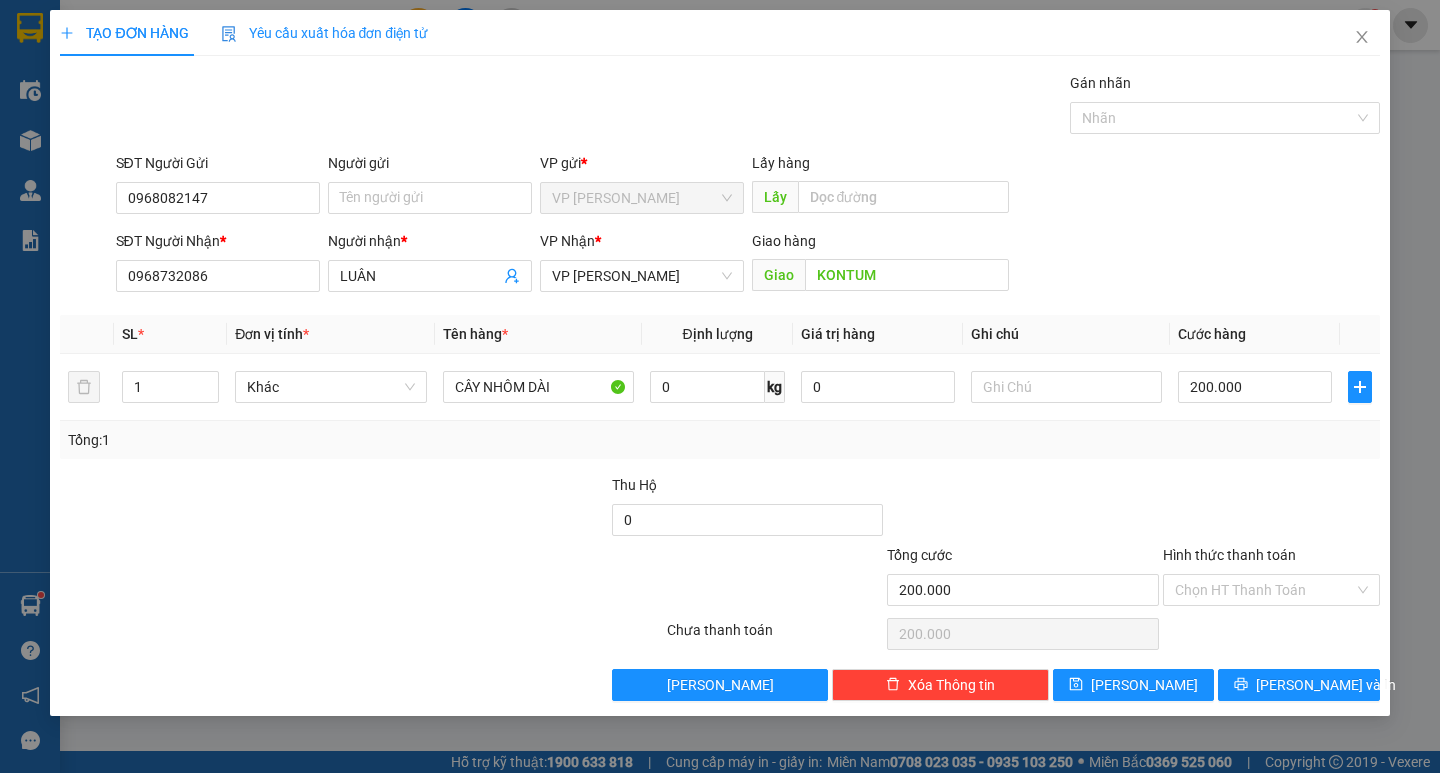 click at bounding box center [1023, 509] 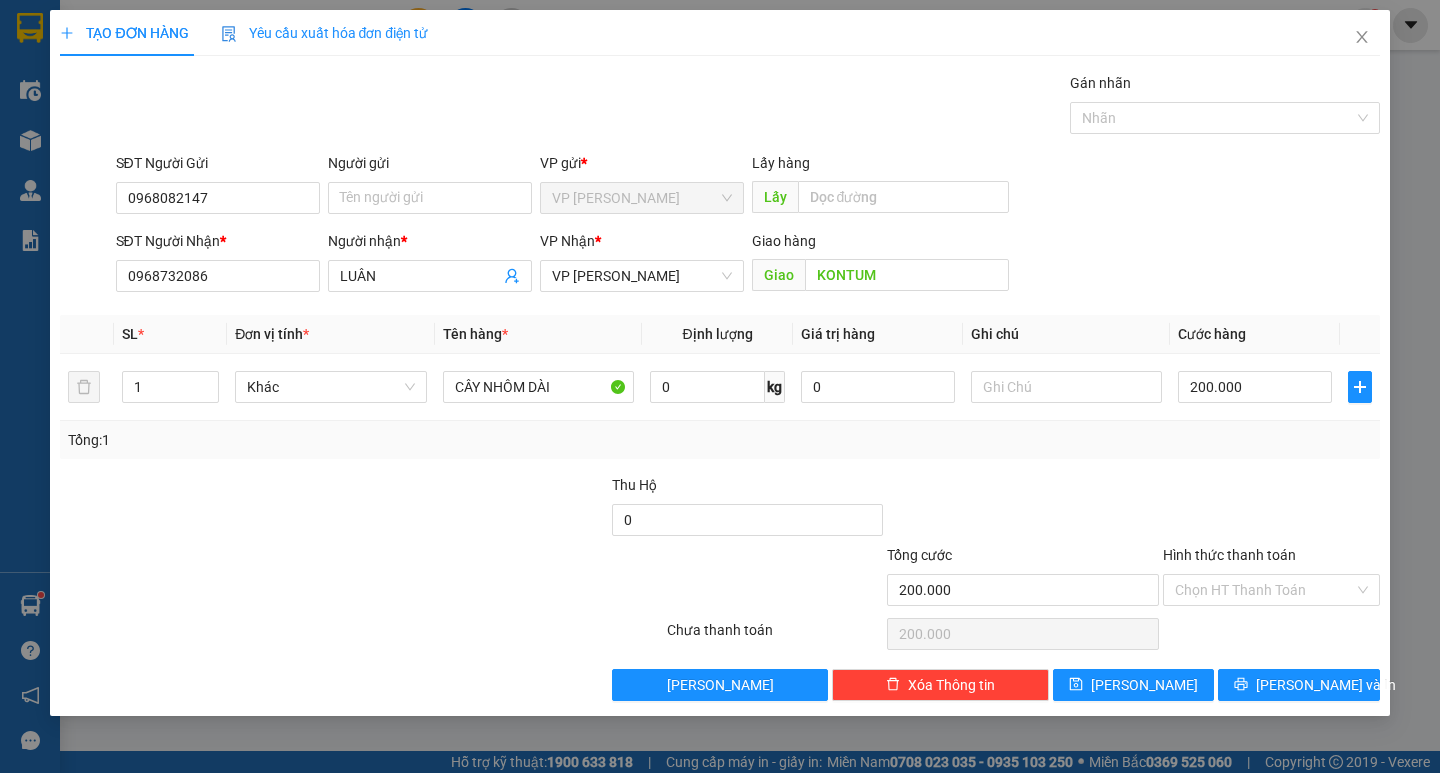 click at bounding box center [1023, 509] 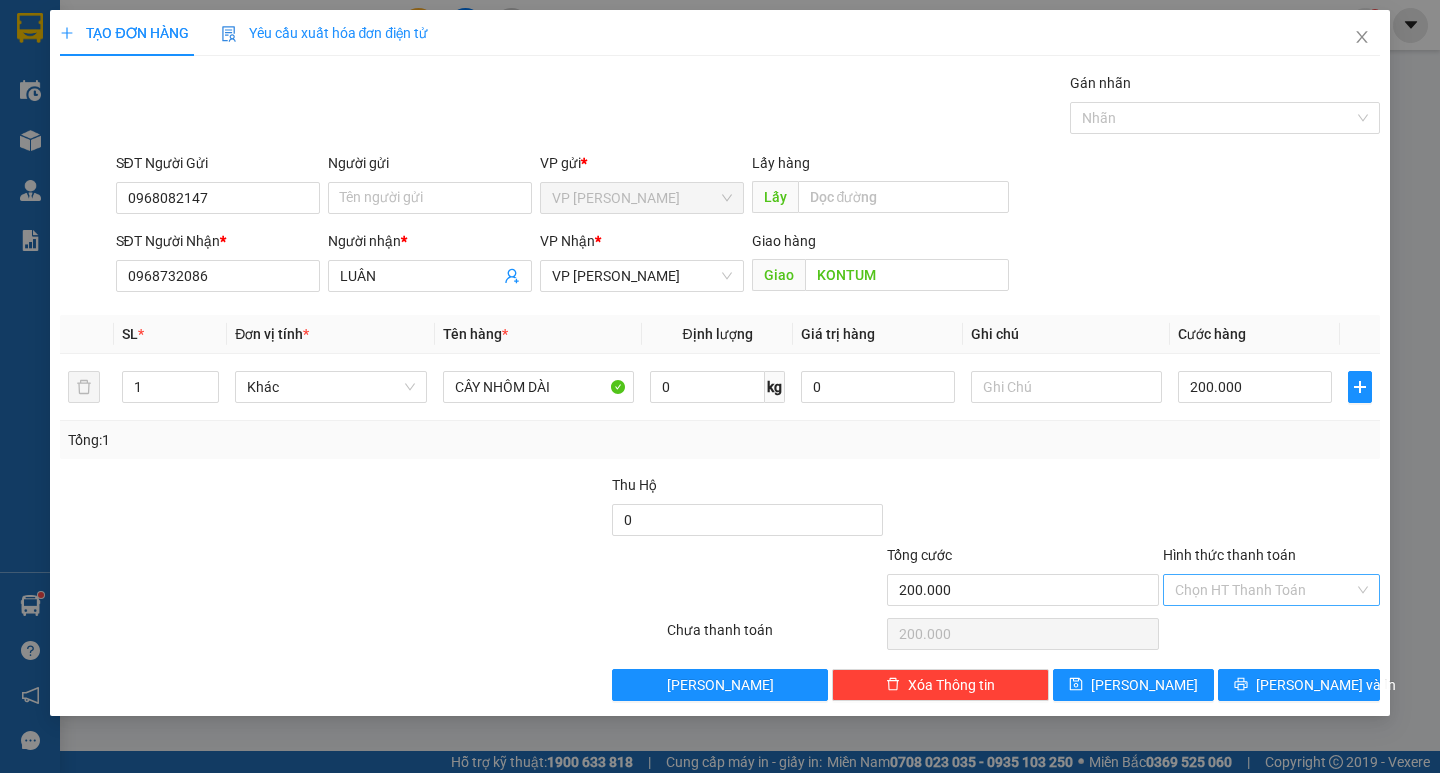 click on "Hình thức thanh toán" at bounding box center (1264, 590) 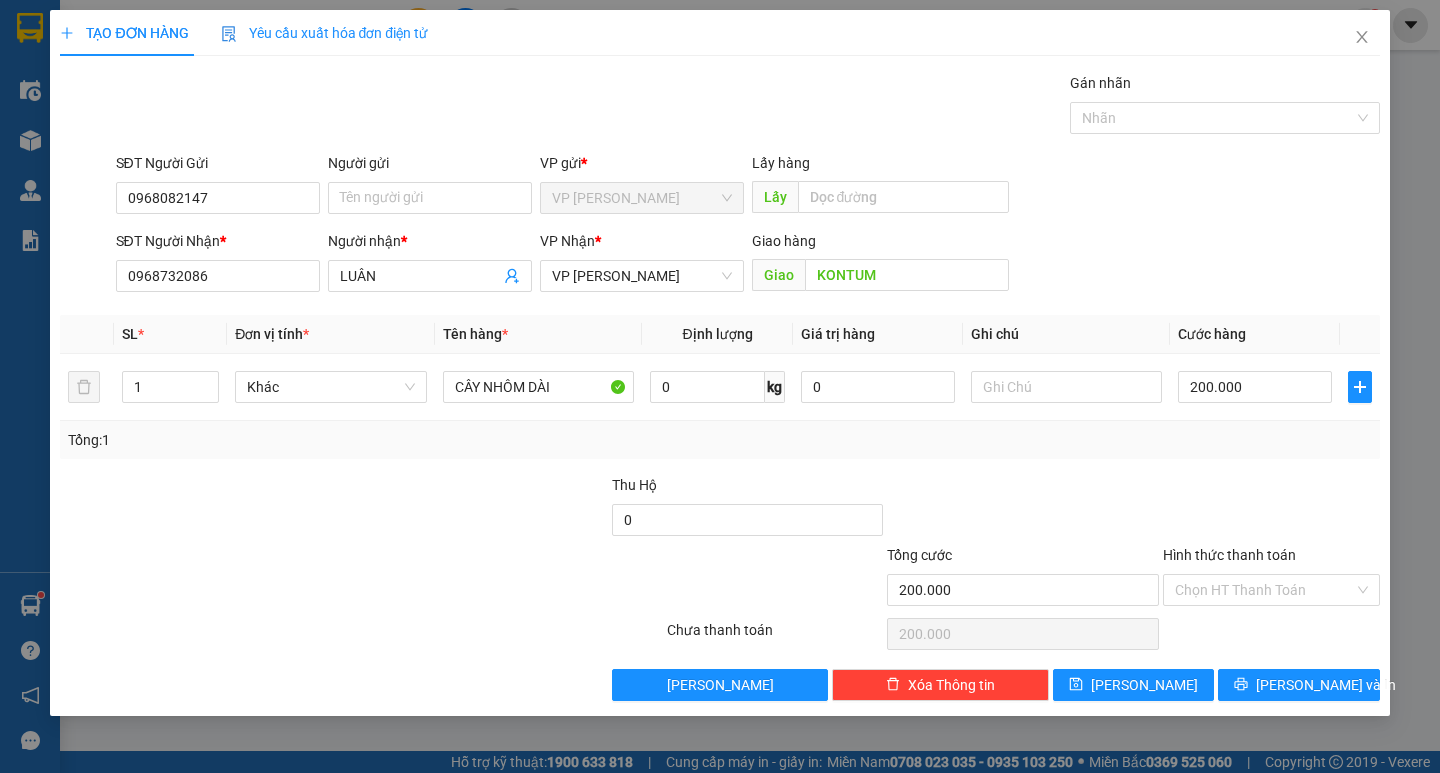 click at bounding box center (1271, 509) 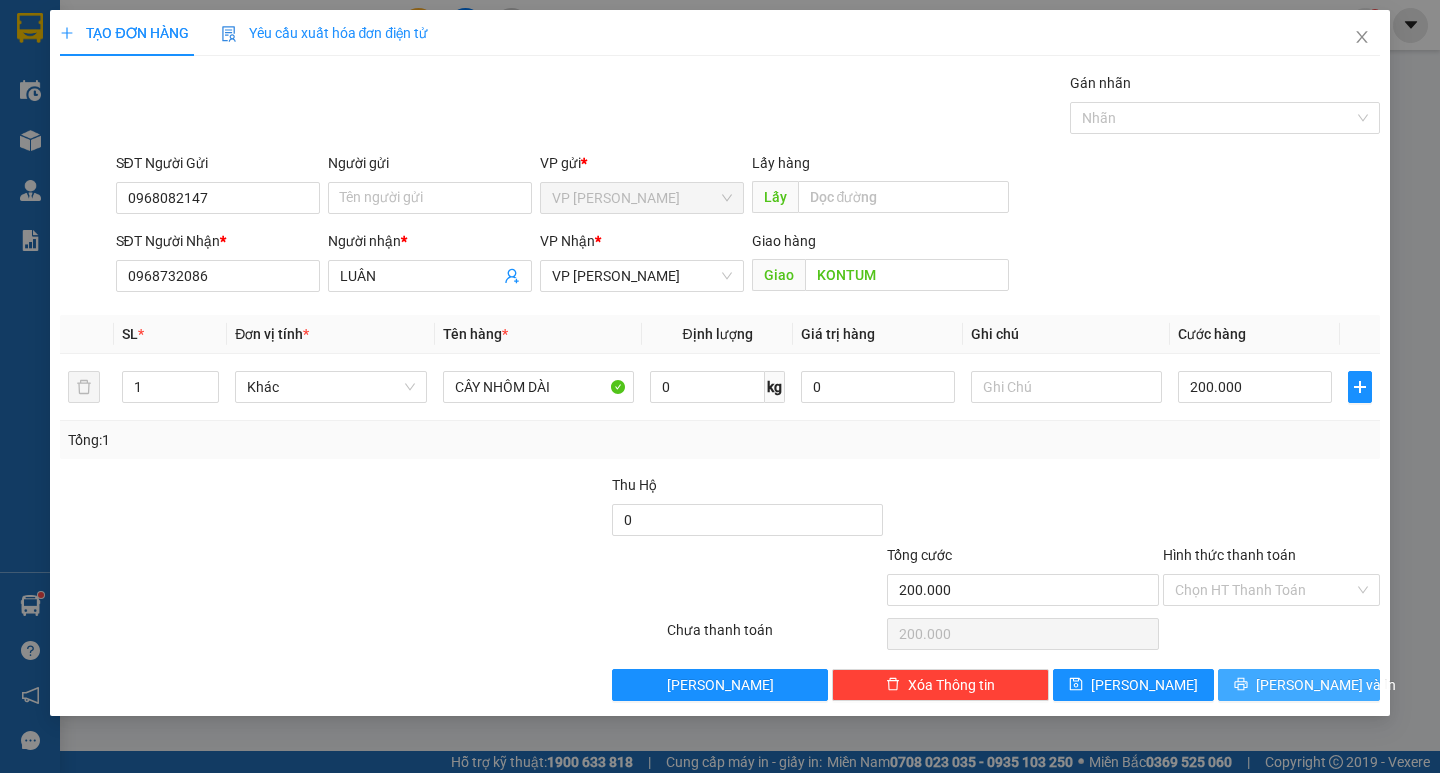click on "[PERSON_NAME] và In" at bounding box center (1298, 685) 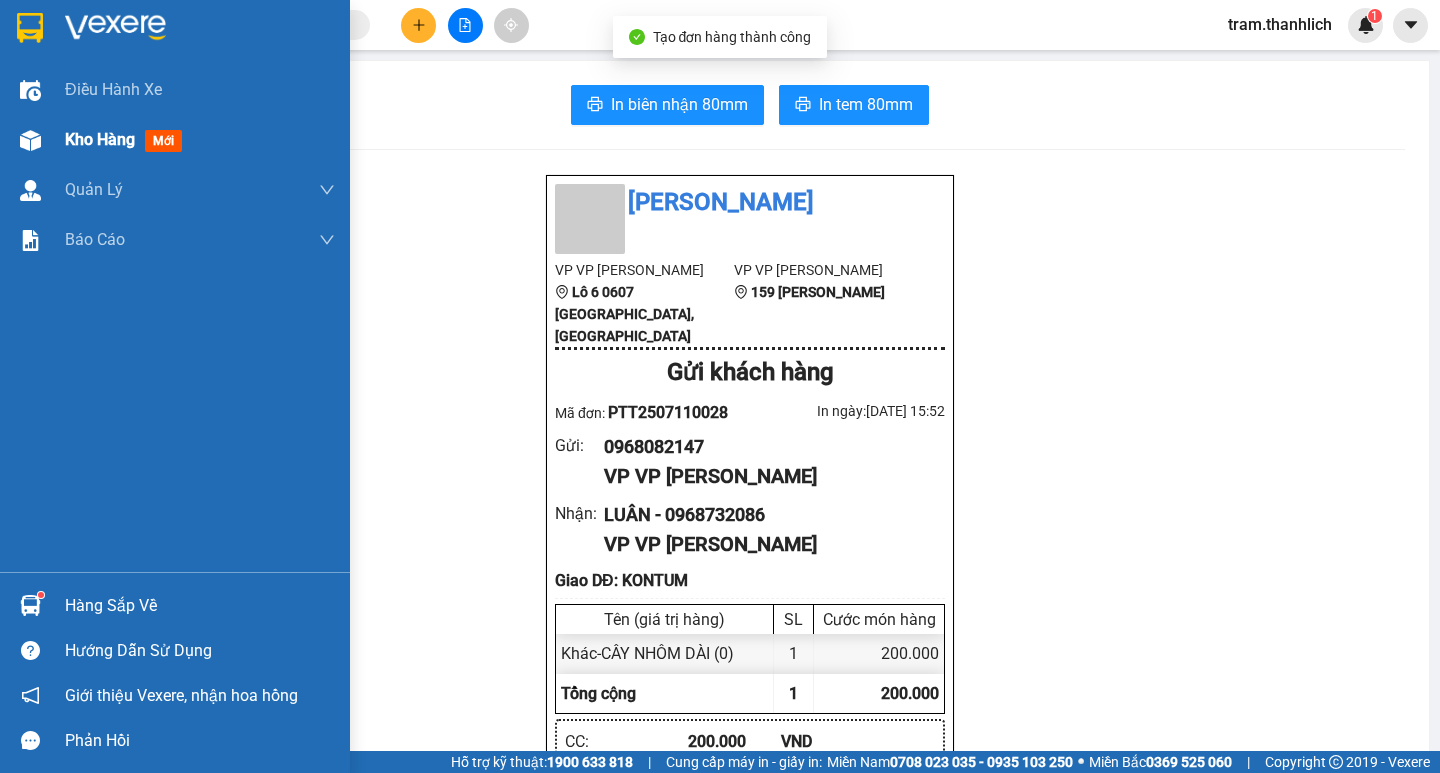 click on "Kho hàng mới" at bounding box center (175, 140) 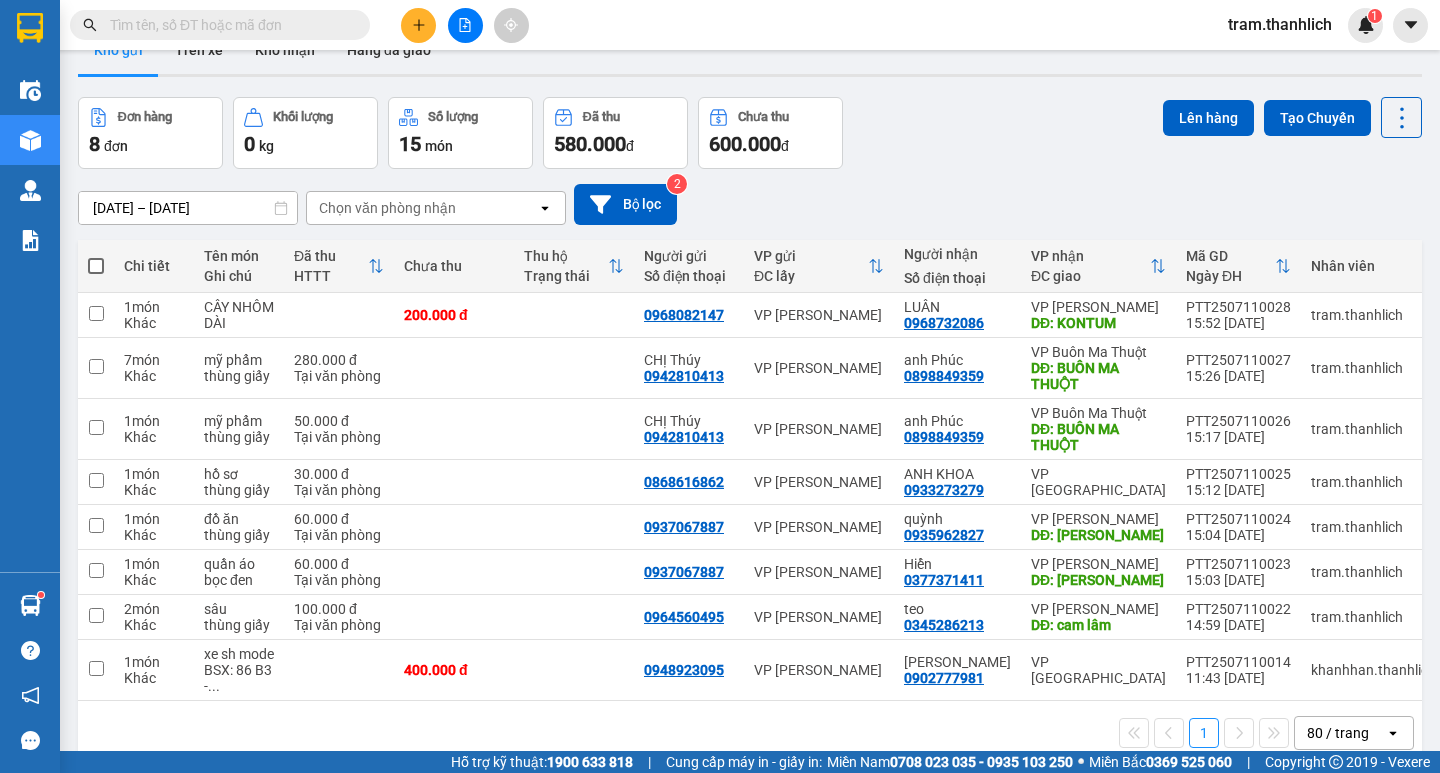 scroll, scrollTop: 0, scrollLeft: 0, axis: both 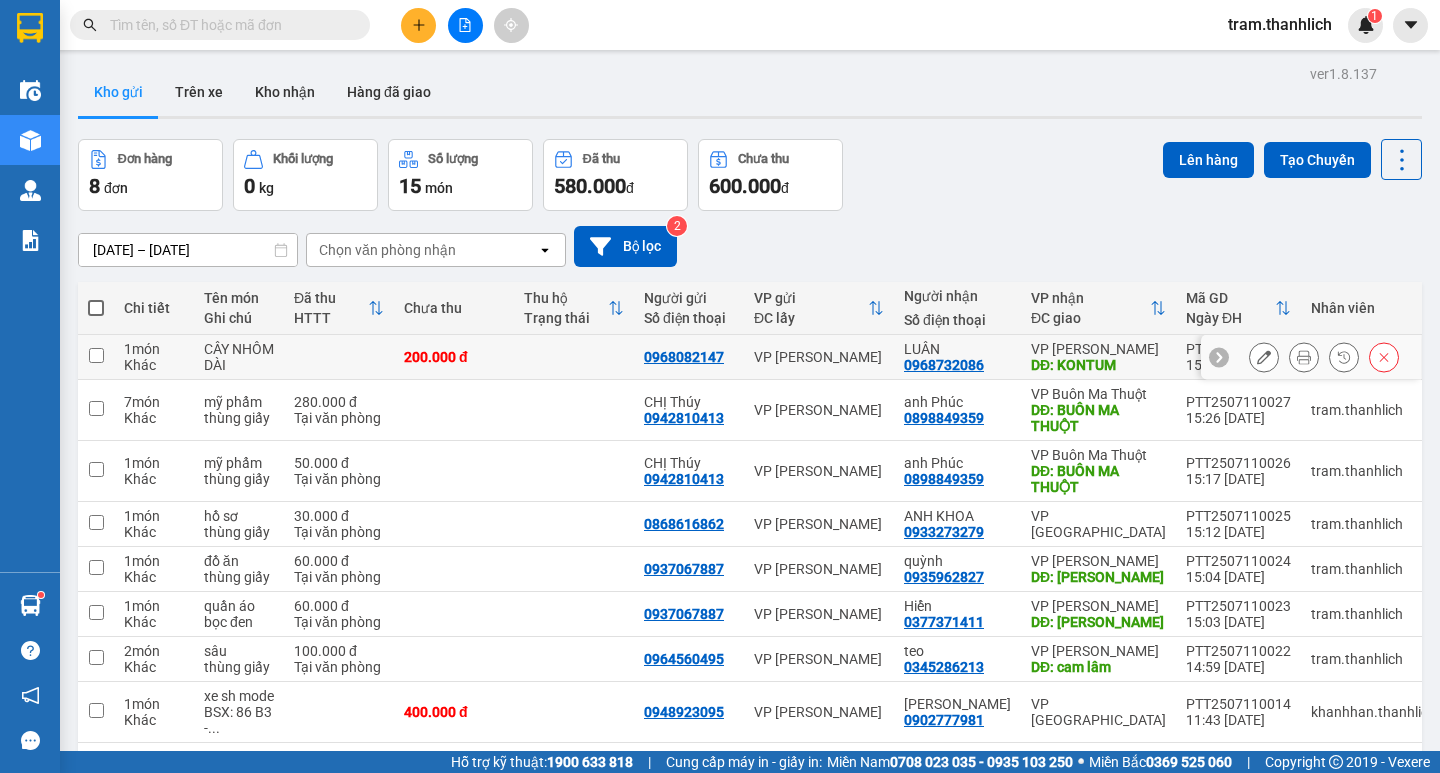 click at bounding box center [1324, 357] 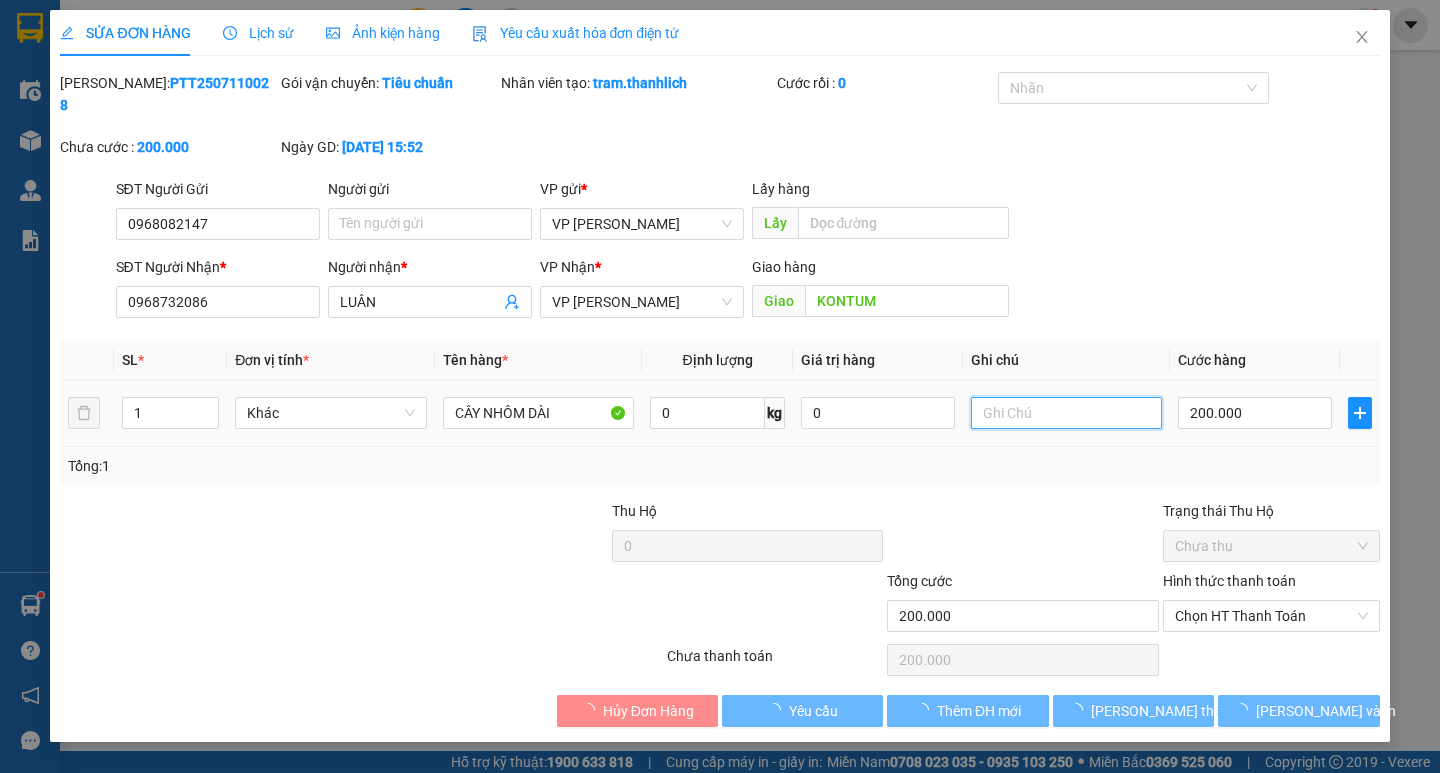 click at bounding box center (1066, 413) 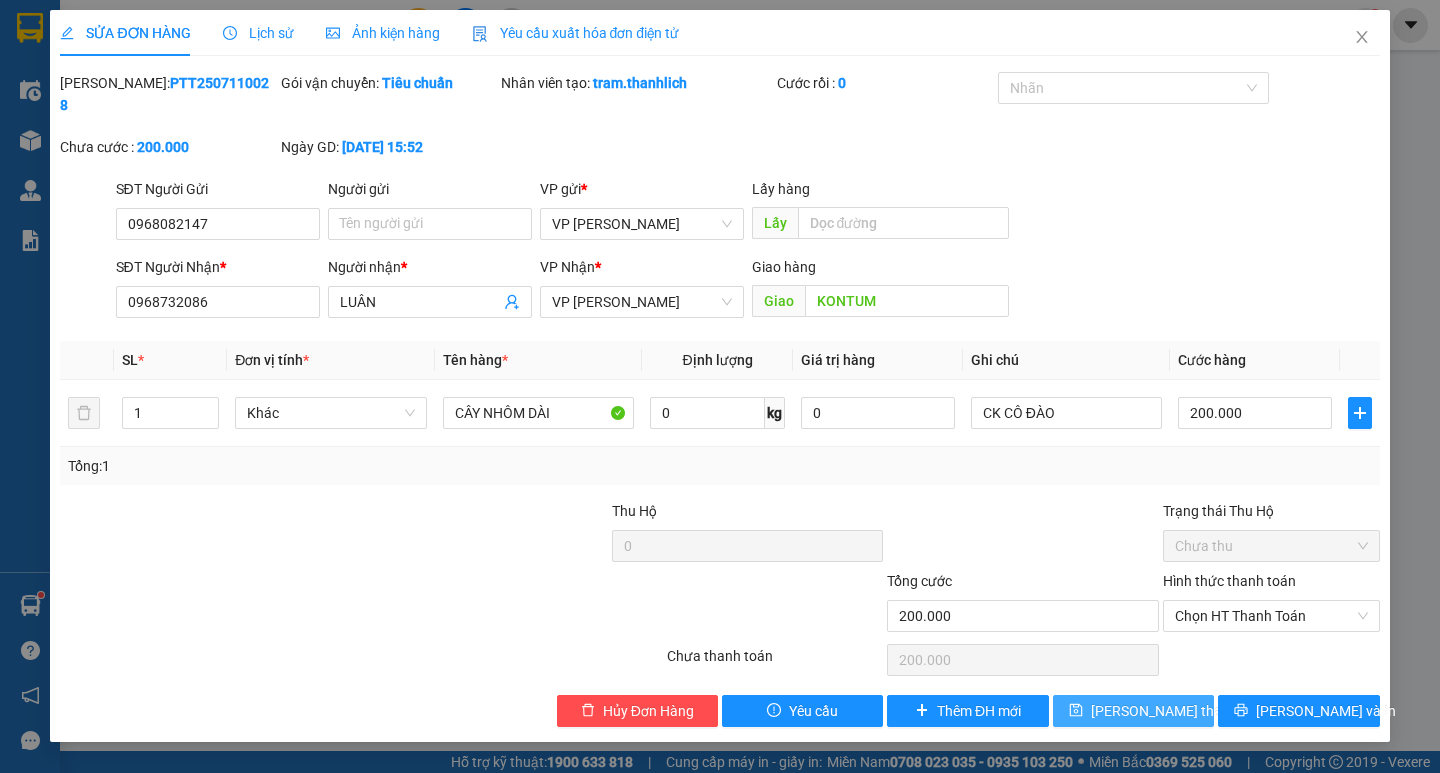 click on "[PERSON_NAME] thay đổi" at bounding box center (1171, 711) 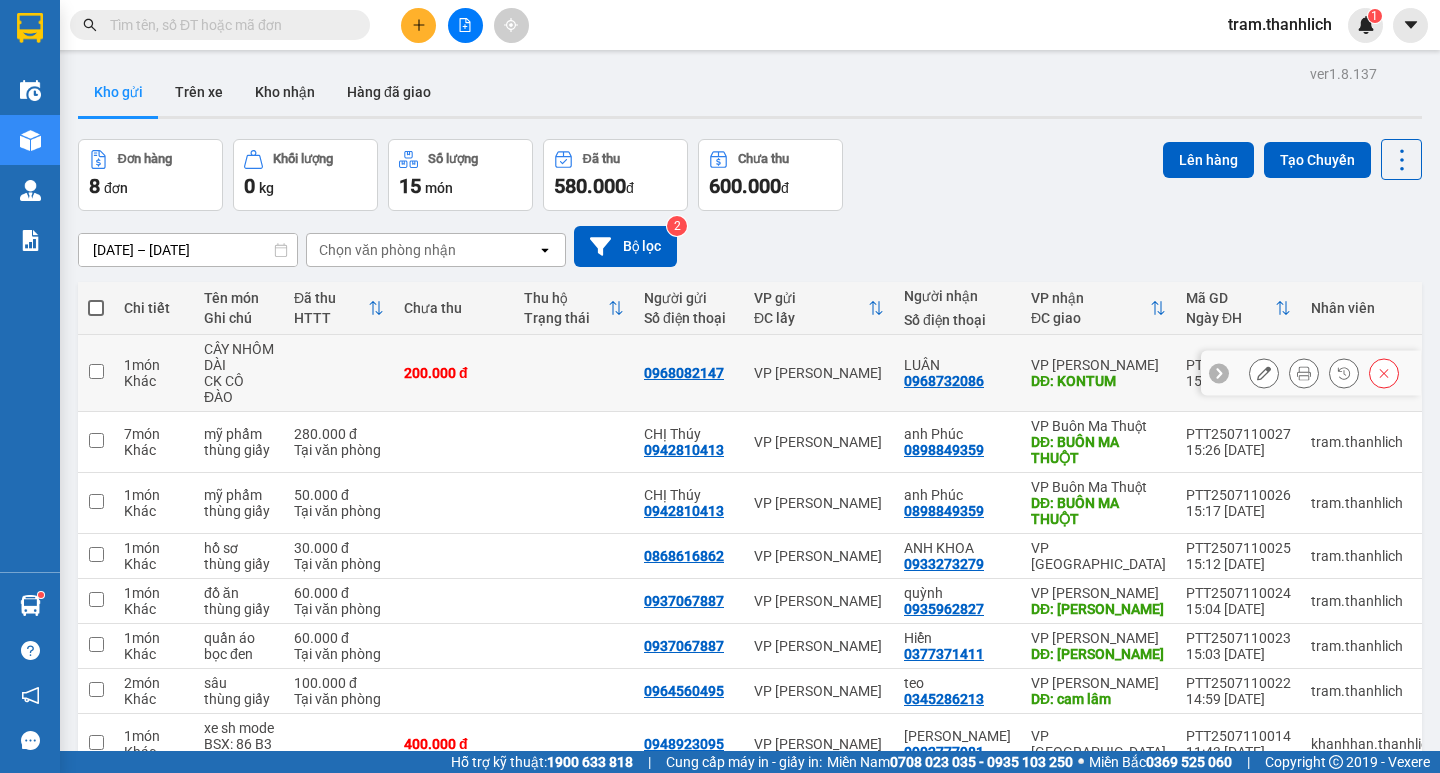 click 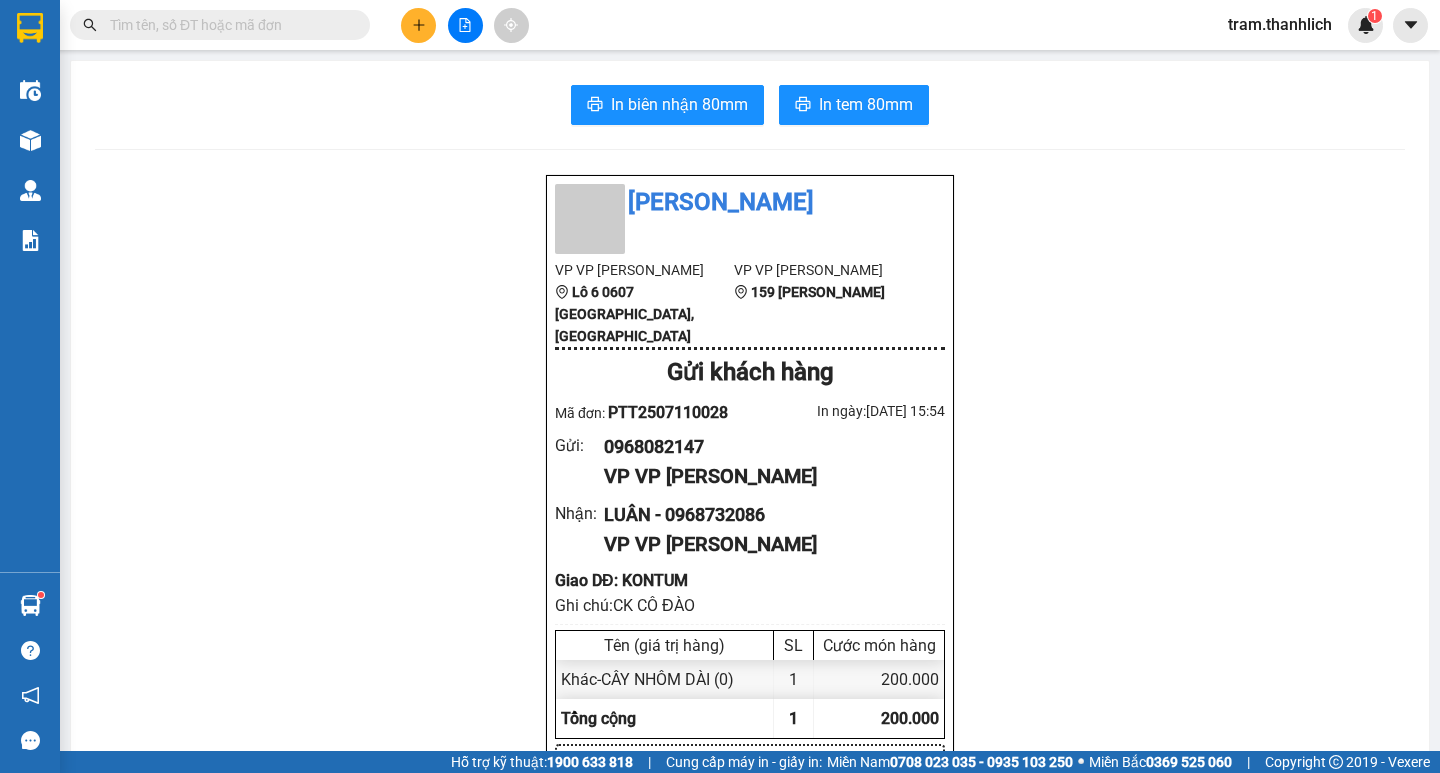 click at bounding box center (30, 140) 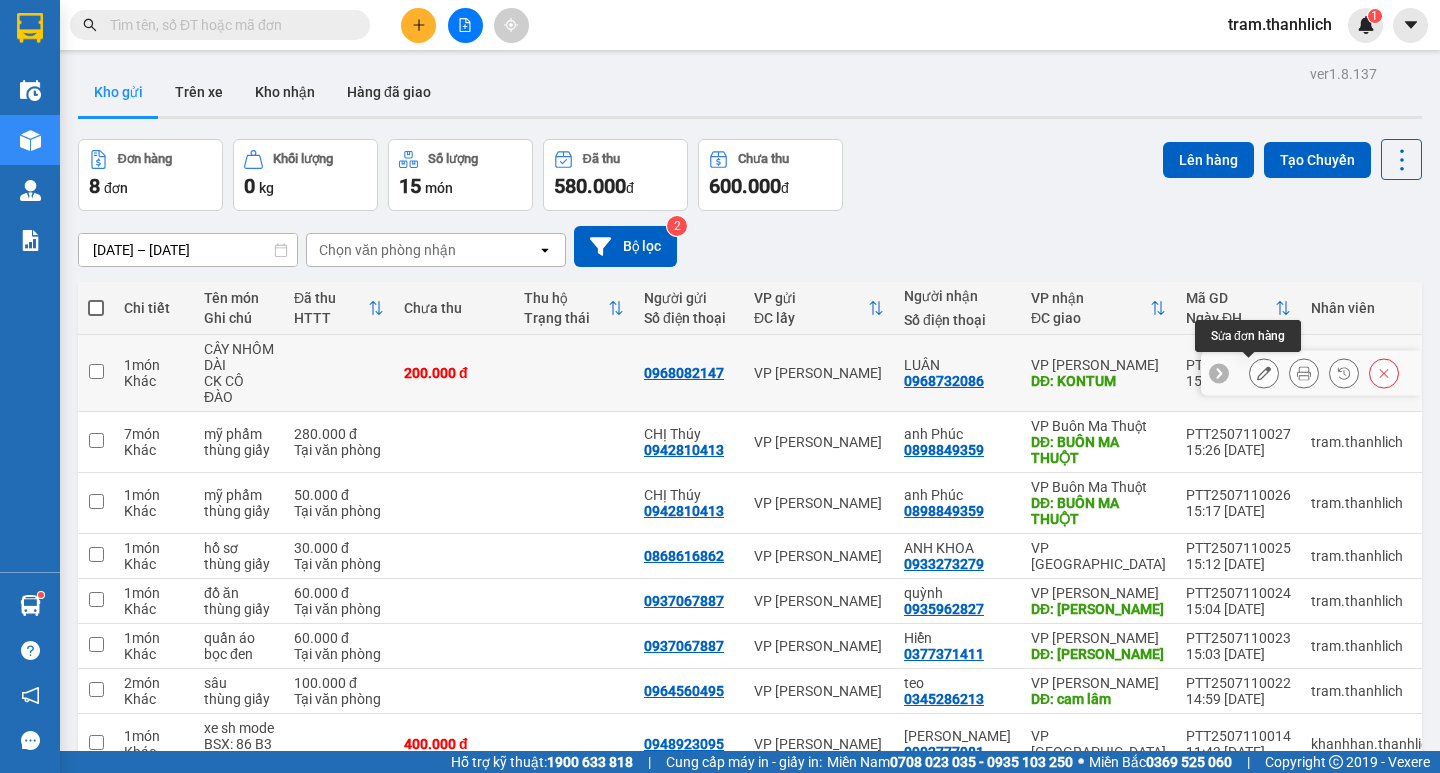 click at bounding box center (1264, 373) 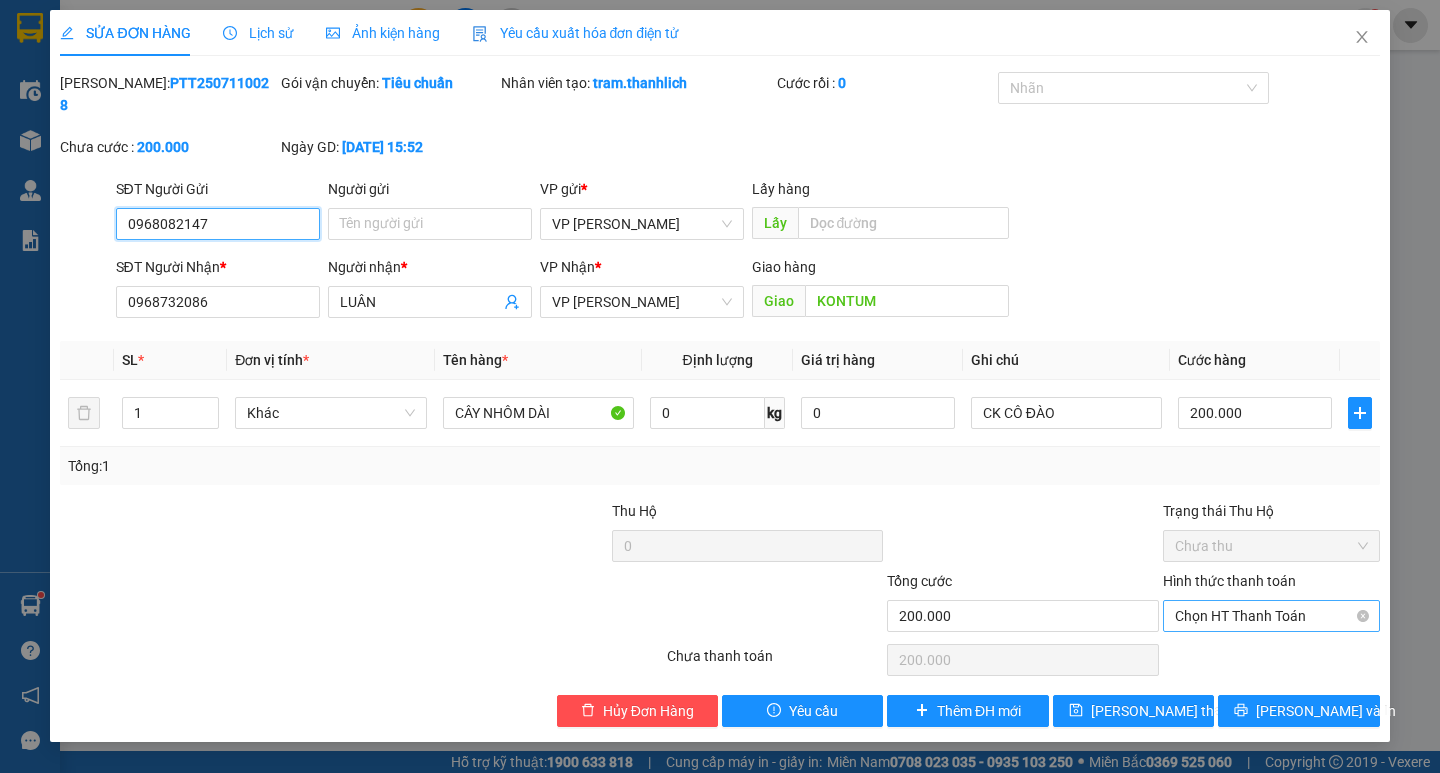 click on "Chọn HT Thanh Toán" at bounding box center [1271, 616] 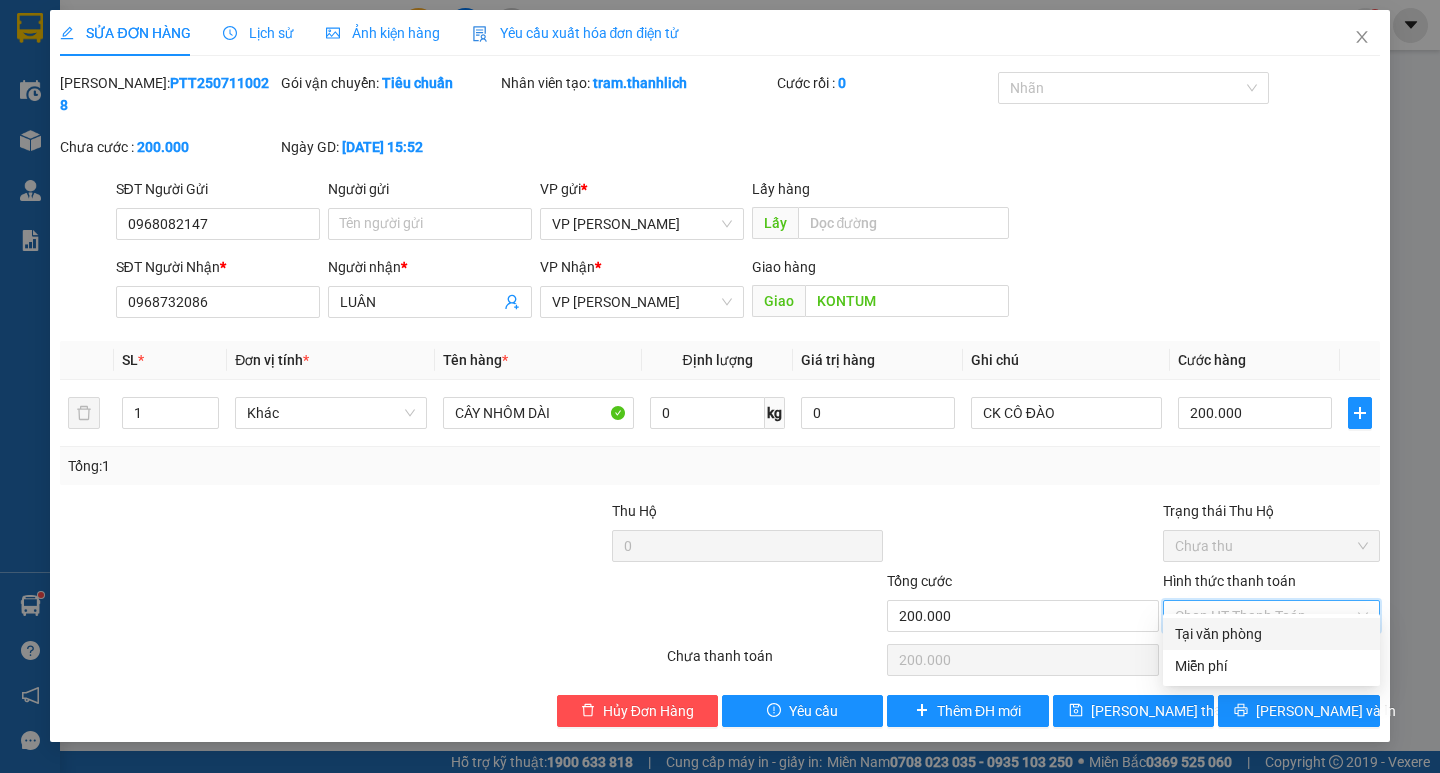 click on "Tại văn phòng" at bounding box center (1271, 634) 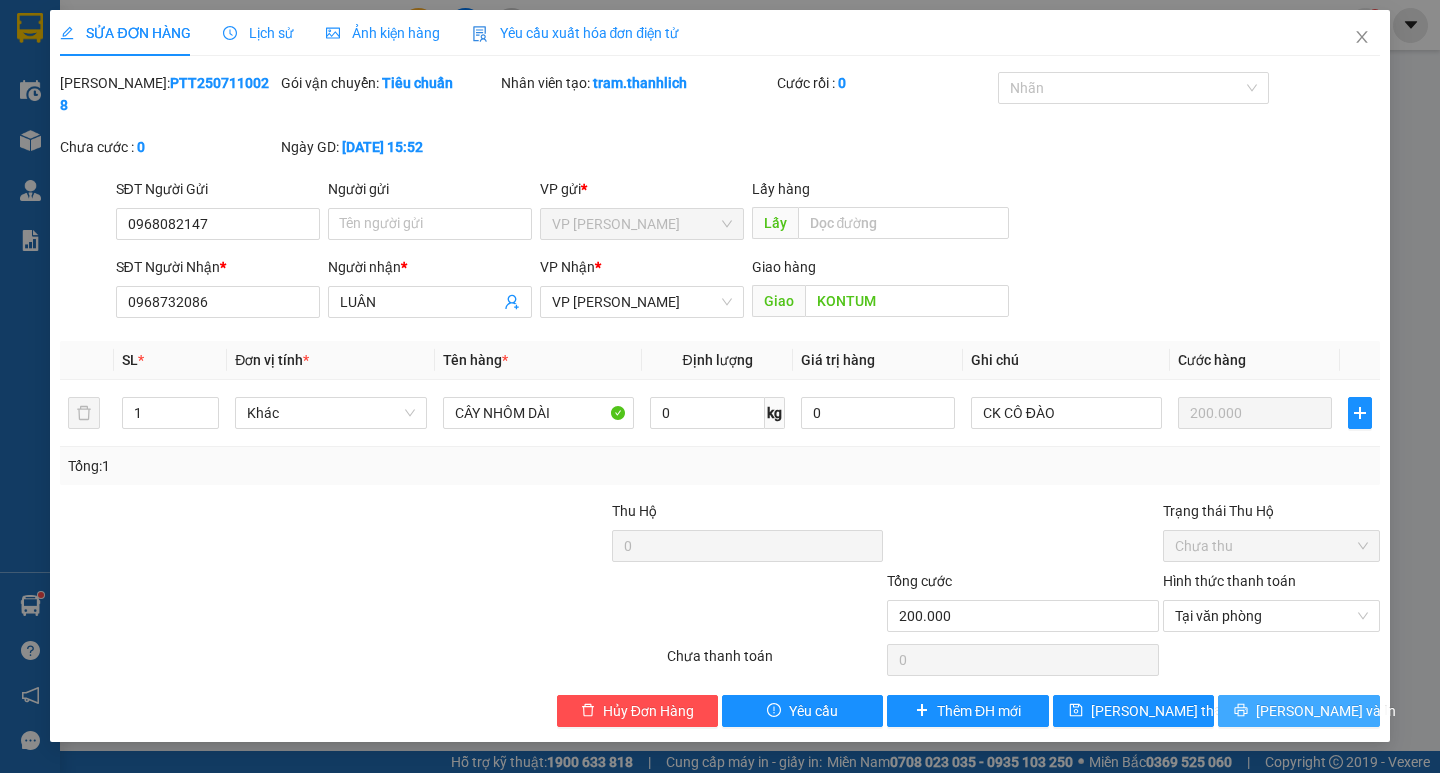 click on "[PERSON_NAME] và In" at bounding box center (1298, 711) 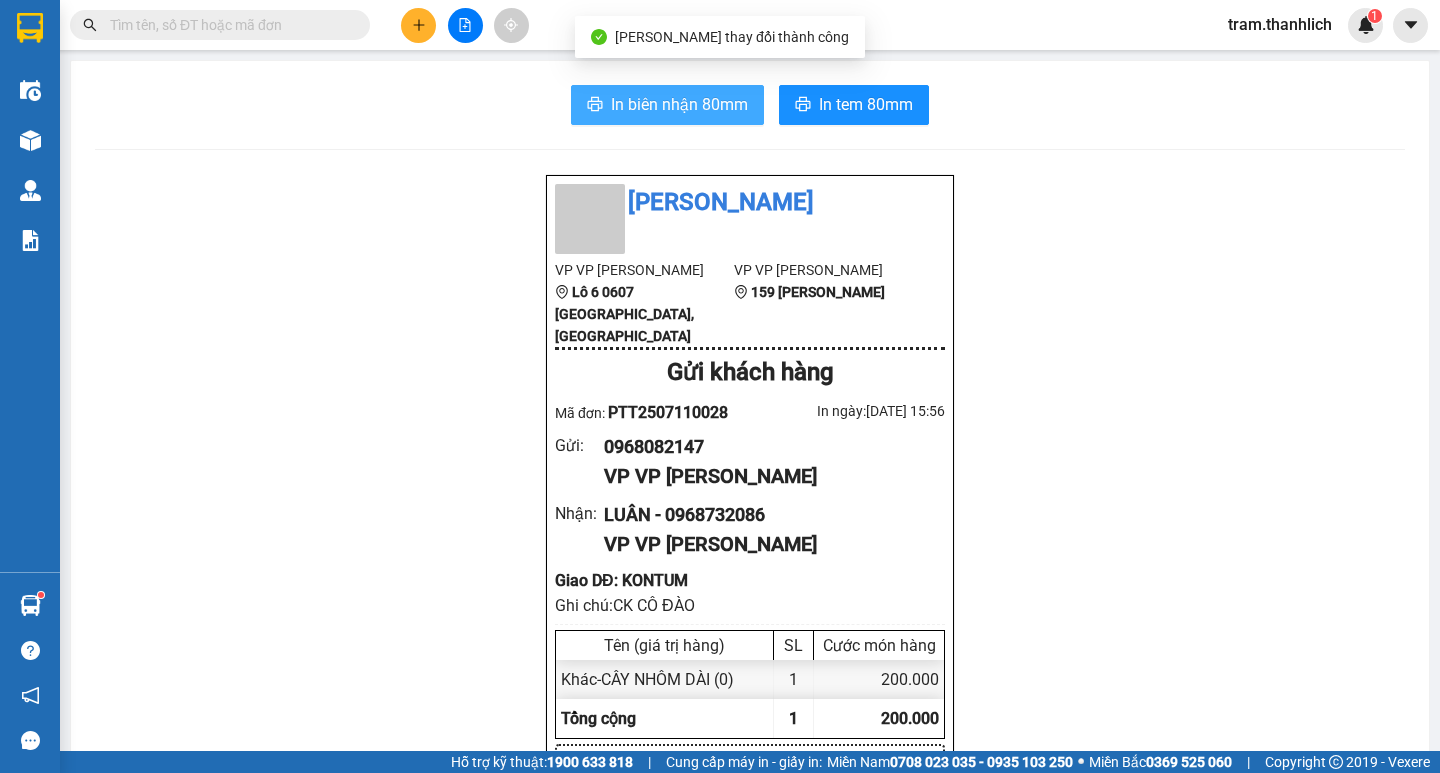 click on "In biên nhận 80mm" at bounding box center [679, 104] 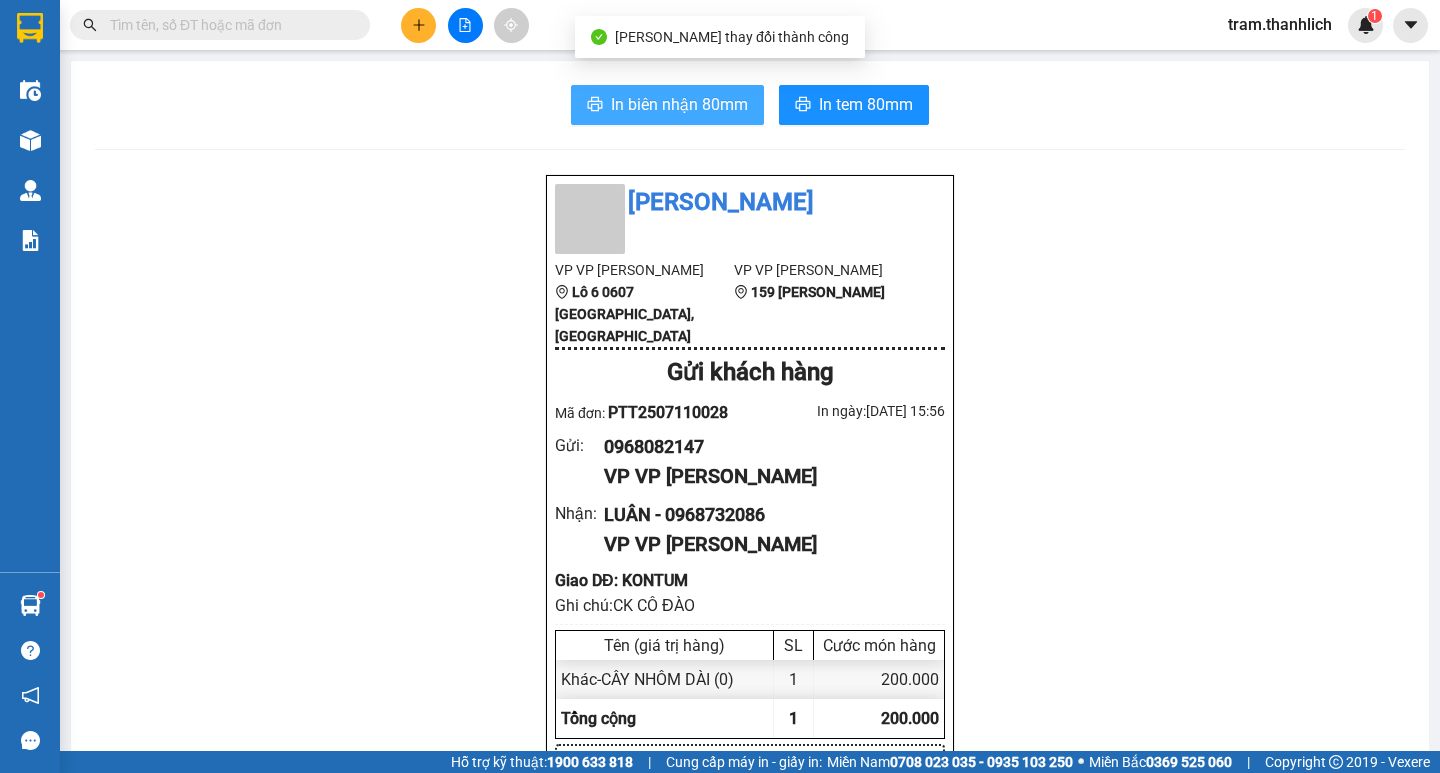 scroll, scrollTop: 0, scrollLeft: 0, axis: both 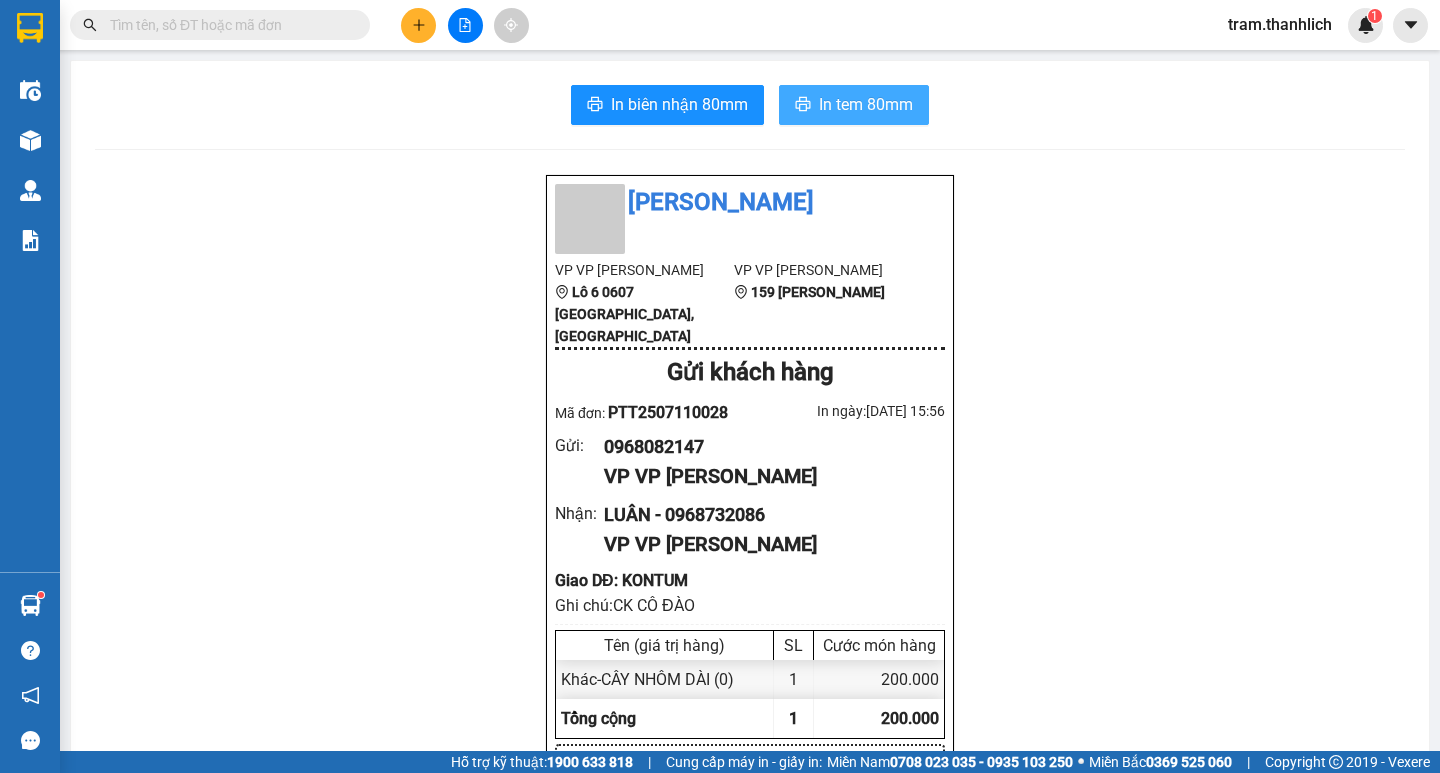 click on "In tem 80mm" at bounding box center [854, 105] 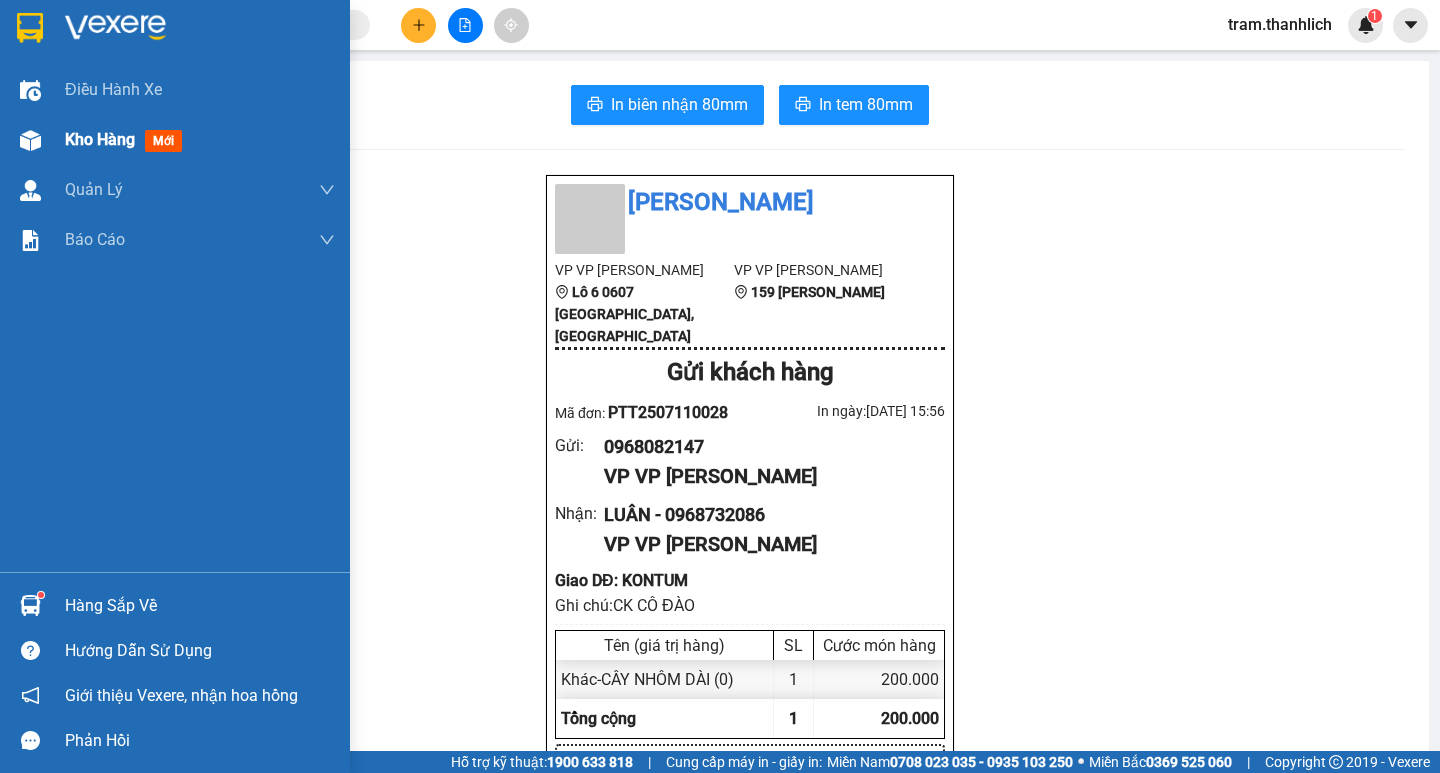 click on "Kho hàng" at bounding box center [100, 139] 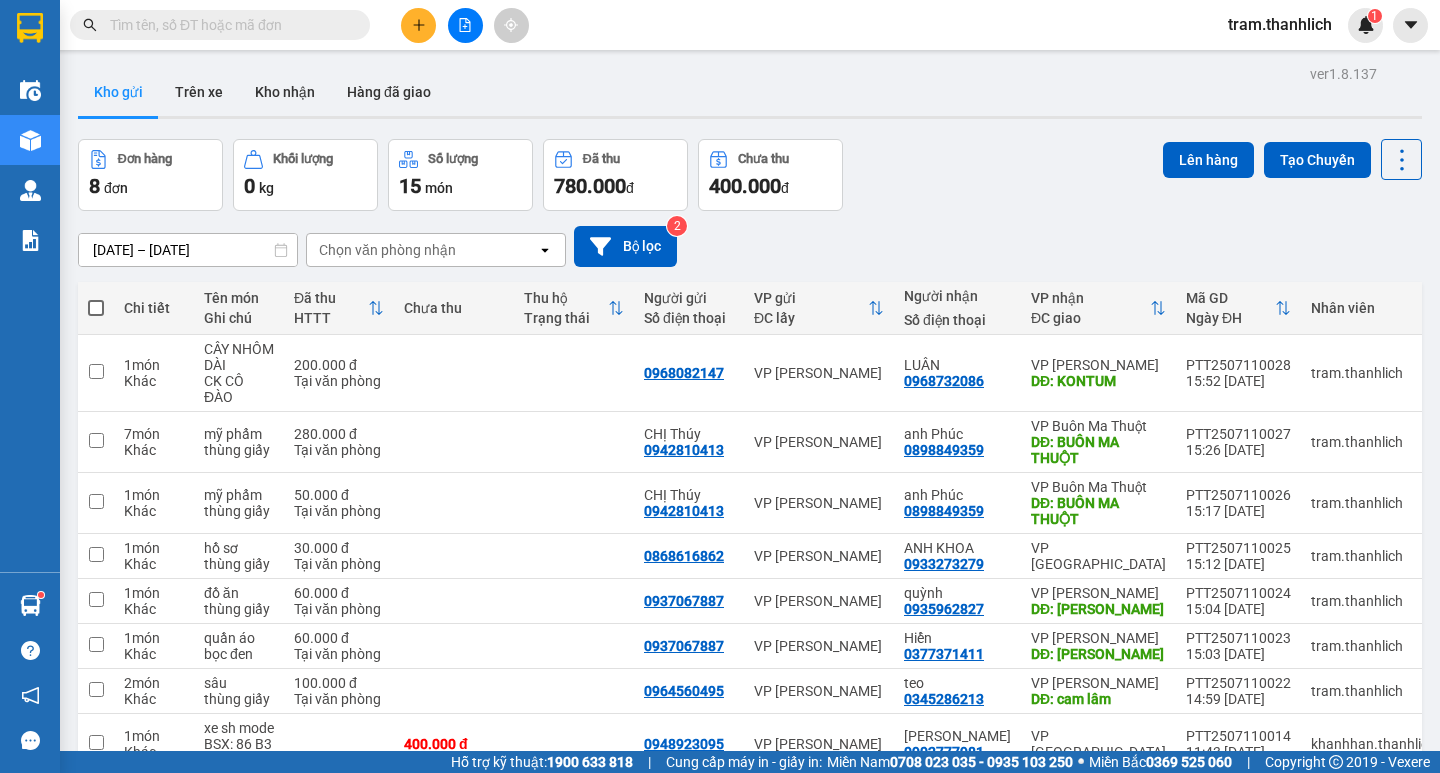 click at bounding box center (465, 25) 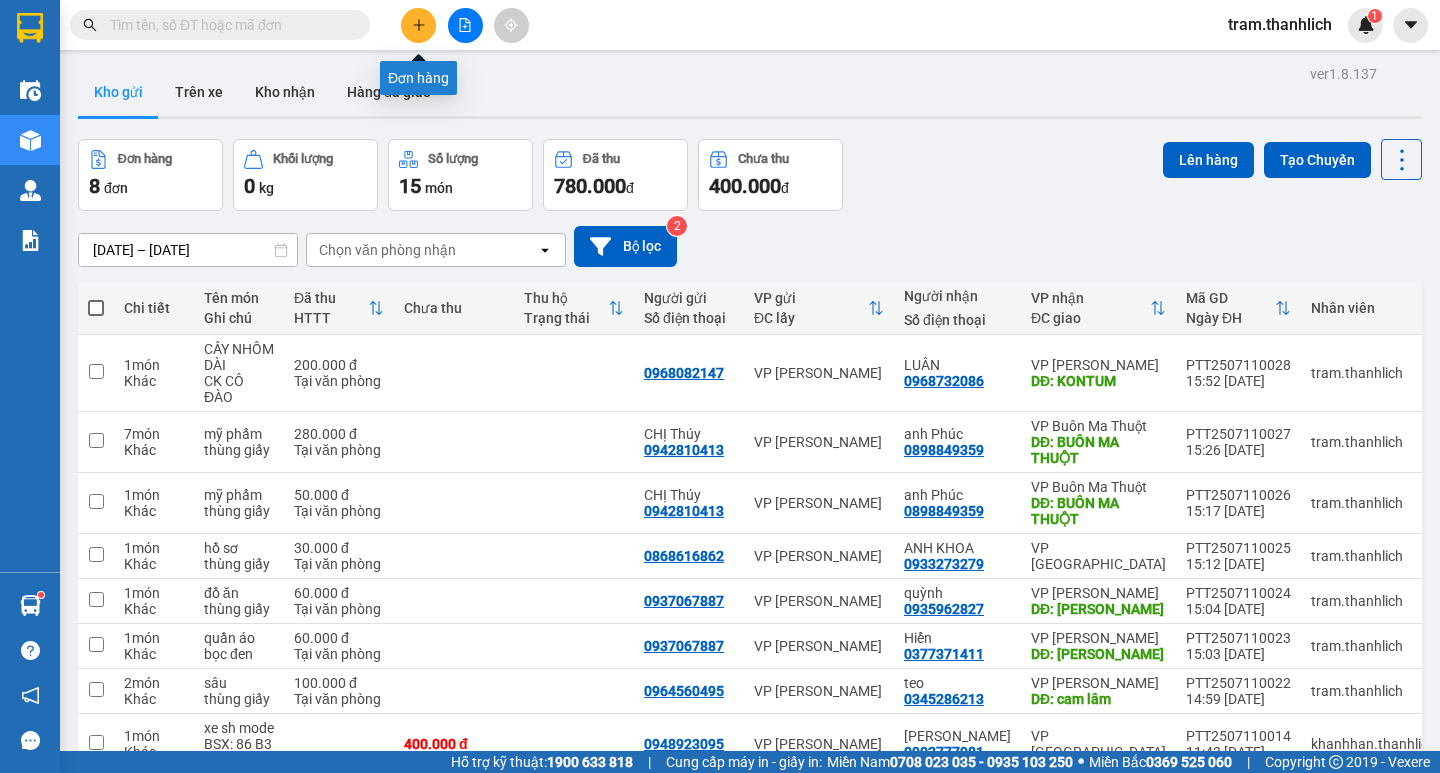 click at bounding box center (418, 25) 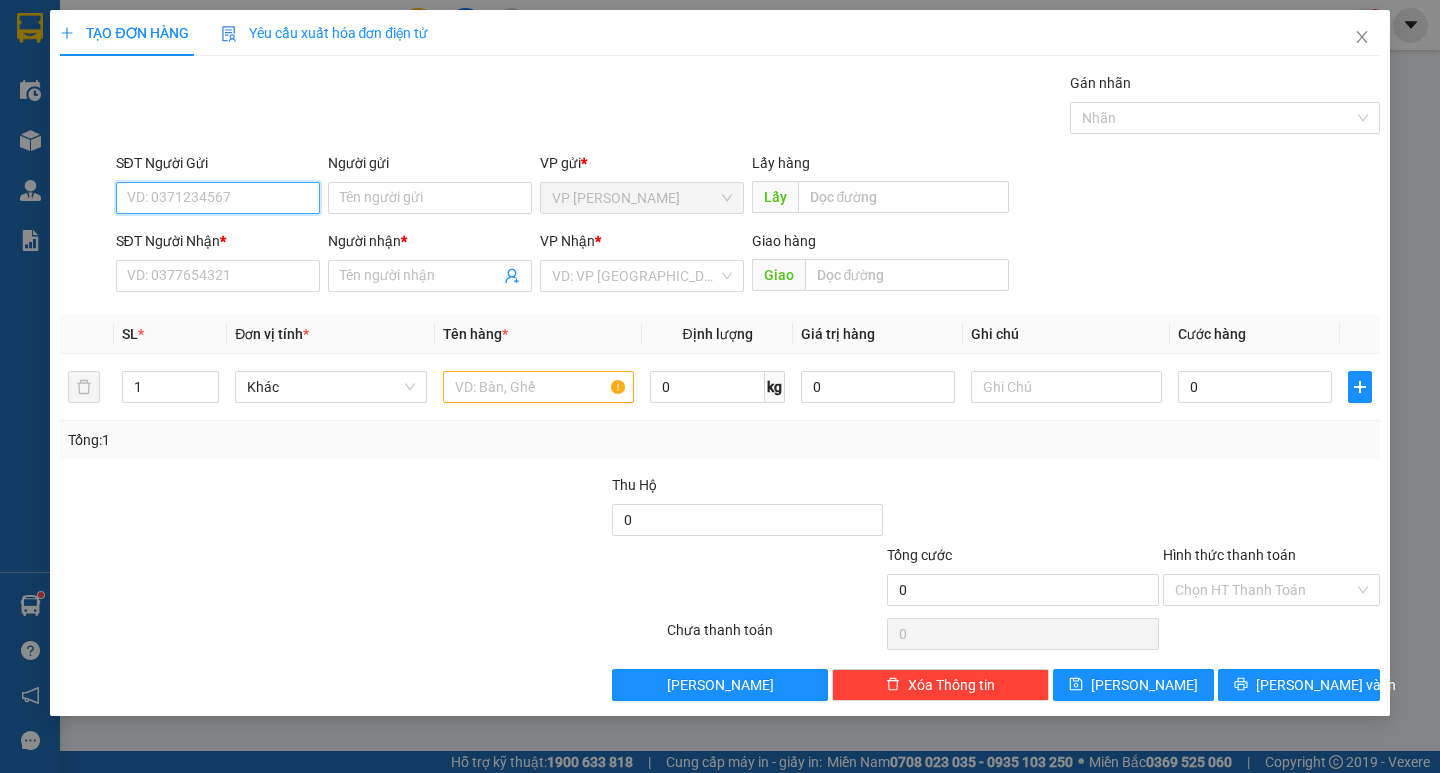 click on "SĐT Người Gửi" at bounding box center [218, 198] 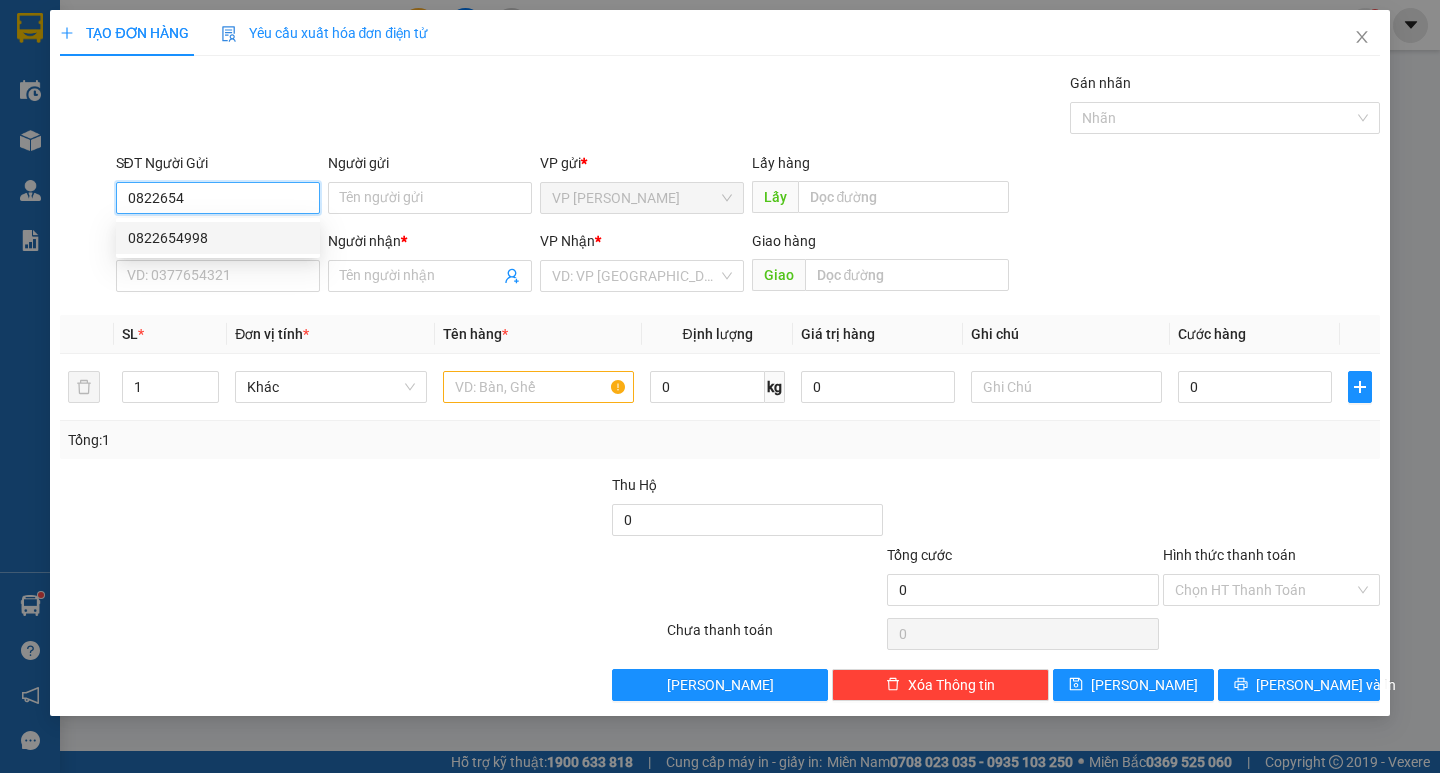 click on "0822654998" at bounding box center (218, 238) 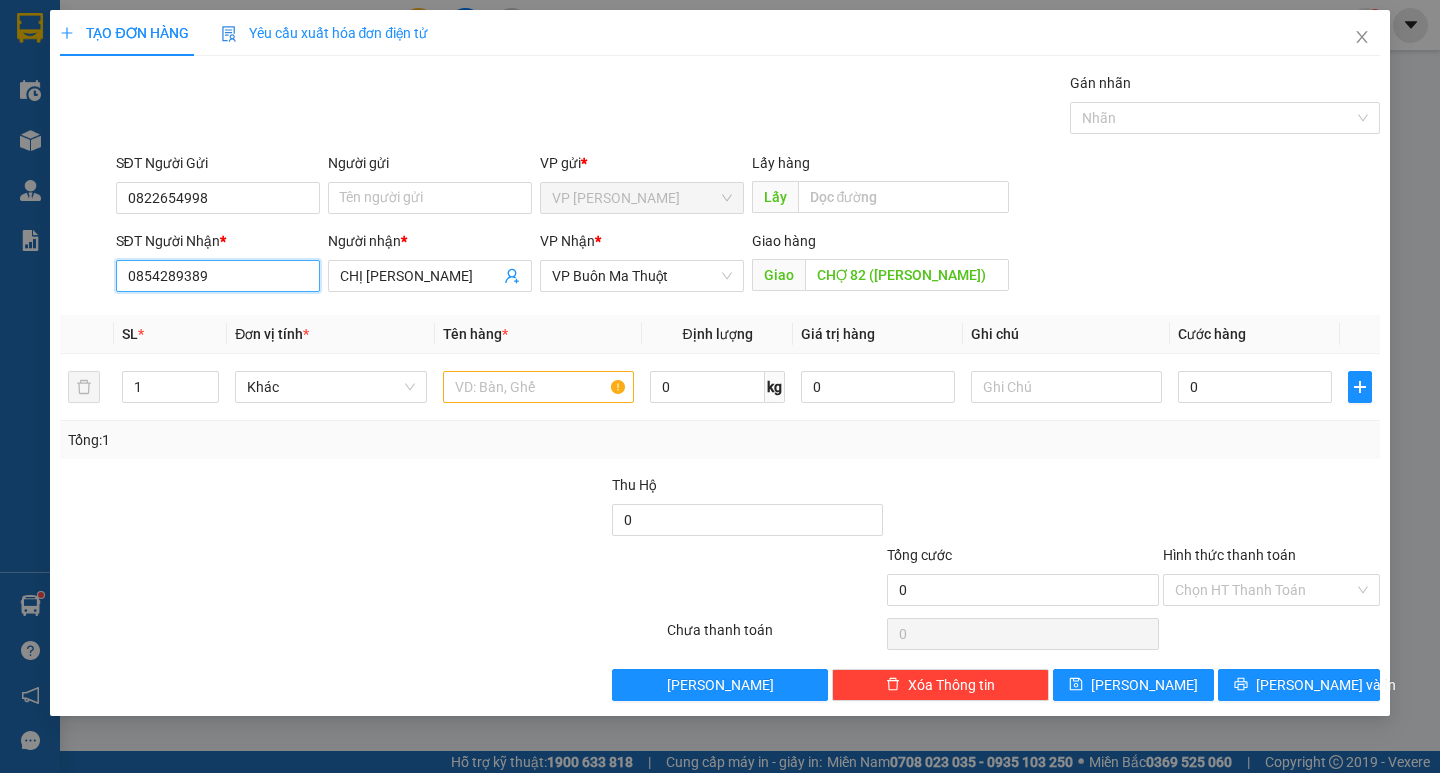 click on "0854289389" at bounding box center (218, 276) 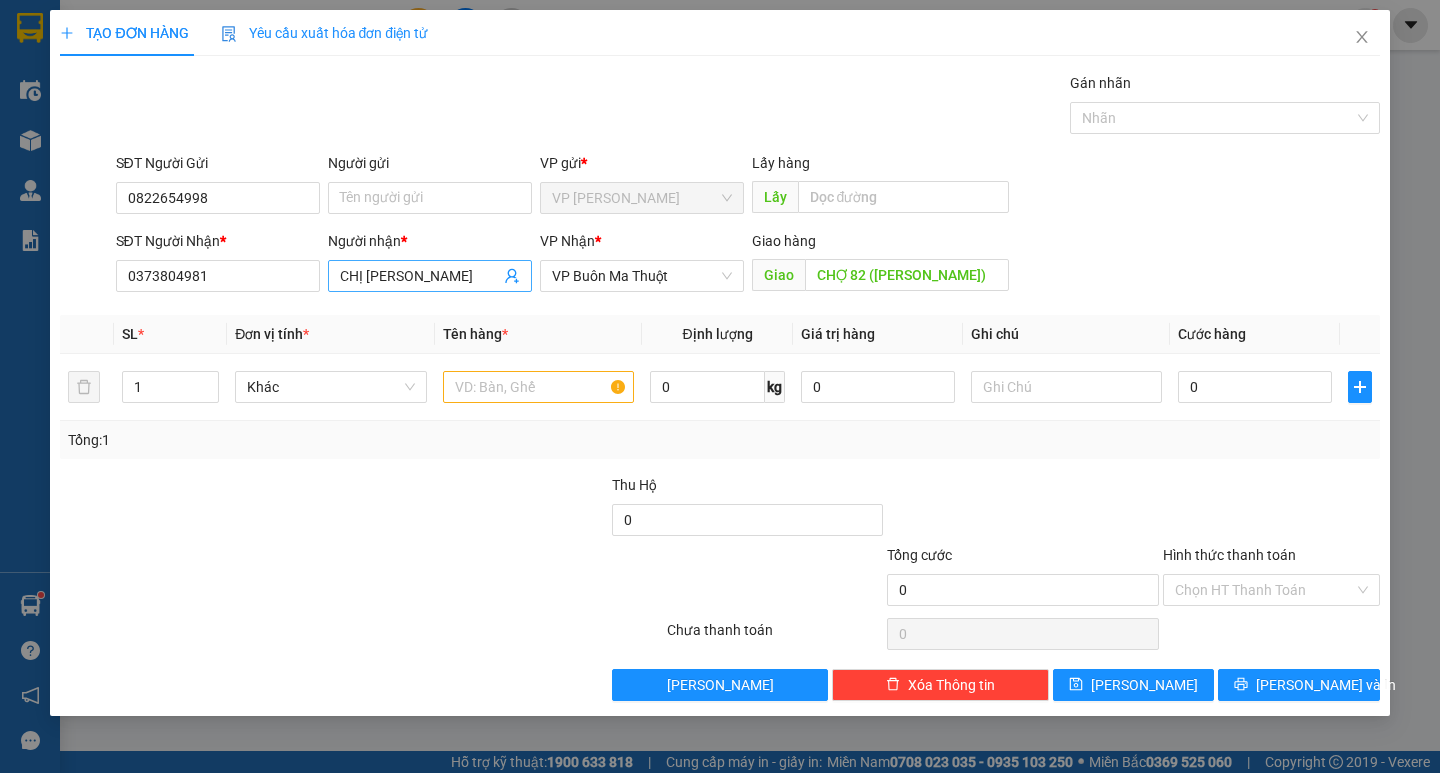 click on "CHỊ HÀ" at bounding box center (430, 276) 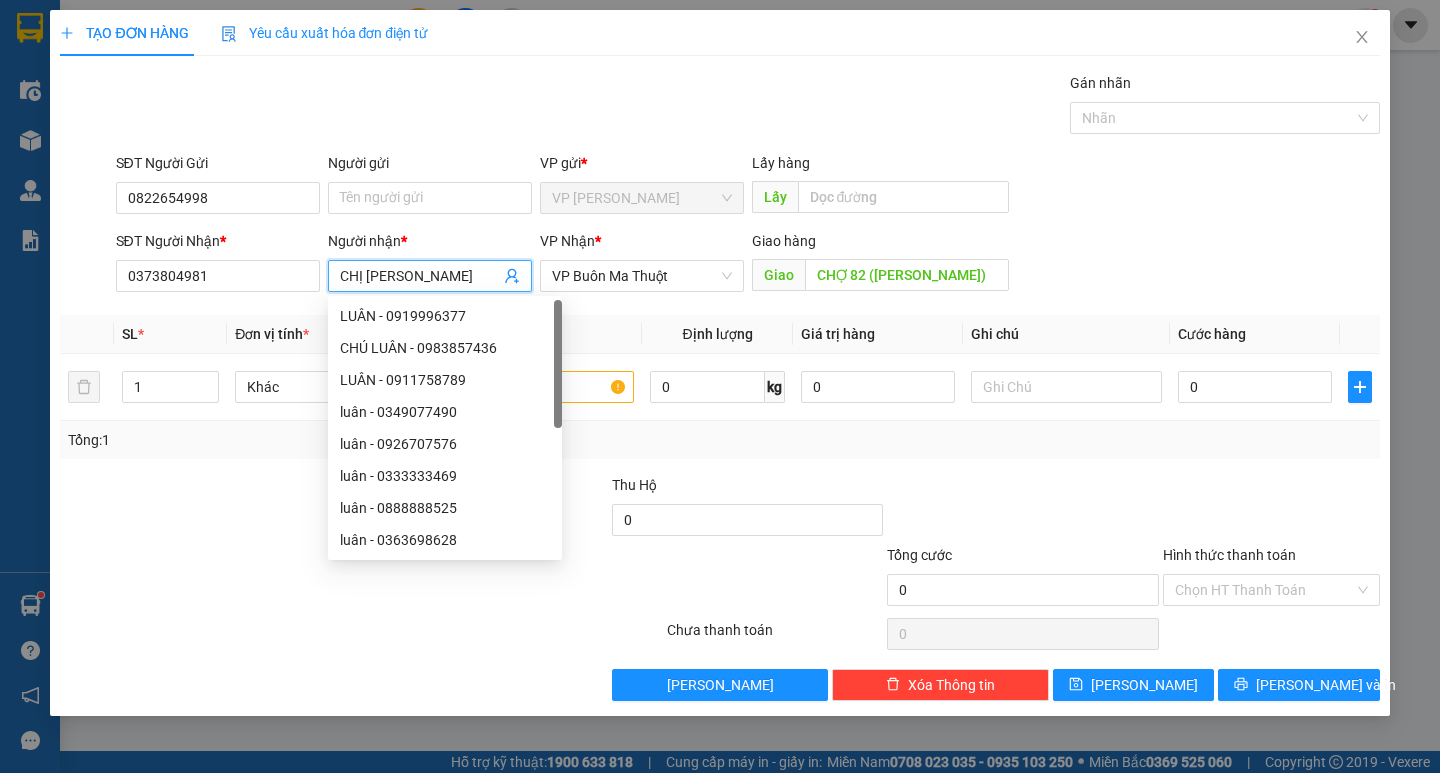 click on "CHỊ HÀ" at bounding box center (420, 276) 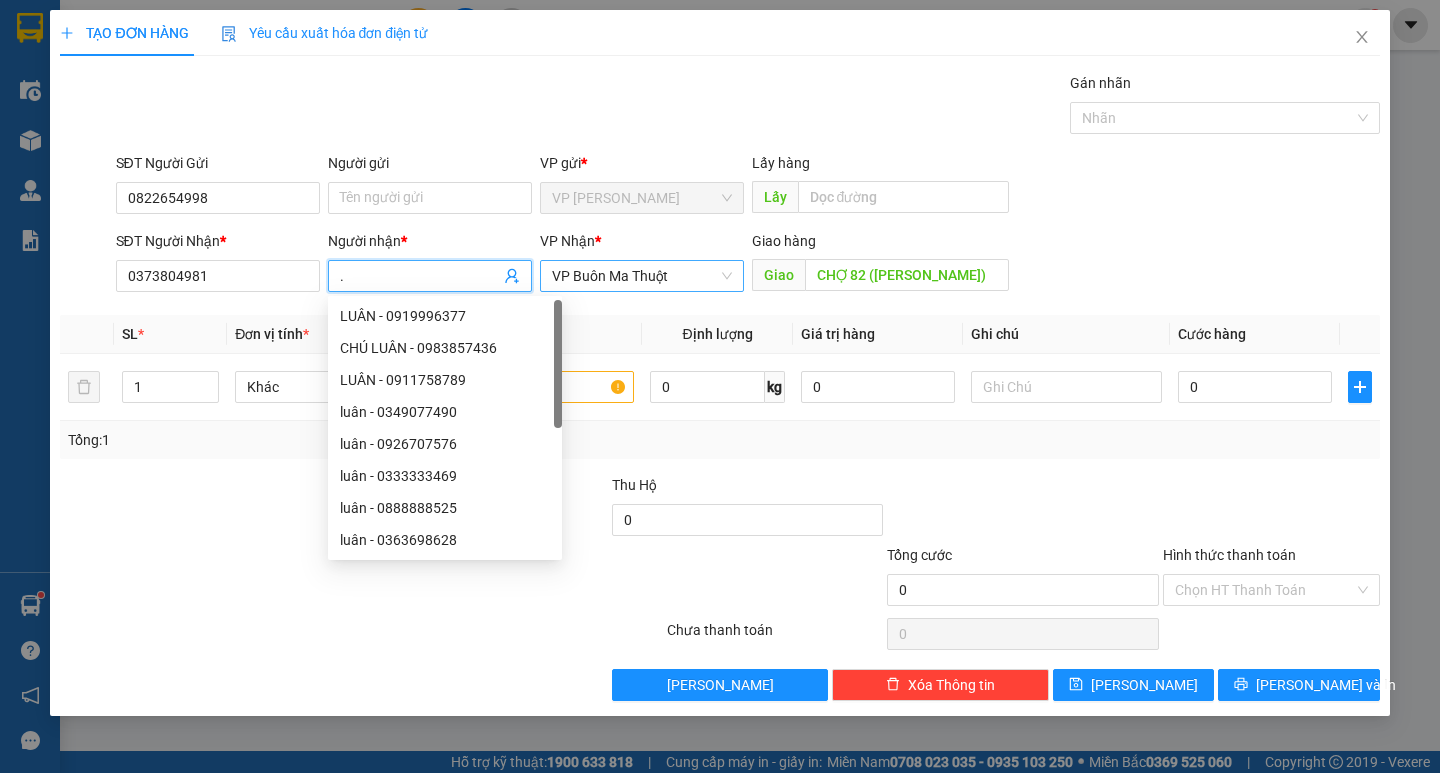 click on "VP Buôn Ma Thuột" at bounding box center (642, 276) 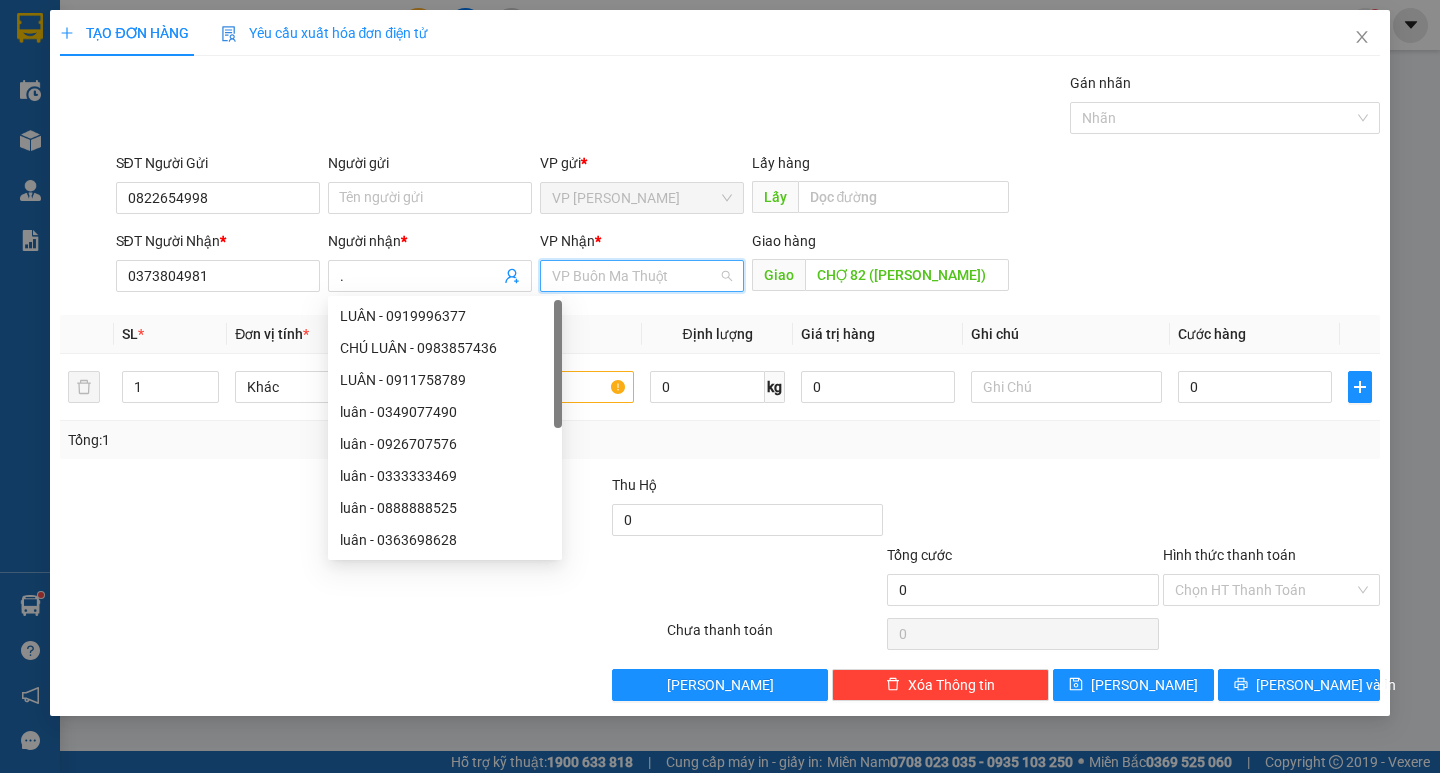 click on "VP Buôn Ma Thuột" at bounding box center (642, 276) 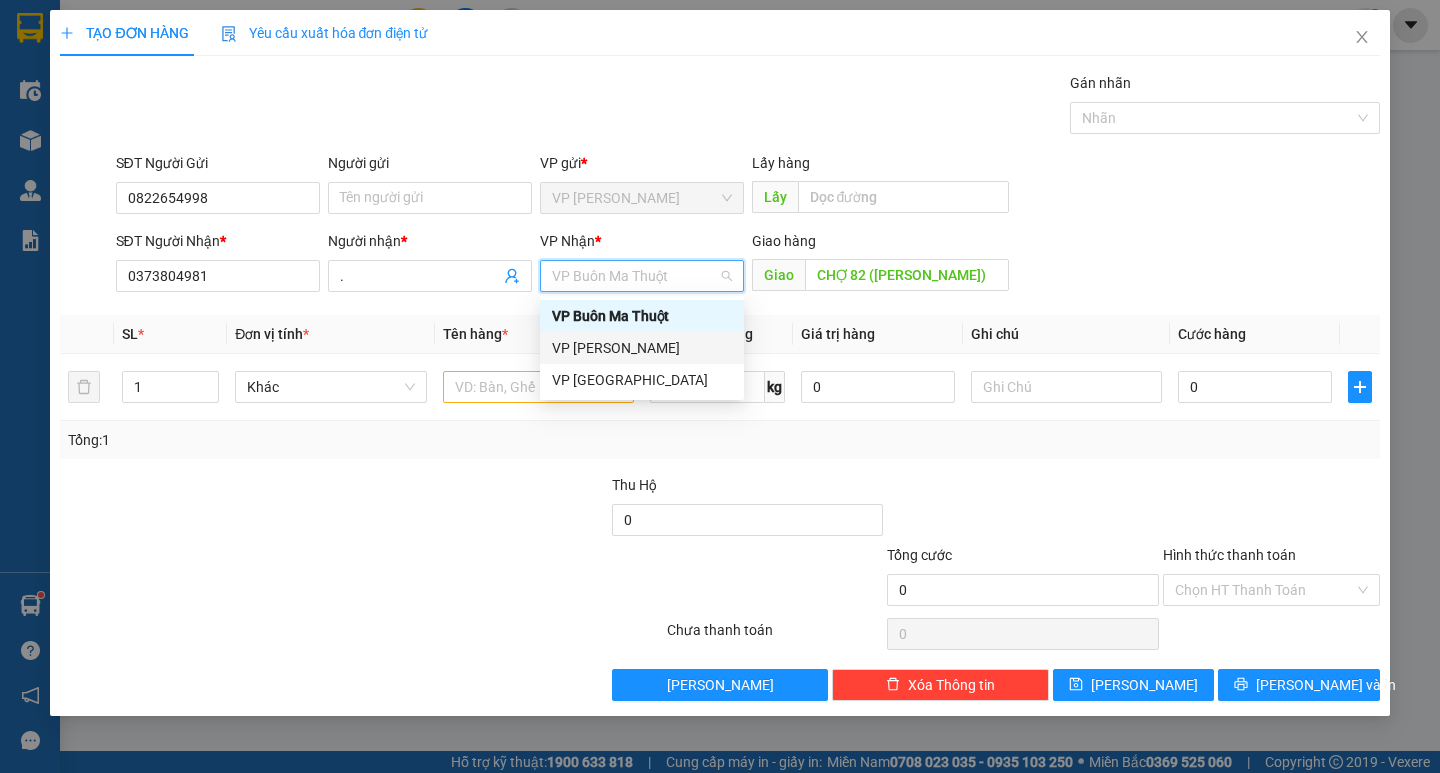 click on "VP [PERSON_NAME]" at bounding box center [642, 348] 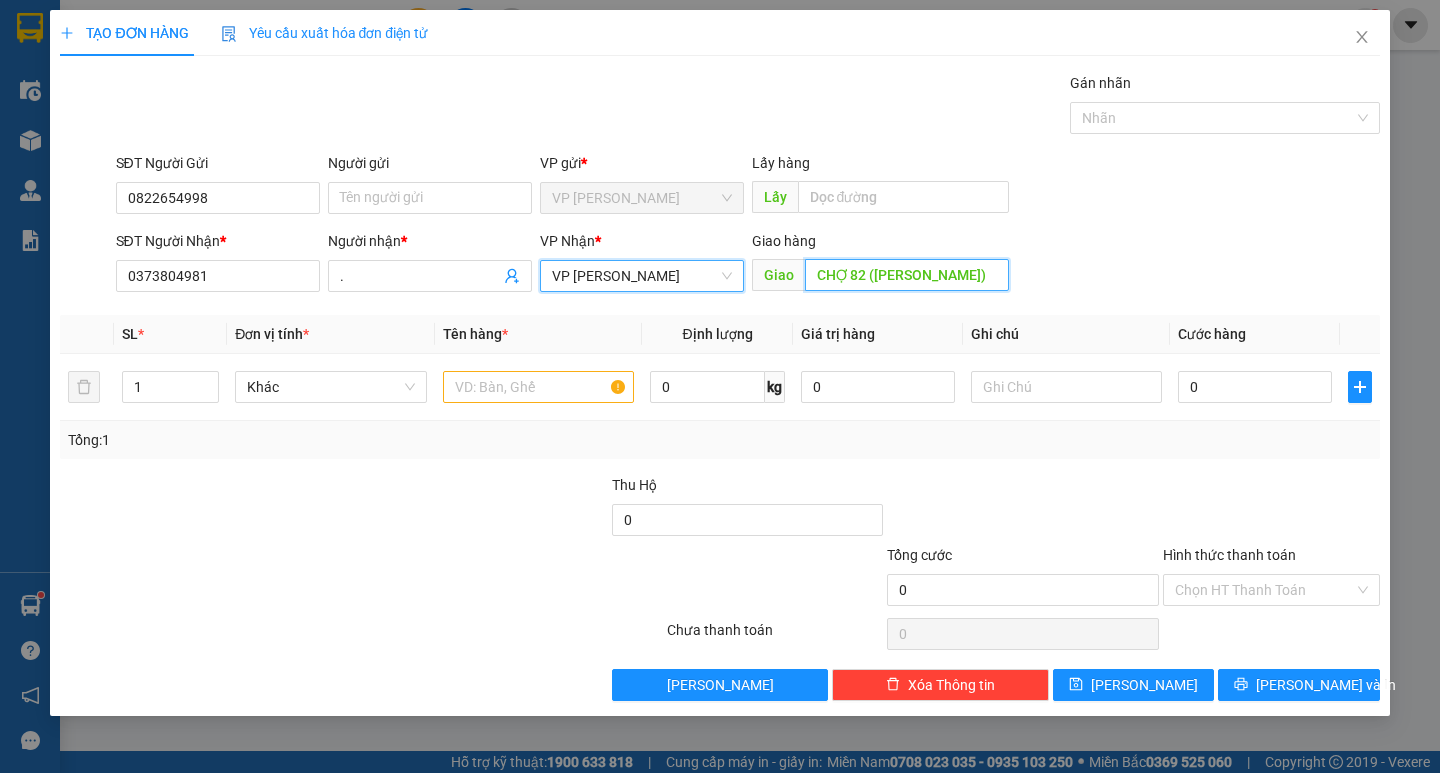 click on "CHỢ 82 (E.H LEO)" at bounding box center [907, 275] 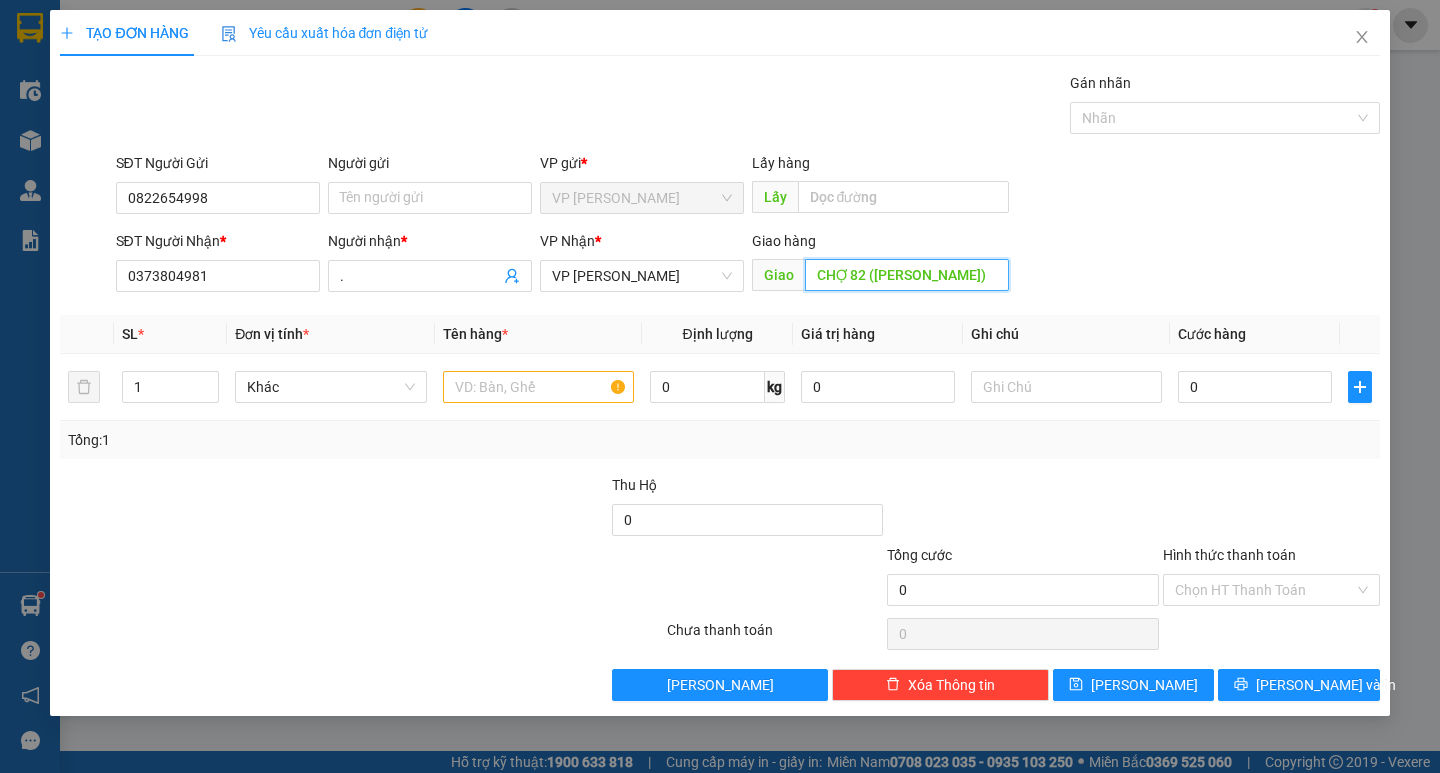 click on "CHỢ 82 (E.H LEO)" at bounding box center [907, 275] 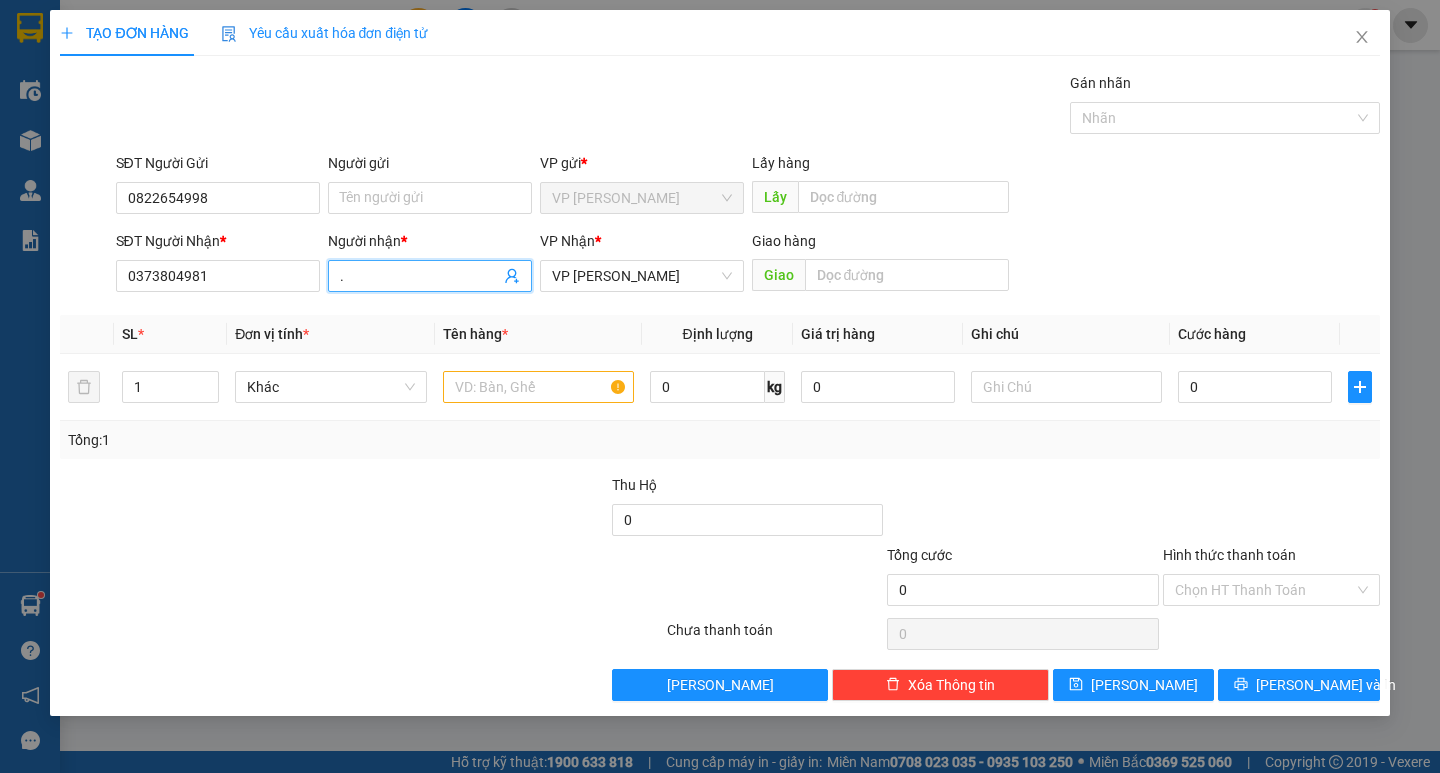 click on "." at bounding box center [420, 276] 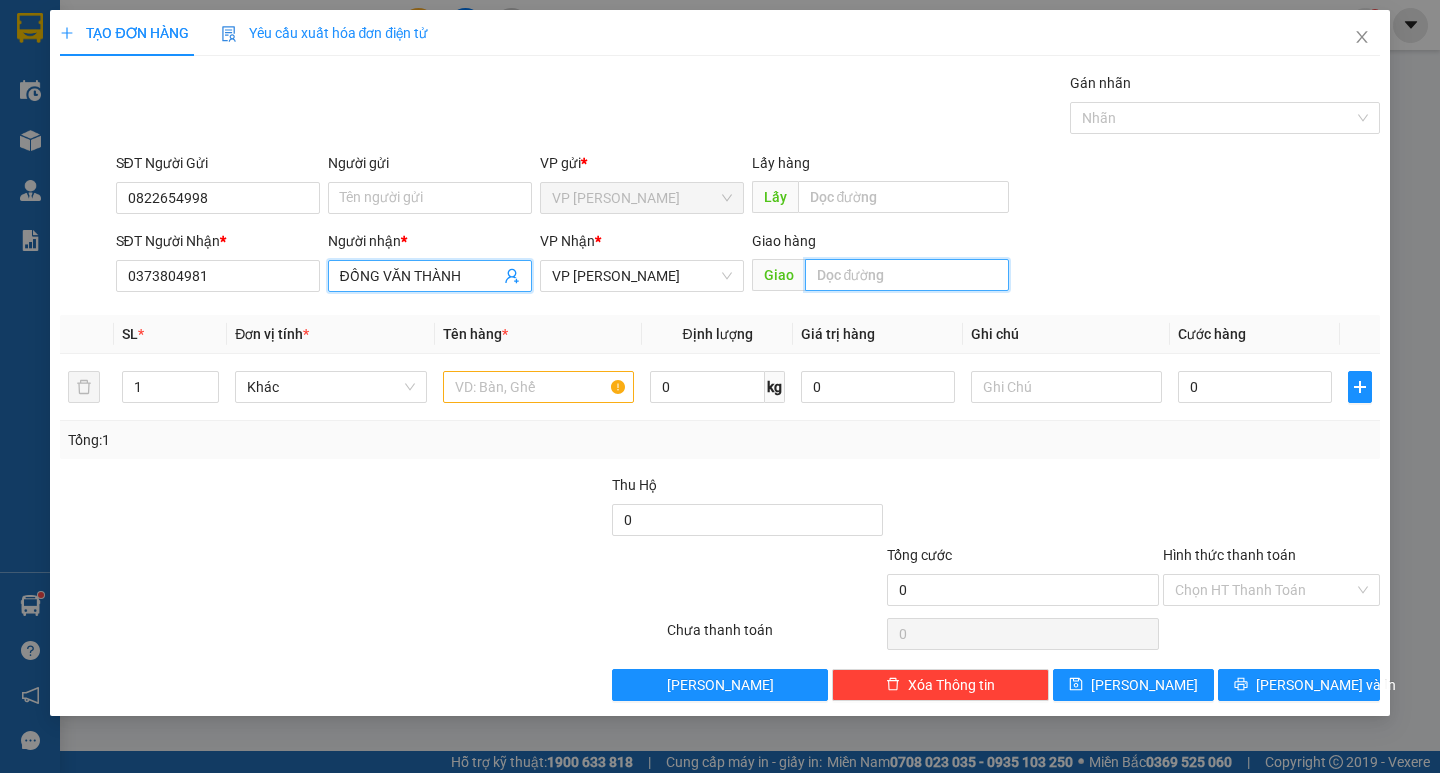 click at bounding box center [907, 275] 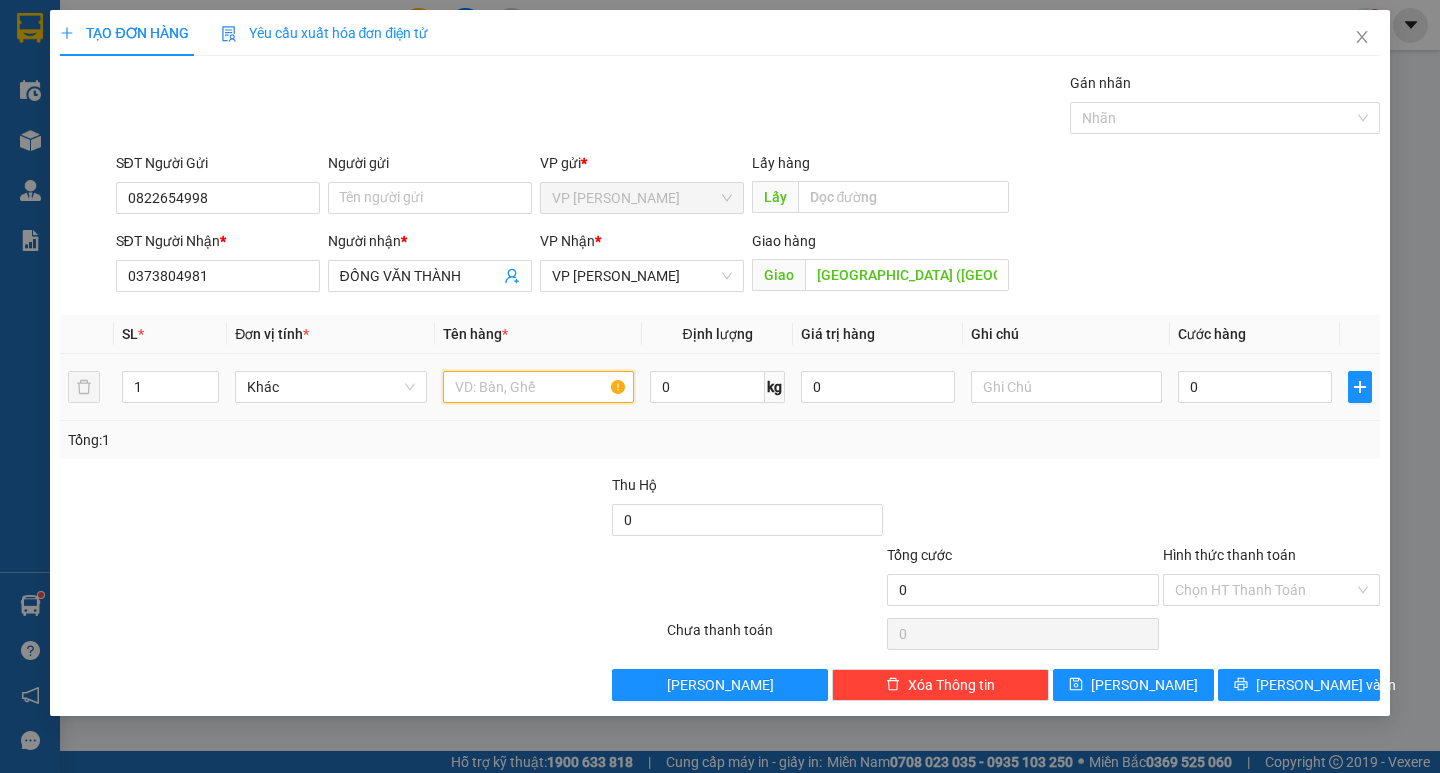click at bounding box center (538, 387) 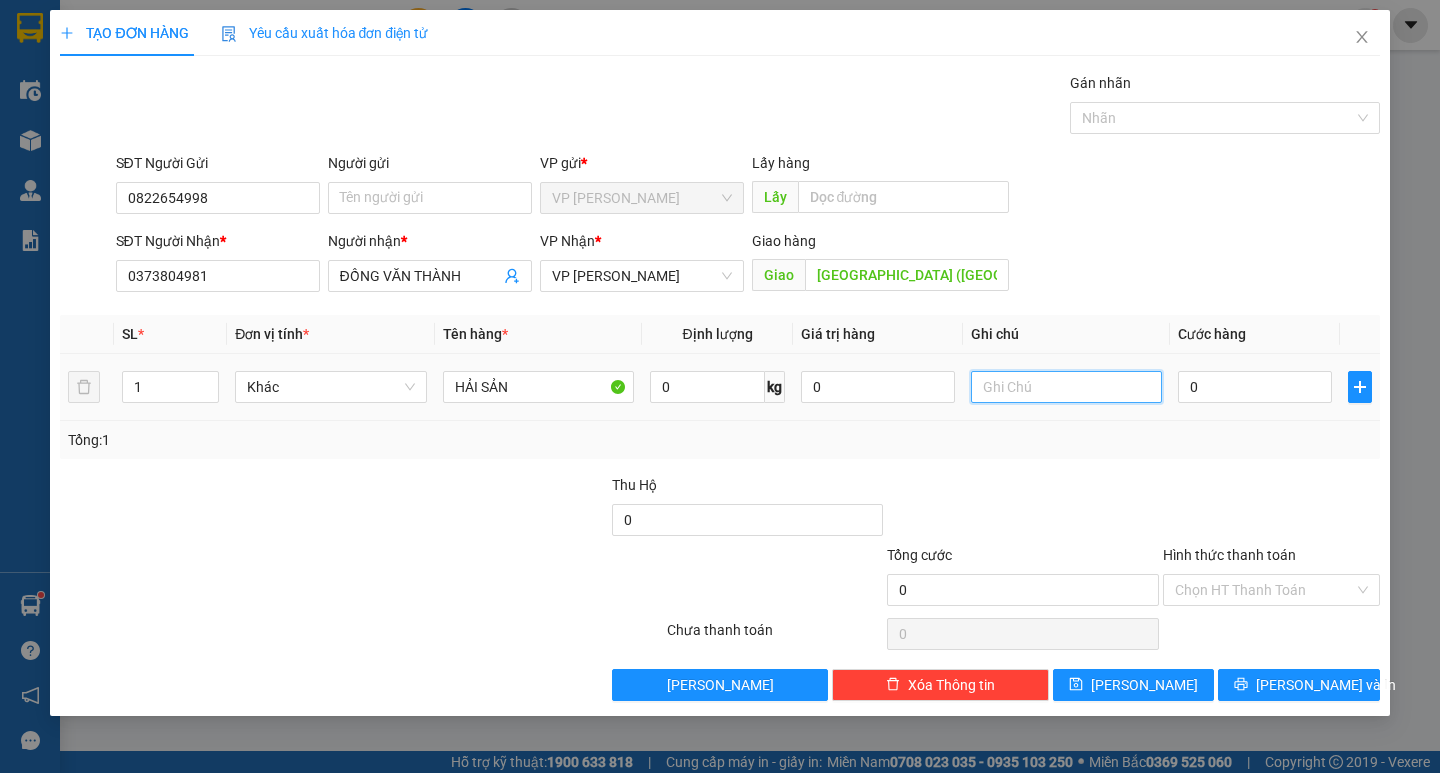 click at bounding box center [1066, 387] 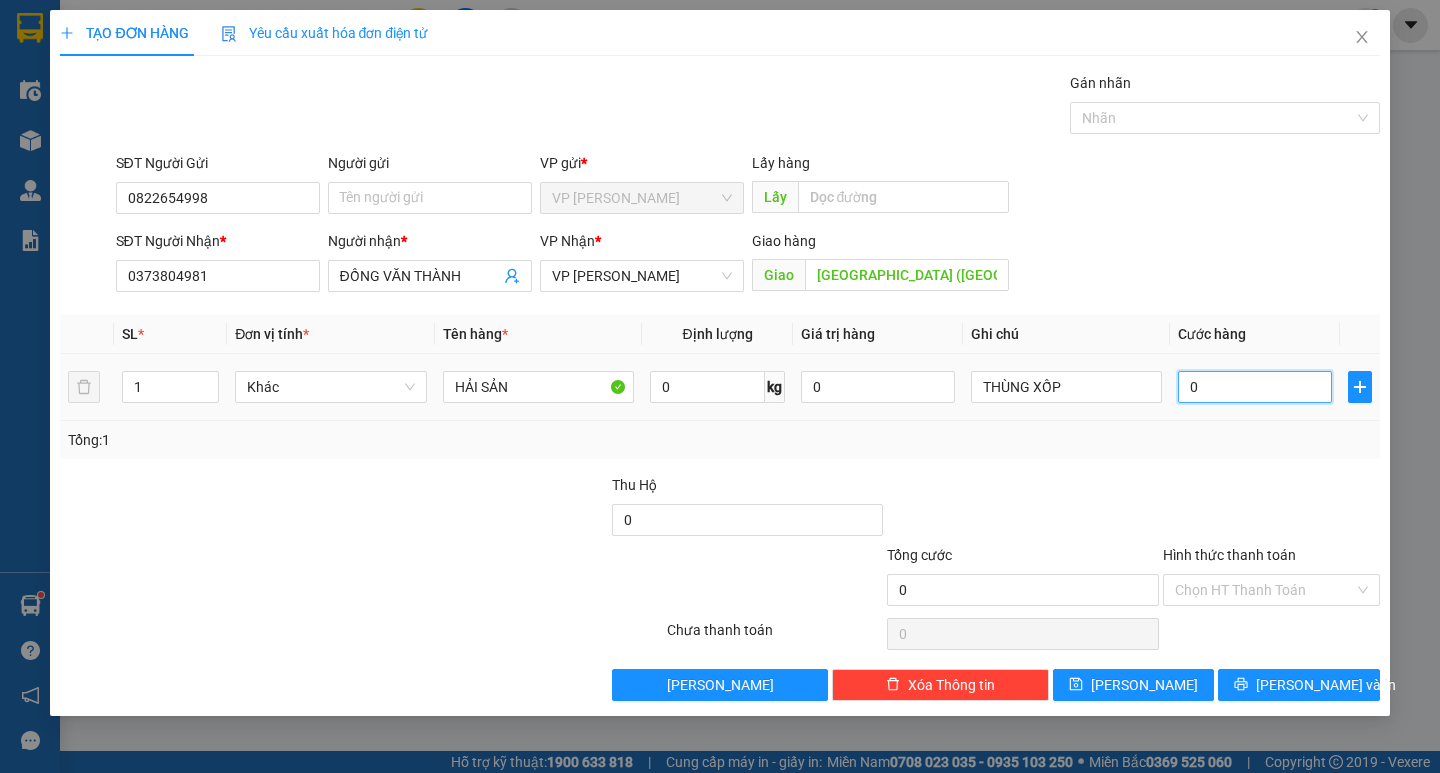 click on "0" at bounding box center [1255, 387] 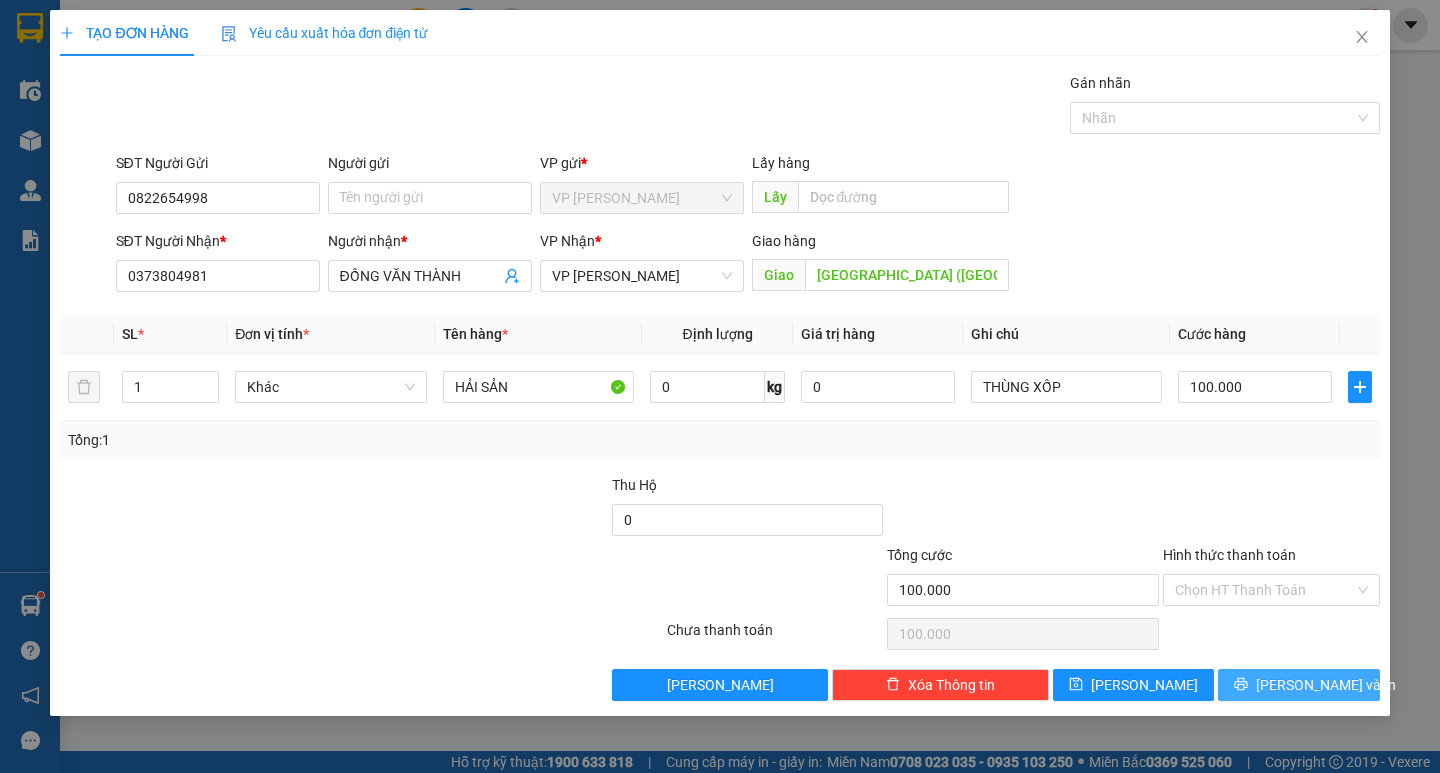click on "[PERSON_NAME] và In" at bounding box center [1298, 685] 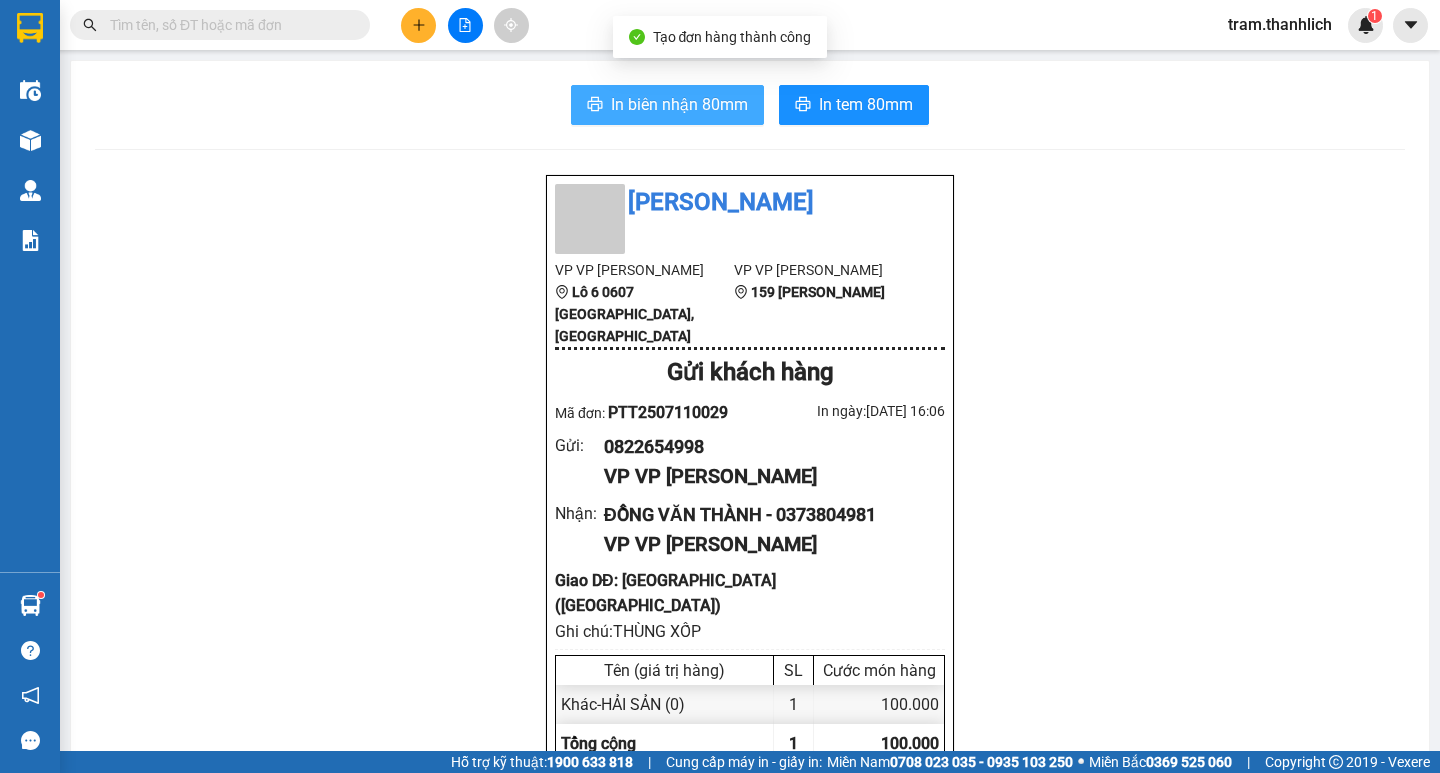 click on "In biên nhận 80mm" at bounding box center (679, 104) 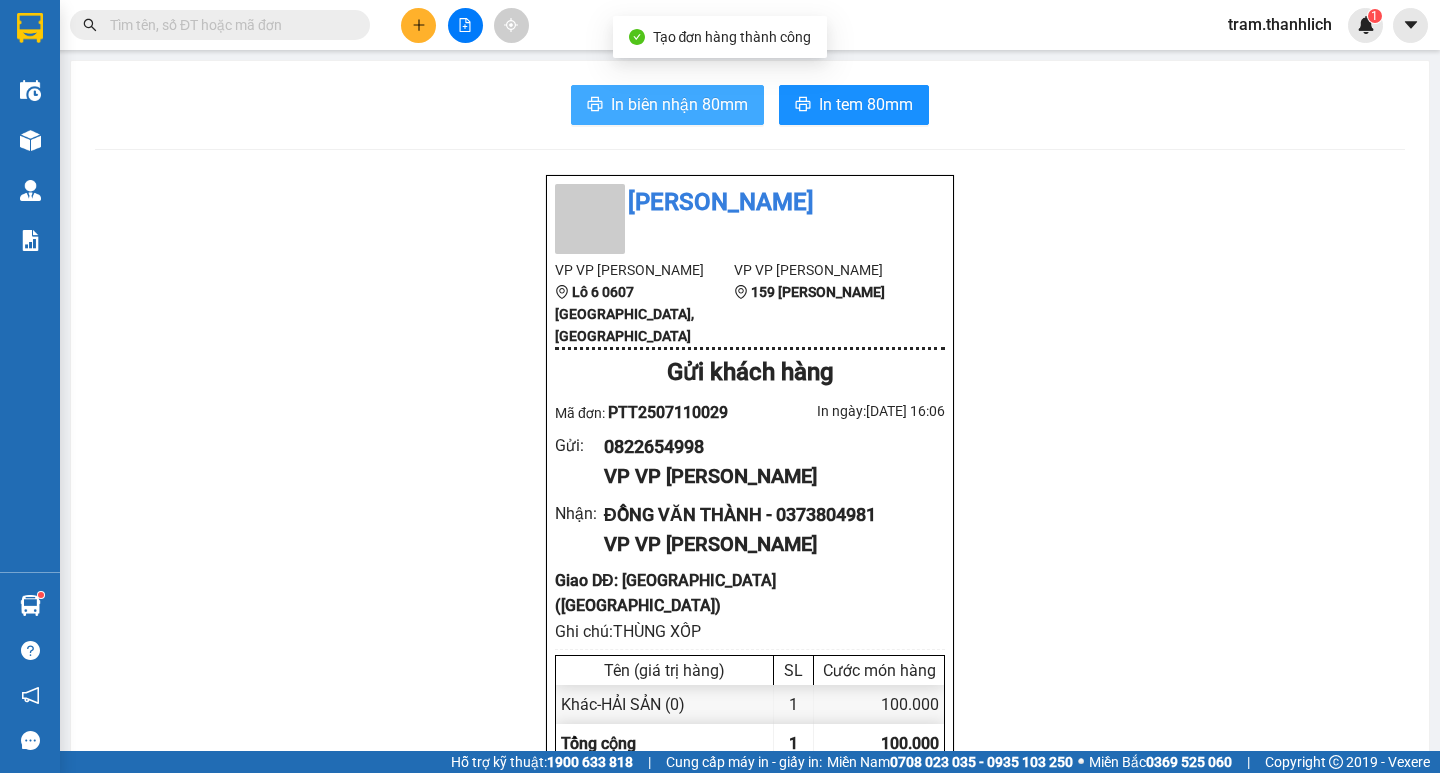 scroll, scrollTop: 0, scrollLeft: 0, axis: both 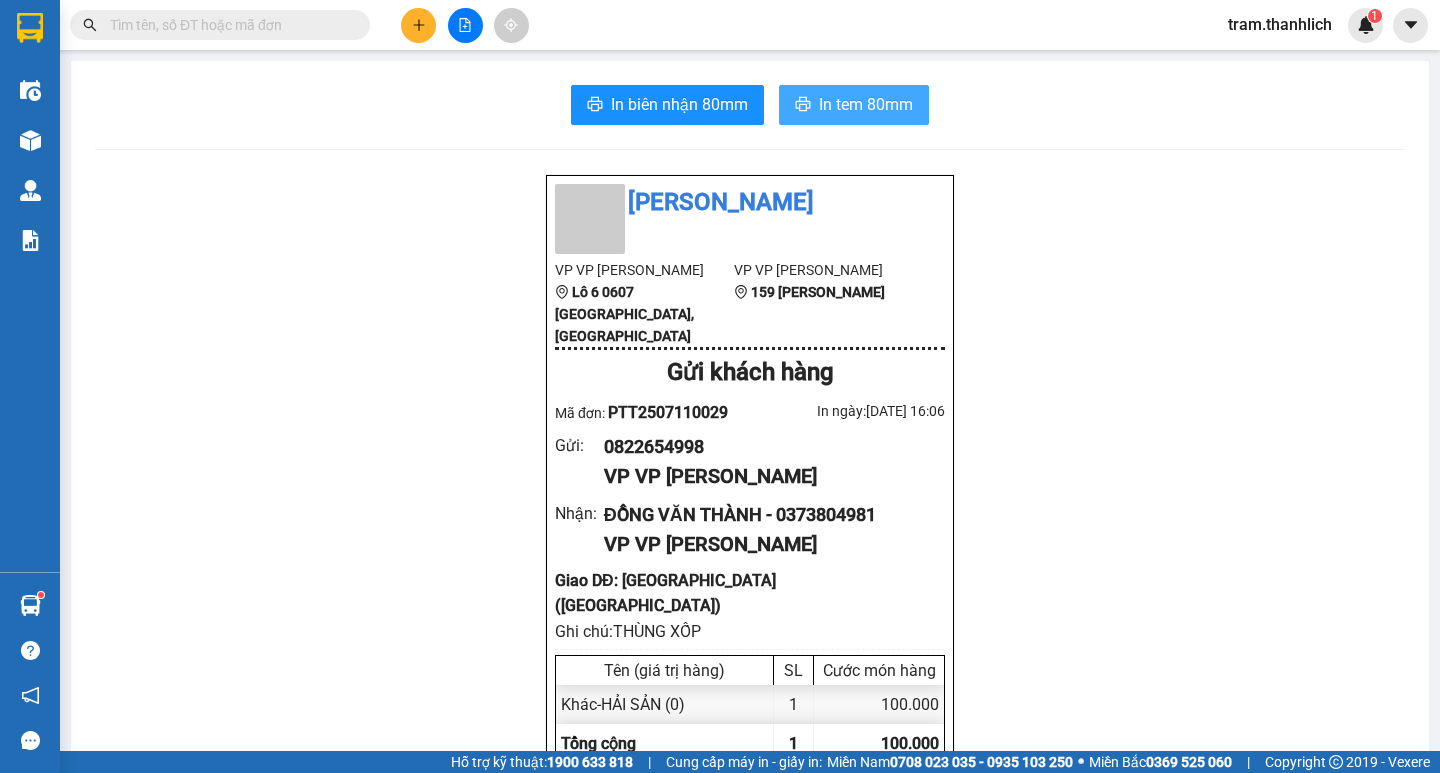 click on "In tem 80mm" at bounding box center [854, 105] 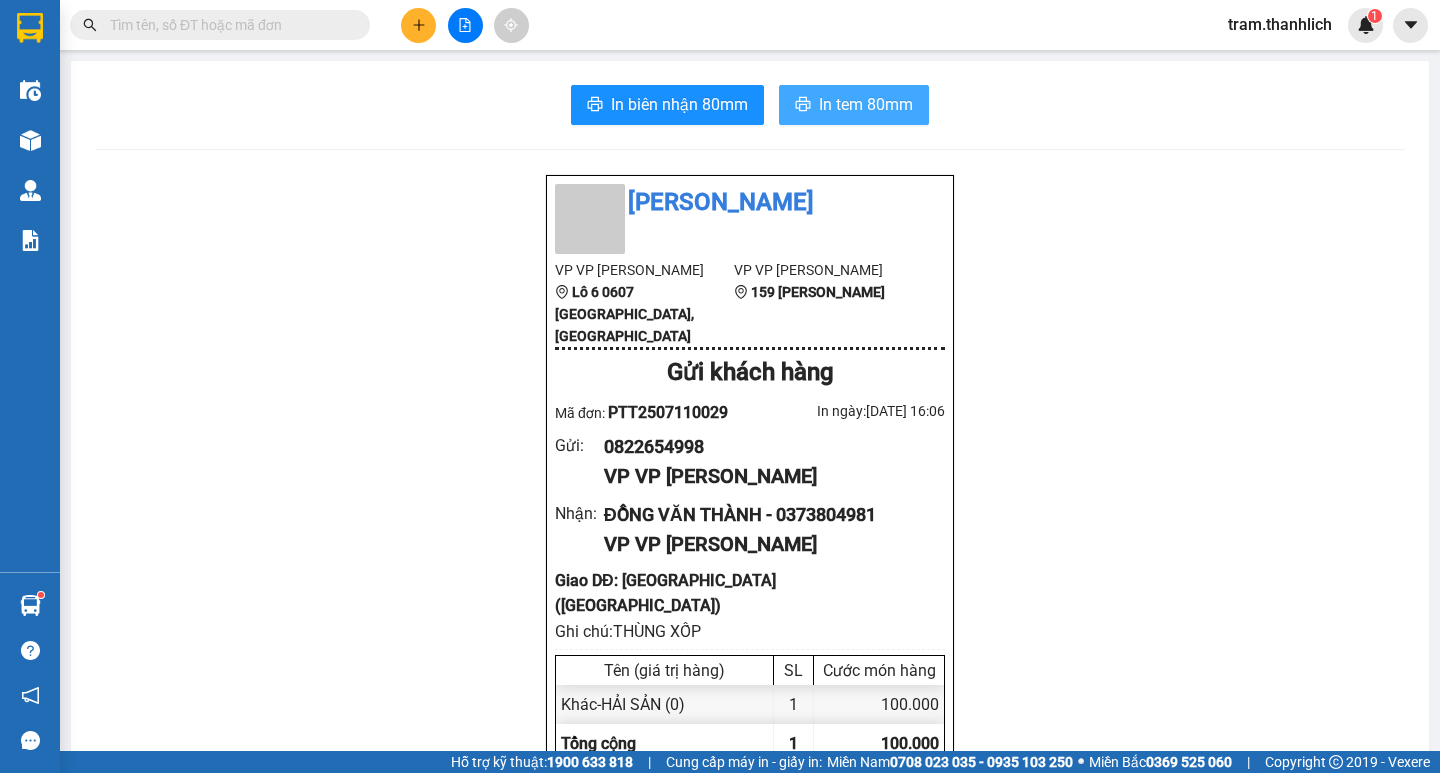 scroll, scrollTop: 0, scrollLeft: 0, axis: both 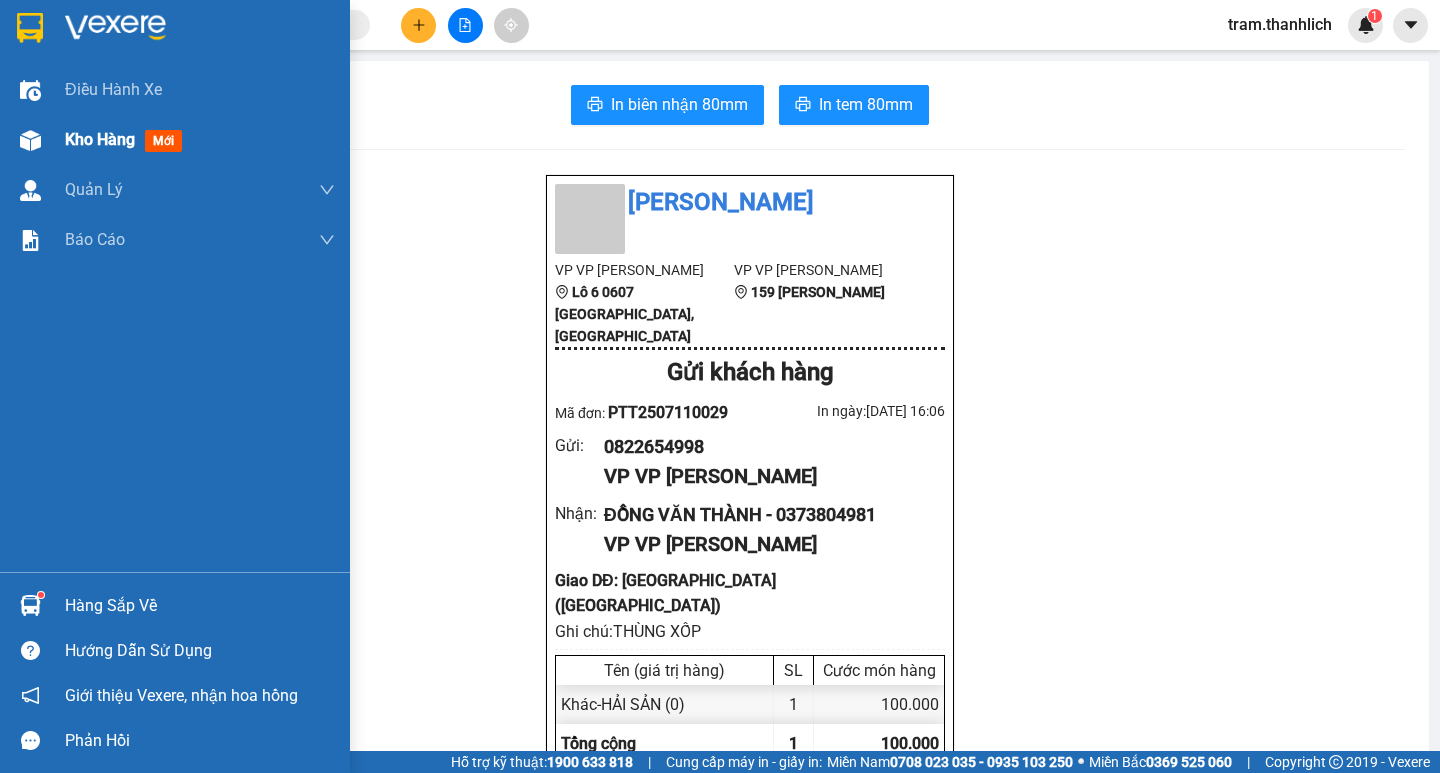 click on "Kho hàng mới" at bounding box center (175, 140) 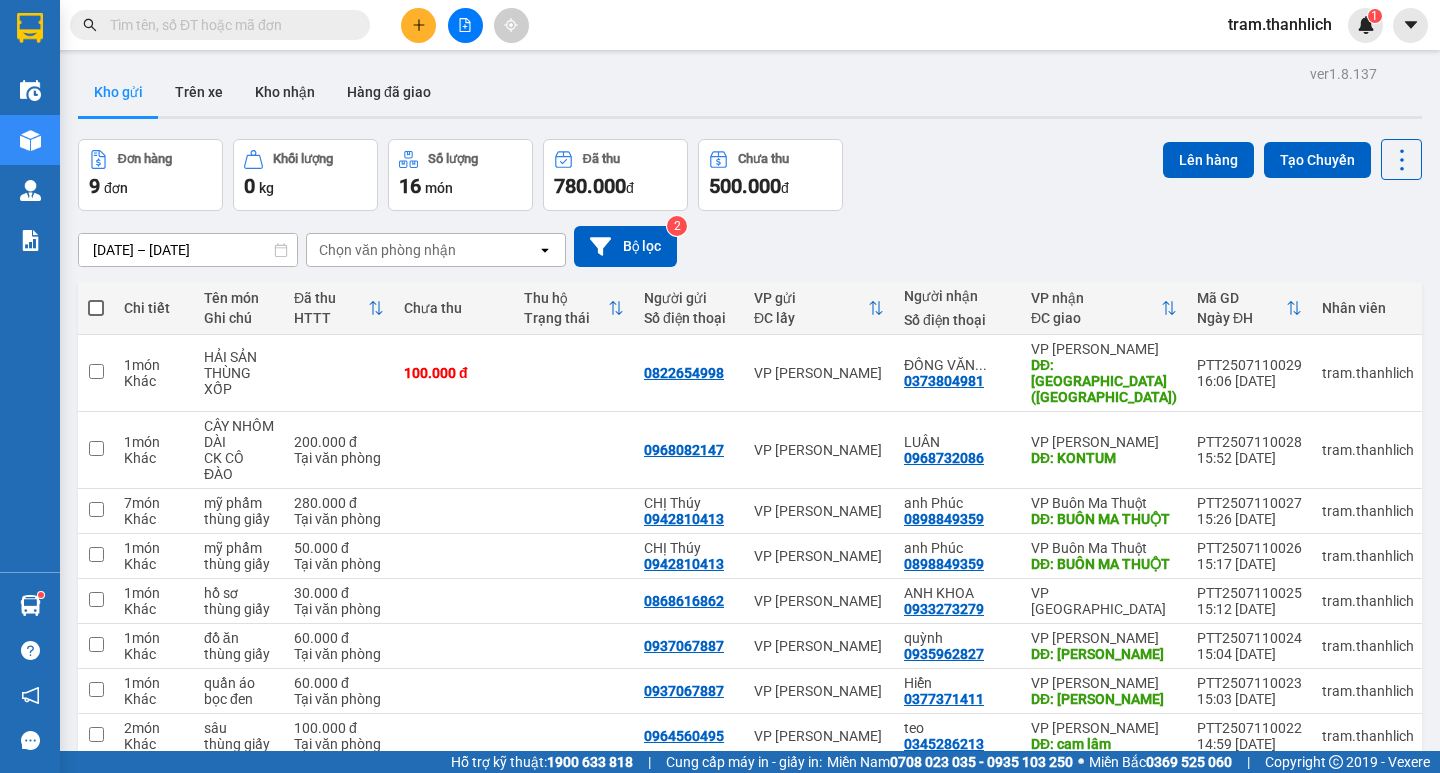 click at bounding box center (418, 25) 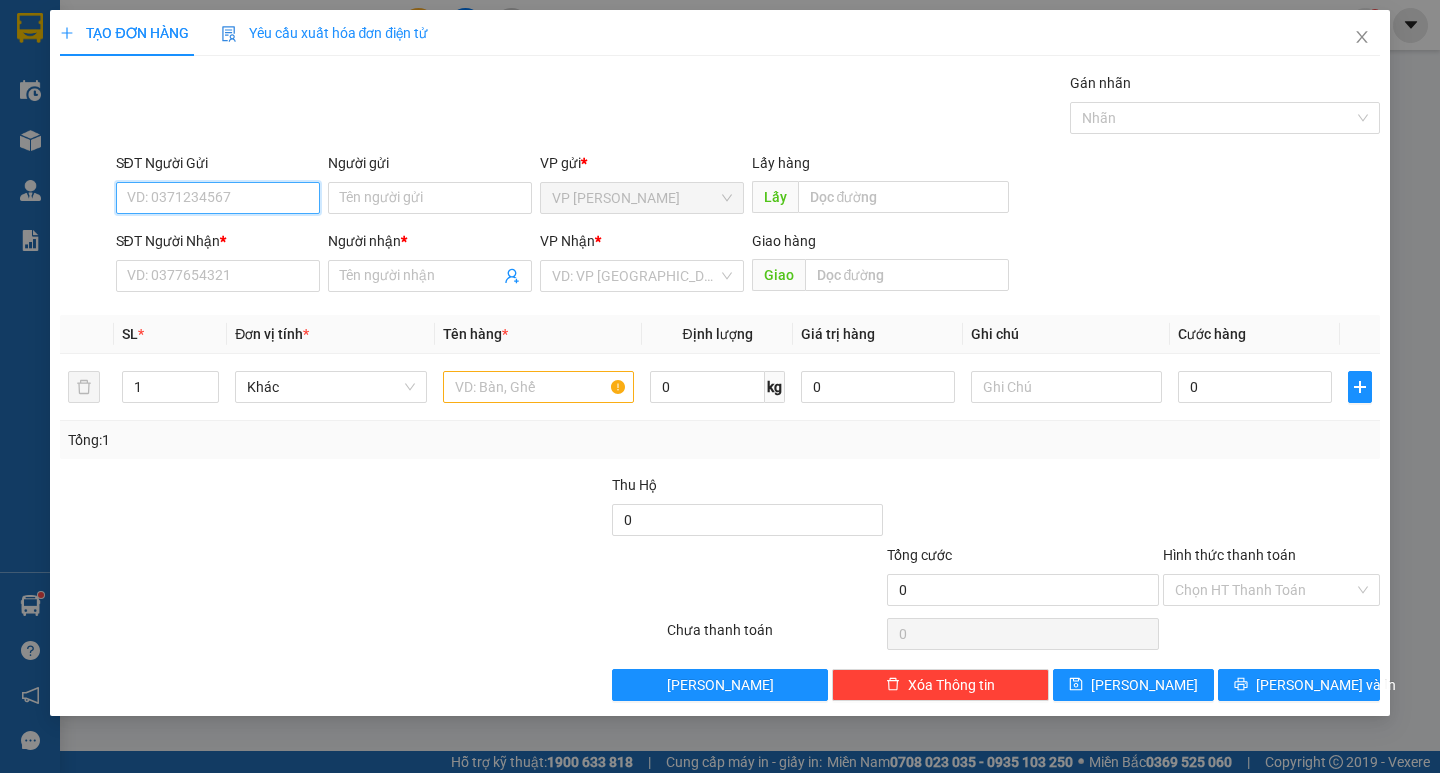 click on "SĐT Người Gửi" at bounding box center (218, 198) 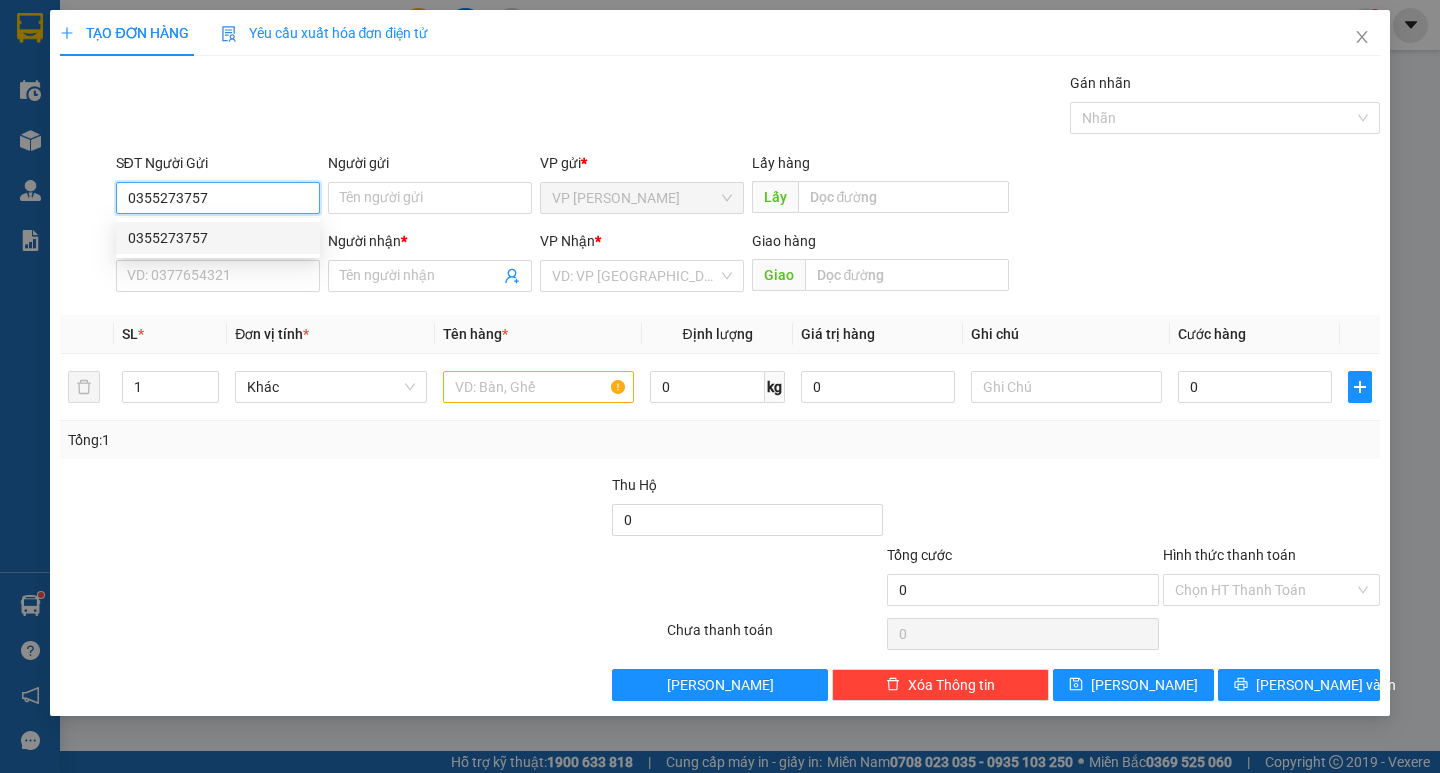 click on "0355273757" at bounding box center (218, 238) 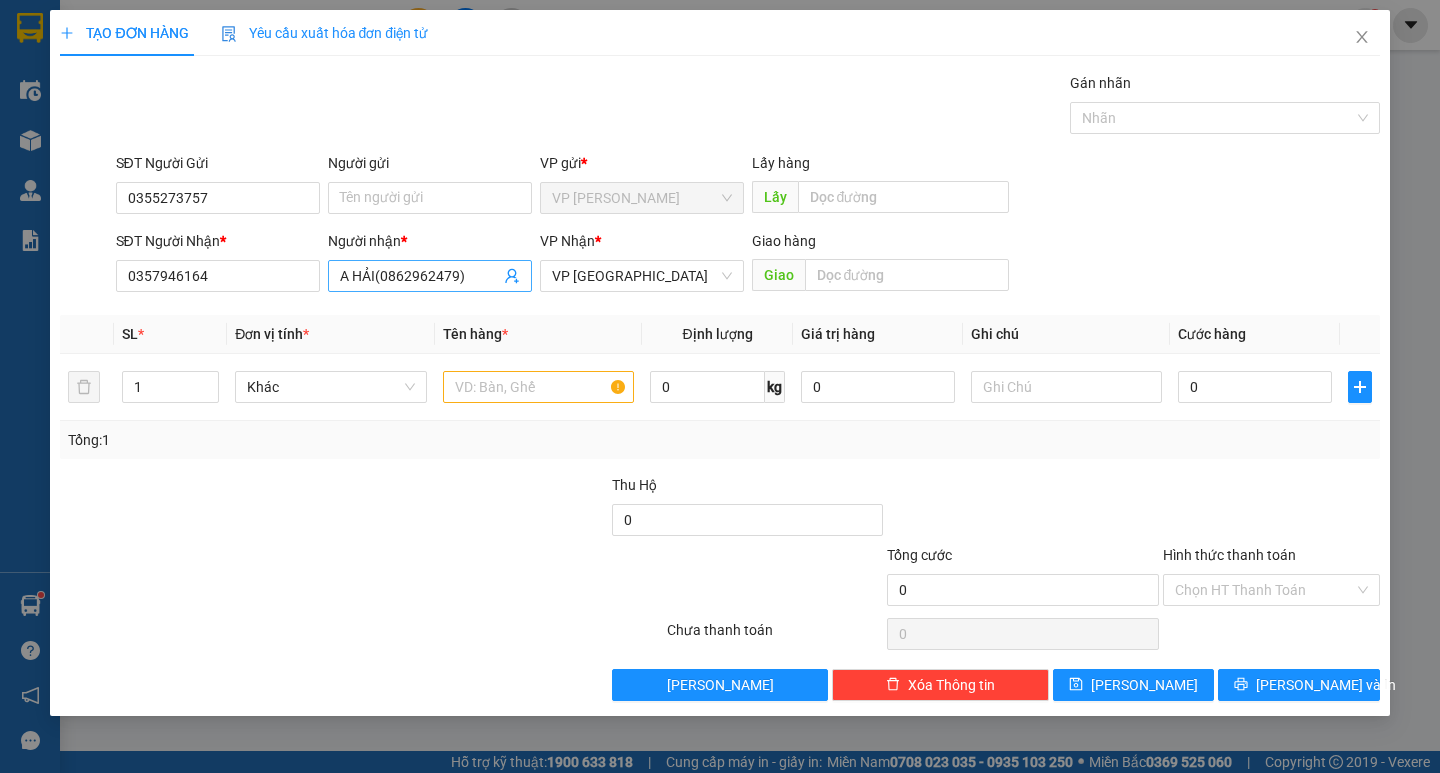 click on "A HẢI(0862962479)" at bounding box center [420, 276] 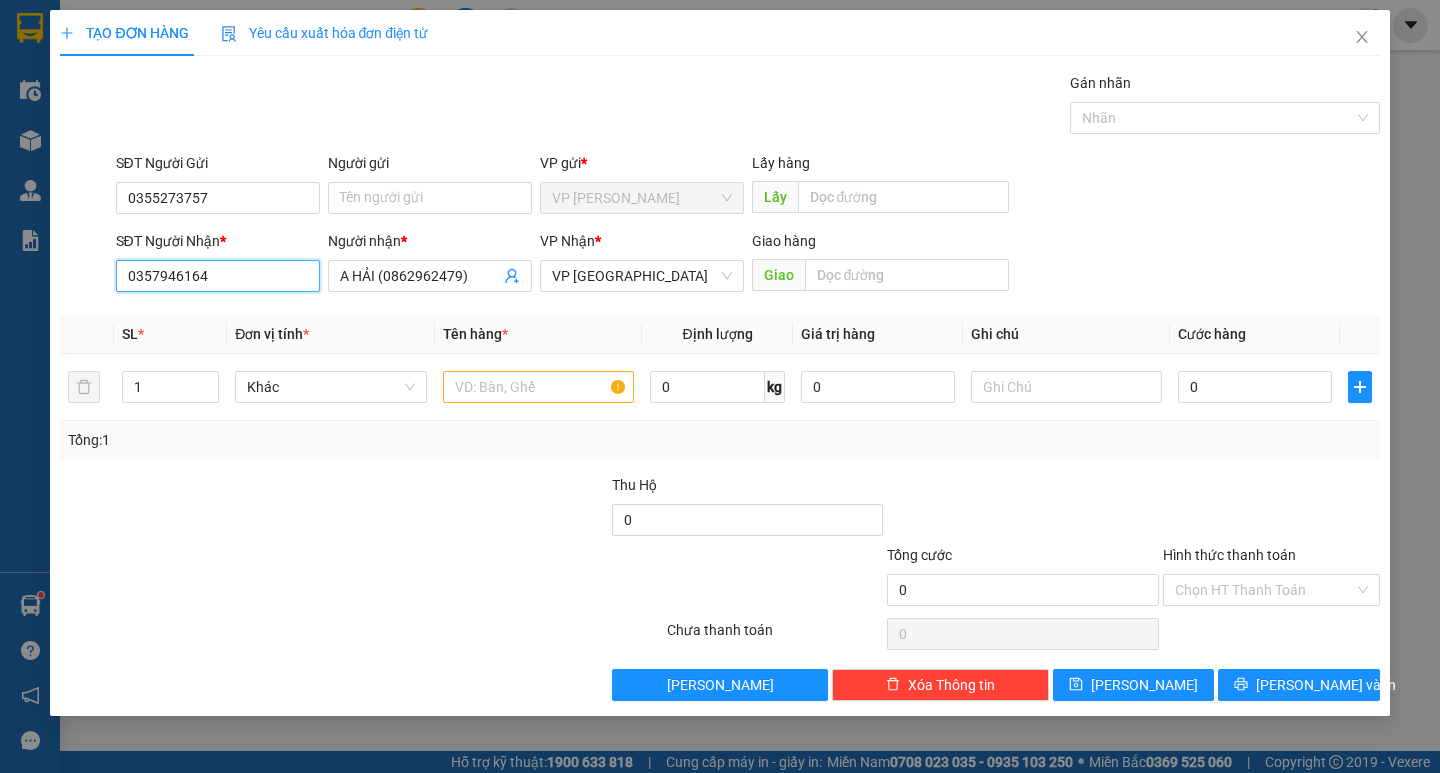 click on "0357946164" at bounding box center (218, 276) 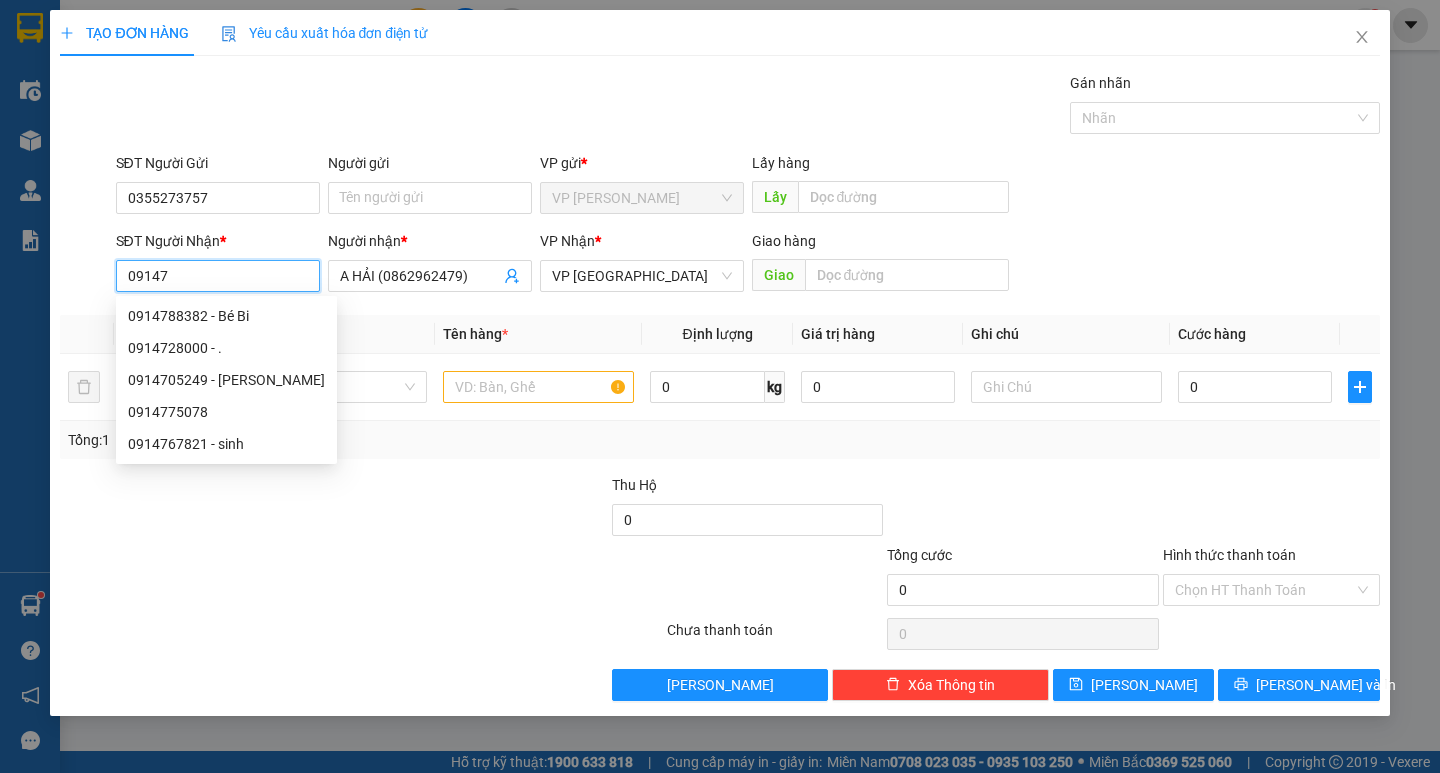 click on "09147" at bounding box center (218, 276) 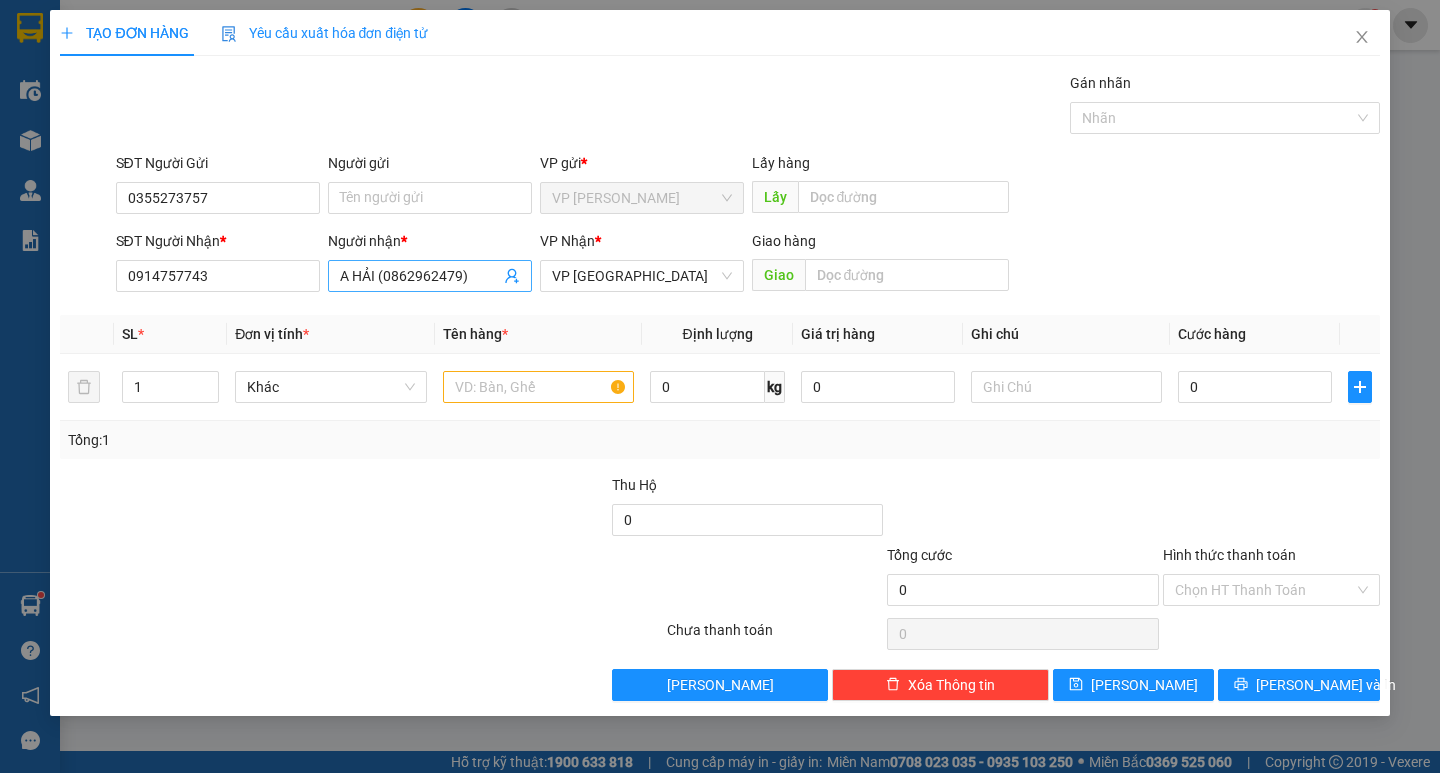 click 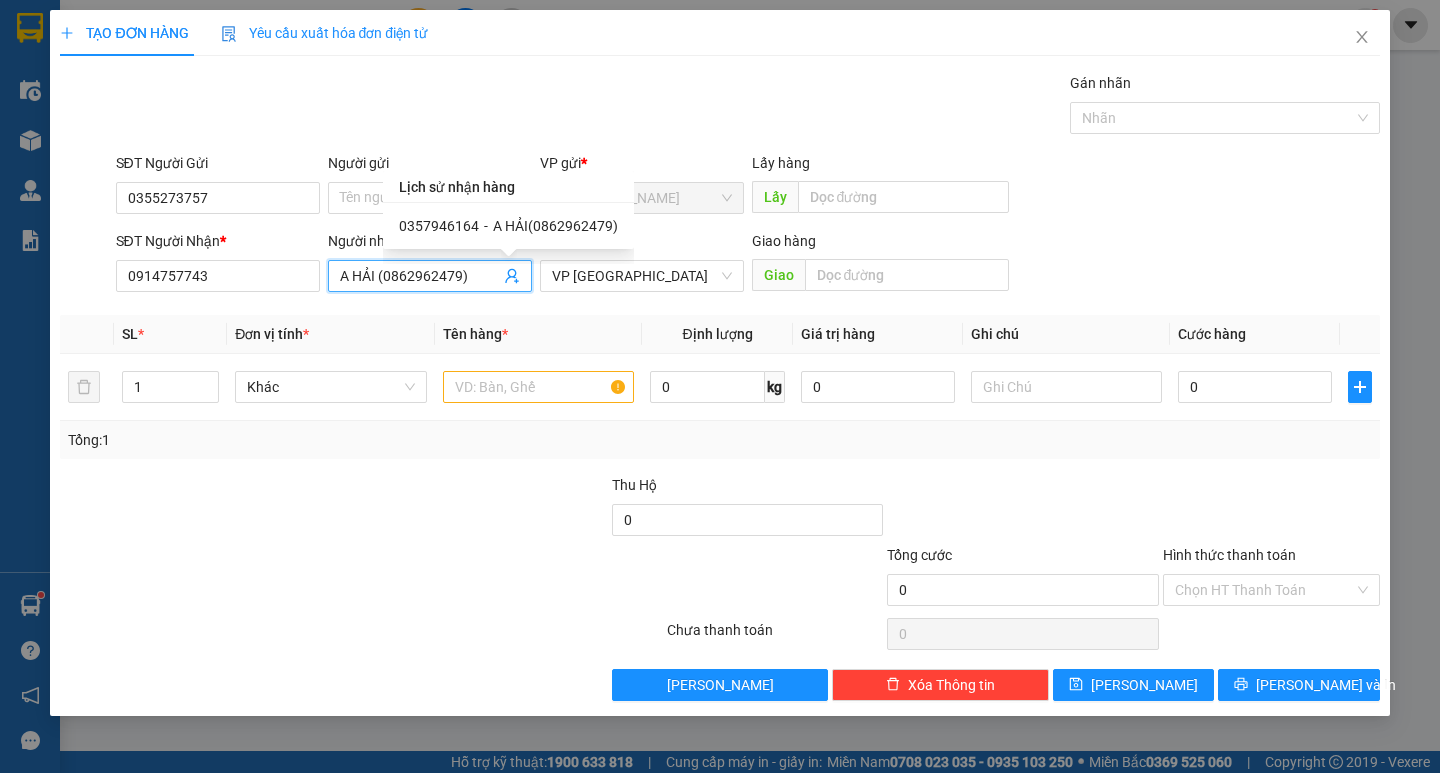 click on "A HẢI (0862962479)" at bounding box center (420, 276) 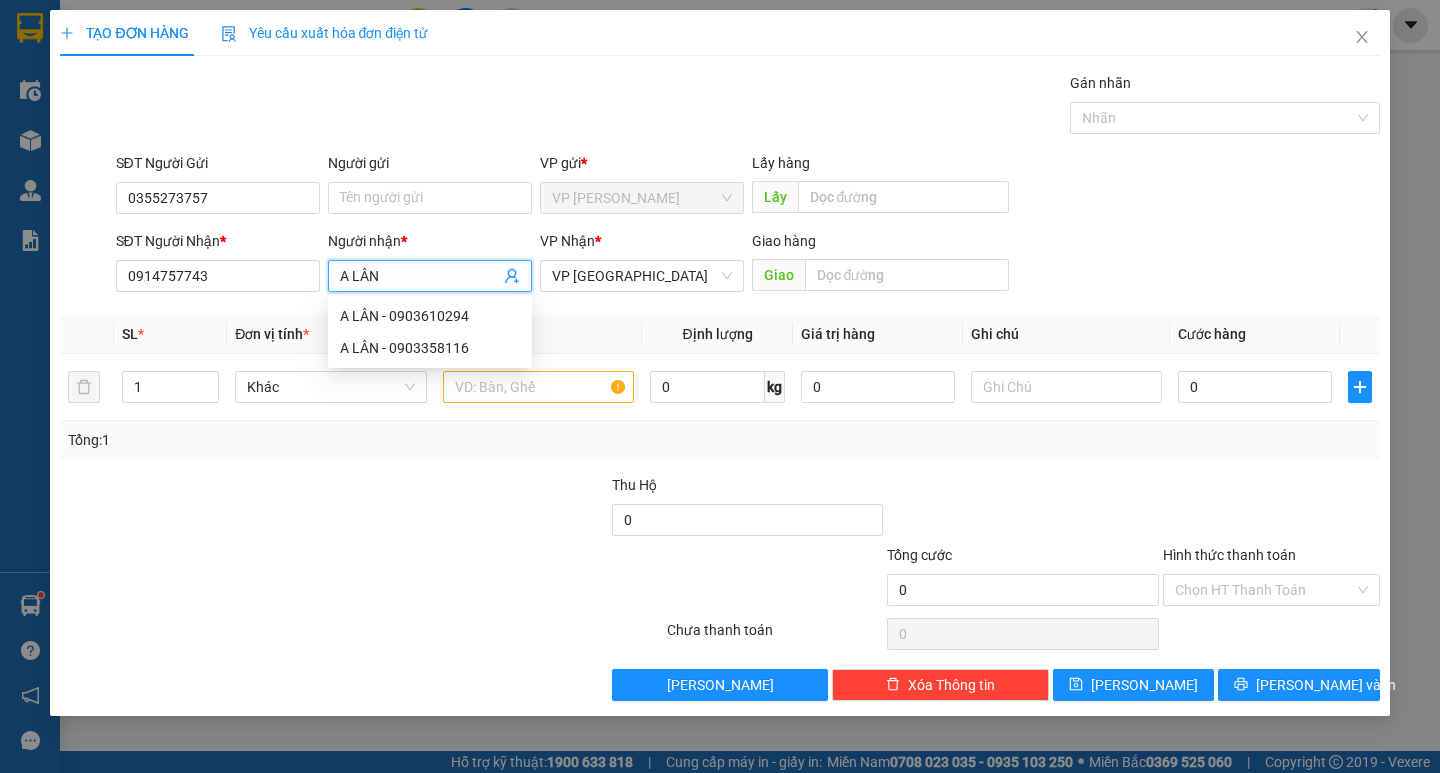 click on "SĐT Người Nhận  * 0914757743 Người nhận  * A LÂN VP Nhận  * VP Đà Lạt Giao hàng Giao" at bounding box center (748, 265) 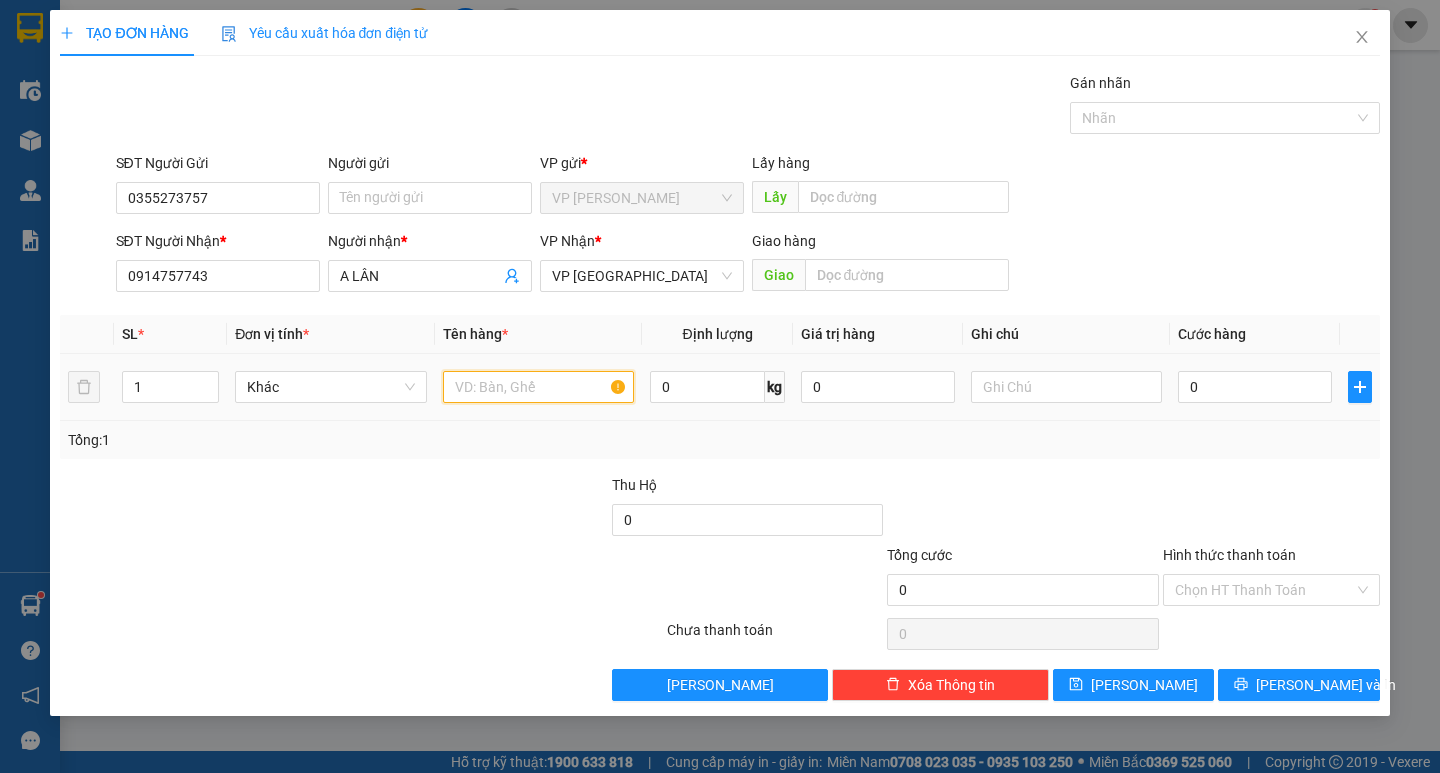 click at bounding box center [538, 387] 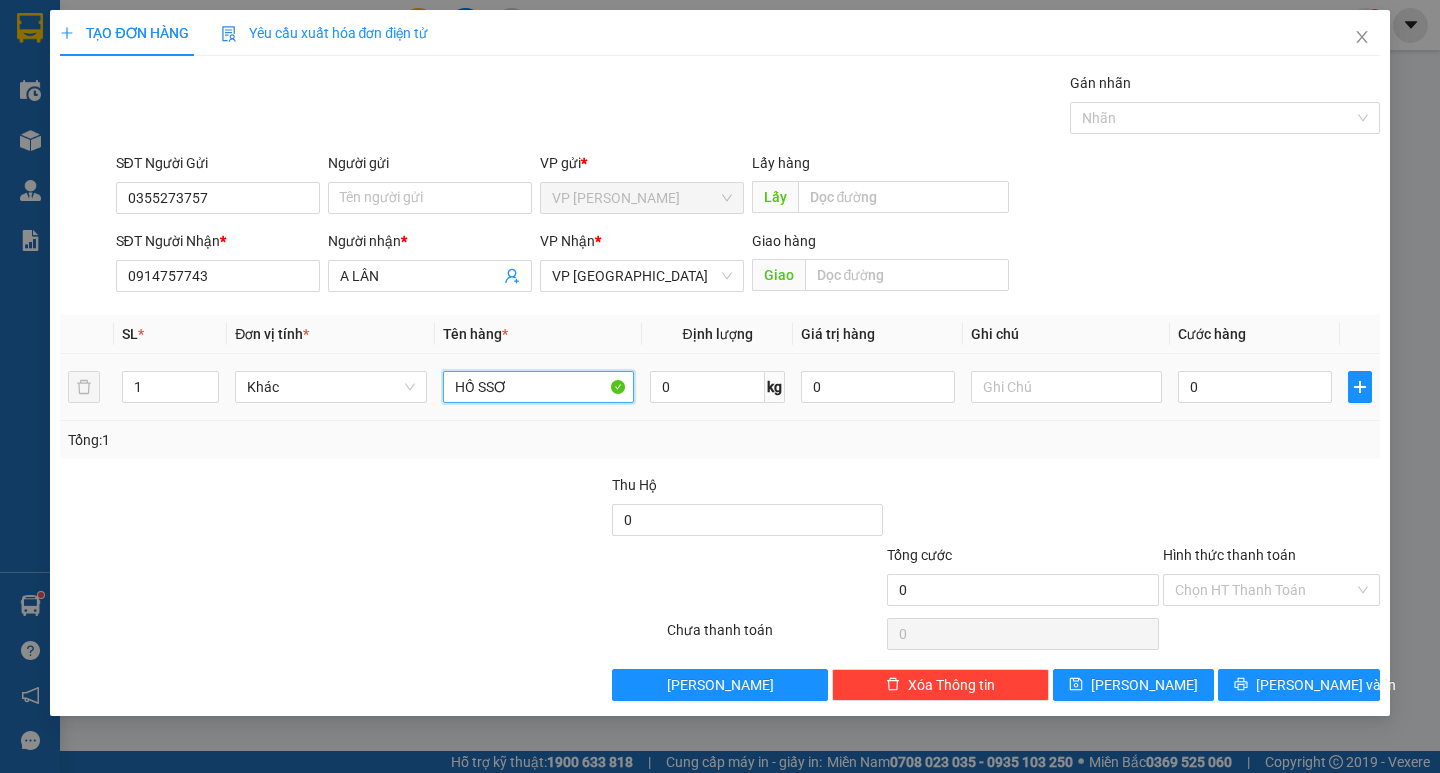 click on "HỒ SSƠ" at bounding box center (538, 387) 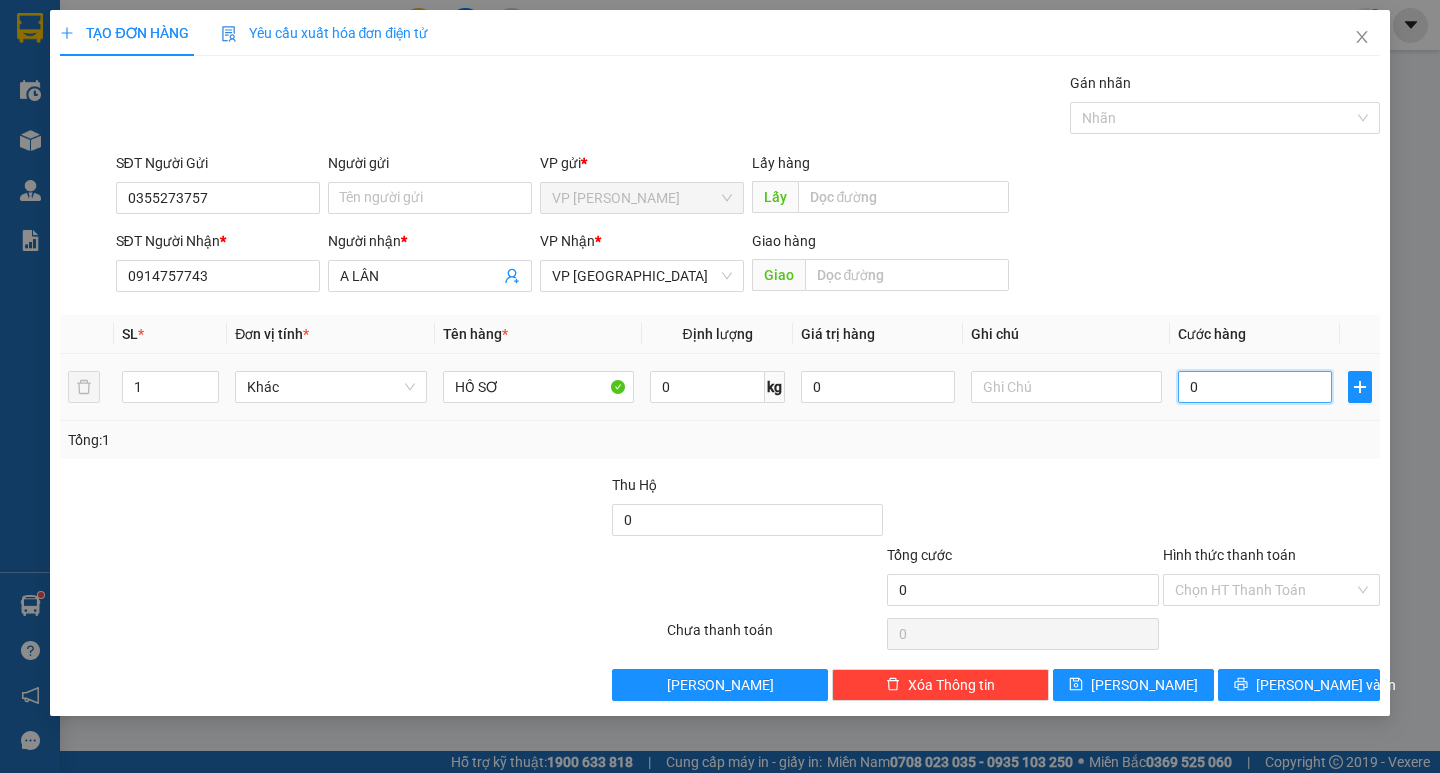 click on "0" at bounding box center (1255, 387) 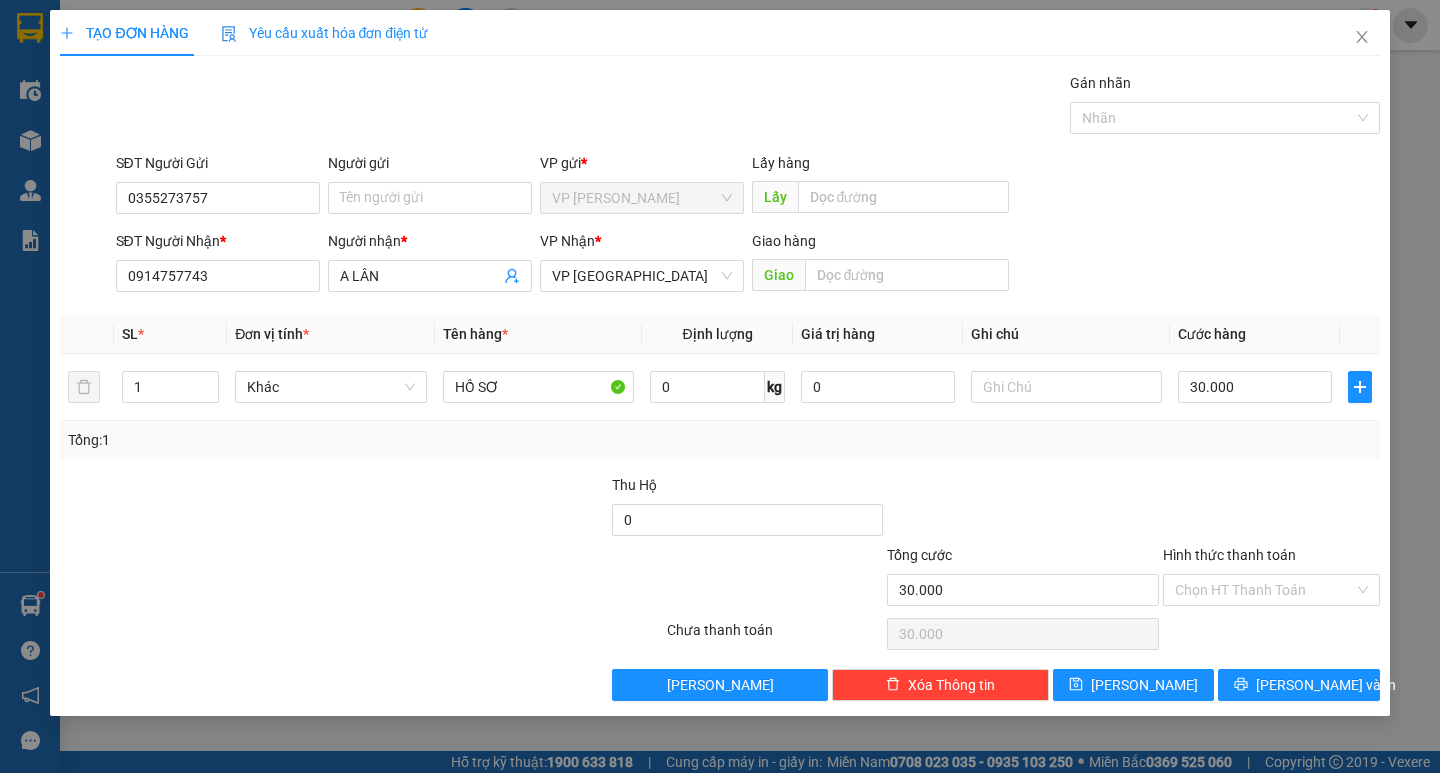 click at bounding box center [1023, 509] 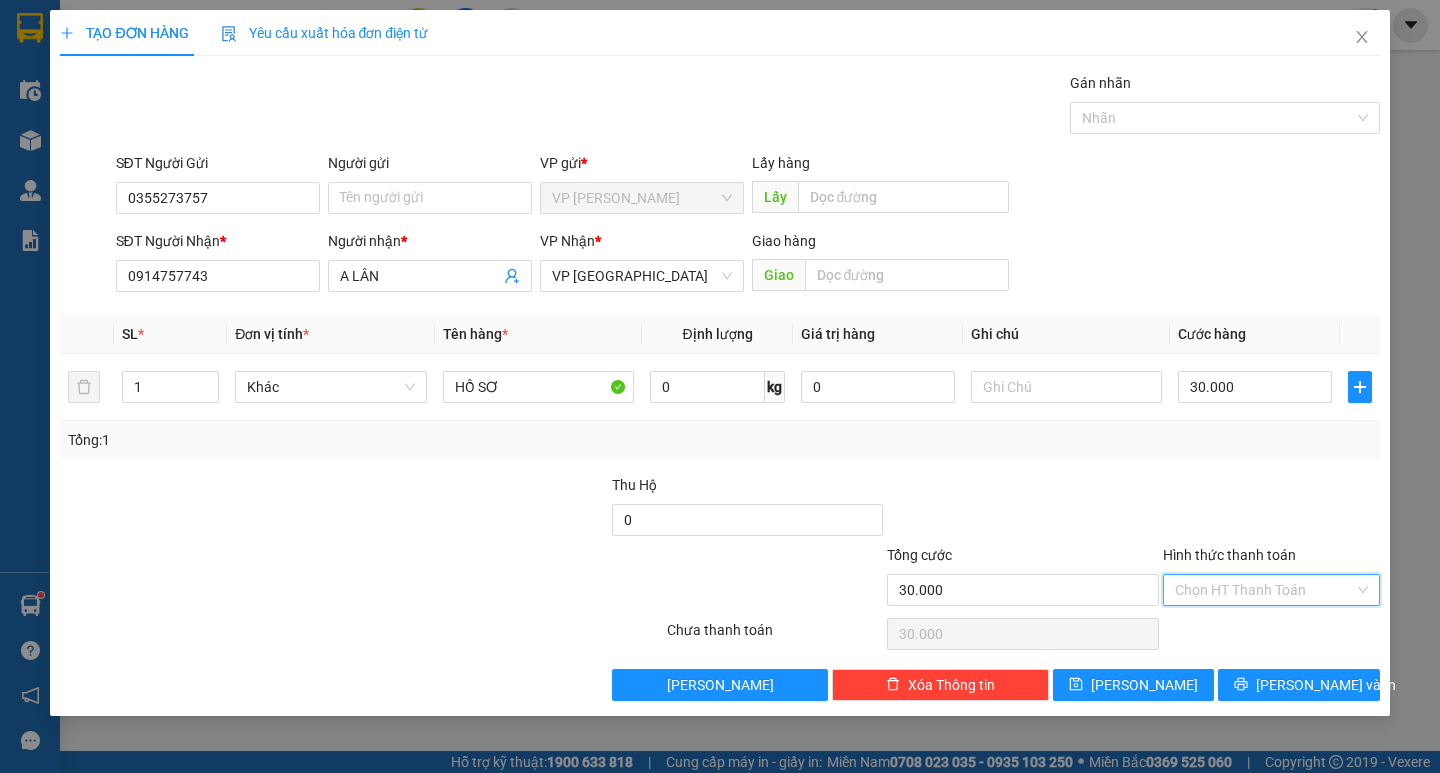 click on "Hình thức thanh toán" at bounding box center [1264, 590] 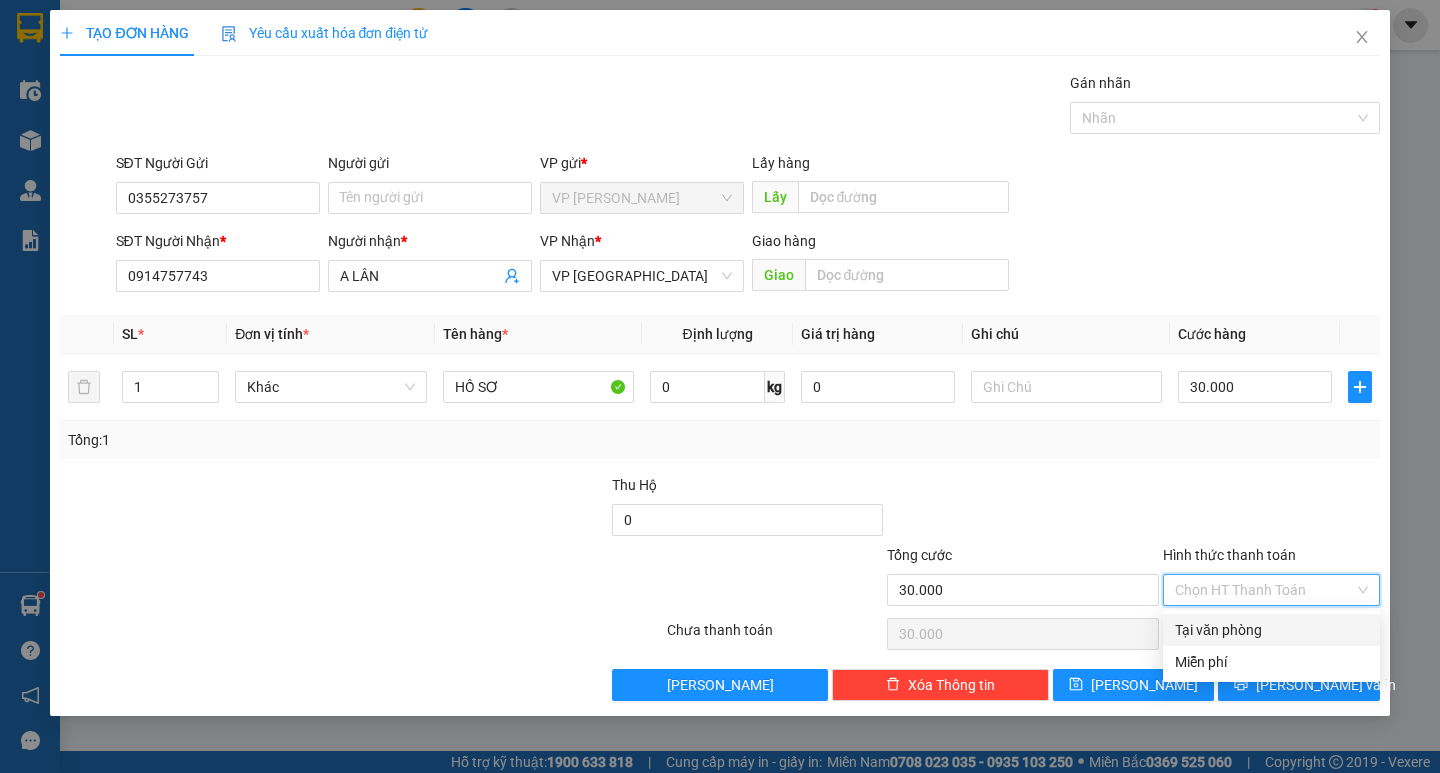 click on "Tại văn phòng" at bounding box center (1271, 630) 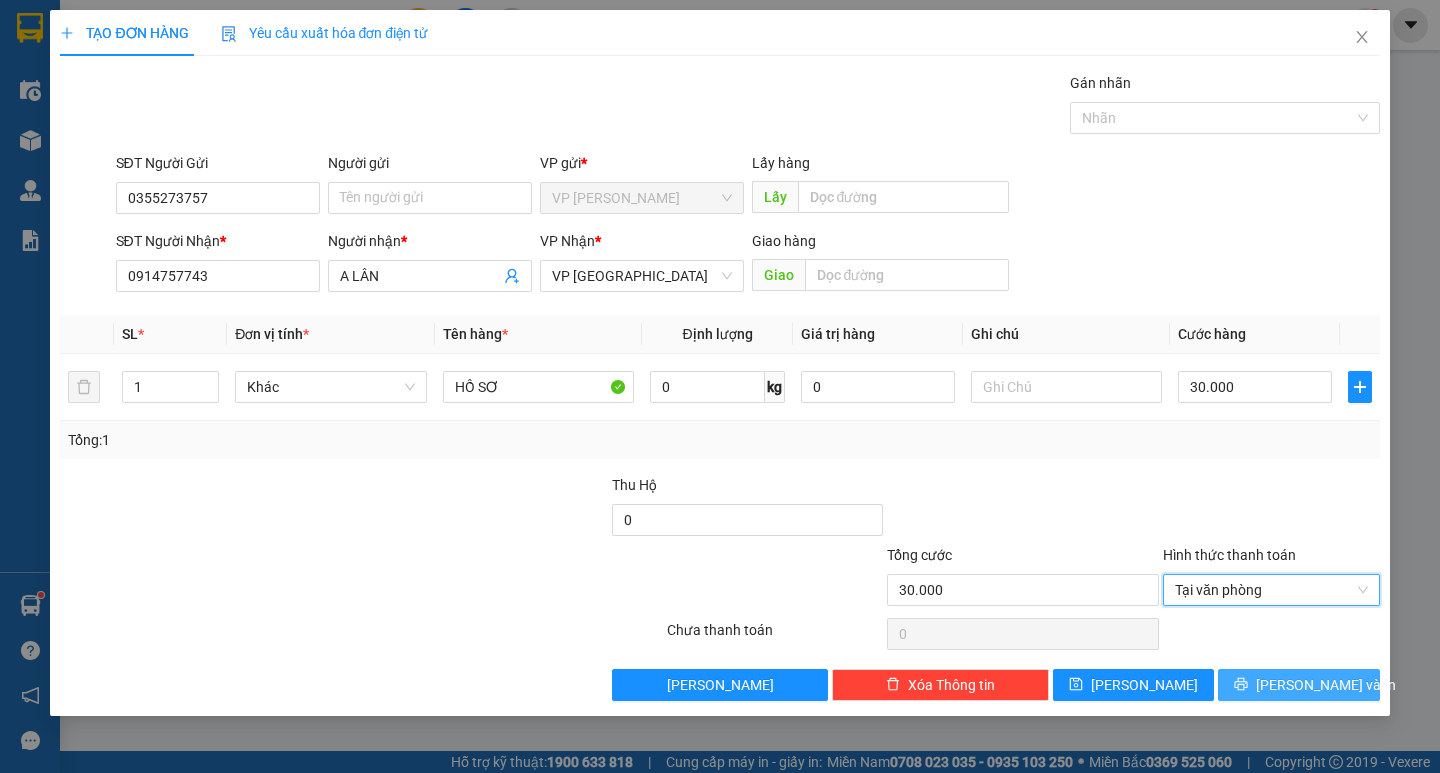 click on "[PERSON_NAME] và In" at bounding box center [1326, 685] 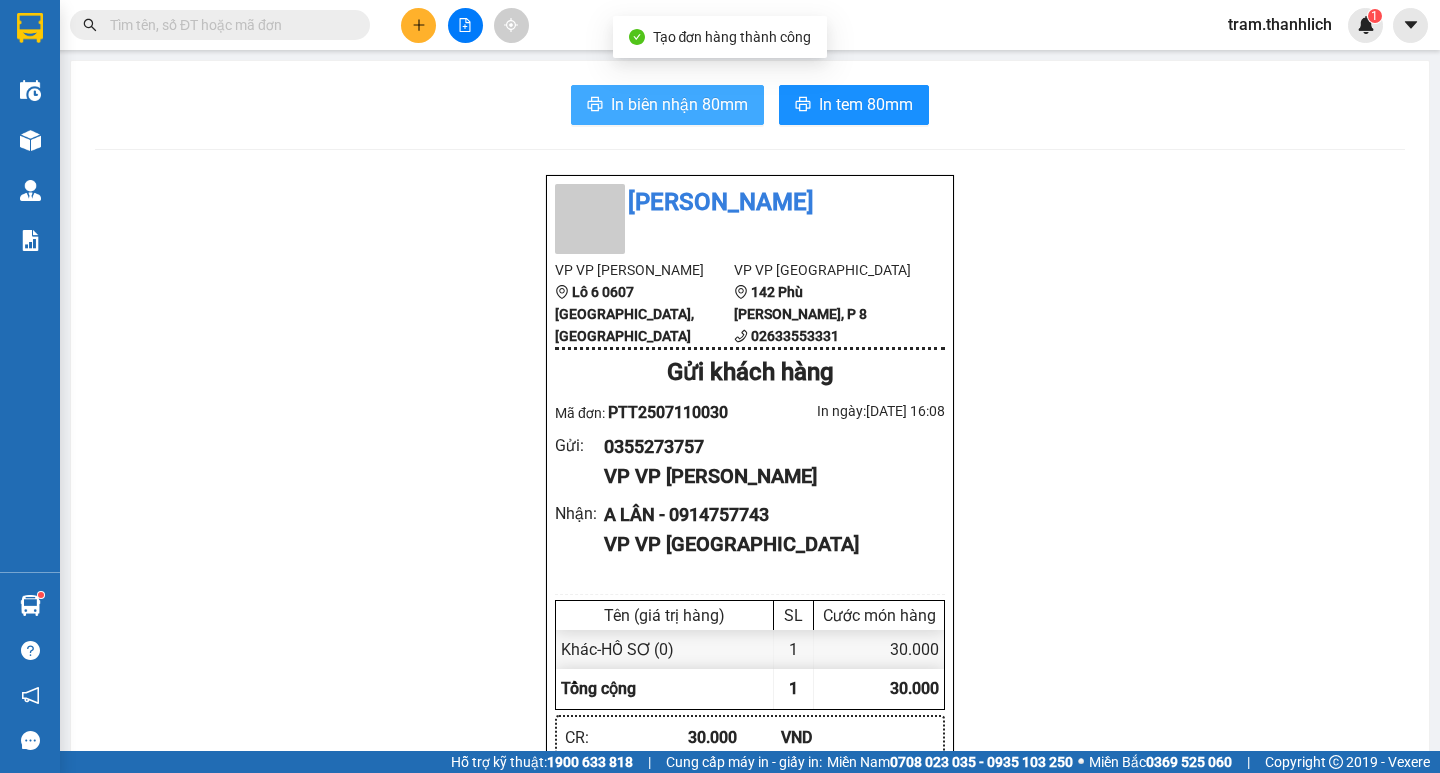 click on "In biên nhận 80mm" at bounding box center (679, 104) 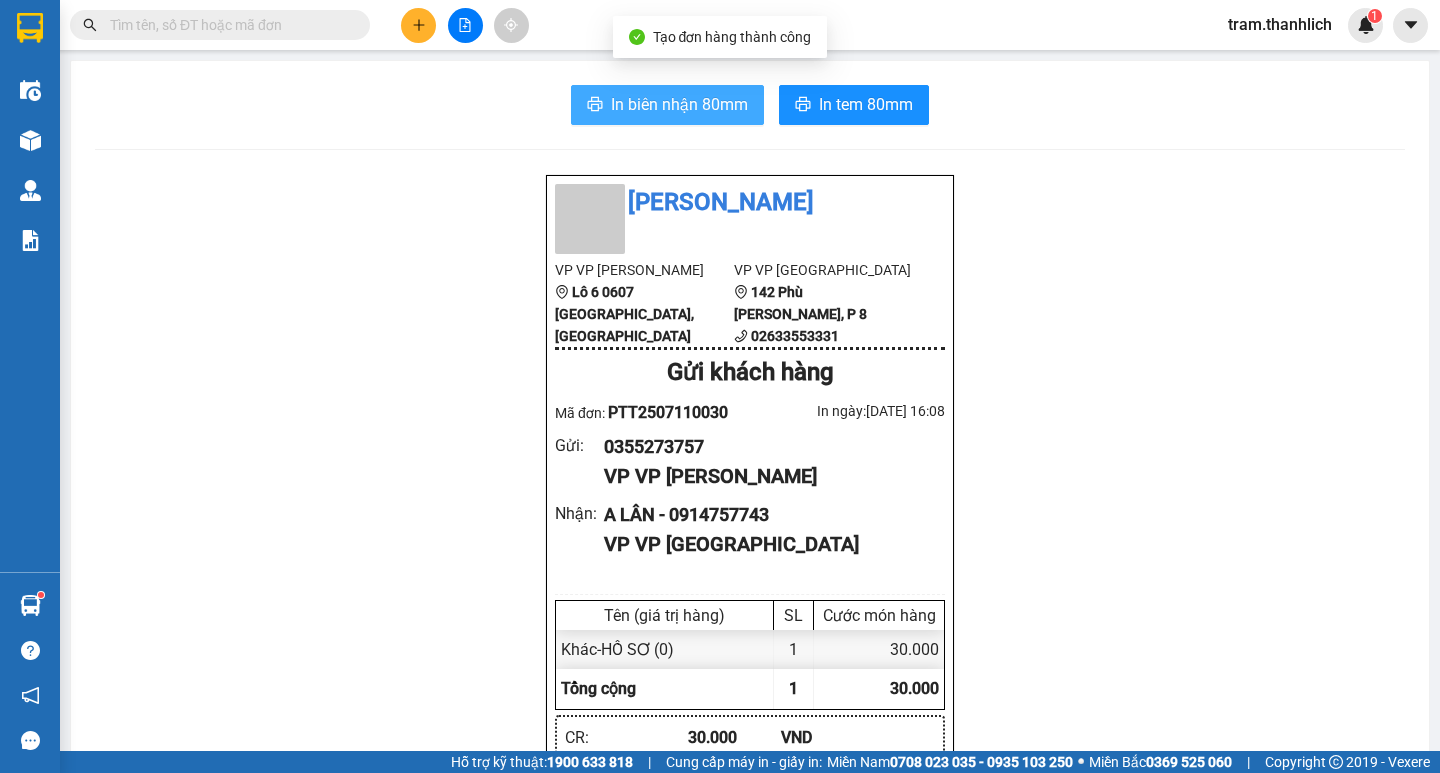 scroll, scrollTop: 0, scrollLeft: 0, axis: both 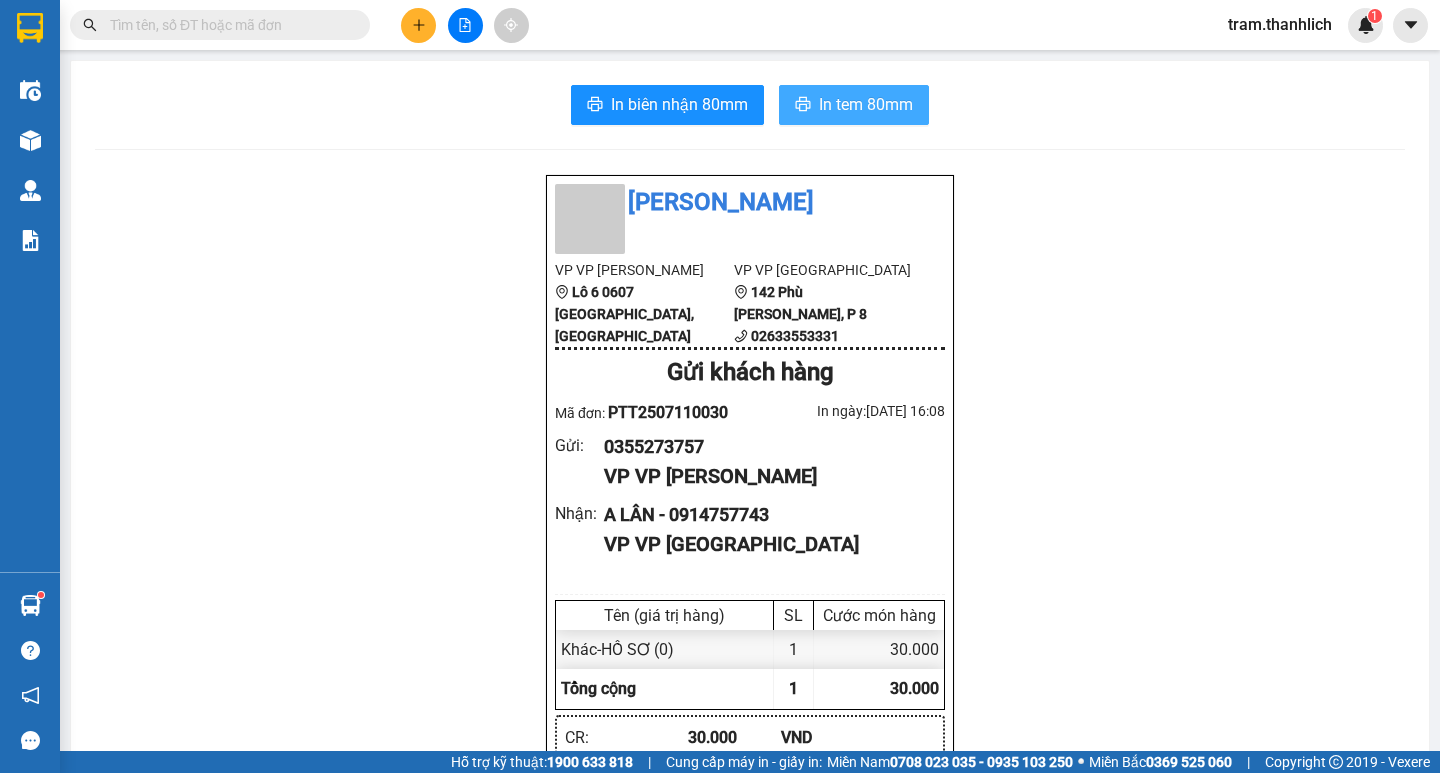 click on "In tem 80mm" at bounding box center [866, 104] 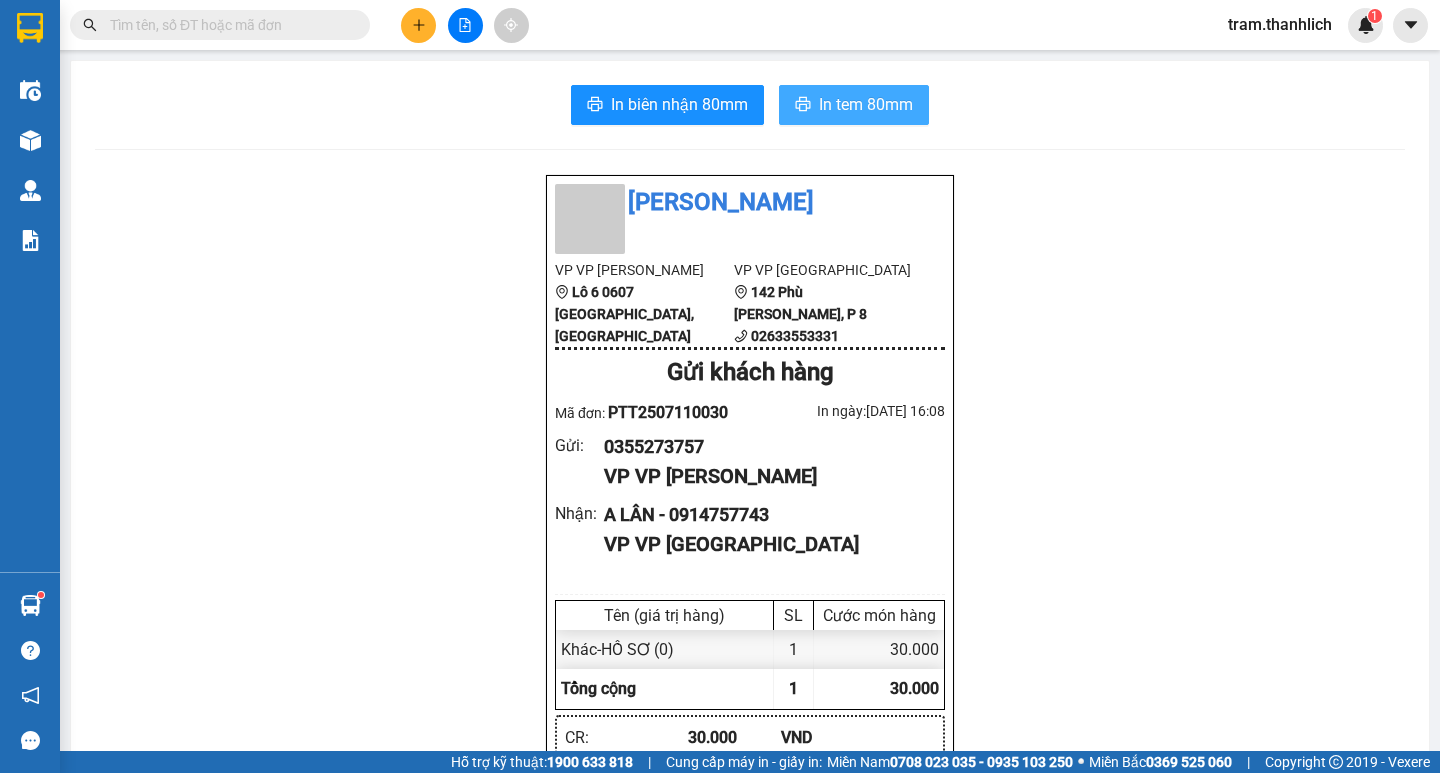 scroll, scrollTop: 0, scrollLeft: 0, axis: both 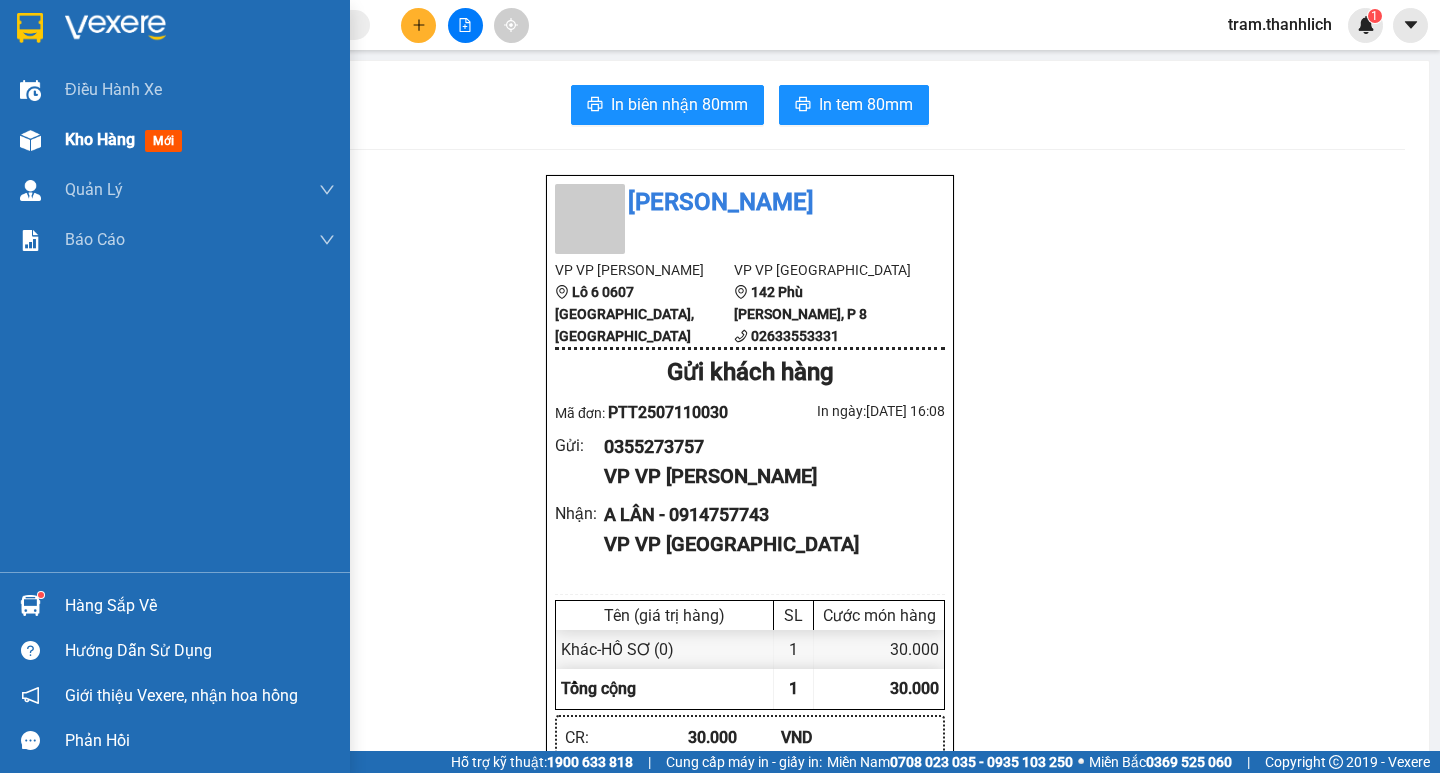 click at bounding box center [30, 140] 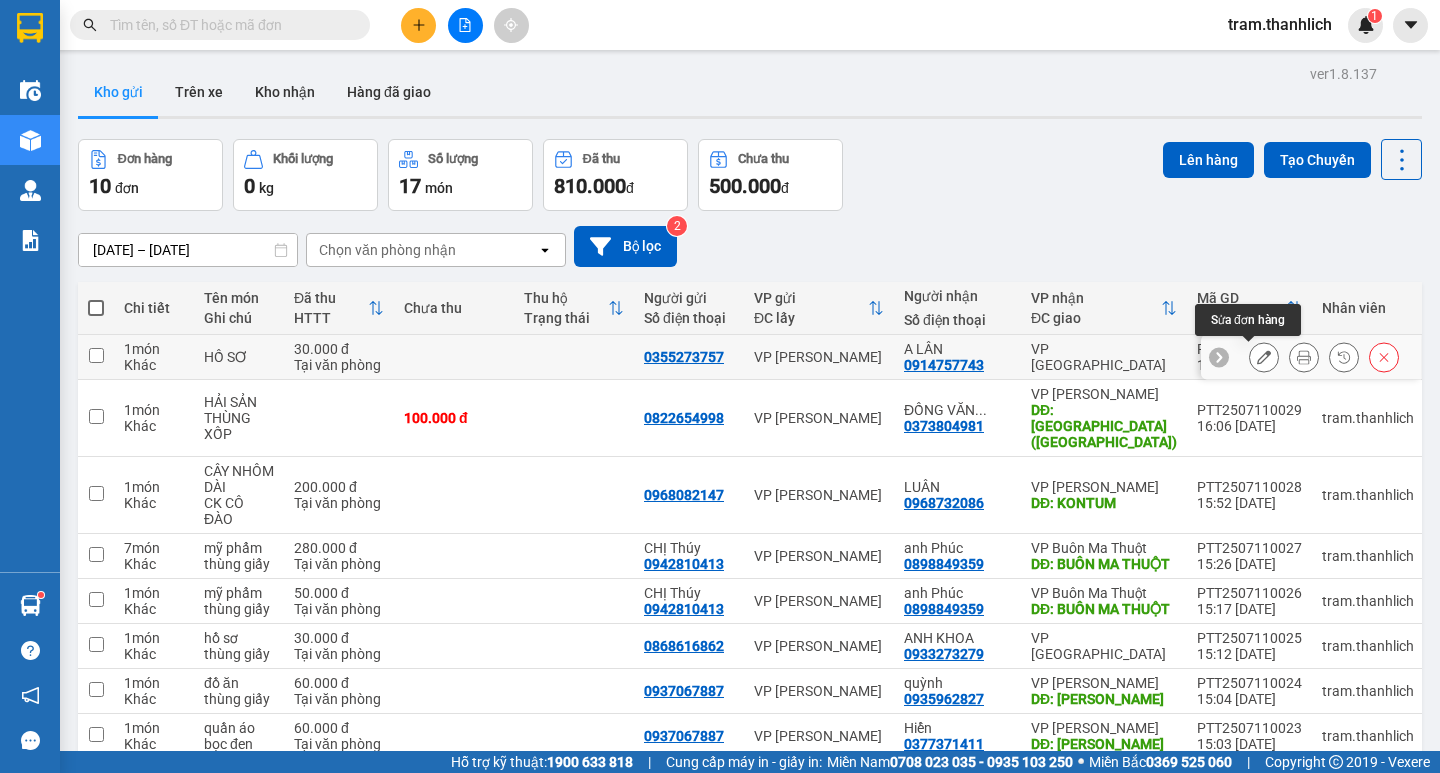 click 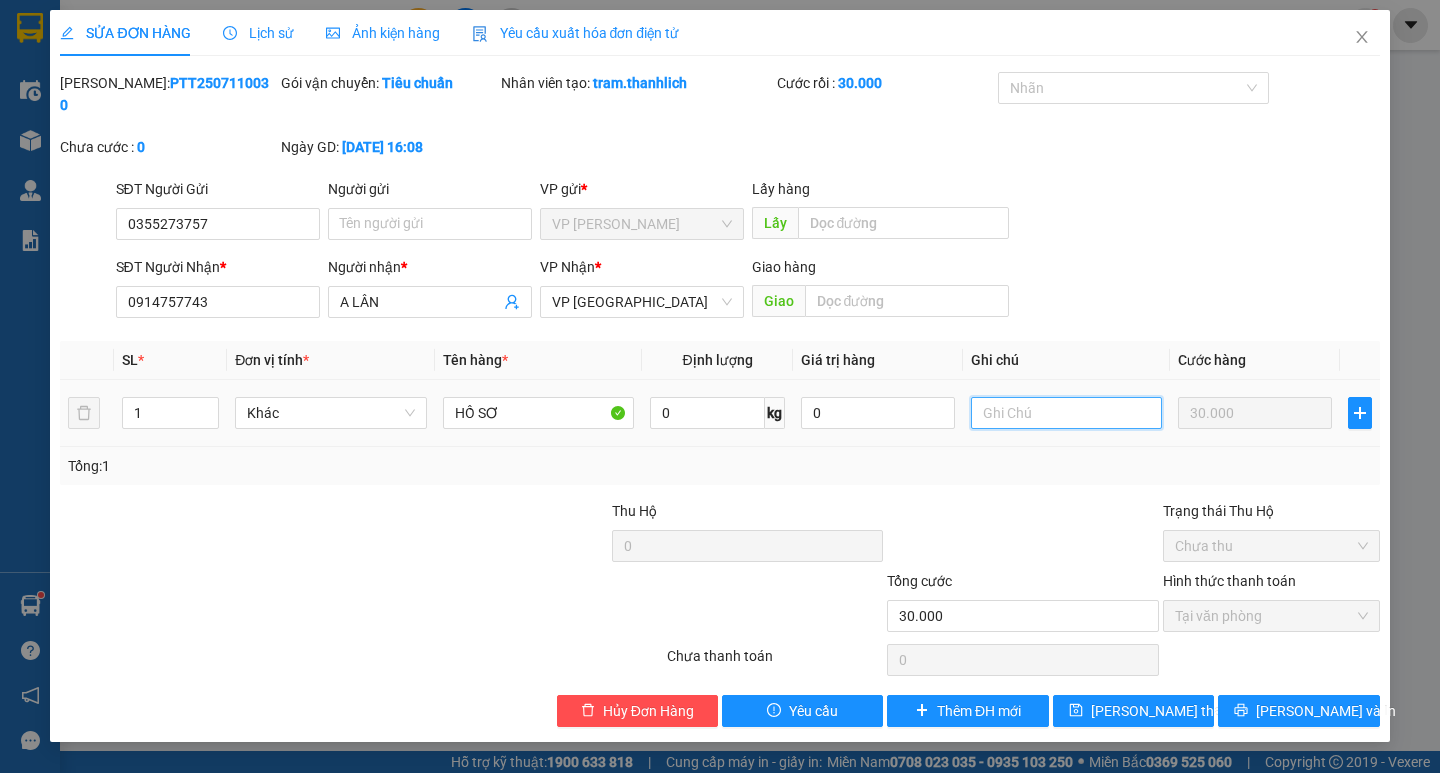 click at bounding box center [1066, 413] 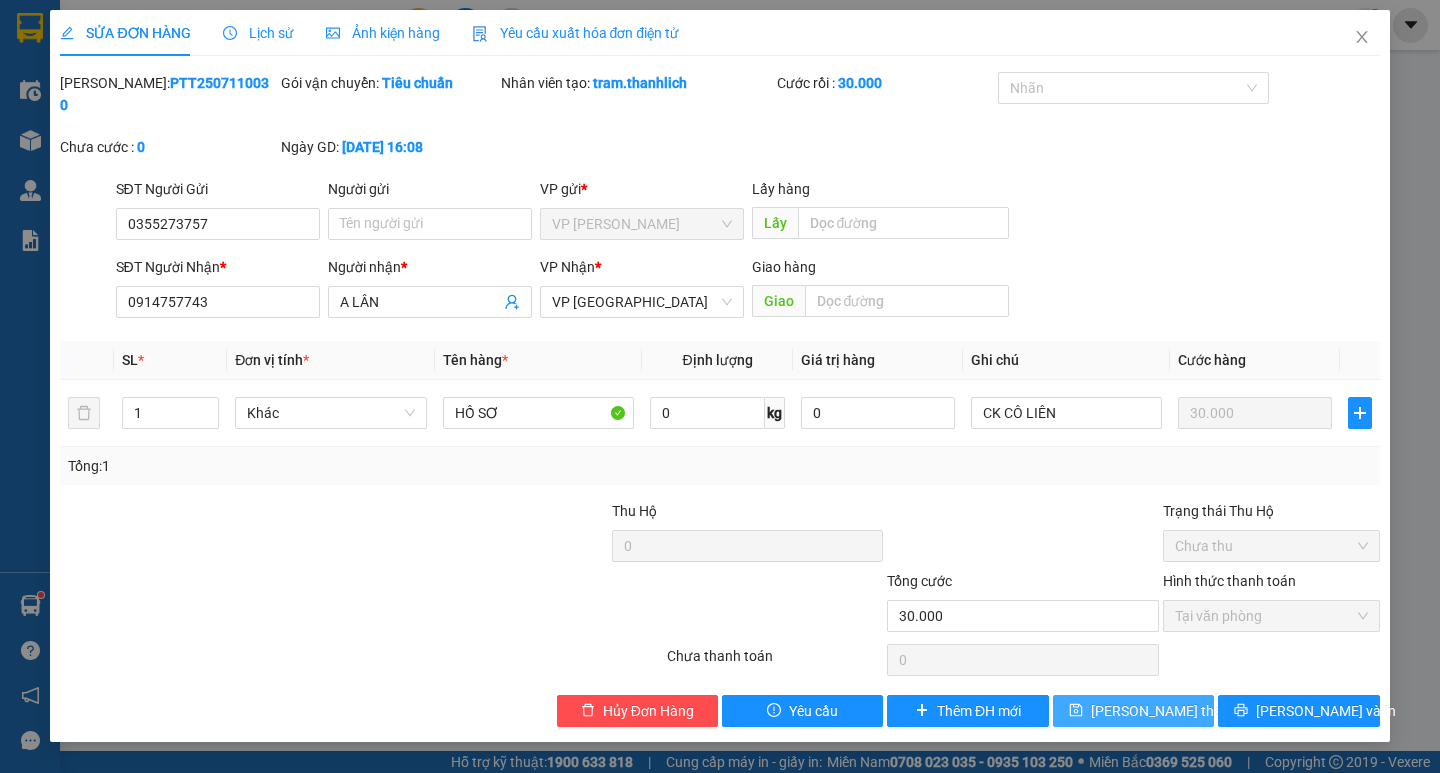 click on "[PERSON_NAME] thay đổi" at bounding box center [1133, 711] 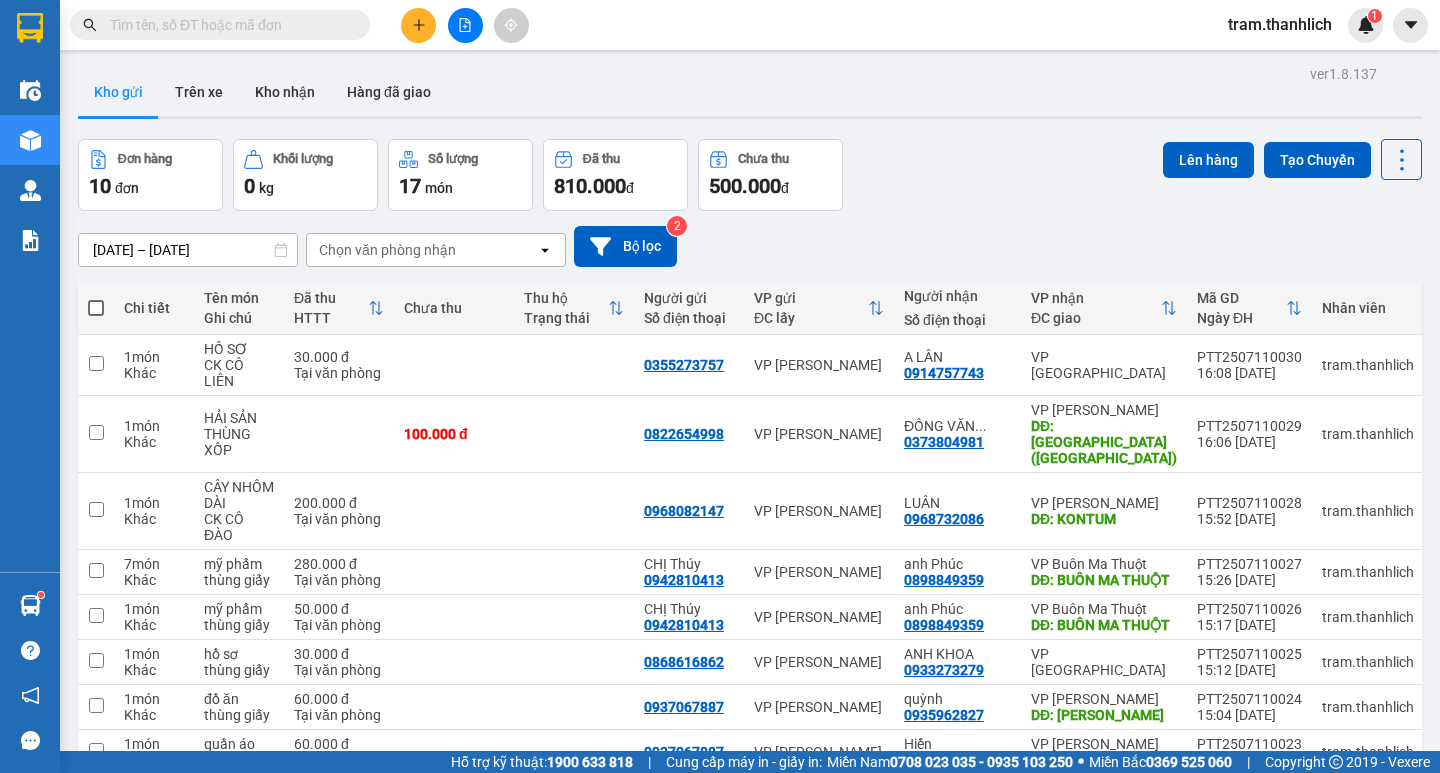 click 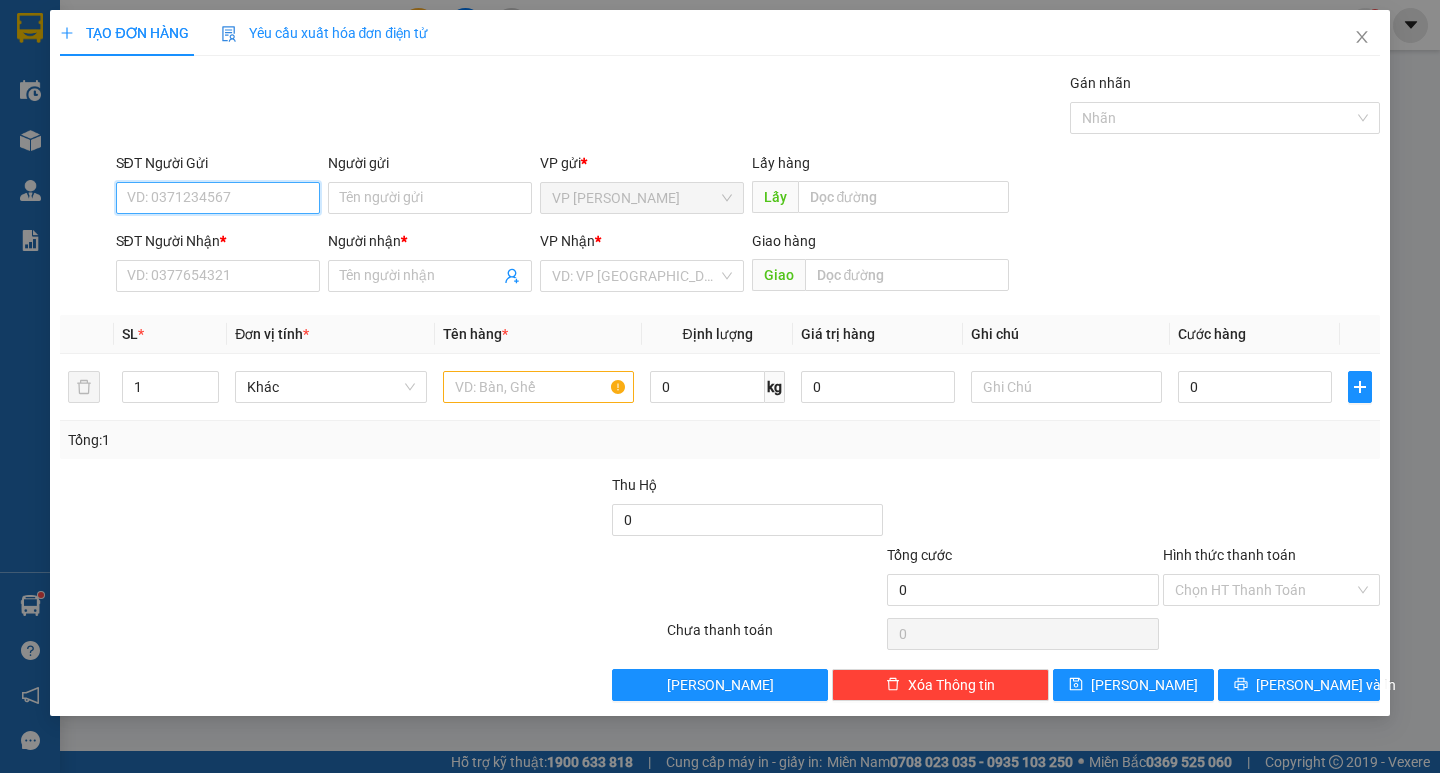 click on "SĐT Người Gửi" at bounding box center (218, 198) 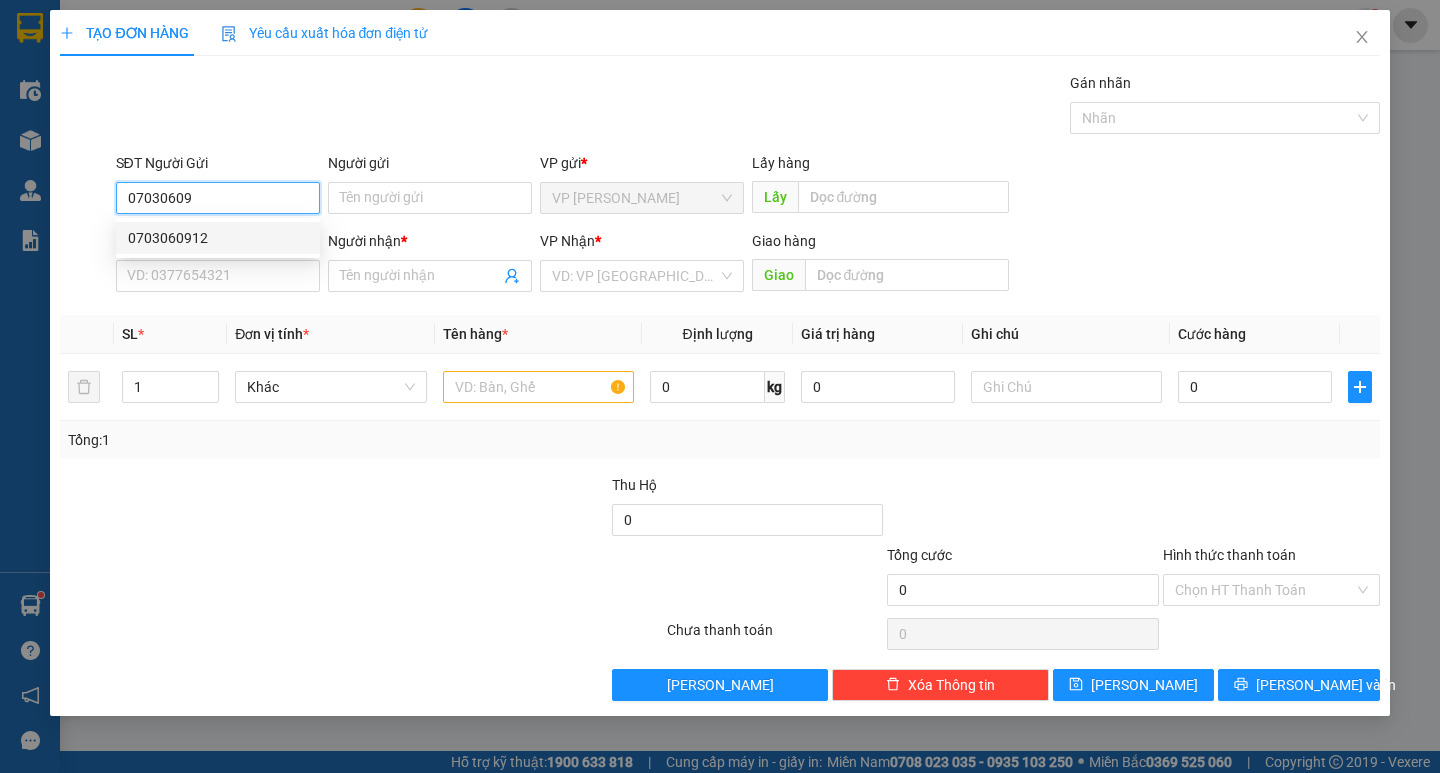 click on "0703060912" at bounding box center (218, 238) 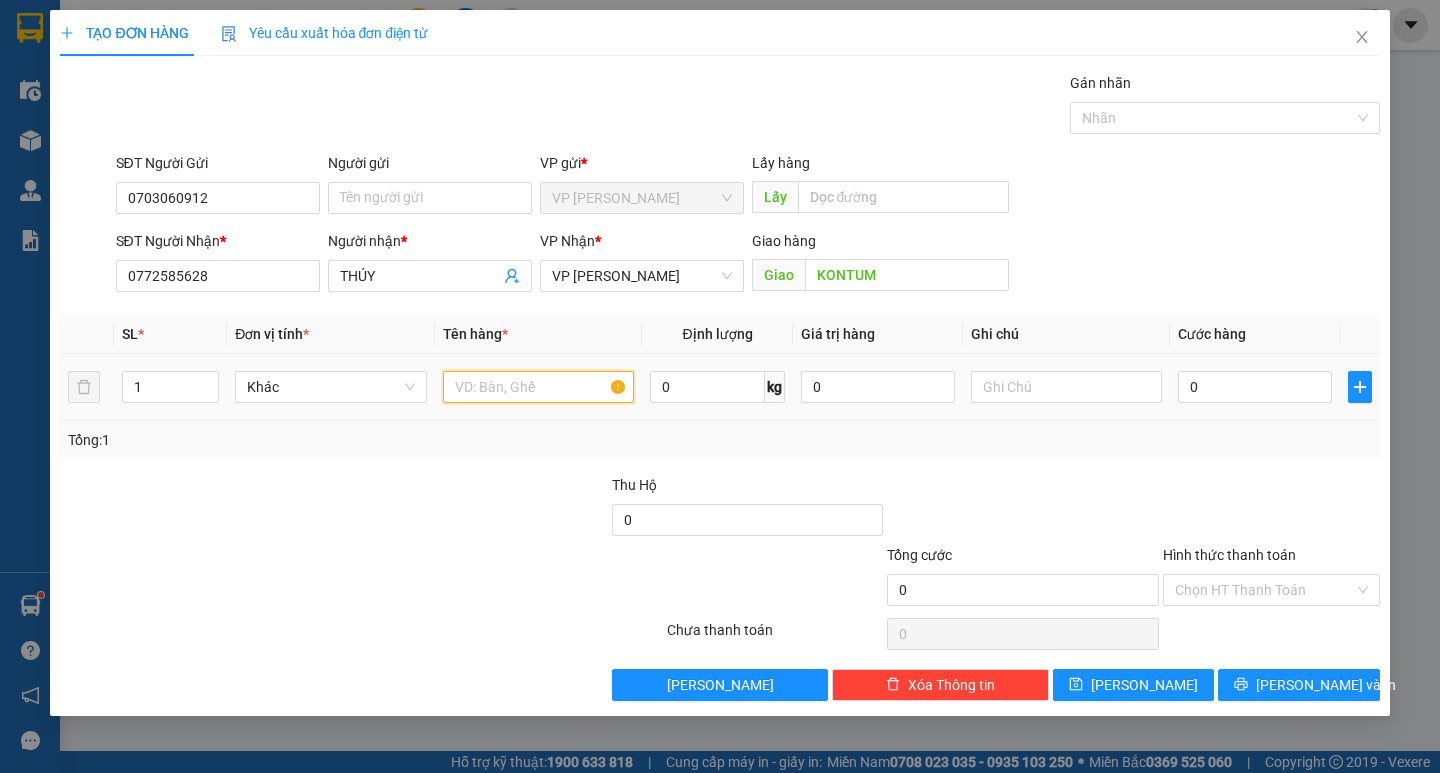 click at bounding box center (538, 387) 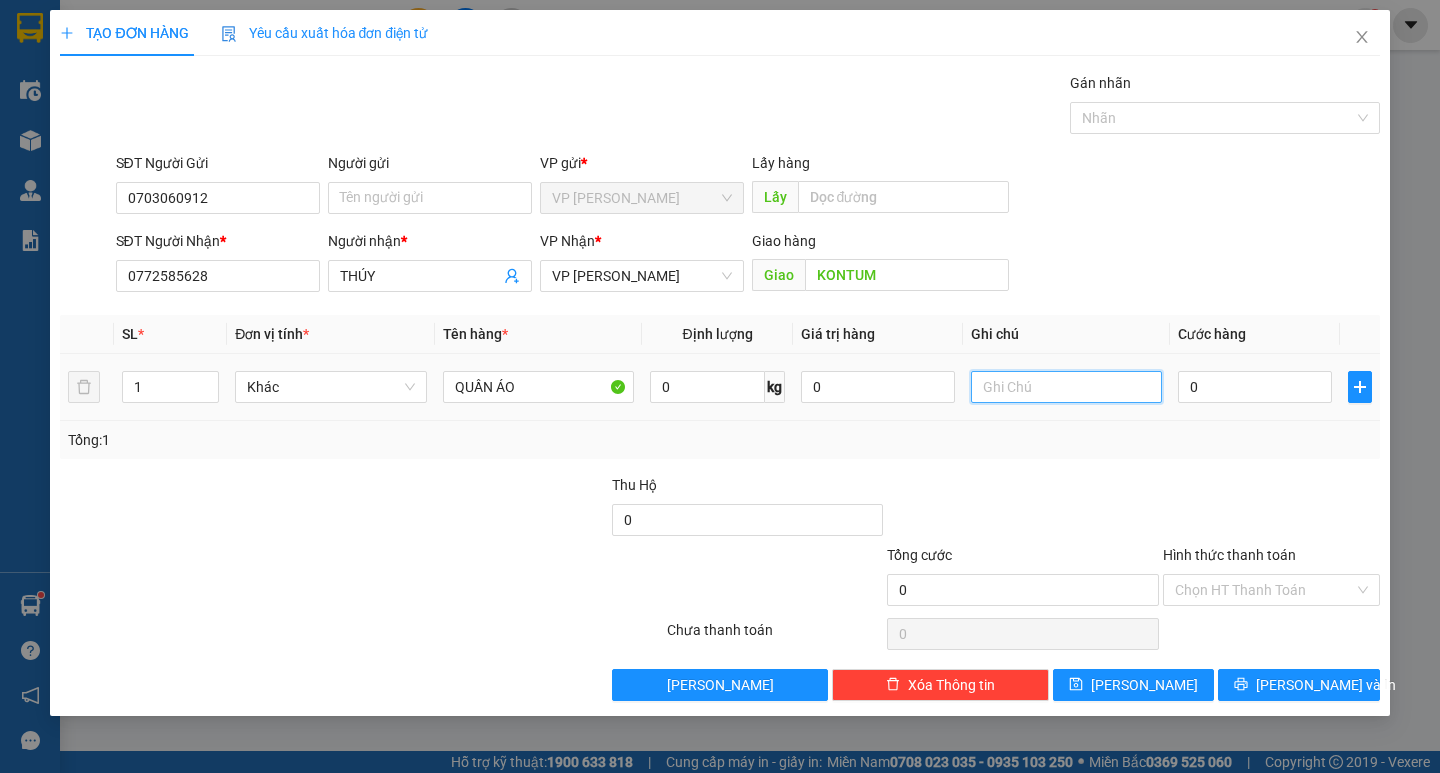 click at bounding box center [1066, 387] 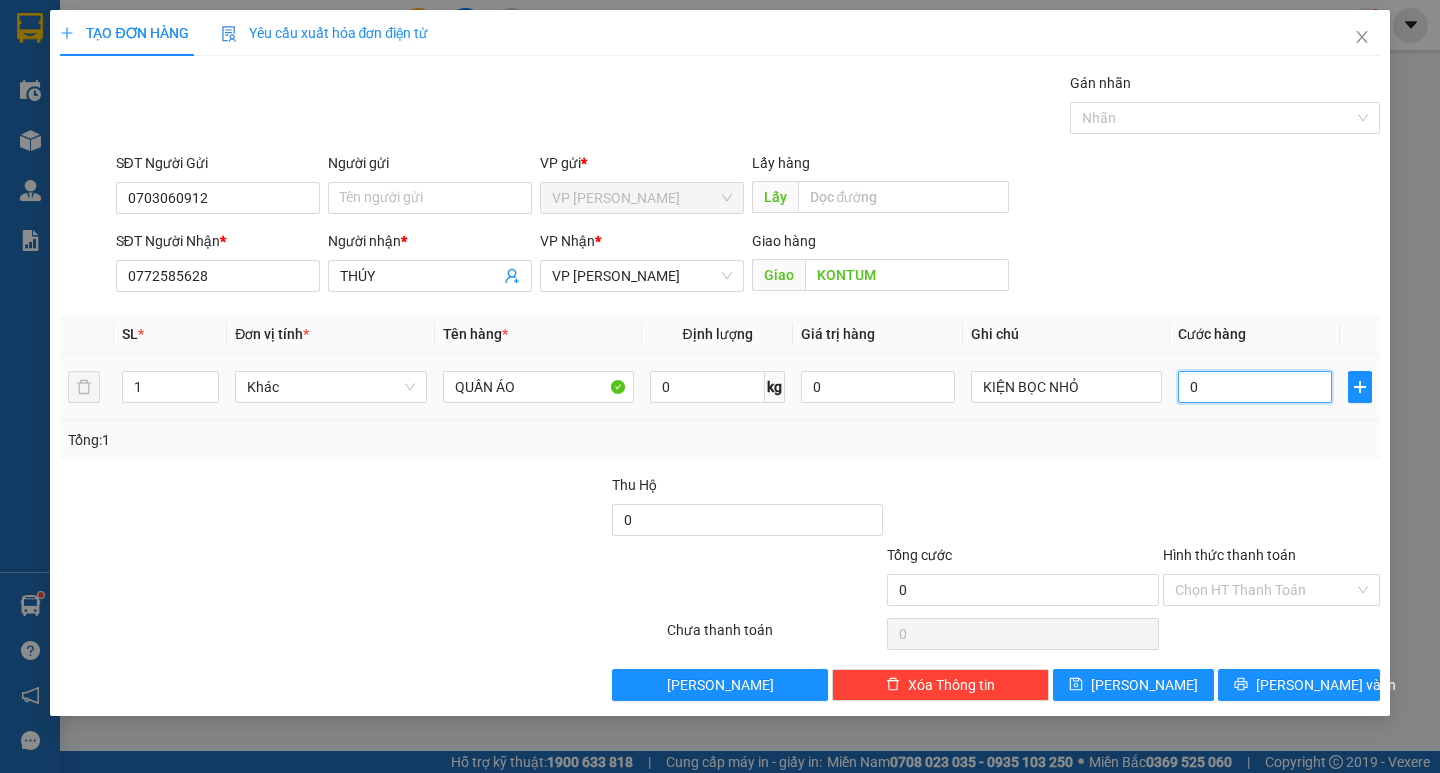 click on "0" at bounding box center [1255, 387] 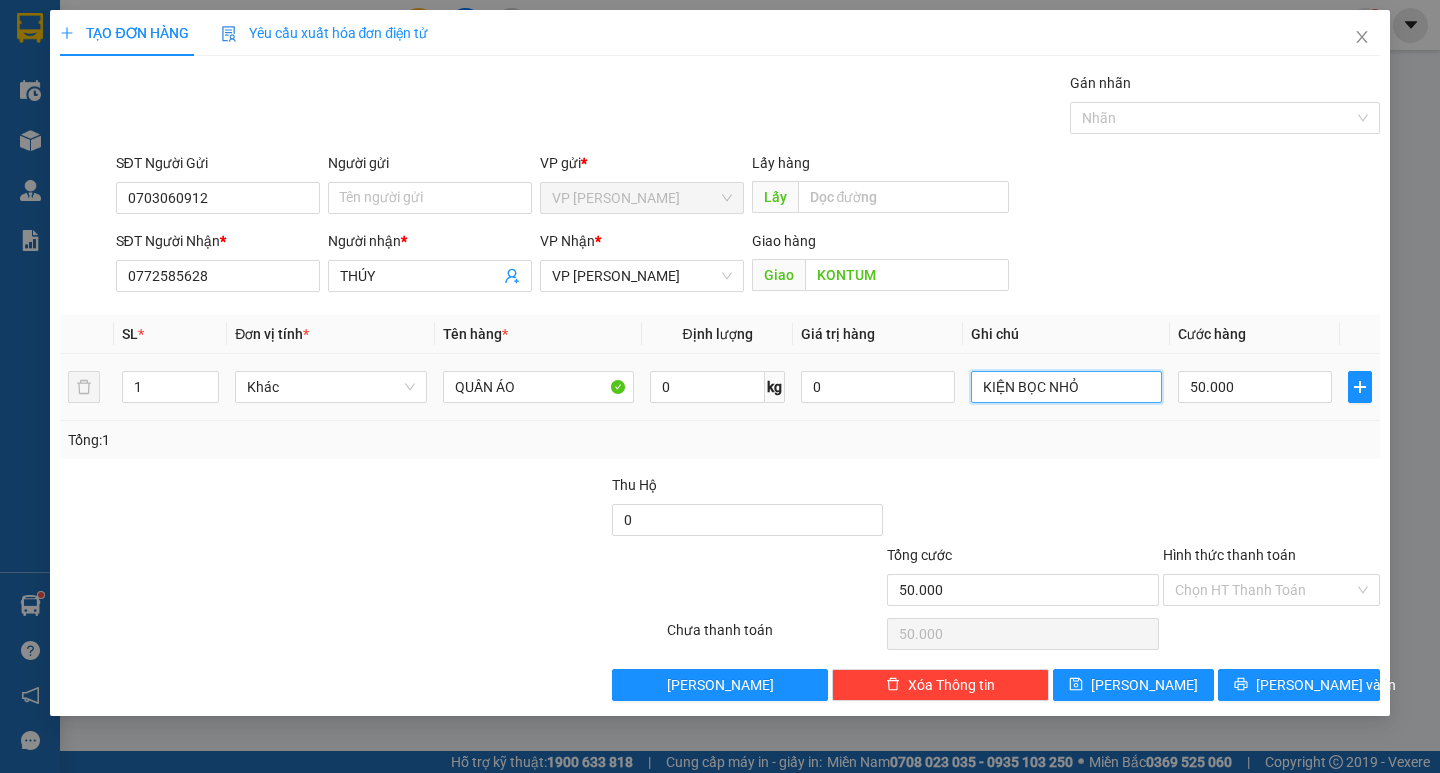 click on "KIỆN BỌC NHỎ" at bounding box center (1066, 387) 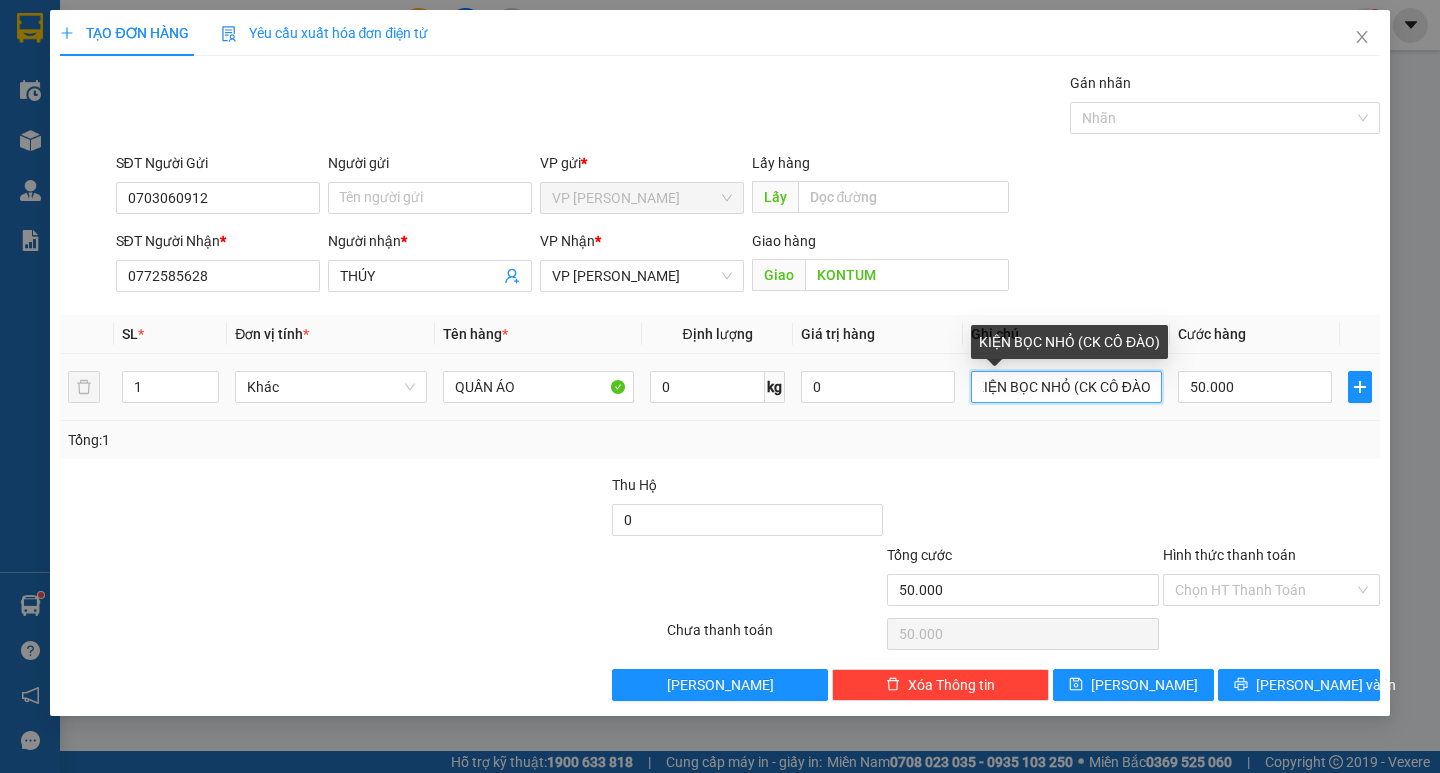 scroll, scrollTop: 0, scrollLeft: 13, axis: horizontal 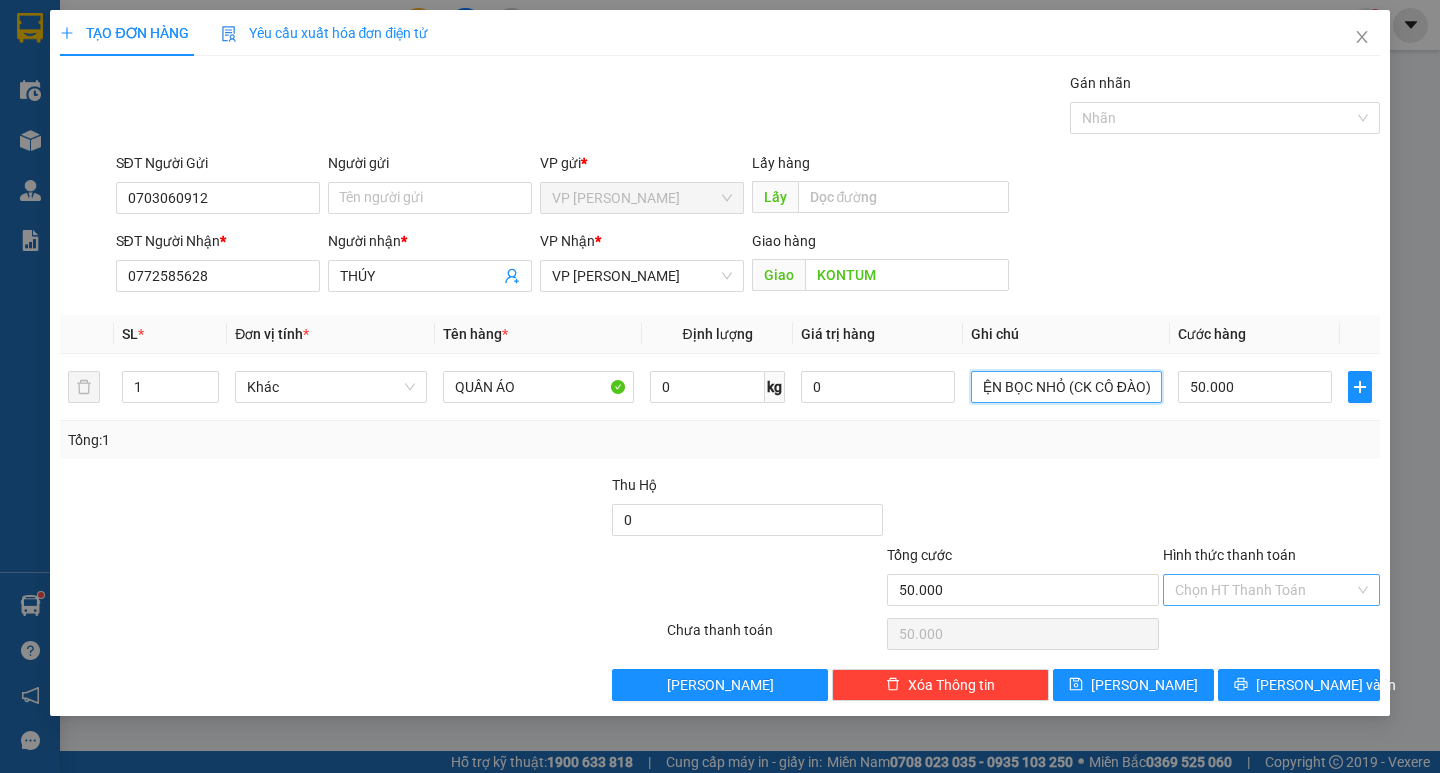 click on "Chọn HT Thanh Toán" at bounding box center (1271, 590) 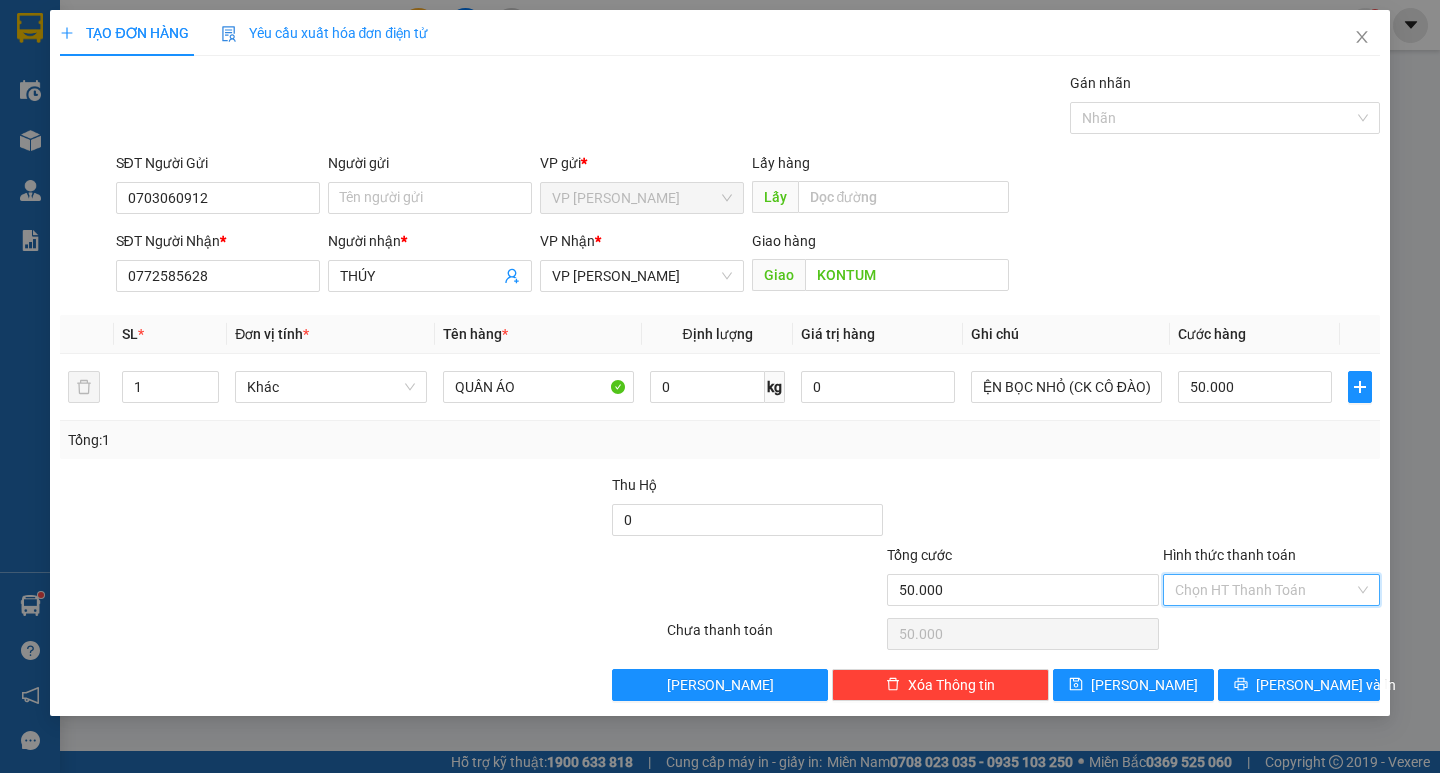 scroll, scrollTop: 0, scrollLeft: 0, axis: both 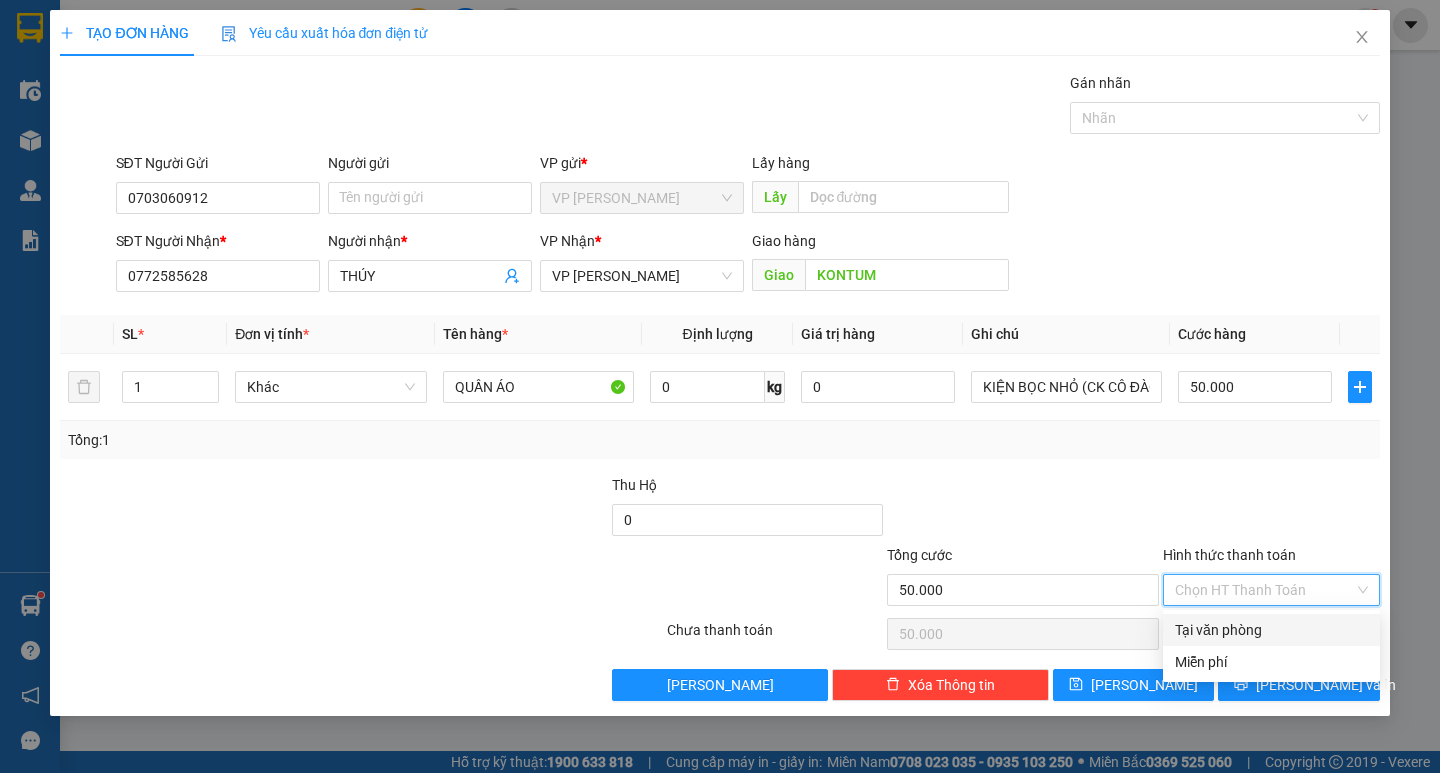 click on "Tại văn phòng" at bounding box center (1271, 630) 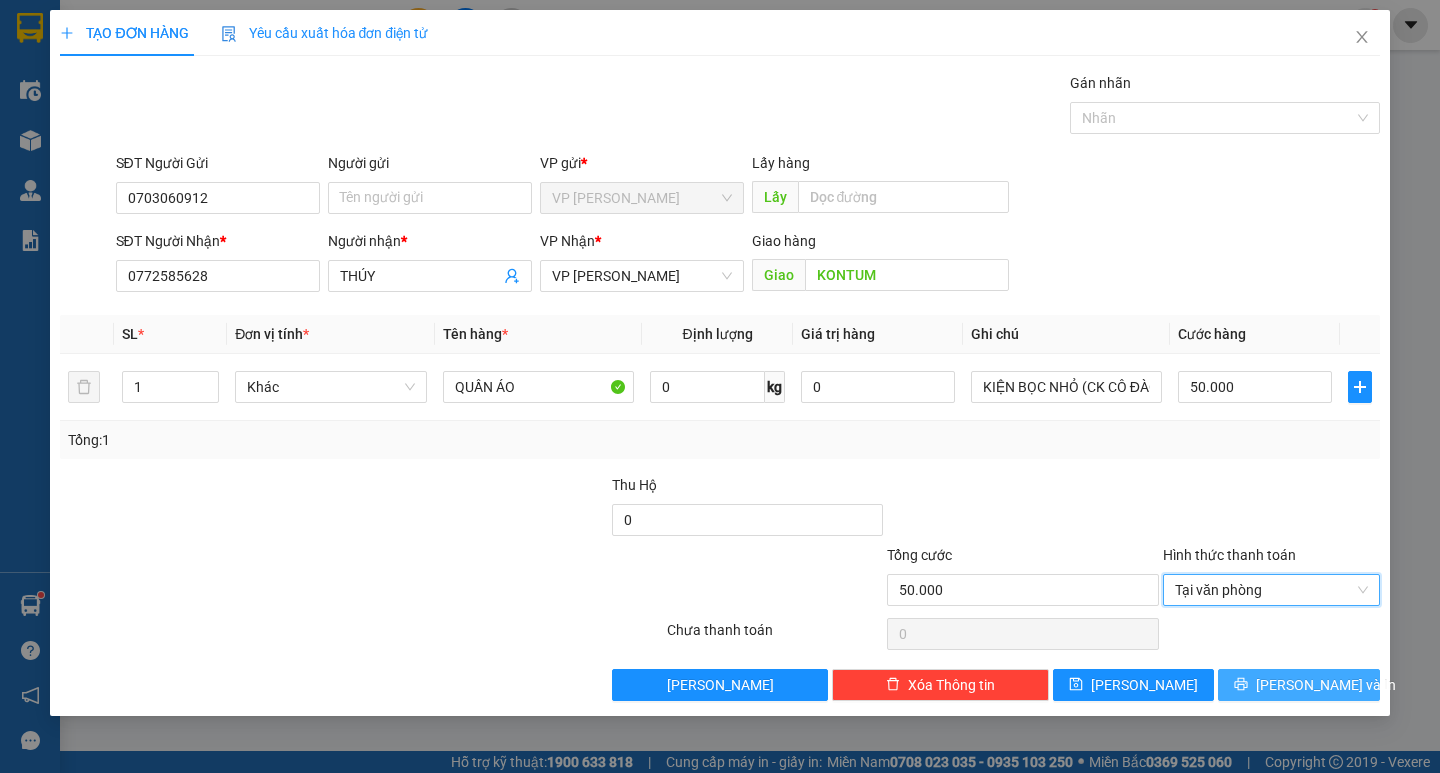 click on "[PERSON_NAME] và In" at bounding box center (1326, 685) 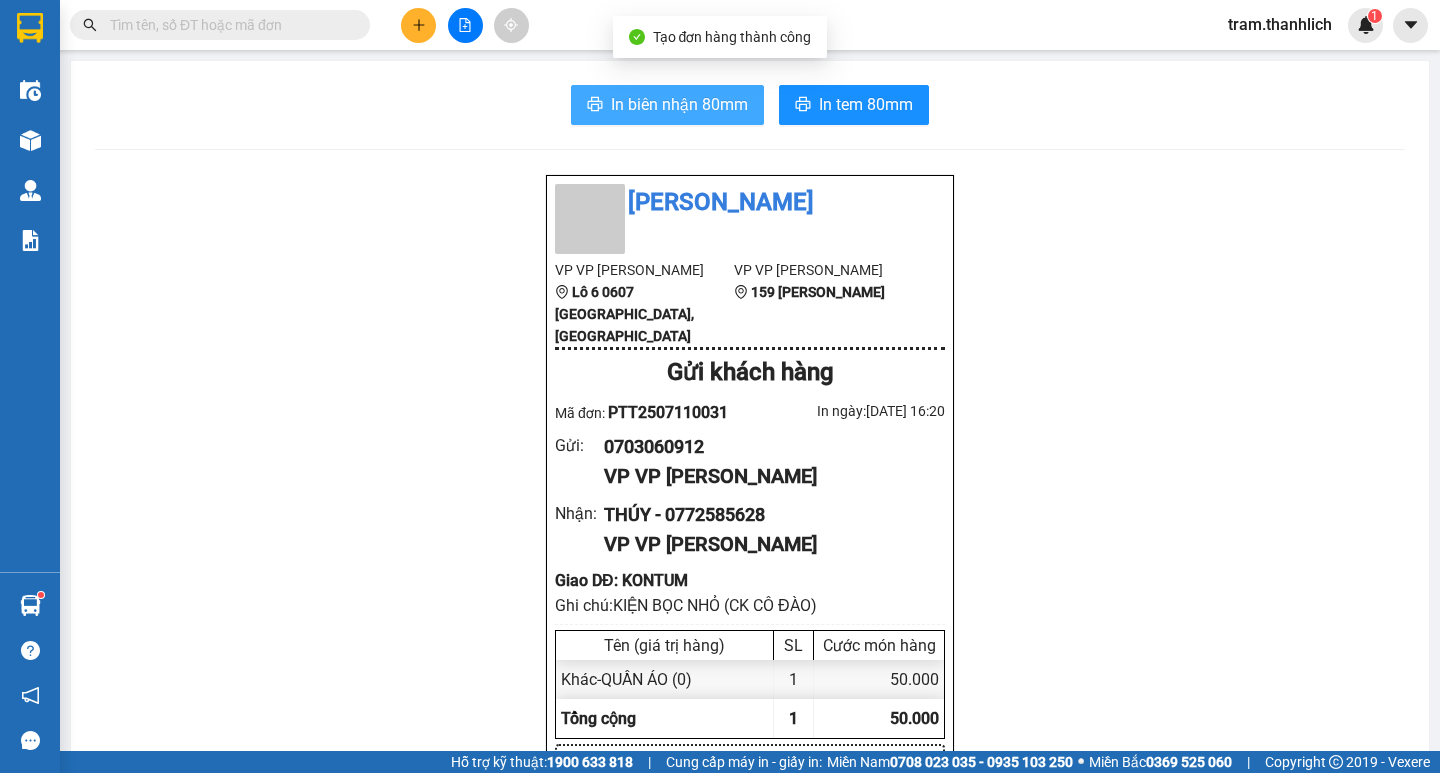 click on "In biên nhận 80mm" at bounding box center (667, 105) 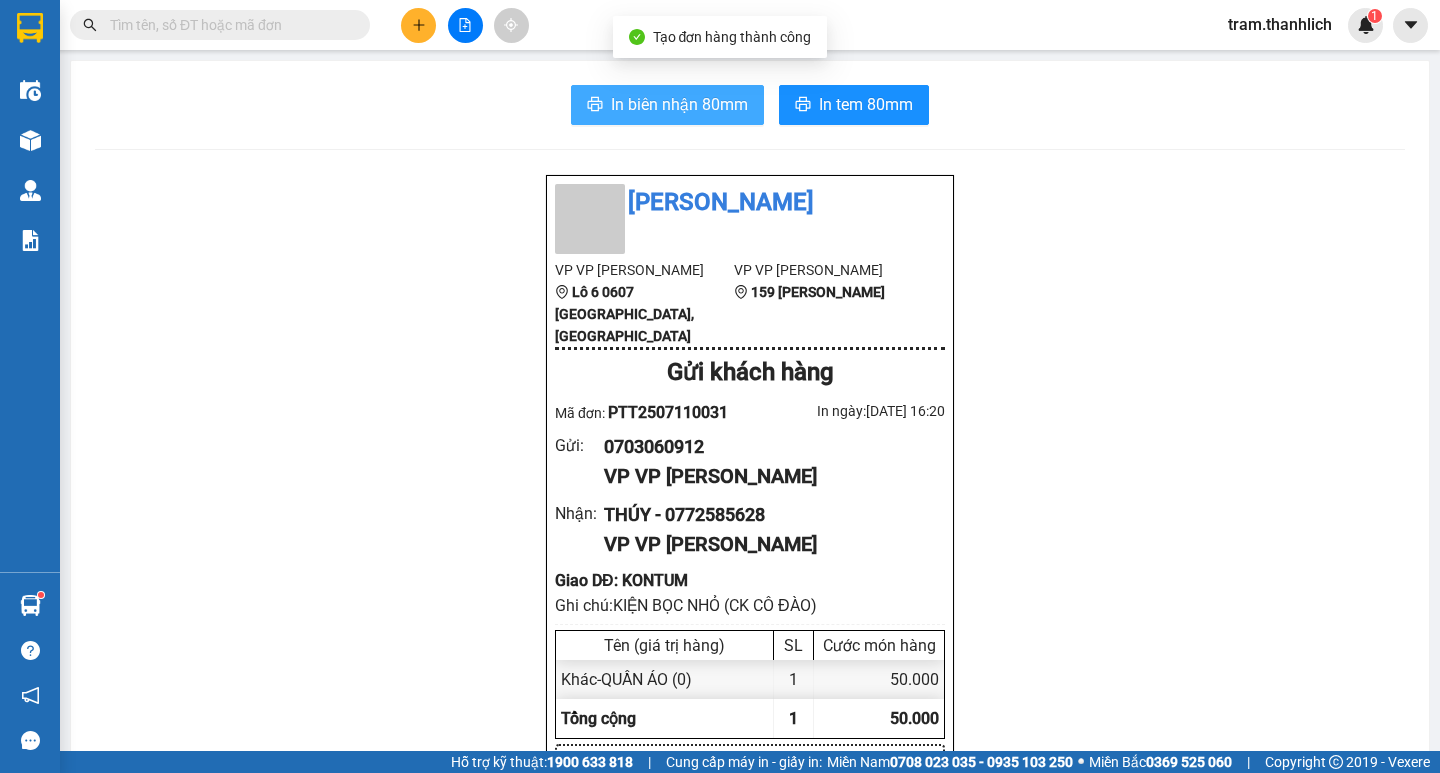 scroll, scrollTop: 0, scrollLeft: 0, axis: both 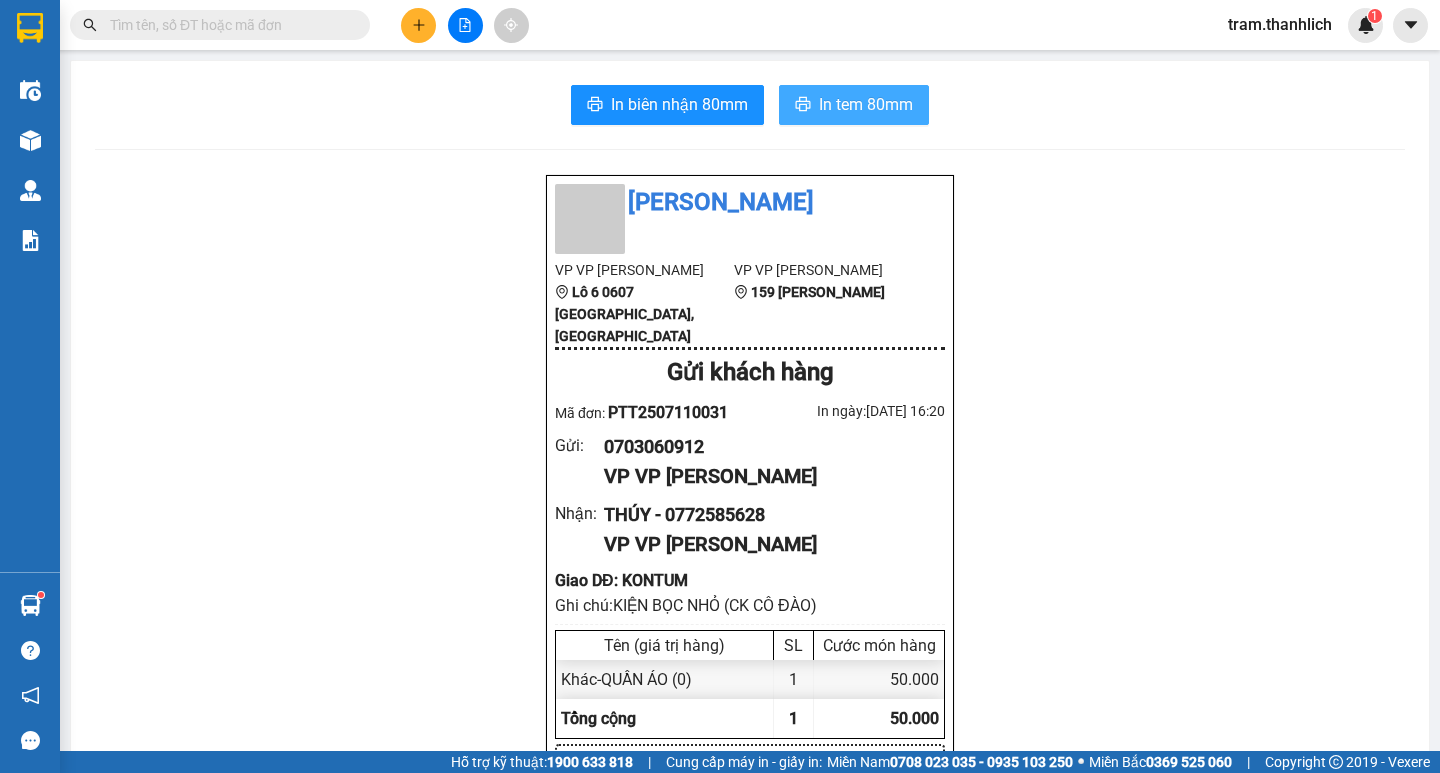 click on "In tem 80mm" at bounding box center (866, 104) 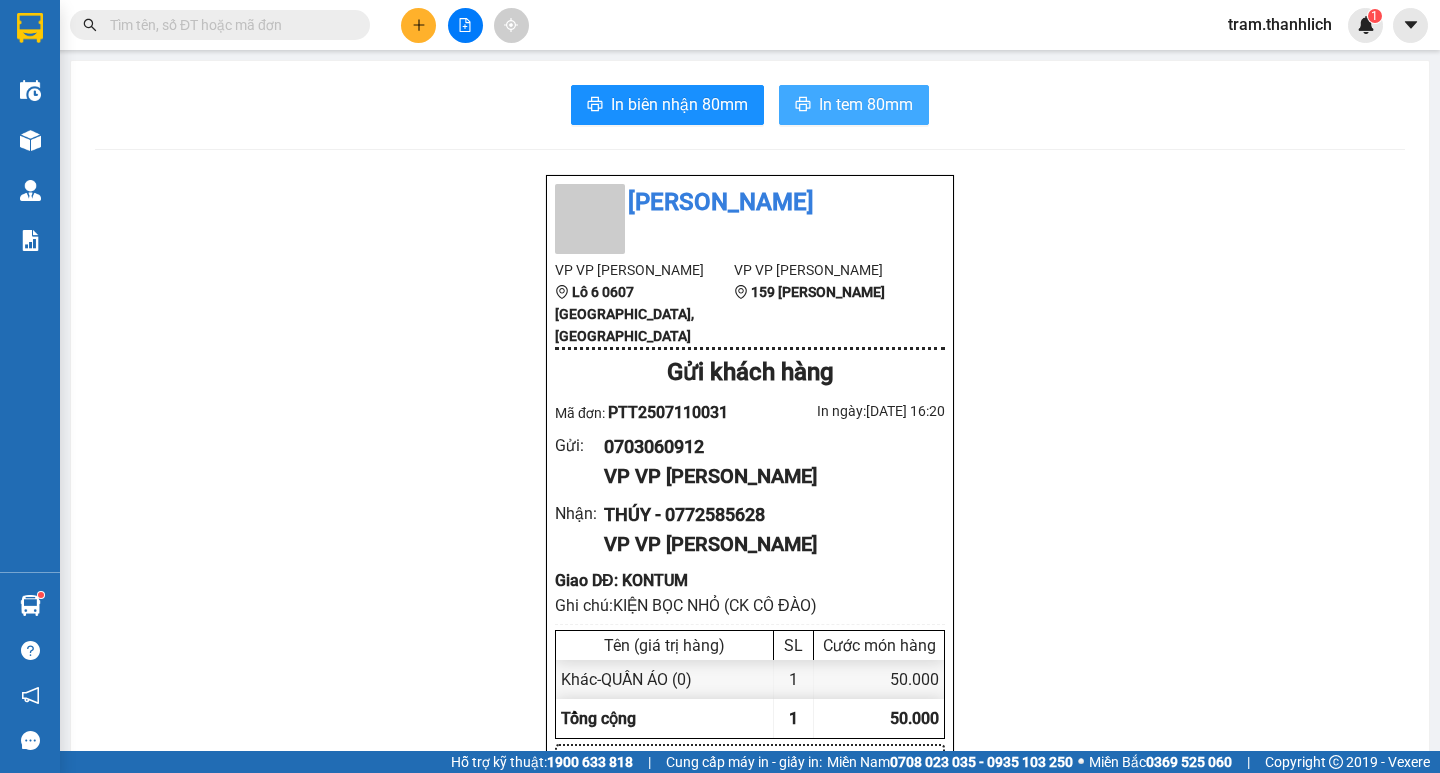 scroll, scrollTop: 0, scrollLeft: 0, axis: both 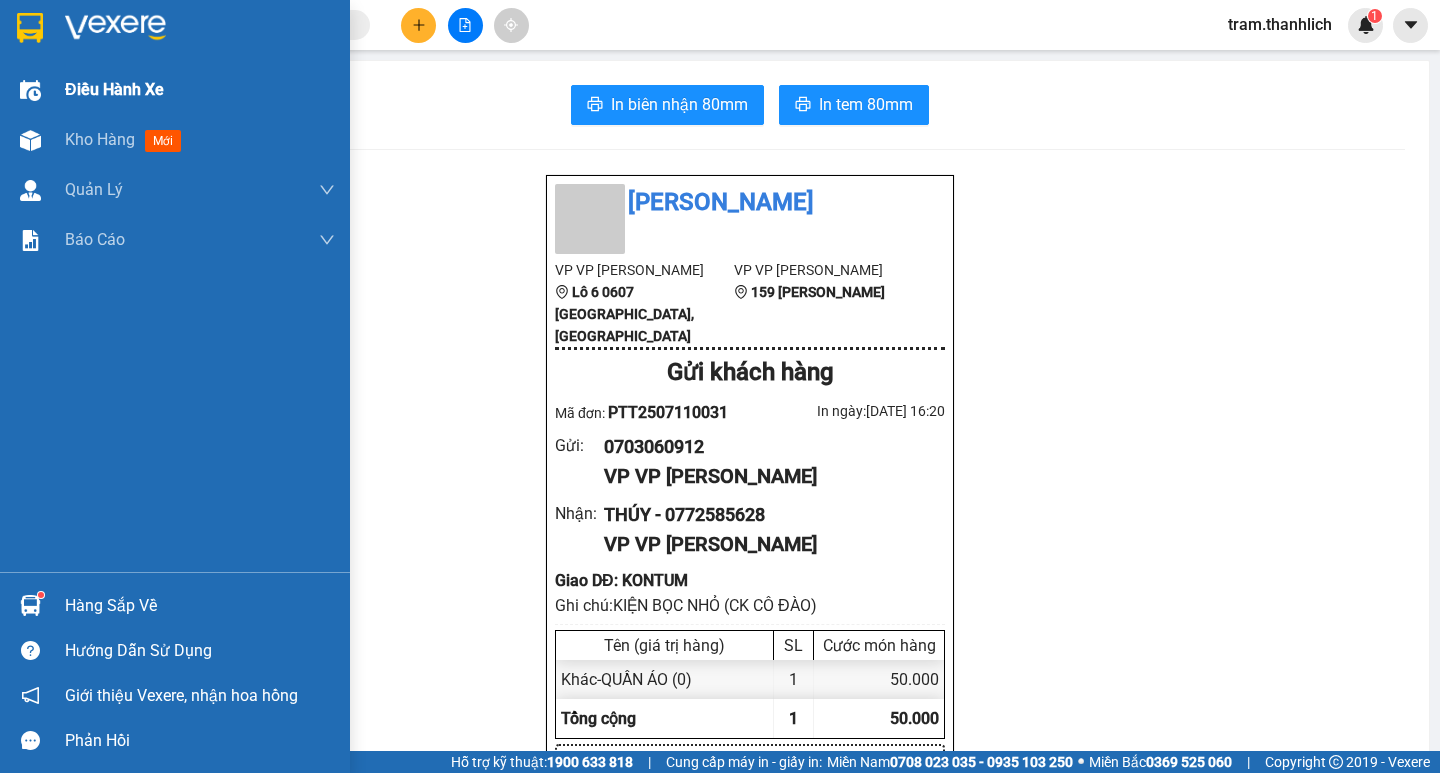 click on "Điều hành xe" at bounding box center (175, 90) 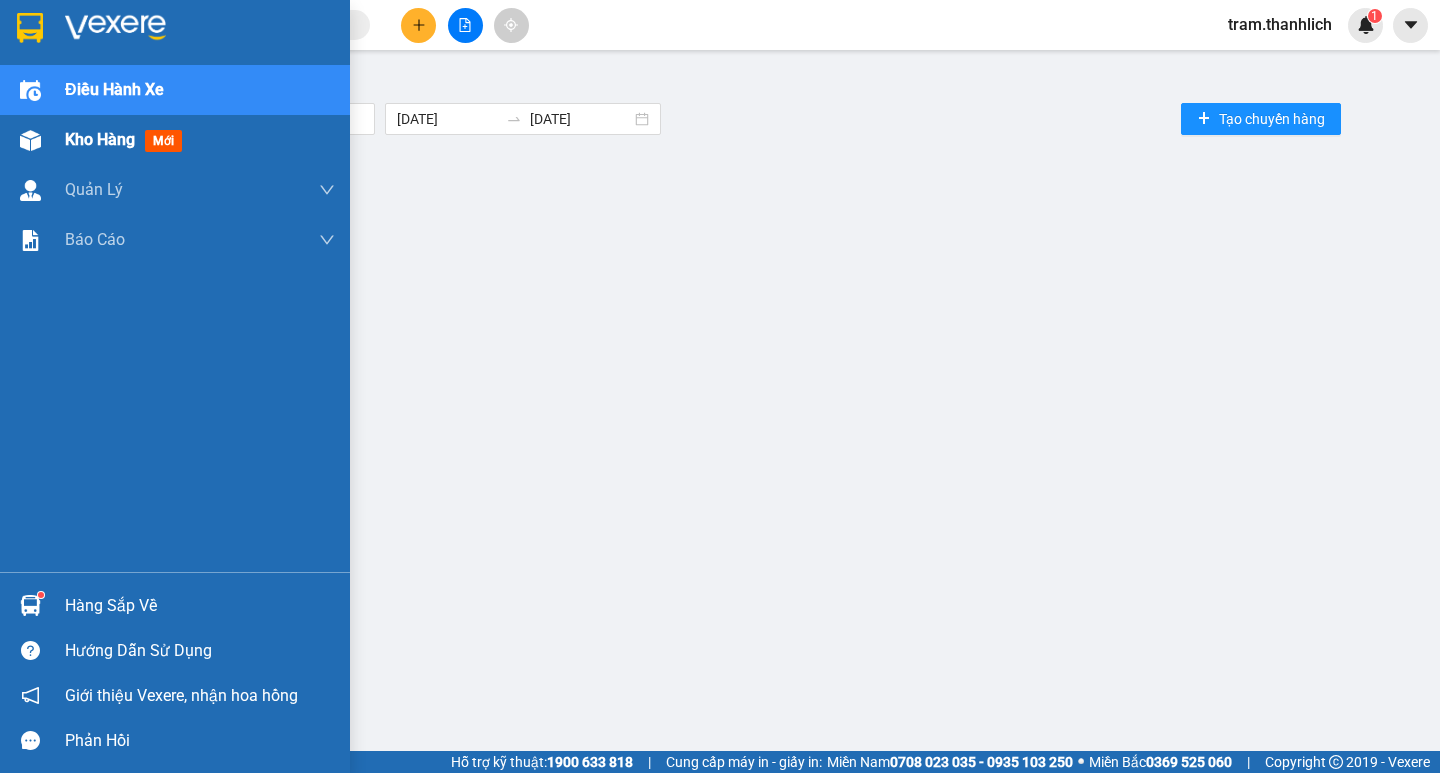click on "Kho hàng mới" at bounding box center [175, 140] 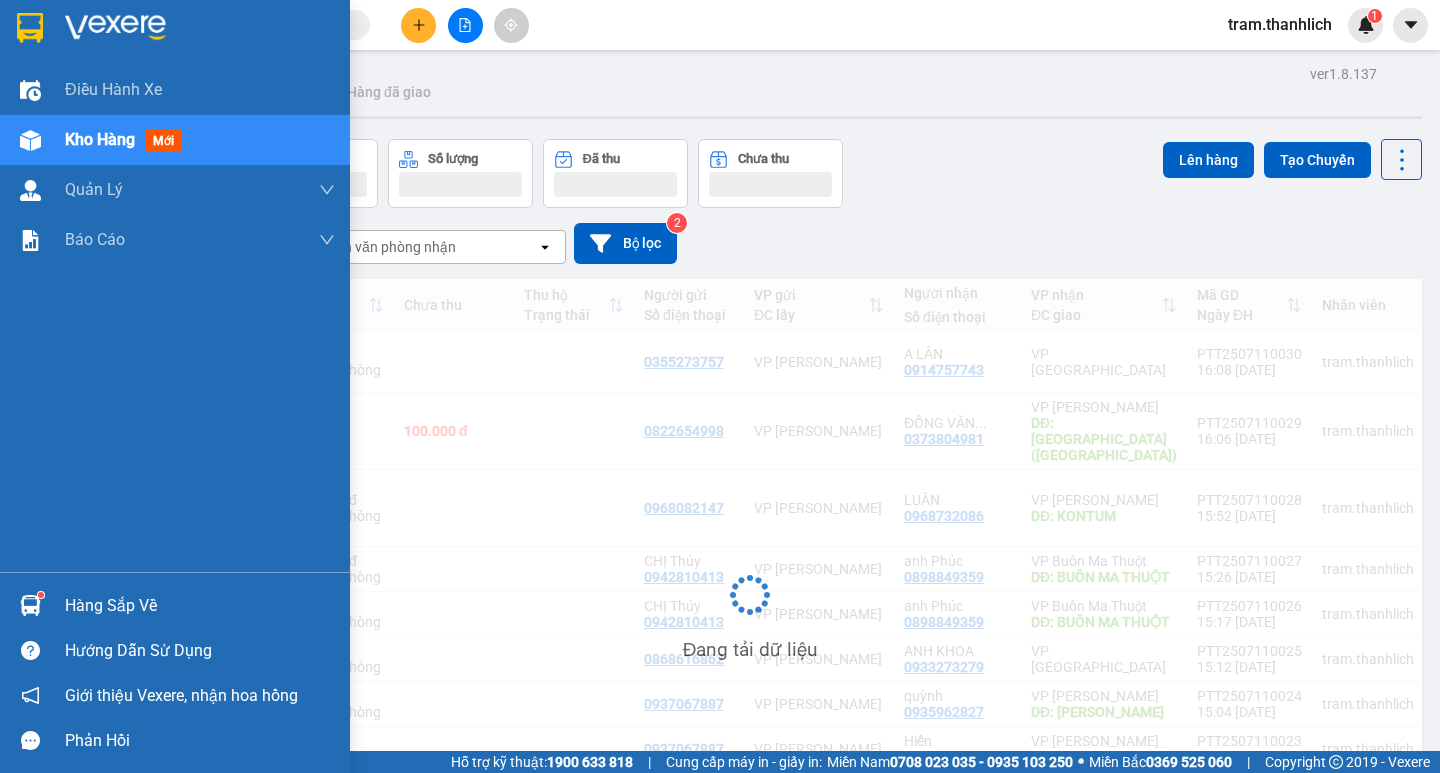 click on "Kho hàng mới" at bounding box center [175, 140] 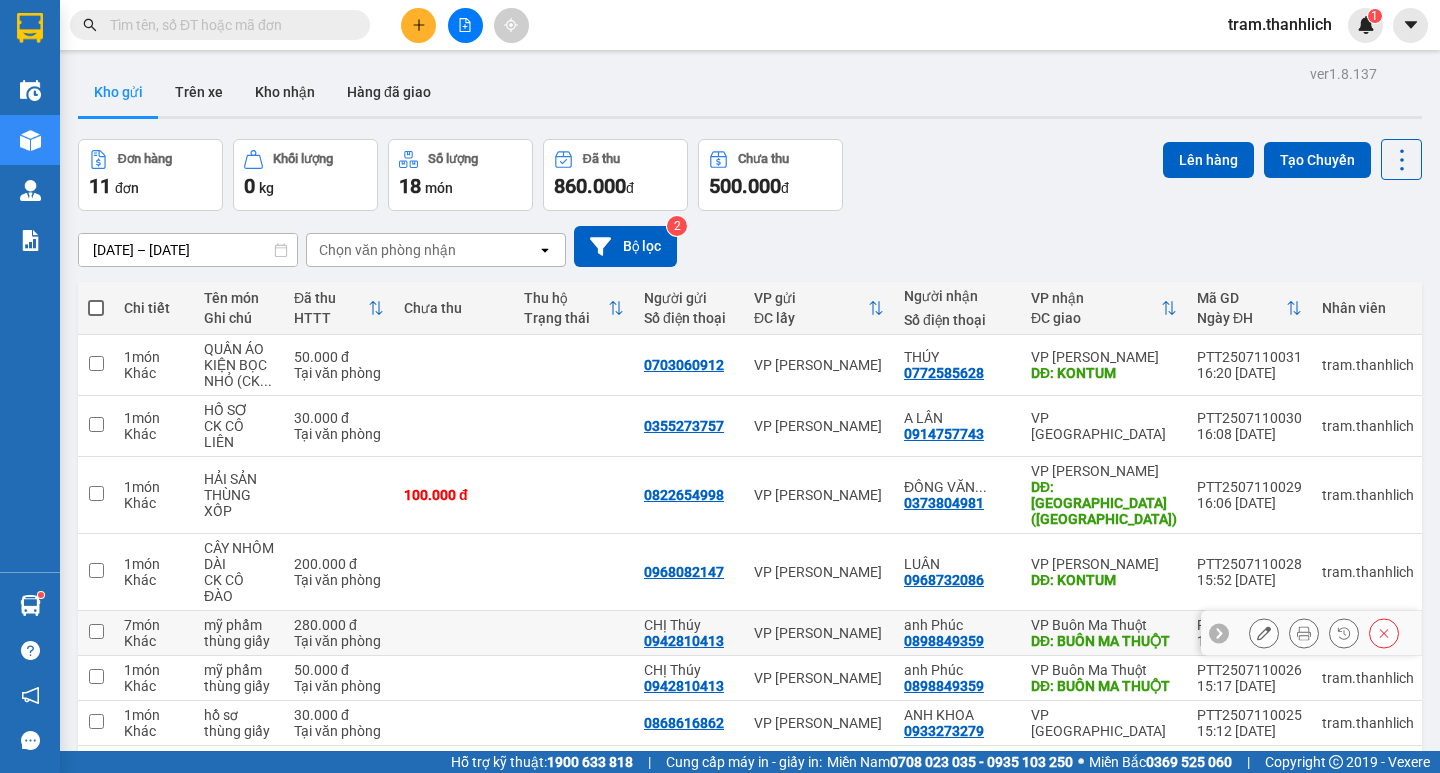 scroll, scrollTop: 100, scrollLeft: 0, axis: vertical 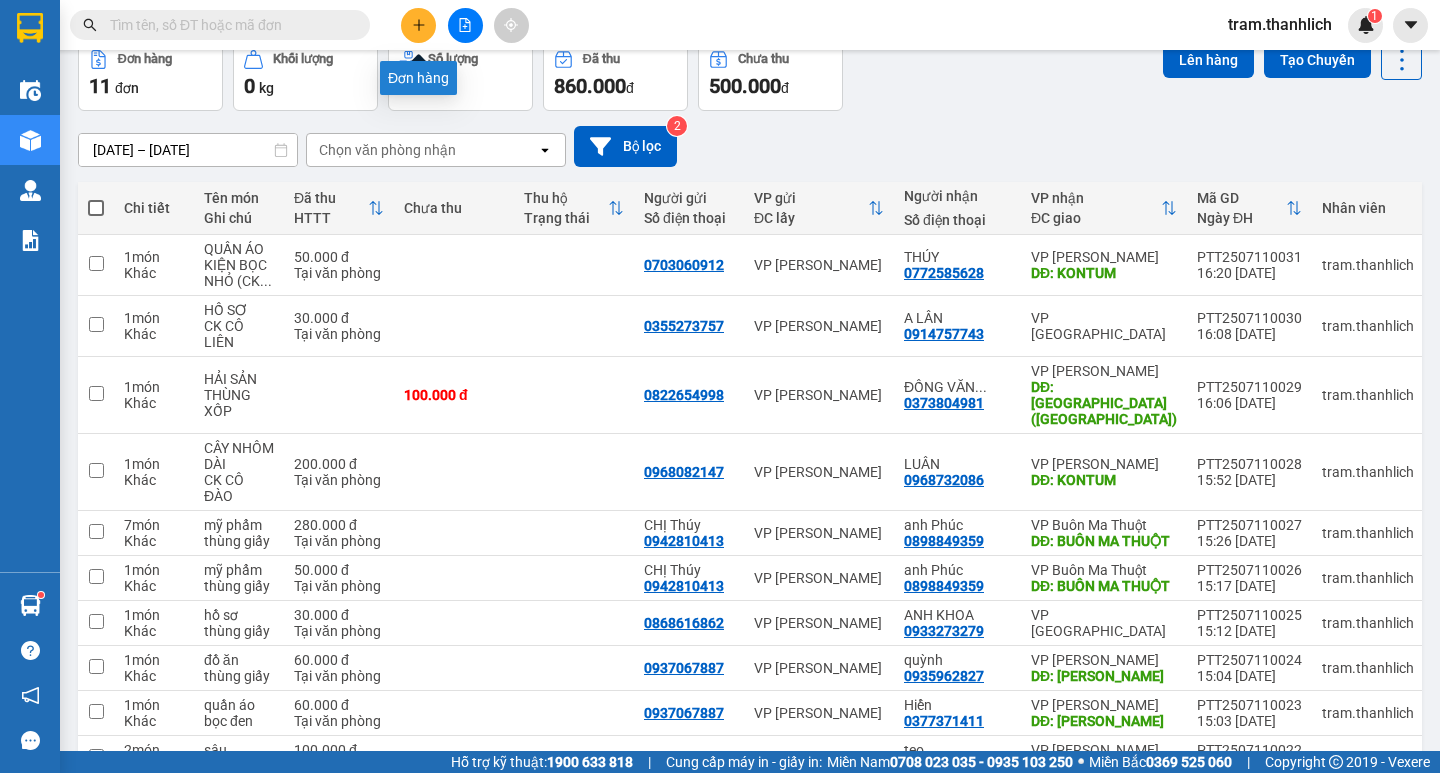click 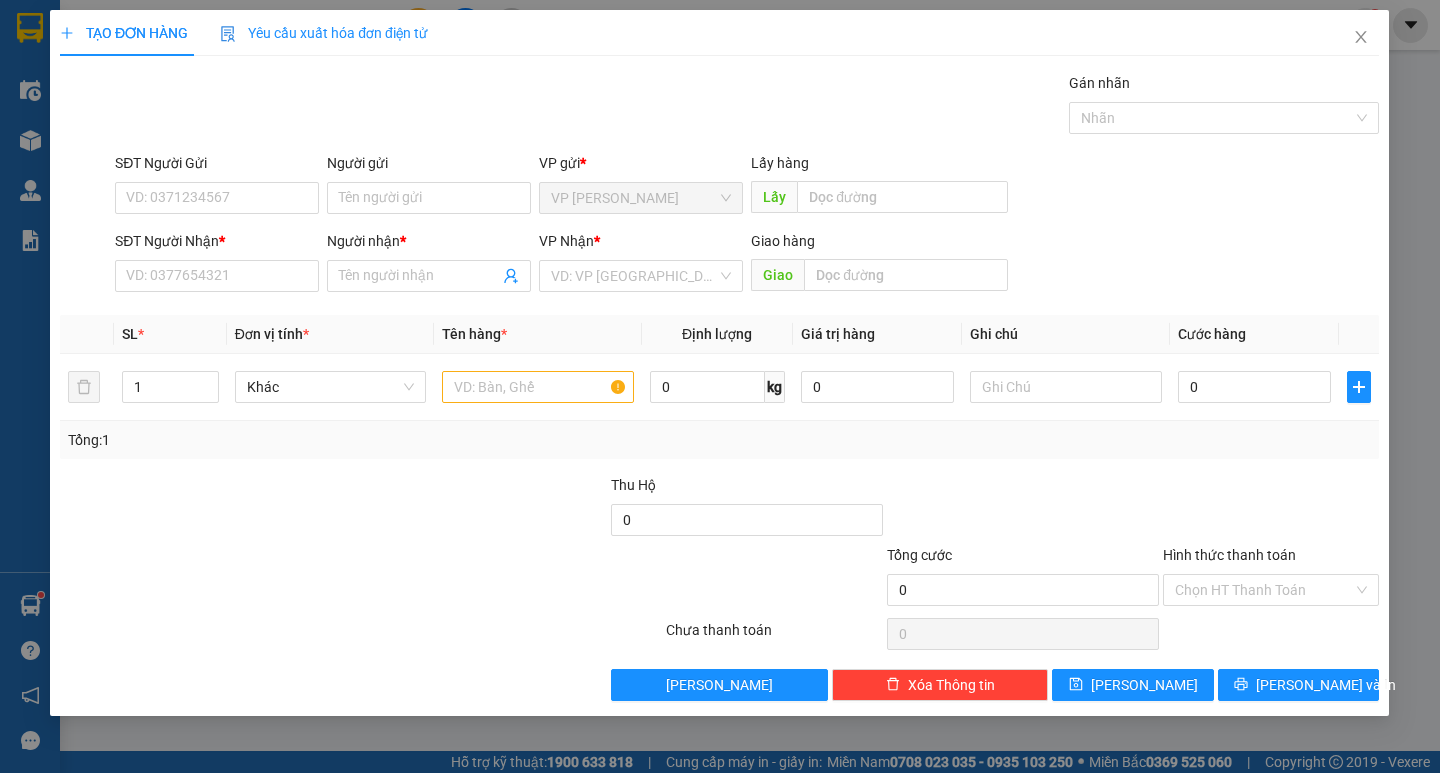 scroll, scrollTop: 0, scrollLeft: 0, axis: both 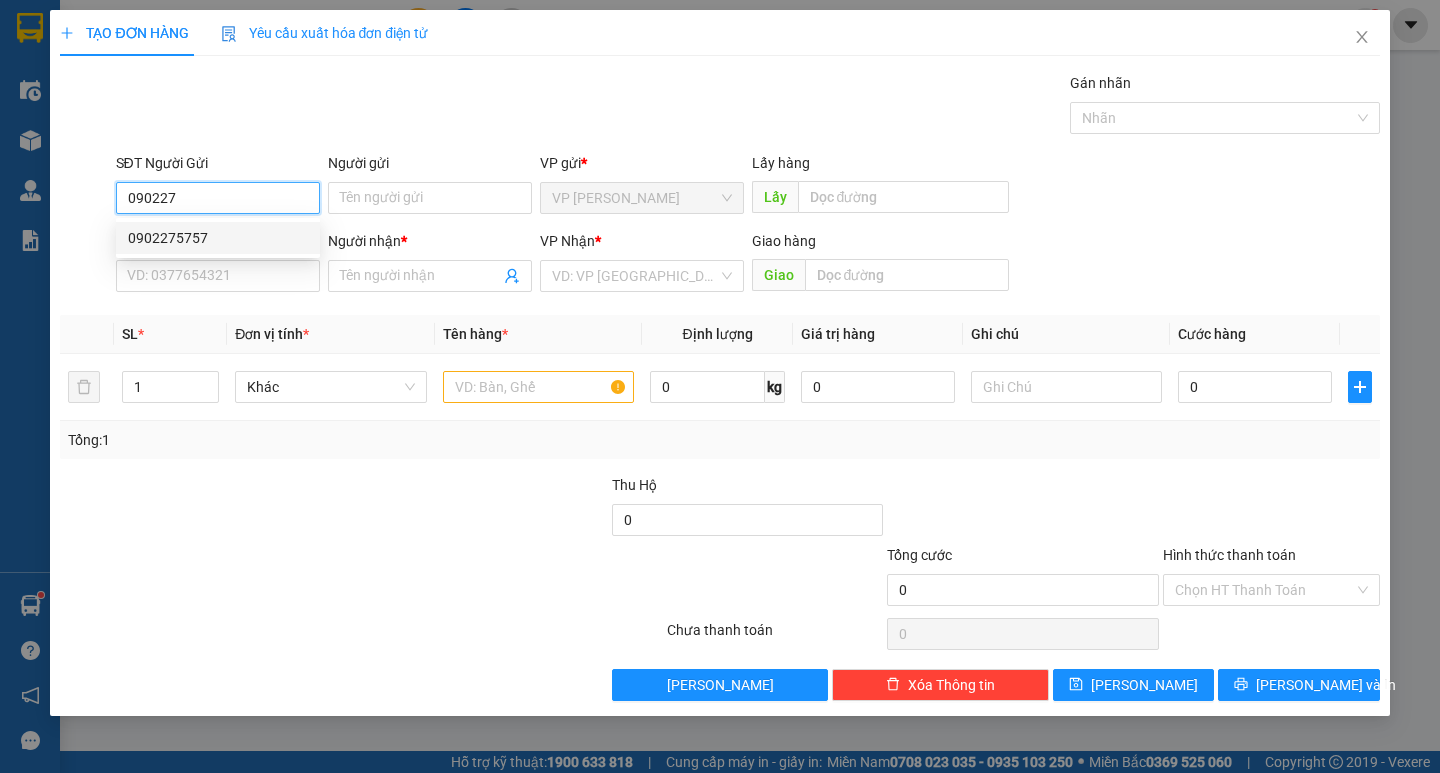 click on "0902275757" at bounding box center [218, 238] 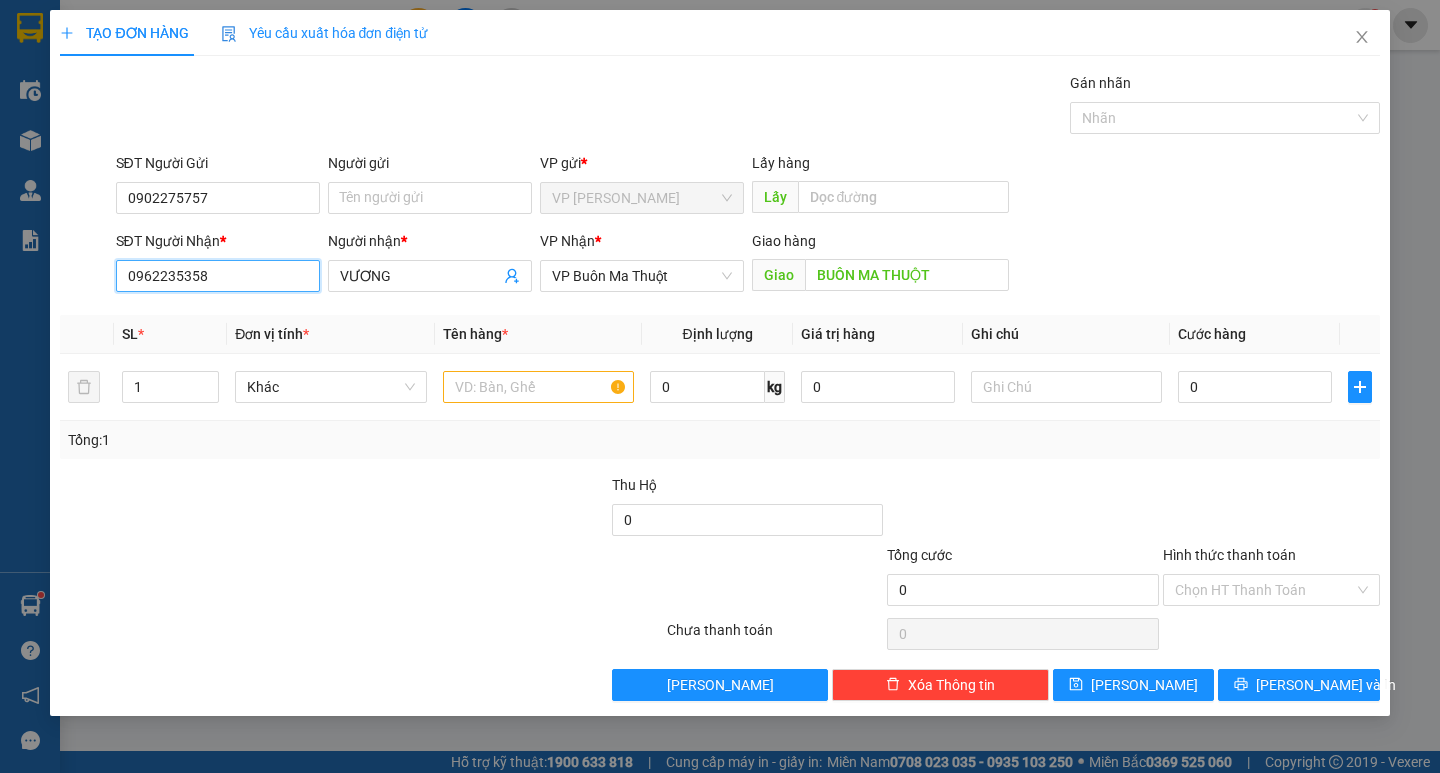 click on "0962235358" at bounding box center (218, 276) 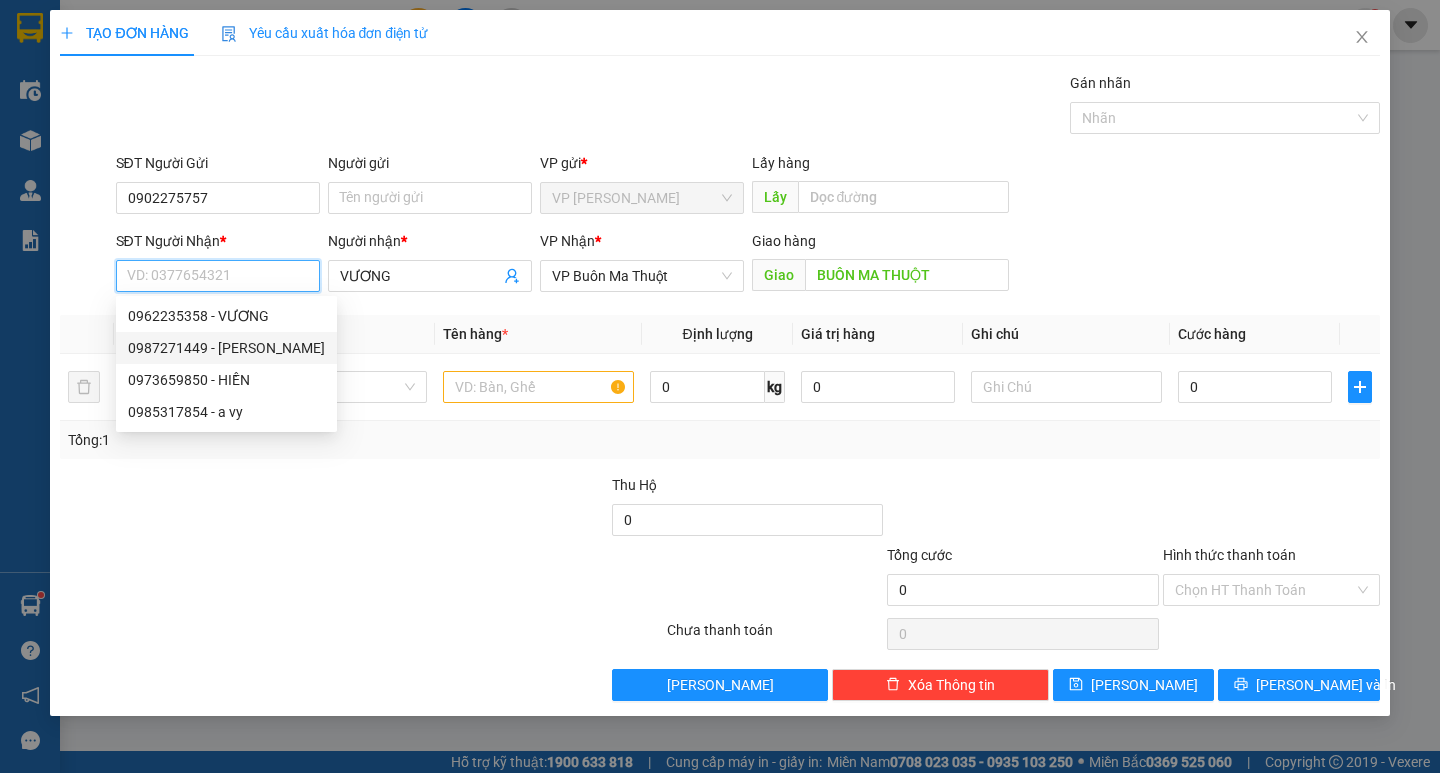 click on "0987271449 - Anh Chinh" at bounding box center (226, 348) 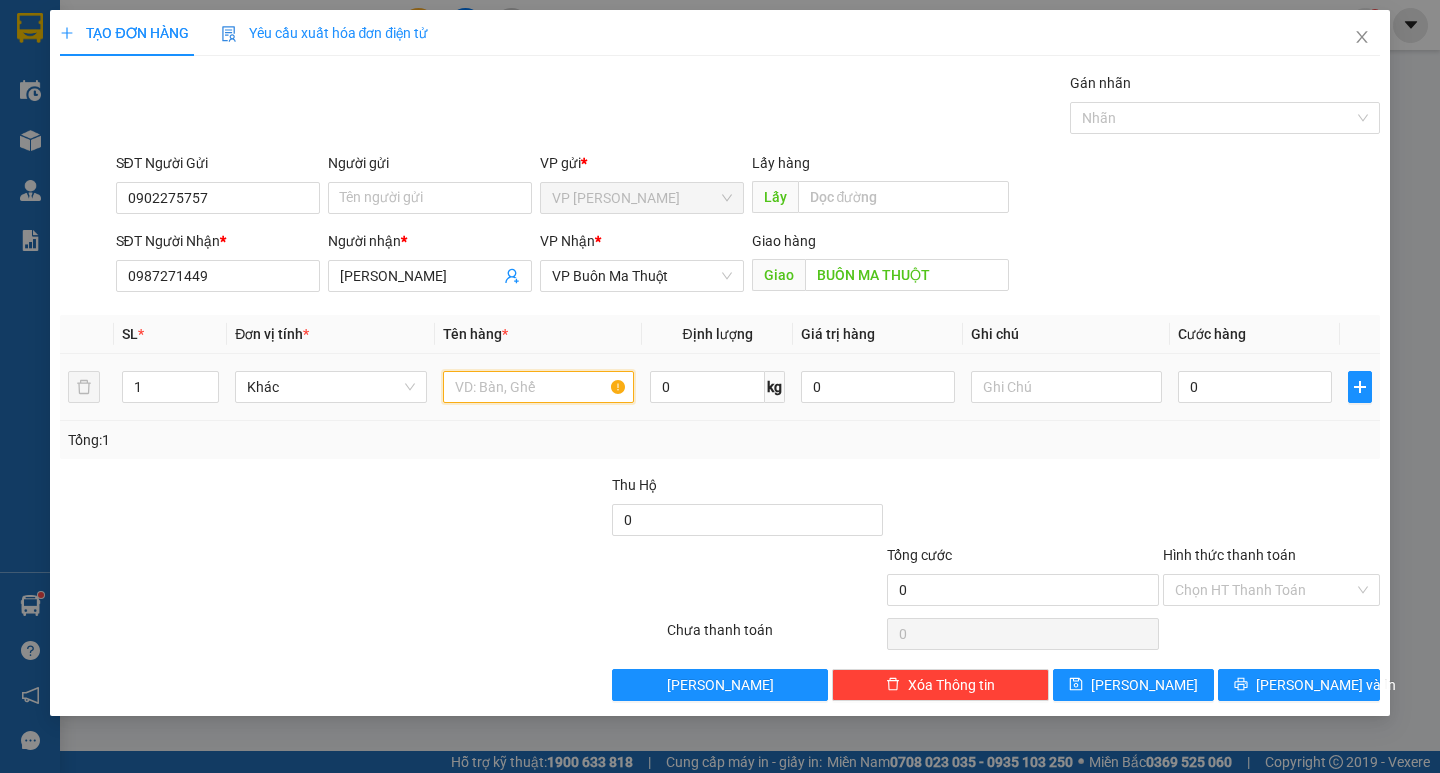 click at bounding box center (538, 387) 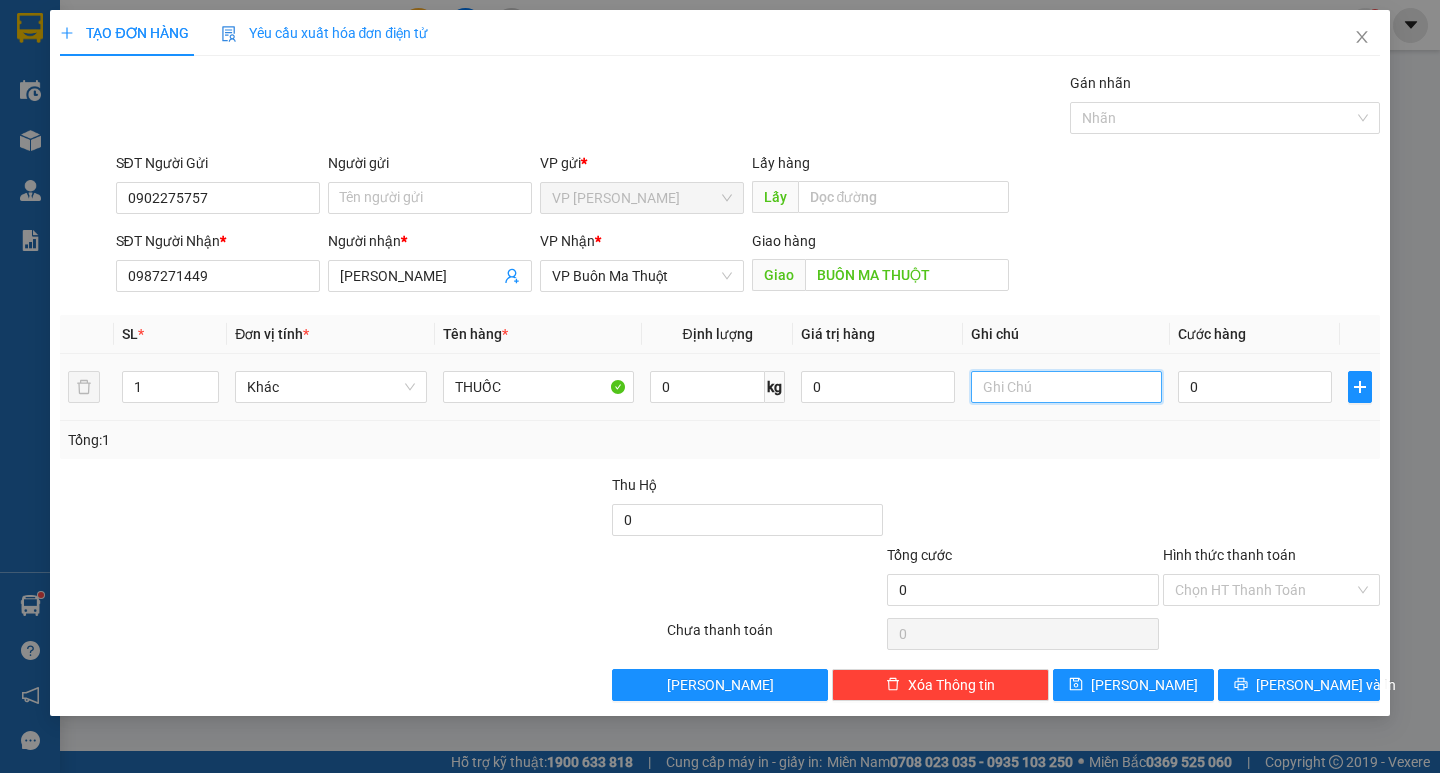 click at bounding box center [1066, 387] 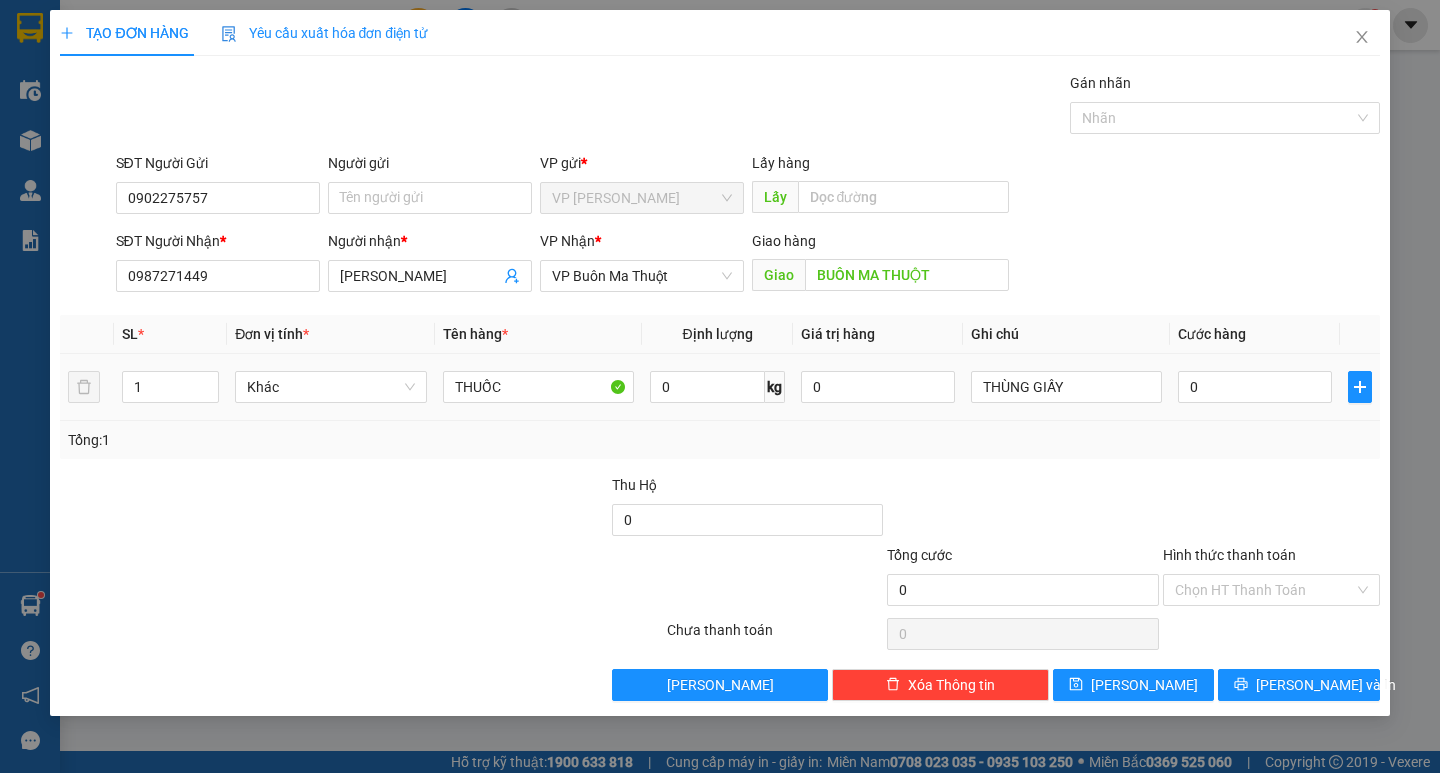 click on "0" at bounding box center (1255, 387) 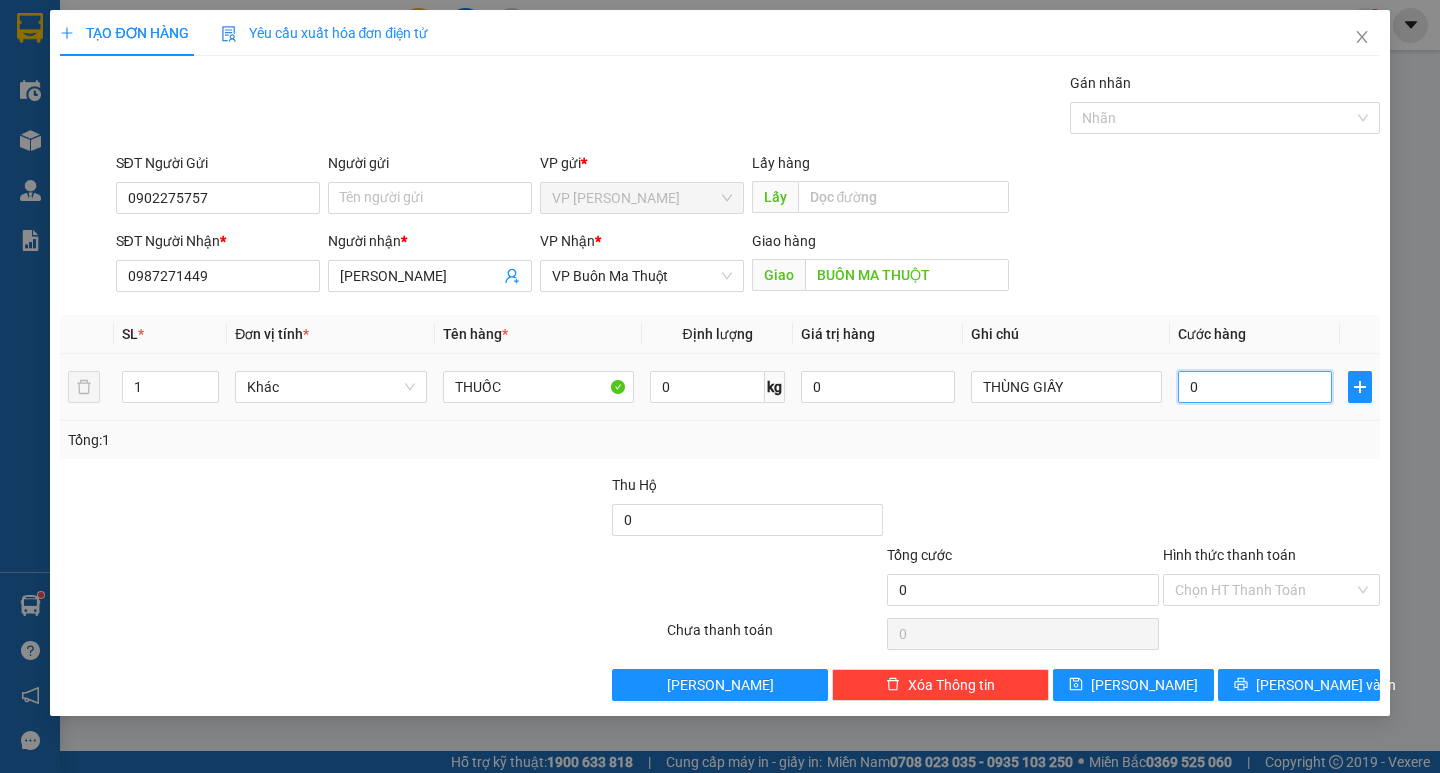 click on "0" at bounding box center [1255, 387] 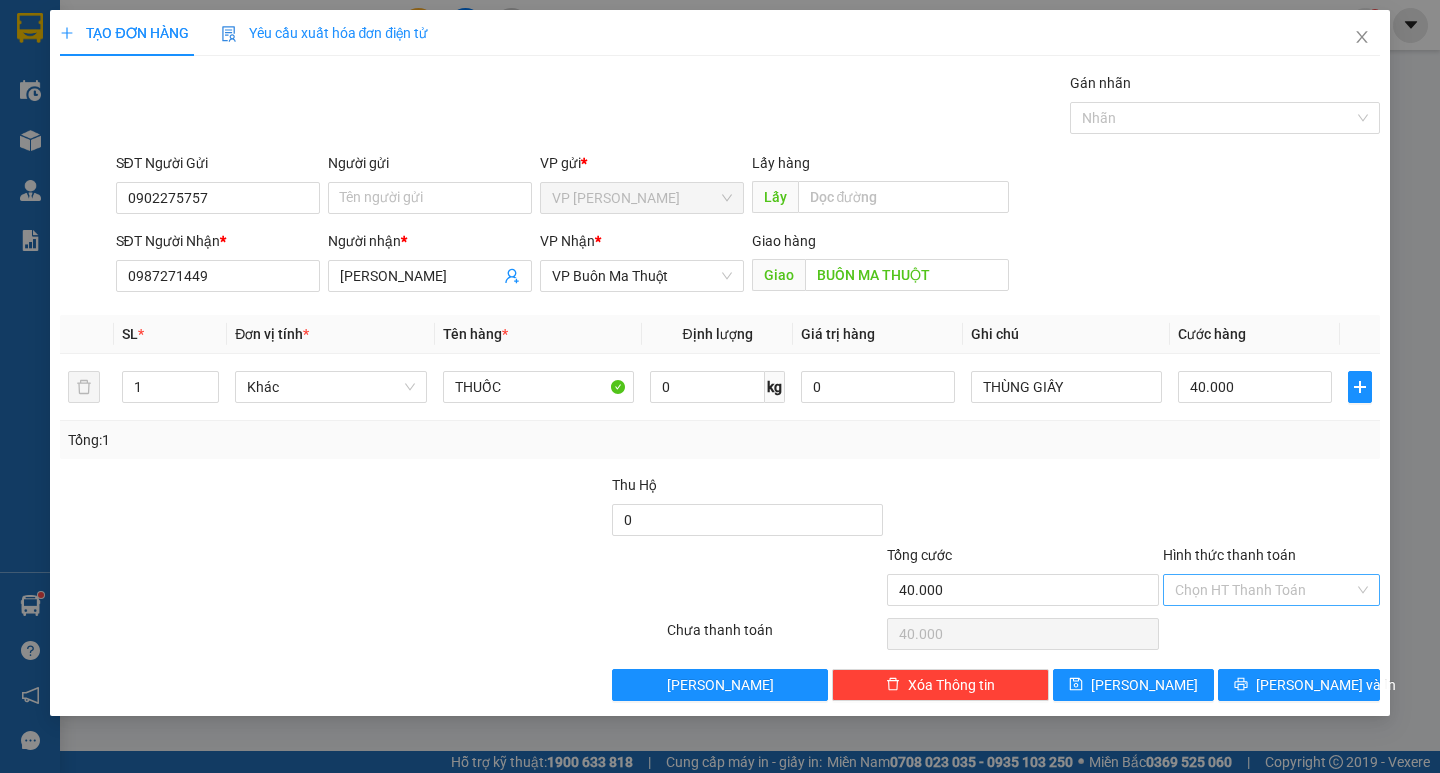 click on "Hình thức thanh toán" at bounding box center [1264, 590] 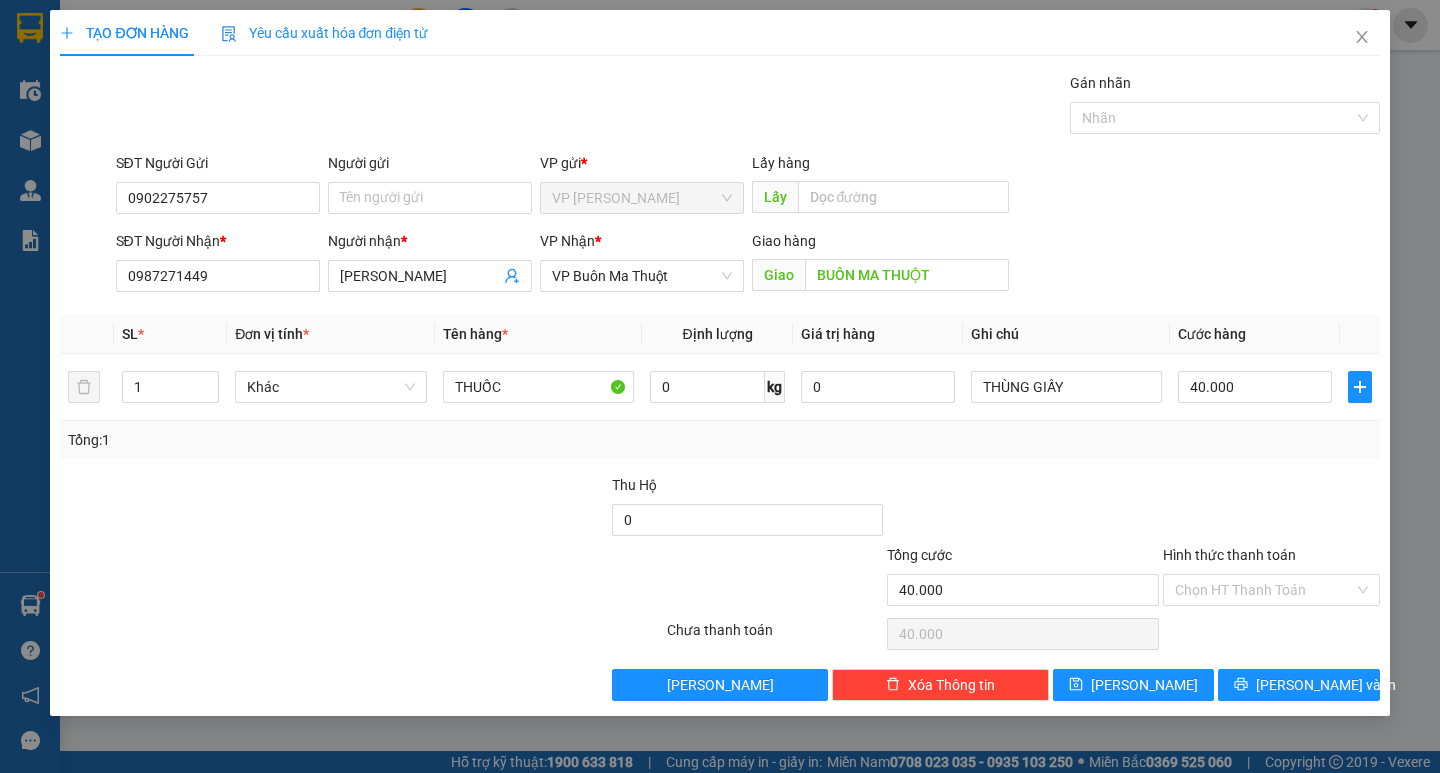 click on "Transit Pickup Surcharge Ids Transit Deliver Surcharge Ids Transit Deliver Surcharge Transit Deliver Surcharge Gói vận chuyển  * Tiêu chuẩn Gán nhãn   Nhãn SĐT Người Gửi 0902275757 Người gửi Tên người gửi VP gửi  * VP Phan Thiết Lấy hàng Lấy SĐT Người Nhận  * 0987271449 Người nhận  * Anh Chinh VP Nhận  * VP Buôn Ma Thuột Giao hàng Giao BUÔN MA THUỘT SL  * Đơn vị tính  * Tên hàng  * Định lượng Giá trị hàng Ghi chú Cước hàng                   1 Khác THUỐC 0 kg 0 THÙNG GIẤY 40.000 Tổng:  1 Thu Hộ 0 Tổng cước 40.000 Hình thức thanh toán Chọn HT Thanh Toán Số tiền thu trước 0 Chưa thanh toán 40.000 Chọn HT Thanh Toán Lưu nháp Xóa Thông tin Lưu Lưu và In Tại văn phòng Miễn phí Tại văn phòng Miễn phí" at bounding box center (719, 386) 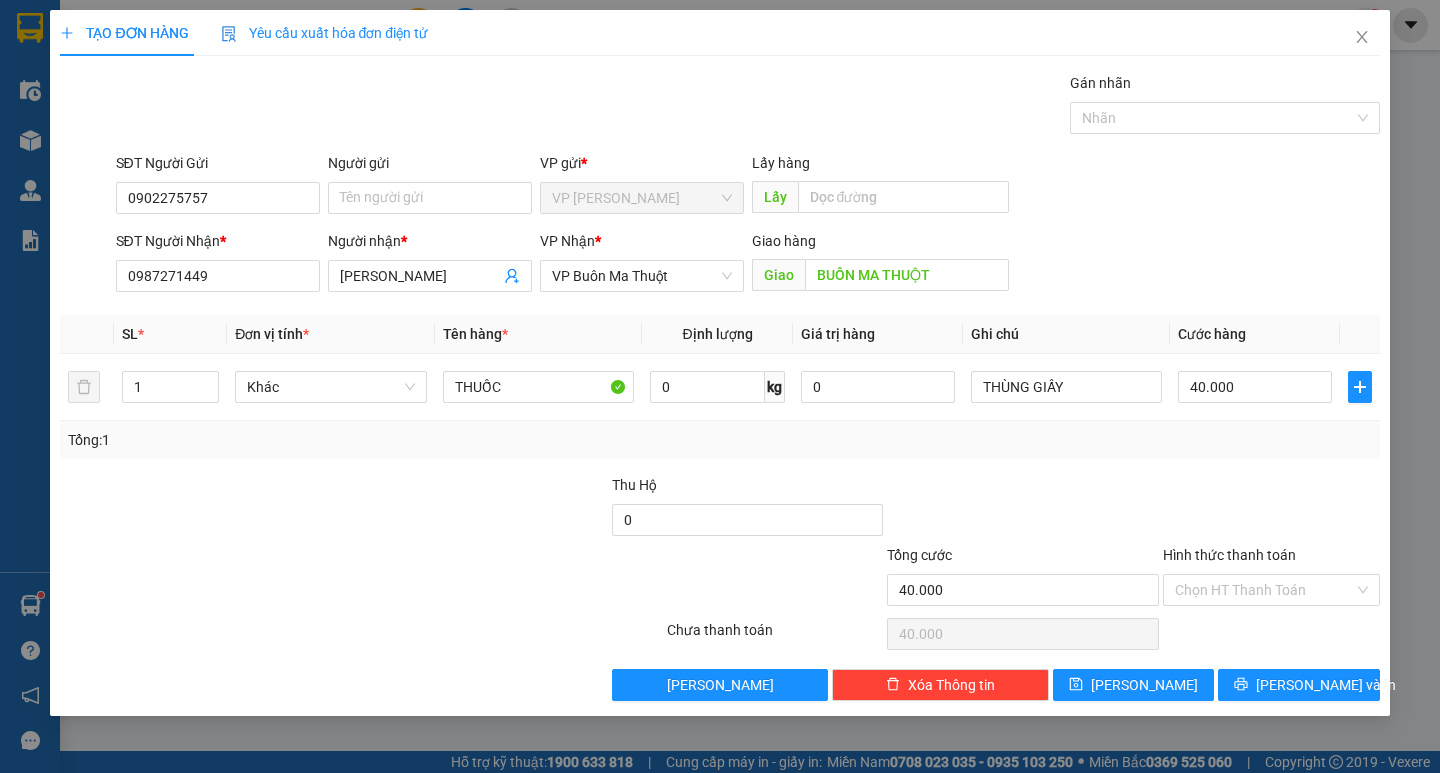 click on "VP [PERSON_NAME]" at bounding box center [642, 198] 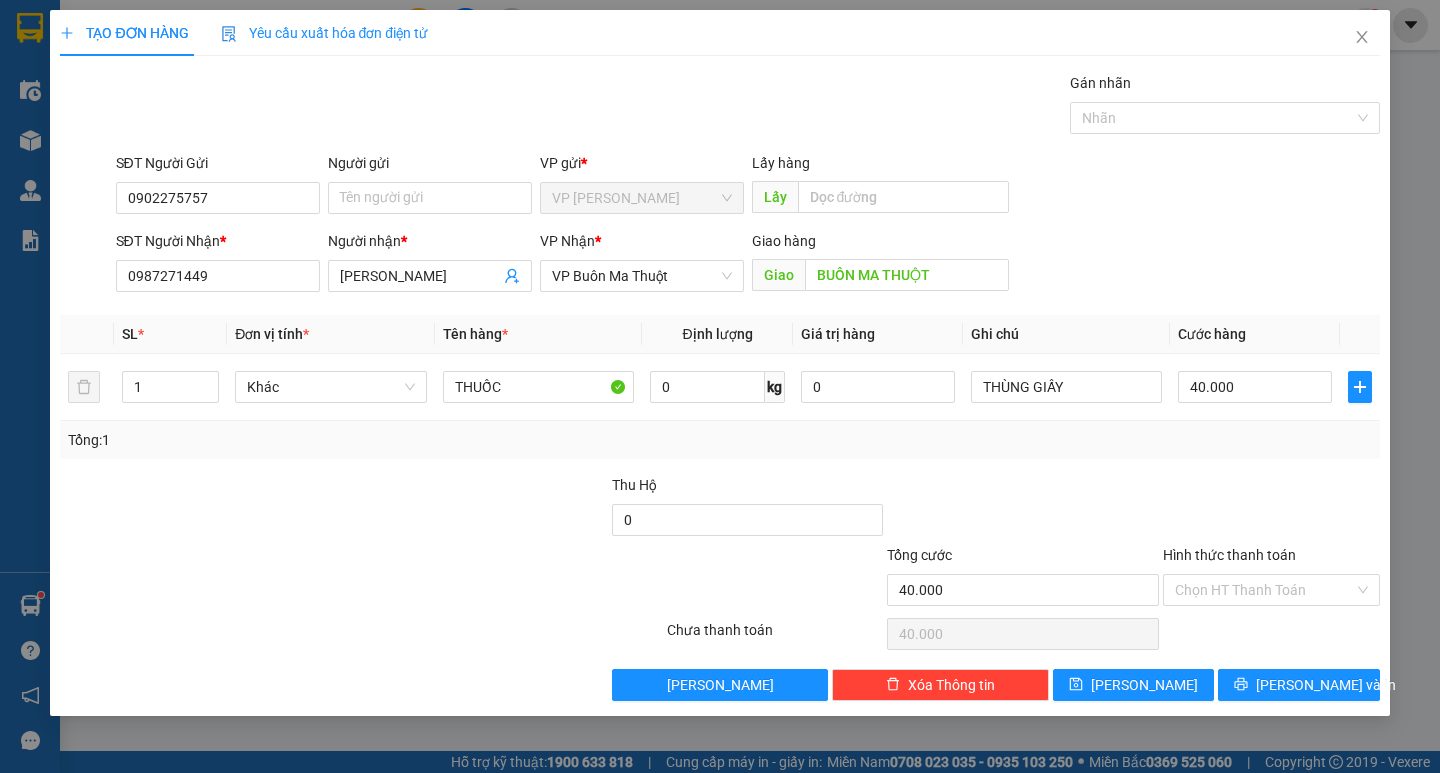 click at bounding box center [1271, 509] 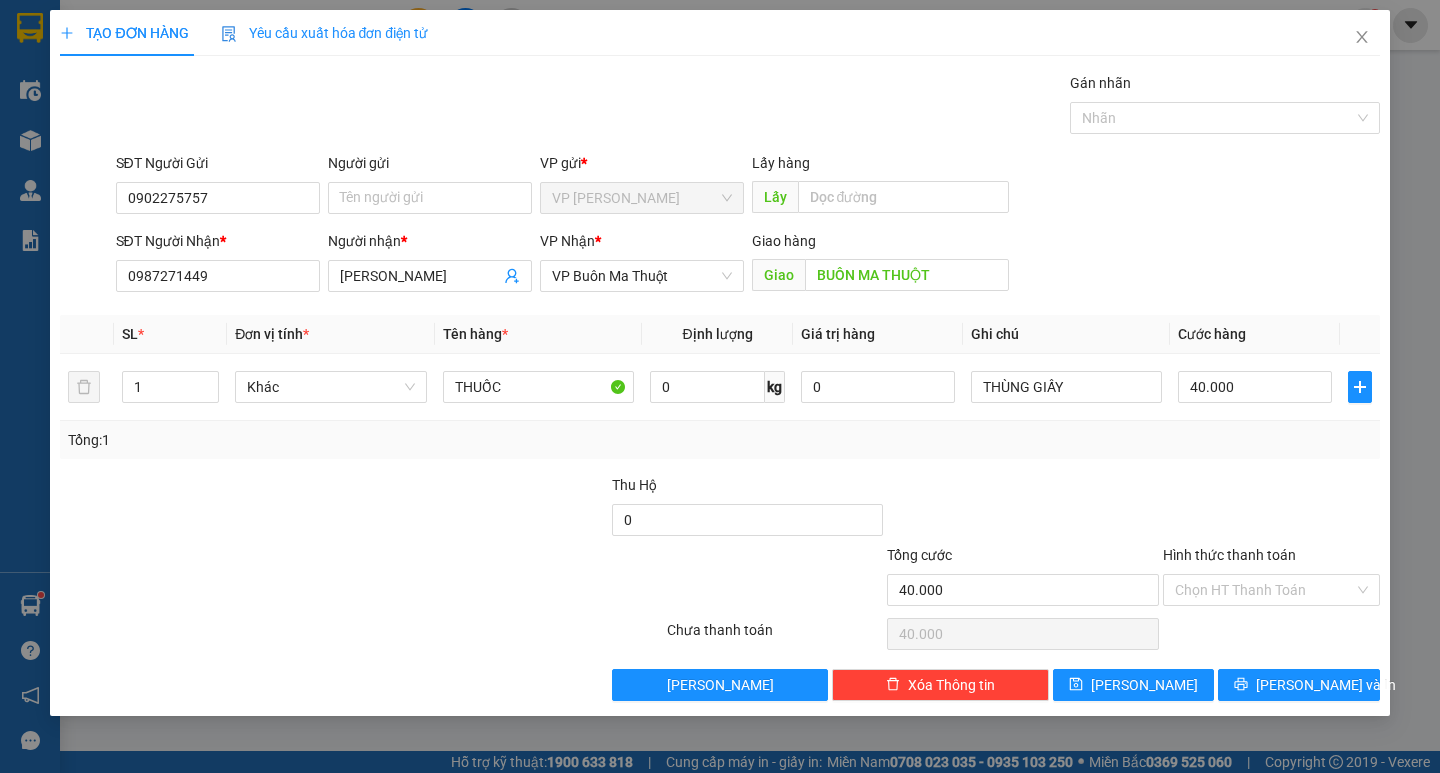 click at bounding box center (1023, 509) 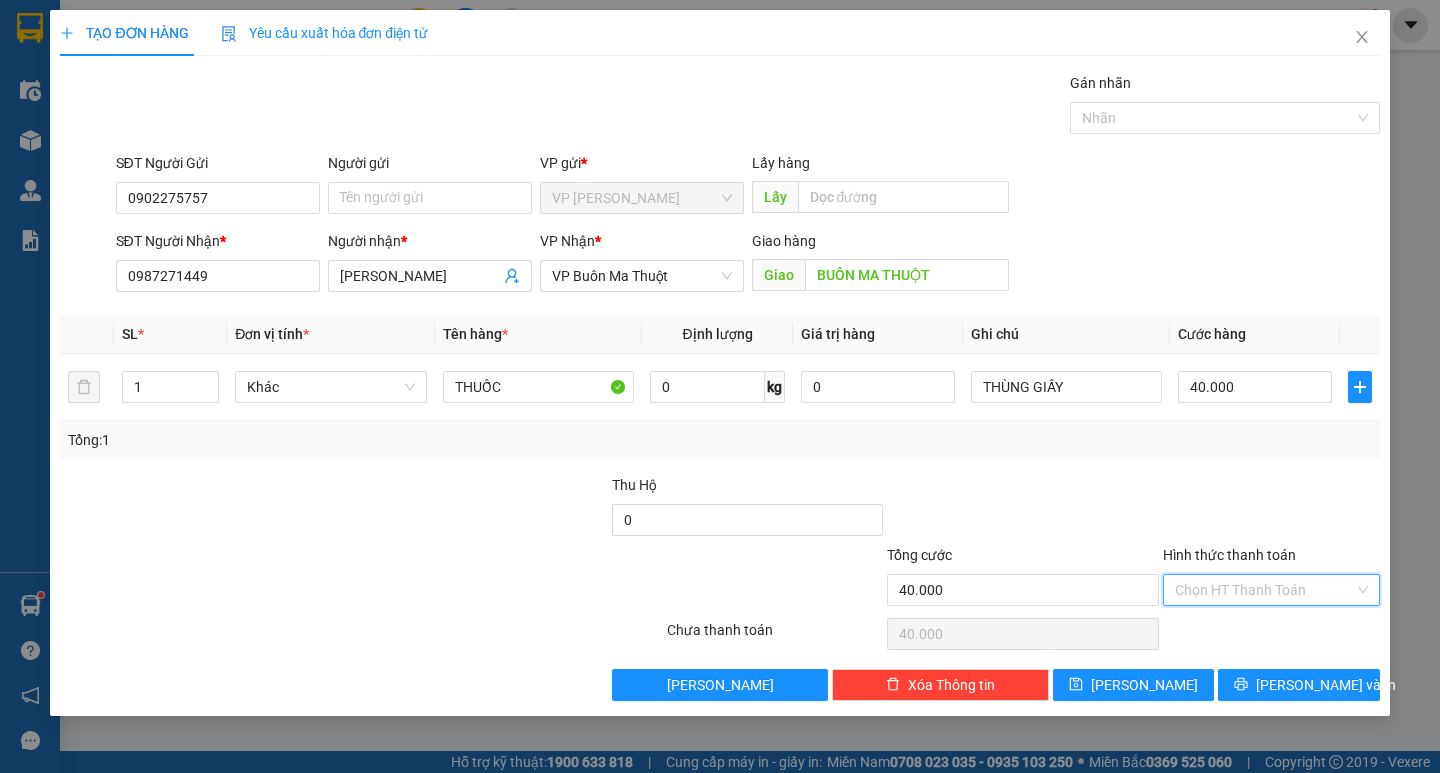 click on "Hình thức thanh toán" at bounding box center (1264, 590) 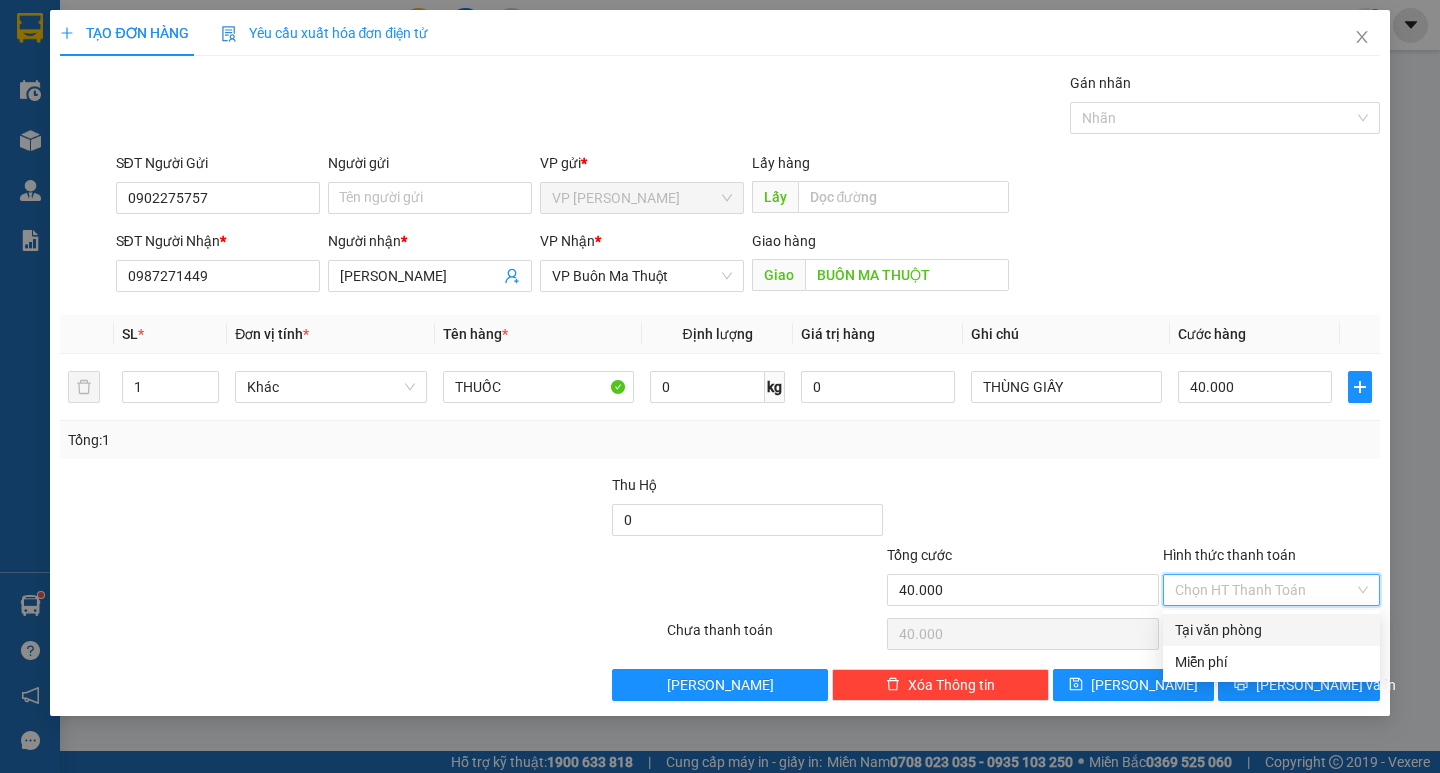 click on "Tại văn phòng" at bounding box center (1271, 630) 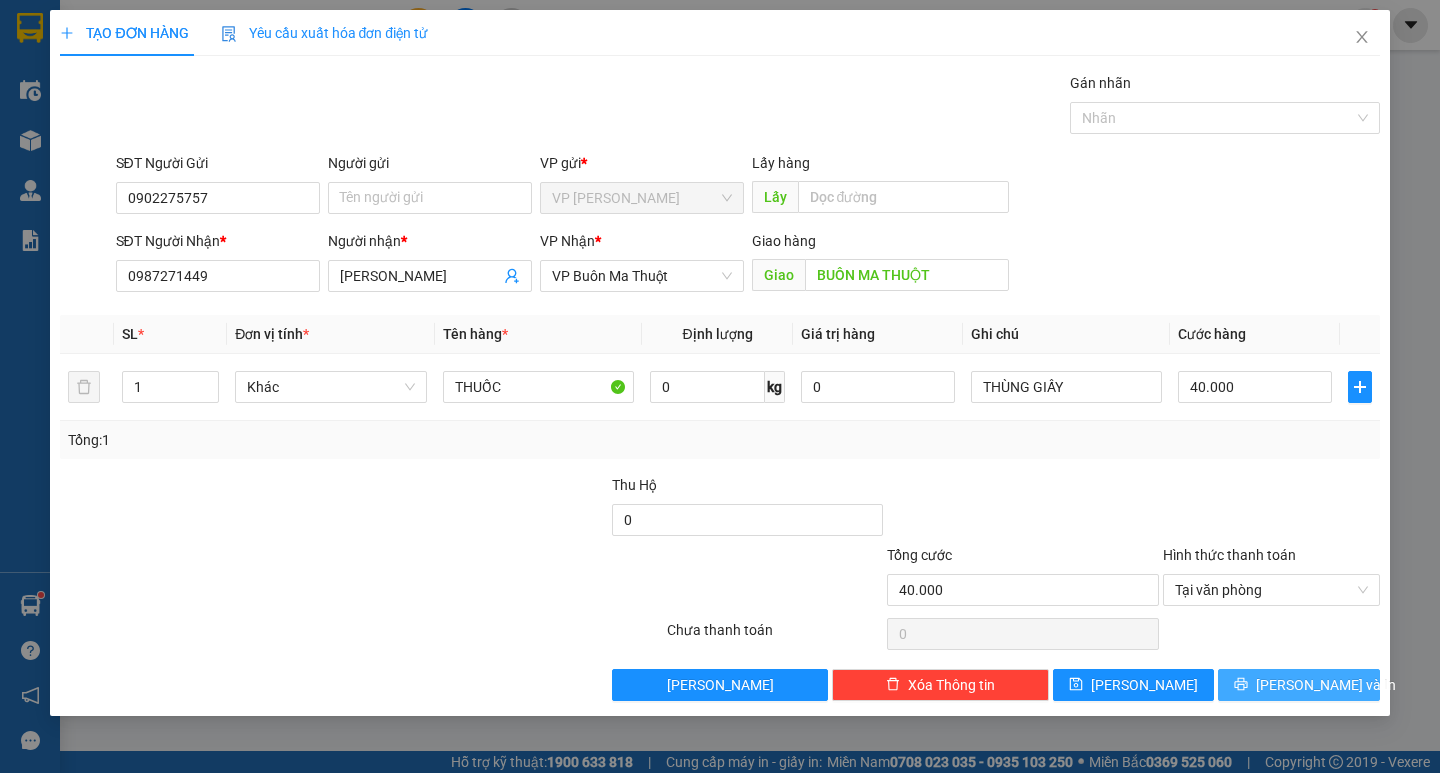 click on "[PERSON_NAME] và In" at bounding box center [1326, 685] 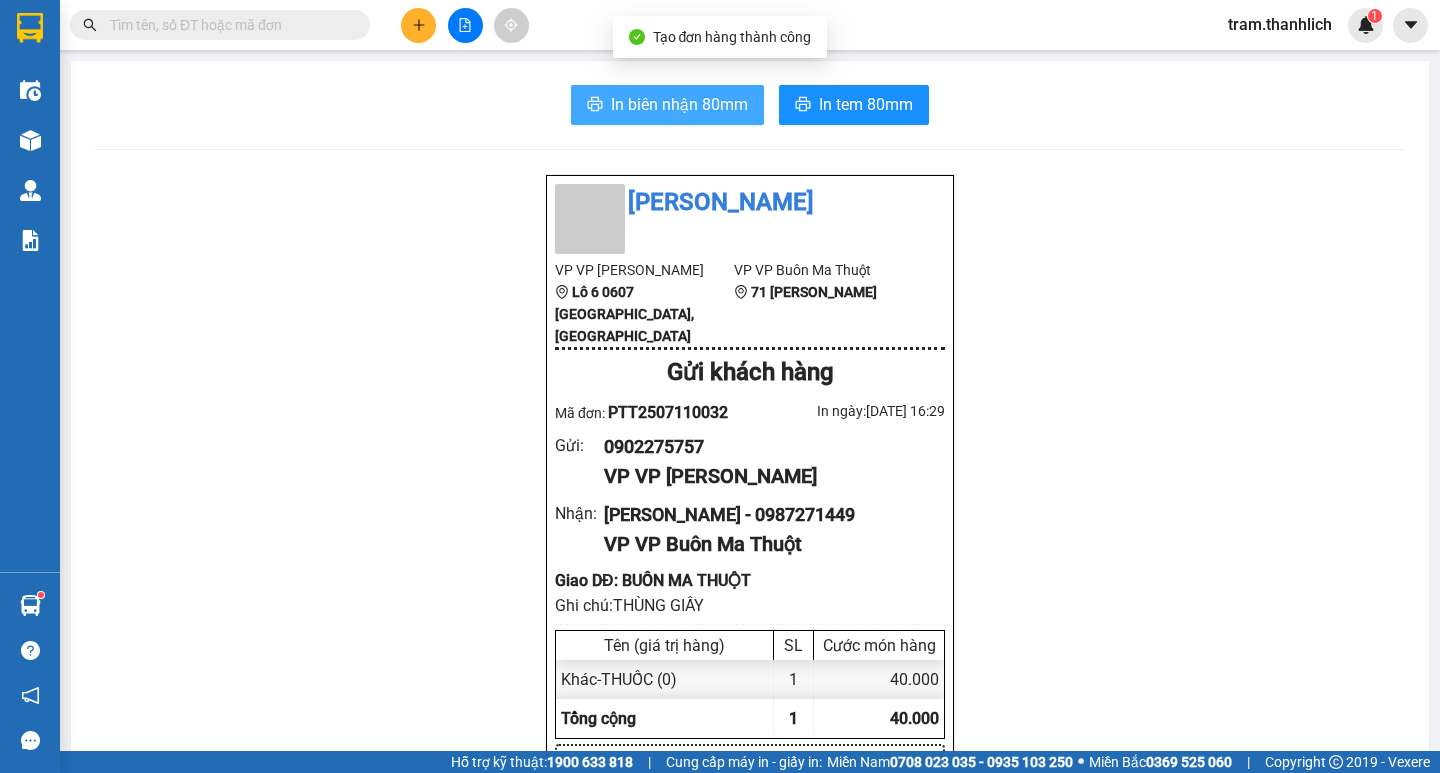 click on "In biên nhận 80mm" at bounding box center (679, 104) 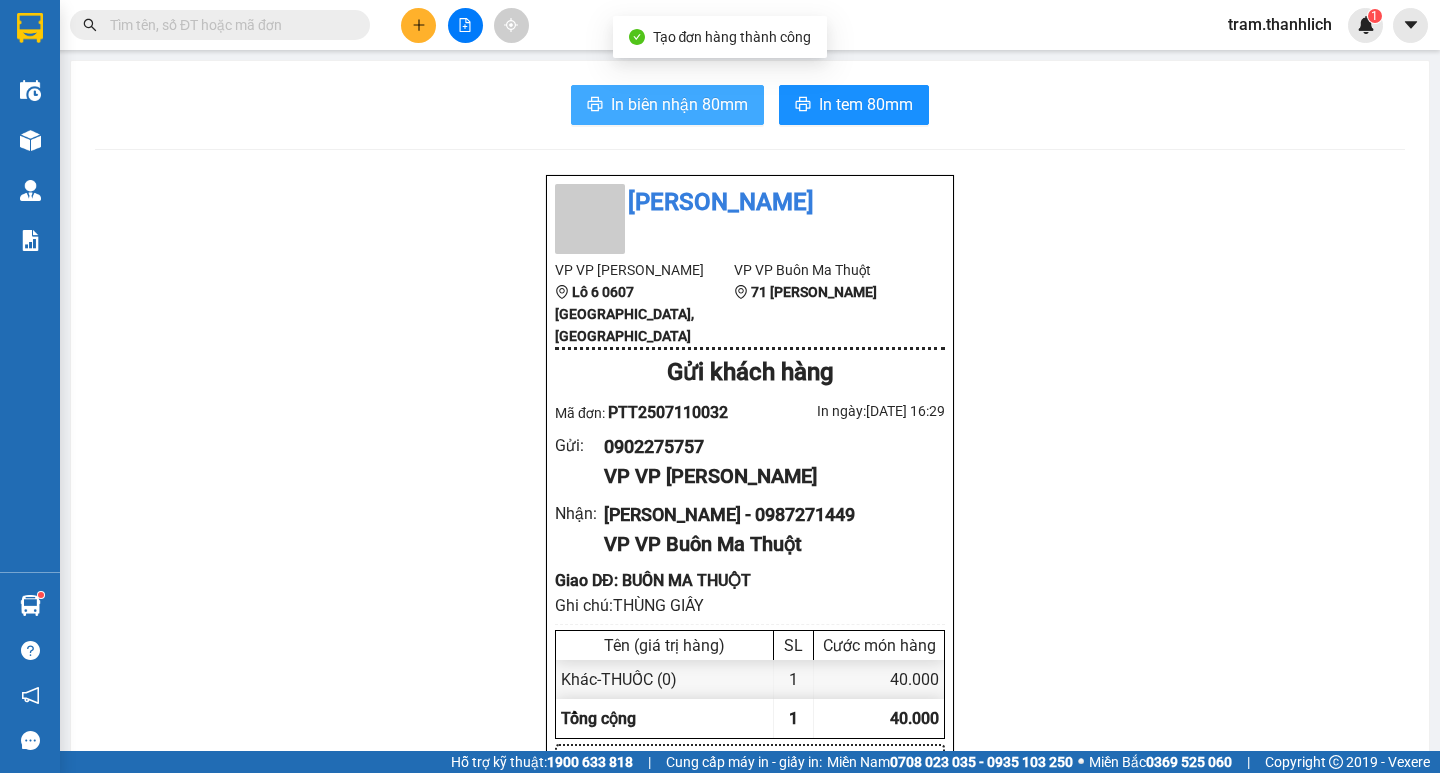 scroll, scrollTop: 0, scrollLeft: 0, axis: both 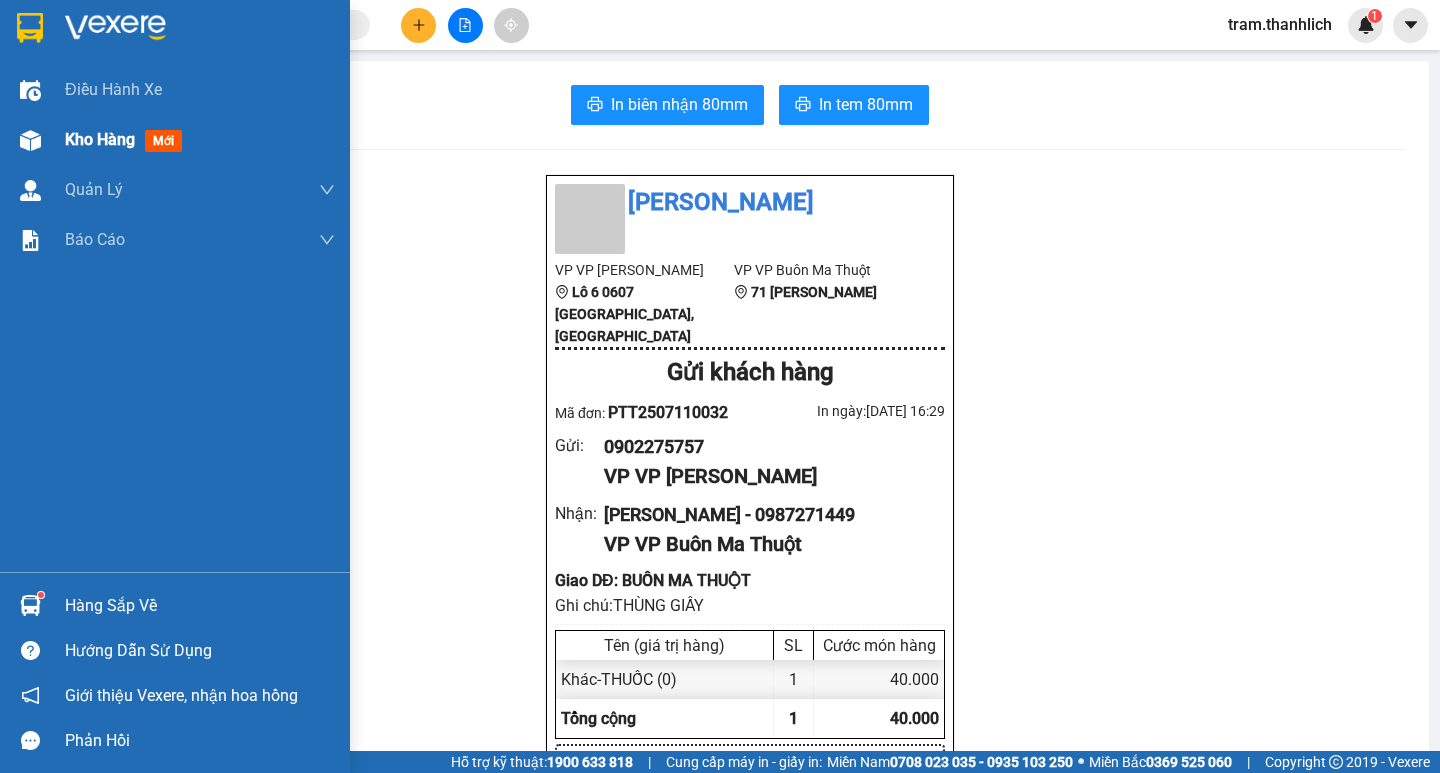 click on "Kho hàng mới" at bounding box center (175, 140) 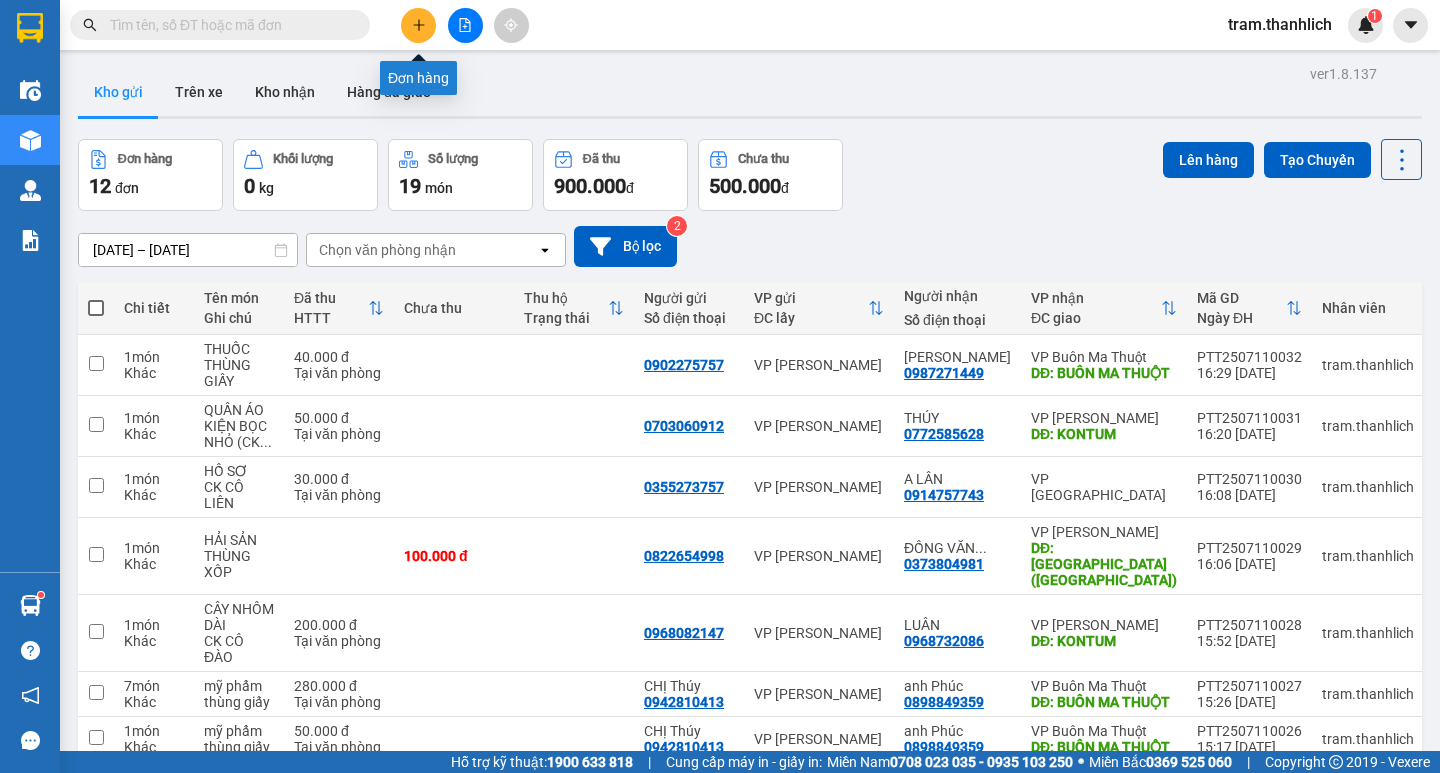click at bounding box center [418, 25] 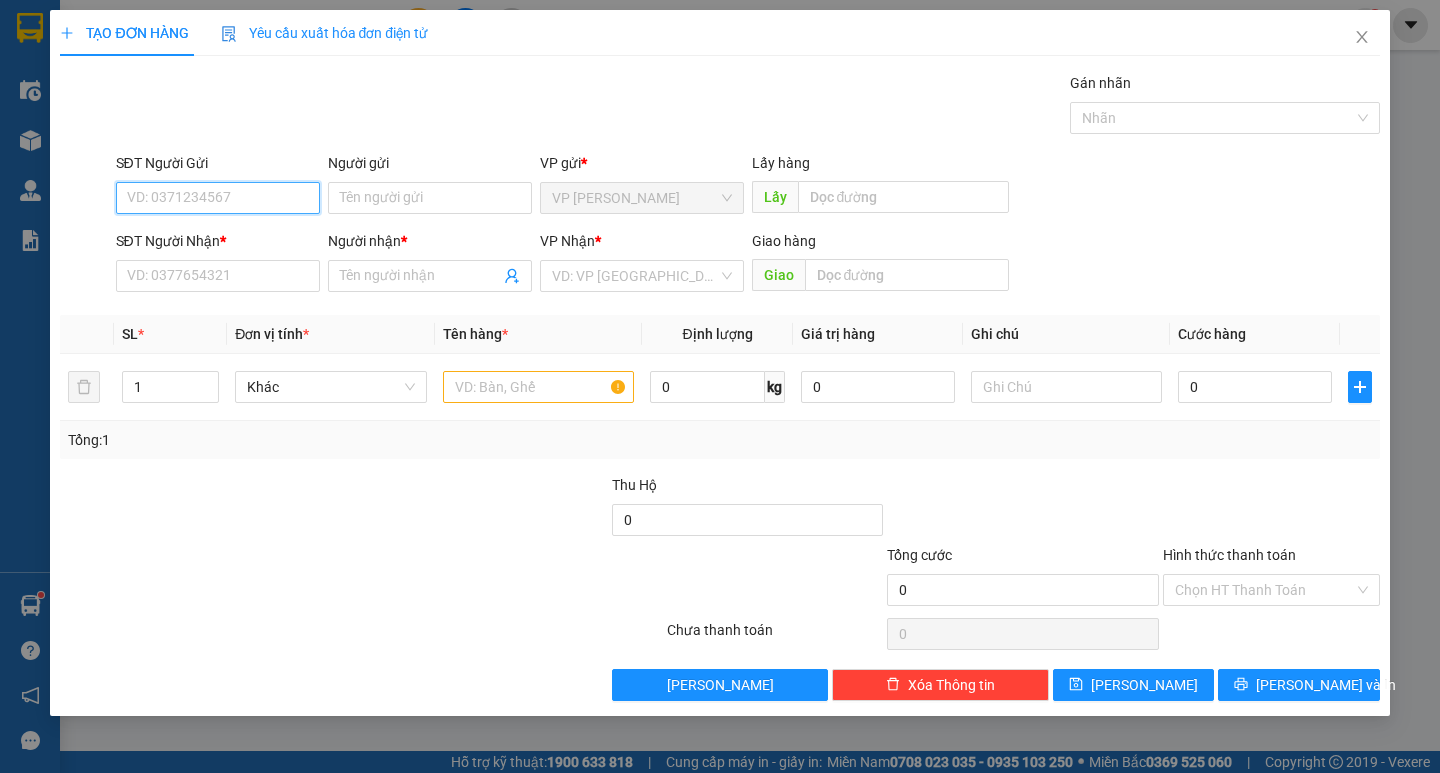 click on "SĐT Người Gửi" at bounding box center [218, 198] 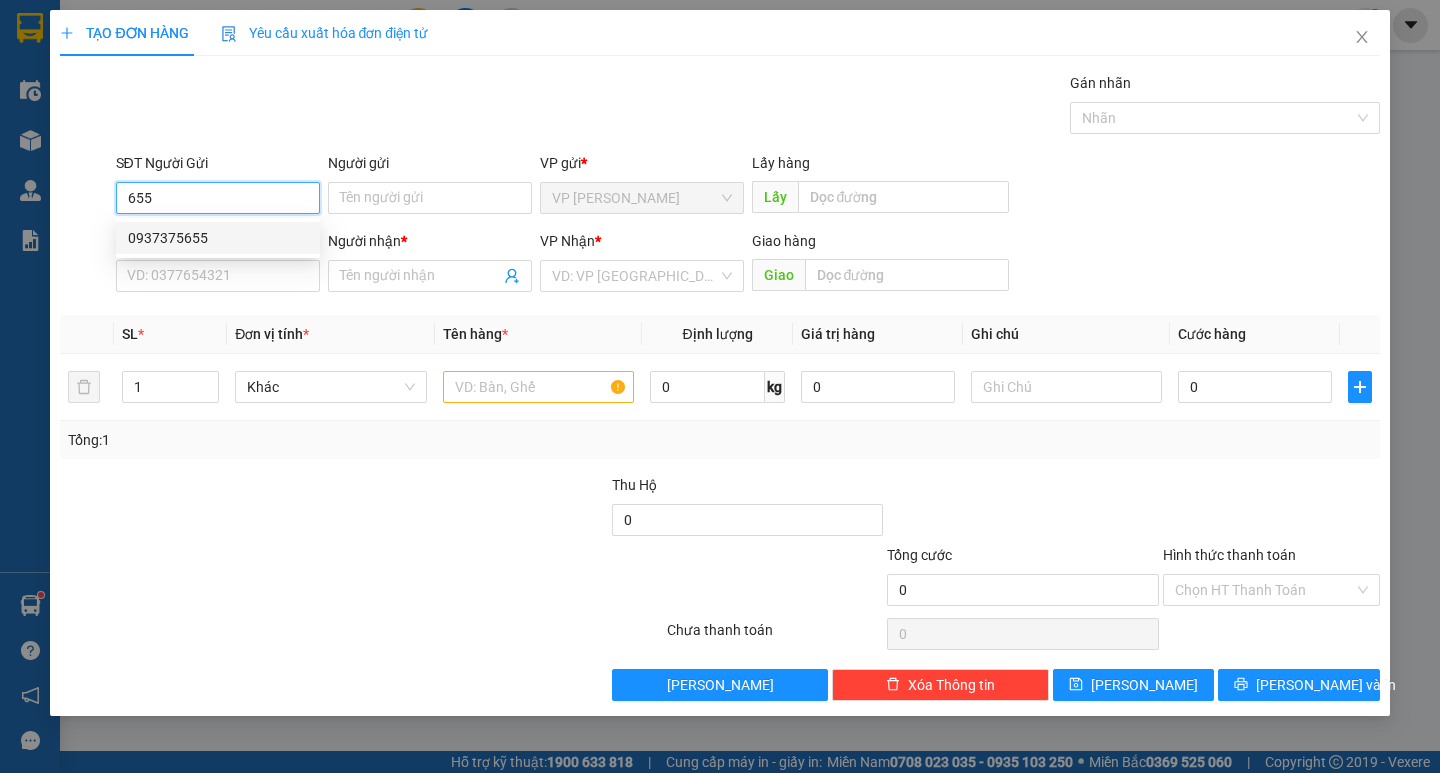 click on "0937375655" at bounding box center [218, 238] 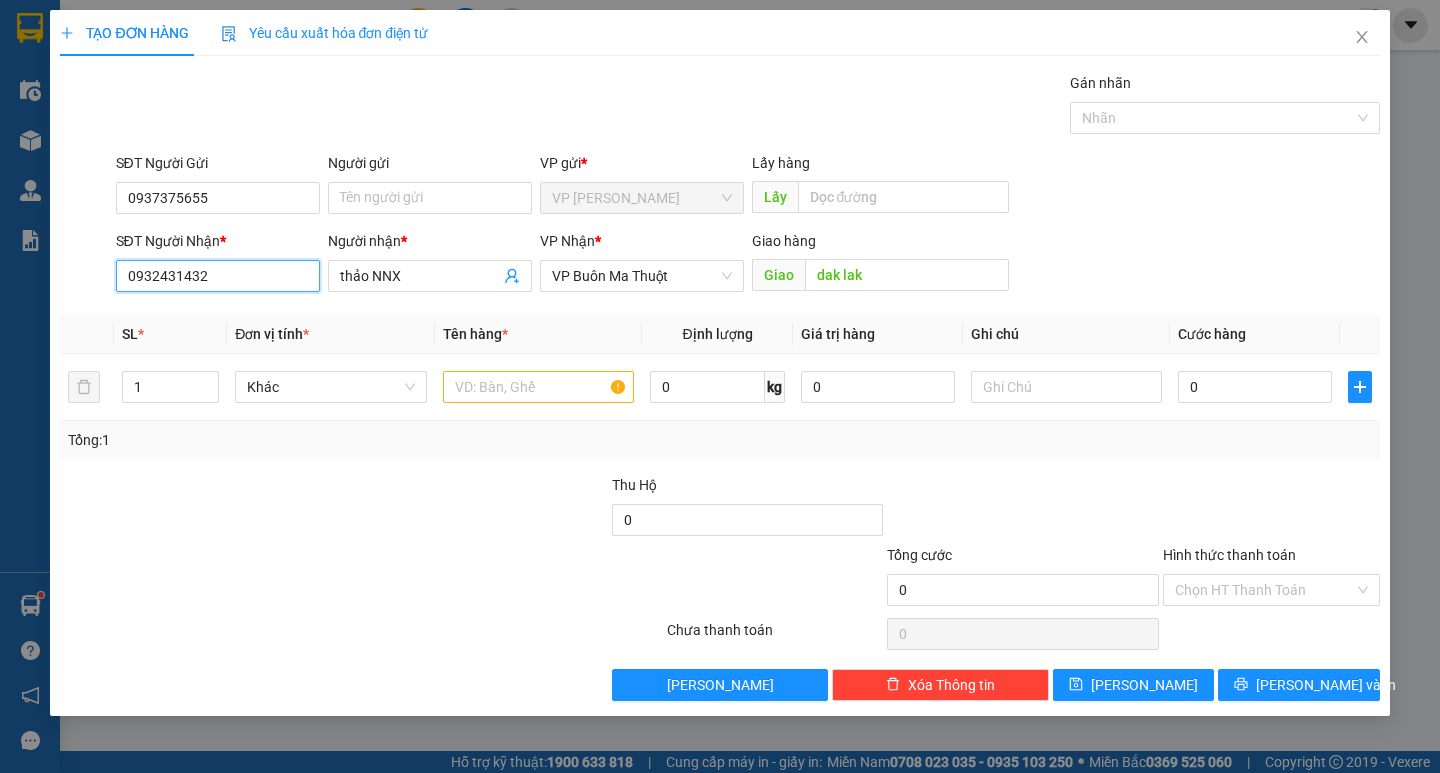 click on "0932431432" at bounding box center [218, 276] 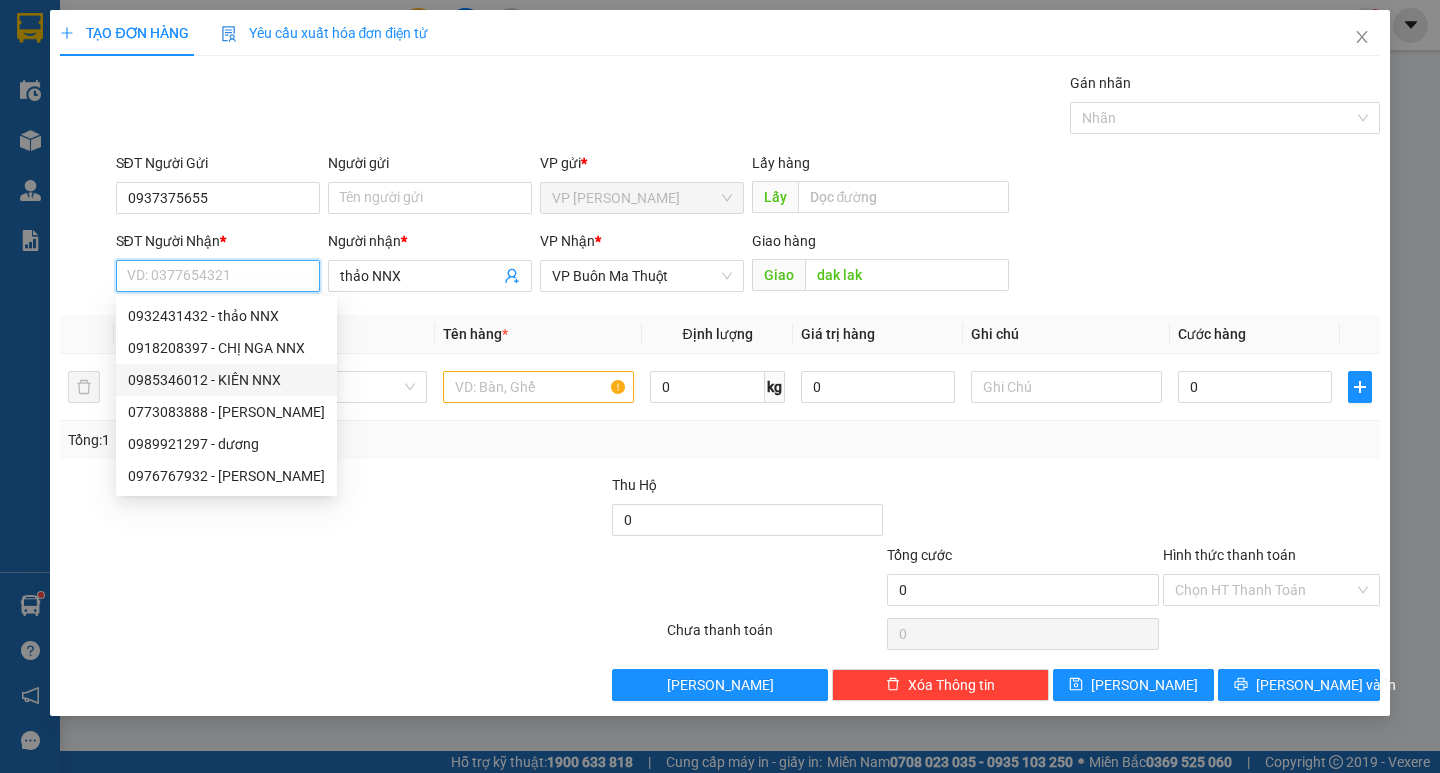 click on "0985346012 - KIÊN NNX" at bounding box center [226, 380] 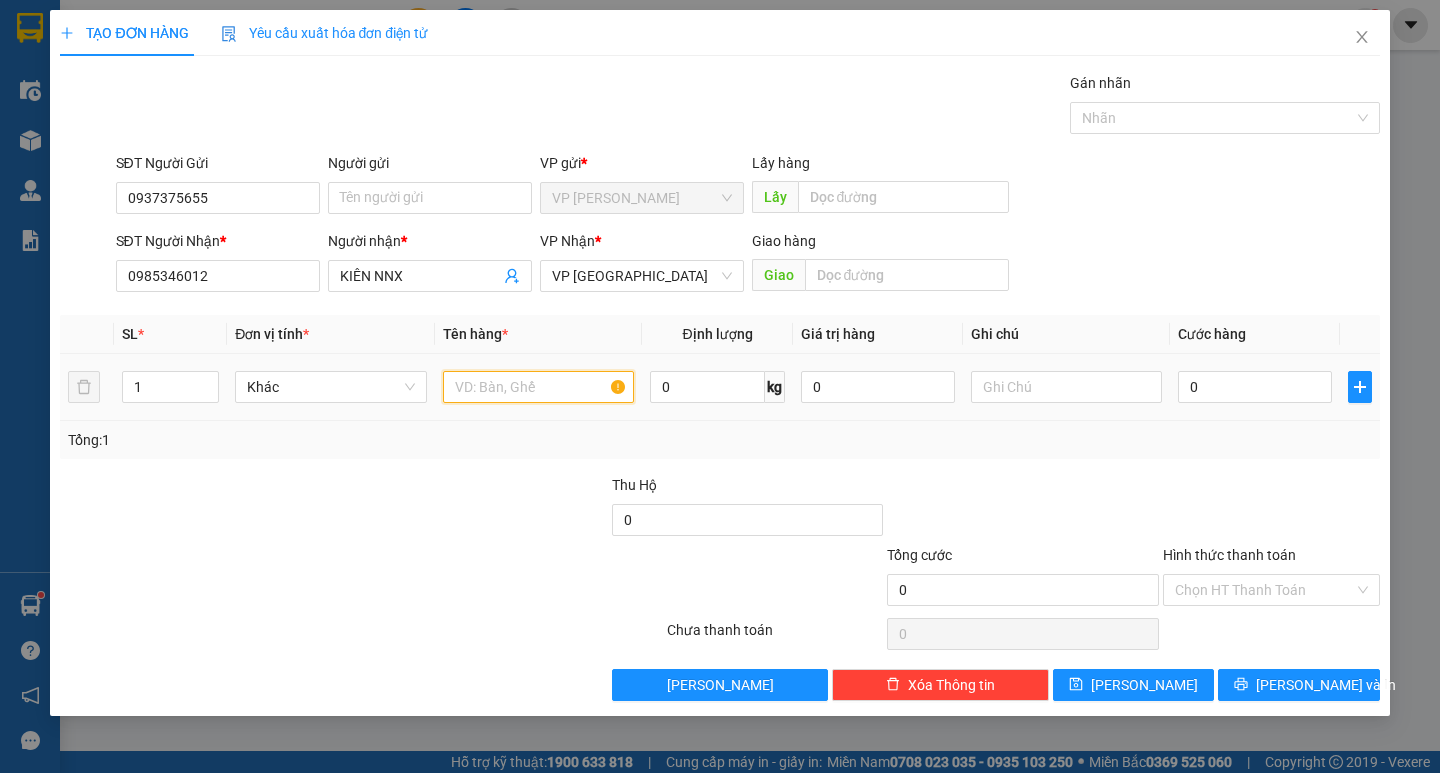 click at bounding box center [538, 387] 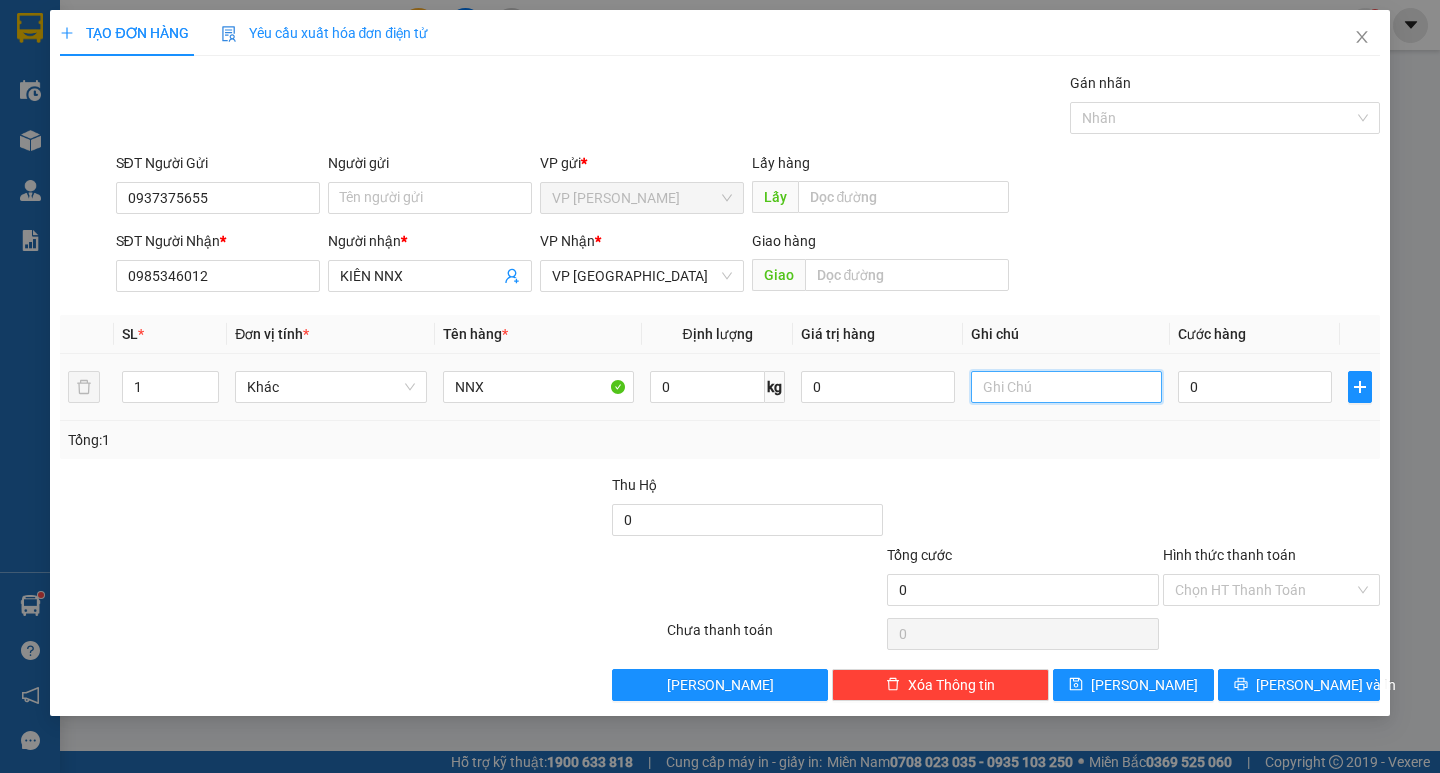 click at bounding box center [1066, 387] 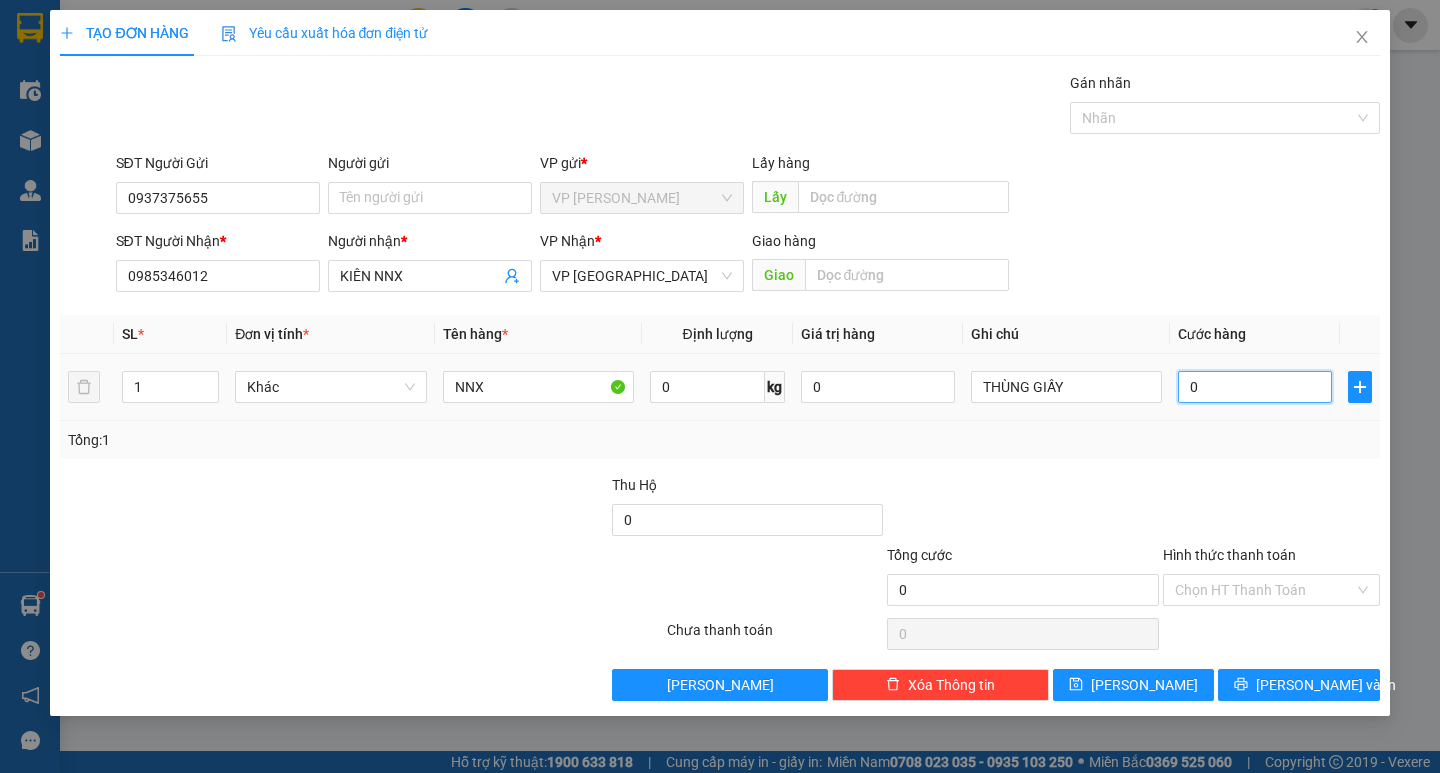 click on "0" at bounding box center (1255, 387) 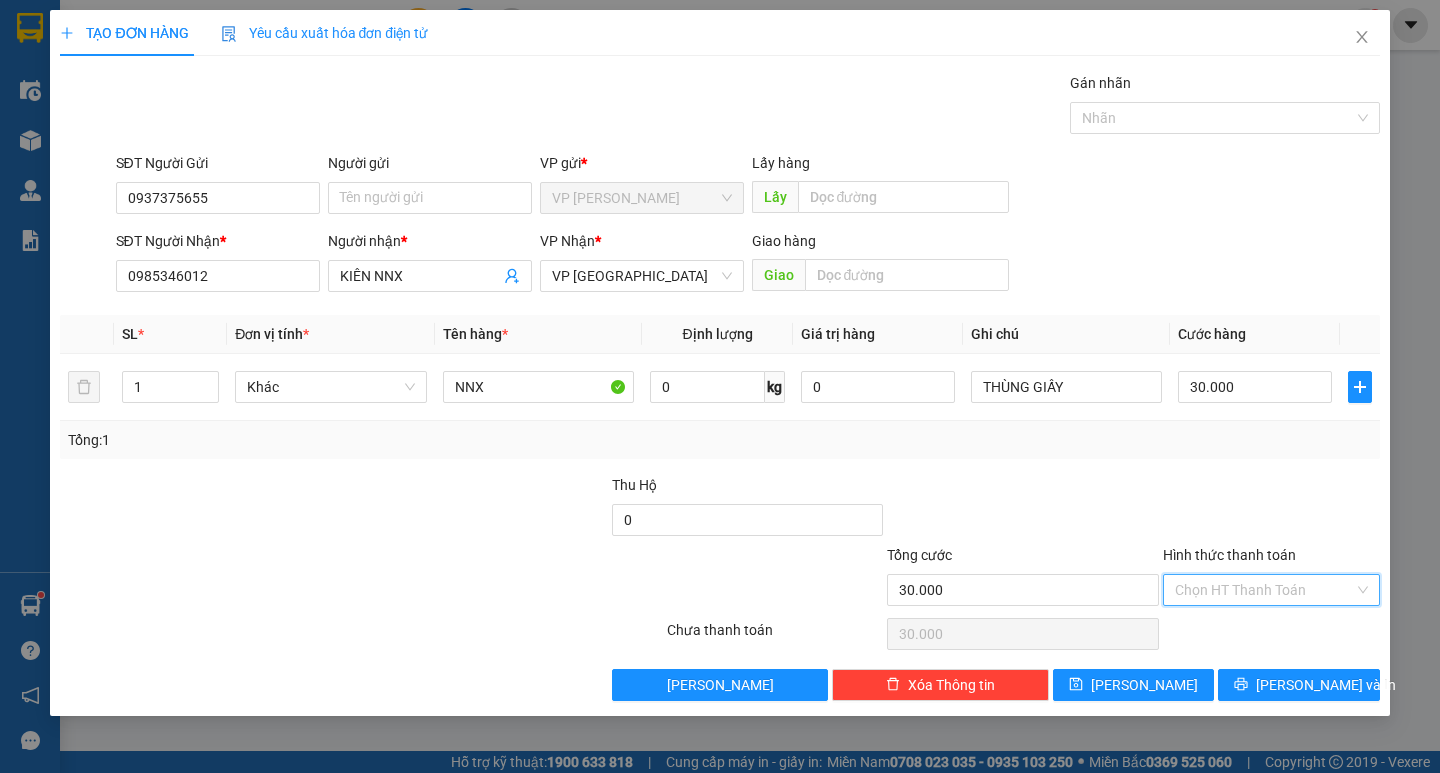 click on "Hình thức thanh toán" at bounding box center (1264, 590) 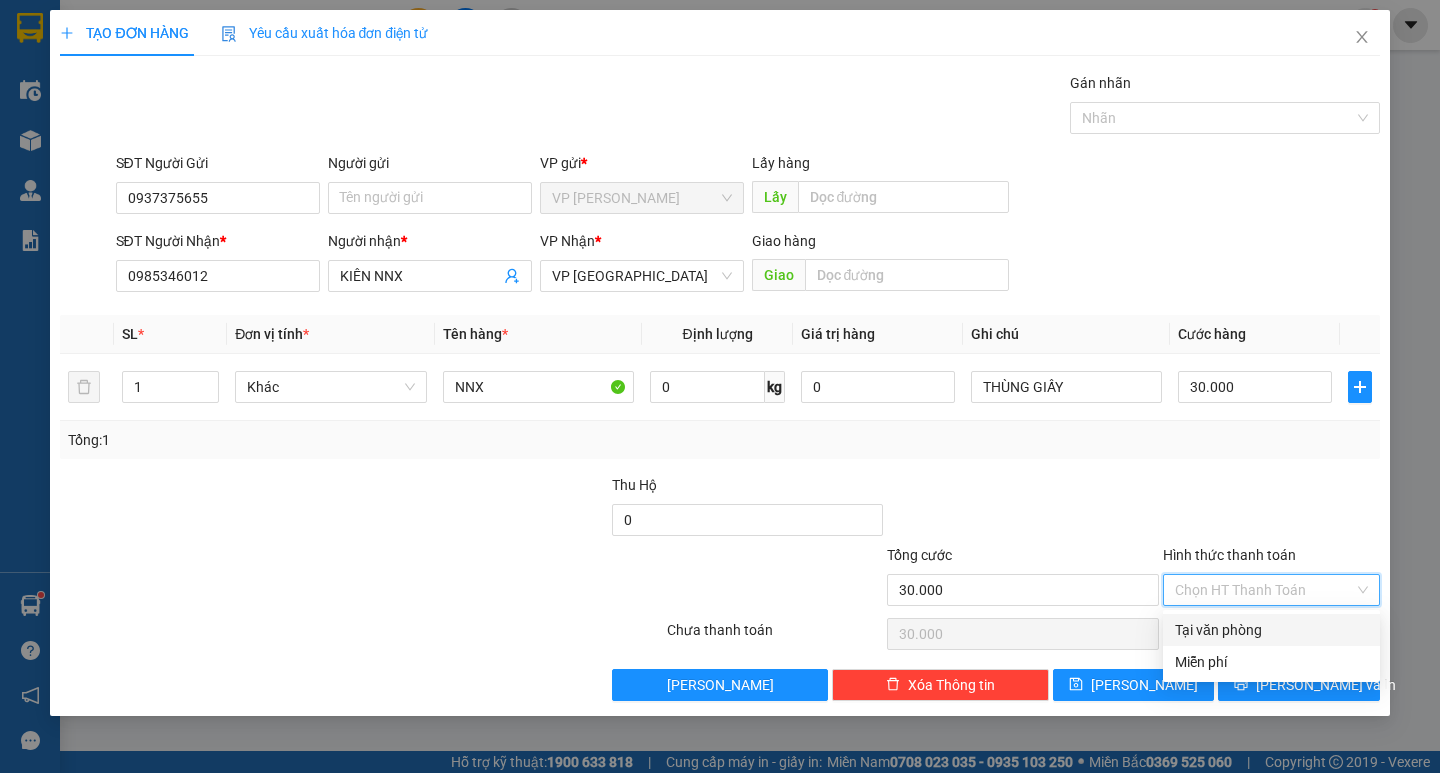 click at bounding box center [1271, 509] 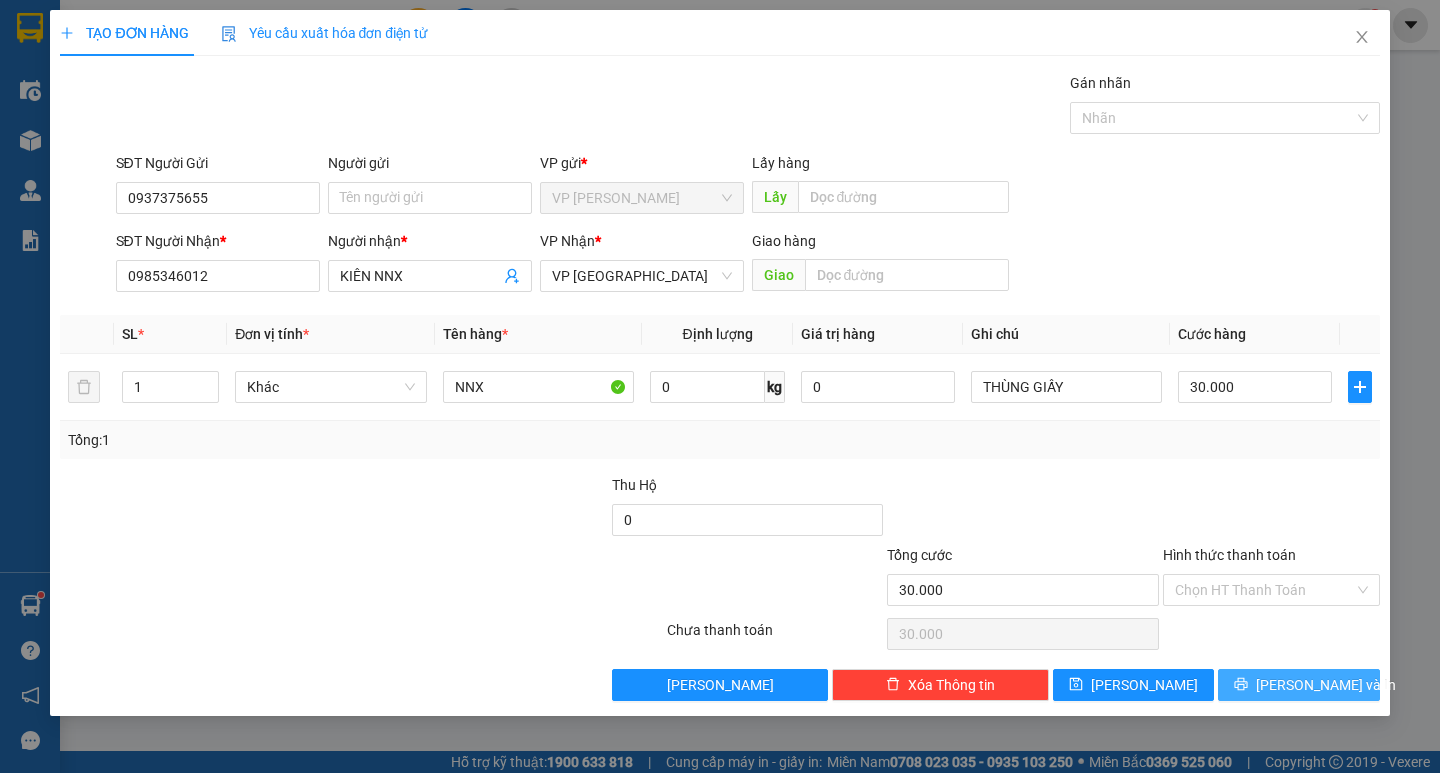 click on "[PERSON_NAME] và In" at bounding box center (1326, 685) 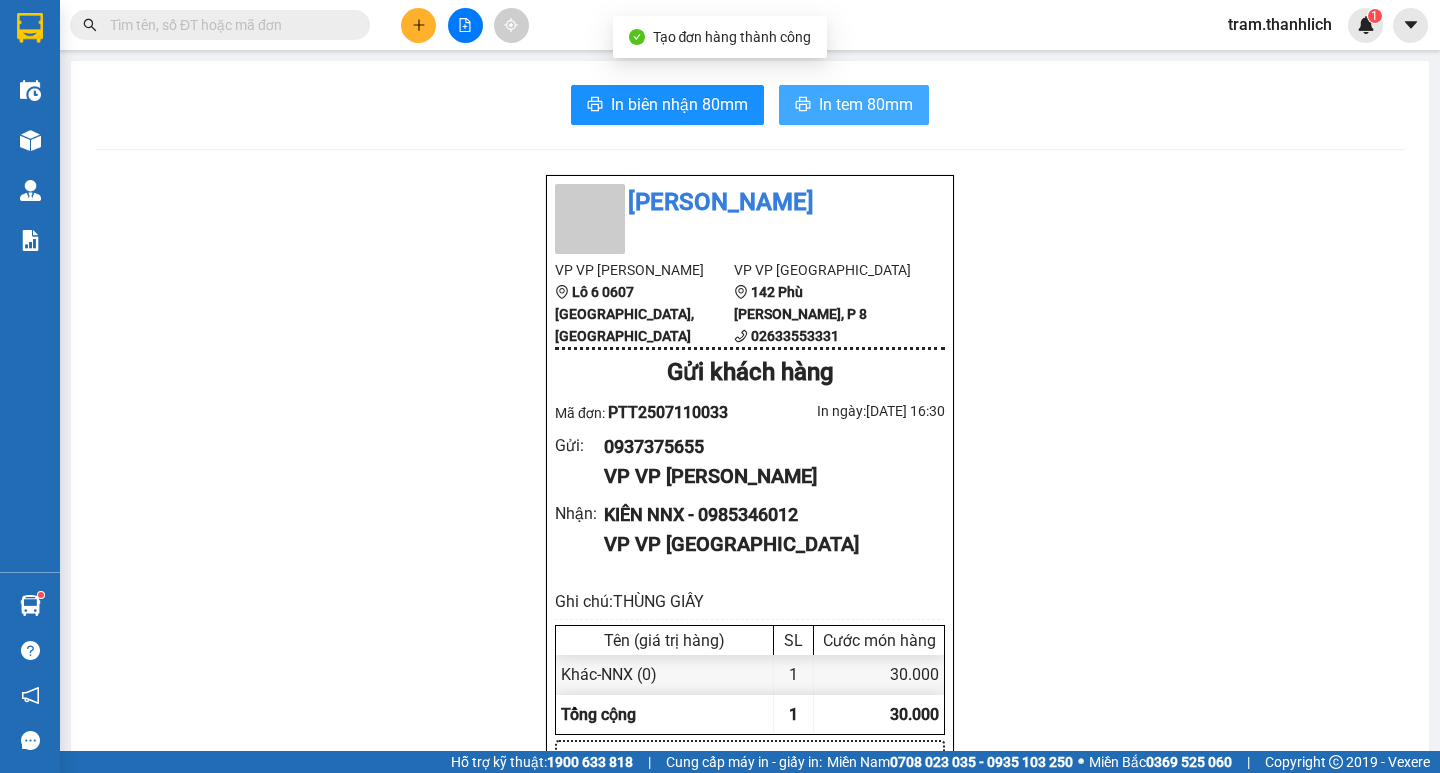 click on "In tem 80mm" at bounding box center (866, 104) 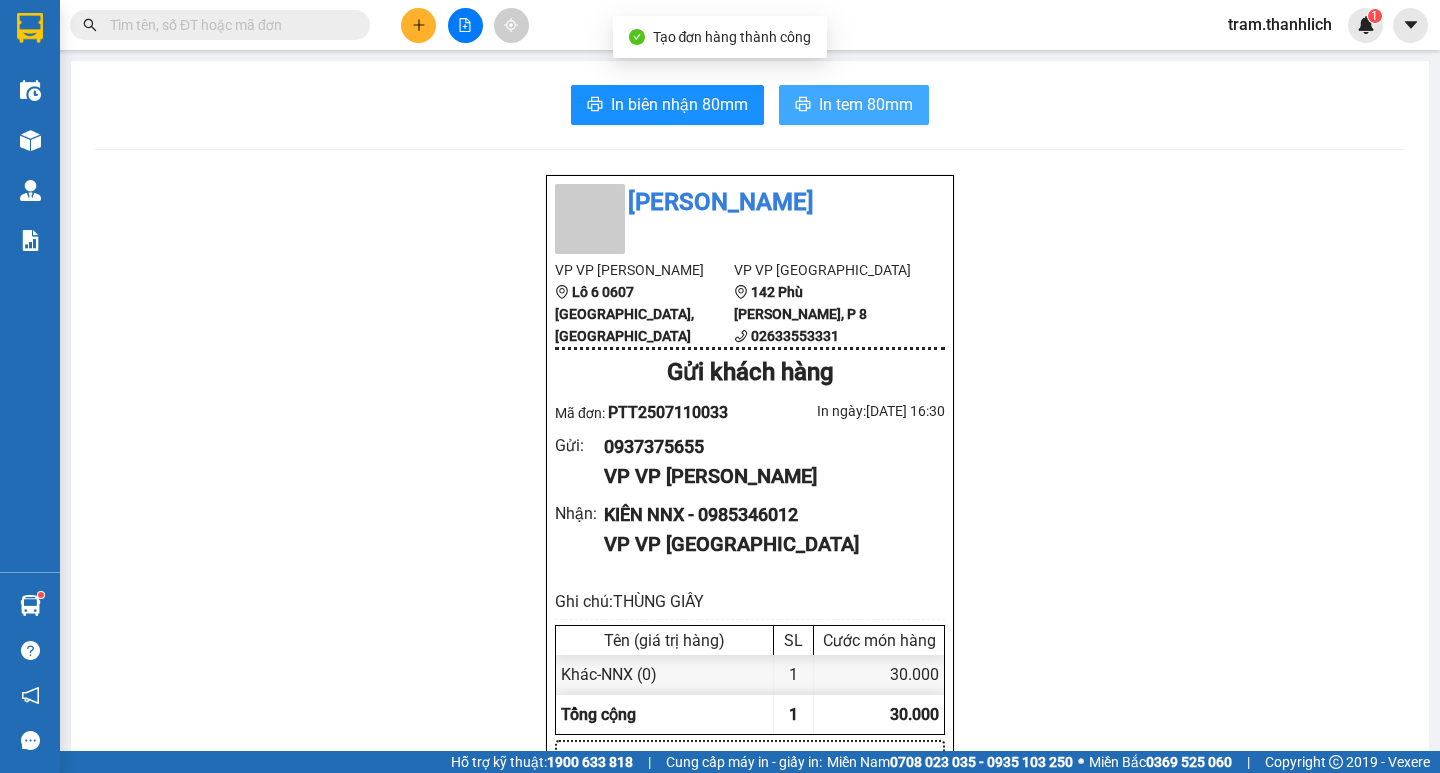 scroll, scrollTop: 0, scrollLeft: 0, axis: both 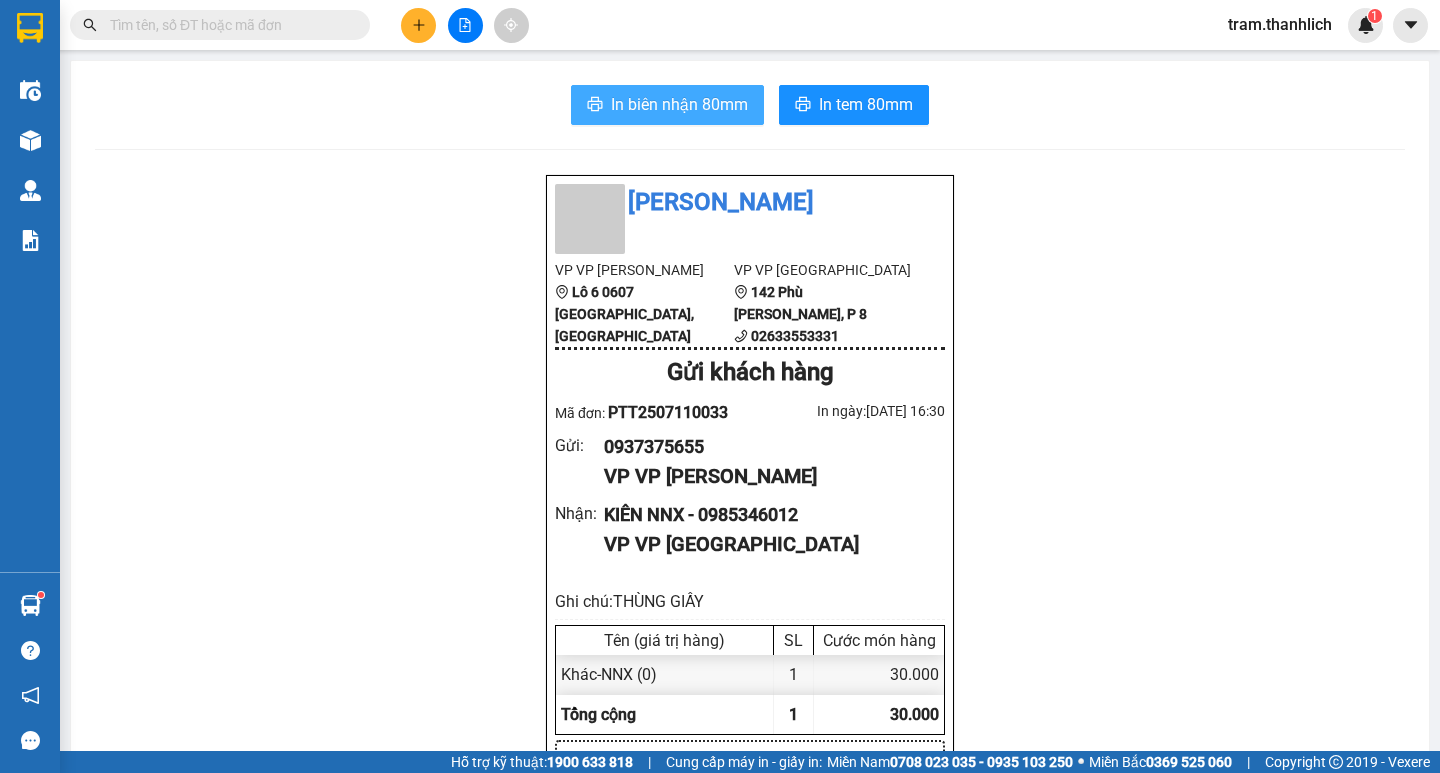 click on "In biên nhận 80mm" at bounding box center [679, 104] 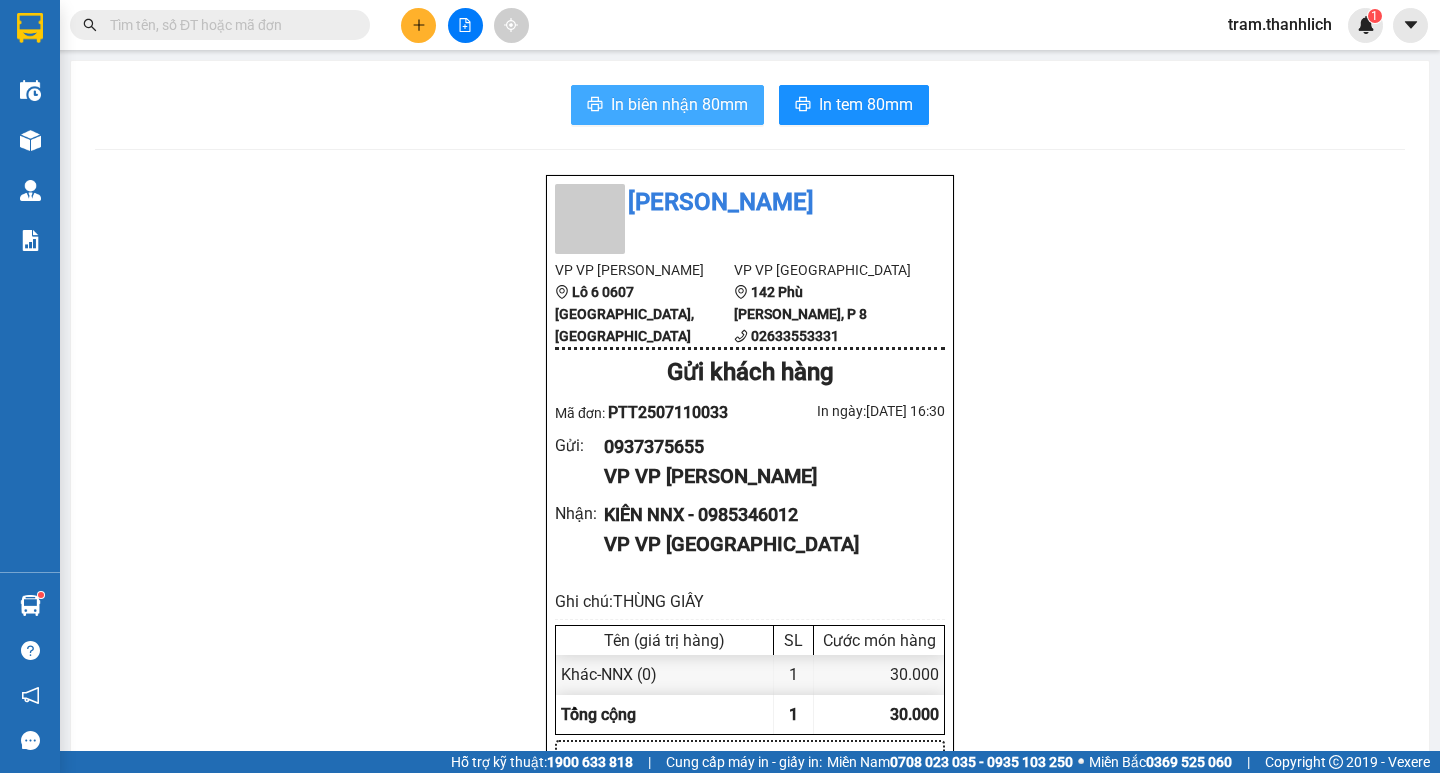 scroll, scrollTop: 0, scrollLeft: 0, axis: both 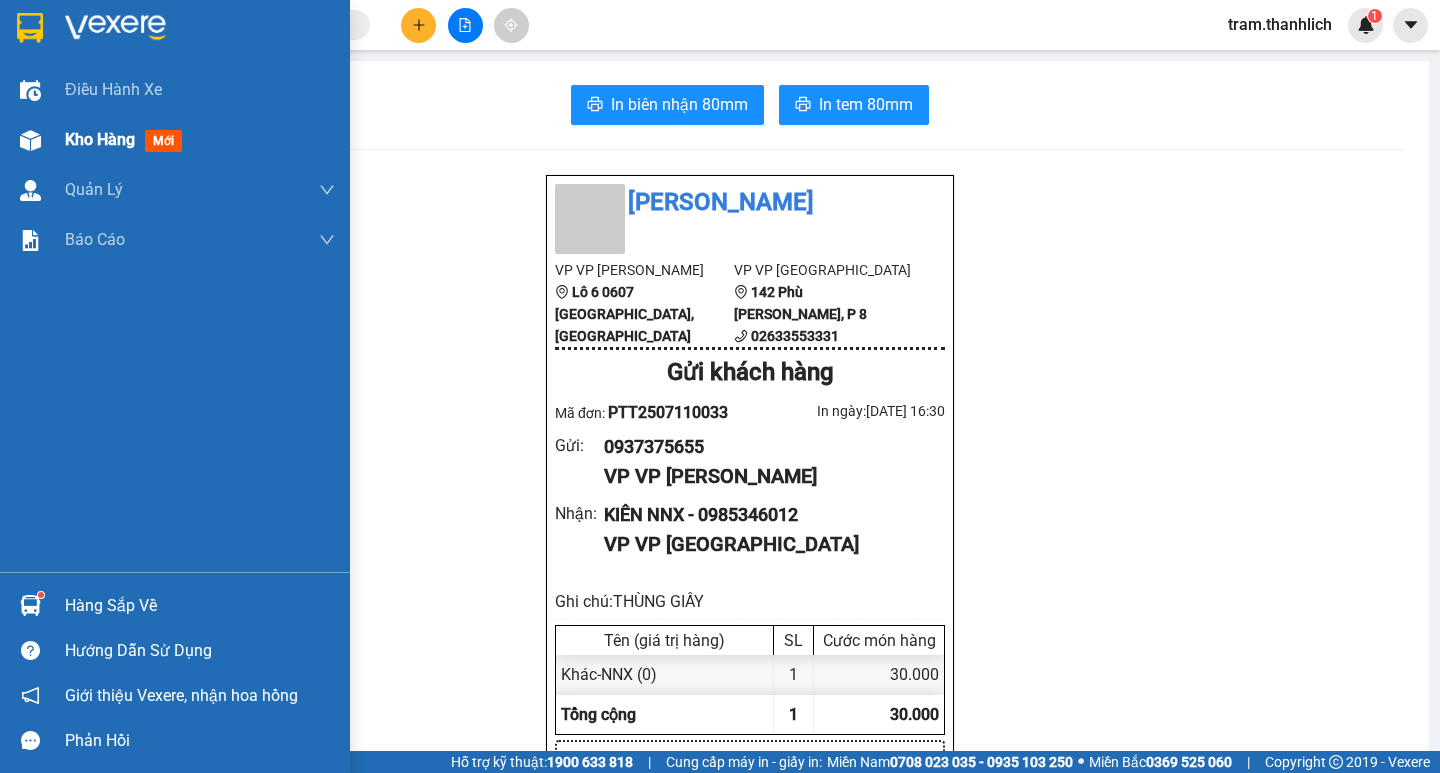 click at bounding box center [30, 140] 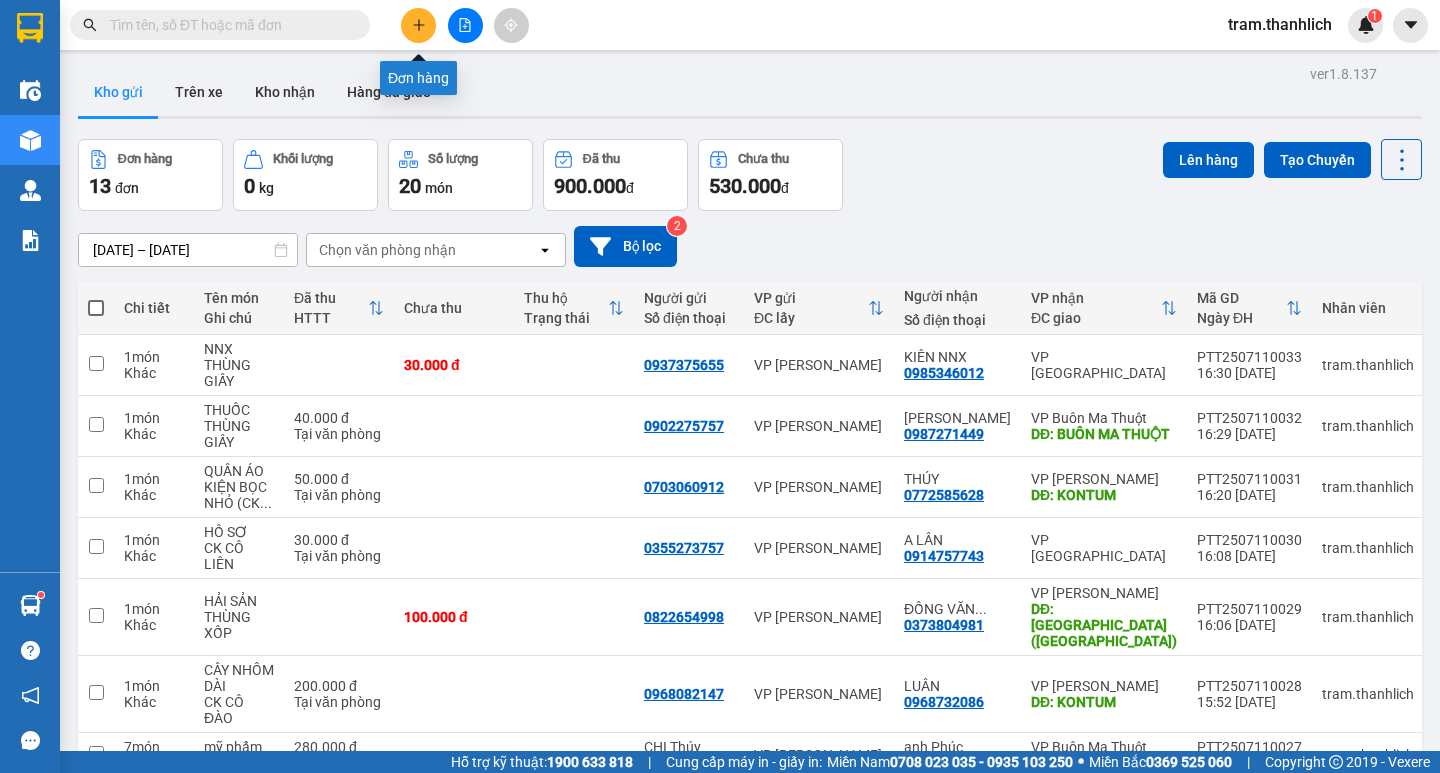 click 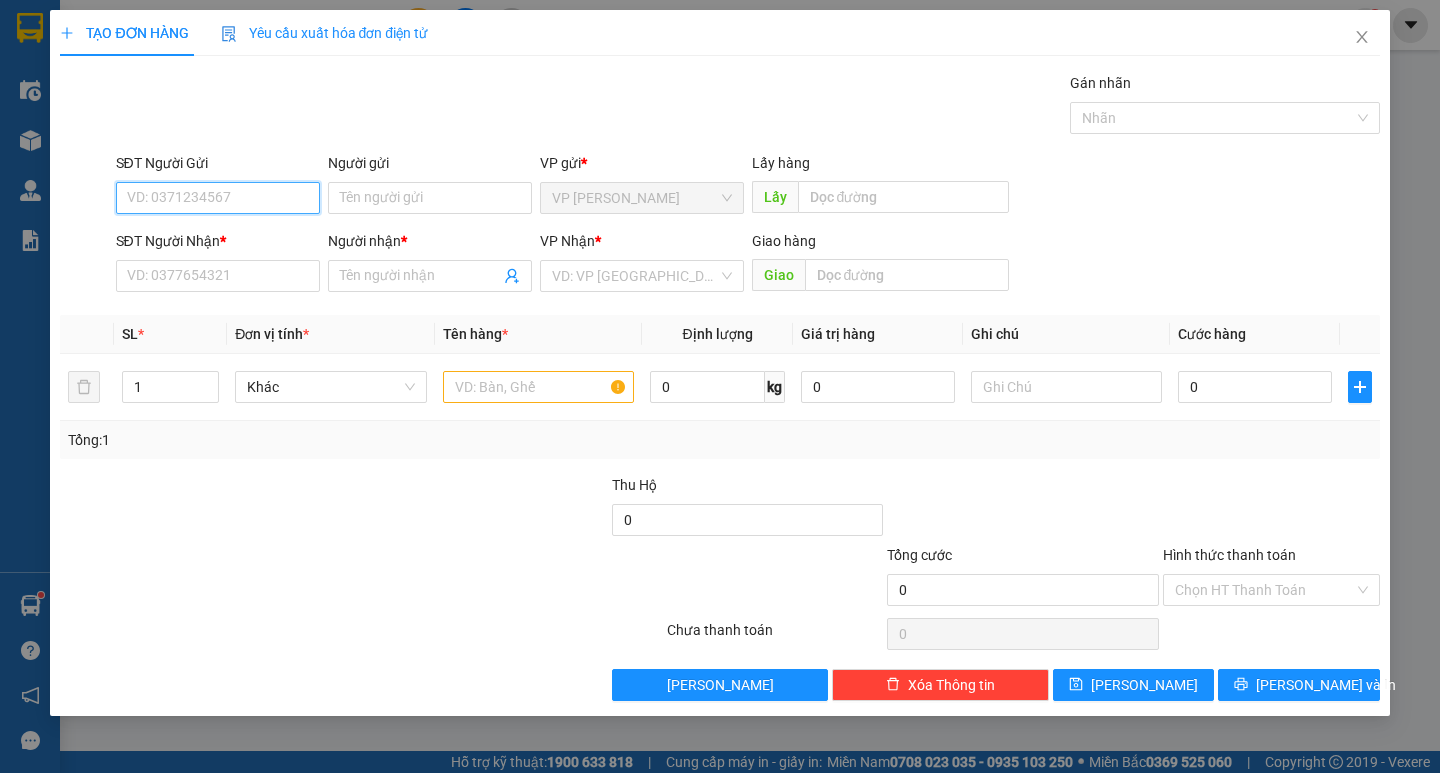 click on "SĐT Người Gửi" at bounding box center [218, 198] 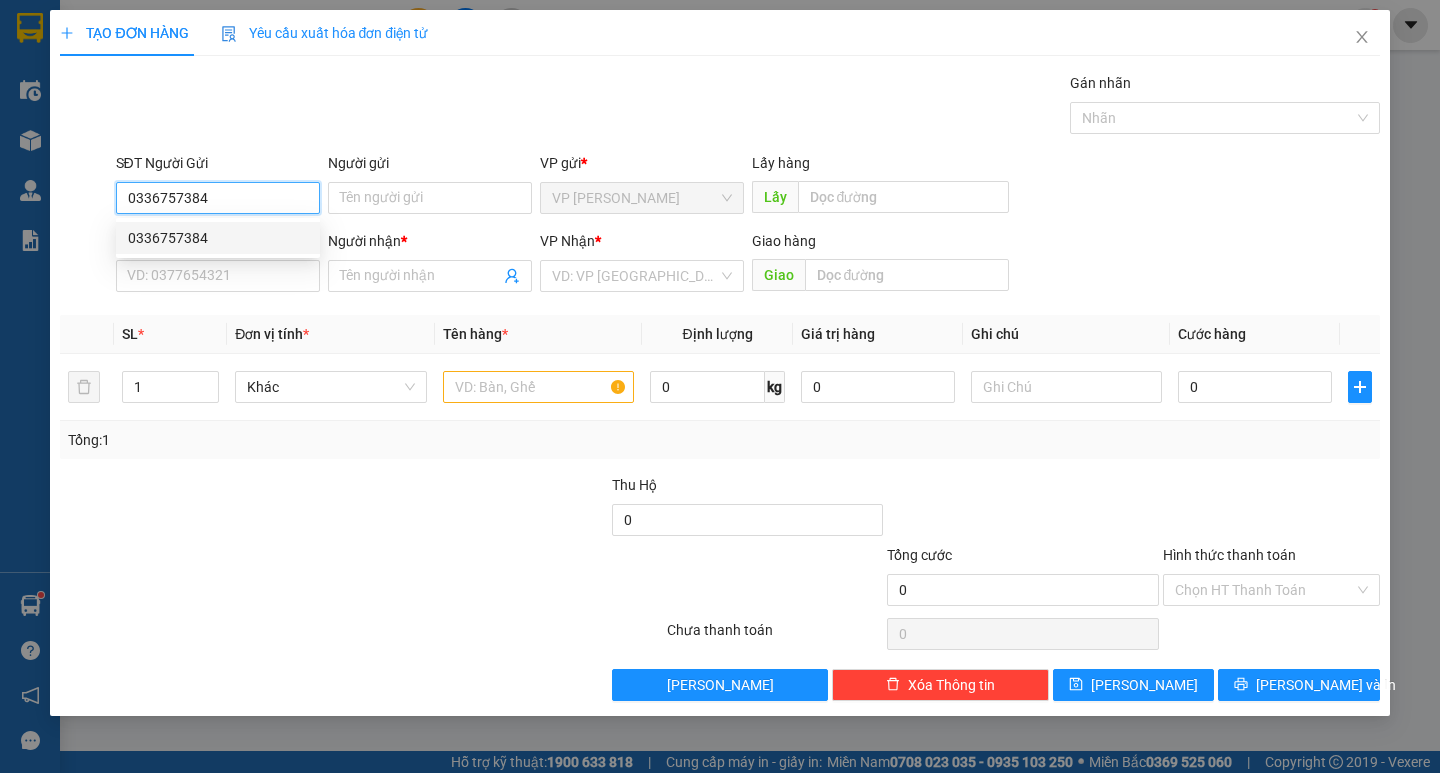click on "0336757384" at bounding box center [218, 198] 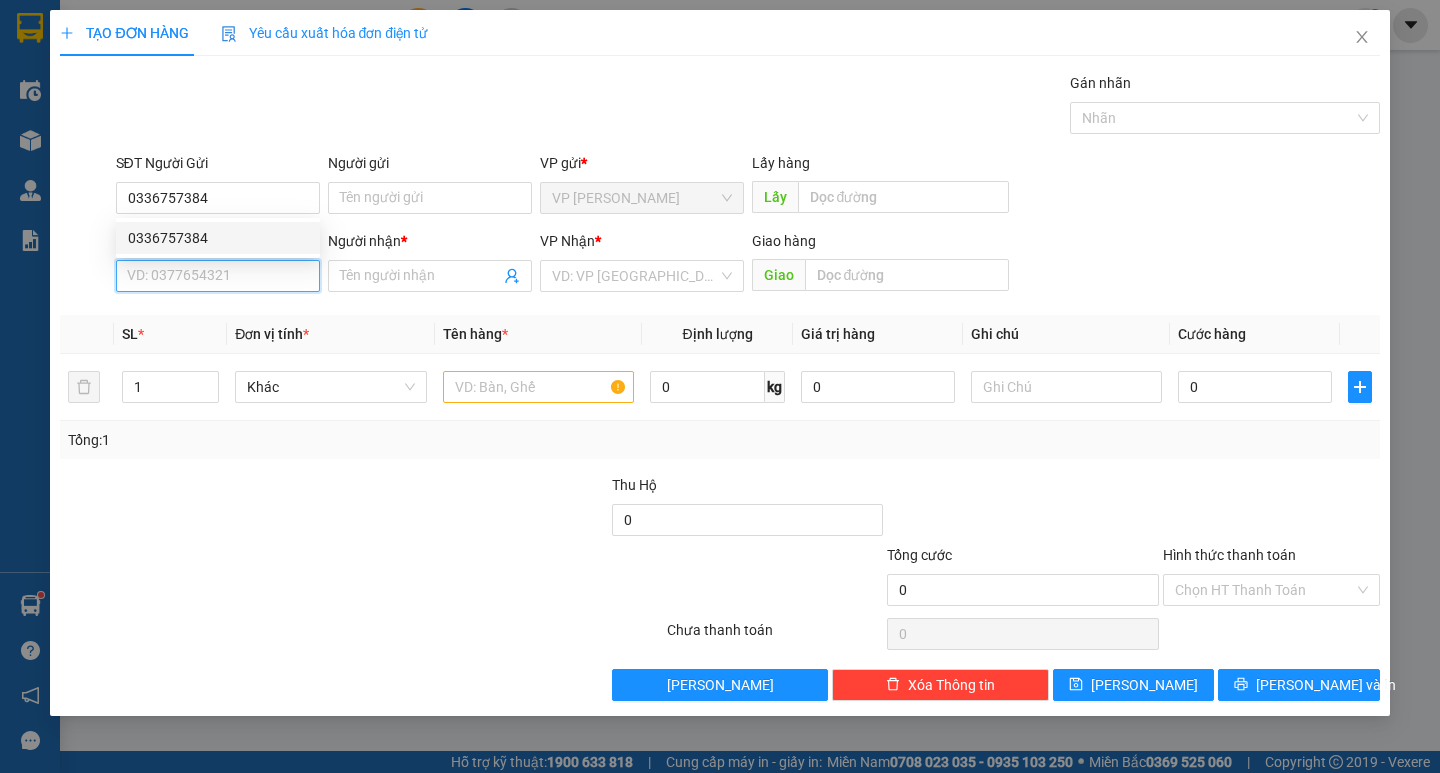 click on "SĐT Người Nhận  *" at bounding box center [218, 276] 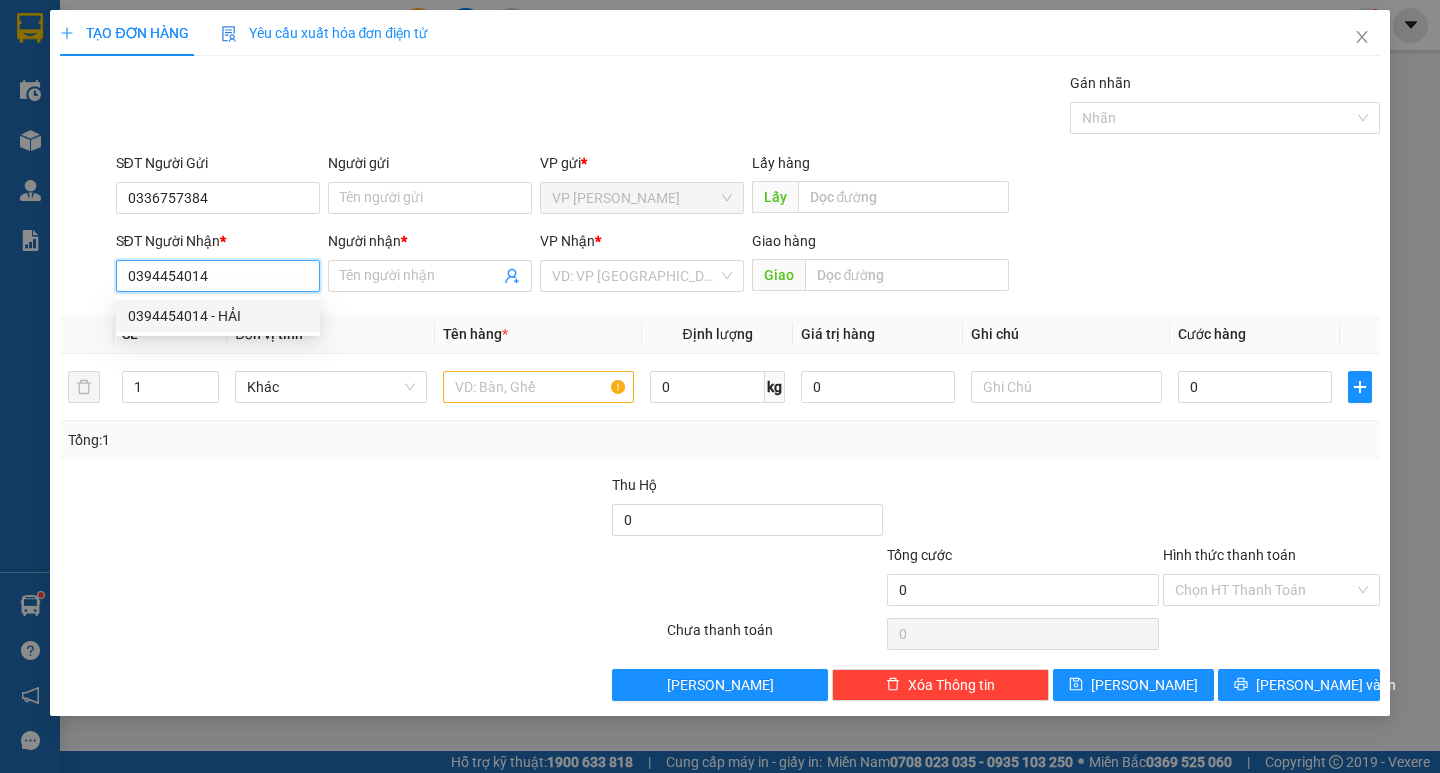 click on "0394454014 - HẢI" at bounding box center [218, 316] 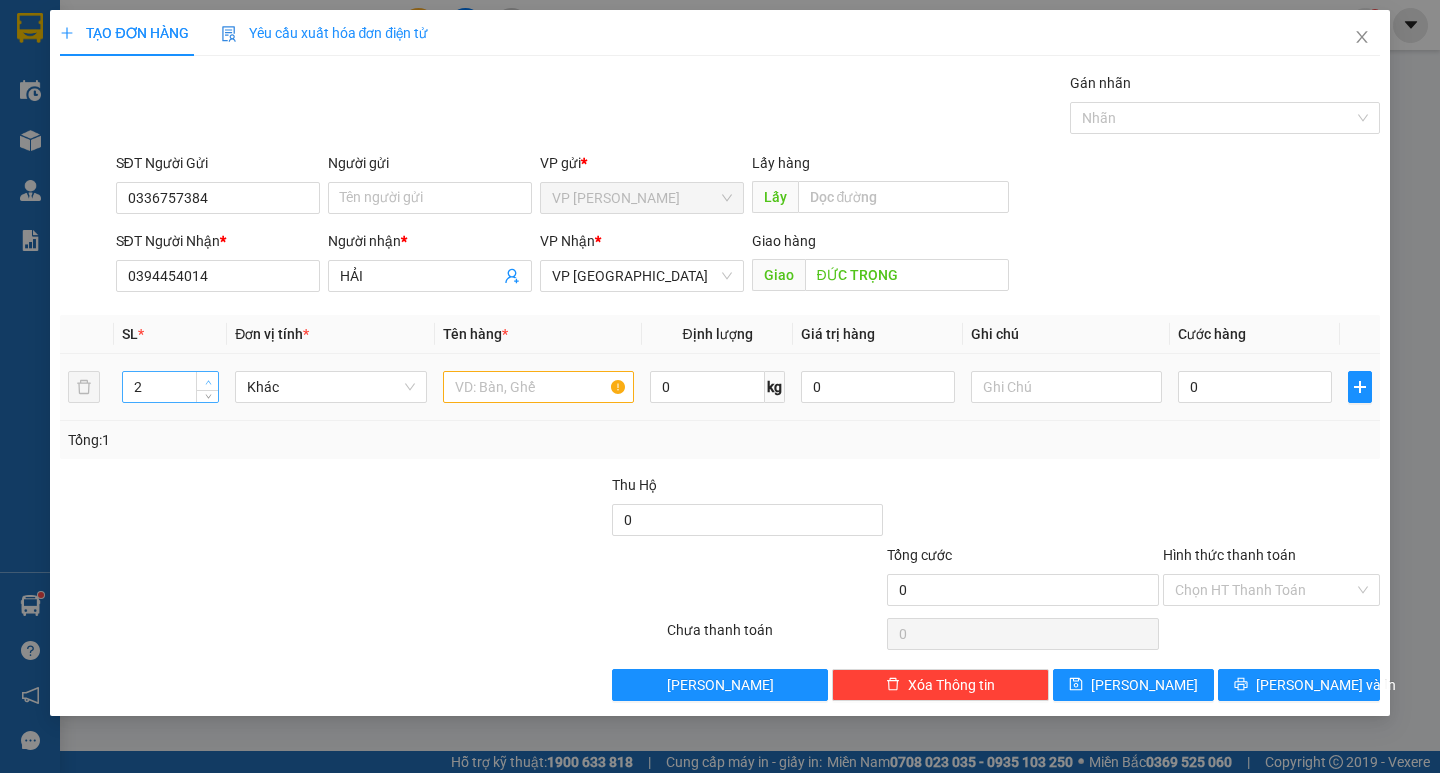 click 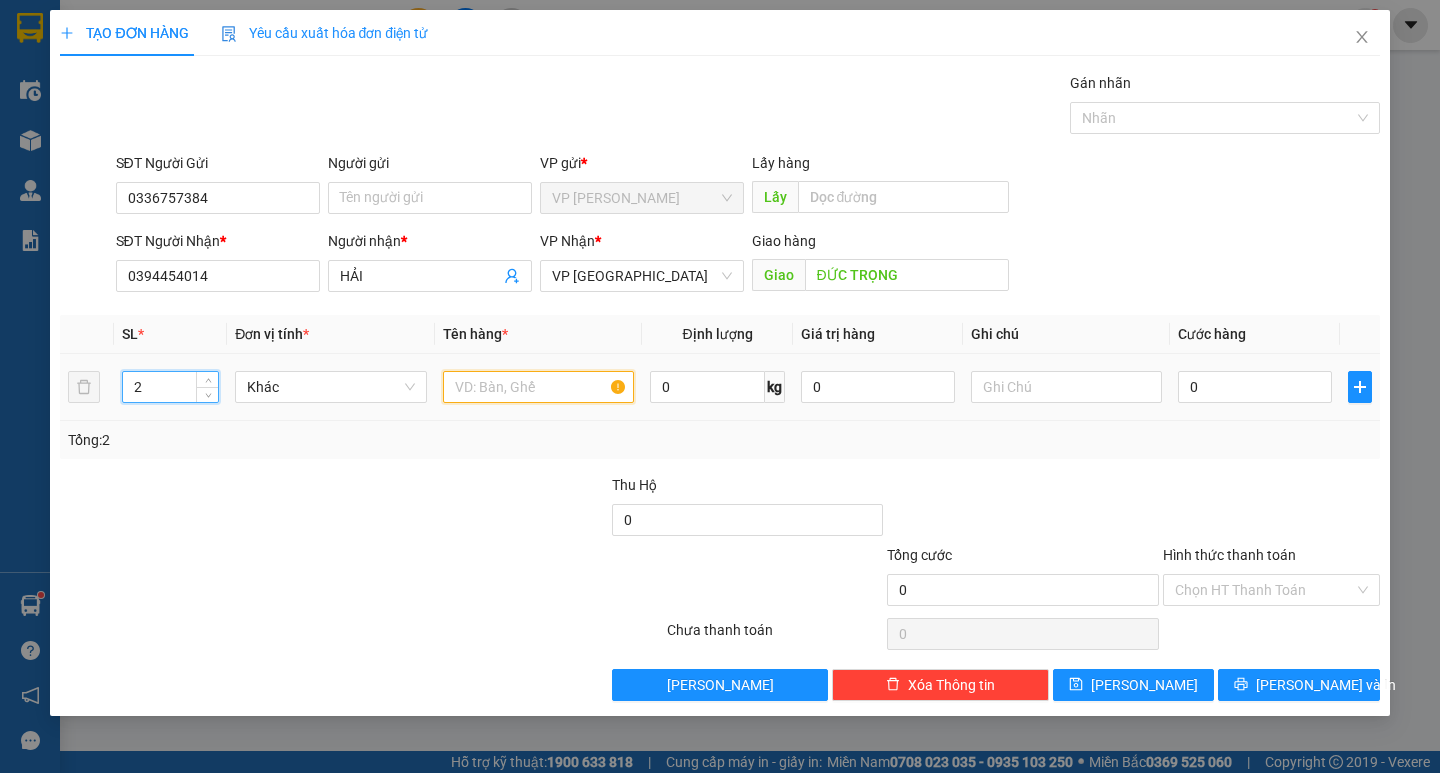 click at bounding box center [538, 387] 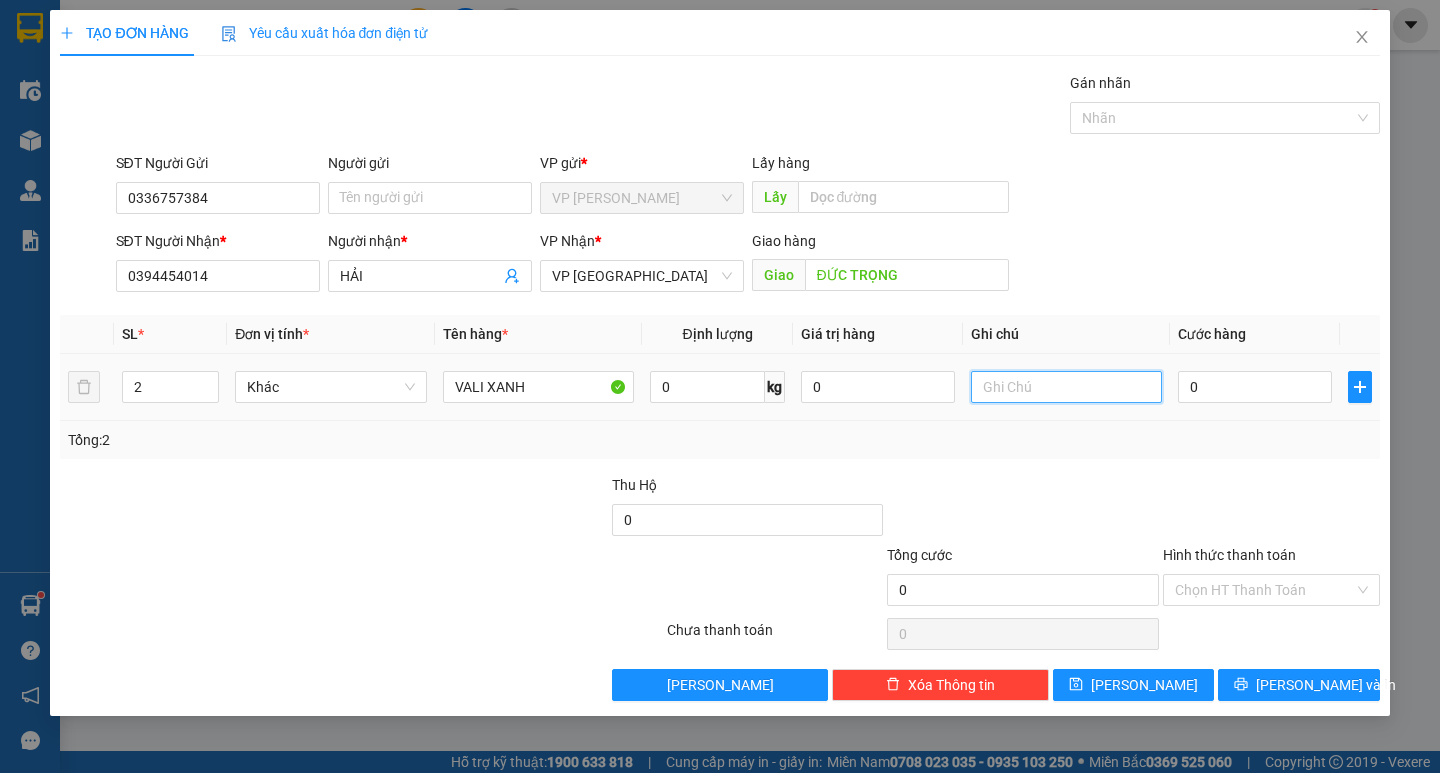 click at bounding box center [1066, 387] 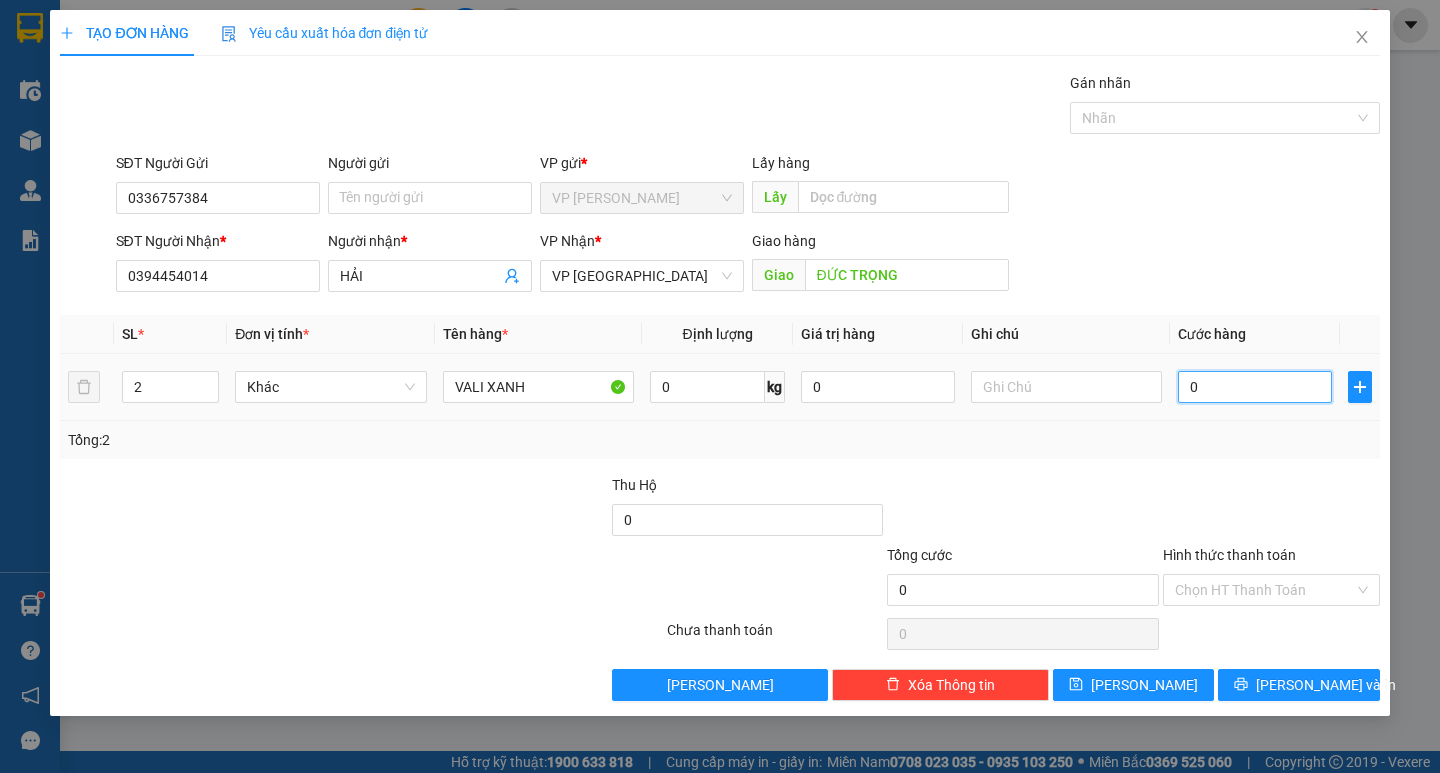 click on "0" at bounding box center [1255, 387] 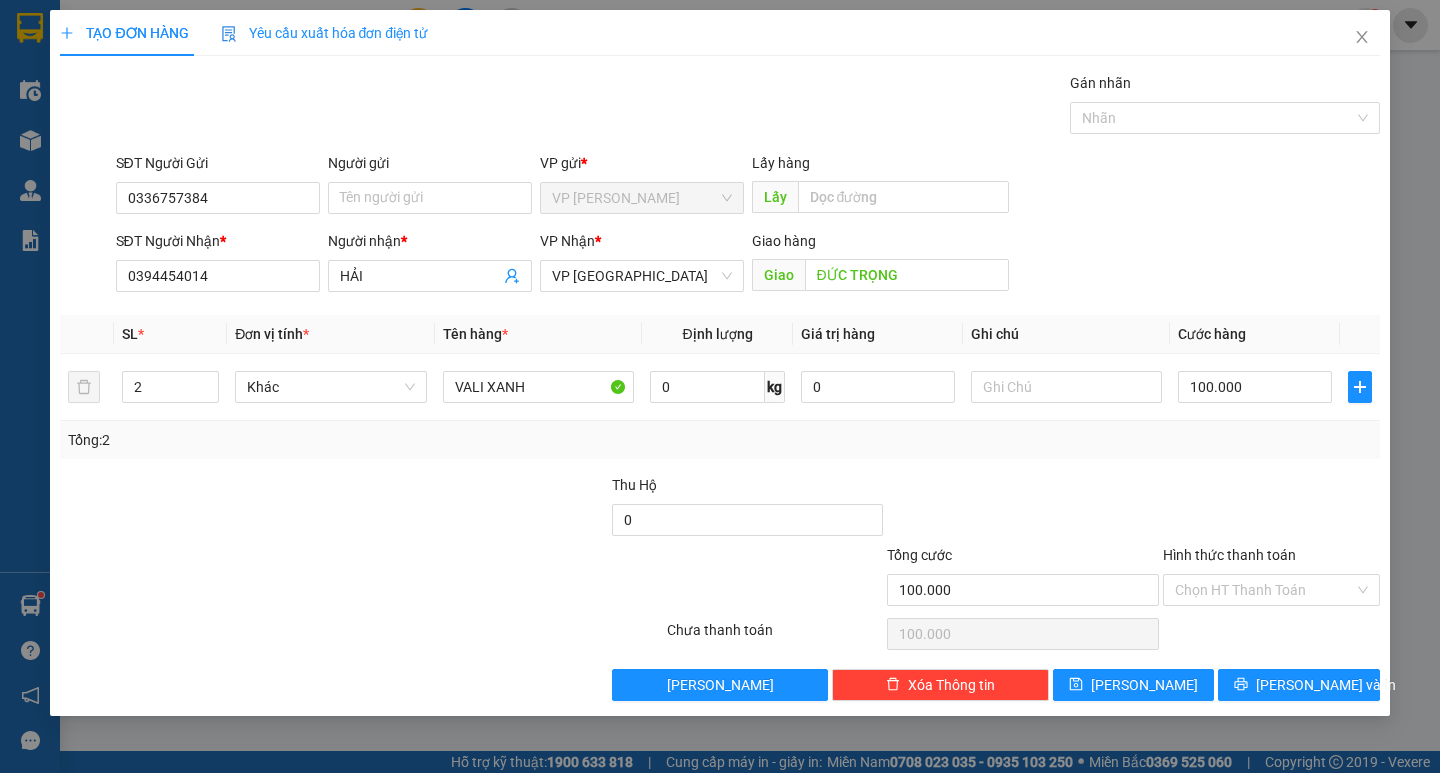 click at bounding box center (1271, 509) 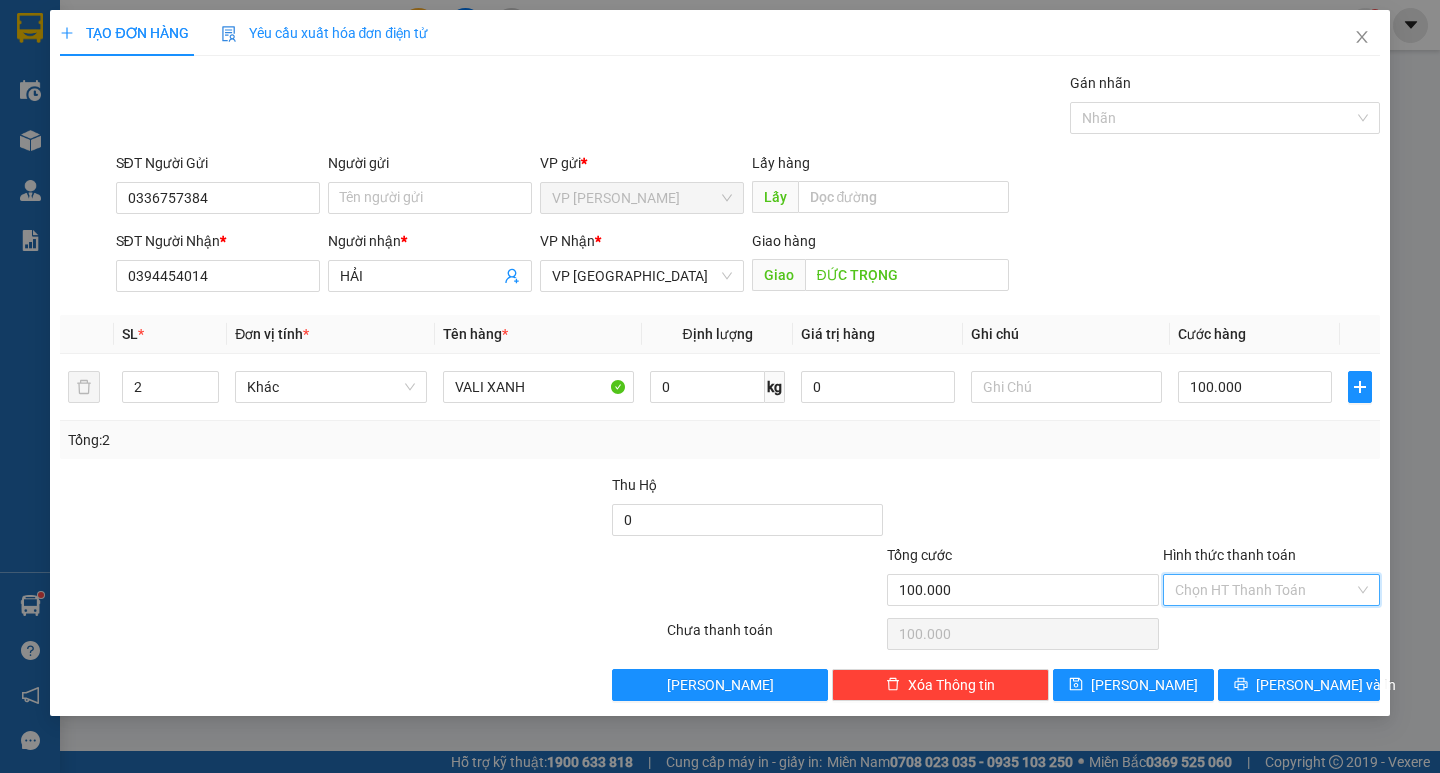 click on "Hình thức thanh toán" at bounding box center [1264, 590] 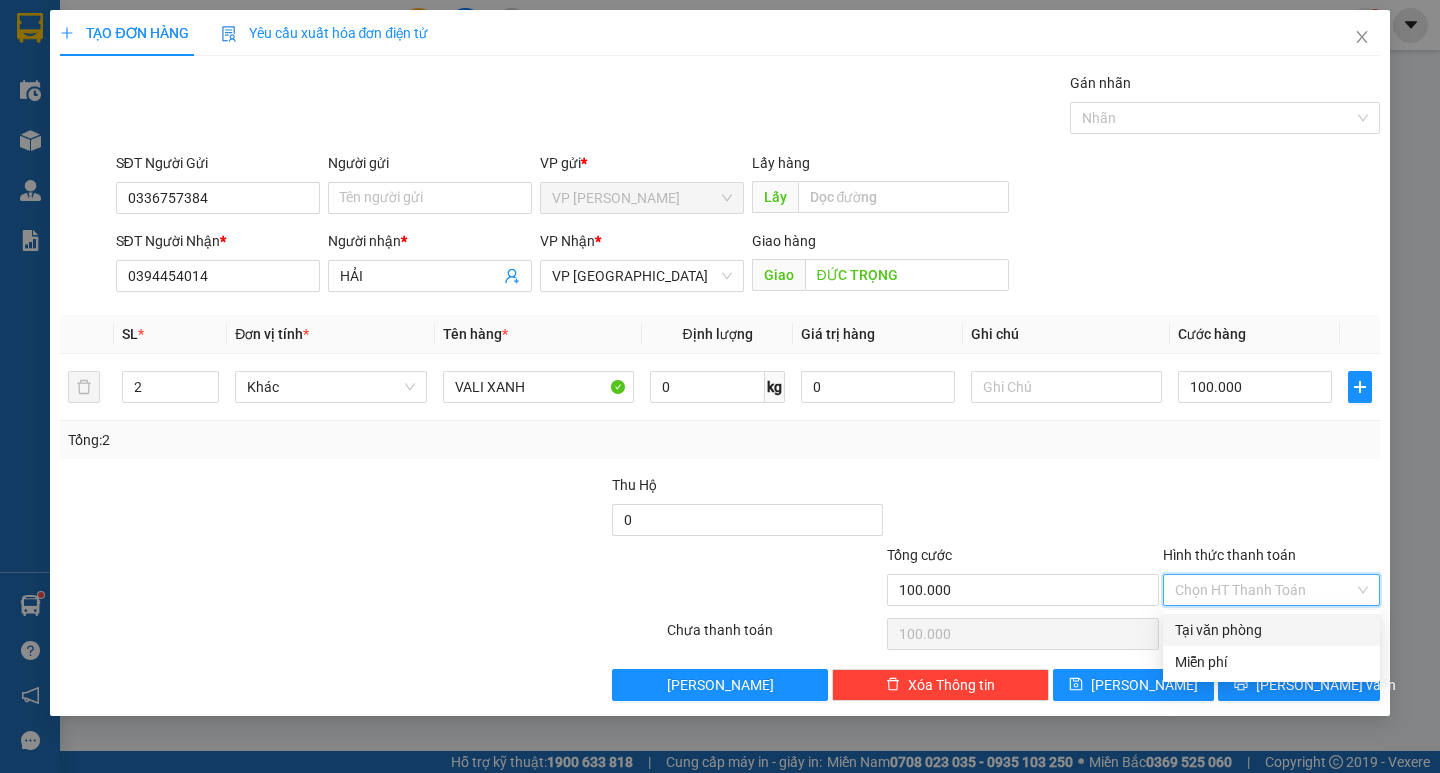 click on "Tại văn phòng" at bounding box center (1271, 630) 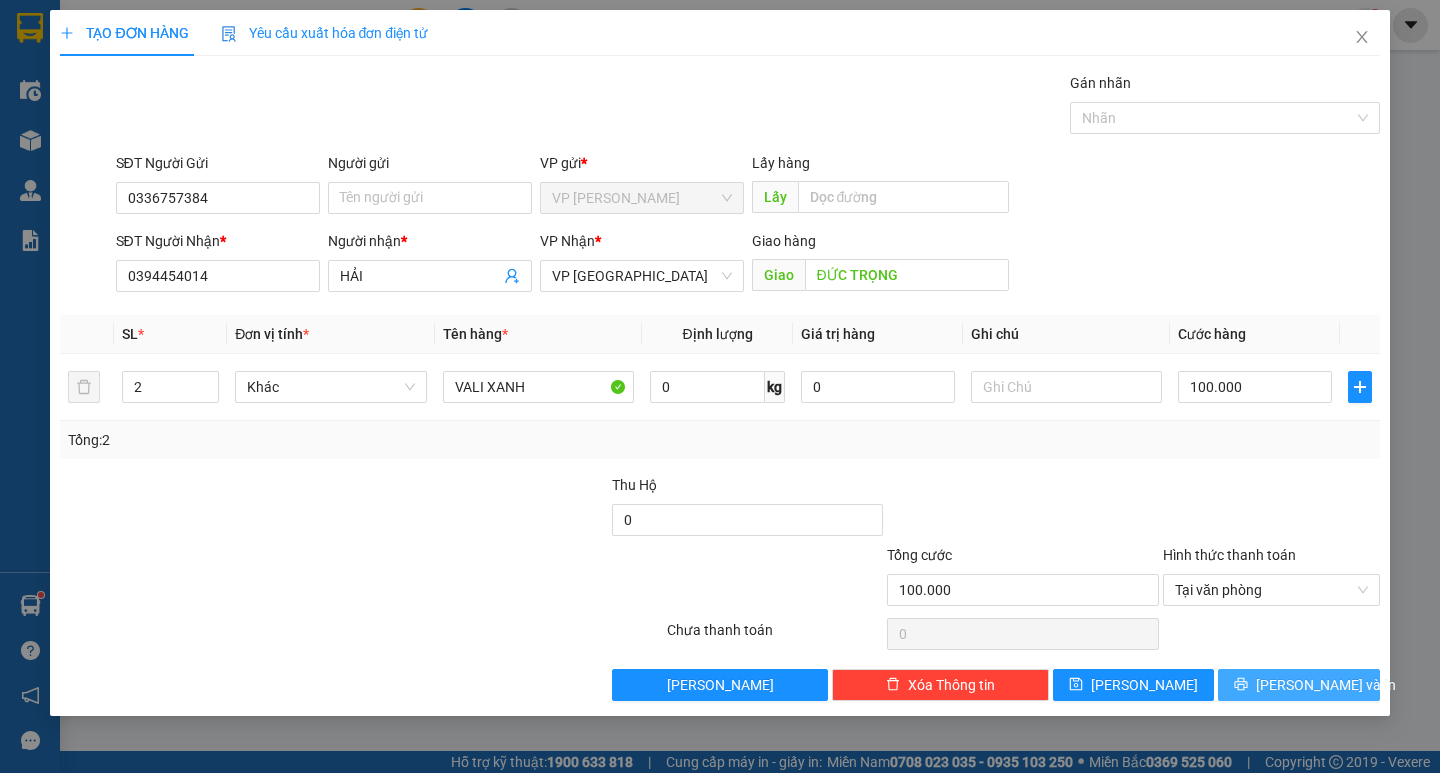 click 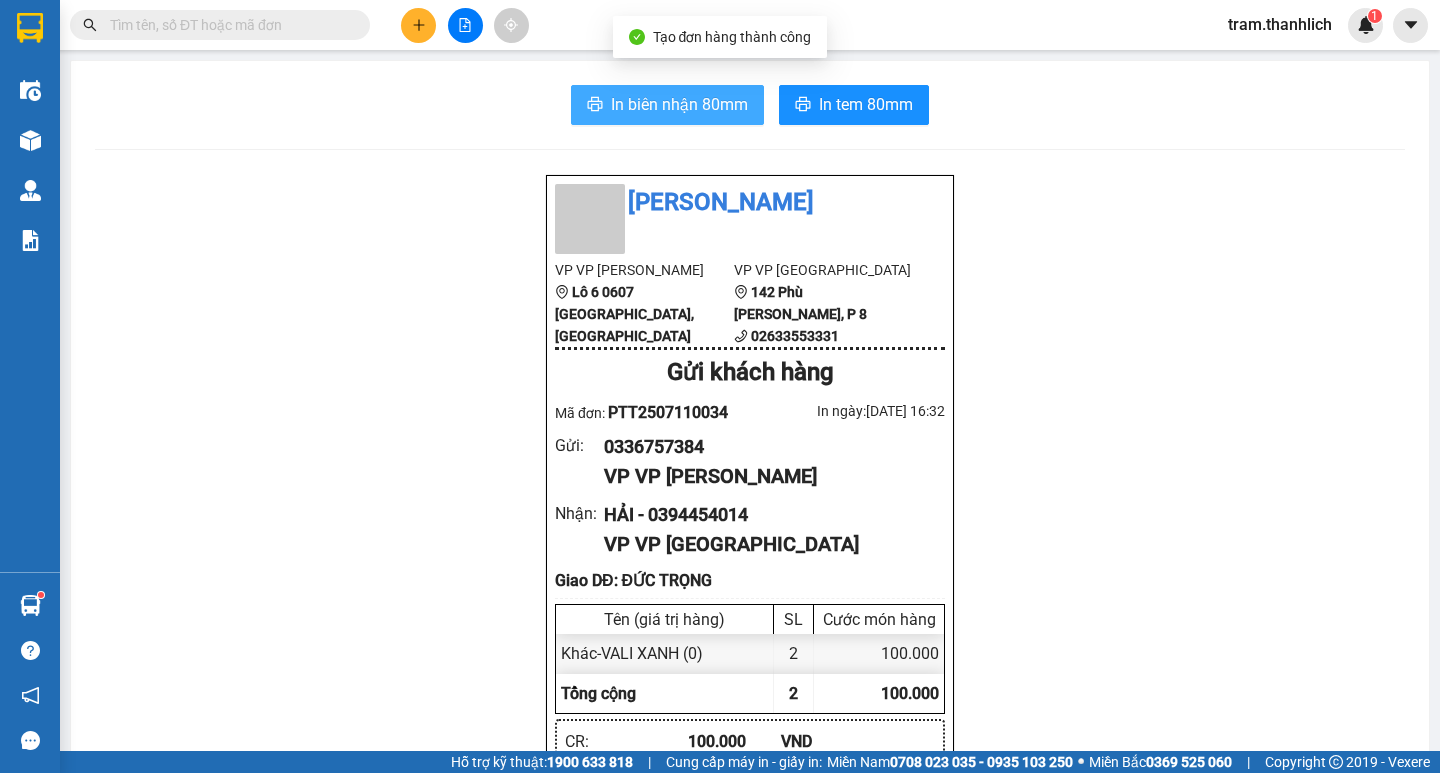click on "In biên nhận 80mm" at bounding box center (679, 104) 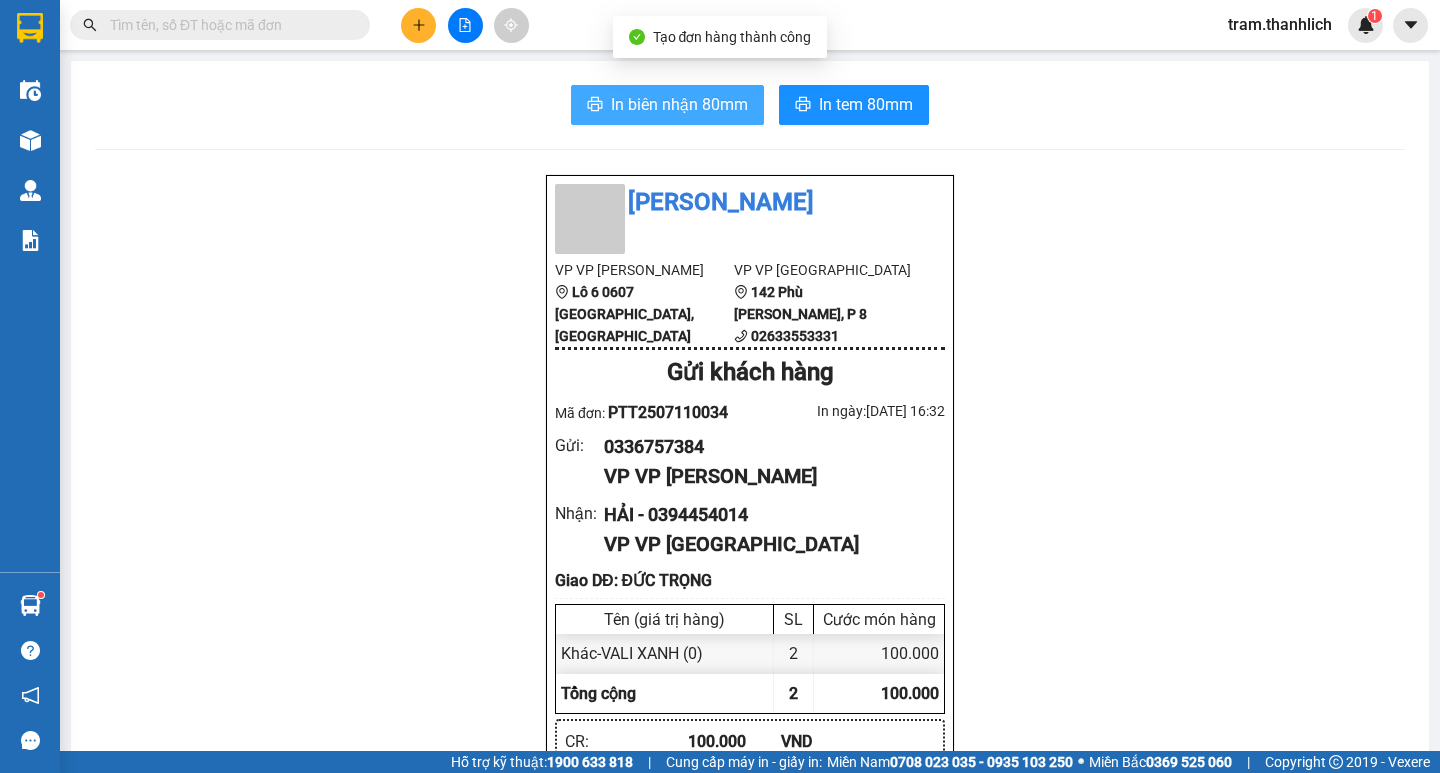 scroll, scrollTop: 0, scrollLeft: 0, axis: both 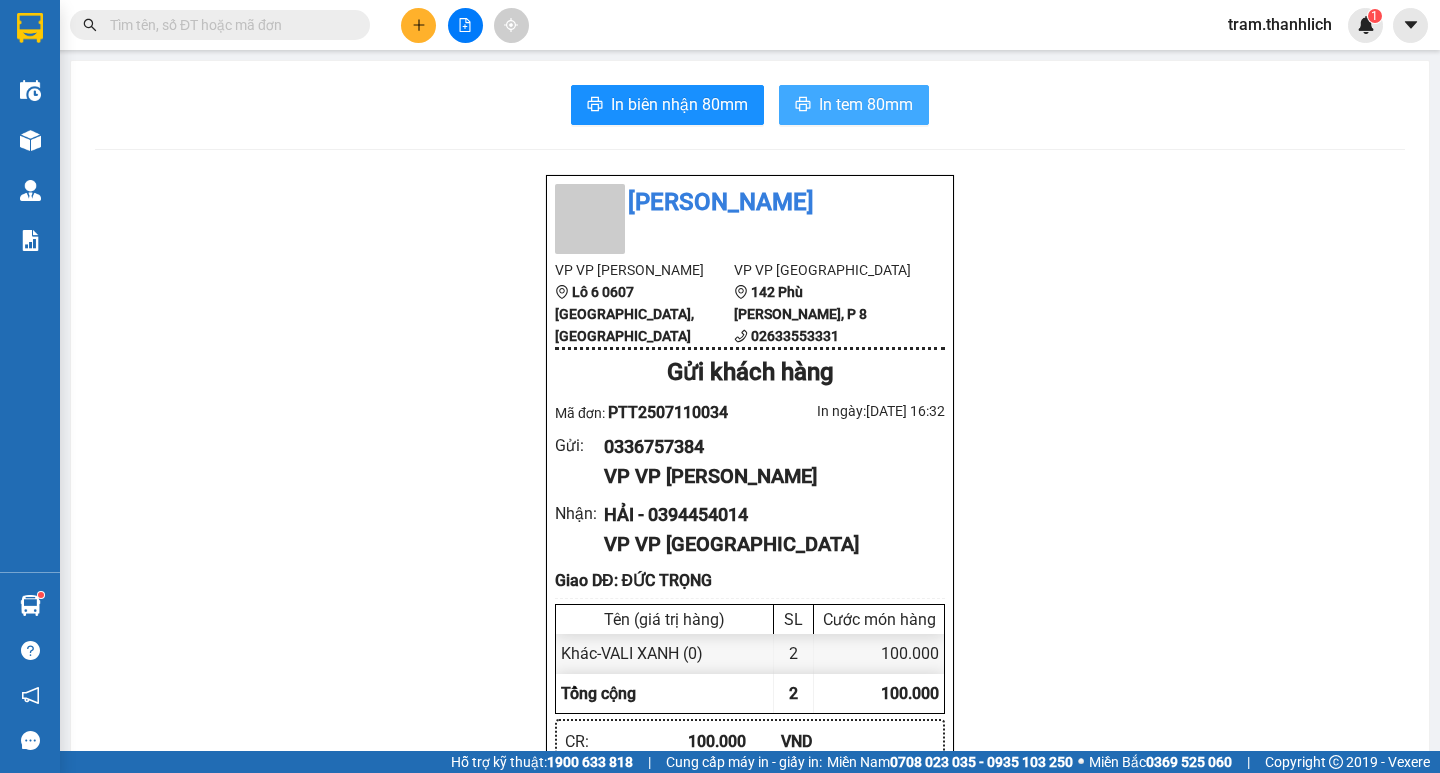 click on "In tem 80mm" at bounding box center [866, 104] 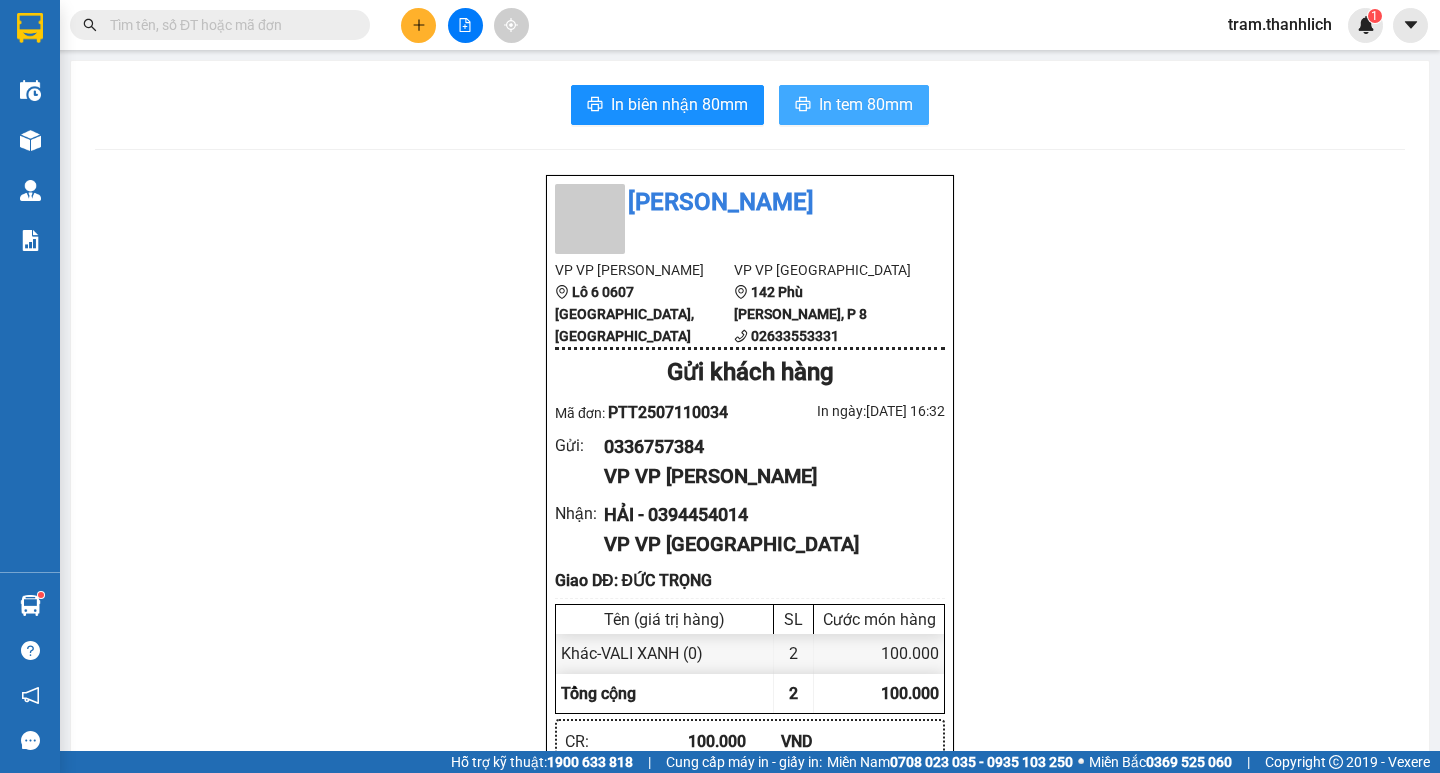 scroll, scrollTop: 0, scrollLeft: 0, axis: both 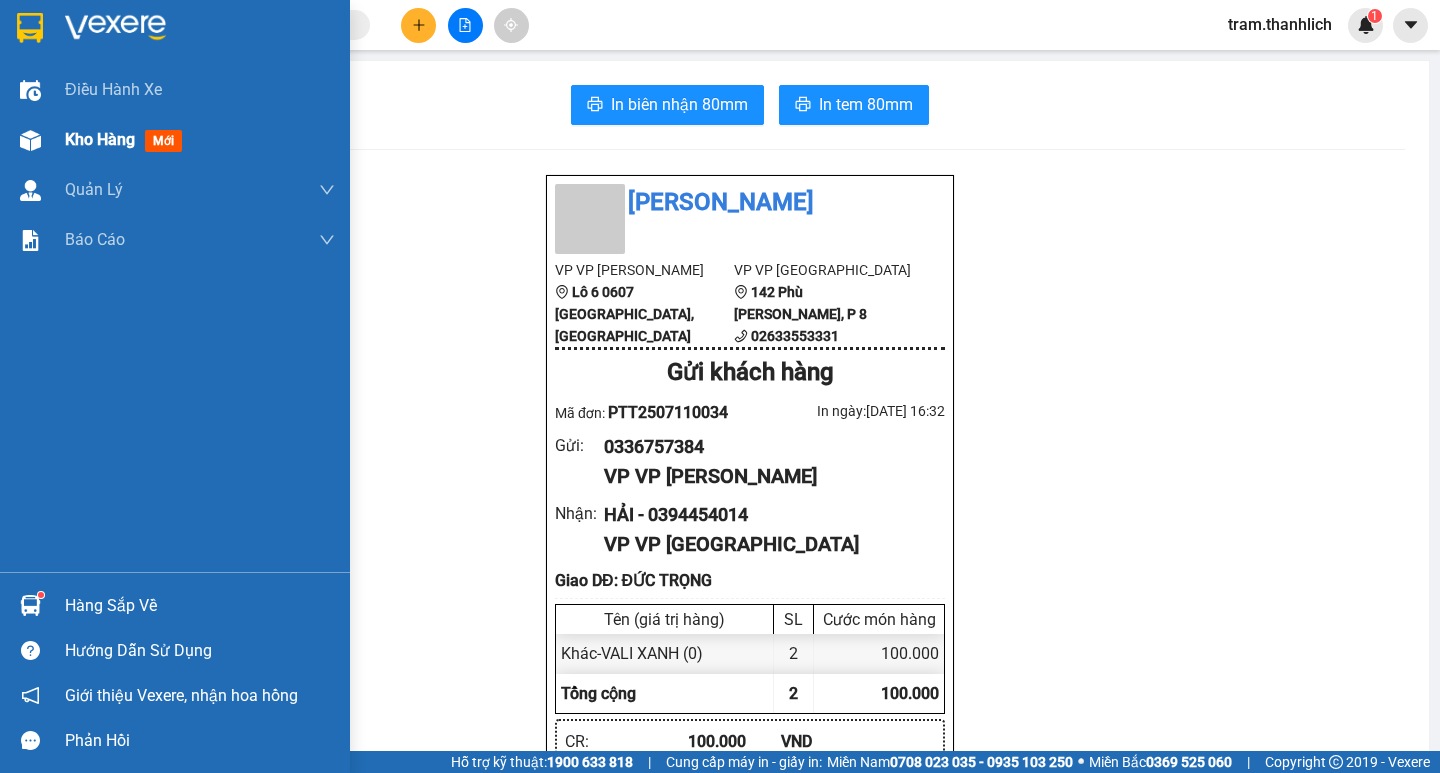click at bounding box center [30, 140] 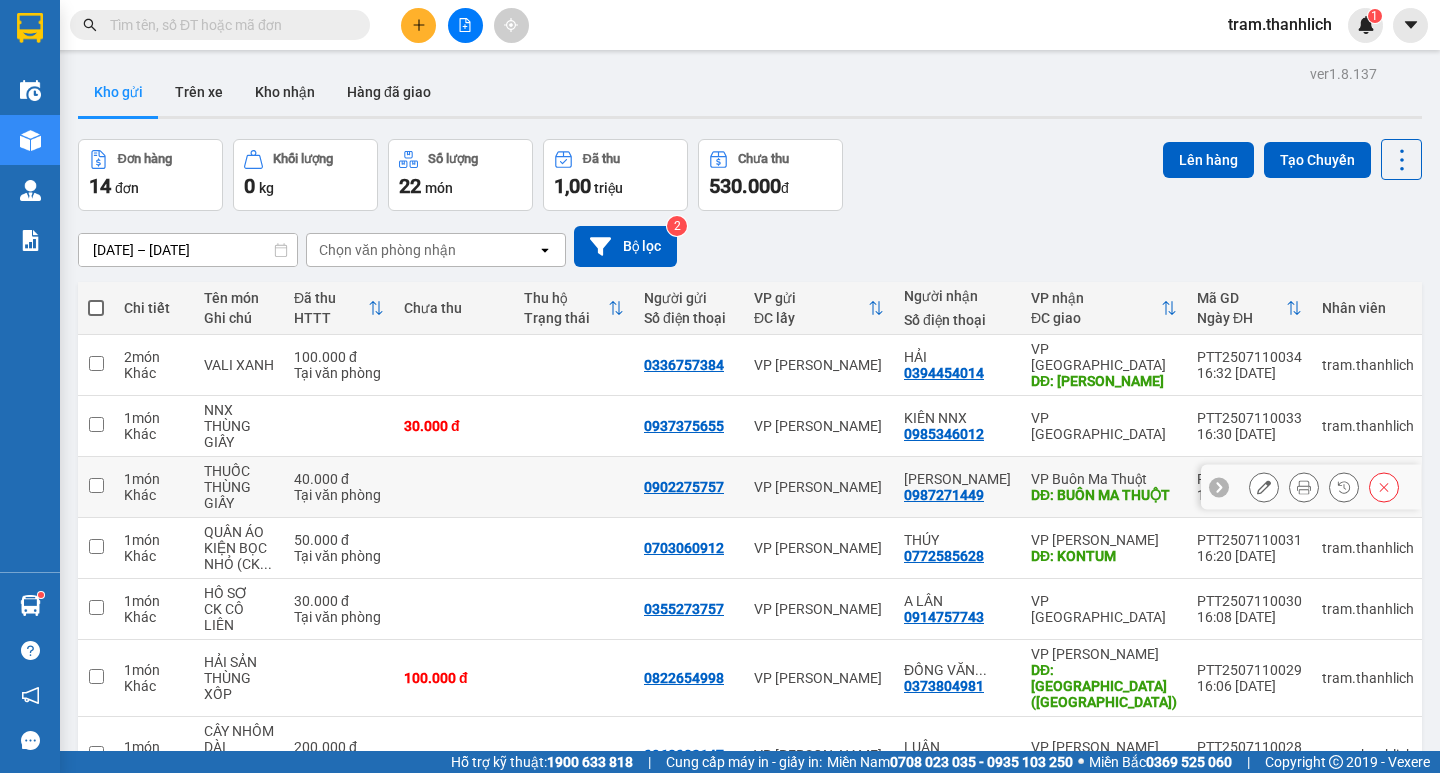 click 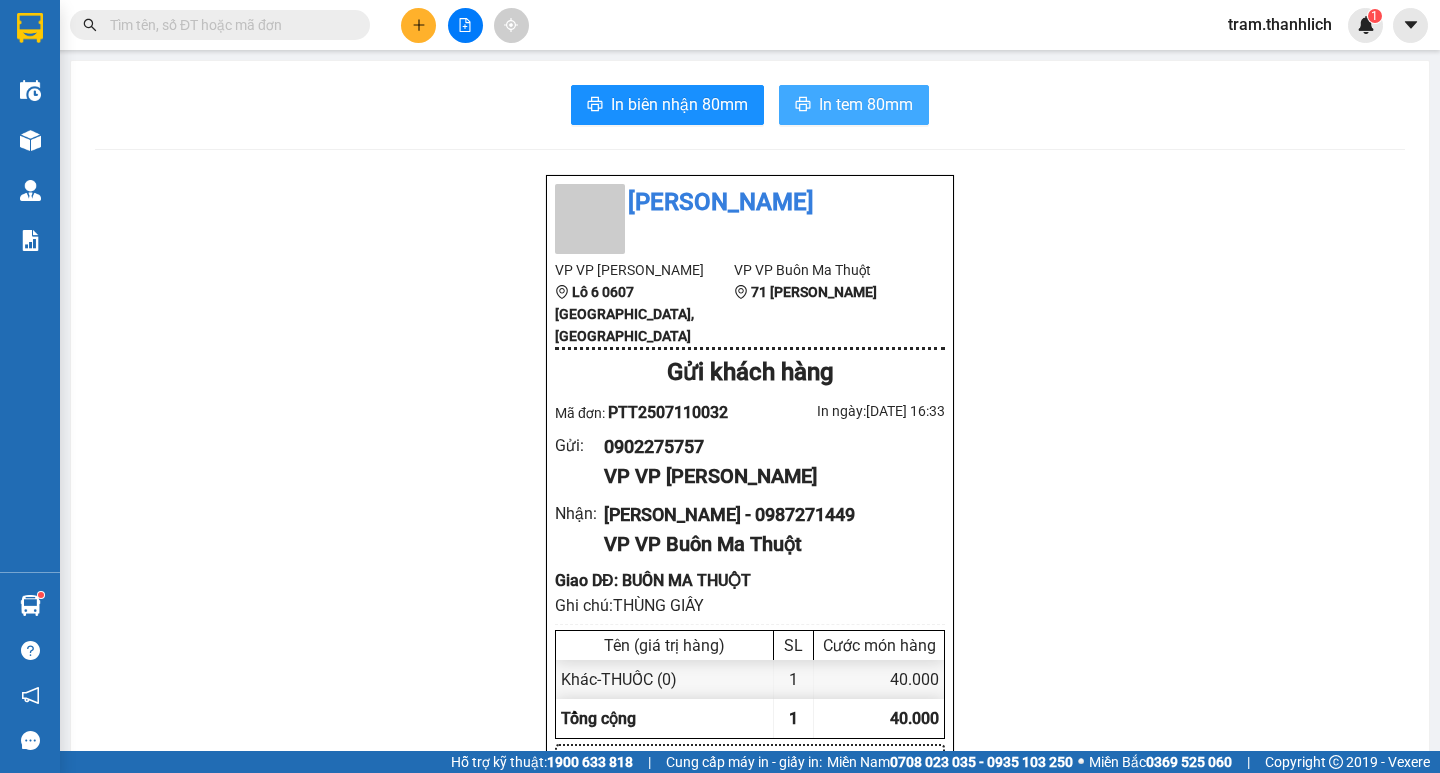 click on "In tem 80mm" at bounding box center (866, 104) 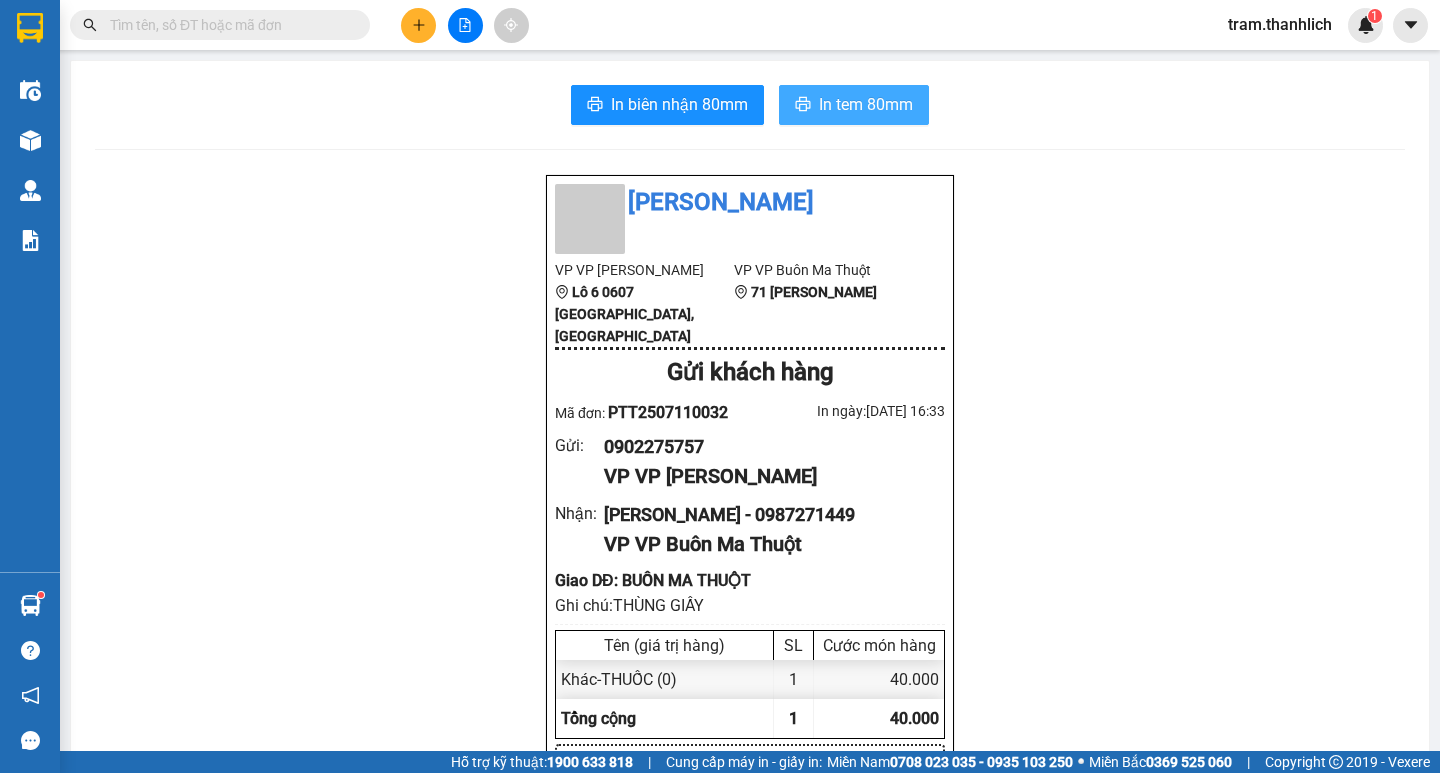 scroll, scrollTop: 0, scrollLeft: 0, axis: both 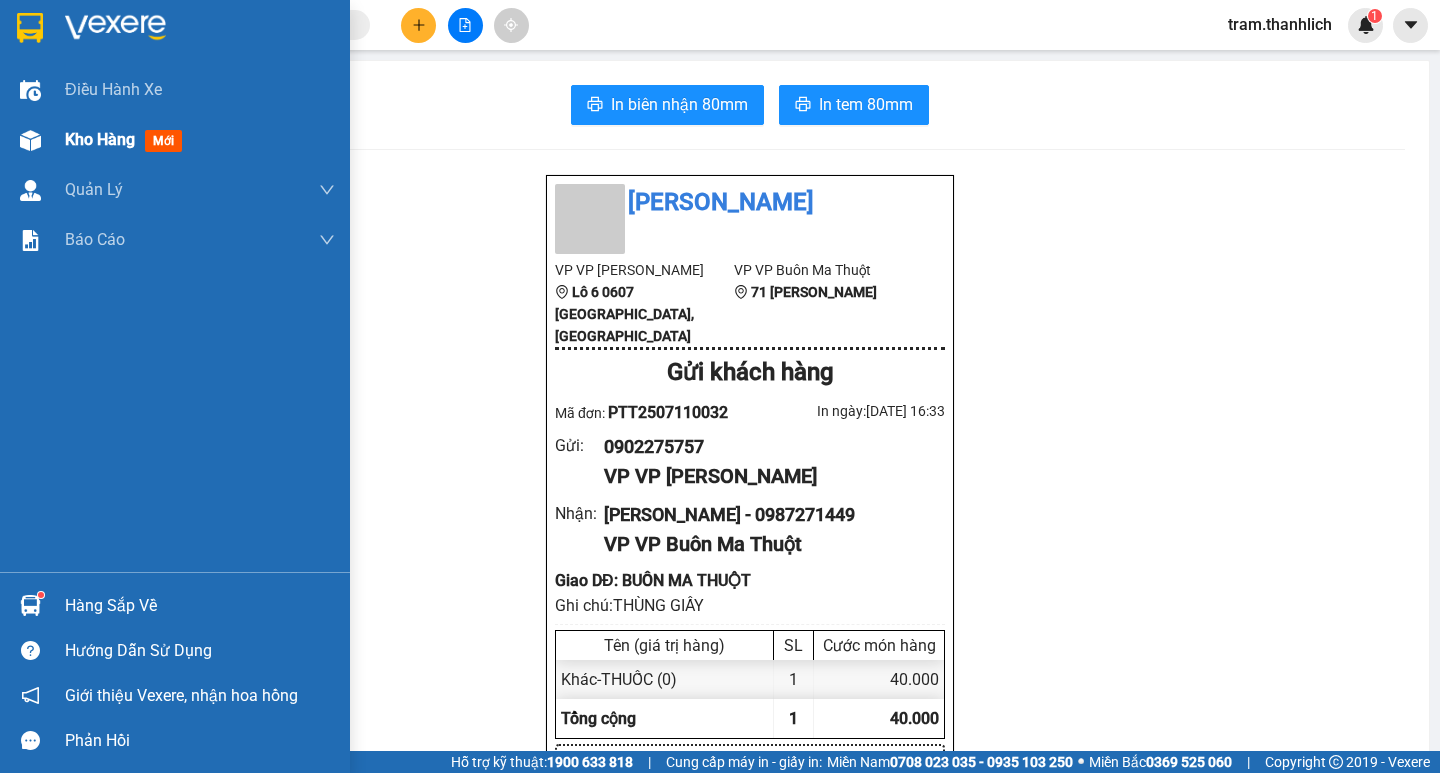 click on "Kho hàng mới" at bounding box center [200, 140] 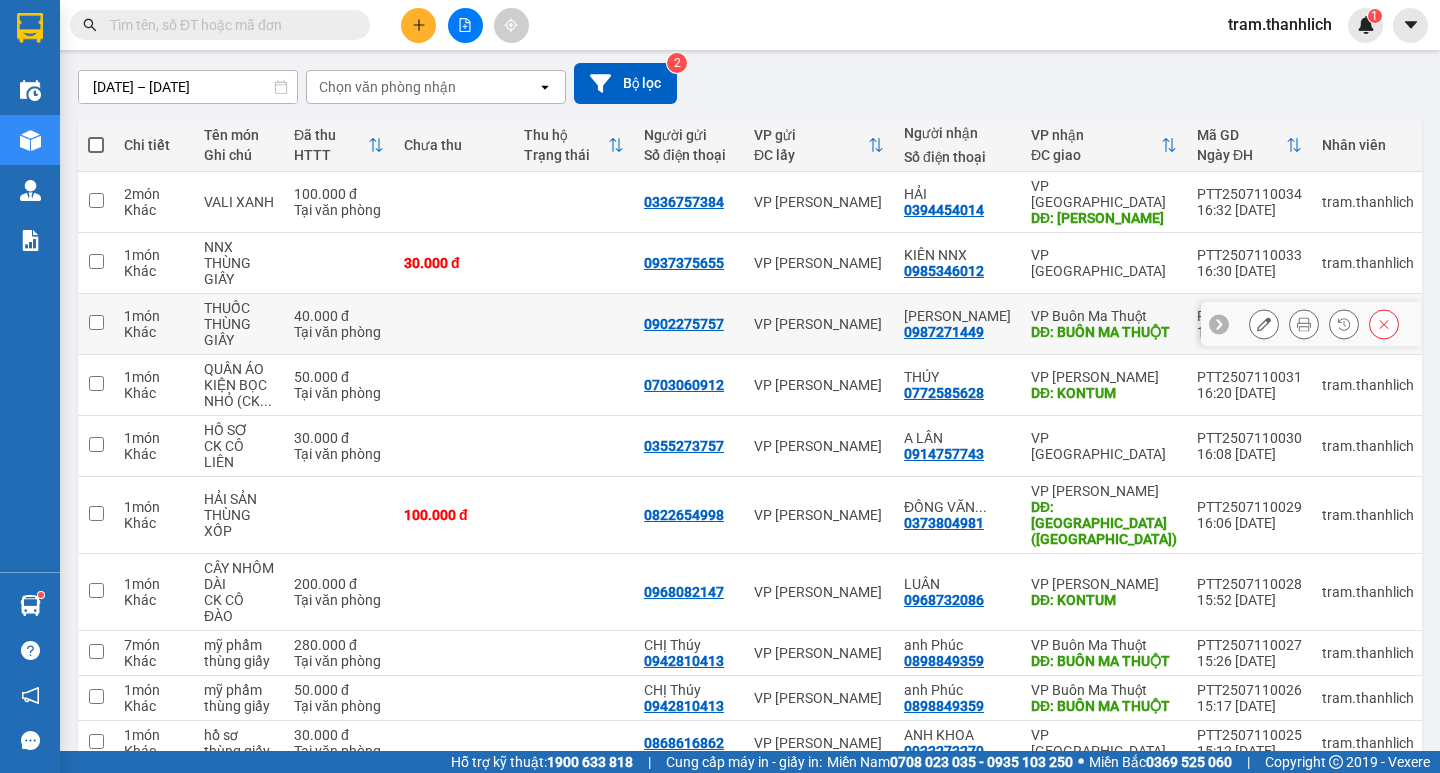 scroll, scrollTop: 0, scrollLeft: 0, axis: both 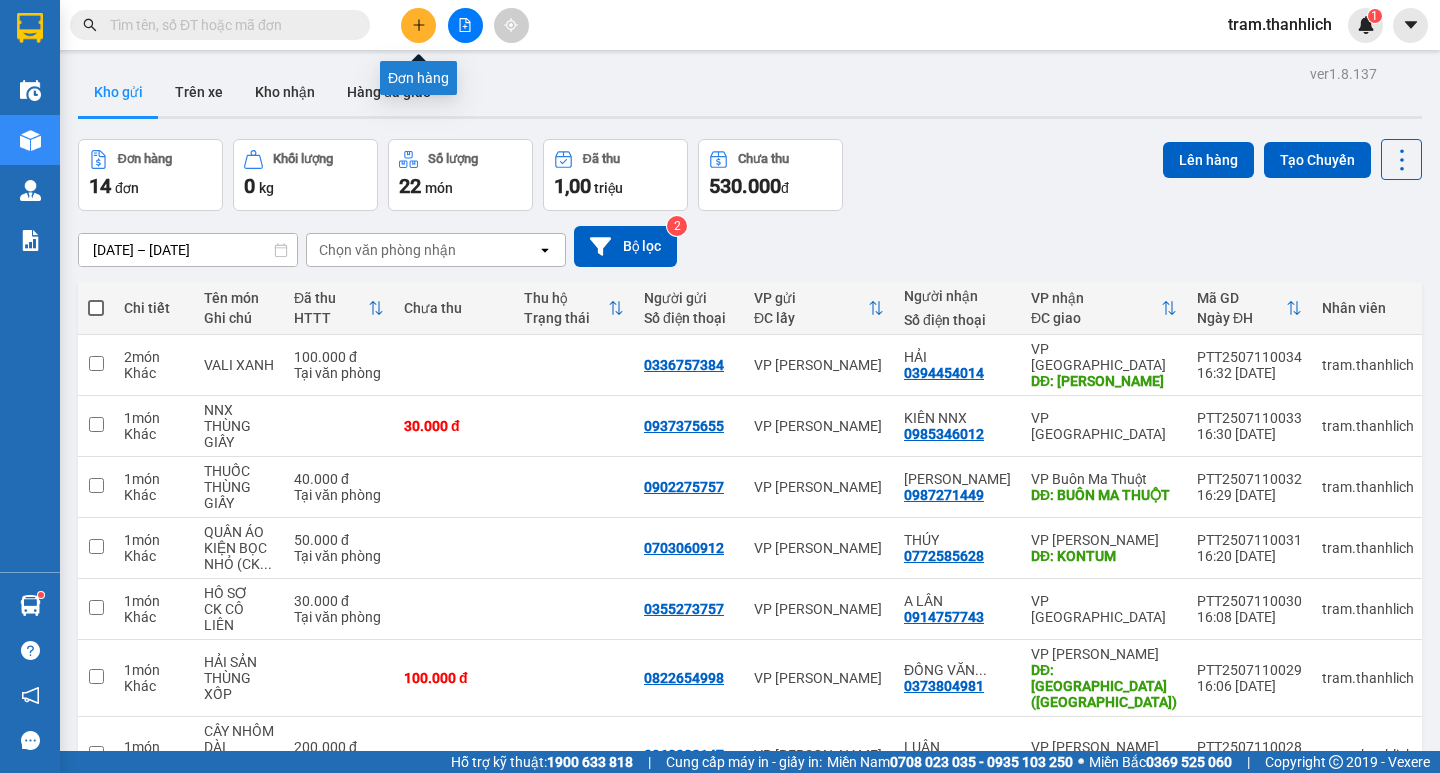 click at bounding box center [418, 25] 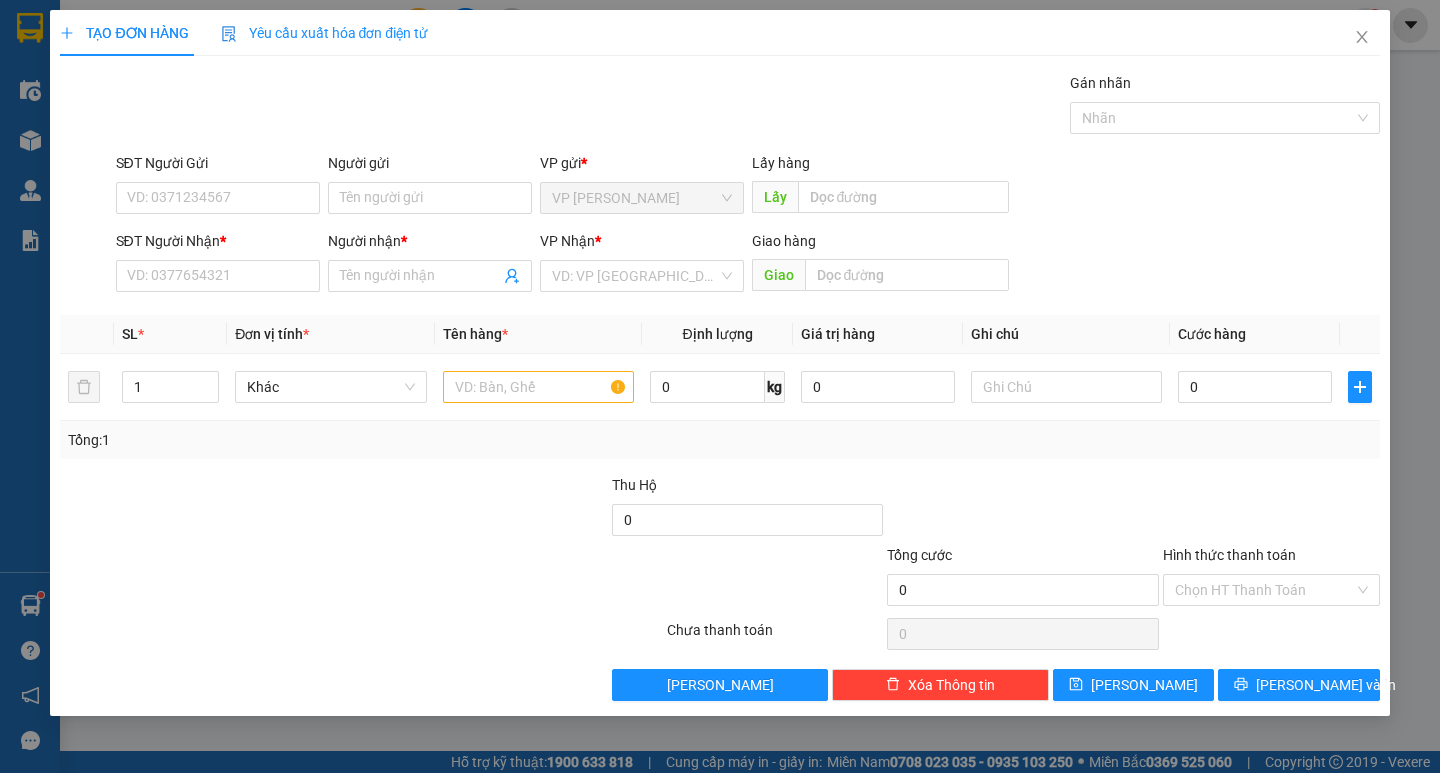 click on "SĐT Người Gửi" at bounding box center [218, 167] 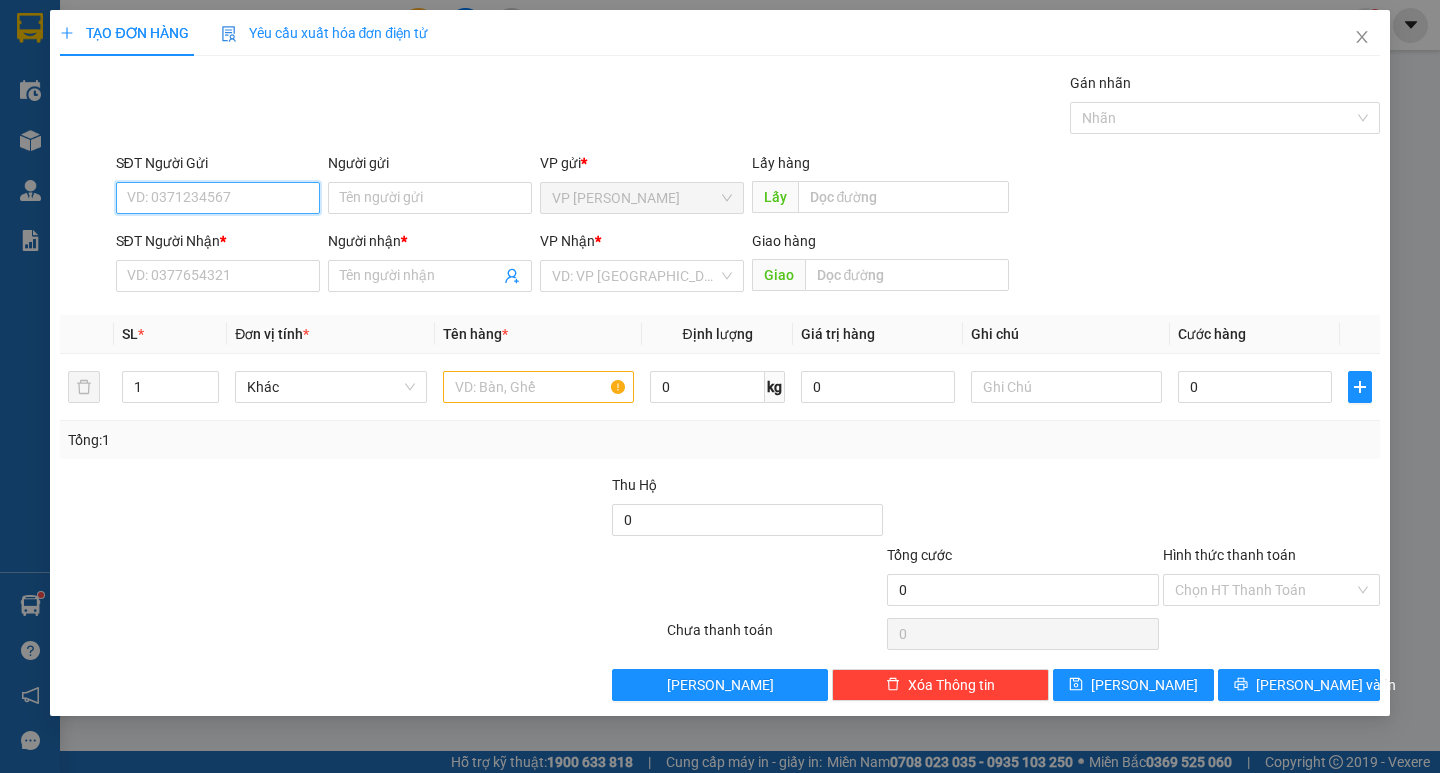 click on "SĐT Người Gửi" at bounding box center (218, 198) 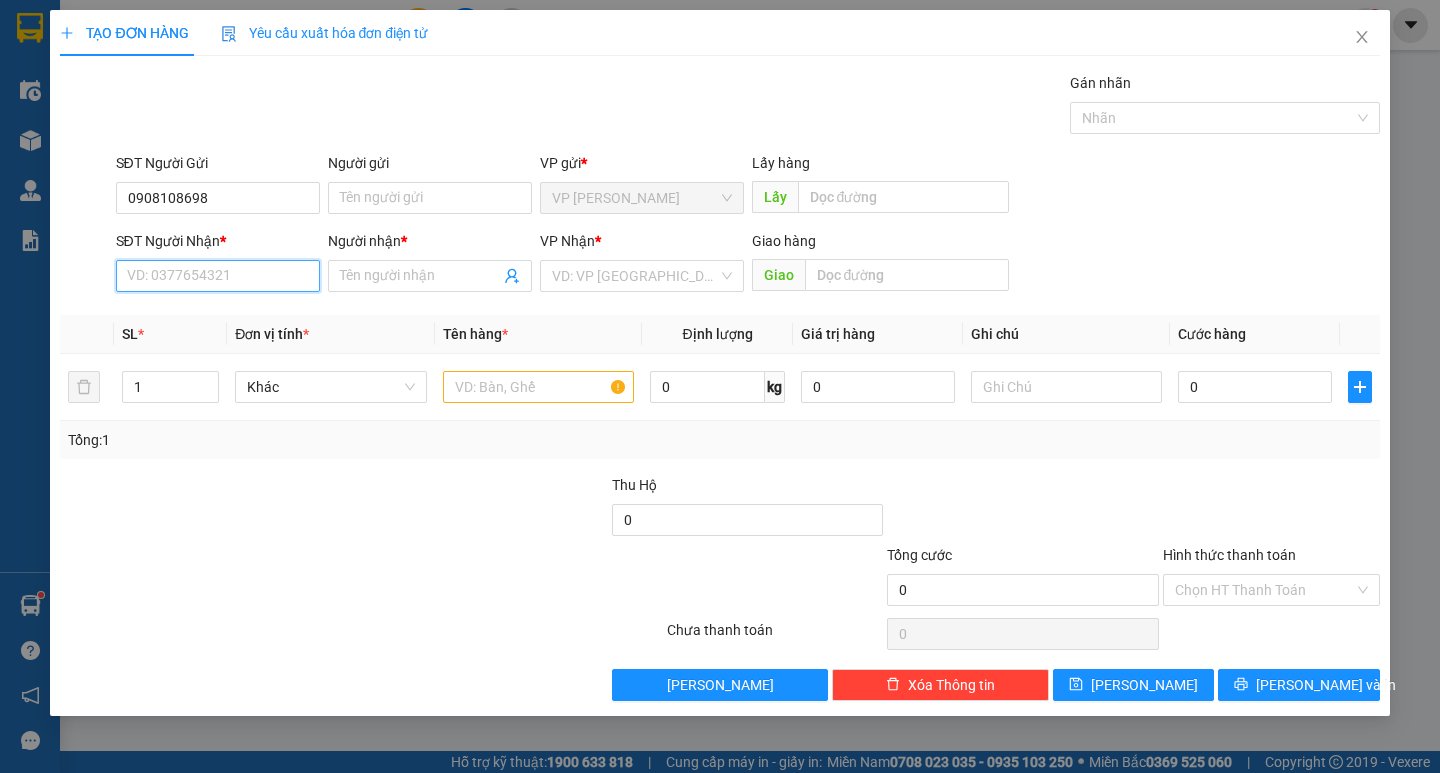 click on "SĐT Người Nhận  *" at bounding box center [218, 276] 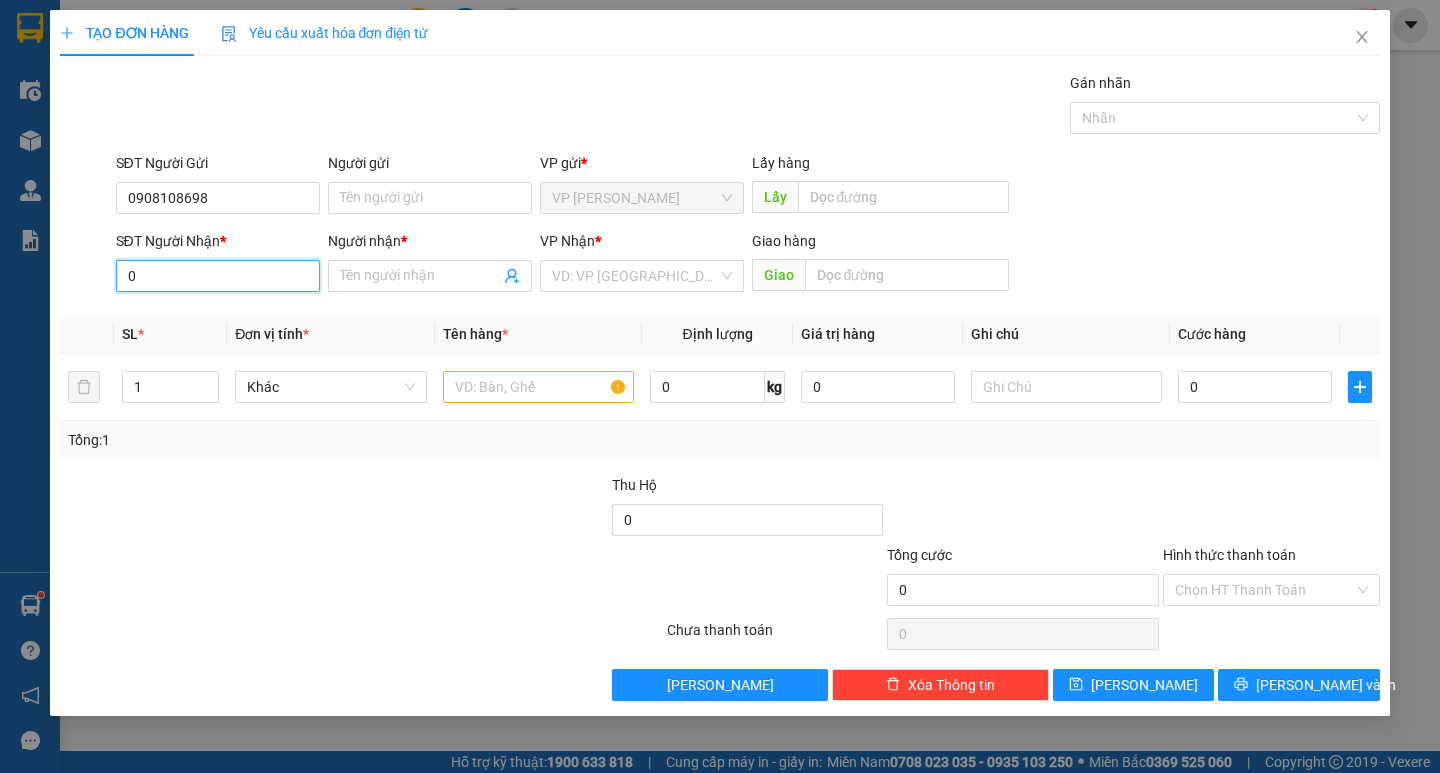 click on "0" at bounding box center (218, 276) 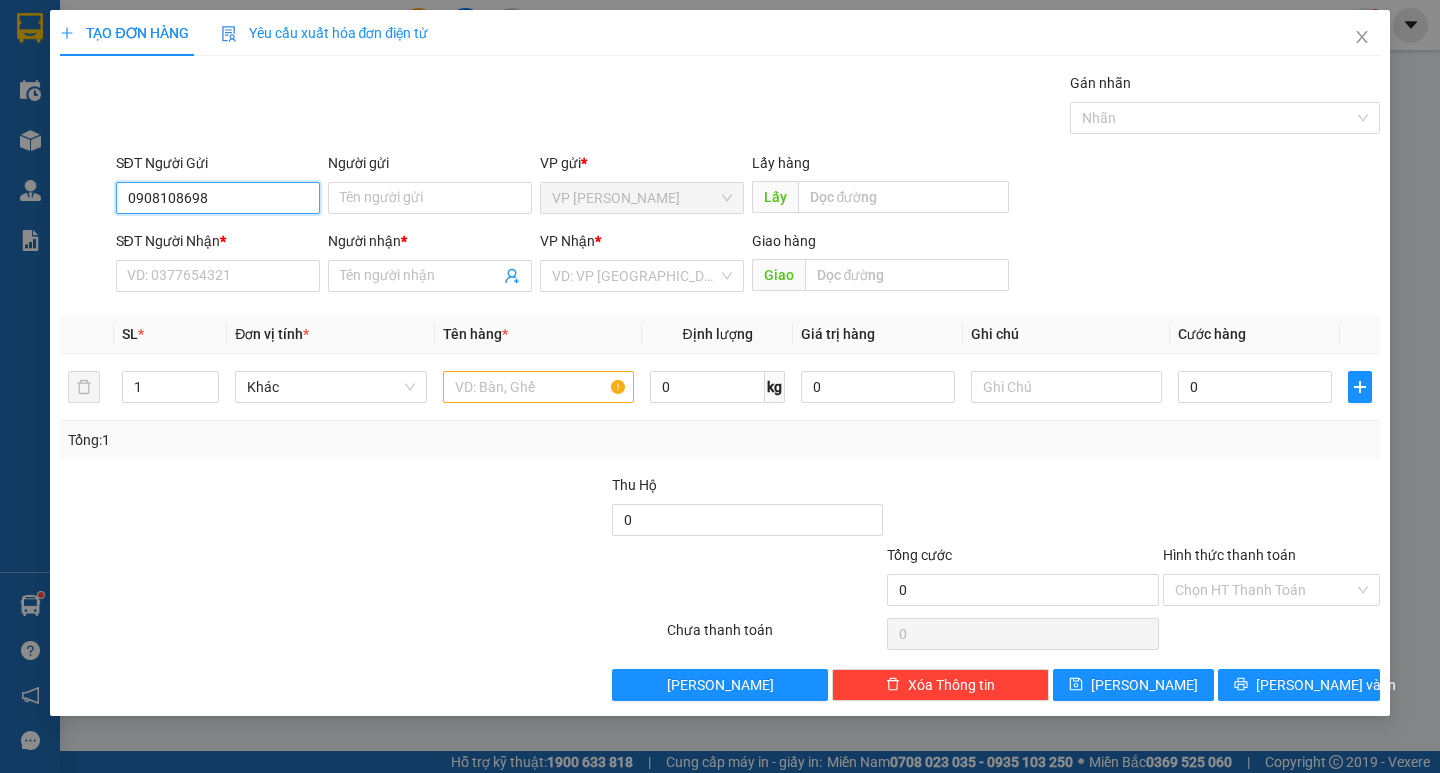 click on "0908108698" at bounding box center (218, 198) 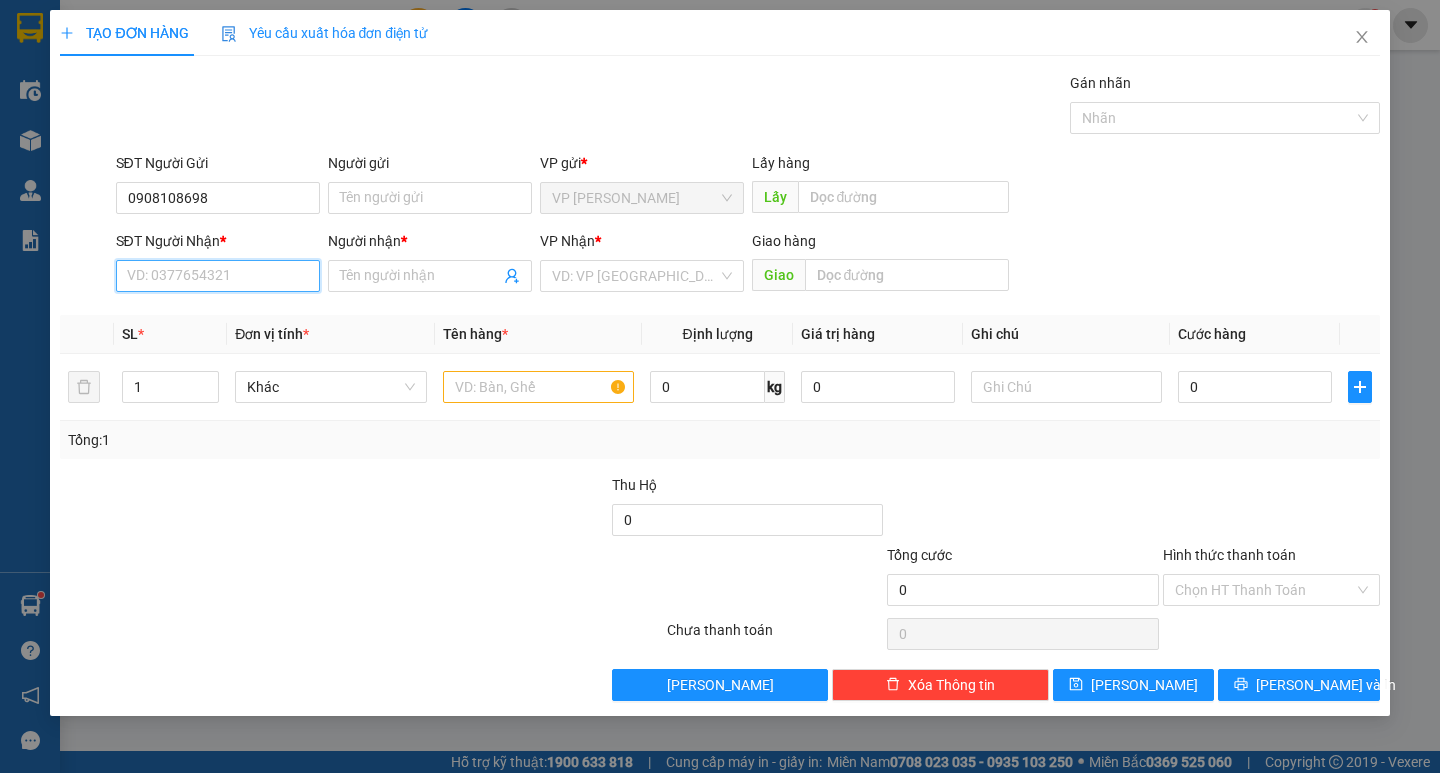click on "SĐT Người Nhận  *" at bounding box center (218, 276) 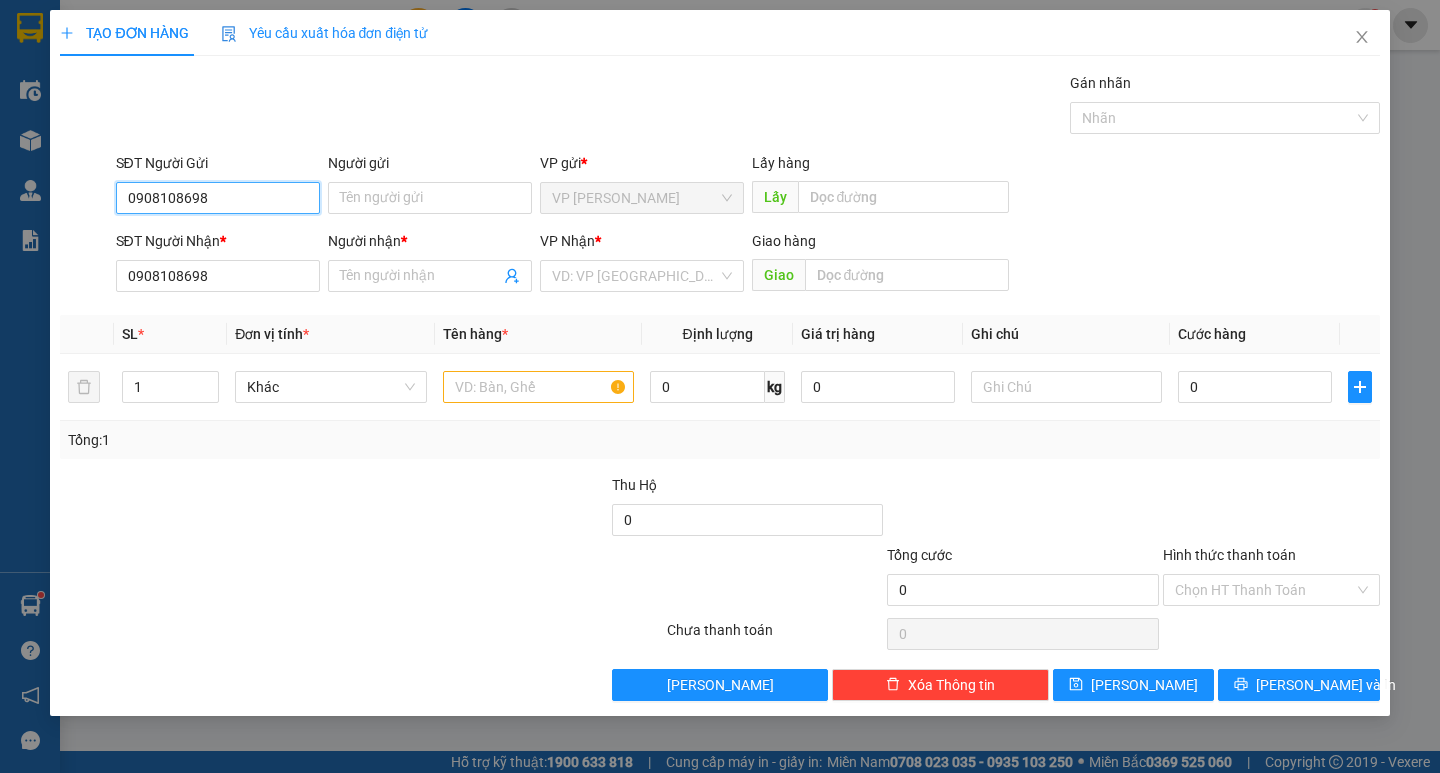 click on "0908108698" at bounding box center (218, 198) 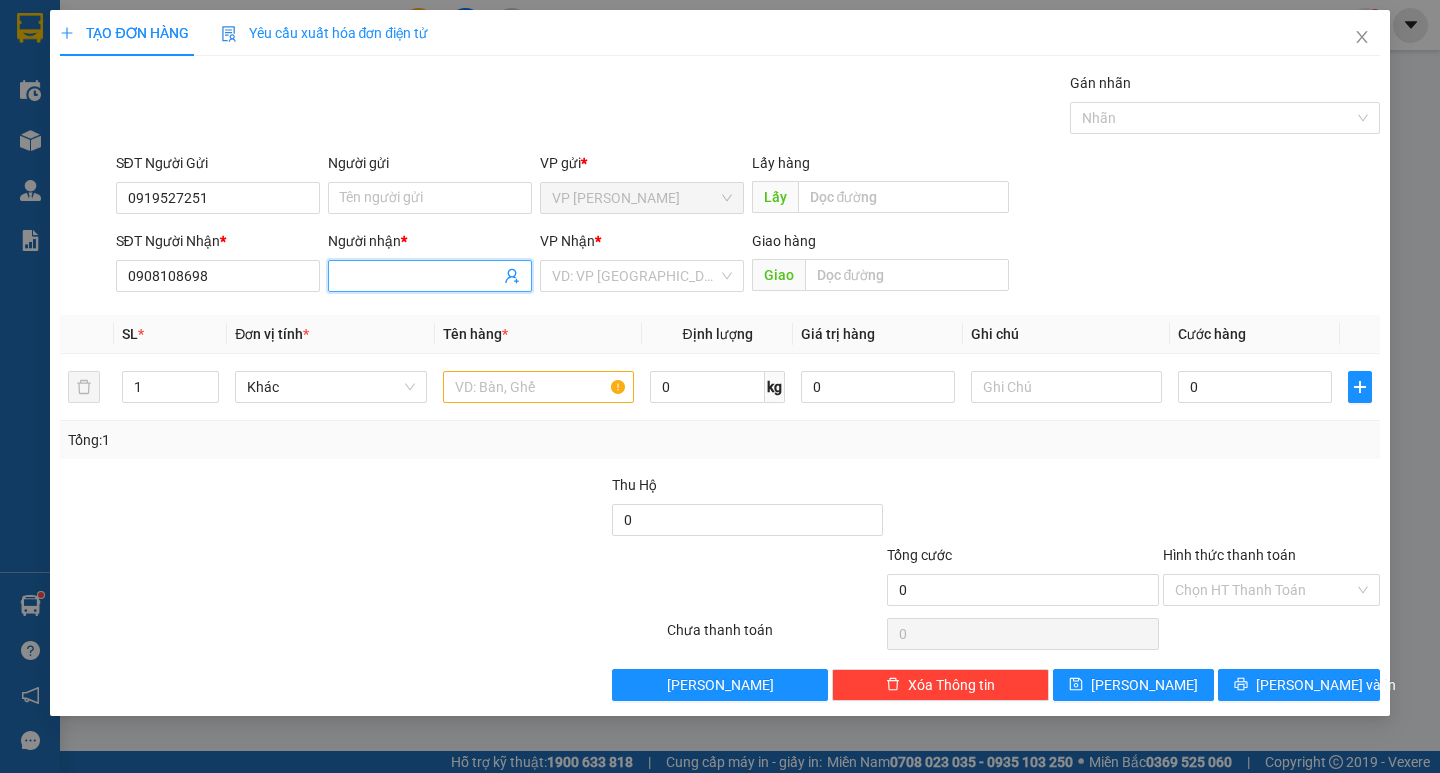 click on "Người nhận  *" at bounding box center (420, 276) 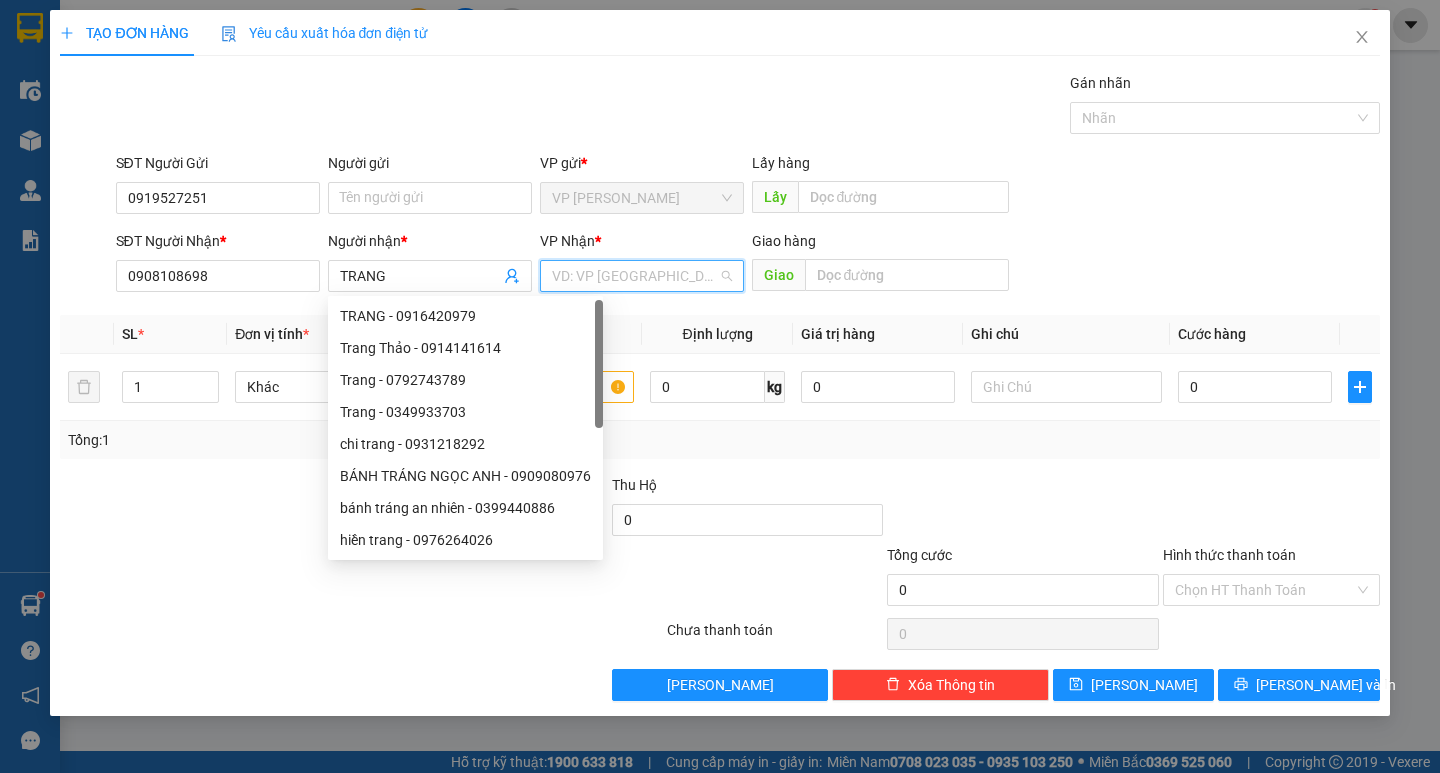 click at bounding box center [635, 276] 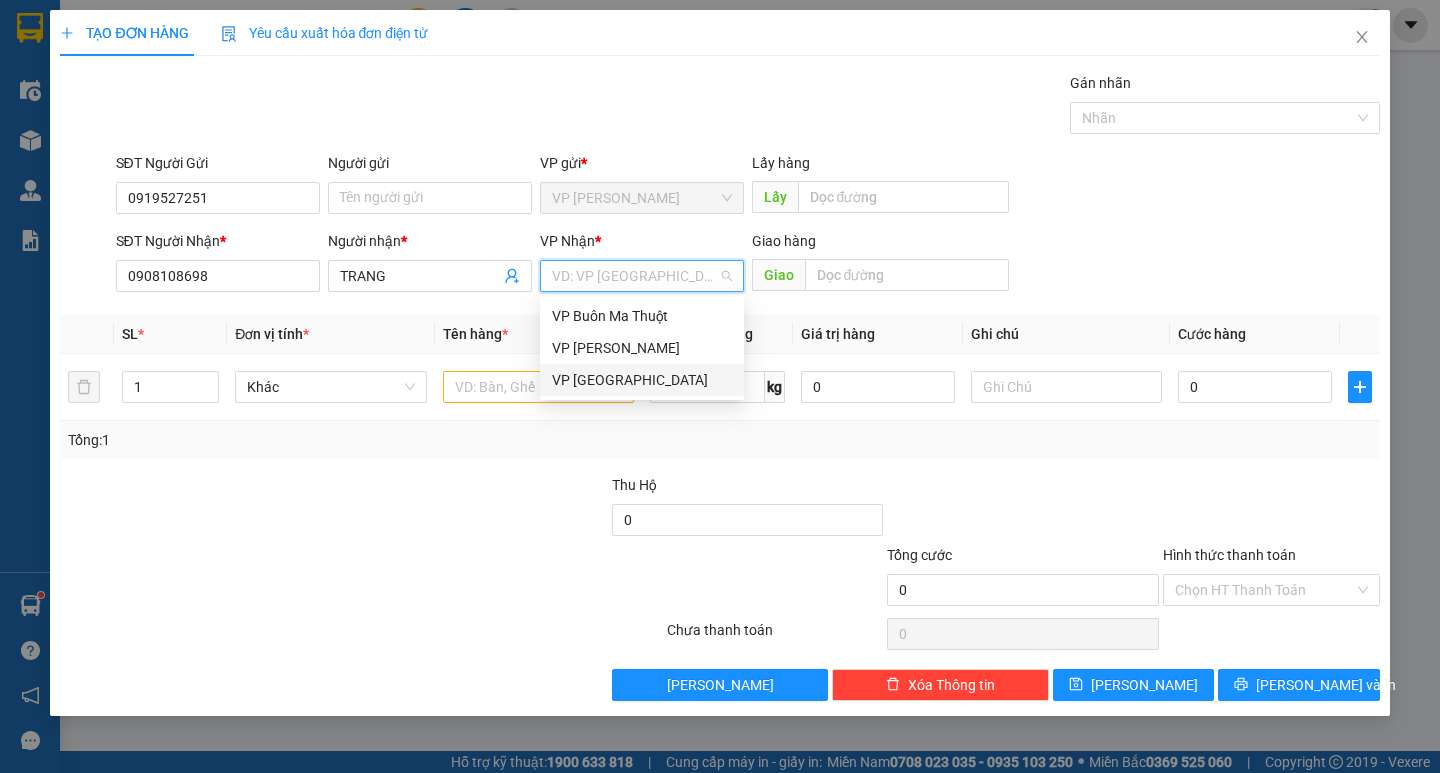 click on "VP [GEOGRAPHIC_DATA]" at bounding box center (642, 380) 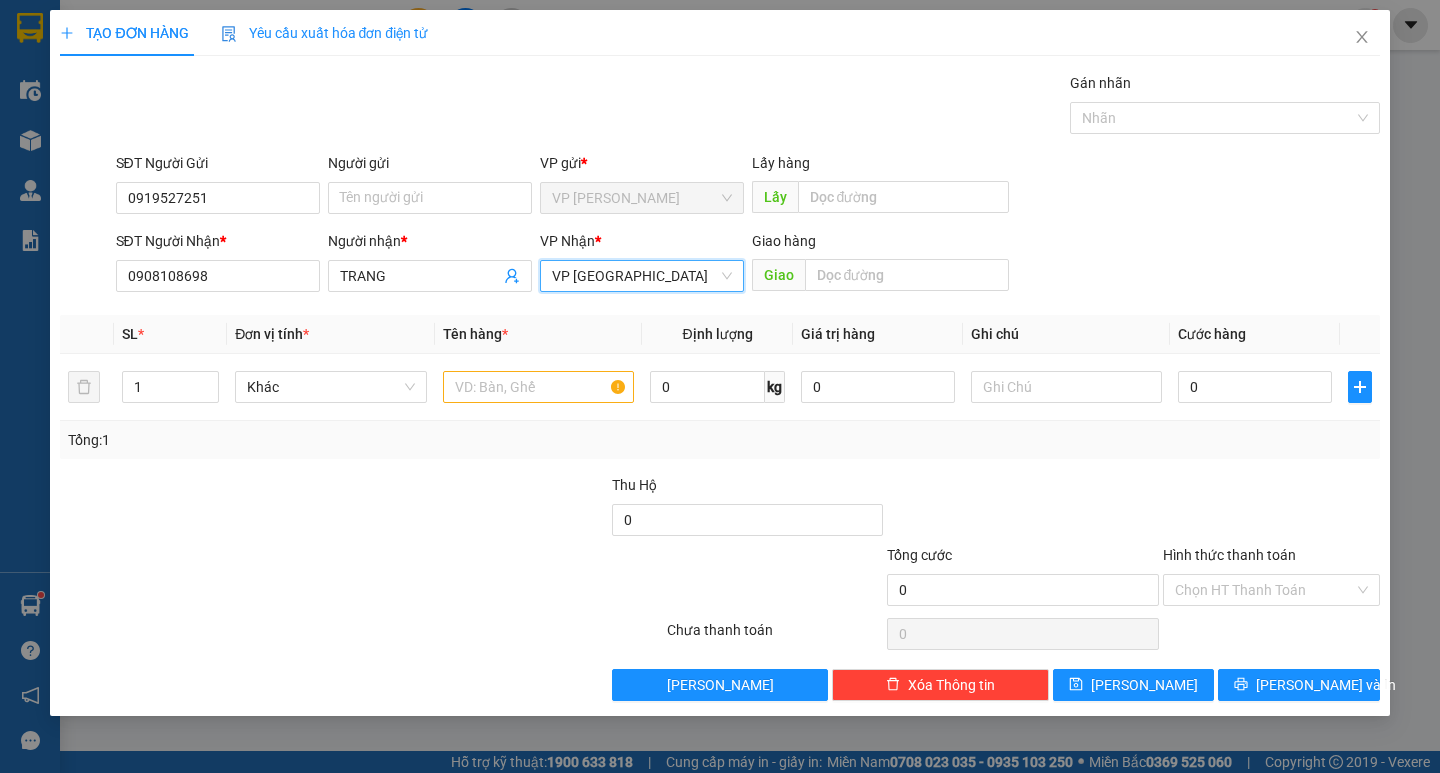 click on "SĐT Người Nhận  * 0908108698 Người nhận  * TRANG VP Nhận  * VP Đà Lạt VP Đà Lạt Giao hàng Giao" at bounding box center (748, 265) 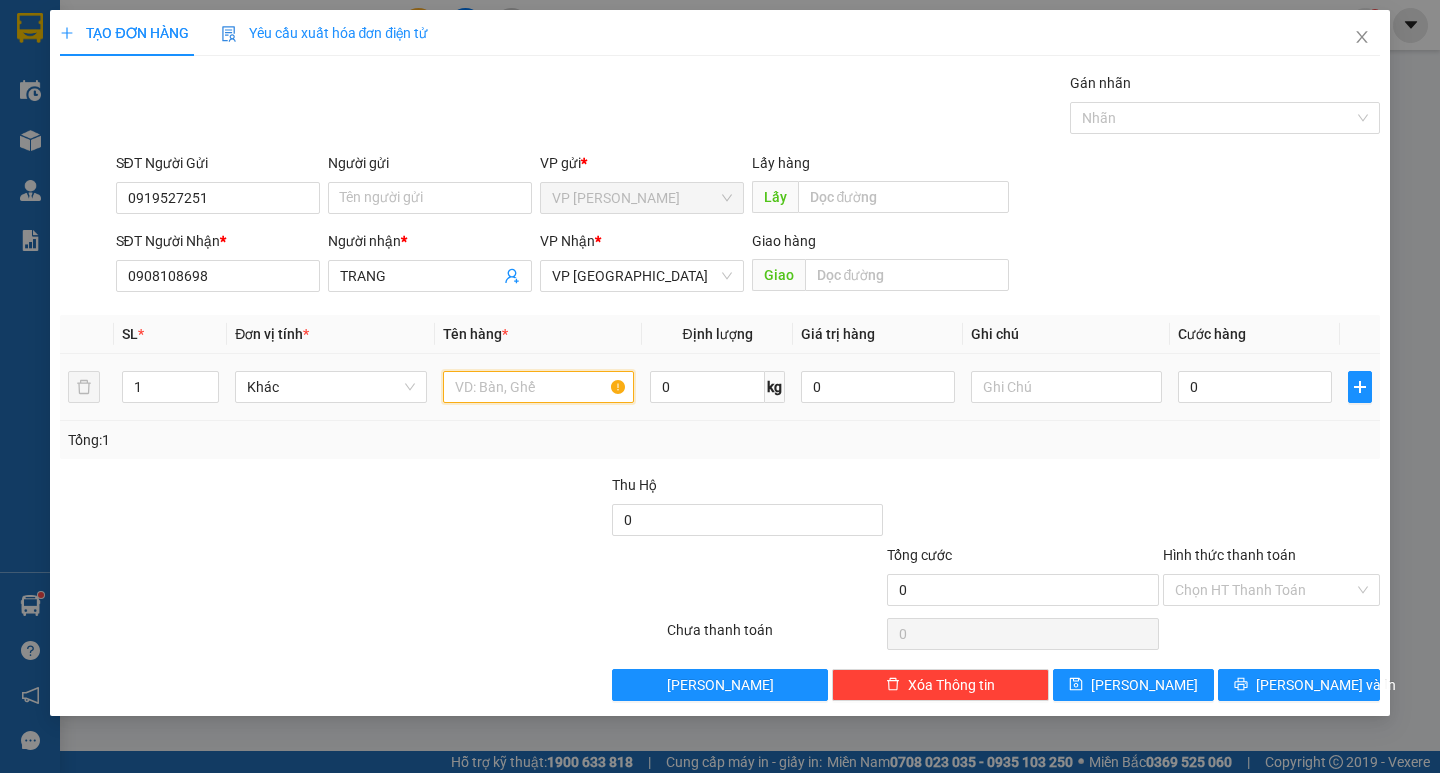 click at bounding box center (538, 387) 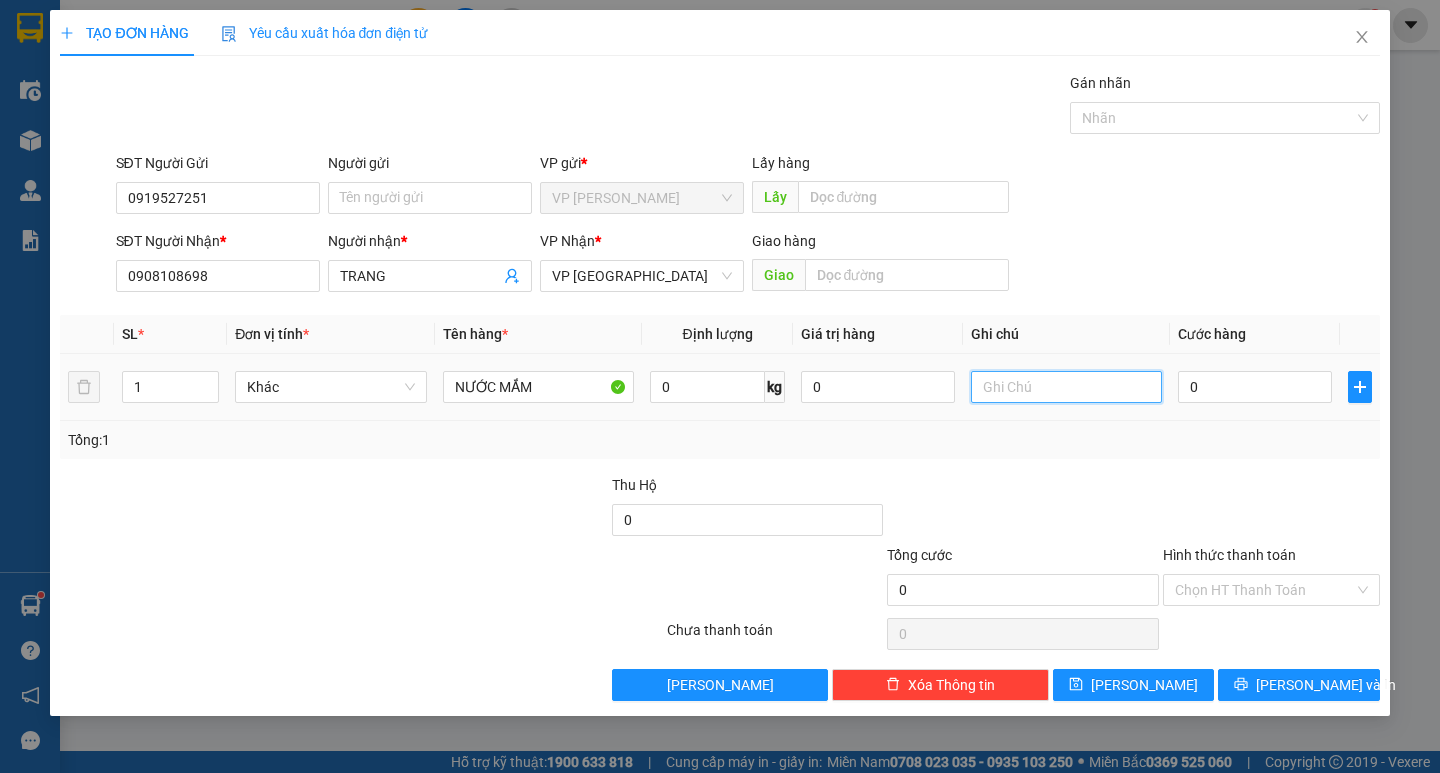 click at bounding box center [1066, 387] 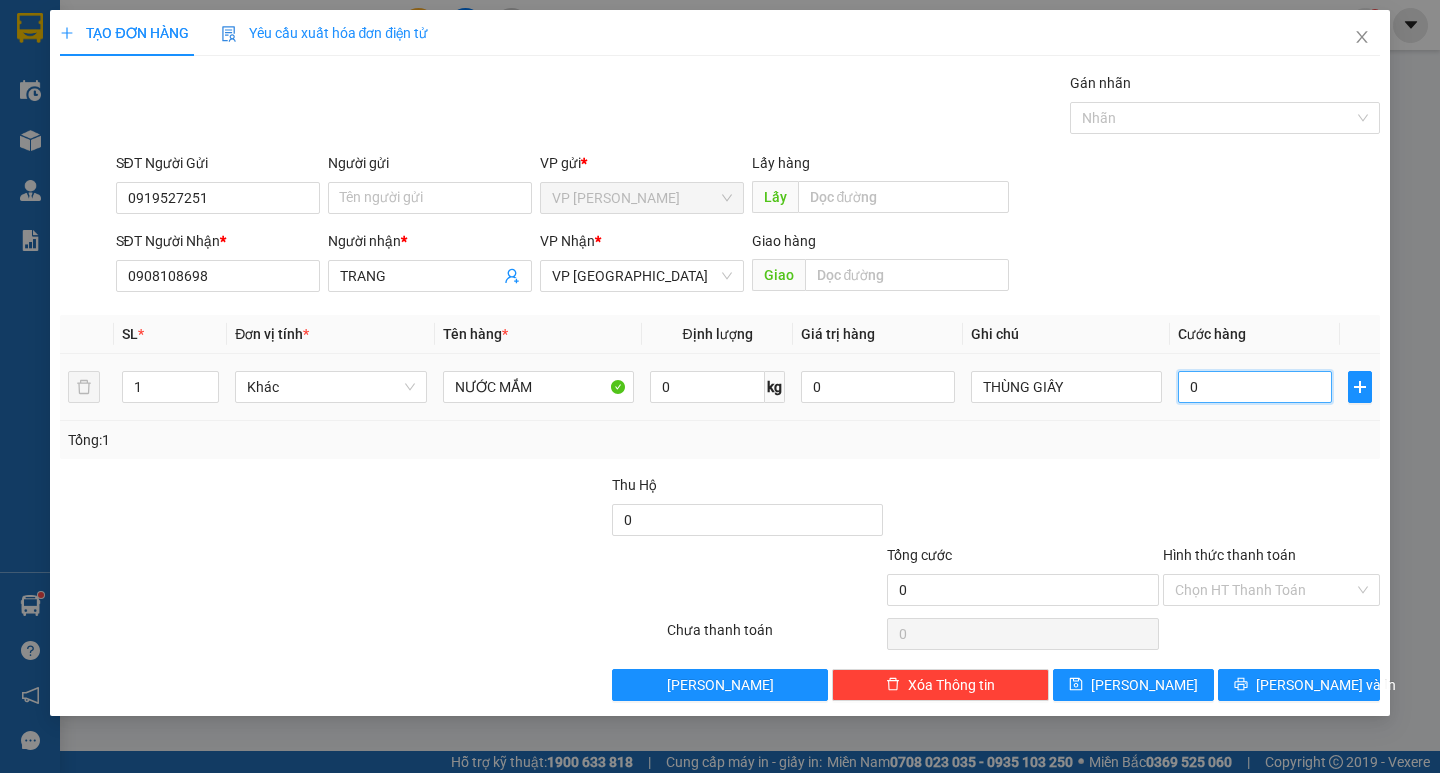 click on "0" at bounding box center [1255, 387] 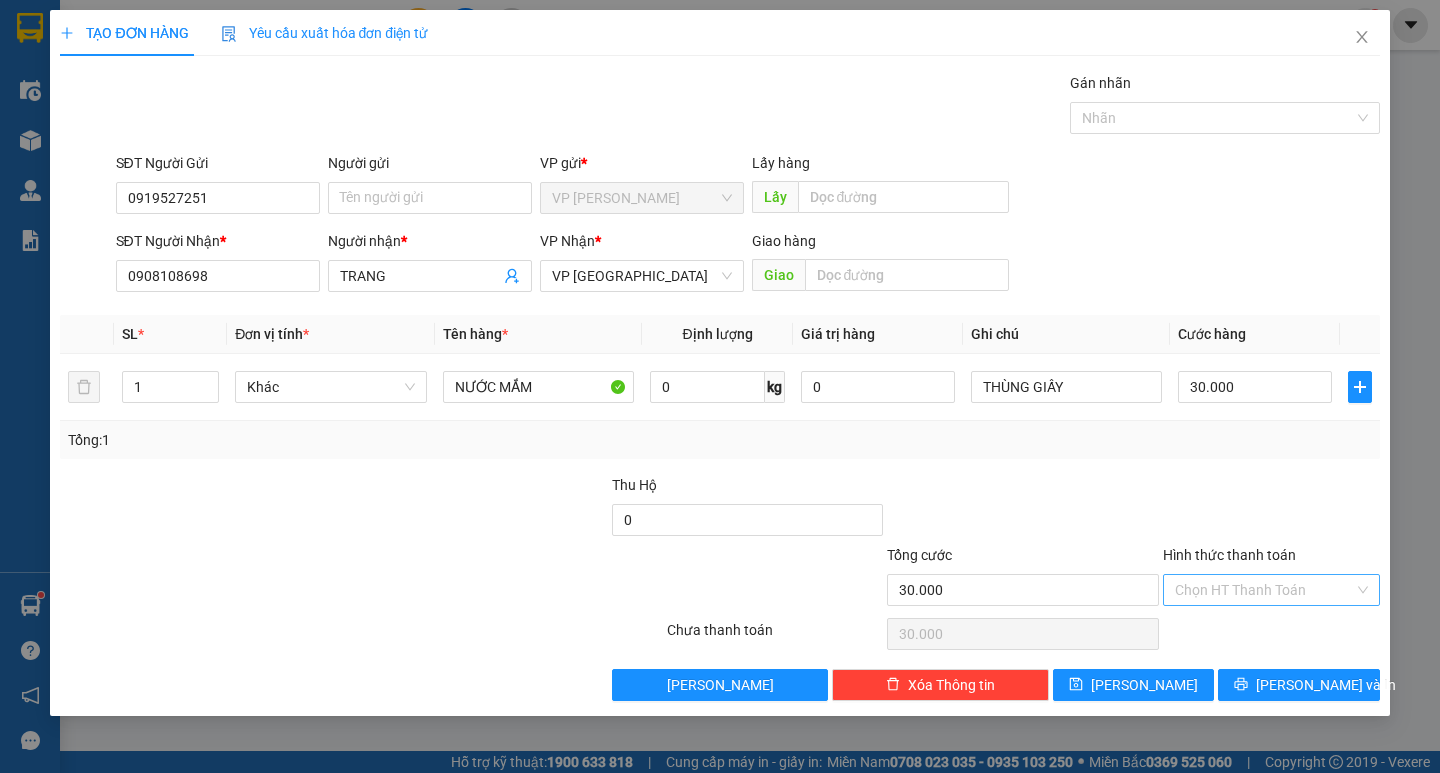 click on "Hình thức thanh toán" at bounding box center [1264, 590] 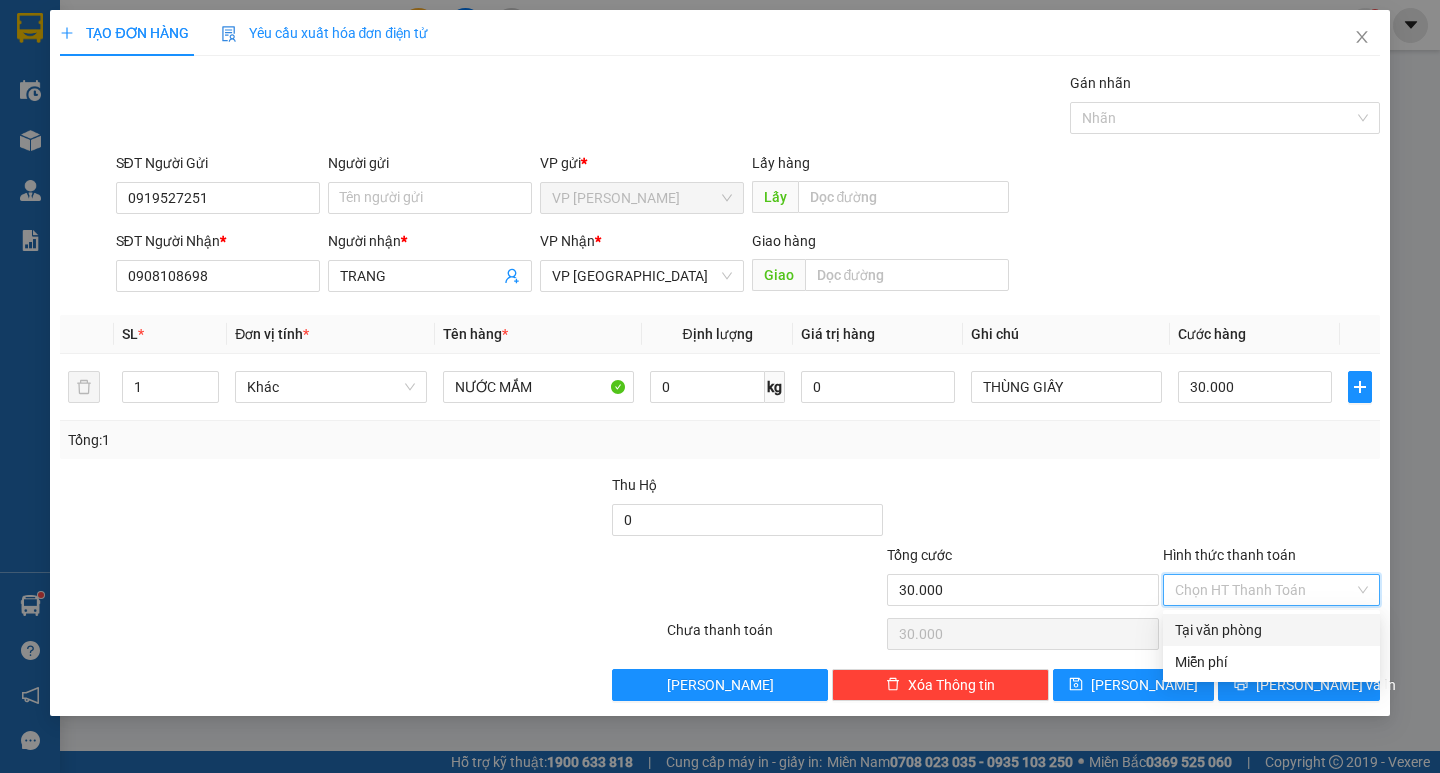 click on "Tại văn phòng" at bounding box center [1271, 630] 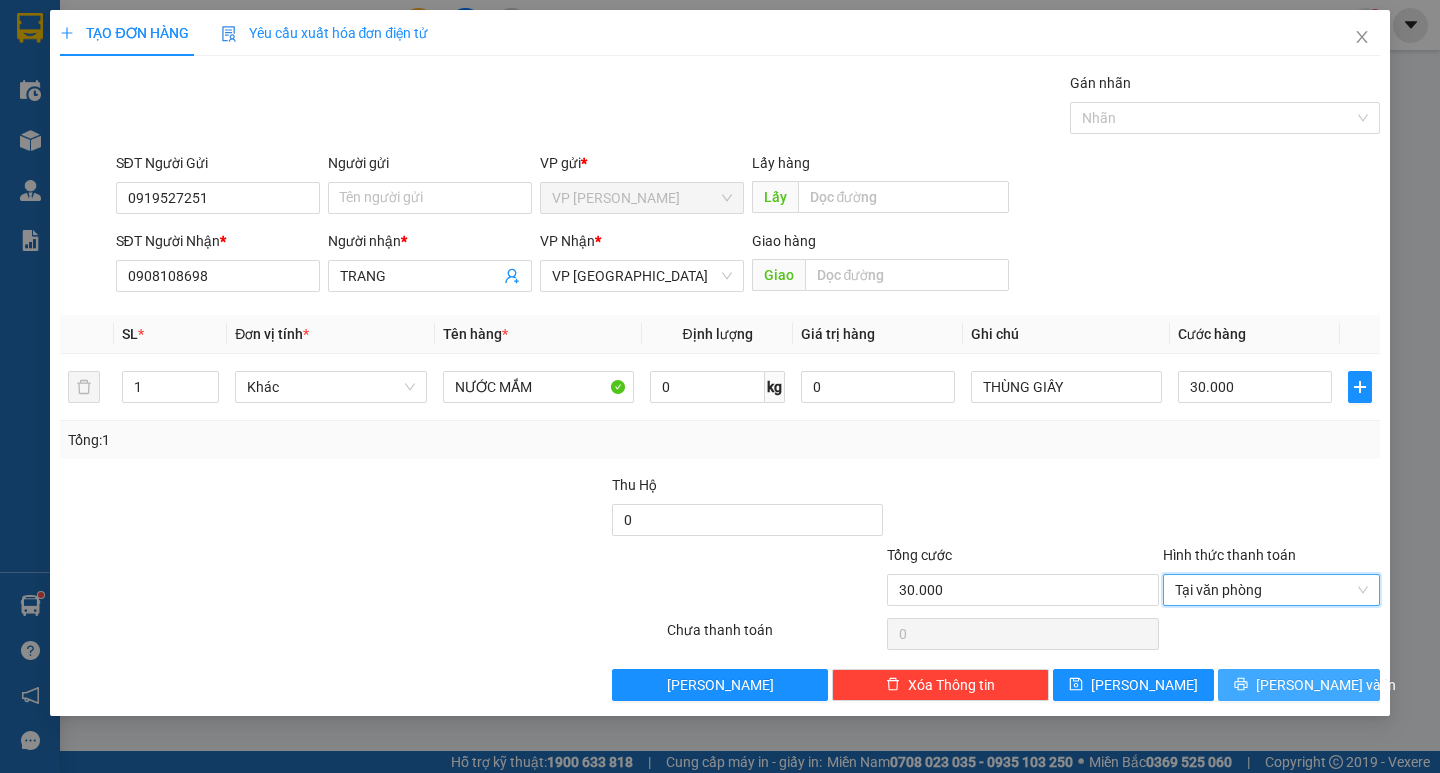 click on "[PERSON_NAME] và In" at bounding box center [1326, 685] 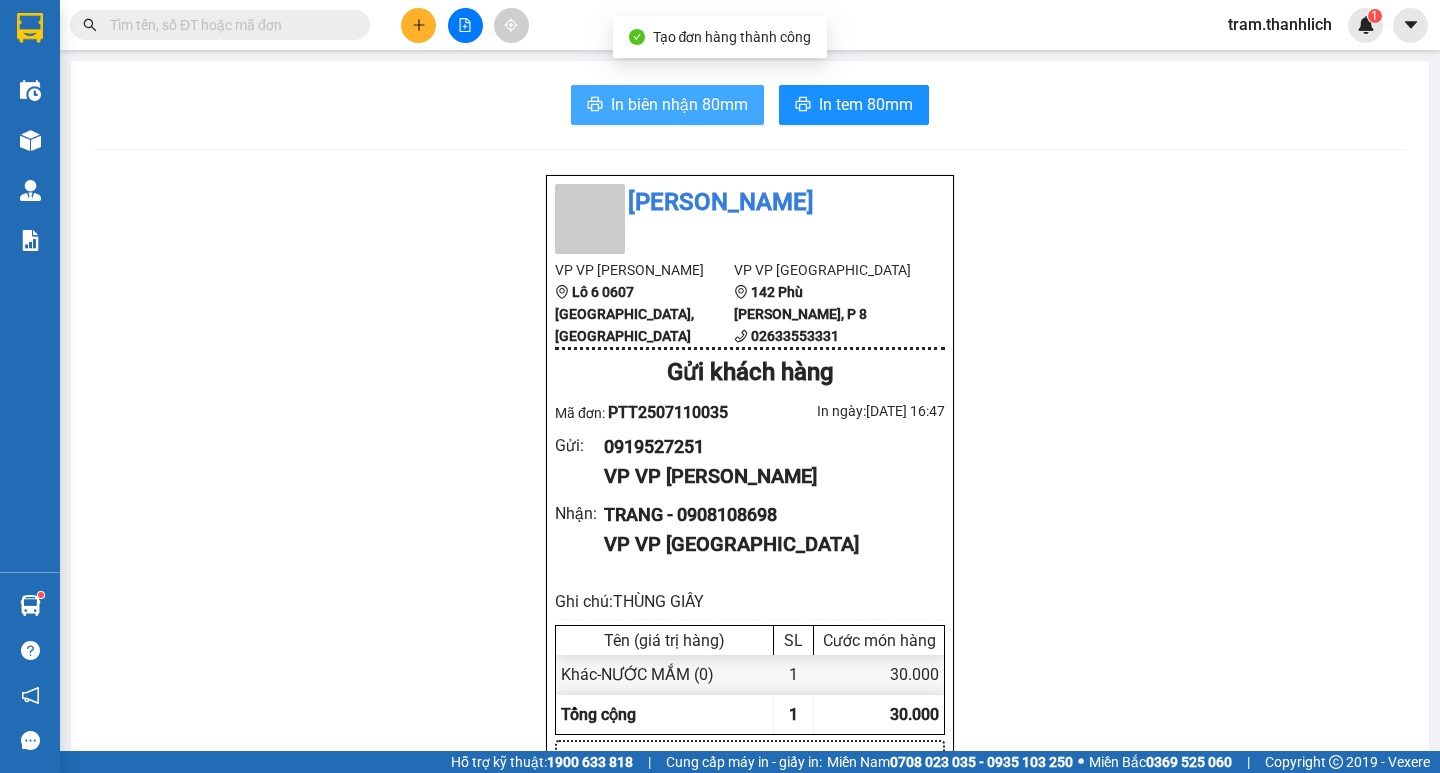 click on "In biên nhận 80mm" at bounding box center [679, 104] 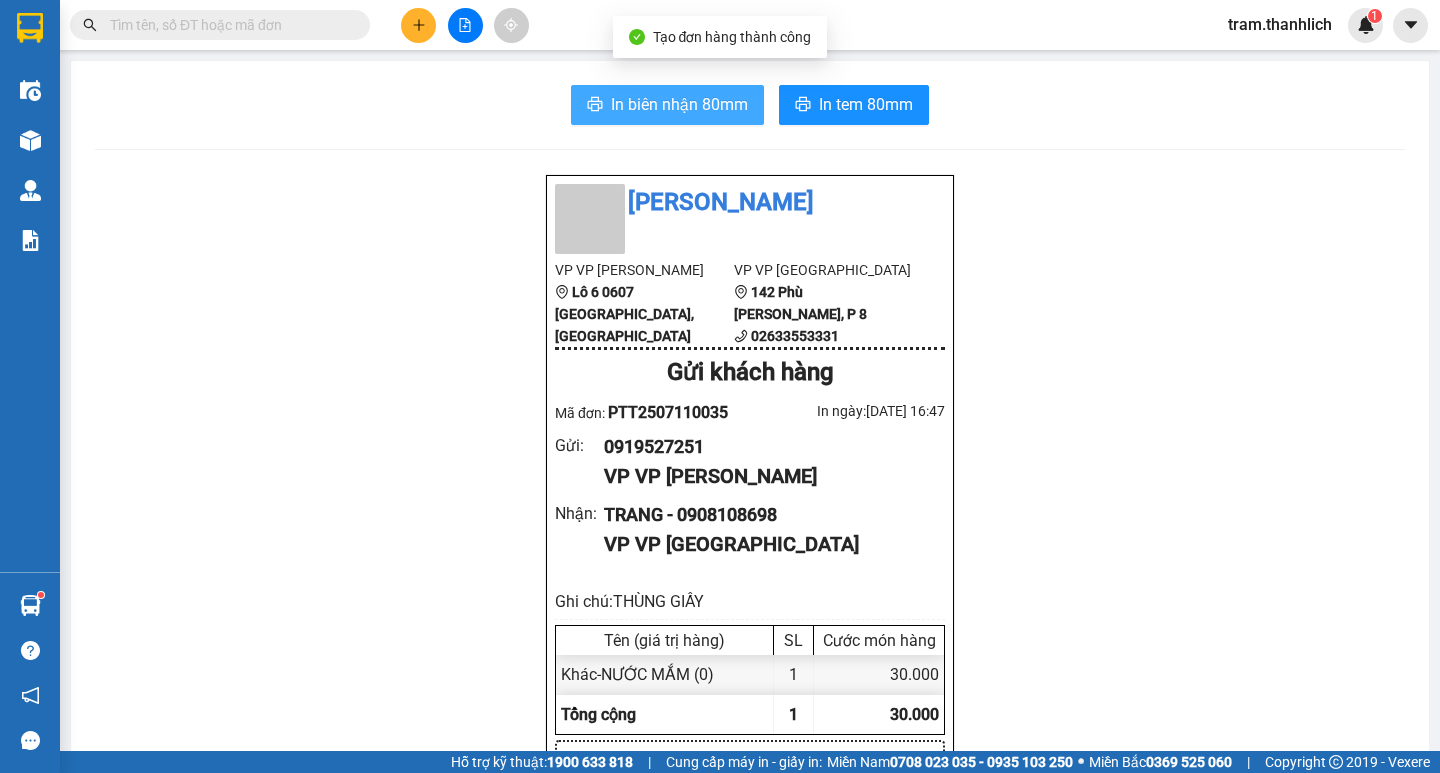 scroll, scrollTop: 0, scrollLeft: 0, axis: both 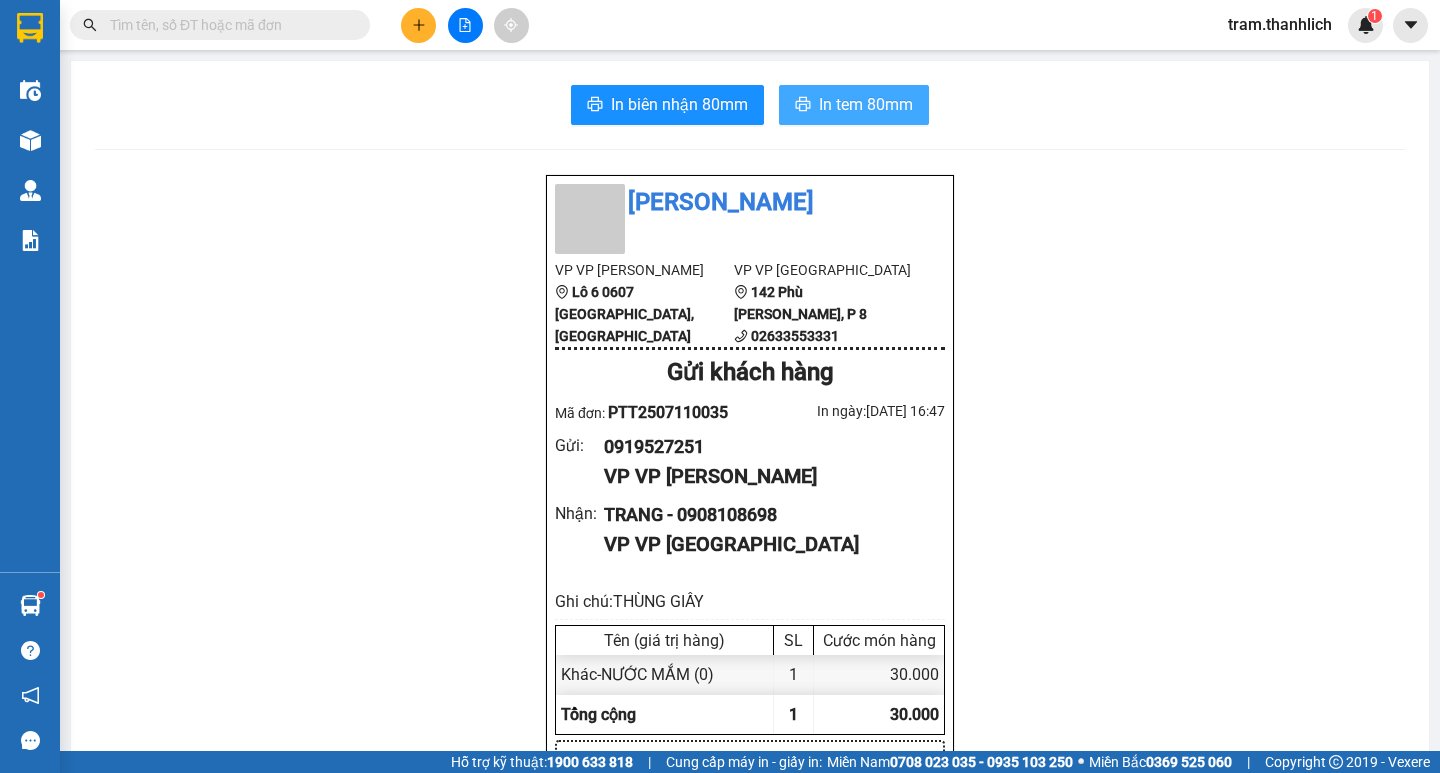 click on "In tem 80mm" at bounding box center (854, 105) 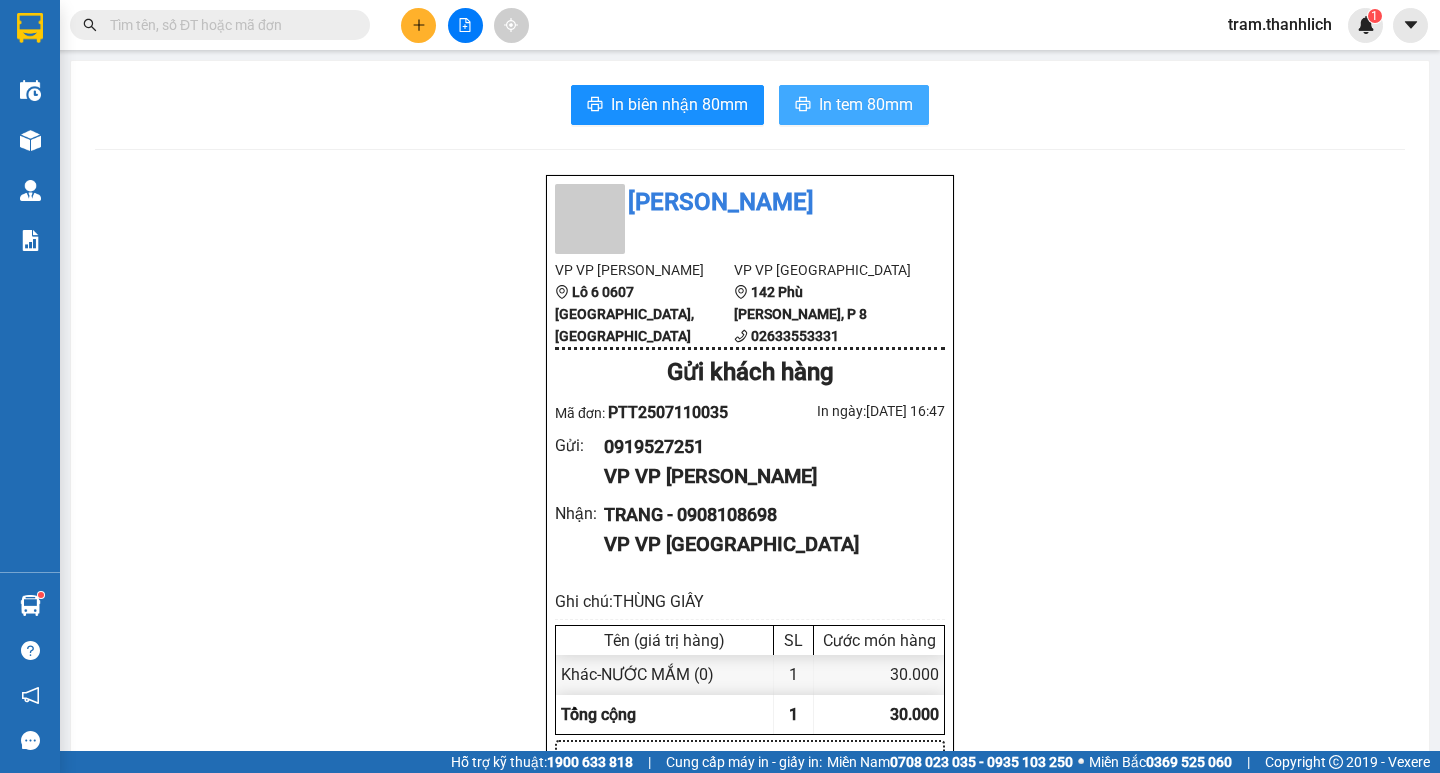 scroll, scrollTop: 0, scrollLeft: 0, axis: both 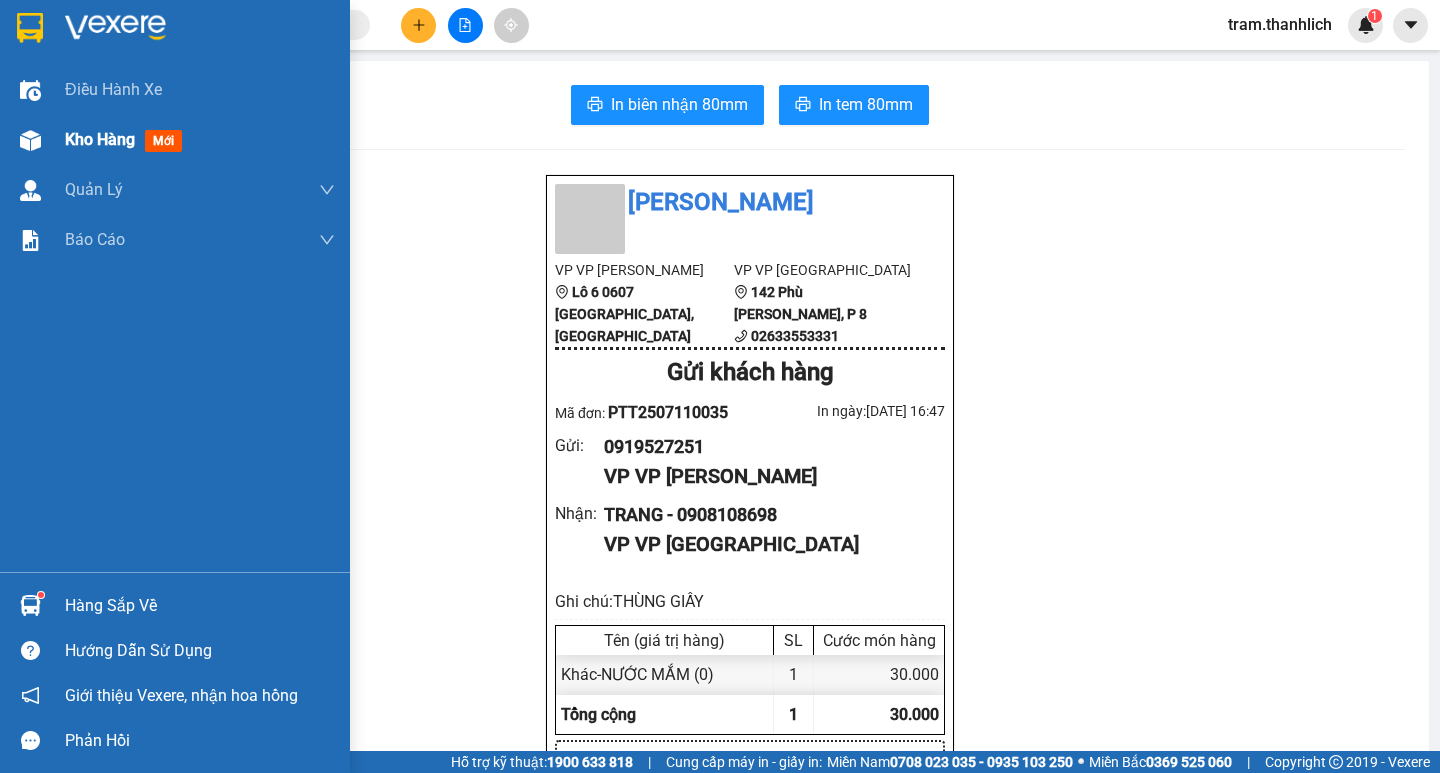 click at bounding box center (30, 140) 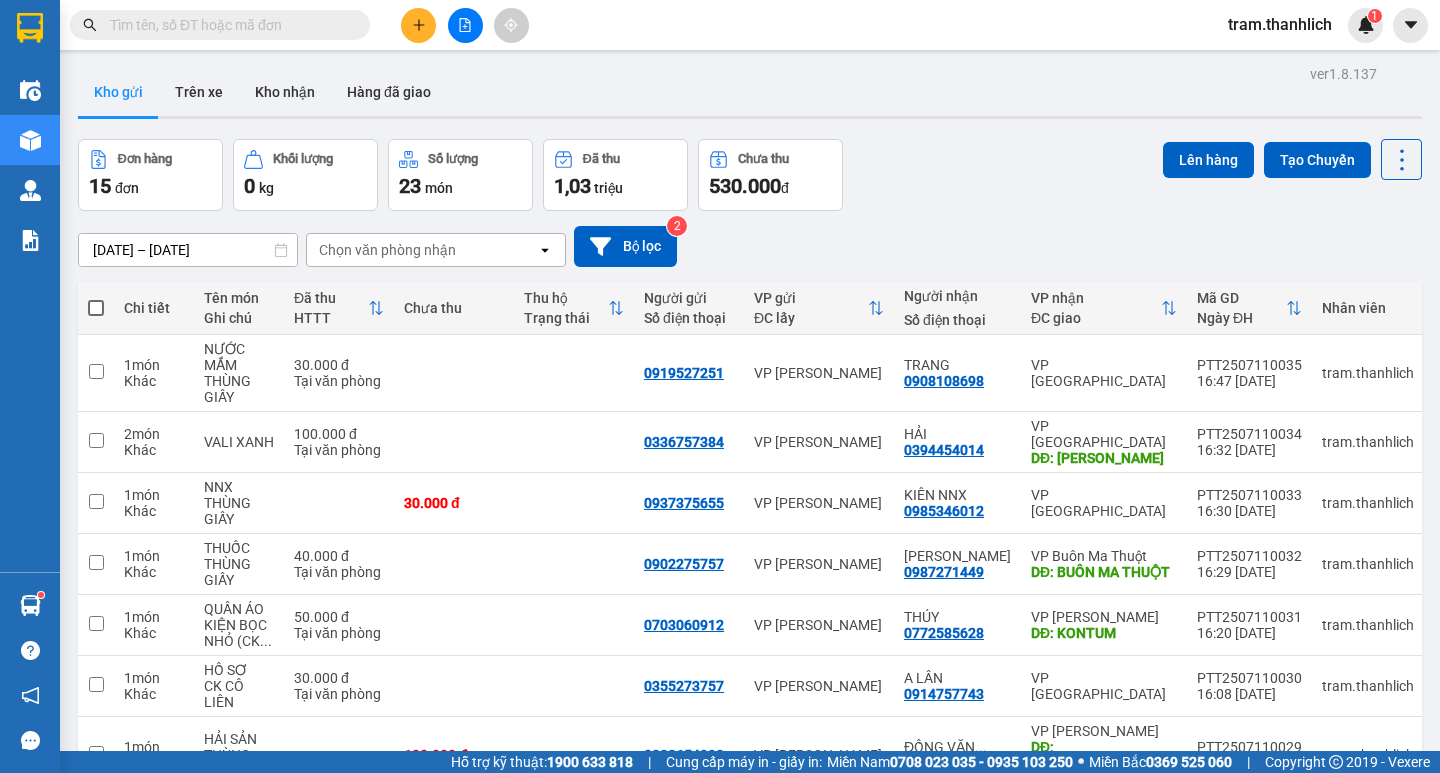 click at bounding box center (418, 25) 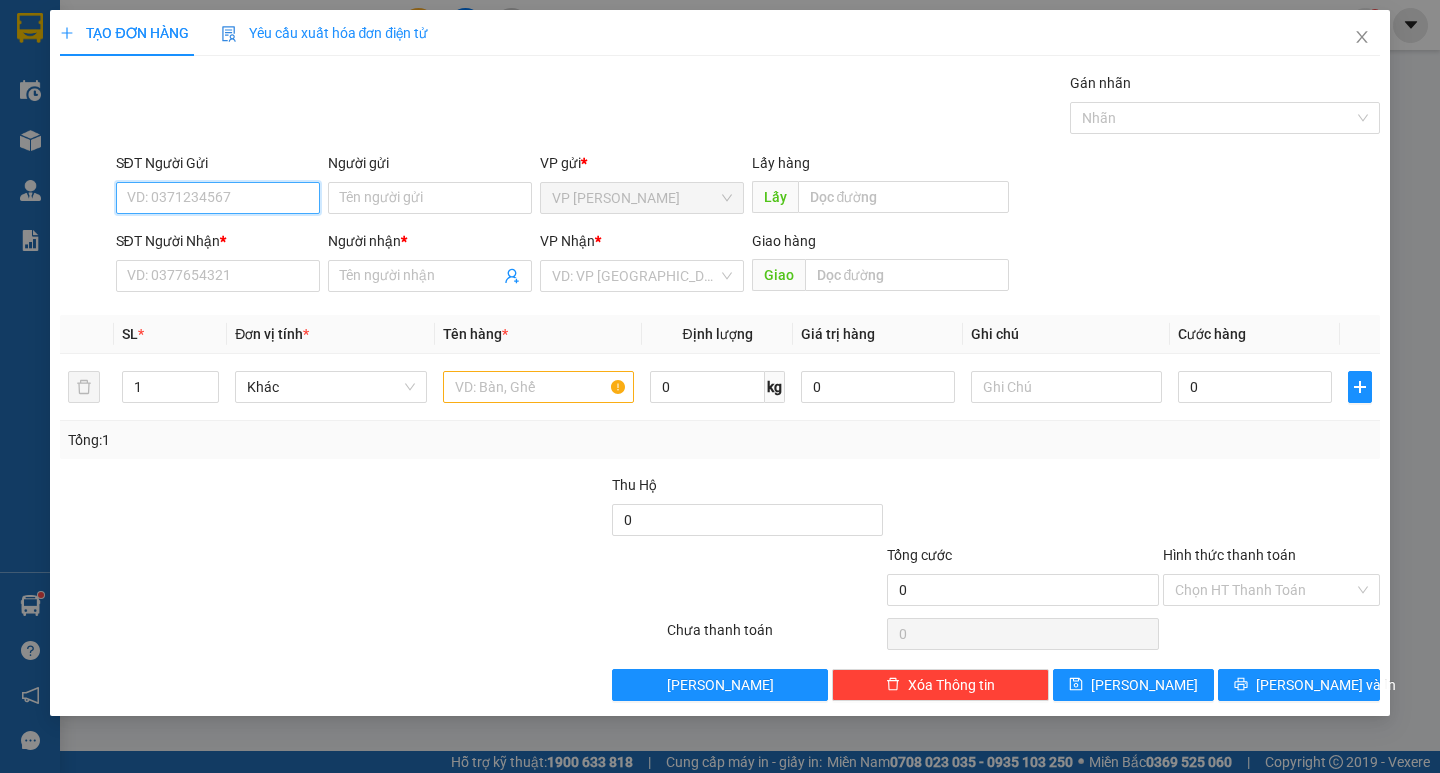 click on "SĐT Người Gửi" at bounding box center (218, 198) 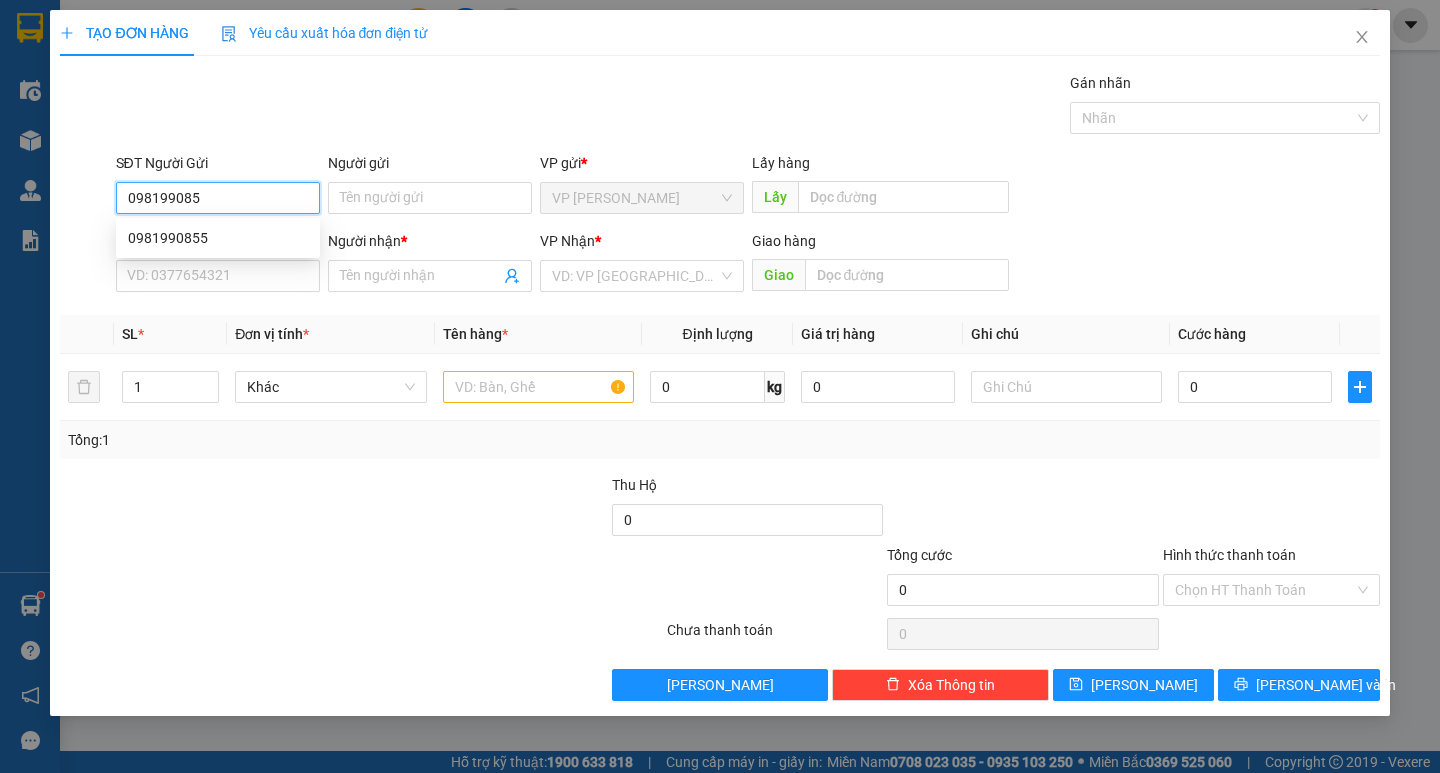 type on "0981990855" 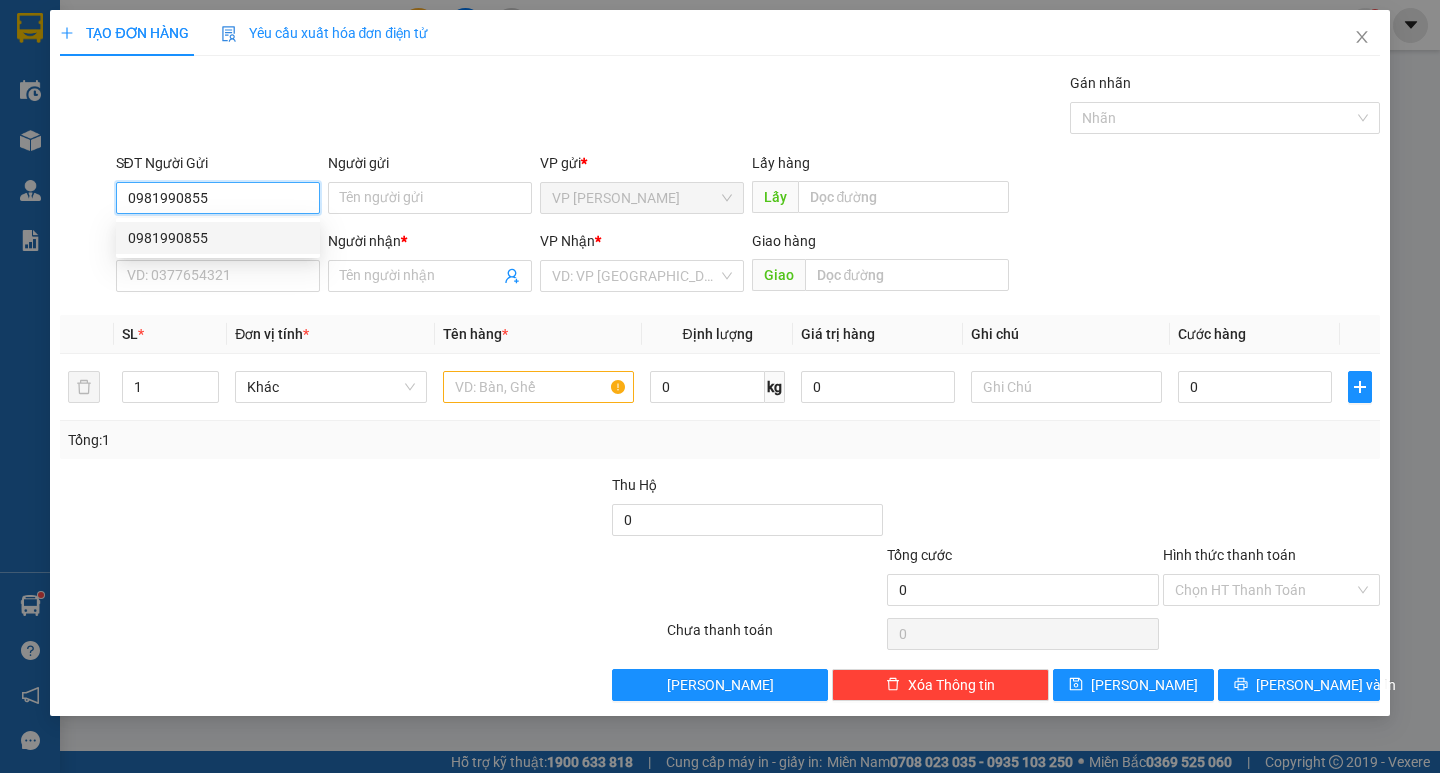 click on "0981990855" at bounding box center [218, 238] 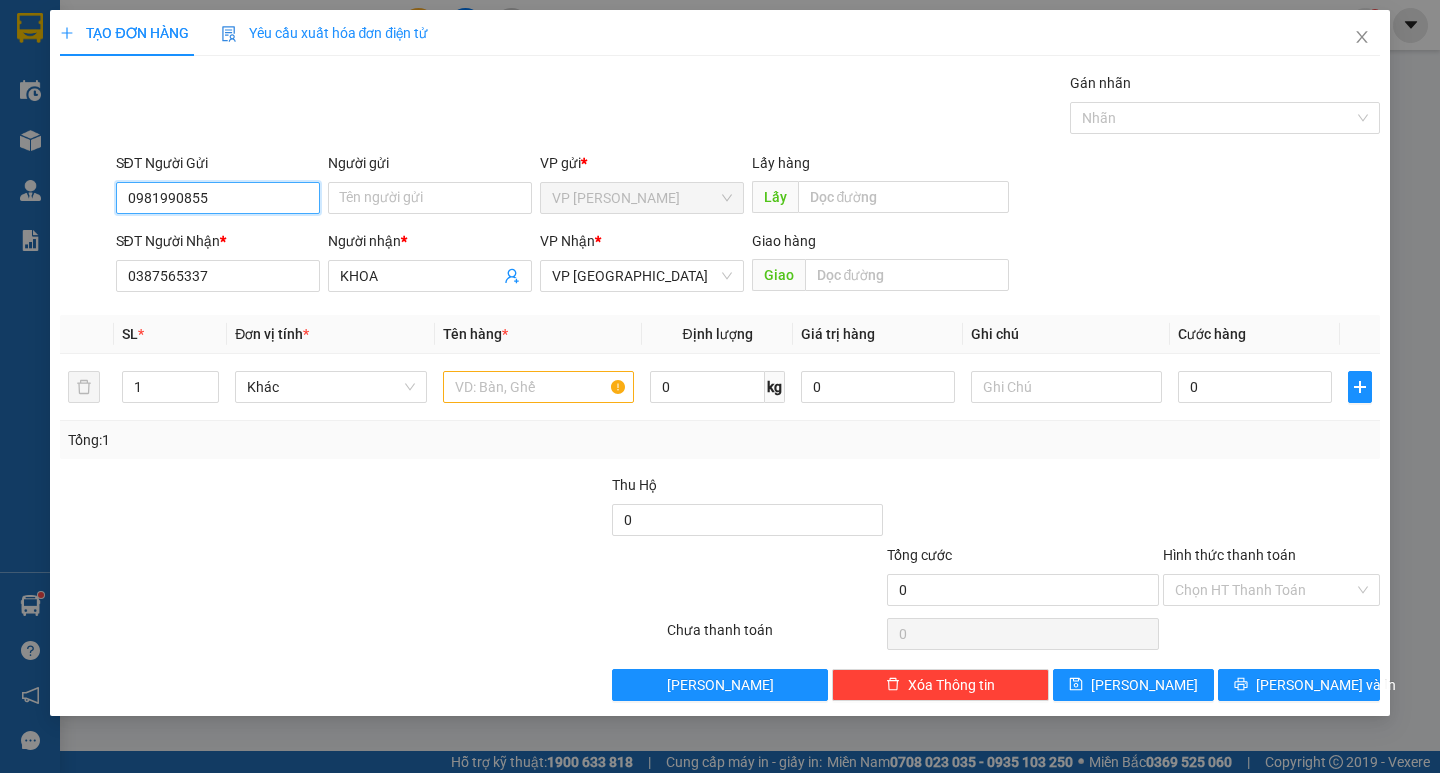 click on "0981990855" at bounding box center [218, 198] 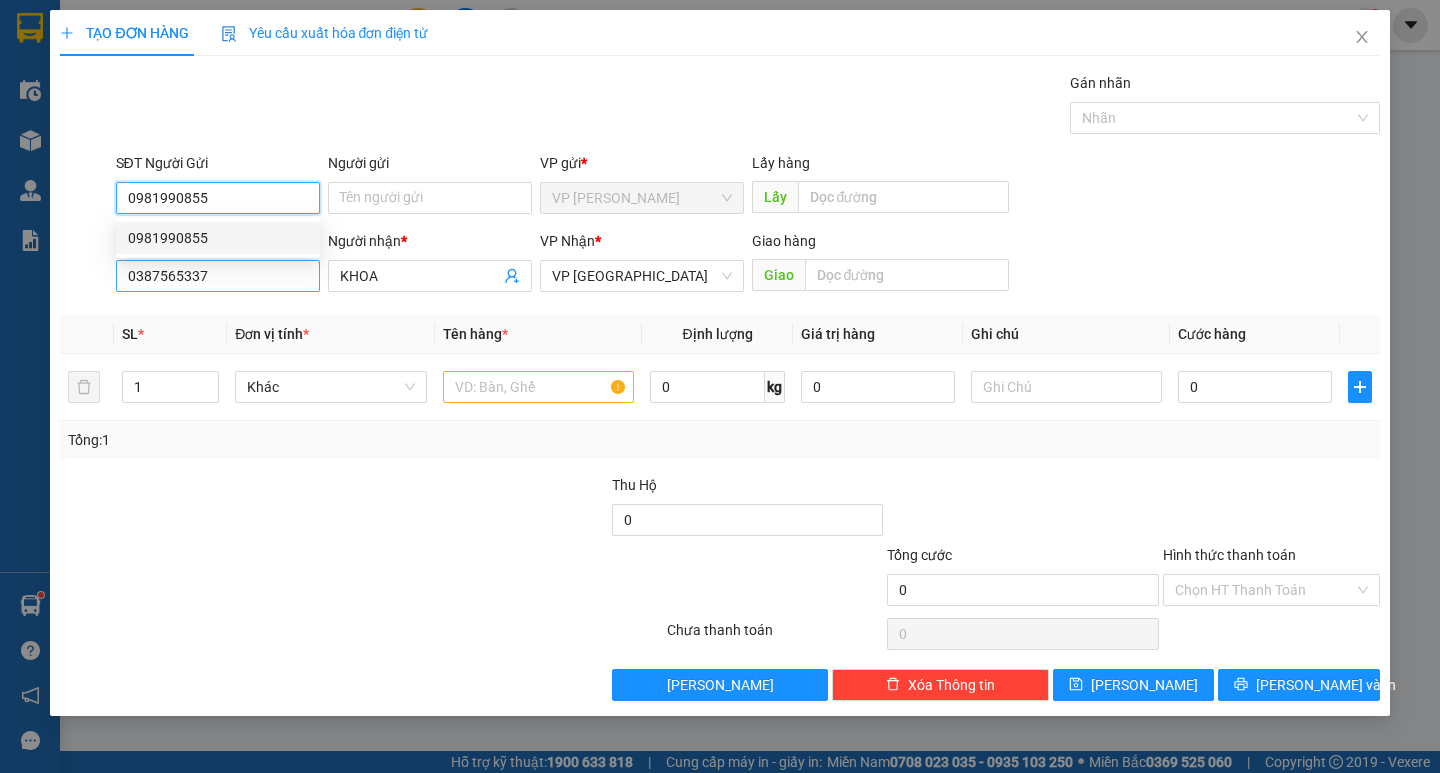 type on "0981990855" 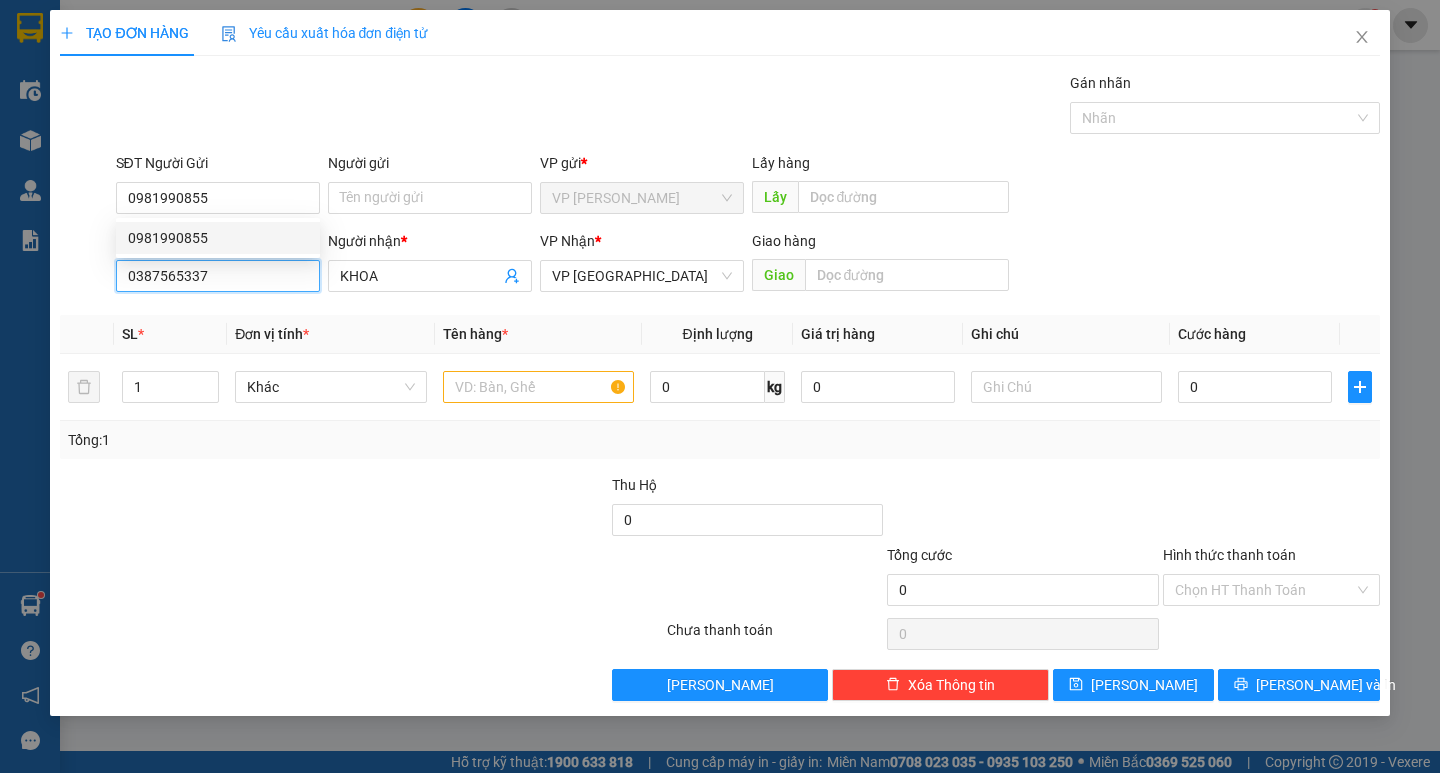 click on "0387565337" at bounding box center [218, 276] 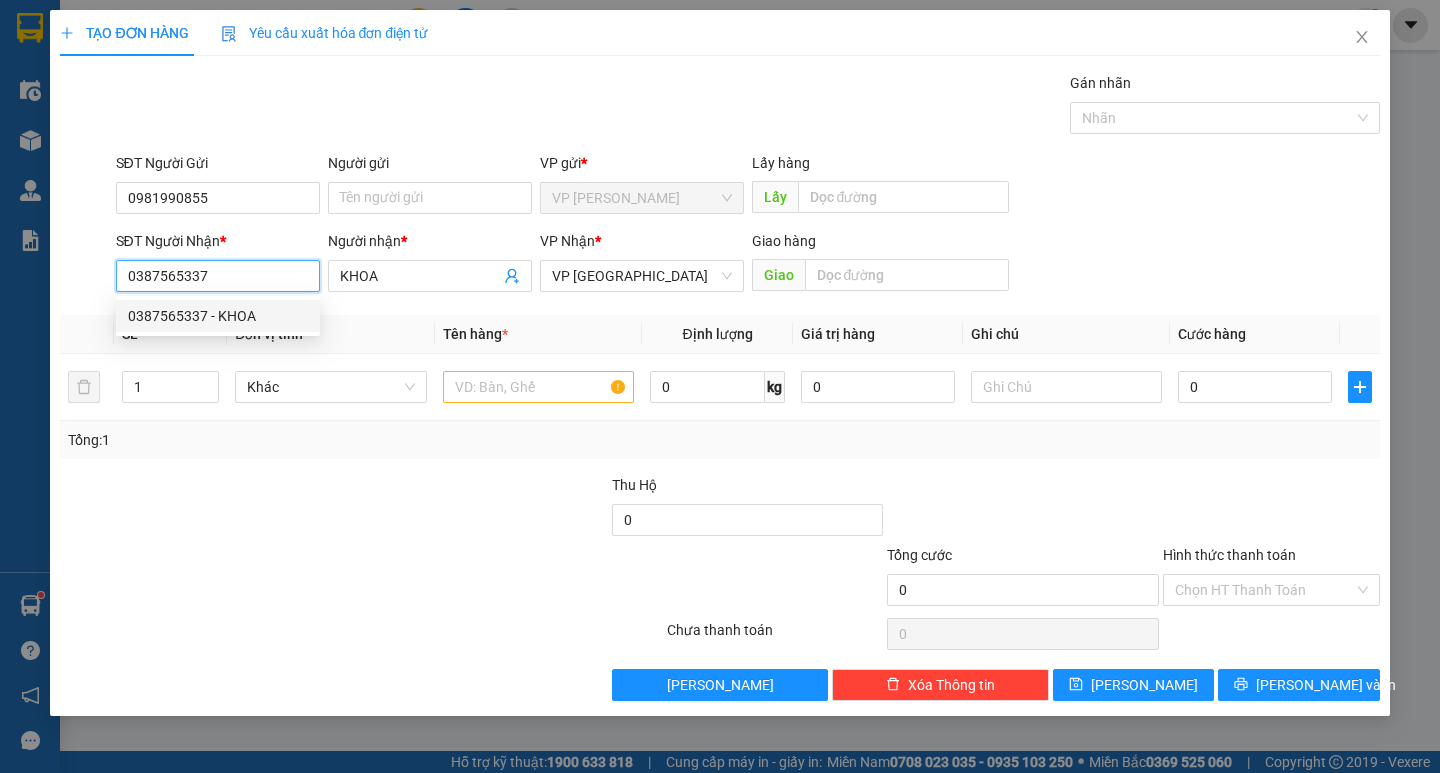 click on "0387565337" at bounding box center [218, 276] 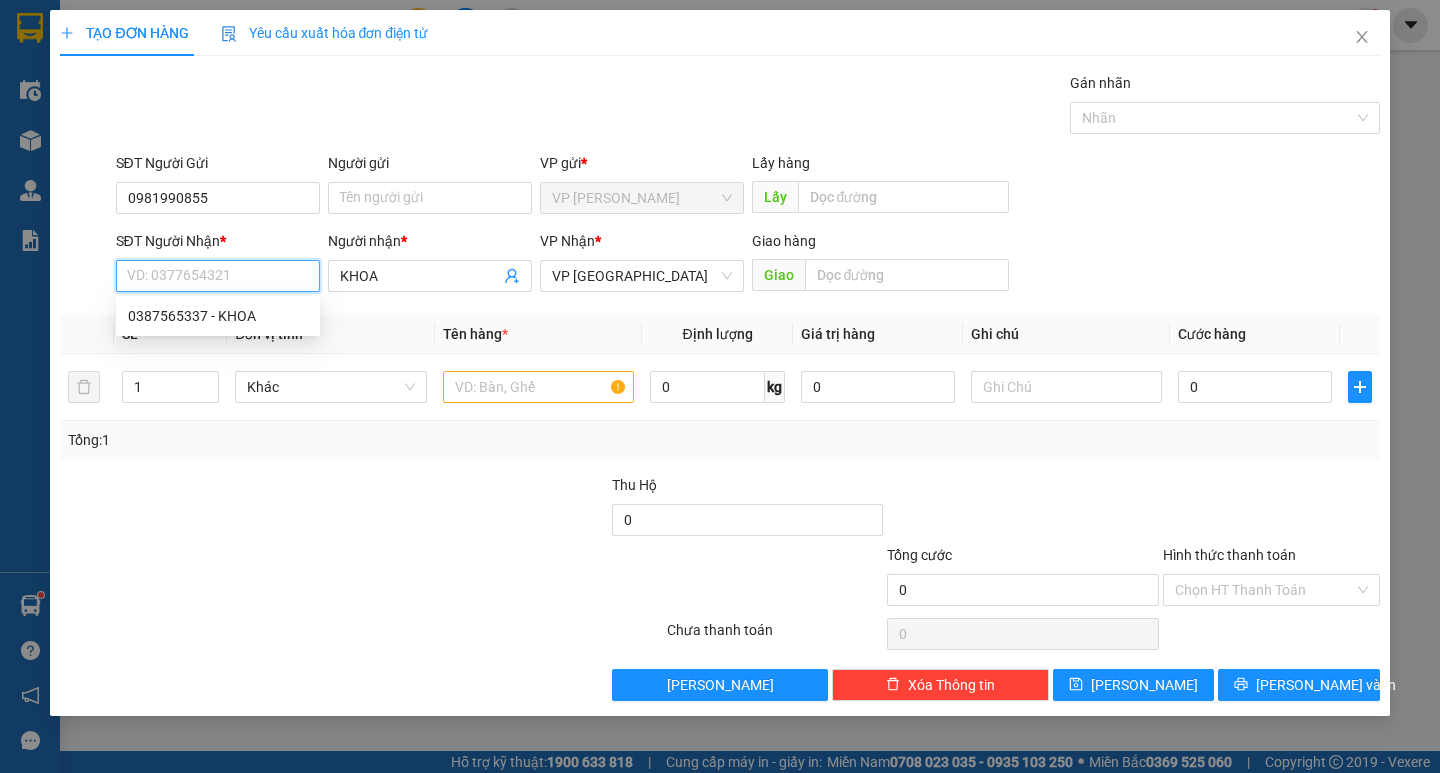 paste on "0981990855" 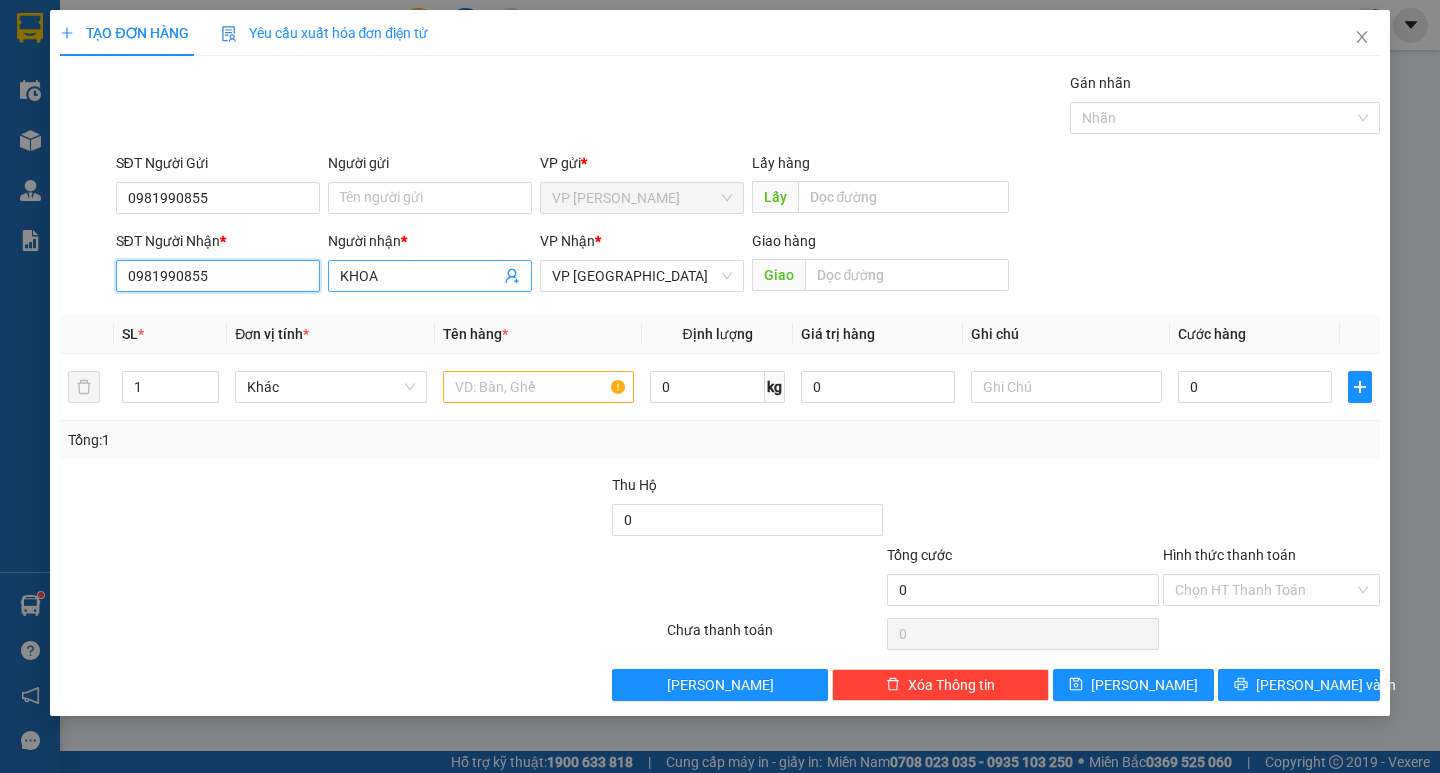 type on "0981990855" 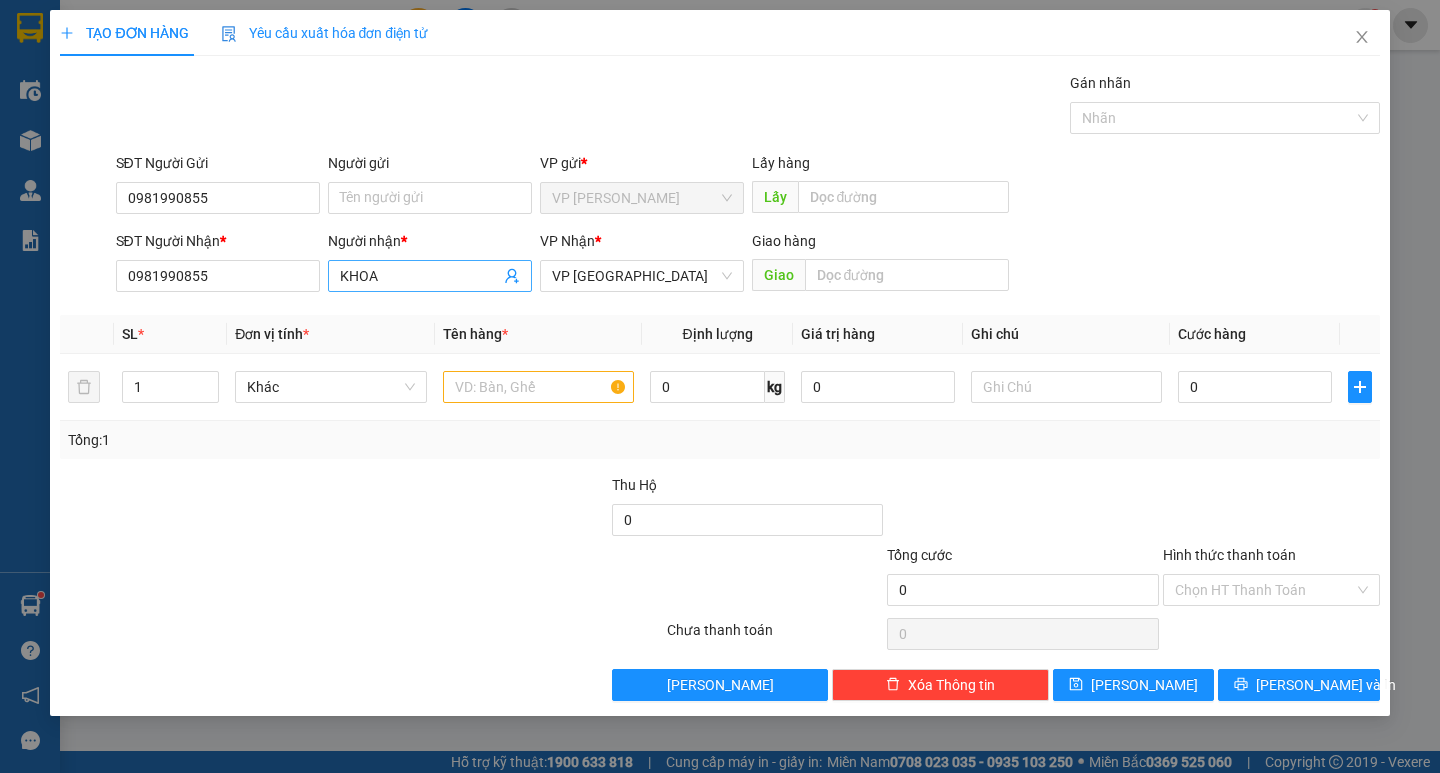 click on "KHOA" at bounding box center (420, 276) 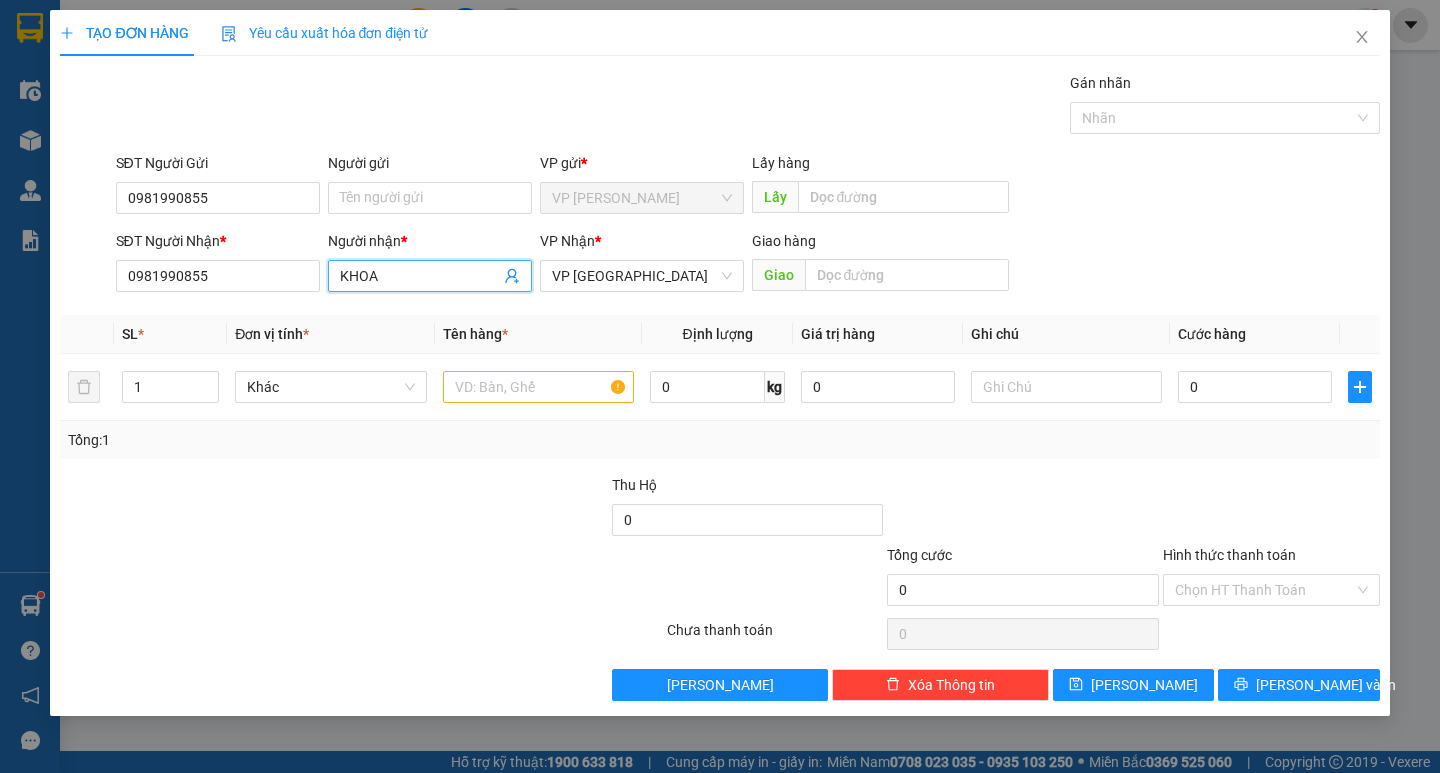 click on "KHOA" at bounding box center [420, 276] 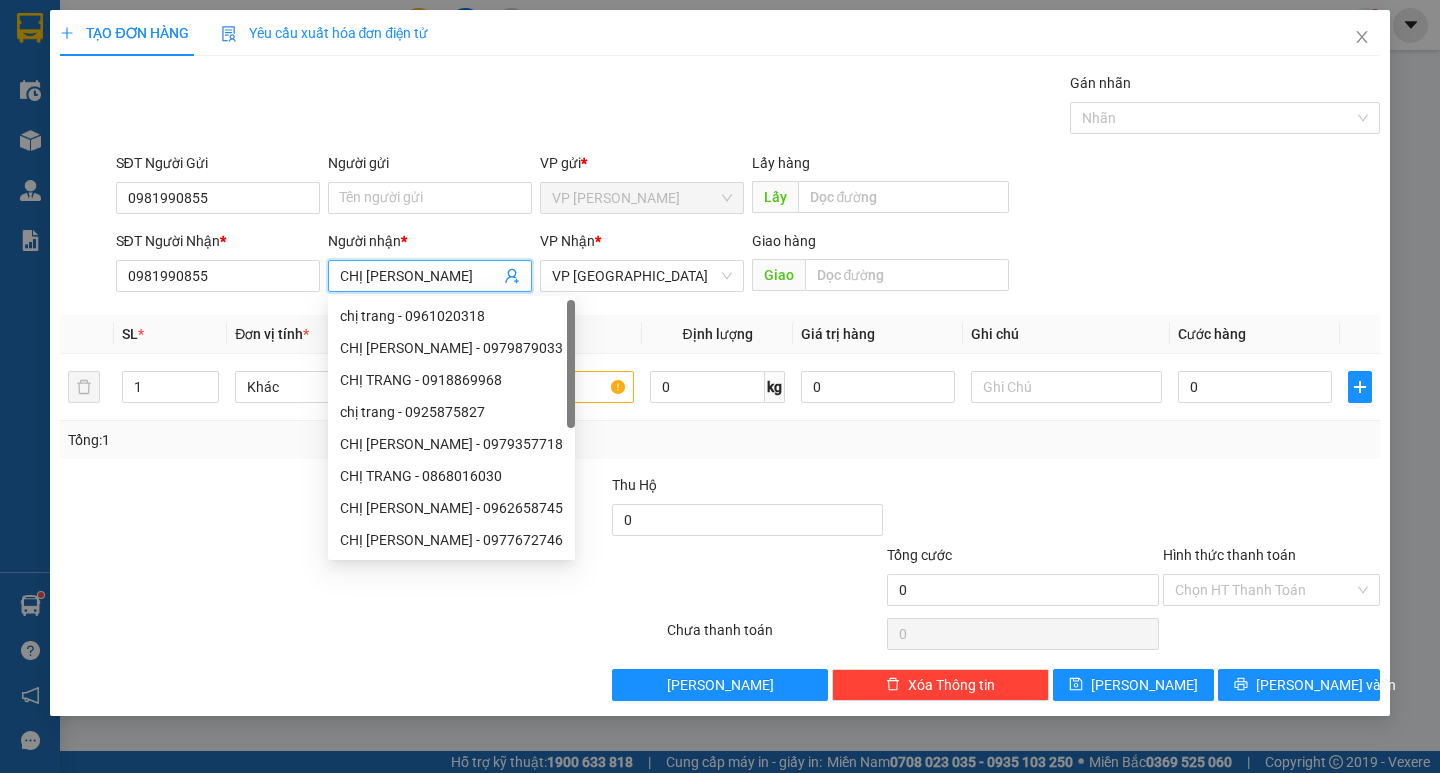 type on "CHỊ [PERSON_NAME]" 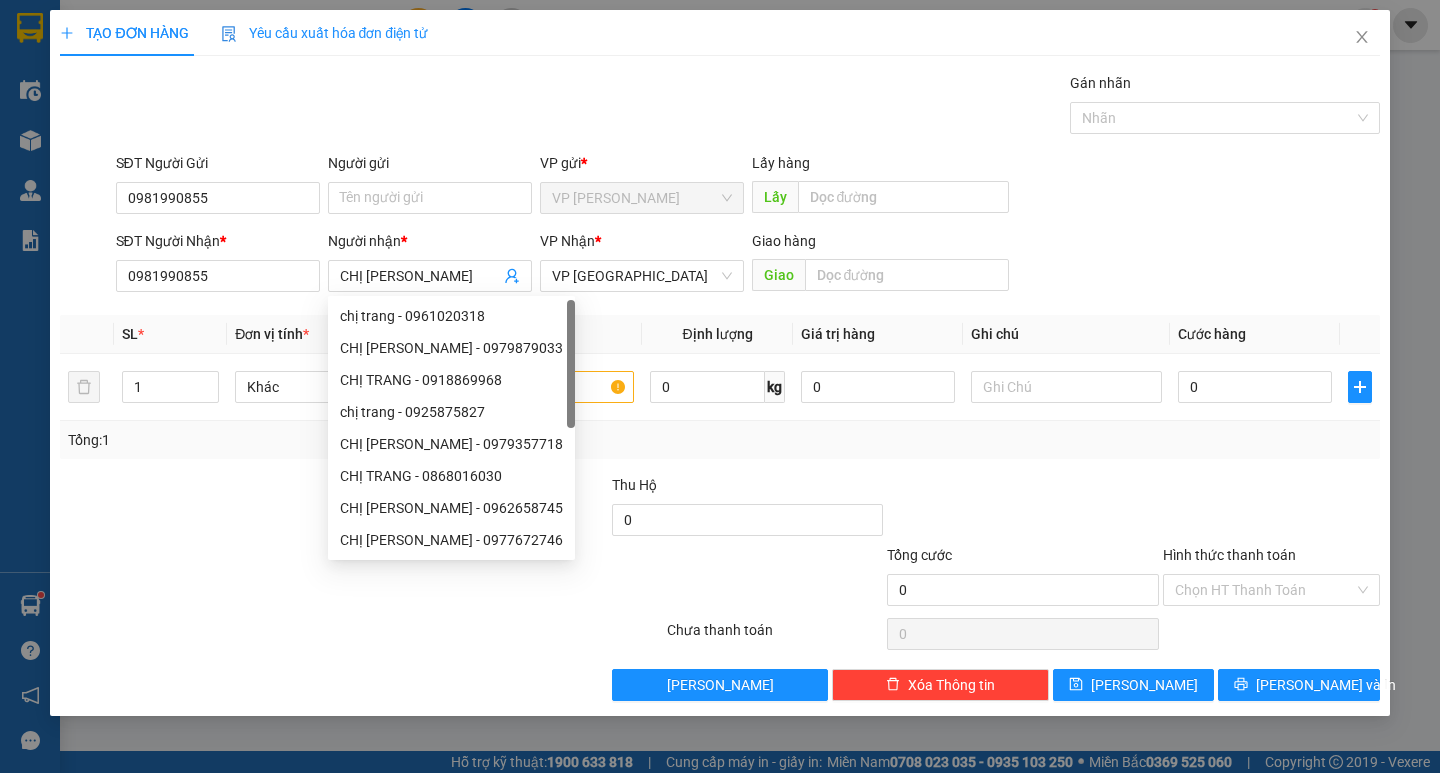 click on "SĐT Người Gửi 0981990855 Người gửi Tên người gửi VP gửi  * VP [PERSON_NAME] Lấy hàng Lấy" at bounding box center (748, 187) 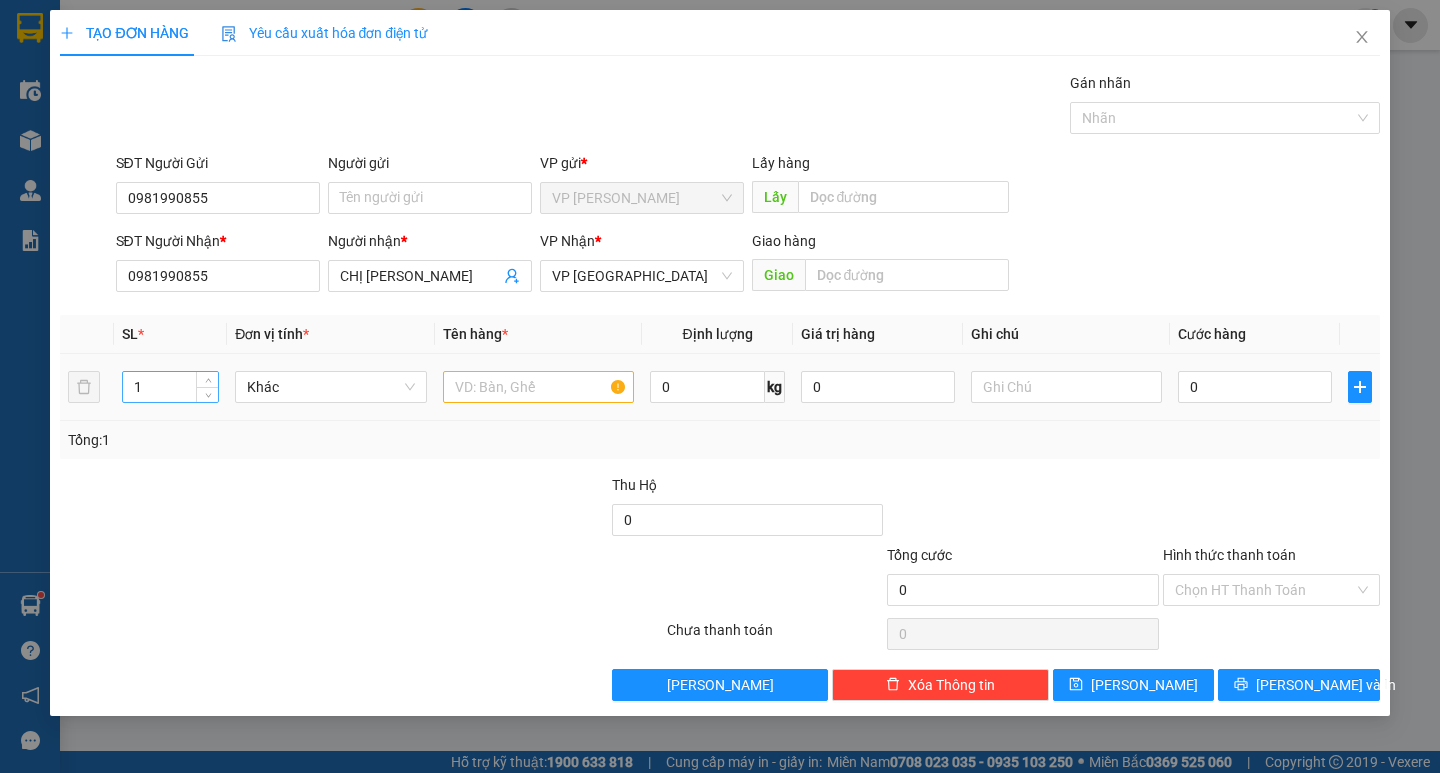 click on "1" at bounding box center [170, 387] 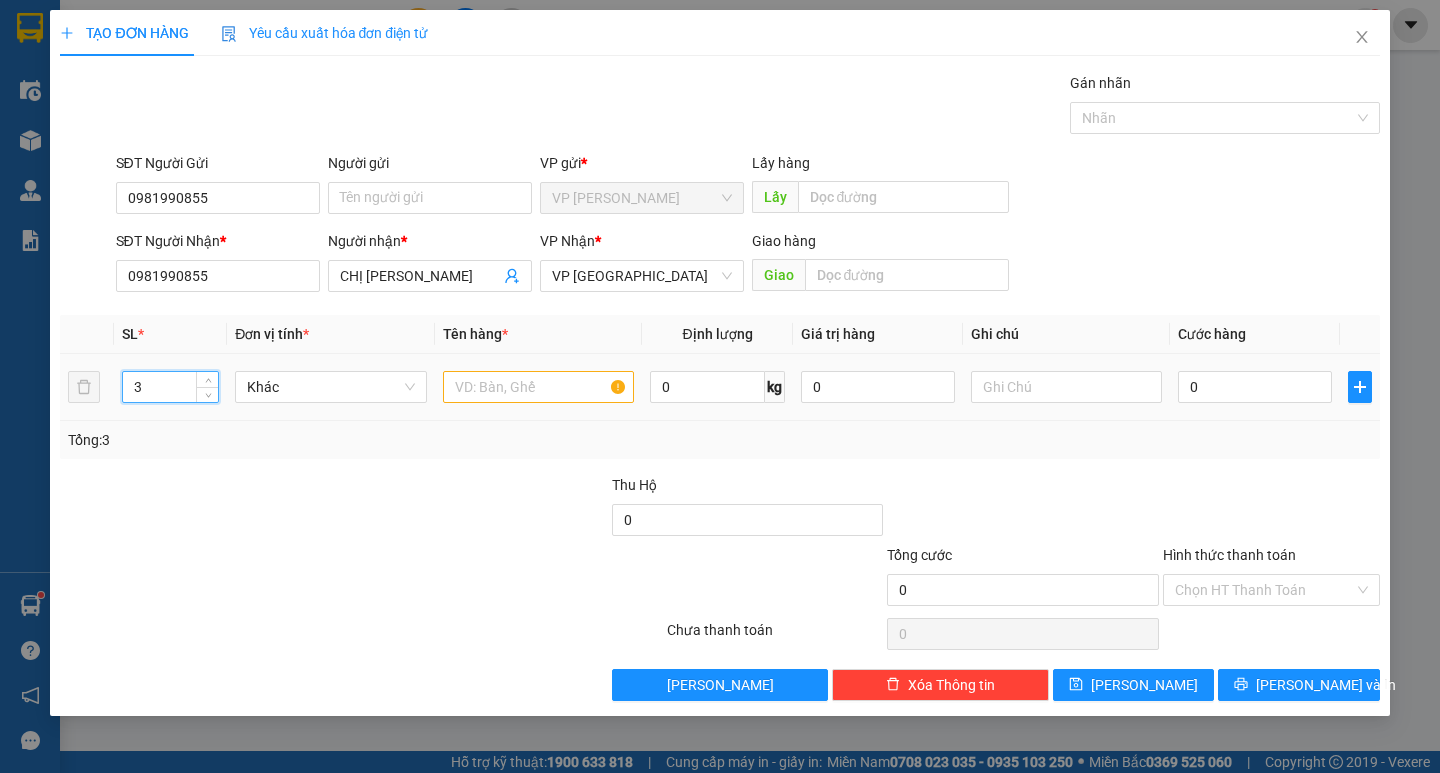 type on "3" 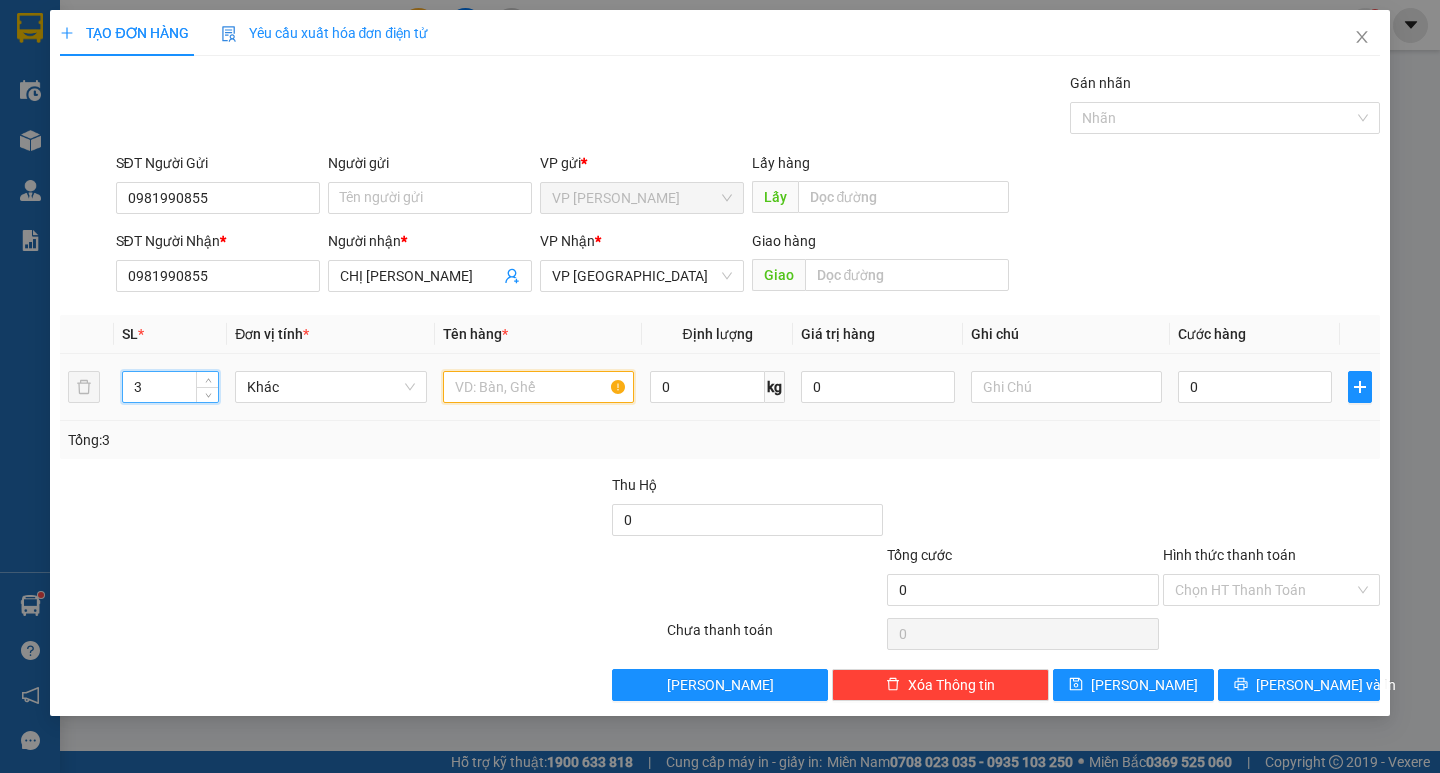 click at bounding box center [538, 387] 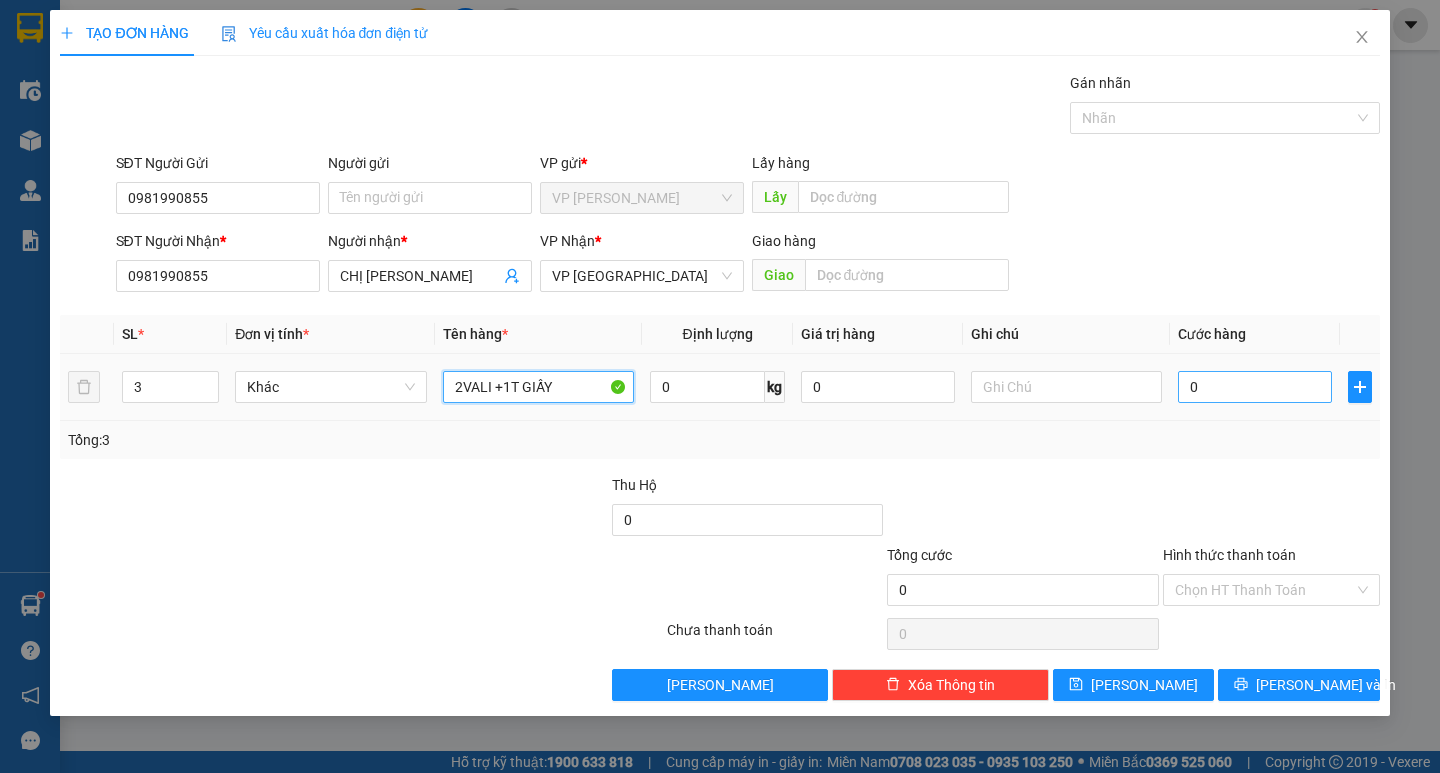 type on "2VALI +1T GIẤY" 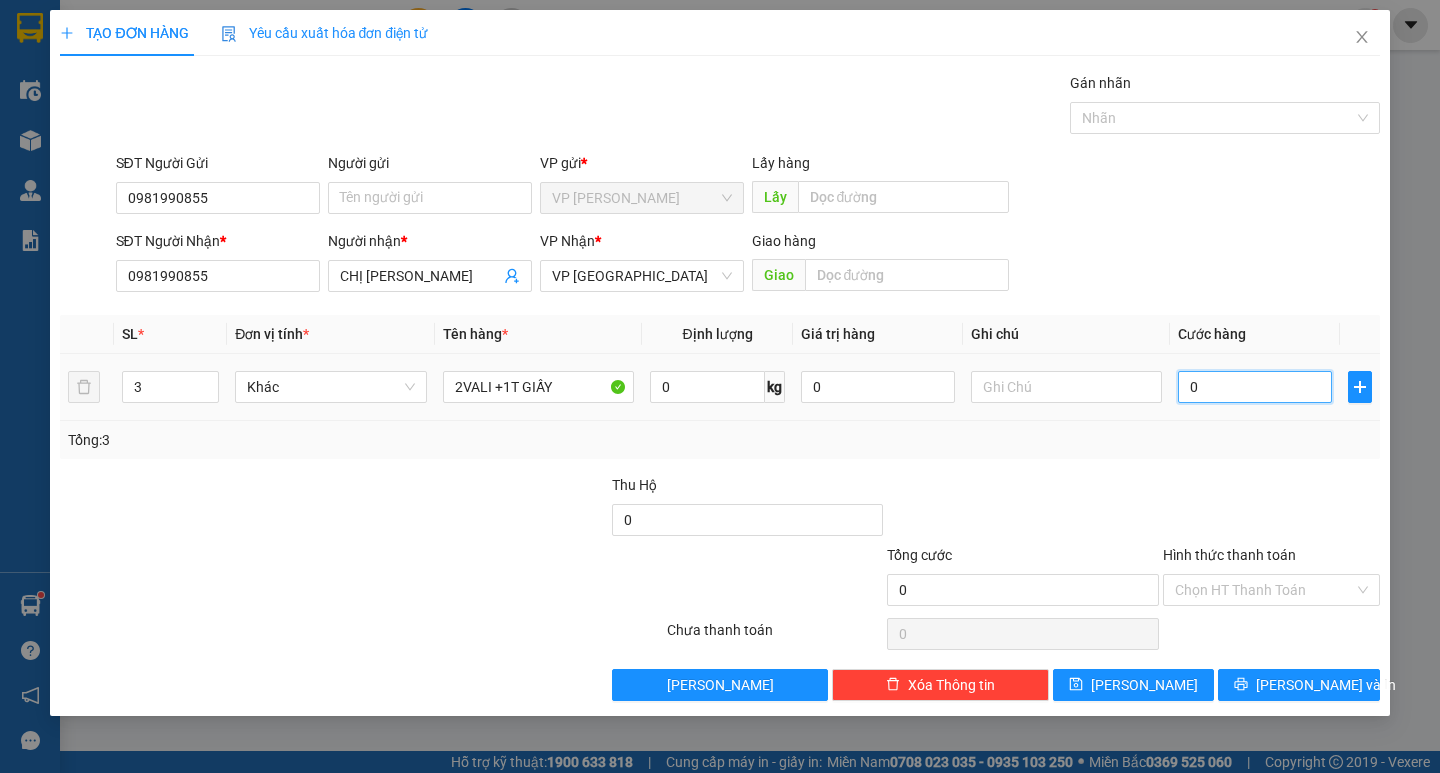 click on "0" at bounding box center (1255, 387) 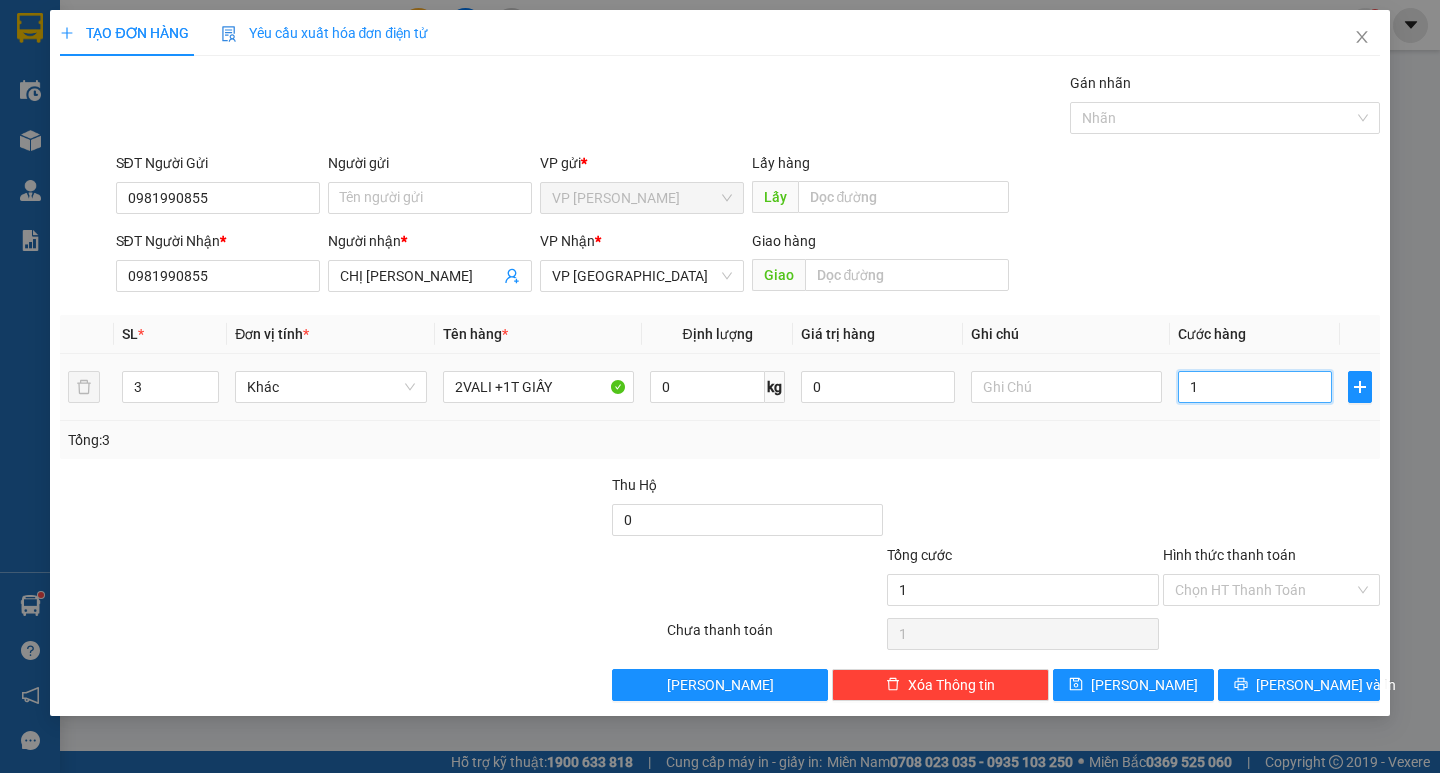 type on "12" 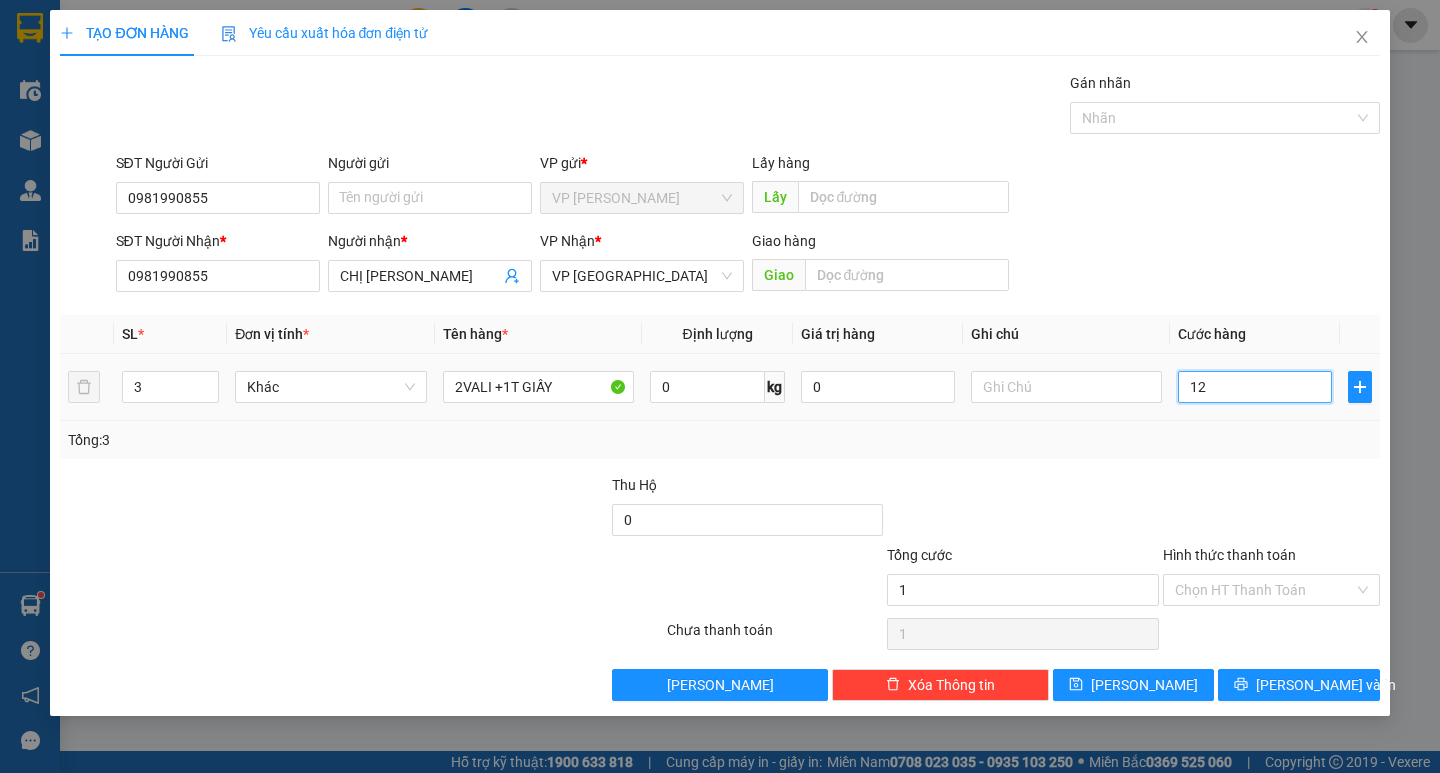 type on "12" 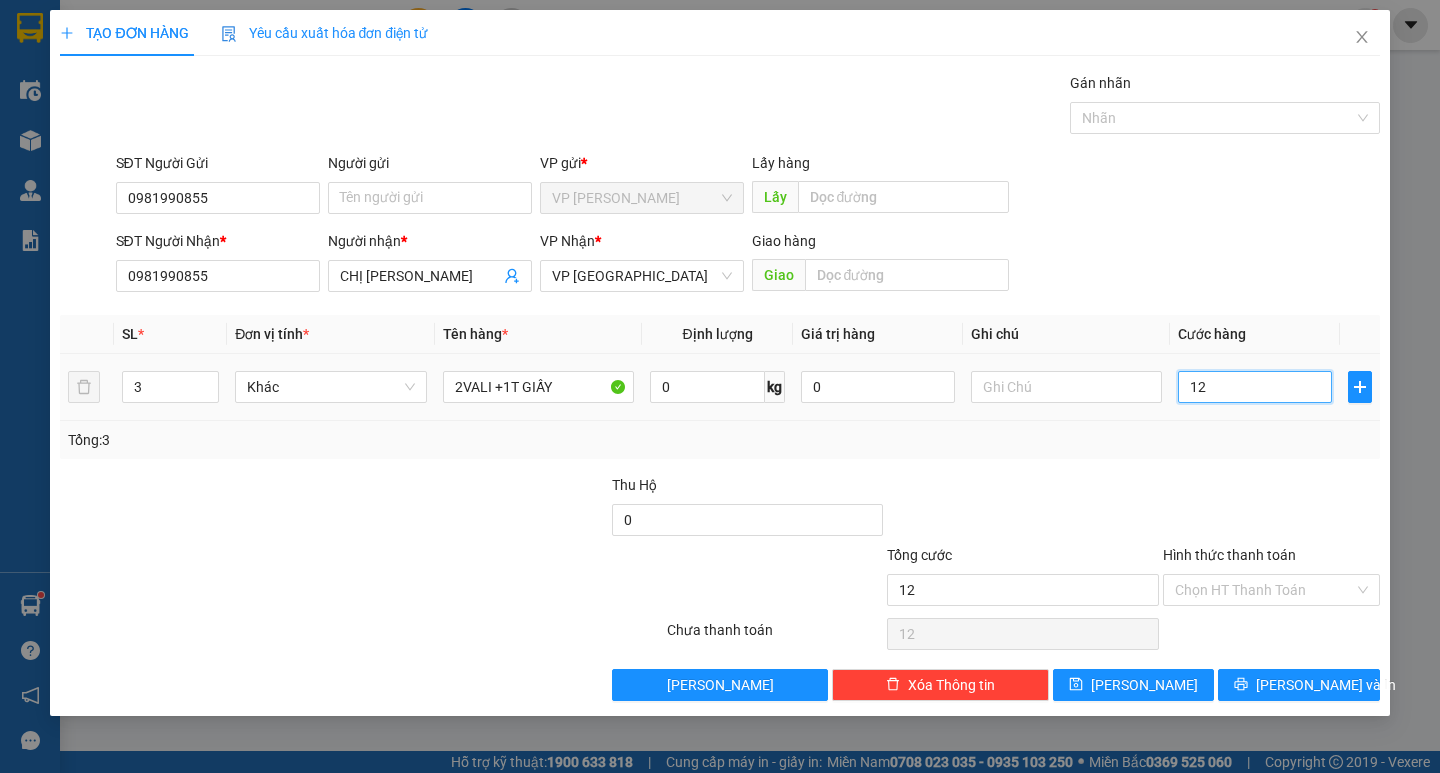 type on "120" 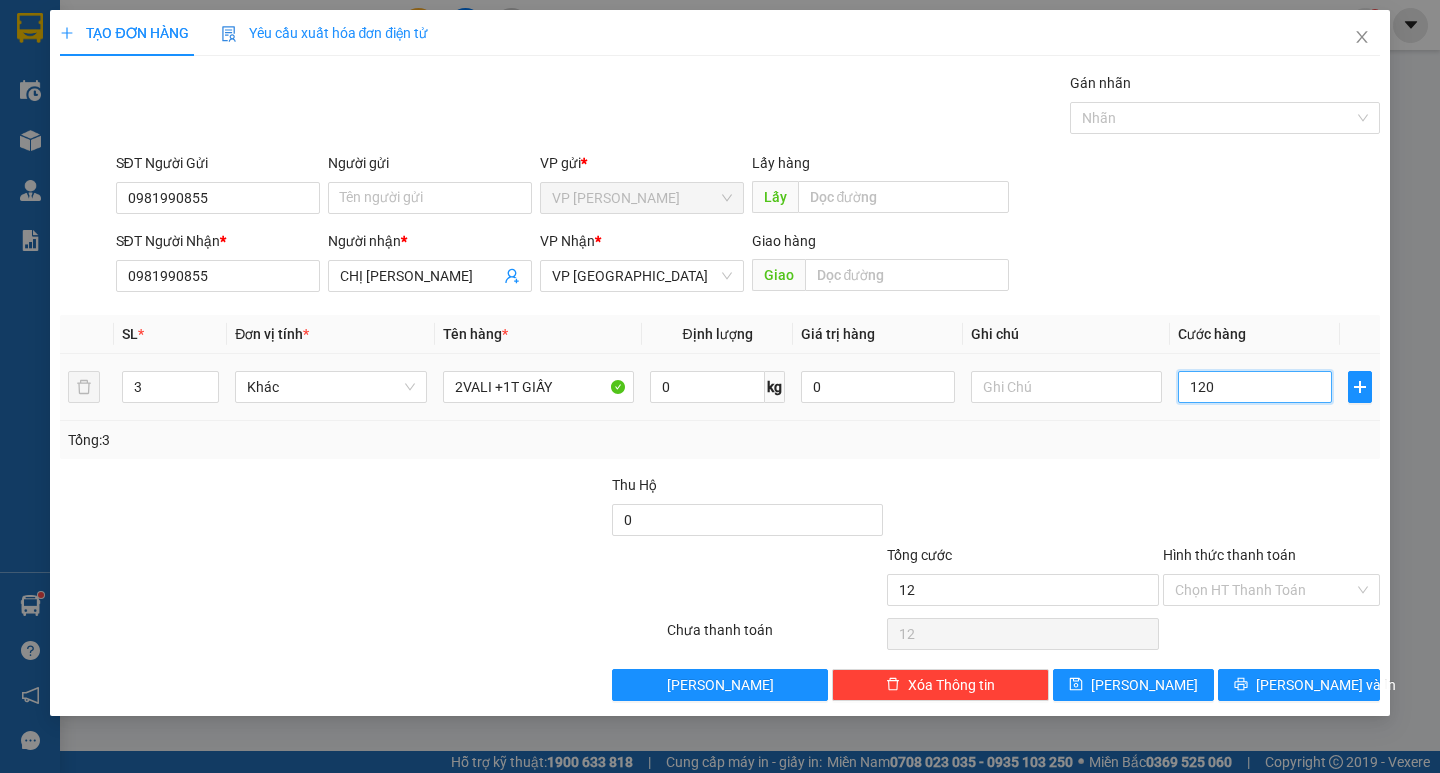 type on "120" 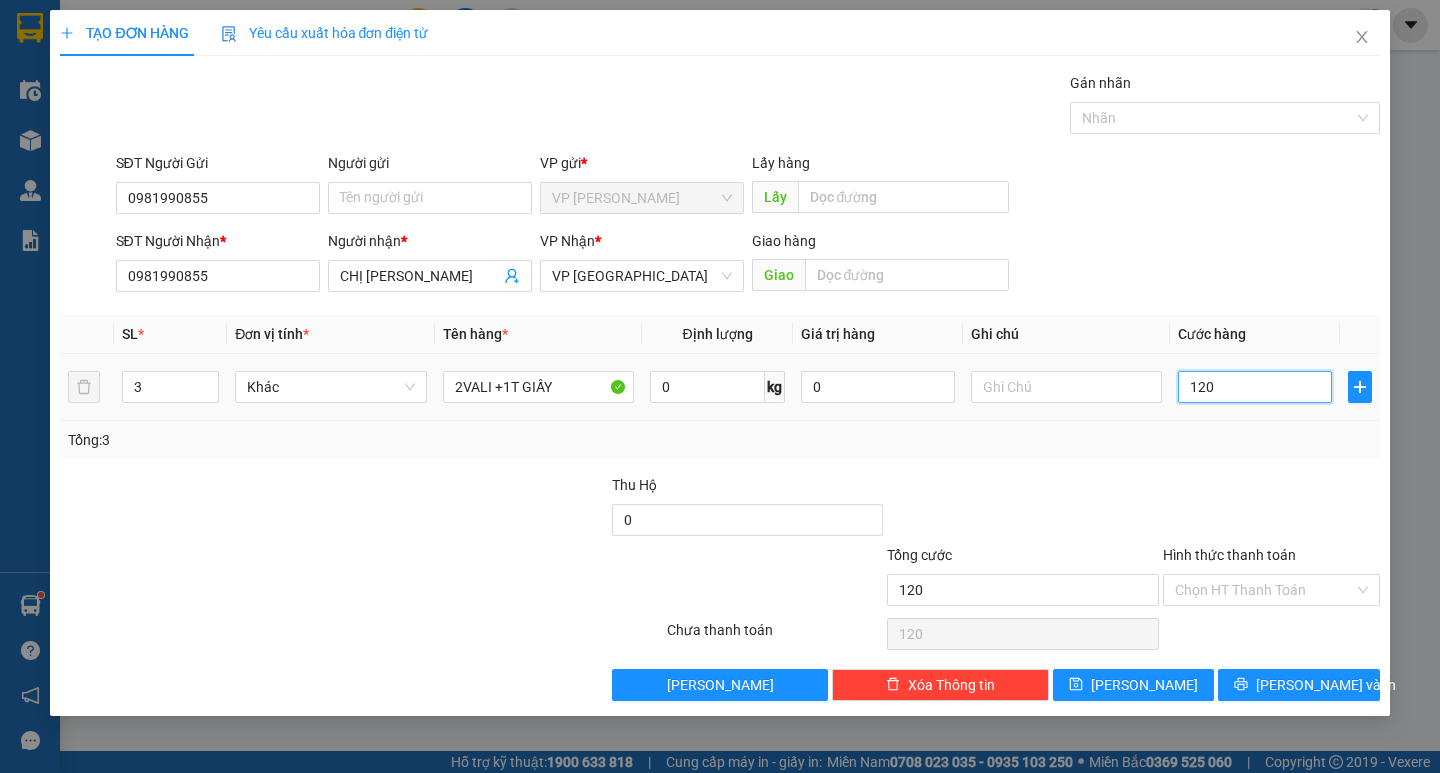 type on "1.200" 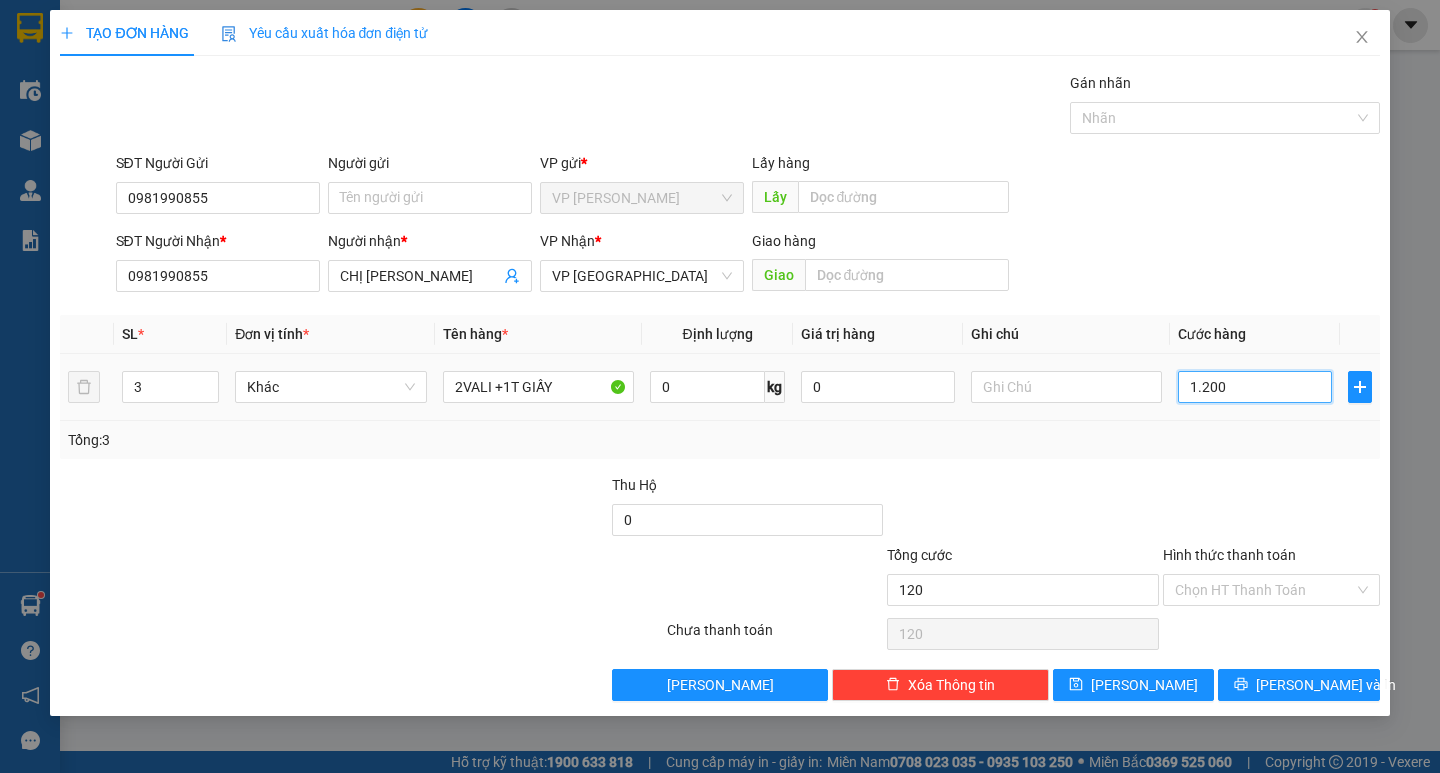 type on "1.200" 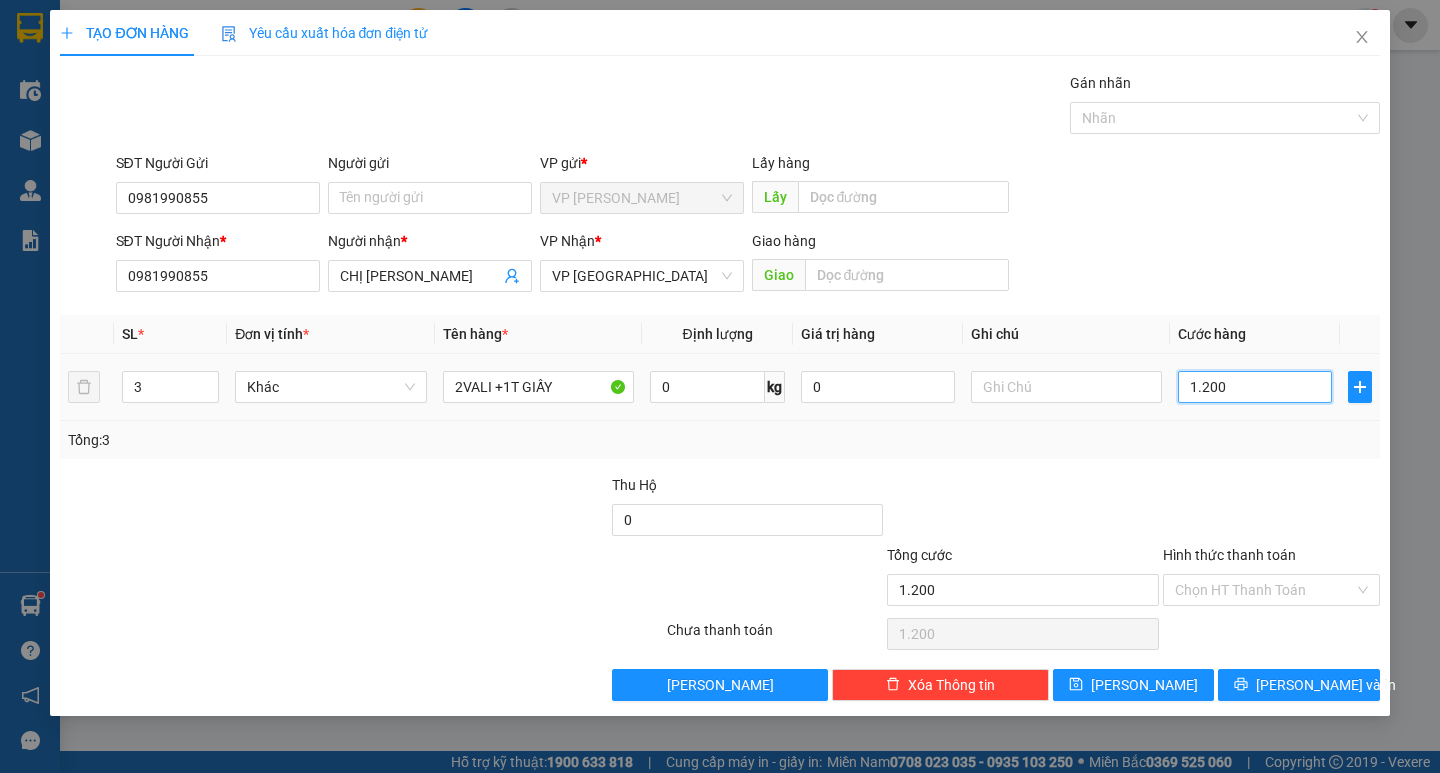 type on "12.000" 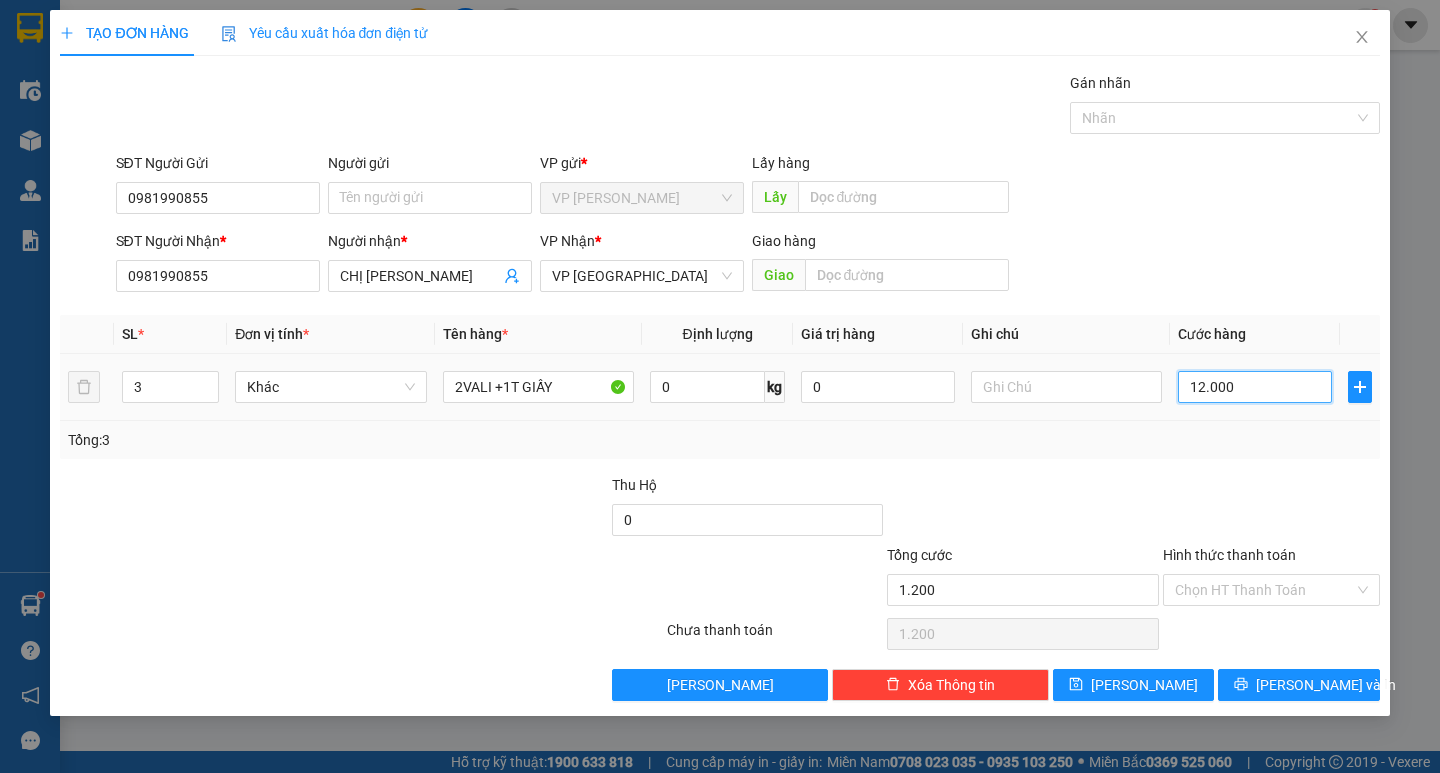 type on "12.000" 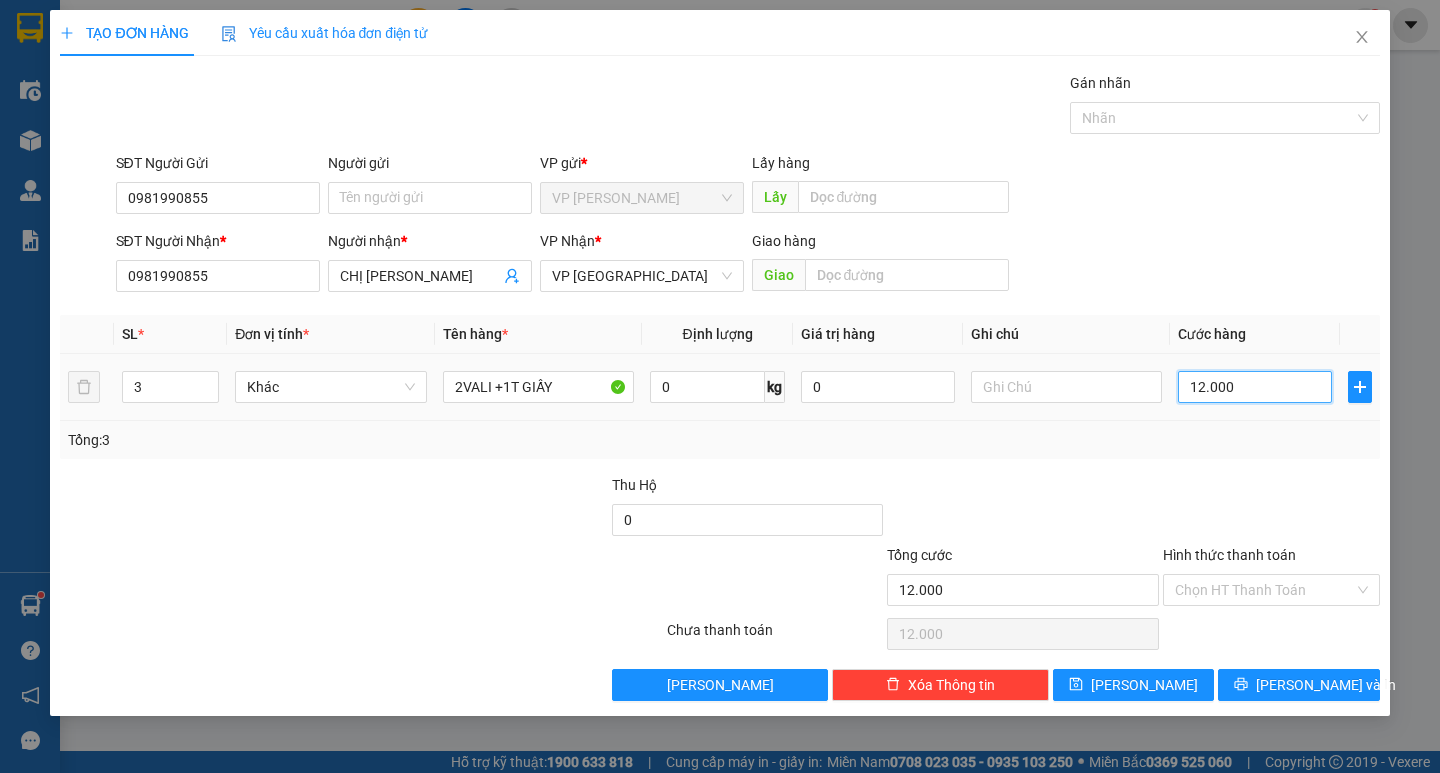 type on "120.000" 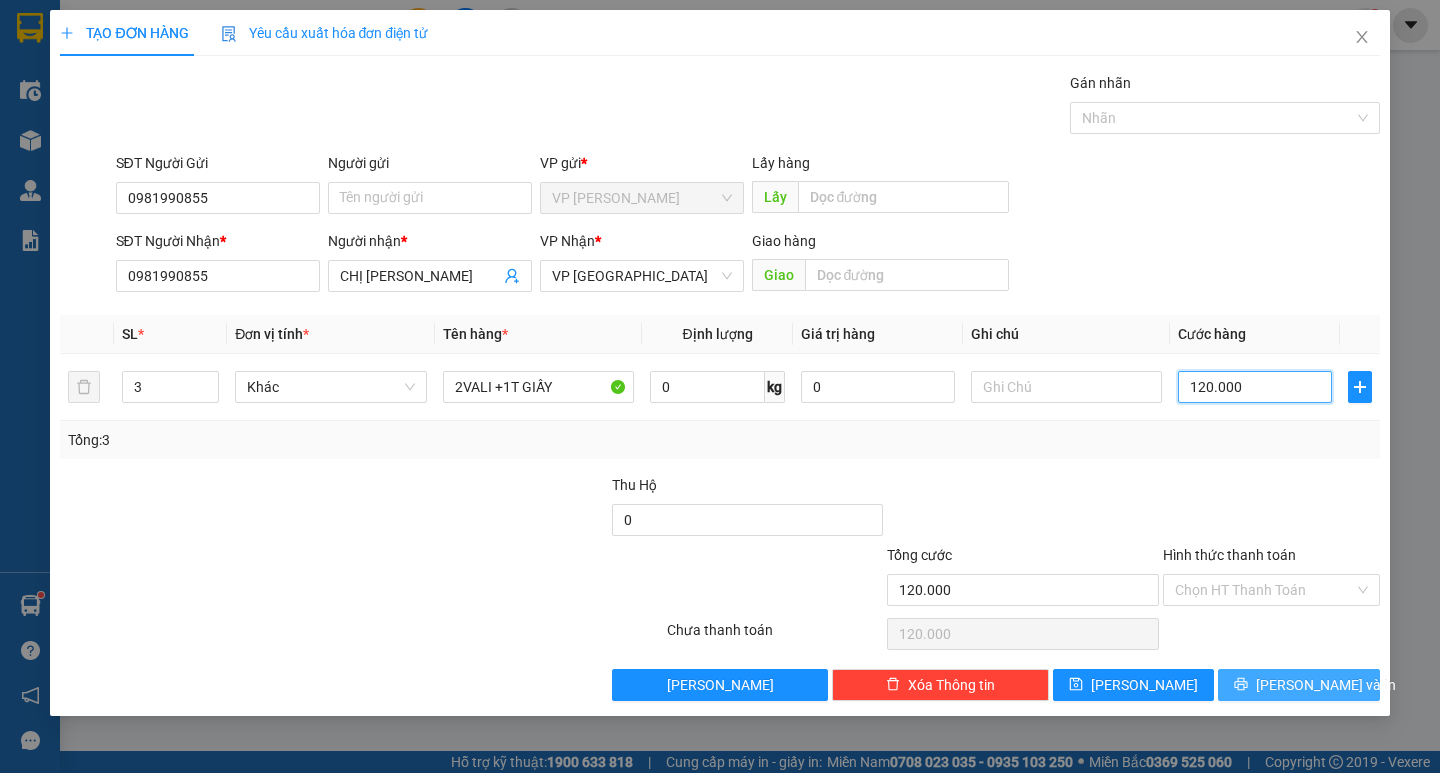 type on "120.000" 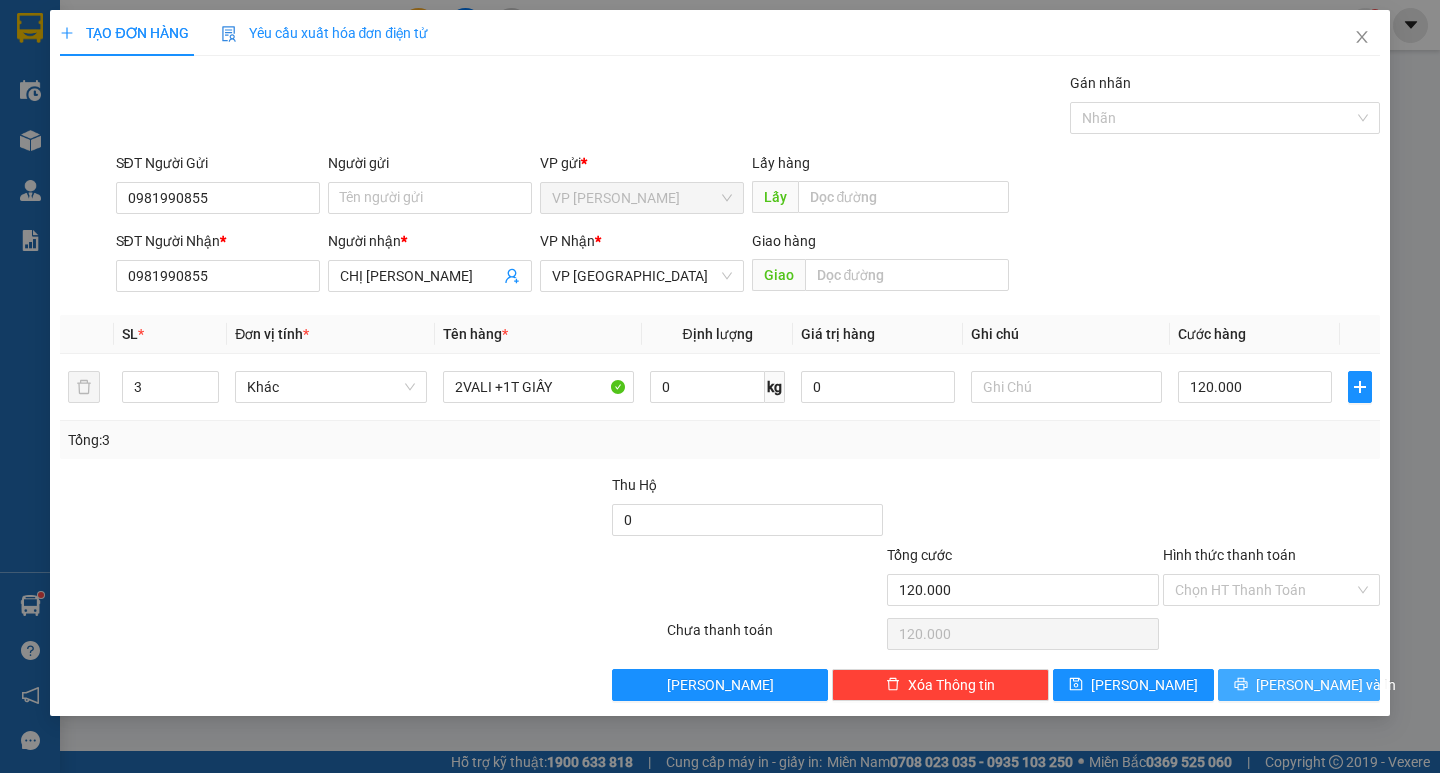 click on "[PERSON_NAME] và In" at bounding box center (1326, 685) 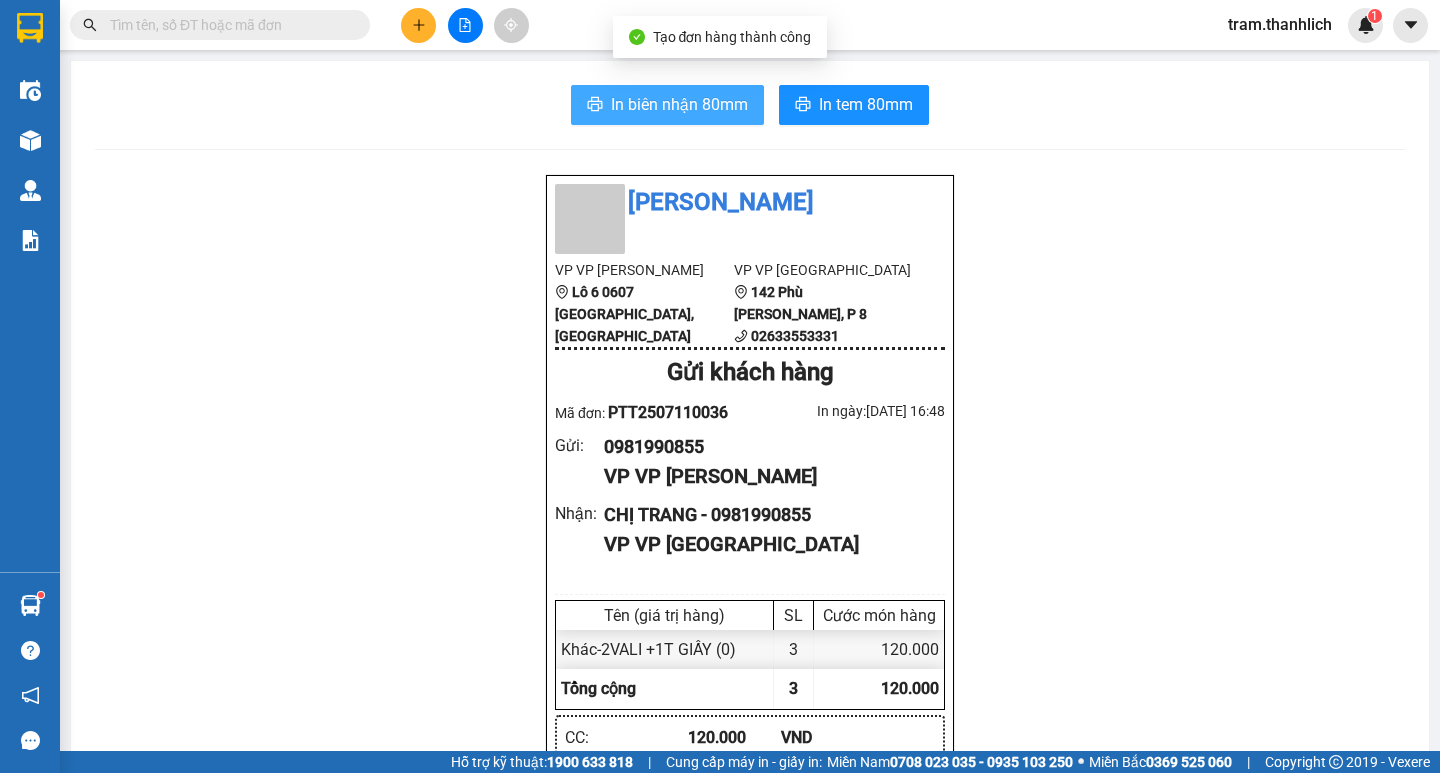 click on "In biên nhận 80mm" at bounding box center (679, 104) 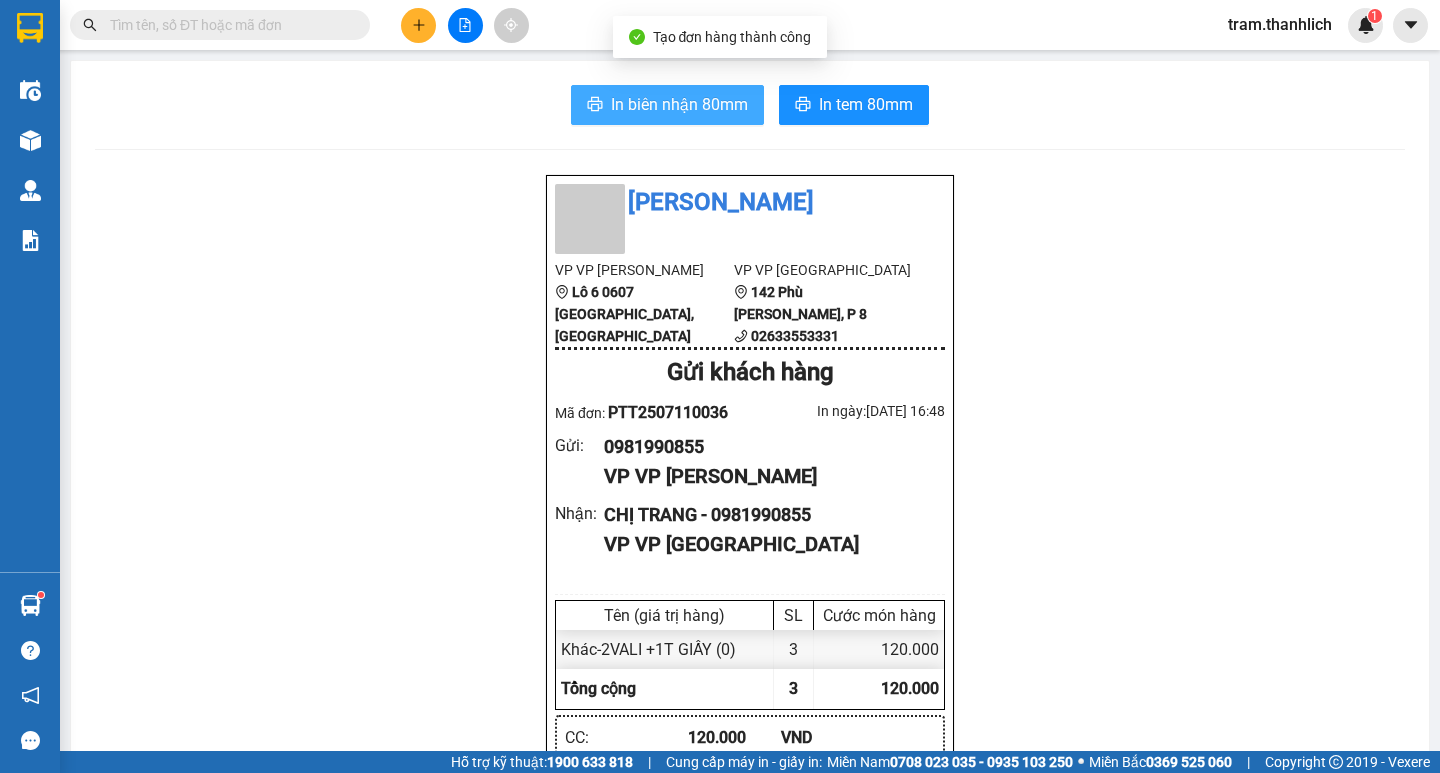 scroll, scrollTop: 0, scrollLeft: 0, axis: both 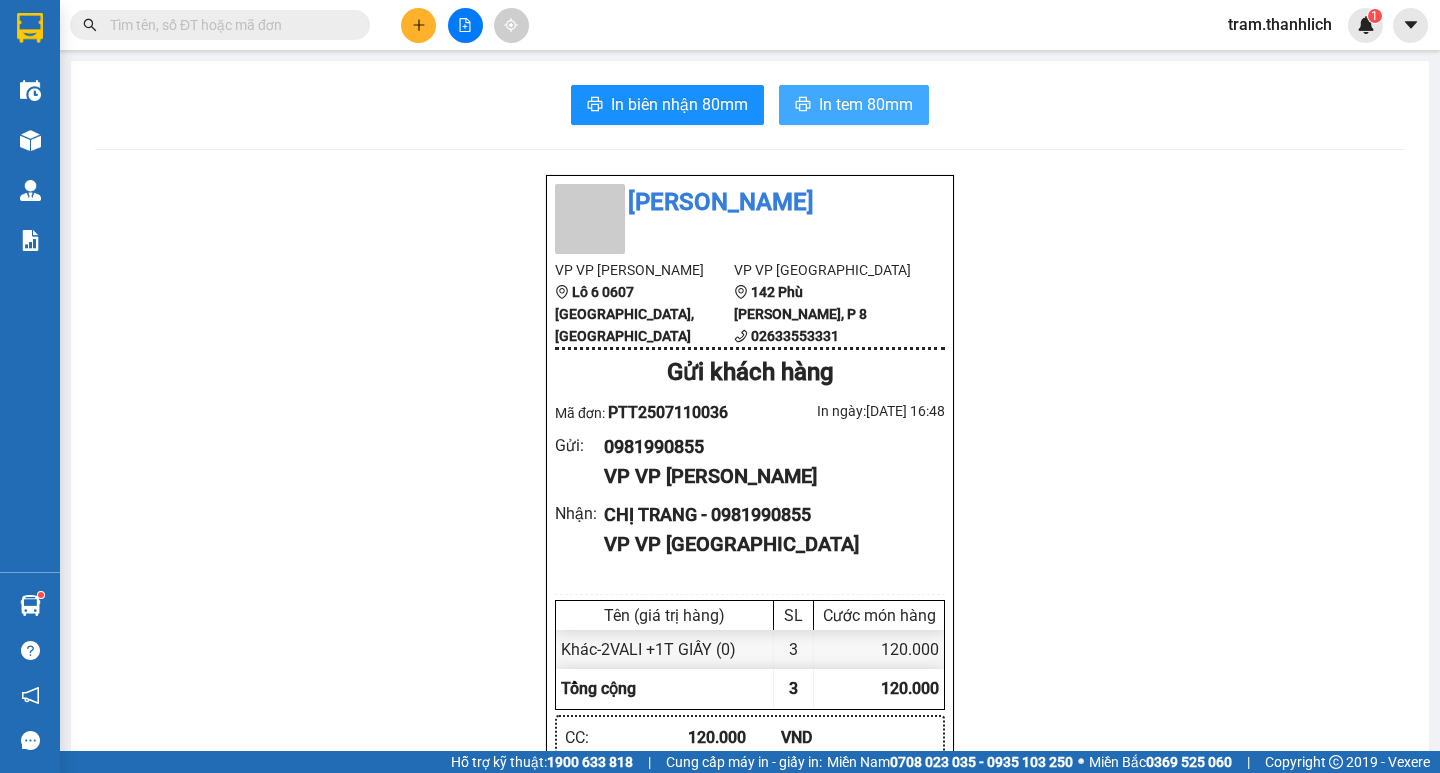 click on "In tem 80mm" at bounding box center [866, 104] 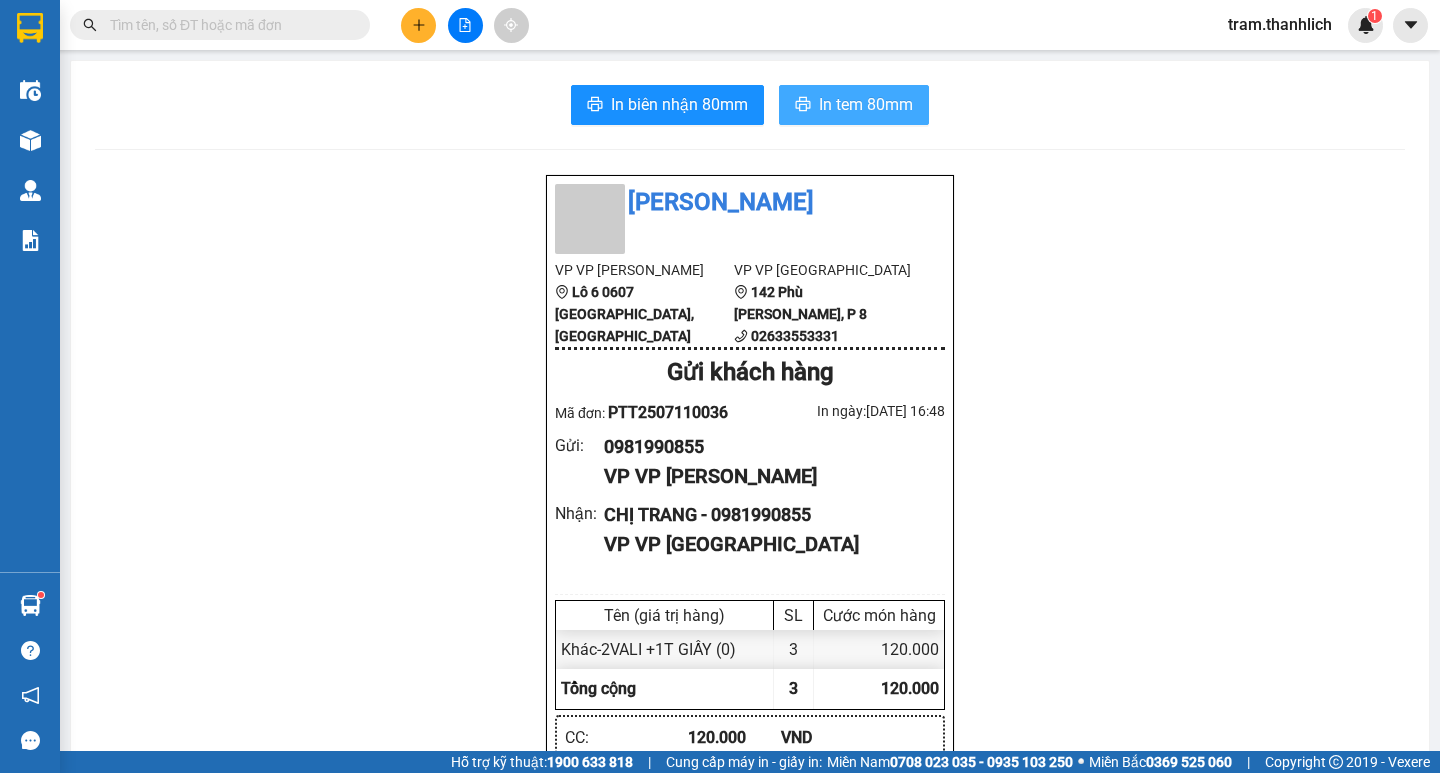 scroll, scrollTop: 0, scrollLeft: 0, axis: both 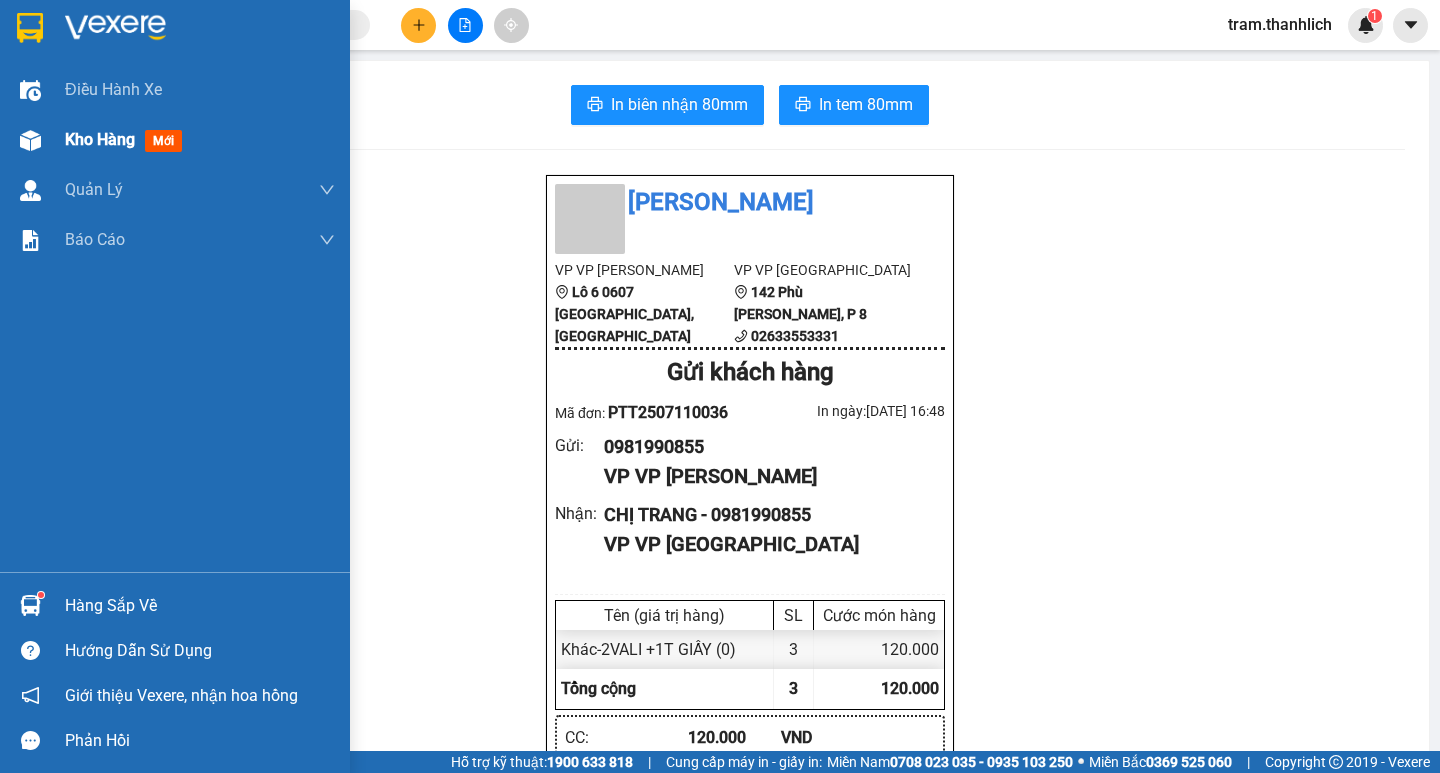 click on "Kho hàng mới" at bounding box center [200, 140] 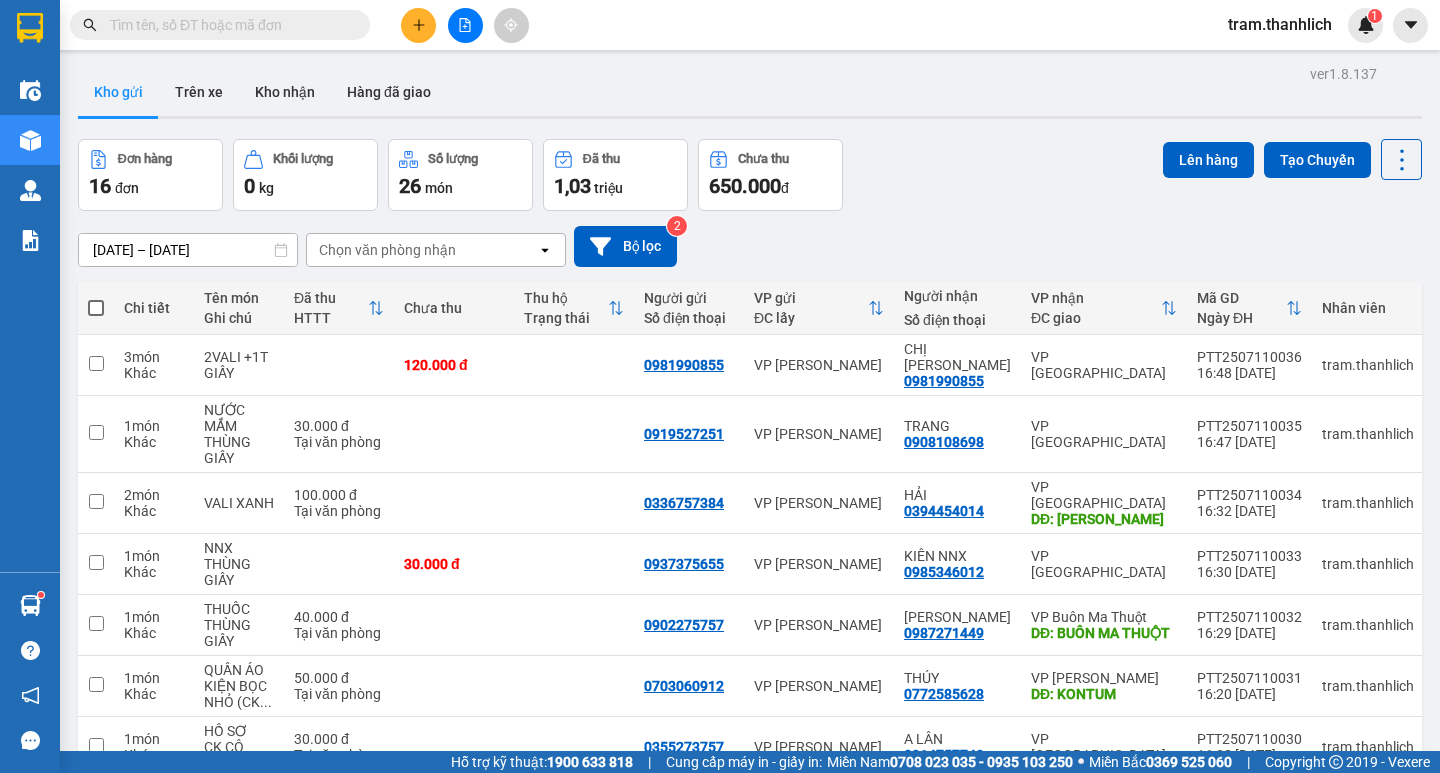 click 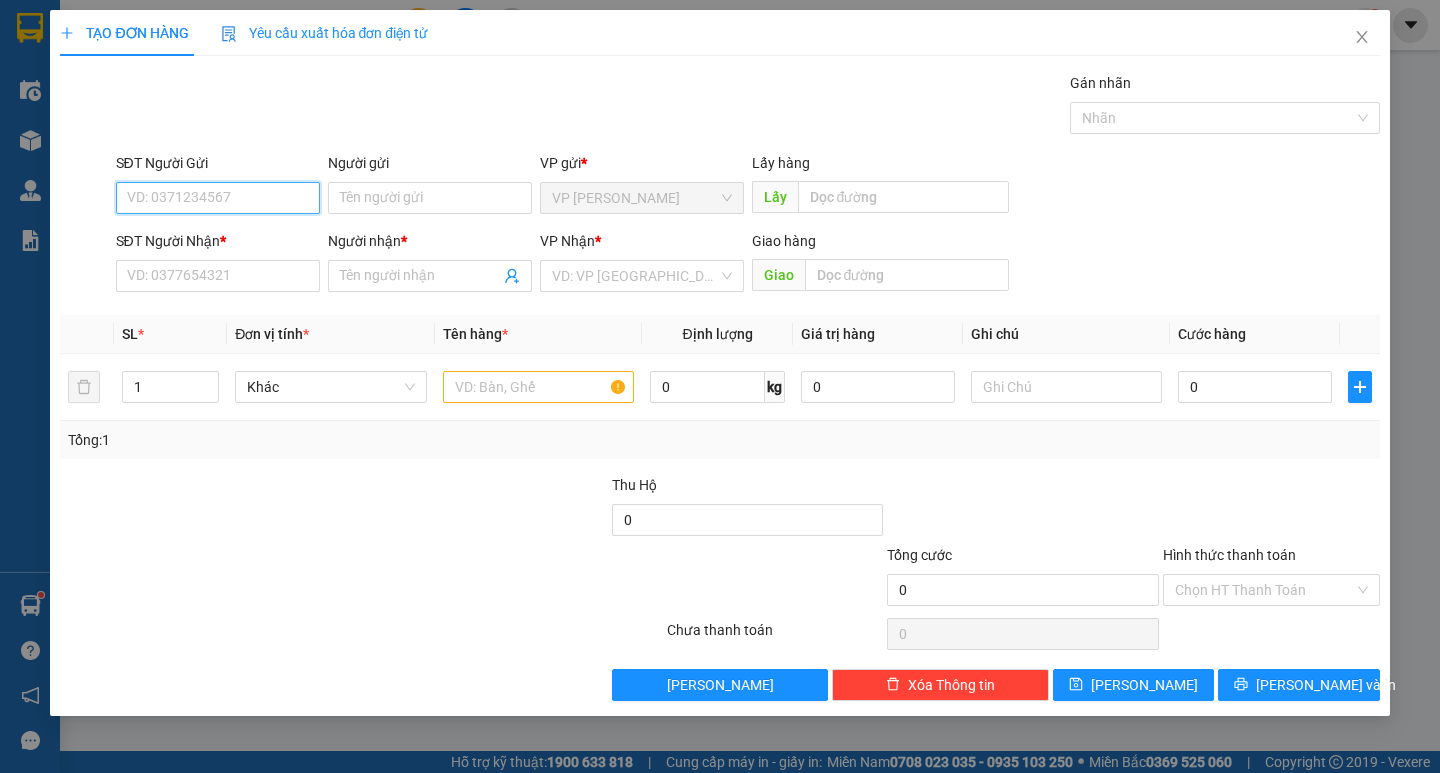 click on "SĐT Người Gửi" at bounding box center [218, 198] 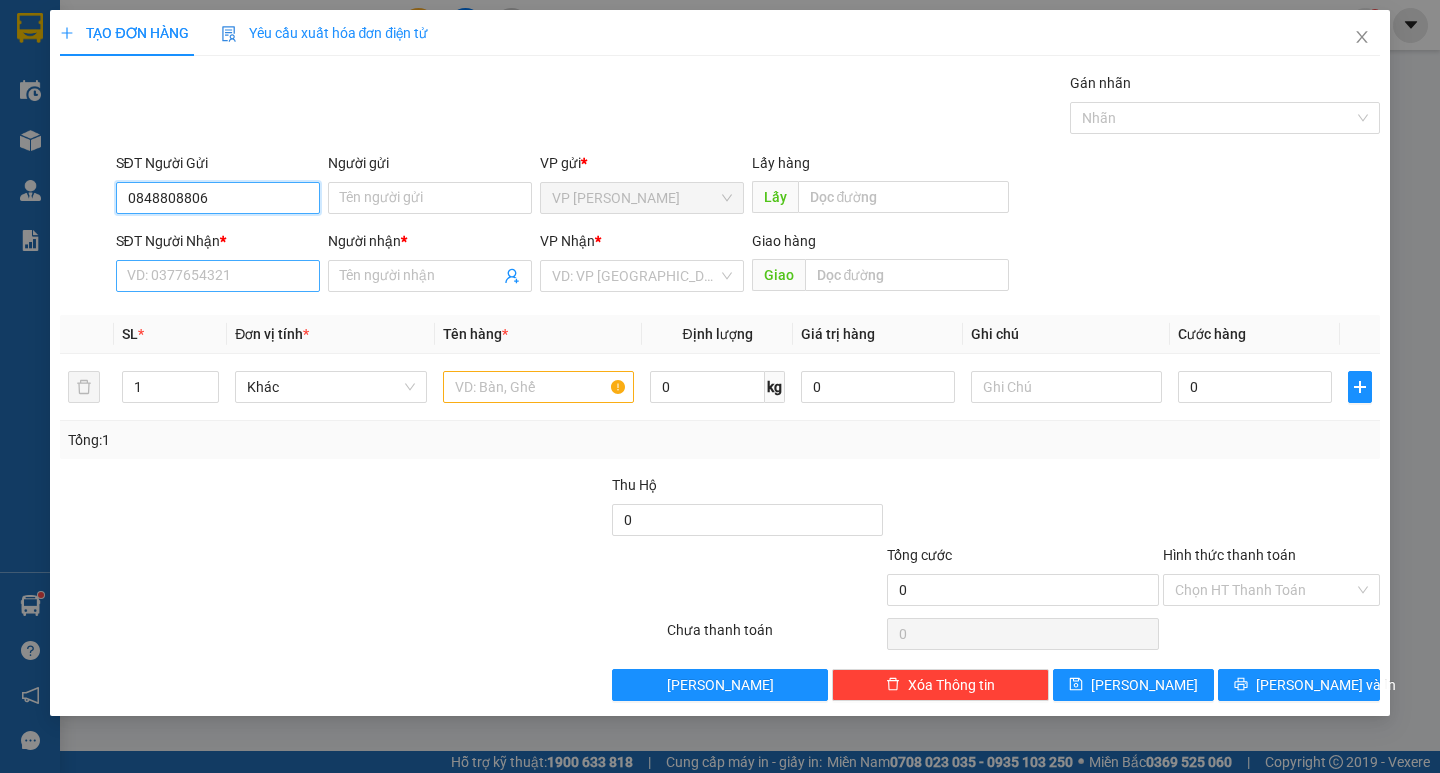type on "0848808806" 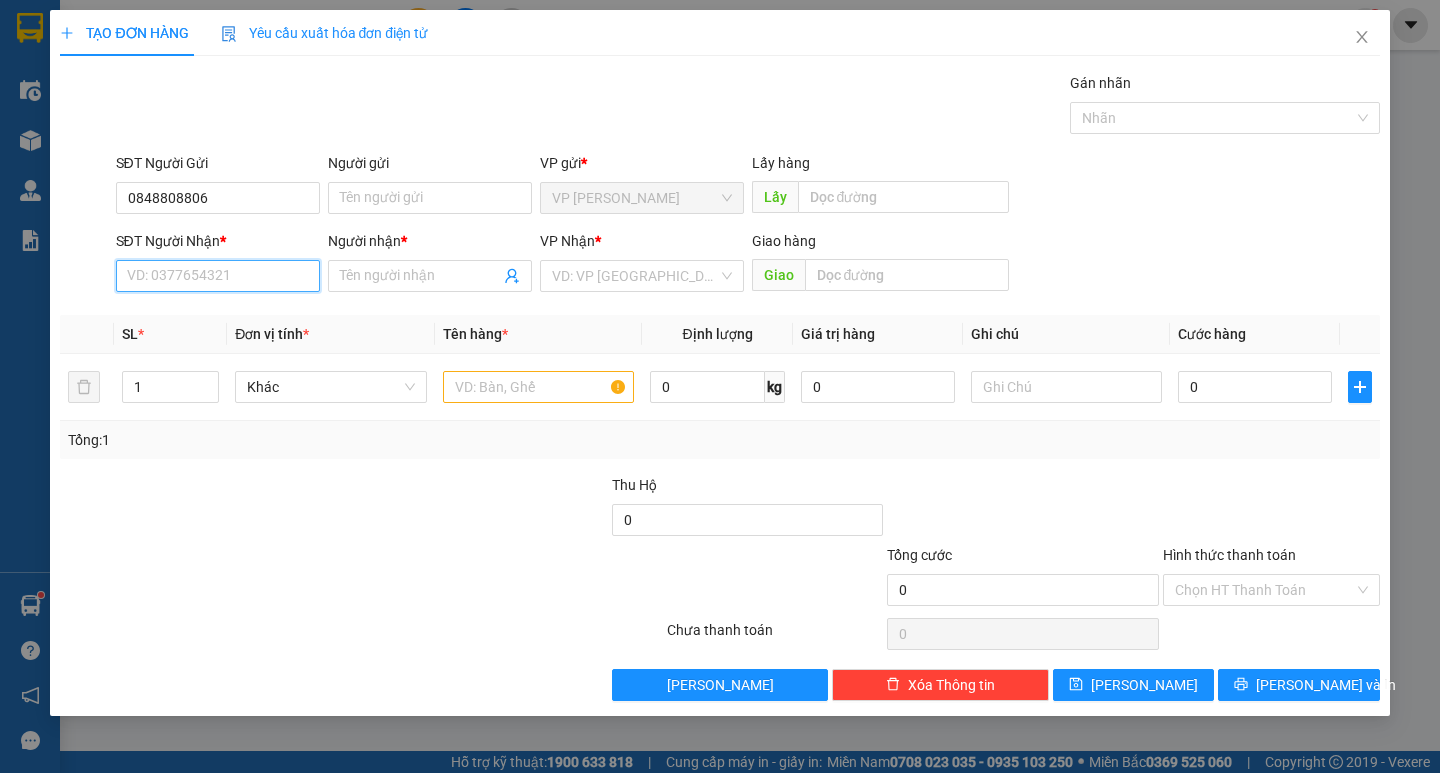 click on "SĐT Người Nhận  *" at bounding box center [218, 276] 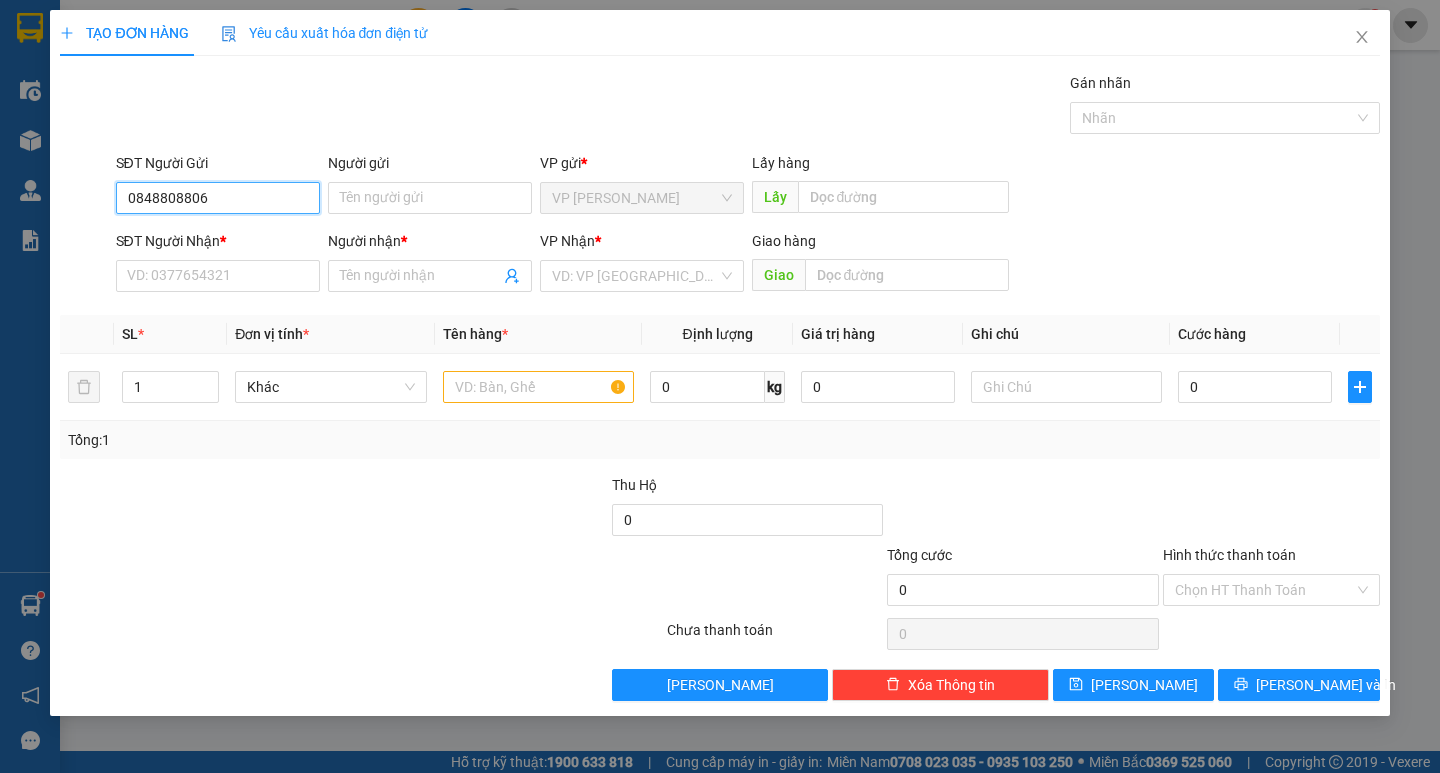 click on "0848808806" at bounding box center (218, 198) 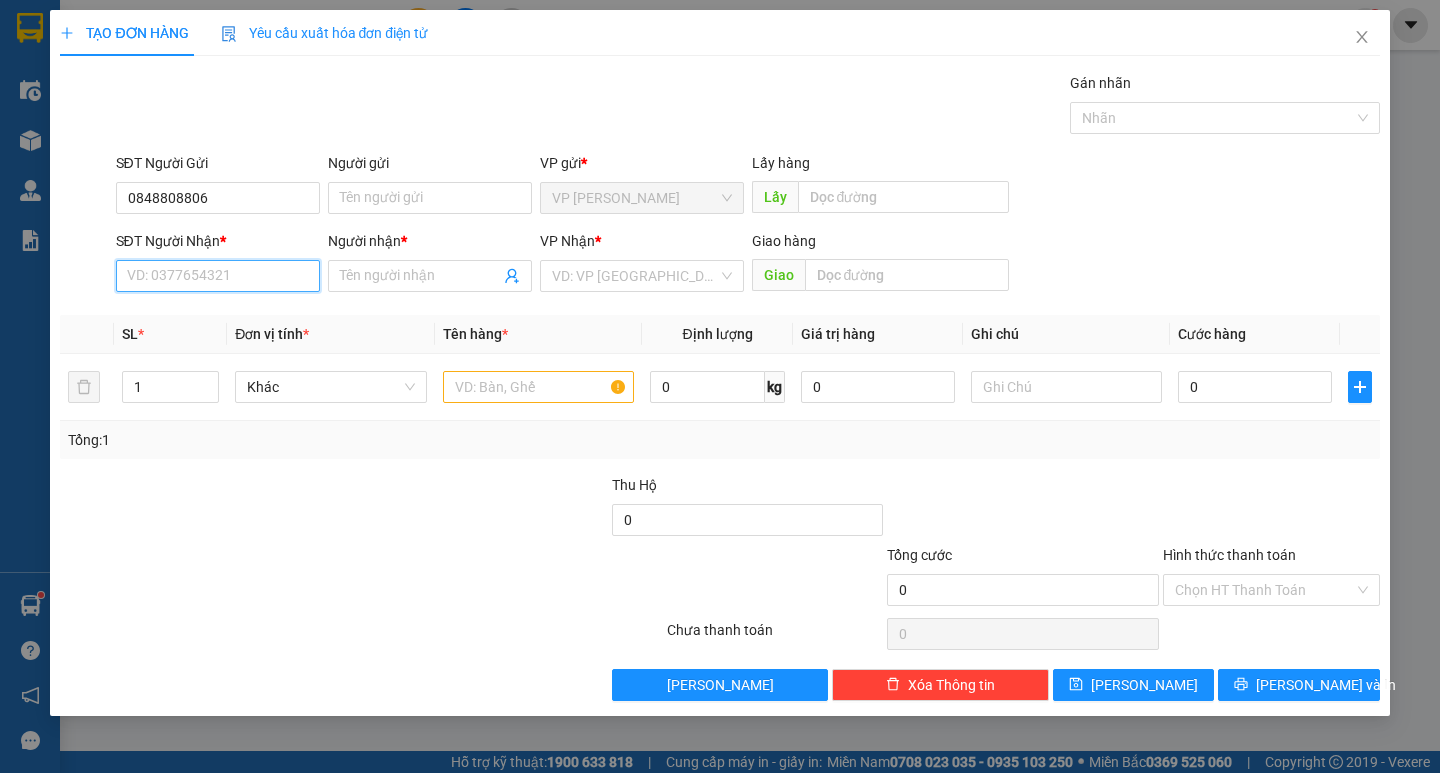 click on "SĐT Người Nhận  *" at bounding box center [218, 276] 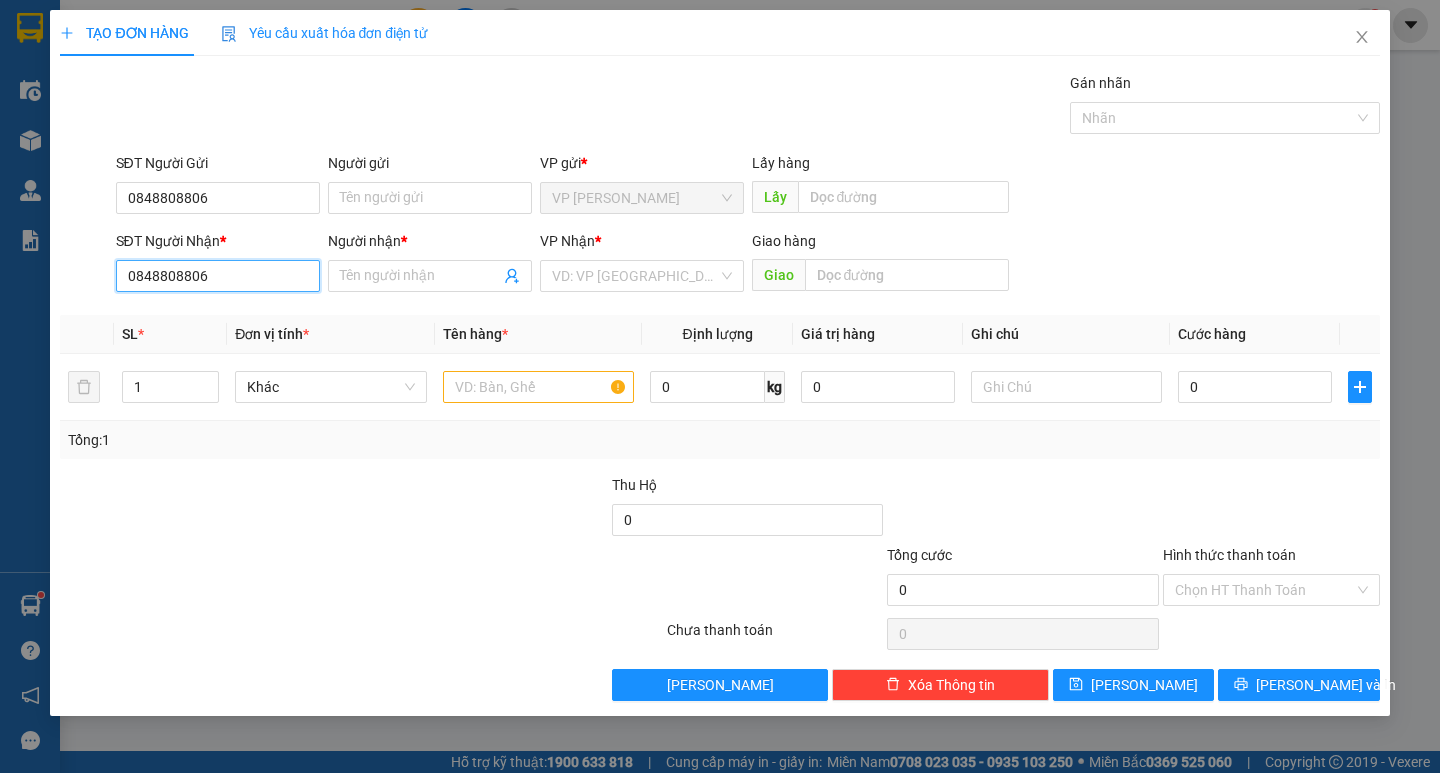 type on "0848808806" 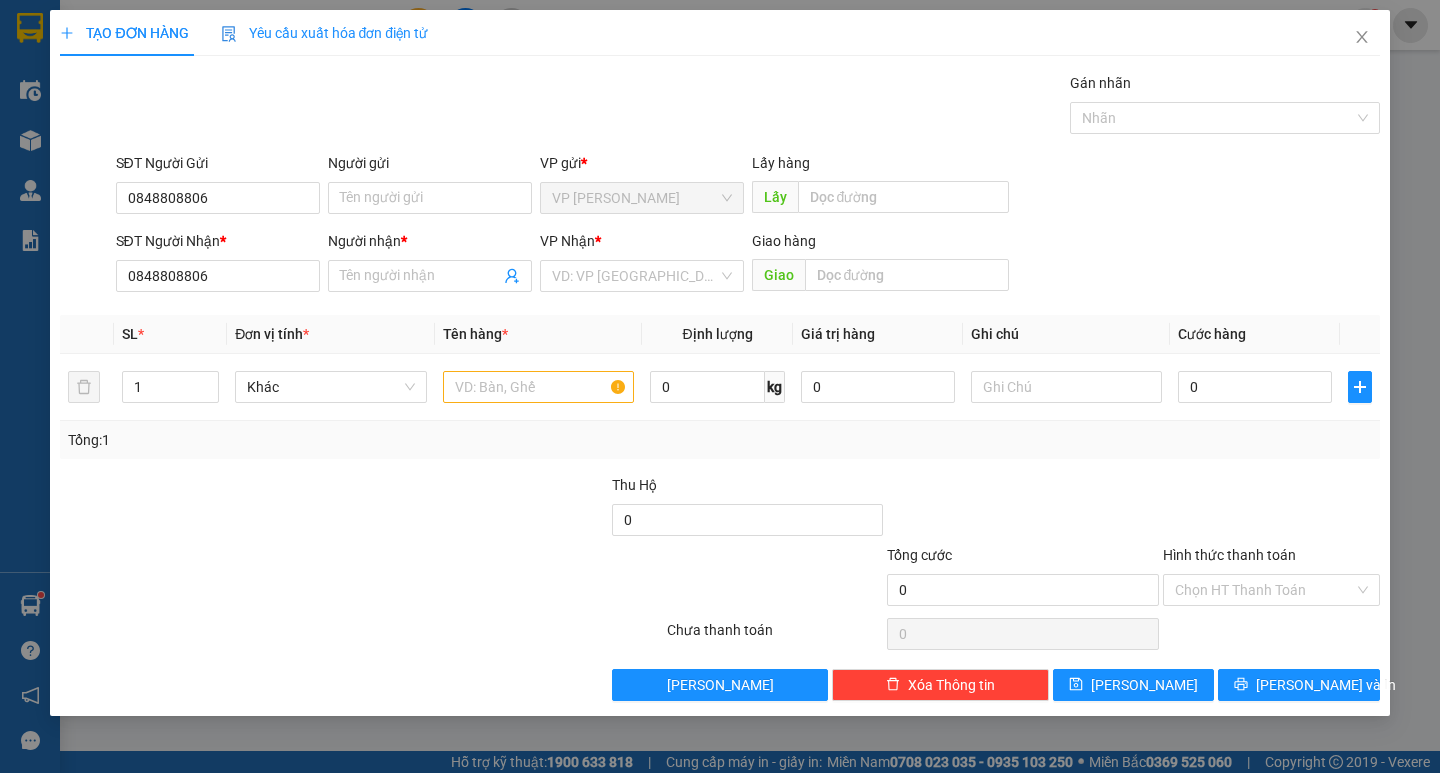 click on "SĐT Người Gửi 0848808806" at bounding box center [218, 187] 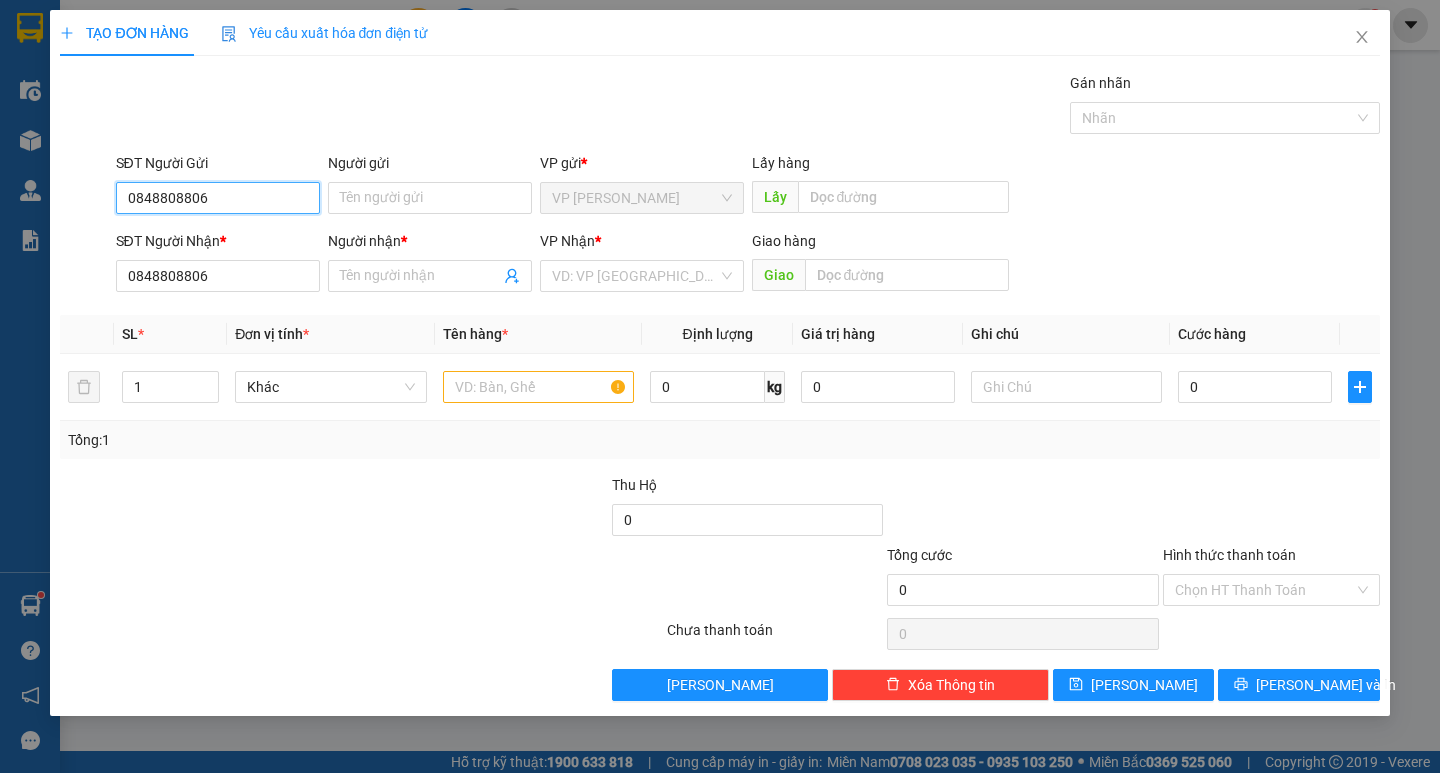 click on "0848808806" at bounding box center (218, 198) 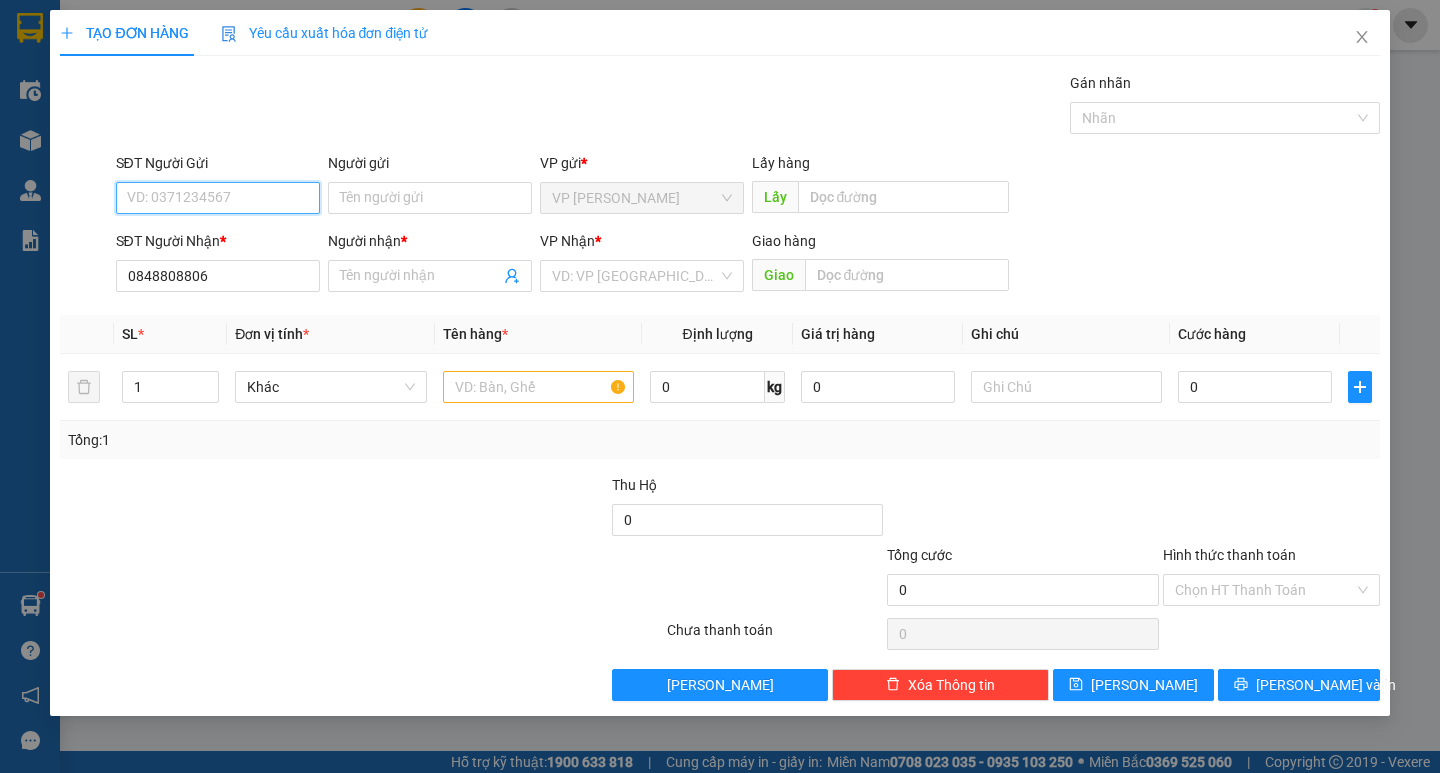 type on "." 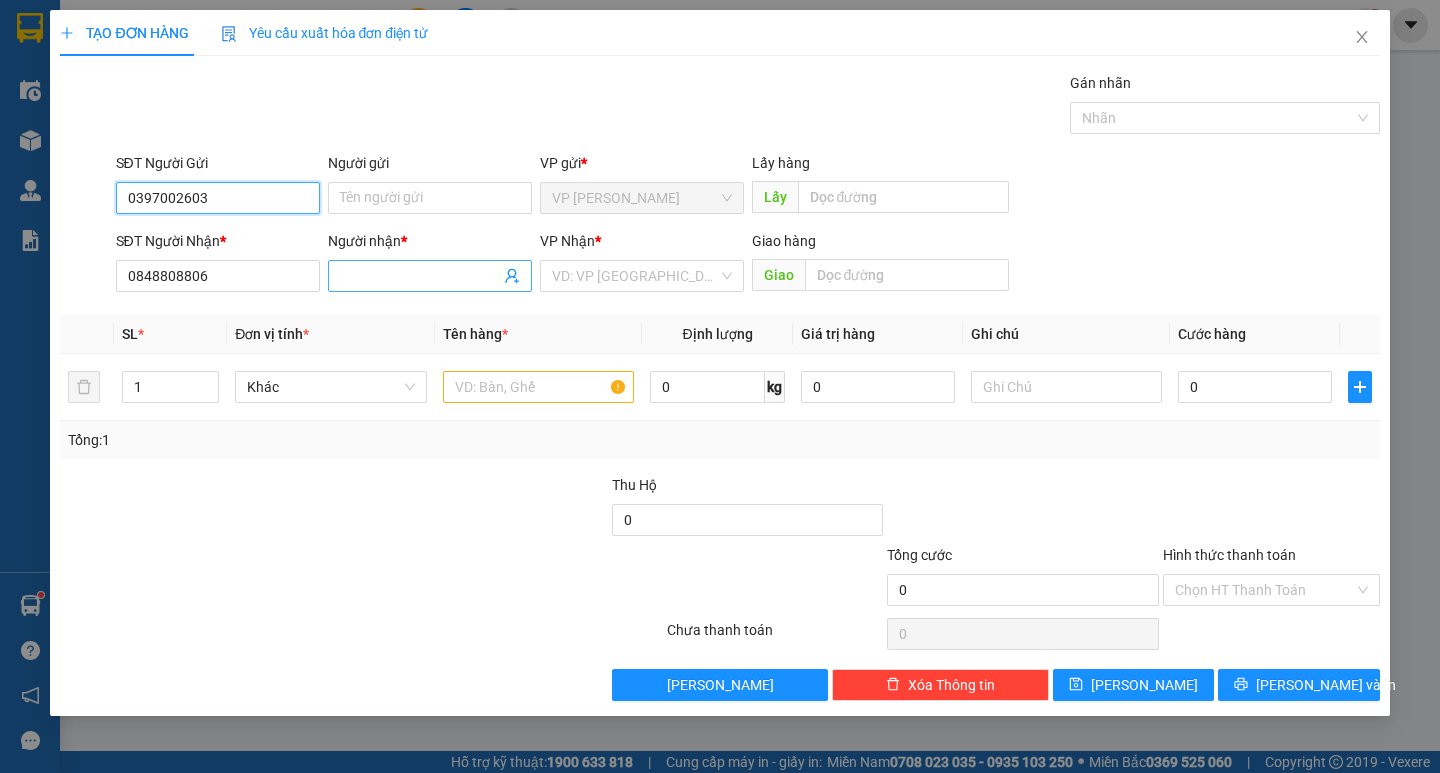 type on "0397002603" 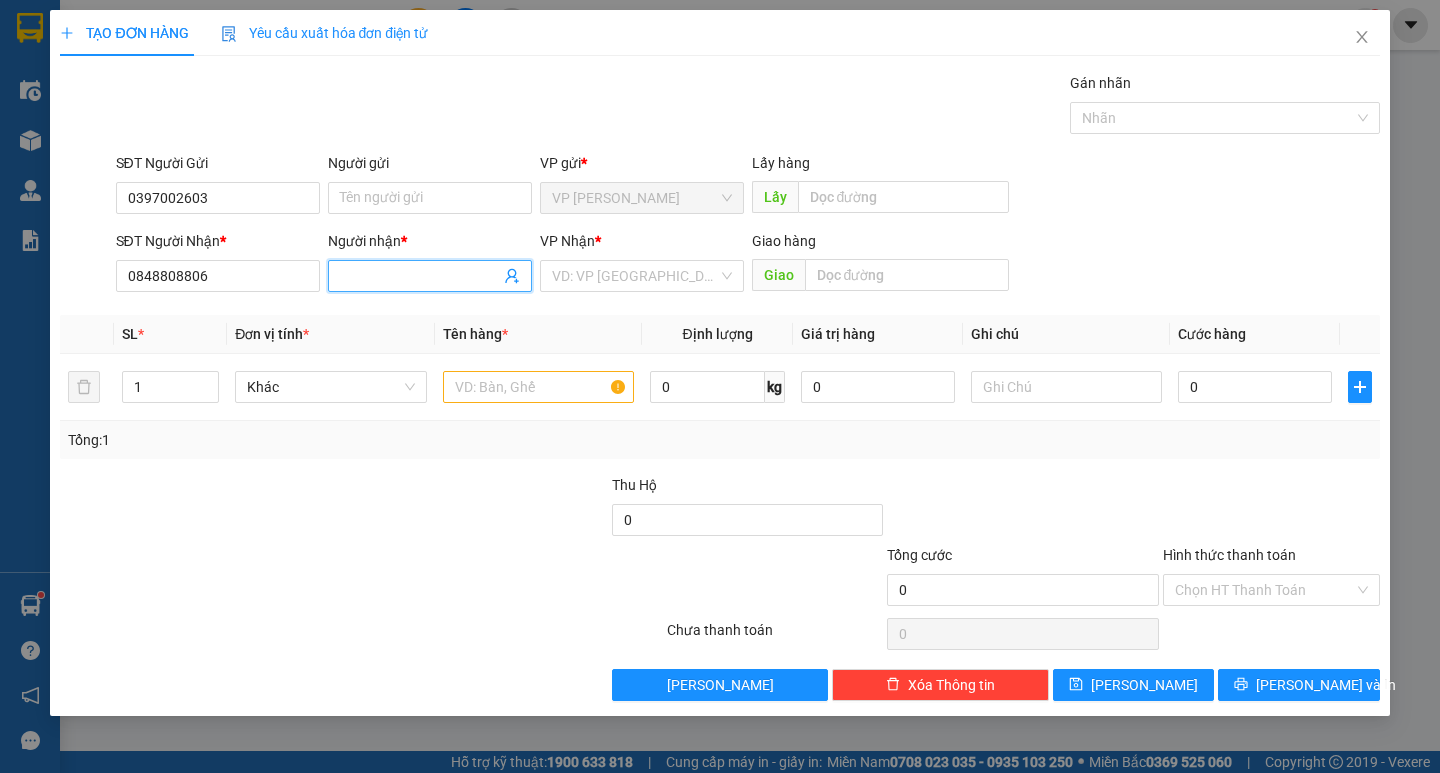 click at bounding box center [430, 276] 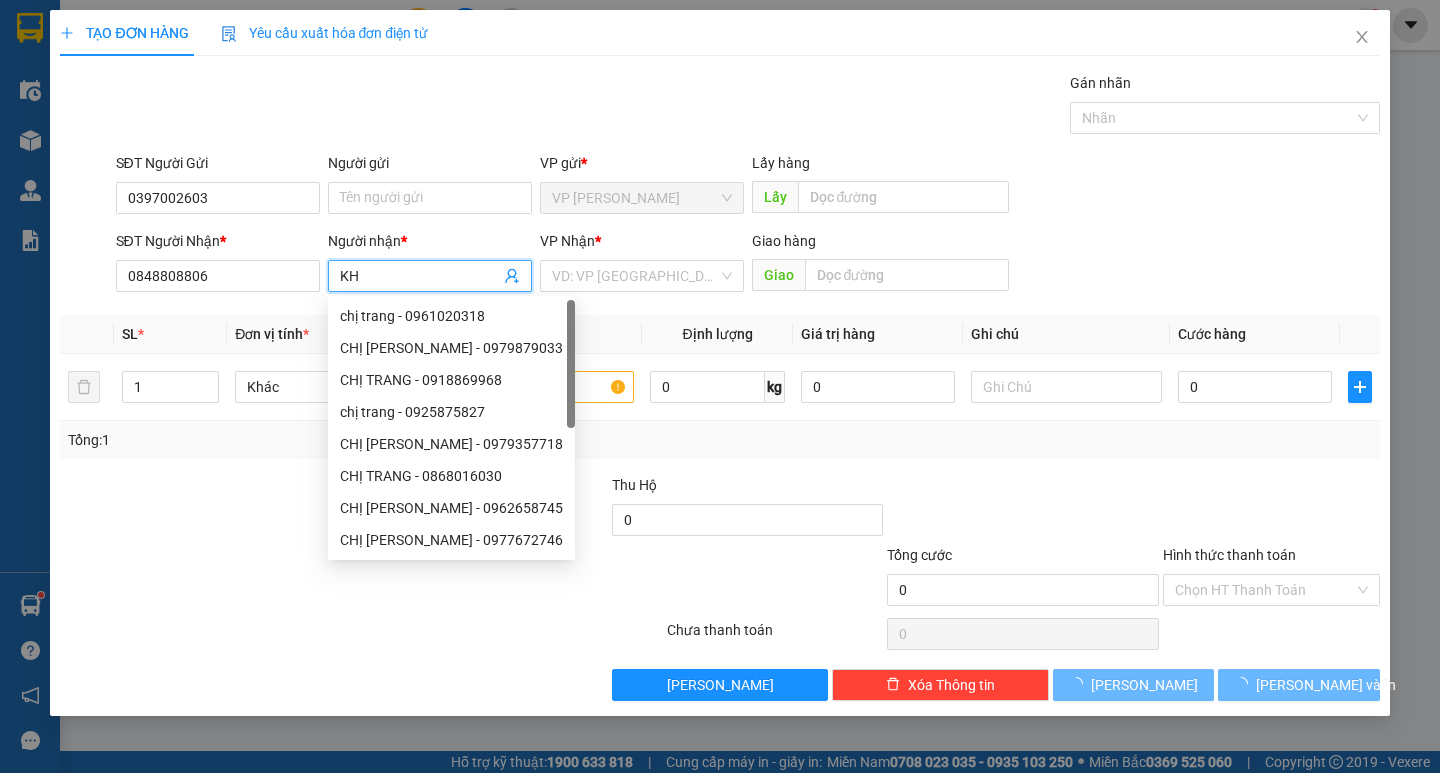 type on "K" 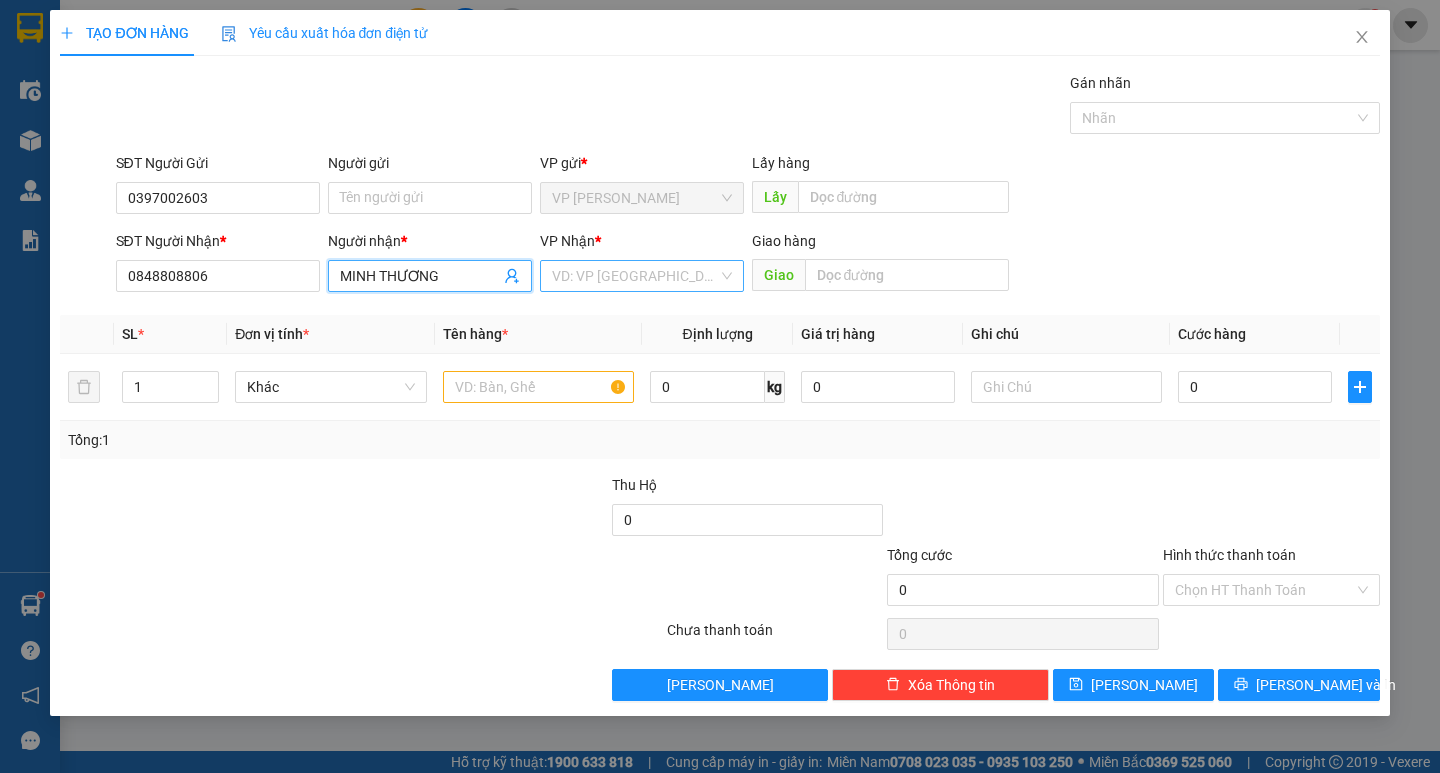 type on "MINH THƯƠNG" 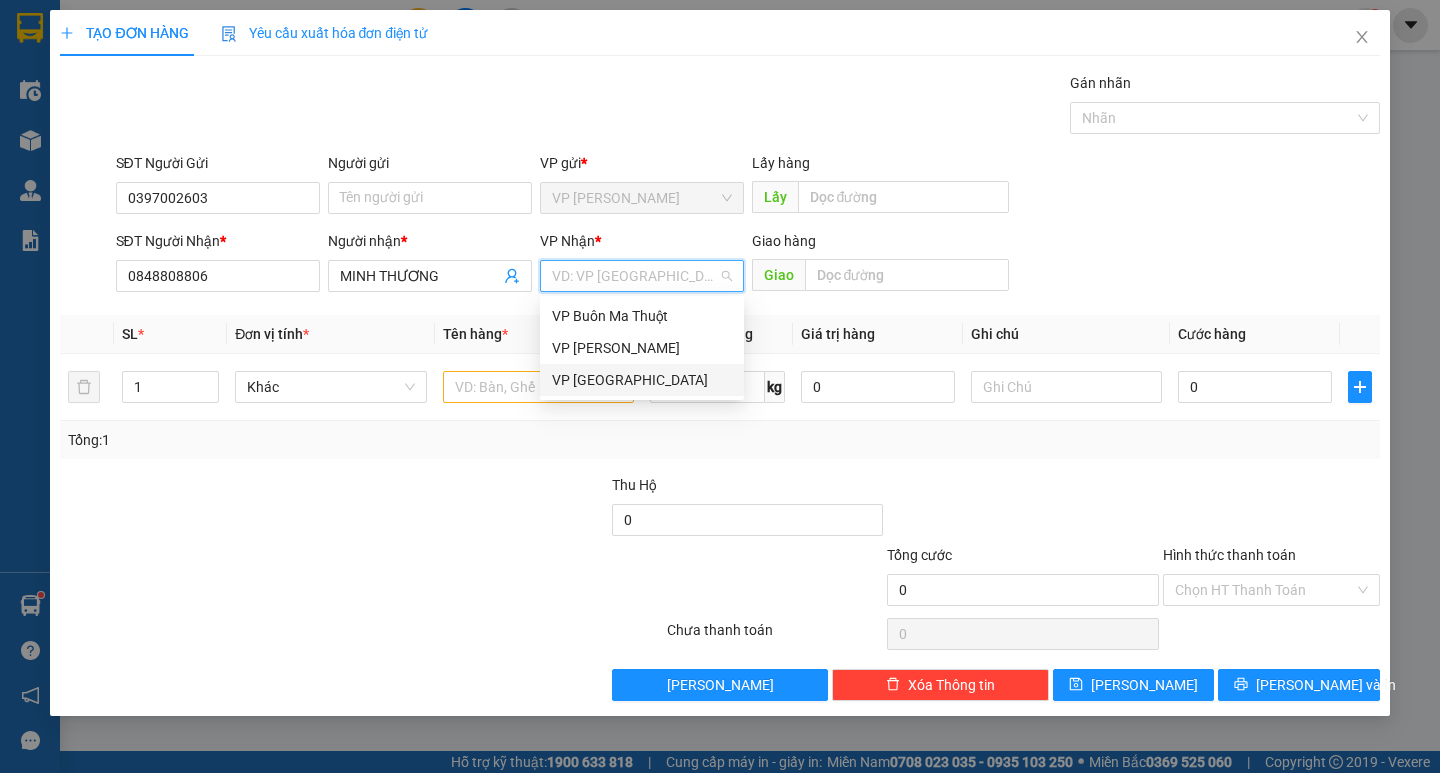 click on "VP [GEOGRAPHIC_DATA]" at bounding box center (642, 380) 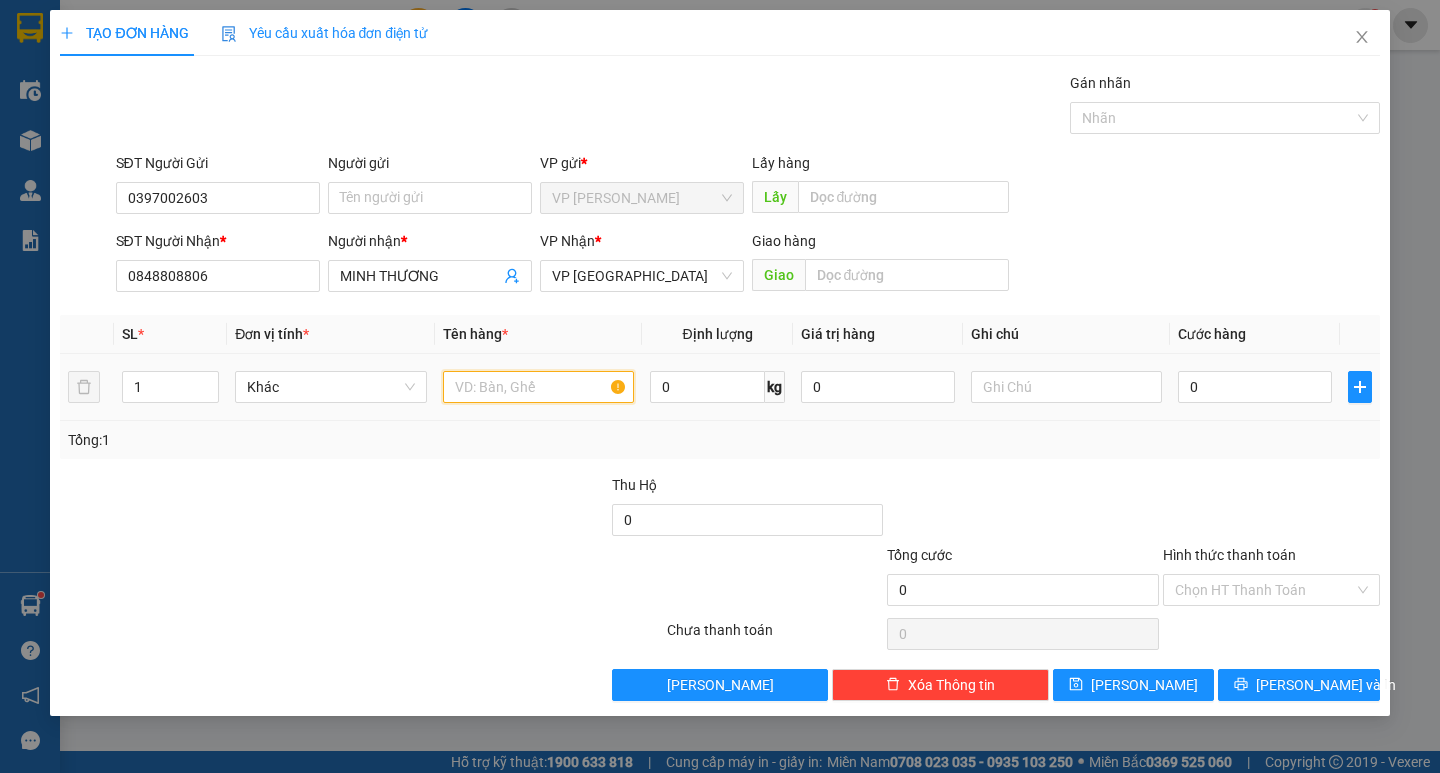 click at bounding box center [538, 387] 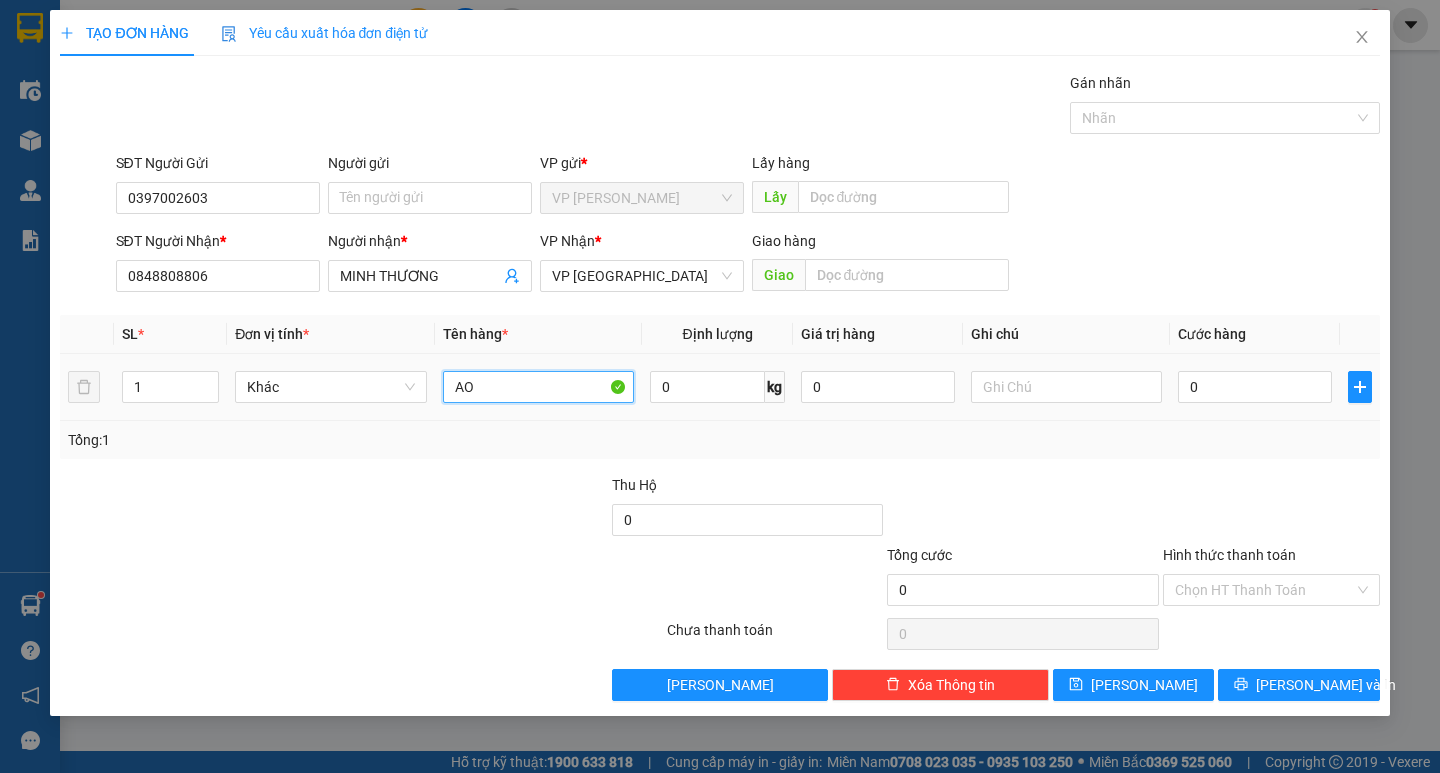 type on "A" 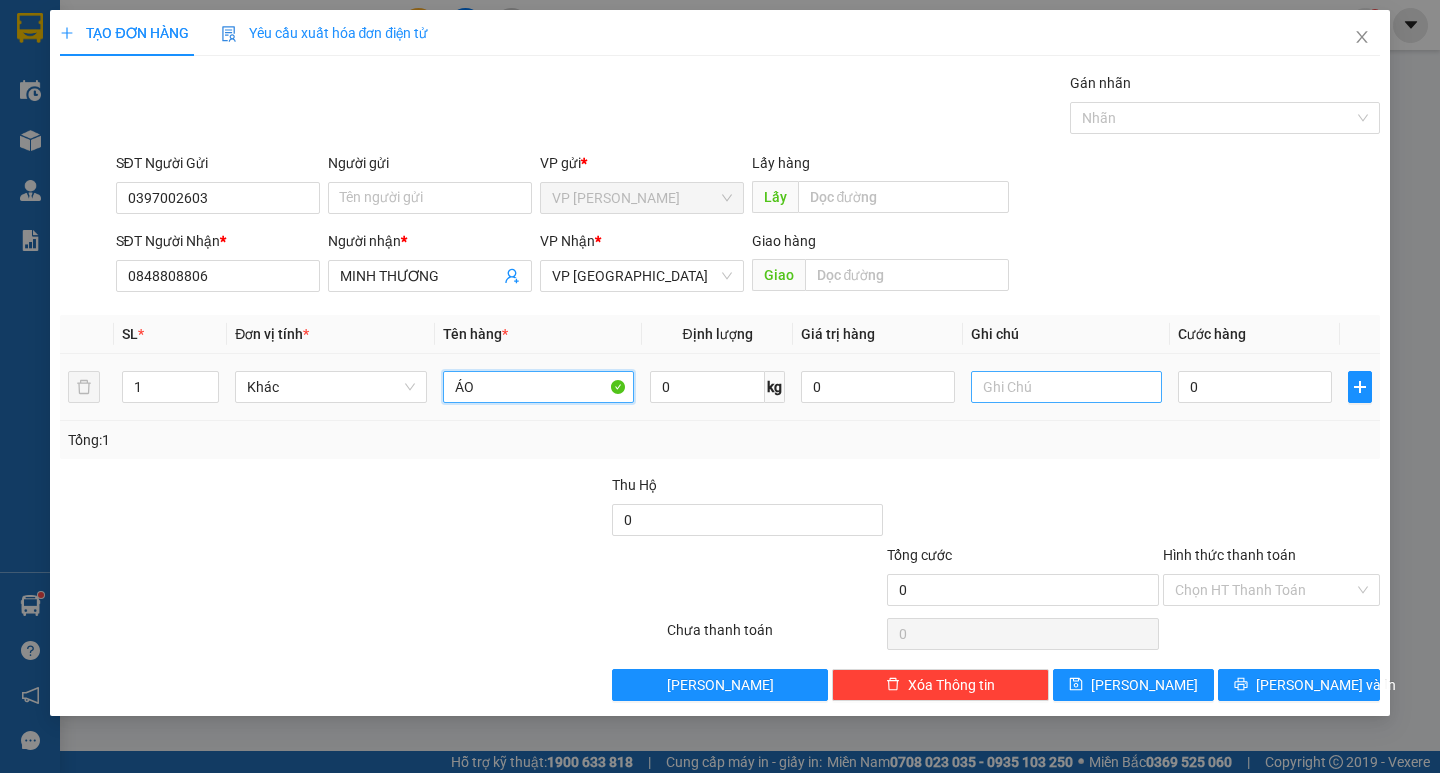 type on "ÁO" 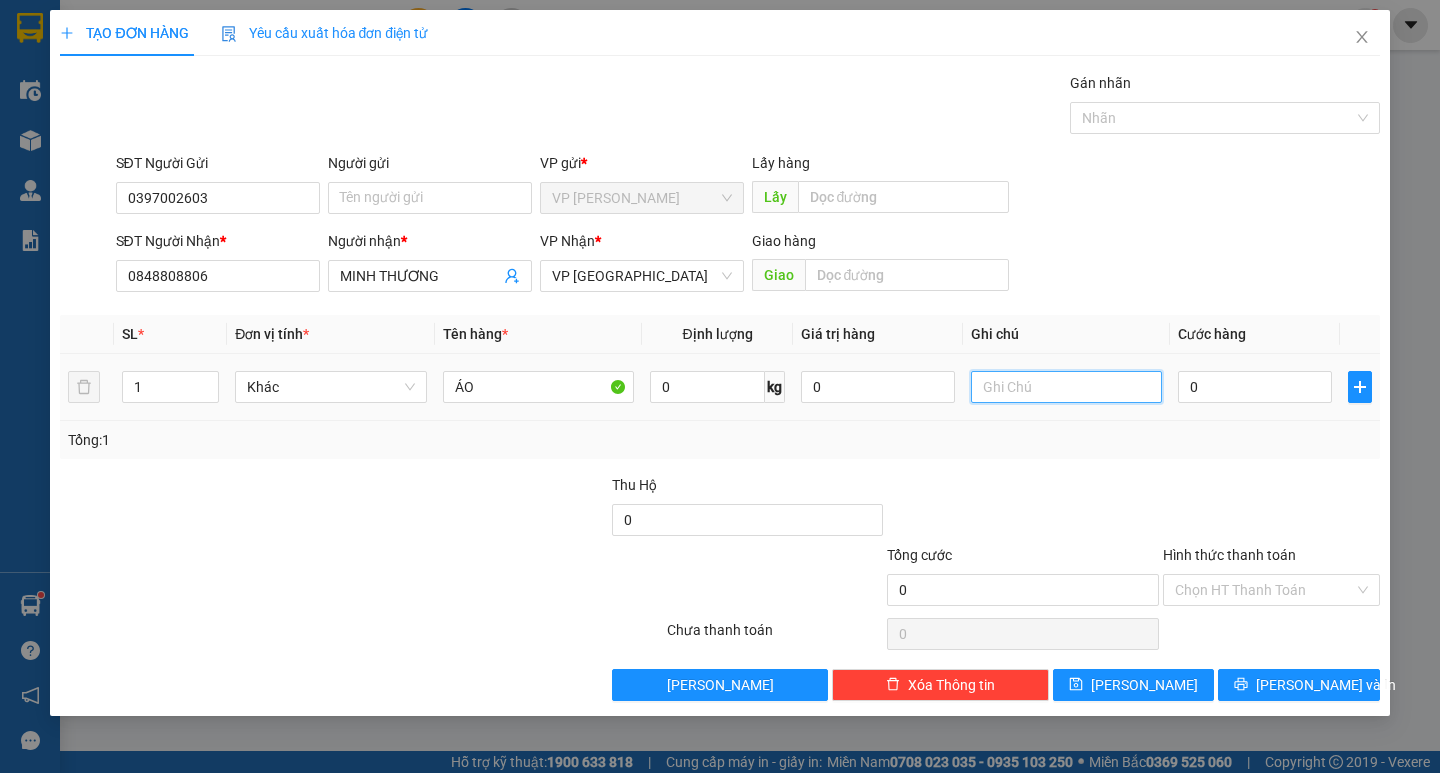 click at bounding box center [1066, 387] 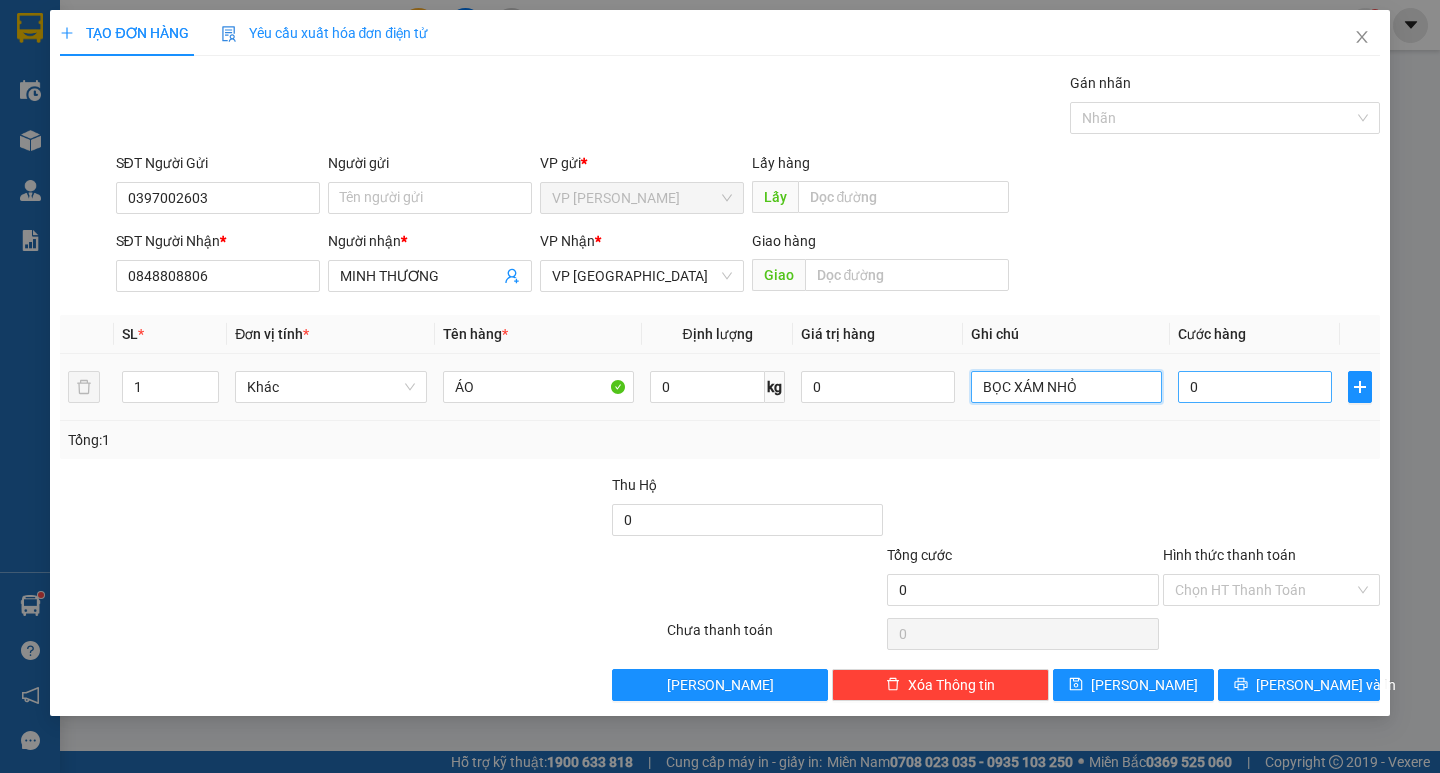 type on "BỌC XÁM NHỎ" 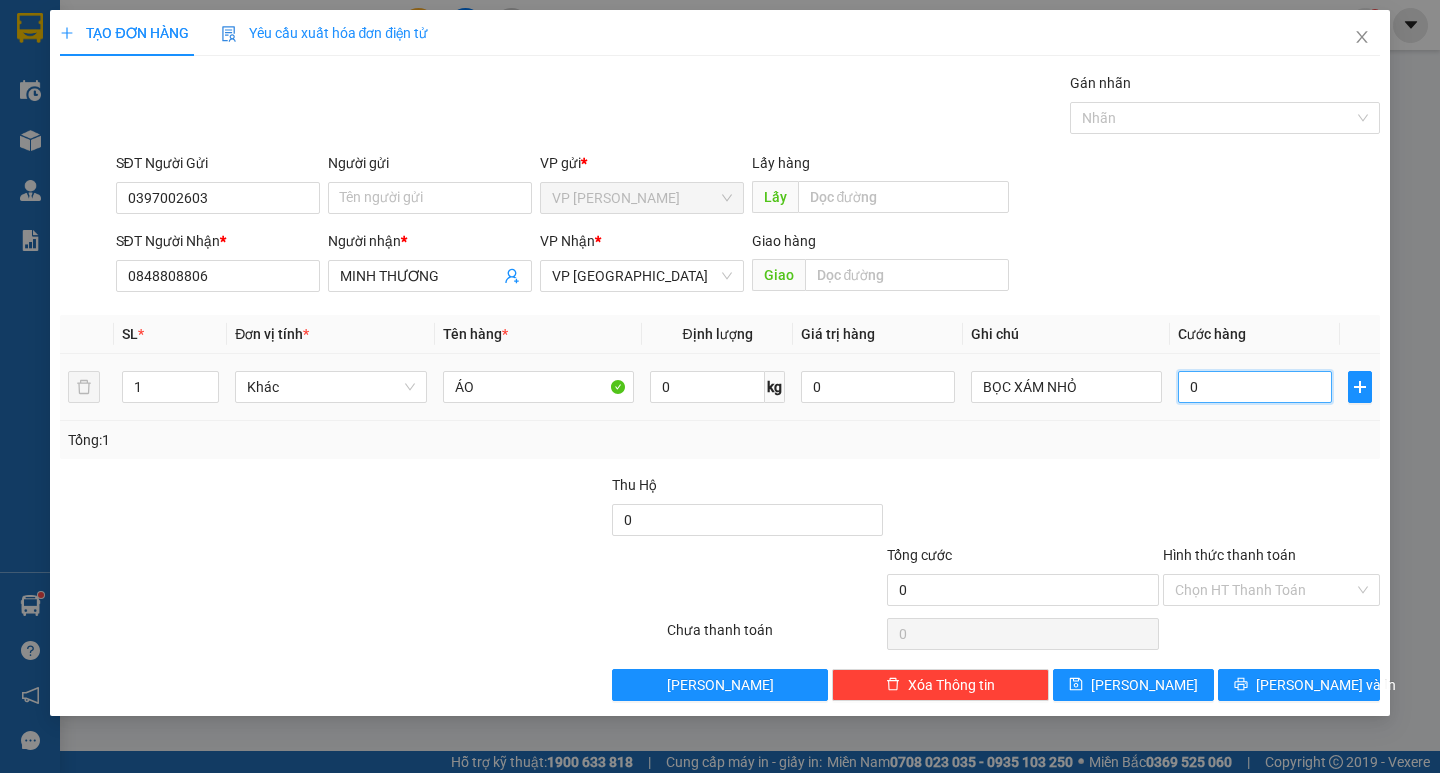 click on "0" at bounding box center [1255, 387] 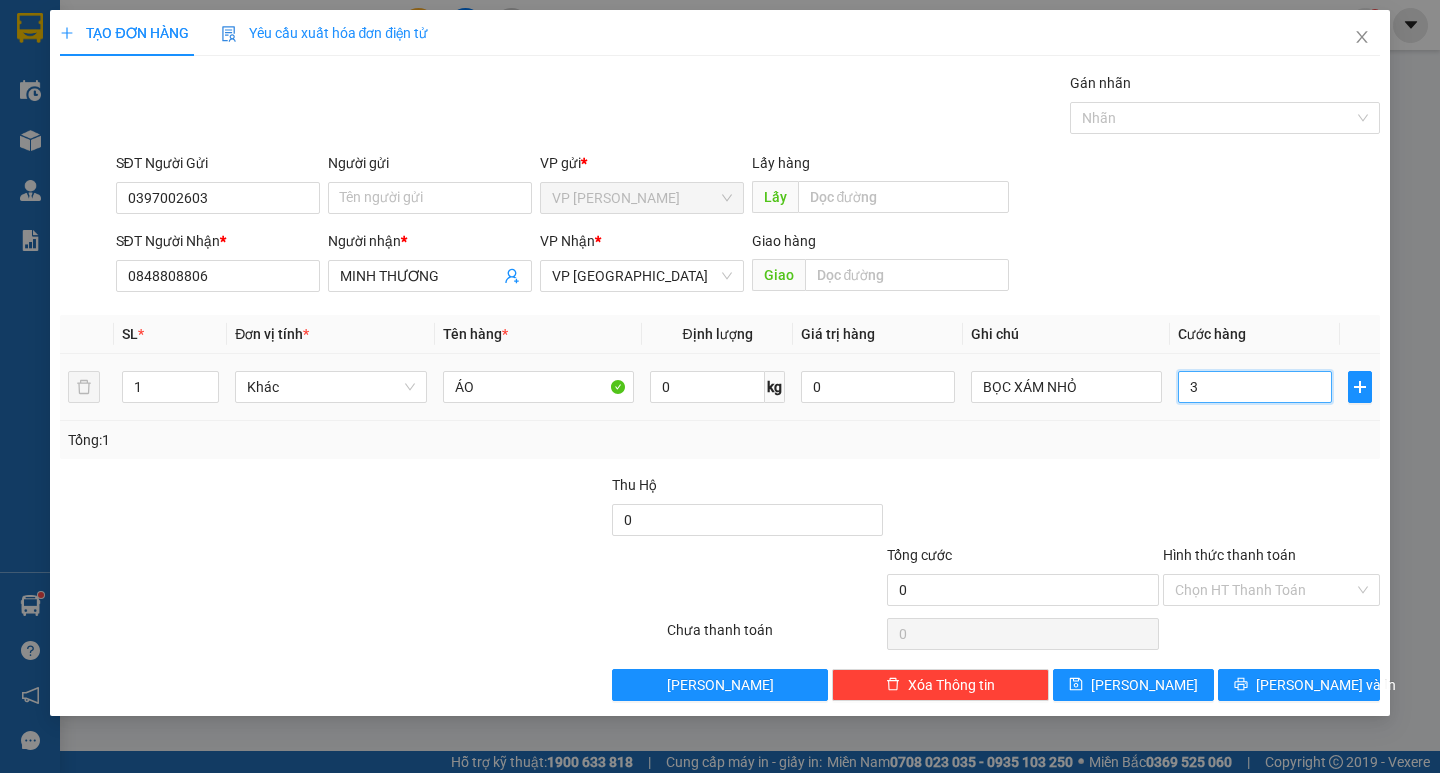 type on "3" 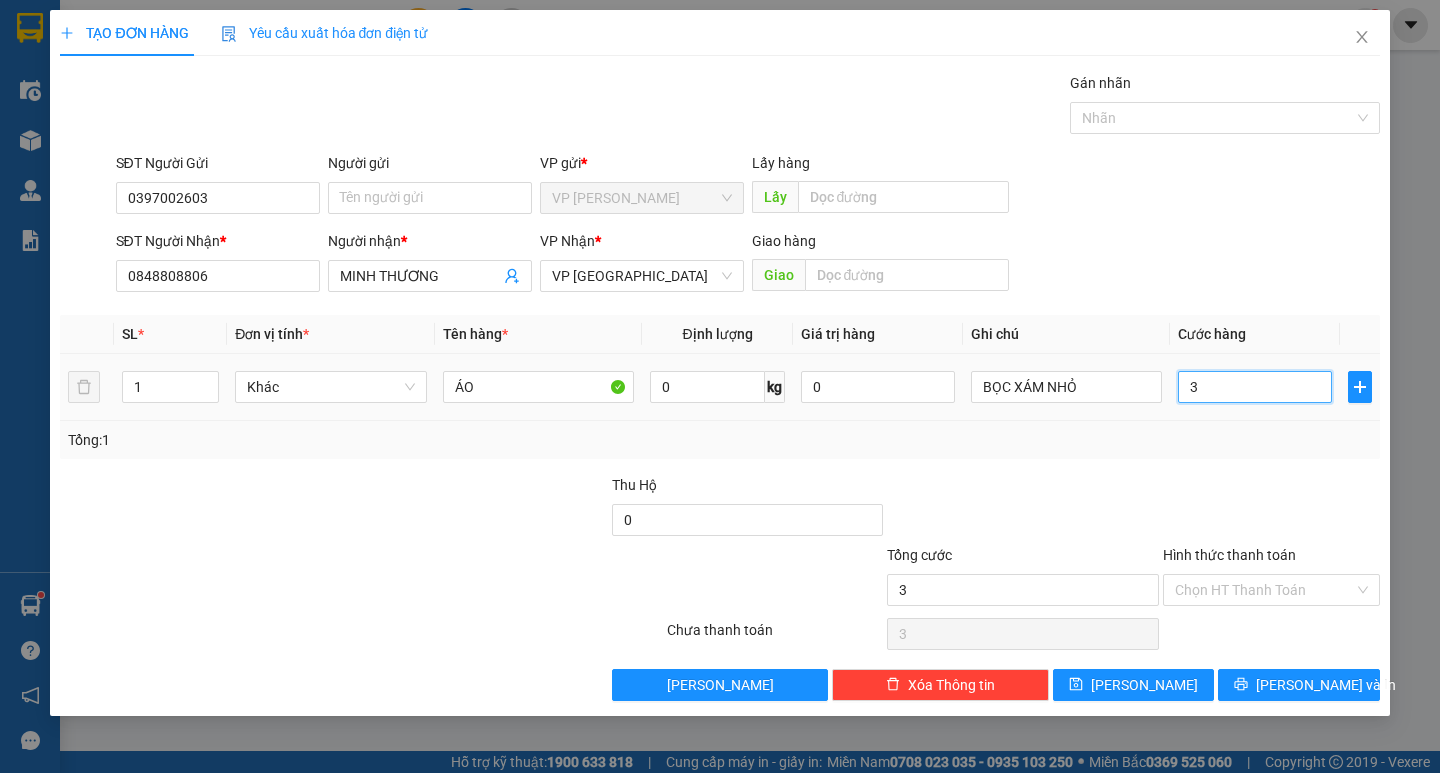 type on "30" 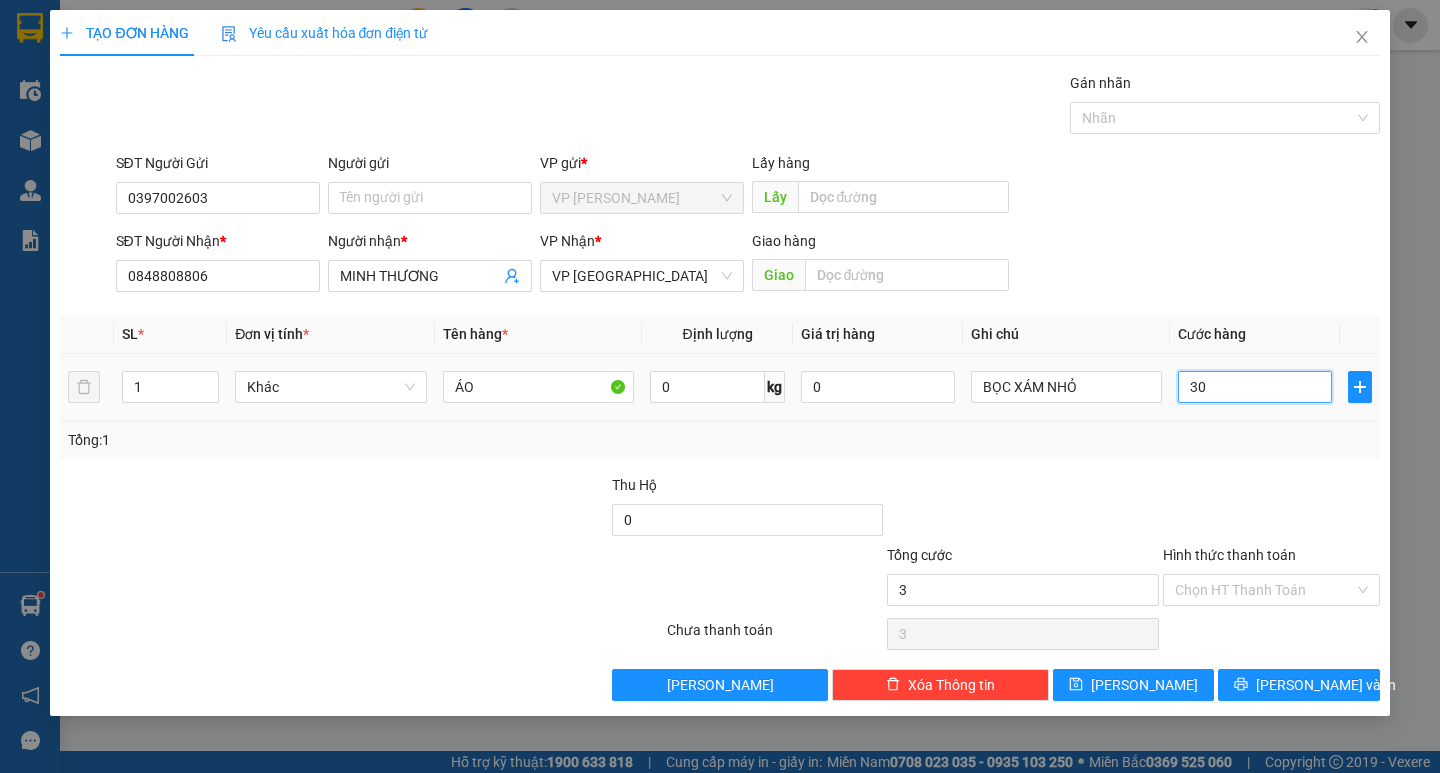 type on "30" 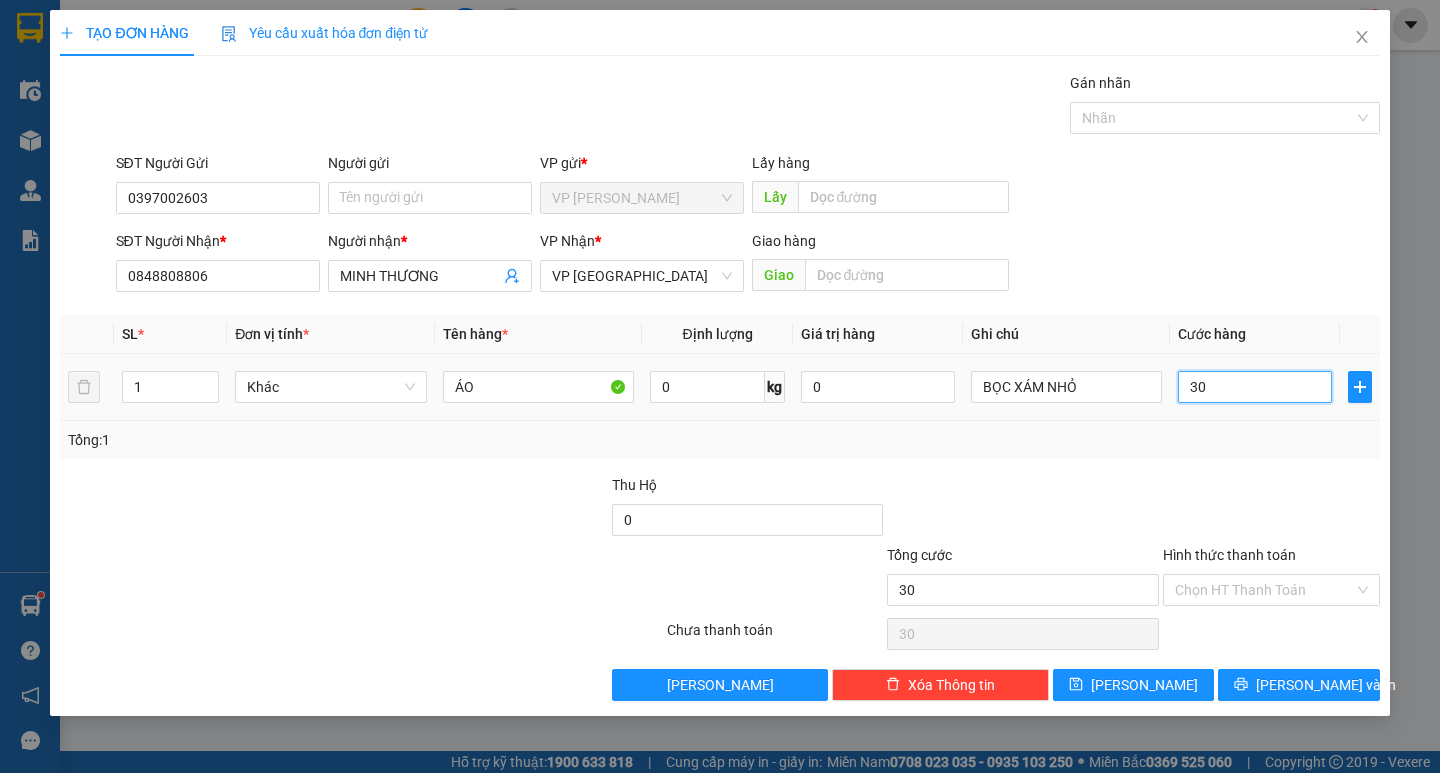type on "300" 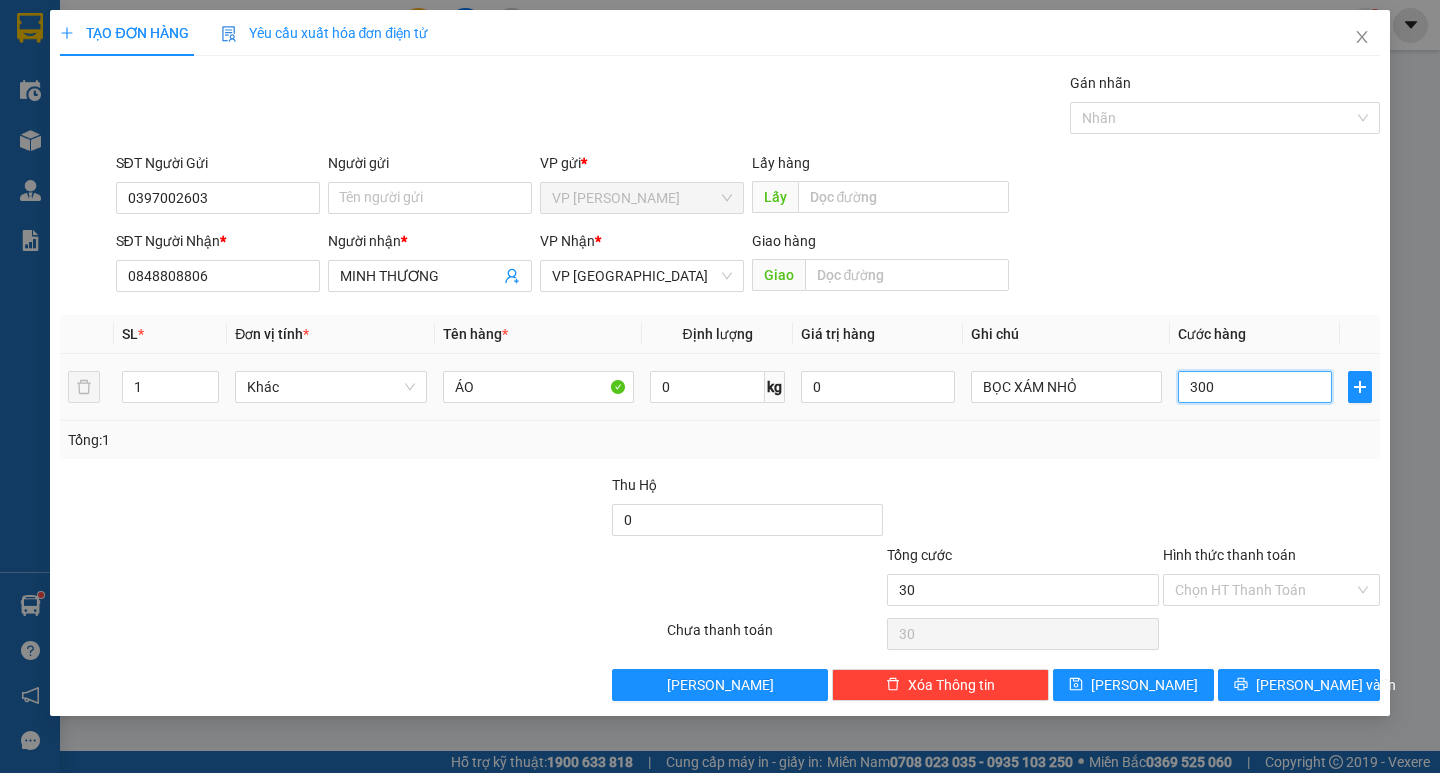 type on "300" 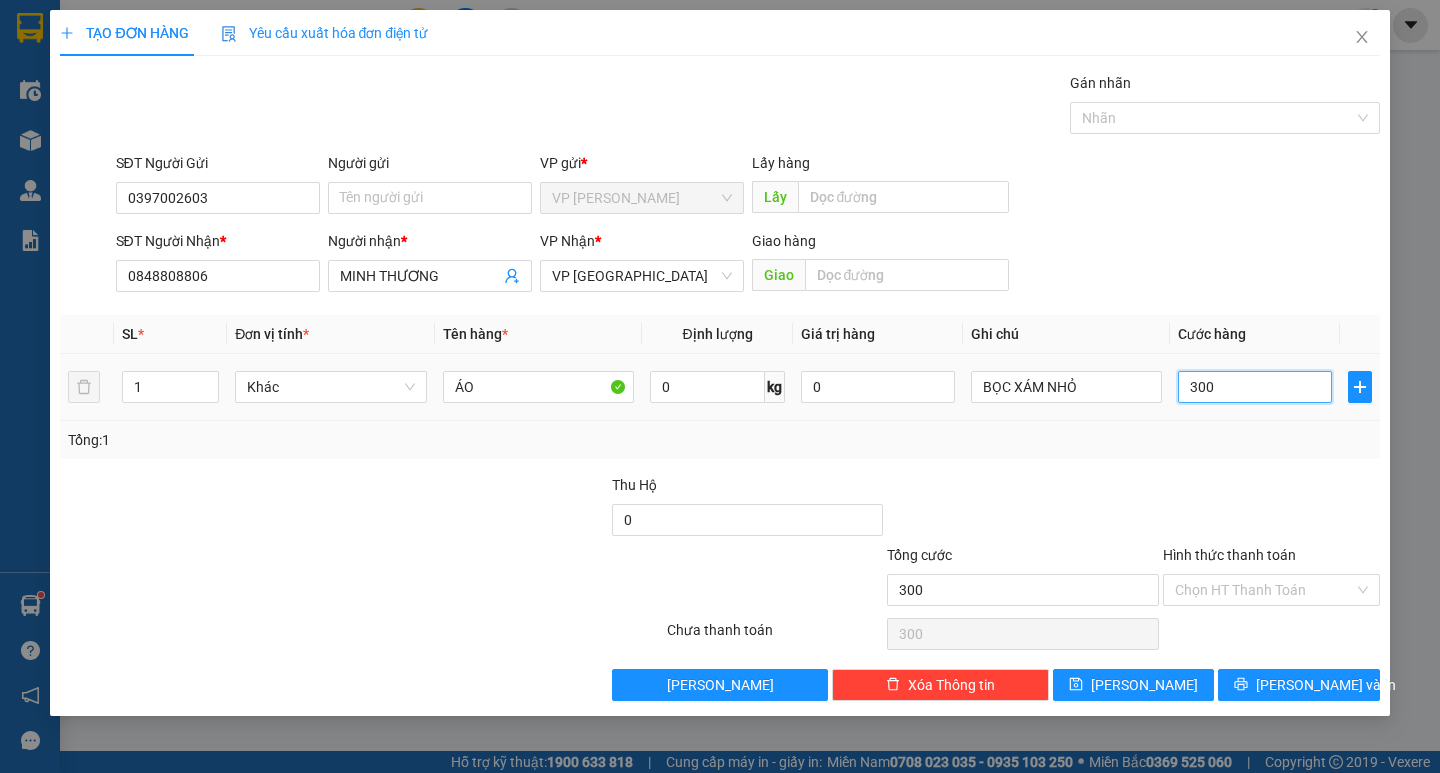 type on "3.000" 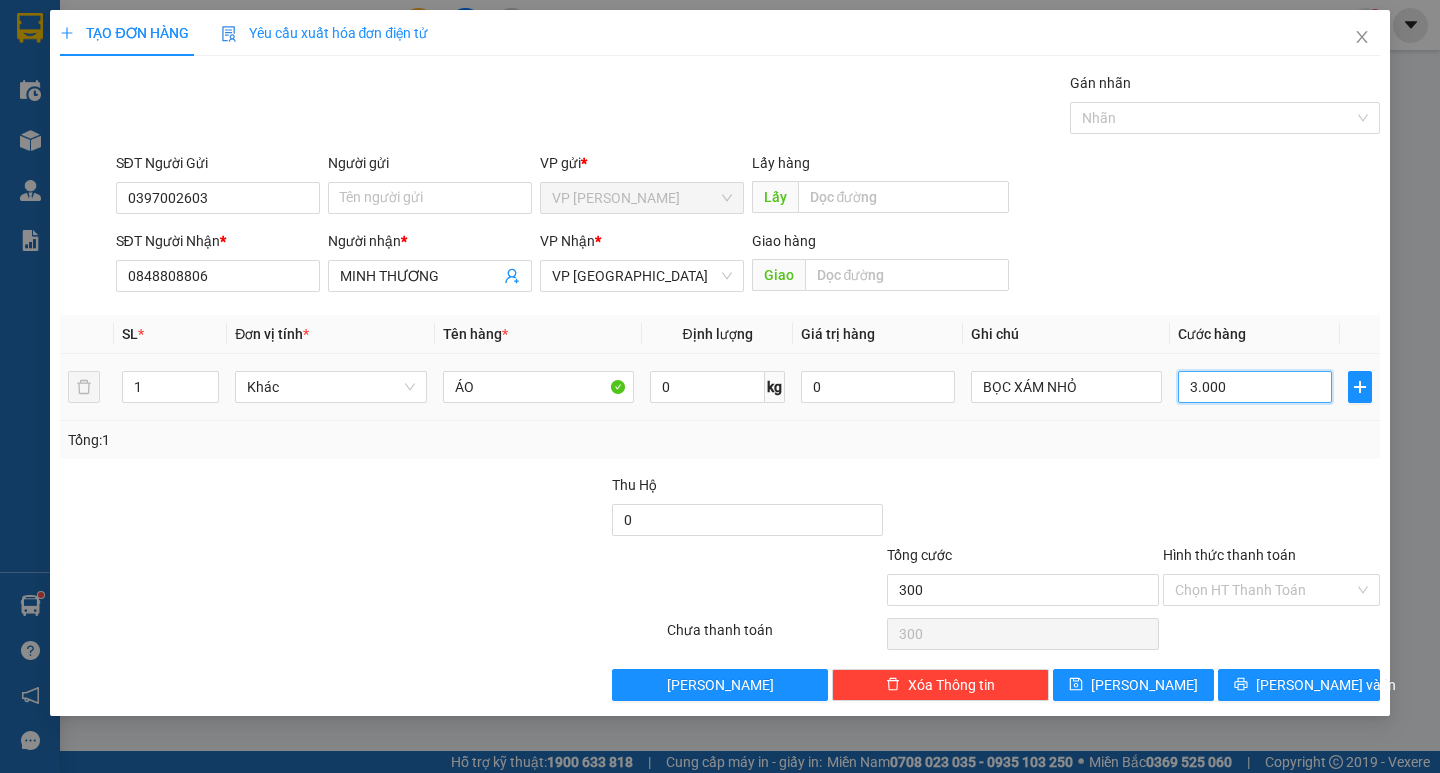 type on "3.000" 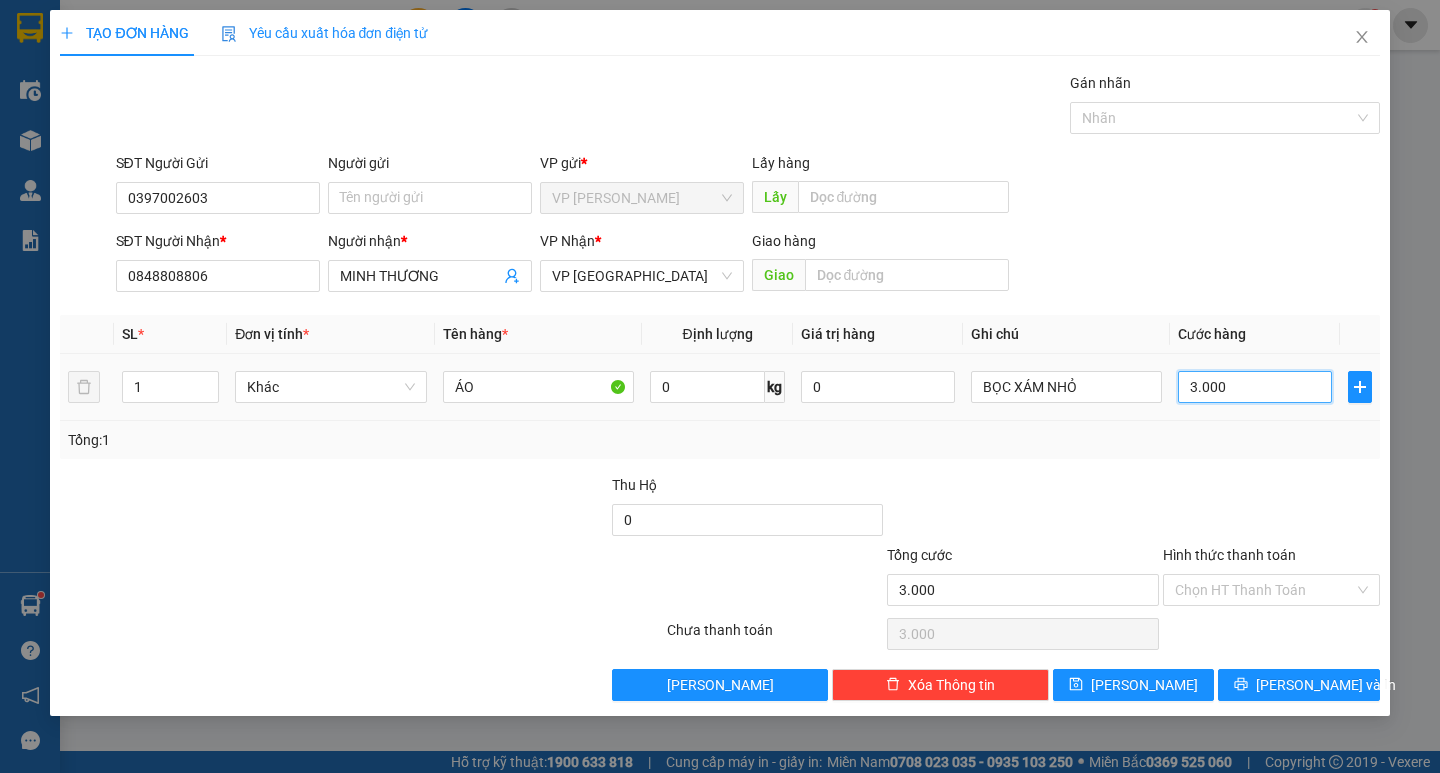 type on "30.000" 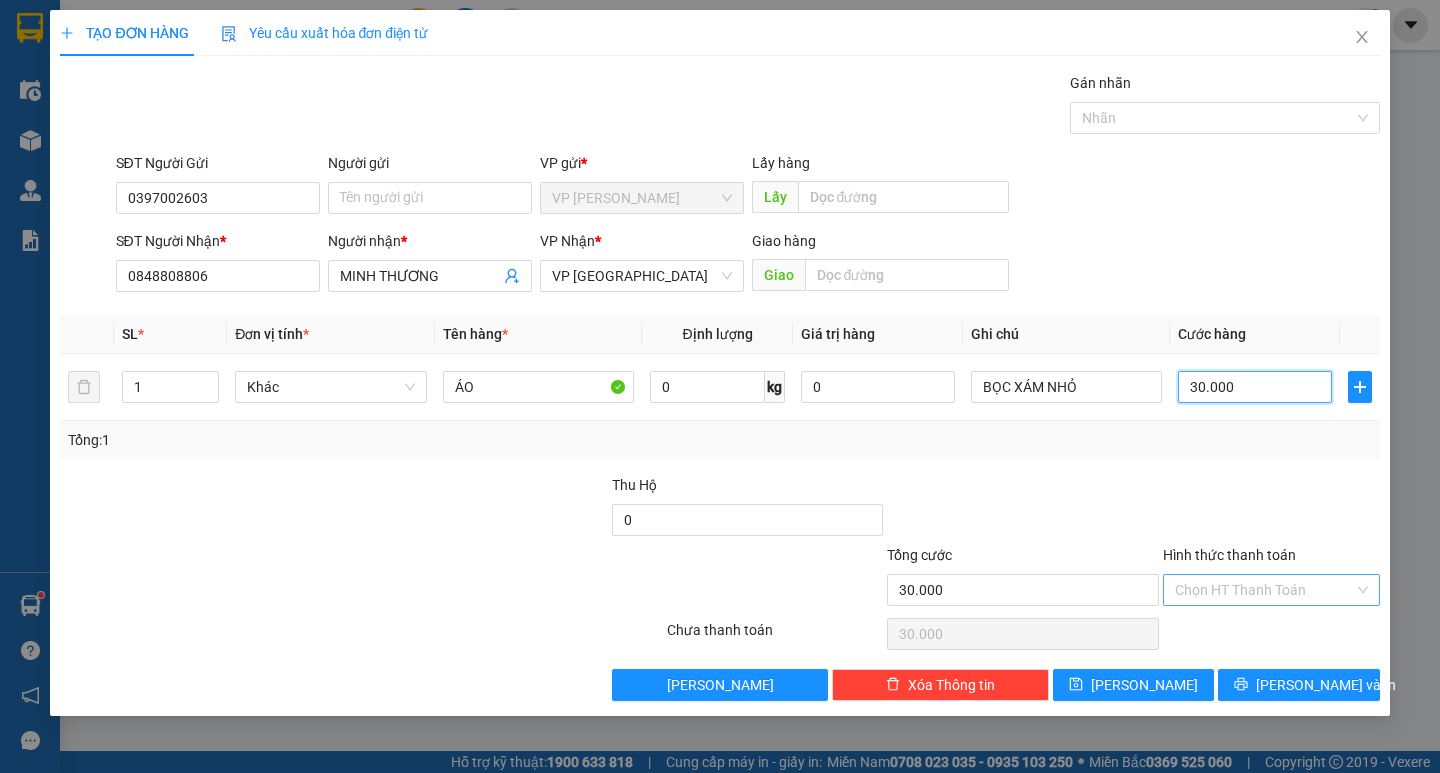 type on "30.000" 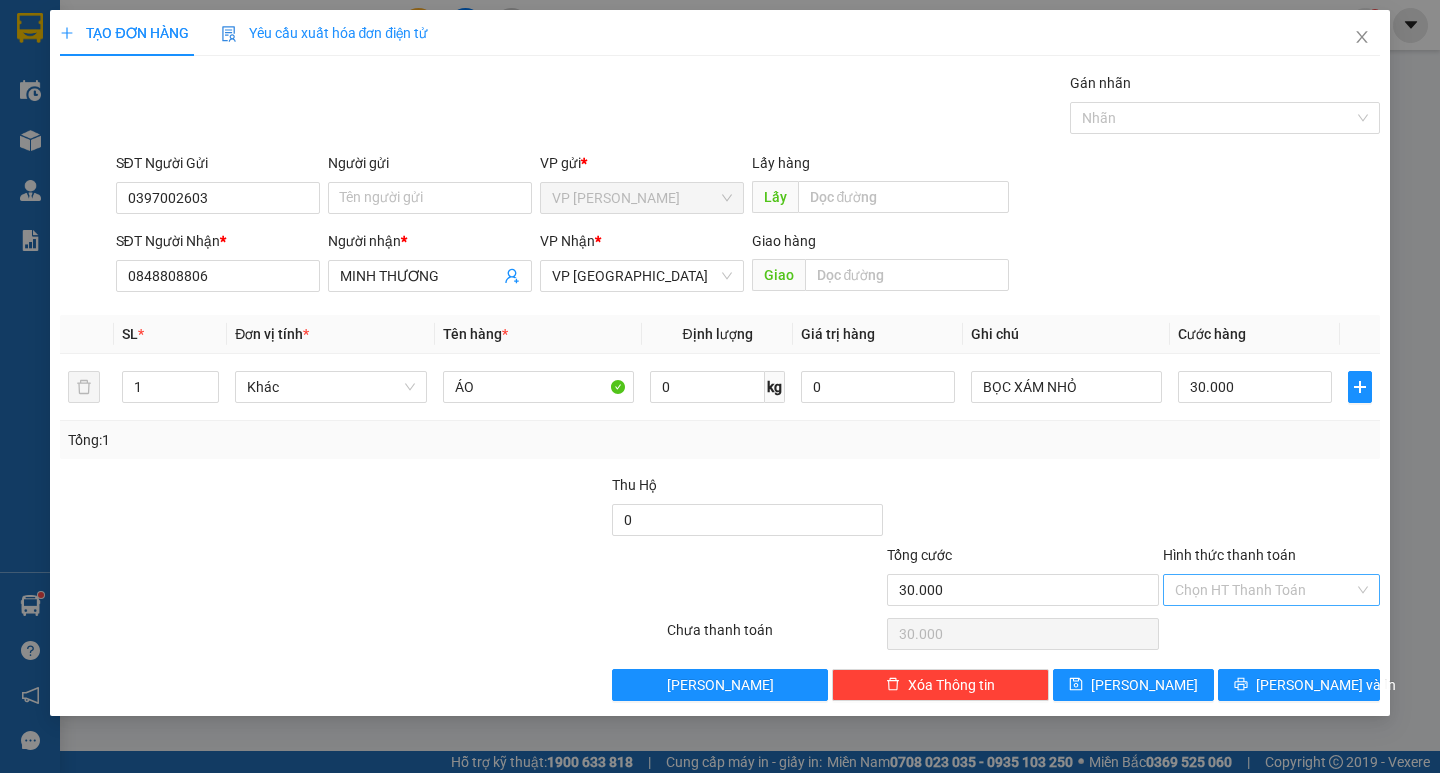 click on "Hình thức thanh toán" at bounding box center [1264, 590] 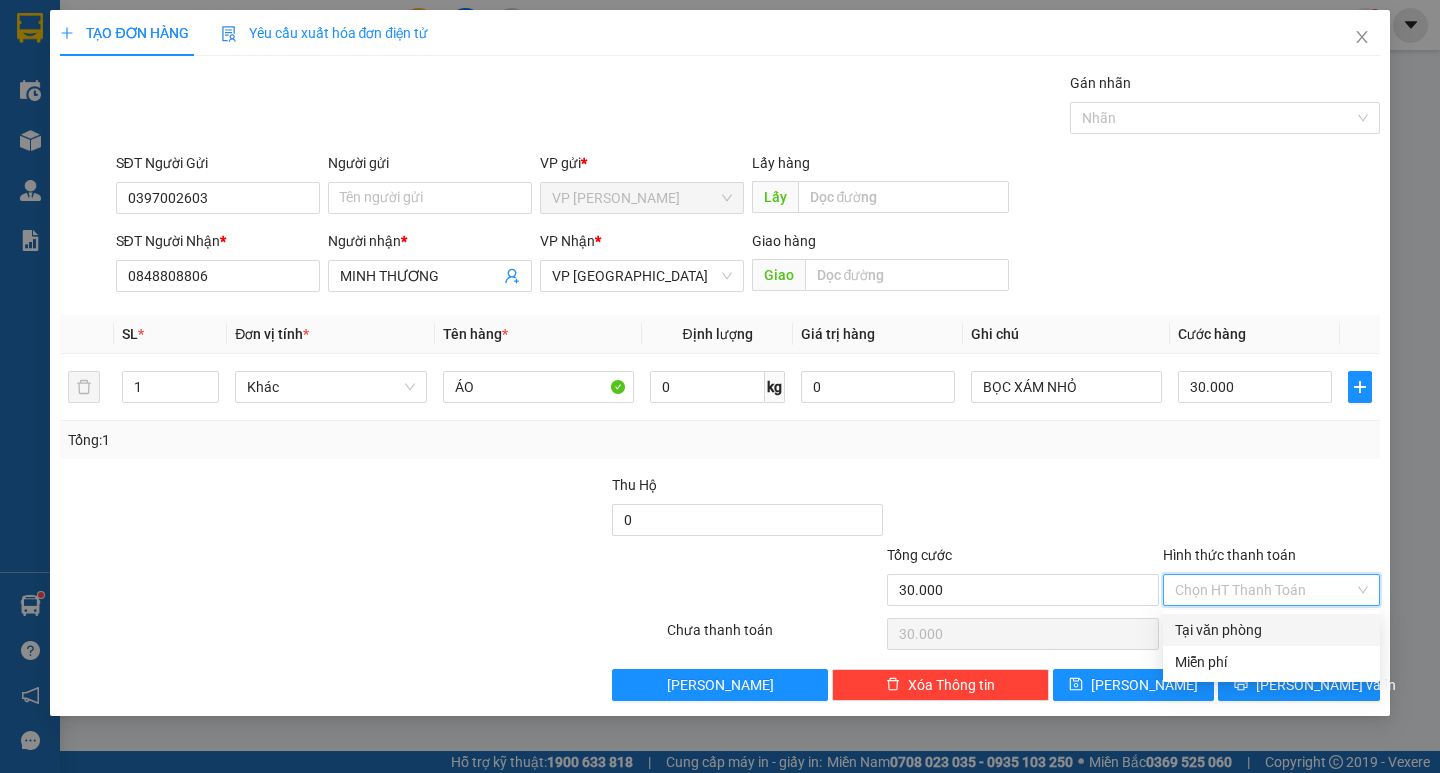 click on "Tại văn phòng" at bounding box center (1271, 630) 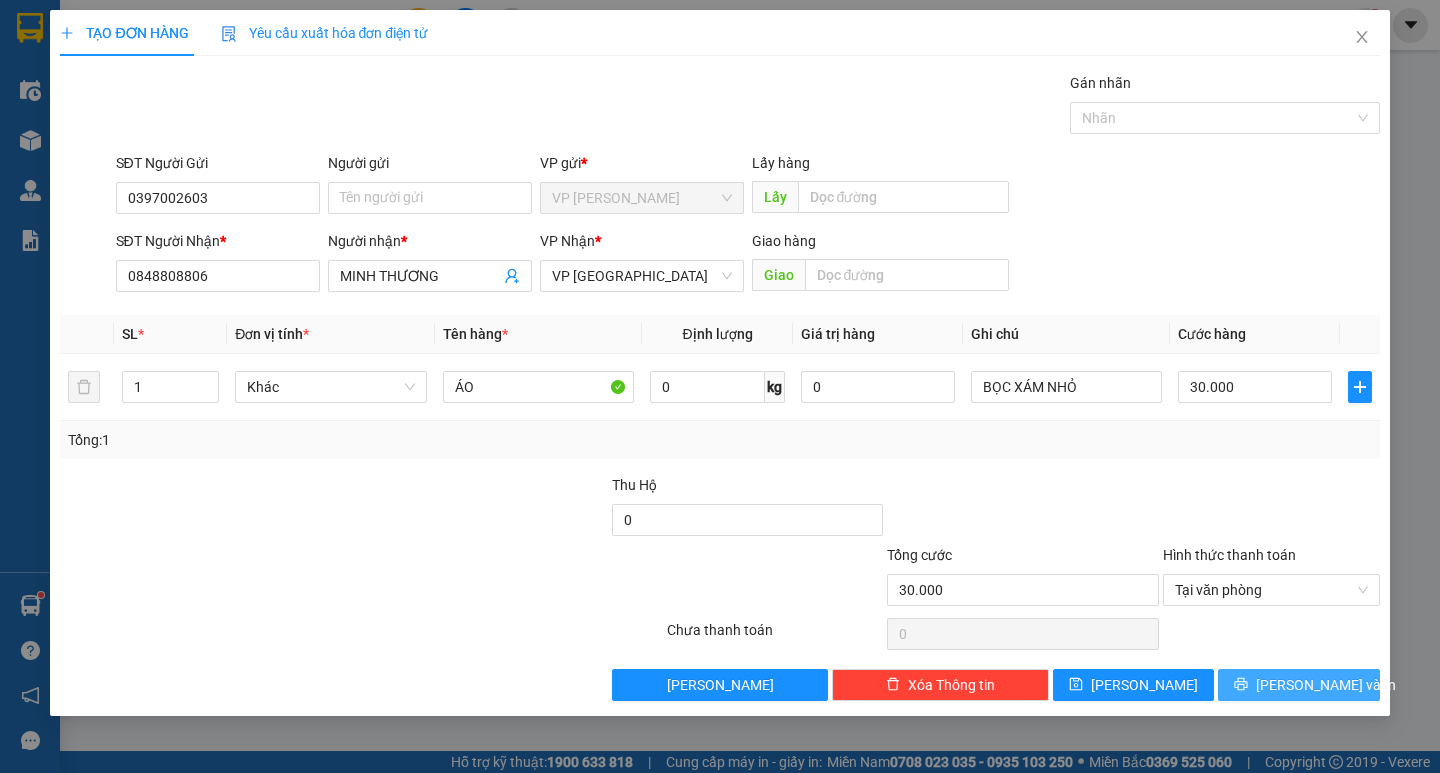 click on "[PERSON_NAME] và In" at bounding box center [1326, 685] 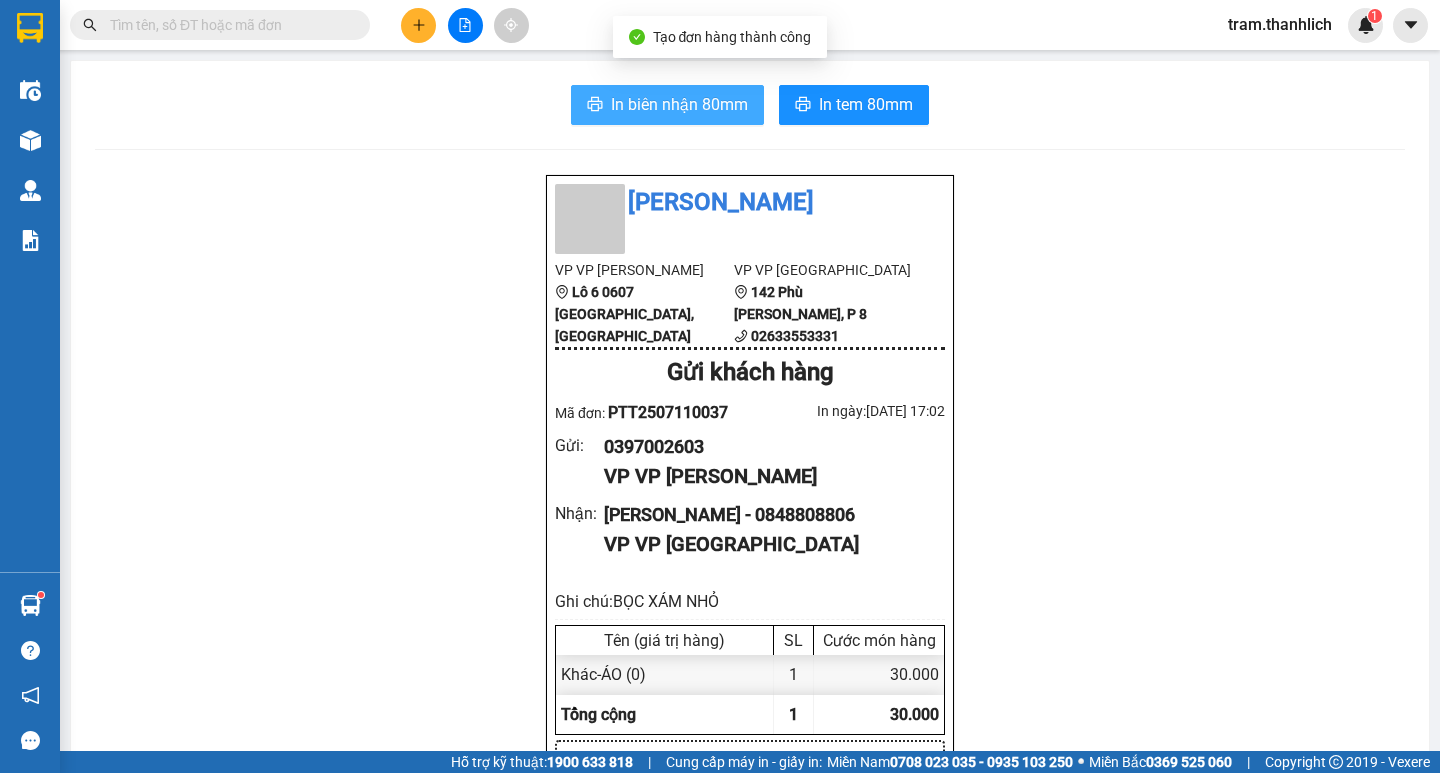 click on "In biên nhận 80mm" at bounding box center [667, 105] 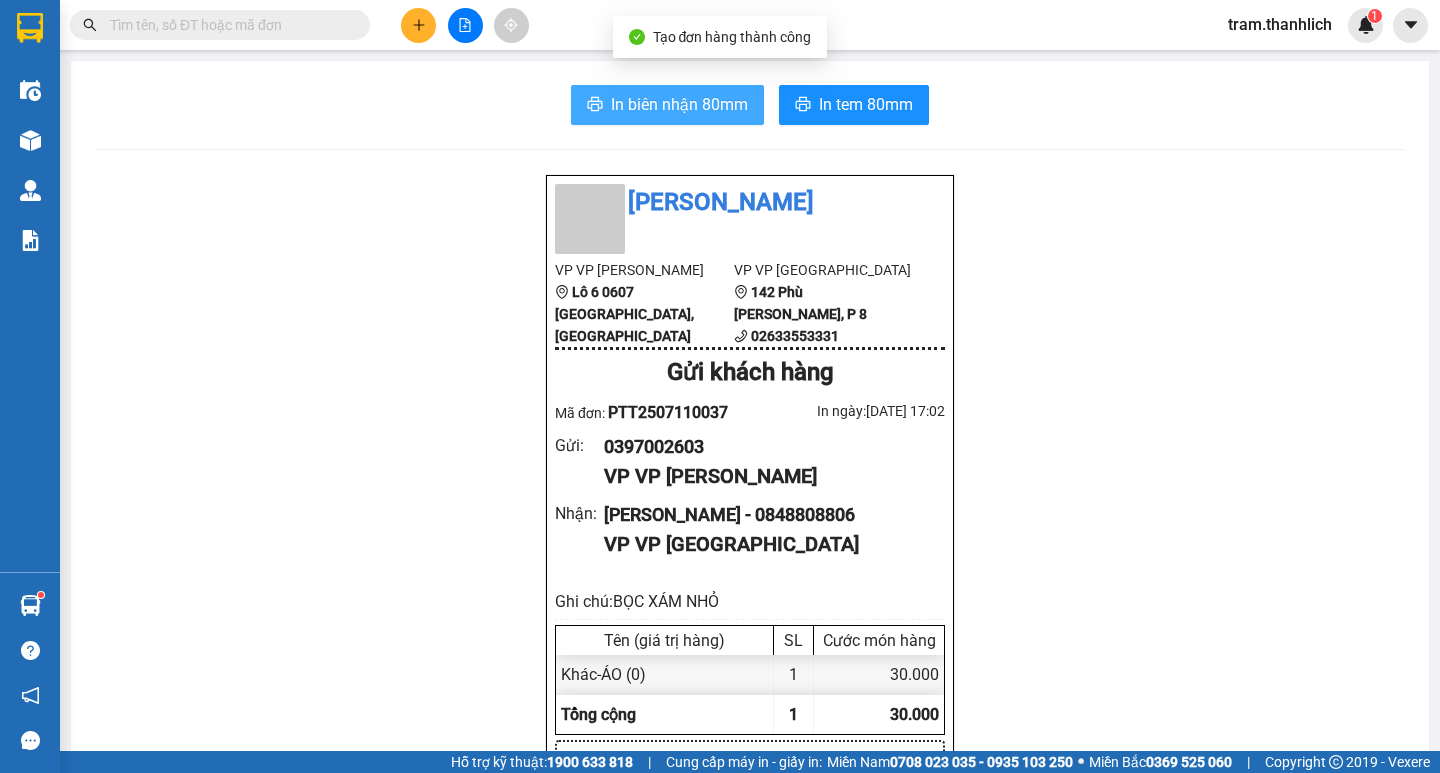 click on "In biên nhận 80mm" at bounding box center [679, 104] 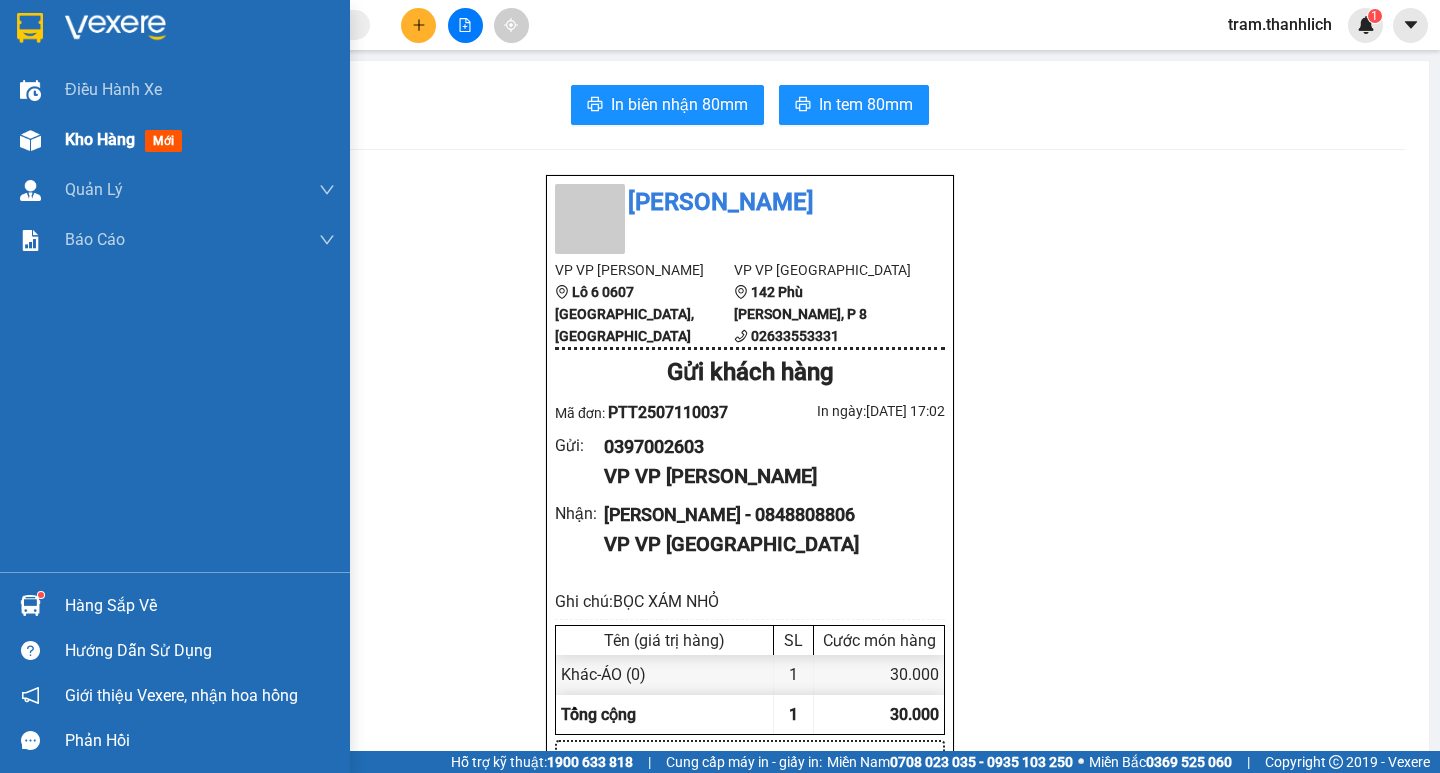 click at bounding box center (30, 140) 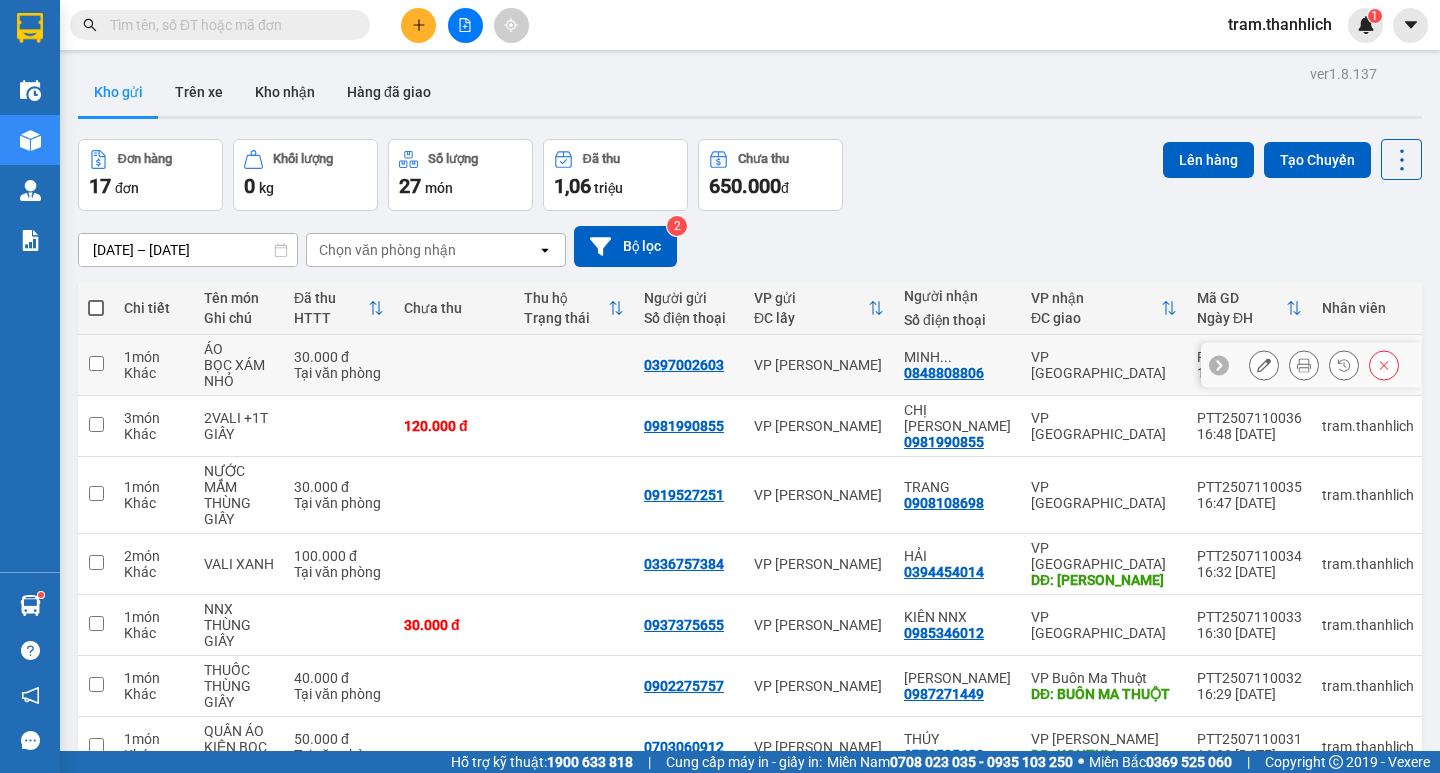 click at bounding box center (1264, 365) 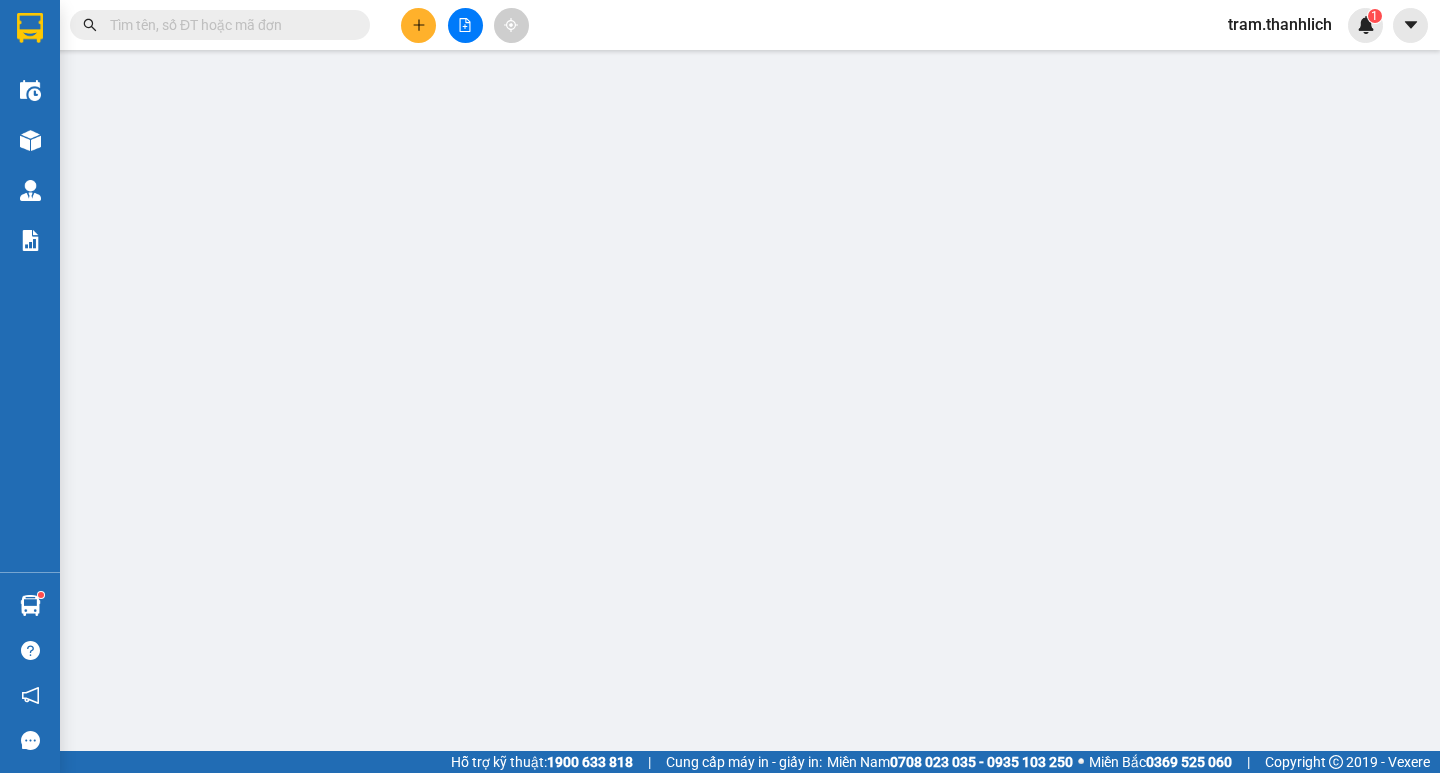type on "0397002603" 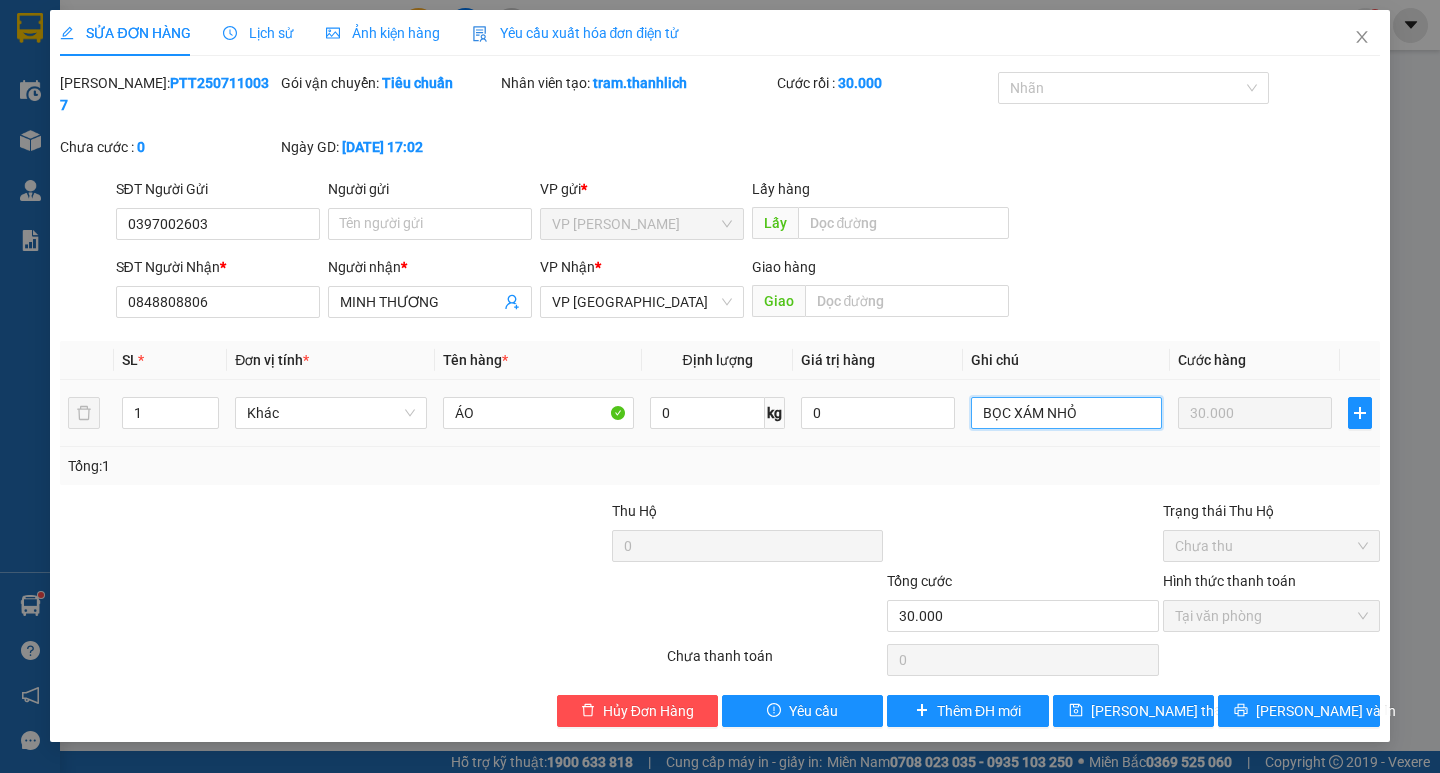 click on "BỌC XÁM NHỎ" at bounding box center (1066, 413) 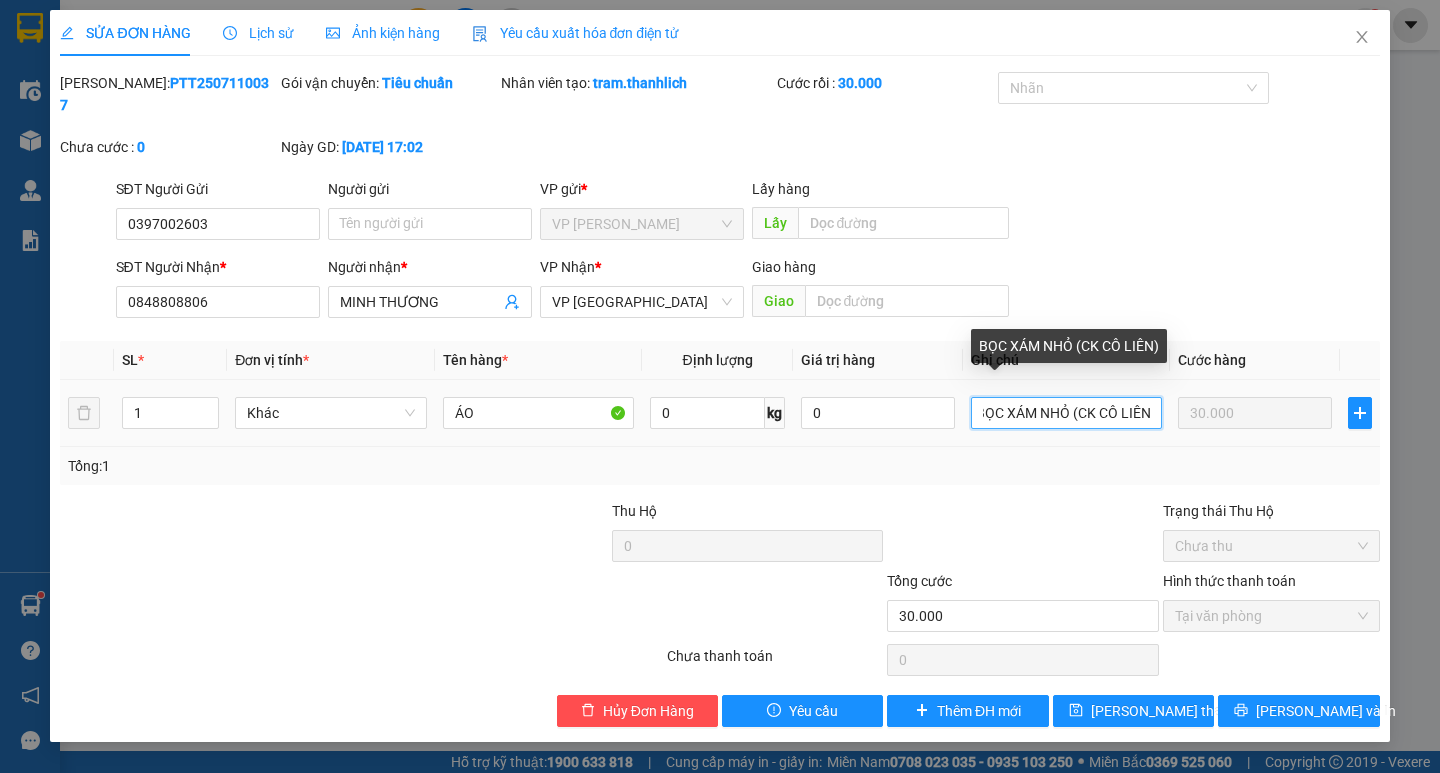 scroll, scrollTop: 0, scrollLeft: 12, axis: horizontal 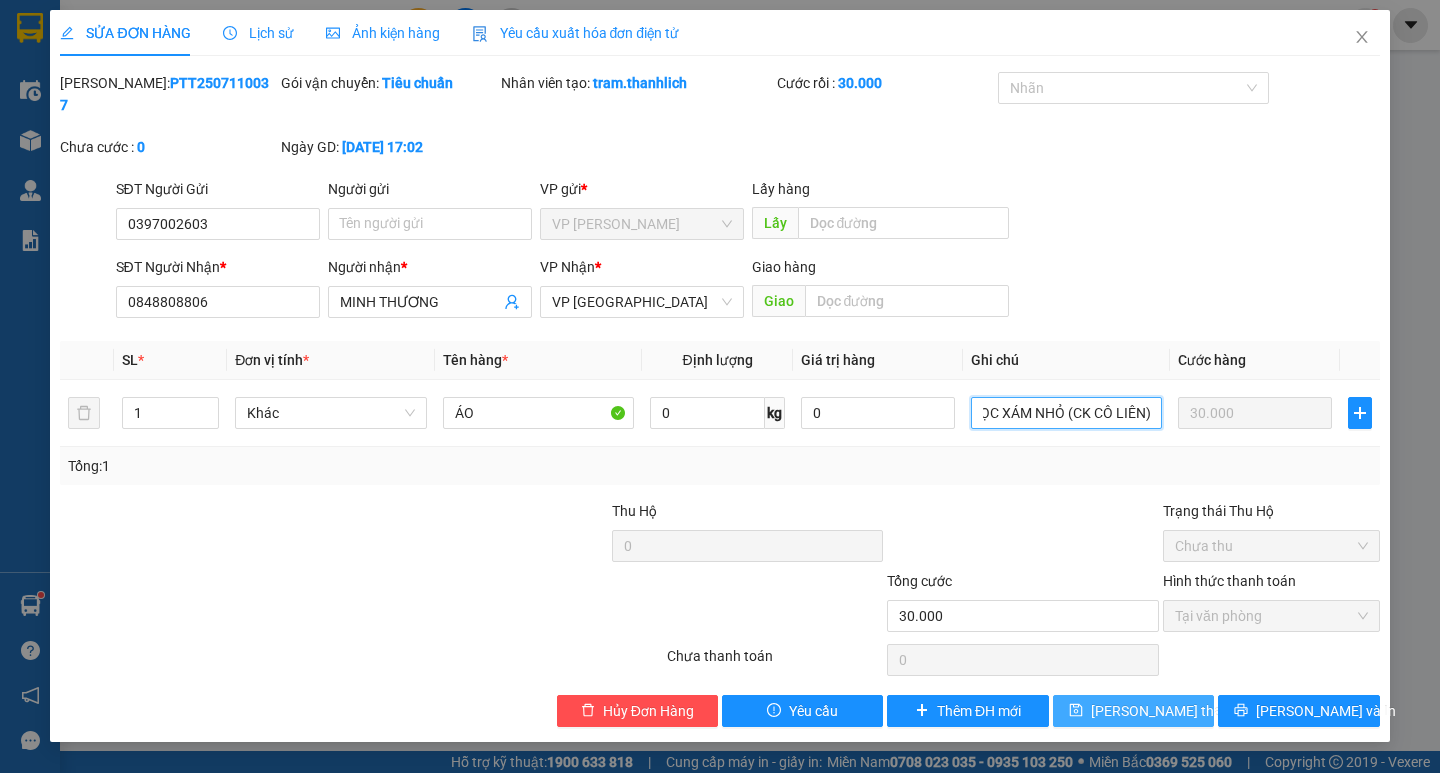 type on "BỌC XÁM NHỎ (CK CÔ LIÊN)" 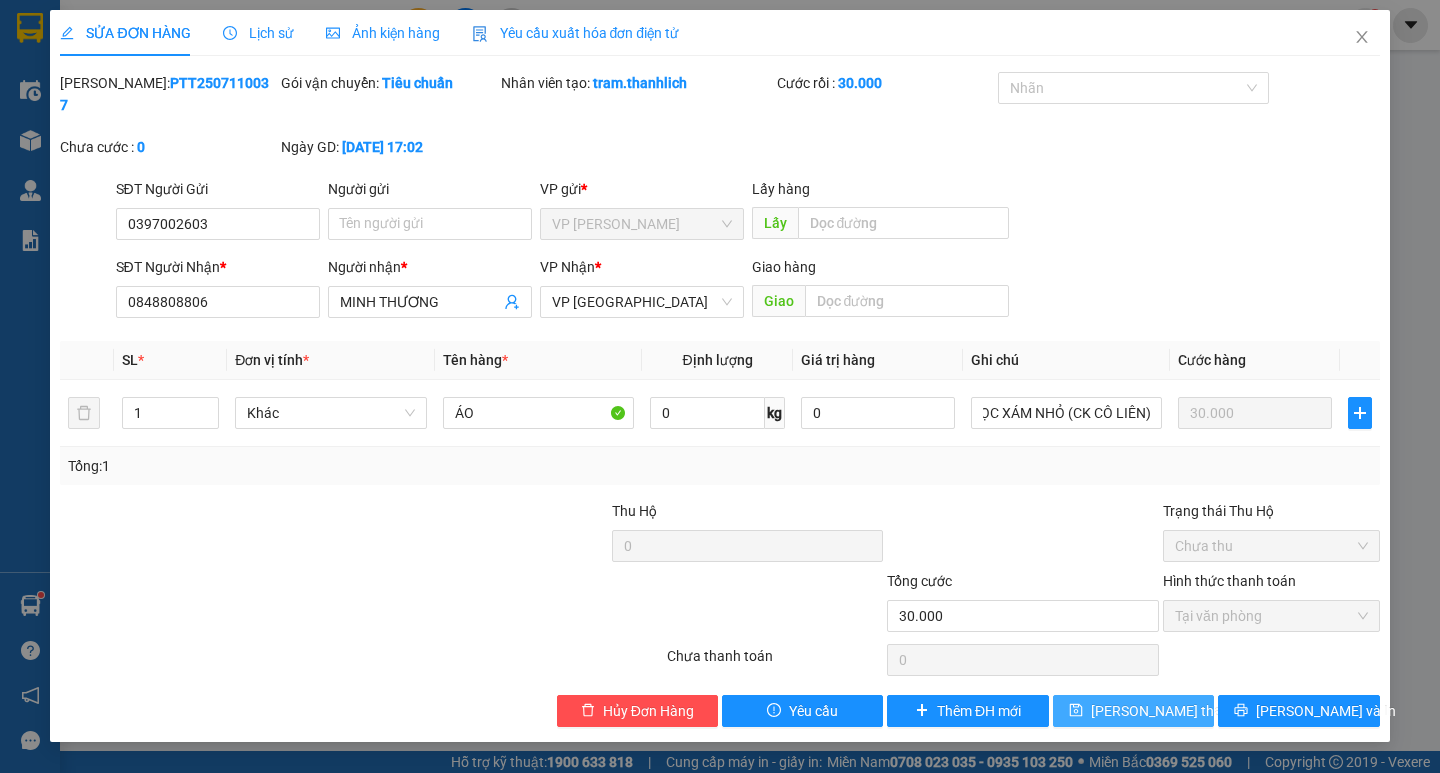 click on "[PERSON_NAME] thay đổi" at bounding box center (1171, 711) 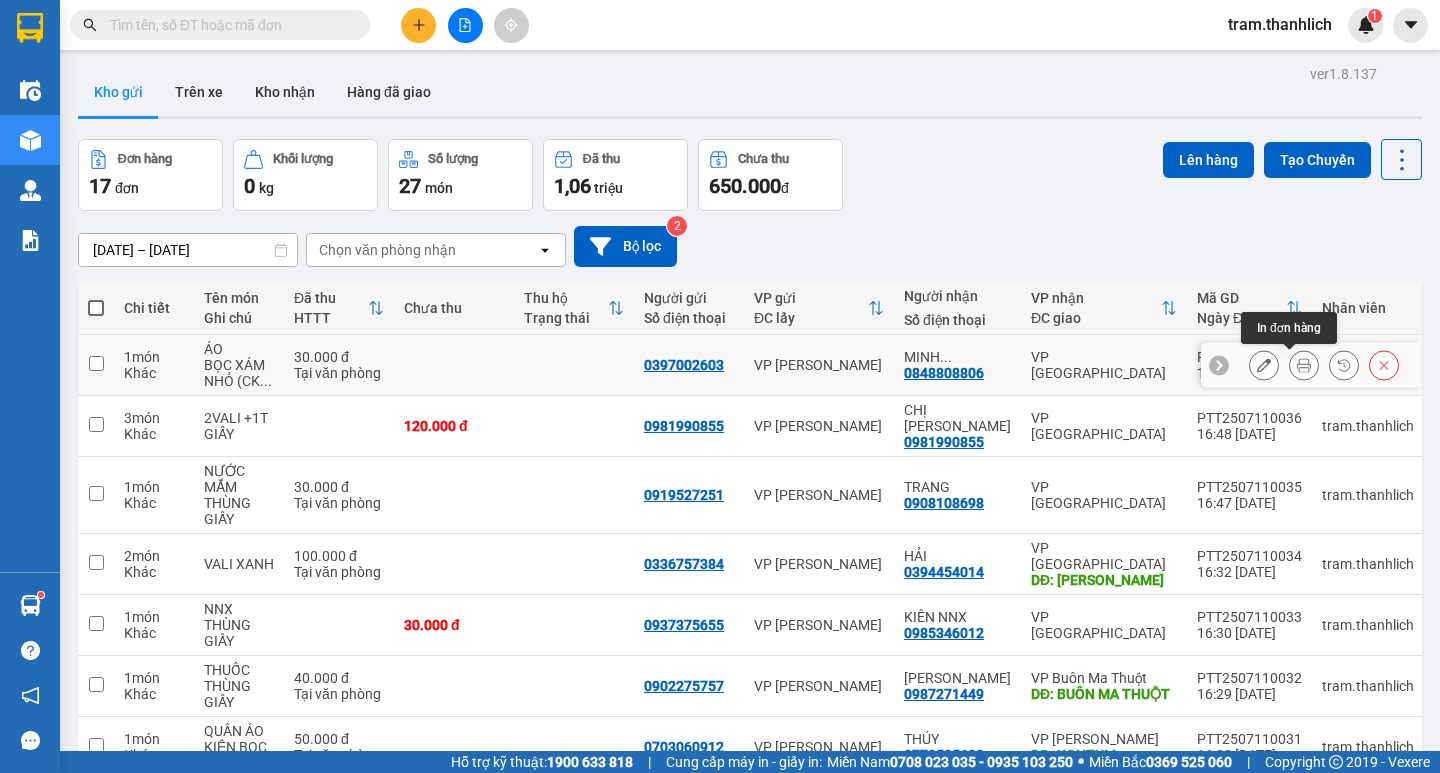 click 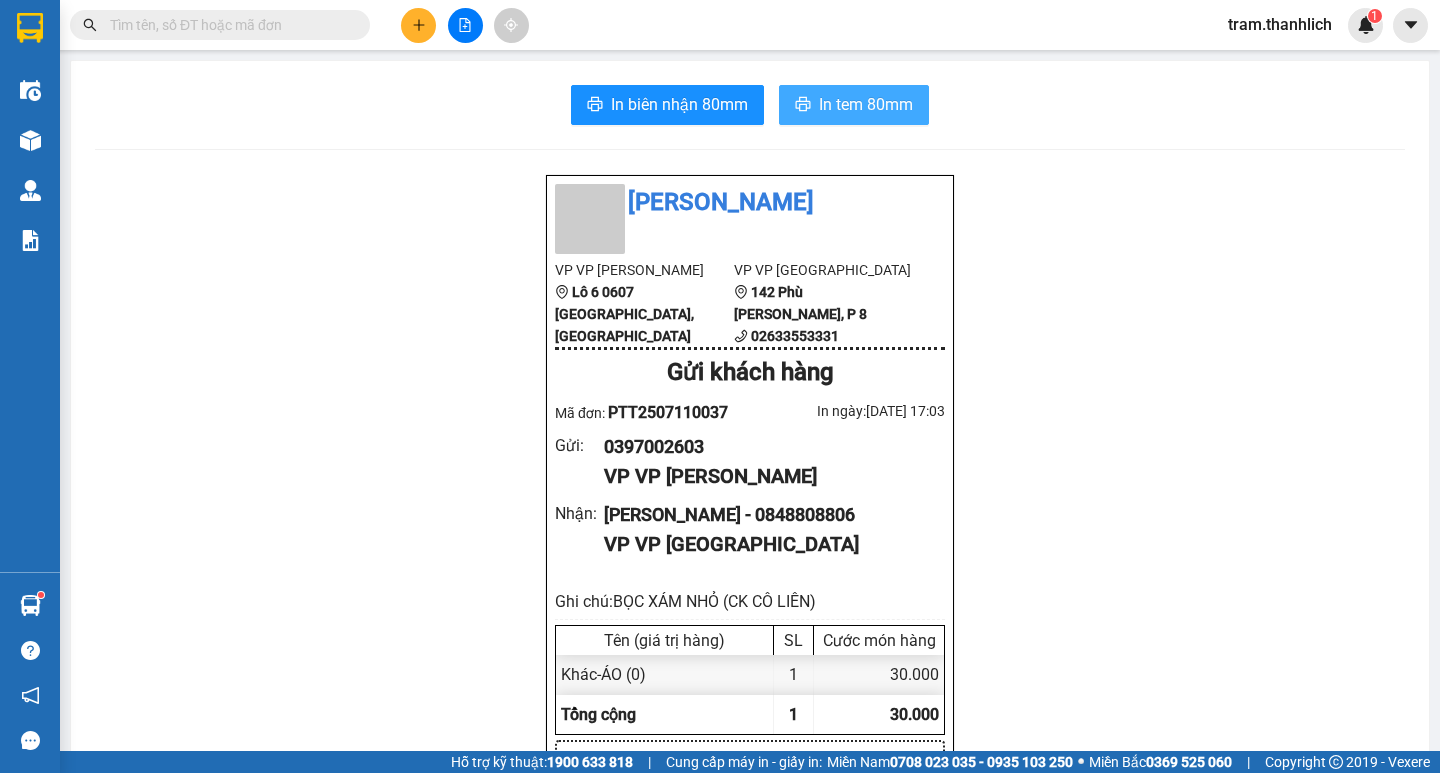 click on "In tem 80mm" at bounding box center [866, 104] 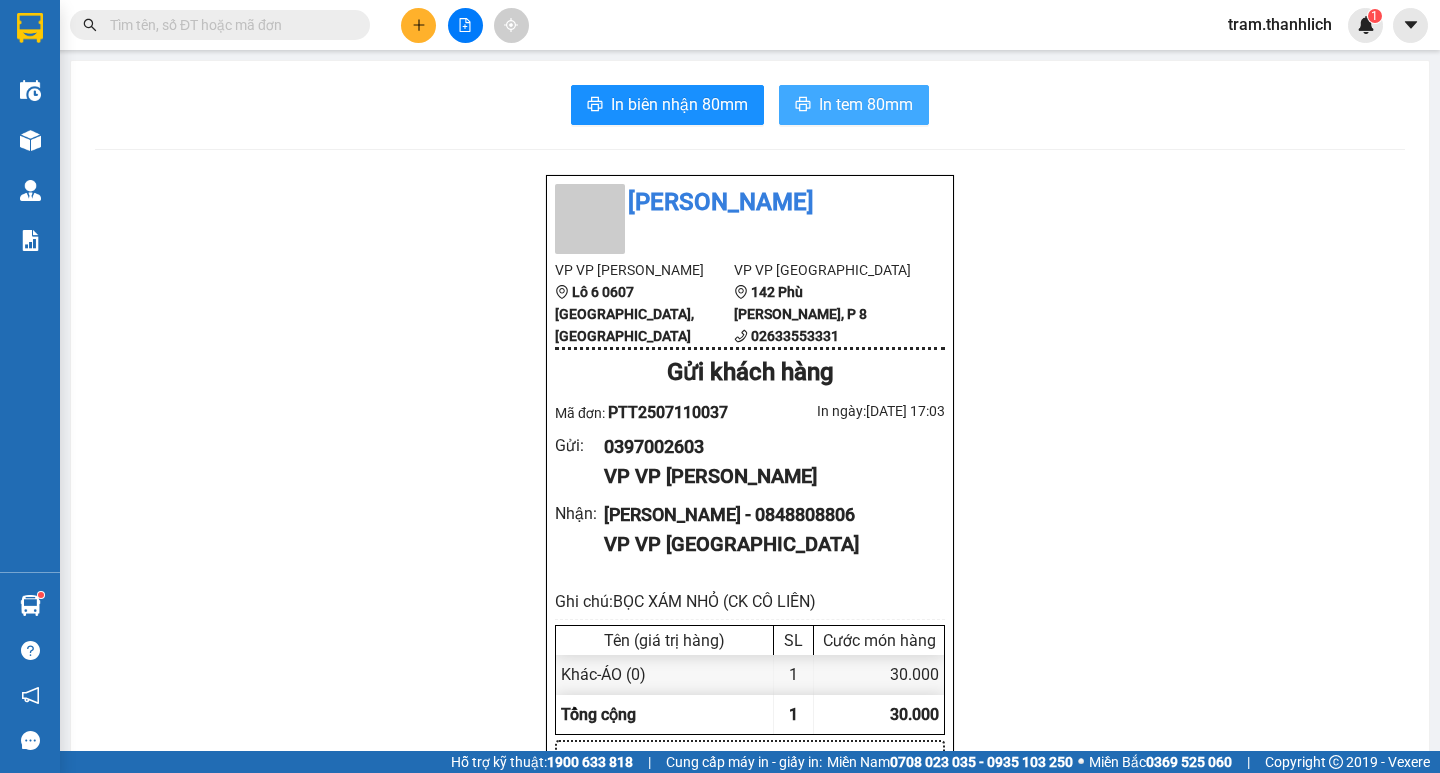 scroll, scrollTop: 0, scrollLeft: 0, axis: both 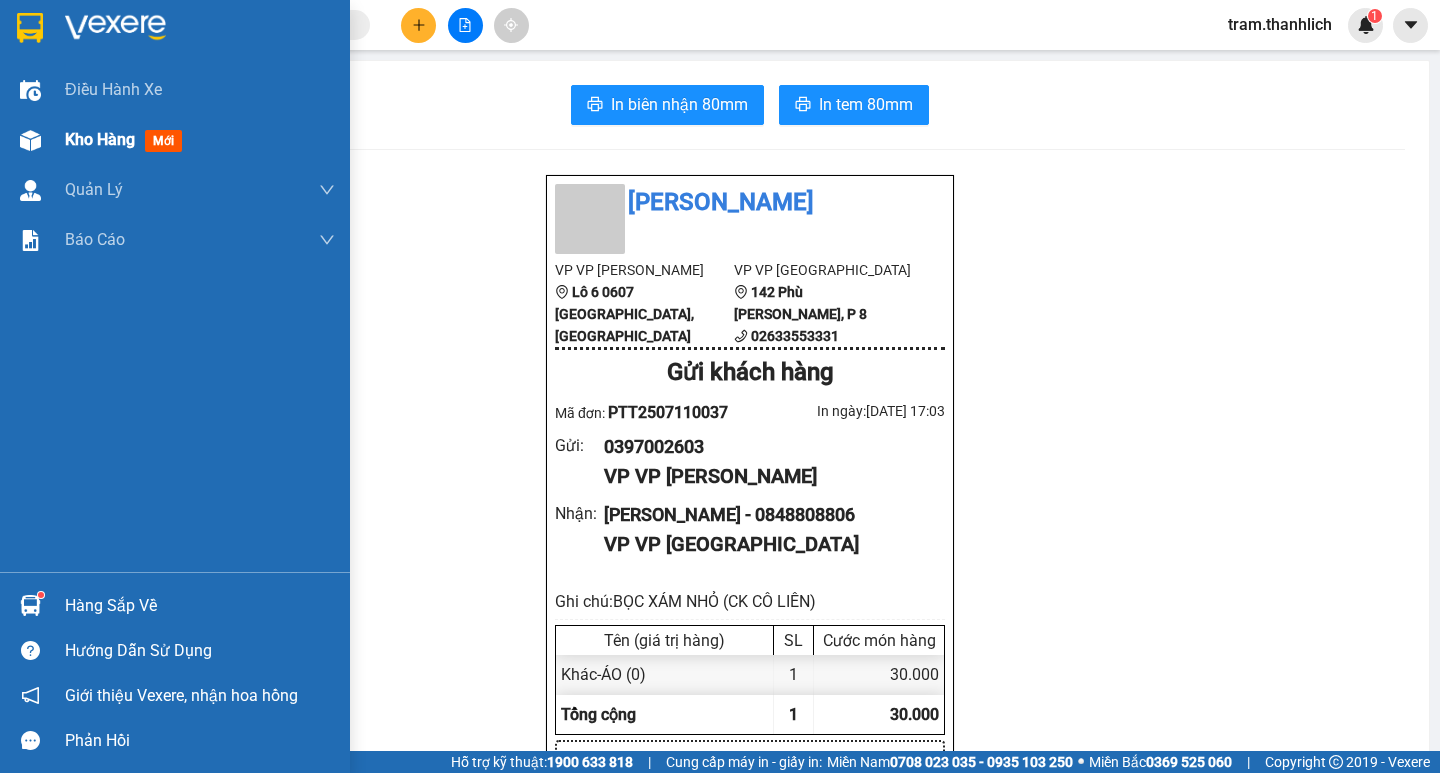 click at bounding box center [30, 140] 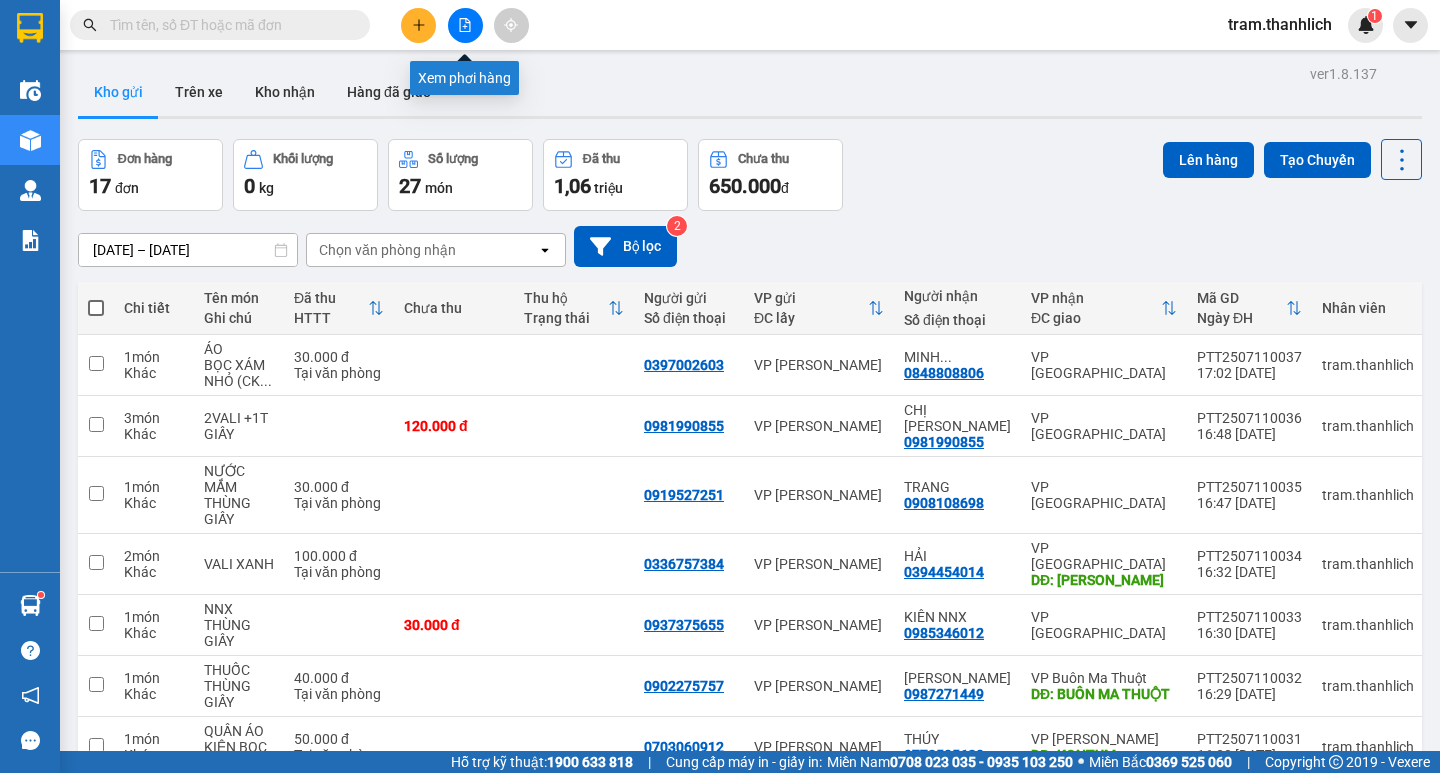 click 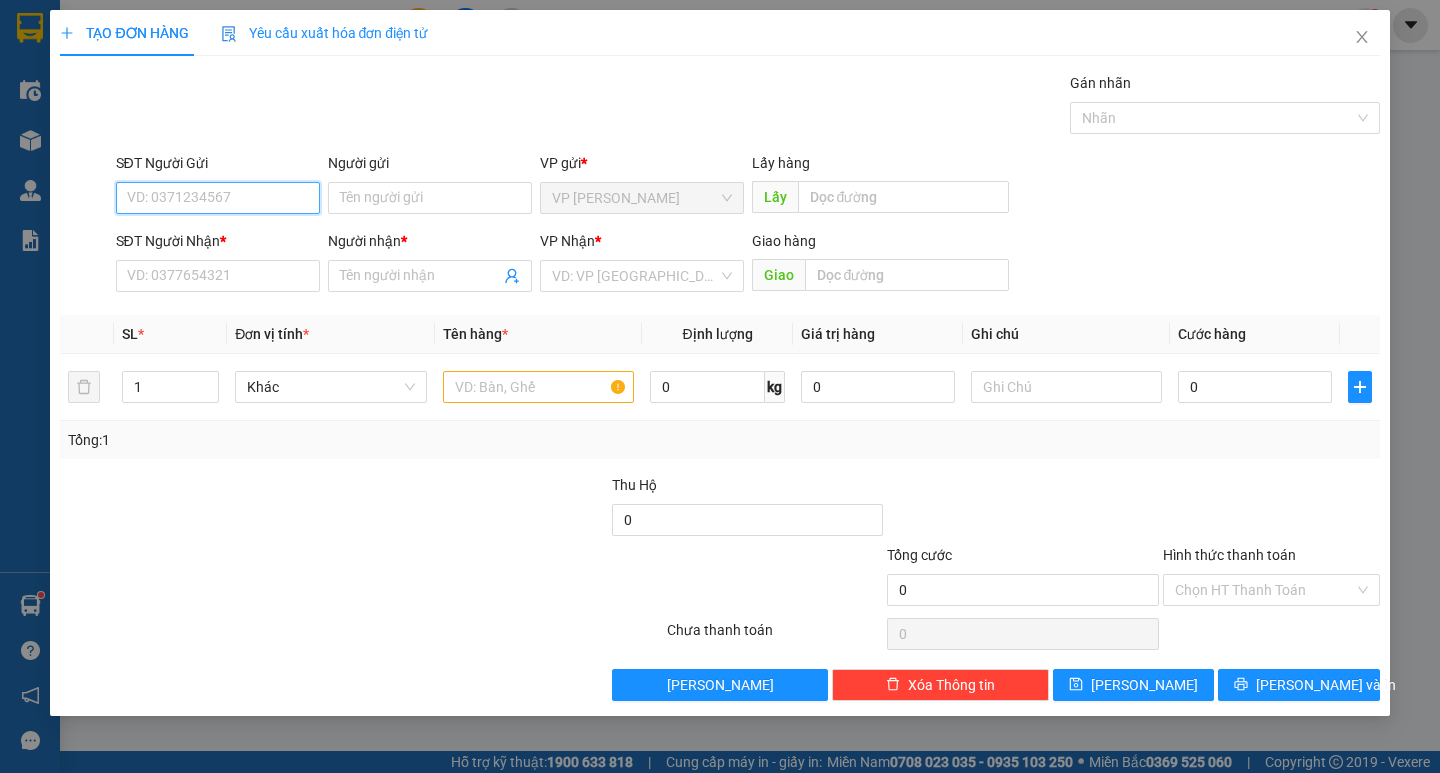 click on "SĐT Người Gửi" at bounding box center [218, 198] 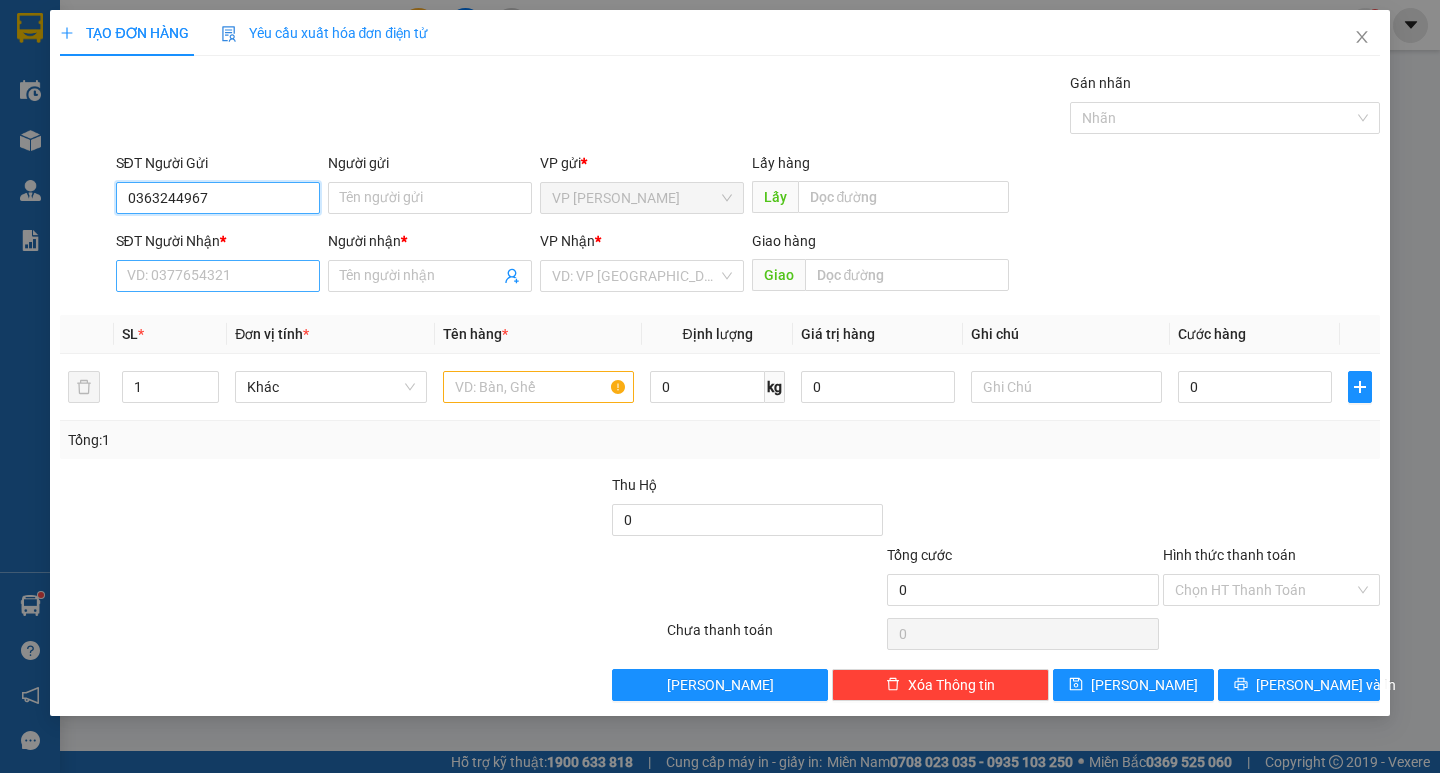 type on "0363244967" 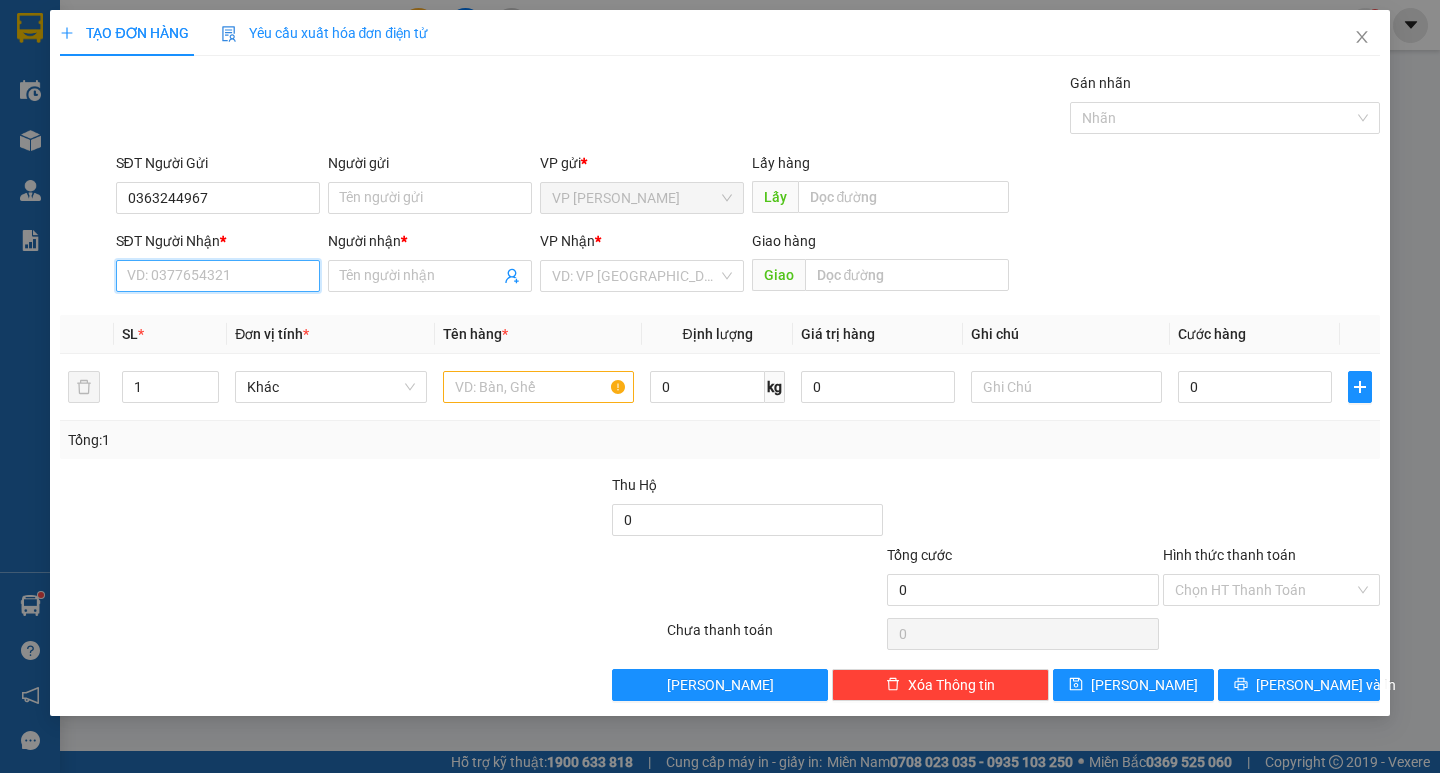 click on "SĐT Người Nhận  *" at bounding box center (218, 276) 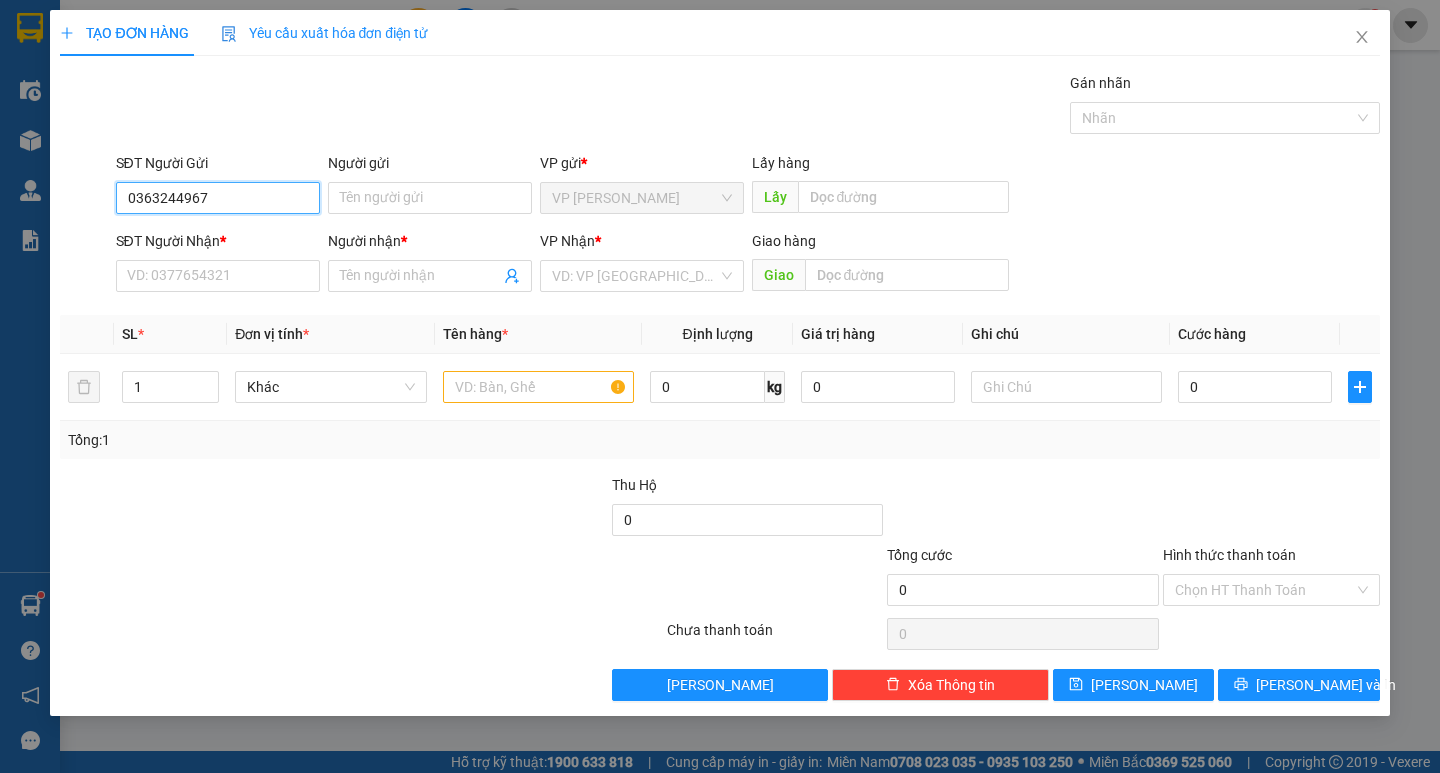click on "0363244967" at bounding box center [218, 198] 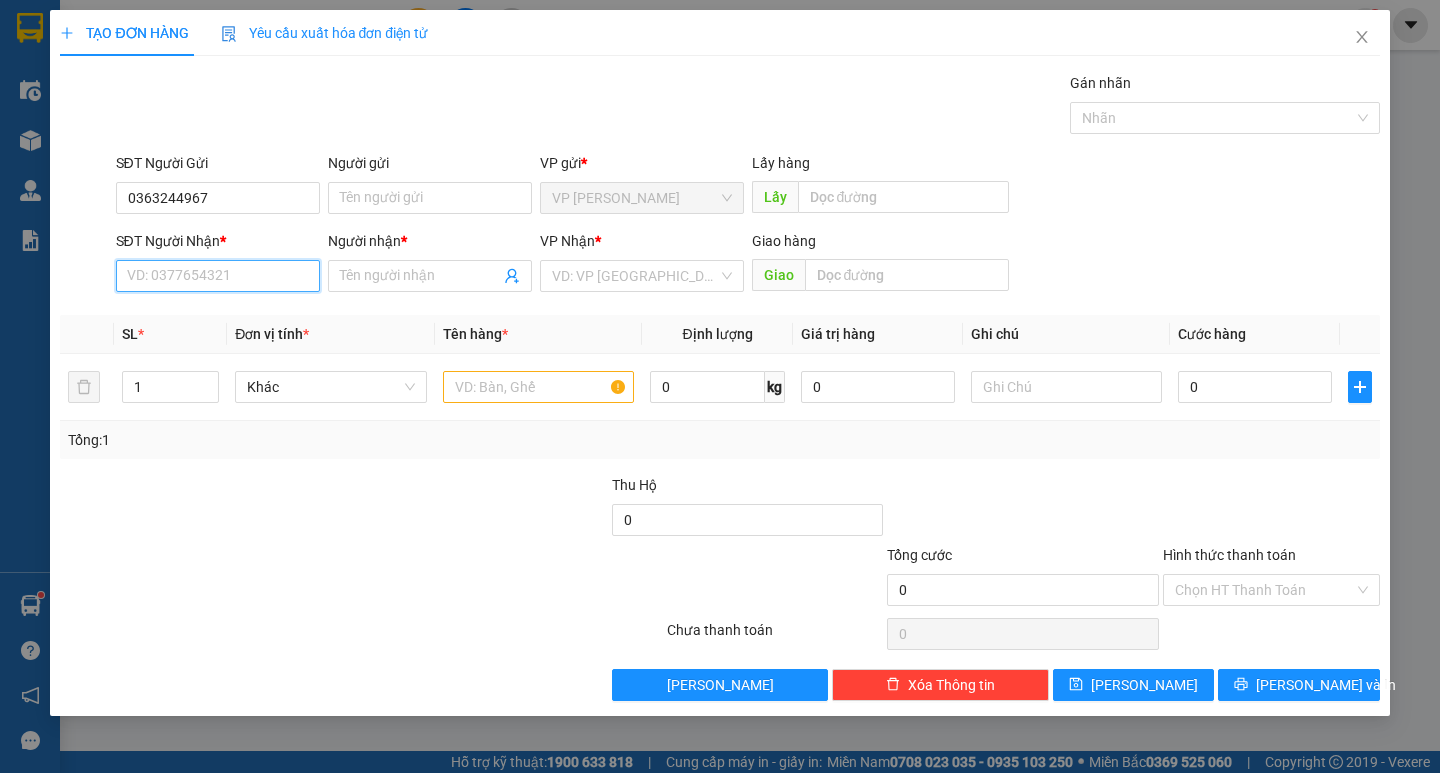 click on "SĐT Người Nhận  *" at bounding box center [218, 276] 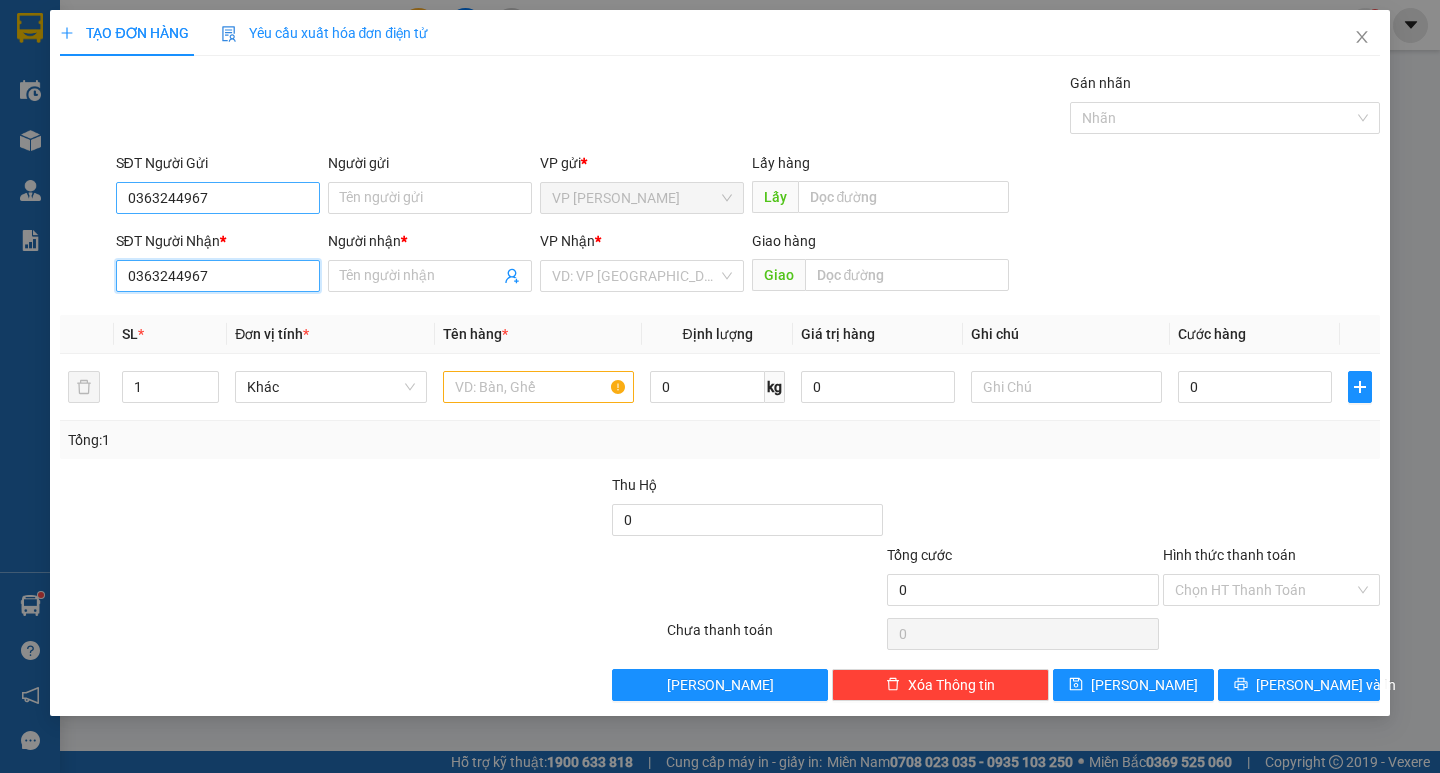 type on "0363244967" 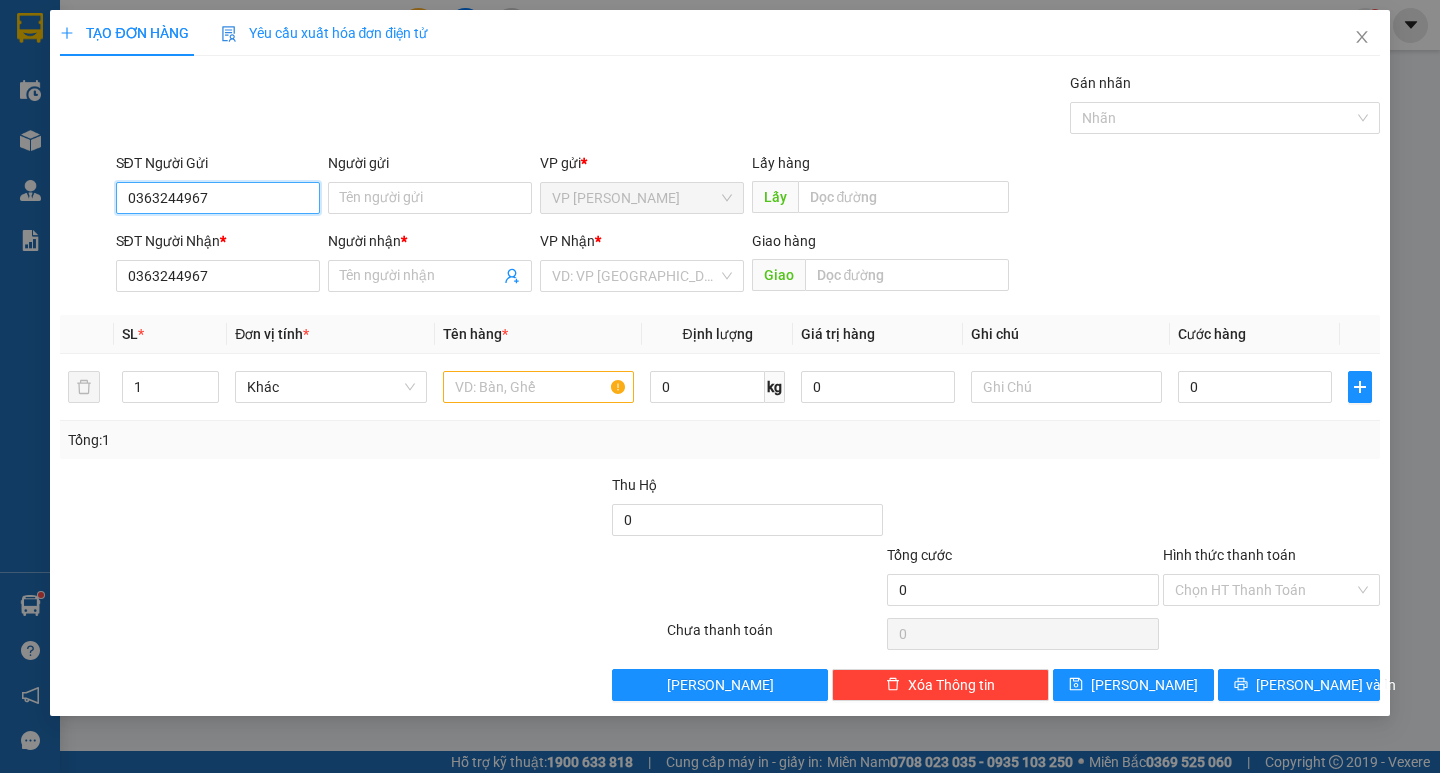 click on "0363244967" at bounding box center (218, 198) 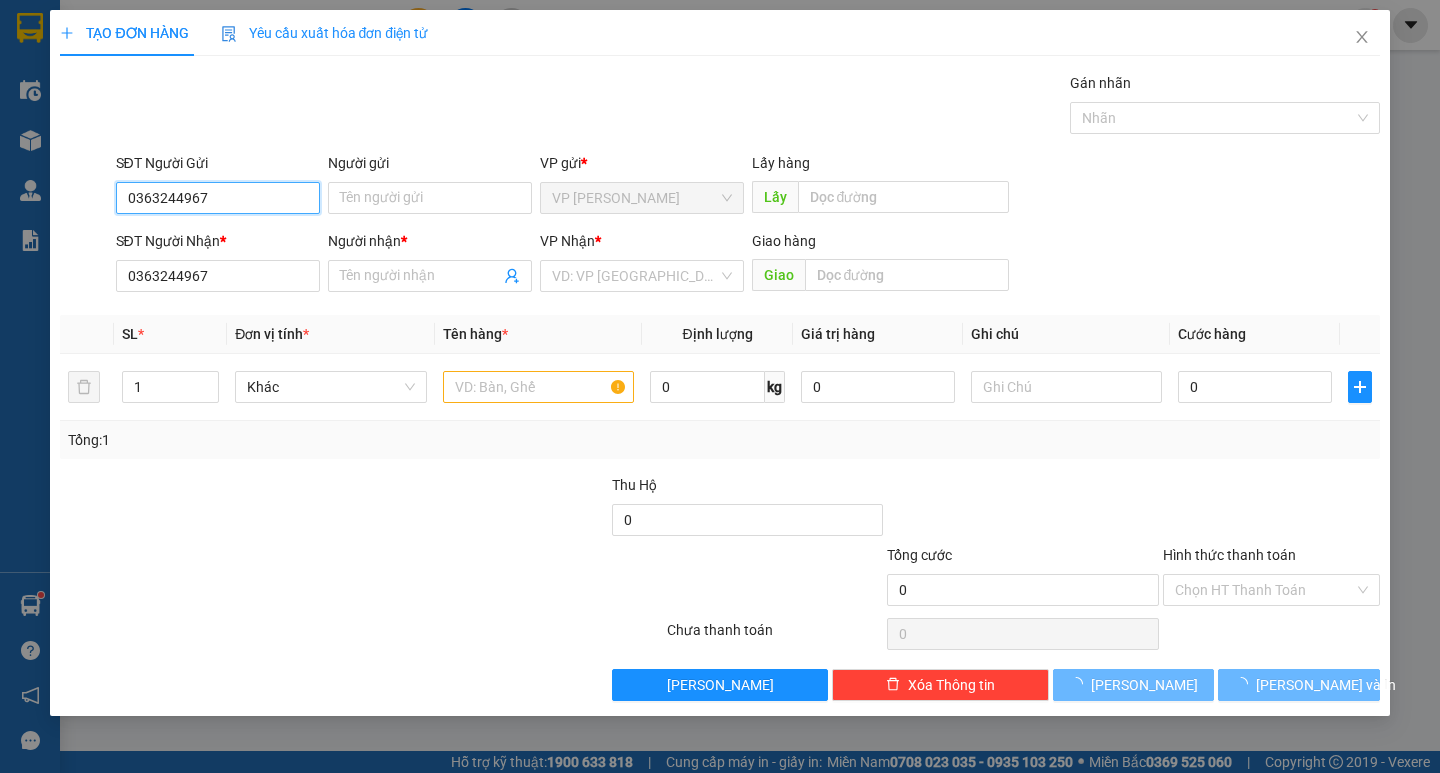 click on "0363244967" at bounding box center [218, 198] 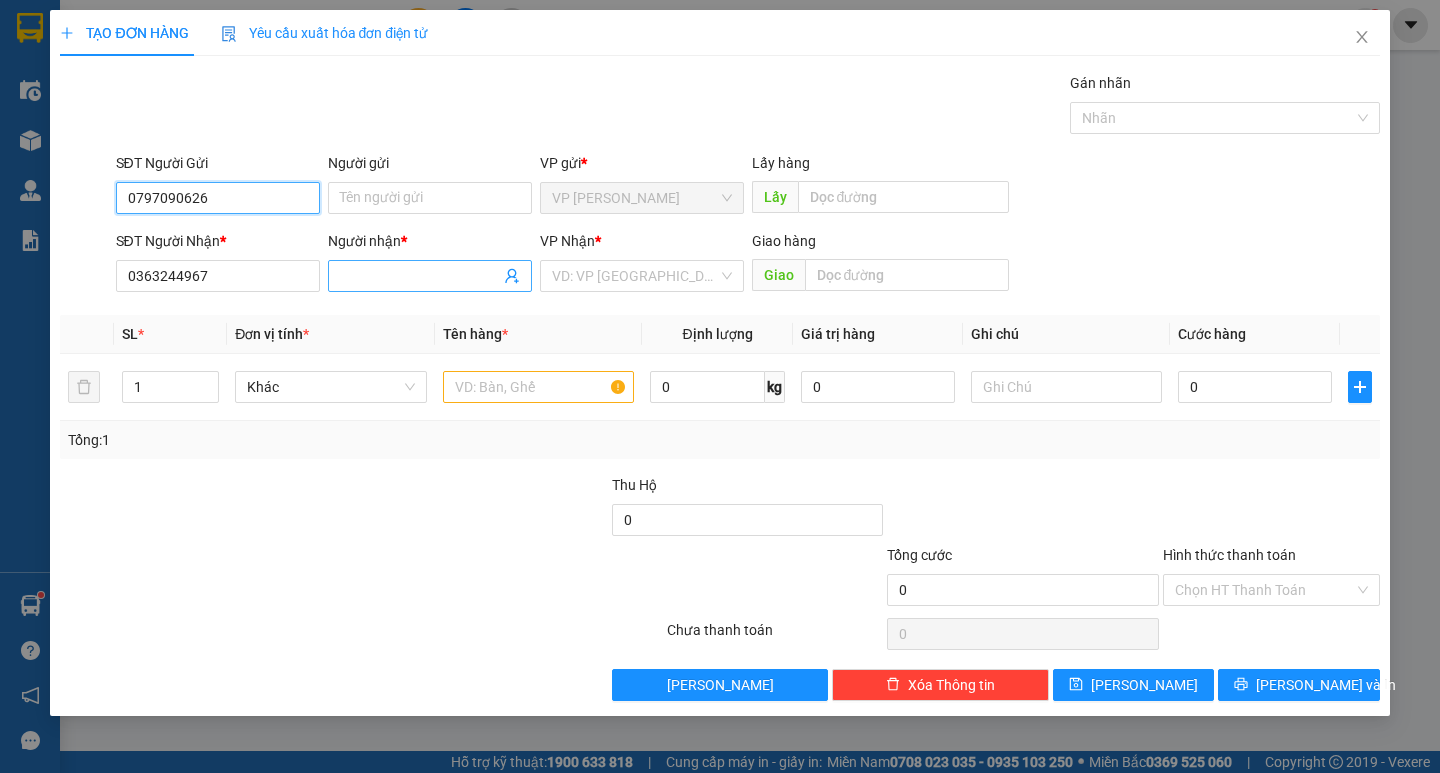 type on "0797090626" 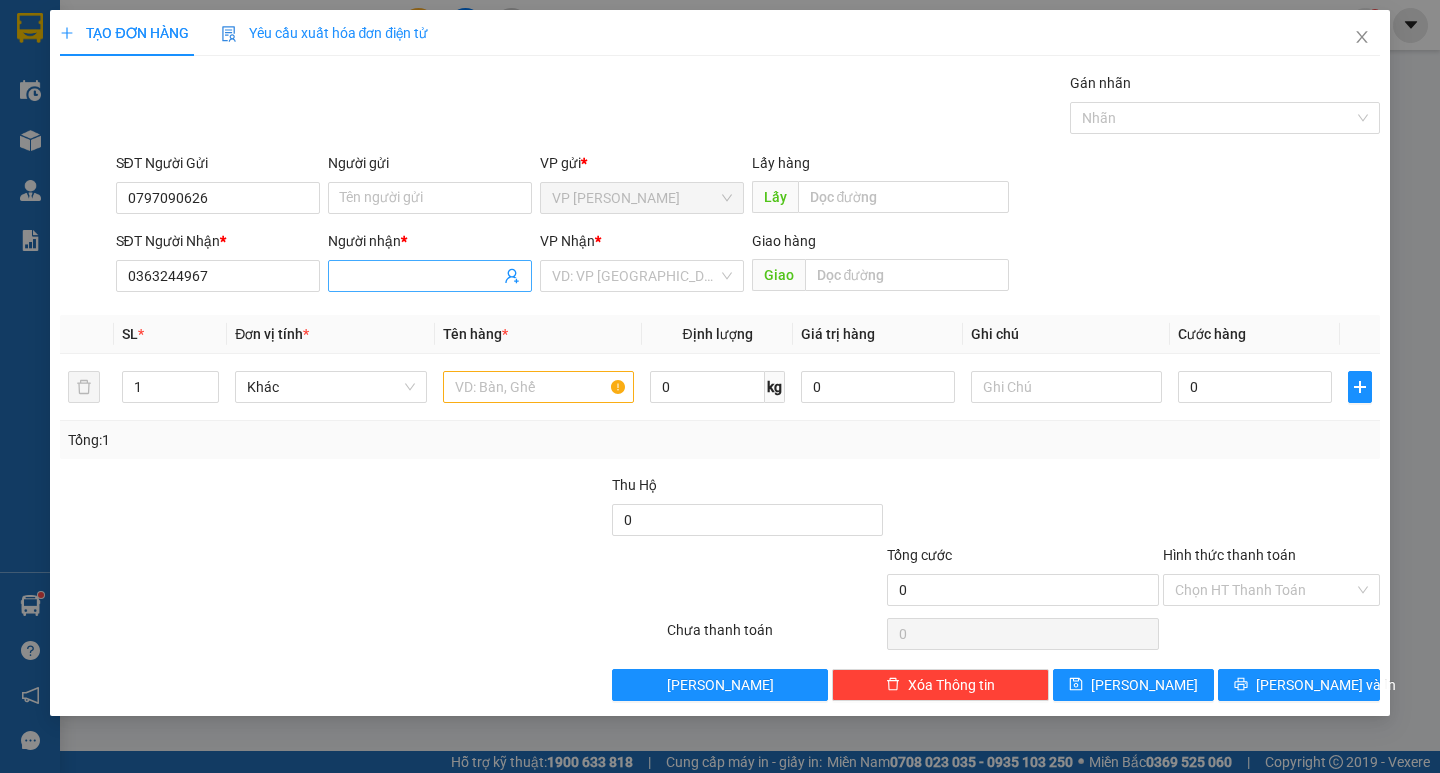 click at bounding box center [430, 276] 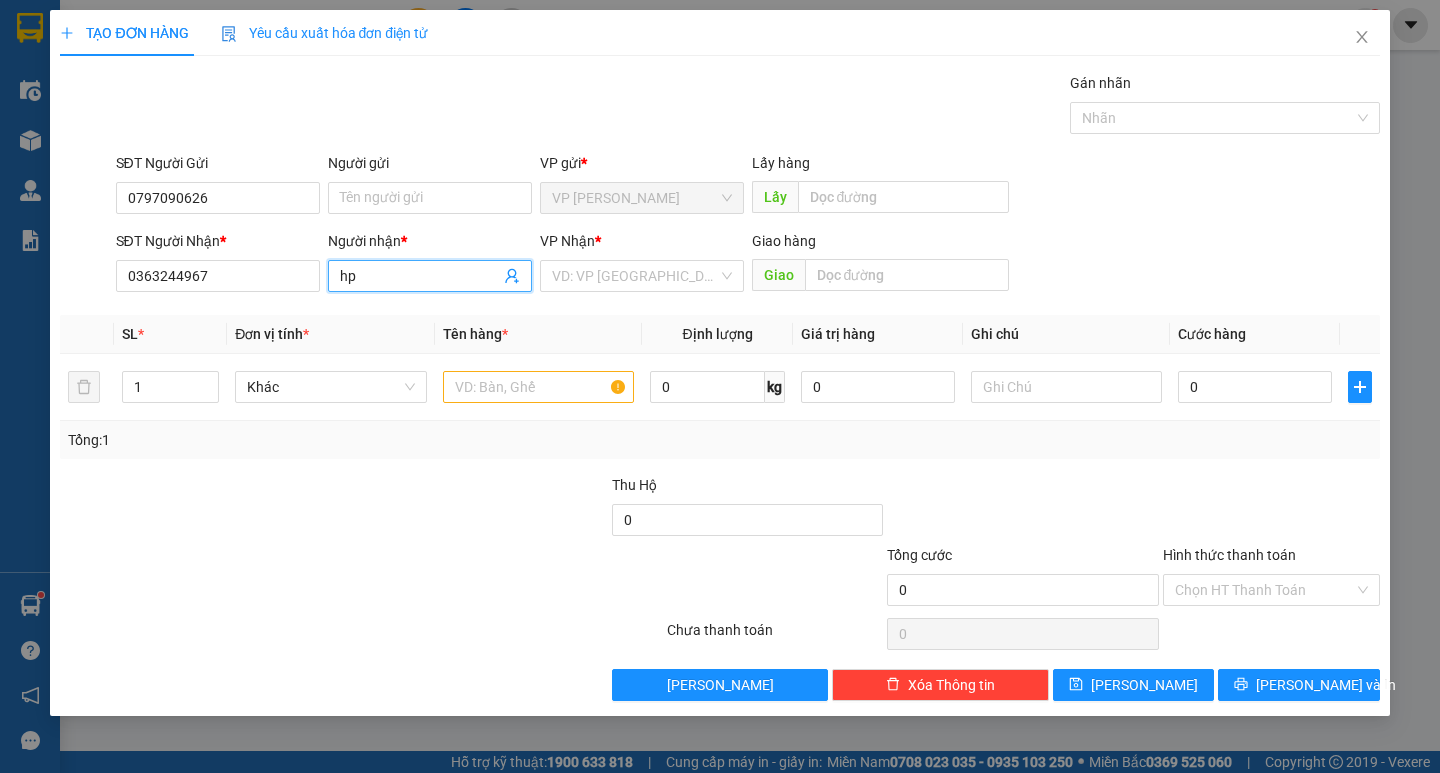 type on "h" 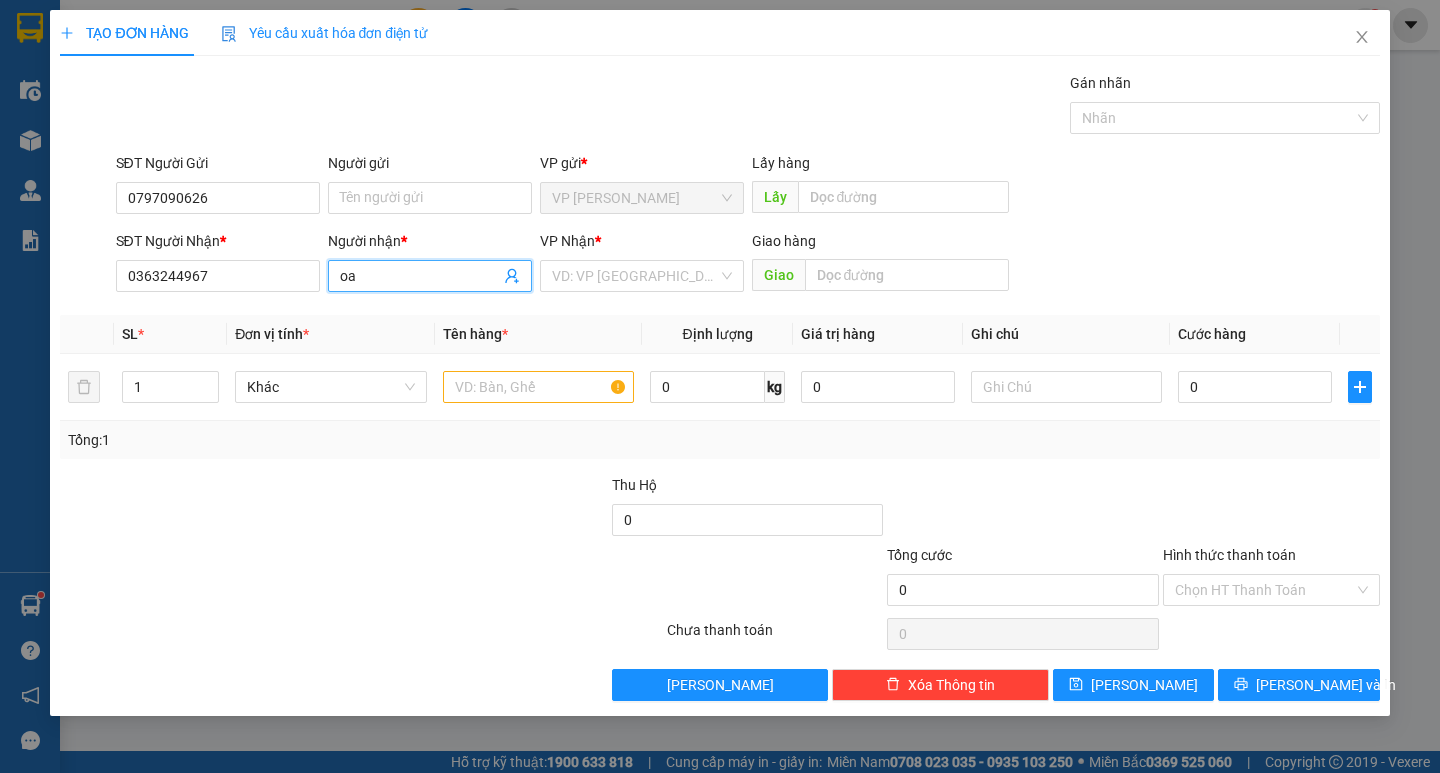 type on "o" 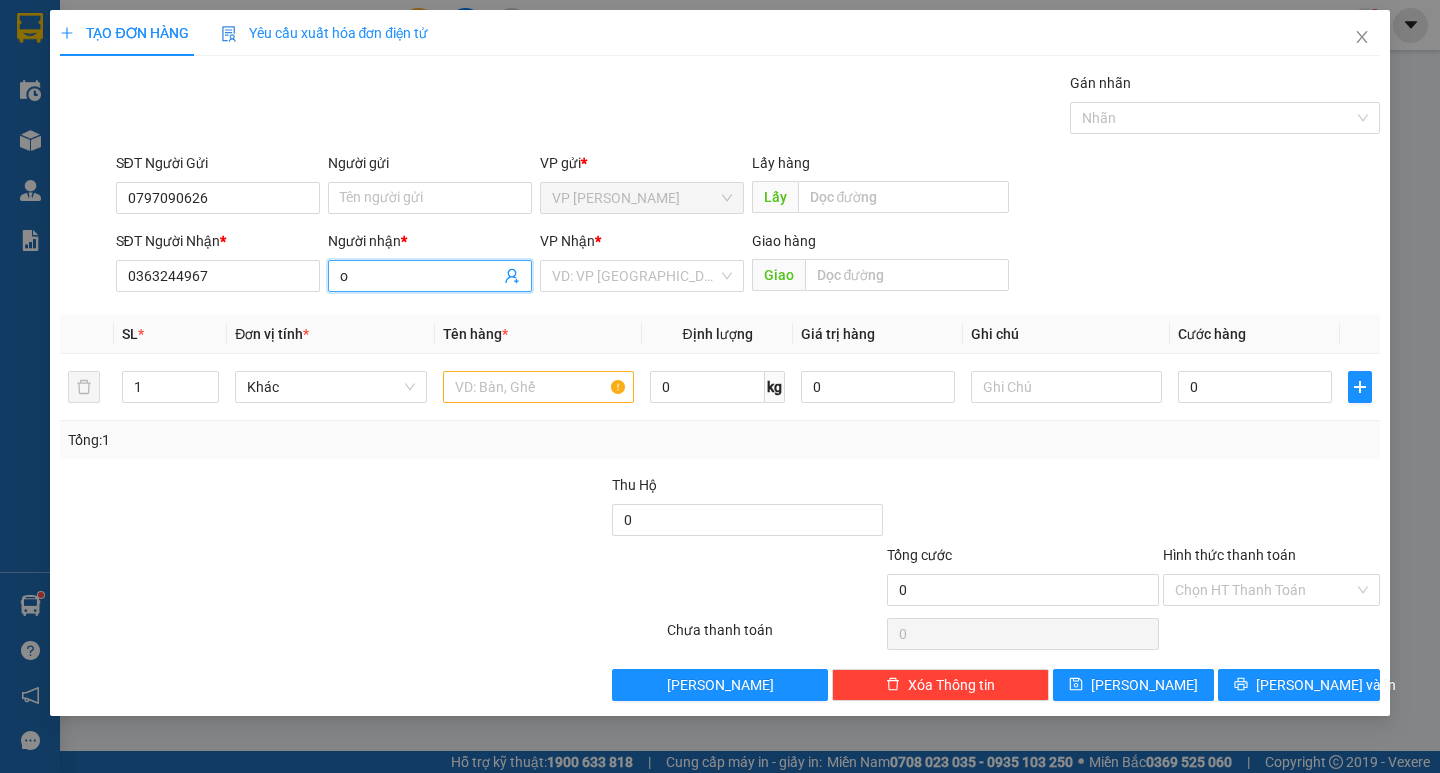 type 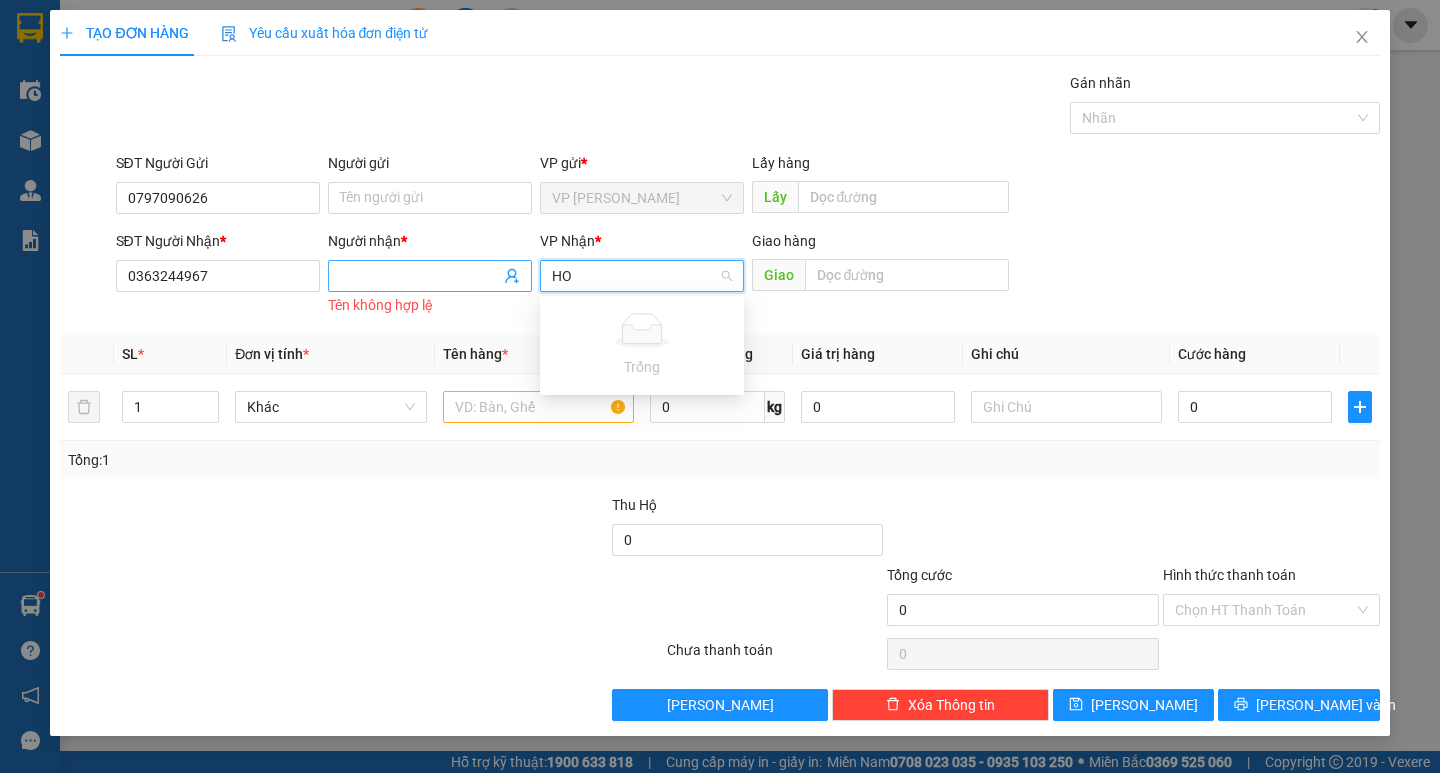 type on "H" 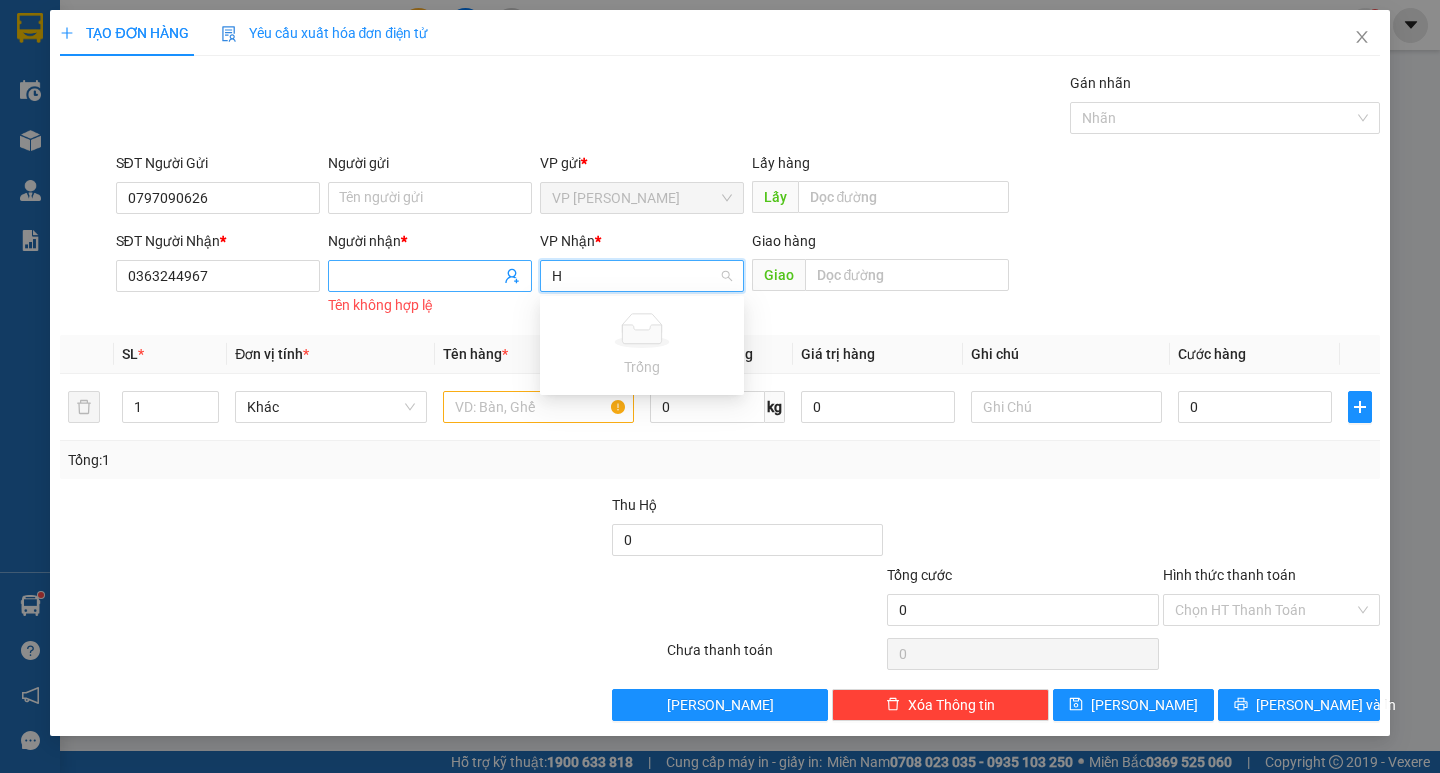 type 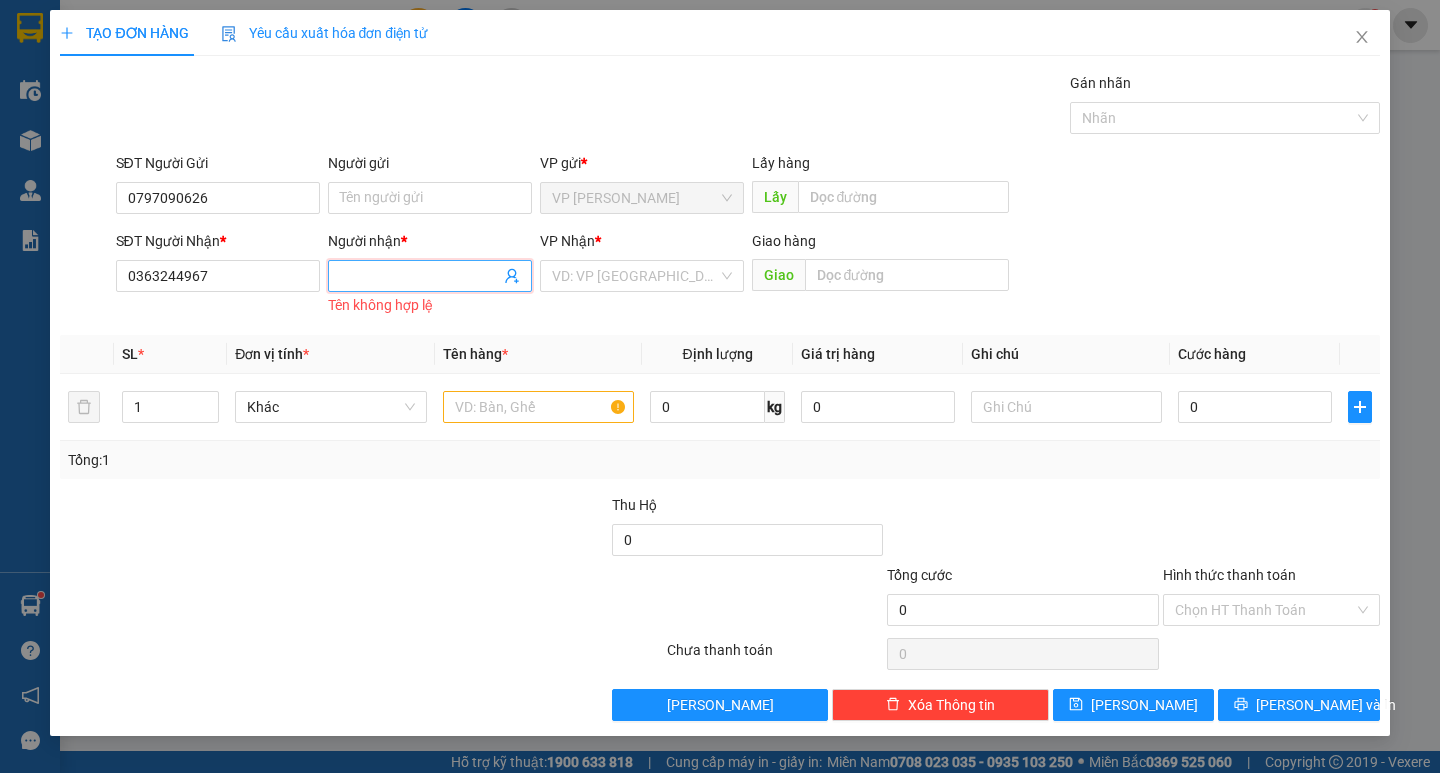 click on "Người nhận  *" at bounding box center [420, 276] 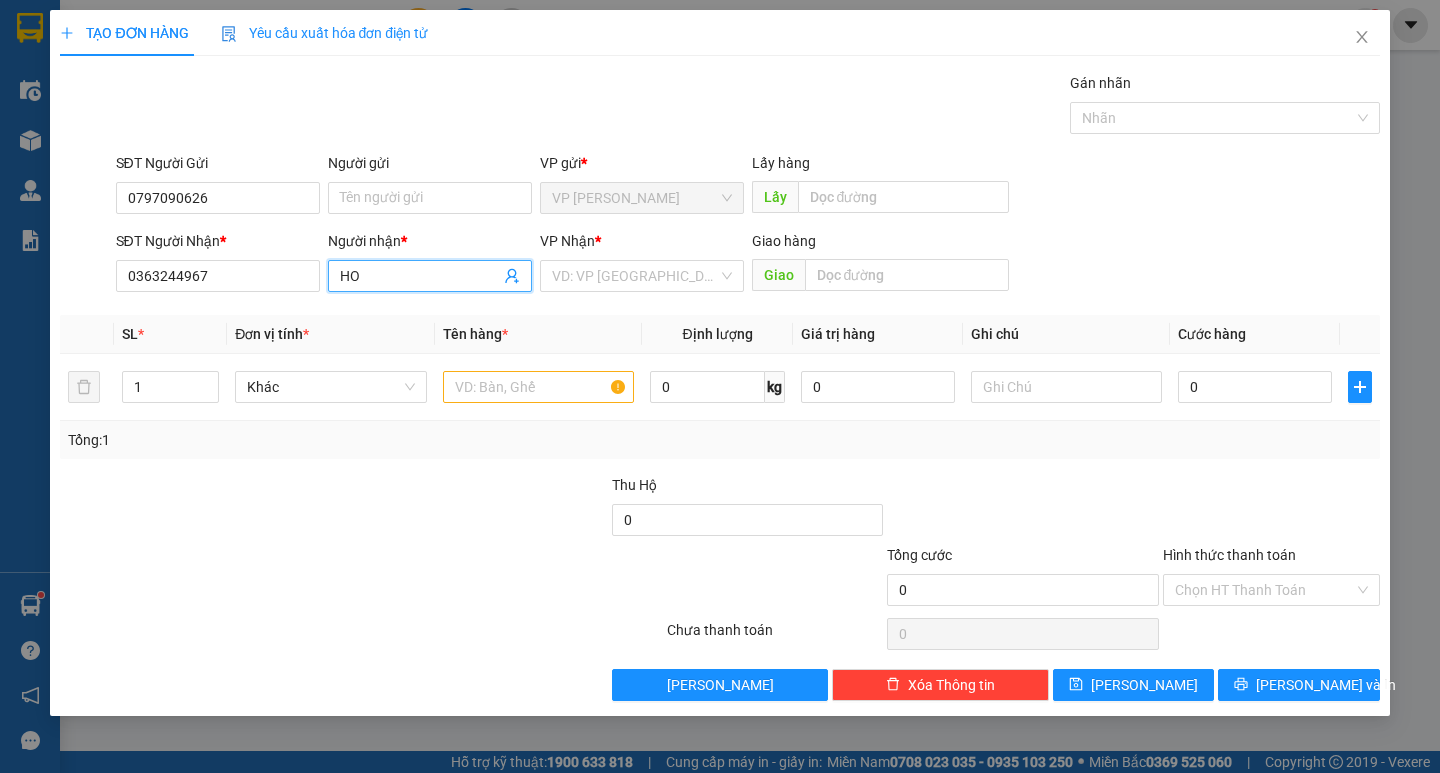 type on "H" 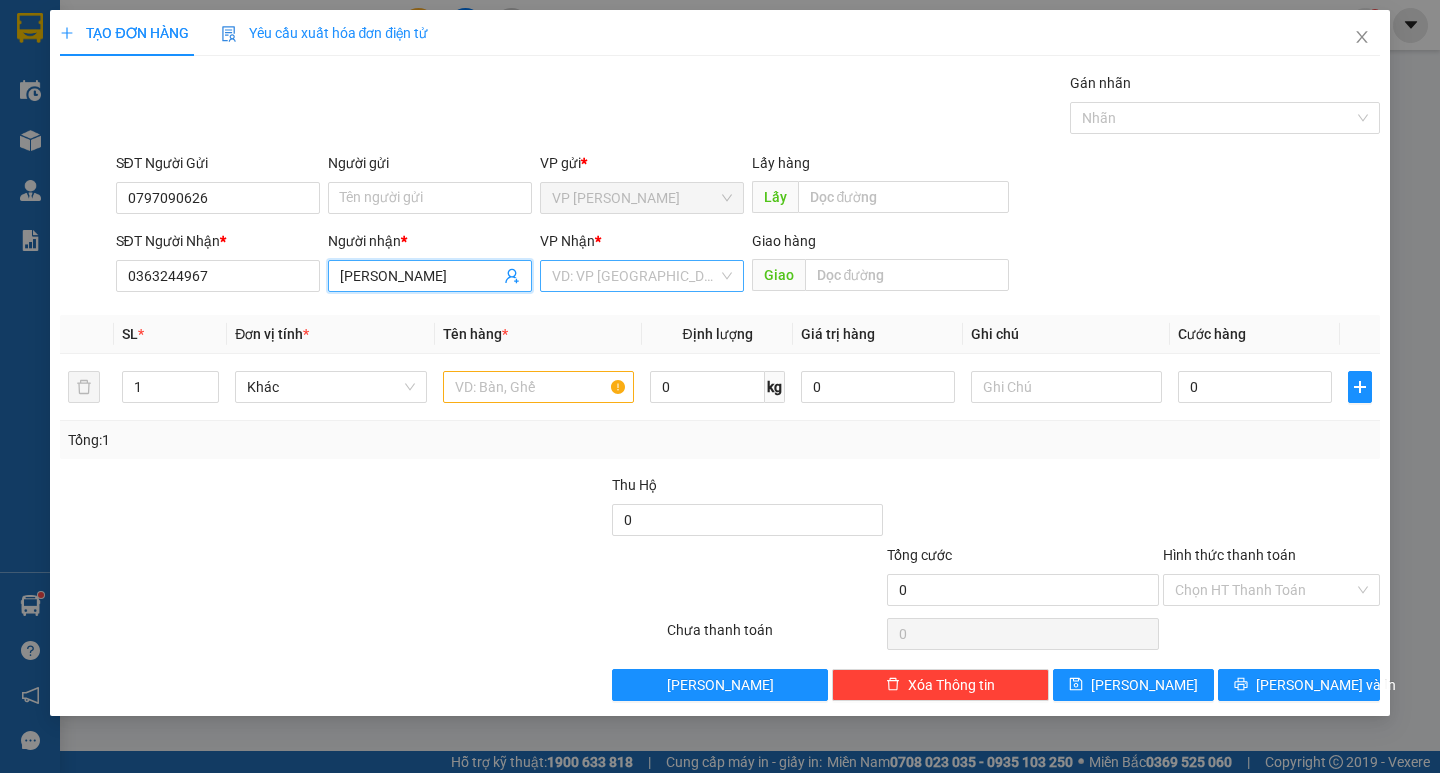 type on "[PERSON_NAME]" 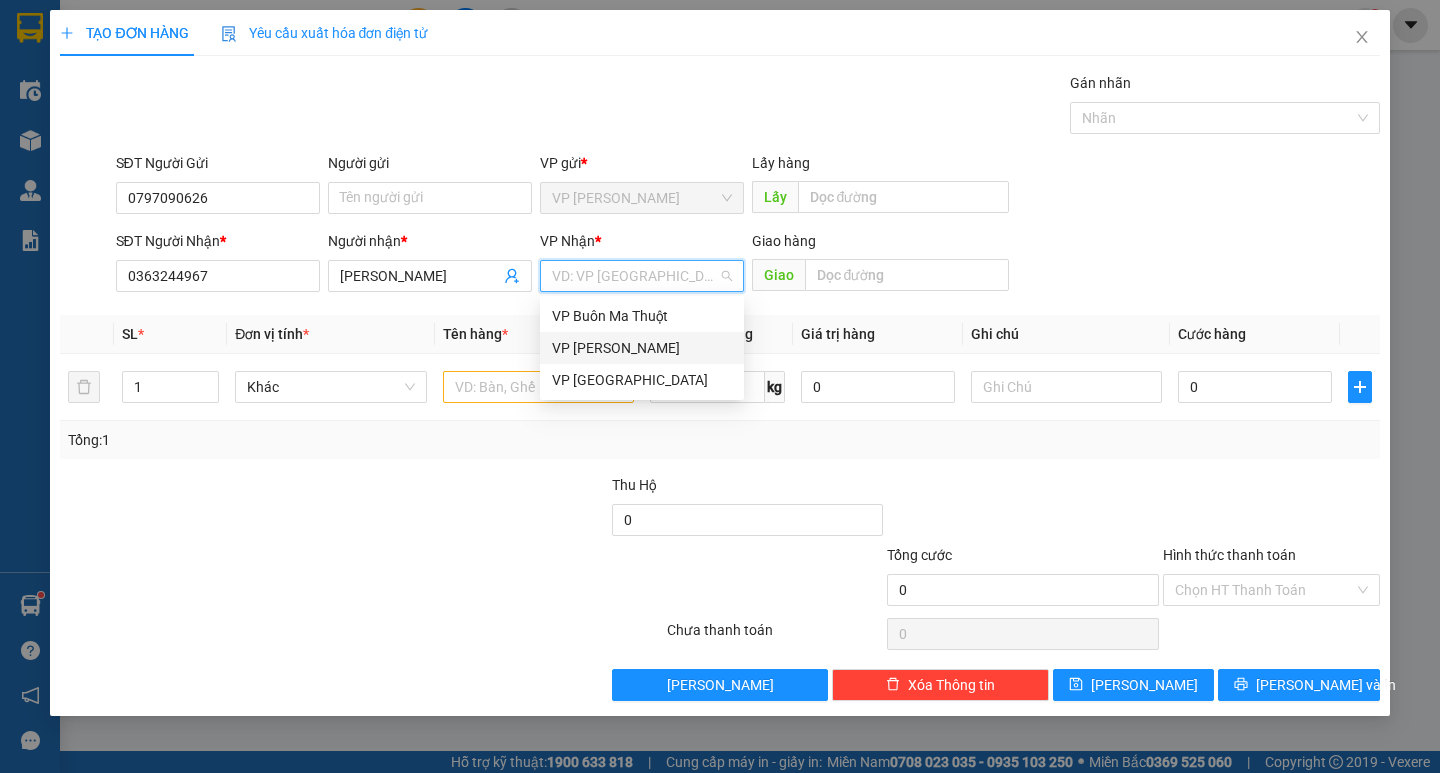 click on "VP [PERSON_NAME]" at bounding box center [642, 348] 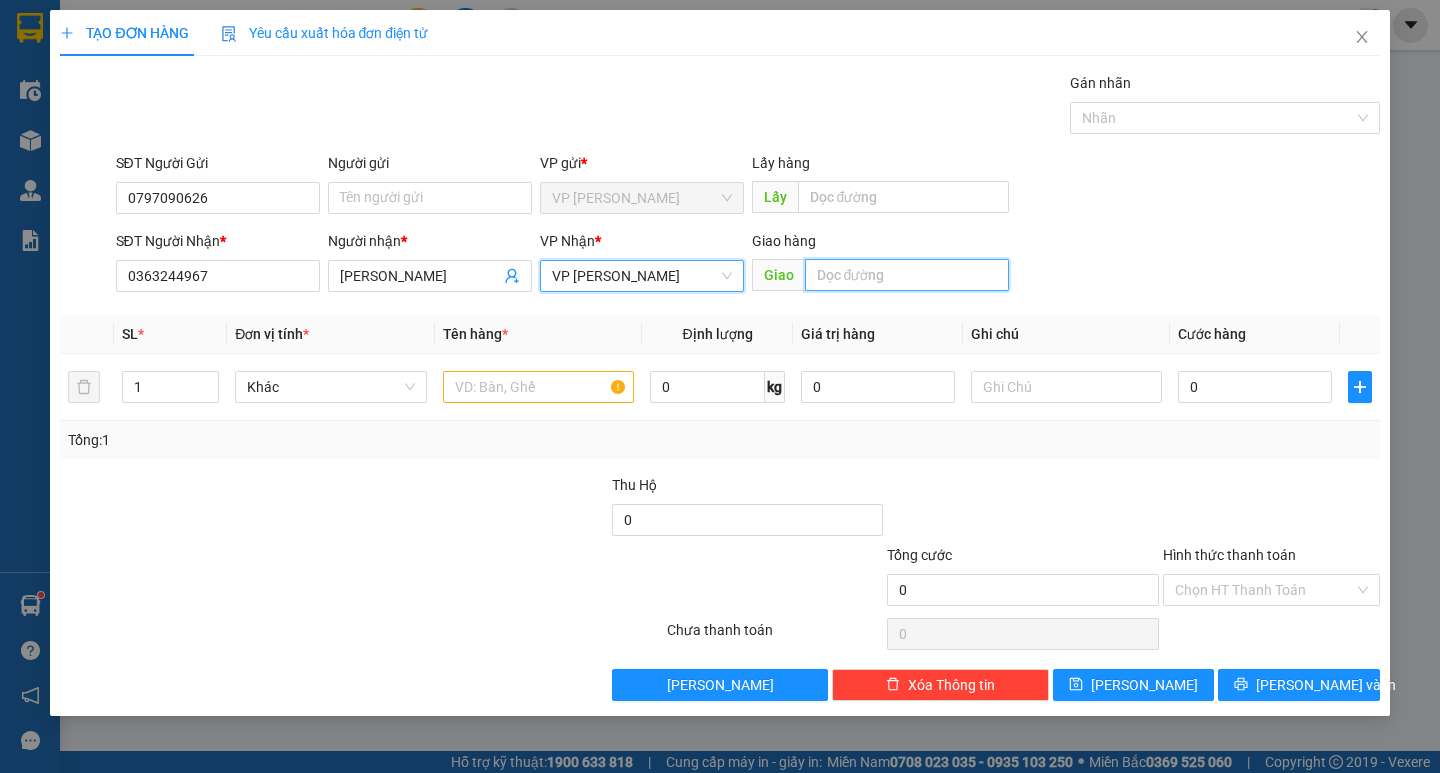 click at bounding box center [907, 275] 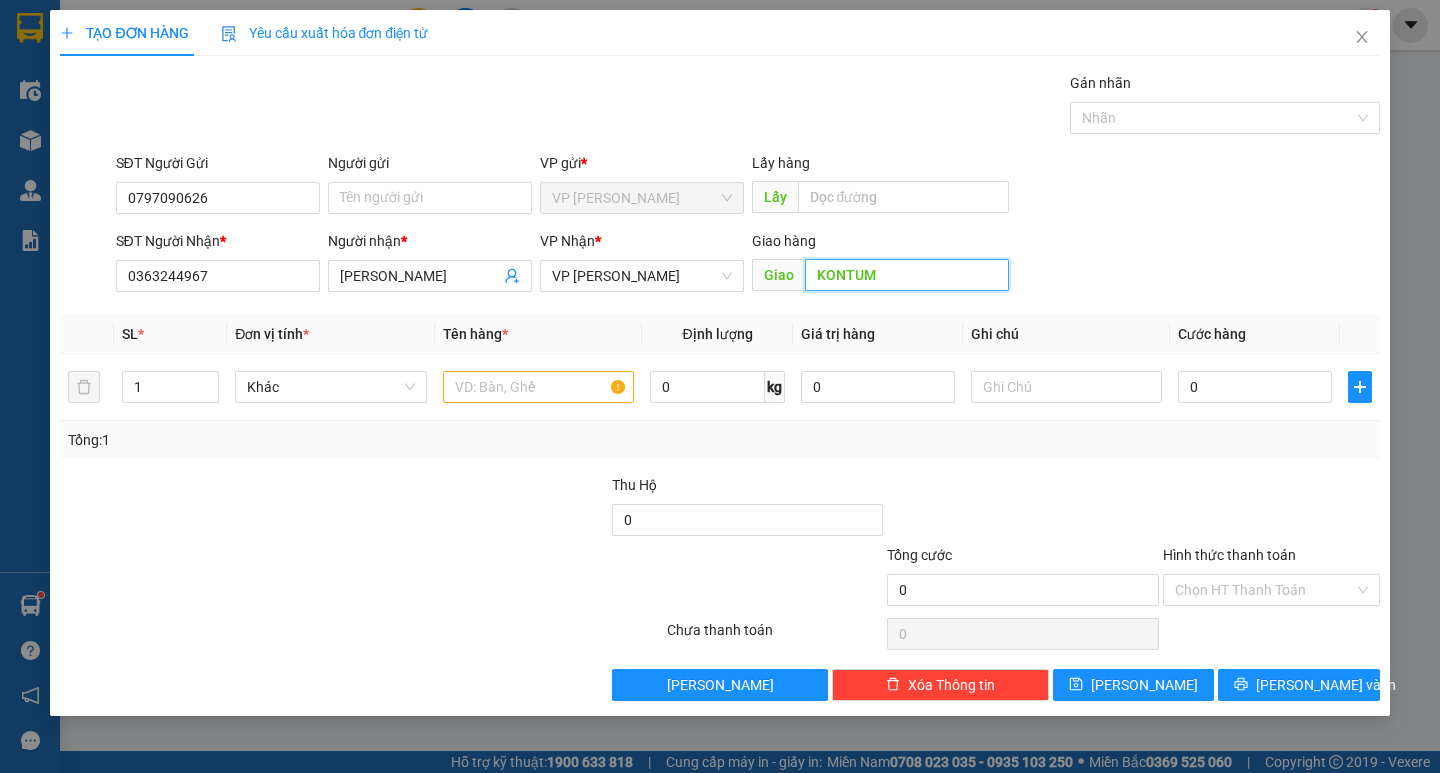 type on "KONTUM" 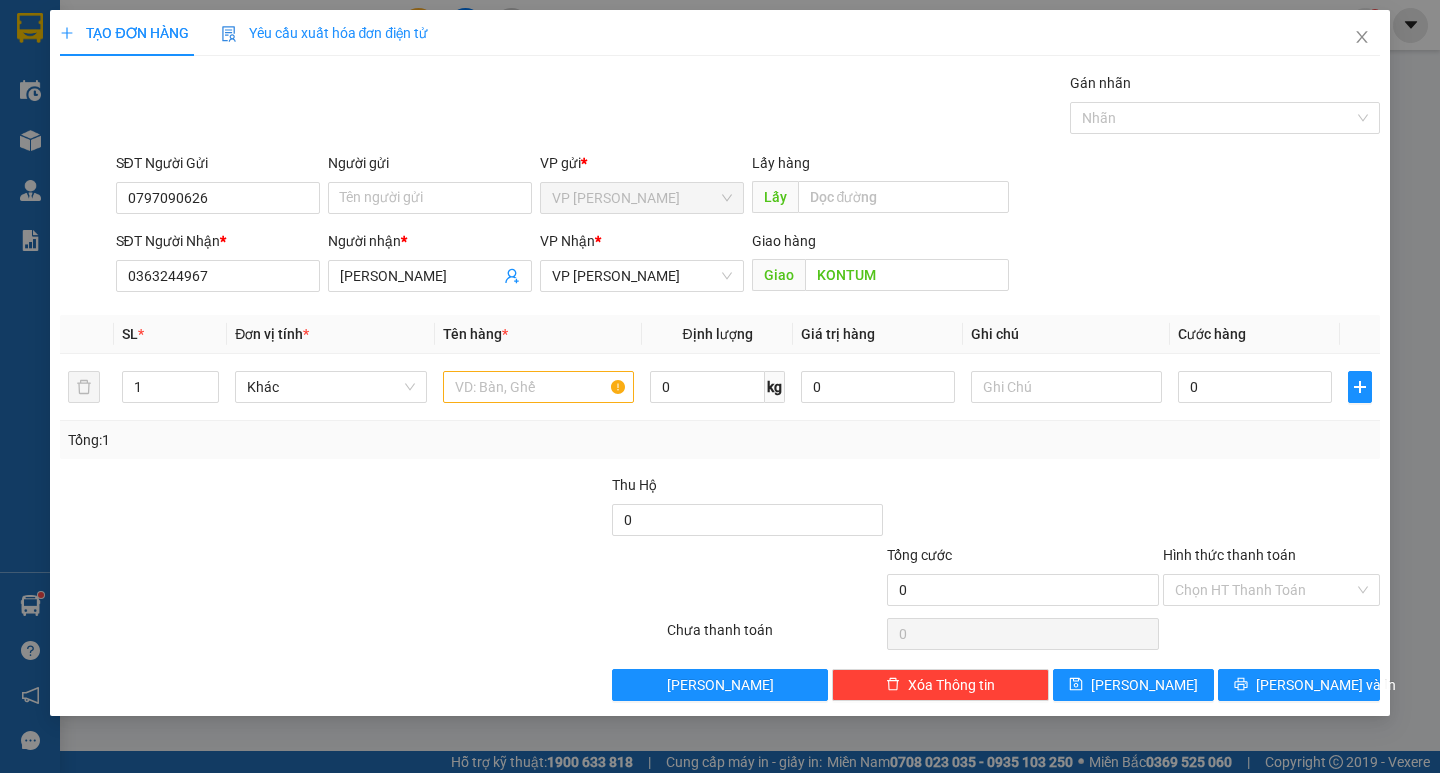 click on "SĐT Người Nhận  * 0363244967 Người nhận  * HOÀNG DUY VP Nhận  * VP [PERSON_NAME] hàng Giao KONTUM" at bounding box center (748, 265) 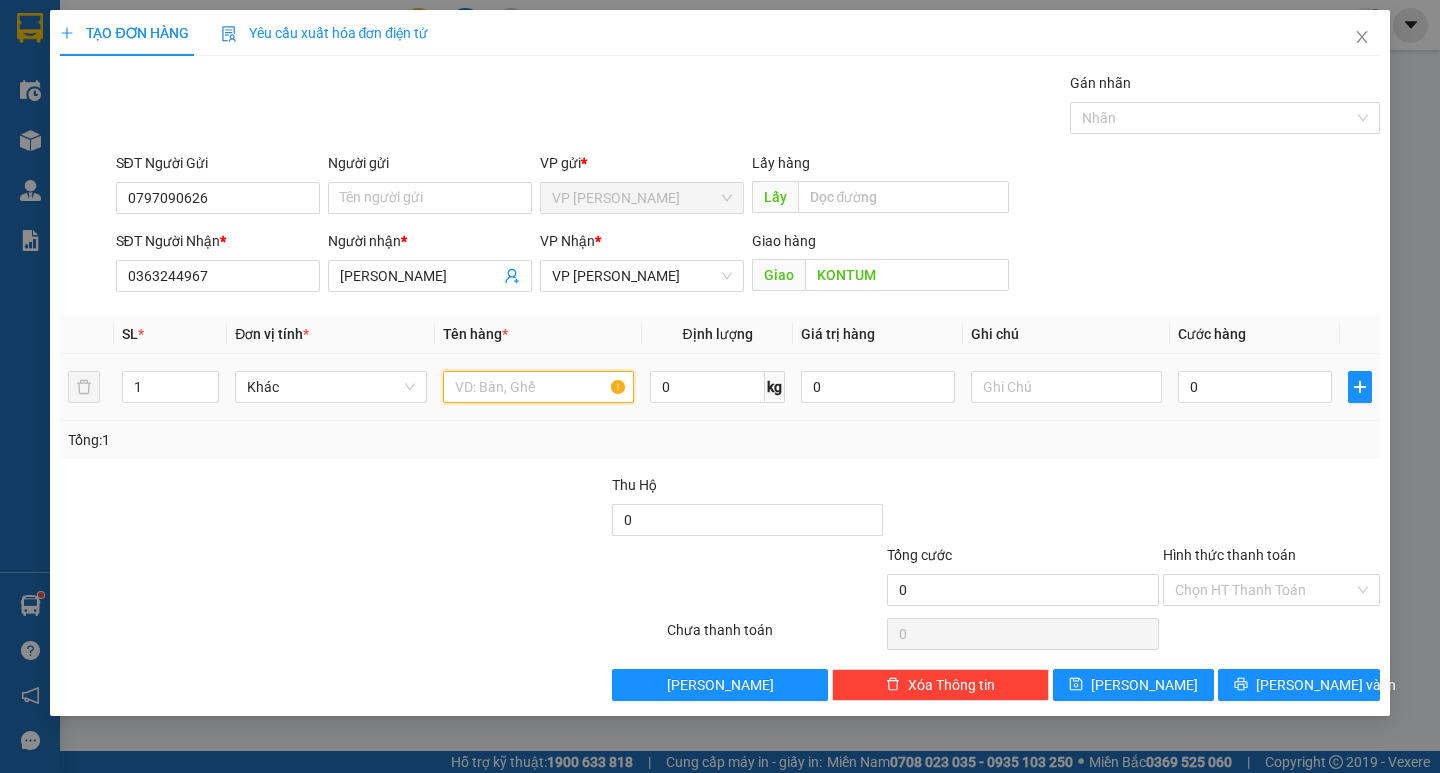 click at bounding box center (538, 387) 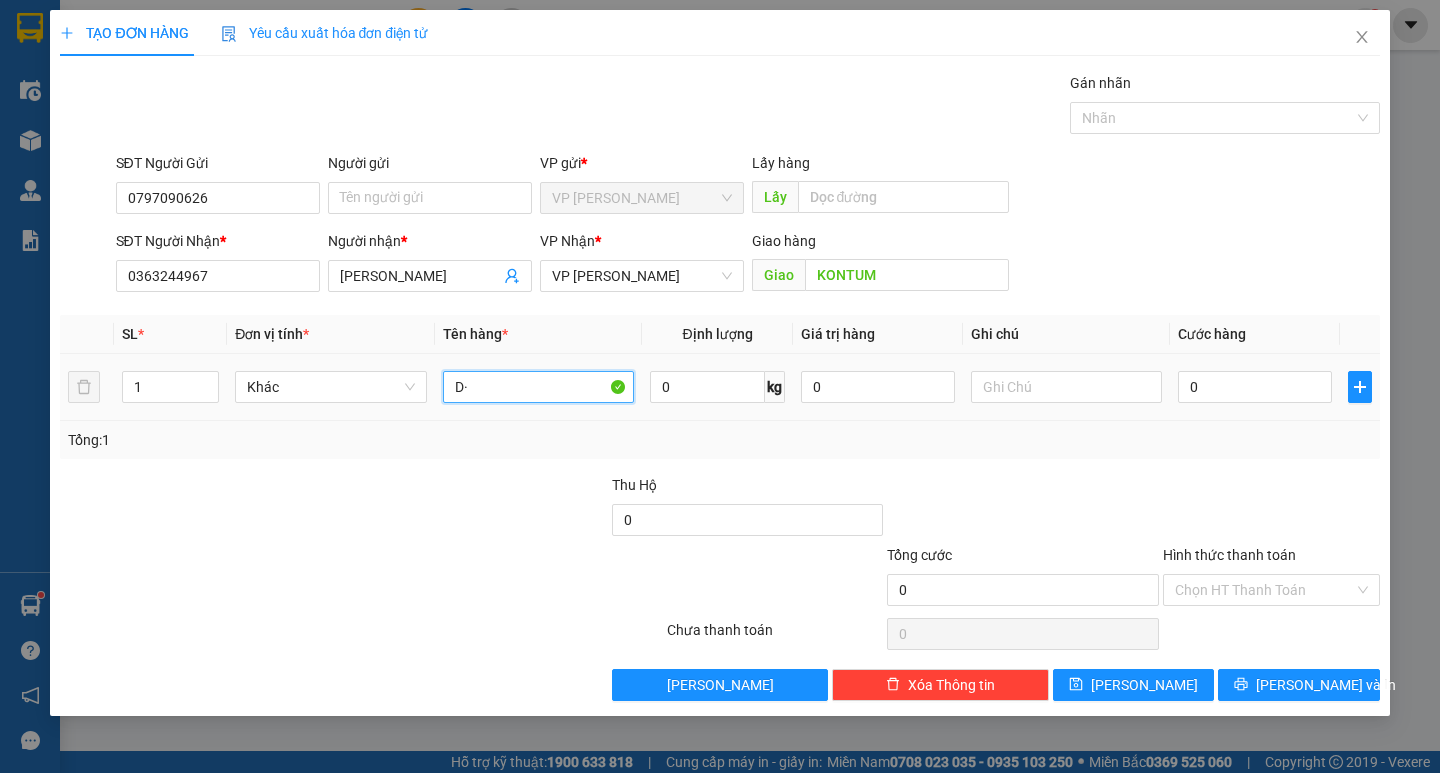 type on "D" 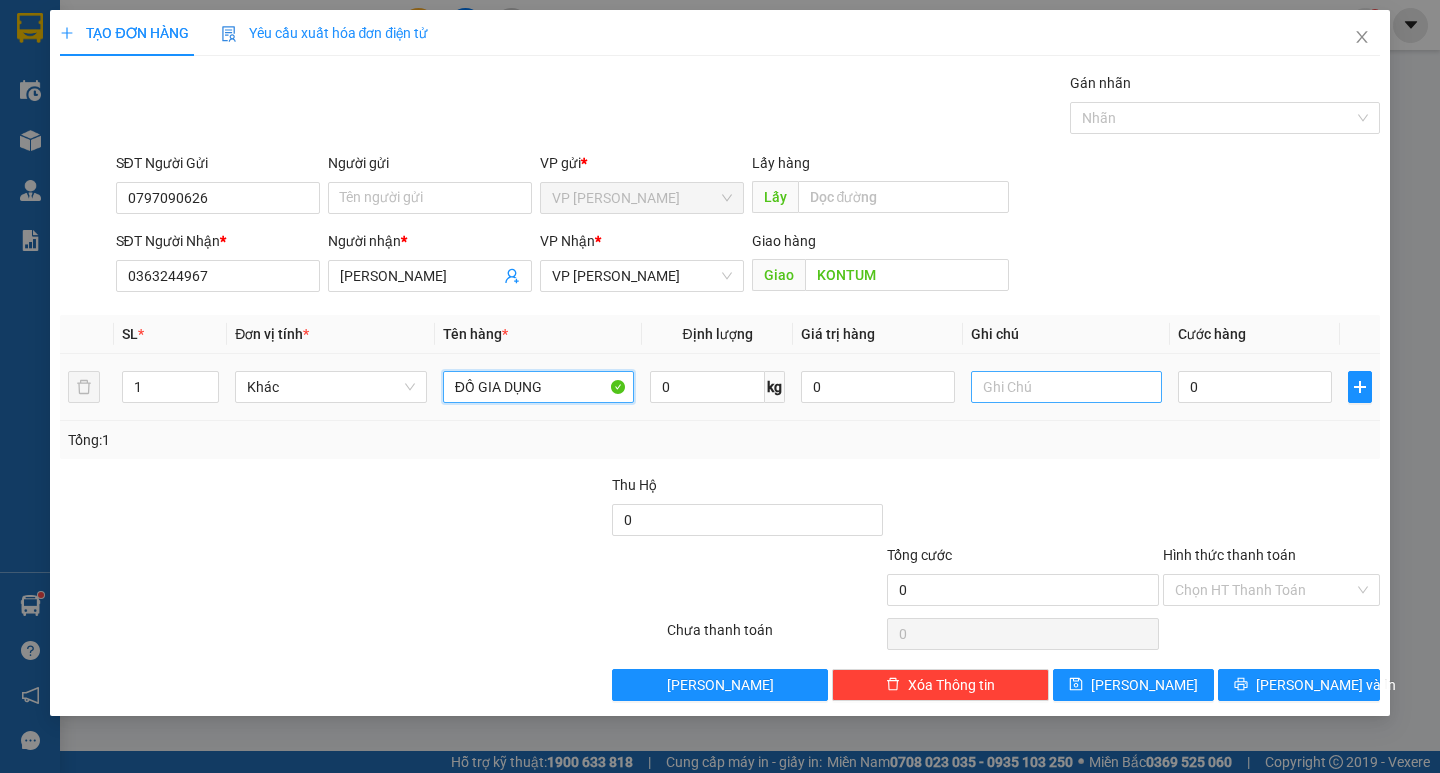 type on "ĐỒ GIA DỤNG" 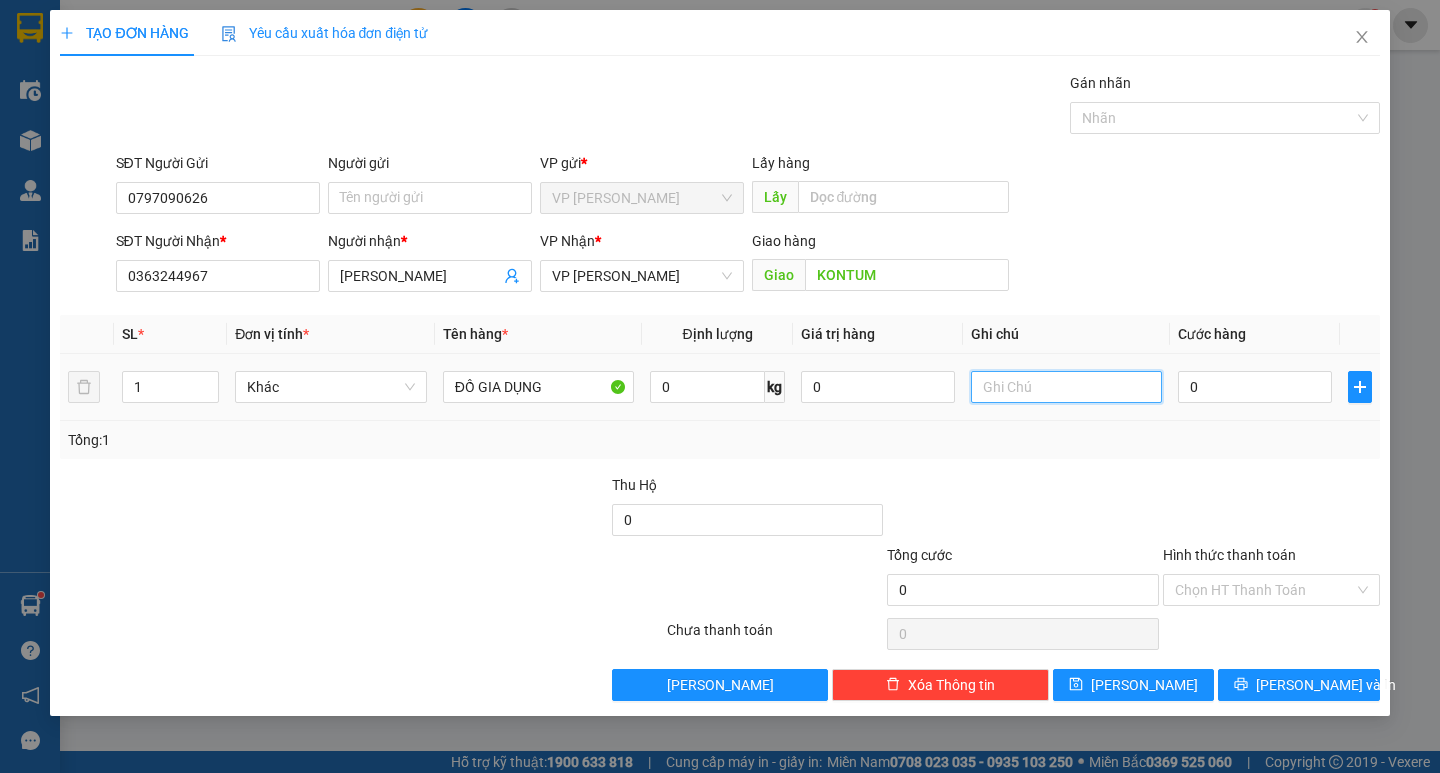 click at bounding box center [1066, 387] 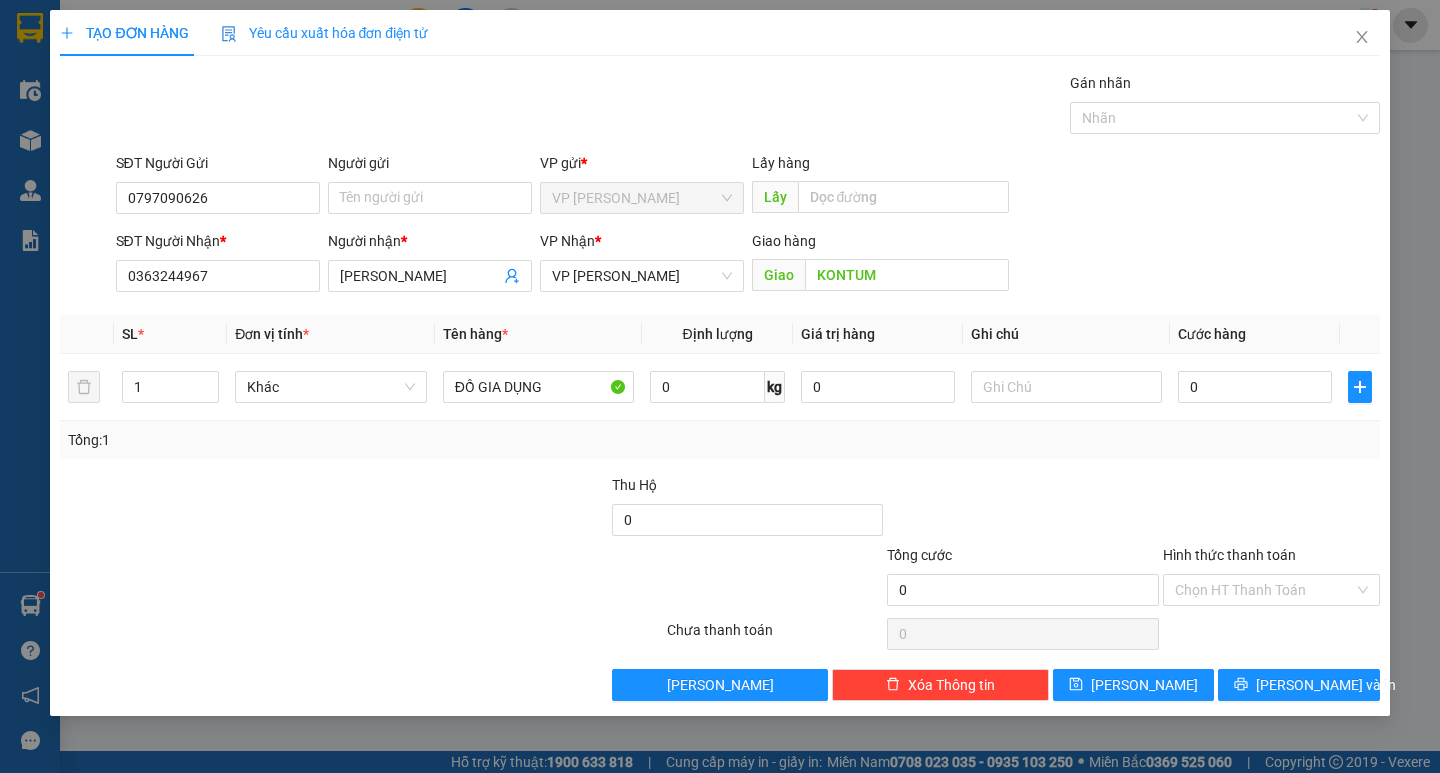 click at bounding box center (1023, 509) 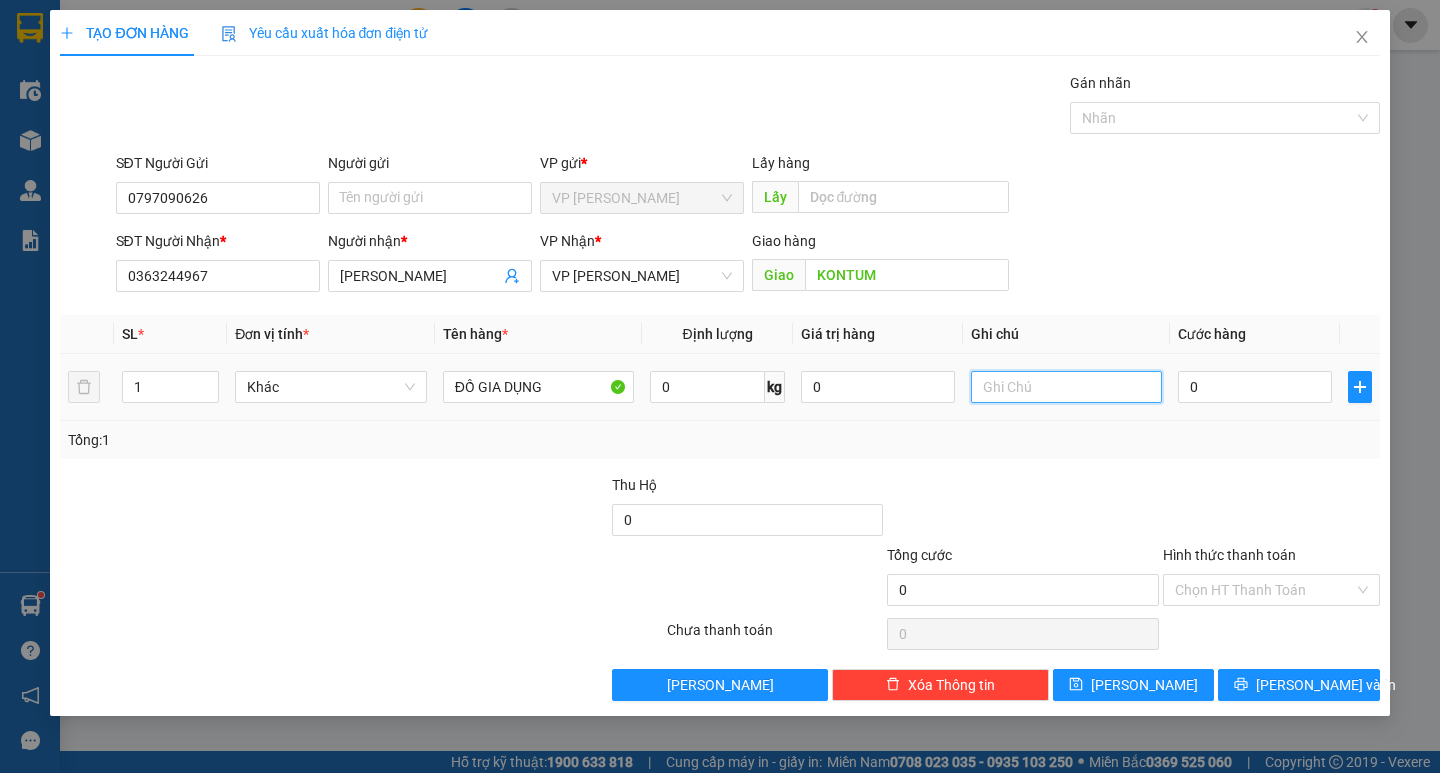 click at bounding box center (1066, 387) 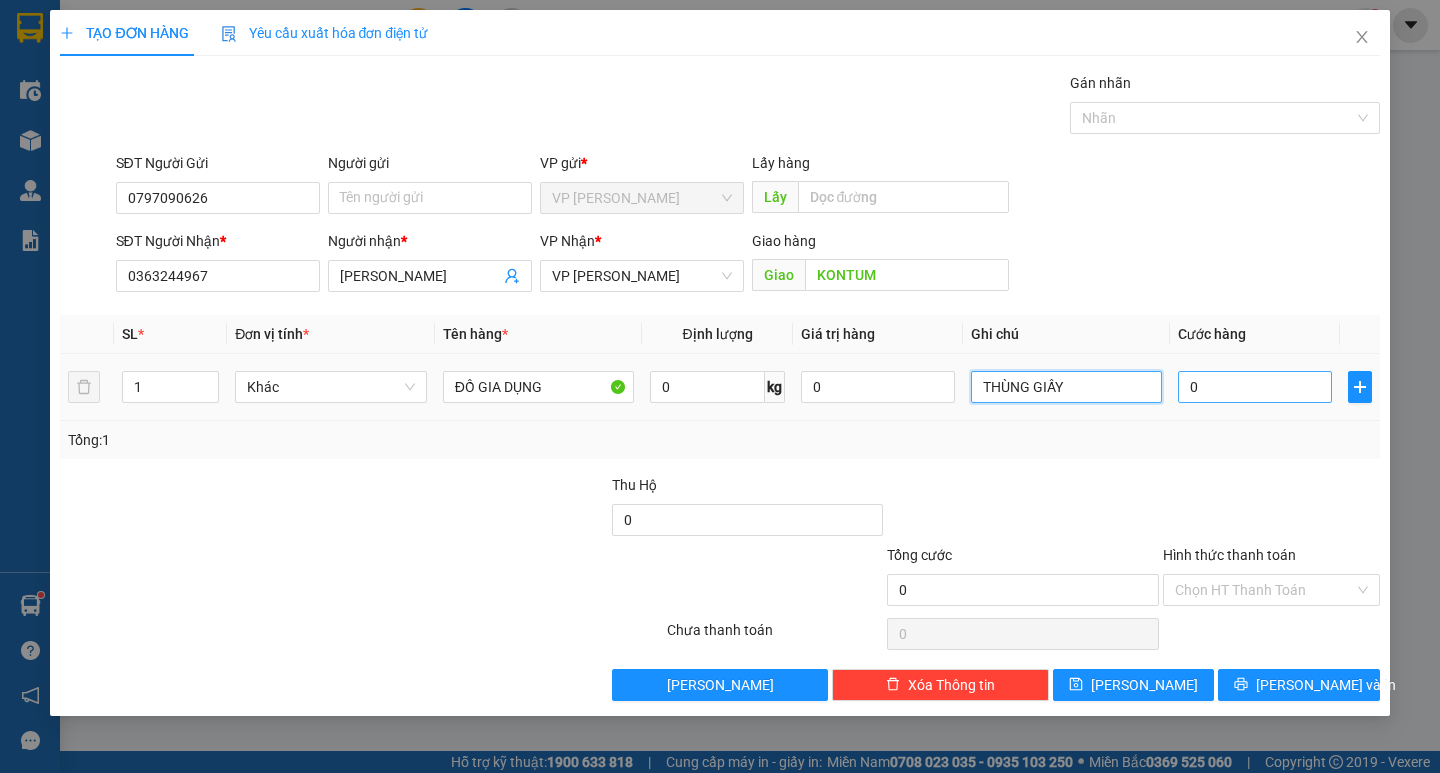 type on "THÙNG GIẤY" 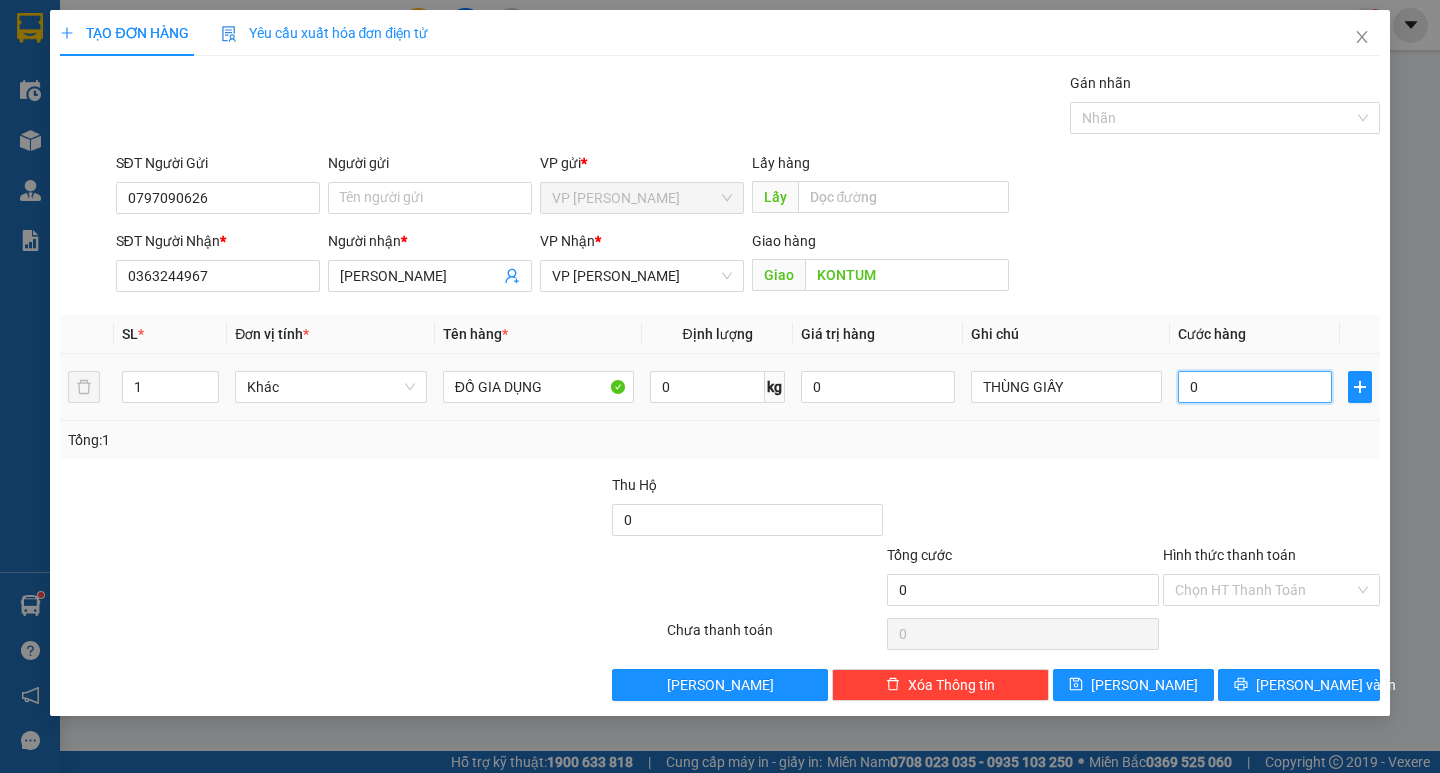 click on "0" at bounding box center (1255, 387) 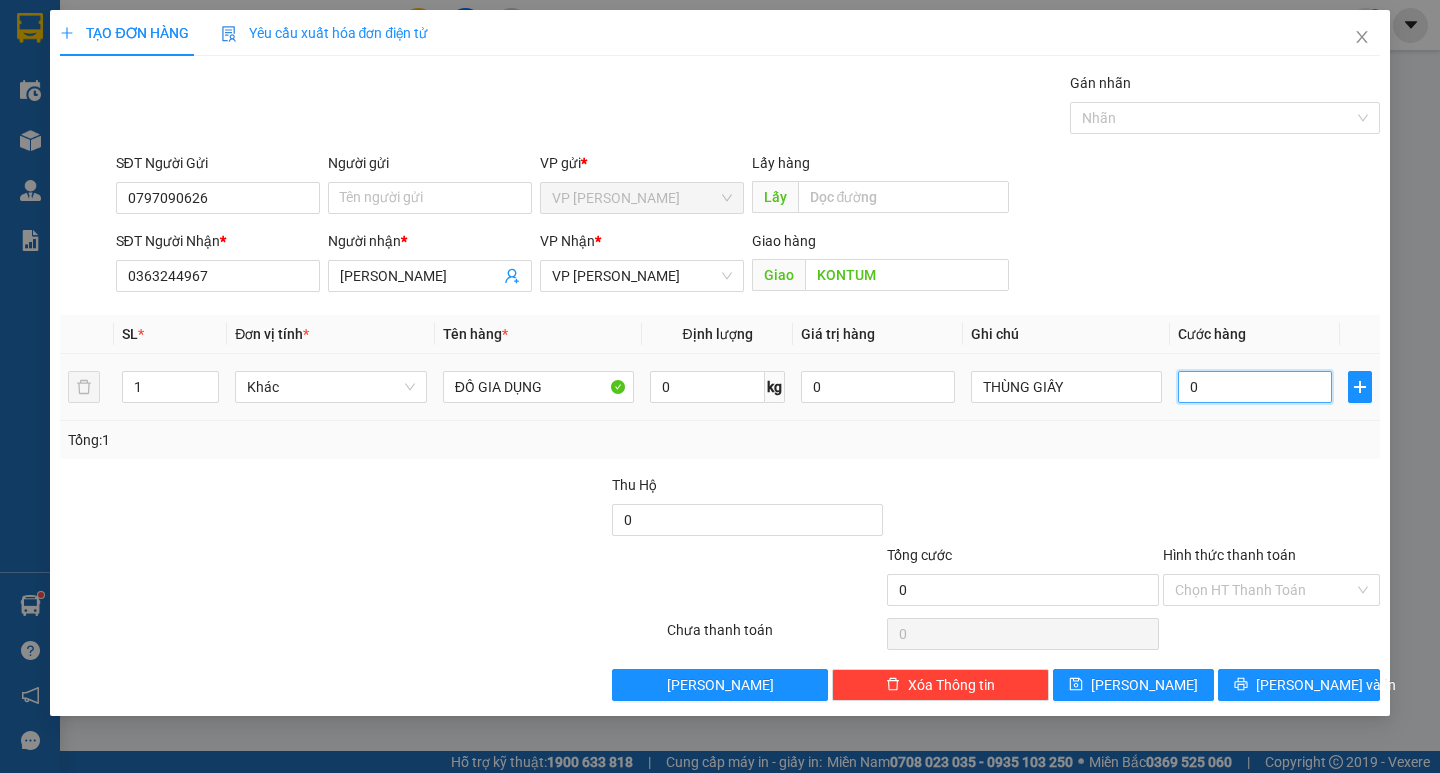 type on "6" 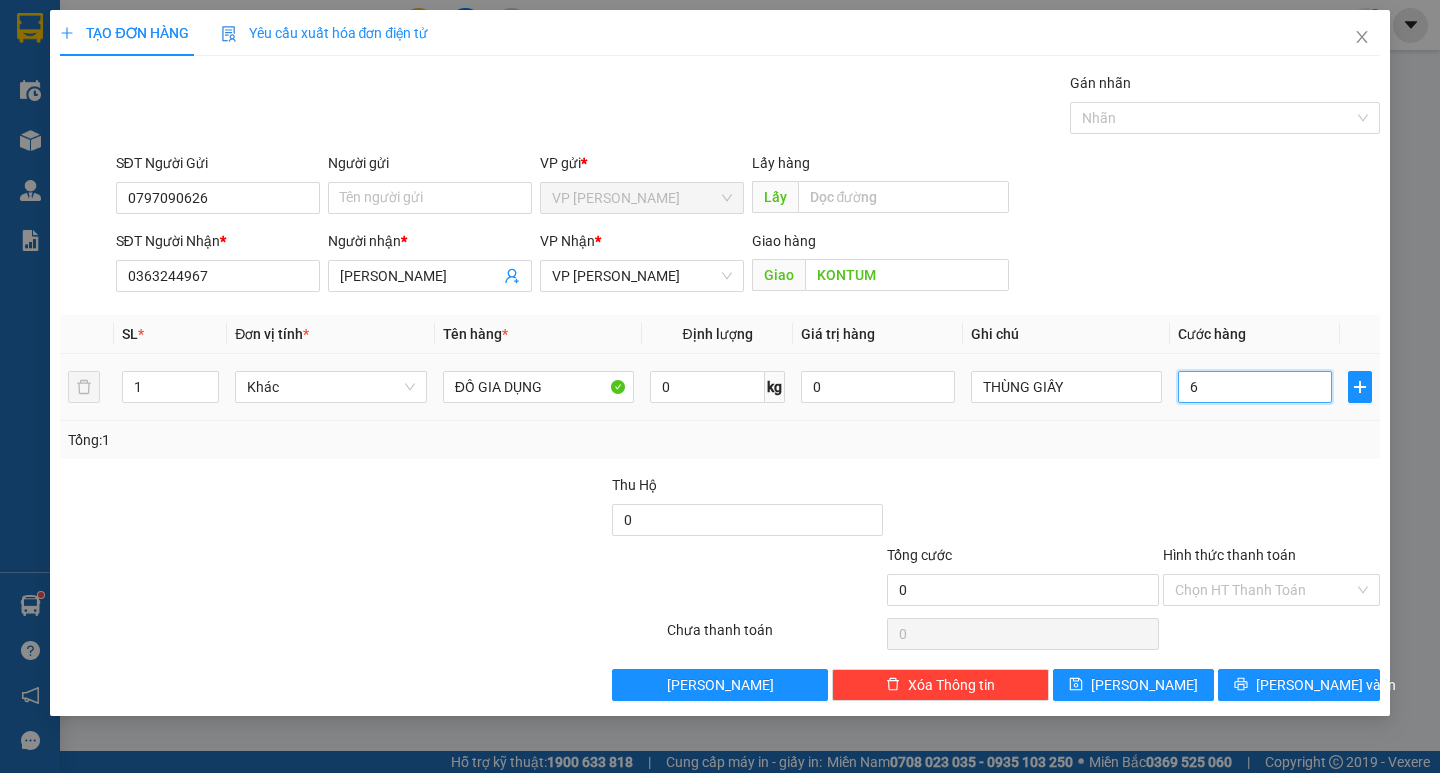 type on "6" 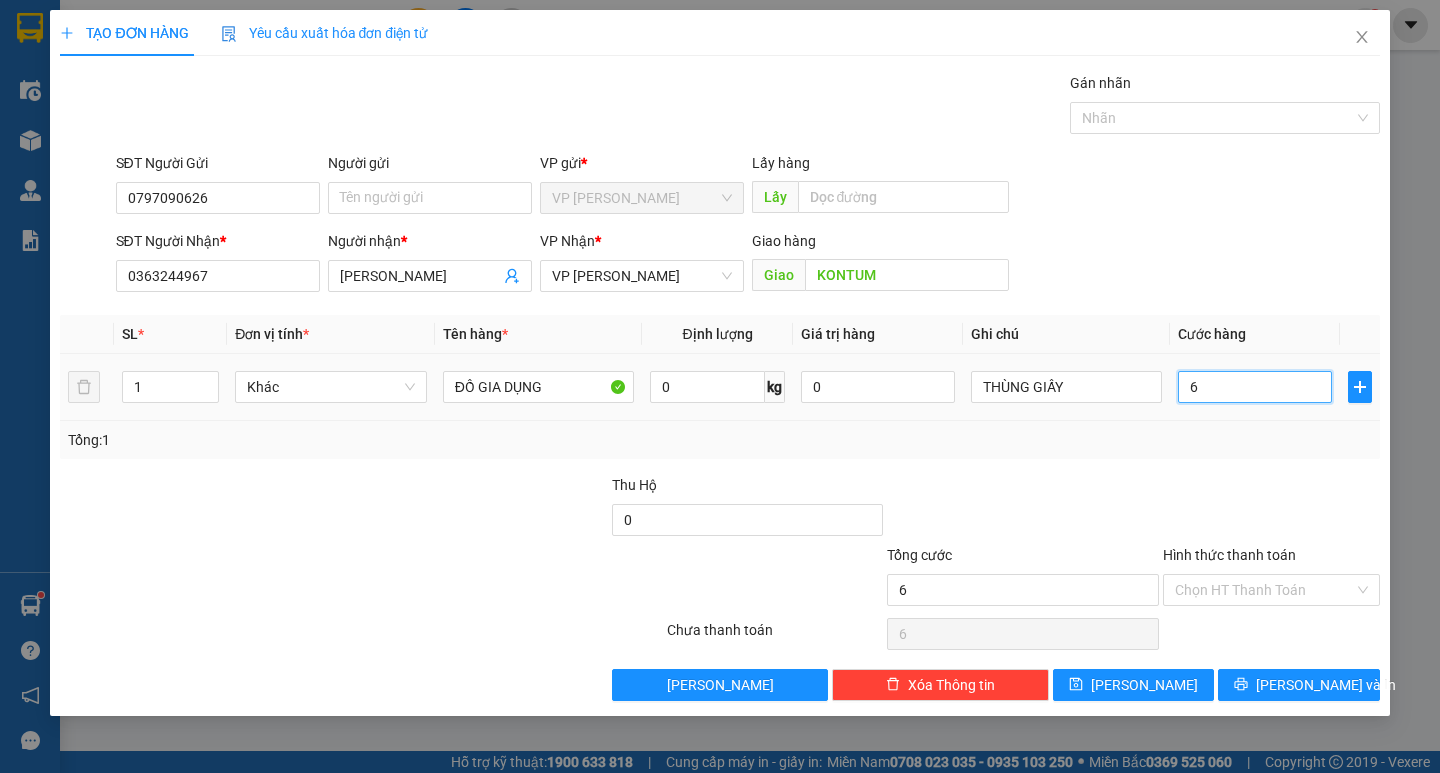 type on "60" 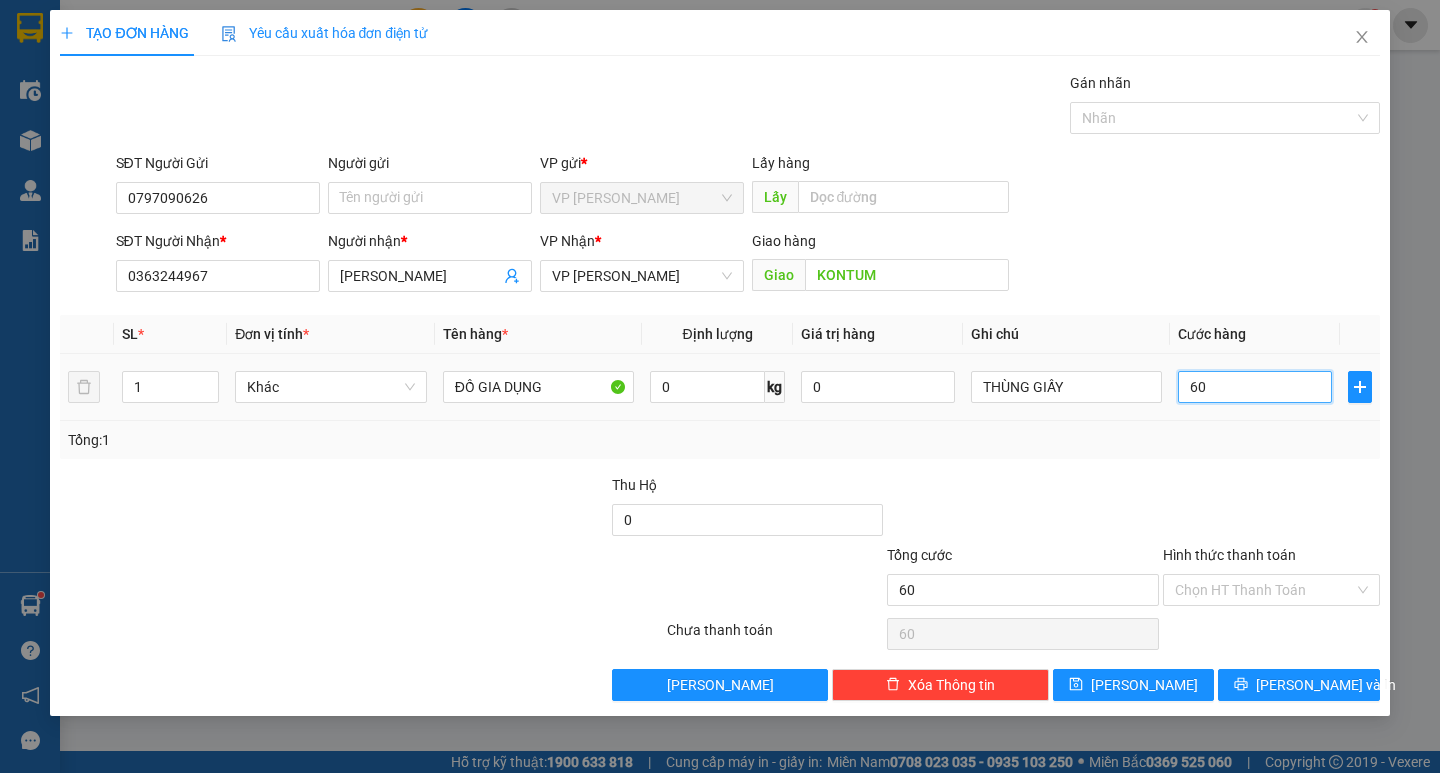 type on "600" 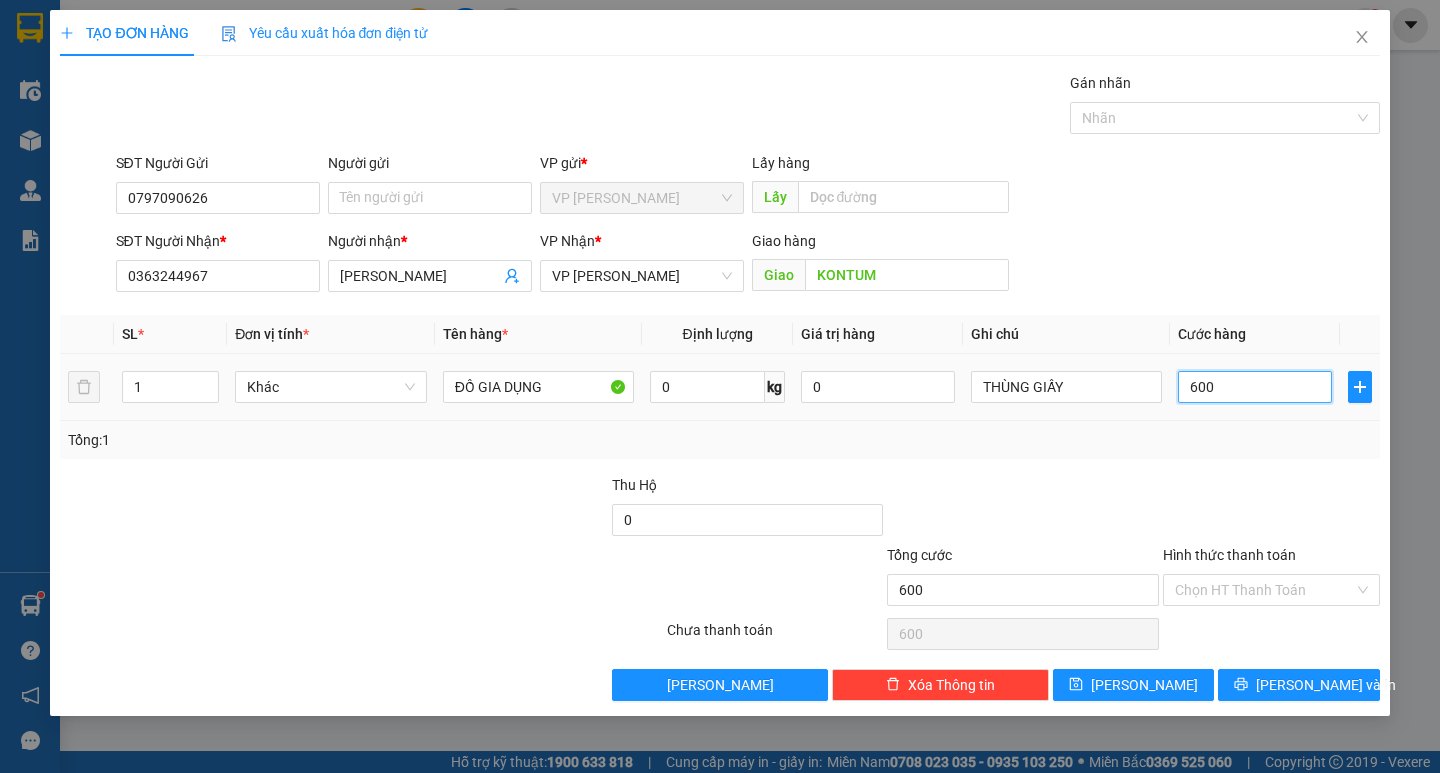 type on "6.000" 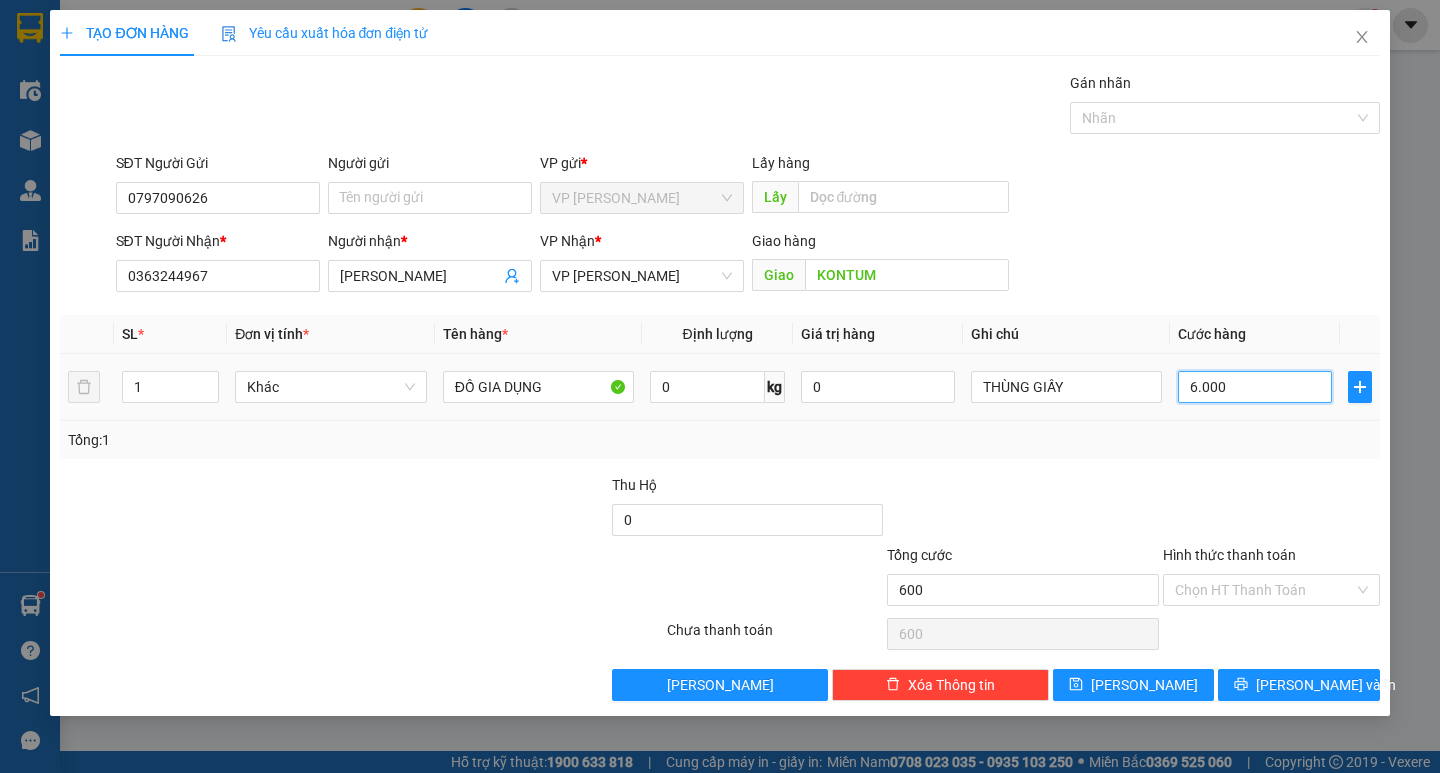 type on "6.000" 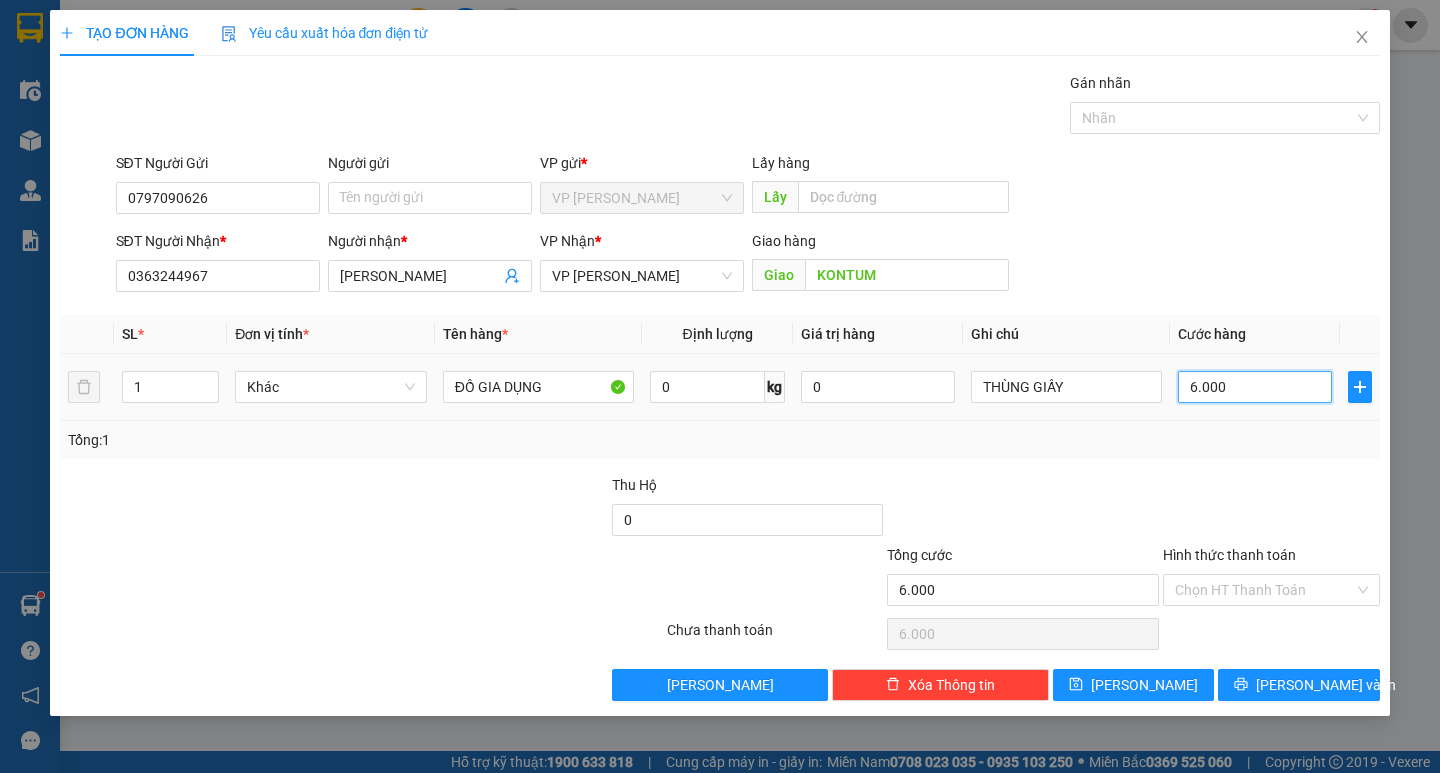 type on "60.000" 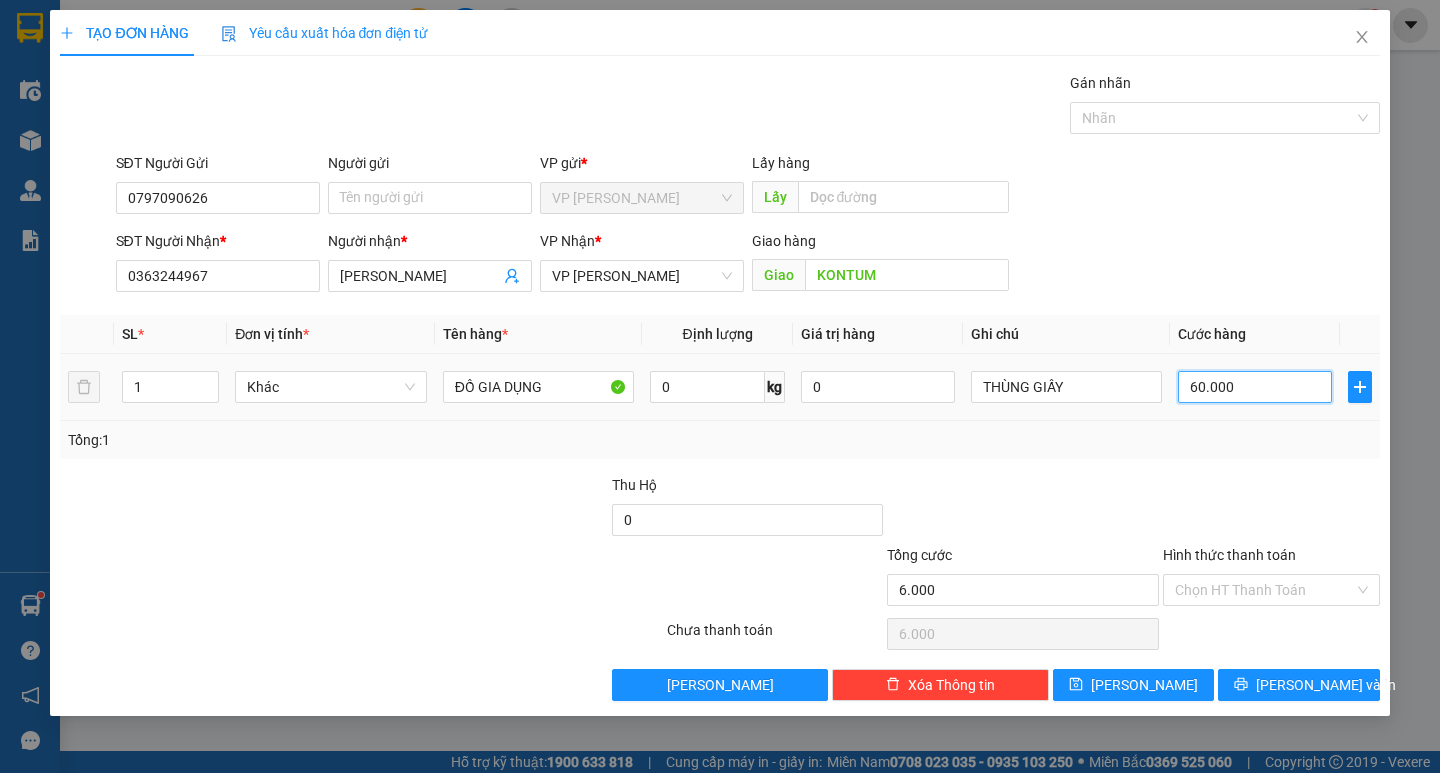 type on "60.000" 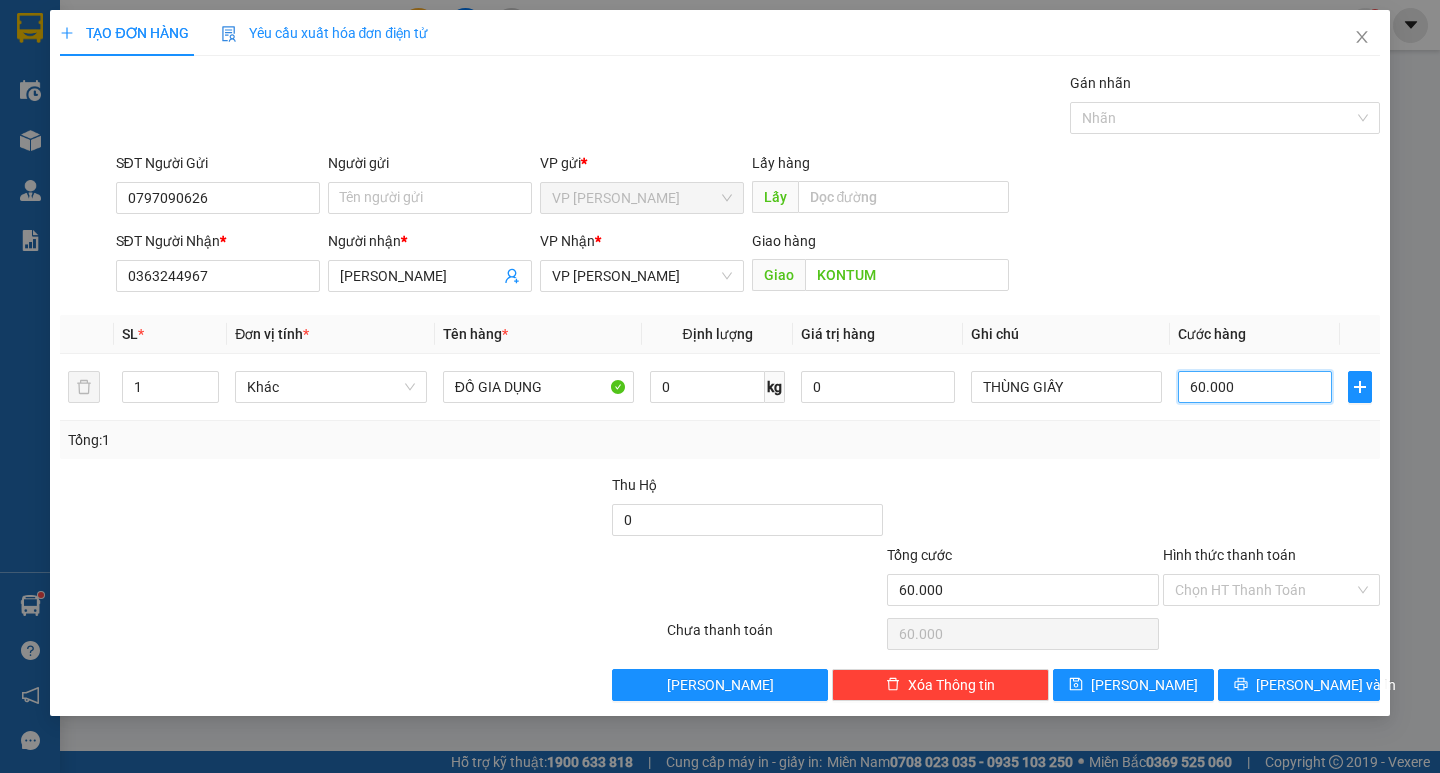 type on "60.000" 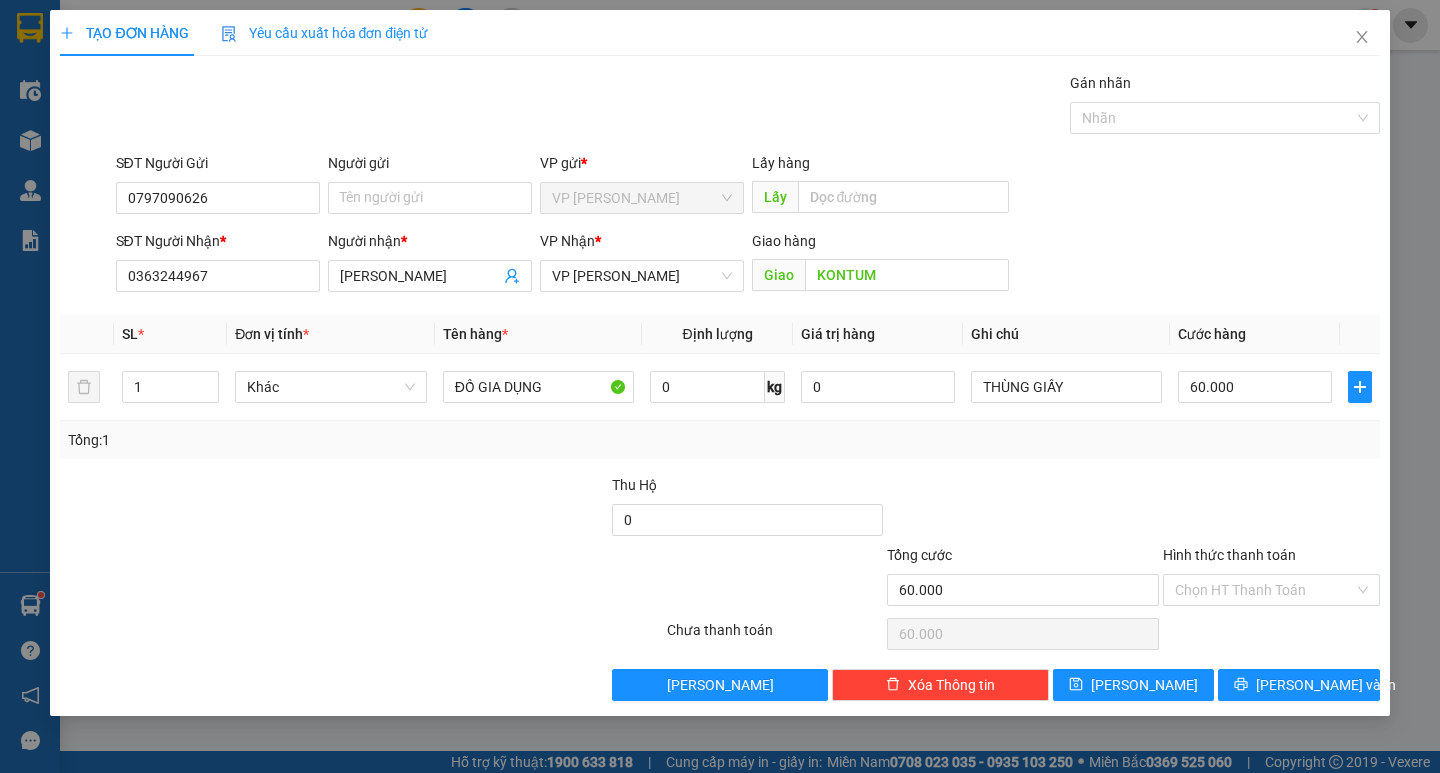 click at bounding box center (1271, 509) 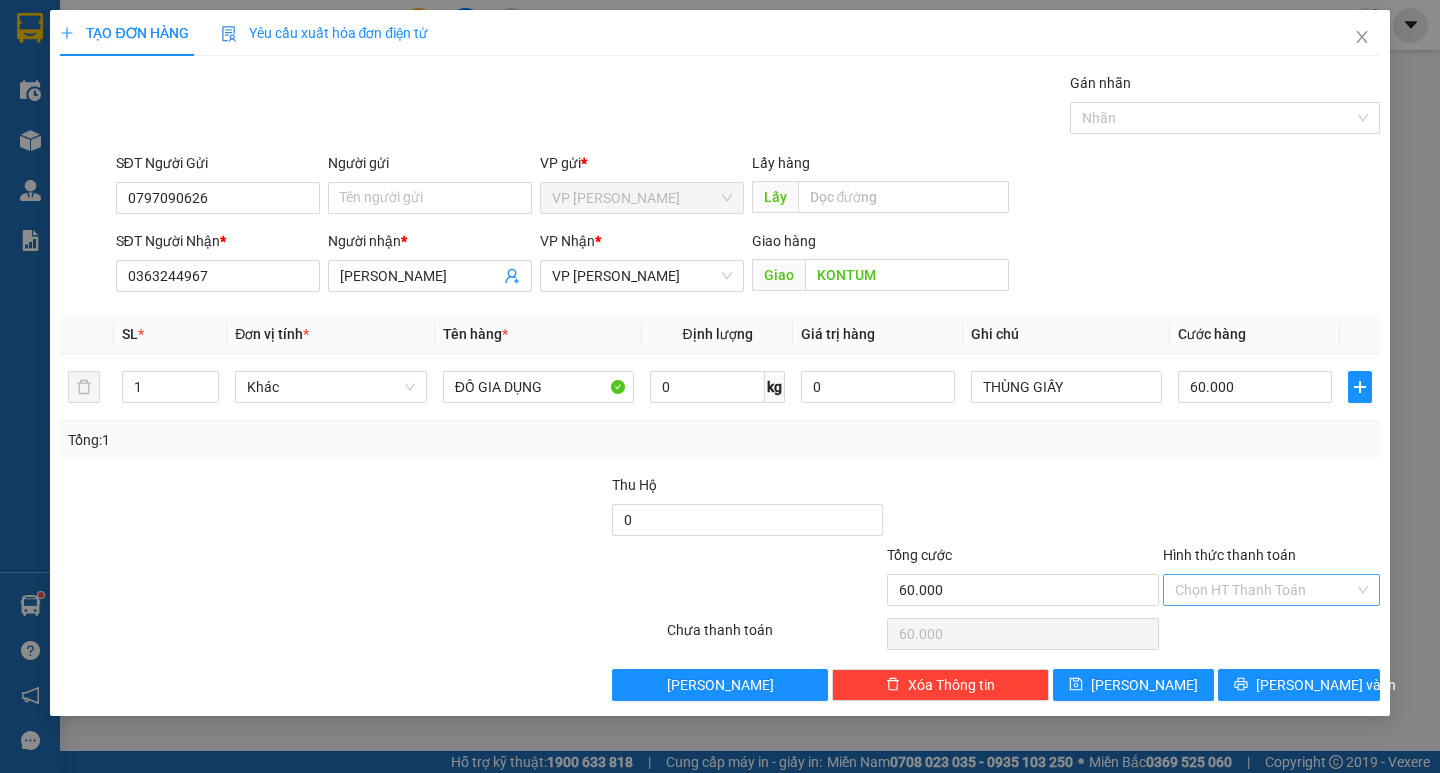 click on "Hình thức thanh toán" at bounding box center (1264, 590) 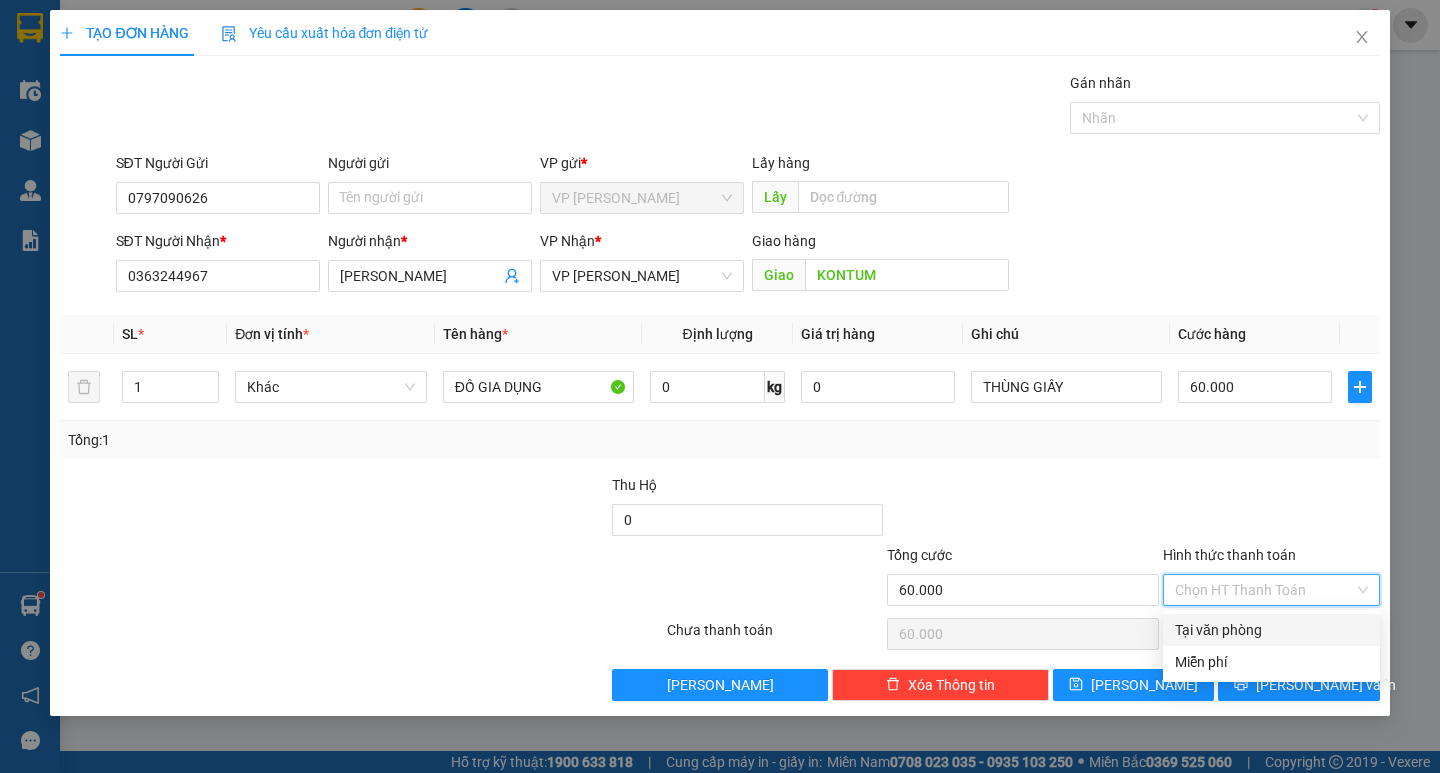click on "Tại văn phòng" at bounding box center (1271, 630) 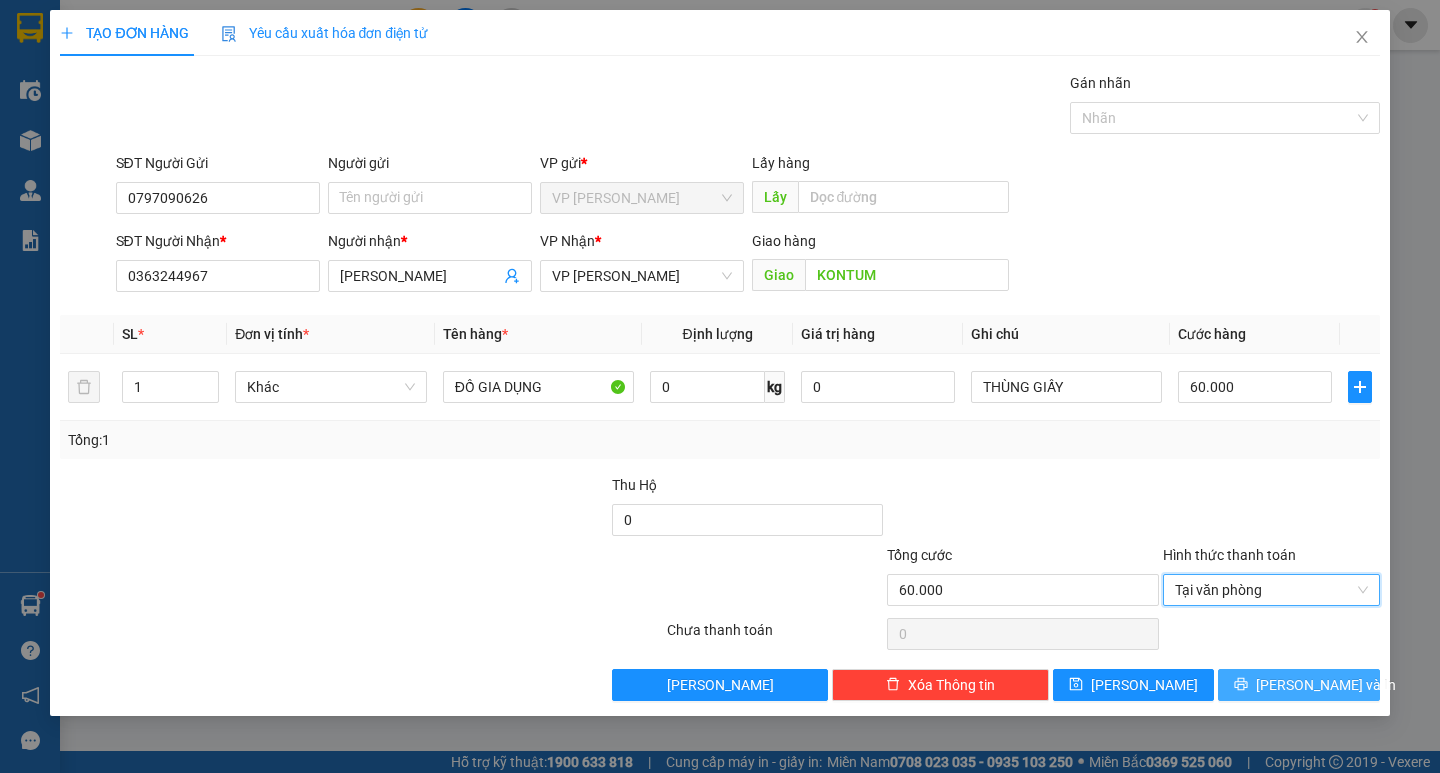 click on "[PERSON_NAME] và In" at bounding box center [1326, 685] 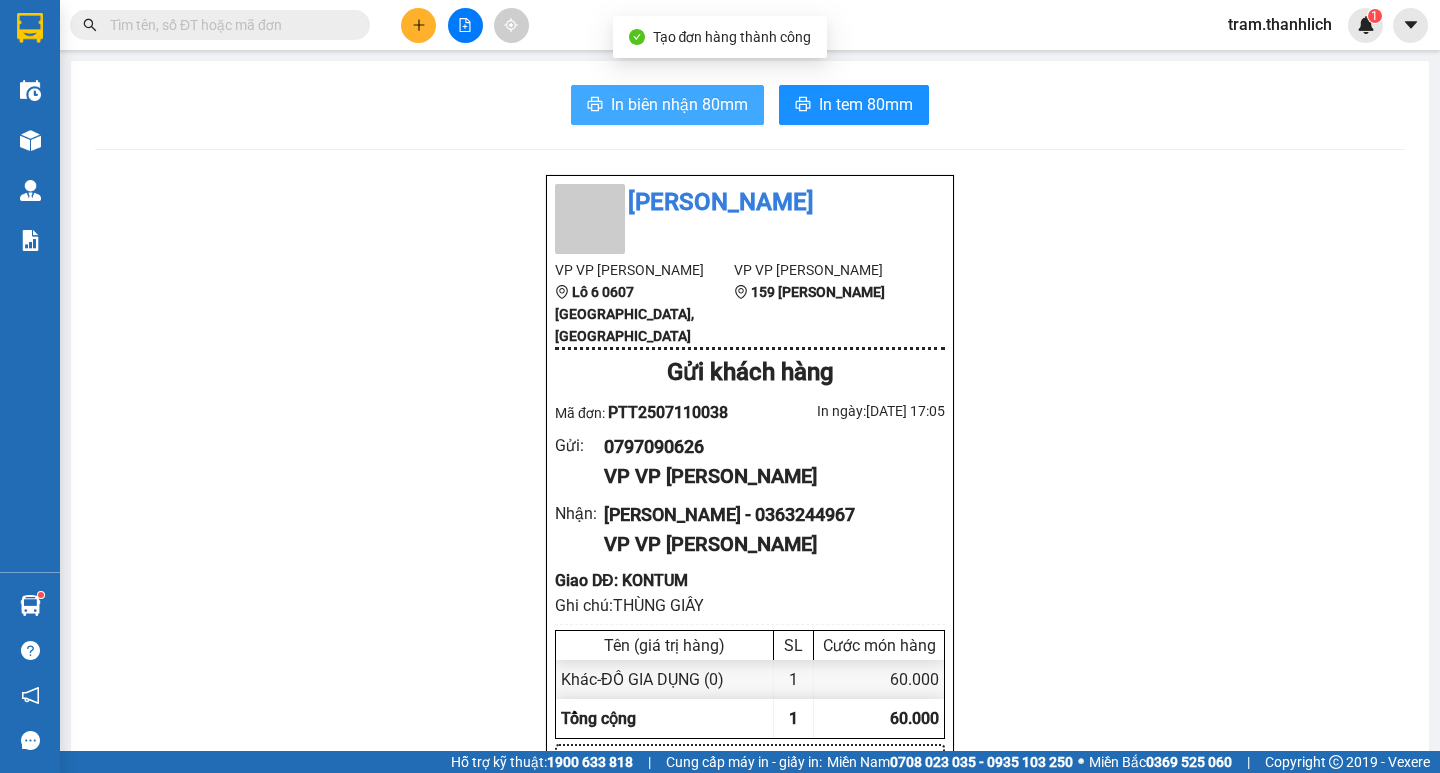 click on "In biên nhận 80mm" at bounding box center [667, 105] 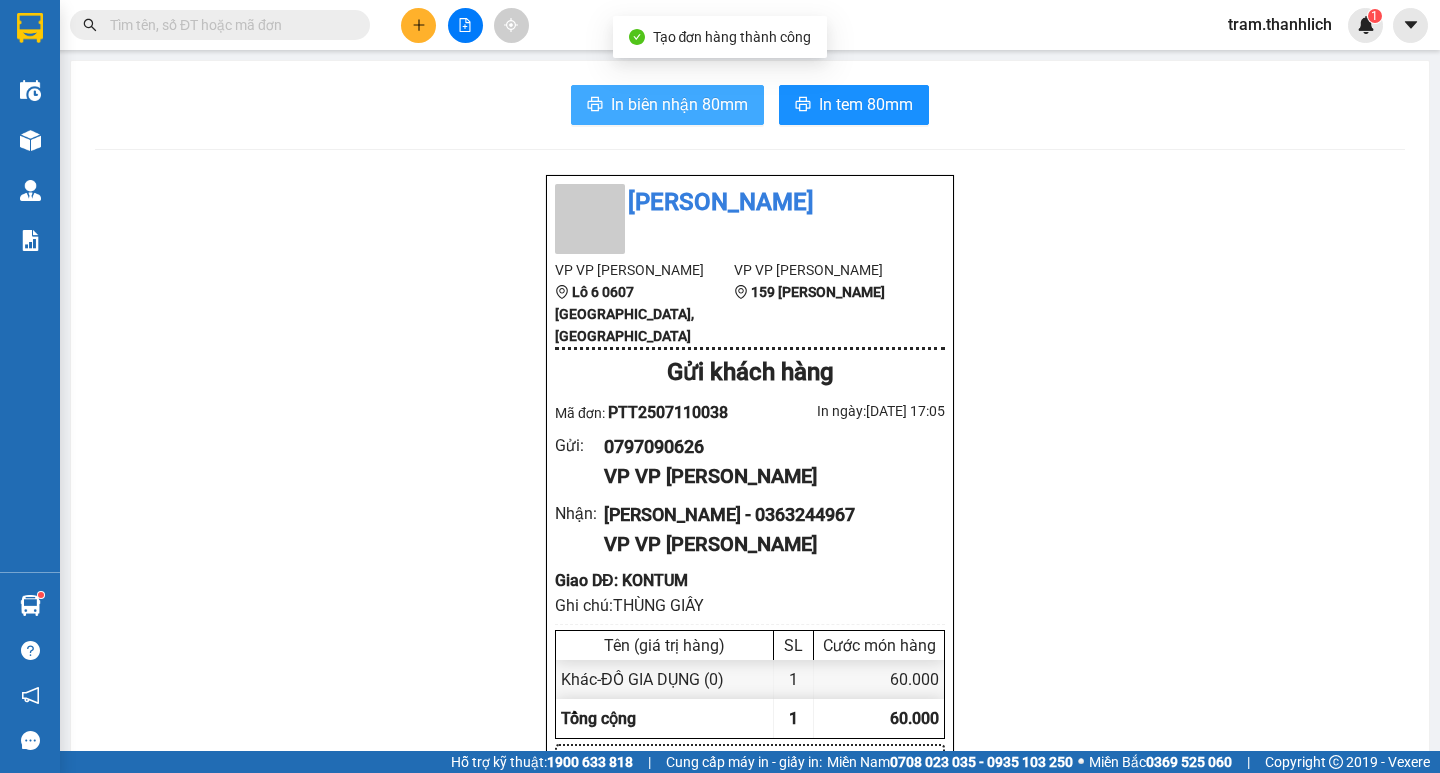 scroll, scrollTop: 0, scrollLeft: 0, axis: both 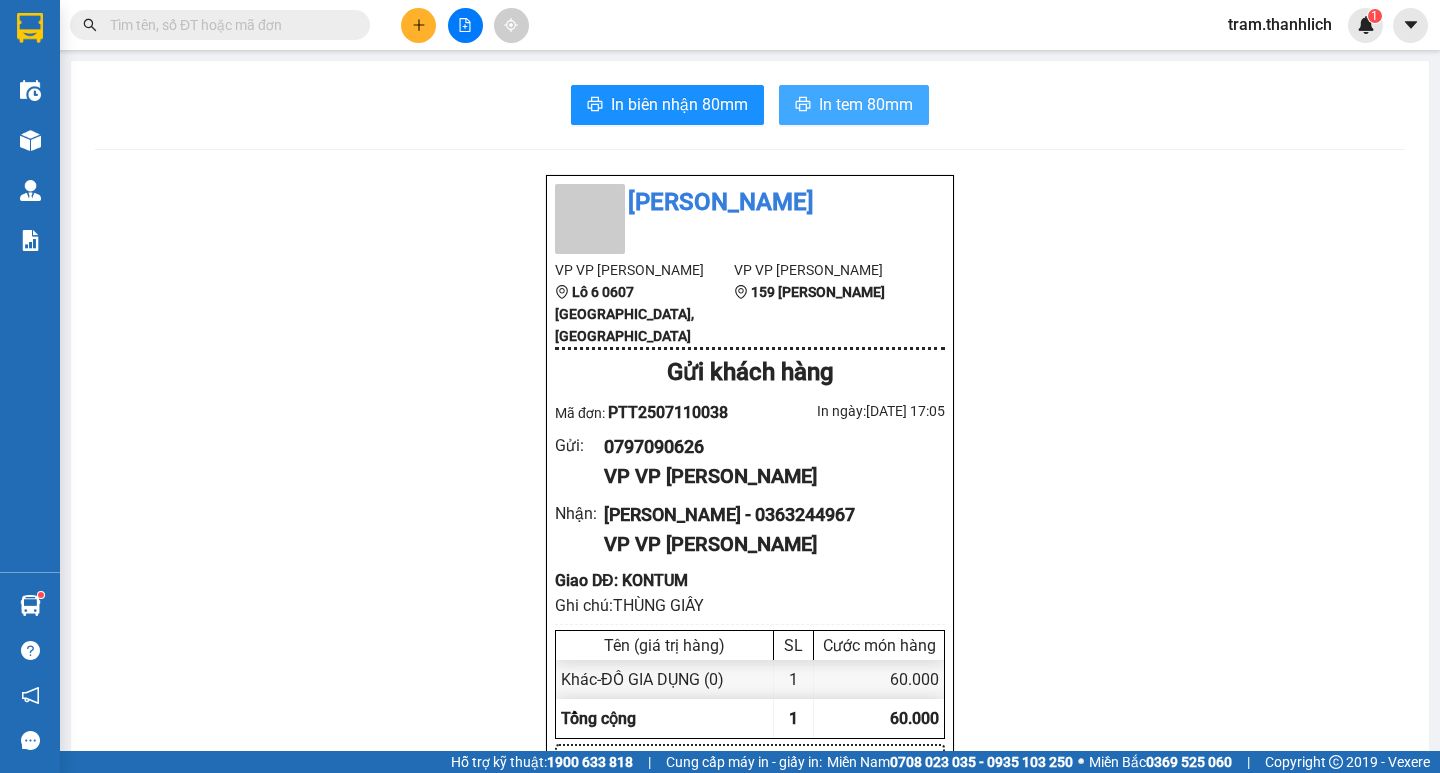 click on "In tem 80mm" at bounding box center [854, 105] 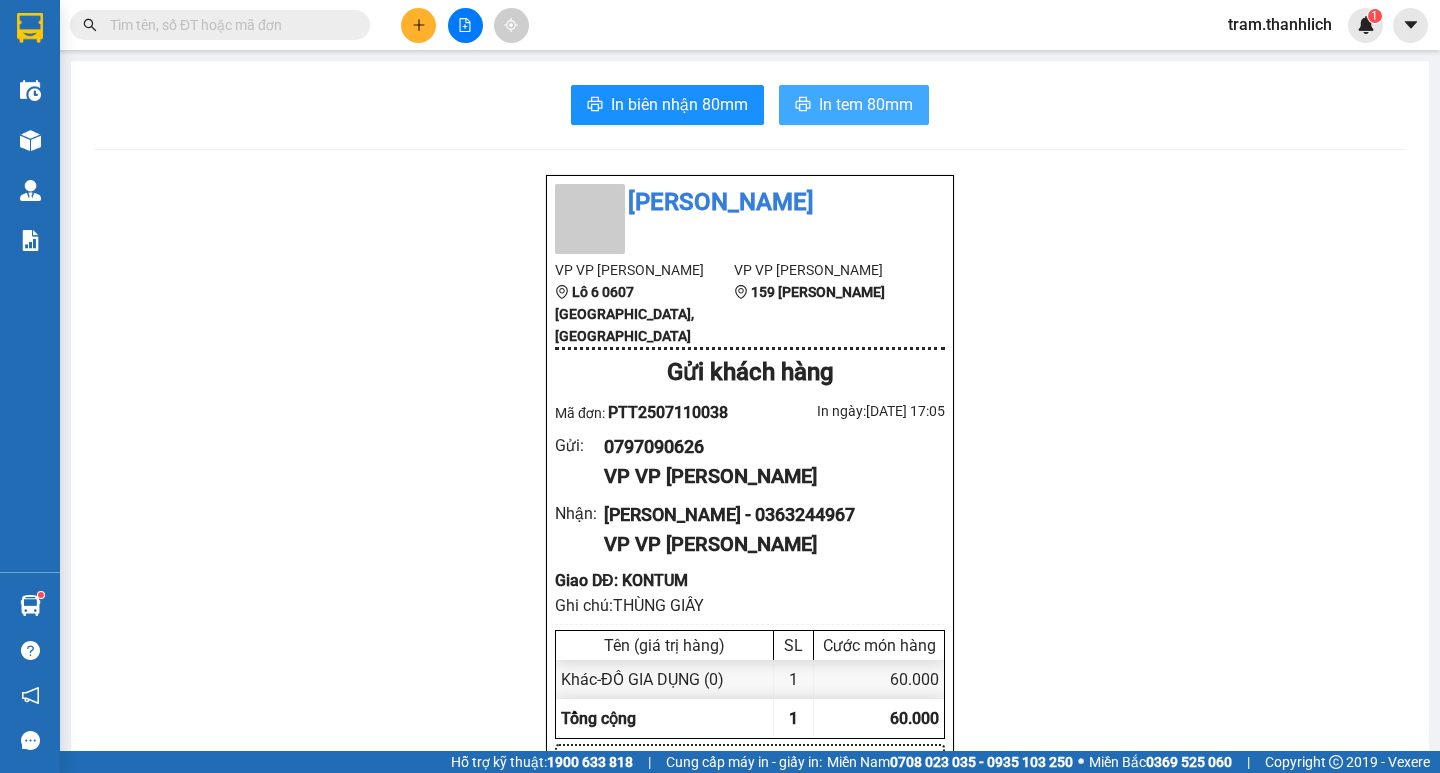 scroll, scrollTop: 0, scrollLeft: 0, axis: both 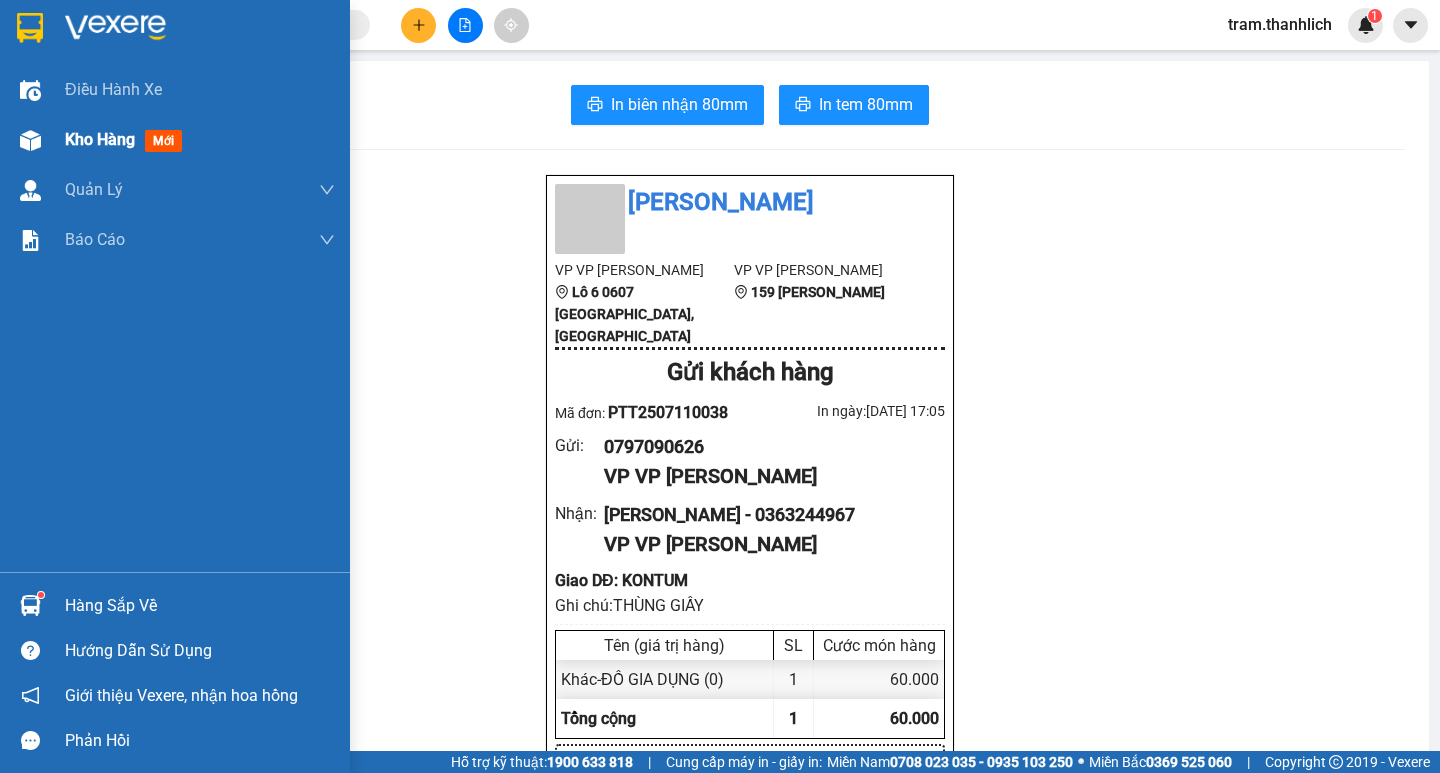 click at bounding box center [30, 140] 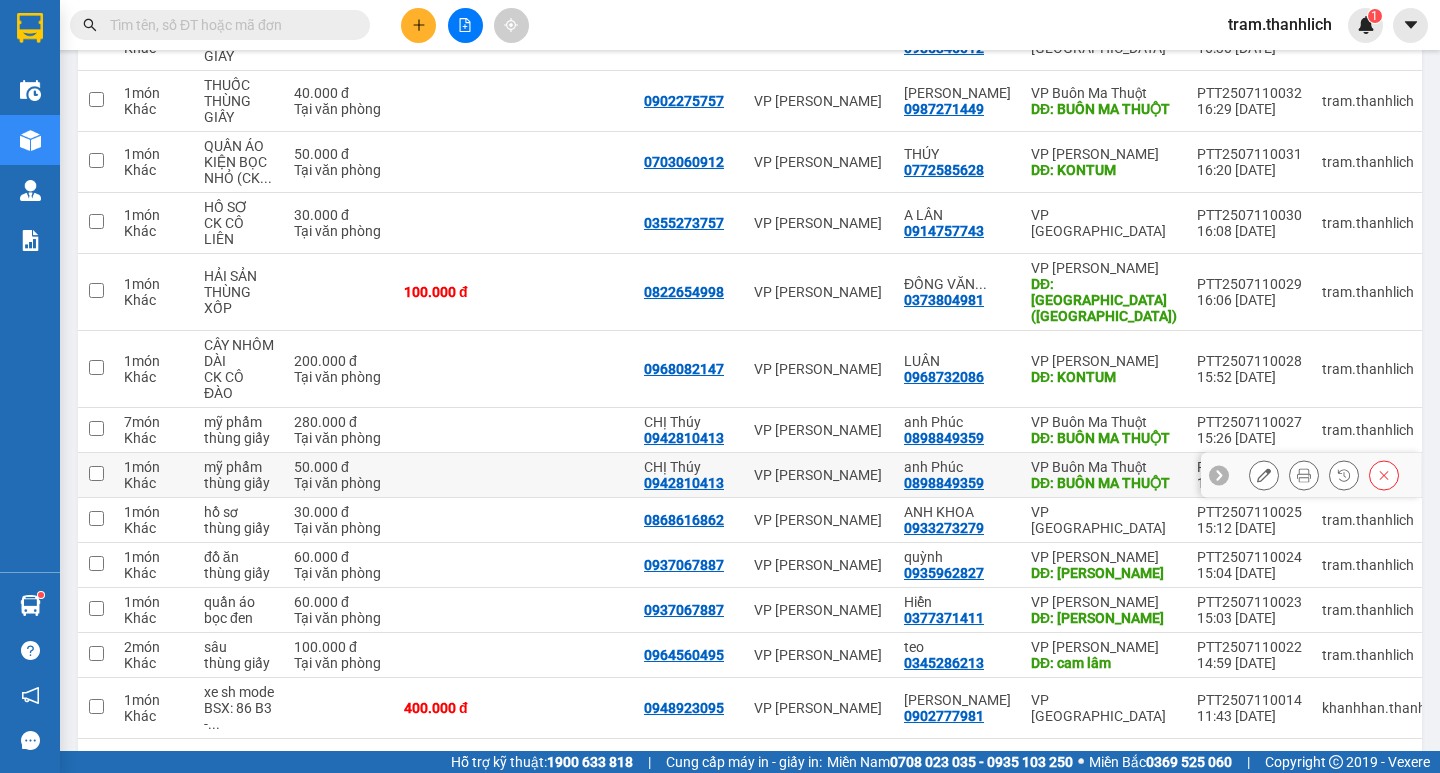 scroll, scrollTop: 724, scrollLeft: 0, axis: vertical 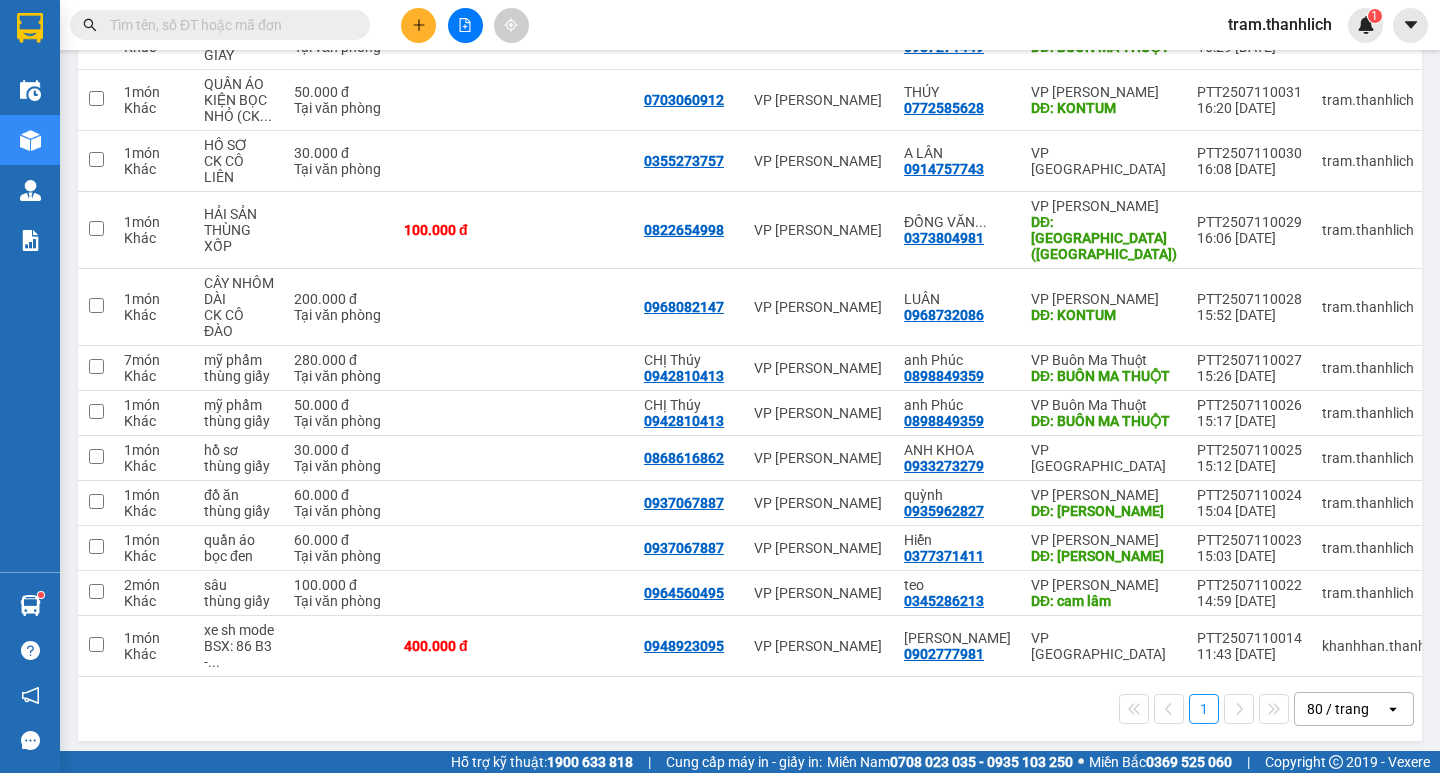 click 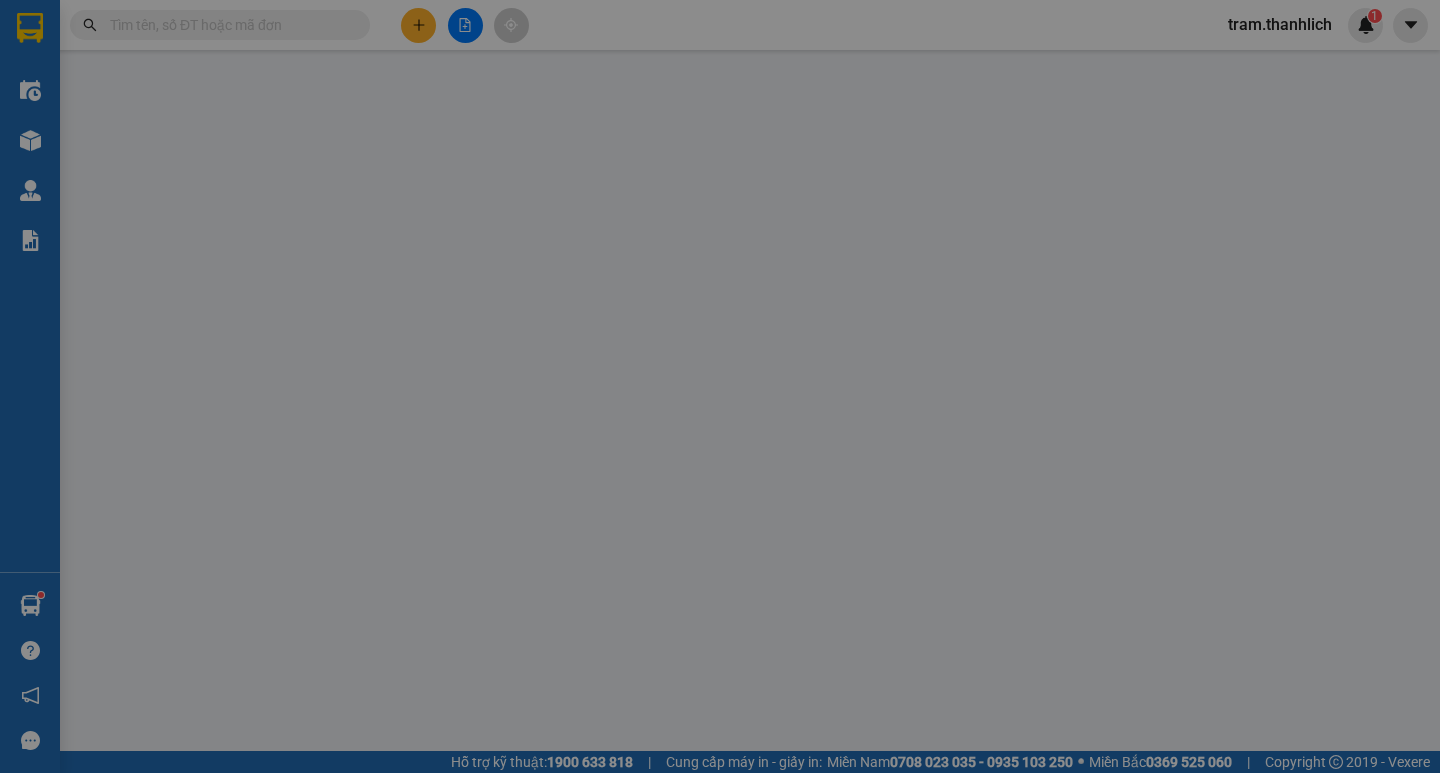 scroll, scrollTop: 0, scrollLeft: 0, axis: both 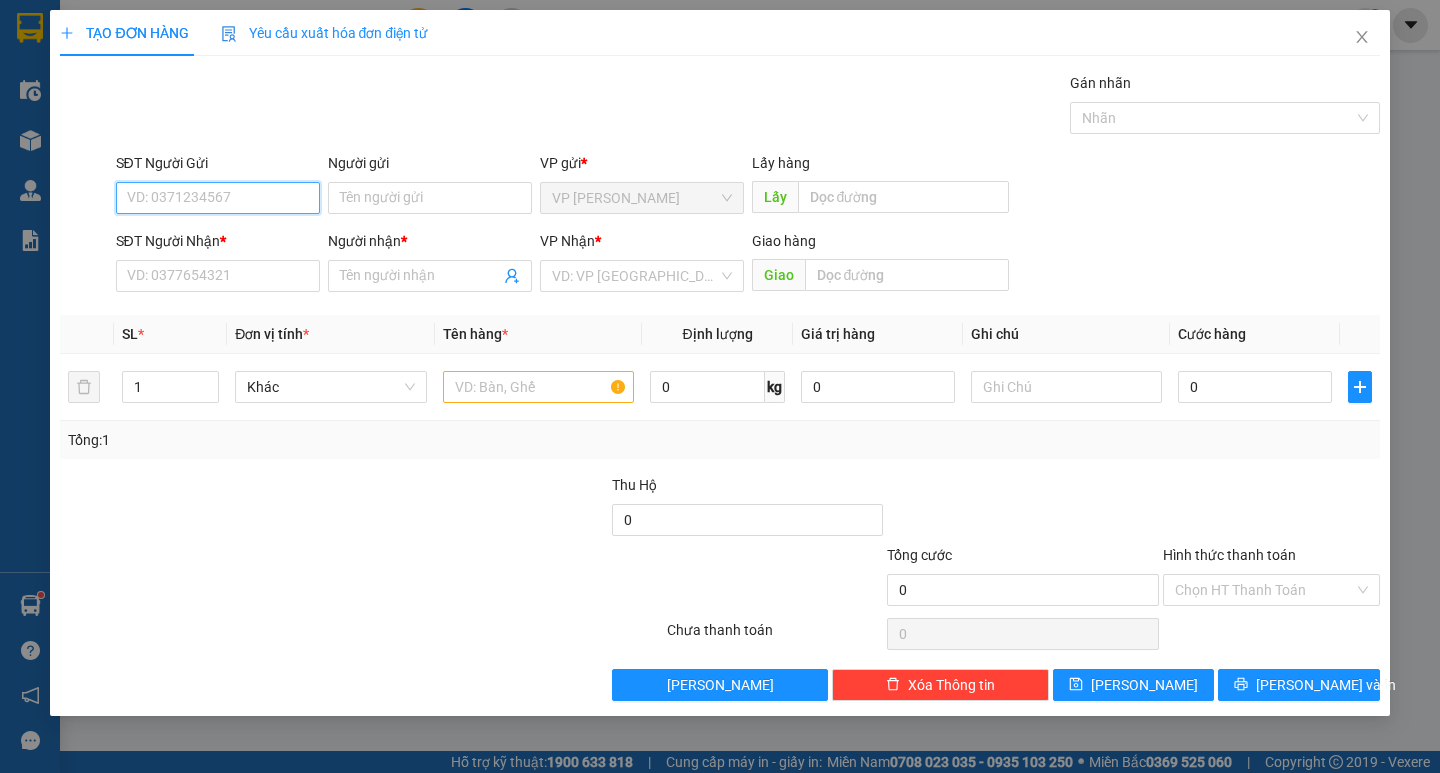 click on "SĐT Người Gửi" at bounding box center (218, 198) 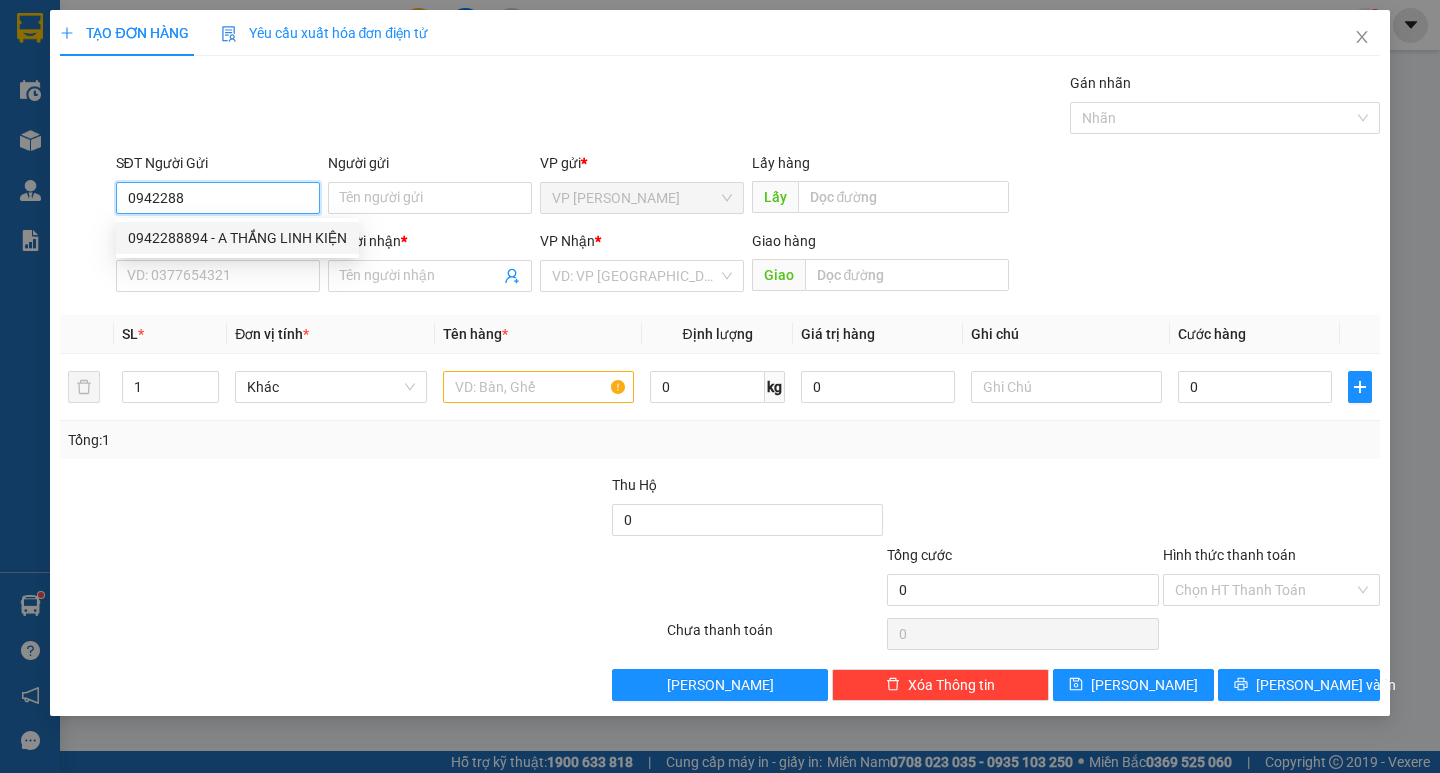 click on "0942288894 - A THẮNG LINH KIỆN" at bounding box center (237, 238) 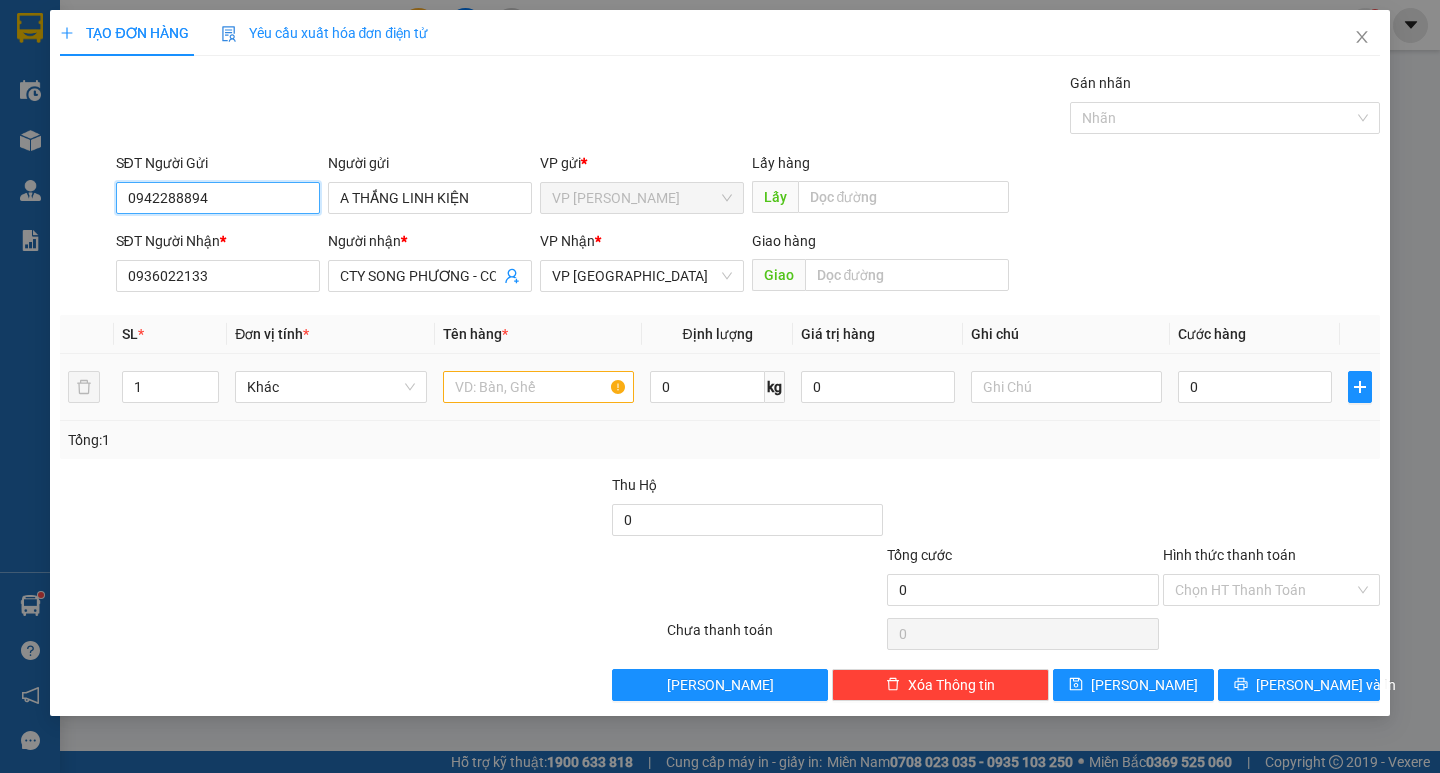 type on "0942288894" 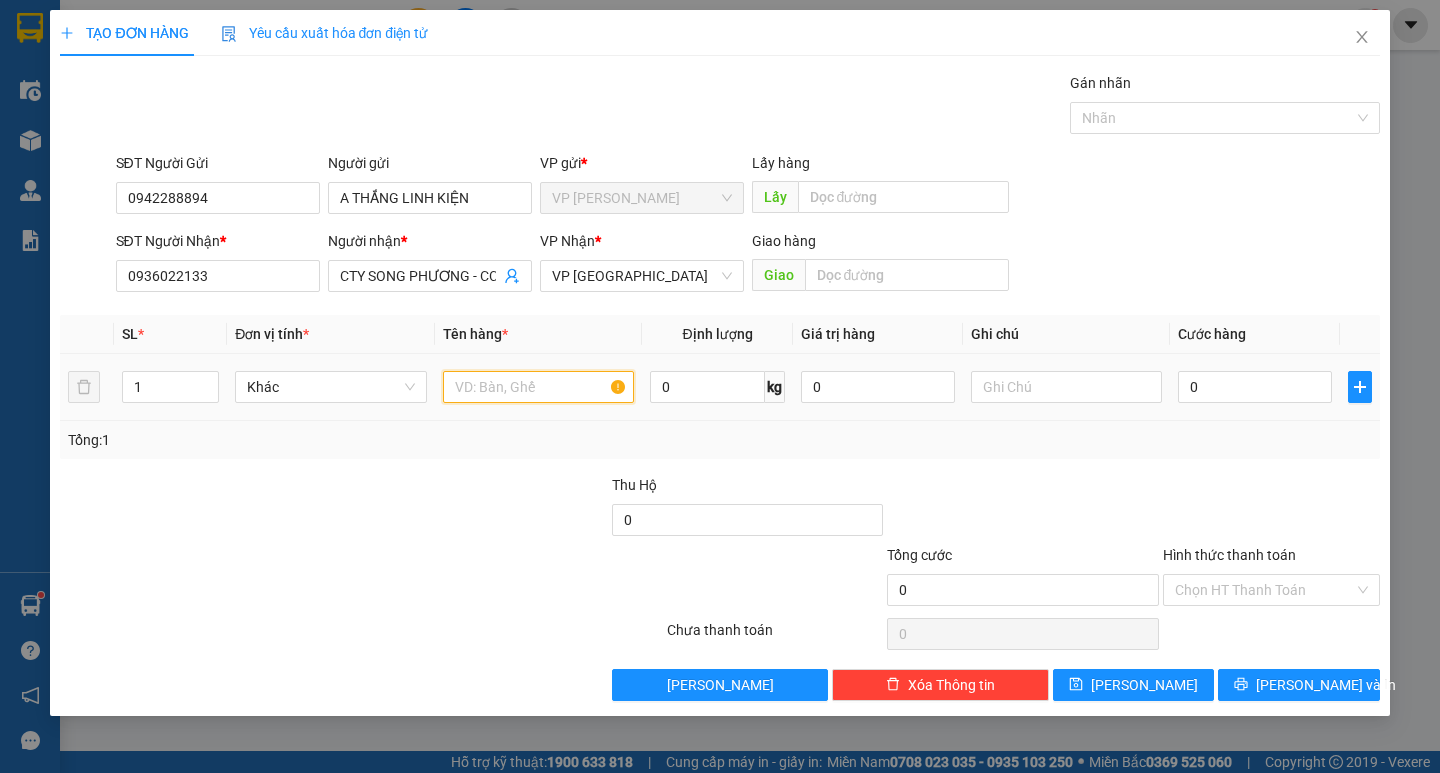 click at bounding box center (538, 387) 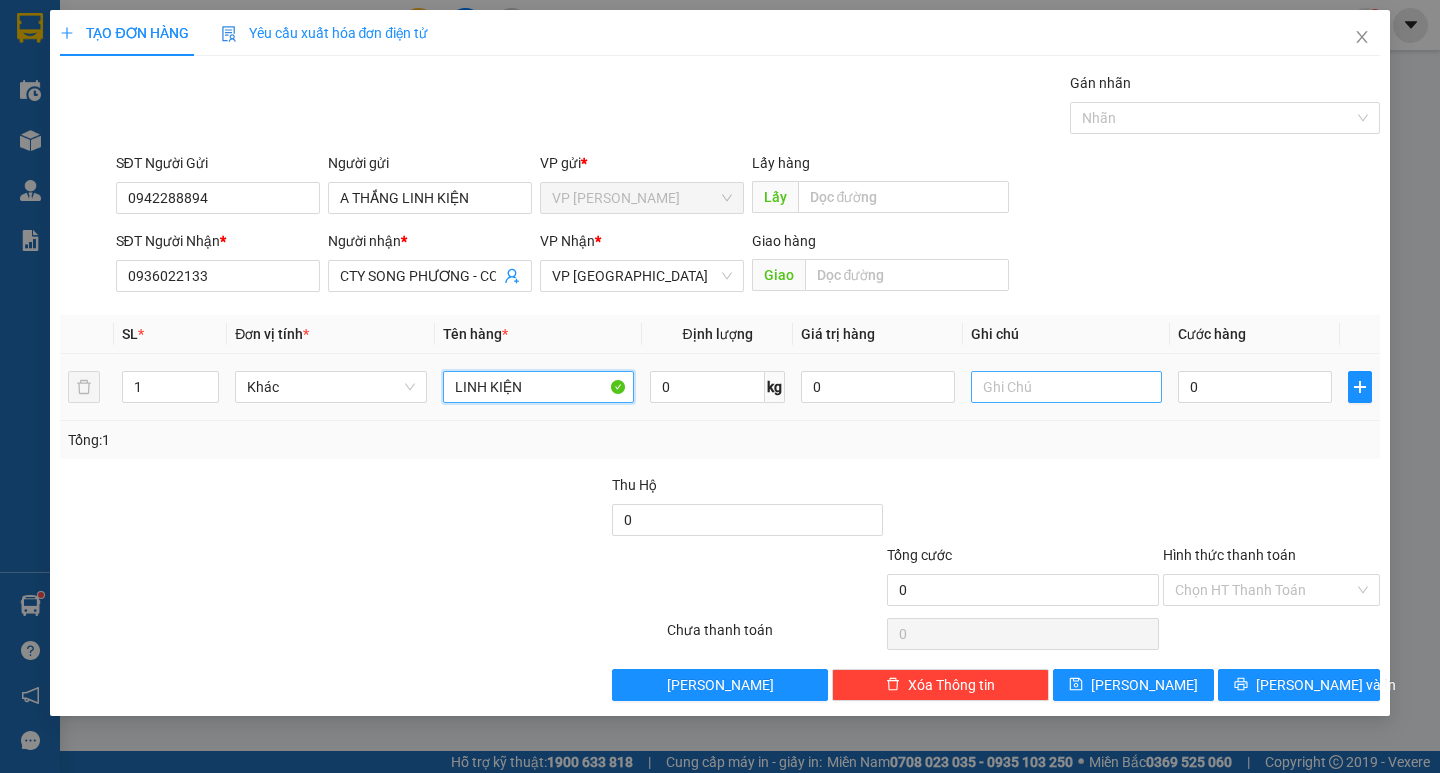 type on "LINH KIỆN" 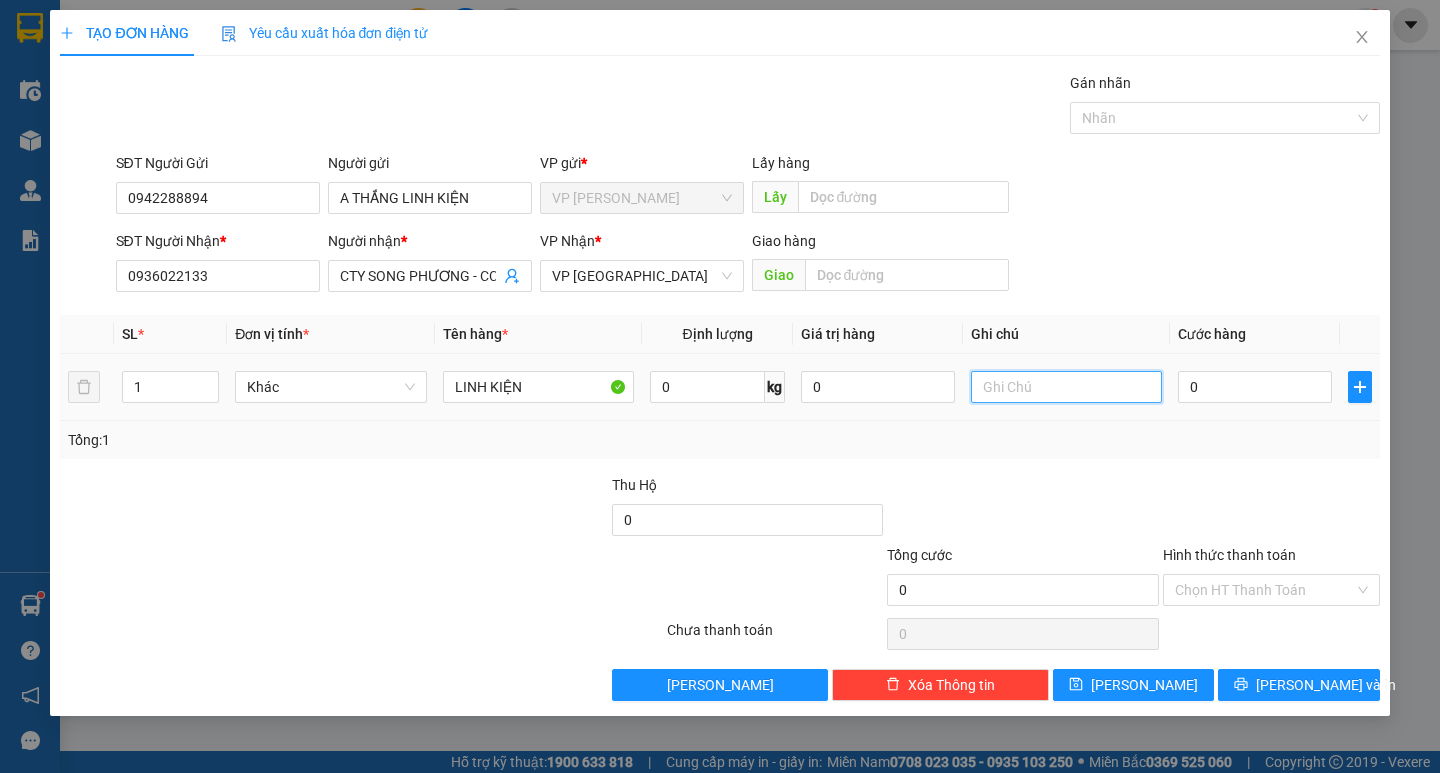 click at bounding box center [1066, 387] 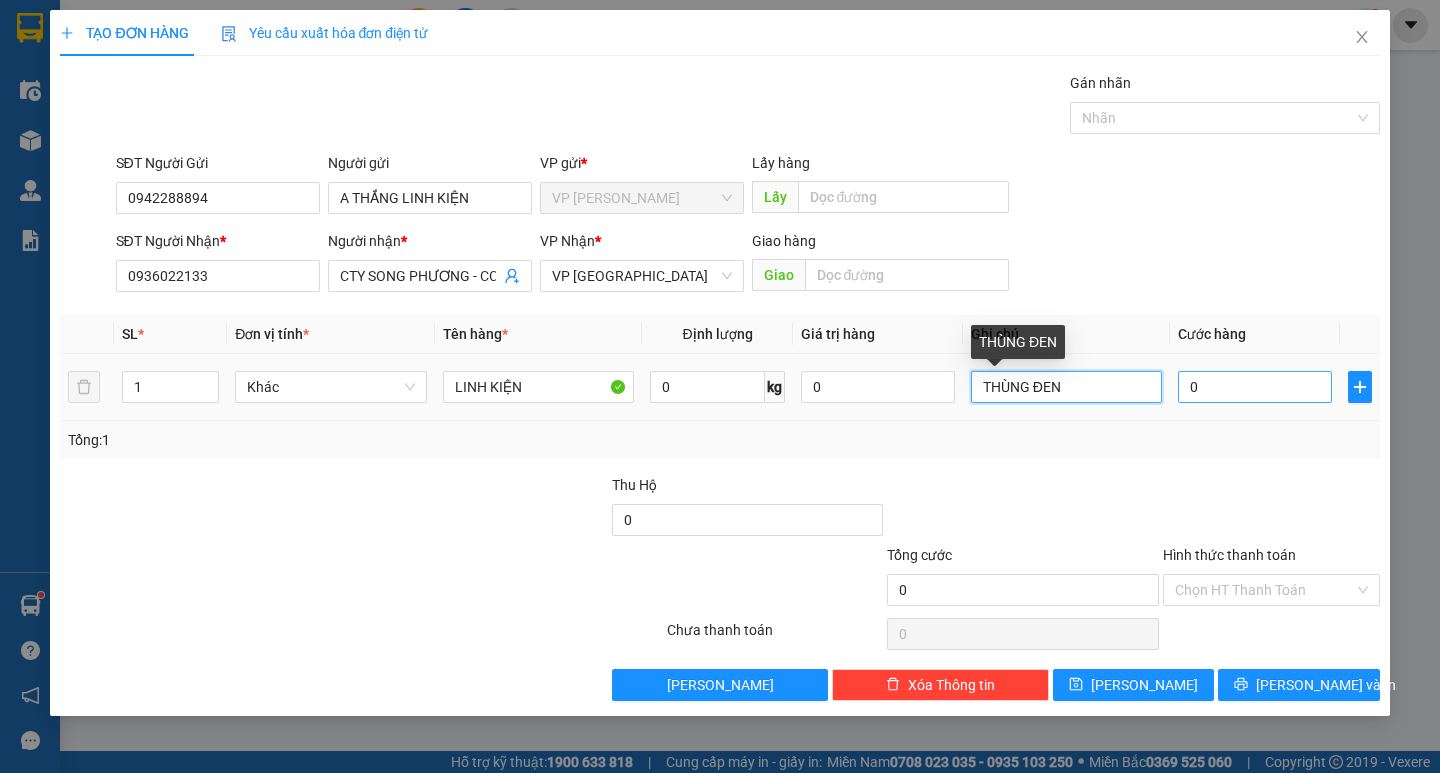 type on "THÙNG ĐEN" 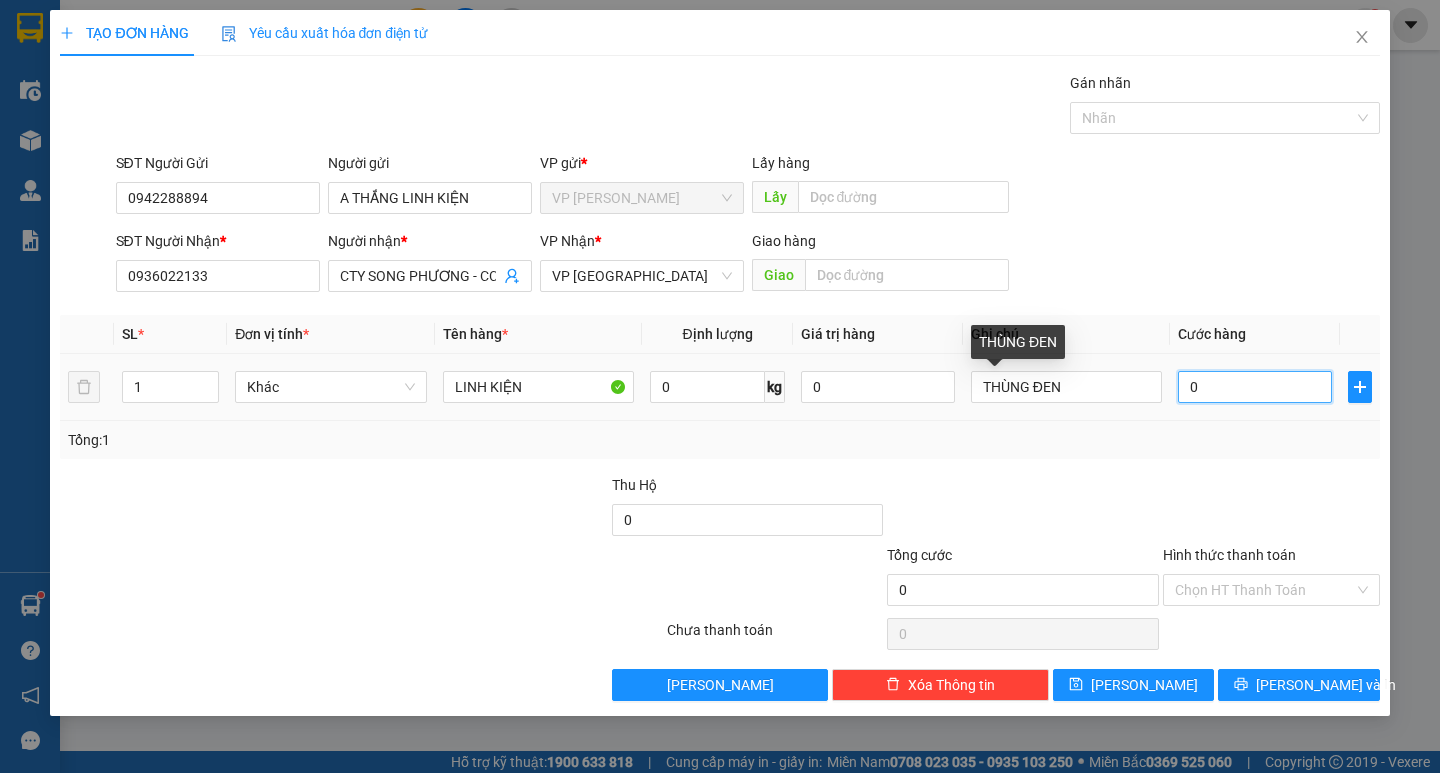 click on "0" at bounding box center (1255, 387) 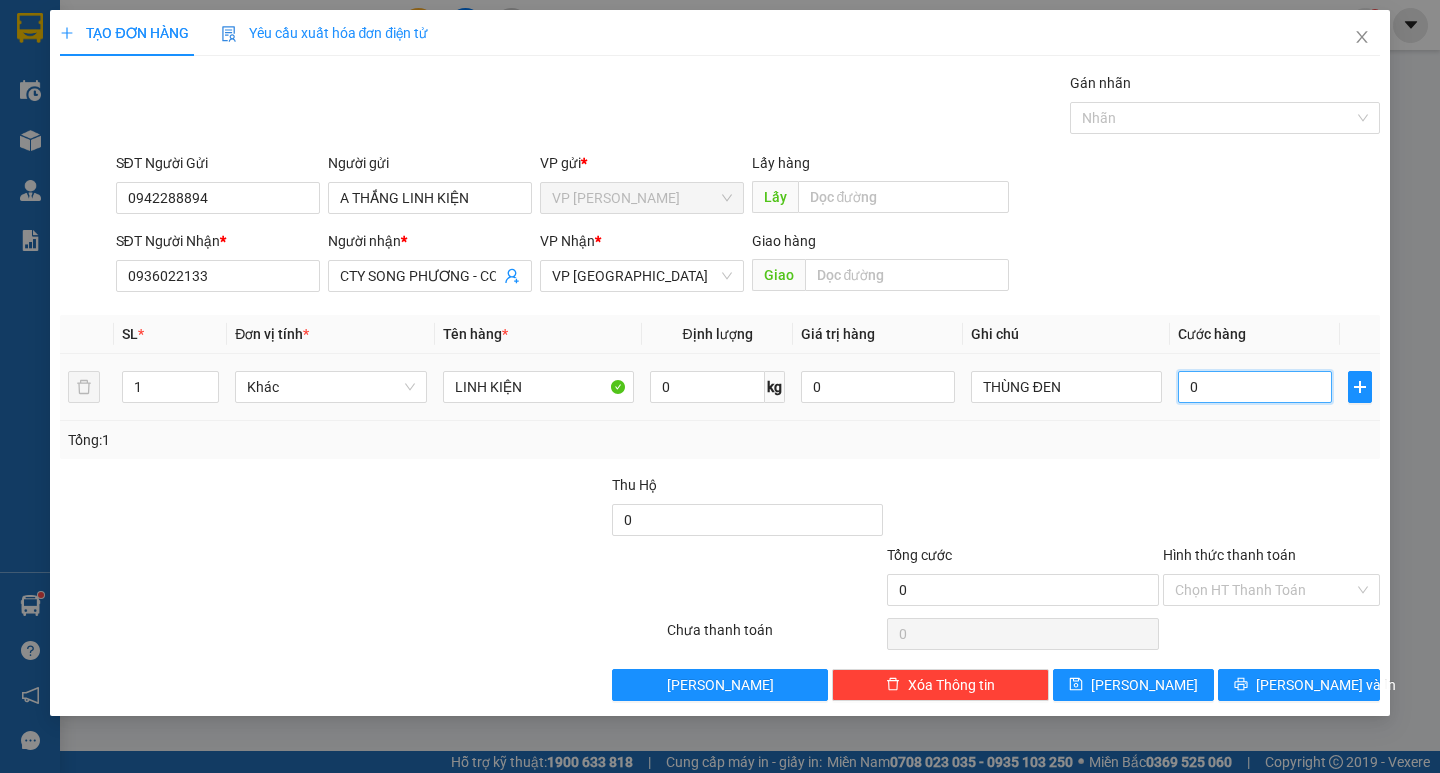 type on "4" 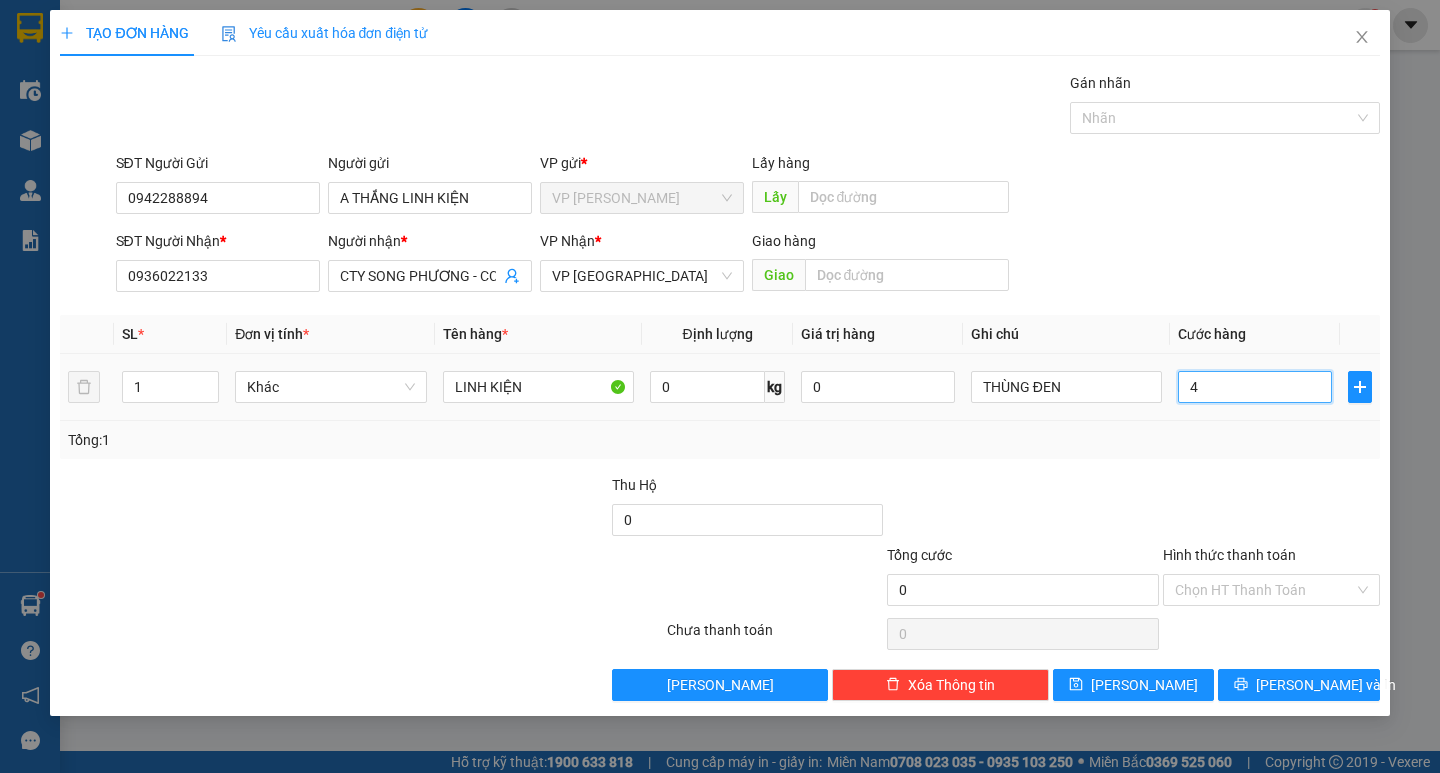 type on "4" 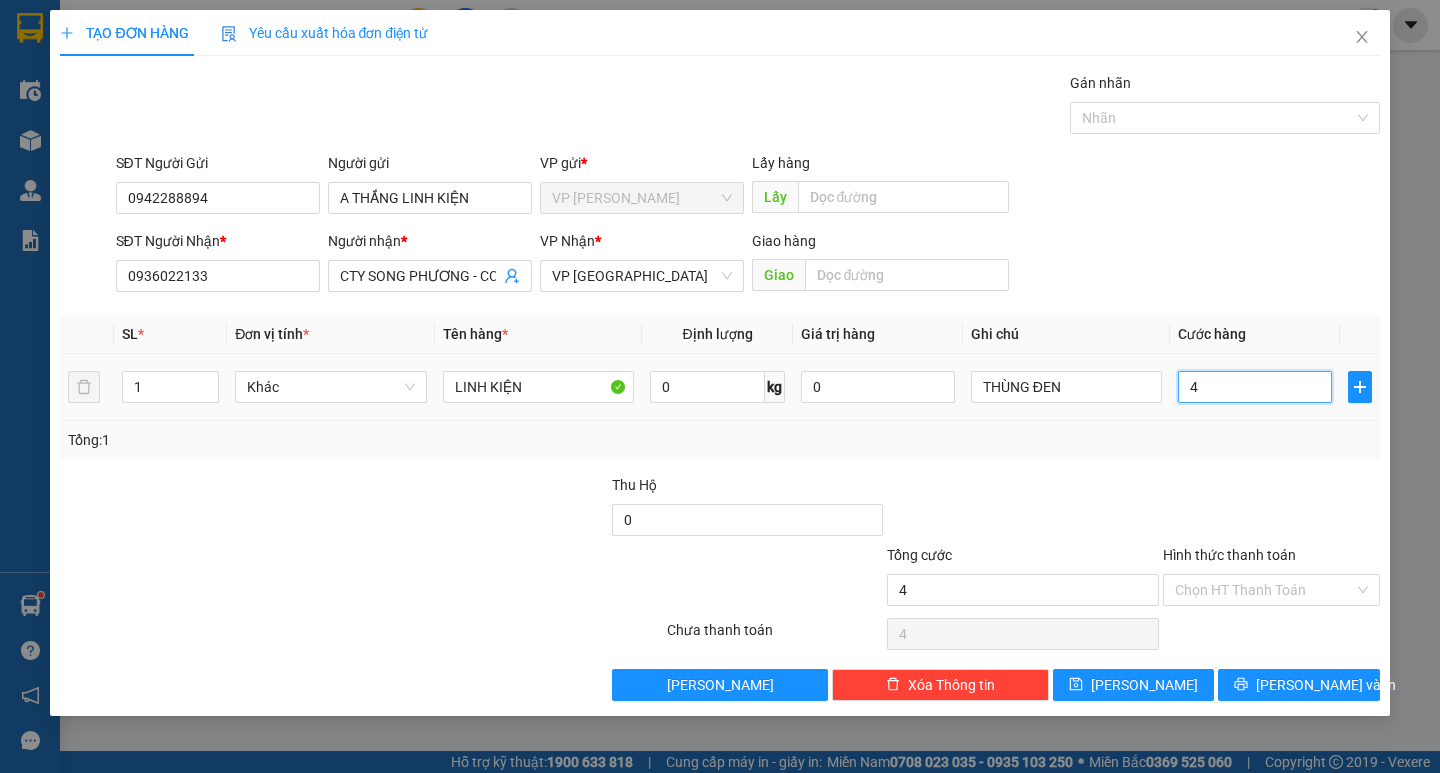 type on "40" 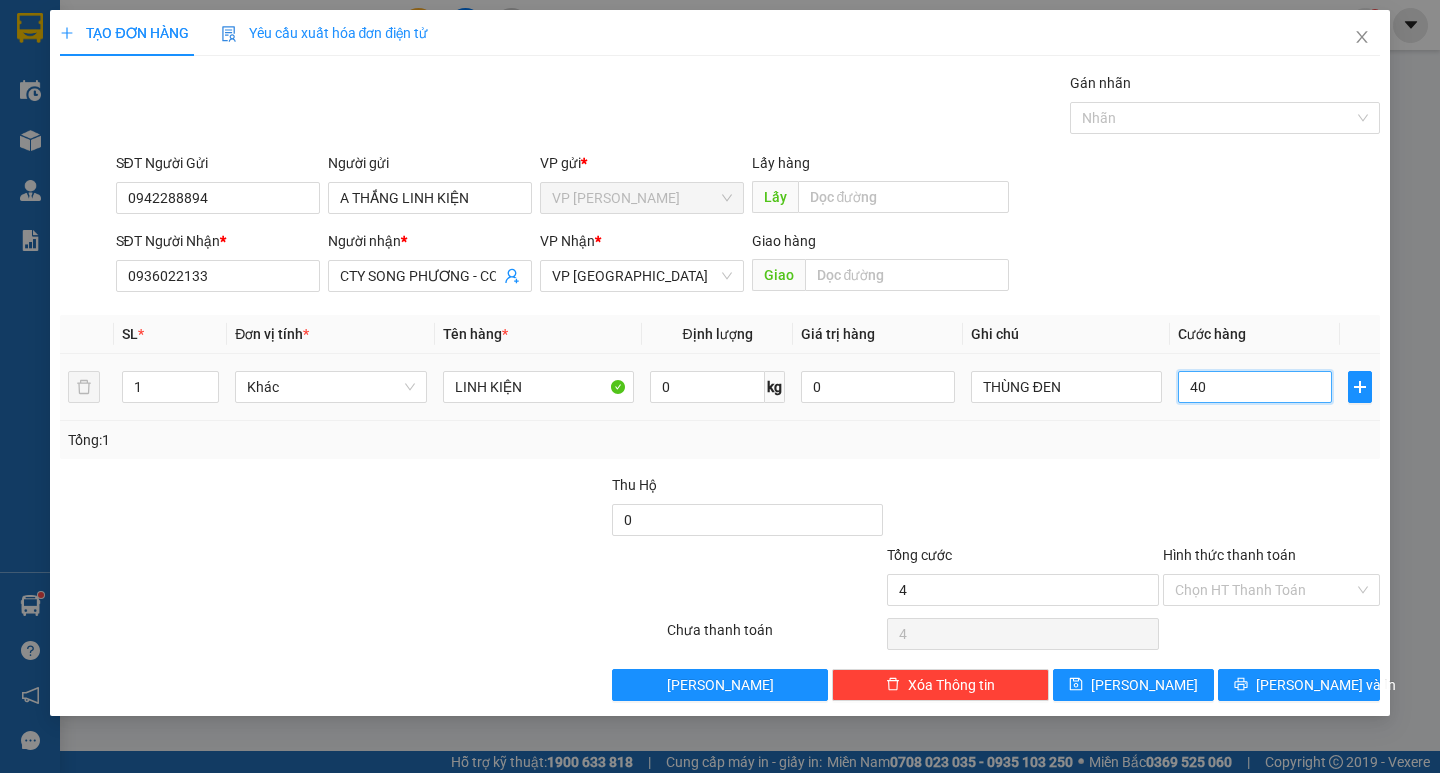 type on "40" 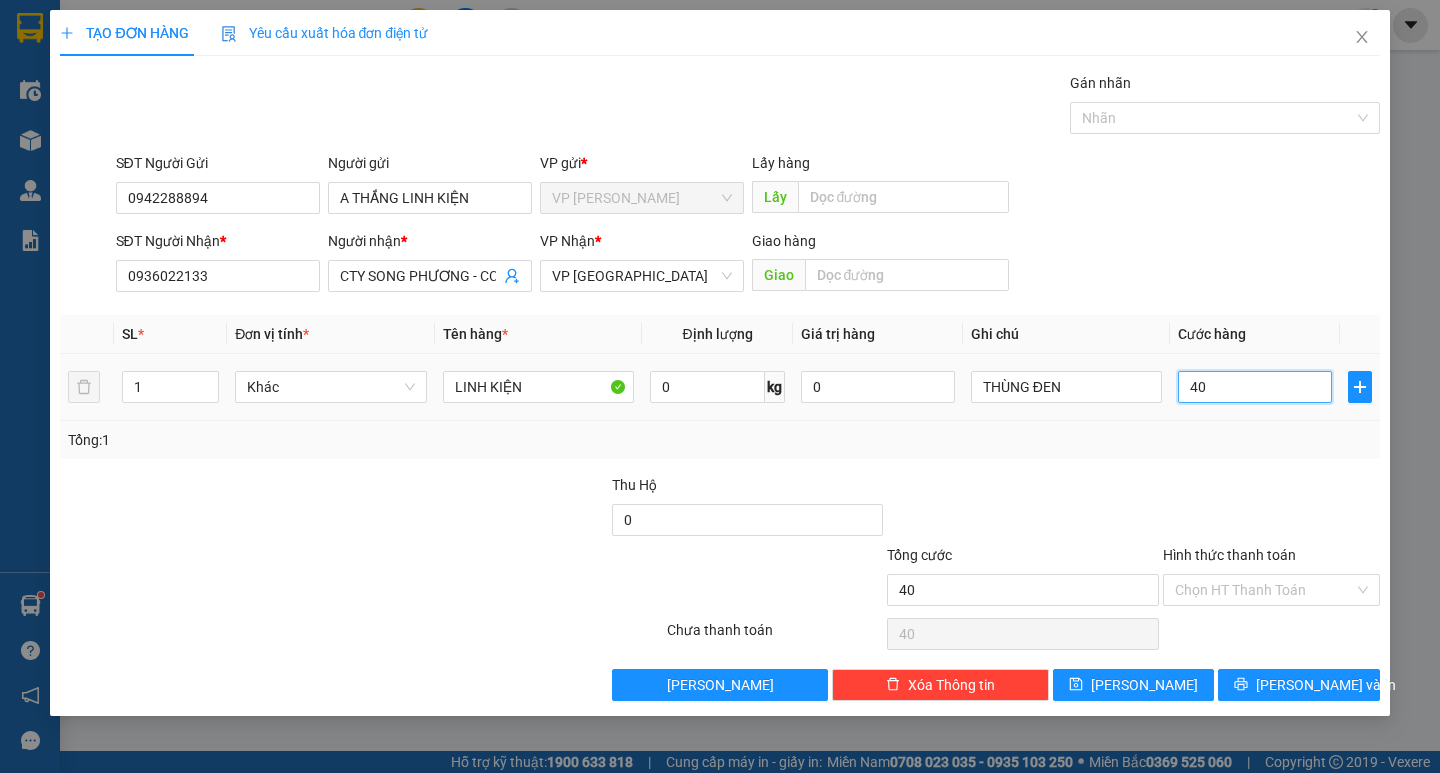 type on "400" 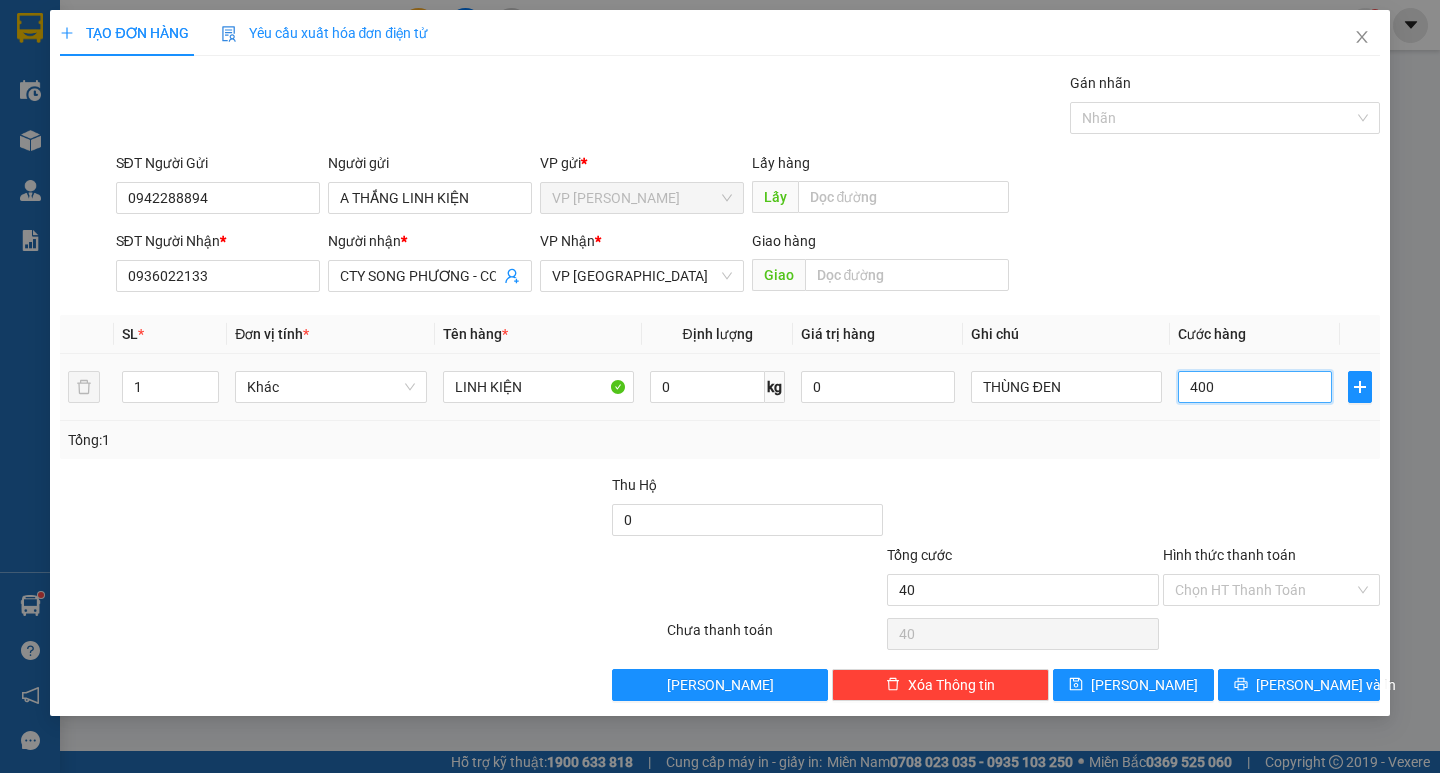 type on "400" 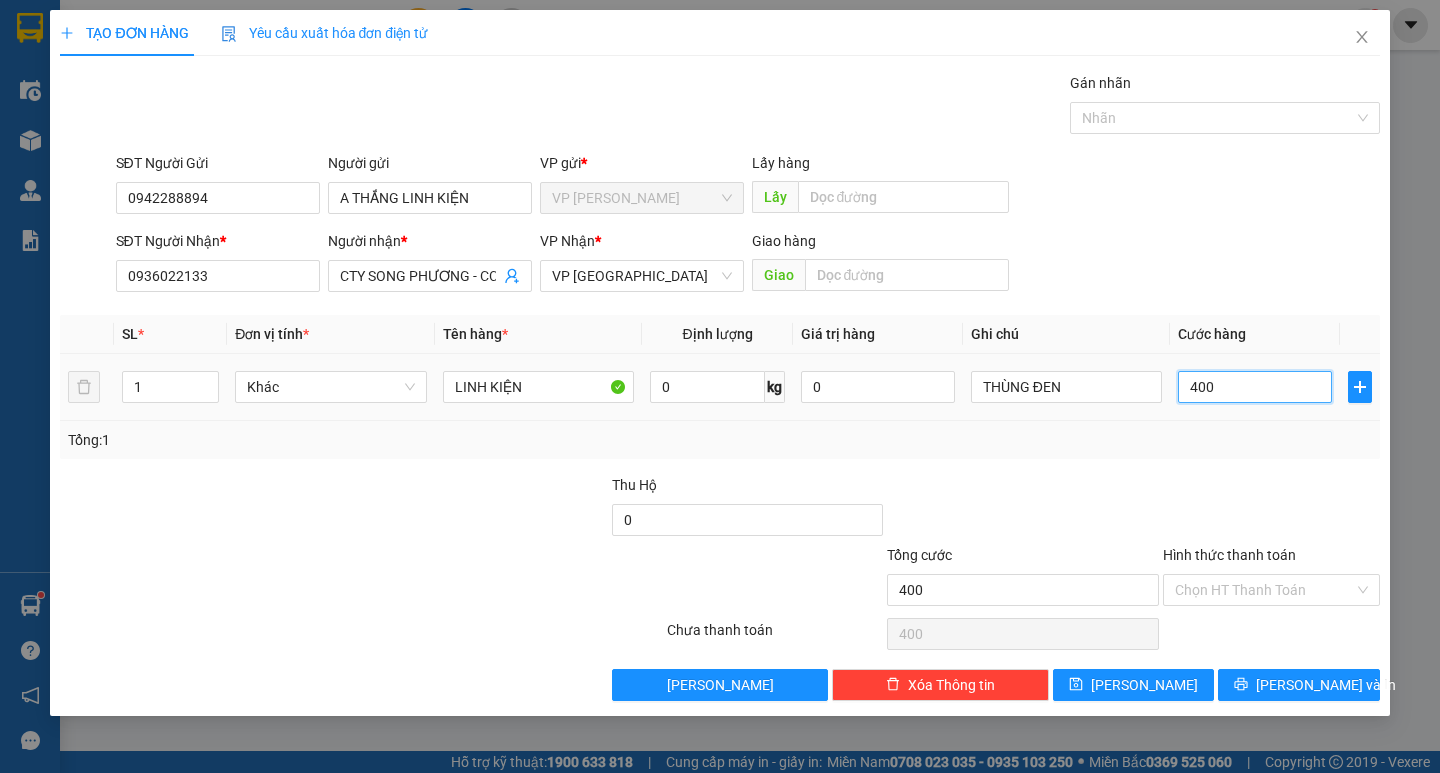 type on "4.000" 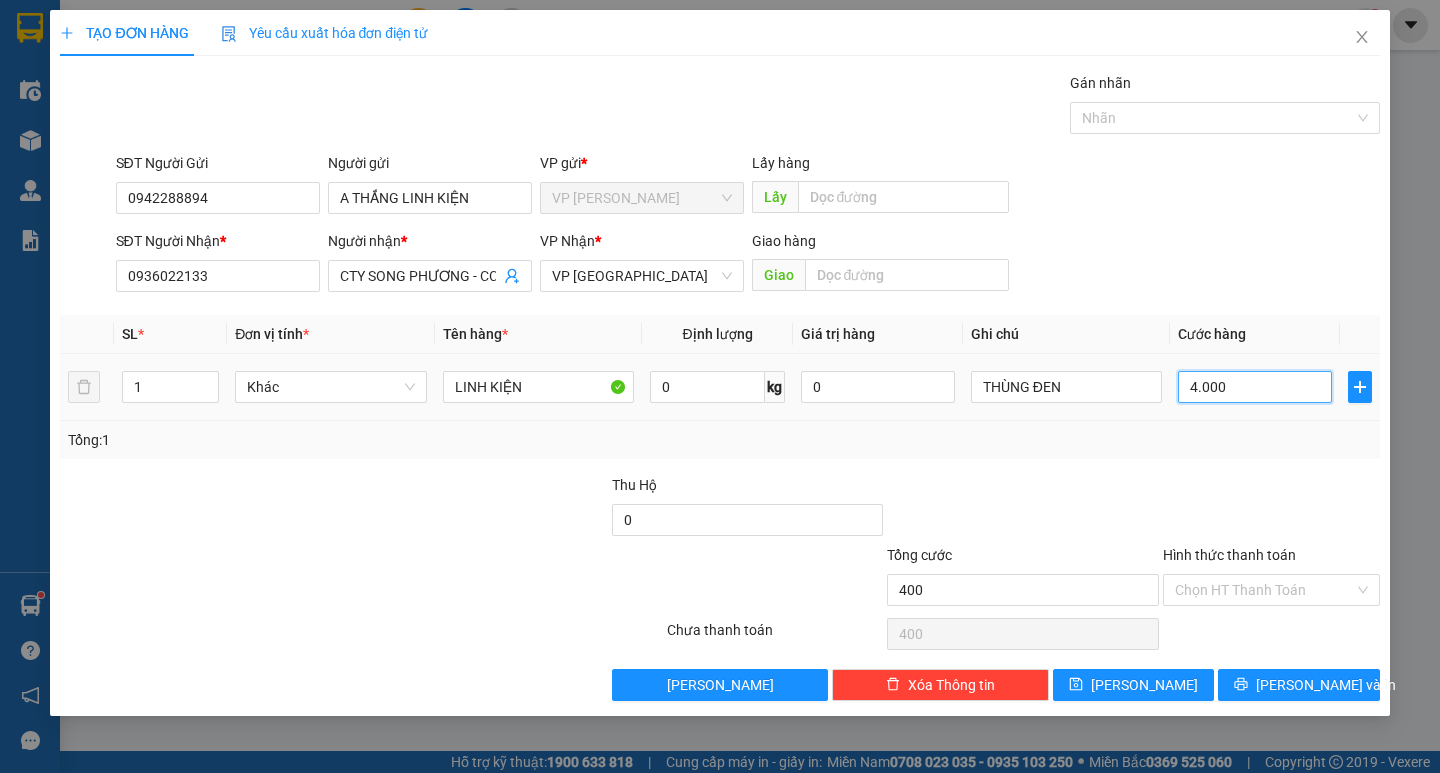 type on "4.000" 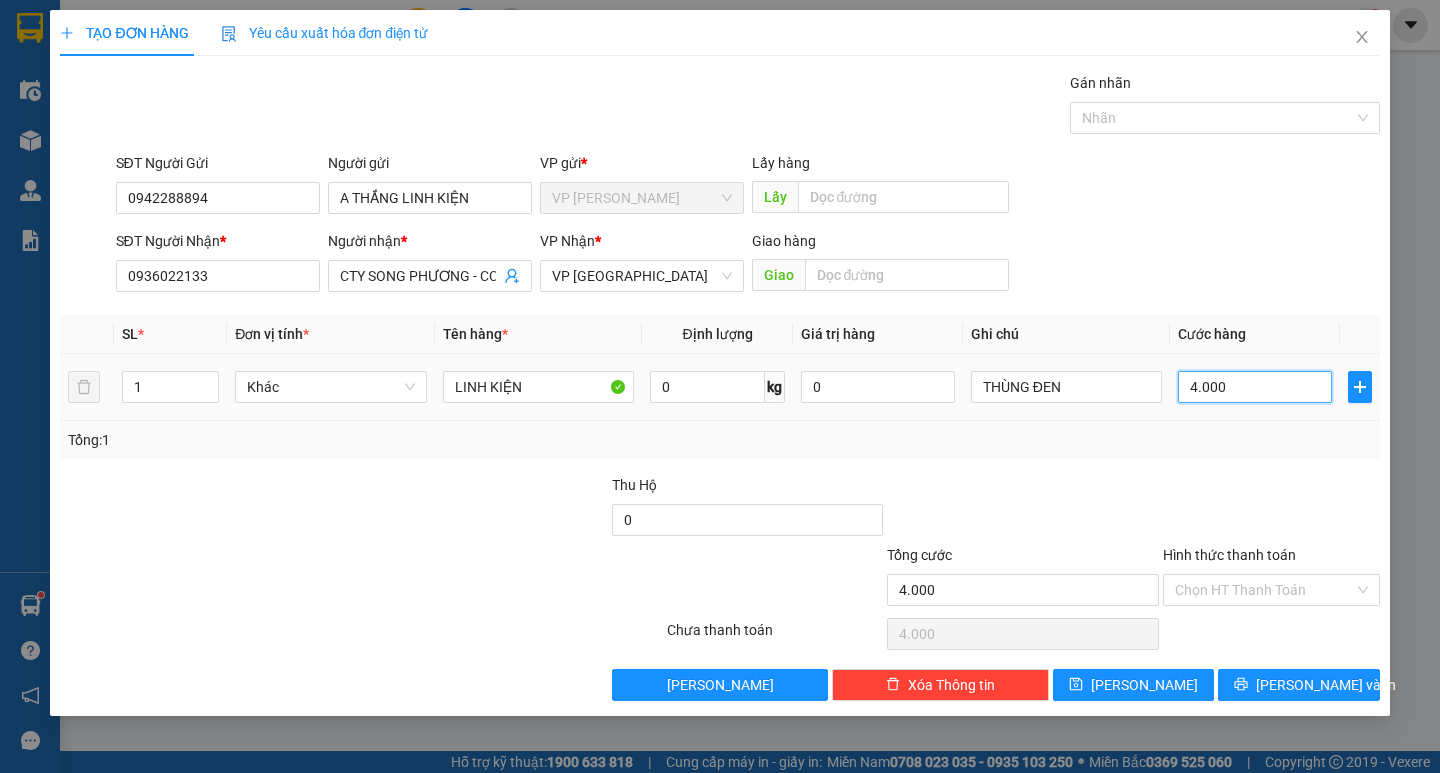 type on "40.000" 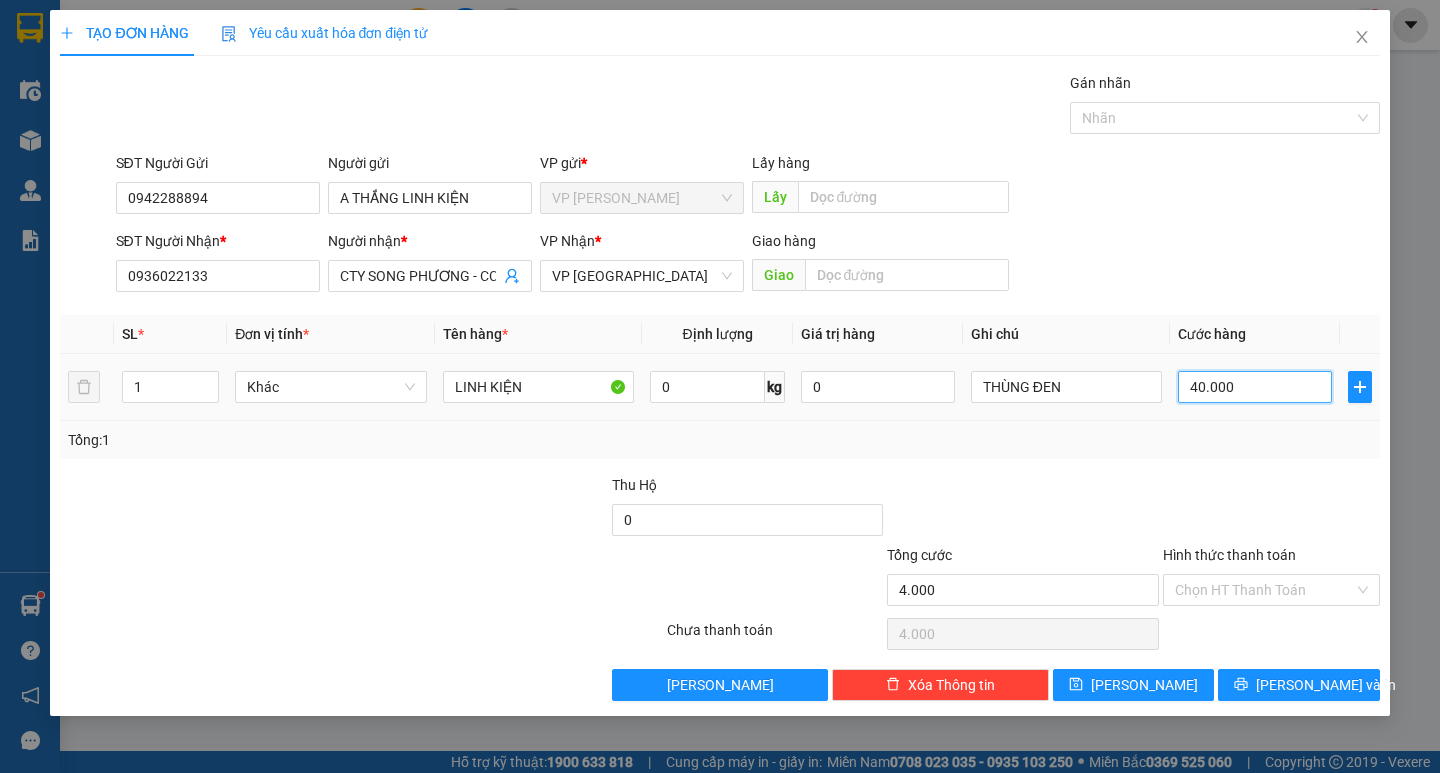 type on "40.000" 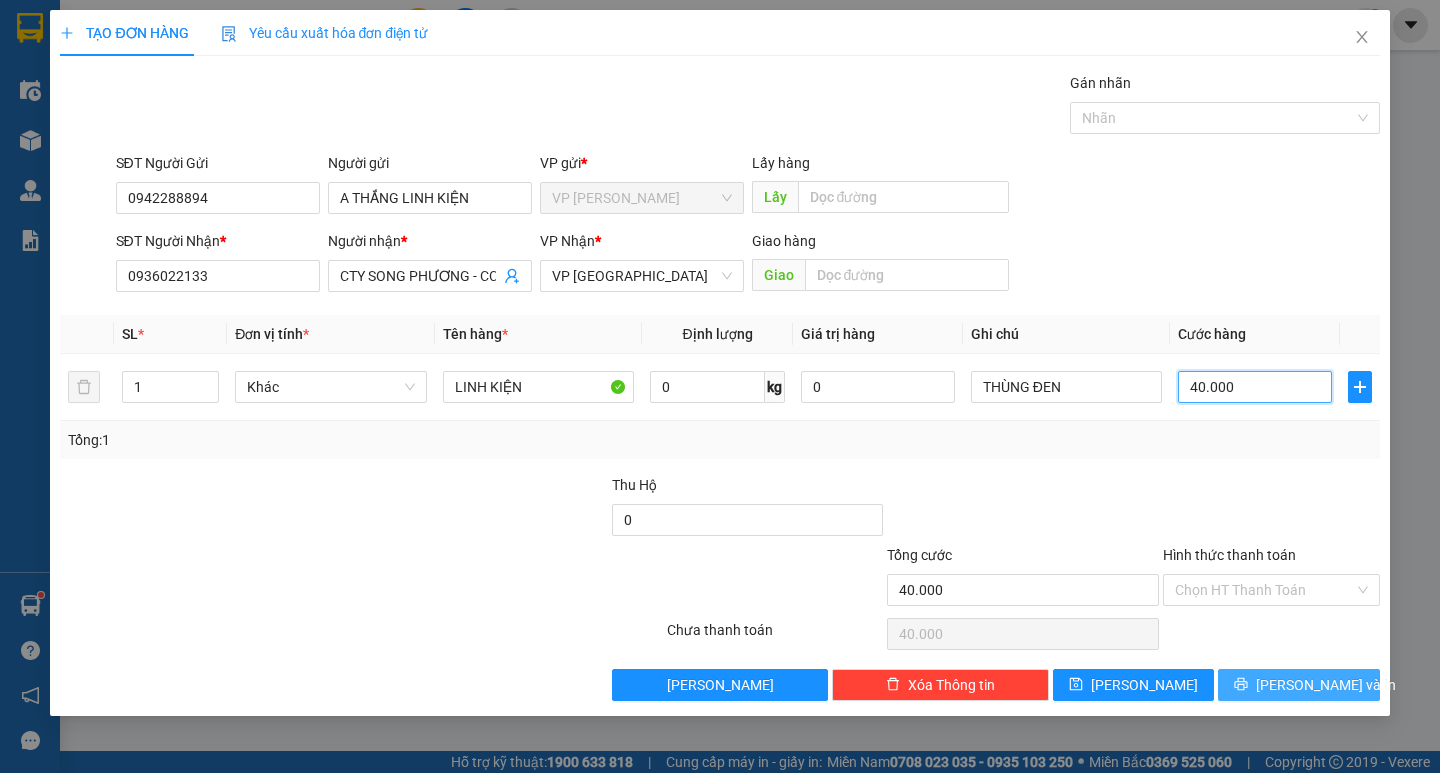 type on "40.000" 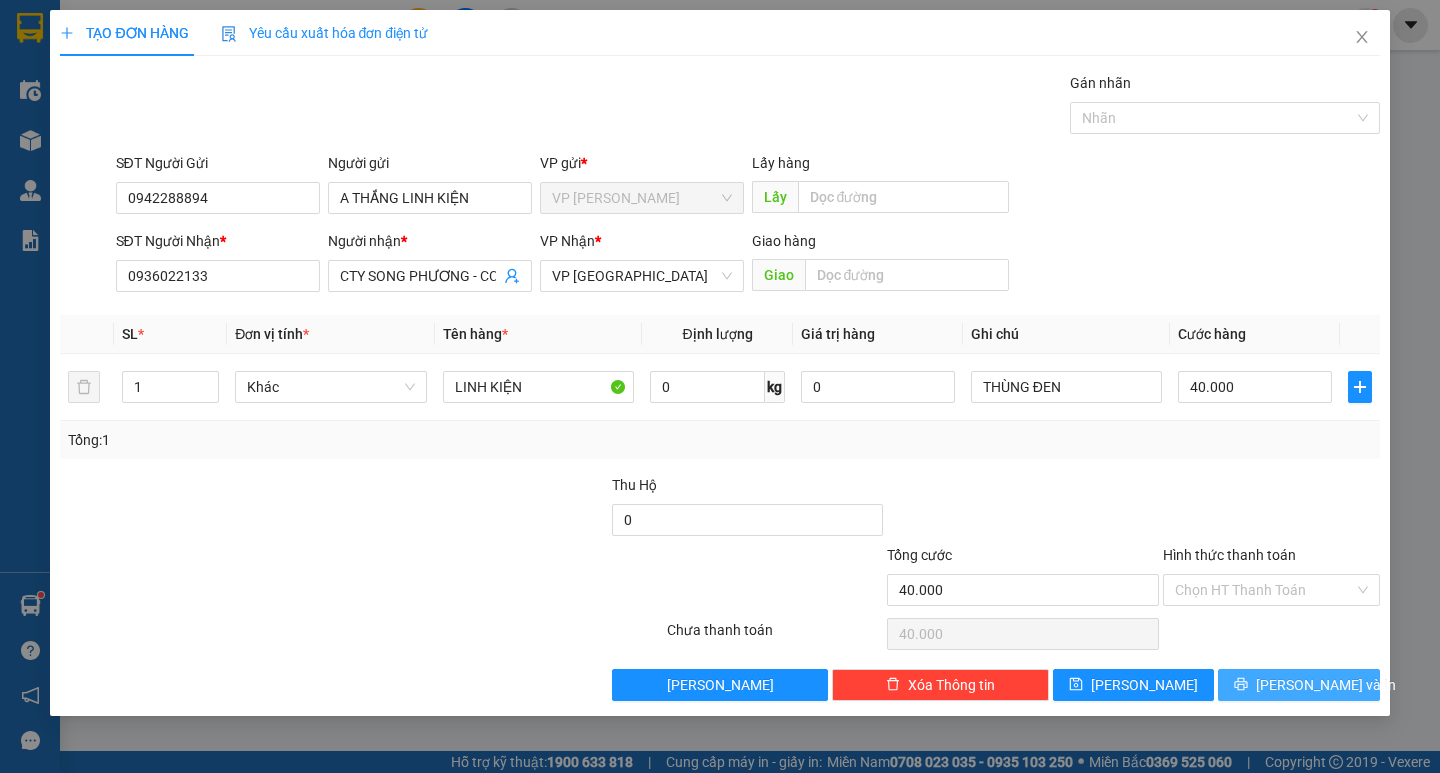 drag, startPoint x: 1287, startPoint y: 685, endPoint x: 1277, endPoint y: 687, distance: 10.198039 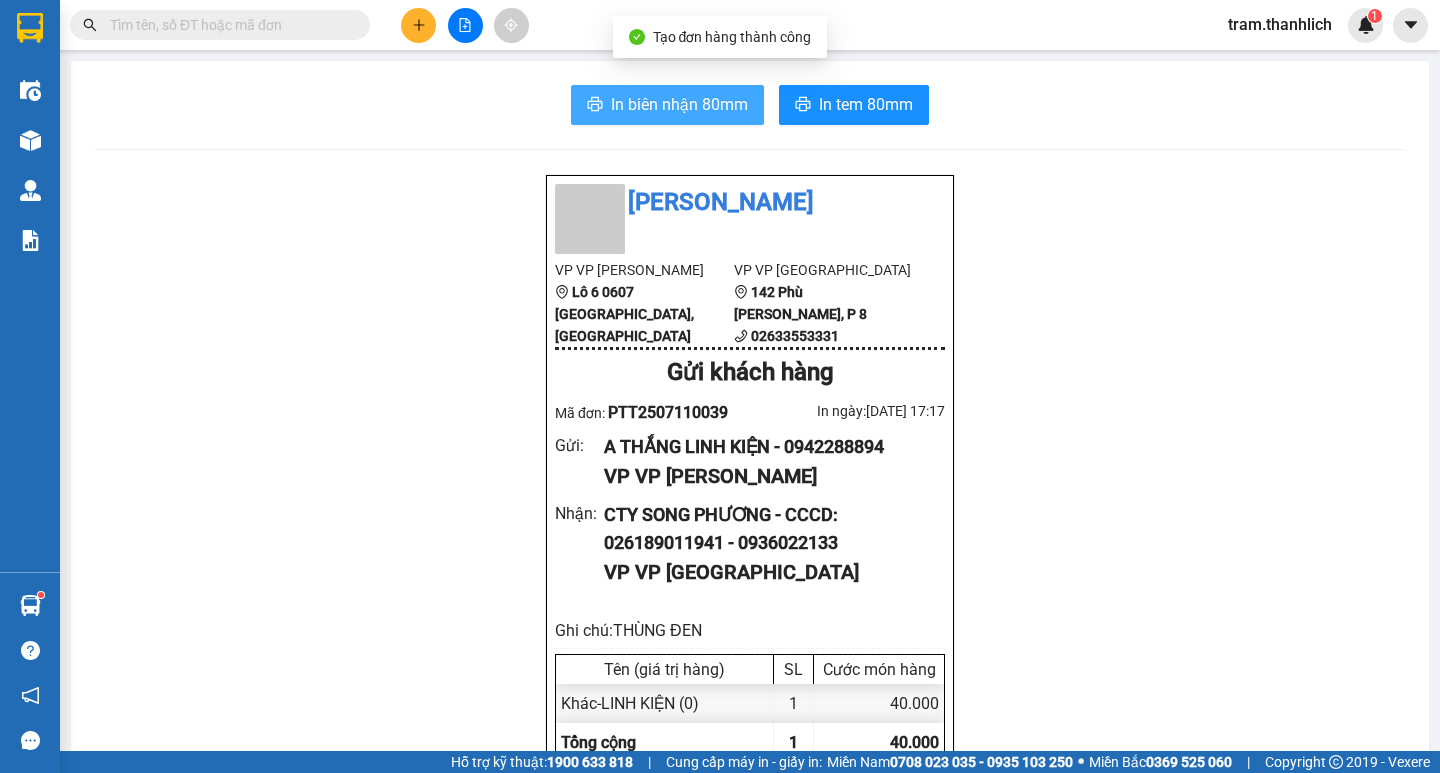 click on "In biên nhận 80mm" at bounding box center (679, 104) 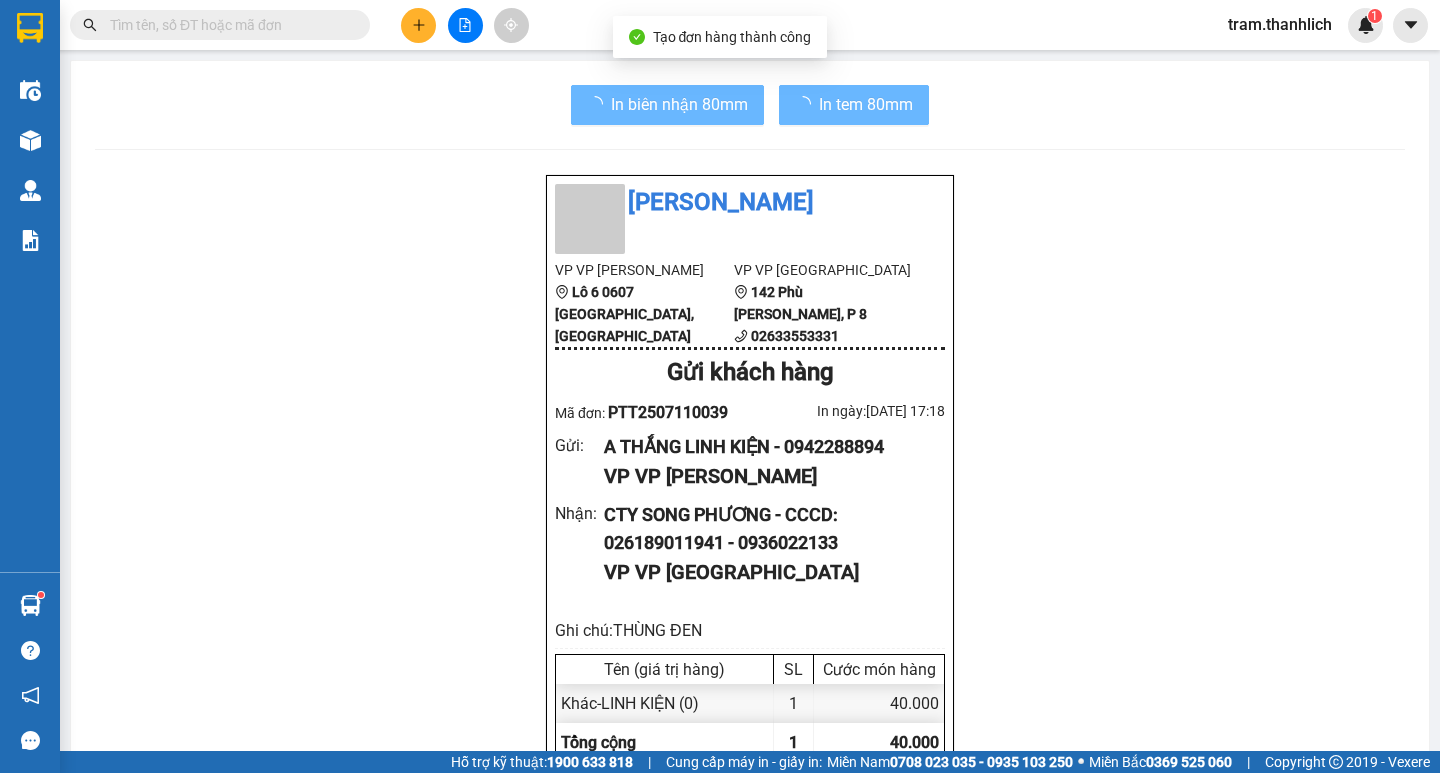 scroll, scrollTop: 0, scrollLeft: 0, axis: both 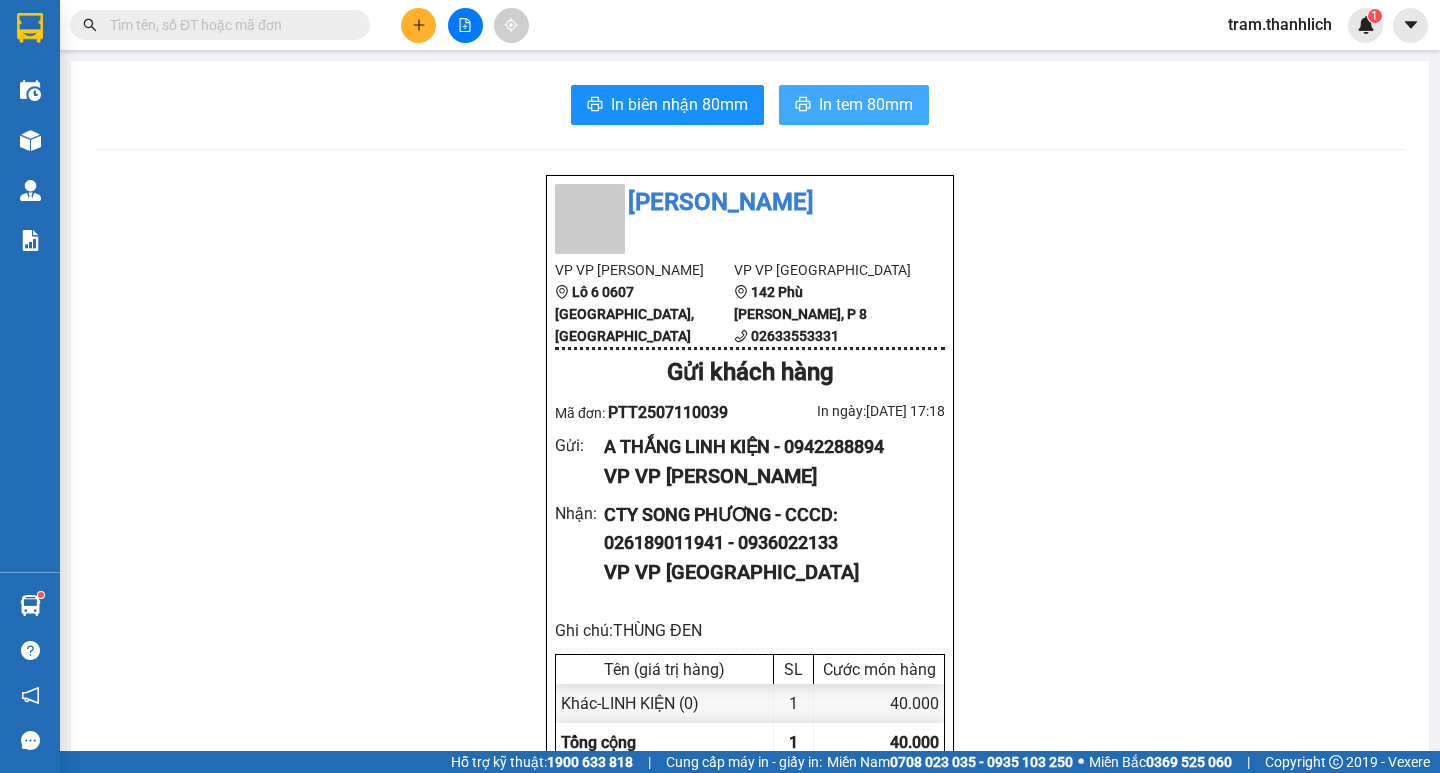 click on "In tem 80mm" at bounding box center (866, 104) 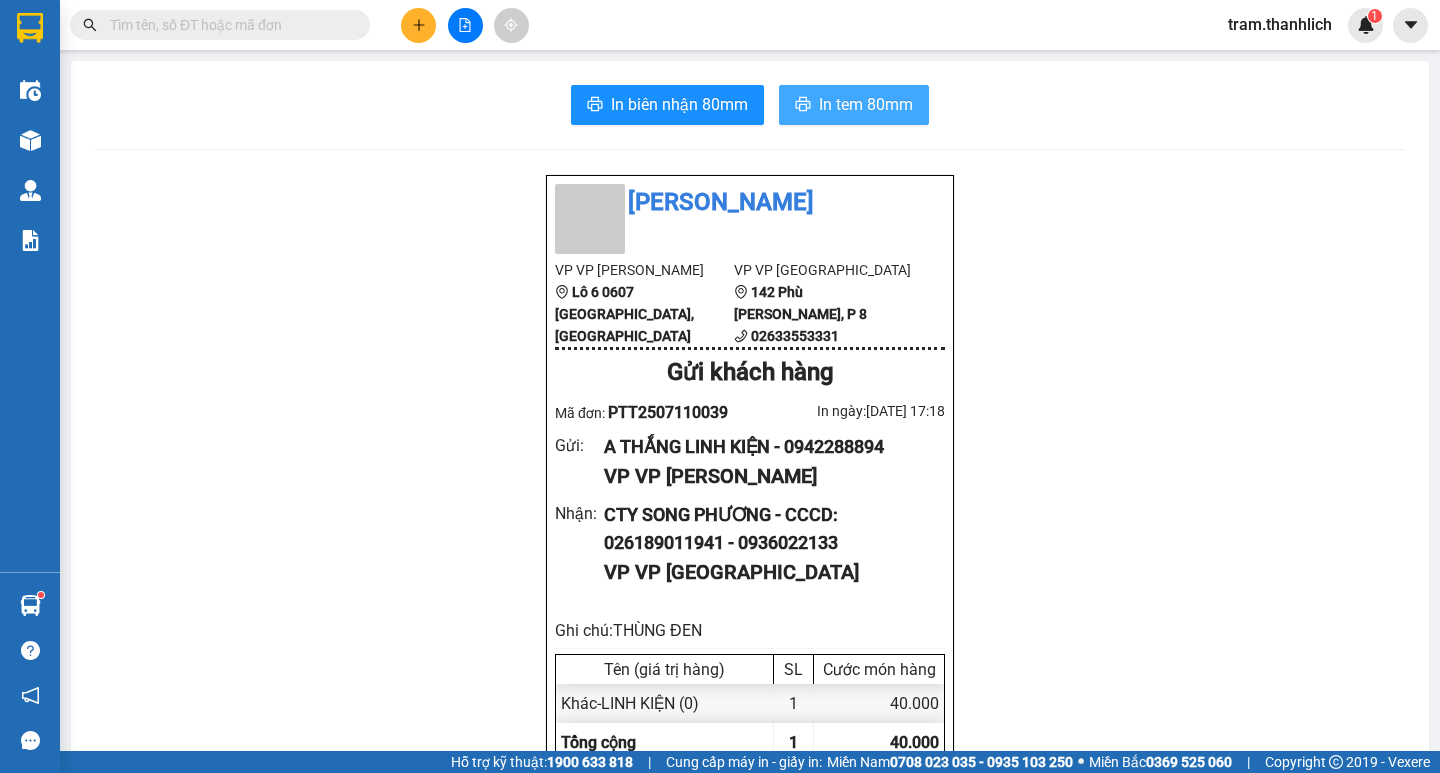 scroll, scrollTop: 0, scrollLeft: 0, axis: both 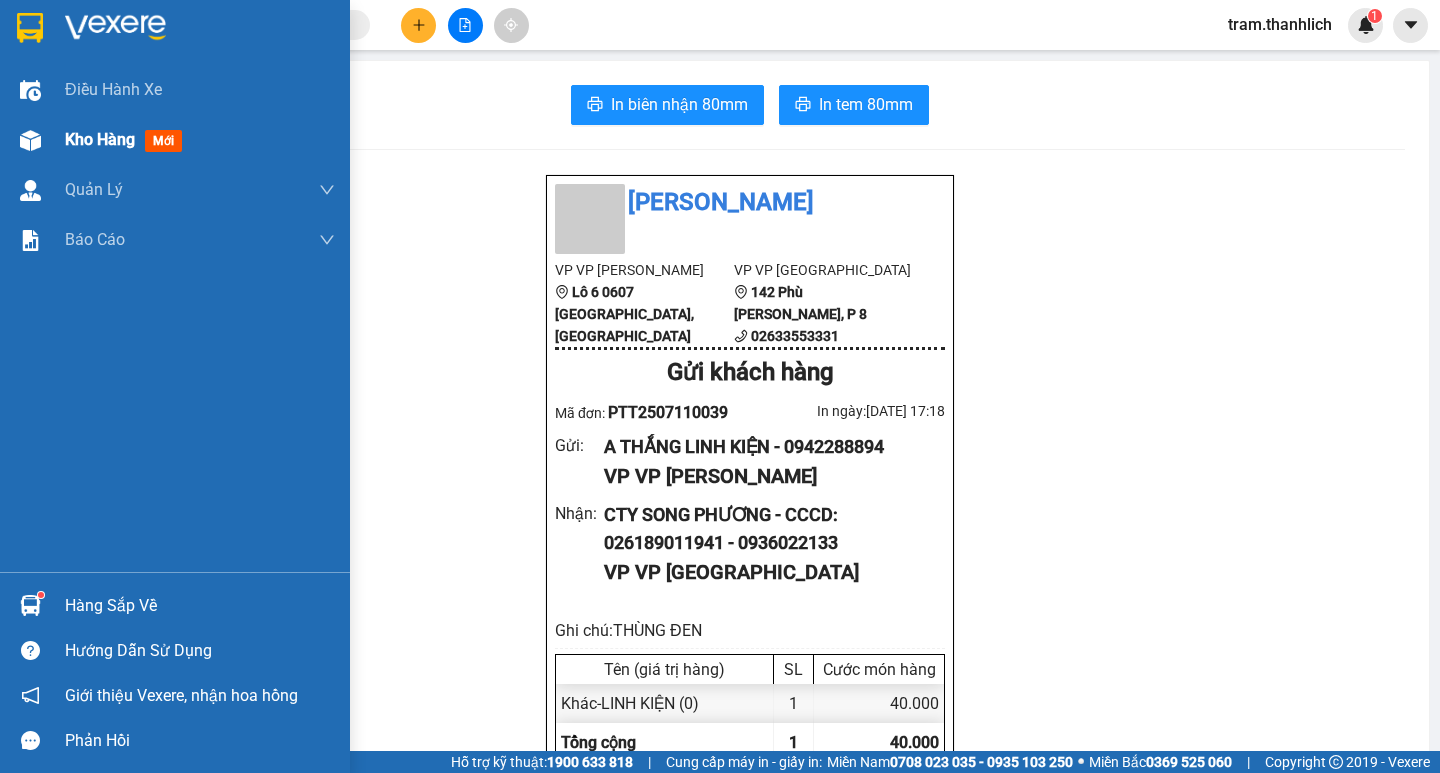 click on "Kho hàng mới" at bounding box center [175, 140] 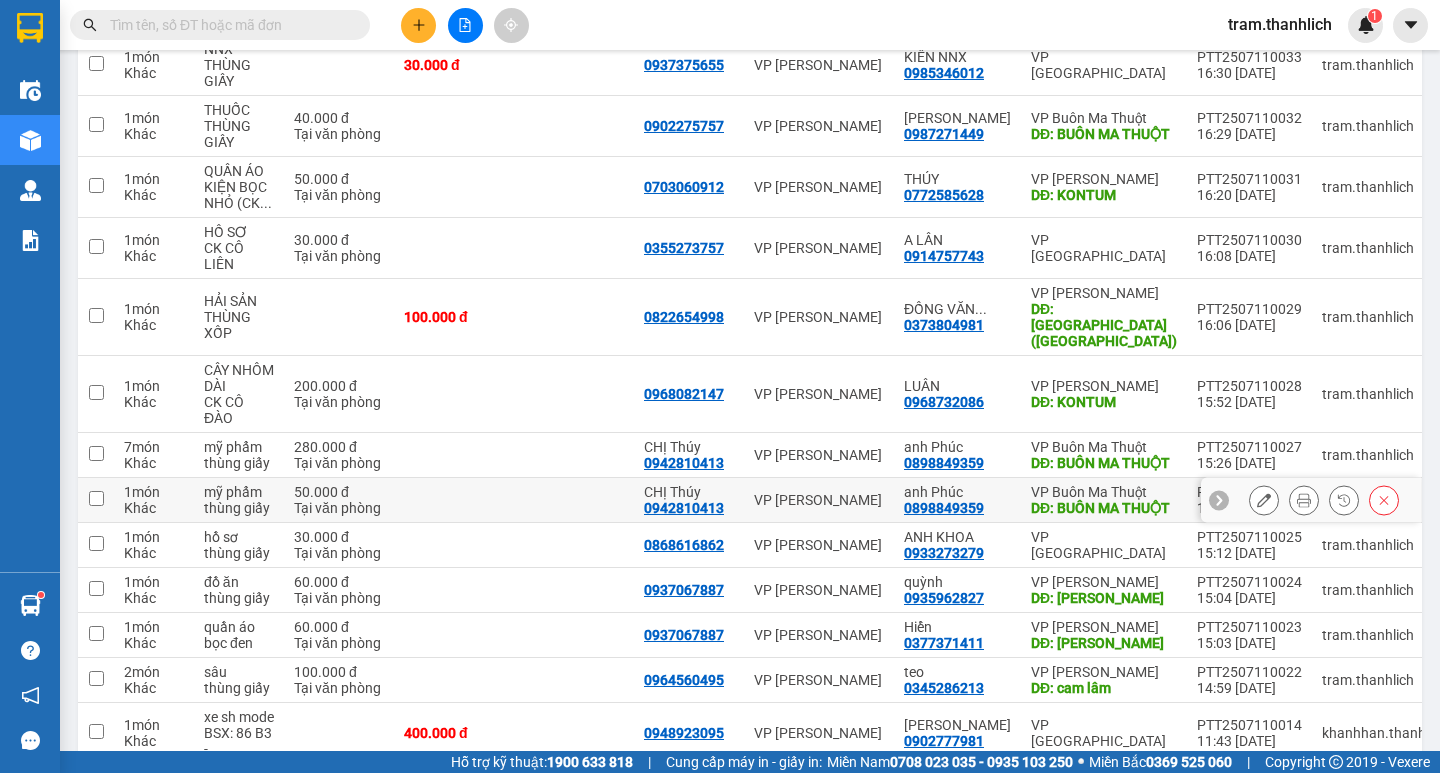 scroll, scrollTop: 700, scrollLeft: 0, axis: vertical 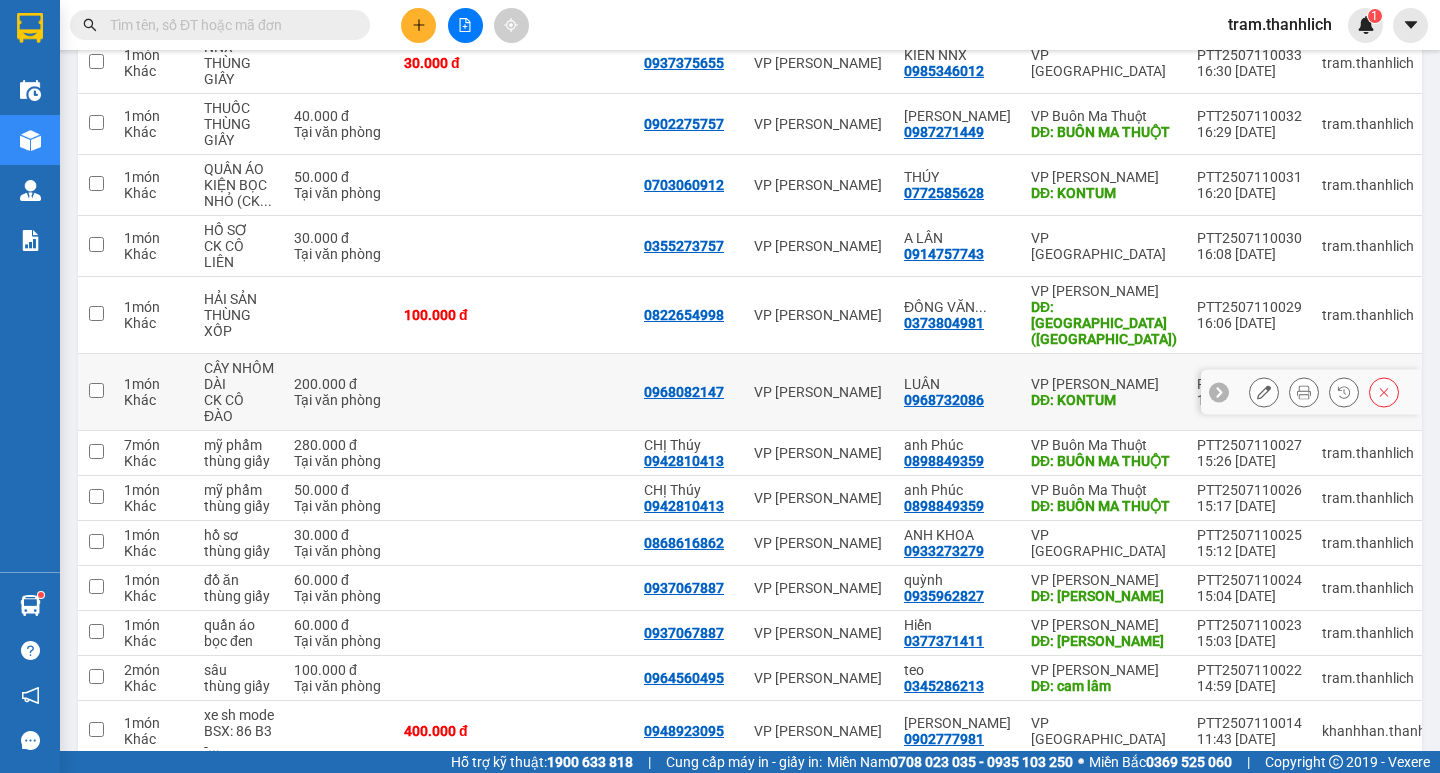 click on "1  món Khác LINH KIỆN THÙNG ĐEN 40.000 đ A THẮNG LINH KIỆN  0942288894 VP [PERSON_NAME] CTY SONG ... 0936022133 VP Đà Lạt PTT2507110039 17:17 [DATE] tram.thanhlich 1  món Khác ĐỒ GIA DỤNG THÙNG GIẤY  60.000 đ Tại văn phòng 0797090626 VP [PERSON_NAME] HOÀNG DUY 0363244967 VP [PERSON_NAME]: KONTUM PTT2507110038 17:05 [DATE] tram.thanhlich 1  món Khác ÁO BỌC XÁM NHỎ (CK ... 30.000 đ Tại văn phòng 0397002603 VP [PERSON_NAME][GEOGRAPHIC_DATA] ... 0848808806 VP Đà Lạt PTT2507110037 17:02 [DATE] tram.thanhlich 3  món Khác 2VALI +1T GIẤY 120.000 đ 0981990855 VP [PERSON_NAME] CHỊ TRANG 0981990855 VP Đà Lạt PTT2507110036 16:48 [DATE] tram.thanhlich 1  món Khác NƯỚC MẮM THÙNG GIẤY 30.000 đ Tại văn phòng 0919527251 VP [PERSON_NAME] TRANG 0908108698 VP Đà Lạt PTT2507110035 16:47 [DATE] tram.thanhlich 2  món Khác VALI XANH  100.000 đ Tại văn phòng 0336757384 VP [PERSON_NAME] HẢI 0394454014 VP [GEOGRAPHIC_DATA] DĐ: ĐỨC TRỌNG PTT2507110034 16:32 [DATE] 1  món Khác" at bounding box center [768, 198] 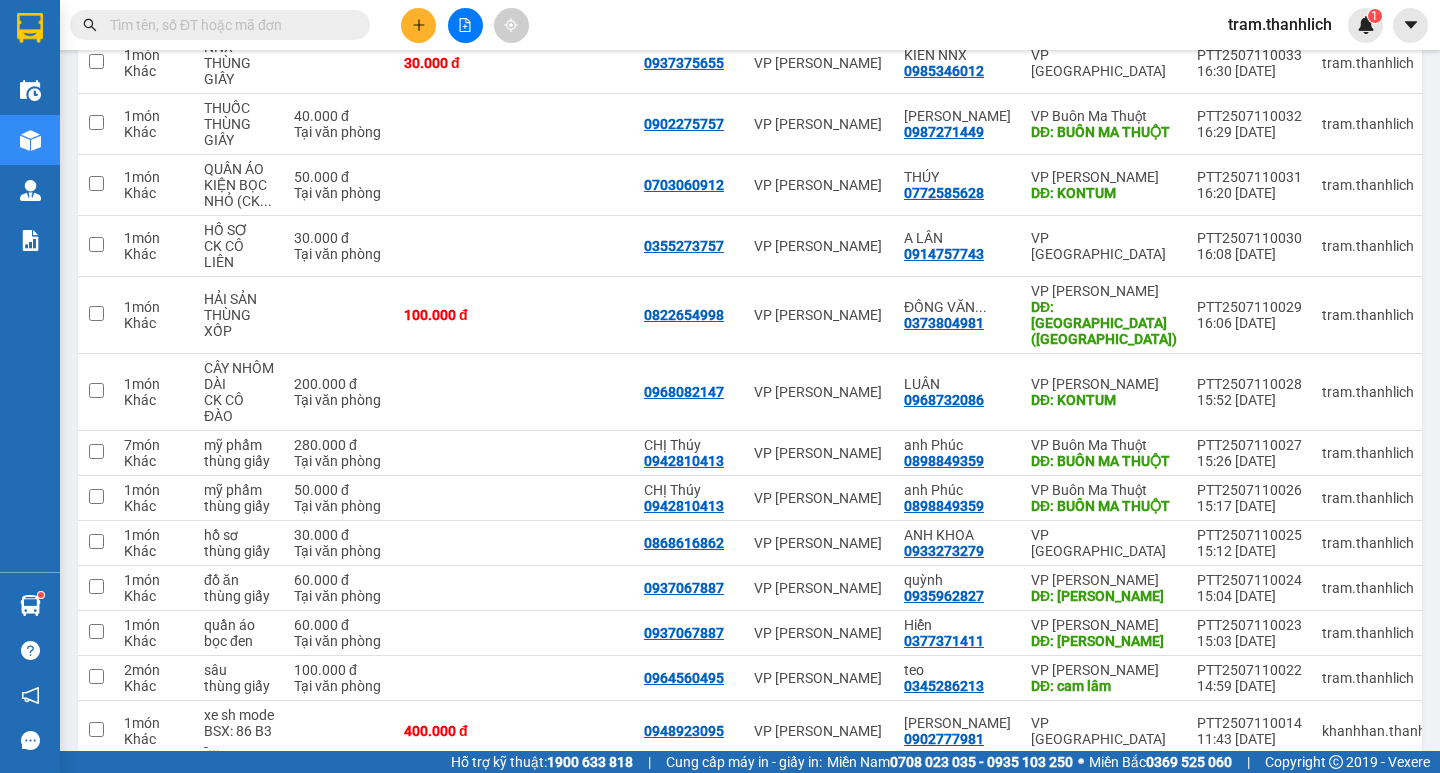 click on "Kết quả tìm kiếm ( 238 )  Bộ lọc  Mã ĐH Trạng thái Món hàng Thu hộ Tổng cước Chưa cước Người gửi VP Gửi Người nhận VP Nhận DLT2507100013 21:11 [DATE] Trên xe   86B-013.44 07:40  [DATE] 1t giấy SL:  1 50.000 50.000 VP [GEOGRAPHIC_DATA] 0343098555 NAM HEO DẦU  VP [PERSON_NAME] PTT2507090020 15:04 [DATE] Trên xe   86H-000.90 07:29  [DATE] heo pec SL:  1 50.000 0343098555 NAM HEO DẦU  VP Phan Thiết 0903747232 HOÀNG KIM VP Đà Lạt DLT2507080009 12:41 [DATE] Trên xe   86H-000.90 13:29  [DATE] 1T GIẤY SL:  1 50.000 50.000 VP [GEOGRAPHIC_DATA] 0343098555 NAM HEO DẦU  VP Phan Thiết PTT2507070049 17:29 [DATE] Trên xe   86H-000.90 07:29  [DATE] NƯỚC MẮM SL:  2 70.000 70.000 0933401555 VP [PERSON_NAME] 0906317729 CHÚ GIÁP VP Đà Lạt Giao DĐ: ĐỨC TRỌNG PTT2507070001 05:42 [DATE] Trên xe   86H-000.90 07:29  [DATE] hs, gà SL:  1 100.000 0908533289 VP [PERSON_NAME] 0878669555 Toán VP [GEOGRAPHIC_DATA]: n3 sầu riêng PTT2507050023    -" at bounding box center (720, 25) 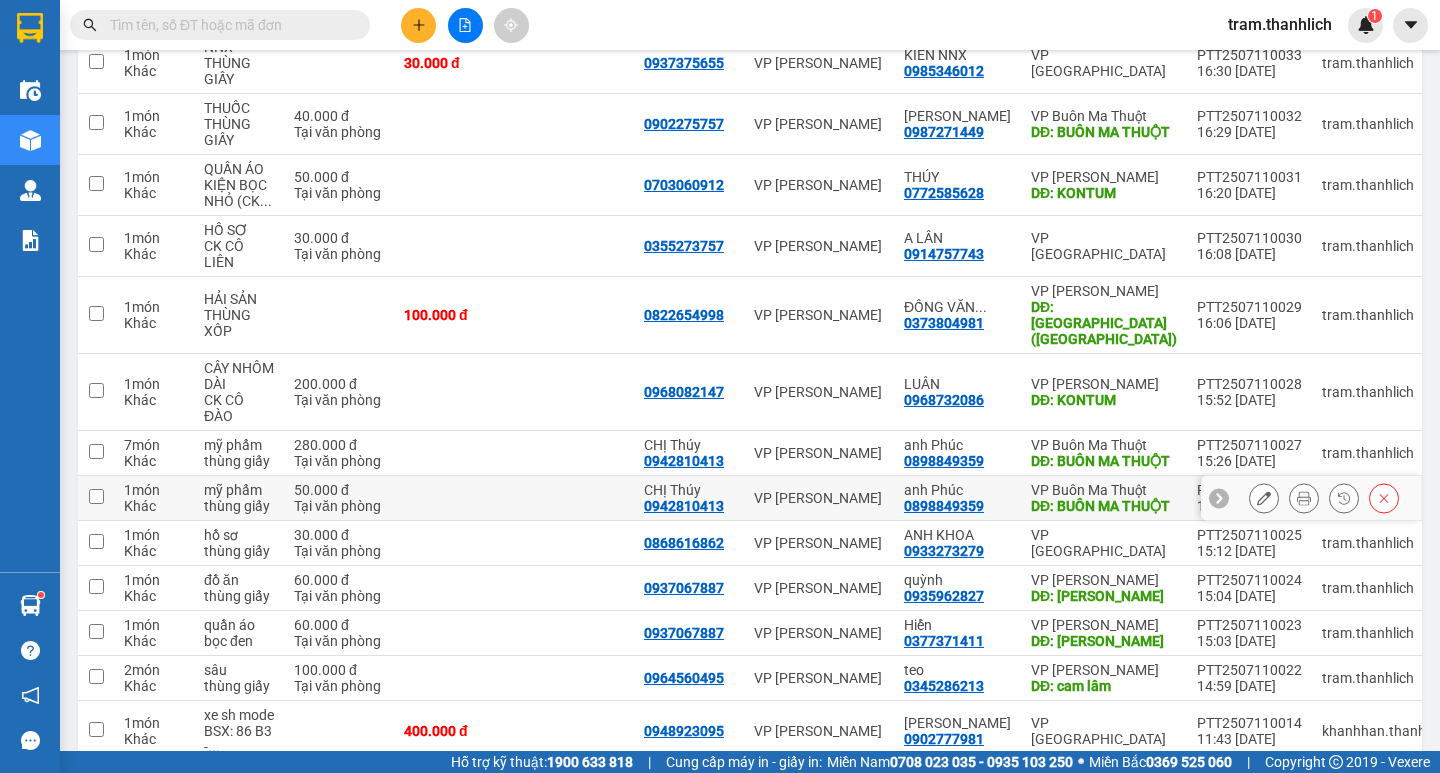 scroll, scrollTop: 785, scrollLeft: 0, axis: vertical 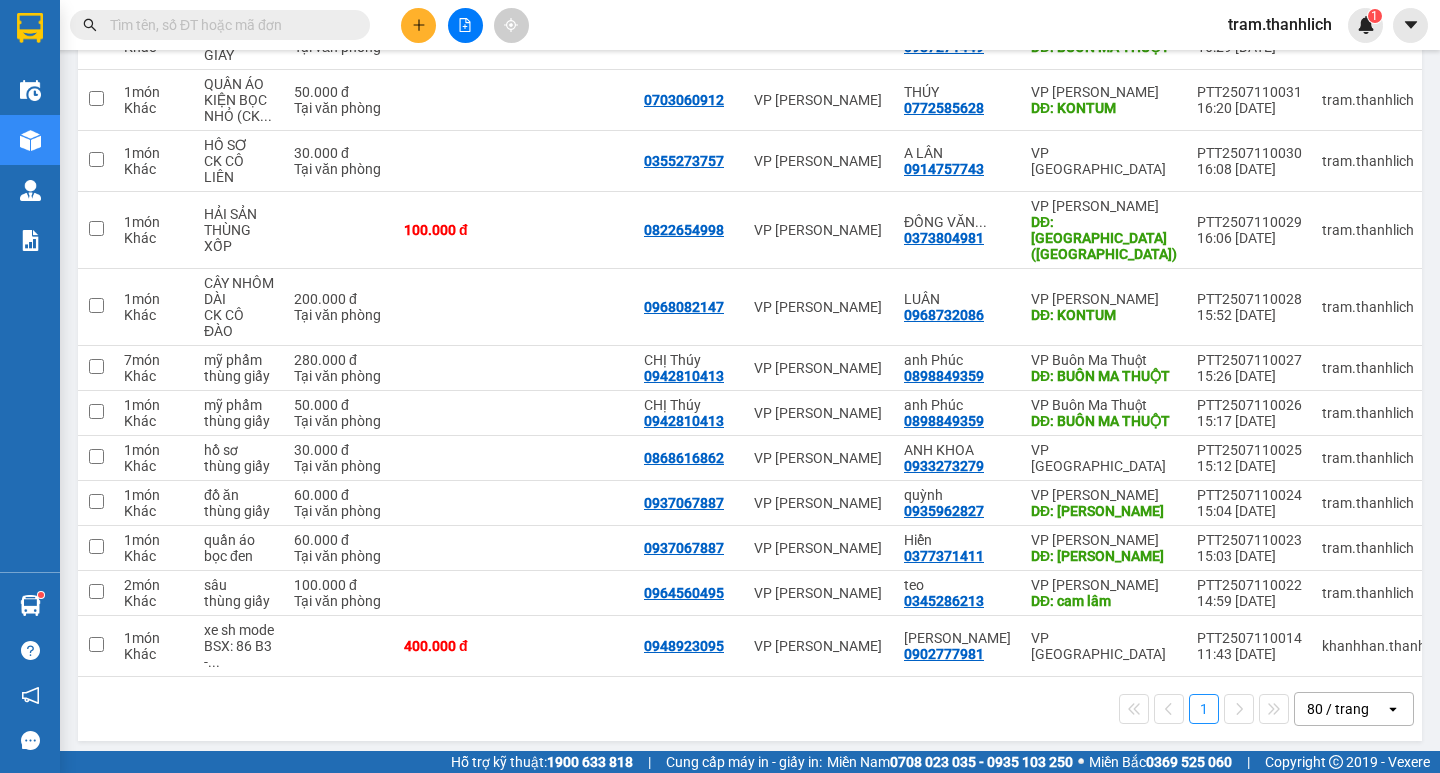 click at bounding box center (418, 25) 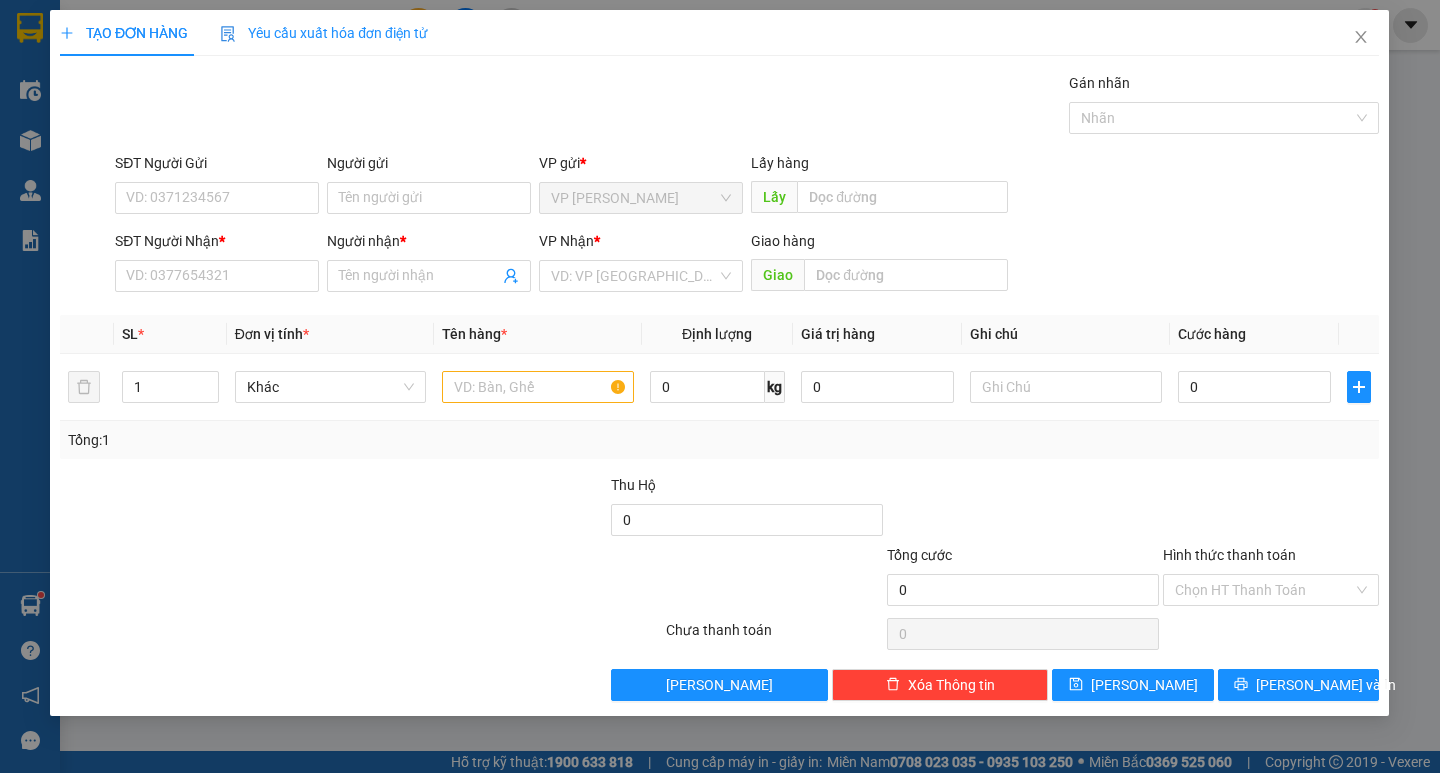 scroll, scrollTop: 0, scrollLeft: 0, axis: both 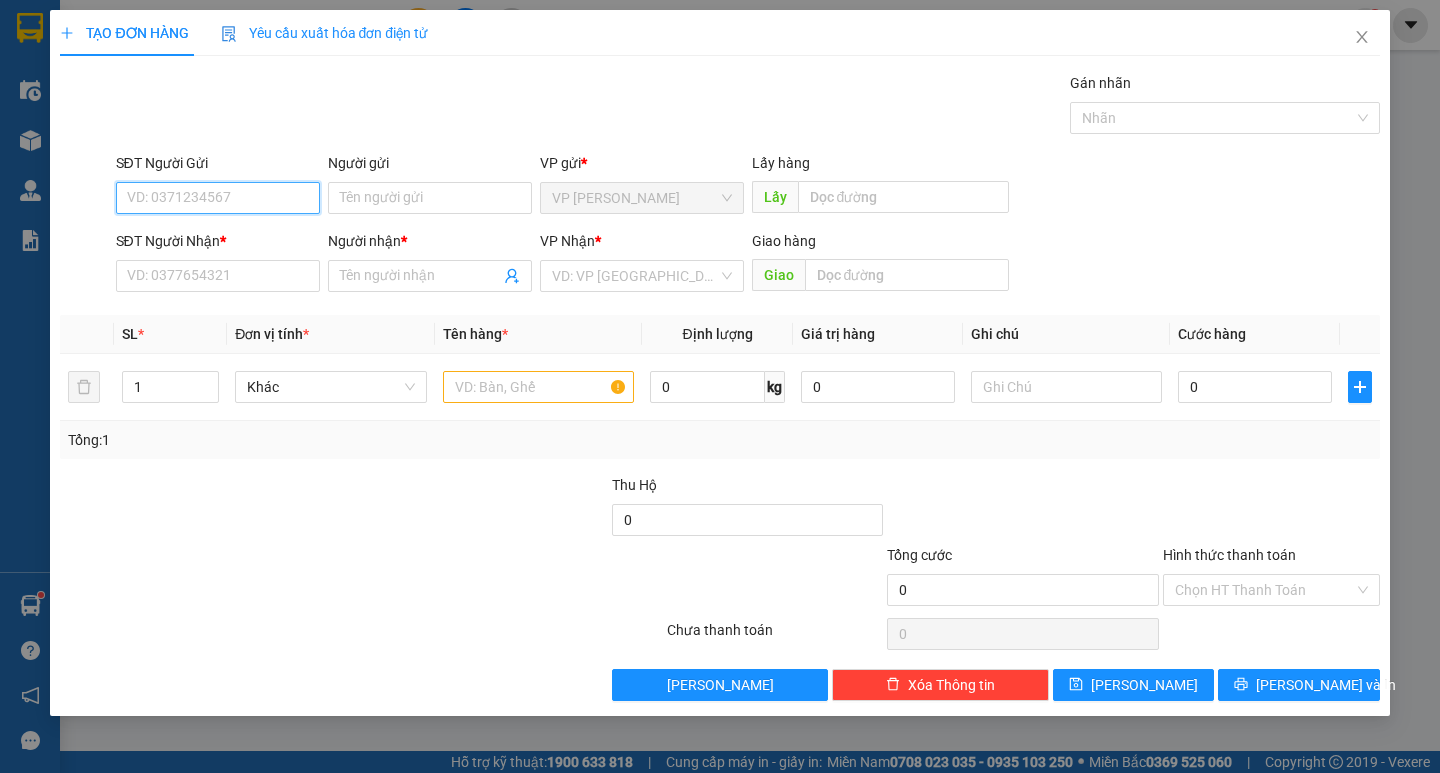 click on "SĐT Người Gửi" at bounding box center (218, 198) 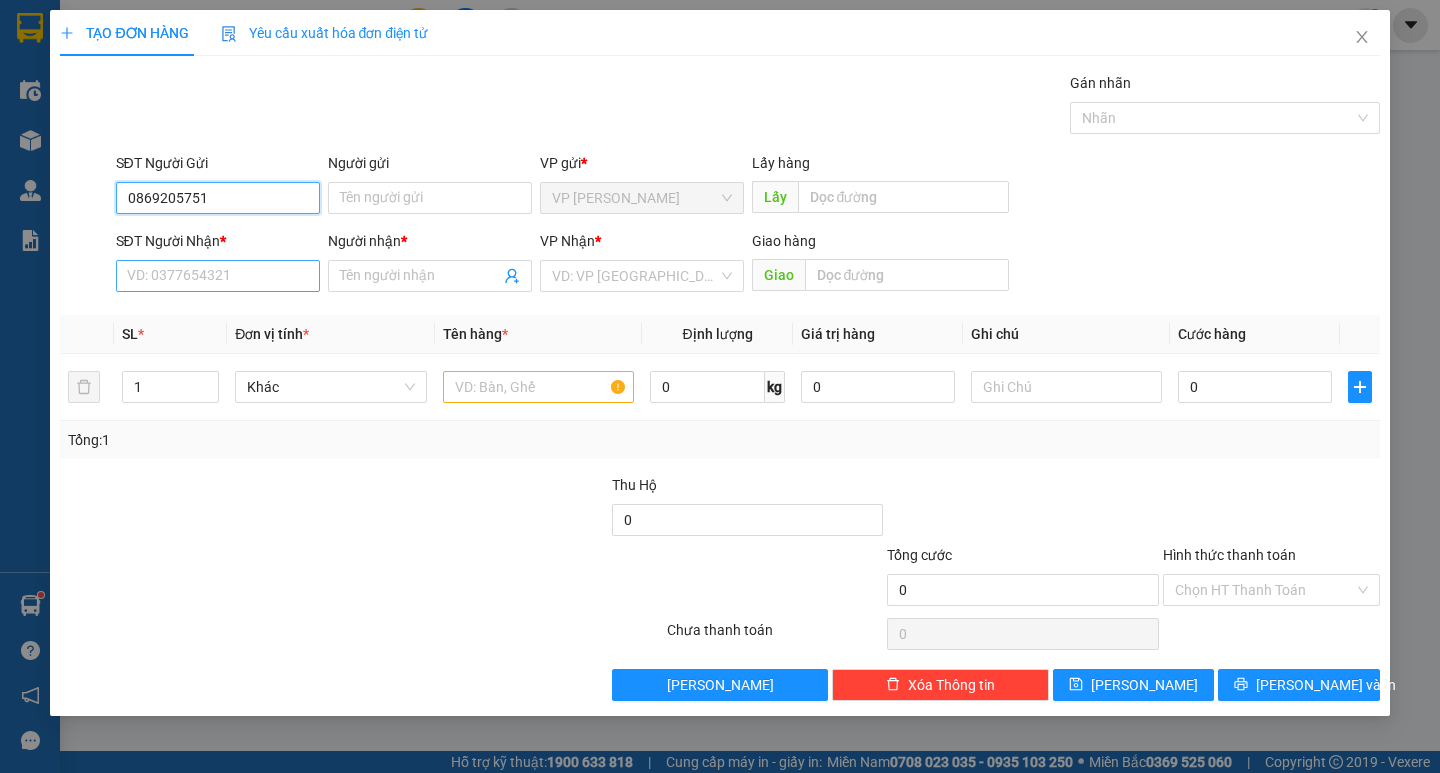 type on "0869205751" 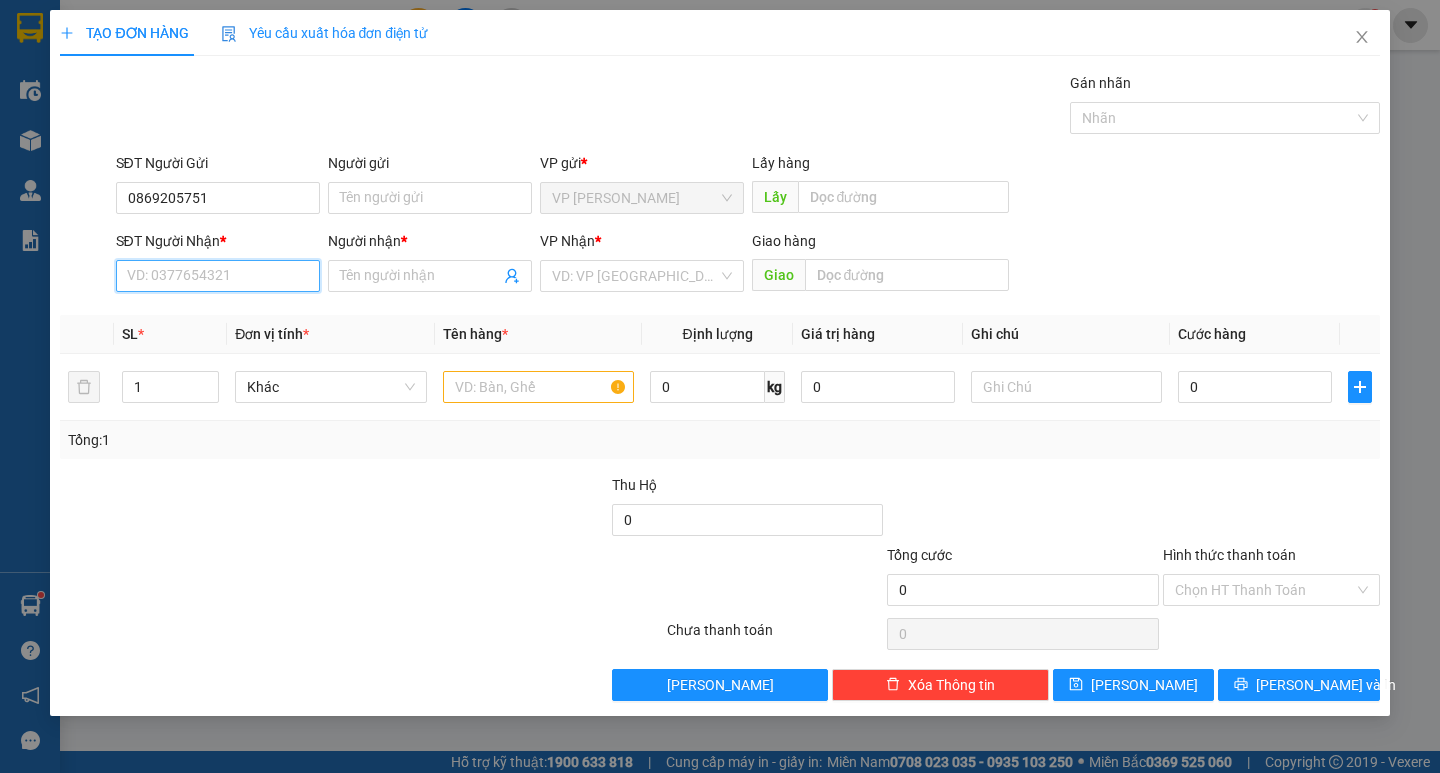 click on "SĐT Người Nhận  *" at bounding box center [218, 276] 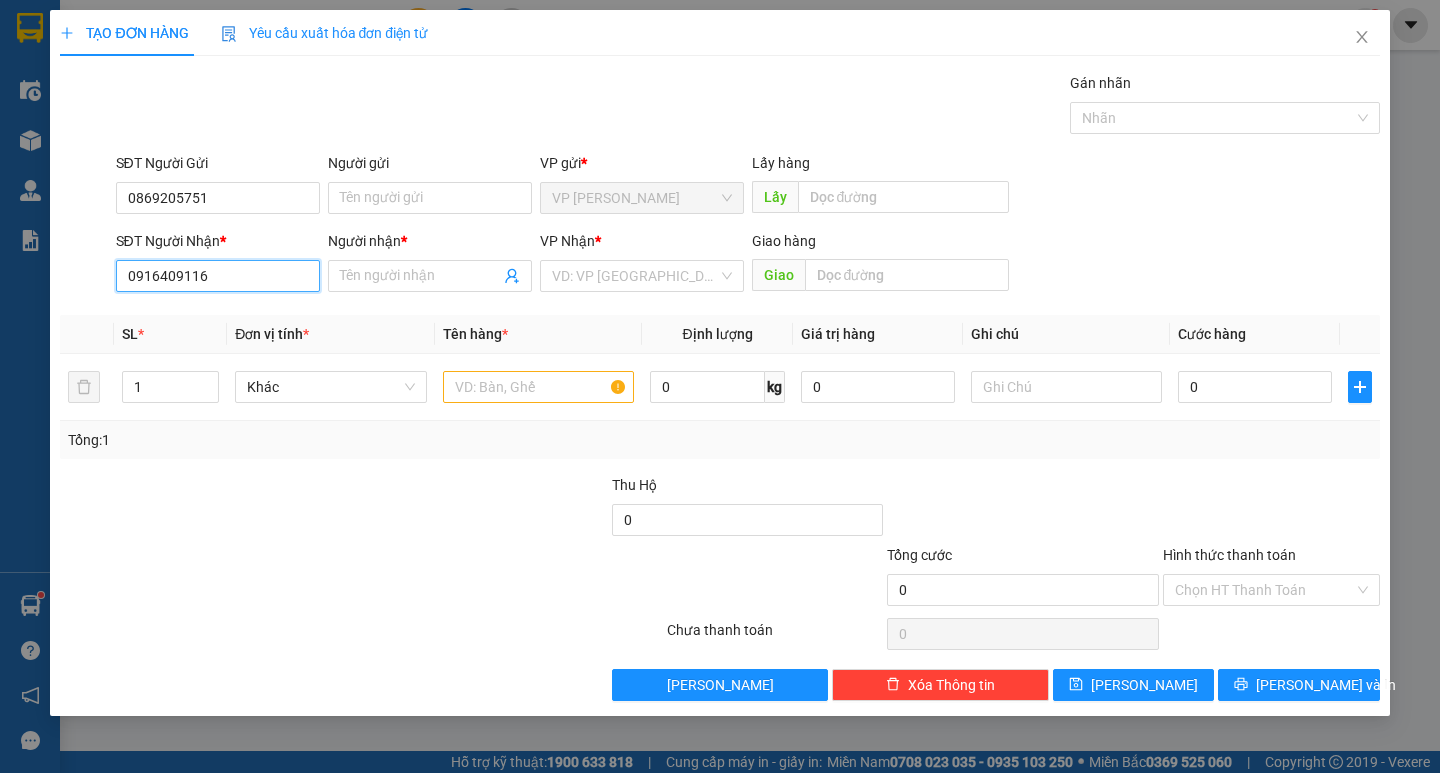 type on "0916409116" 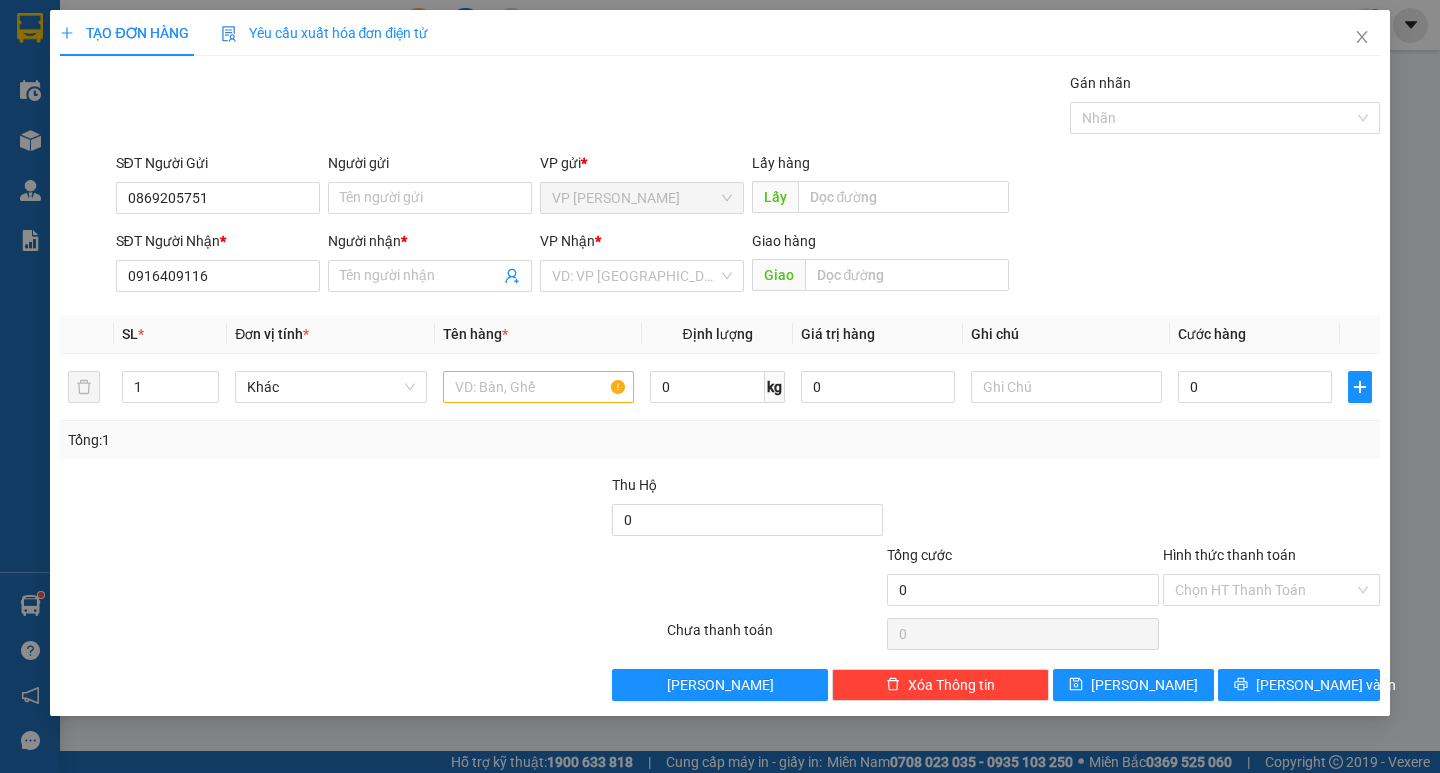 click on "Người nhận  *" at bounding box center [430, 245] 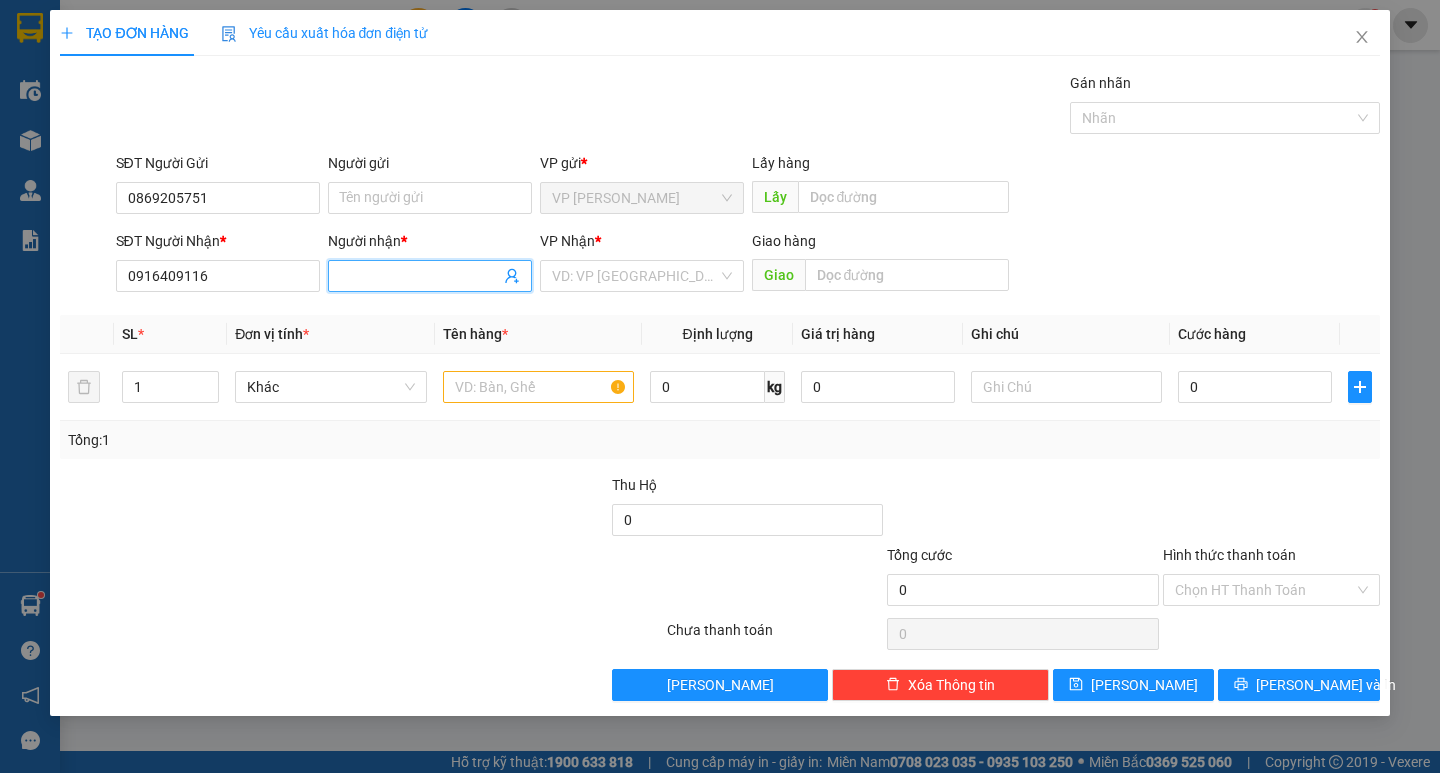 click on "Người nhận  *" at bounding box center [420, 276] 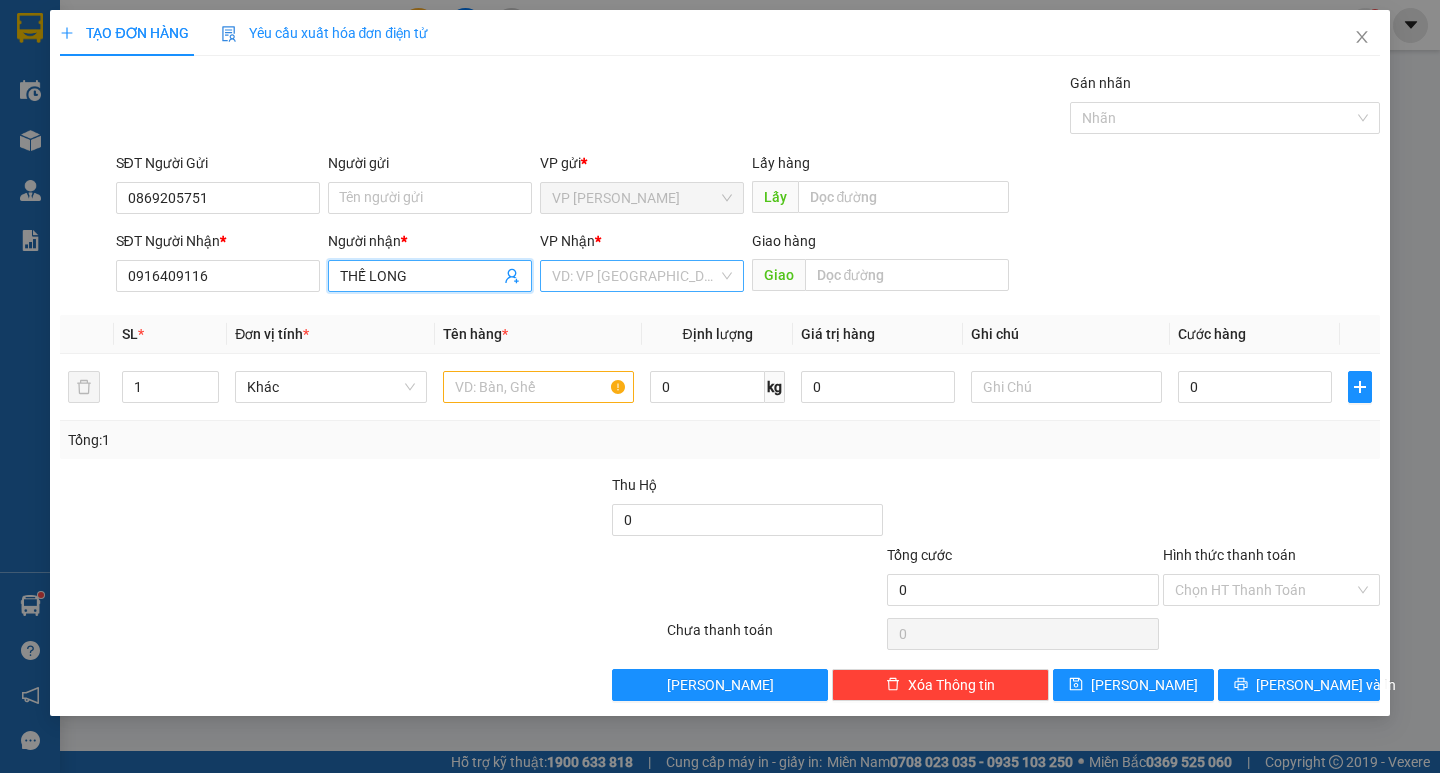 type on "THẾ LONG" 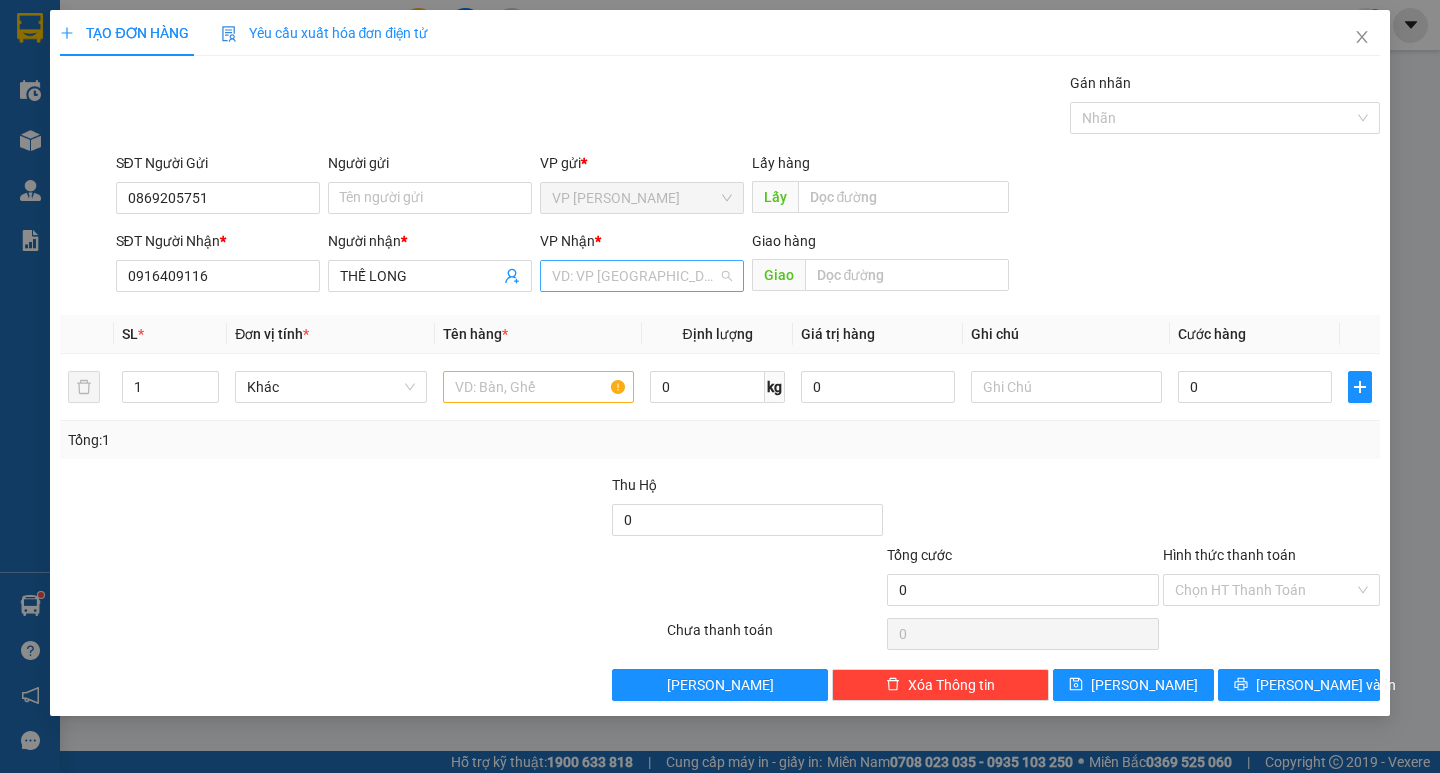 click at bounding box center (635, 276) 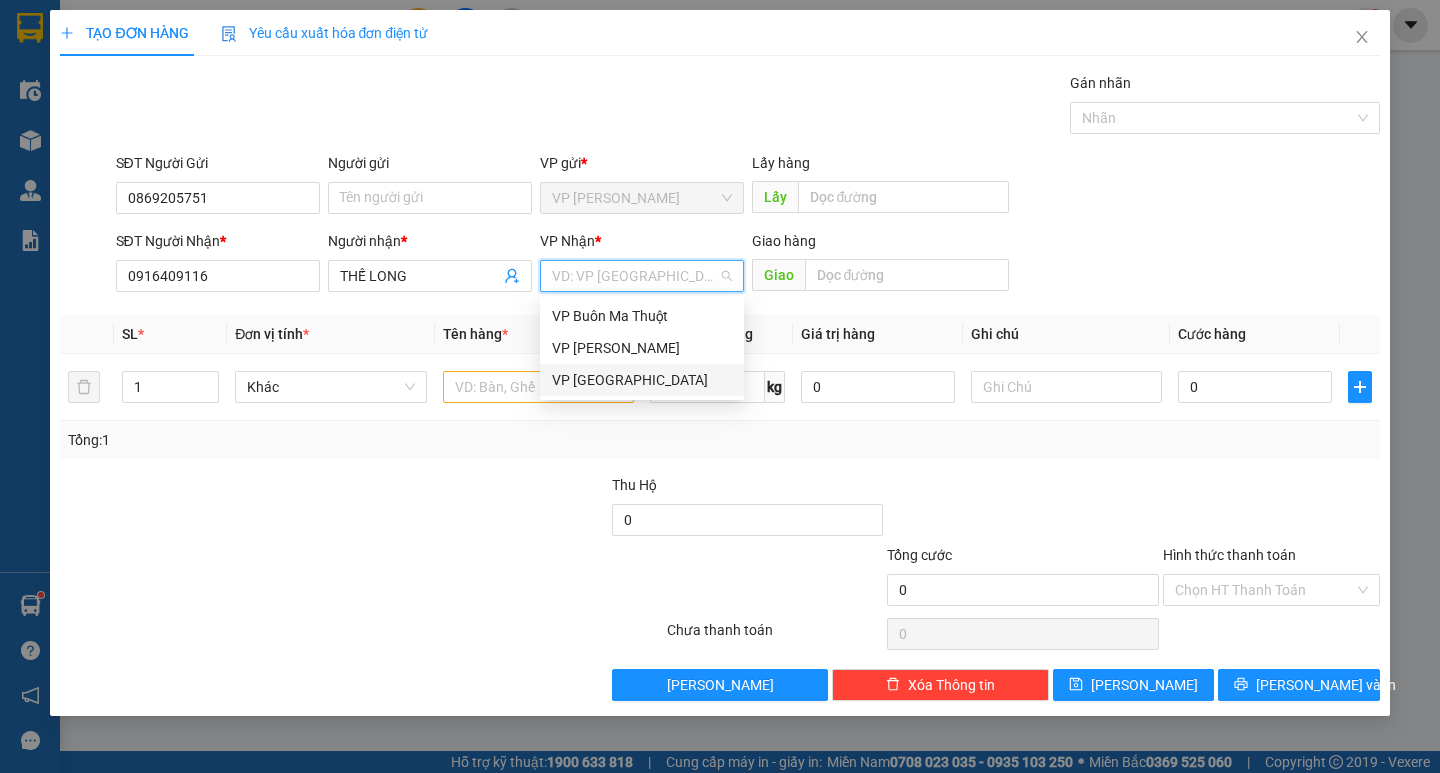click on "VP [GEOGRAPHIC_DATA]" at bounding box center (642, 380) 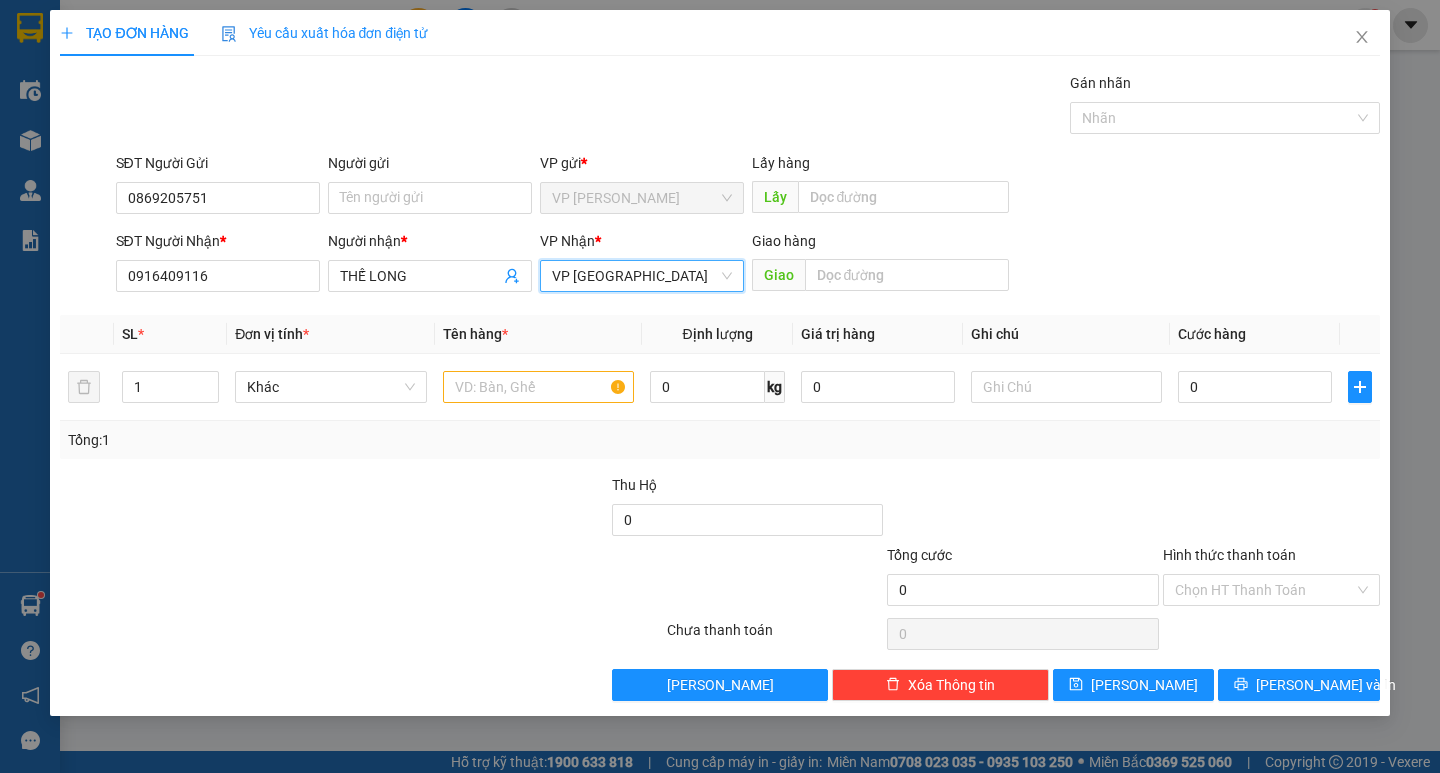 click on "SĐT Người Nhận  * 0916409116 Người nhận  * THẾ LONG VP Nhận  * VP Đà Lạt VP Đà Lạt Giao hàng Giao" at bounding box center [748, 265] 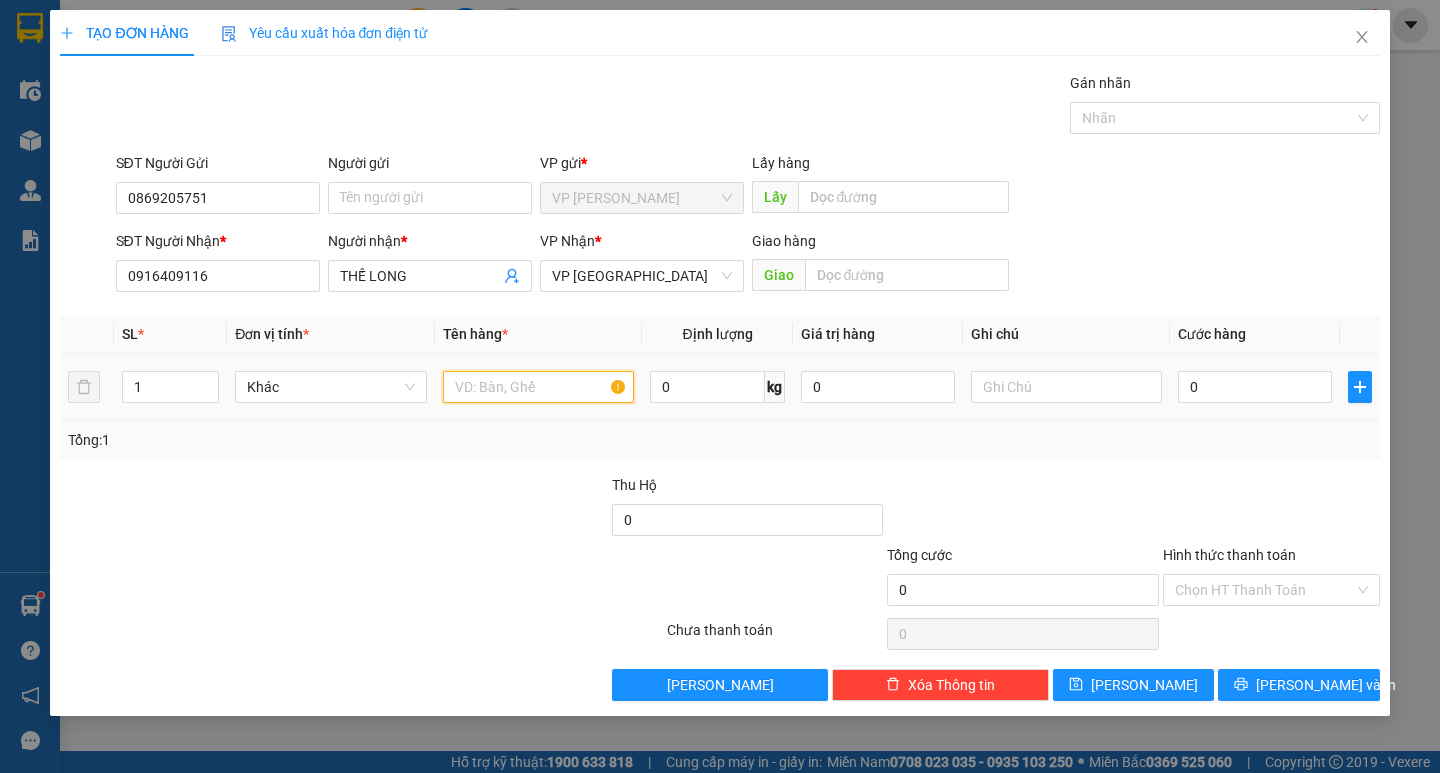 click at bounding box center [538, 387] 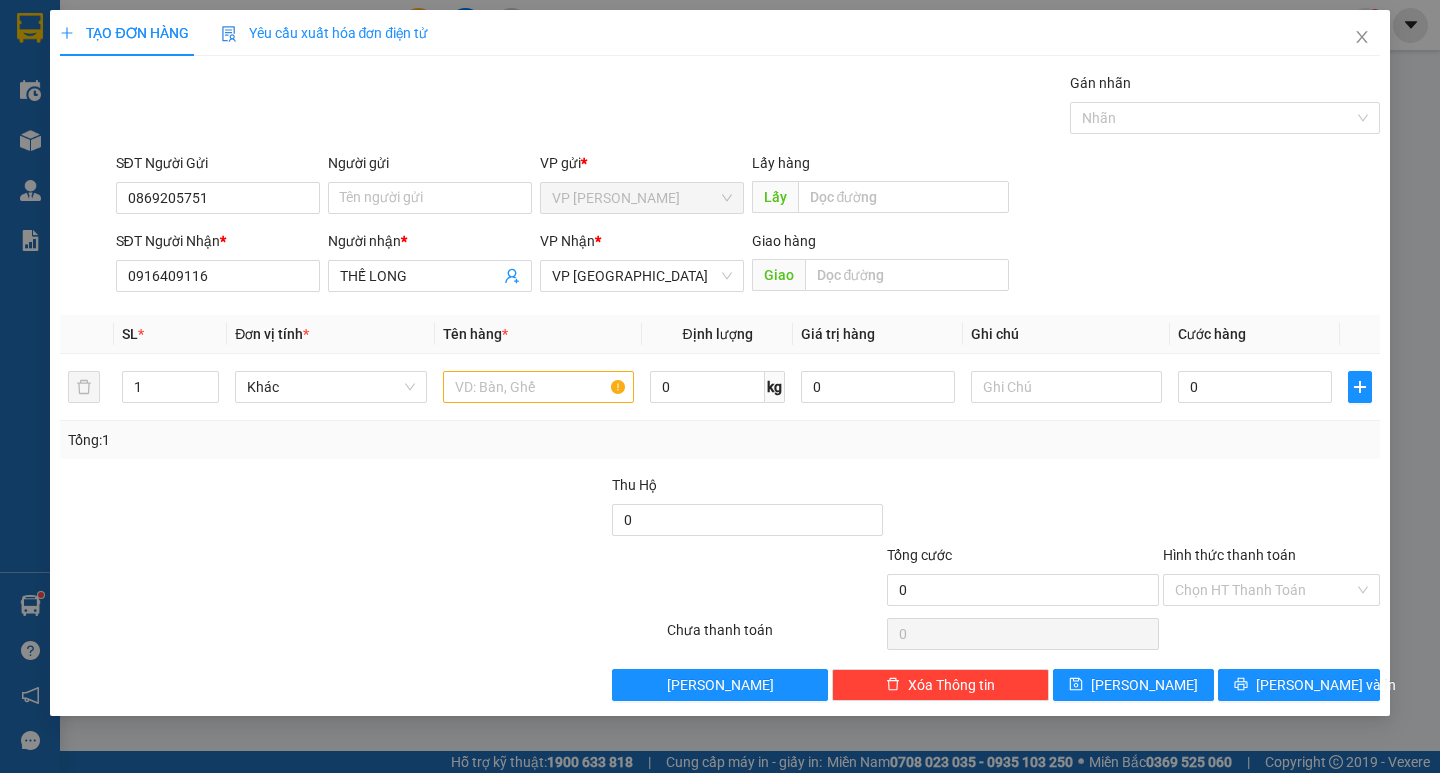 click on "SĐT Người Nhận  * 0916409116 Người nhận  * THẾ LONG VP Nhận  * VP Đà Lạt Giao hàng Giao" at bounding box center [748, 265] 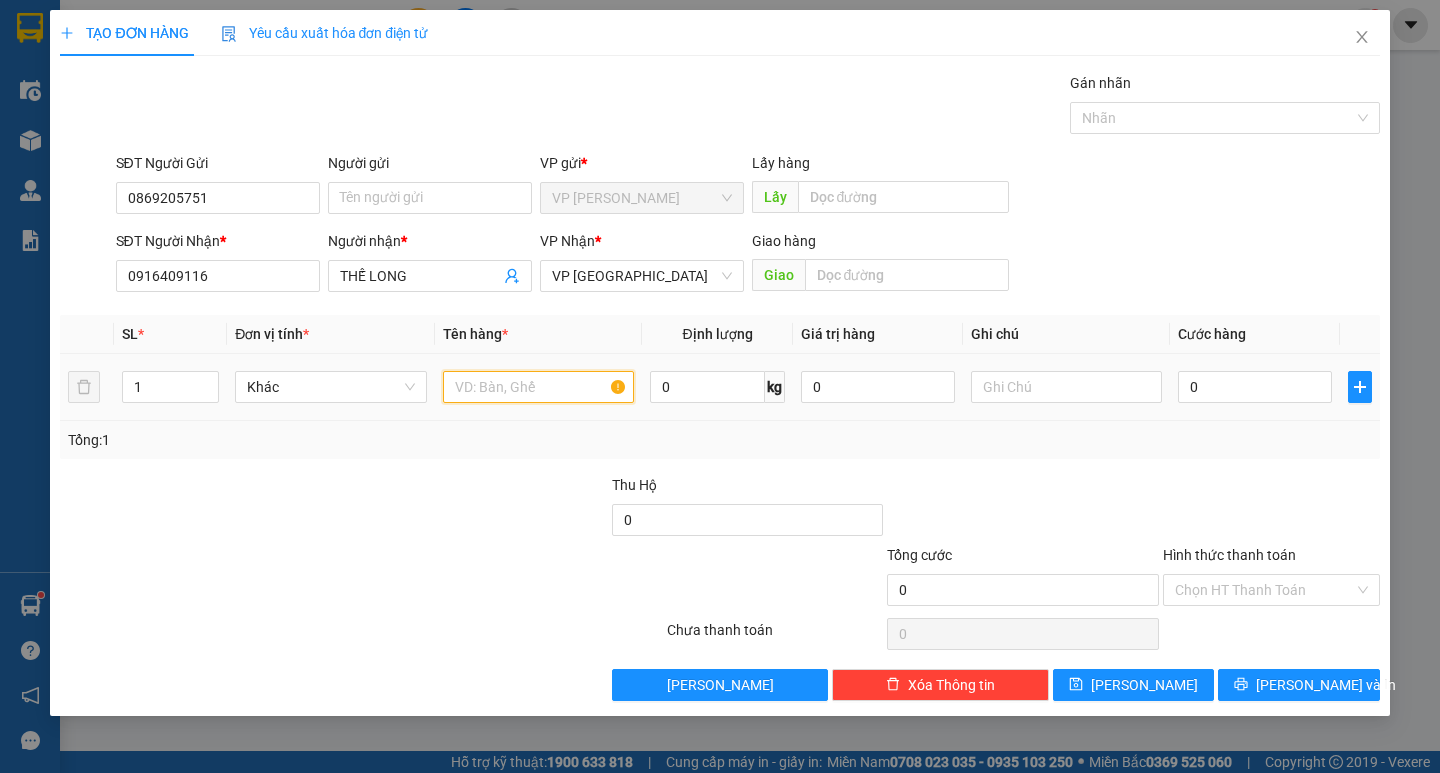 click at bounding box center (538, 387) 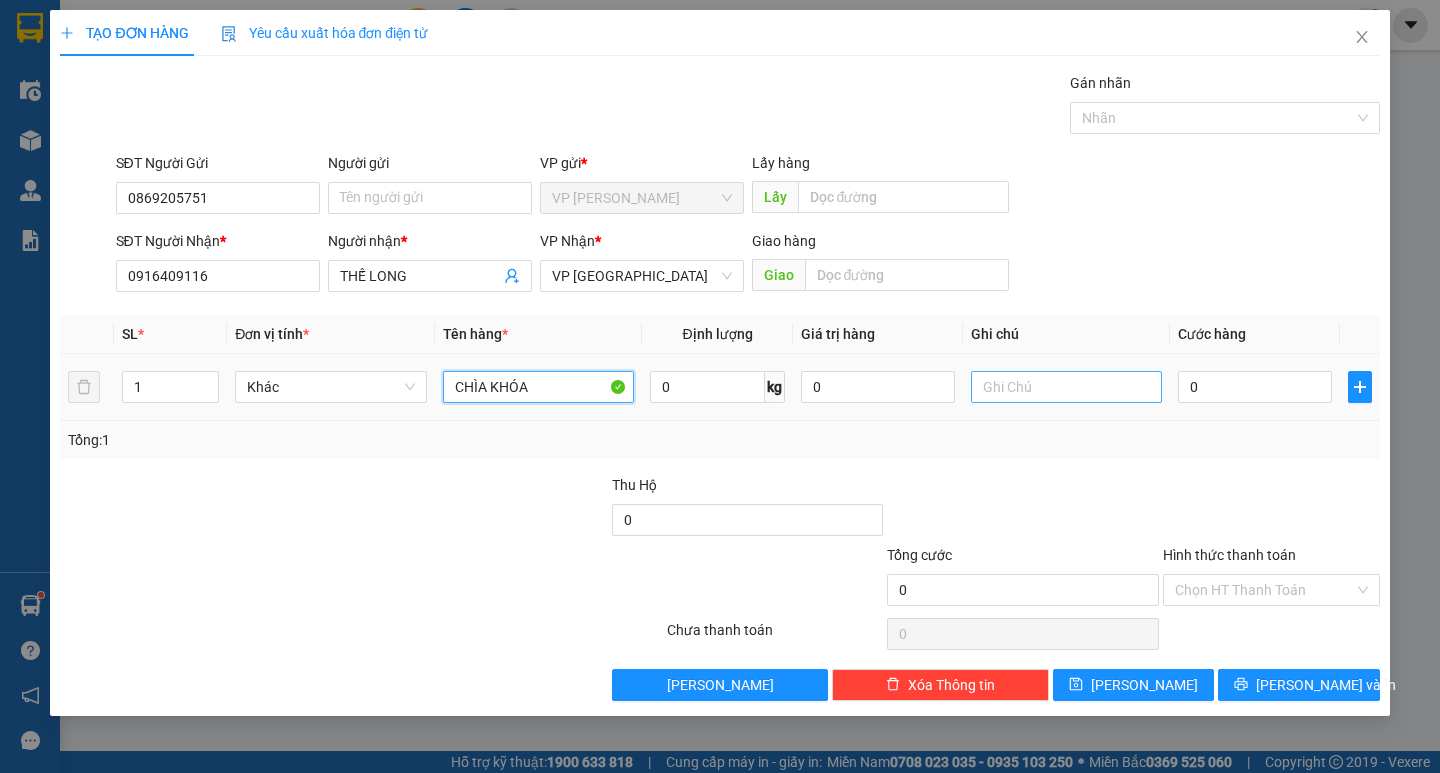 type on "CHÌA KHÓA" 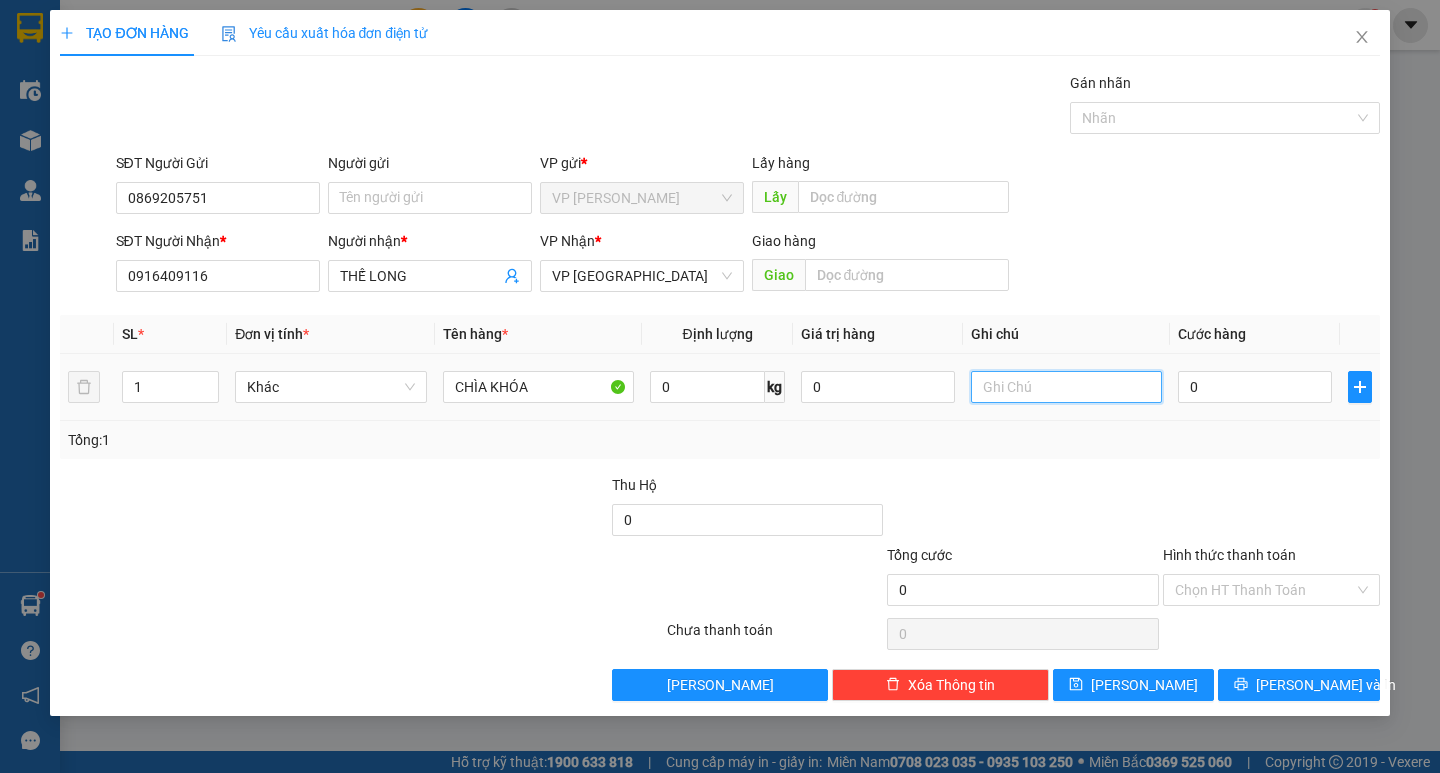 click at bounding box center [1066, 387] 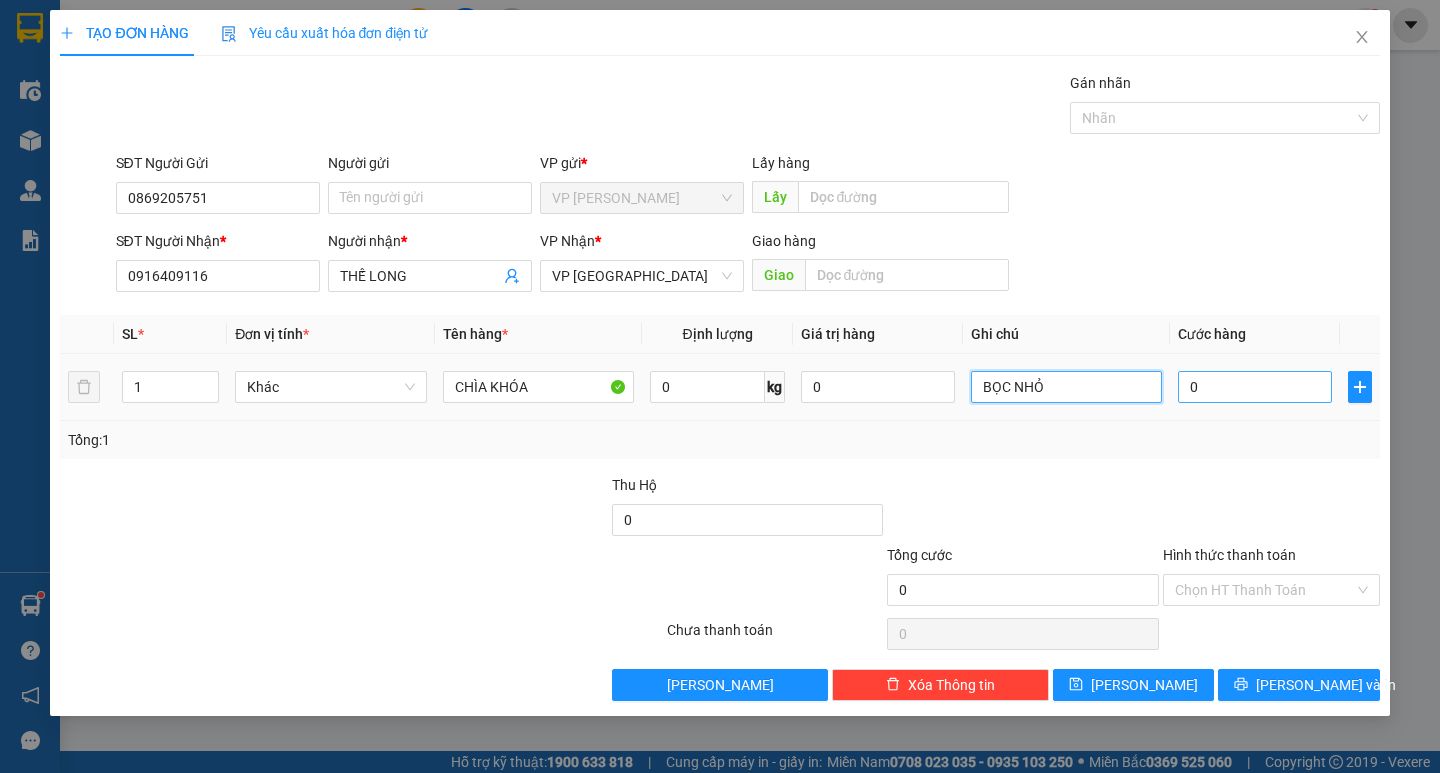 type on "BỌC NHỎ" 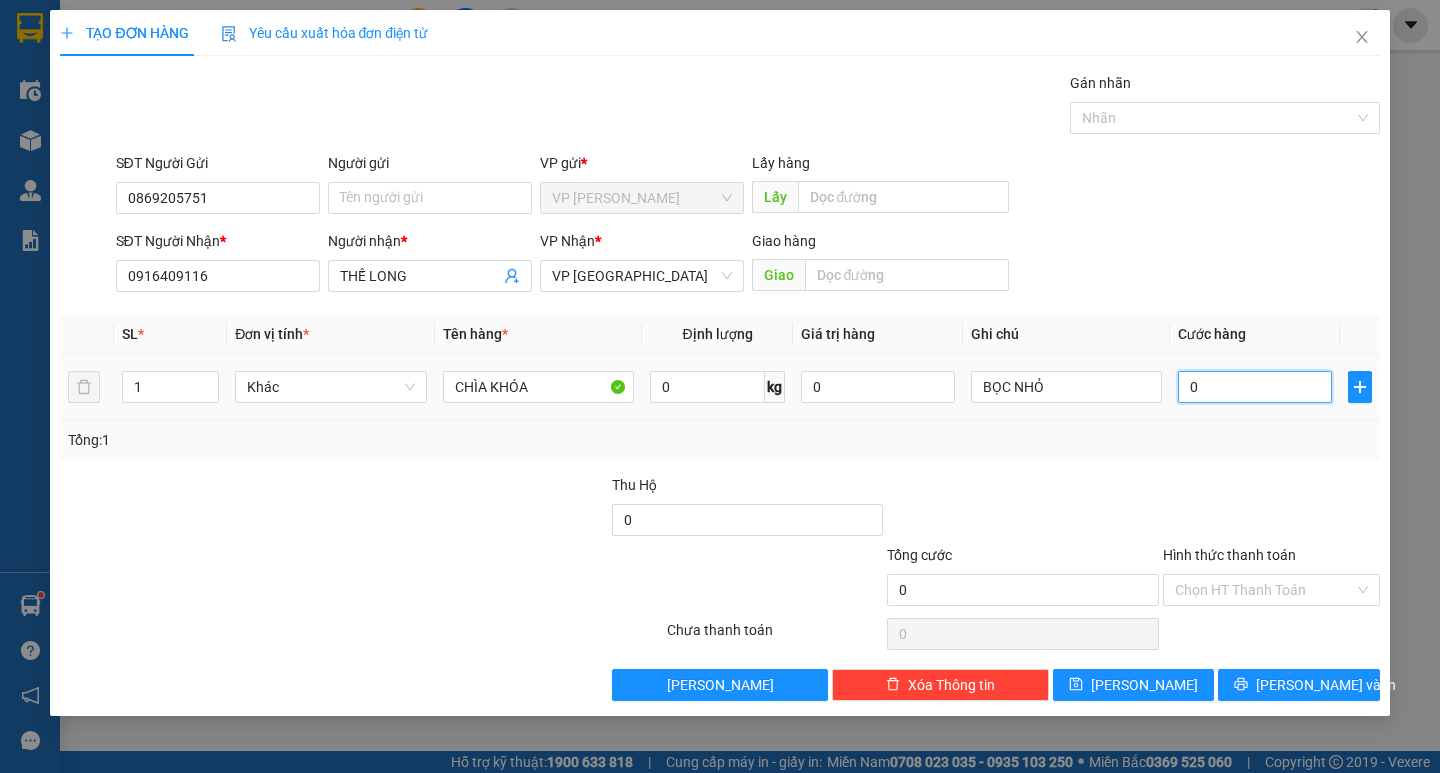 click on "0" at bounding box center [1255, 387] 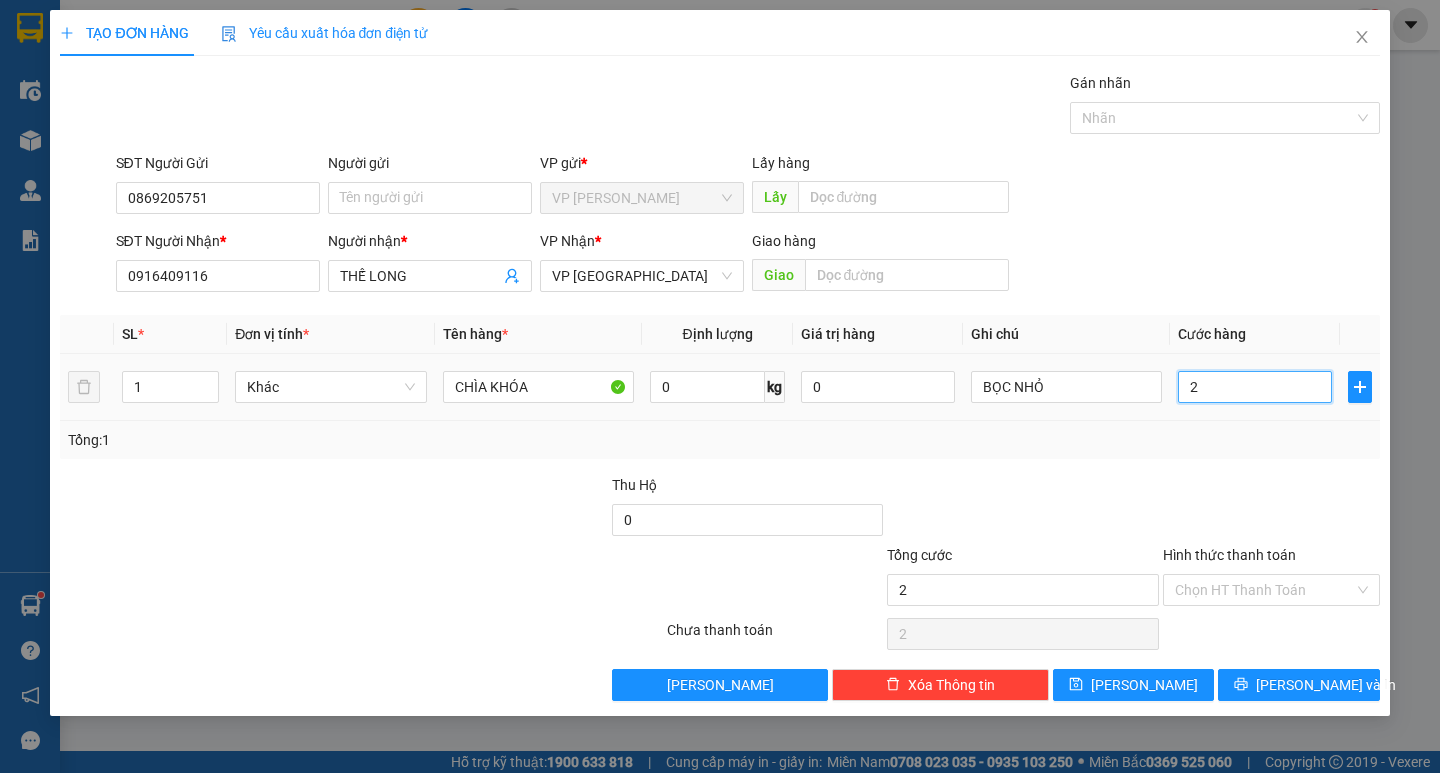 type on "20" 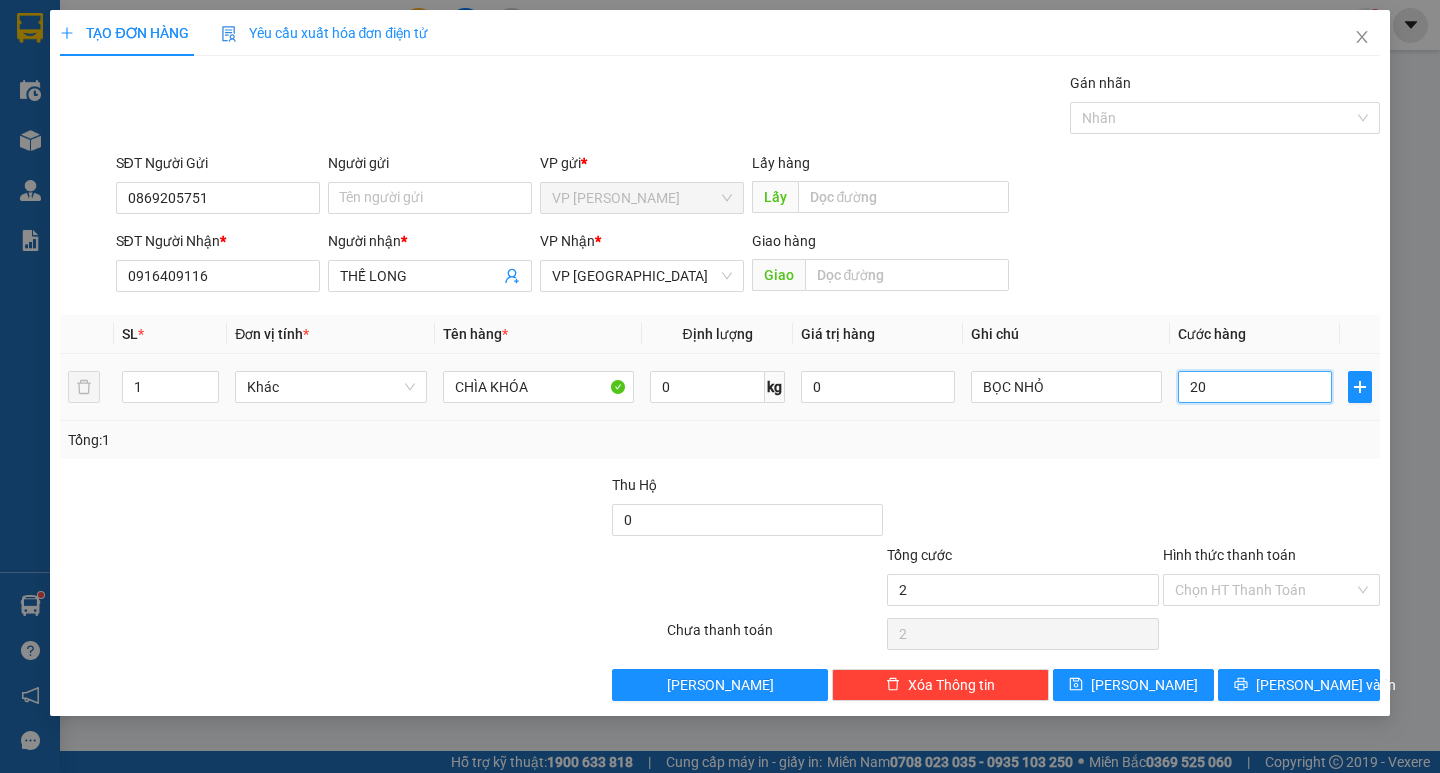 type on "20" 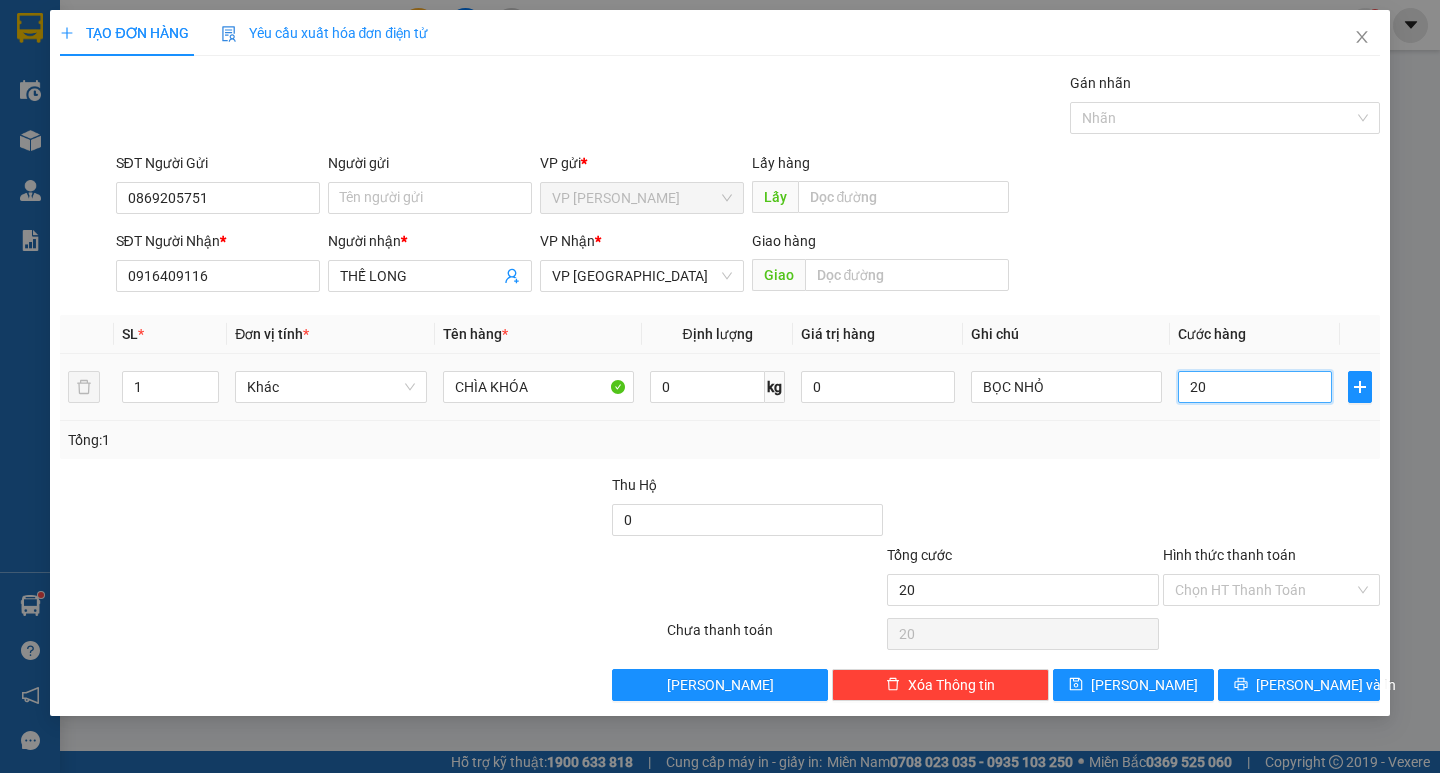 type on "200" 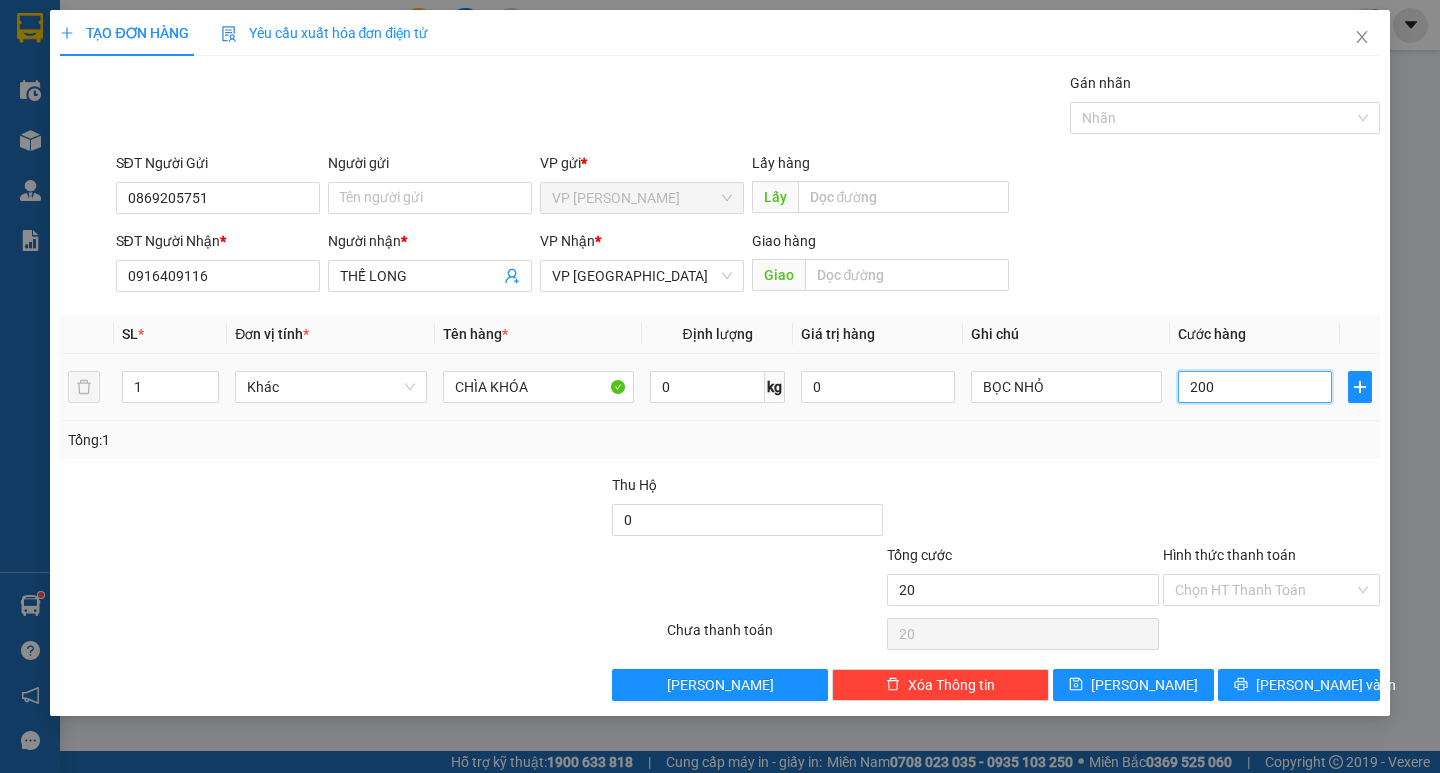 type on "200" 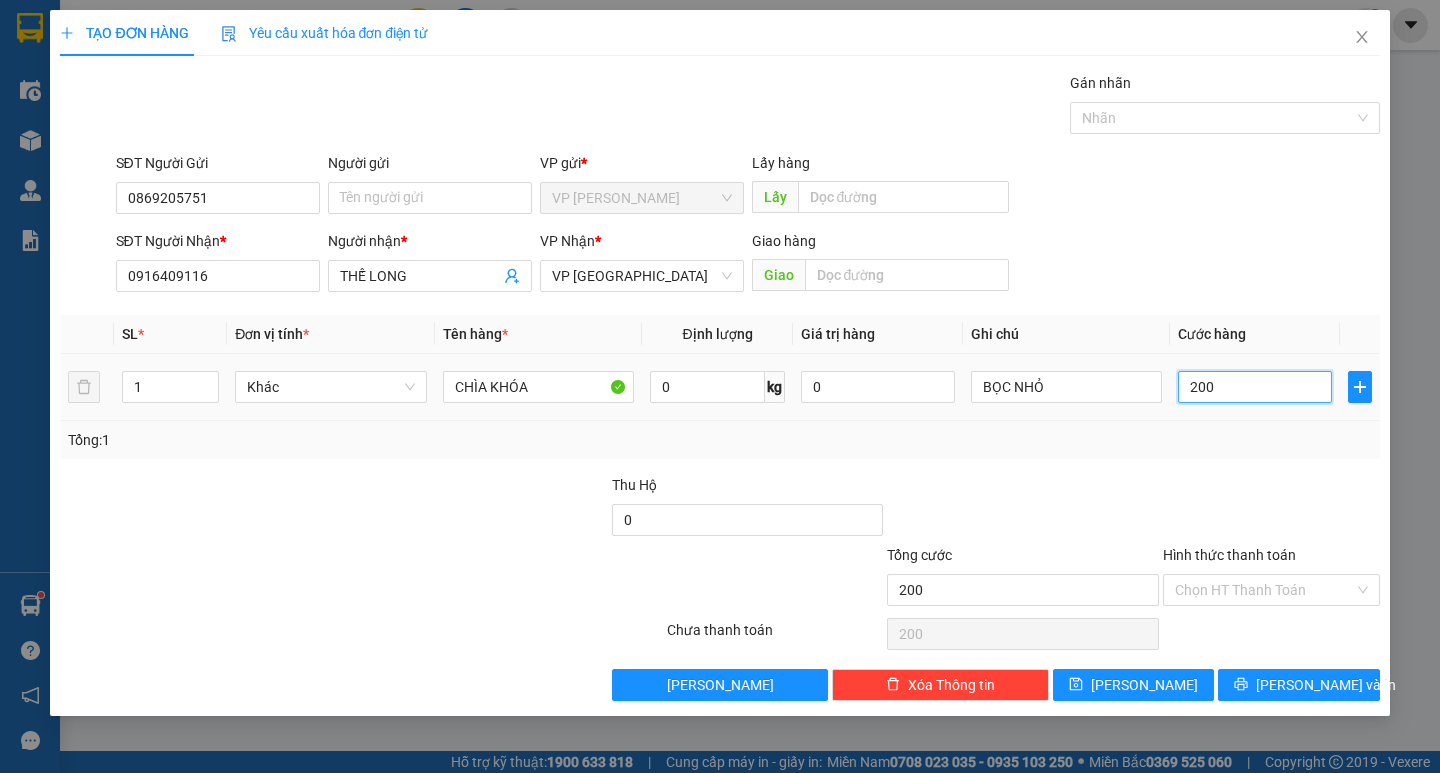 type on "2.000" 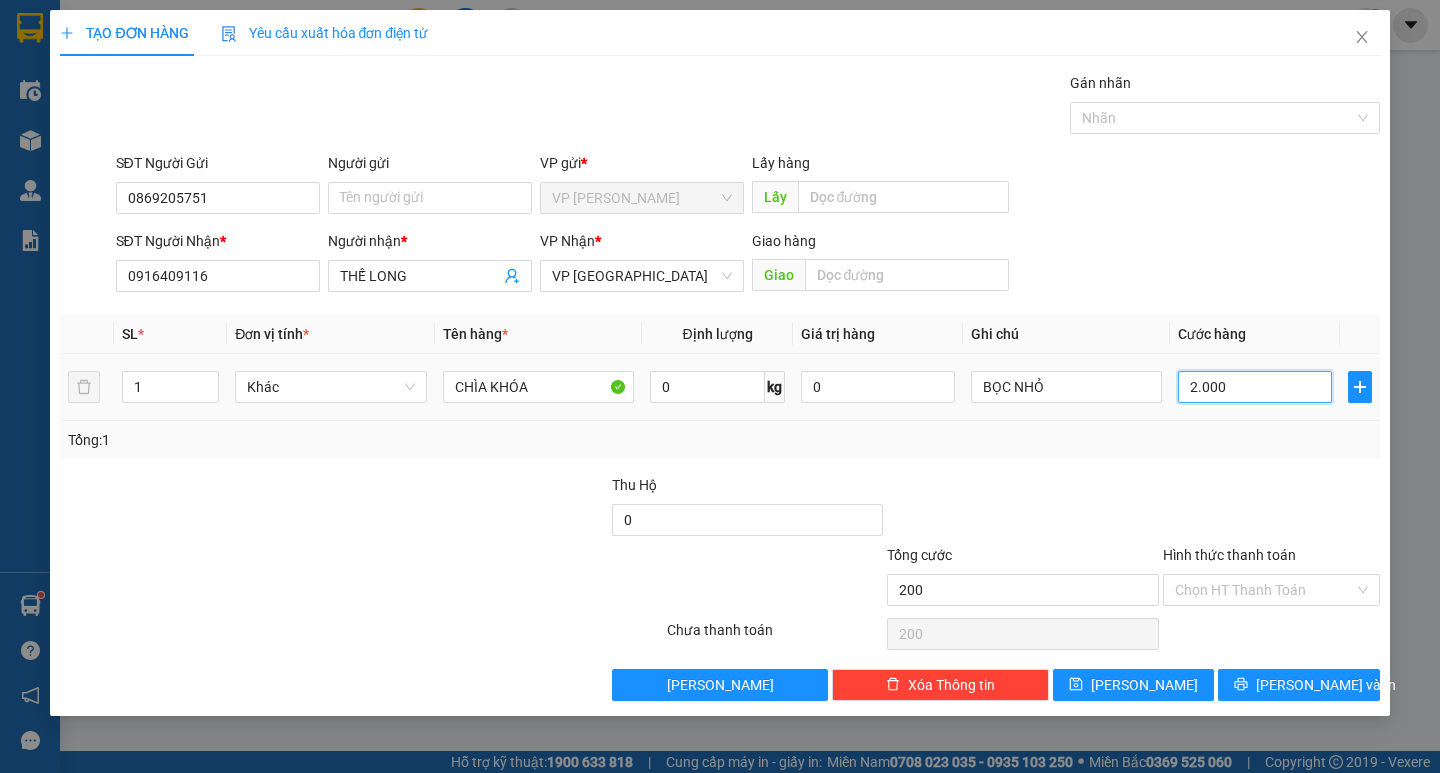 type on "2.000" 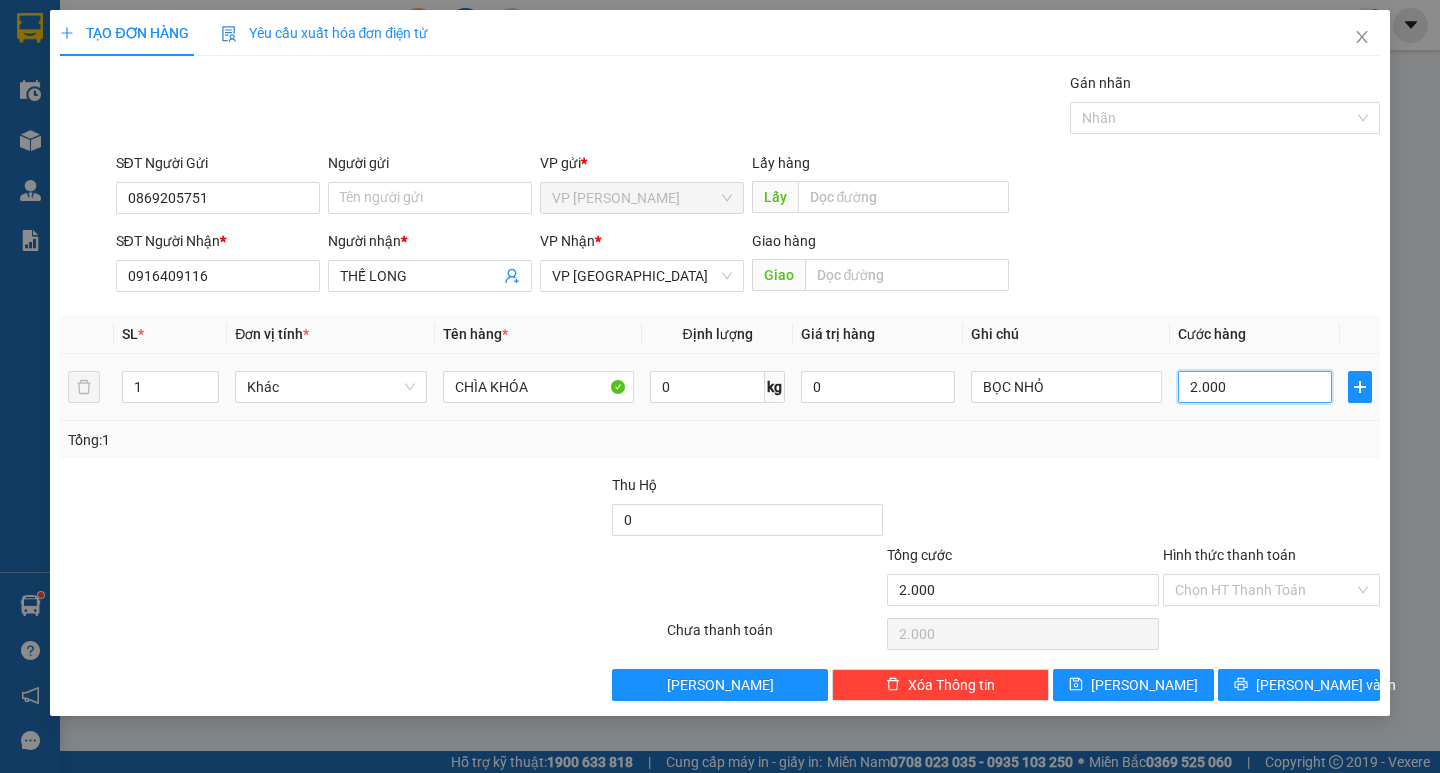 type on "20.000" 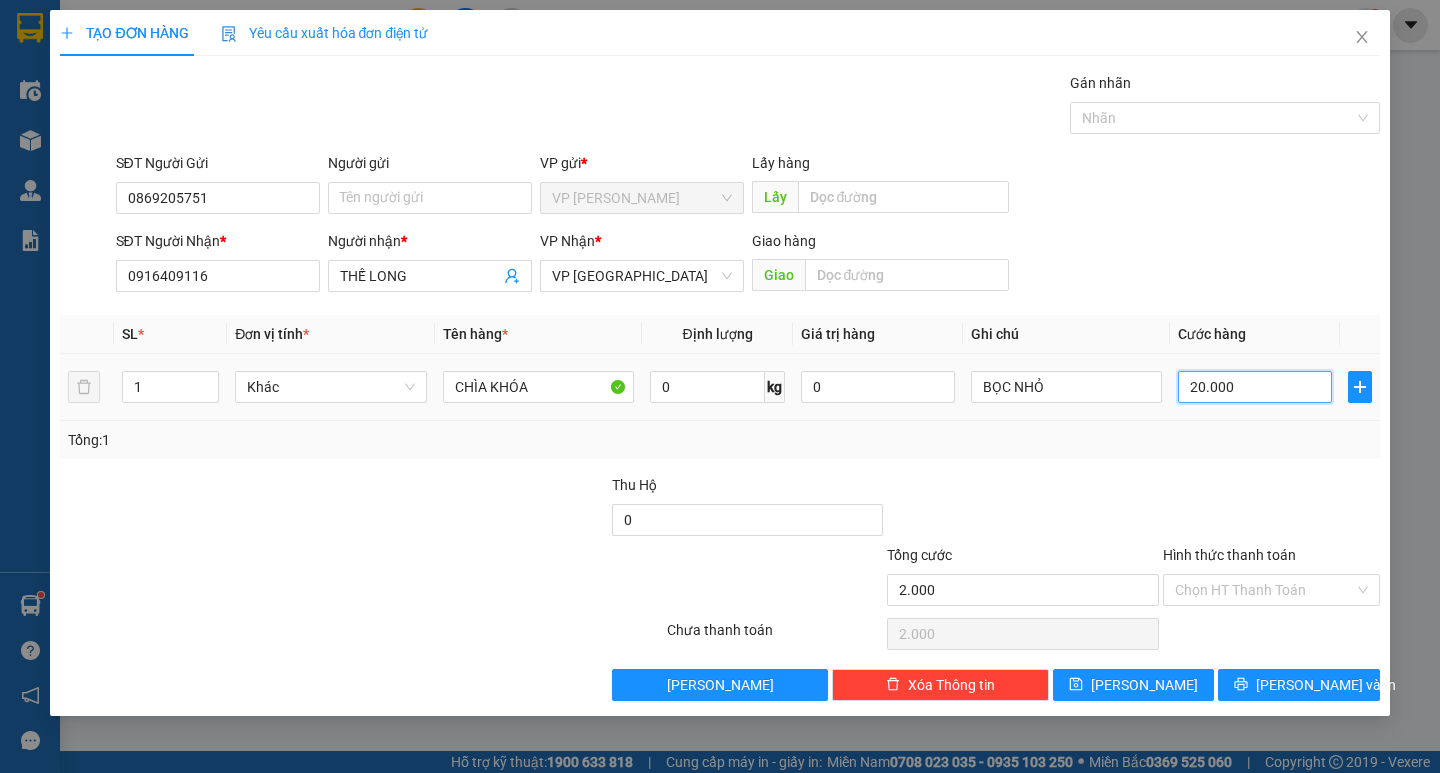type on "20.000" 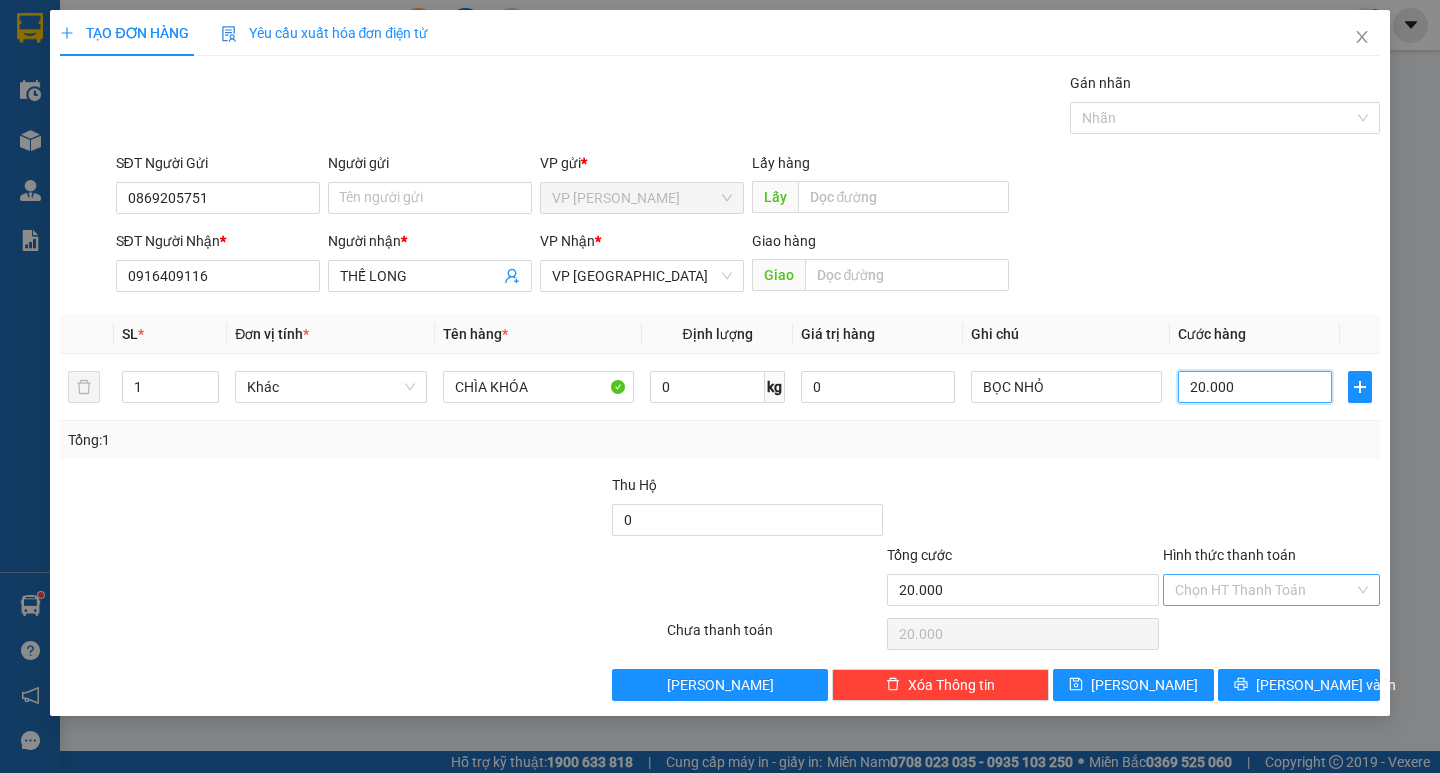type on "20.000" 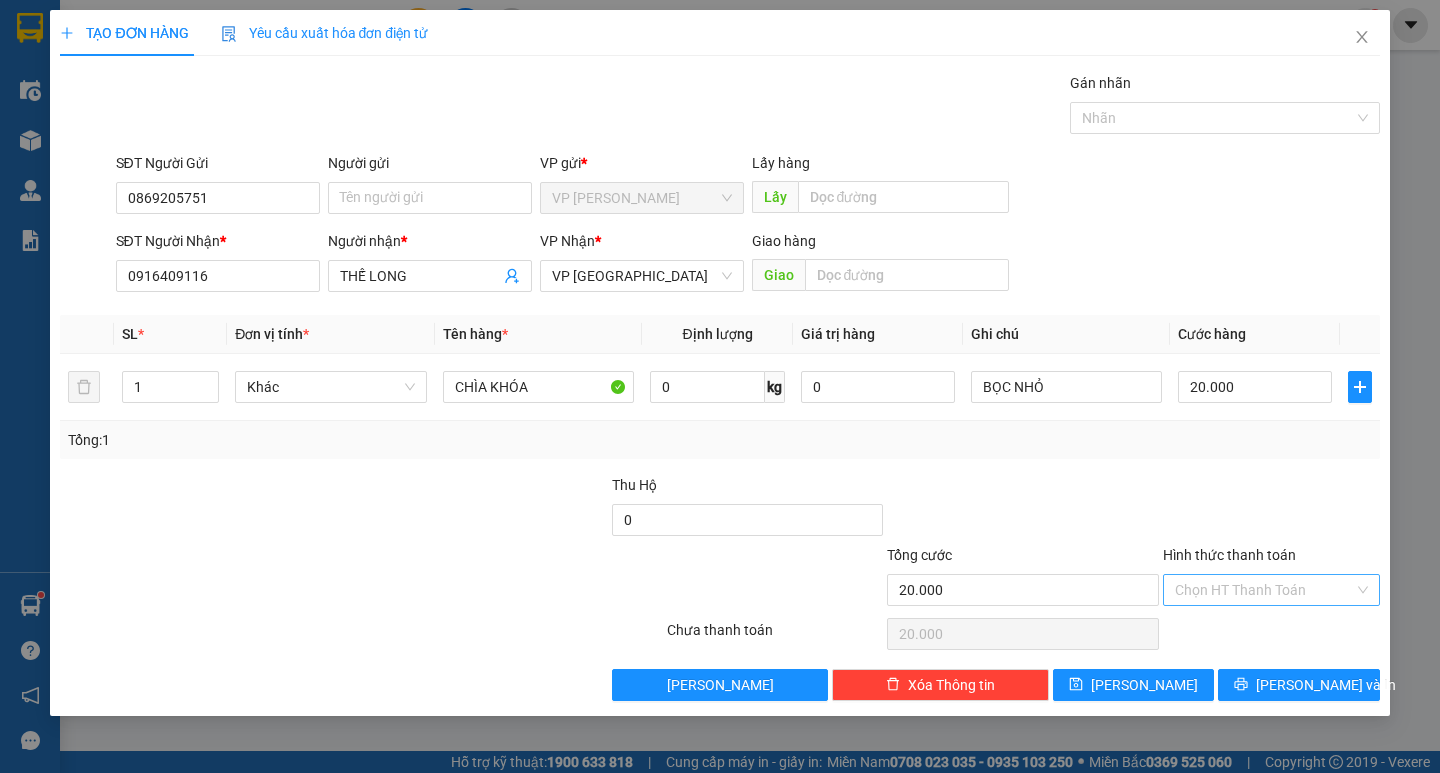 drag, startPoint x: 1245, startPoint y: 574, endPoint x: 1245, endPoint y: 592, distance: 18 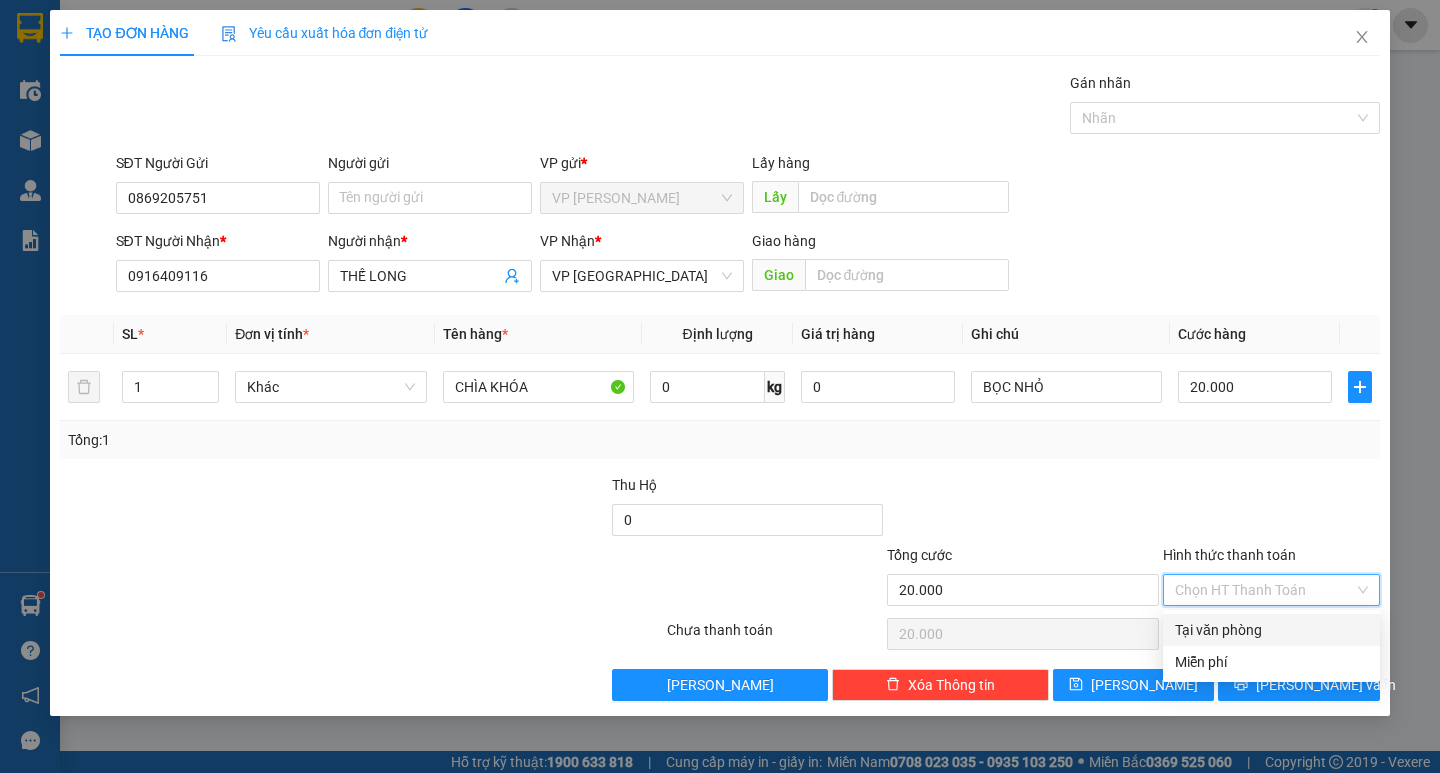 drag, startPoint x: 1248, startPoint y: 616, endPoint x: 1257, endPoint y: 640, distance: 25.632011 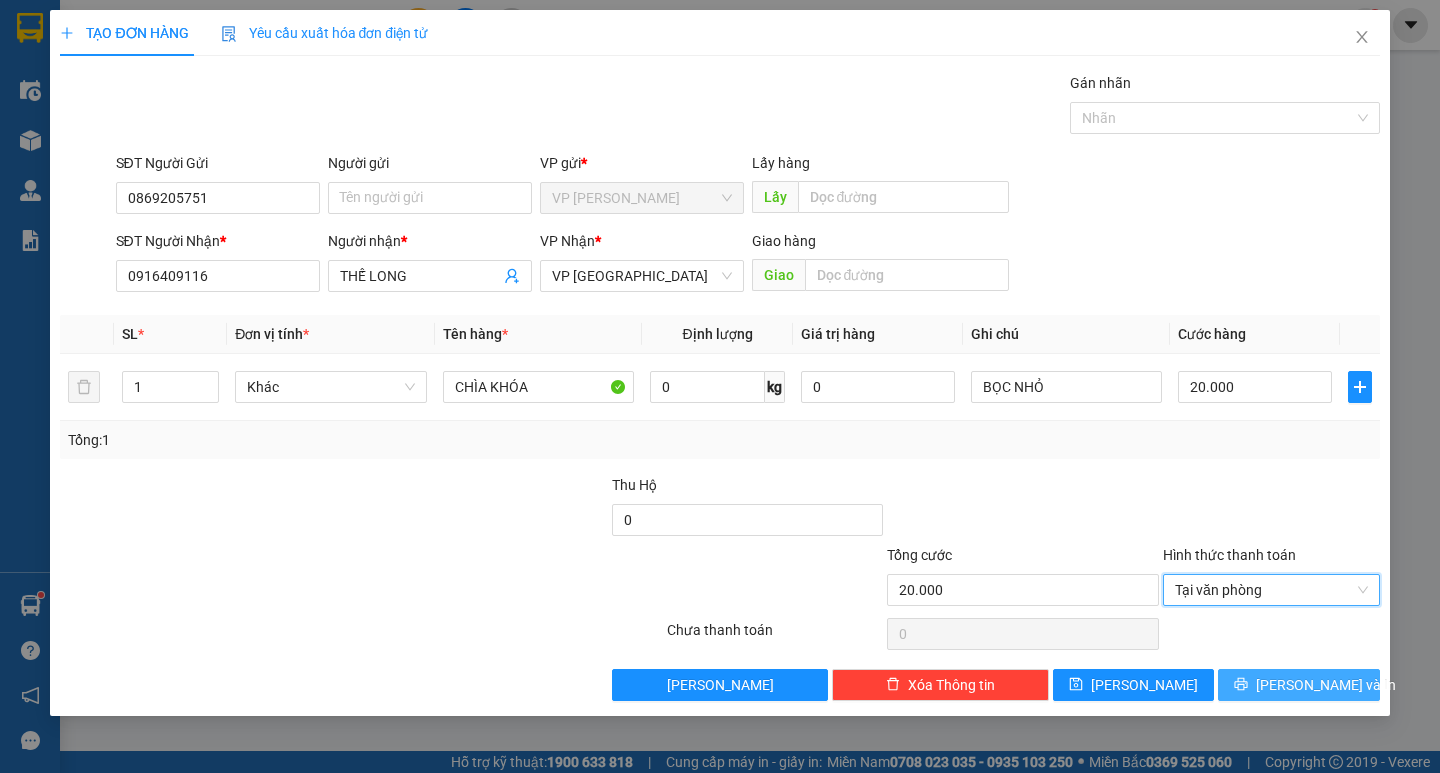 click on "[PERSON_NAME] và In" at bounding box center [1298, 685] 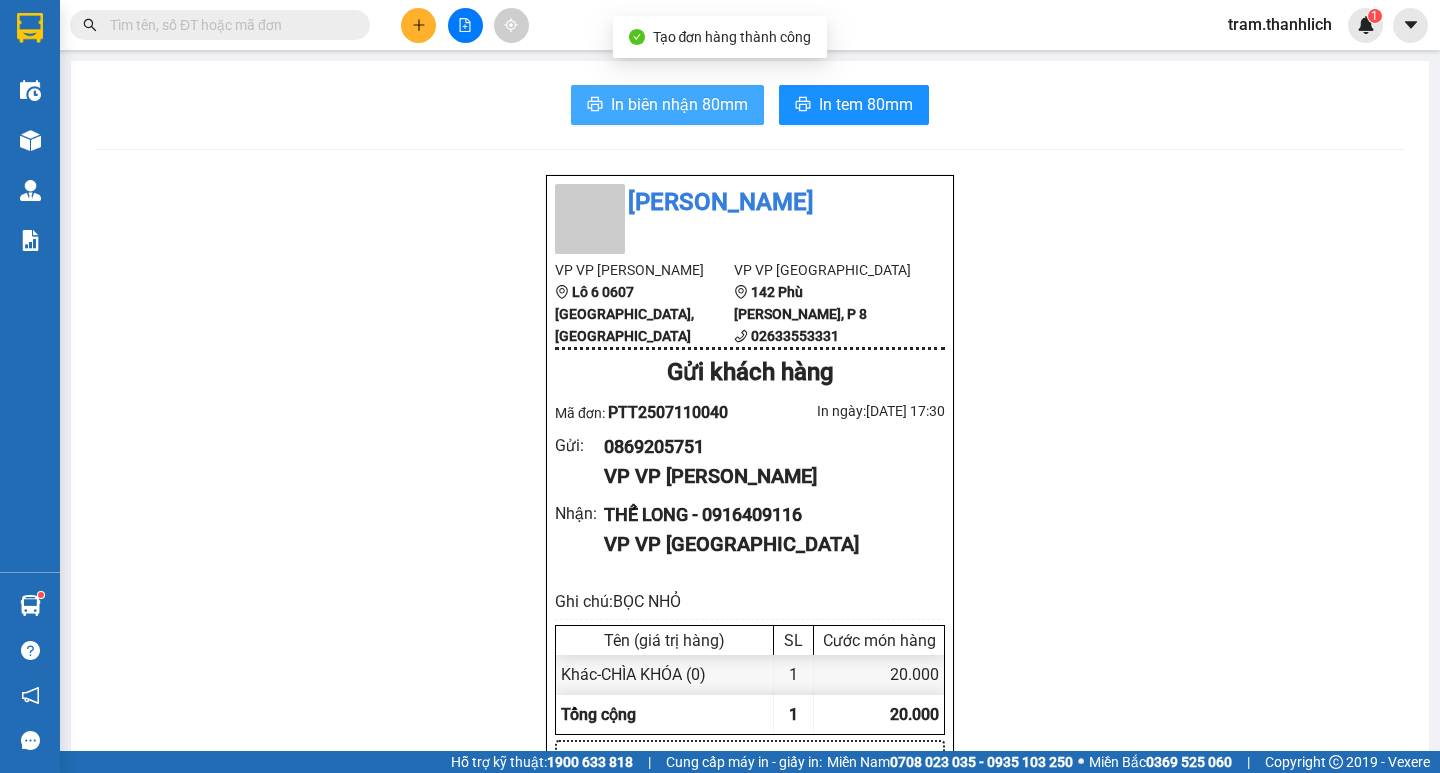 click on "In biên nhận 80mm" at bounding box center [679, 104] 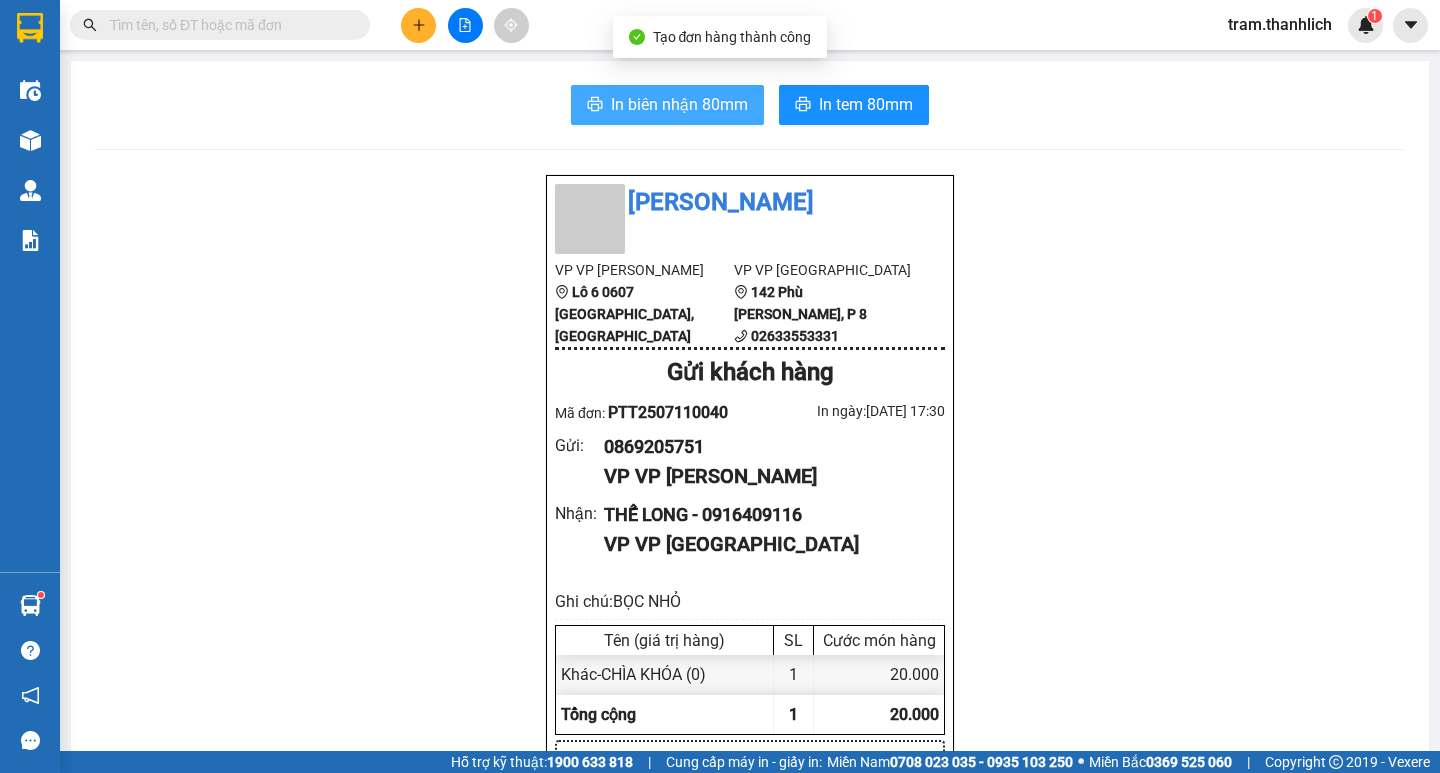 scroll, scrollTop: 0, scrollLeft: 0, axis: both 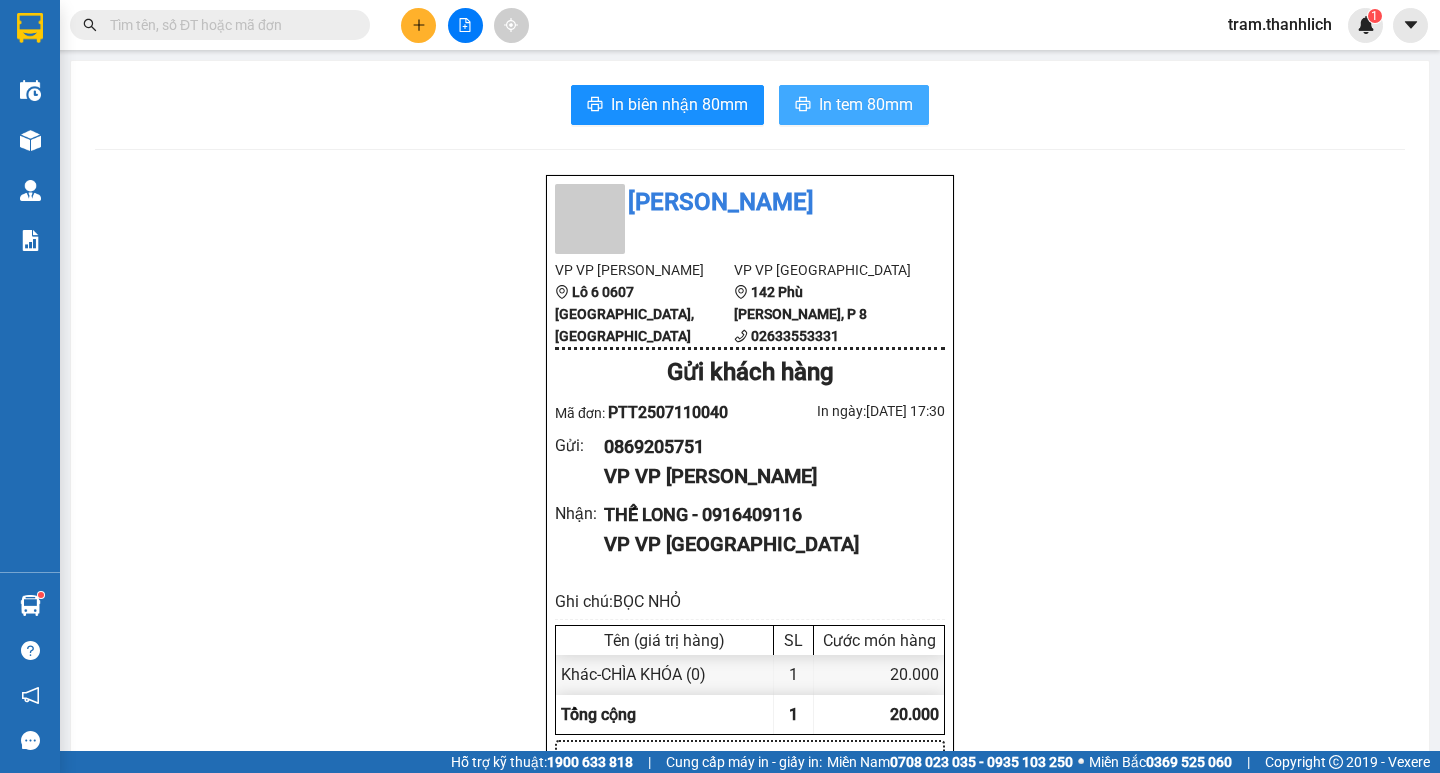 click on "In tem 80mm" at bounding box center [854, 105] 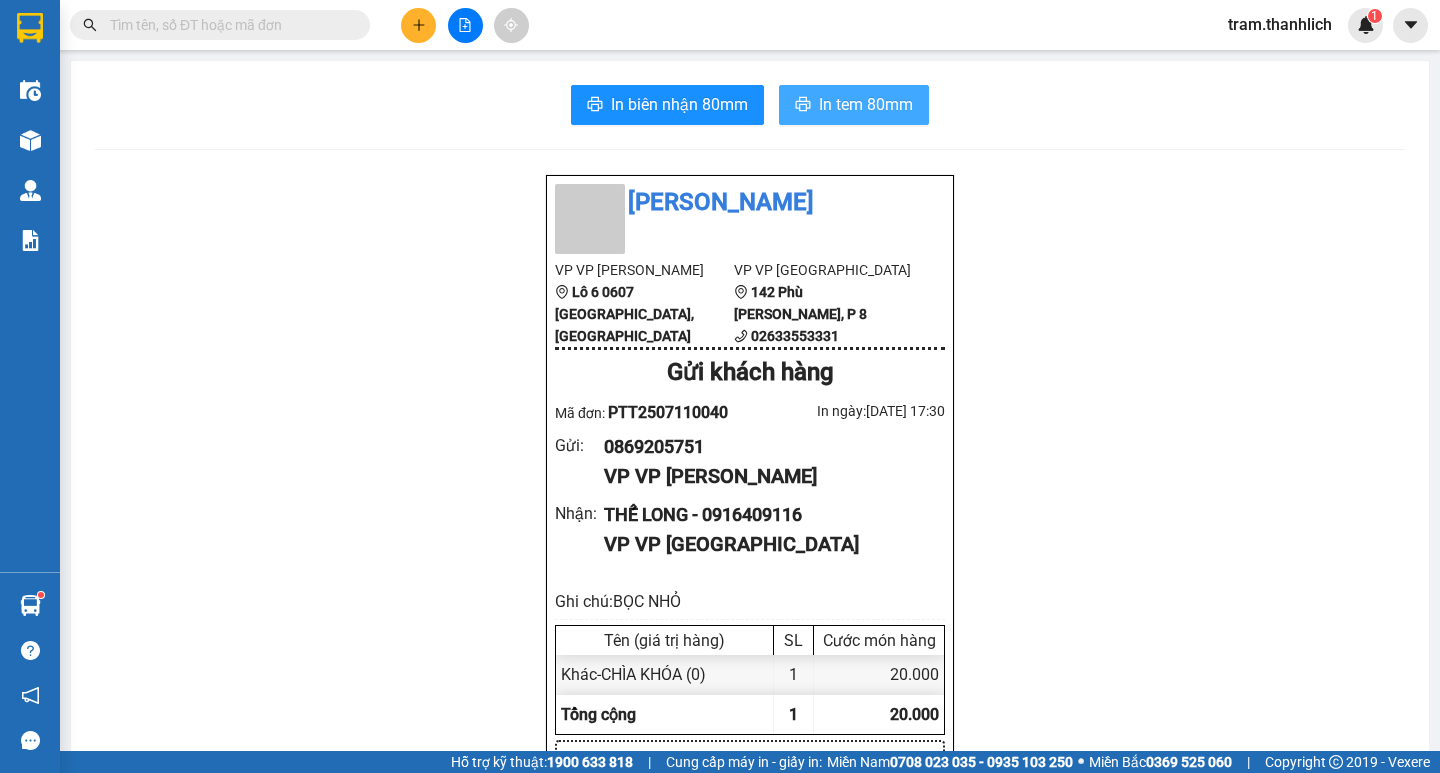 scroll, scrollTop: 0, scrollLeft: 0, axis: both 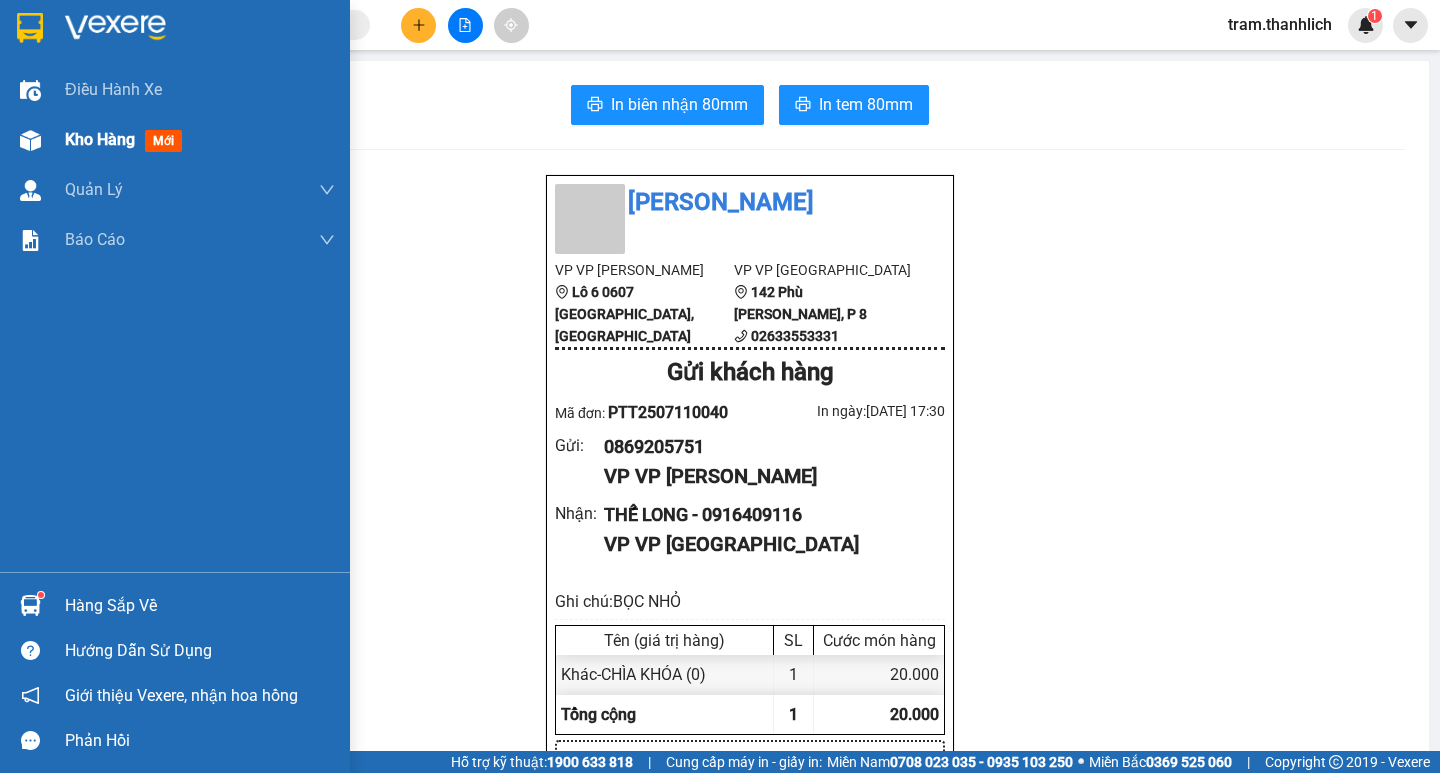 click at bounding box center [30, 140] 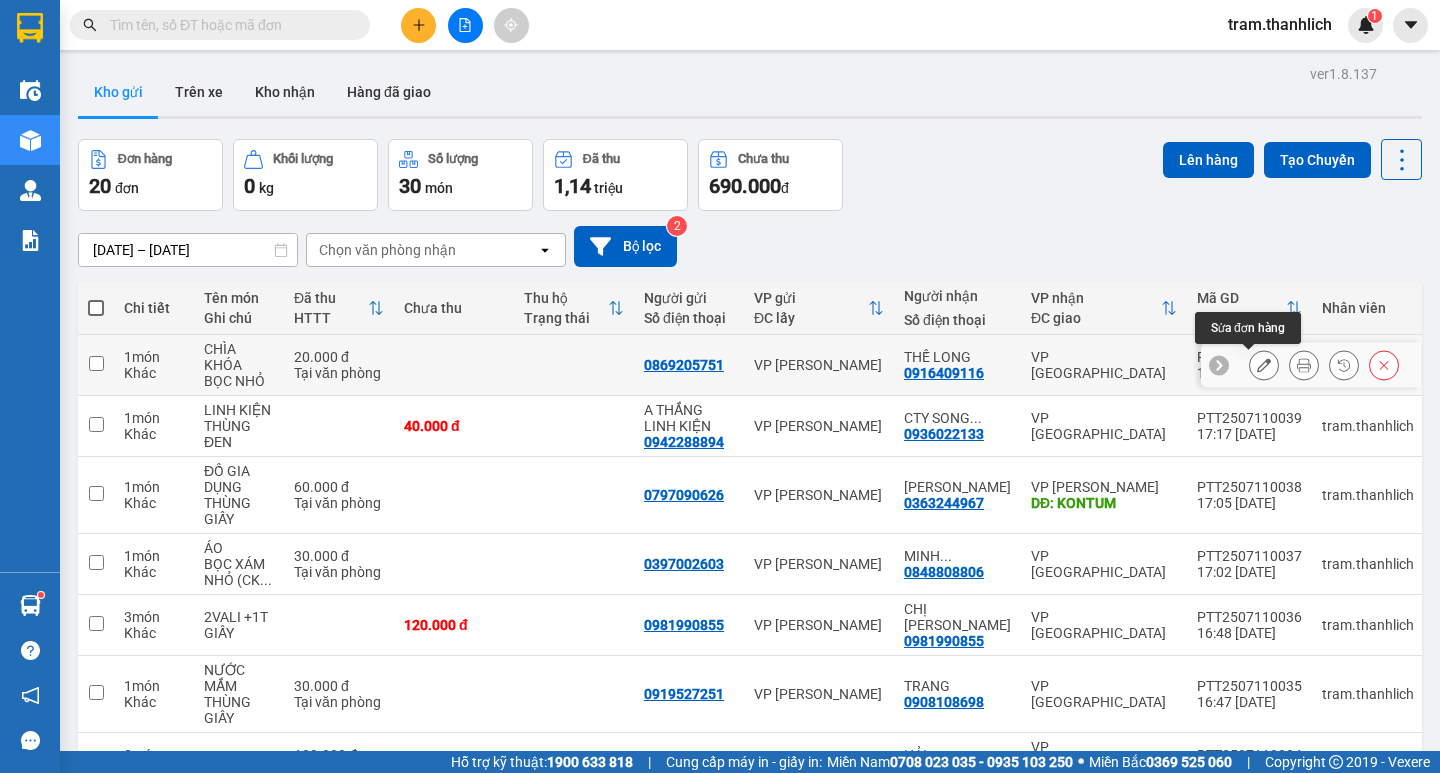 click at bounding box center [1264, 365] 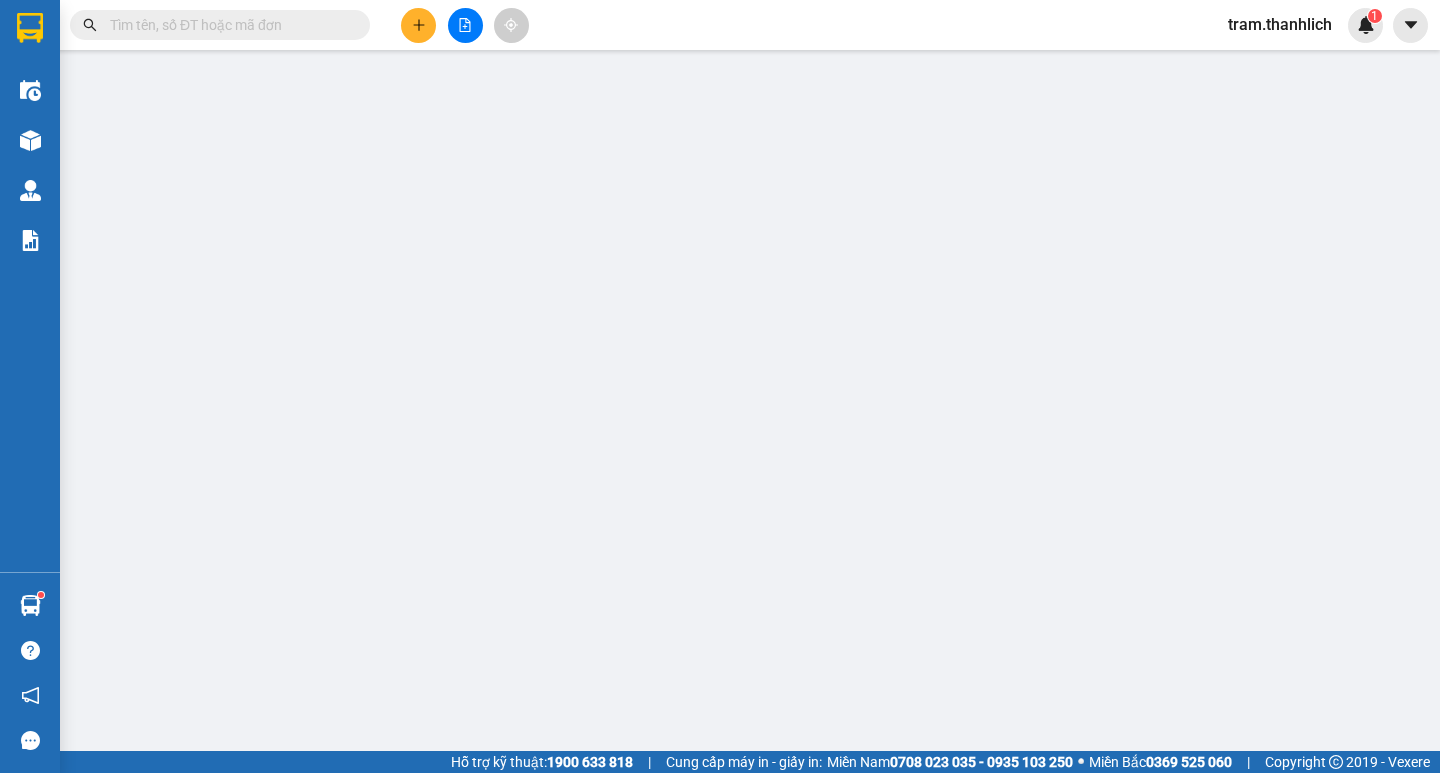 type on "0869205751" 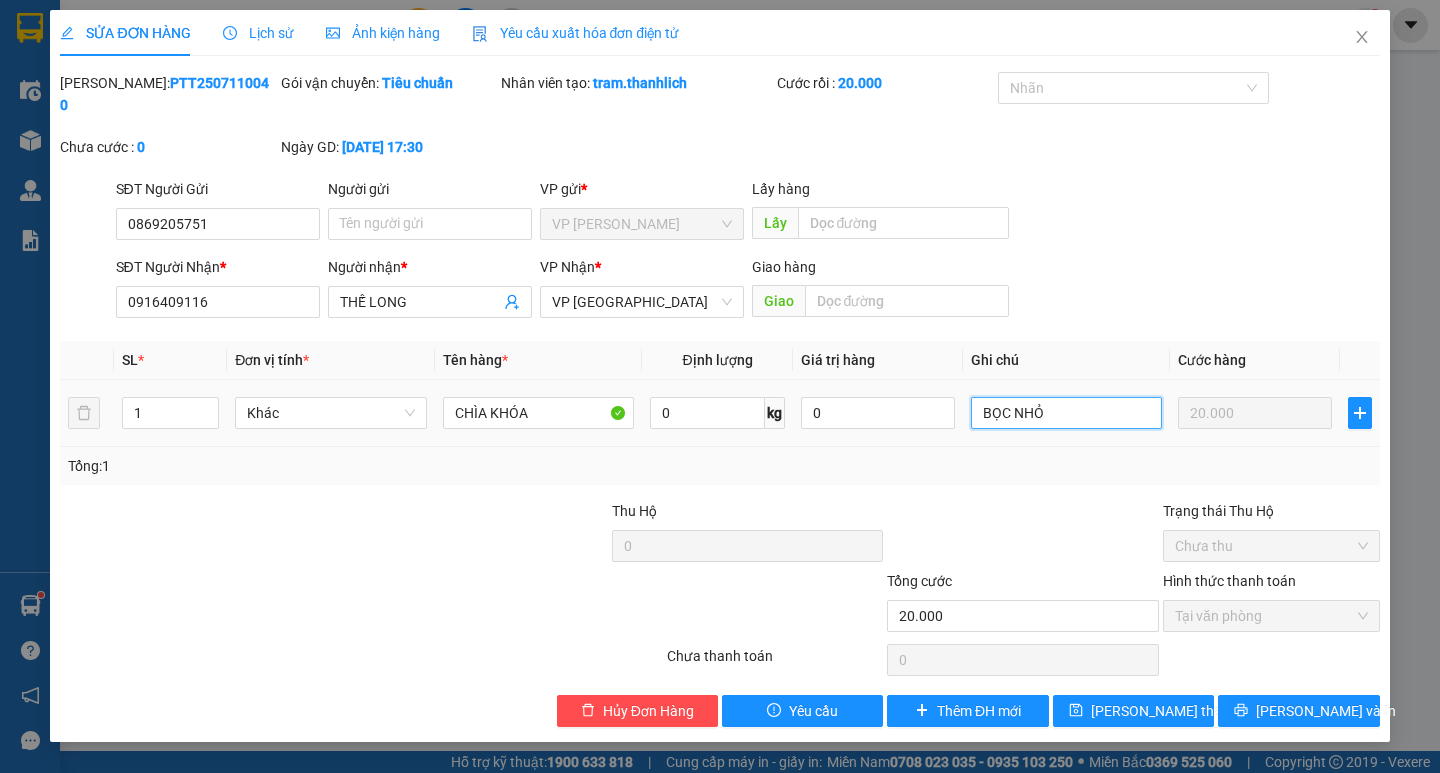click on "BỌC NHỎ" at bounding box center [1066, 413] 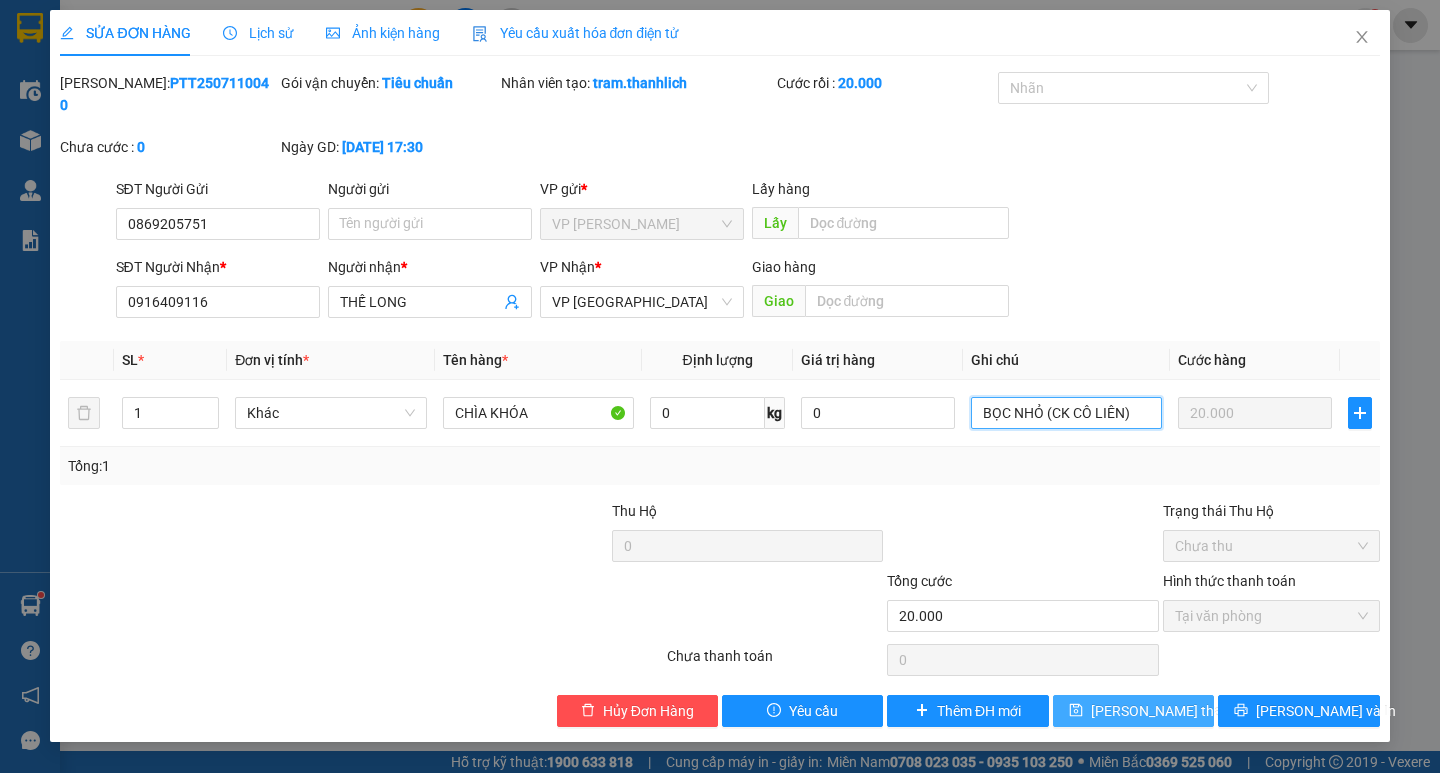 type on "BỌC NHỎ (CK CÔ LIÊN)" 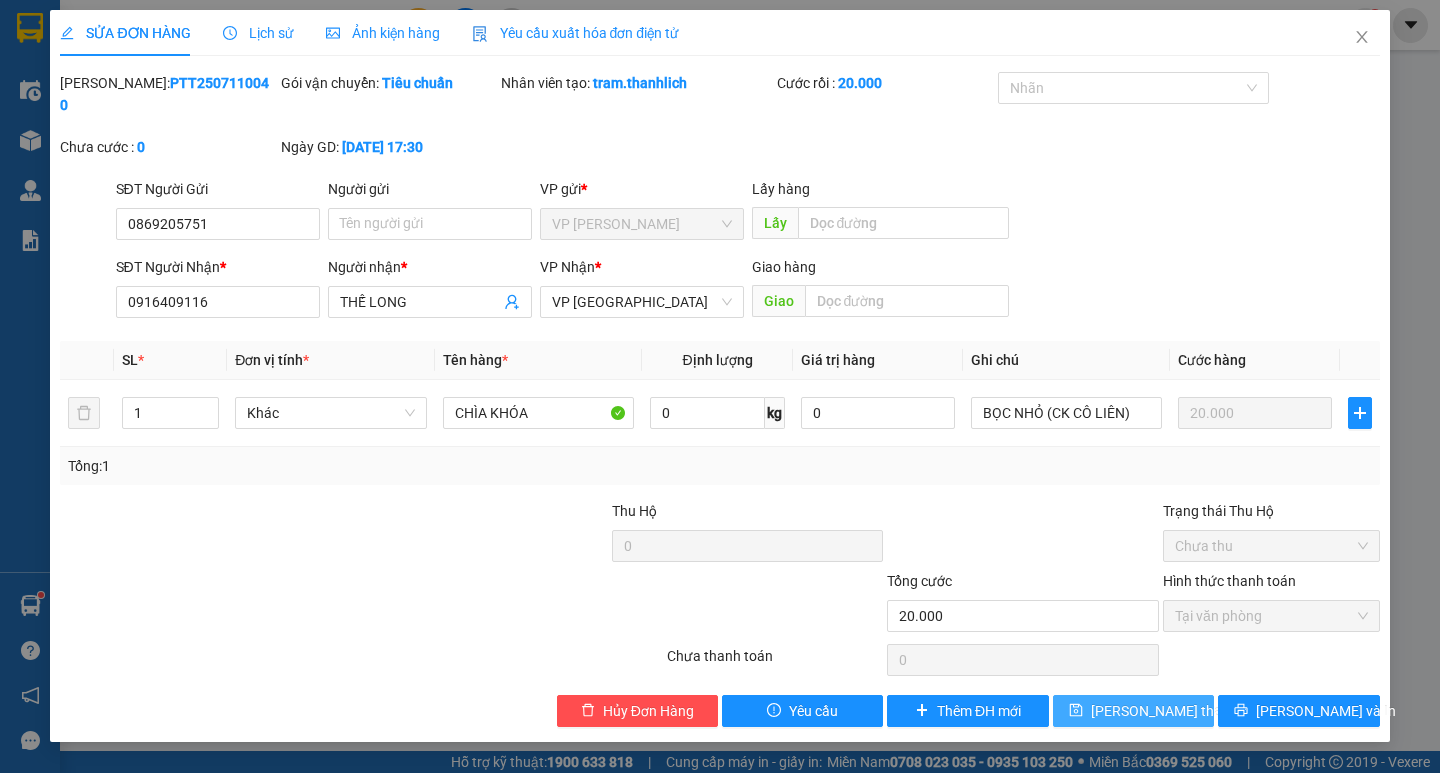 click on "[PERSON_NAME] thay đổi" at bounding box center (1171, 711) 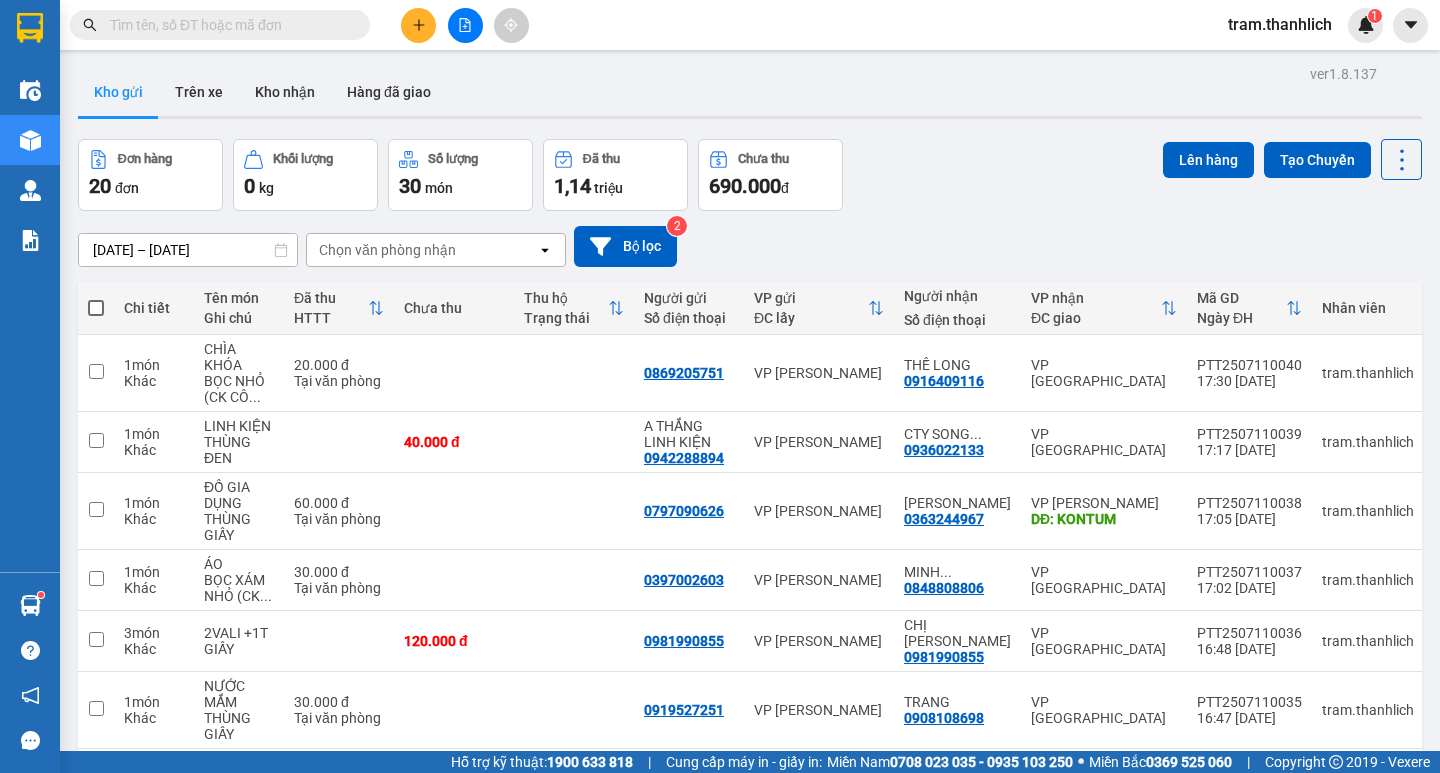 click at bounding box center (418, 25) 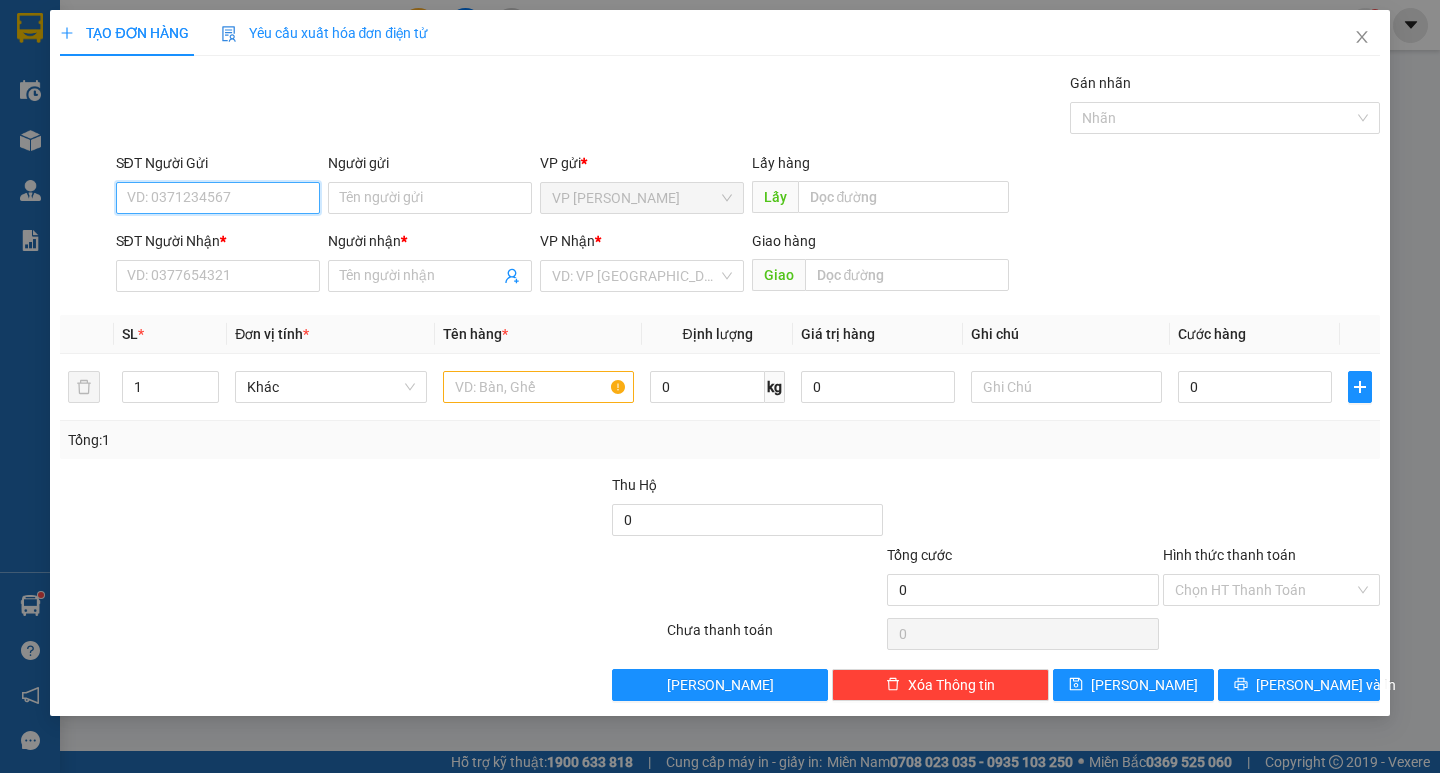 click on "SĐT Người Gửi" at bounding box center [218, 198] 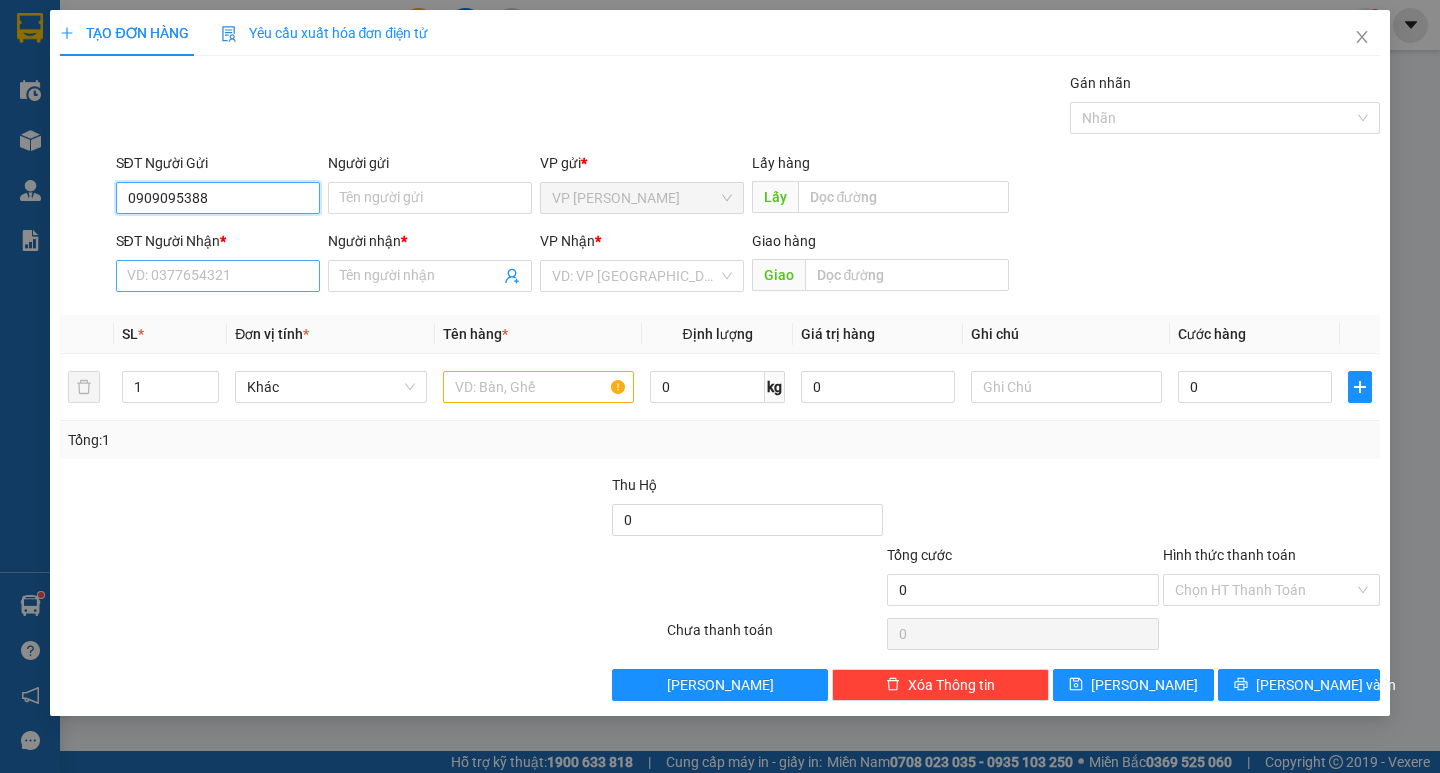 type on "0909095388" 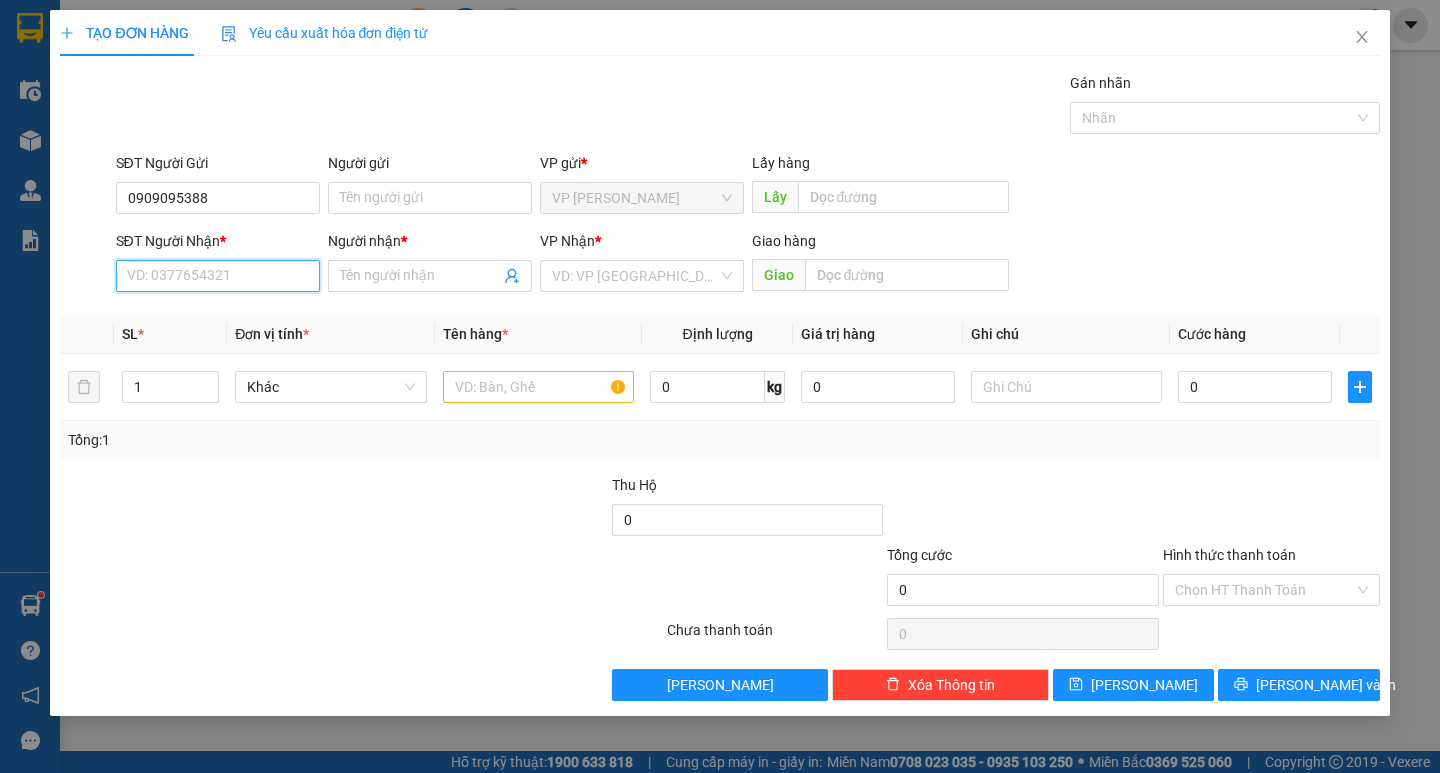 click on "SĐT Người Nhận  *" at bounding box center (218, 276) 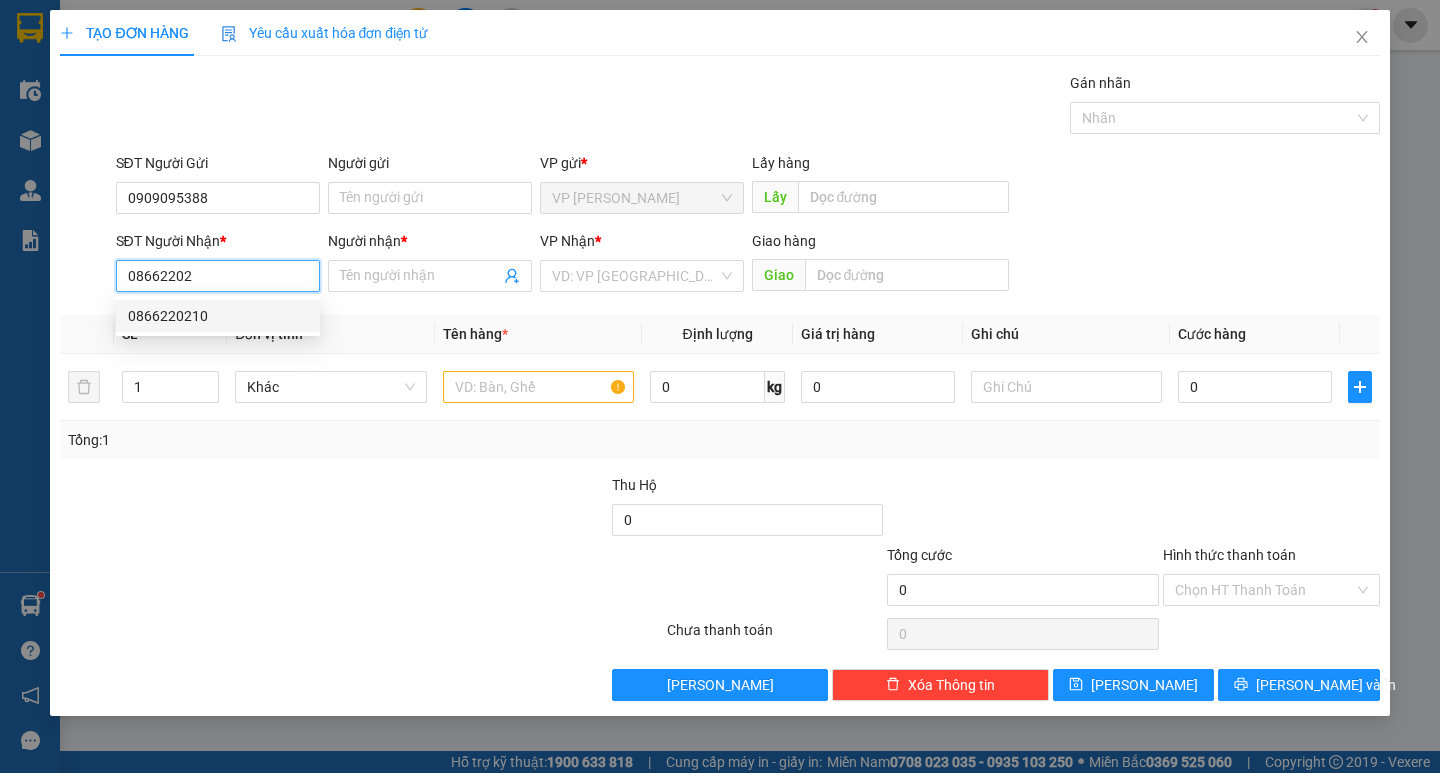 click on "0866220210" at bounding box center [218, 316] 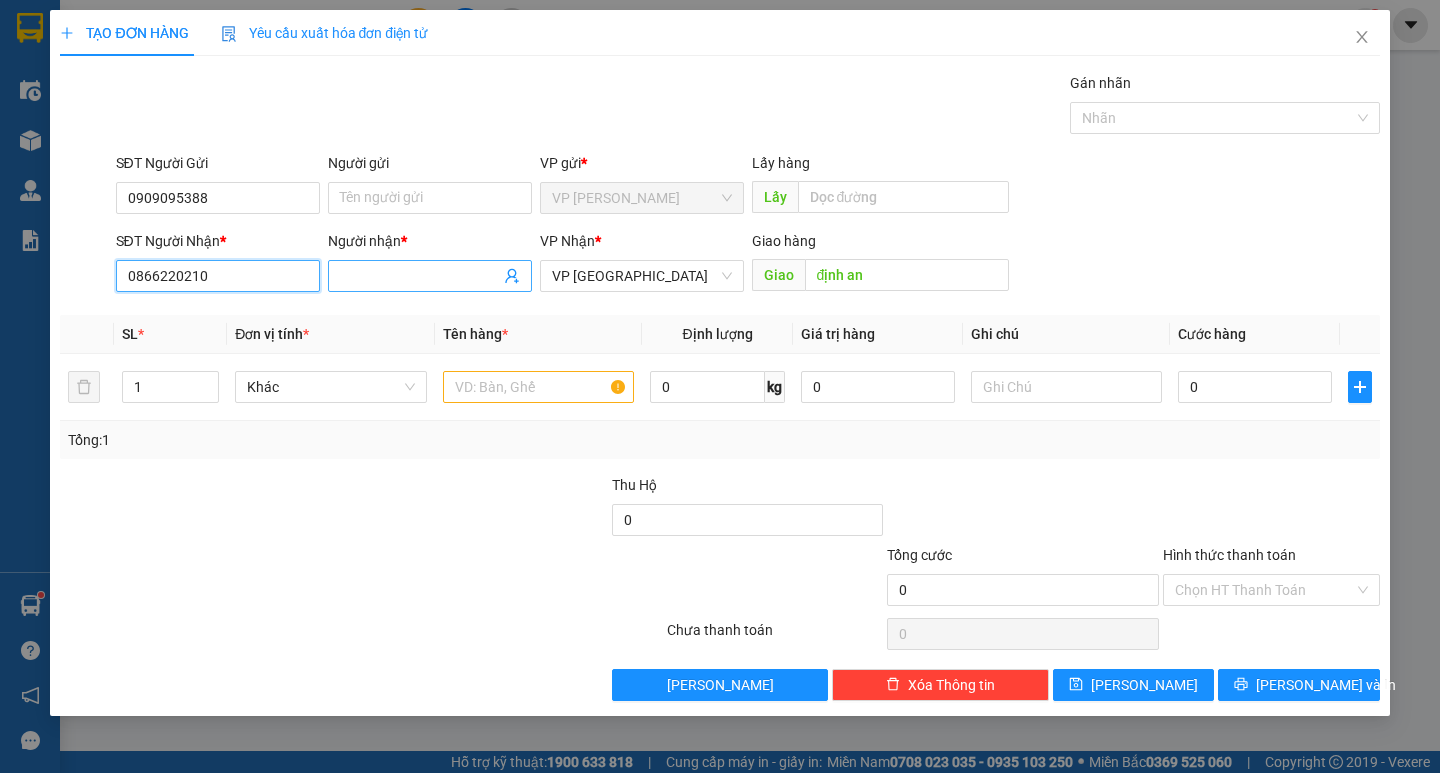 type on "0866220210" 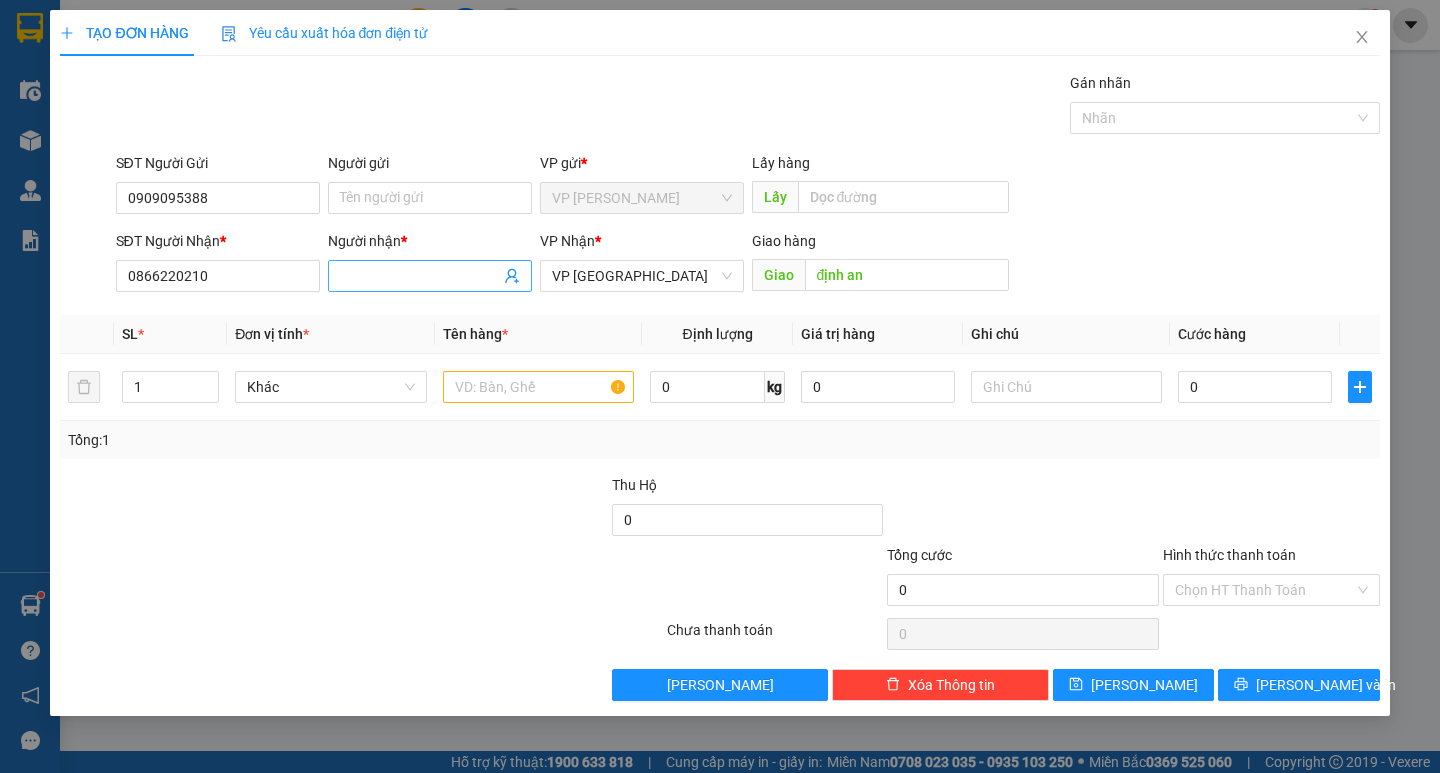 click at bounding box center [430, 276] 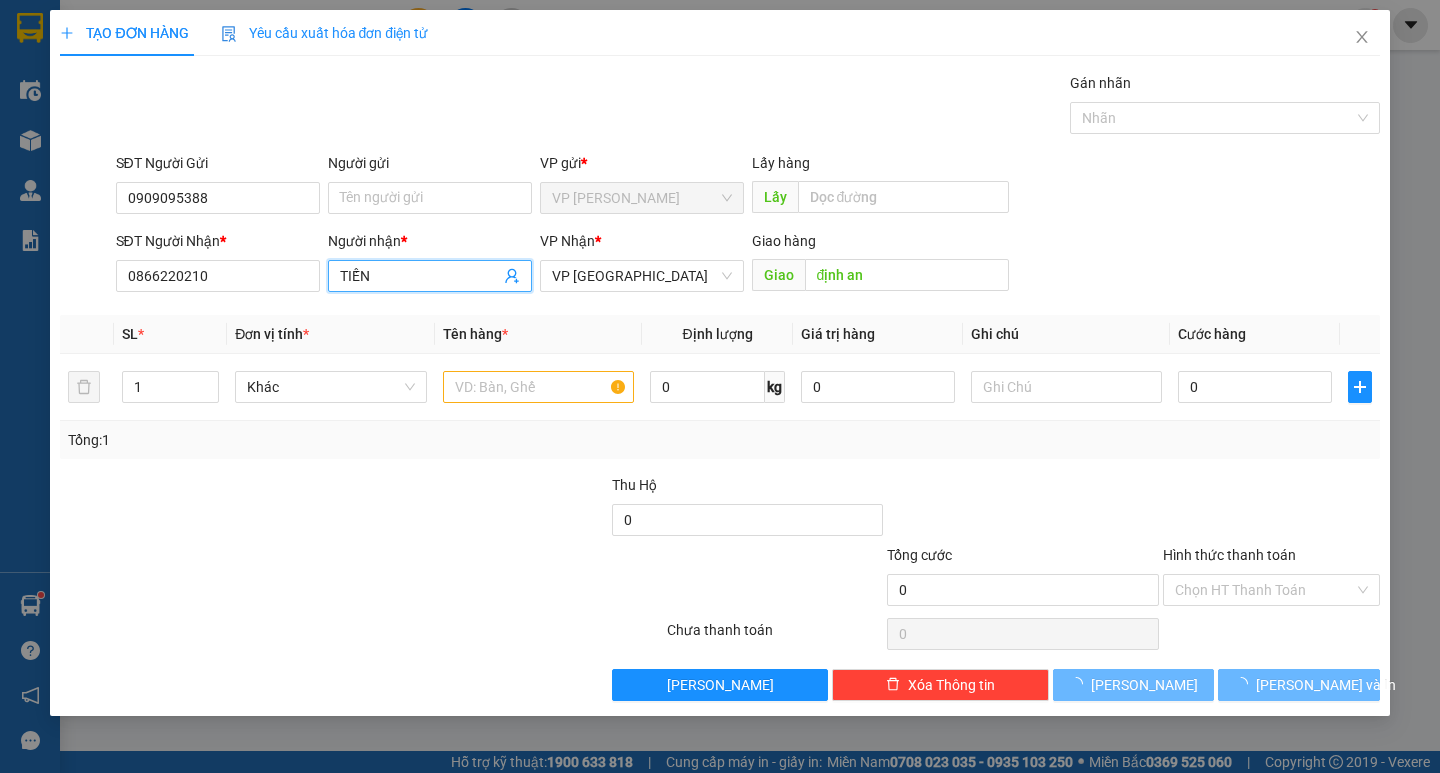 type on "TIẾN" 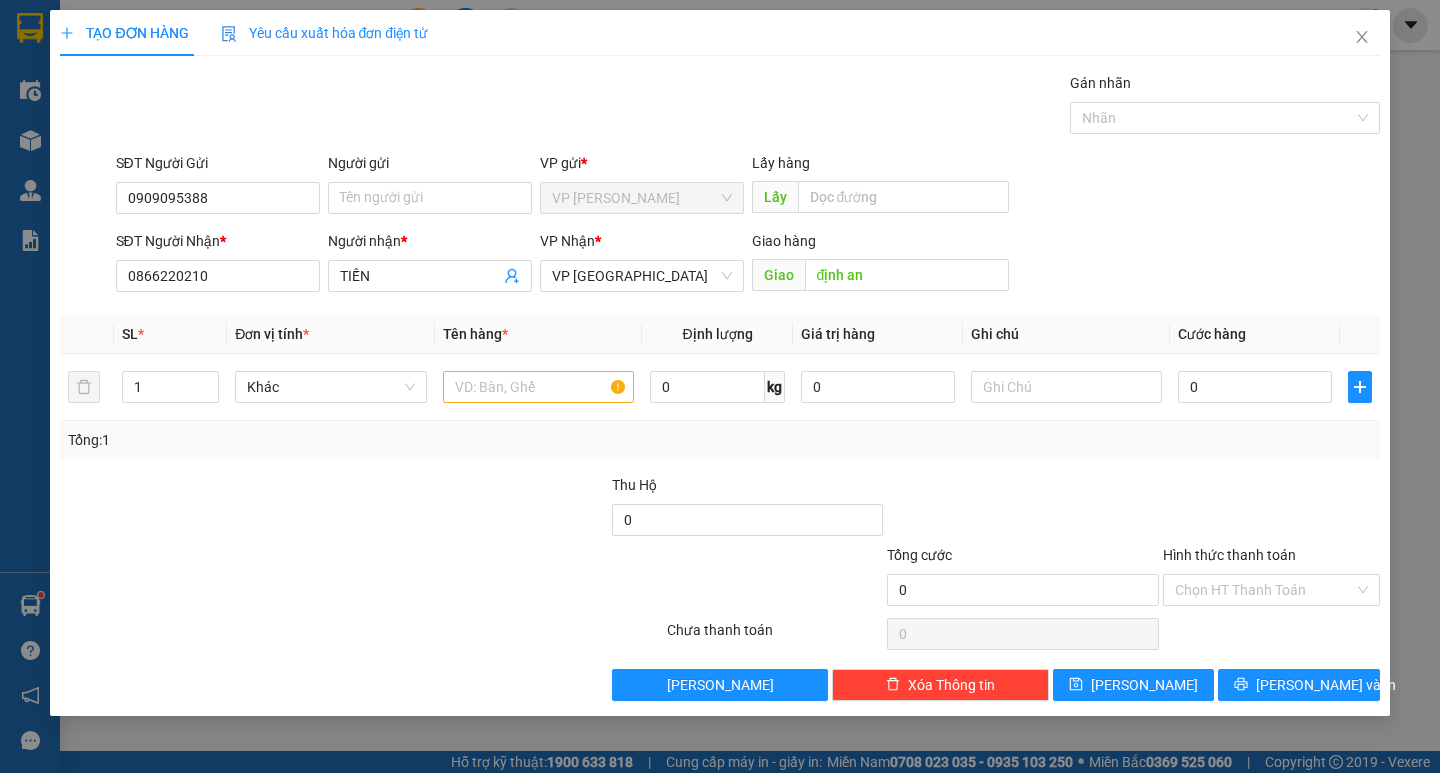 click on "SĐT Người Gửi 0909095388 Người gửi Tên người gửi VP gửi  * VP [PERSON_NAME] Lấy hàng Lấy SĐT Người Nhận  * 0866220210 Người nhận  * TIẾN VP Nhận  * VP Đà Lạt Giao hàng Giao định an" at bounding box center [719, 226] 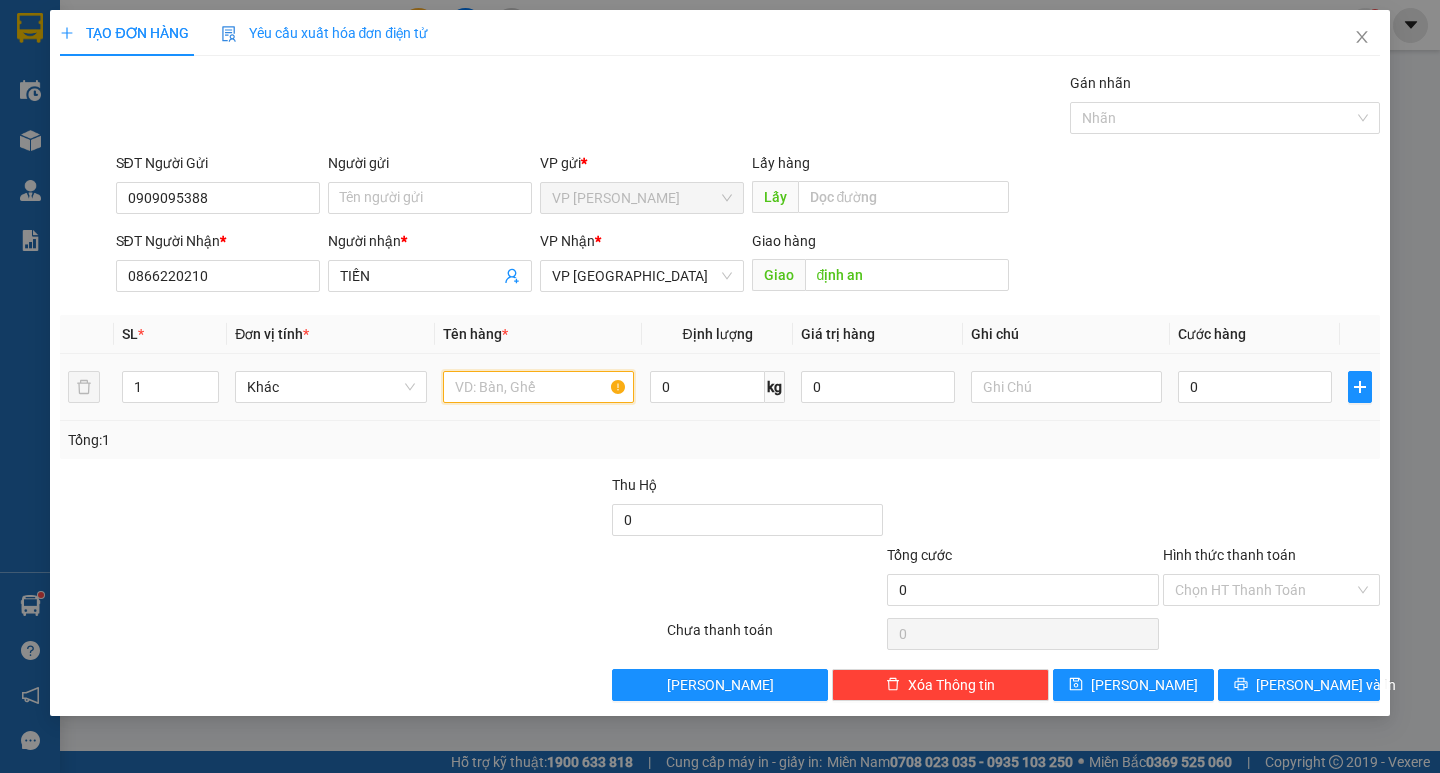 click at bounding box center (538, 387) 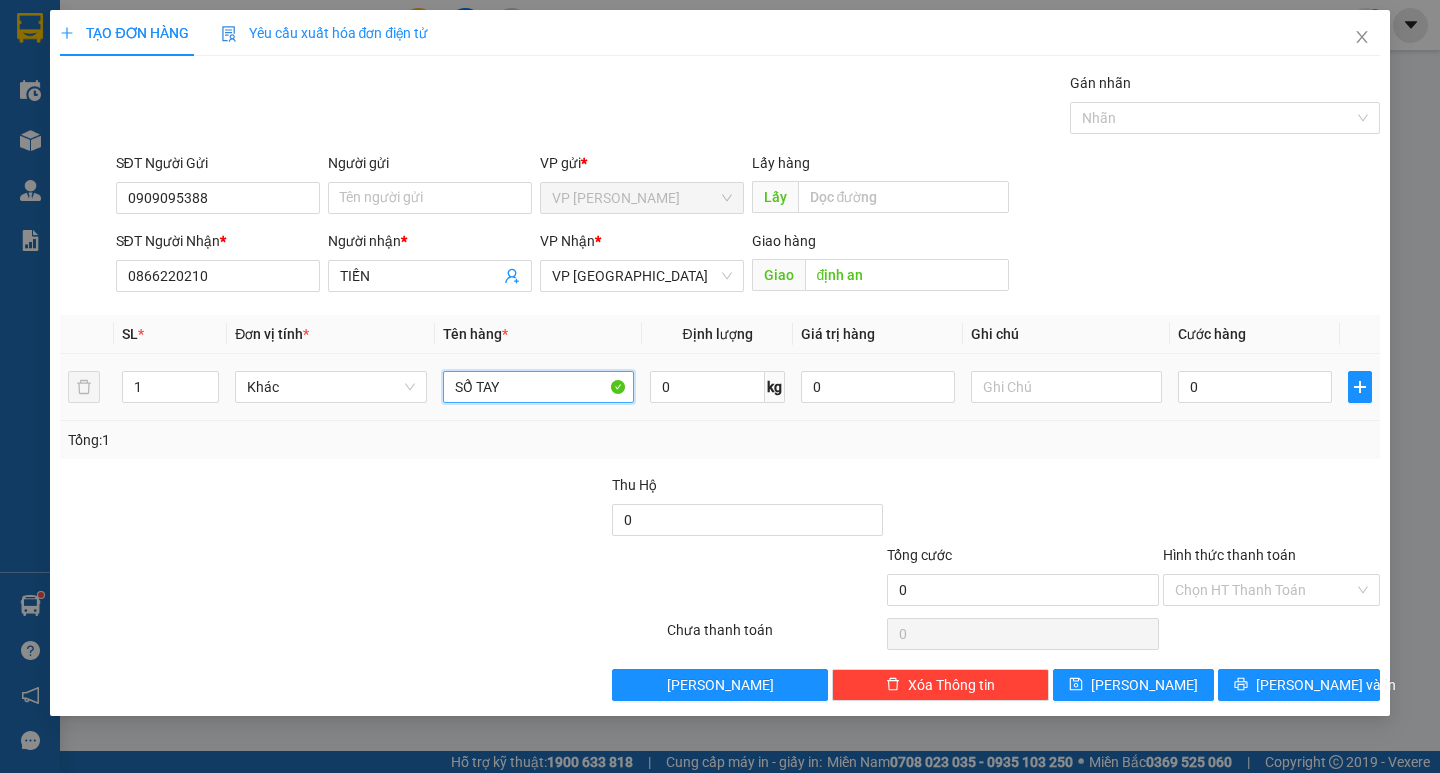 type on "SỔ TAY" 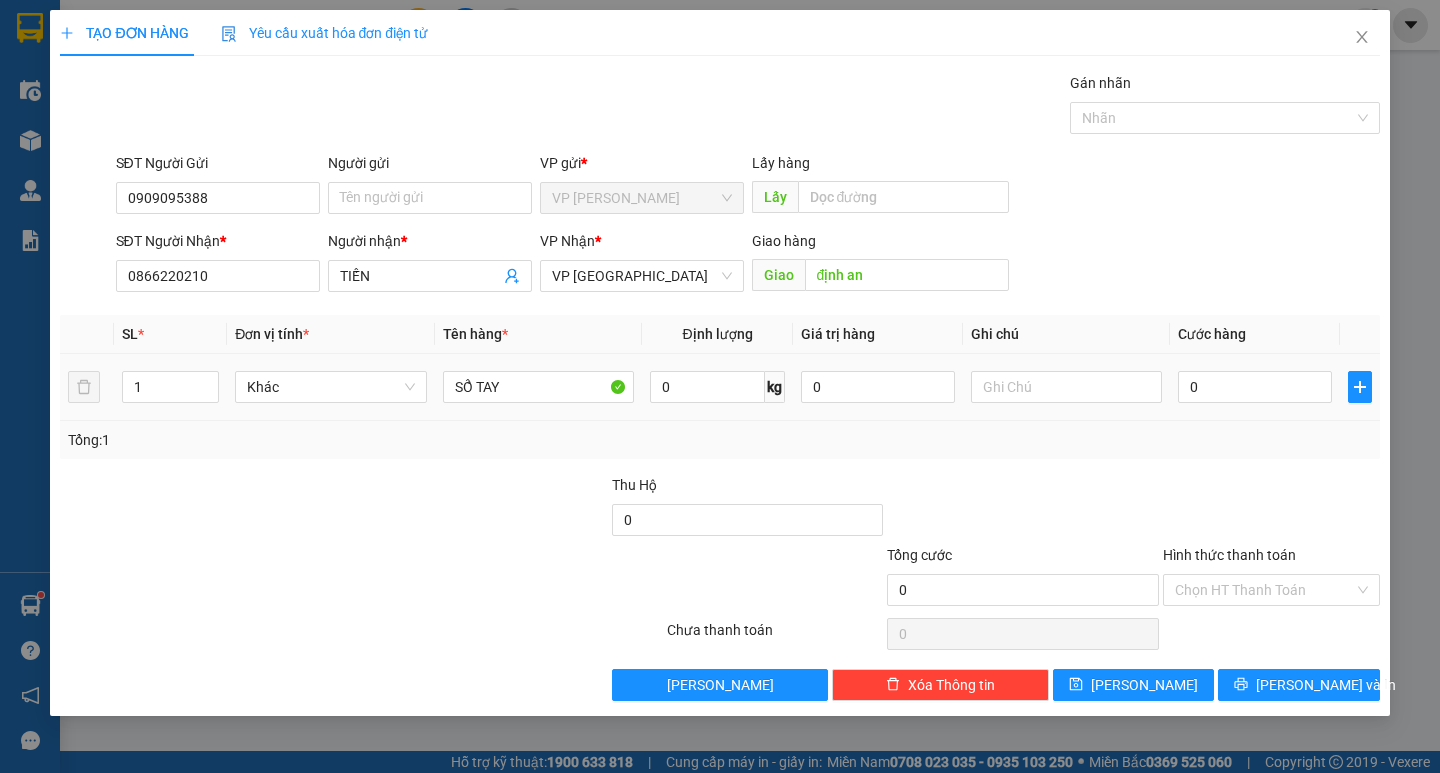 click at bounding box center (1066, 387) 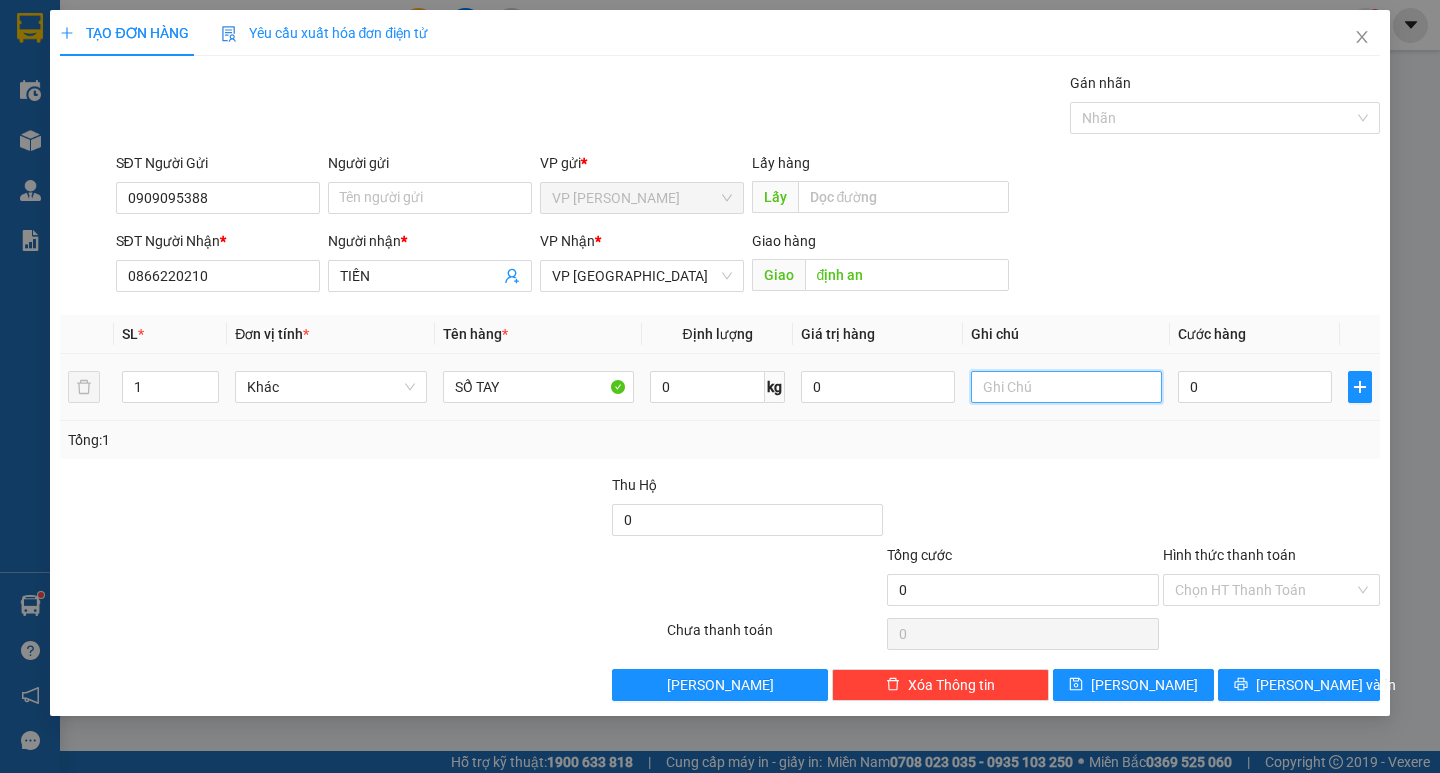 click at bounding box center (1066, 387) 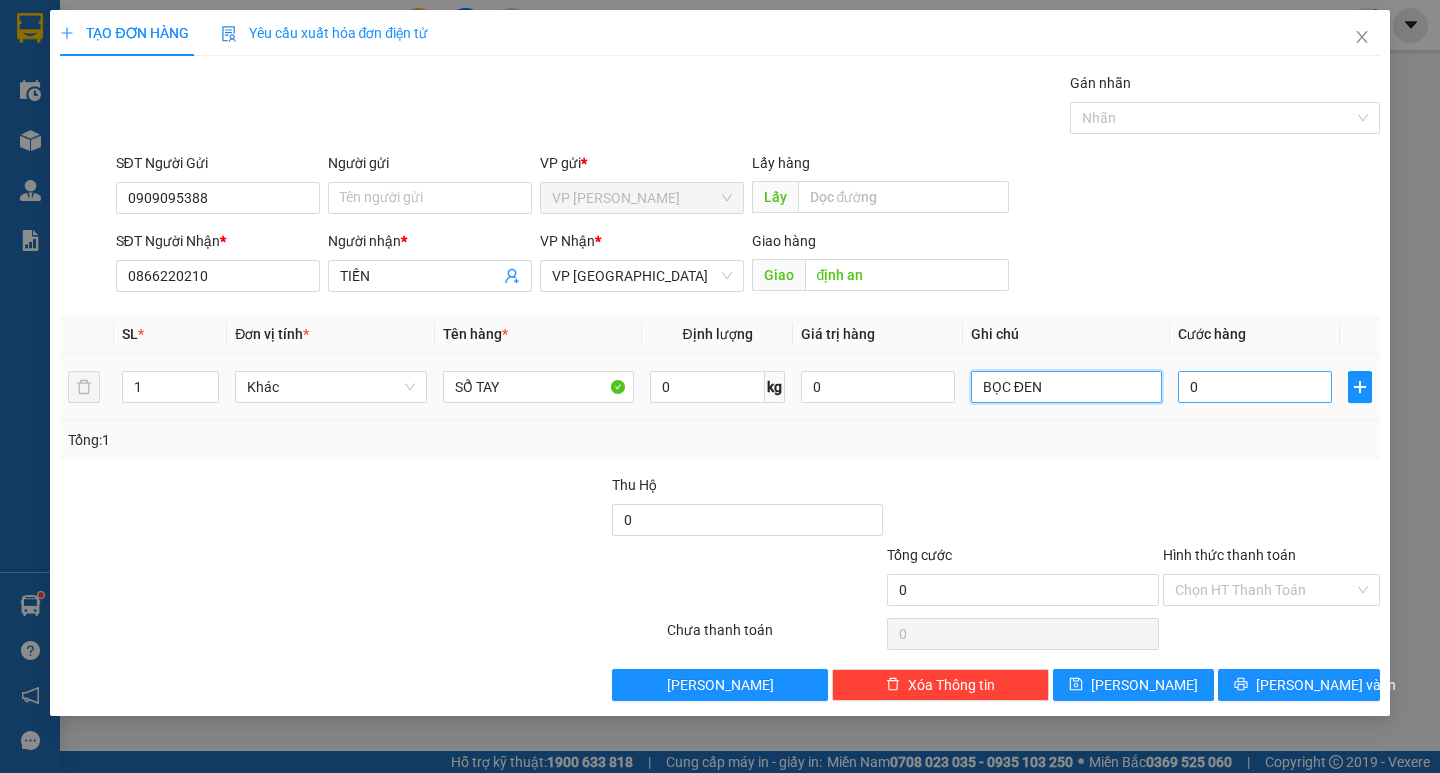 type on "BỌC ĐEN" 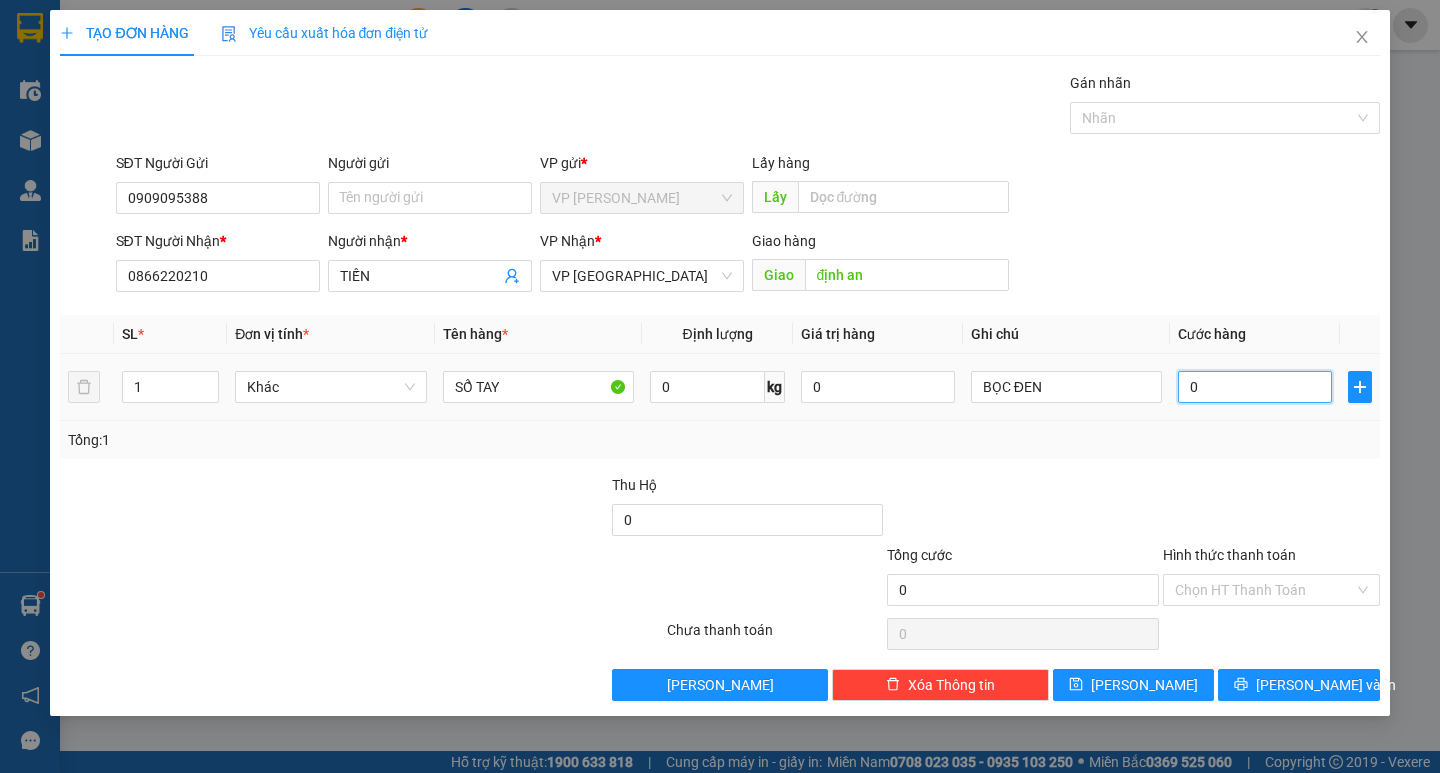 click on "0" at bounding box center [1255, 387] 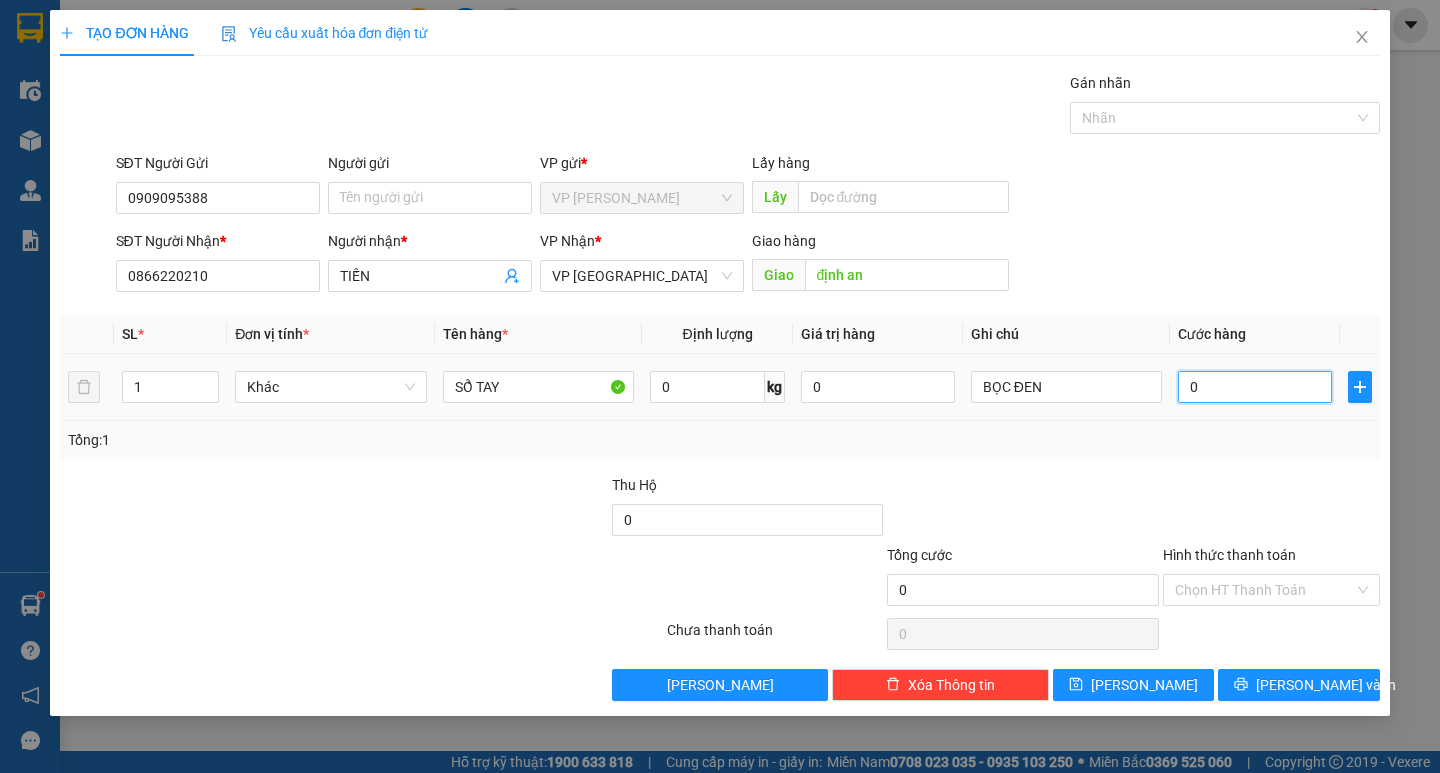 type on "3" 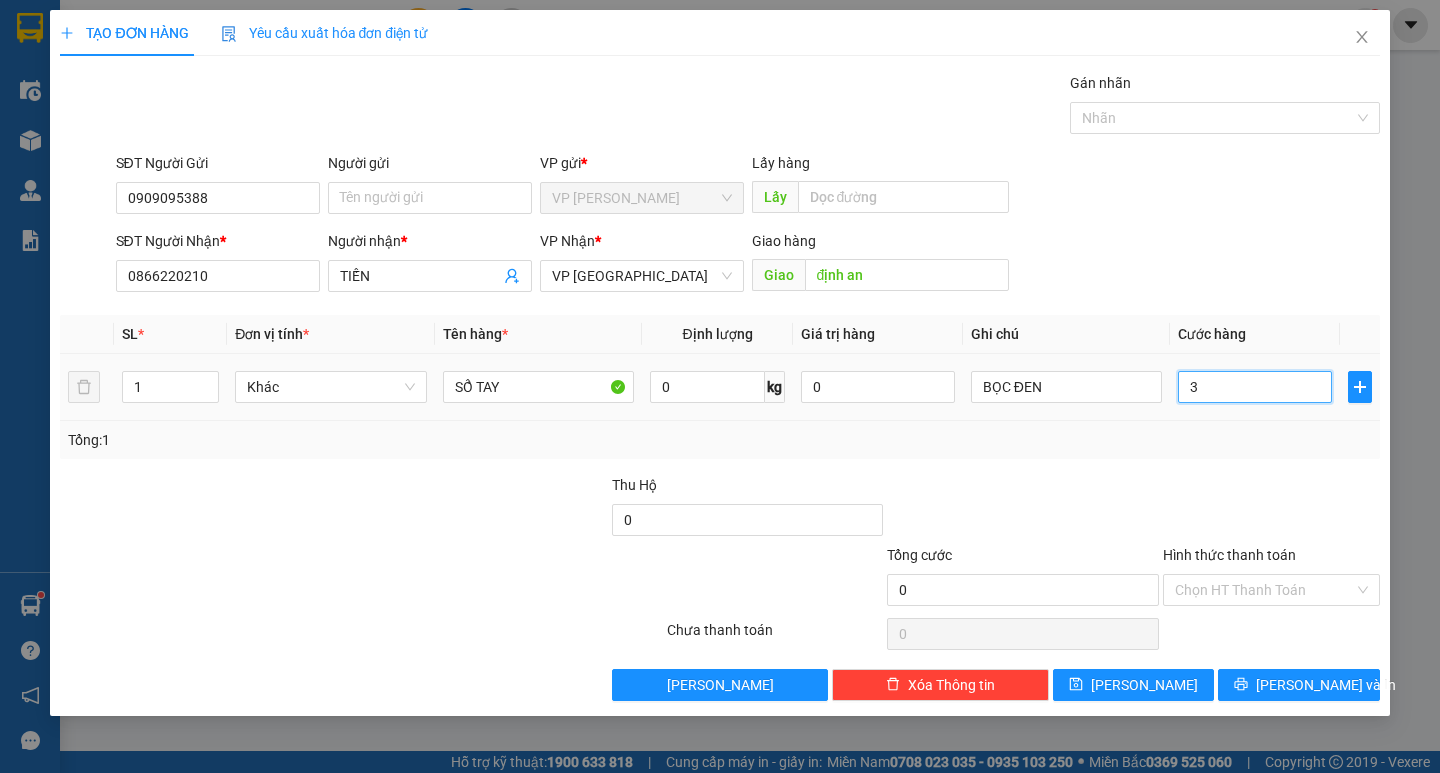 type on "3" 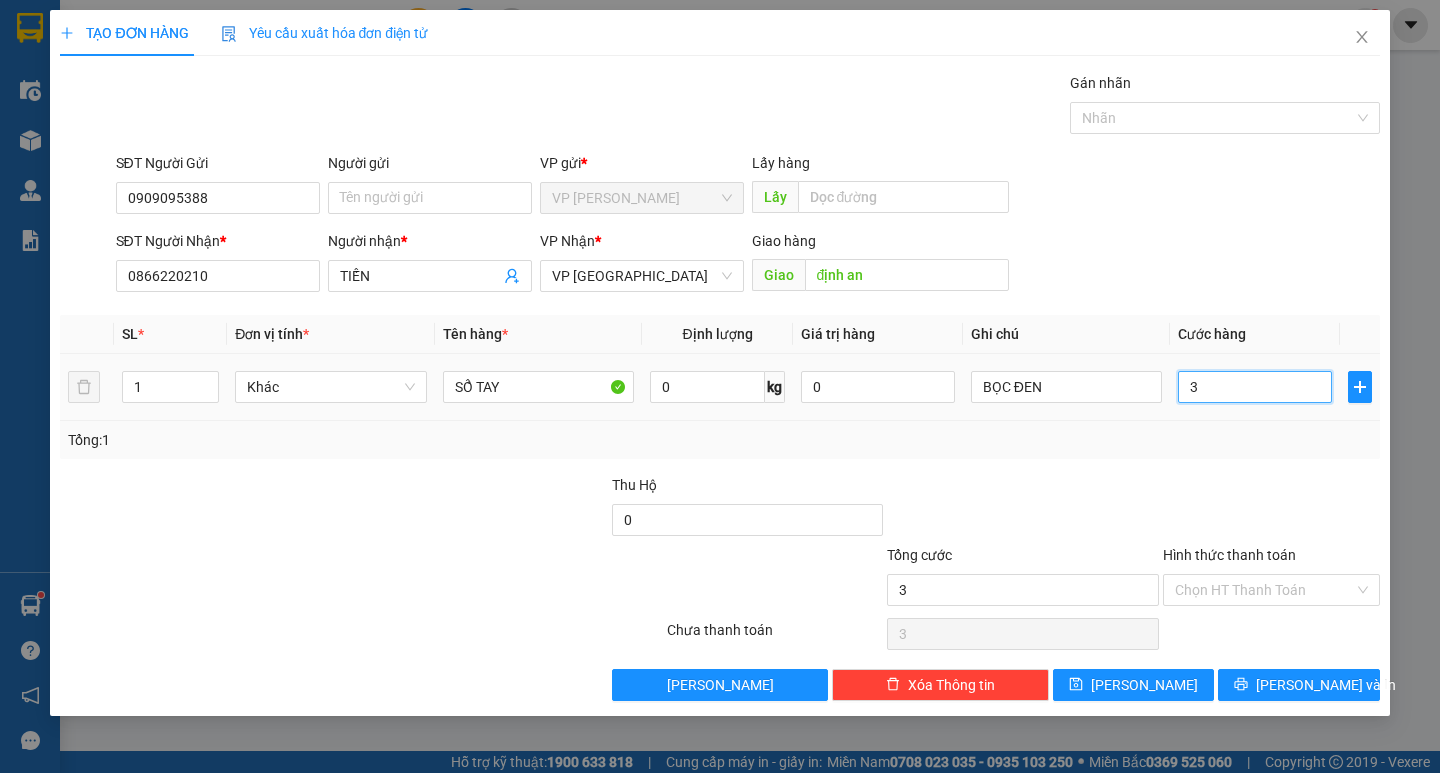 type on "30" 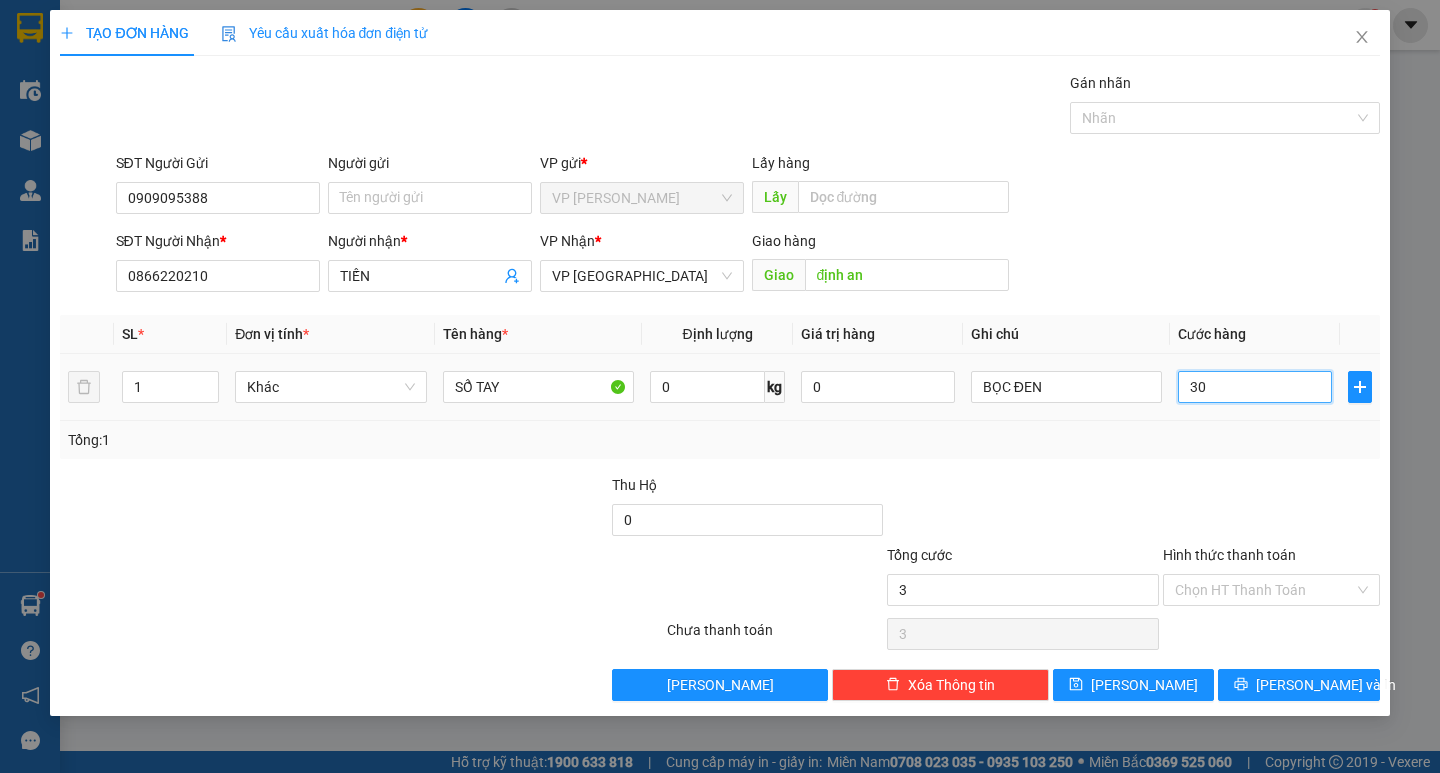 type on "30" 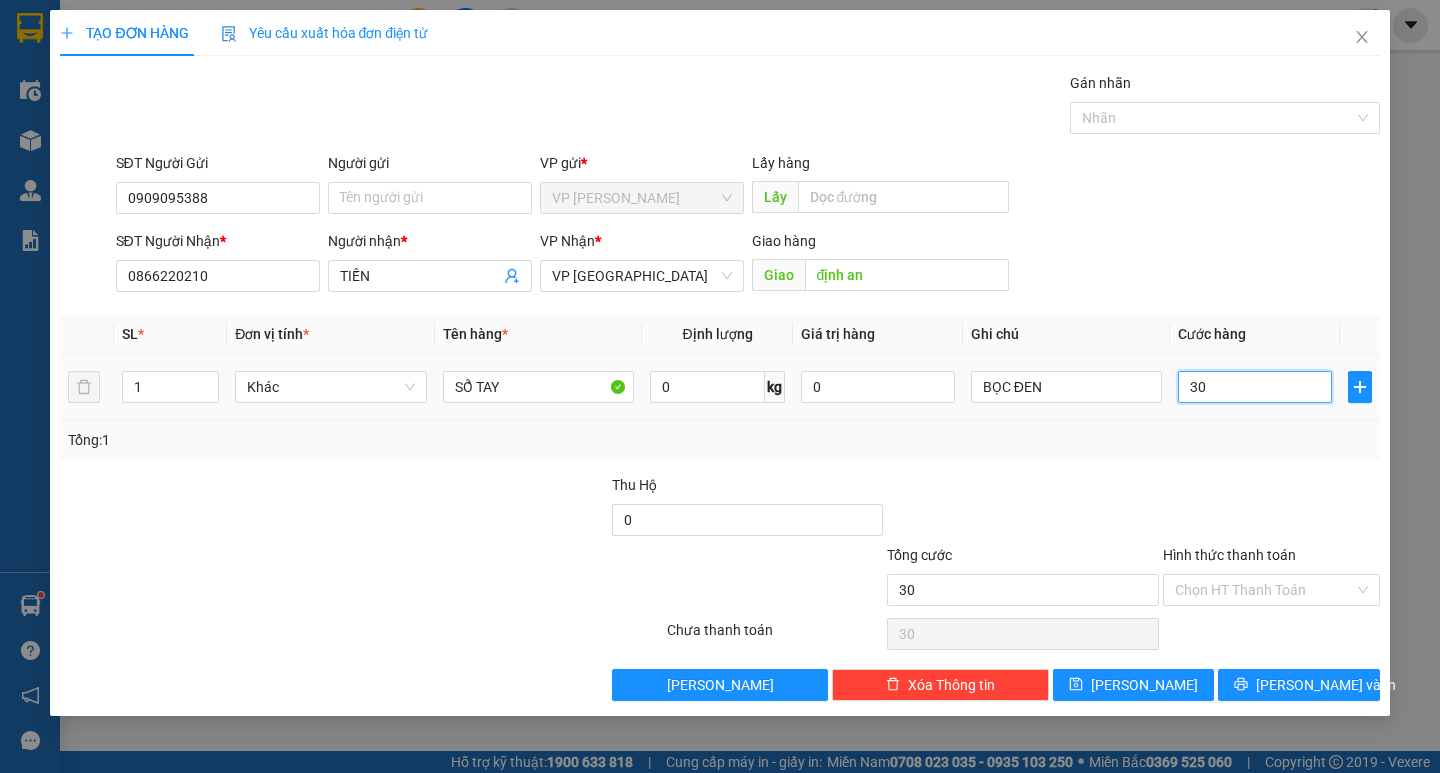 type on "300" 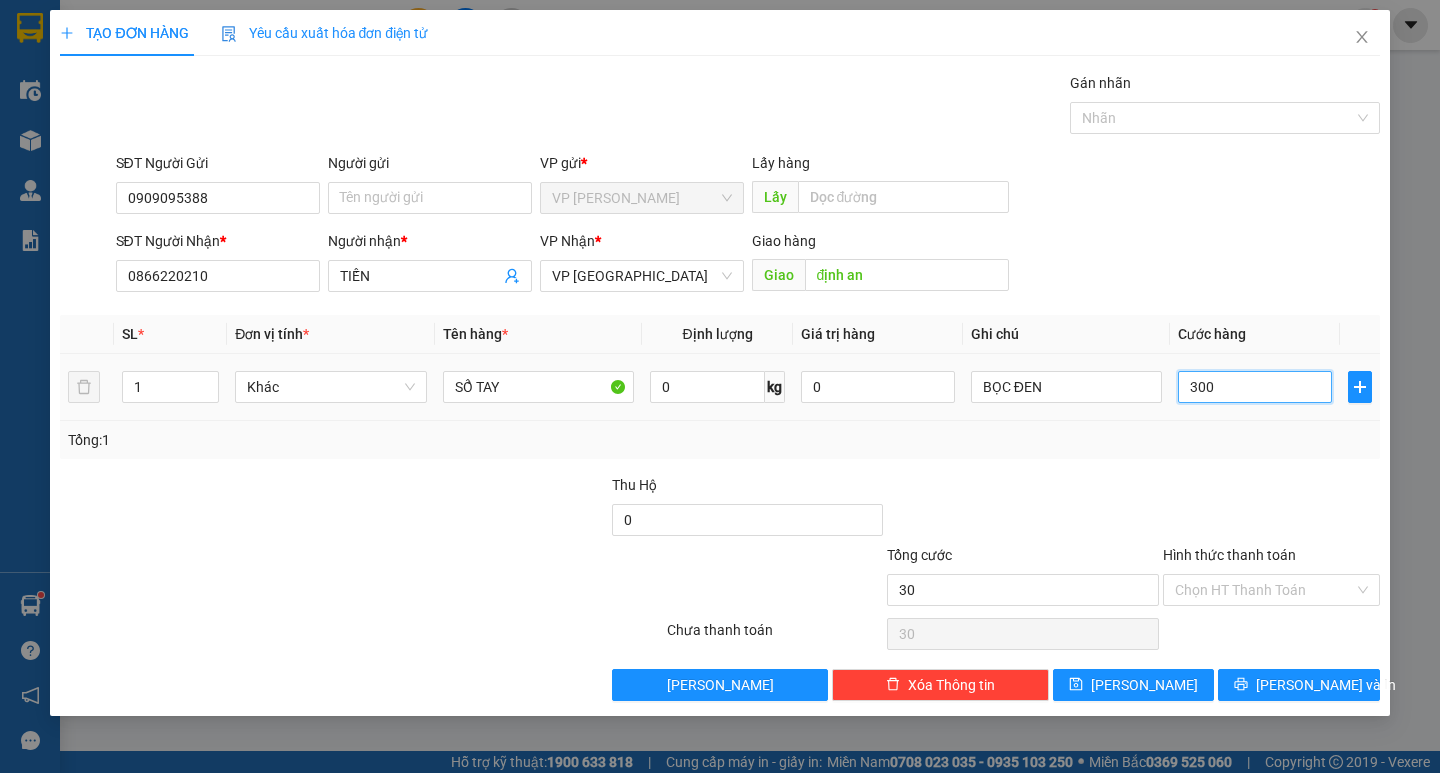 type on "300" 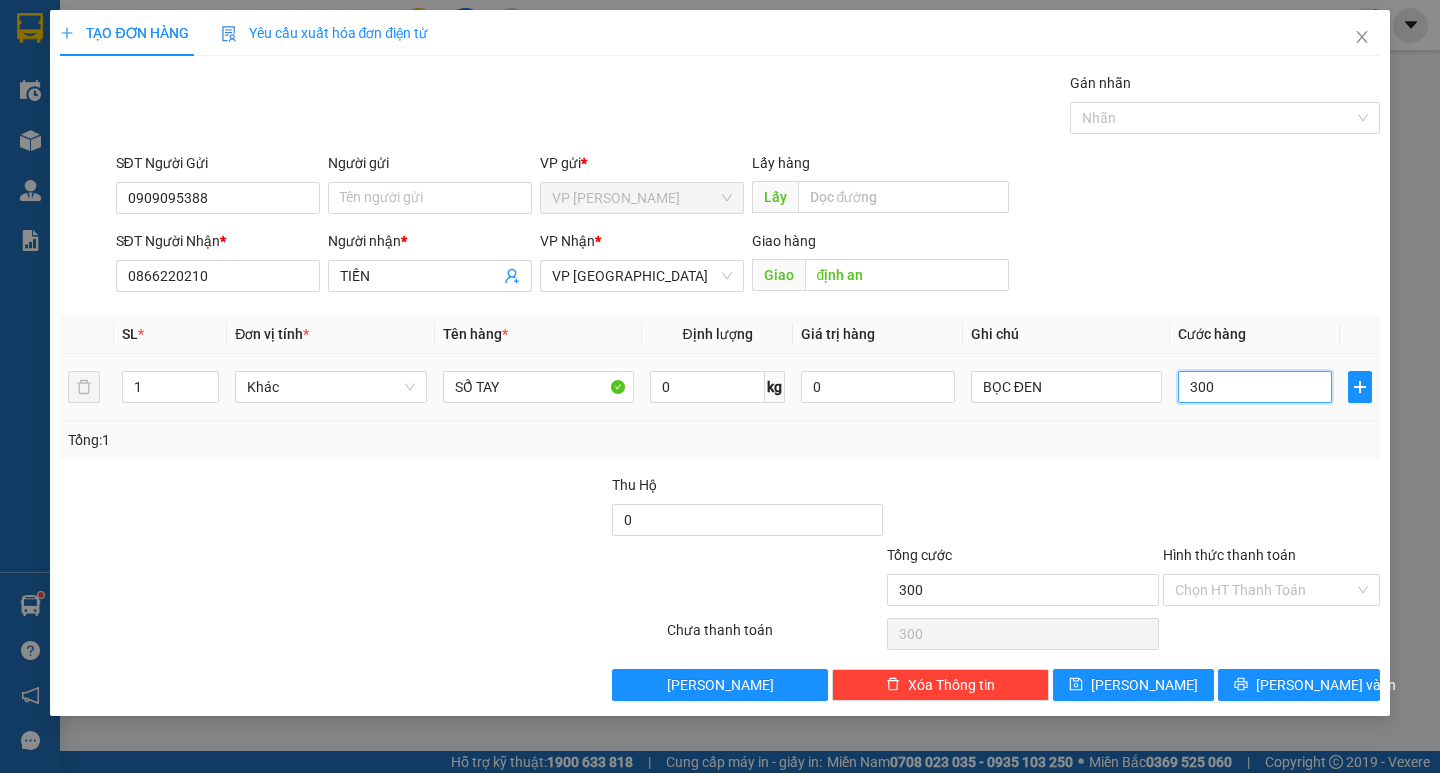 type on "3.000" 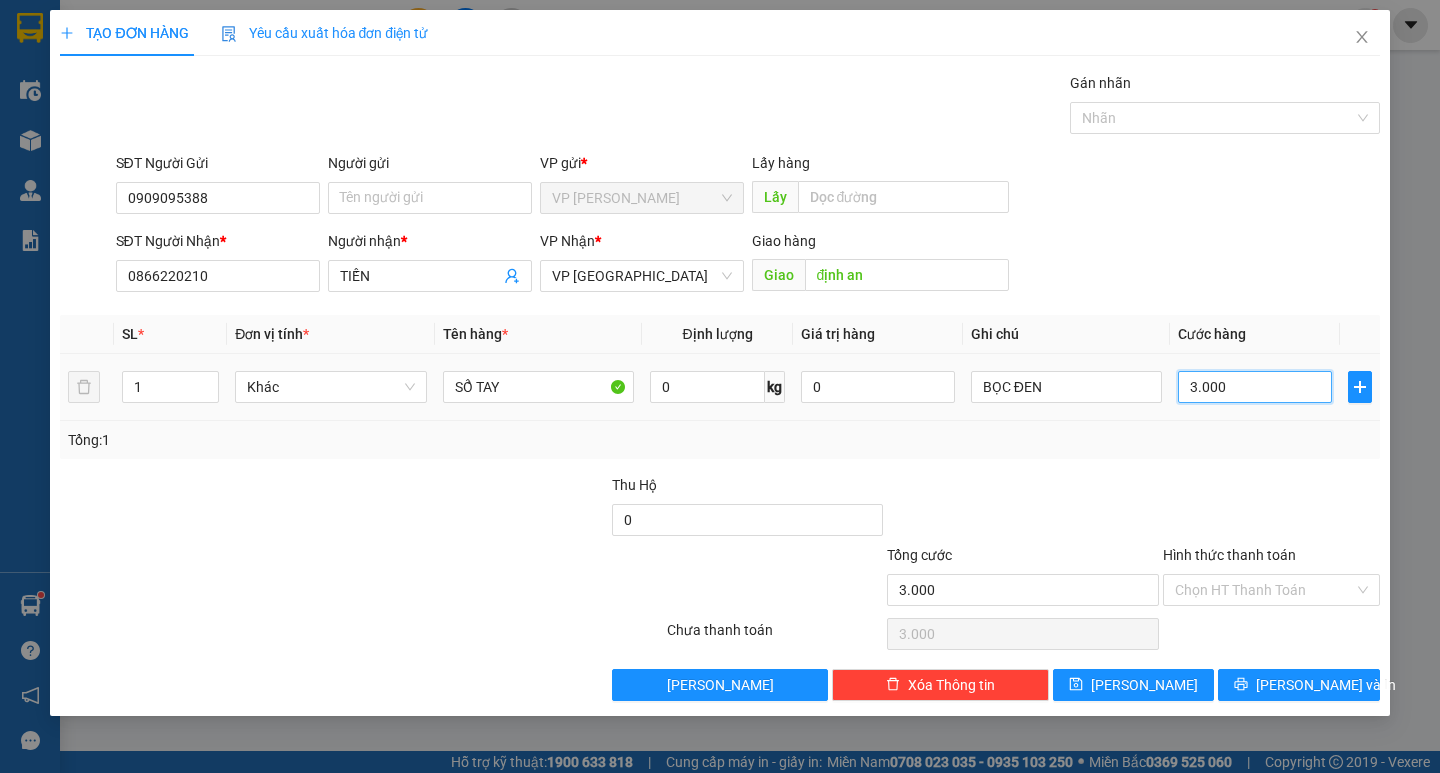 type on "30.000" 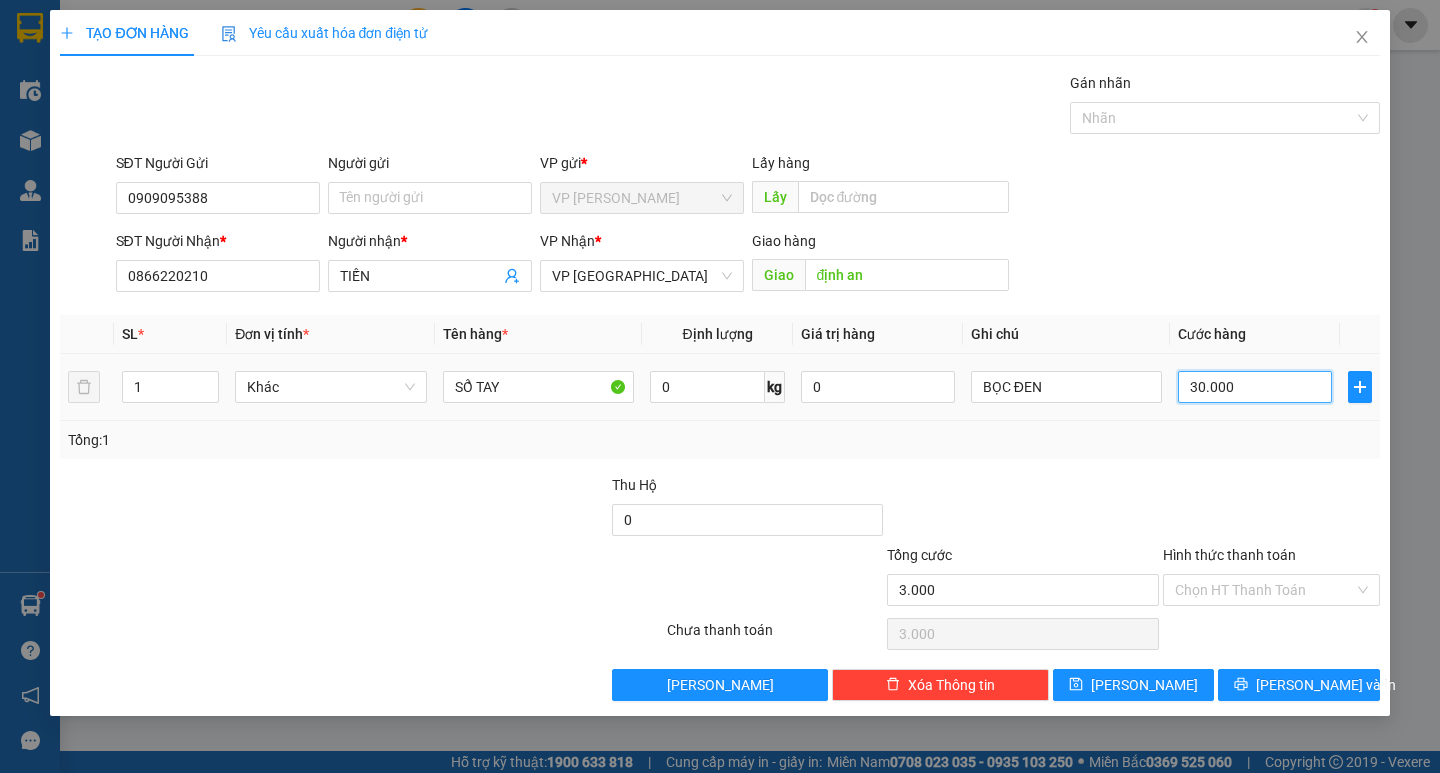 type on "30.000" 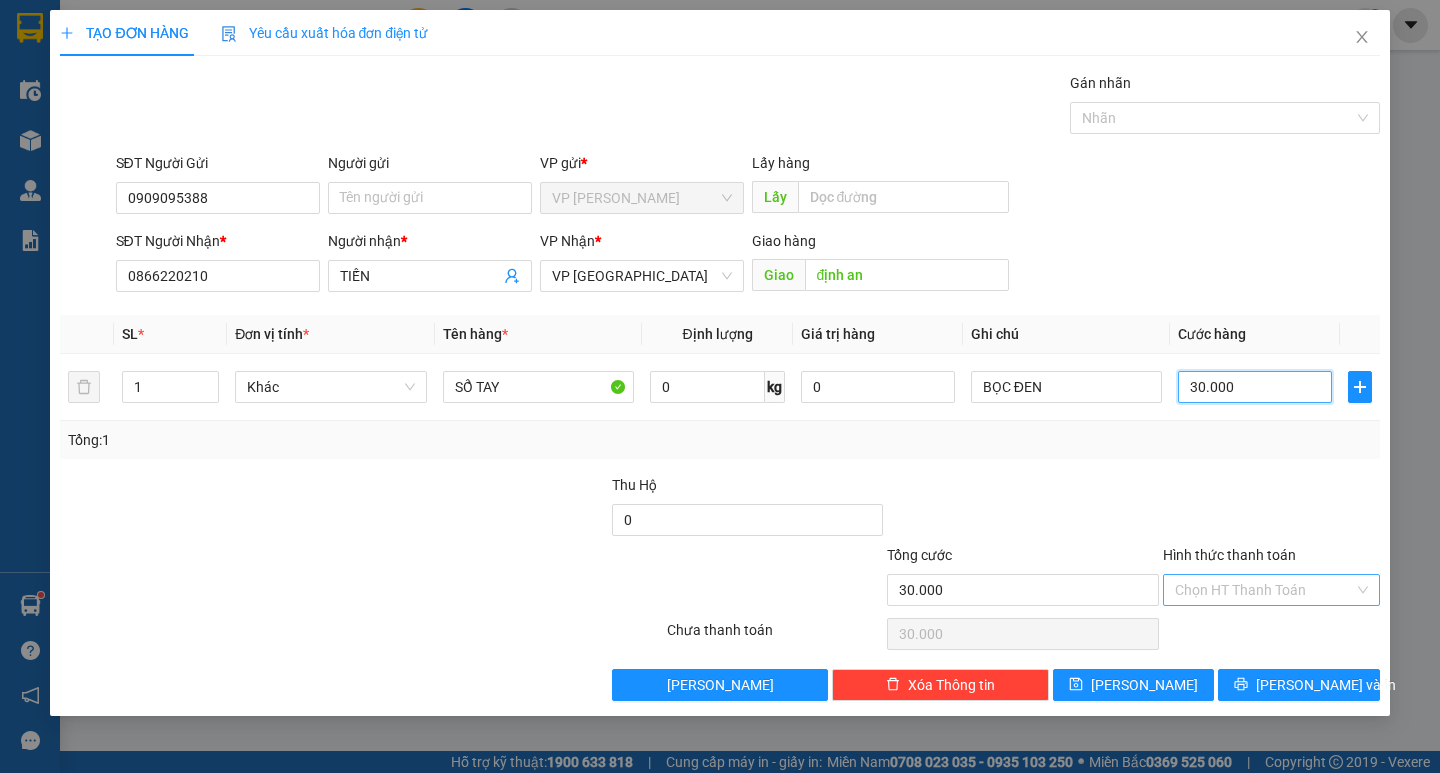 type on "30.000" 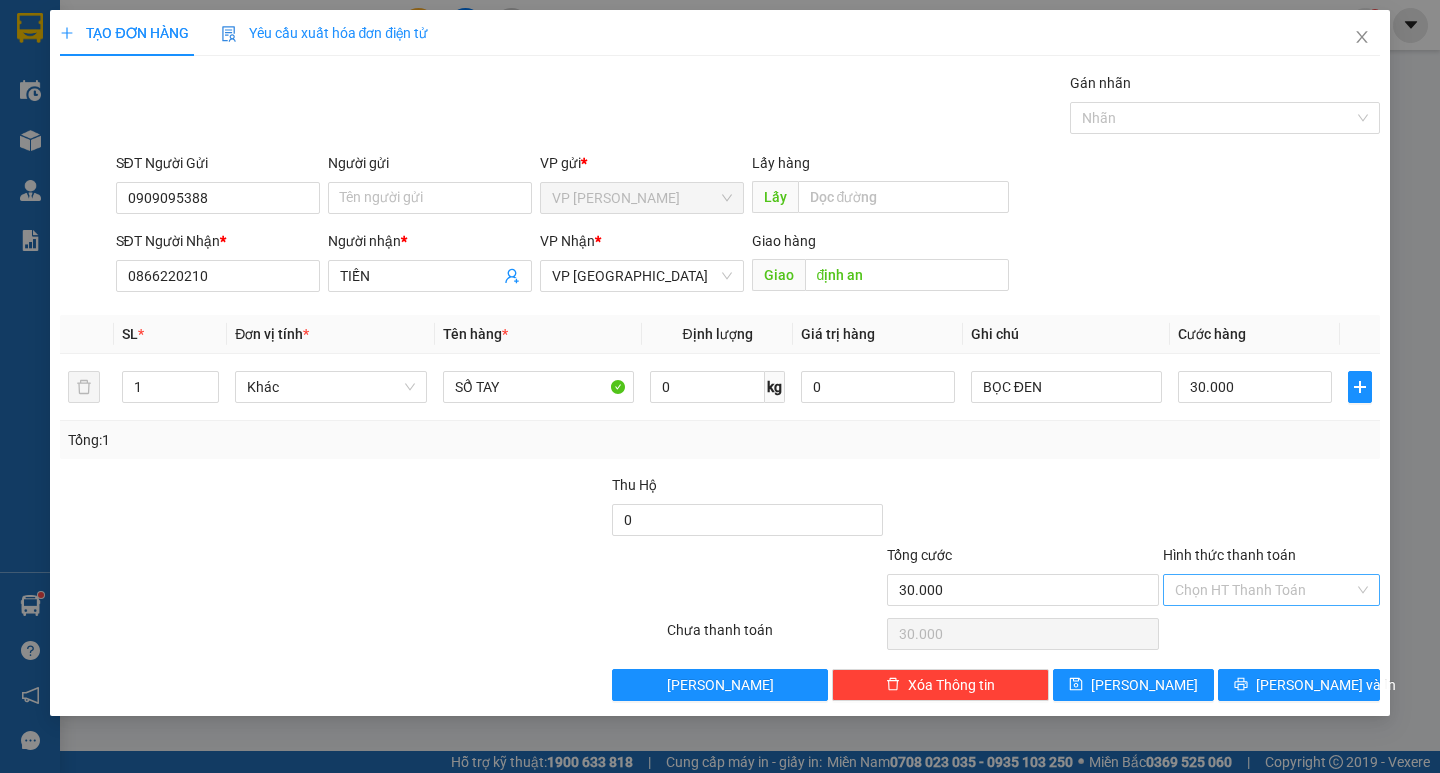 click on "Hình thức thanh toán" at bounding box center [1264, 590] 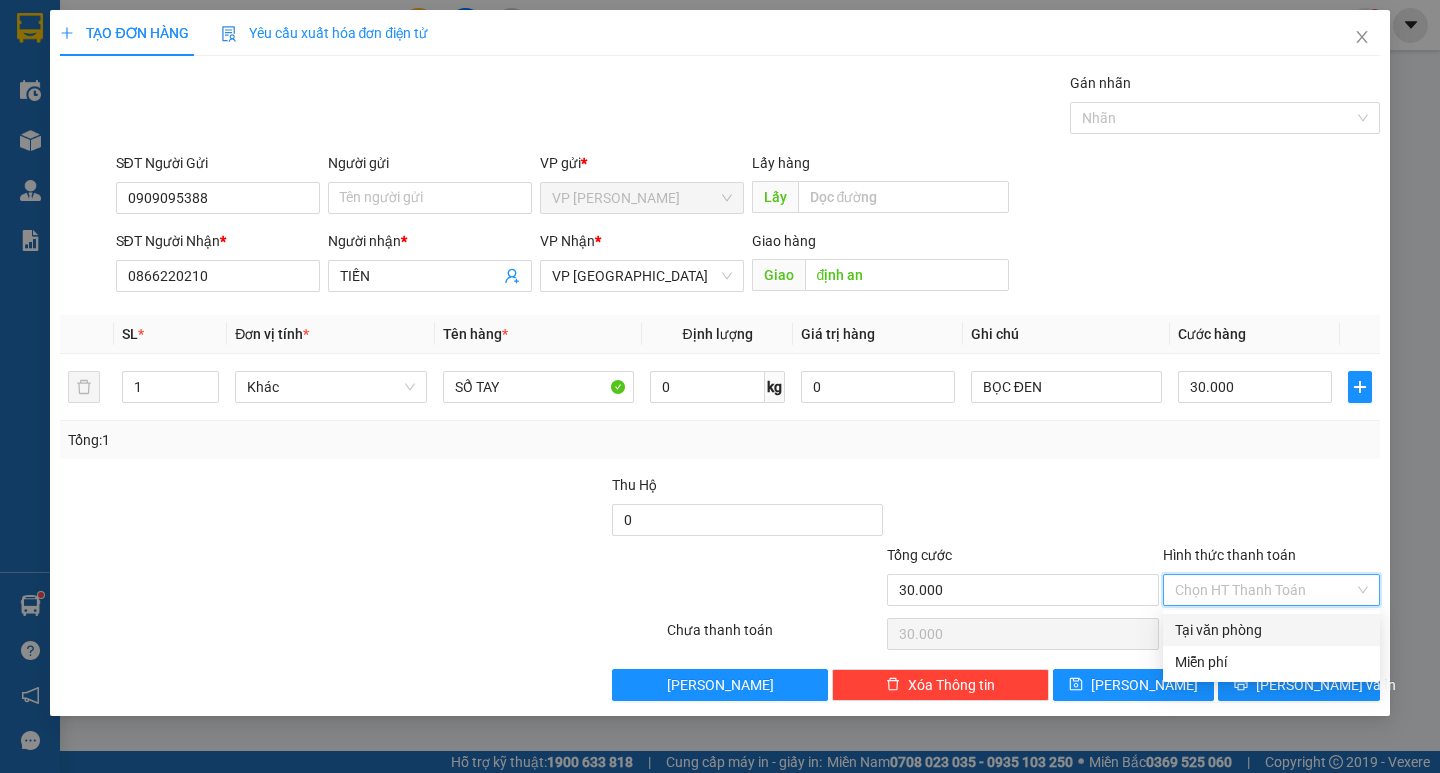 click on "Tại văn phòng" at bounding box center (1271, 630) 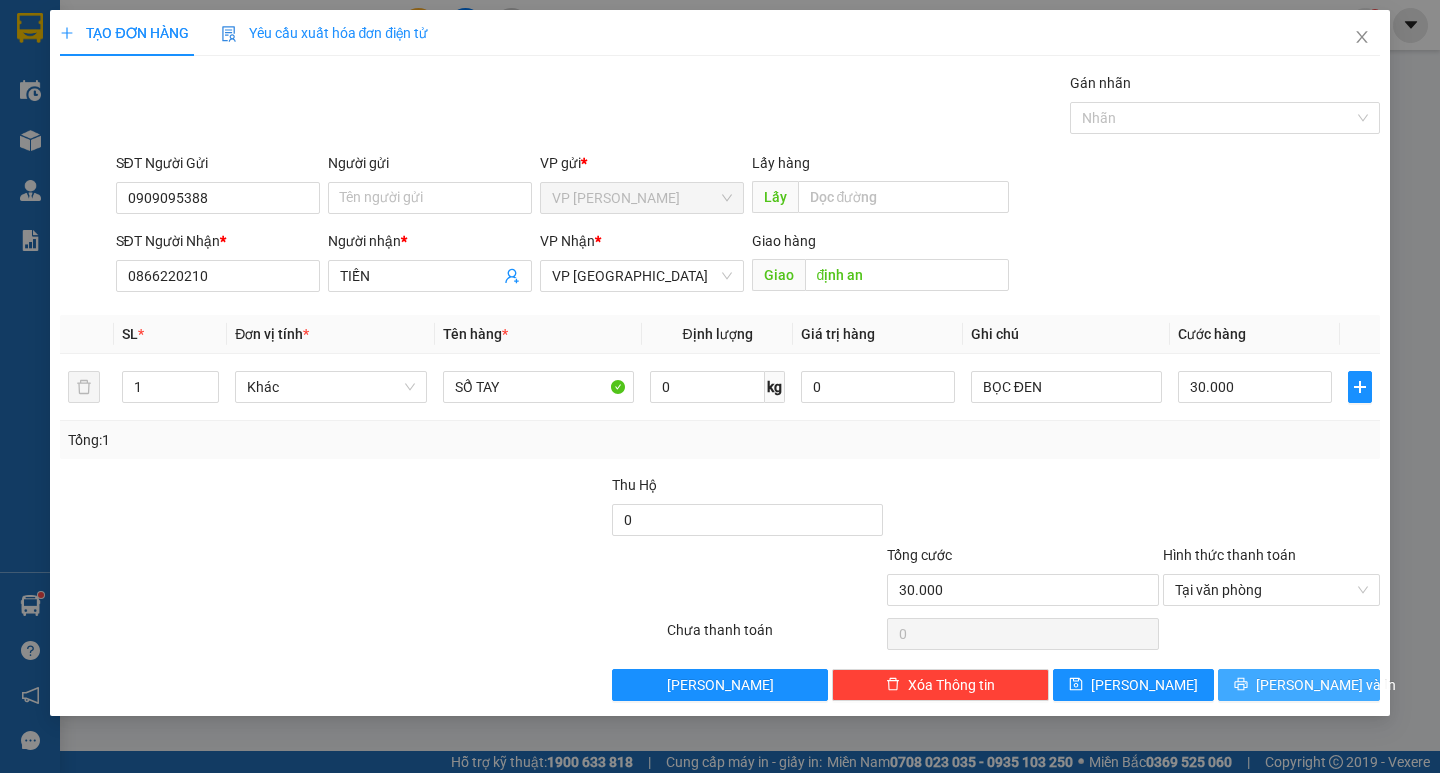 click 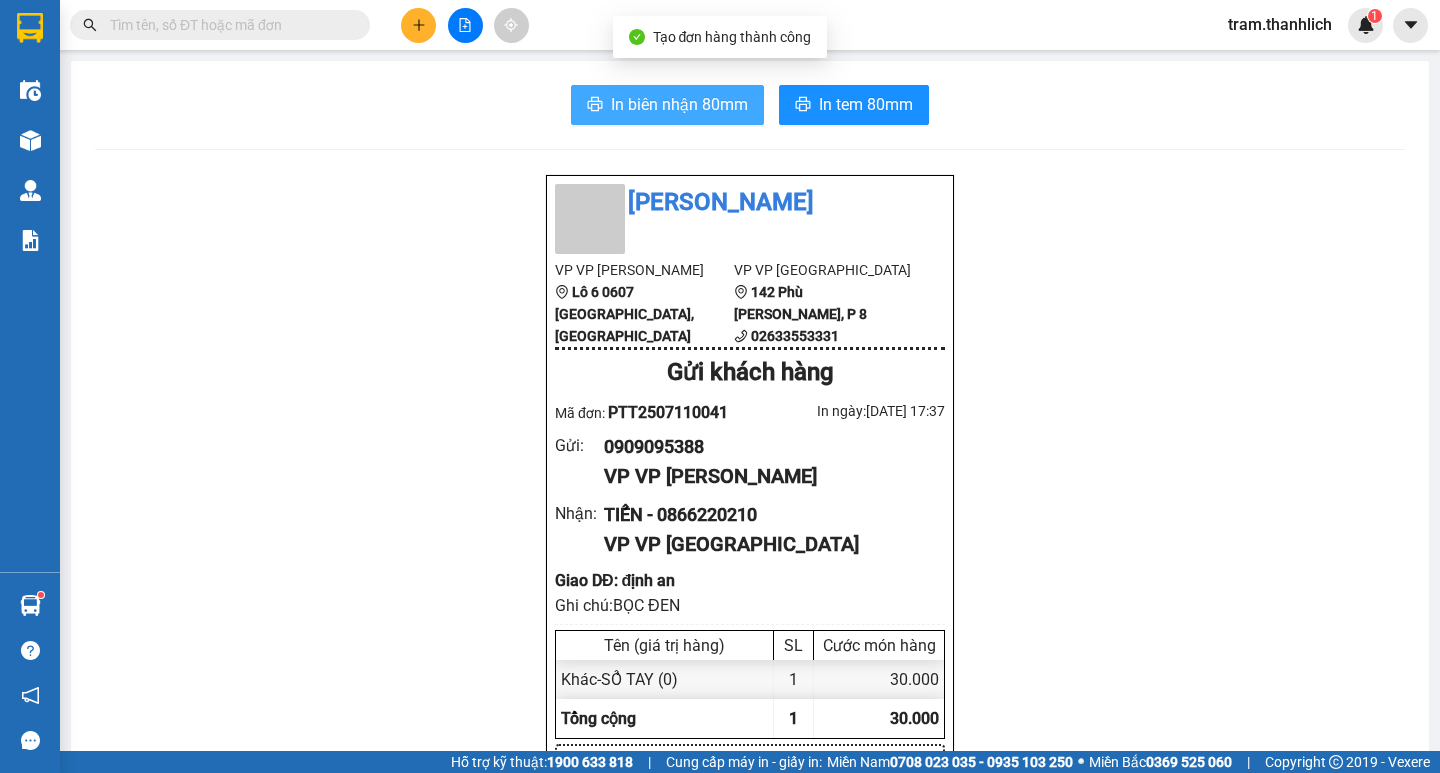 click on "In biên nhận 80mm" at bounding box center [679, 104] 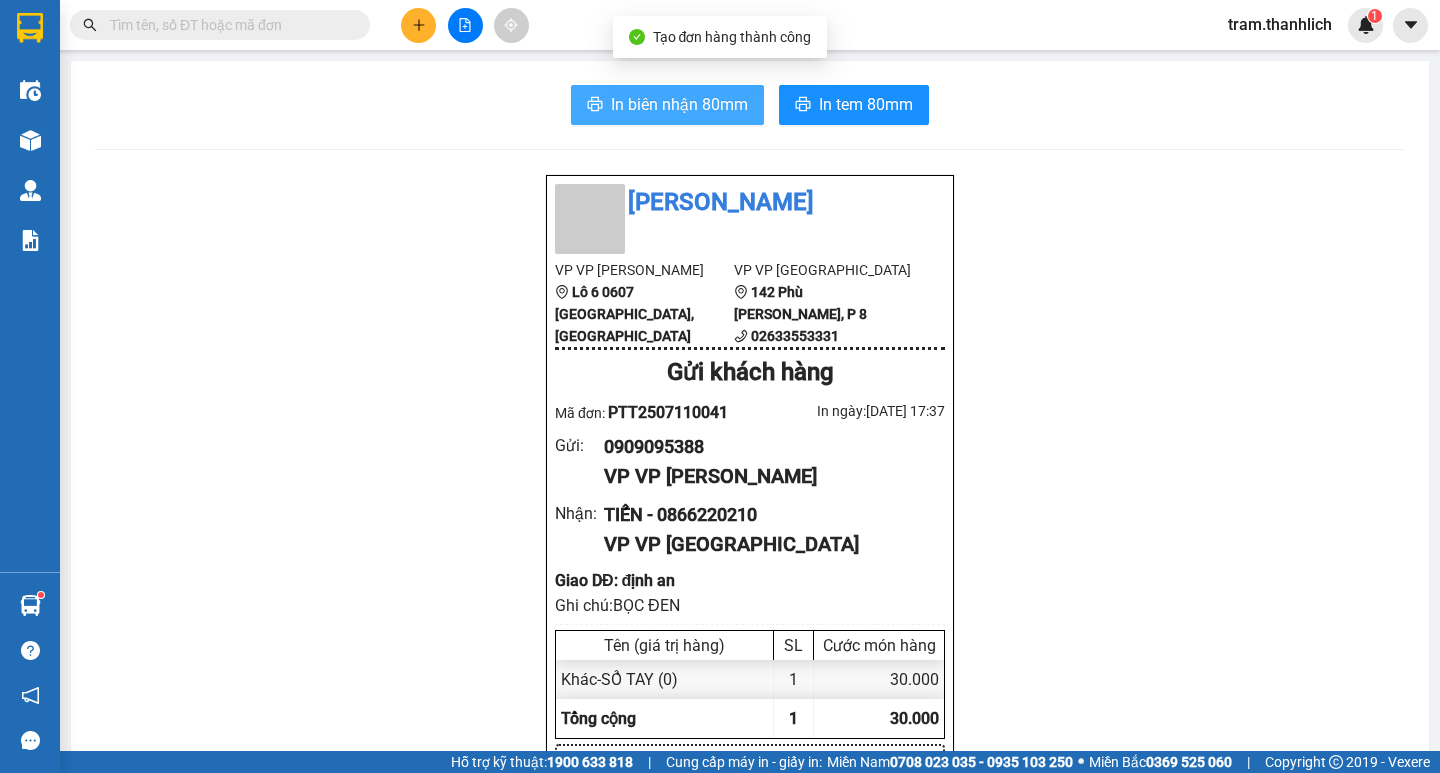 scroll, scrollTop: 0, scrollLeft: 0, axis: both 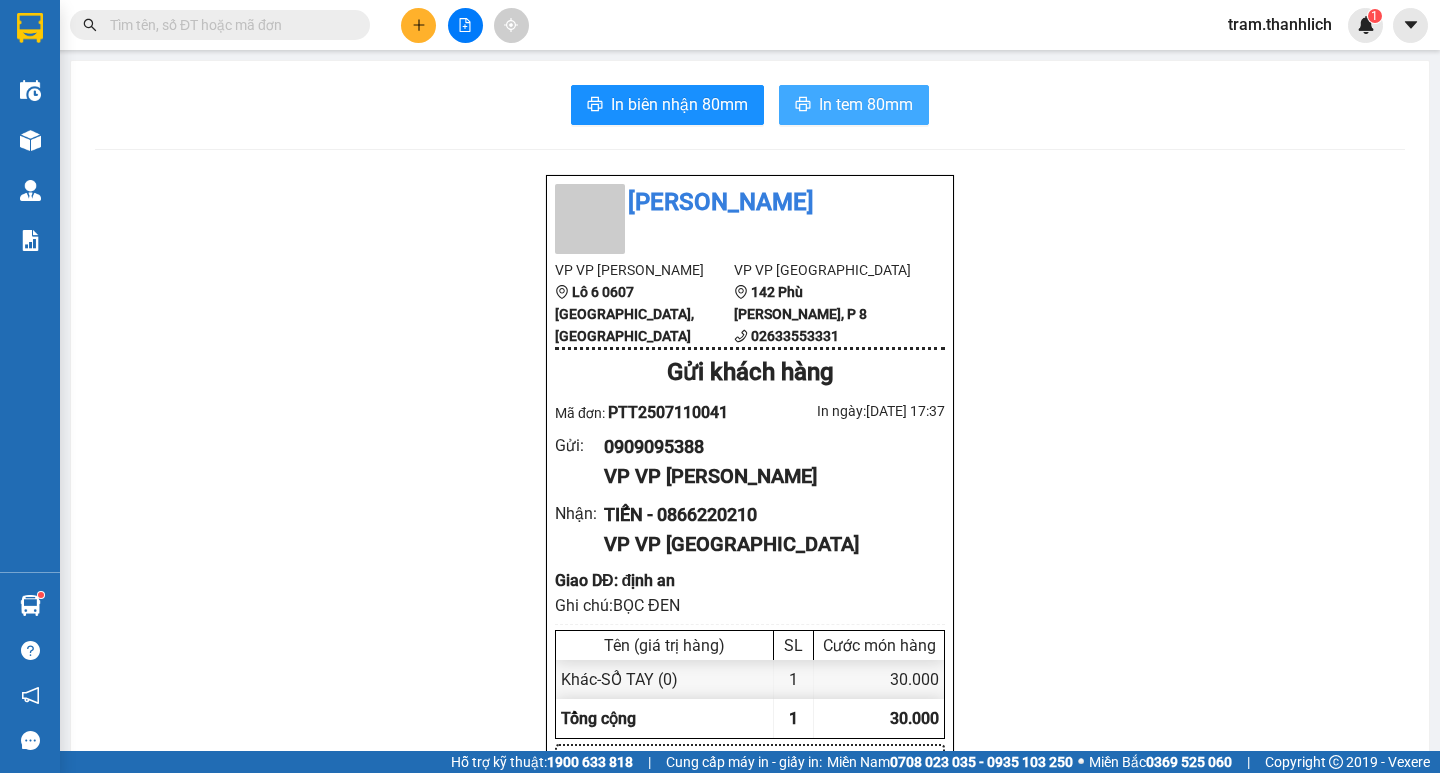 click on "In tem 80mm" at bounding box center [854, 105] 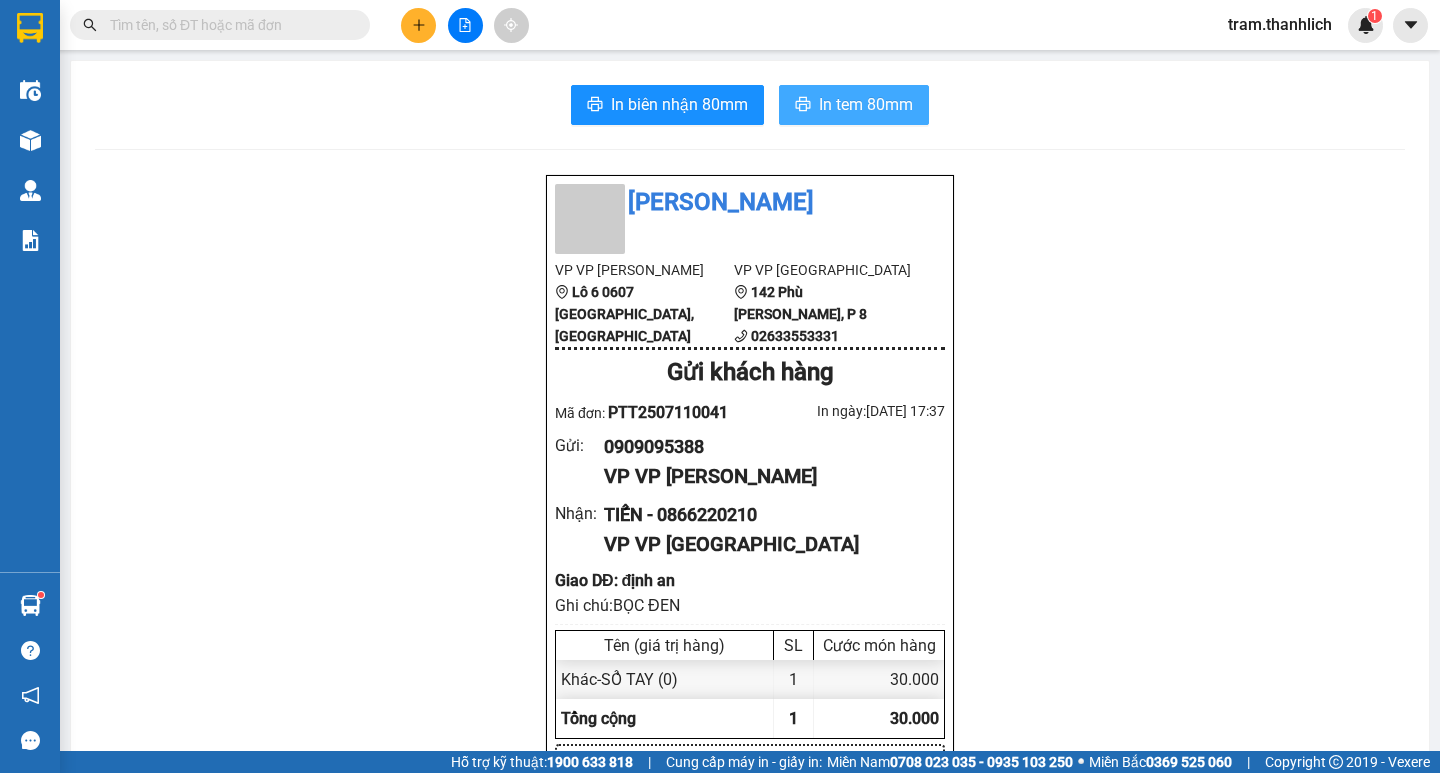 scroll, scrollTop: 0, scrollLeft: 0, axis: both 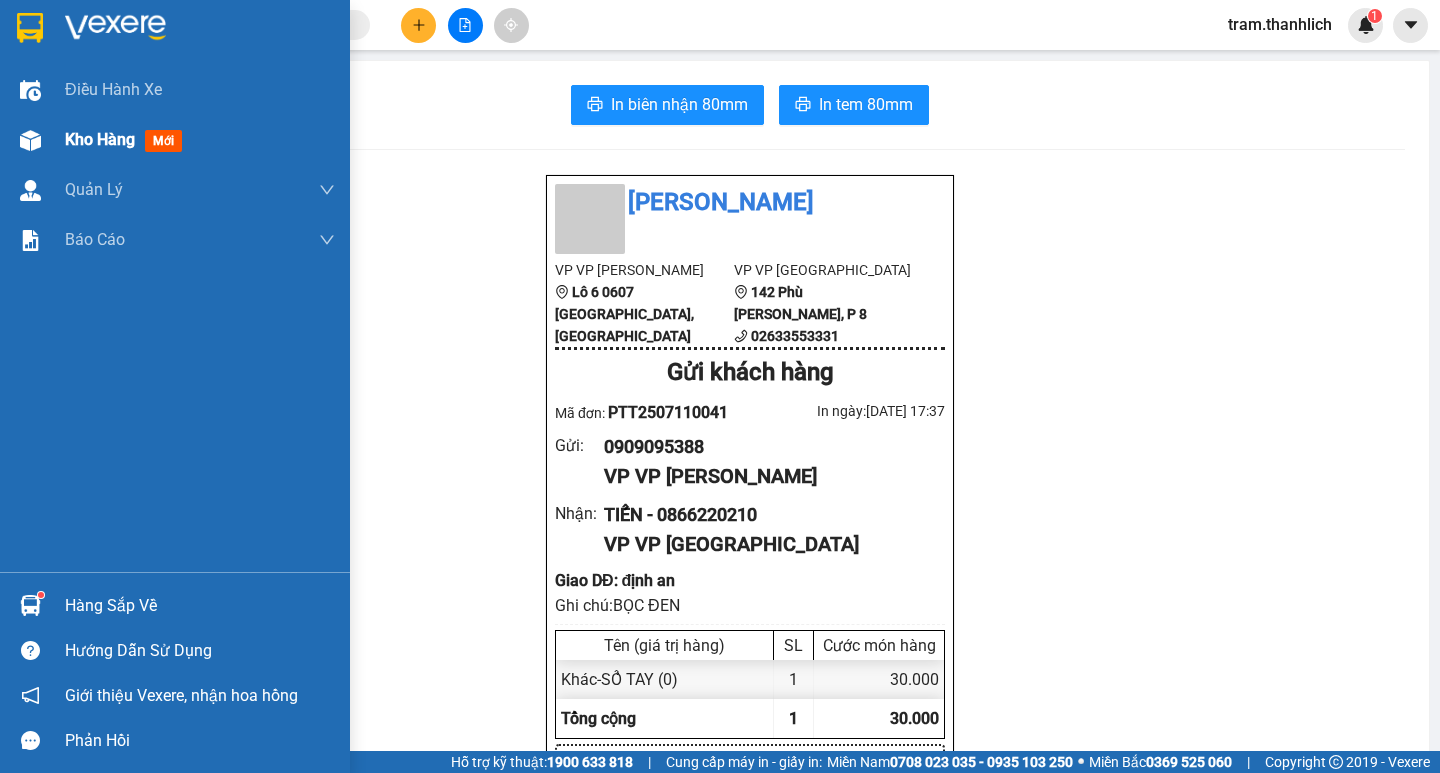 click on "Kho hàng mới" at bounding box center (127, 139) 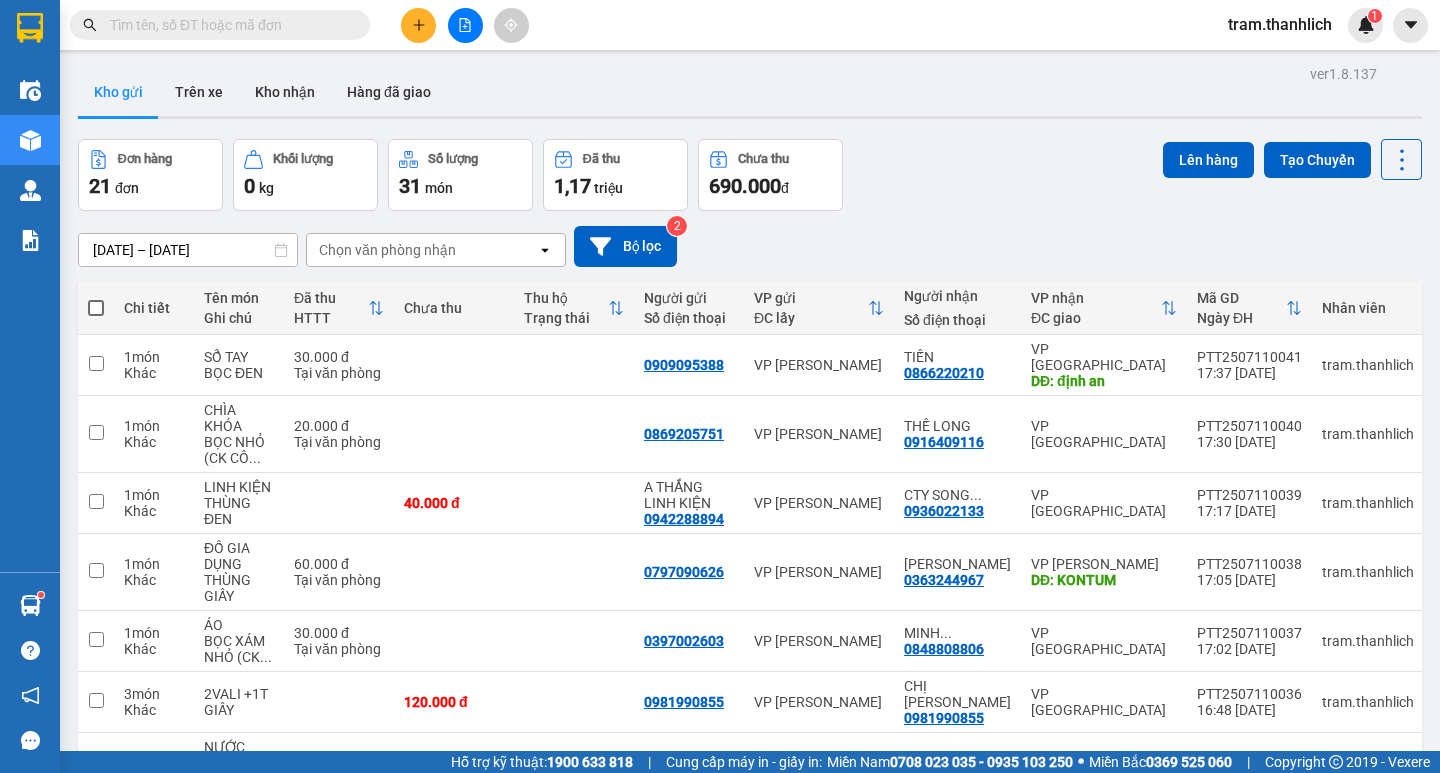 click at bounding box center (418, 25) 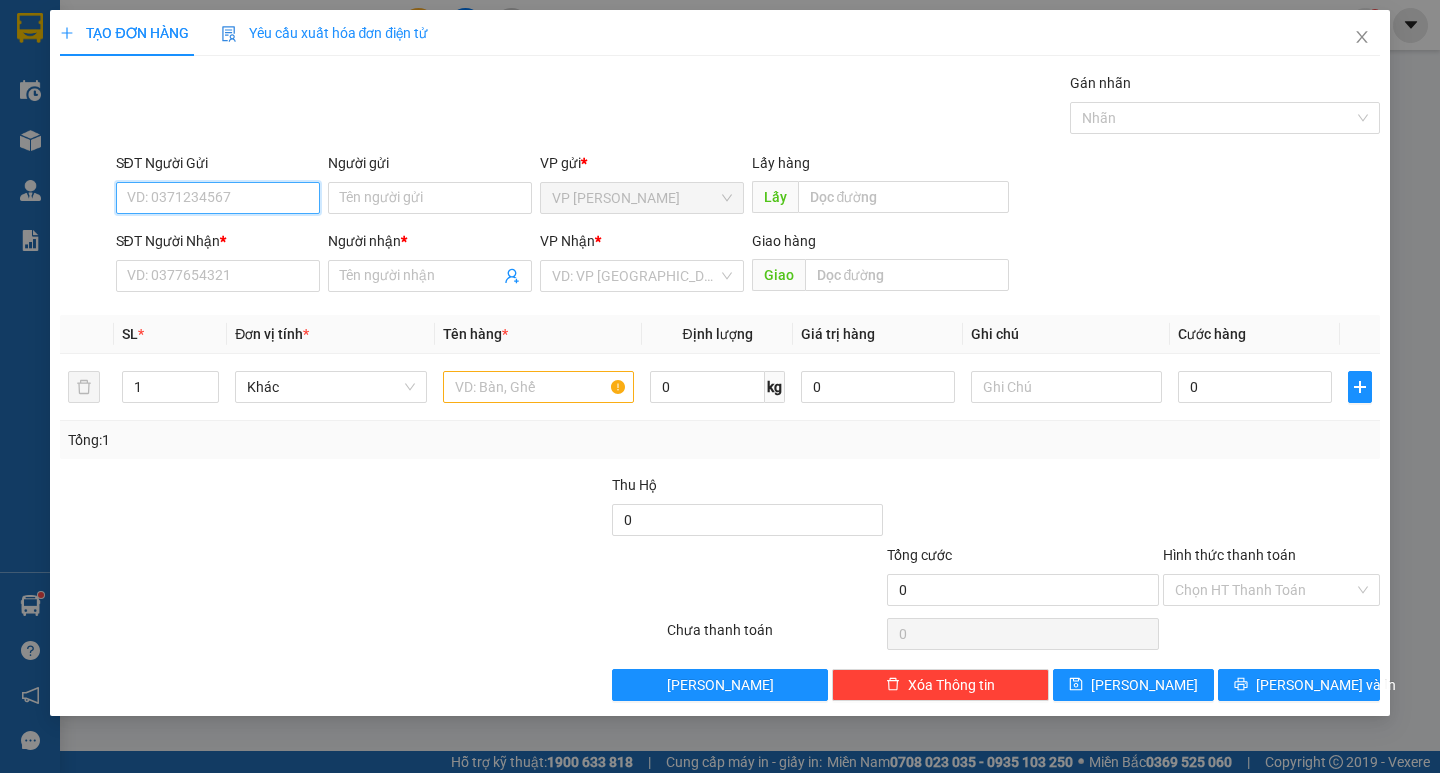 click on "SĐT Người Gửi" at bounding box center (218, 198) 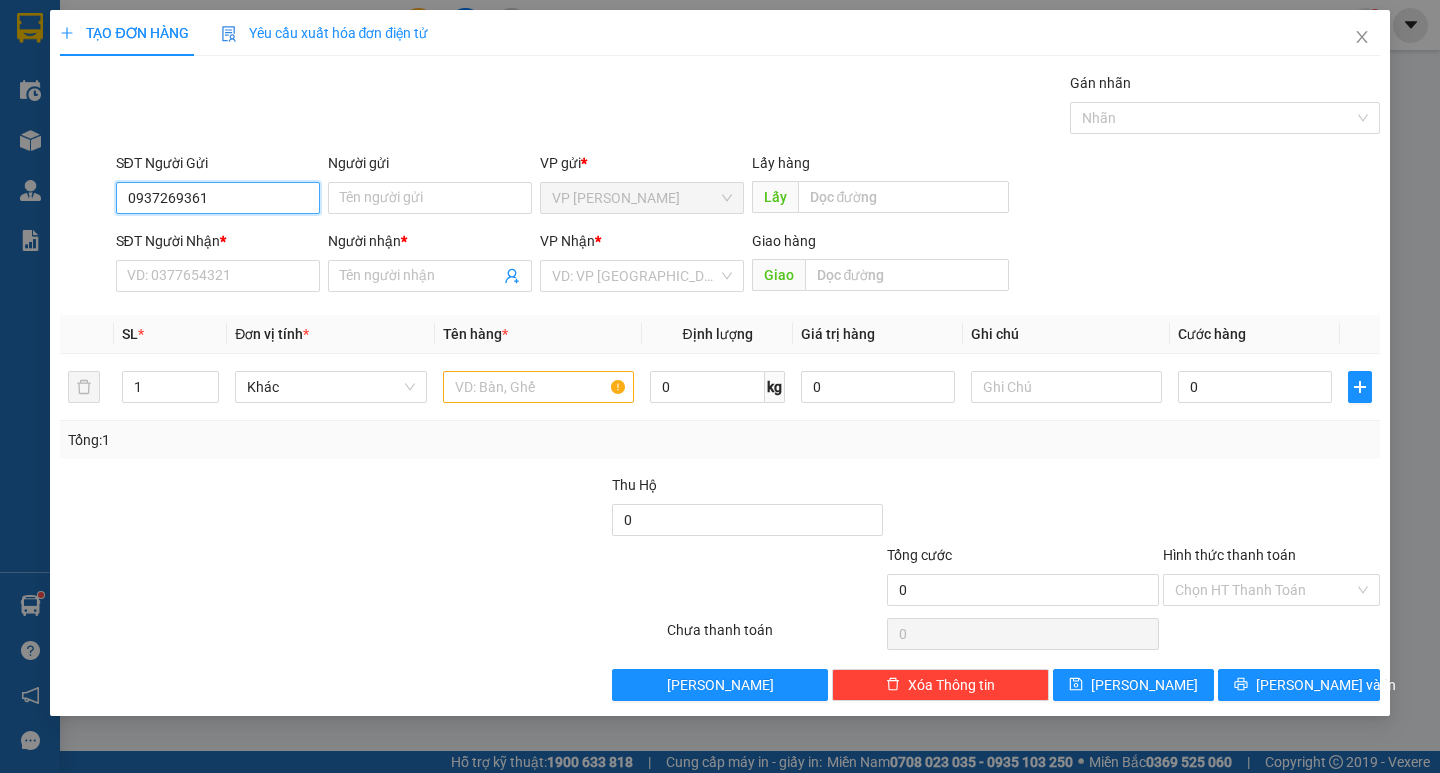 click on "0937269361" at bounding box center (218, 198) 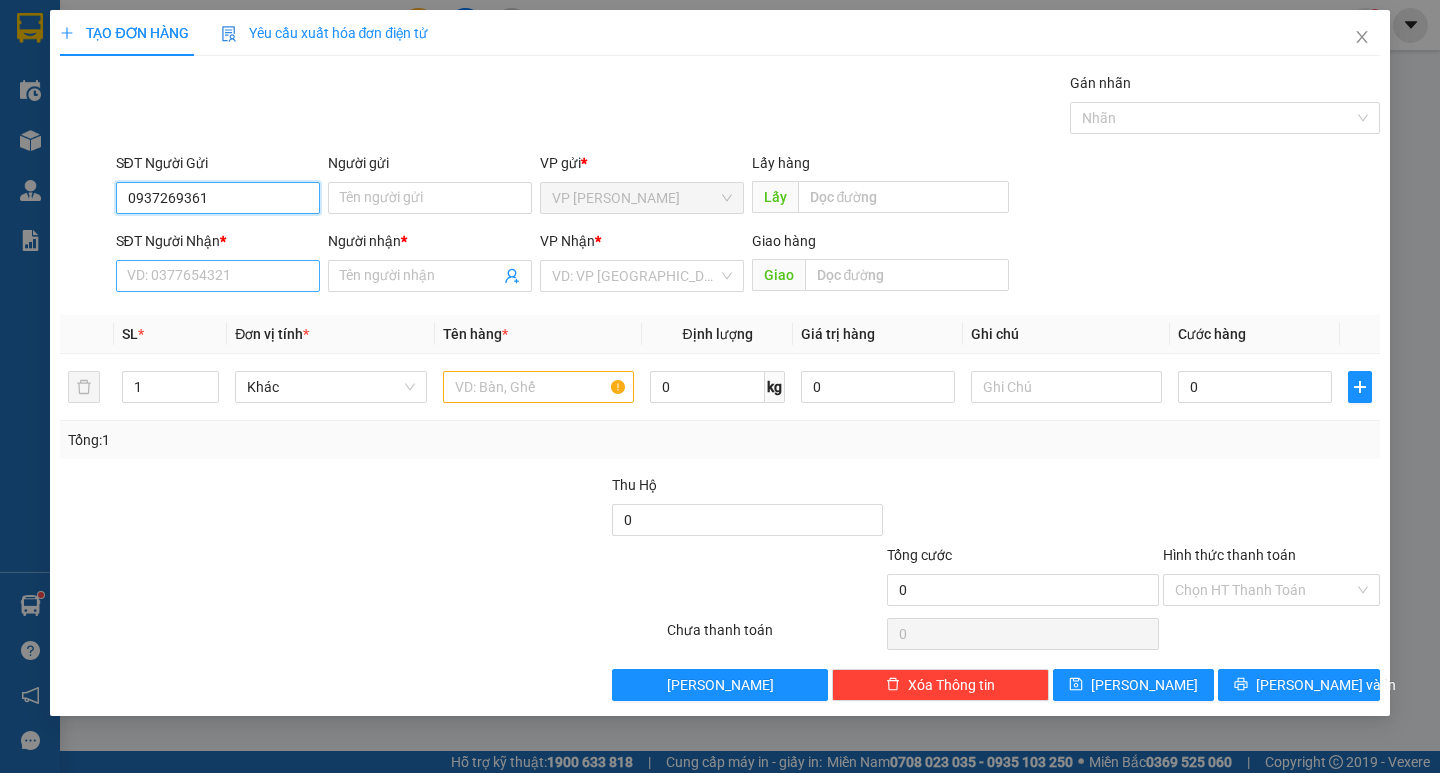 type on "0937269361" 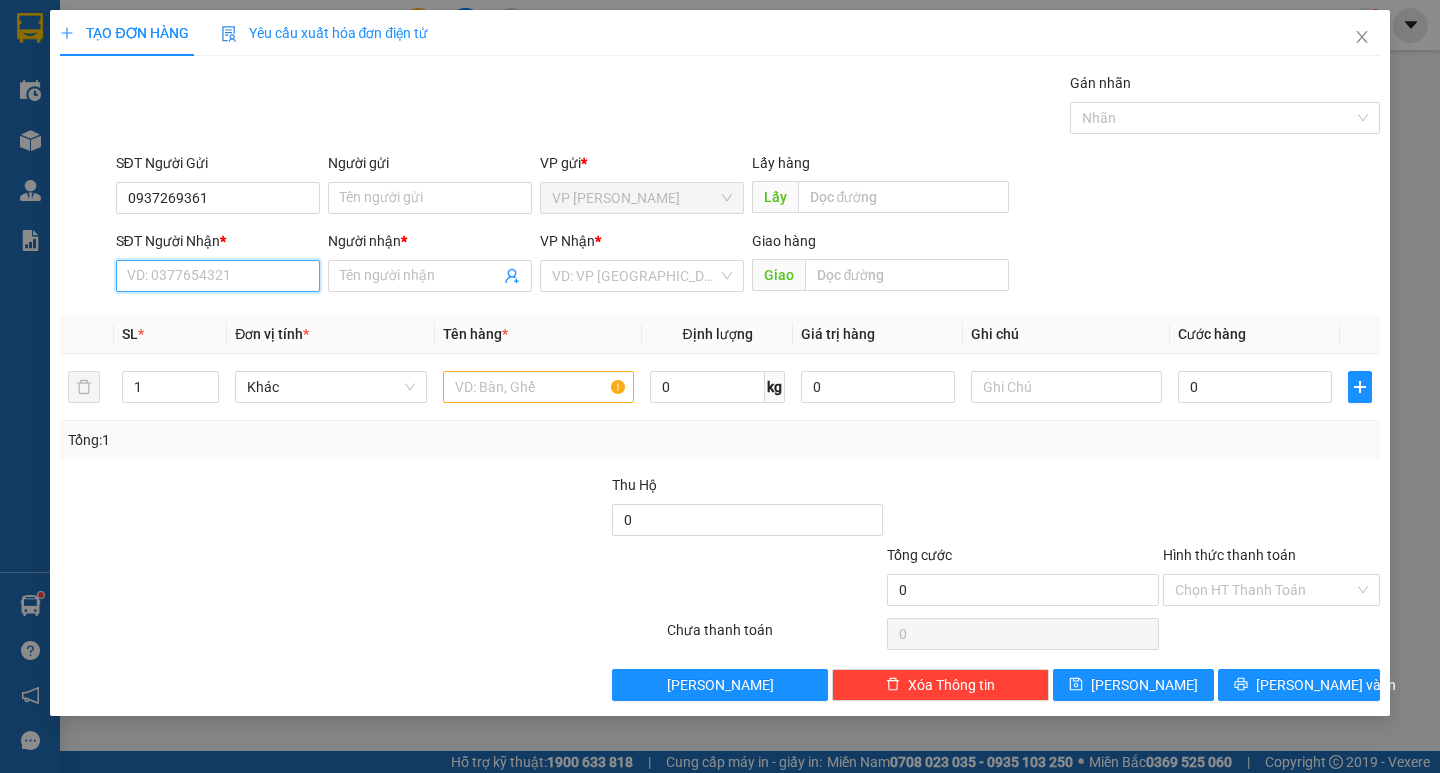 click on "SĐT Người Nhận  *" at bounding box center (218, 276) 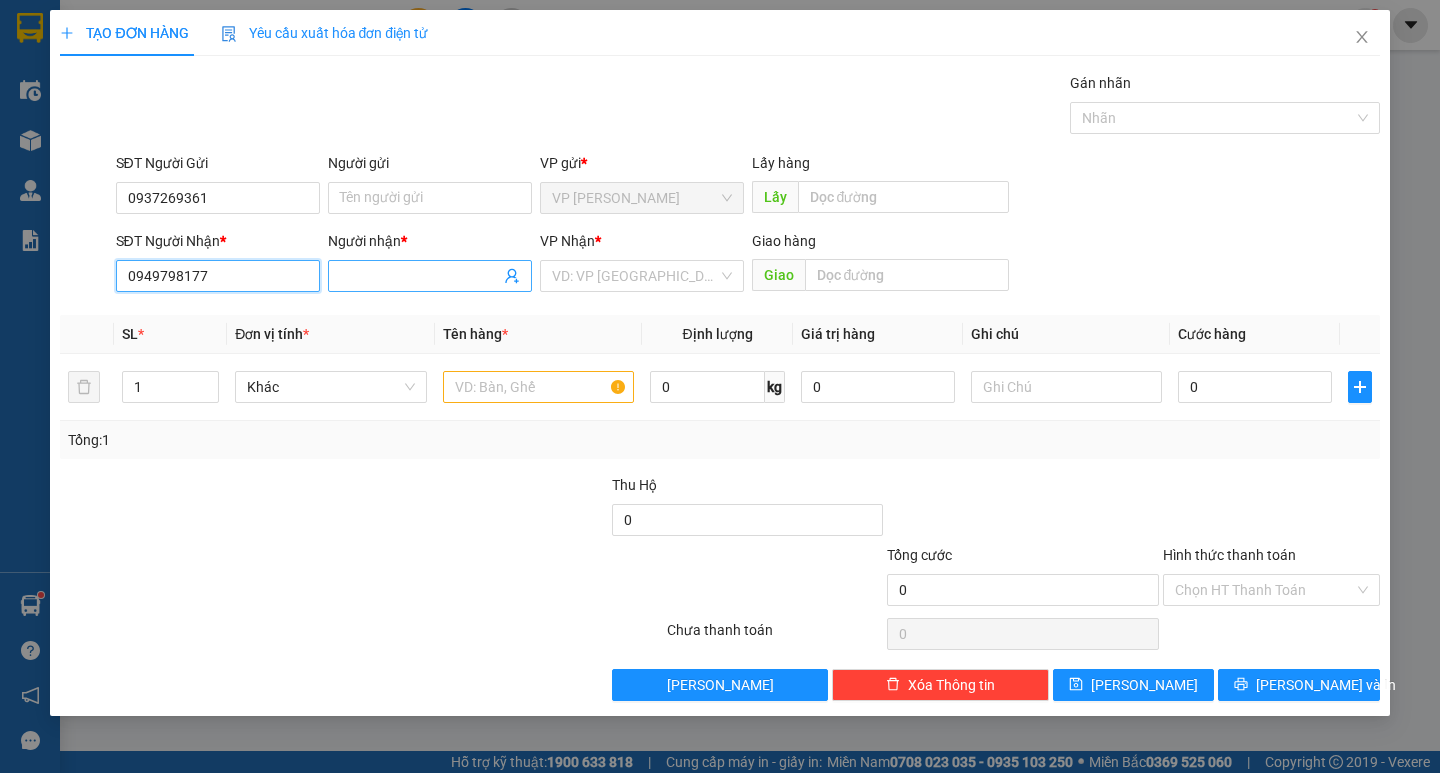 type on "0949798177" 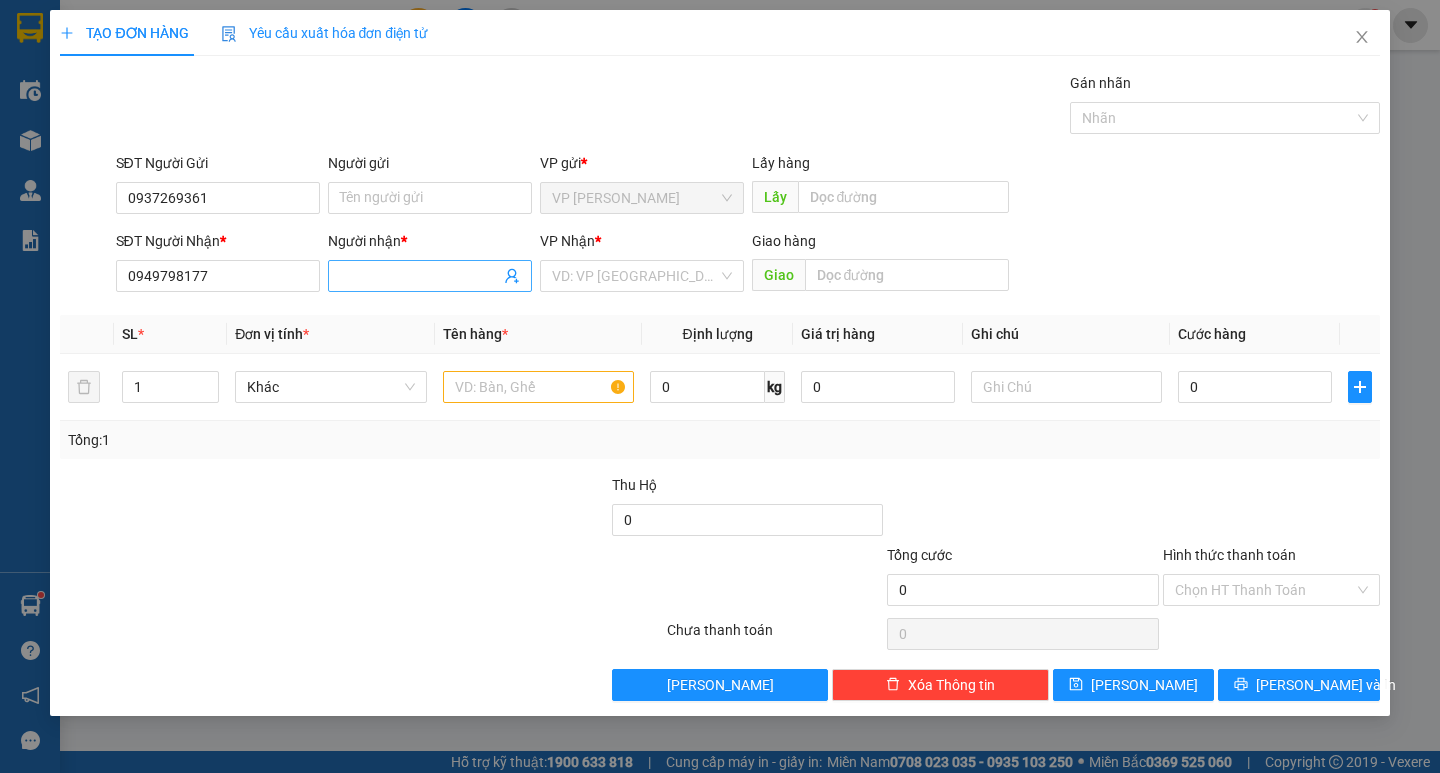 click on "Người nhận  *" at bounding box center (420, 276) 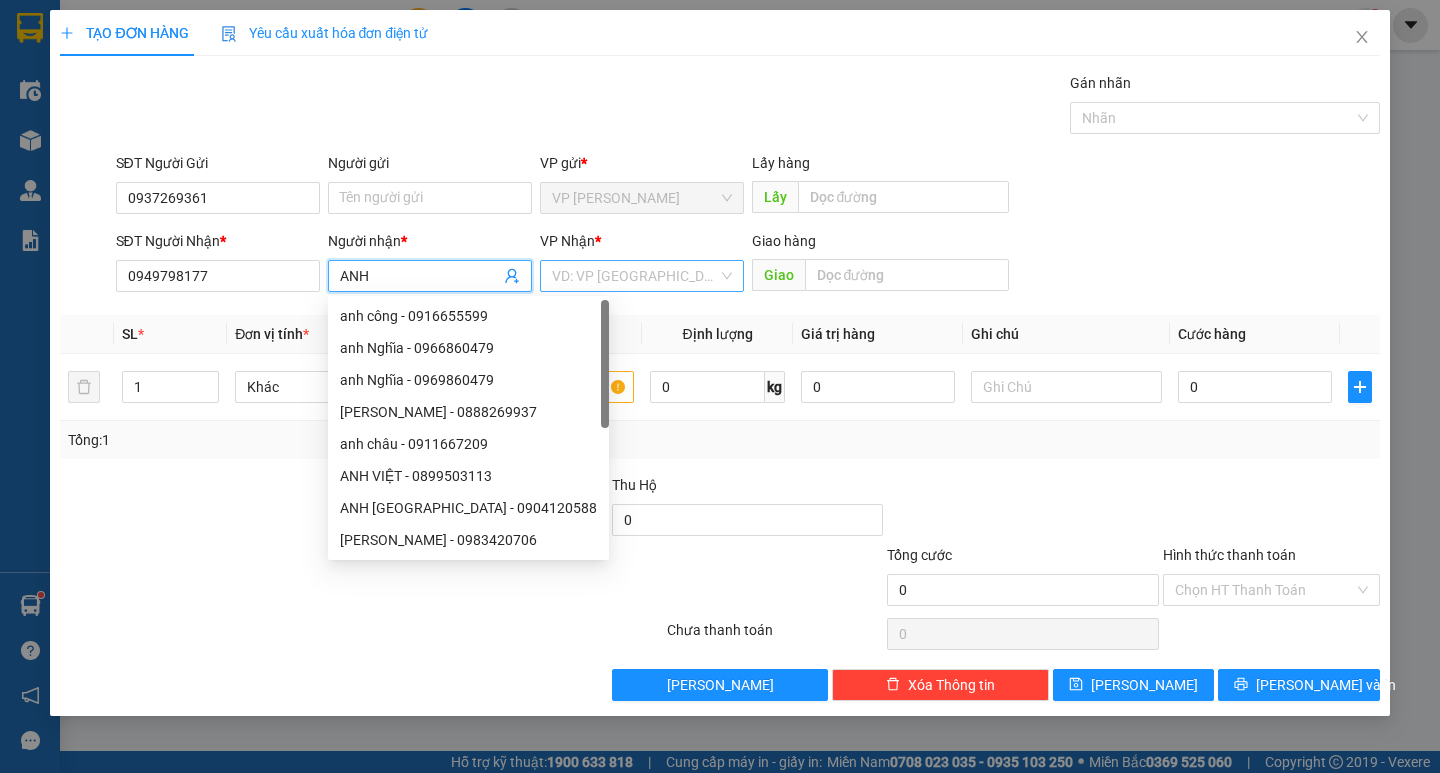 type on "ANH" 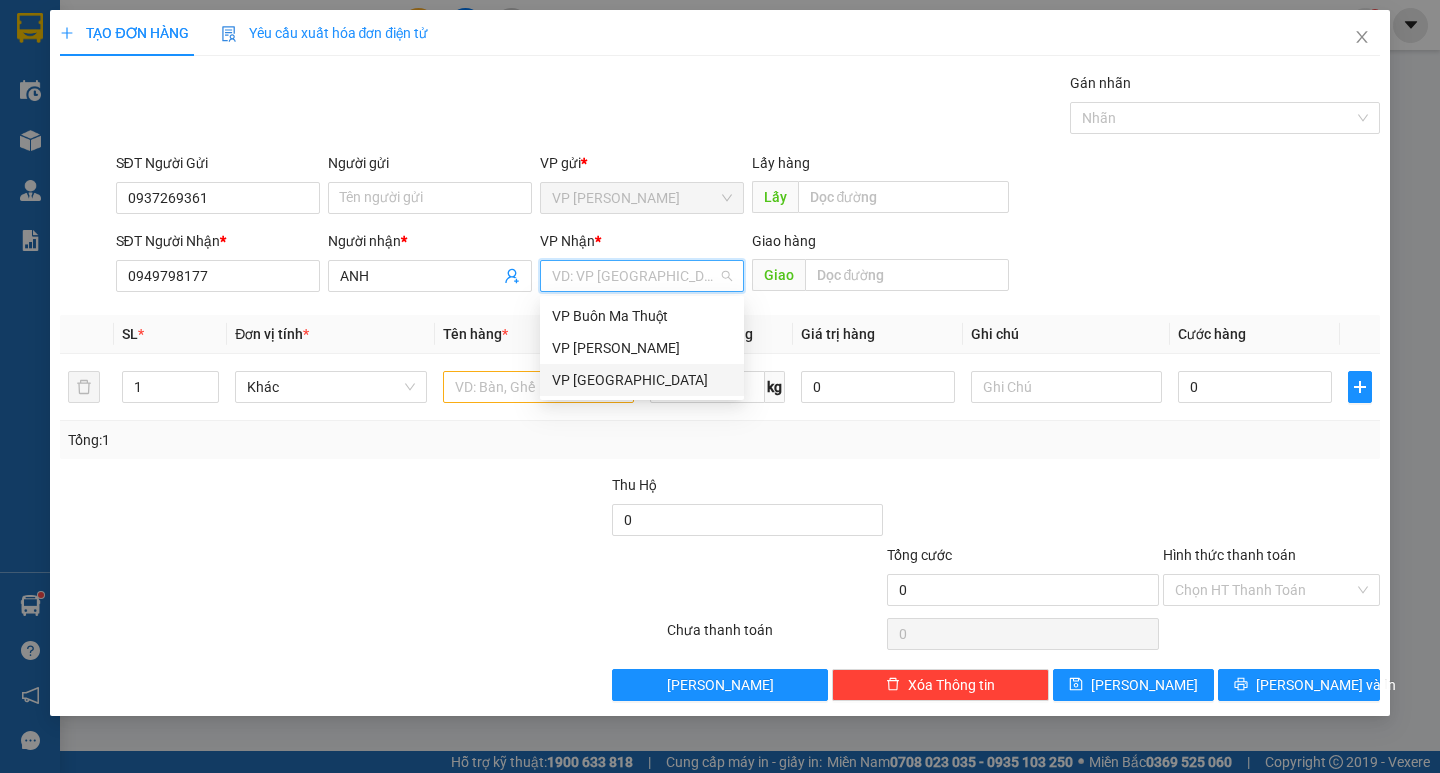 click on "VP [GEOGRAPHIC_DATA]" at bounding box center [642, 380] 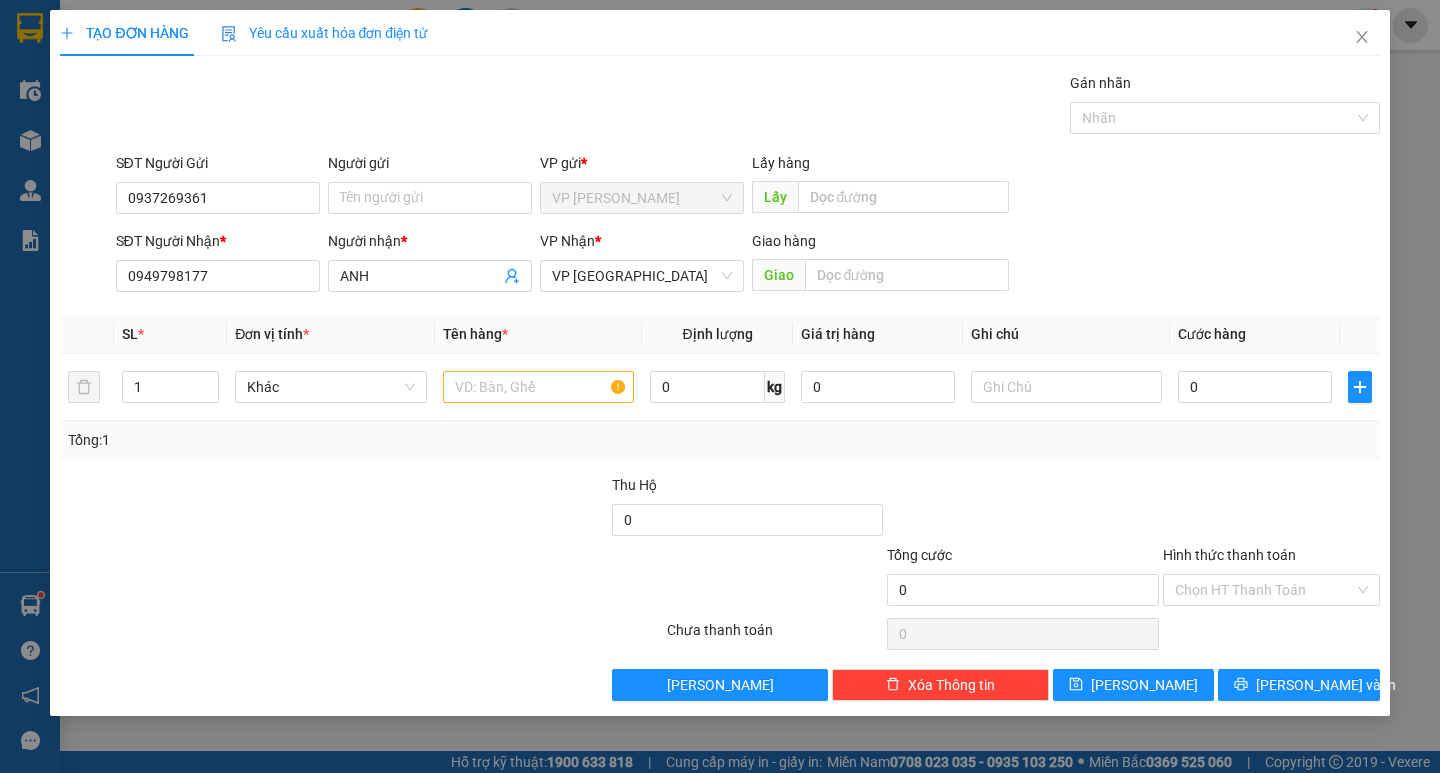 drag, startPoint x: 1125, startPoint y: 240, endPoint x: 1090, endPoint y: 268, distance: 44.82187 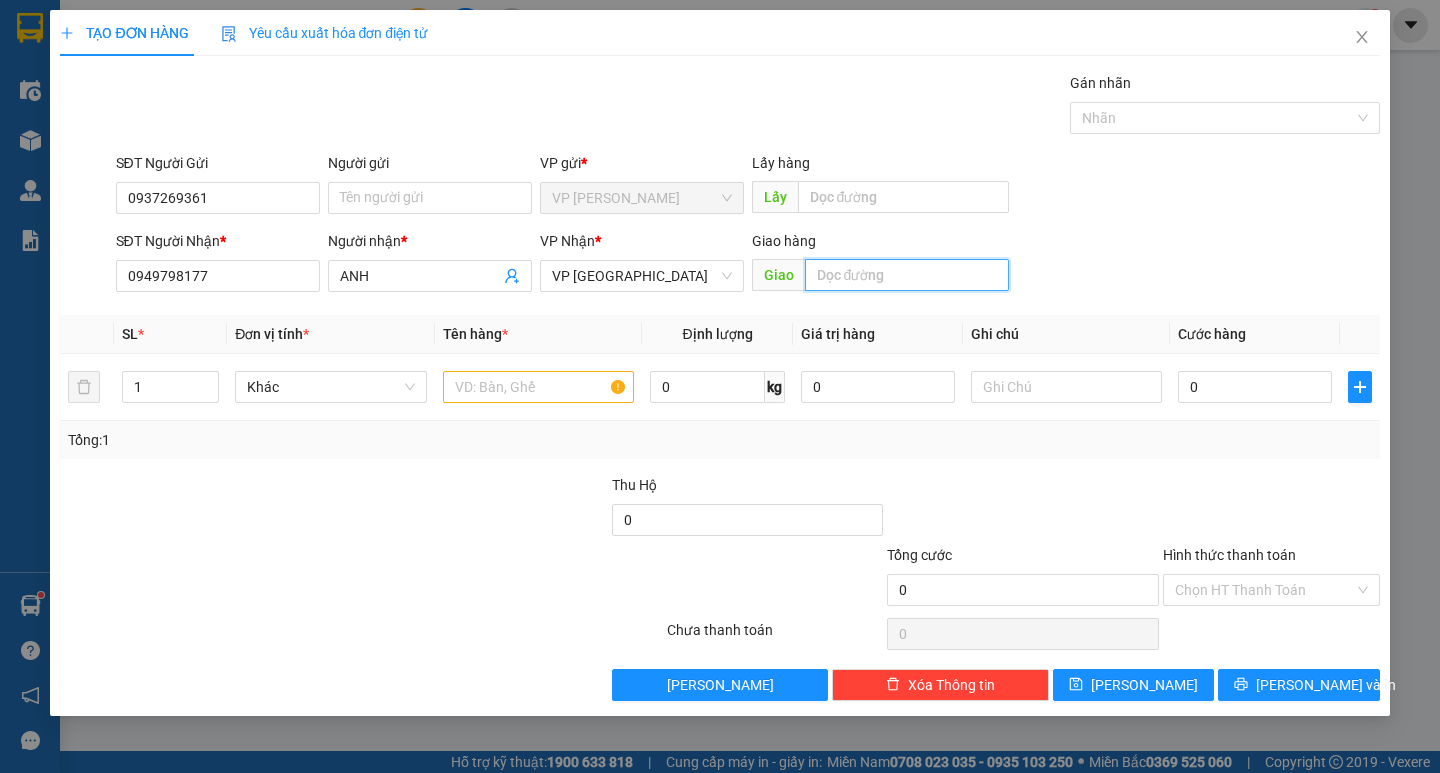 click at bounding box center [907, 275] 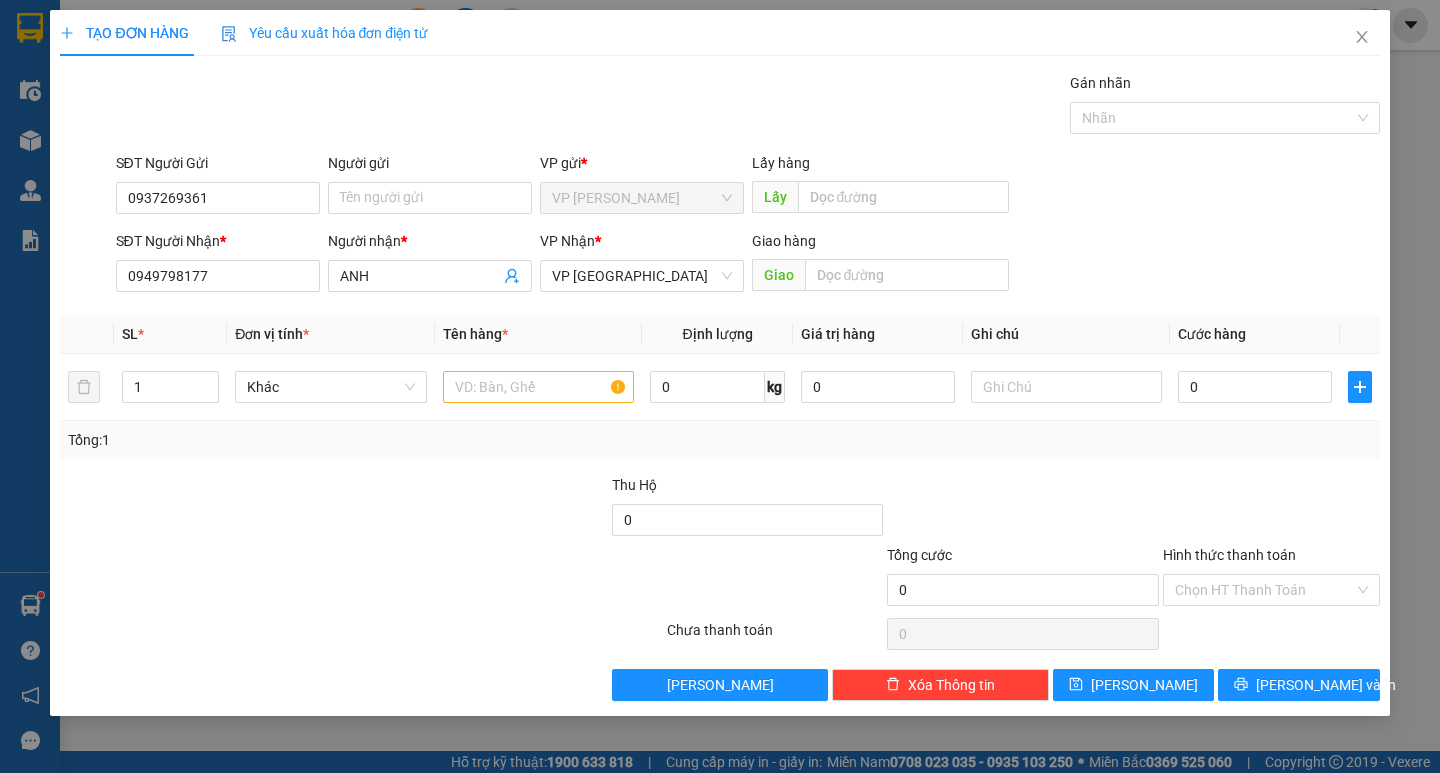 click on "SĐT Người Nhận  * 0949798177 Người nhận  * ANH VP Nhận  * VP Đà Lạt Giao hàng Giao" at bounding box center (748, 265) 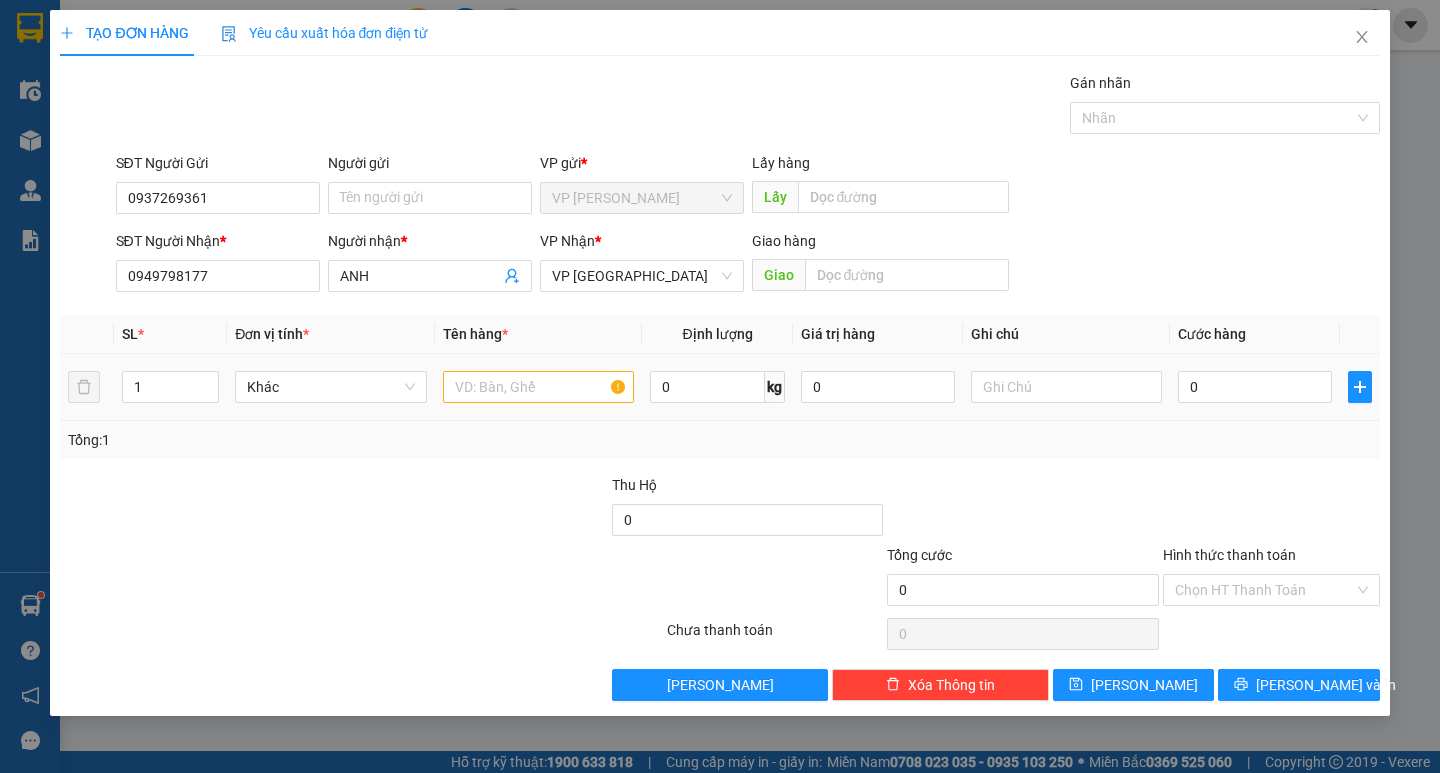 click at bounding box center (538, 387) 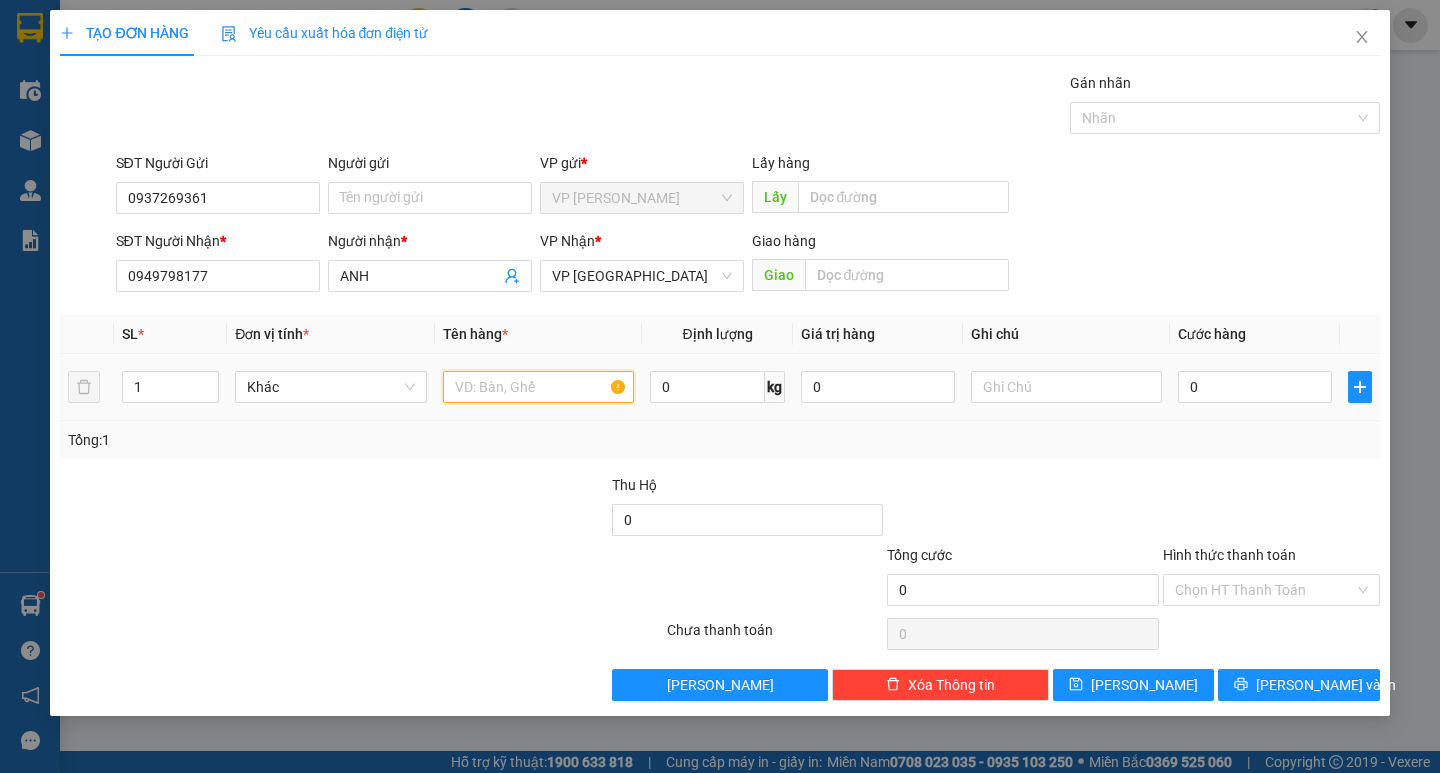 click at bounding box center [538, 387] 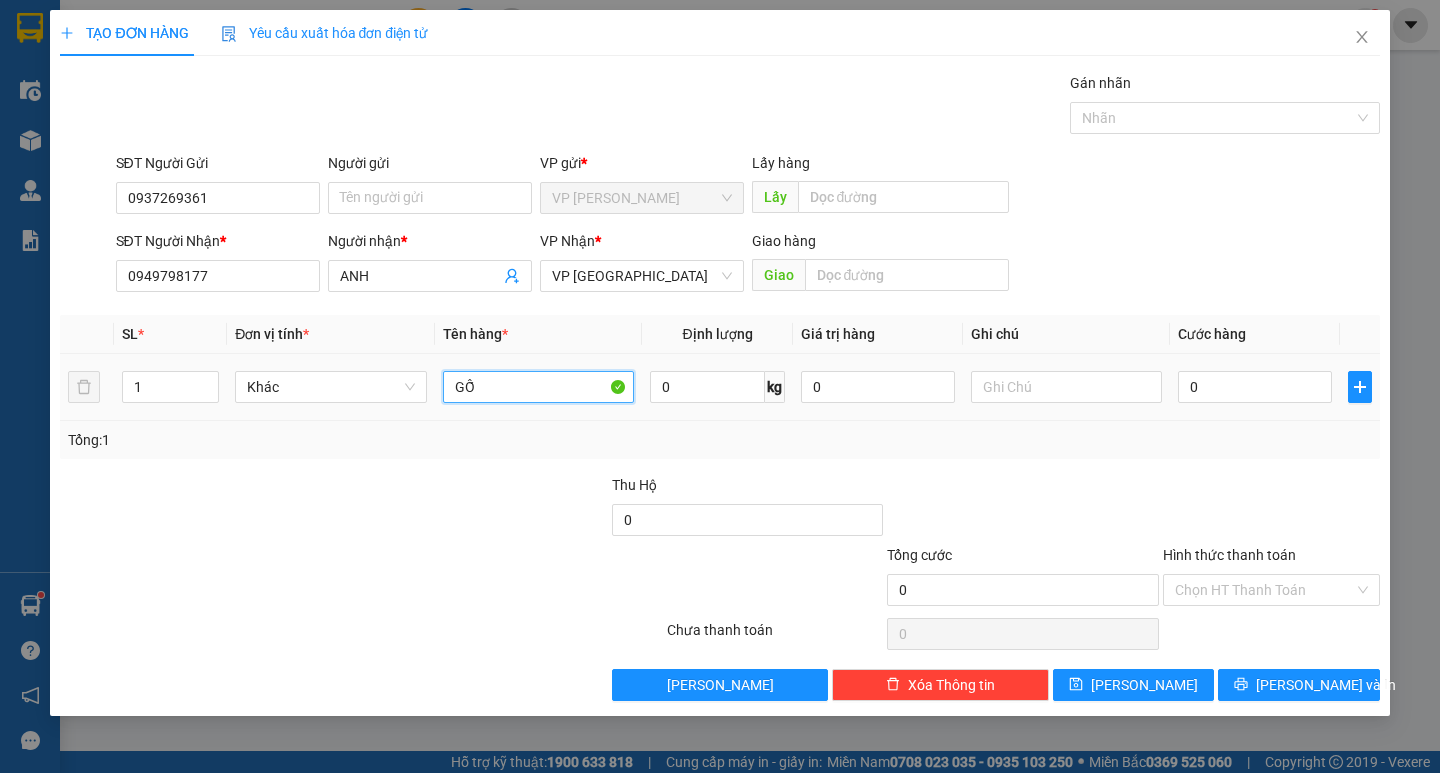 type on "G" 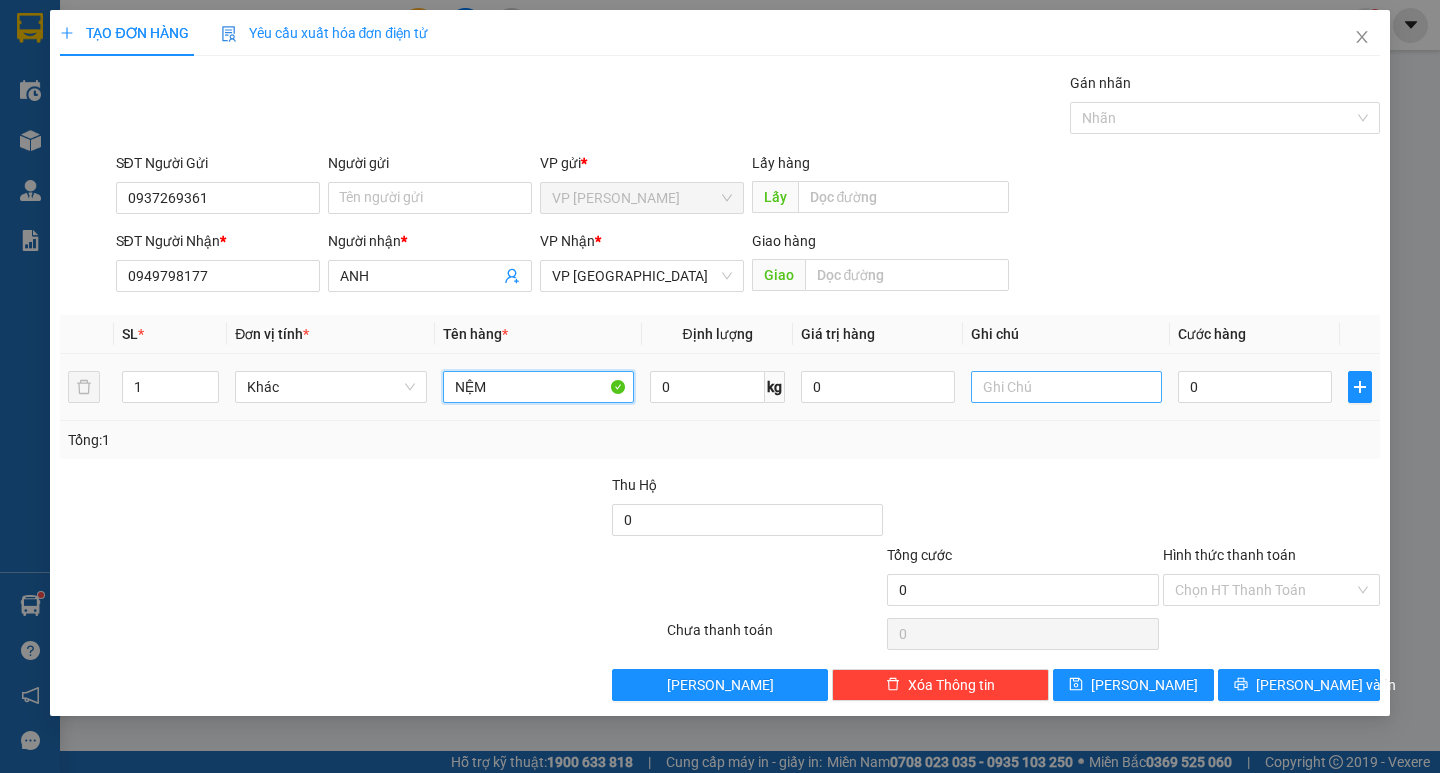 type on "NỆM" 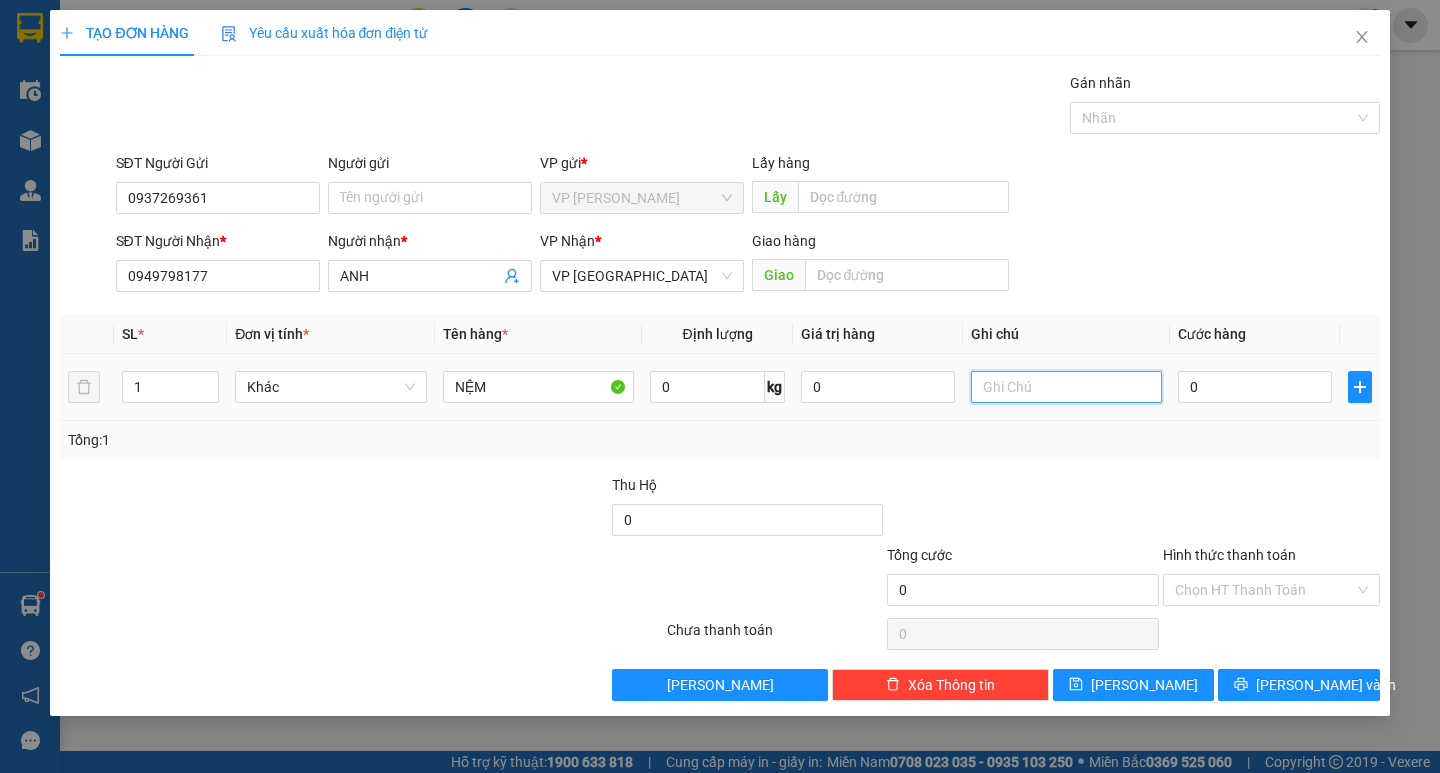 click at bounding box center [1066, 387] 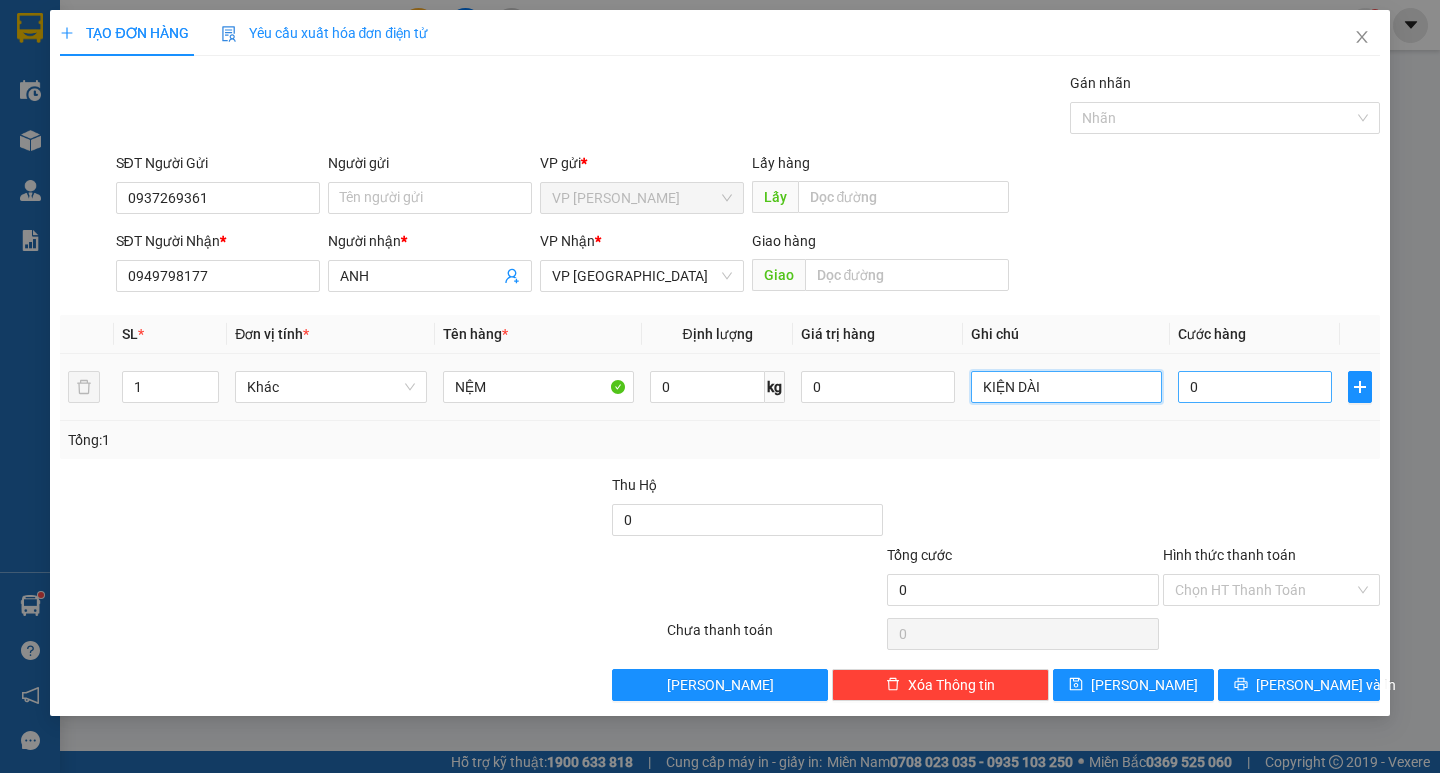 type on "KIỆN DÀI" 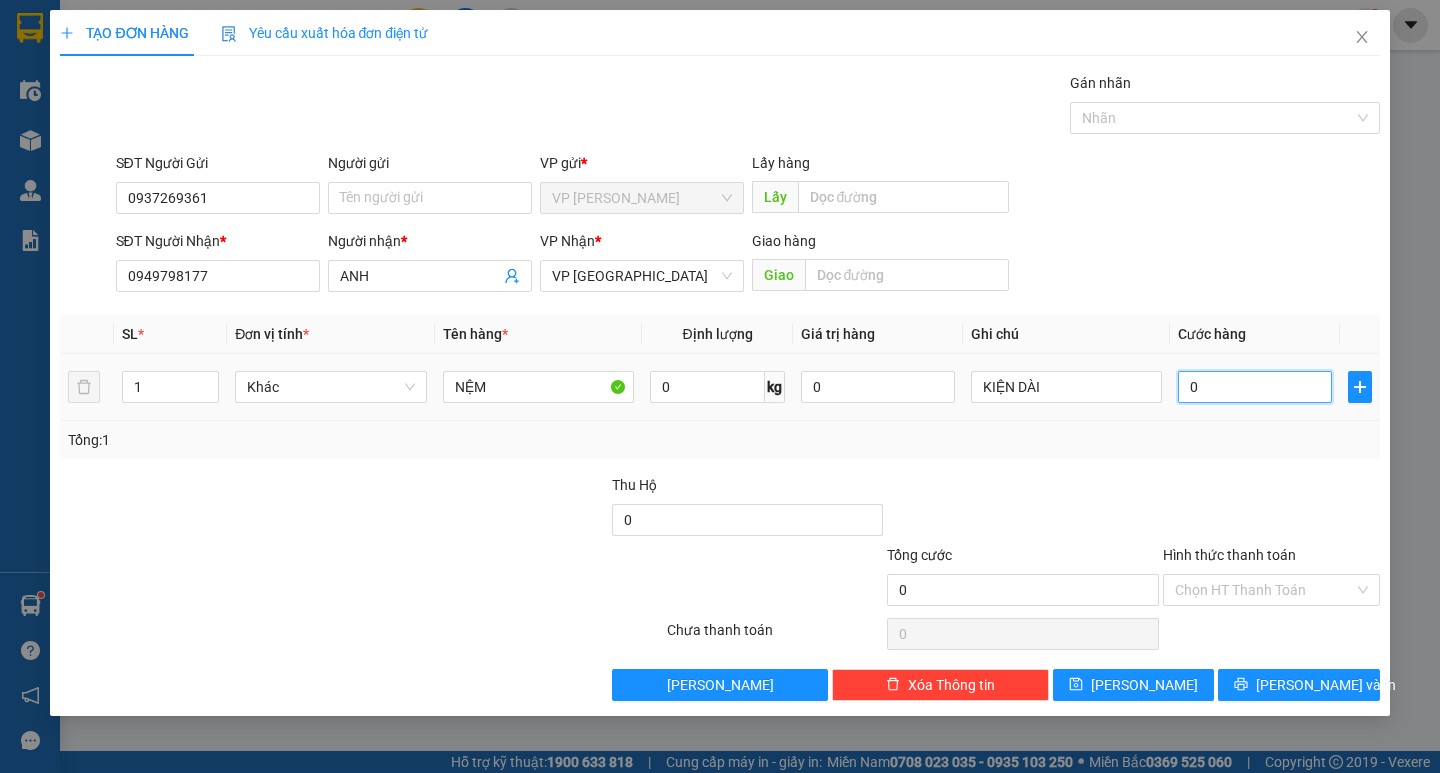 click on "0" at bounding box center [1255, 387] 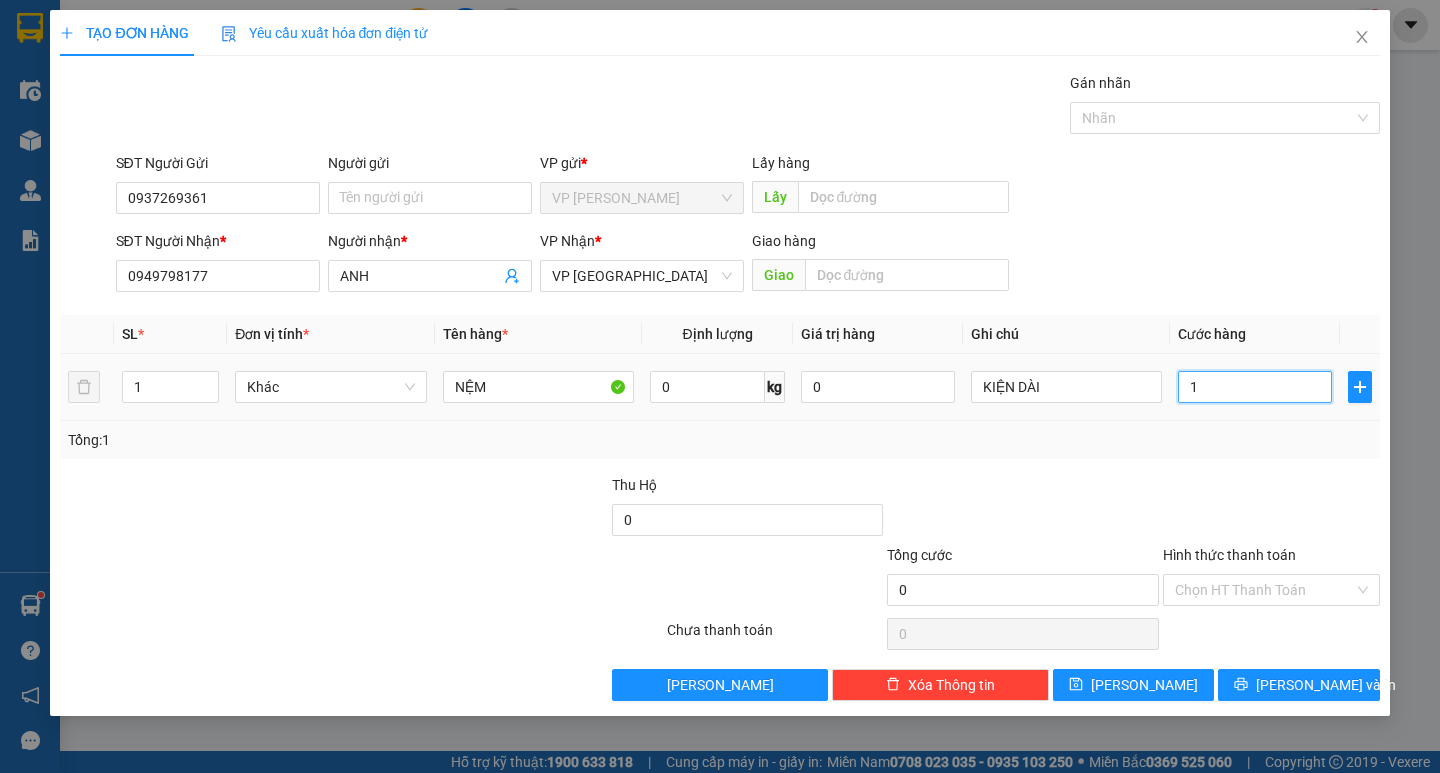 type on "1" 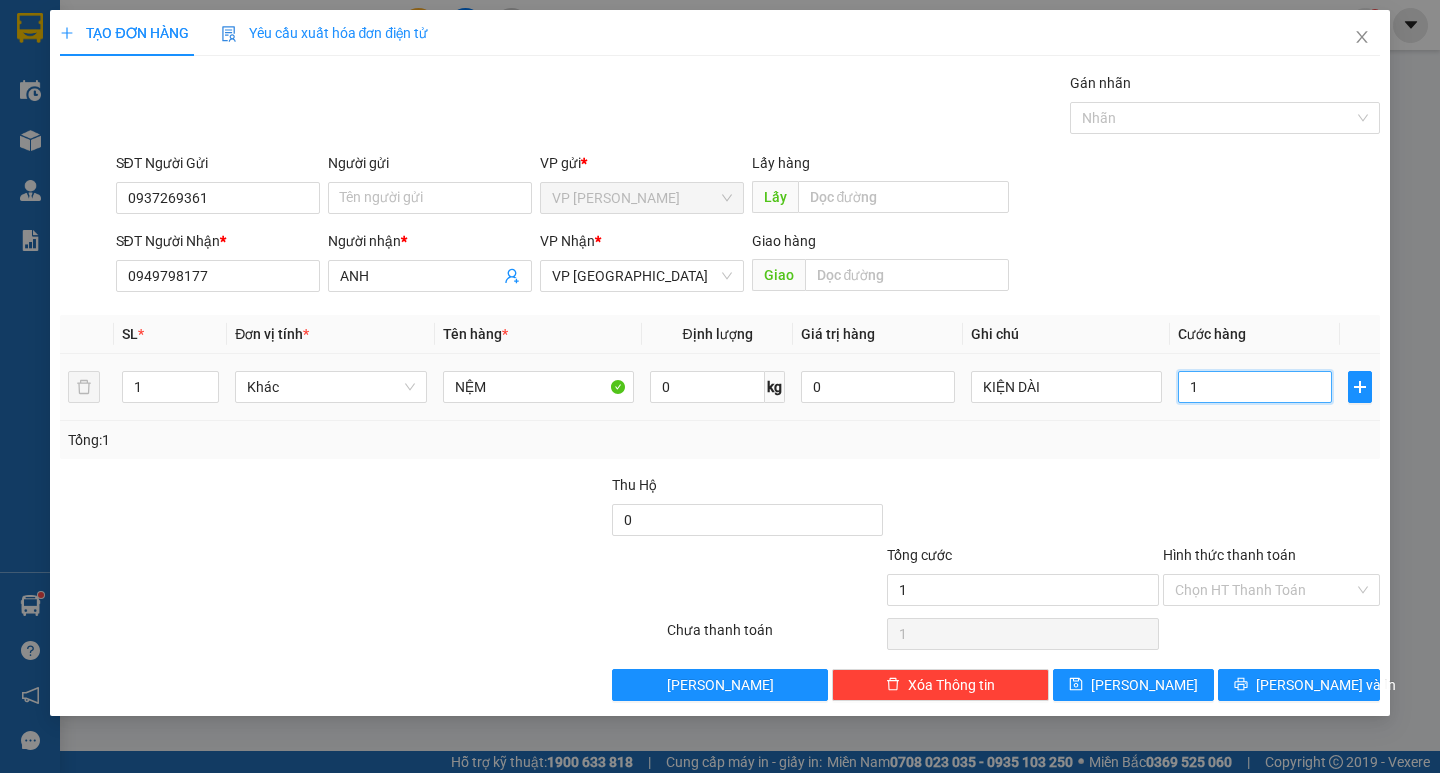 type on "10" 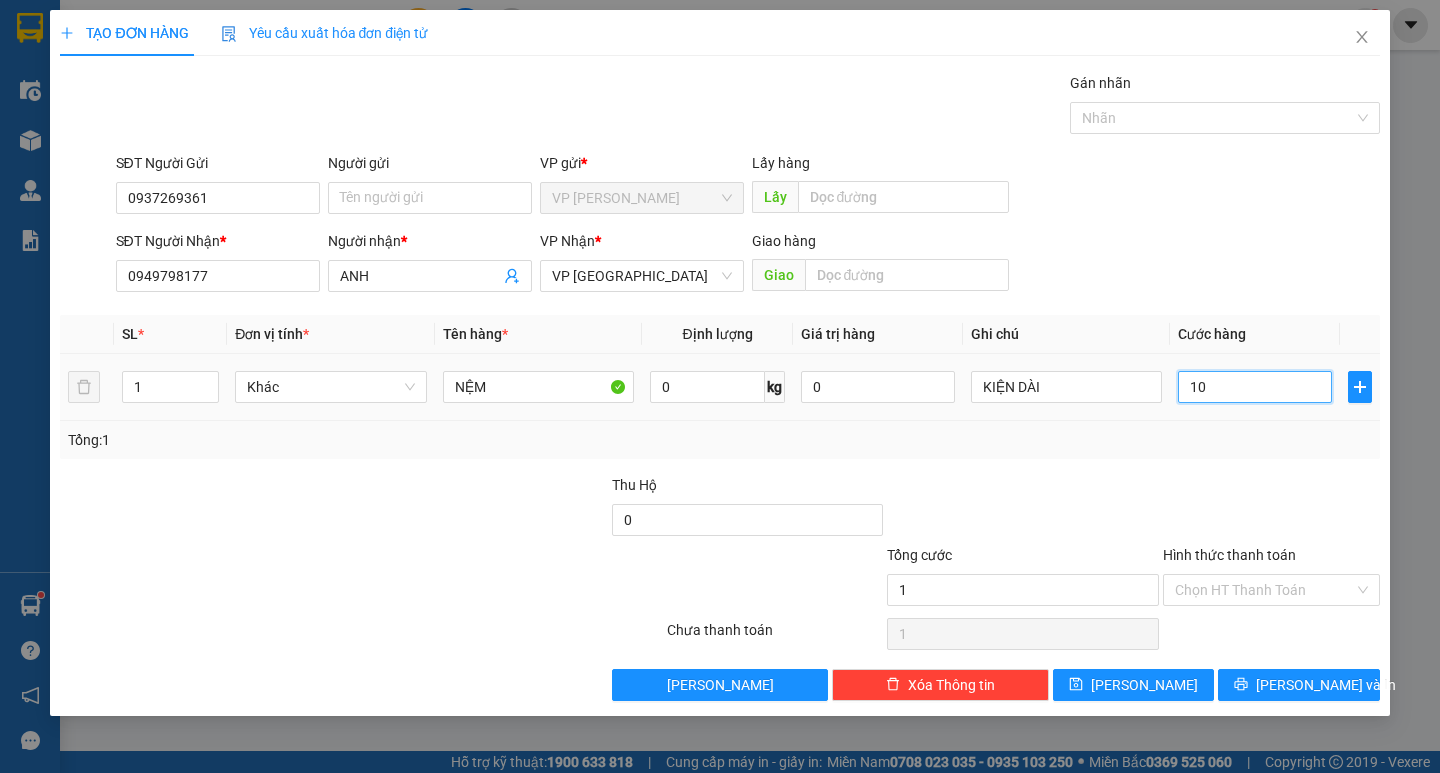 type on "10" 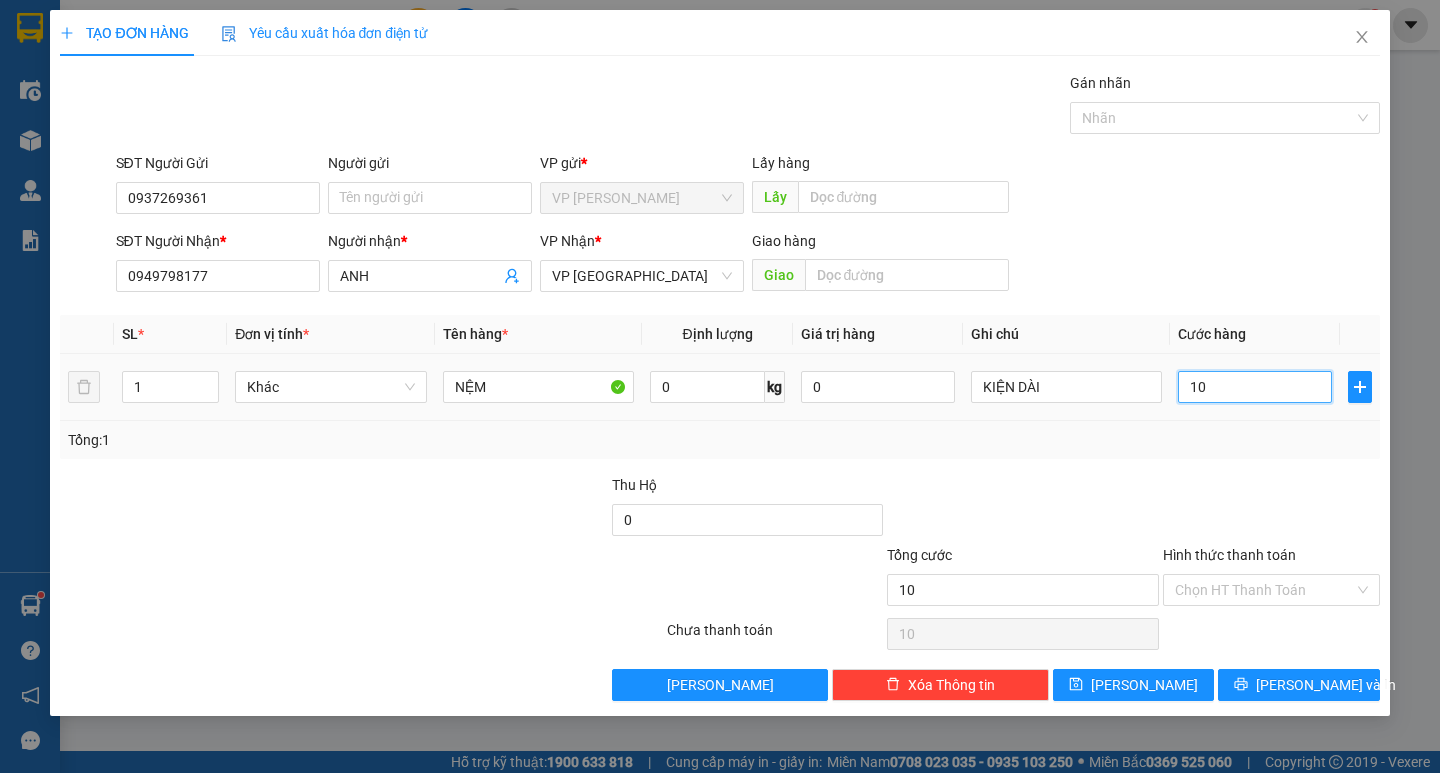 type on "100" 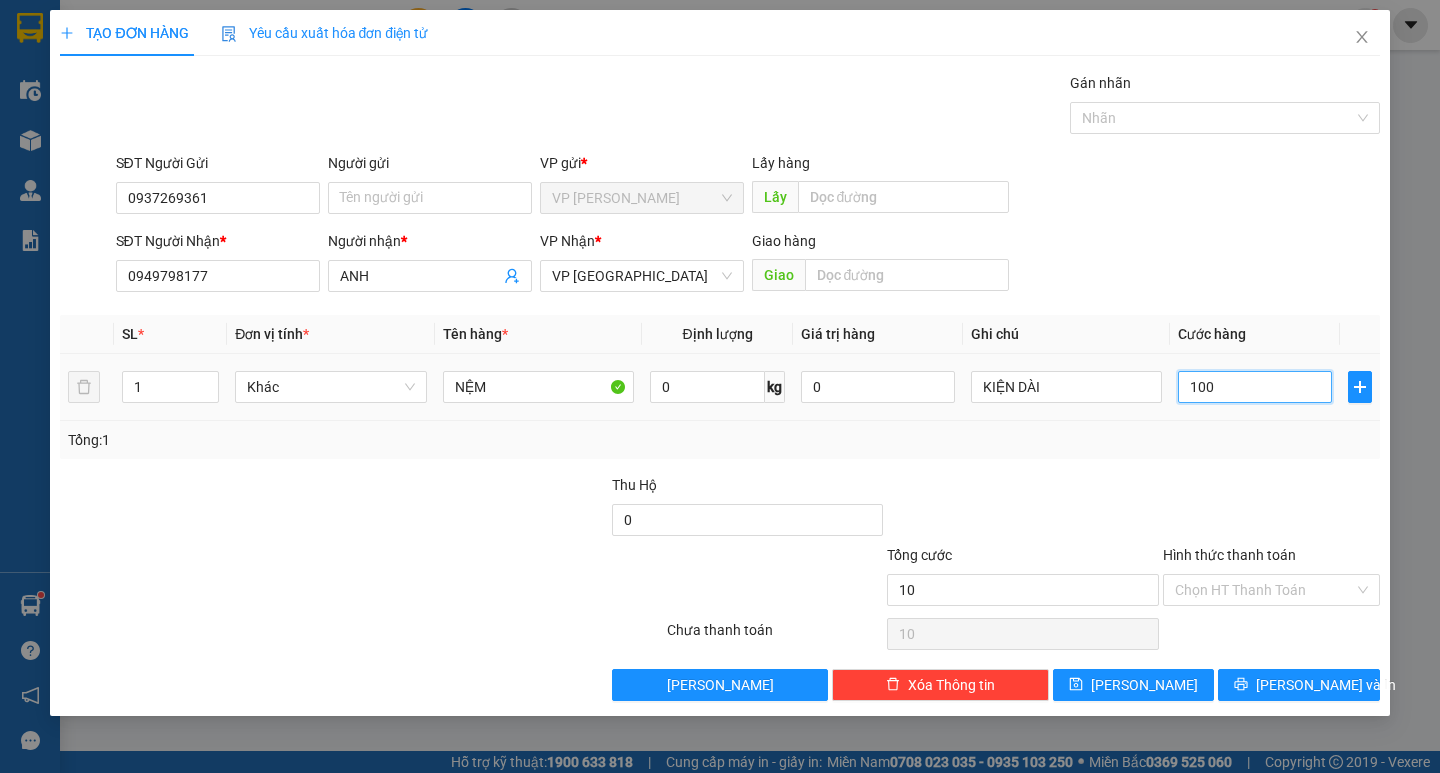type on "100" 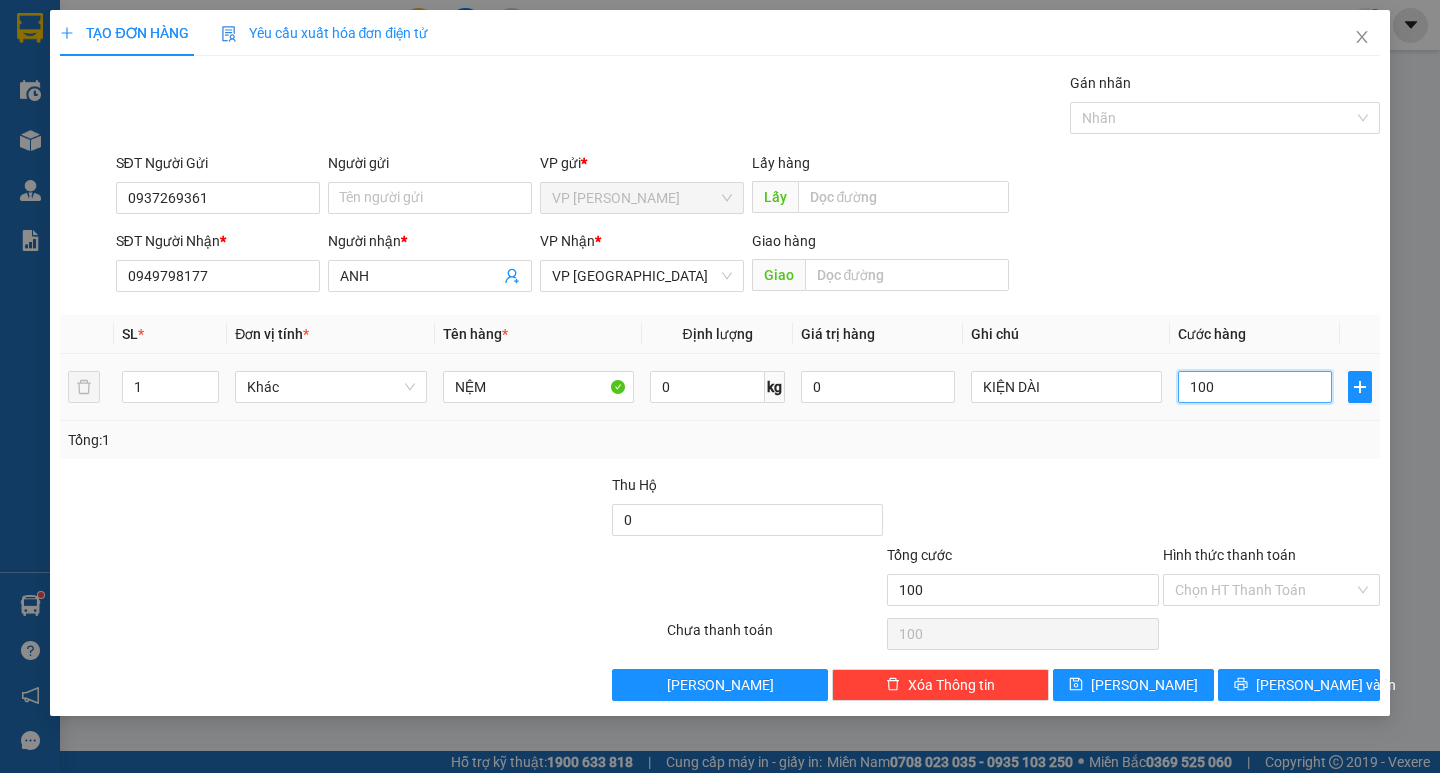 type on "1.000" 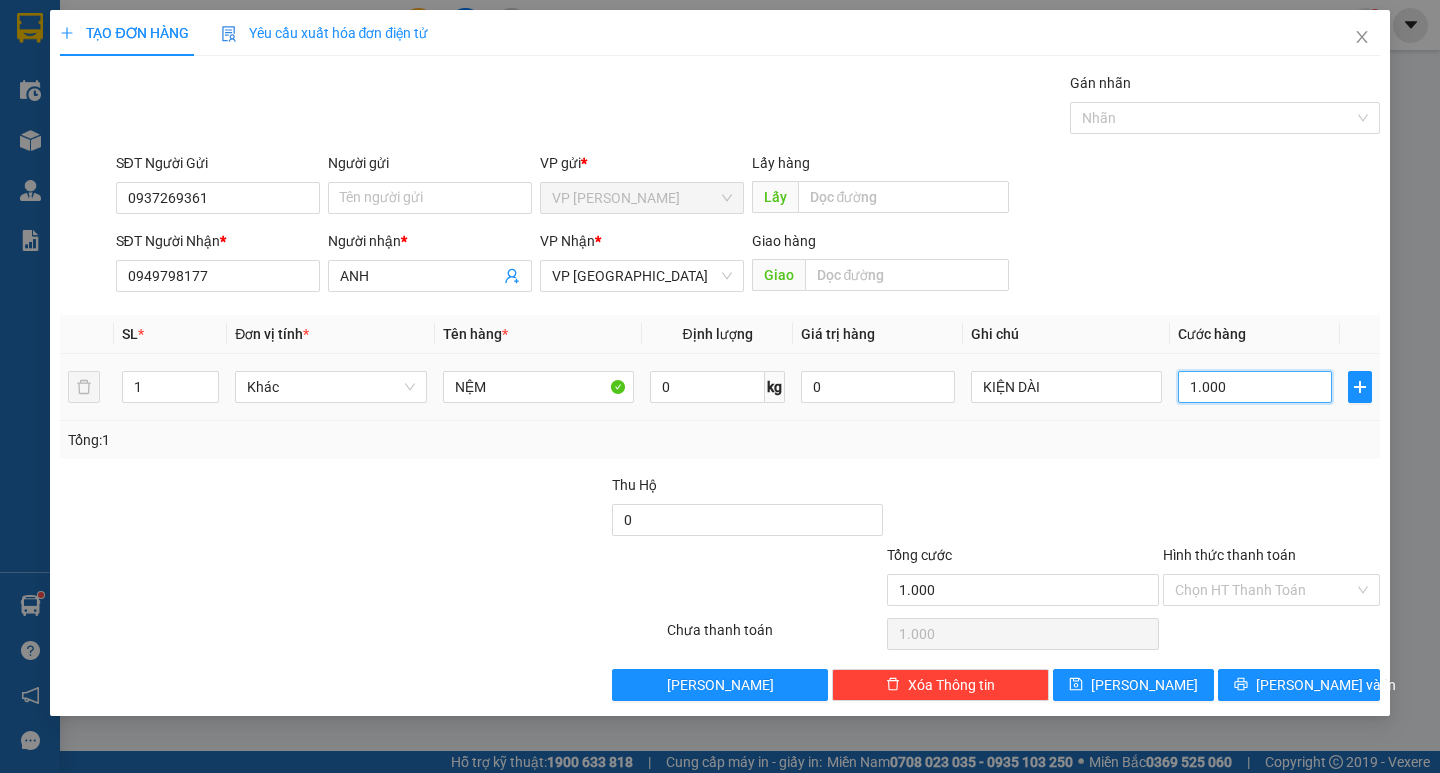 type on "10.000" 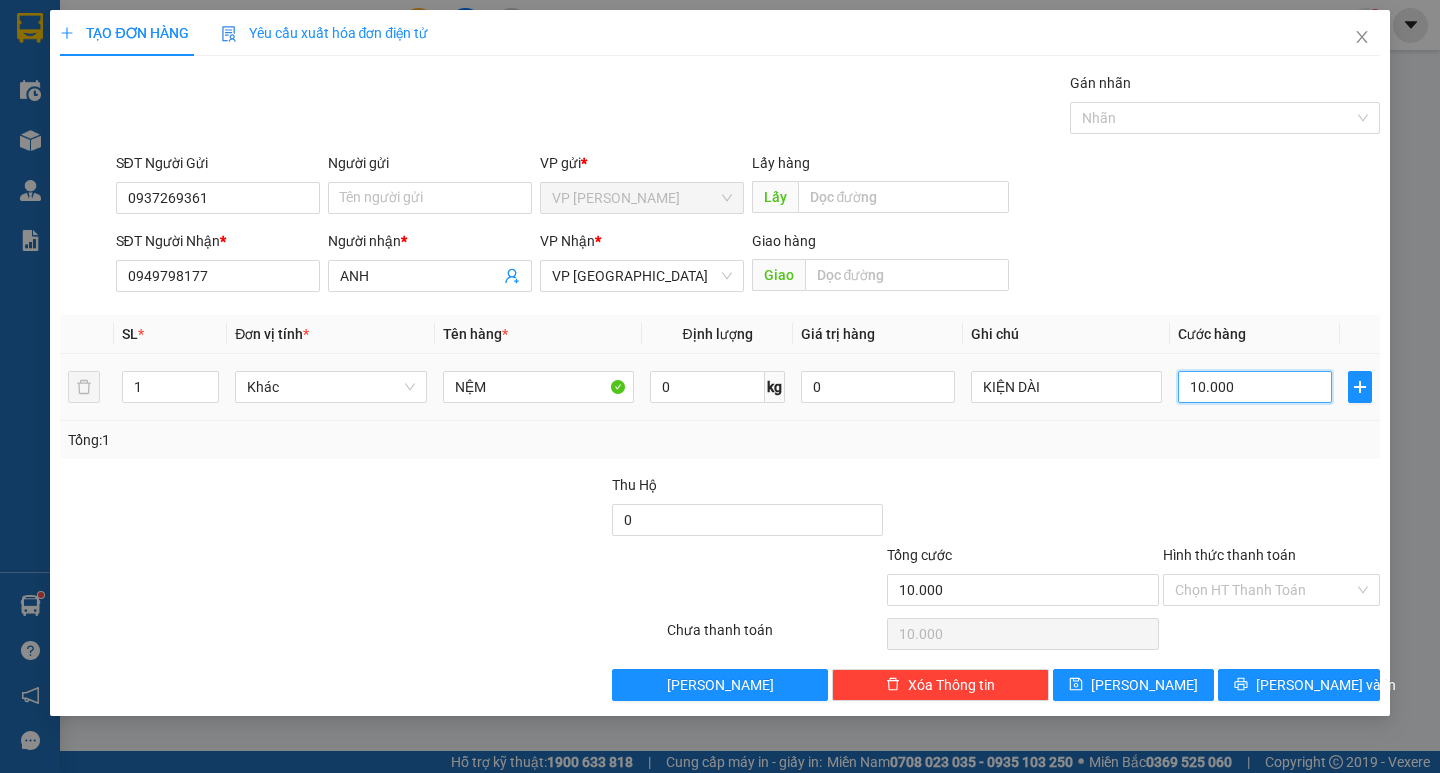 type on "100.000" 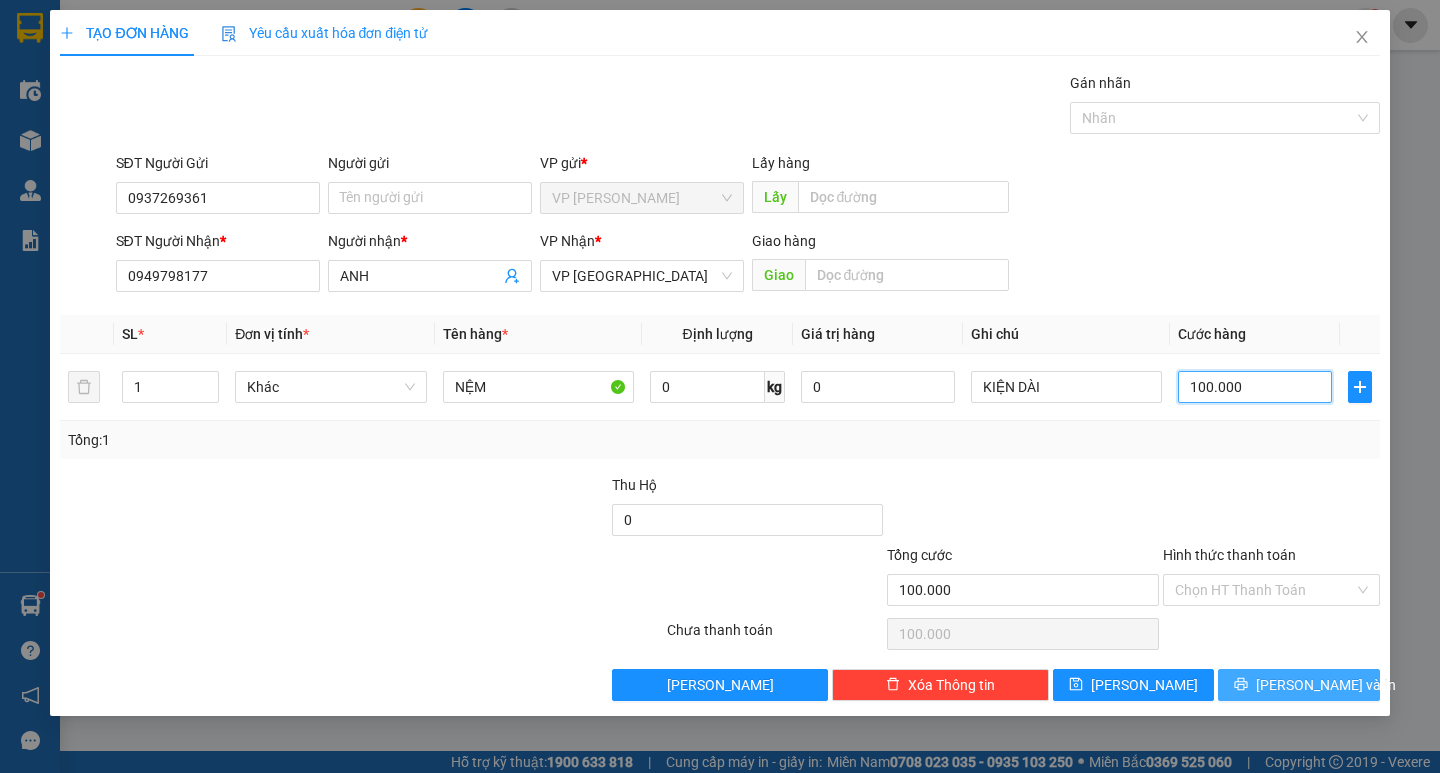 type on "100.000" 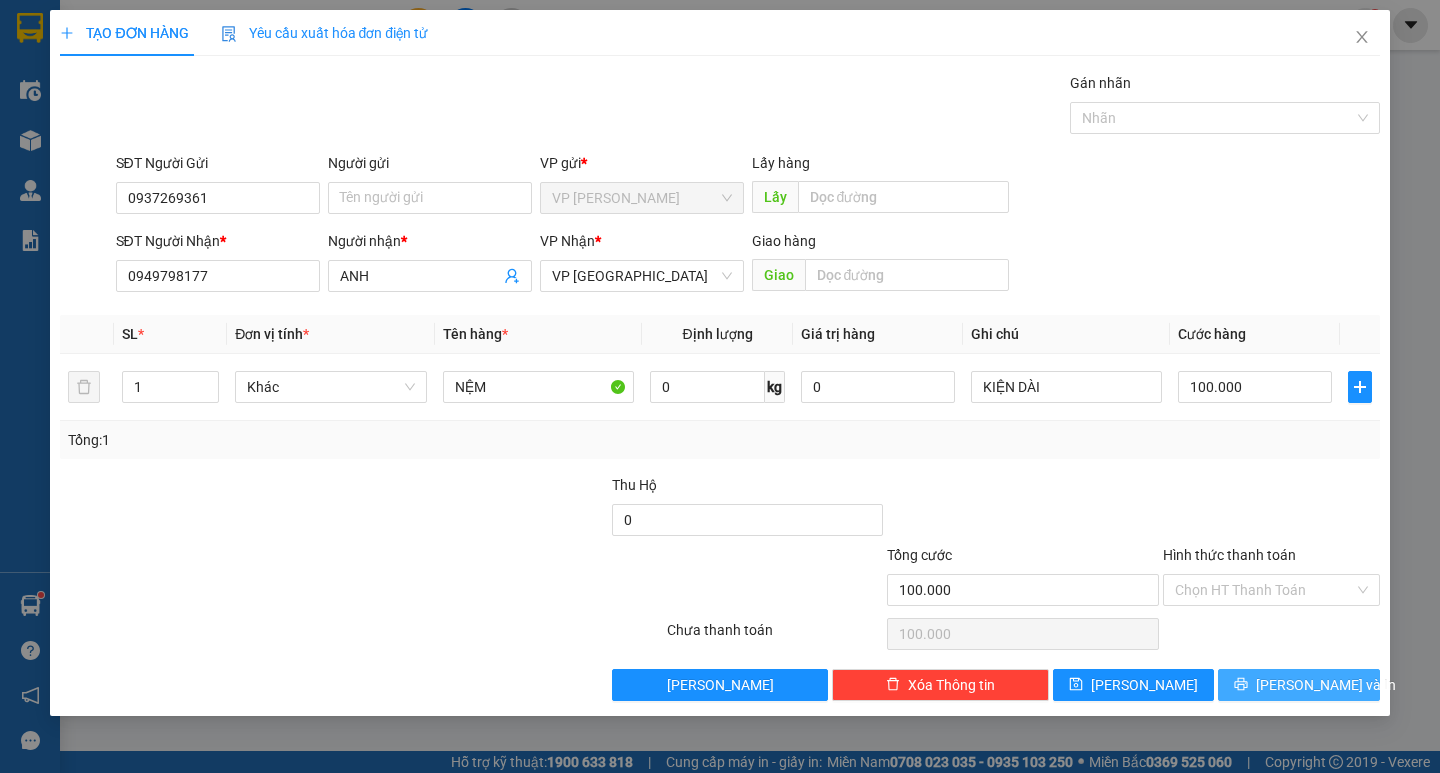 click on "[PERSON_NAME] và In" at bounding box center (1298, 685) 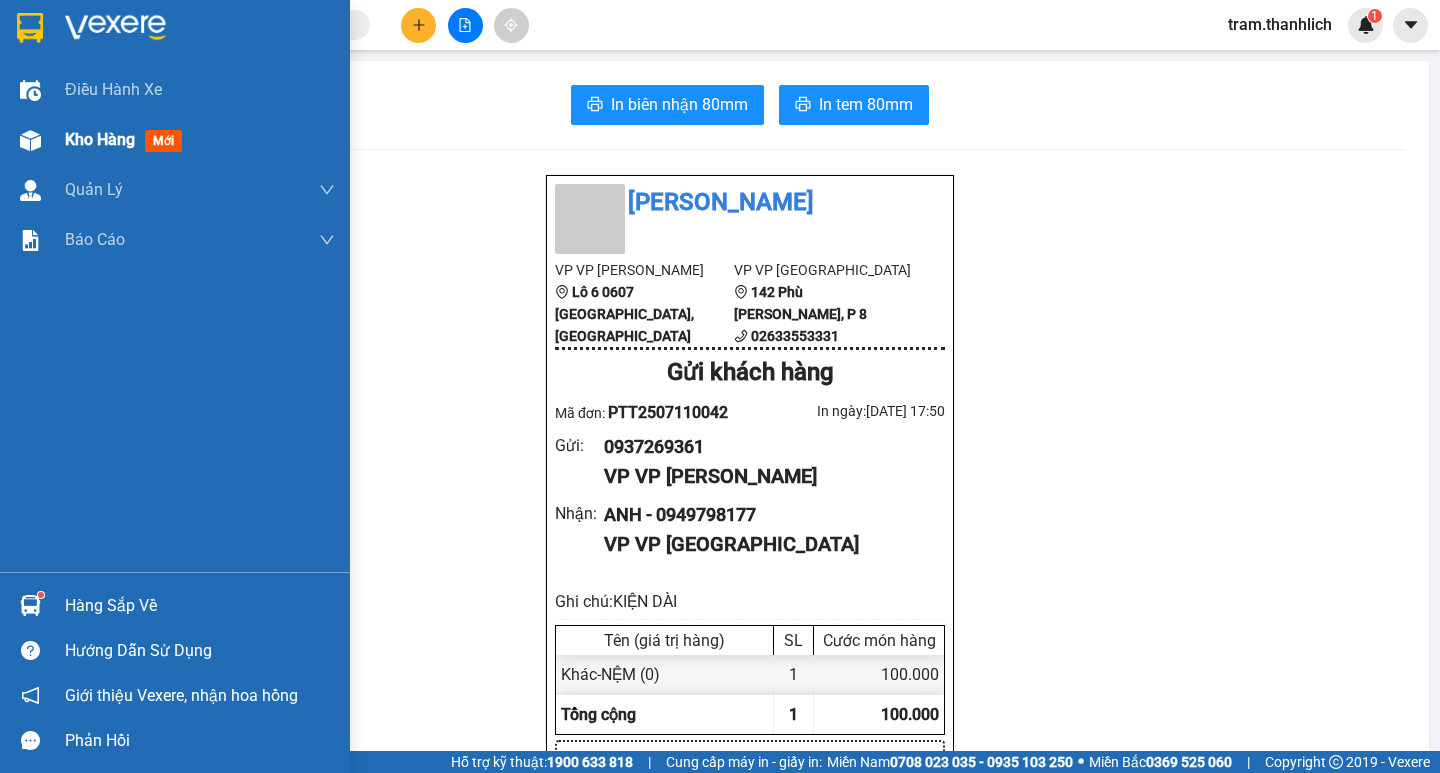 click at bounding box center [30, 140] 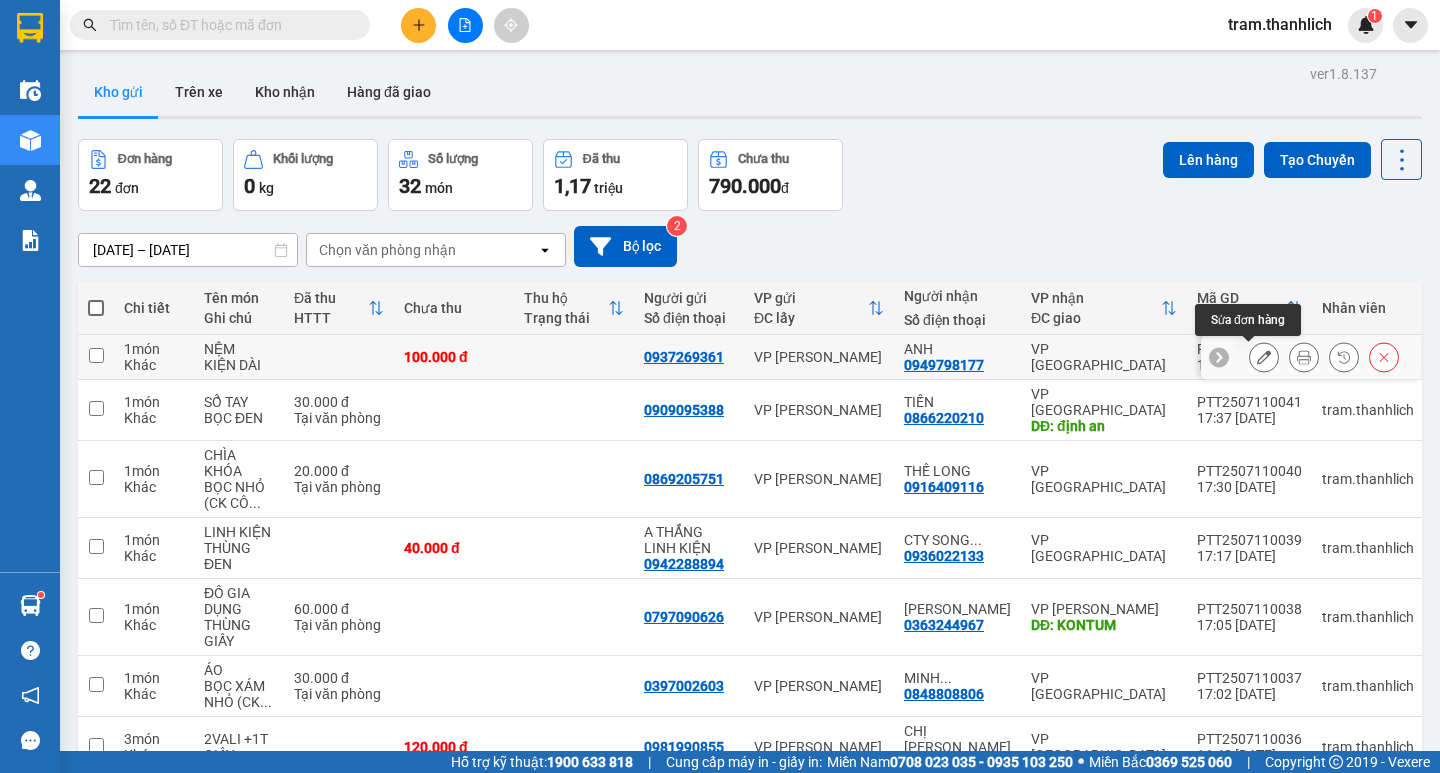 click 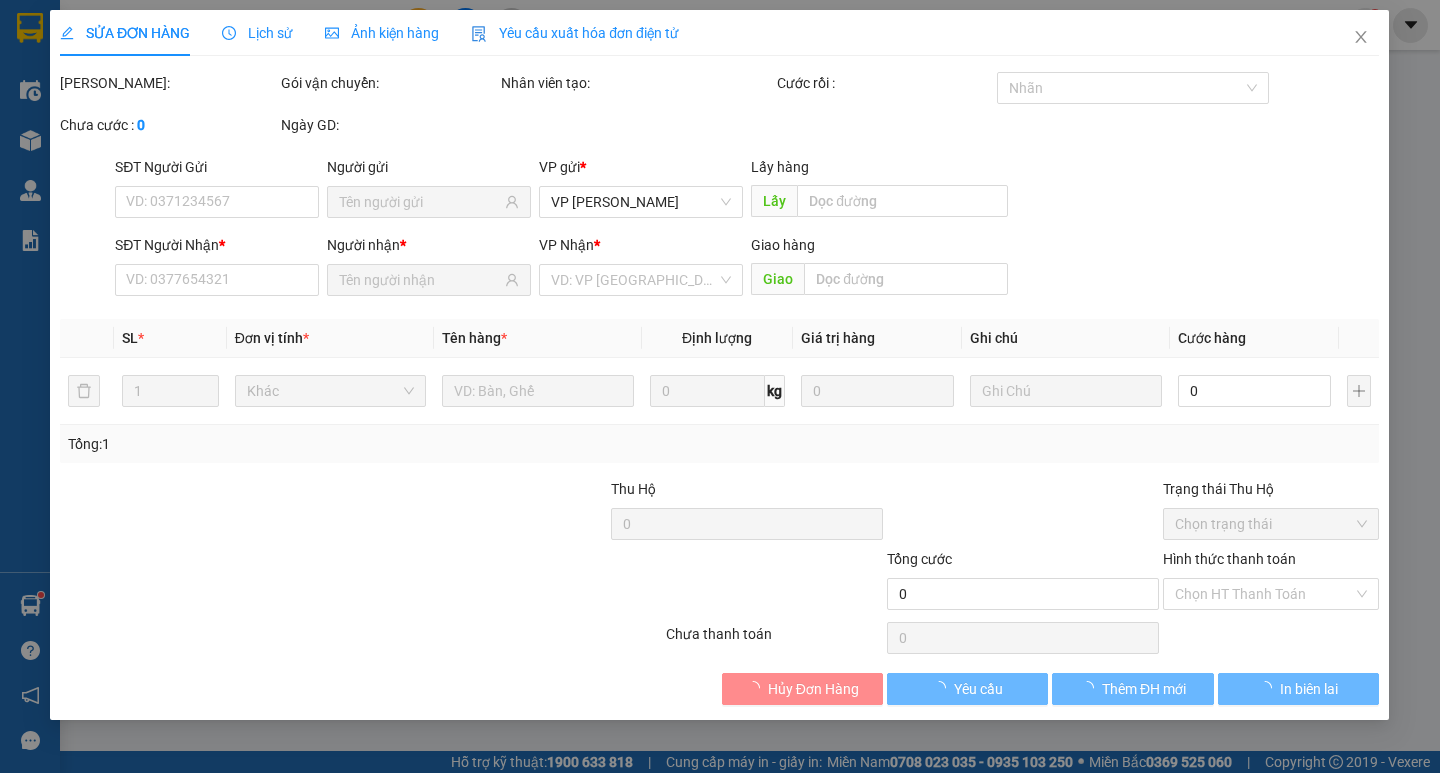 type on "0937269361" 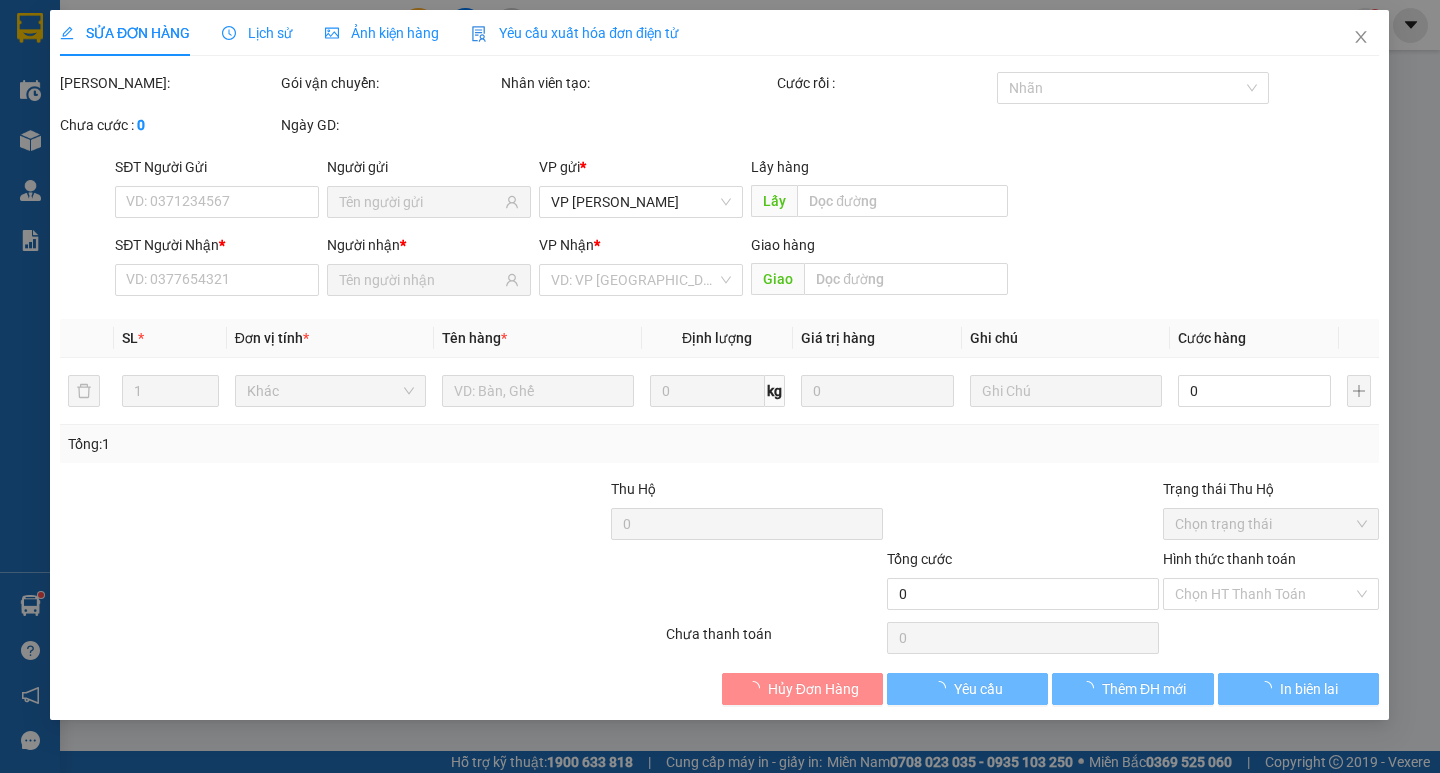 type on "0949798177" 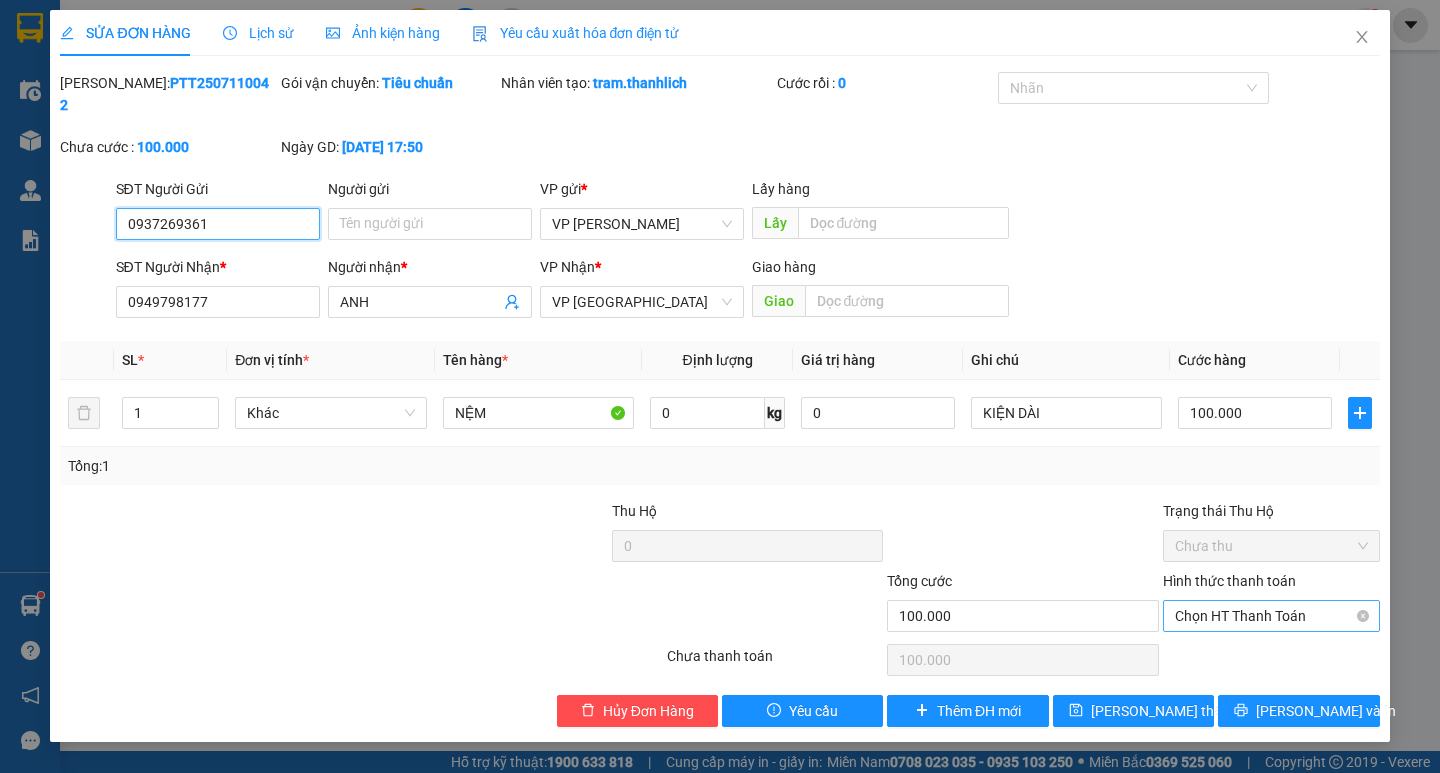 click on "Chọn HT Thanh Toán" at bounding box center (1271, 616) 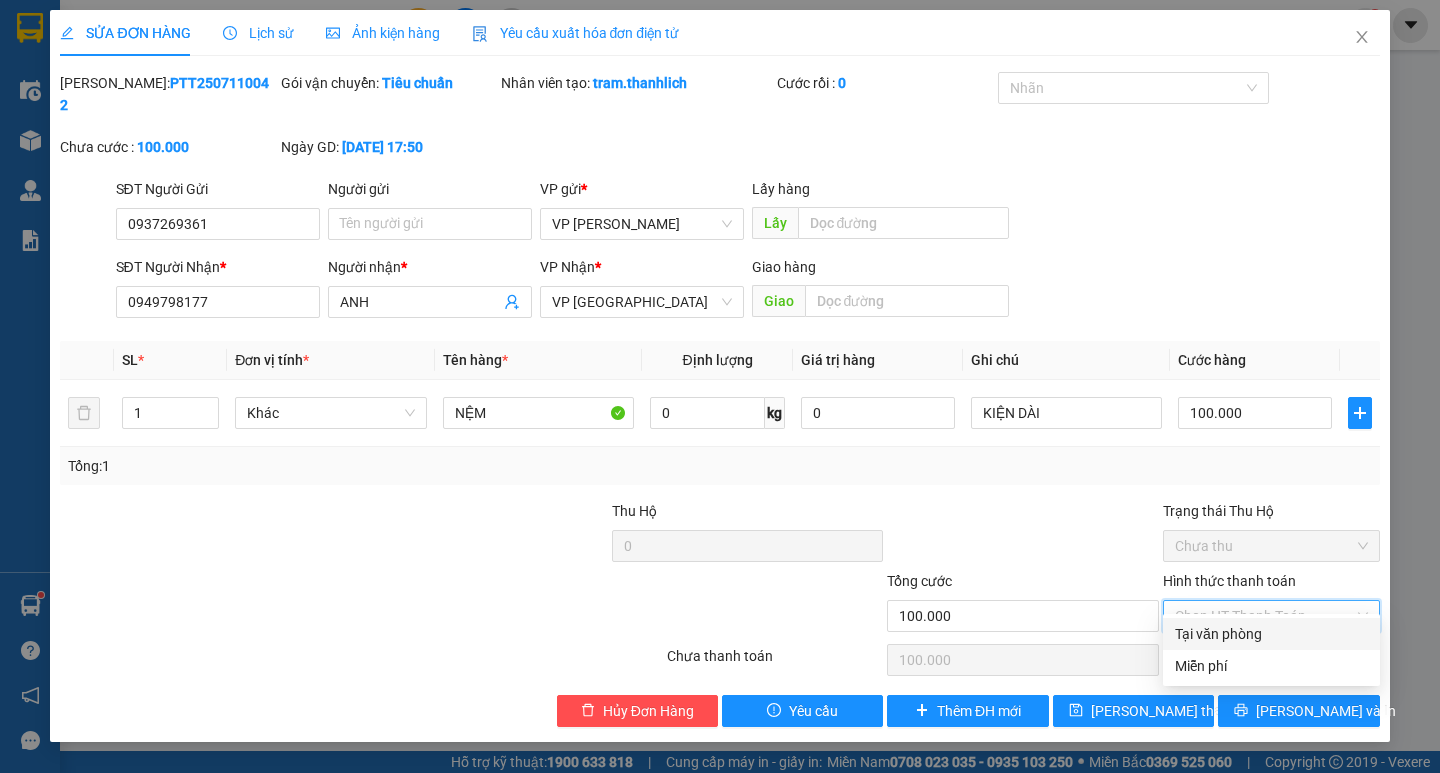 click on "Total Paid Fee 0 Total UnPaid Fee 100.000 Cash Collection Total Fee Mã ĐH:  PTT2507110042 Gói vận chuyển:   Tiêu chuẩn Nhân viên tạo:   tram.thanhlich Cước rồi :   0   Nhãn Chưa cước :   100.000 Ngày GD:   [DATE] 17:50 SĐT Người Gửi 0937269361 Người gửi Tên người gửi VP gửi  * VP [PERSON_NAME] Lấy hàng Lấy SĐT Người Nhận  * 0949798177 Người nhận  * ANH VP Nhận  * VP Đà Lạt Giao hàng Giao SL  * Đơn vị tính  * Tên hàng  * Định lượng Giá trị hàng Ghi chú Cước hàng                   1 Khác NỆM 0 kg 0 KIỆN DÀI 100.000 Tổng:  1 Thu Hộ 0 Trạng thái Thu Hộ   Chưa thu Tổng cước 100.000 Hình thức thanh toán Chọn HT Thanh Toán Số tiền thu trước 0 Chọn HT Thanh Toán Chưa thanh toán 100.000 Chọn HT Thanh Toán Hủy Đơn Hàng Yêu cầu Thêm ĐH mới Lưu thay đổi [PERSON_NAME] và In Tại văn phòng Miễn phí Tại văn phòng Miễn phí" at bounding box center (719, 399) 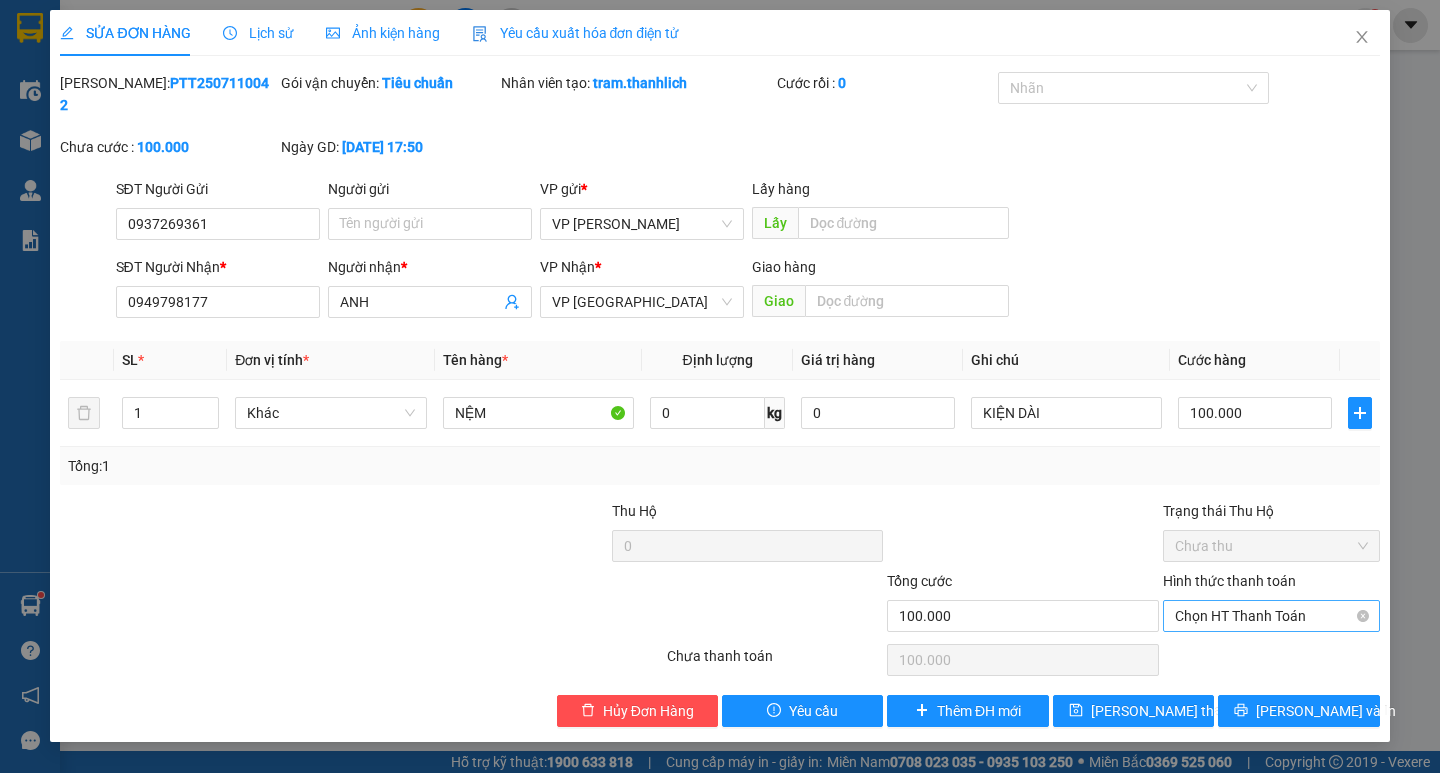 click on "Chọn HT Thanh Toán" at bounding box center [1271, 616] 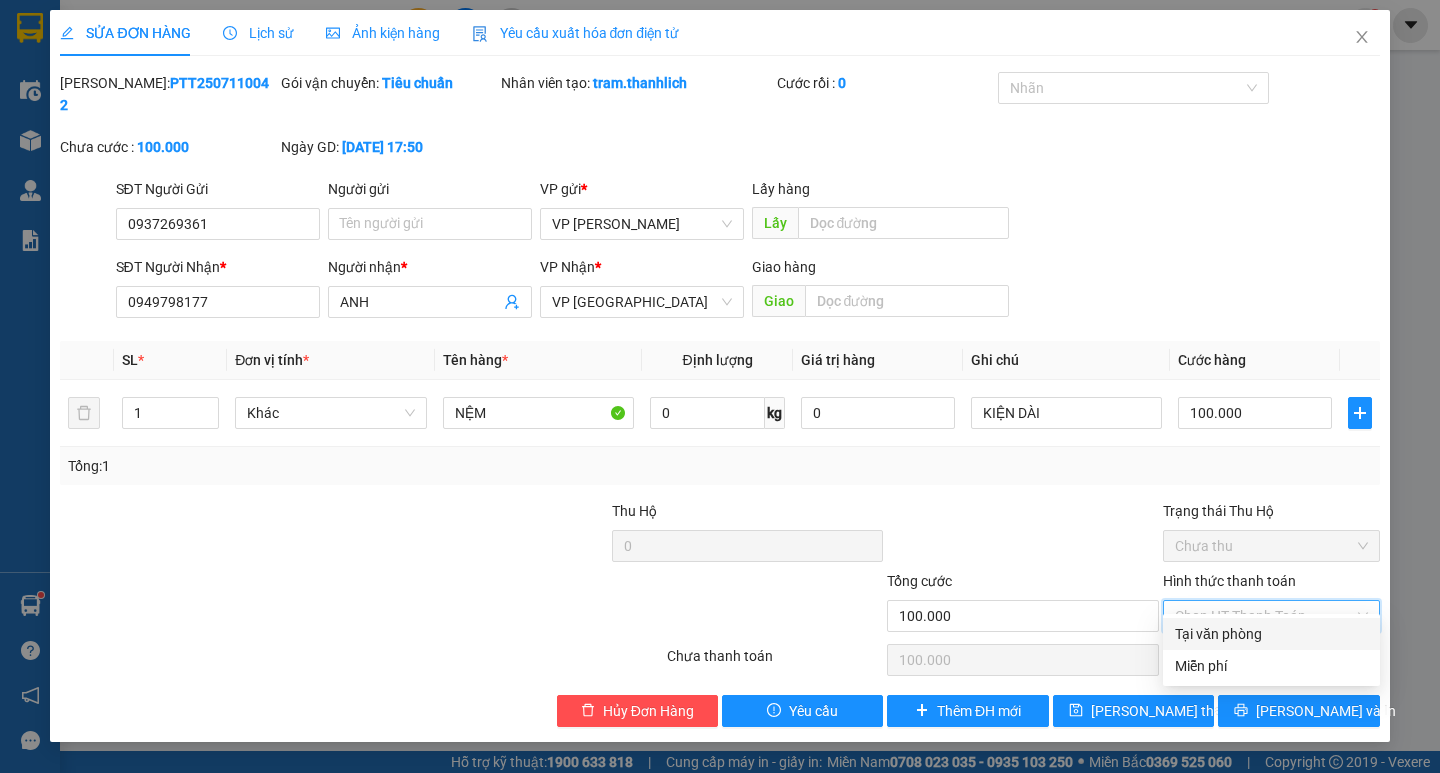 click on "Tại văn phòng" at bounding box center [1271, 634] 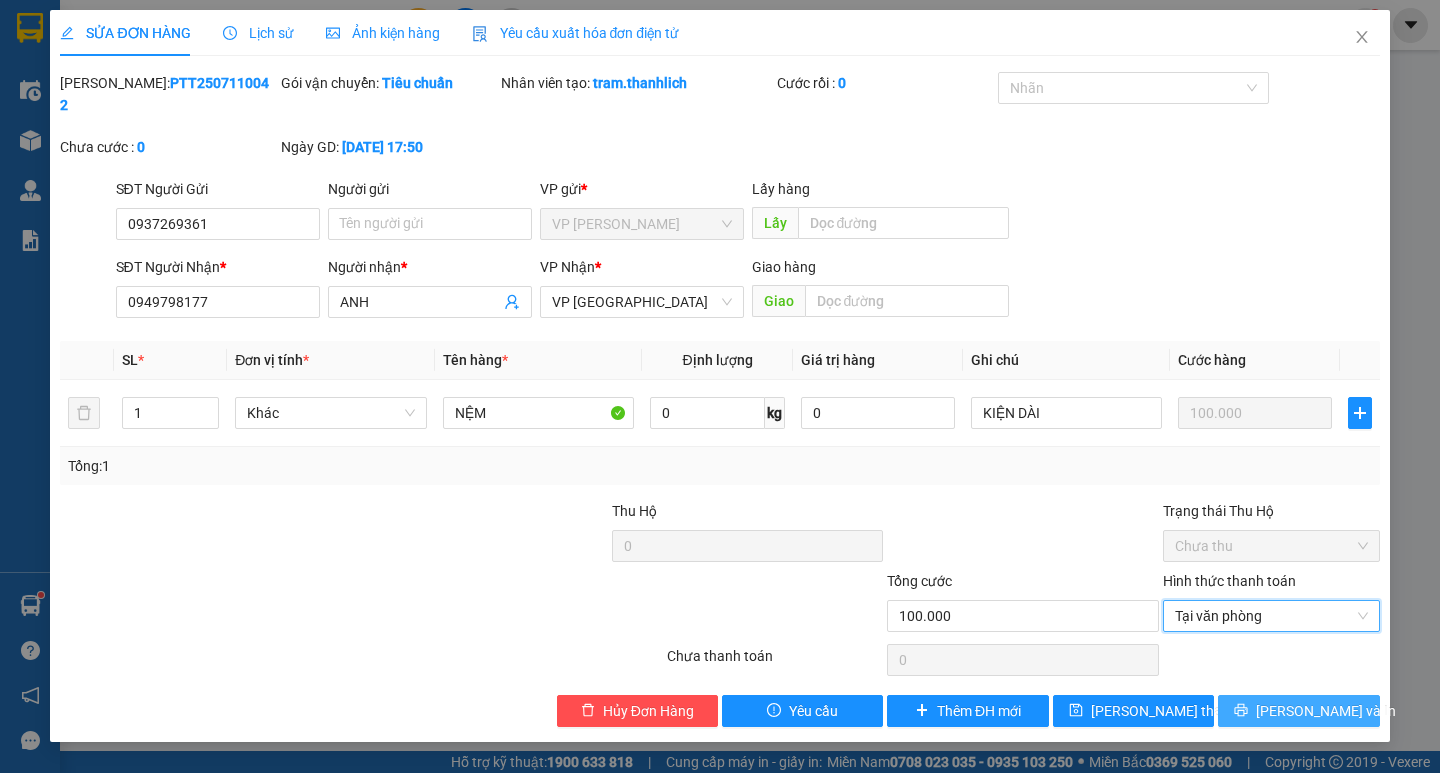 click on "[PERSON_NAME] và In" at bounding box center (1326, 711) 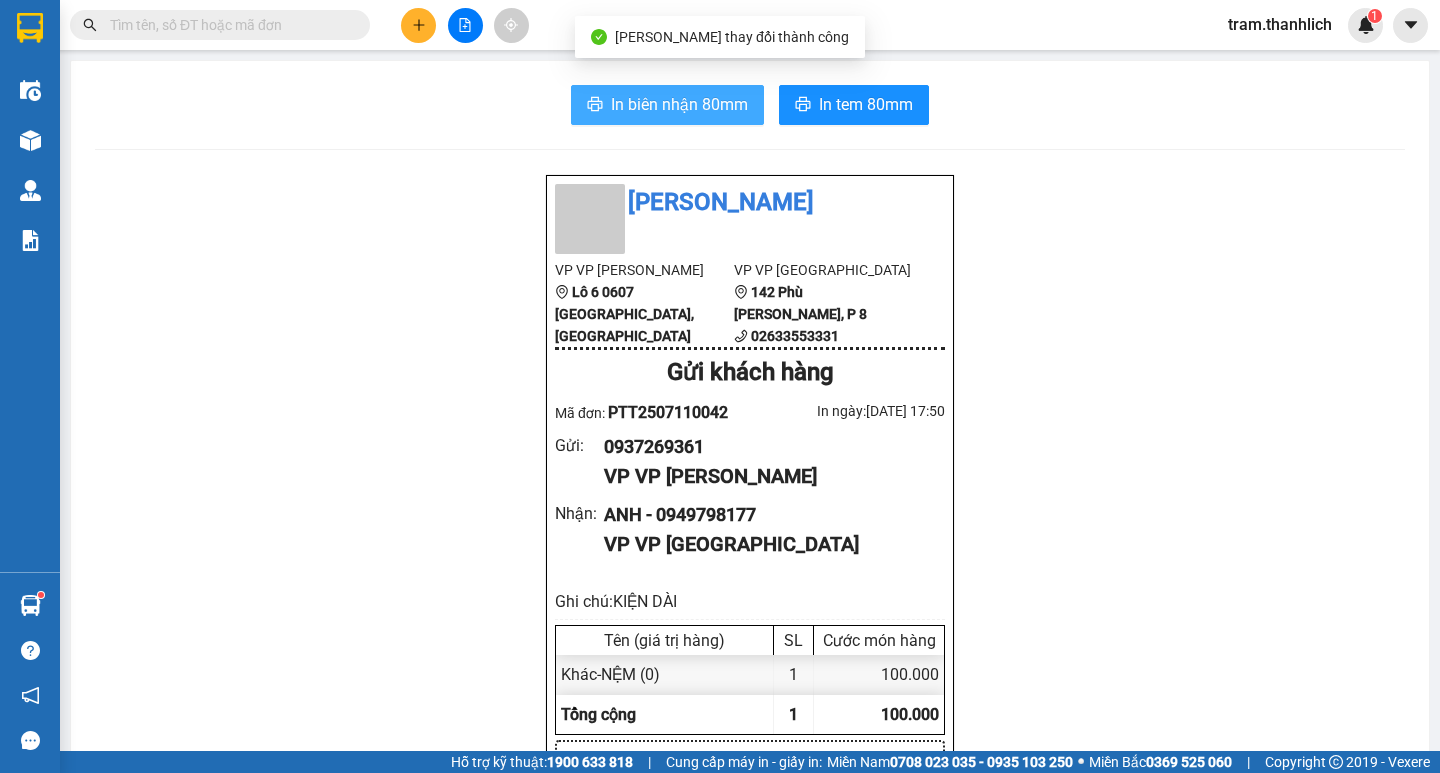 click on "In biên nhận 80mm" at bounding box center [679, 104] 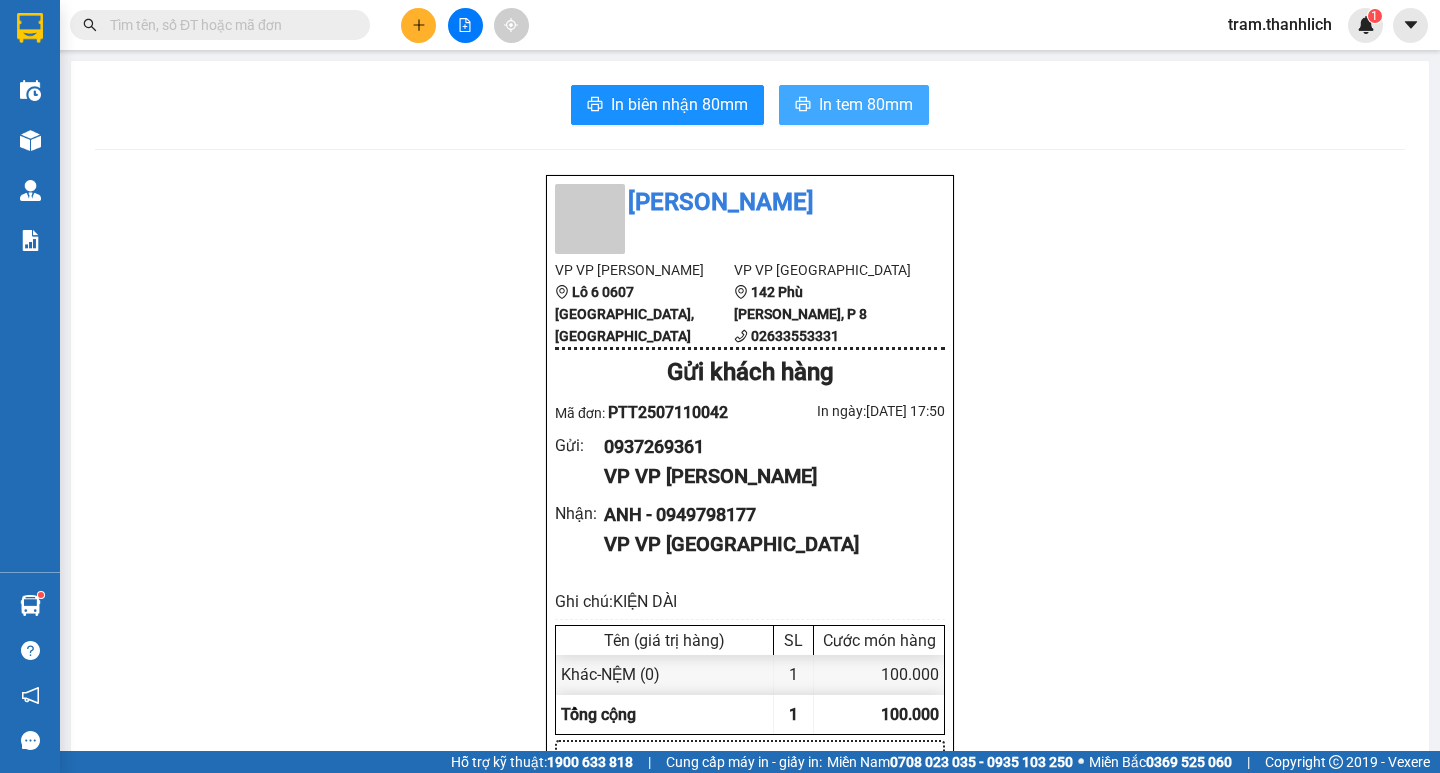 click 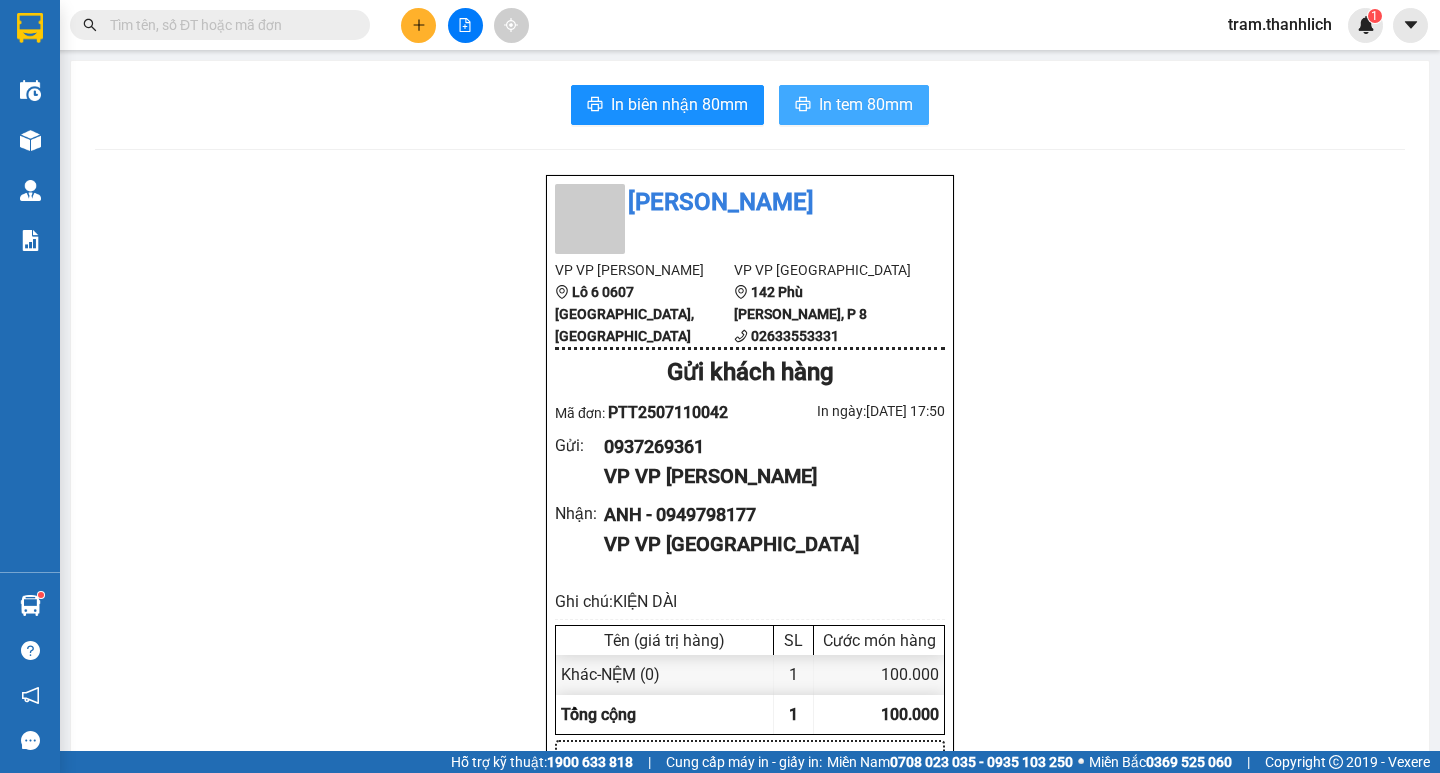 scroll, scrollTop: 0, scrollLeft: 0, axis: both 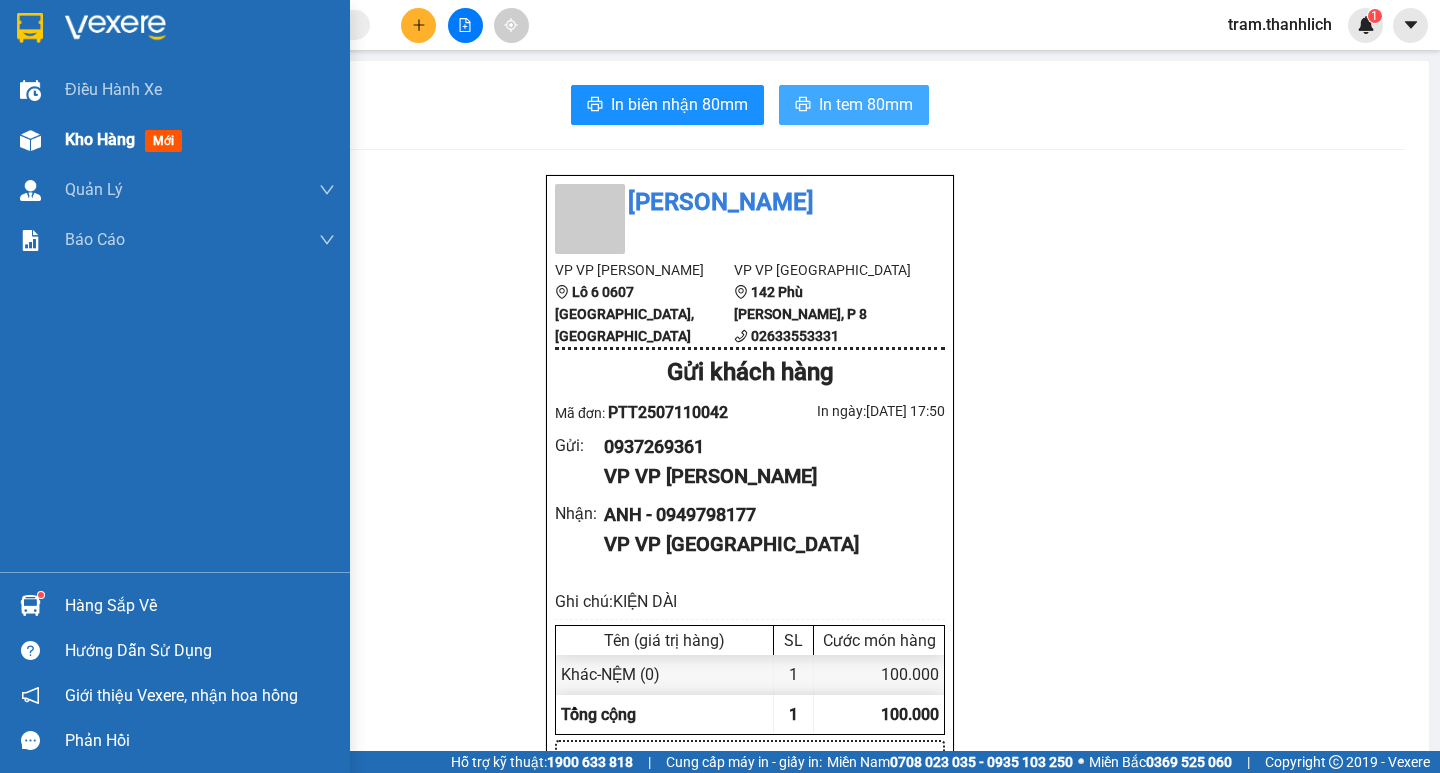 click at bounding box center (30, 140) 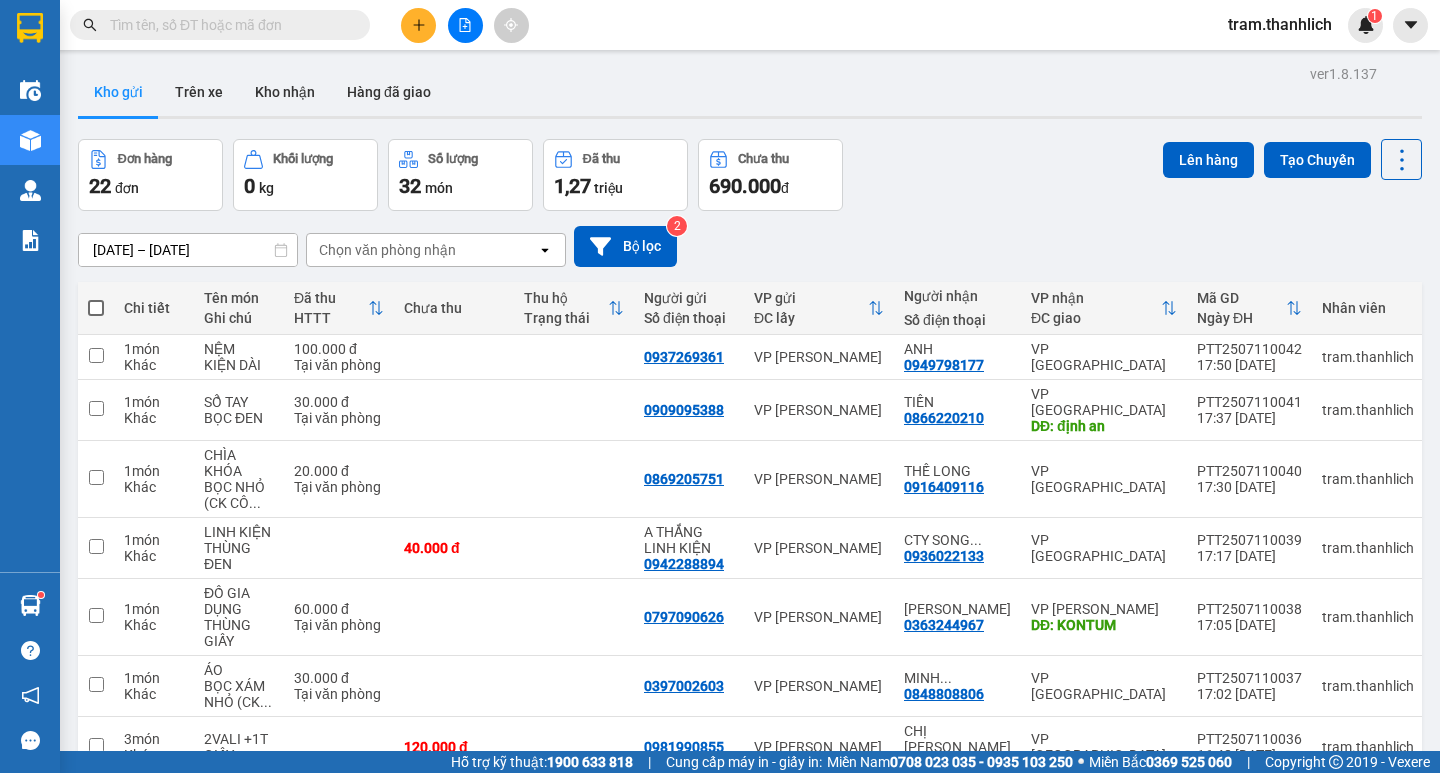 click at bounding box center [228, 25] 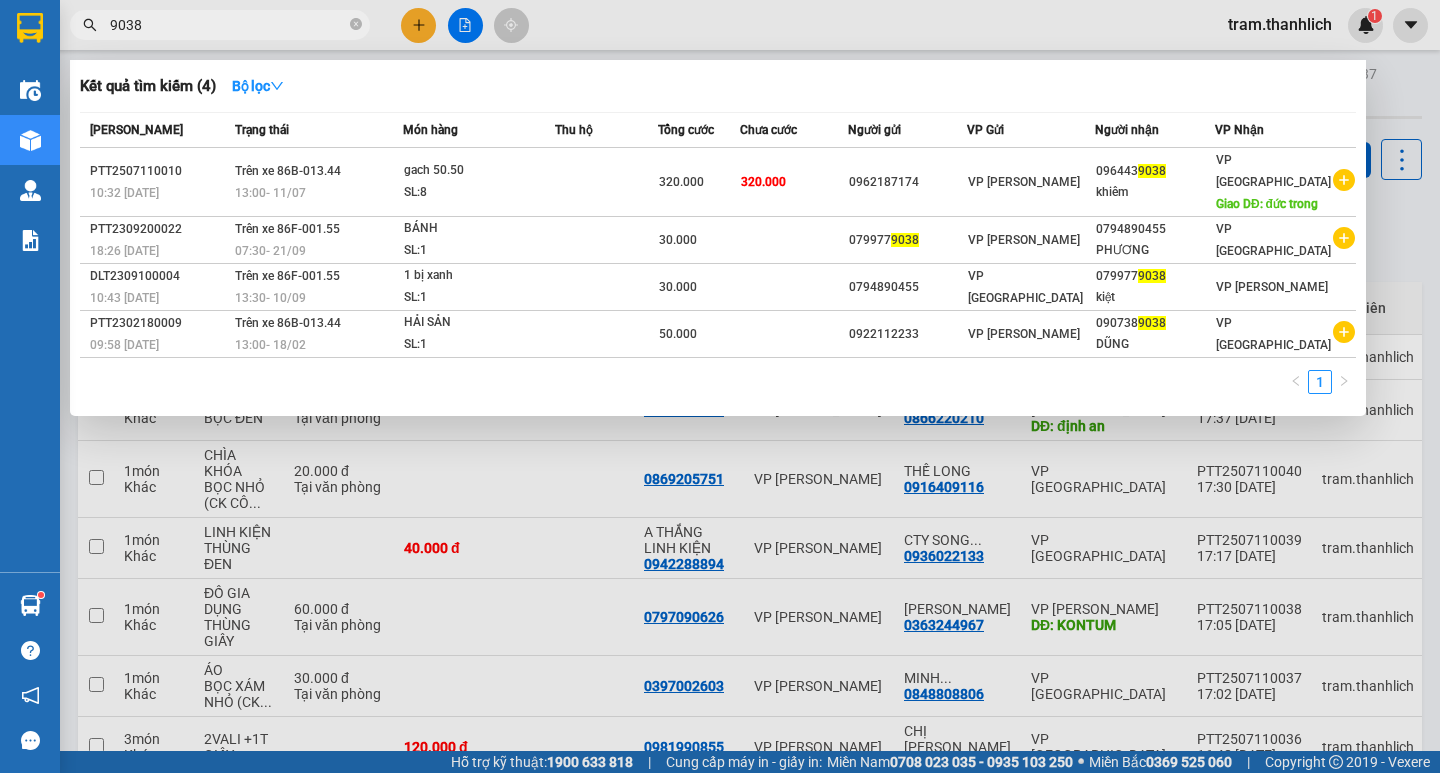 type on "9038" 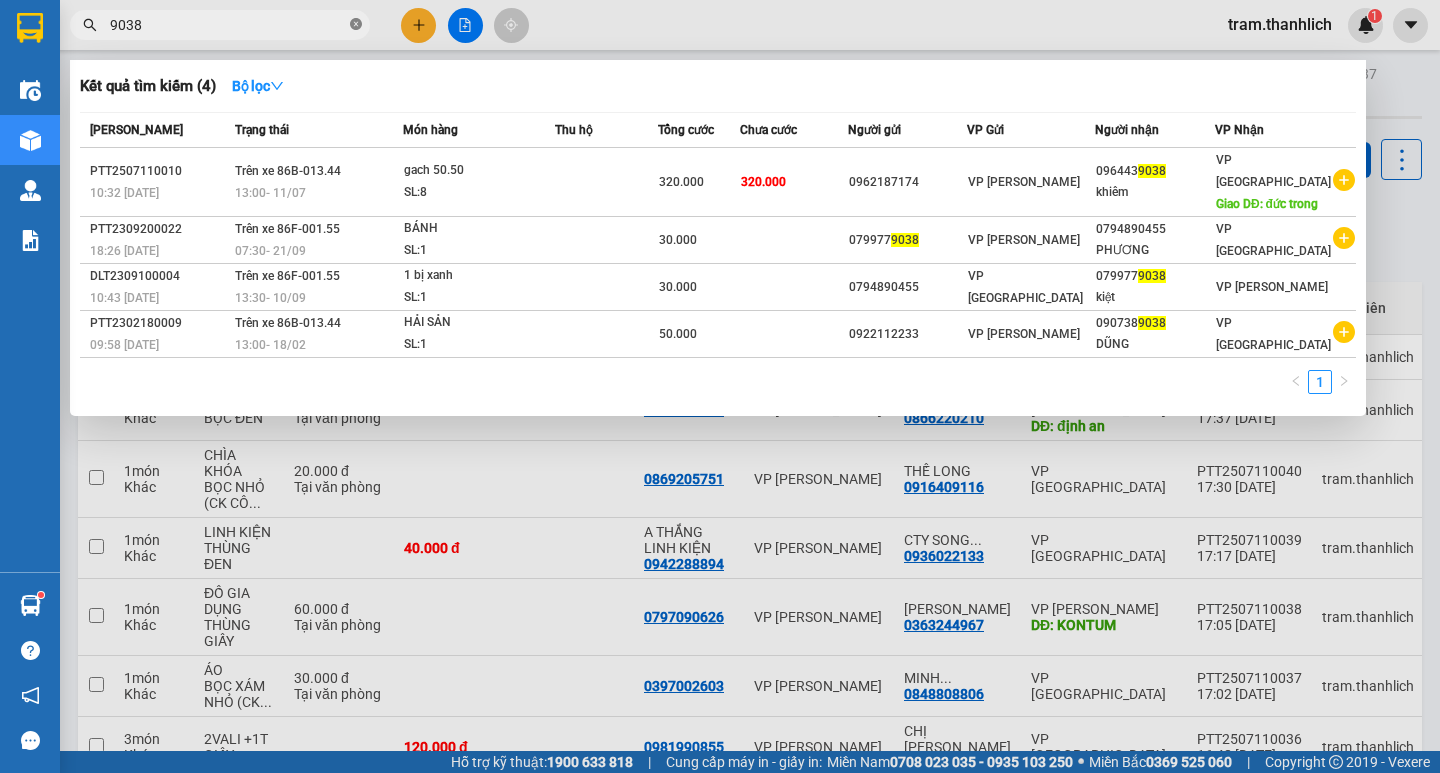 click 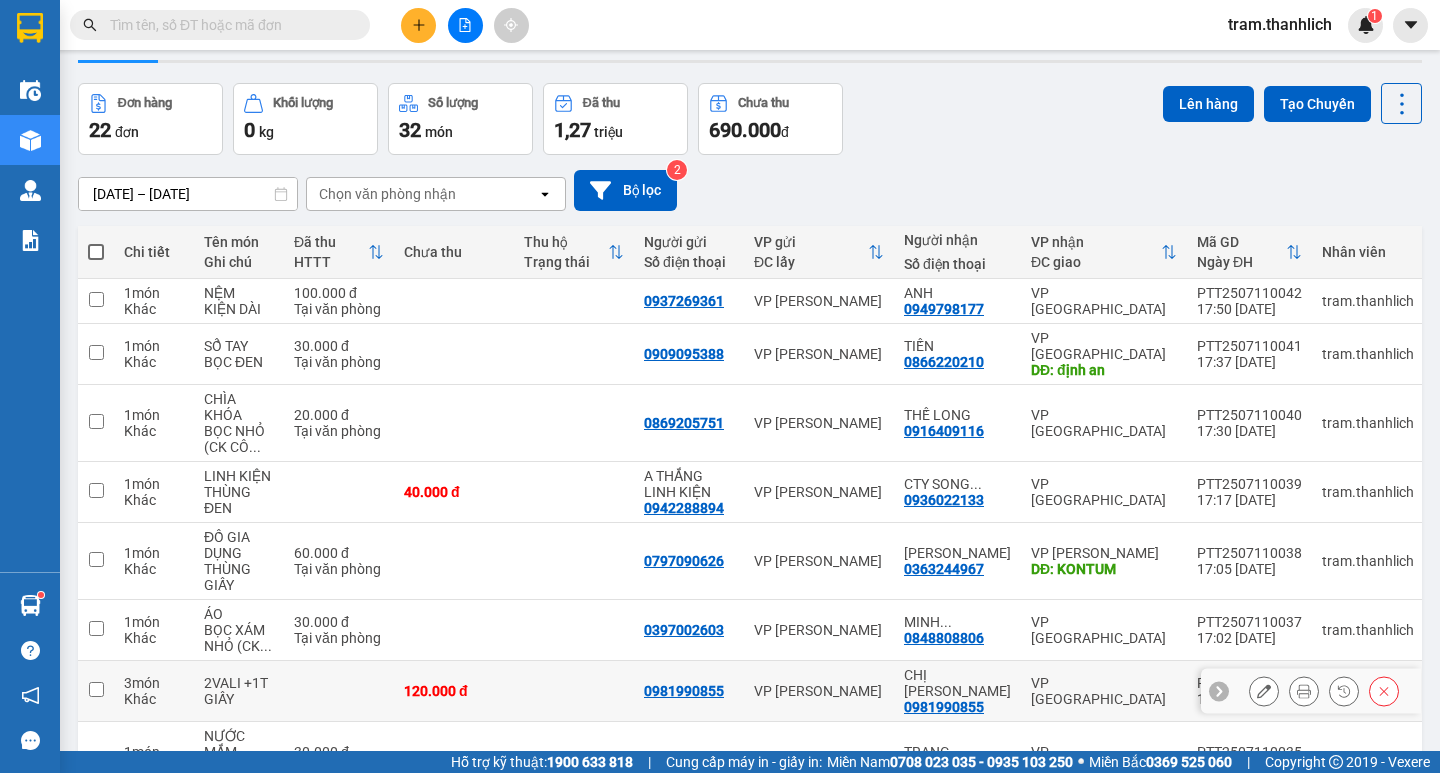 scroll, scrollTop: 100, scrollLeft: 0, axis: vertical 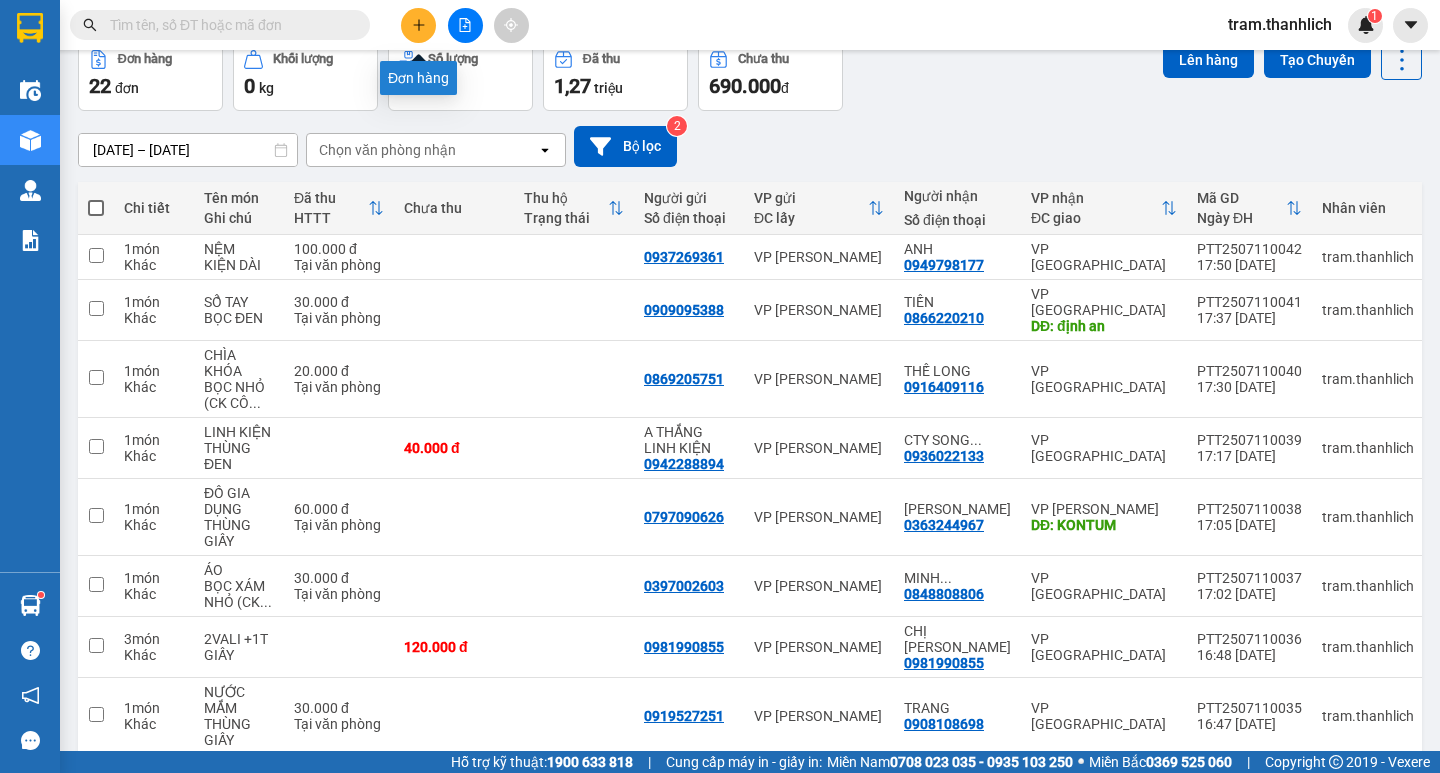 click 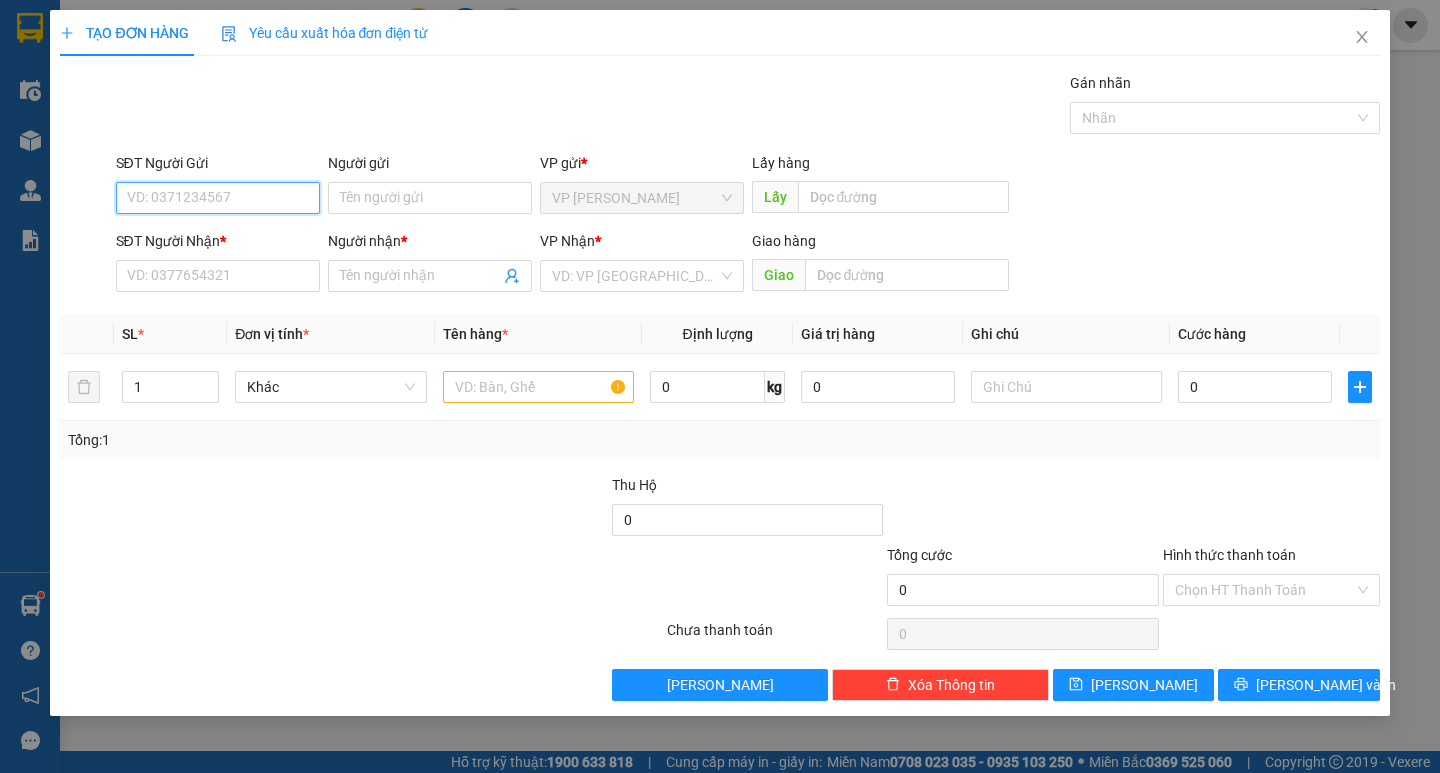 click on "SĐT Người Gửi" at bounding box center (218, 198) 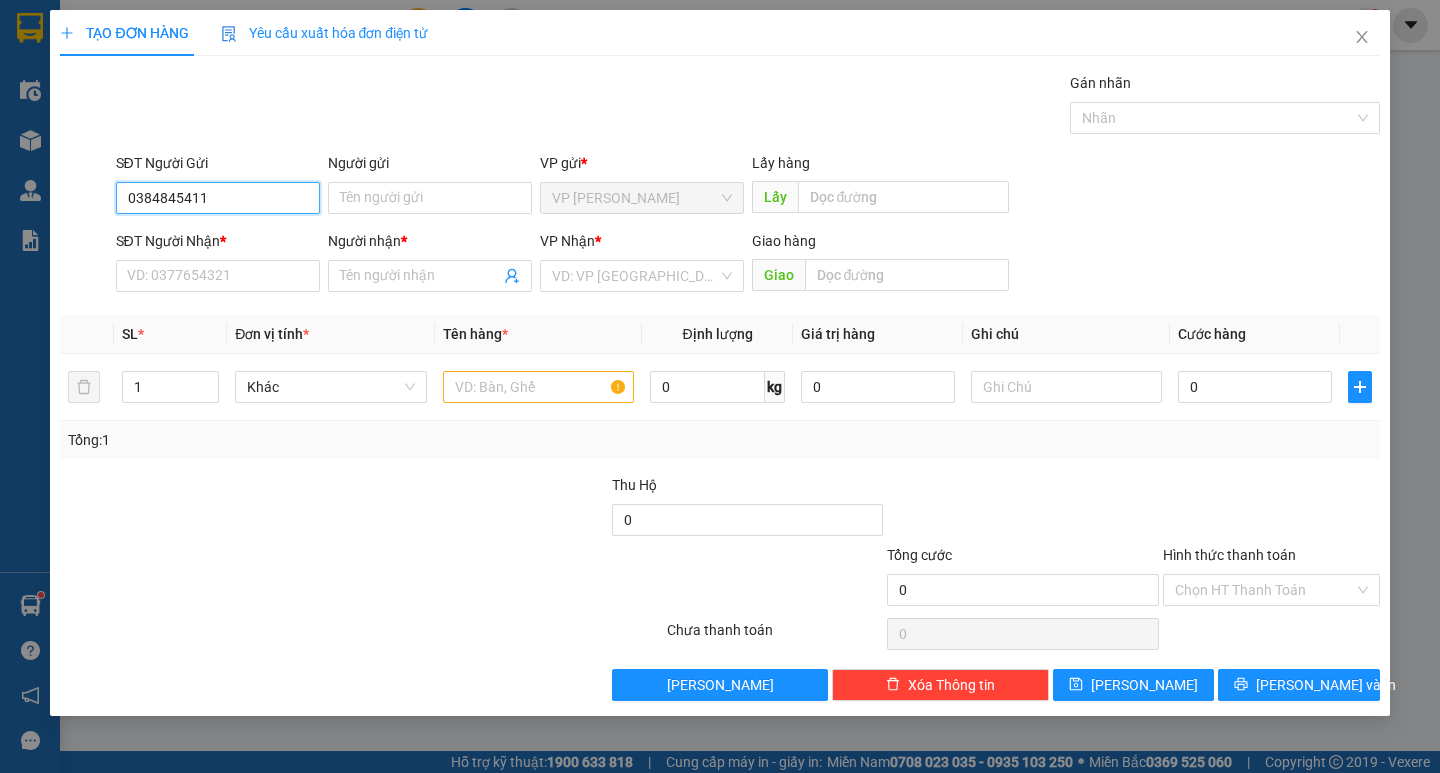 click on "0384845411" at bounding box center (218, 198) 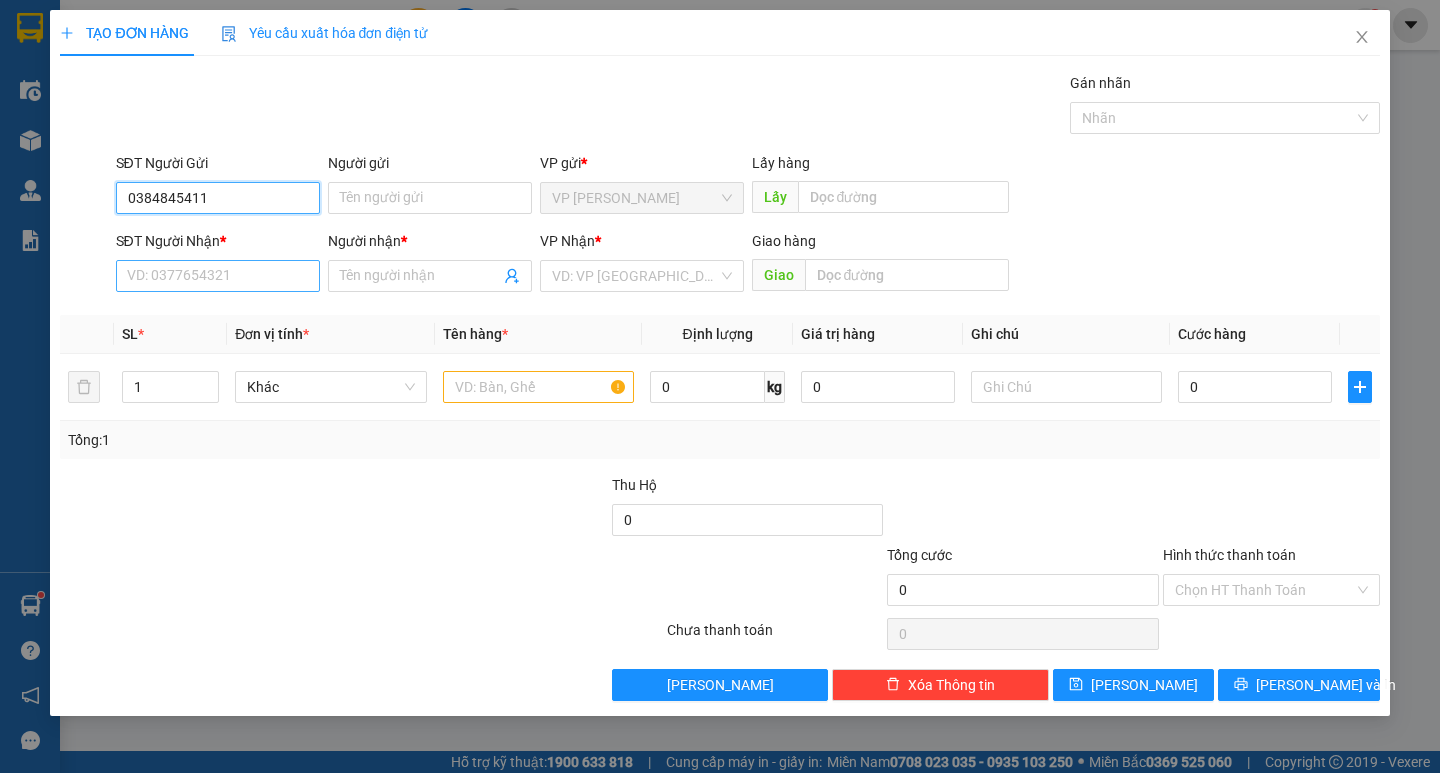 type on "0384845411" 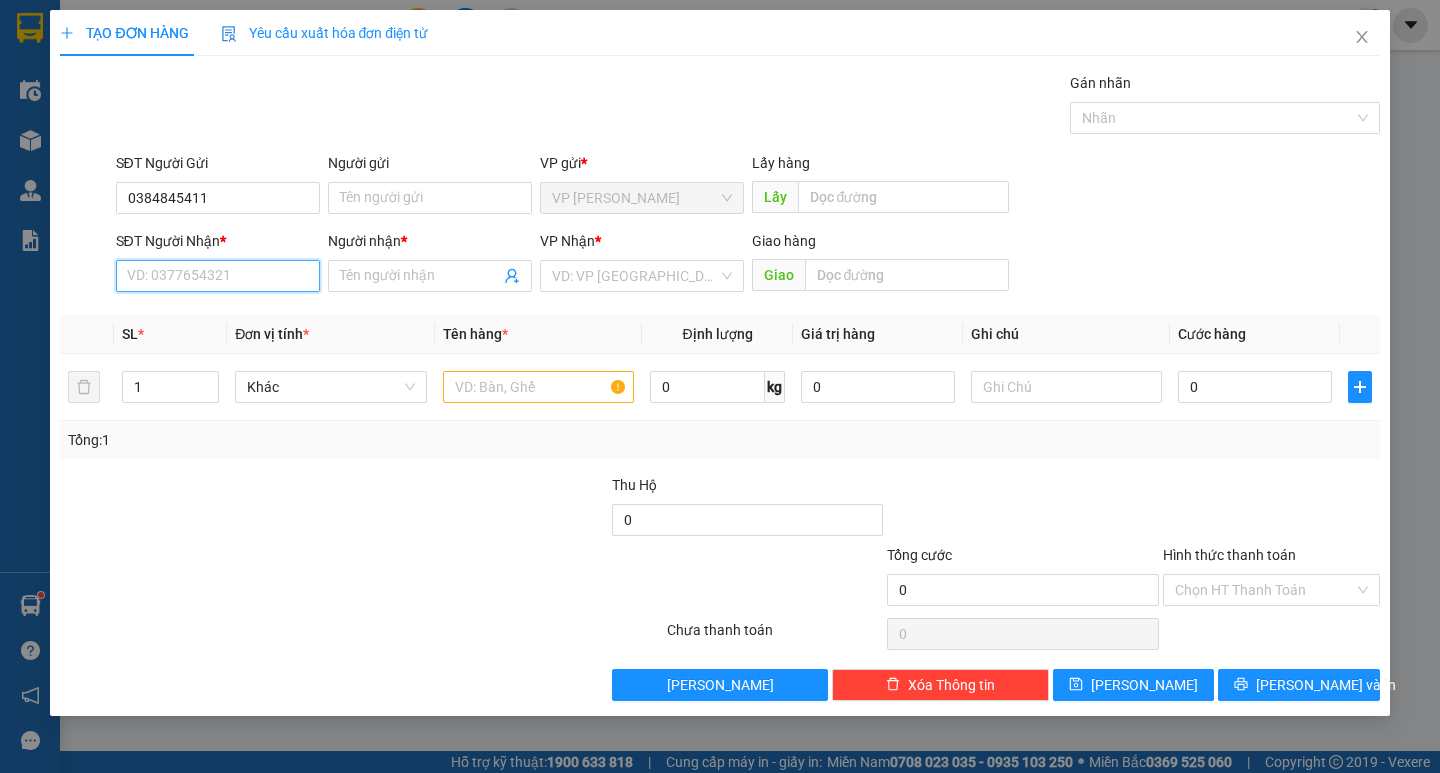click on "SĐT Người Nhận  *" at bounding box center (218, 276) 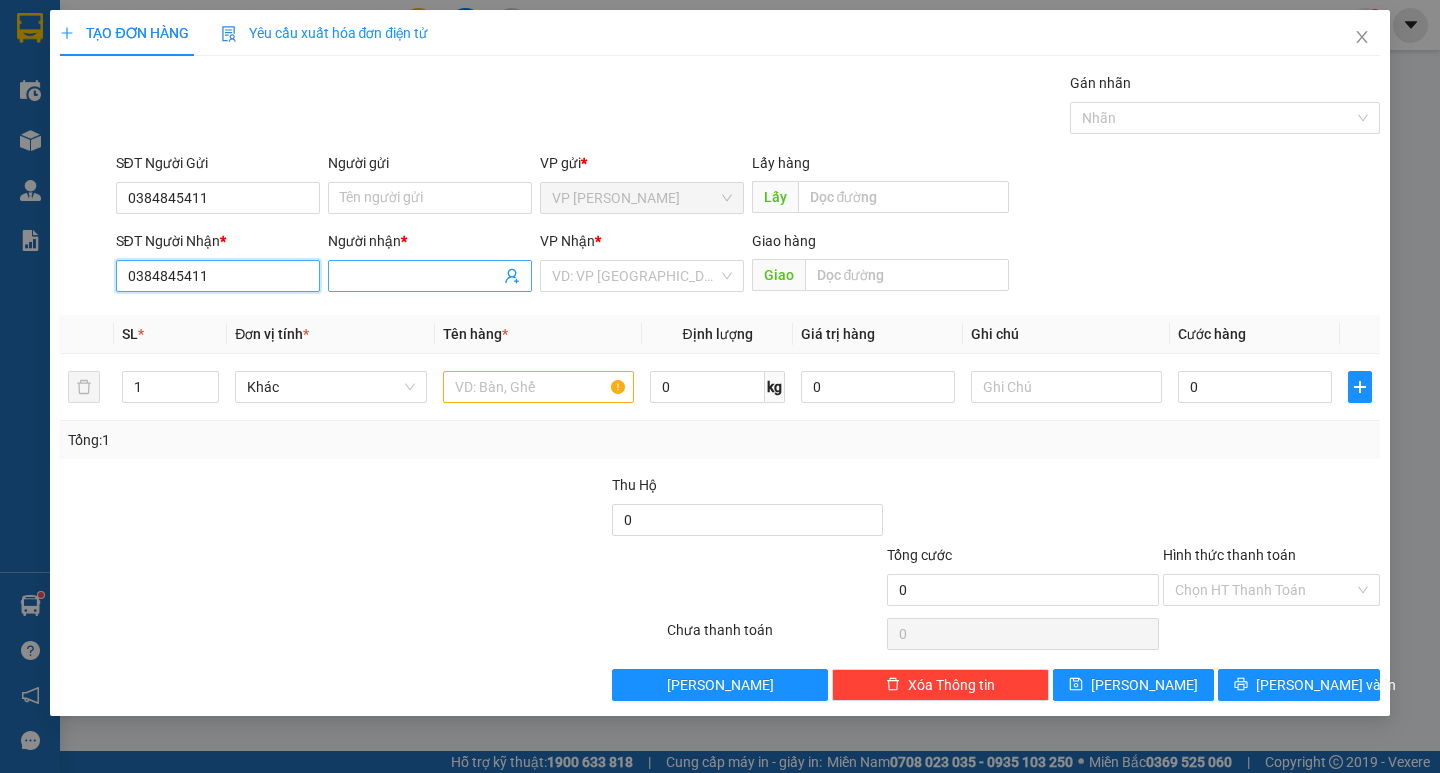 type on "0384845411" 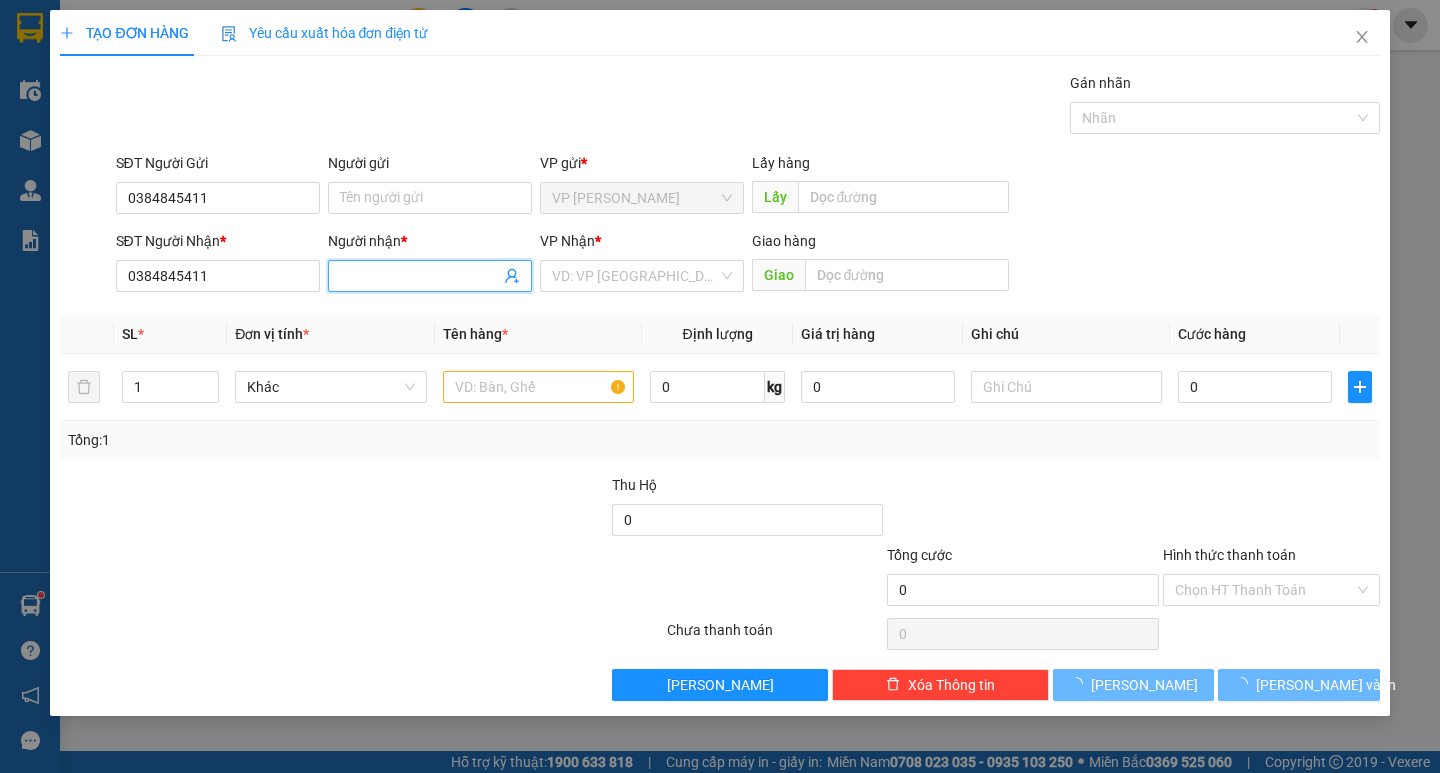 click at bounding box center (430, 276) 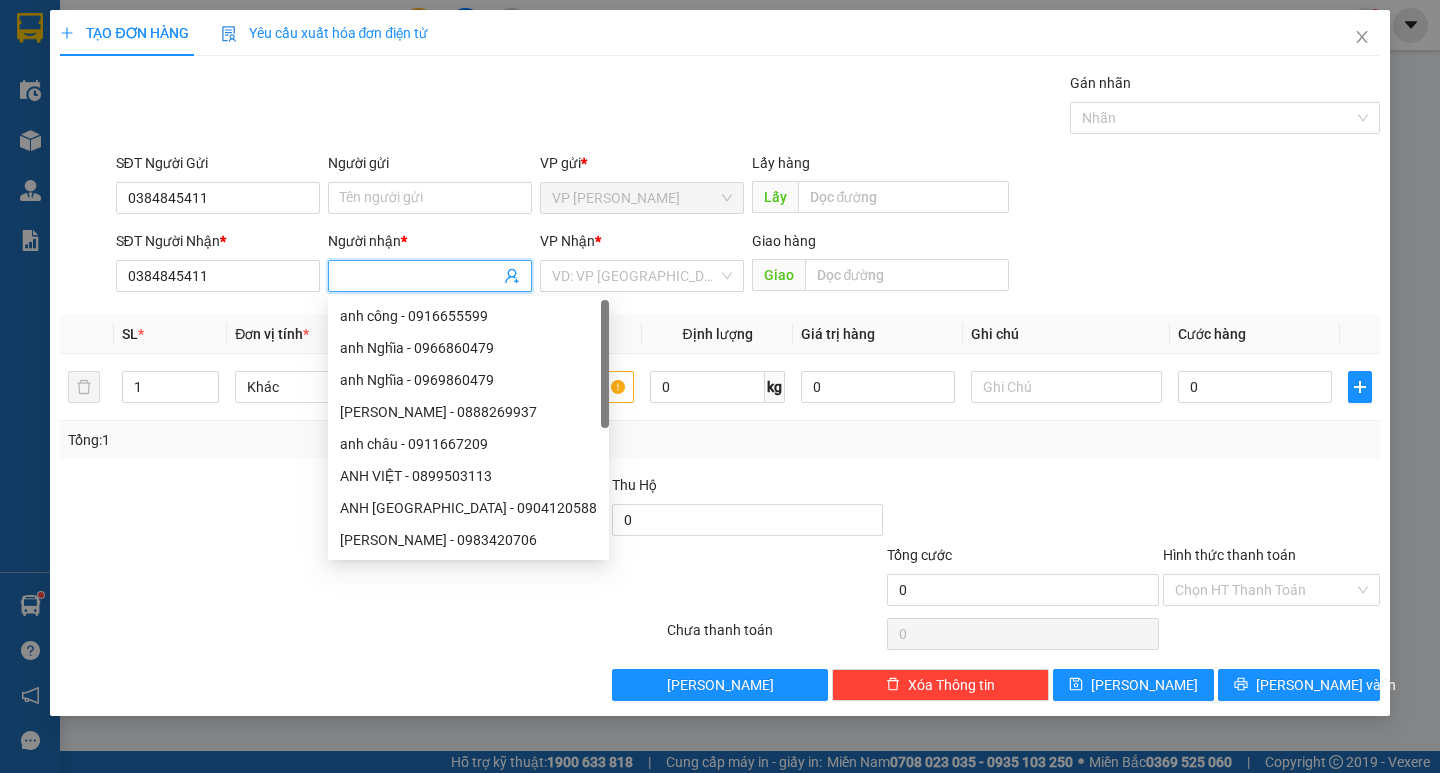click on "Người nhận  *" at bounding box center (420, 276) 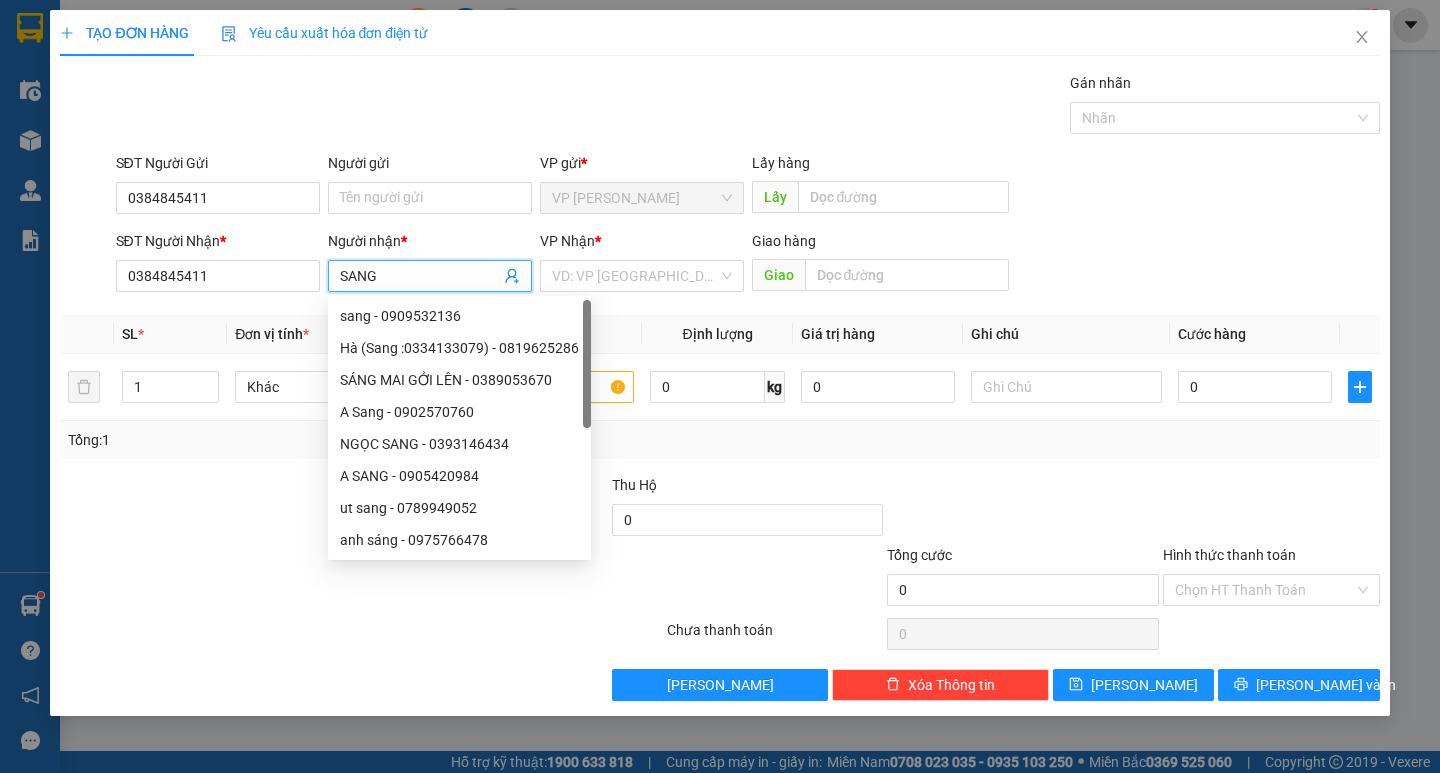 type on "SANG" 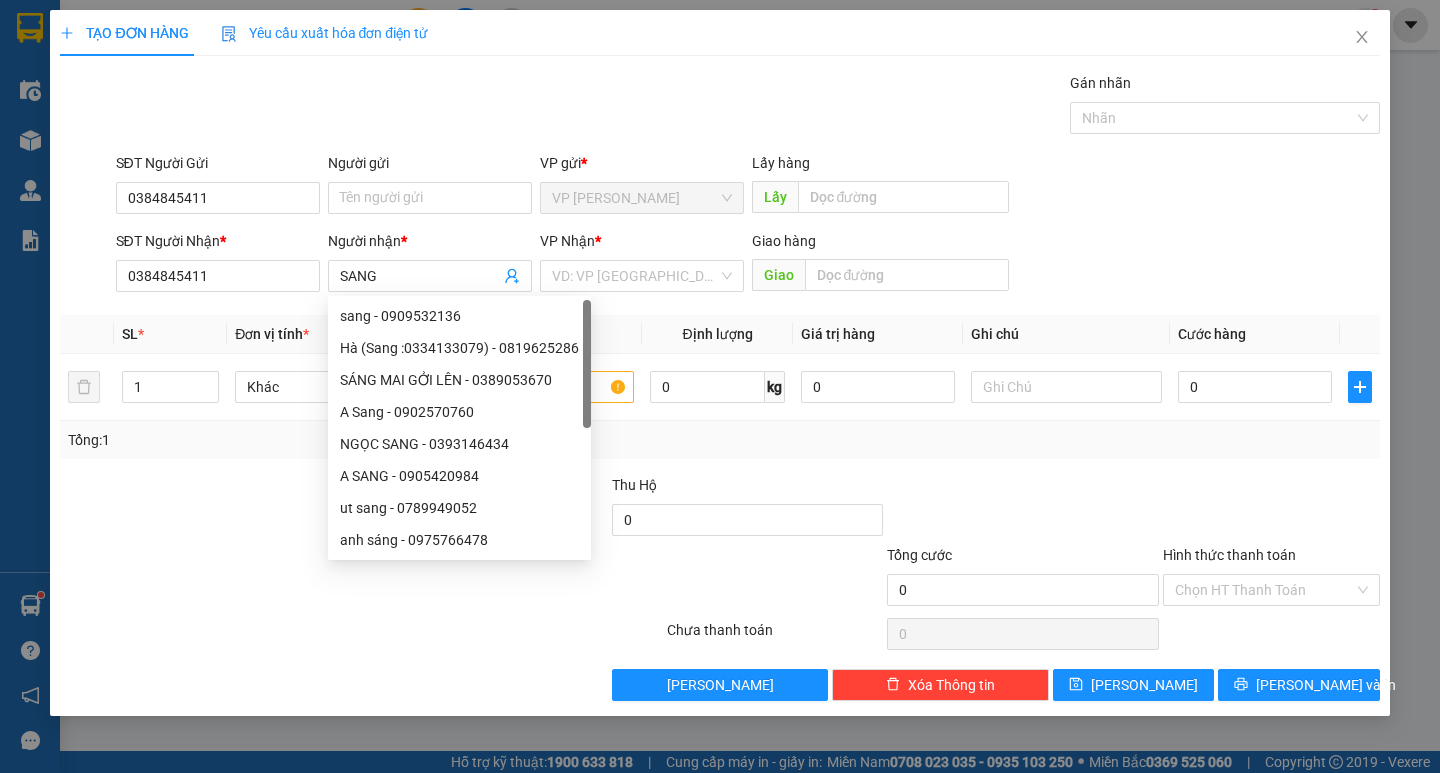 click on "SĐT Người Nhận  * 0384845411 Người nhận  * SANG VP Nhận  * VD: VP Sài Gòn Giao hàng Giao" at bounding box center (748, 265) 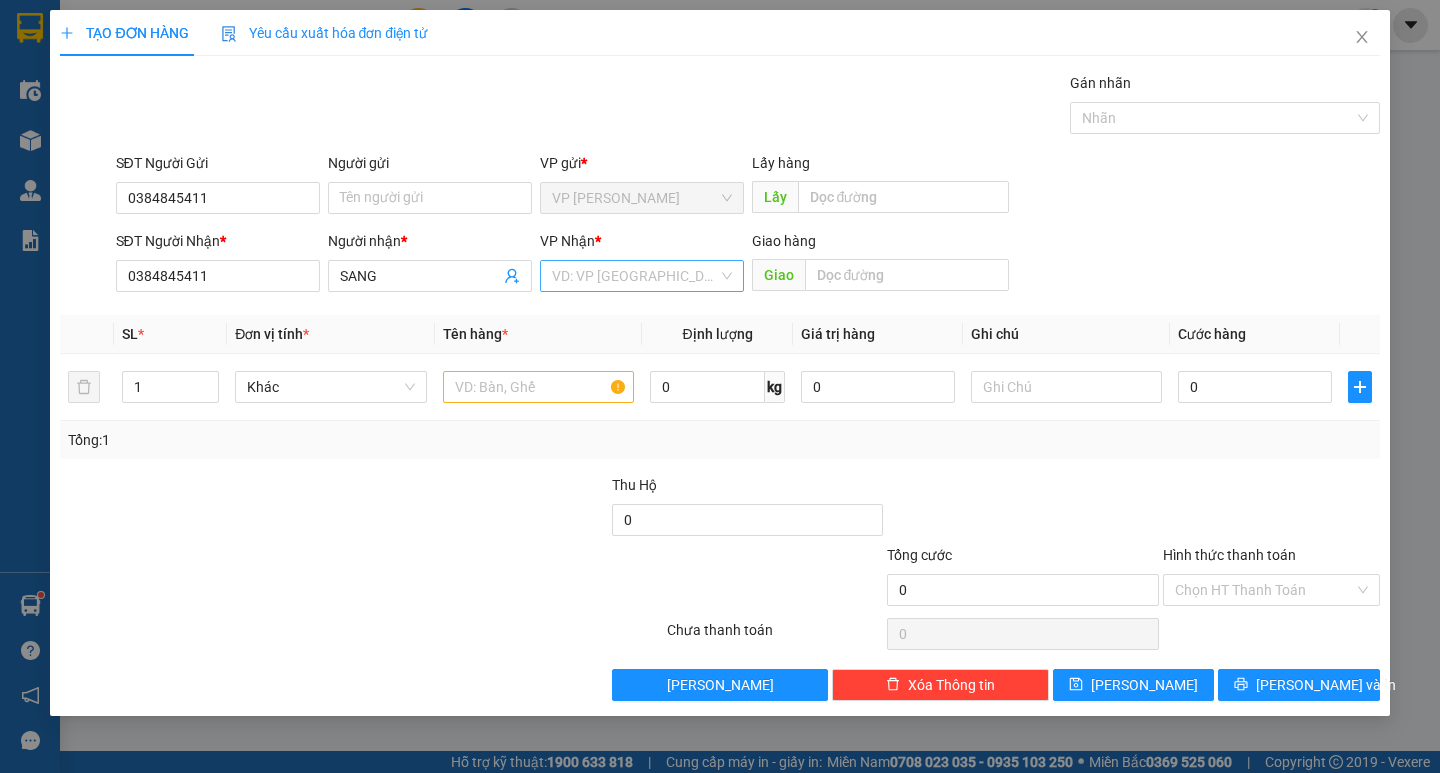 click at bounding box center (635, 276) 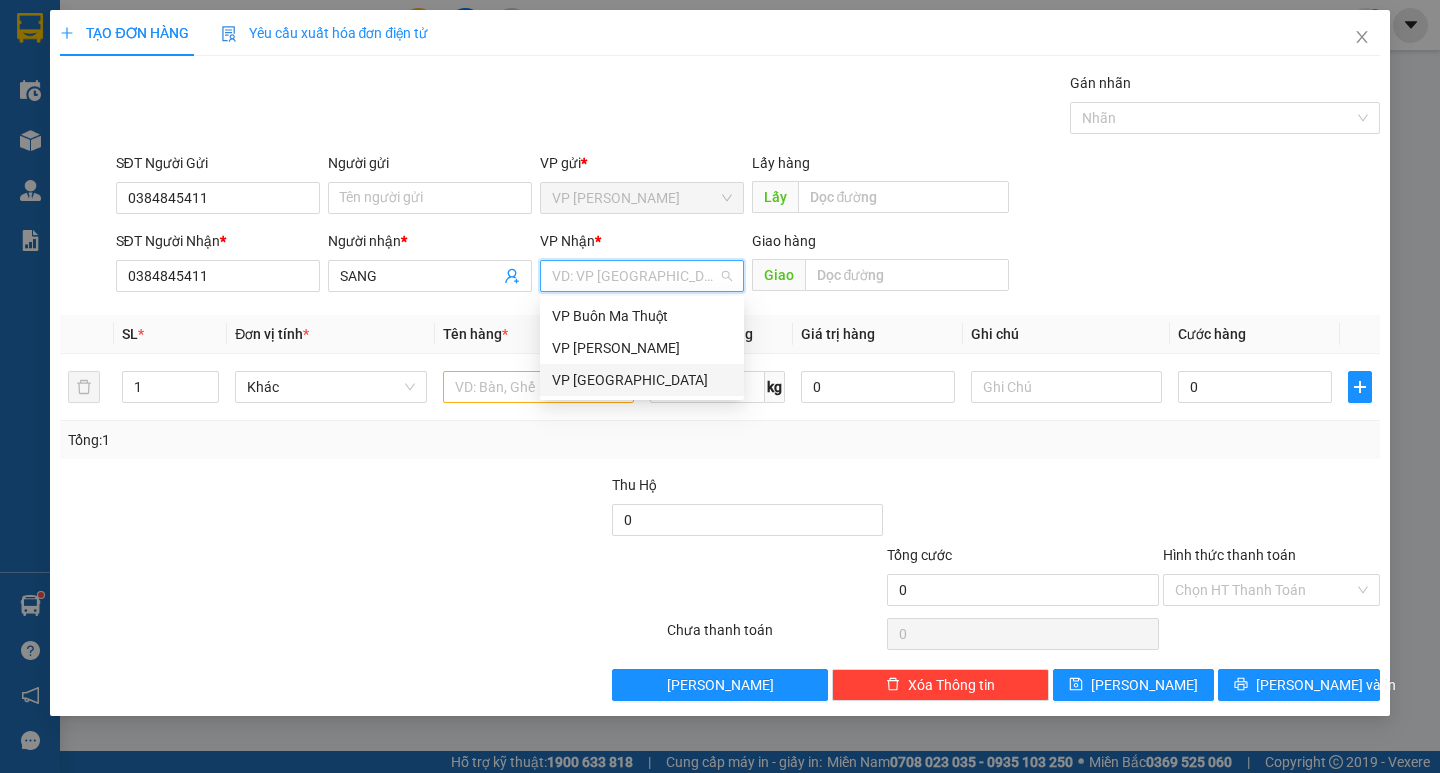 click on "VP [GEOGRAPHIC_DATA]" at bounding box center [642, 380] 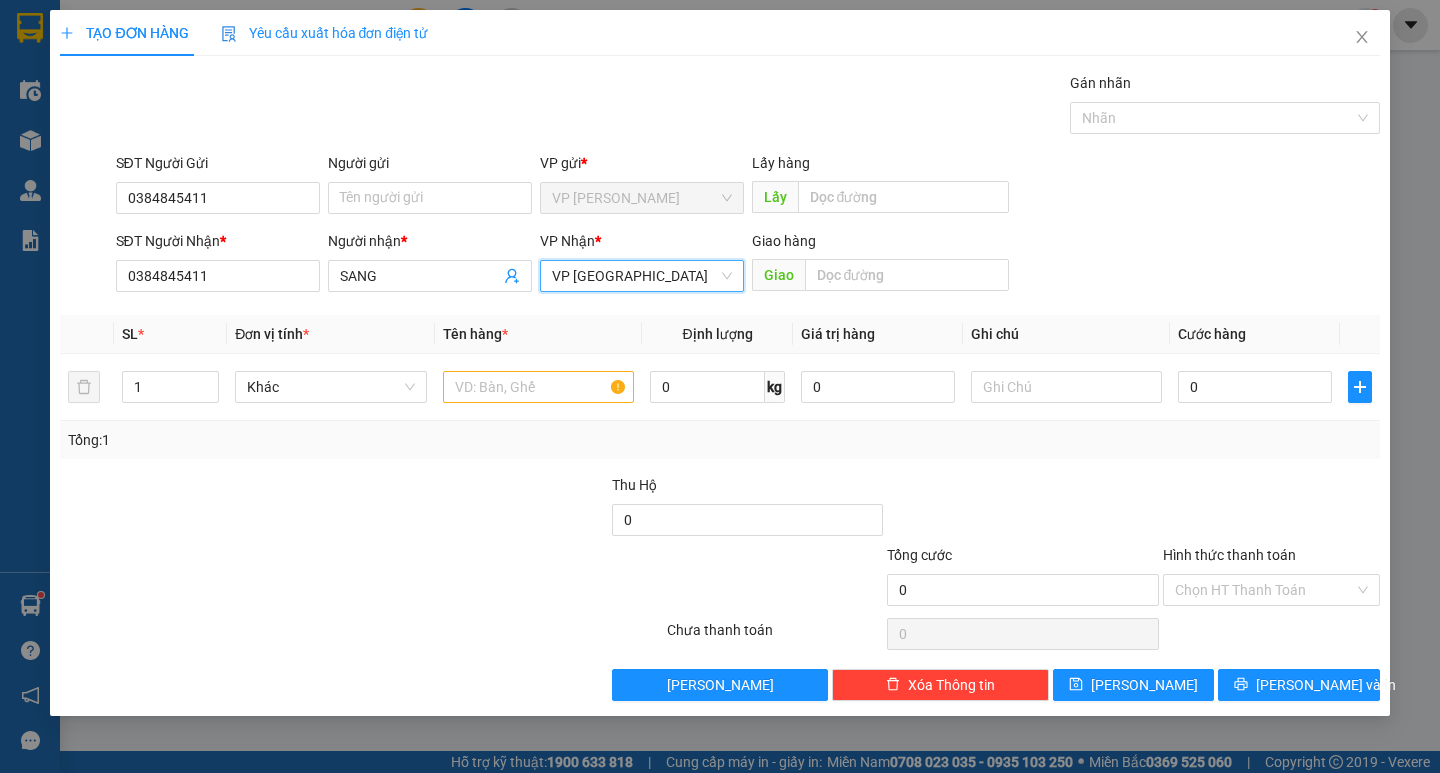 click on "SĐT Người Nhận  * 0384845411 Người nhận  * SANG VP Nhận  * VP Đà Lạt VP Đà Lạt Giao hàng Giao" at bounding box center (748, 265) 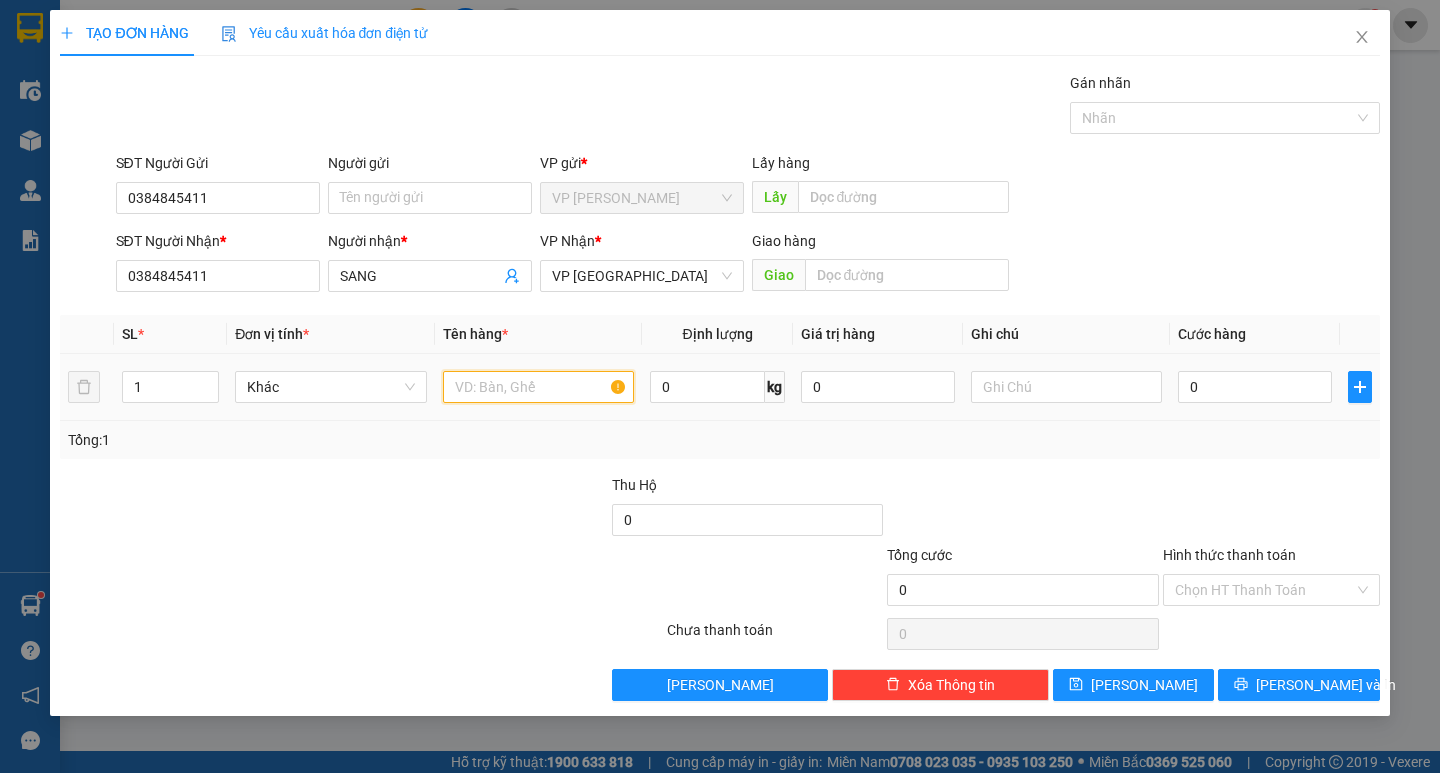 click at bounding box center [538, 387] 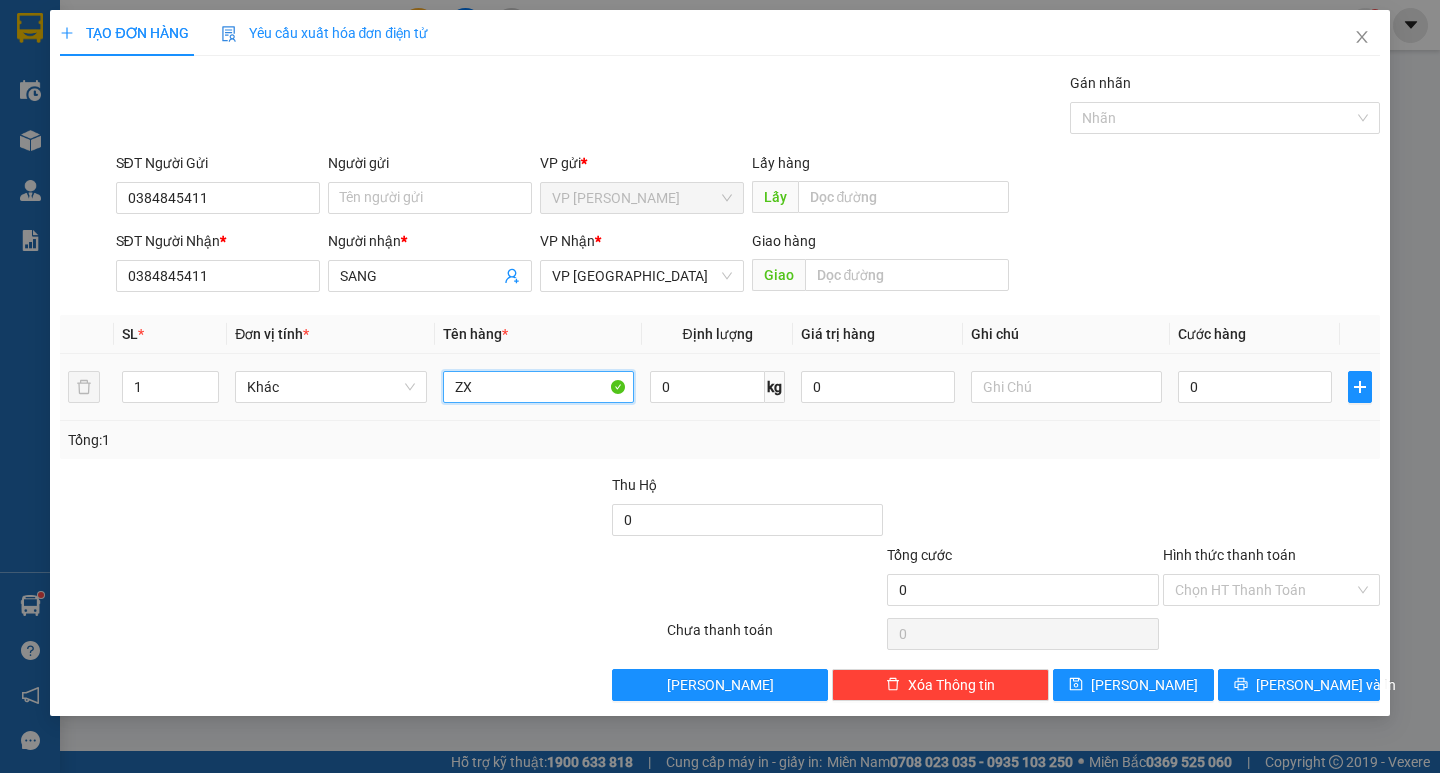type on "Z" 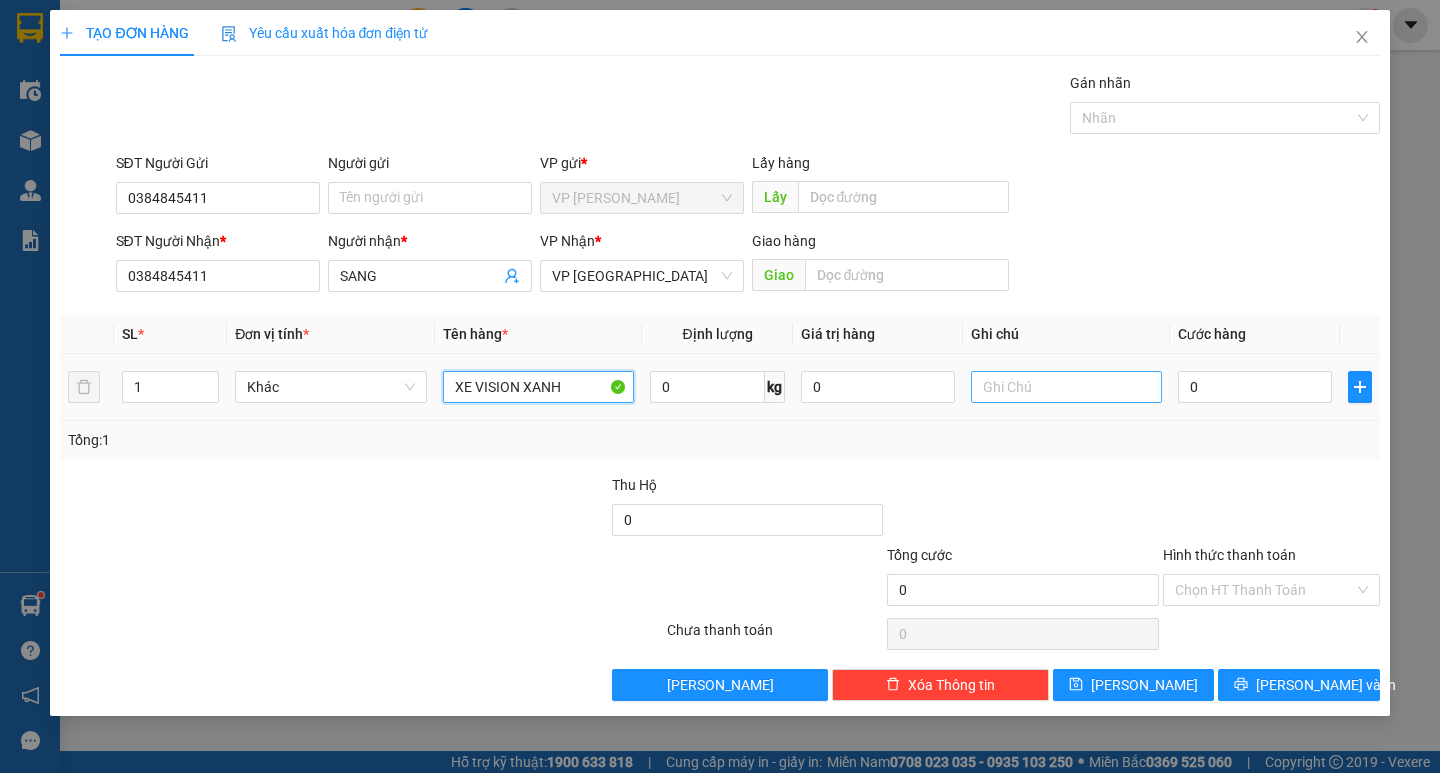 type on "XE VISION XANH" 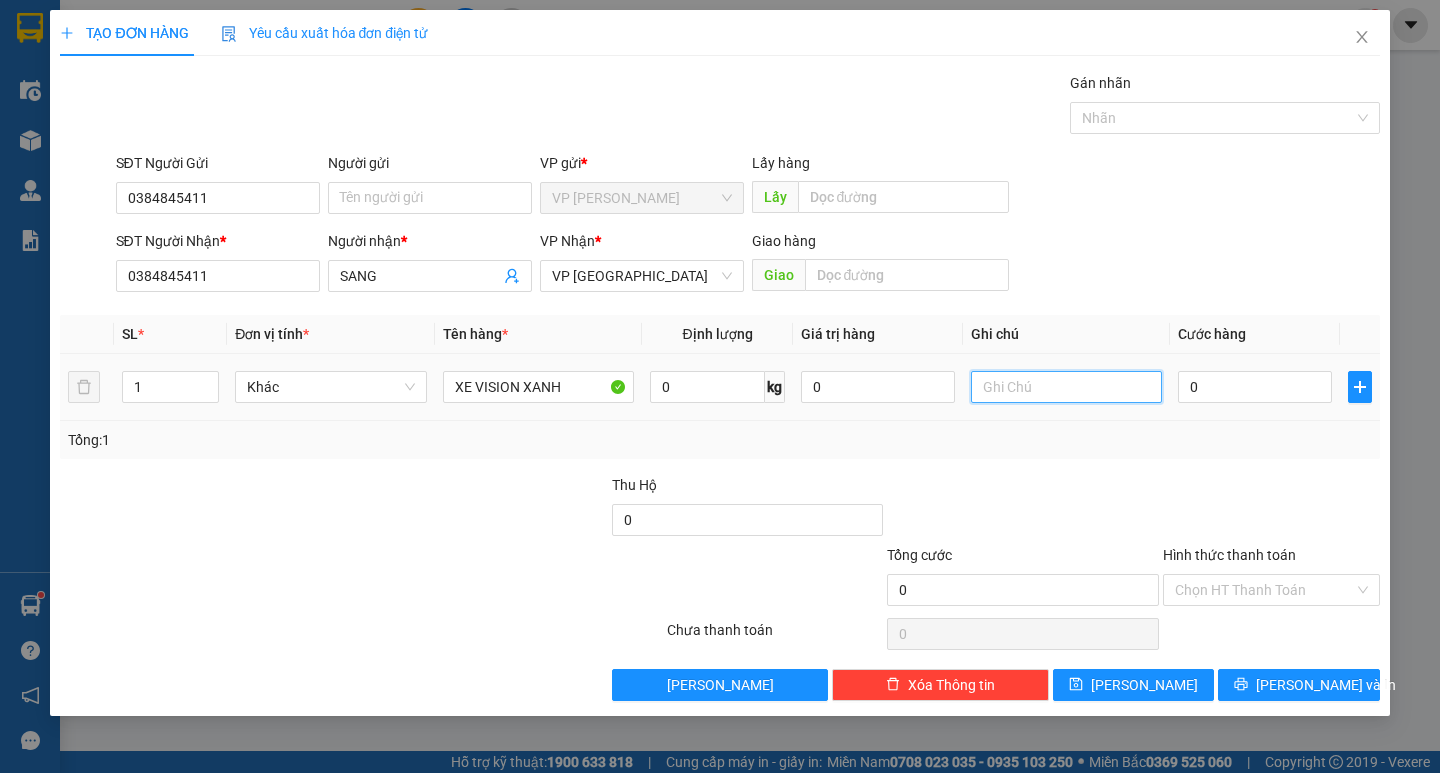 click at bounding box center (1066, 387) 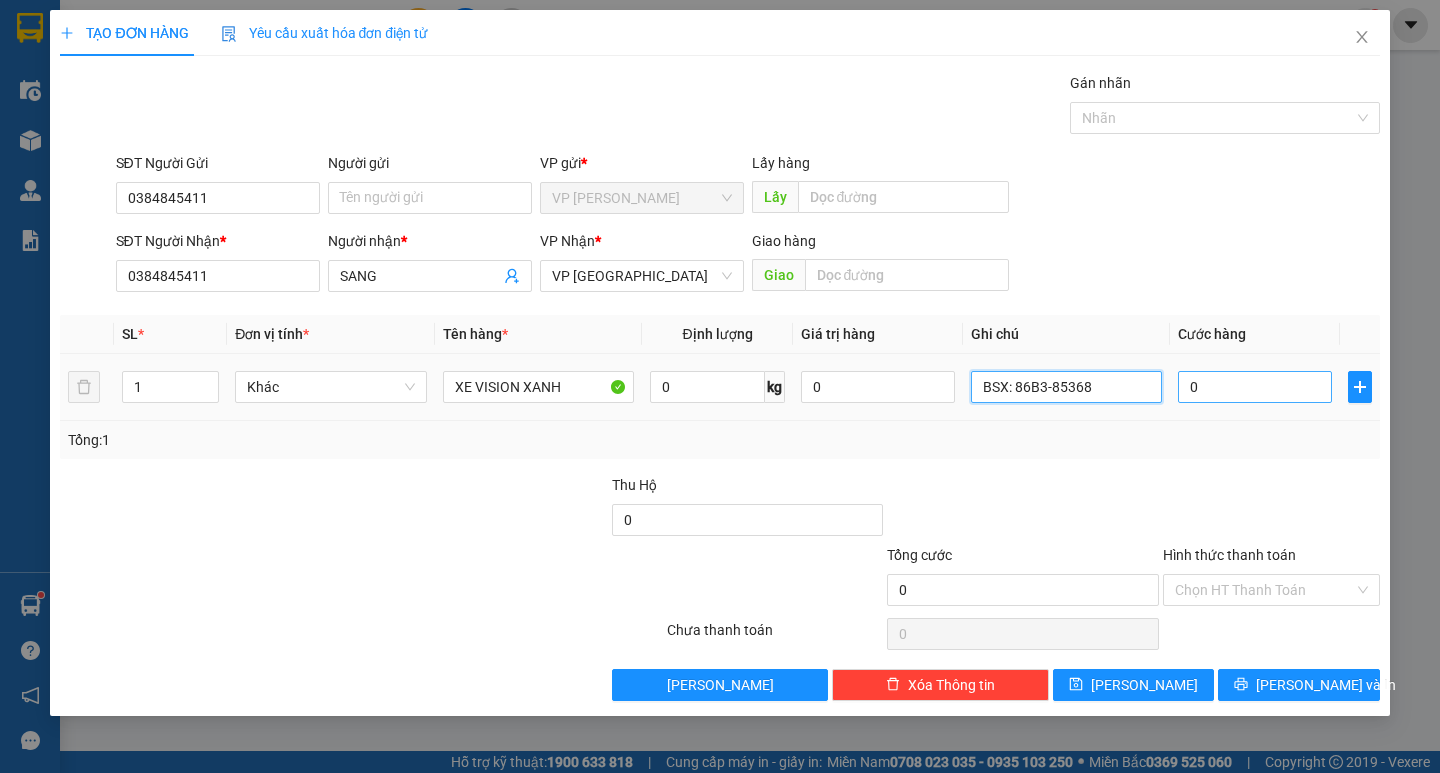 type on "BSX: 86B3-85368" 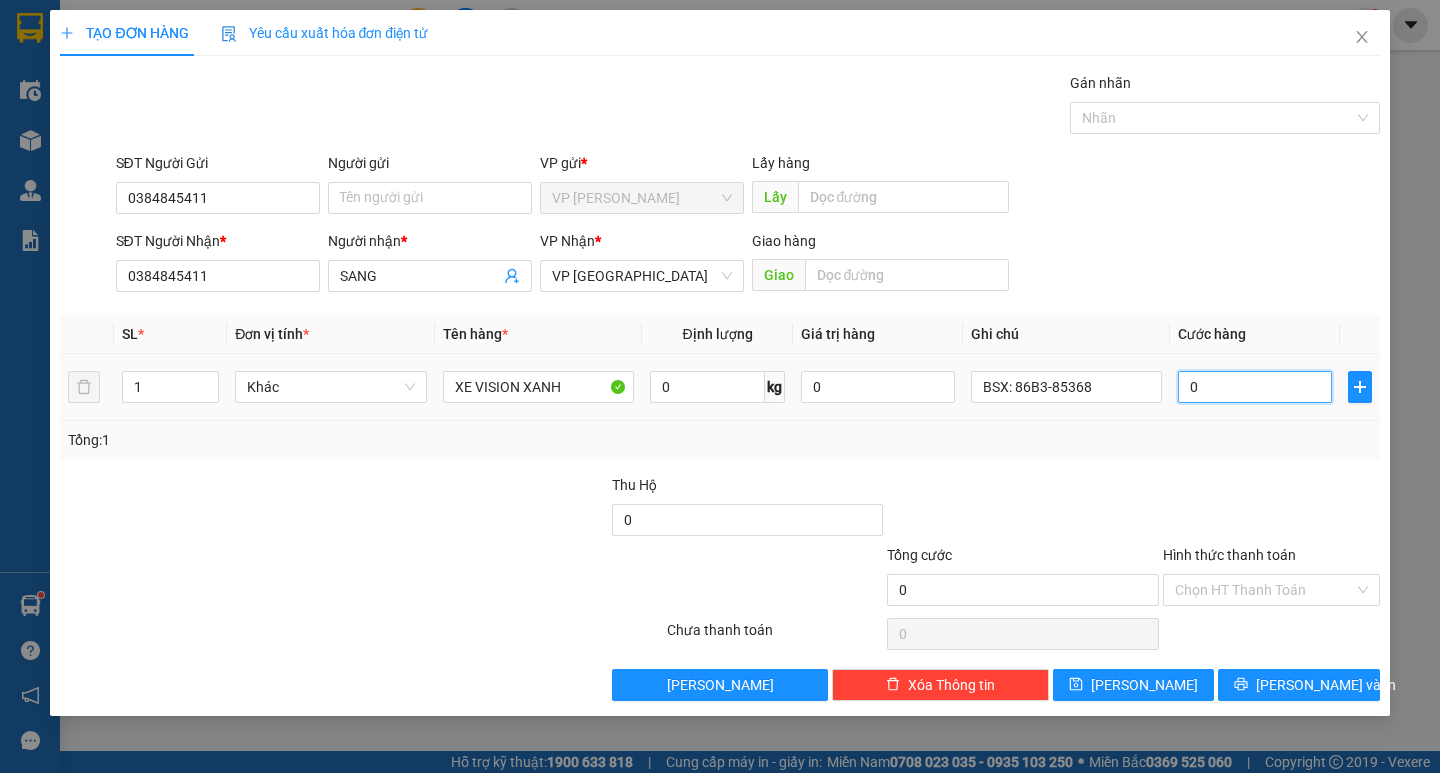 click on "0" at bounding box center [1255, 387] 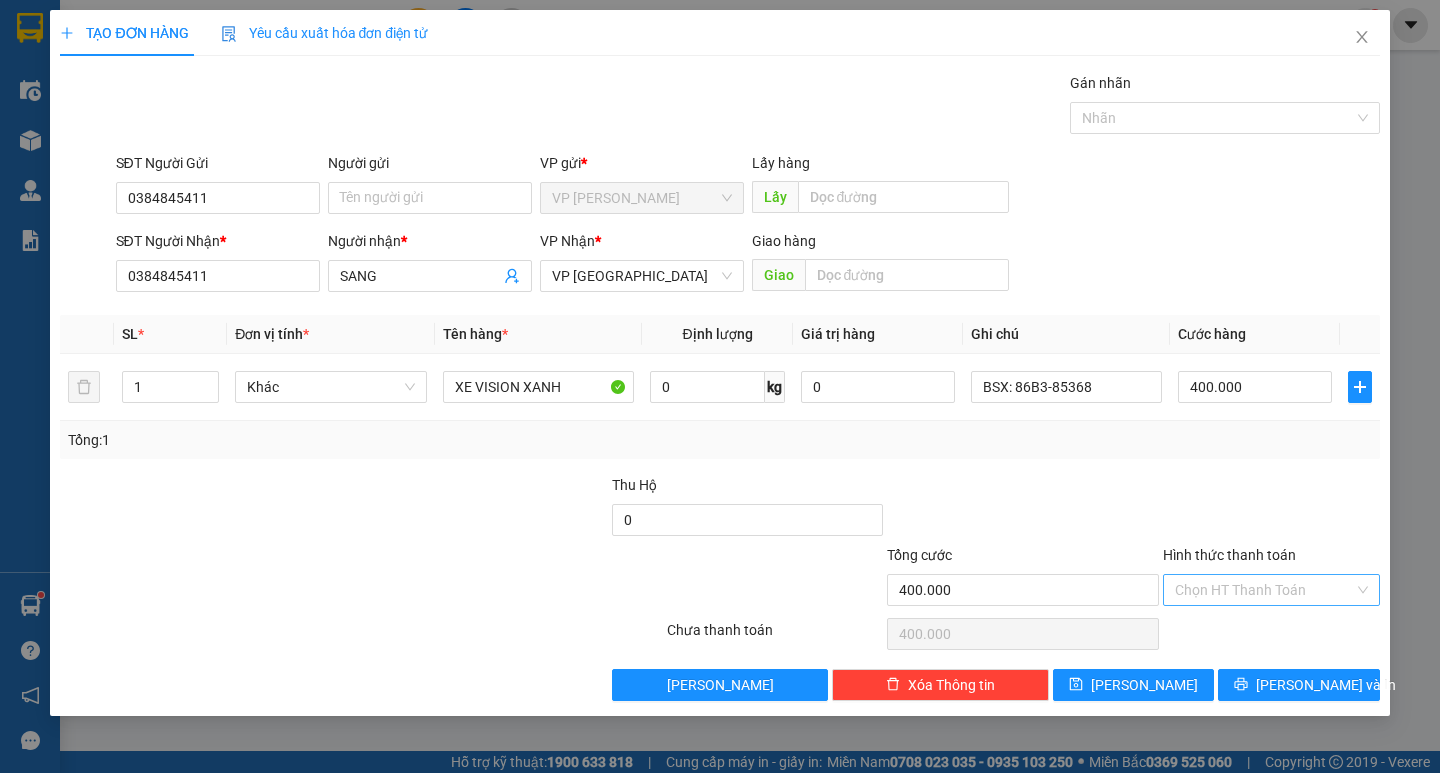click on "Hình thức thanh toán" at bounding box center (1264, 590) 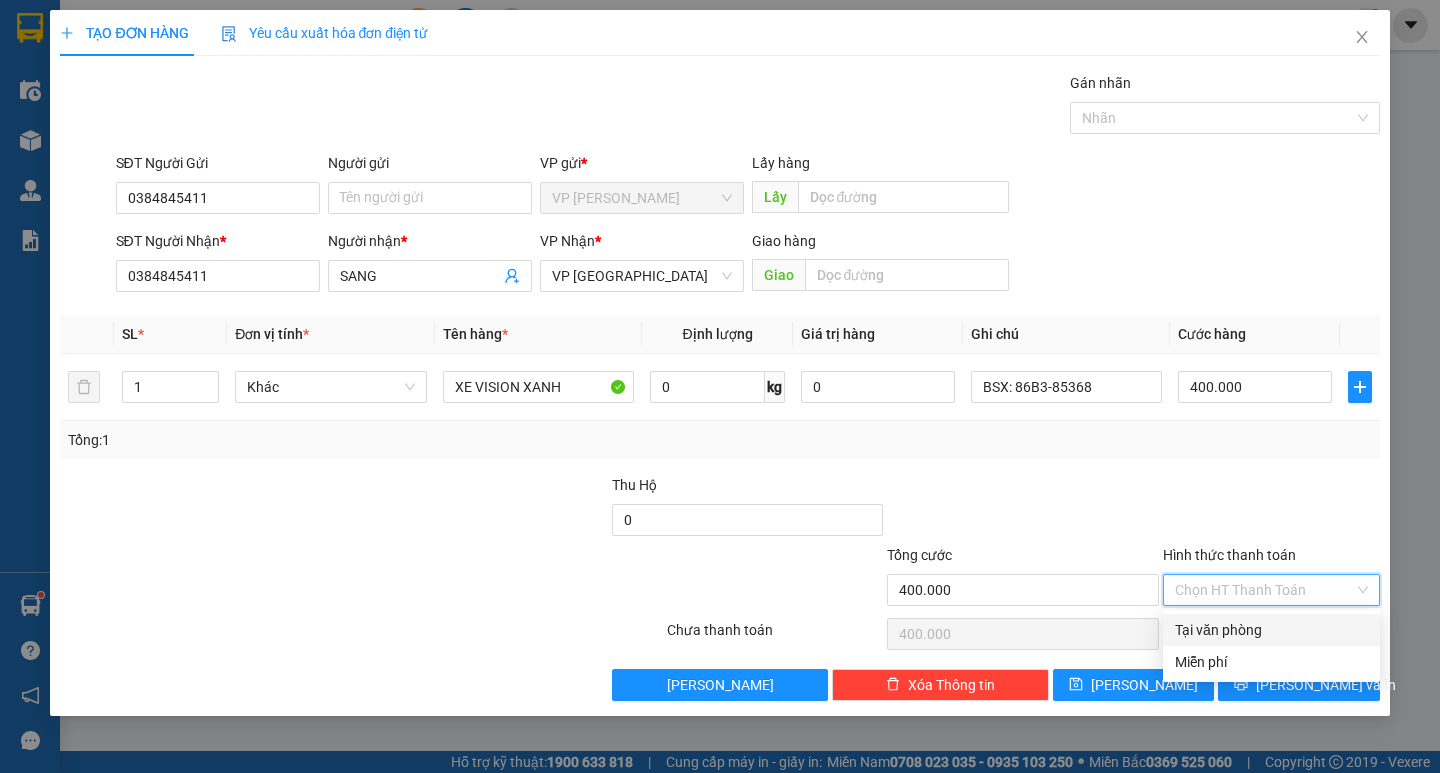 click on "Tại văn phòng" at bounding box center (1271, 630) 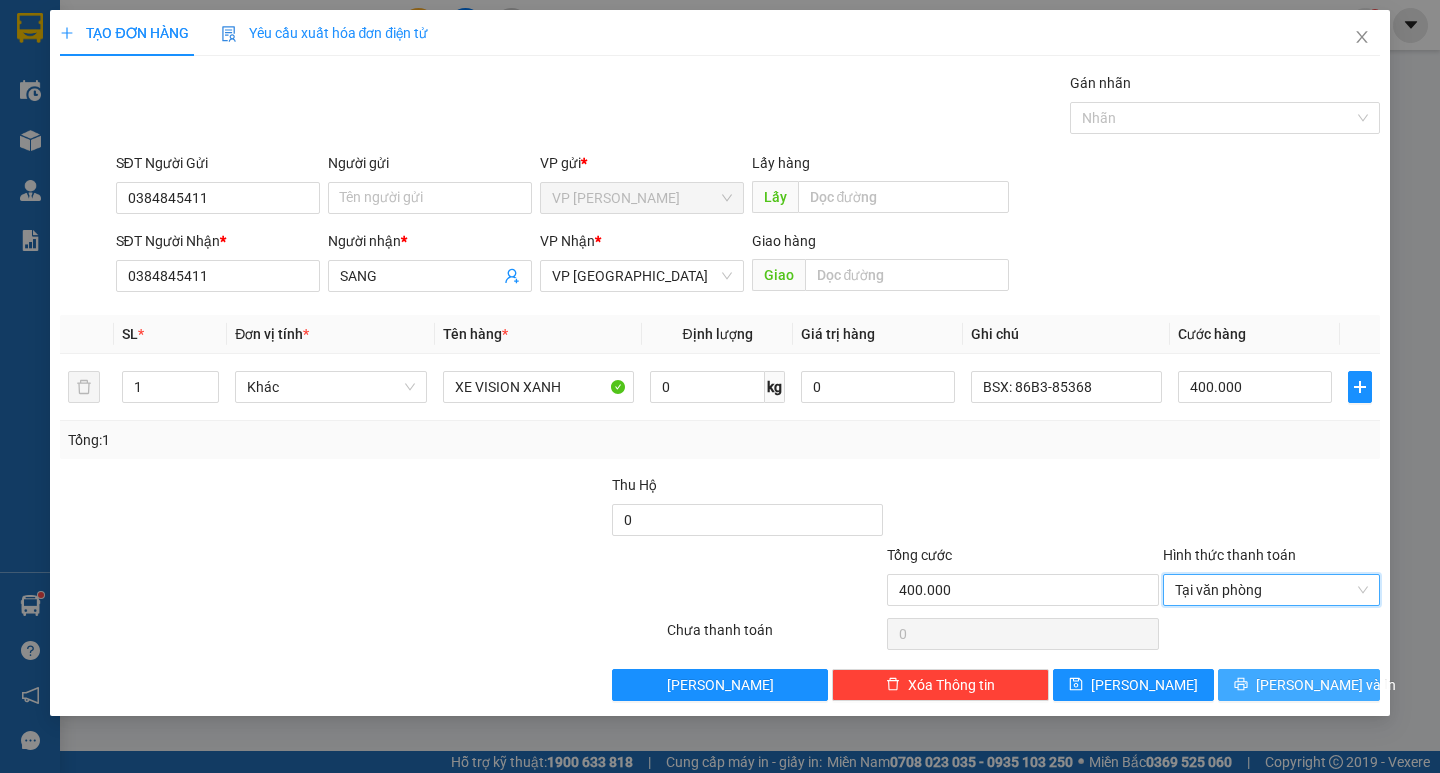 click on "[PERSON_NAME] và In" at bounding box center [1326, 685] 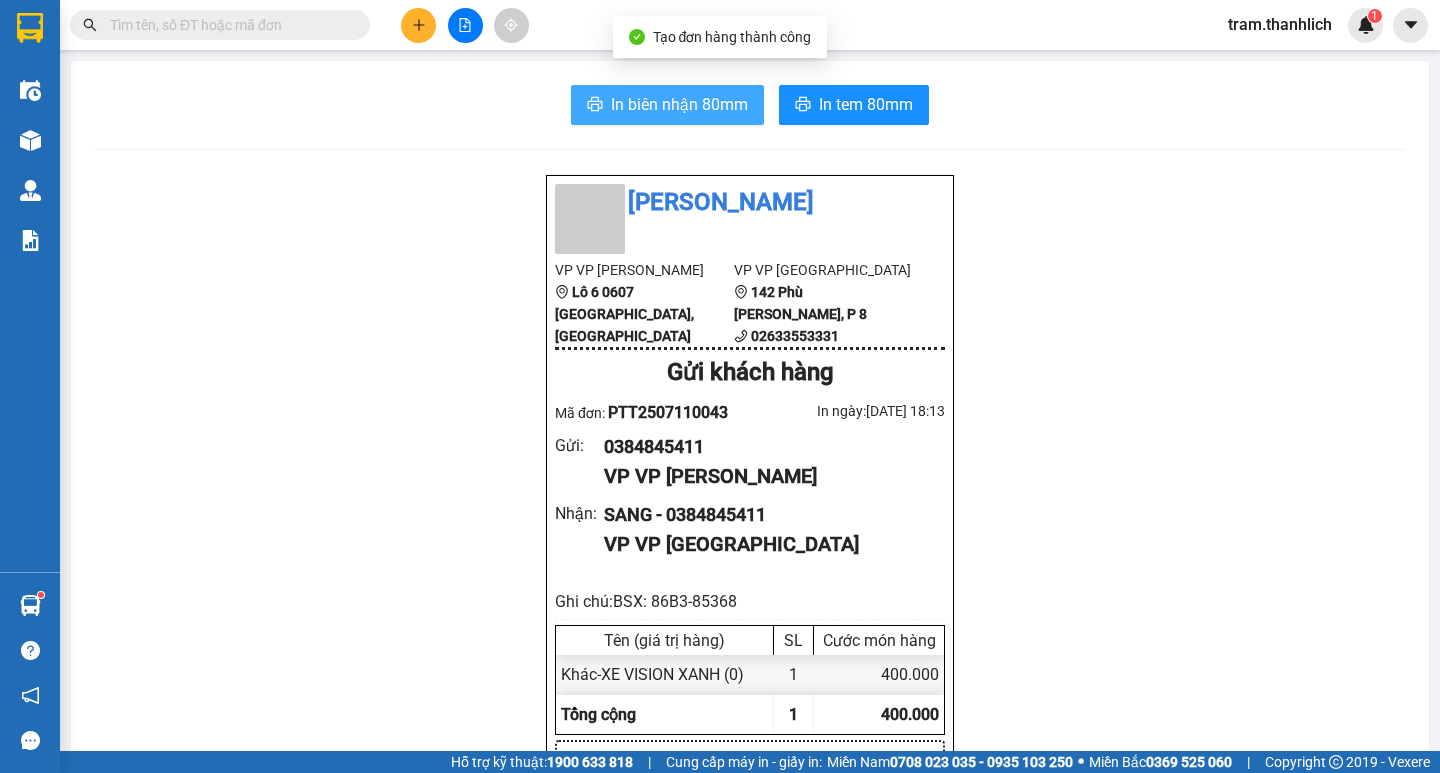 click on "In biên nhận 80mm" at bounding box center (679, 104) 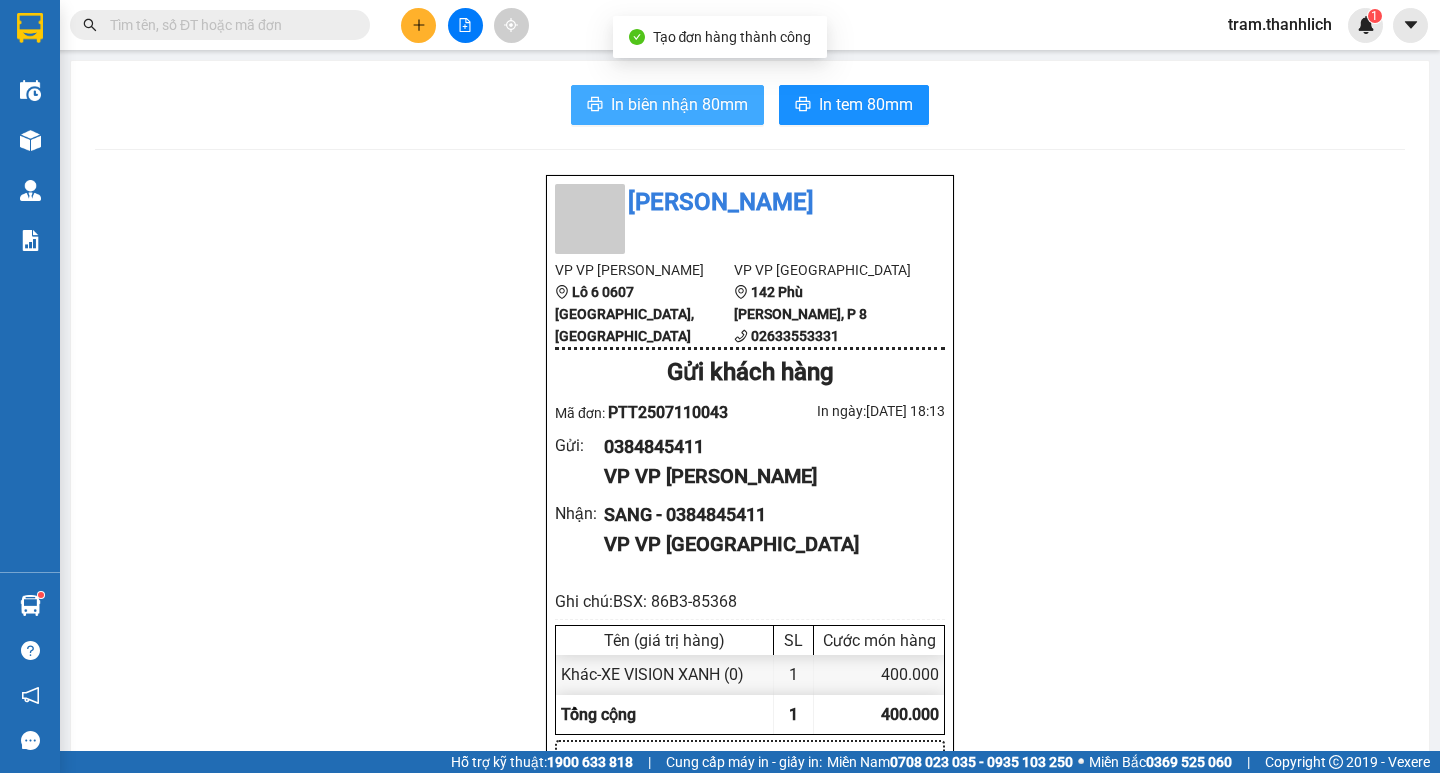 scroll, scrollTop: 0, scrollLeft: 0, axis: both 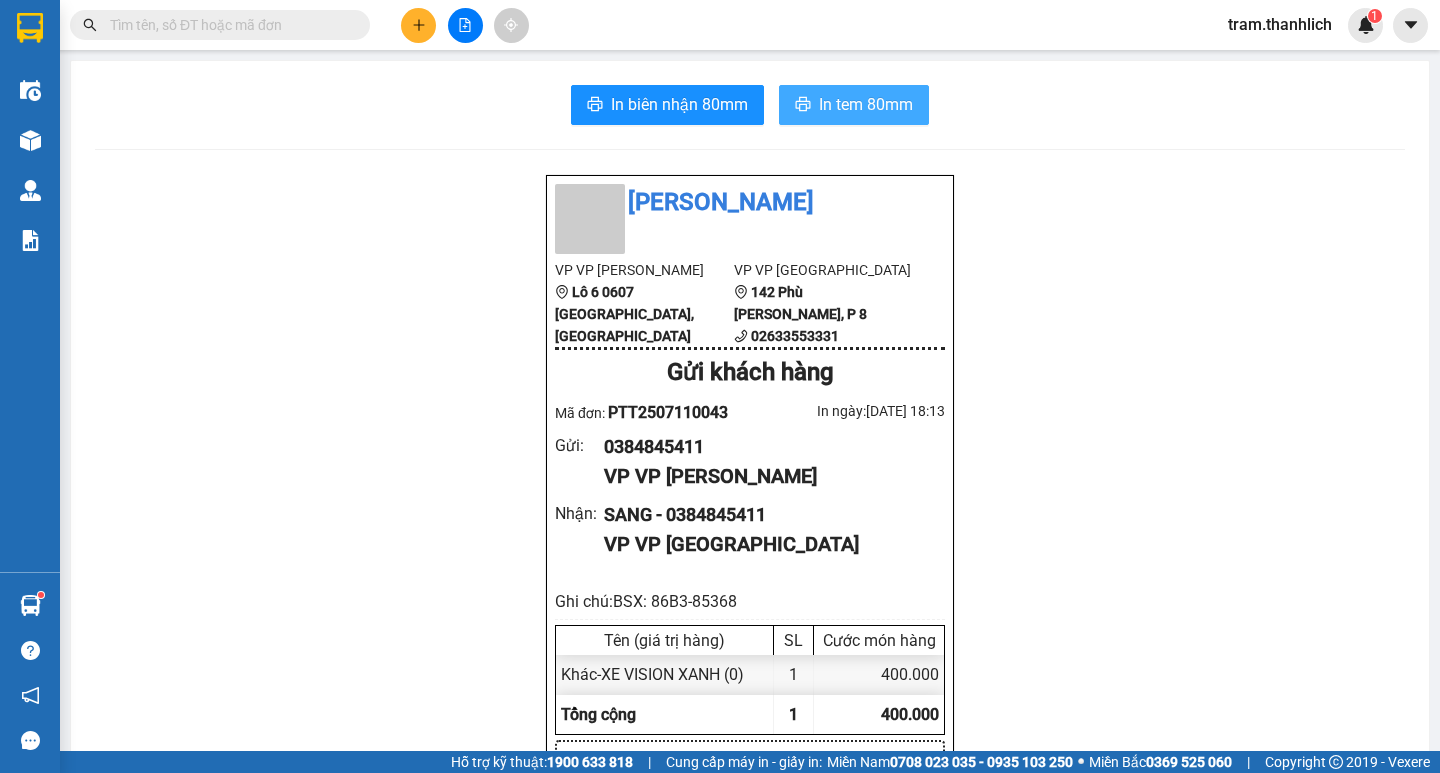 click on "In tem 80mm" at bounding box center (866, 104) 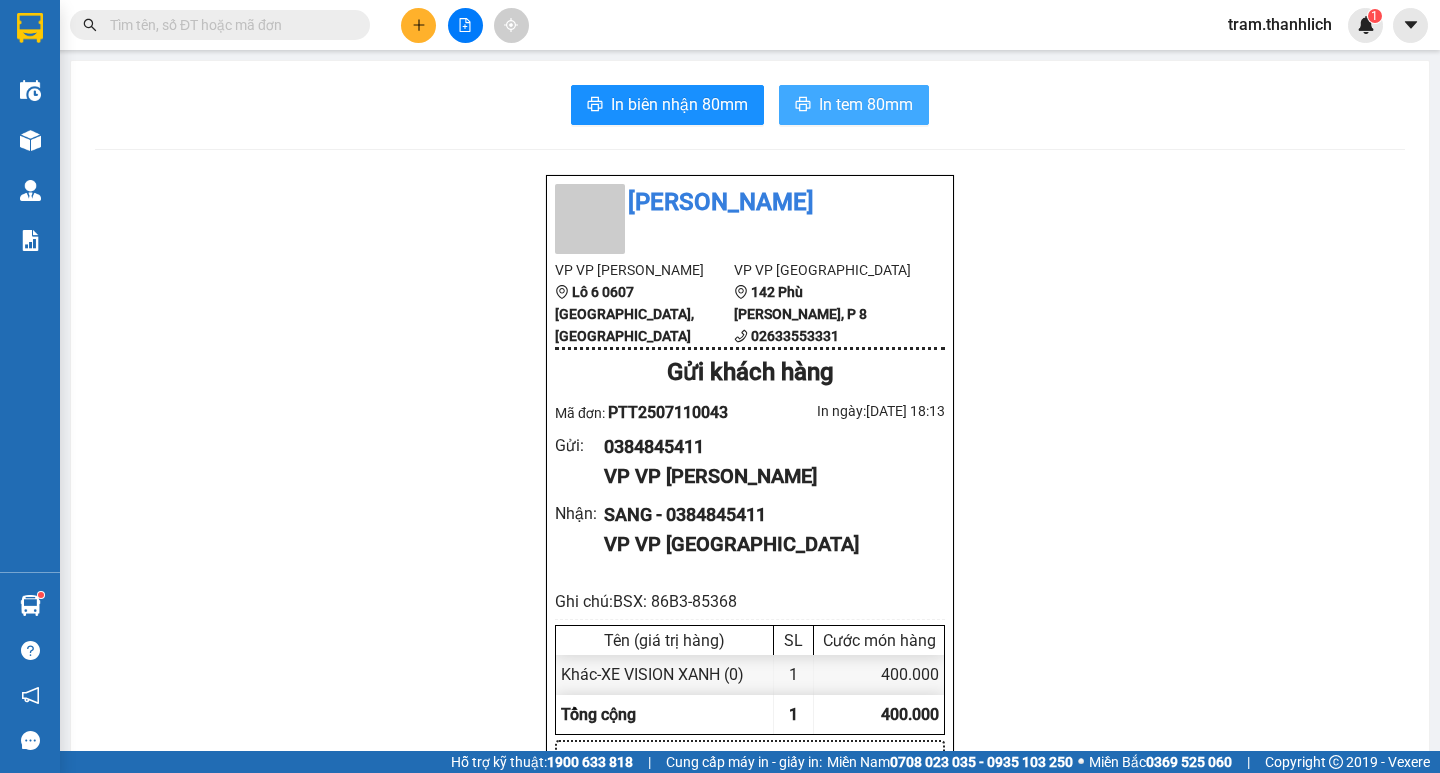 scroll, scrollTop: 0, scrollLeft: 0, axis: both 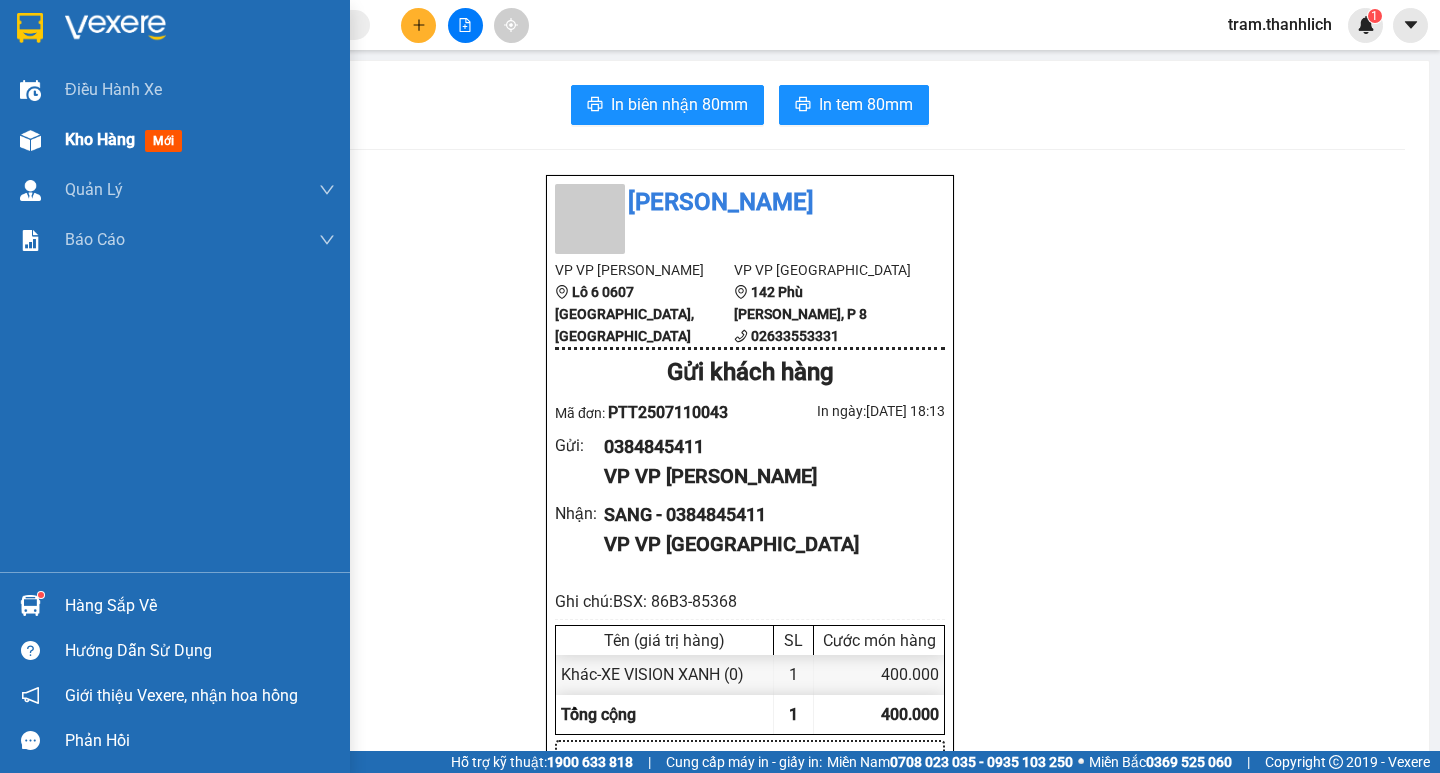 click on "Kho hàng" at bounding box center [100, 139] 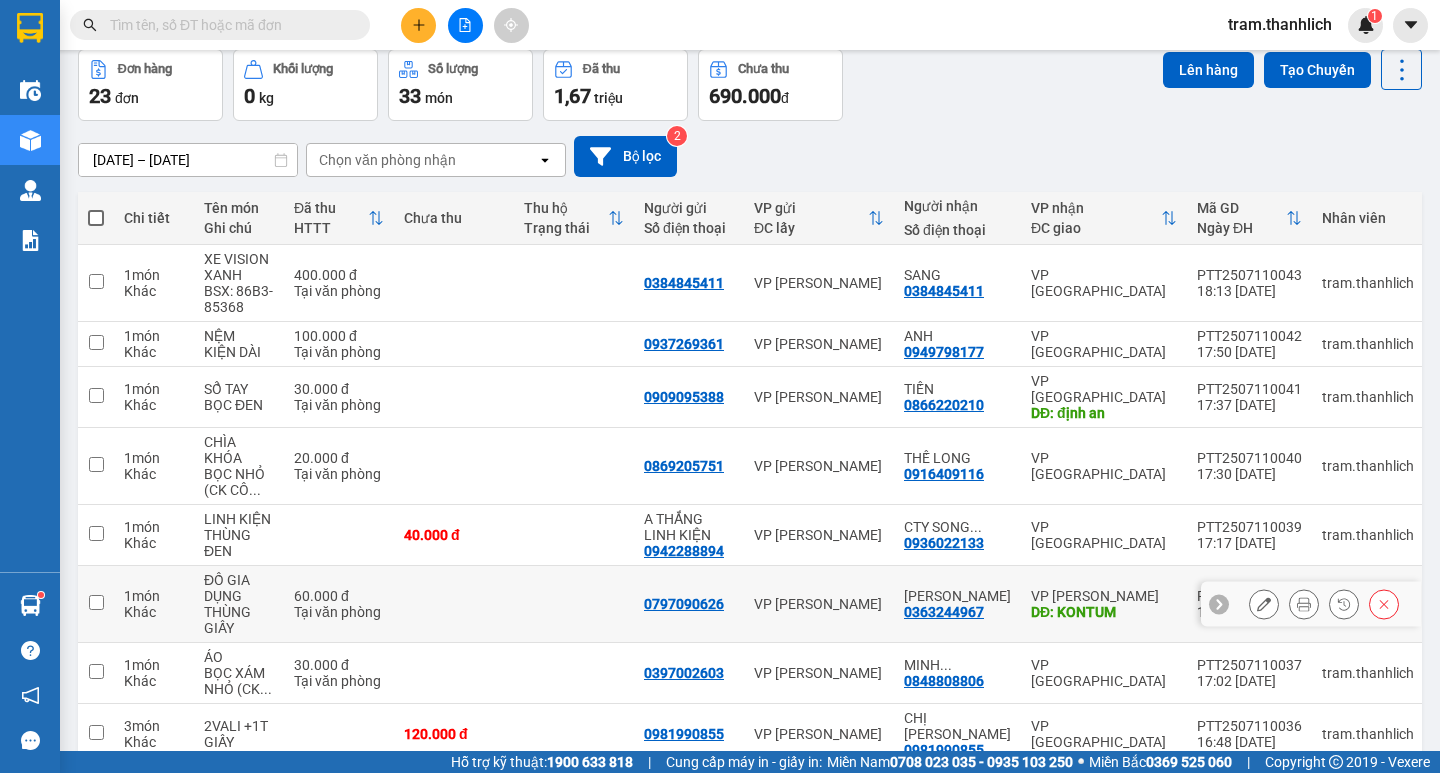 scroll, scrollTop: 0, scrollLeft: 0, axis: both 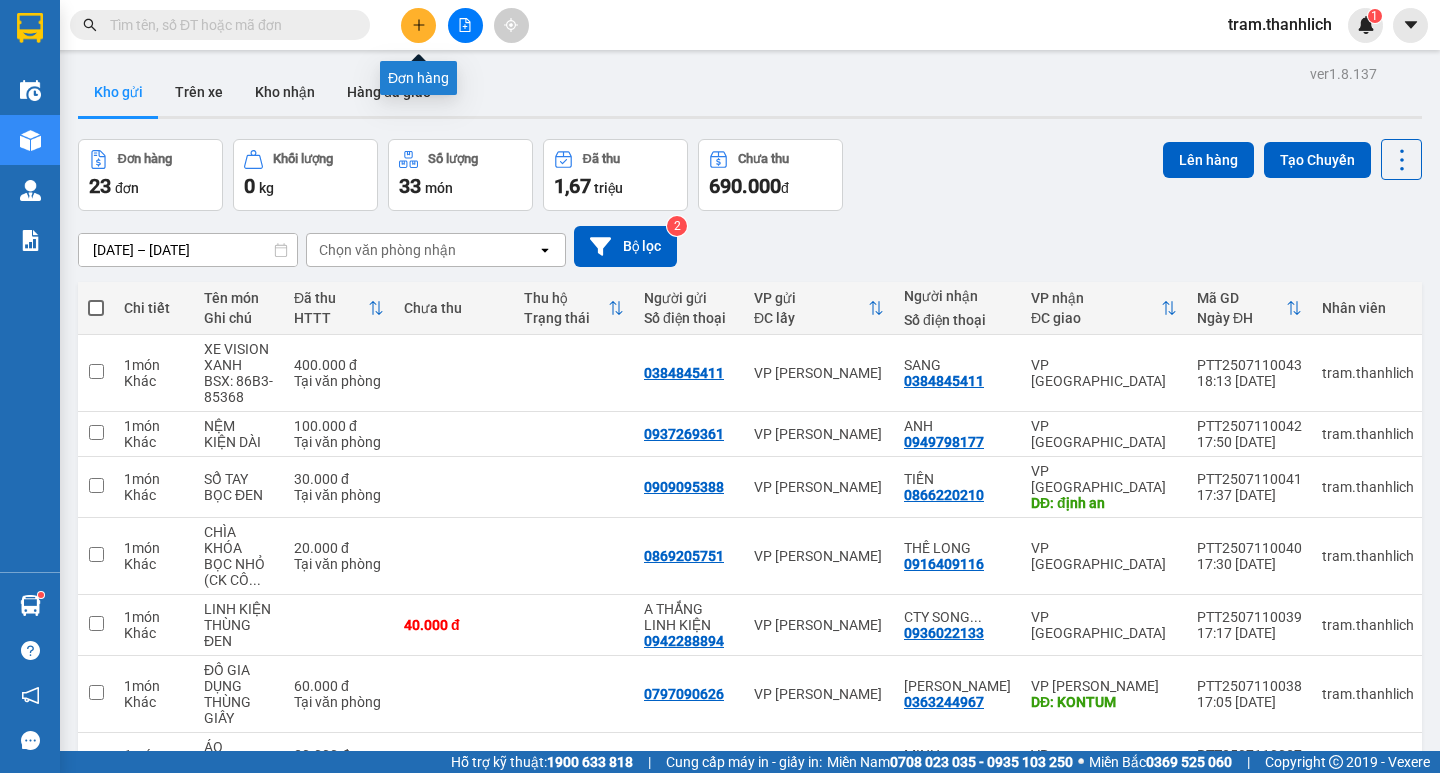 click 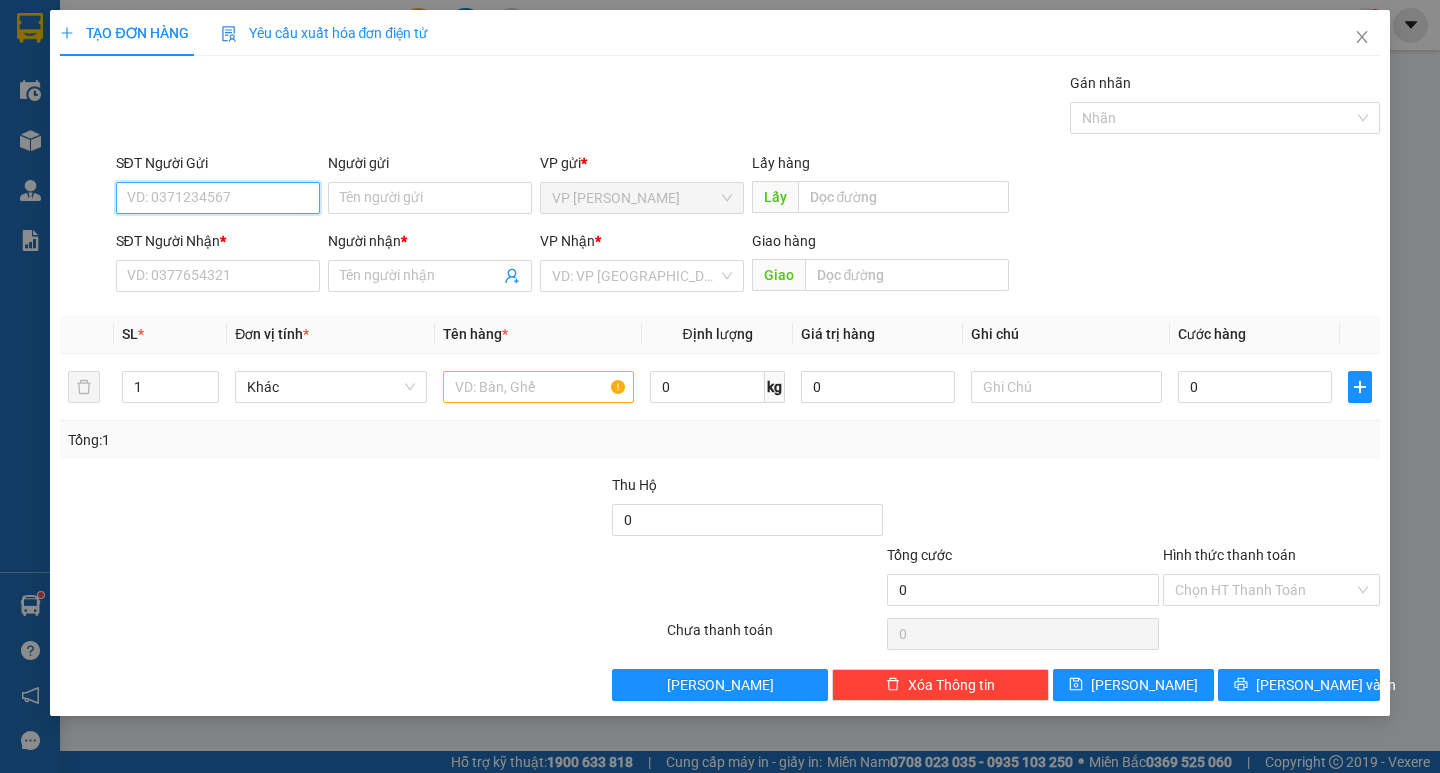 click on "SĐT Người Gửi" at bounding box center (218, 198) 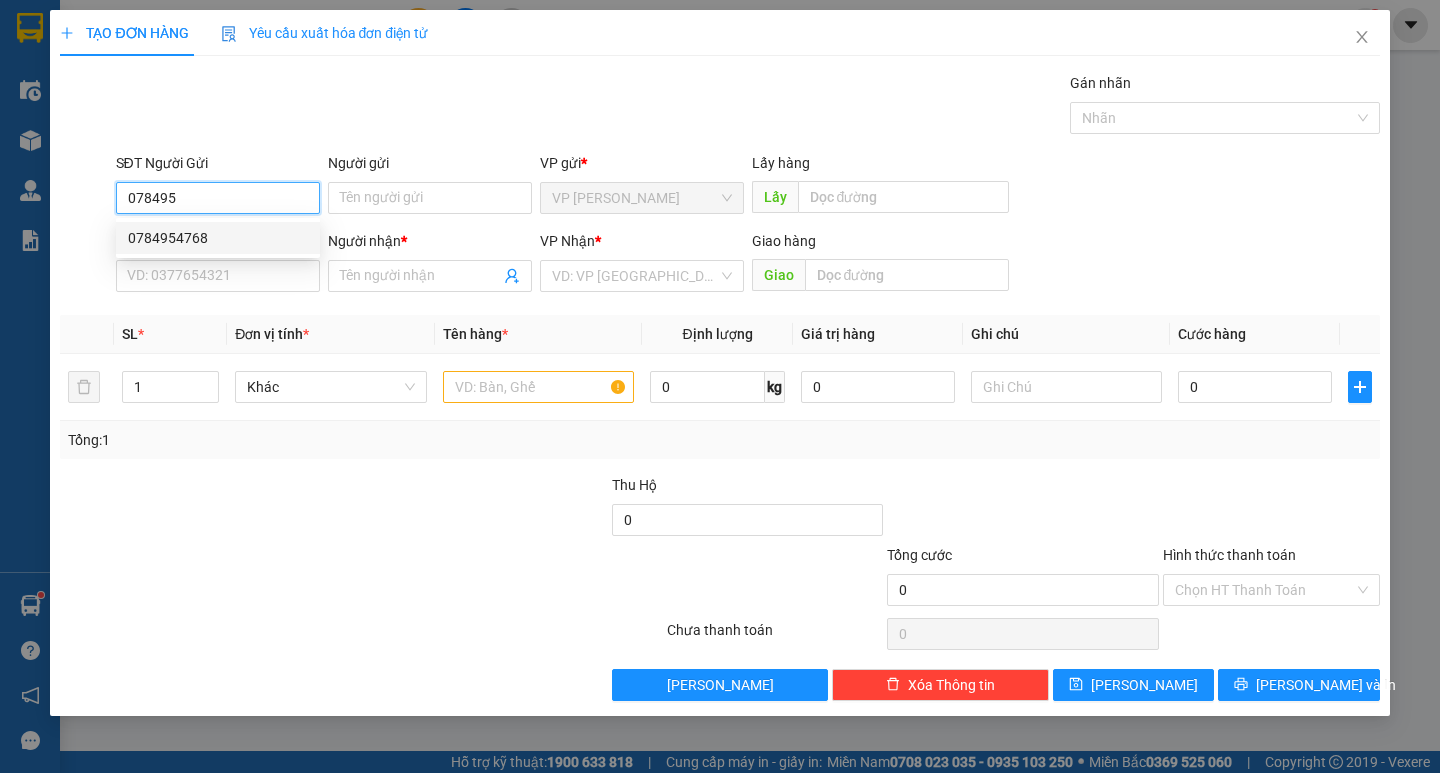 click on "0784954768" at bounding box center (218, 238) 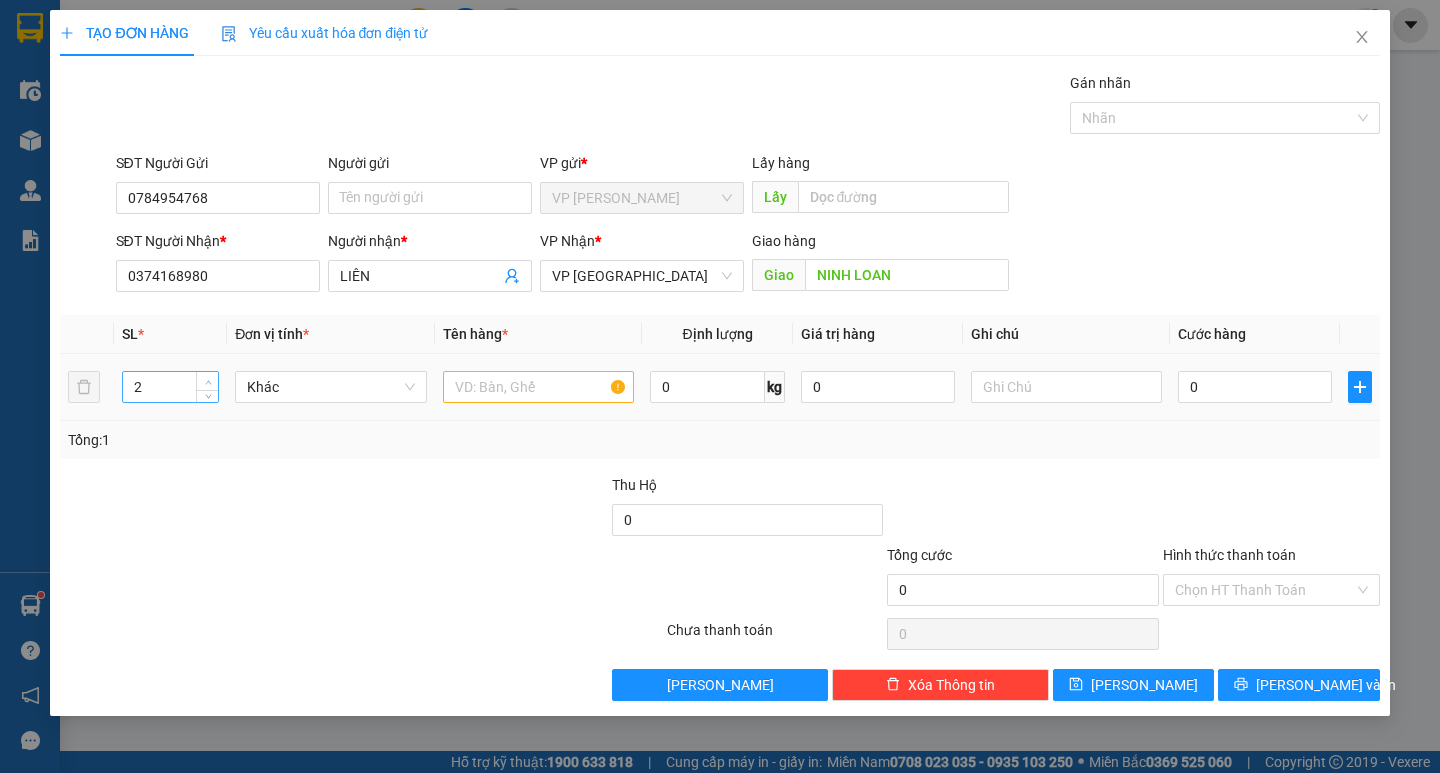 click 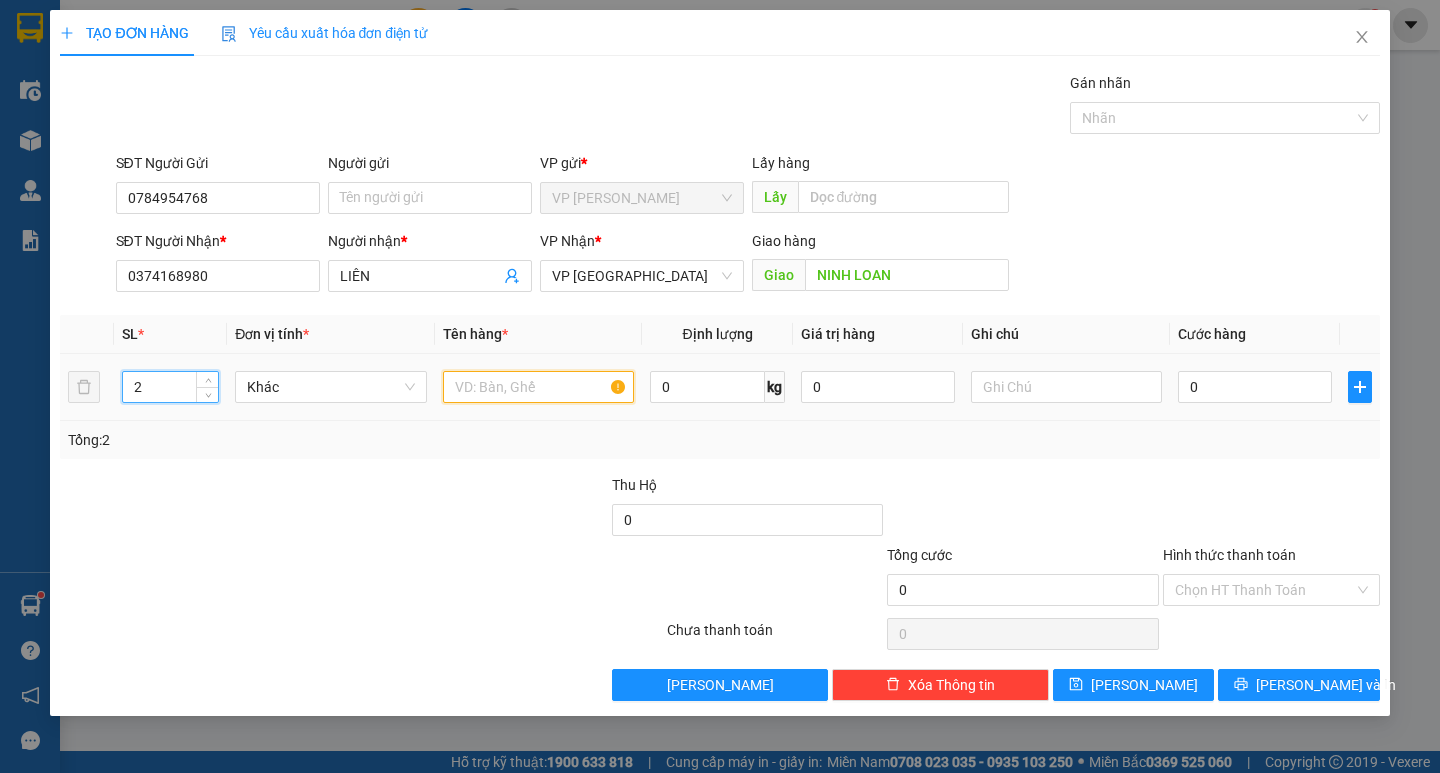 click at bounding box center [538, 387] 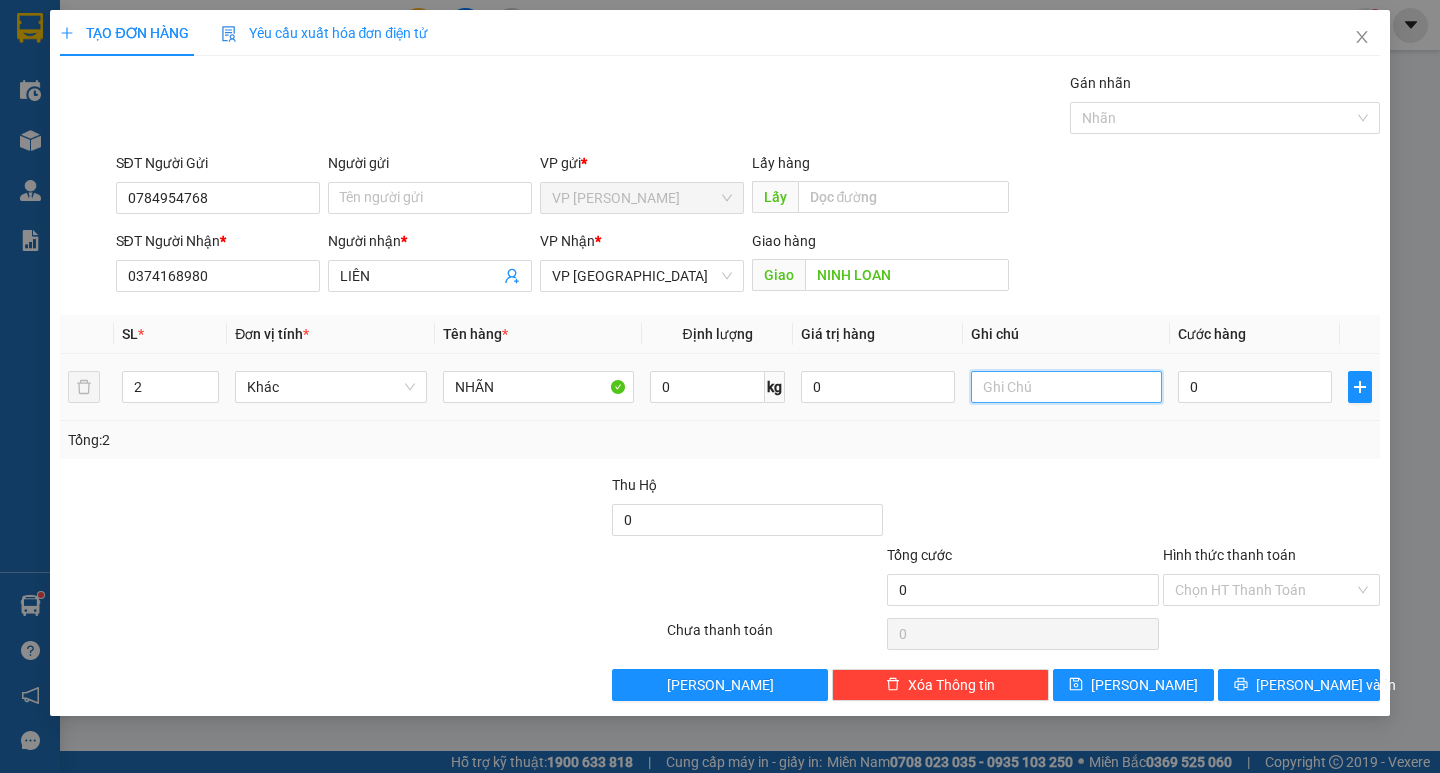 click at bounding box center [1066, 387] 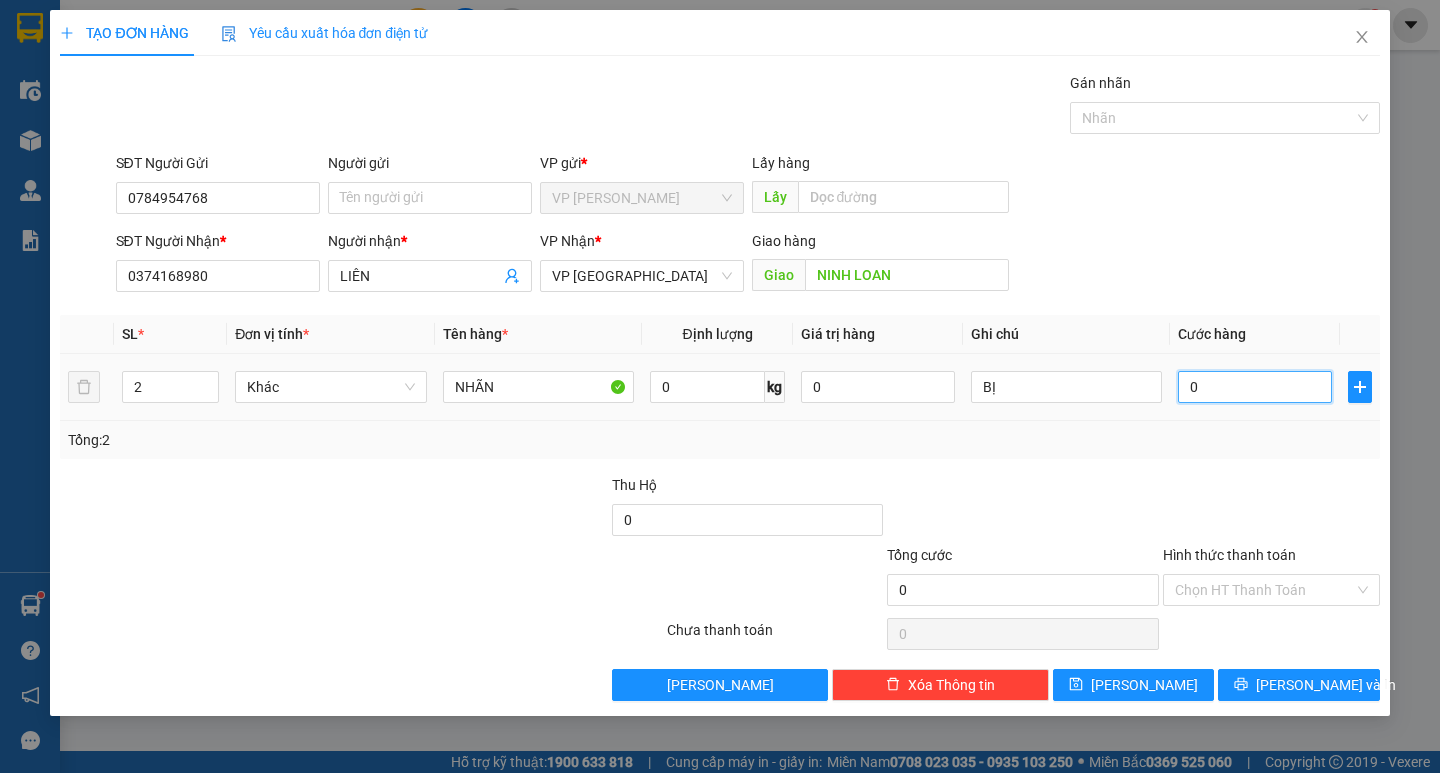 click on "0" at bounding box center [1255, 387] 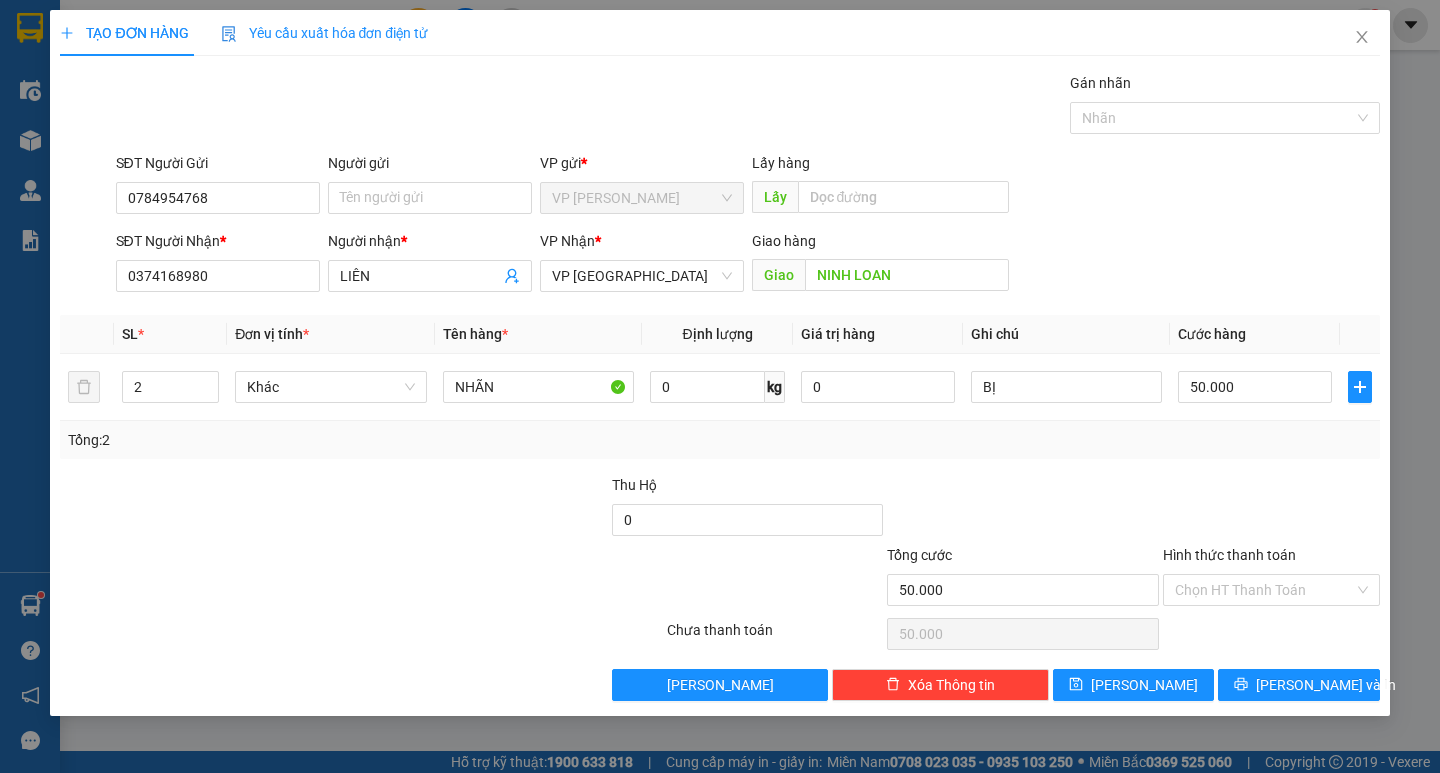 click at bounding box center (1271, 509) 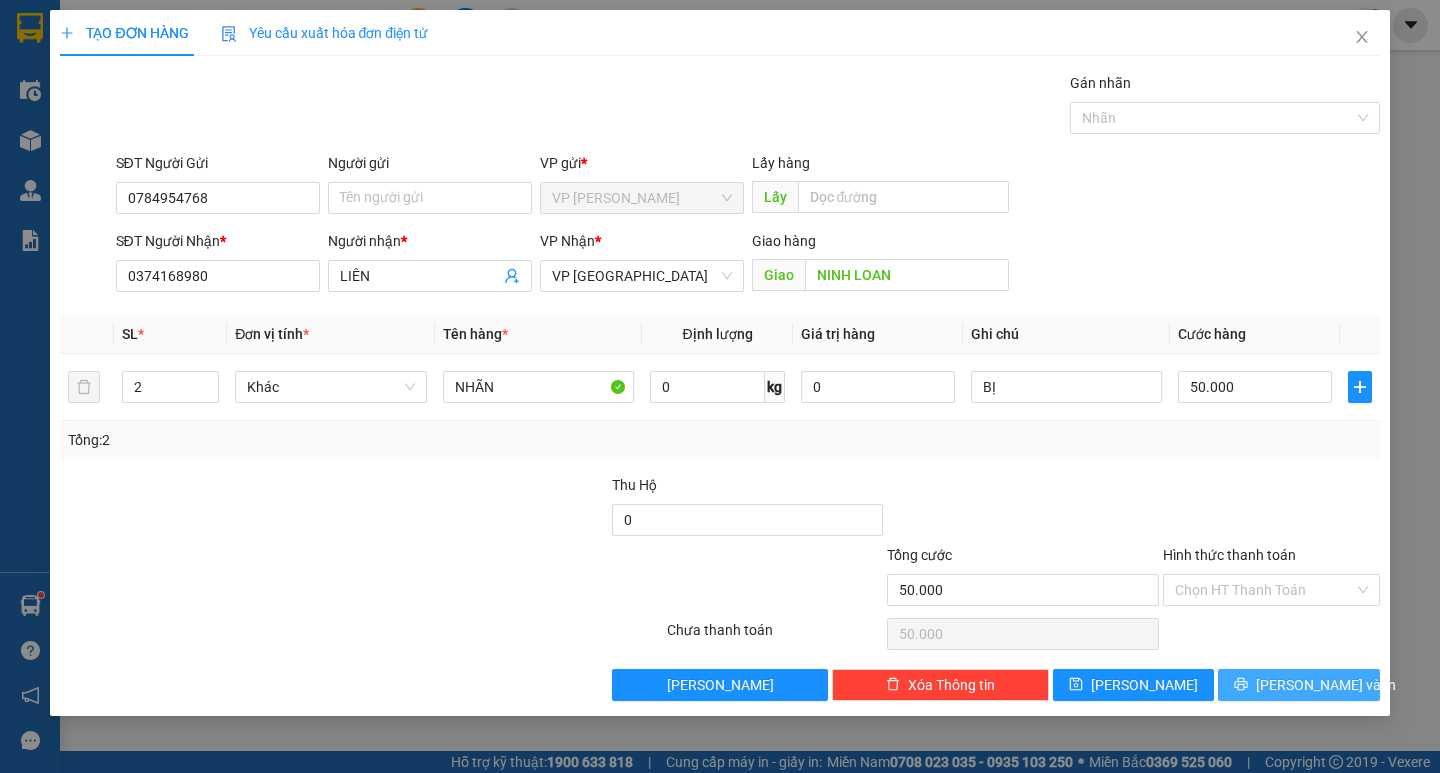 click on "[PERSON_NAME] và In" at bounding box center [1326, 685] 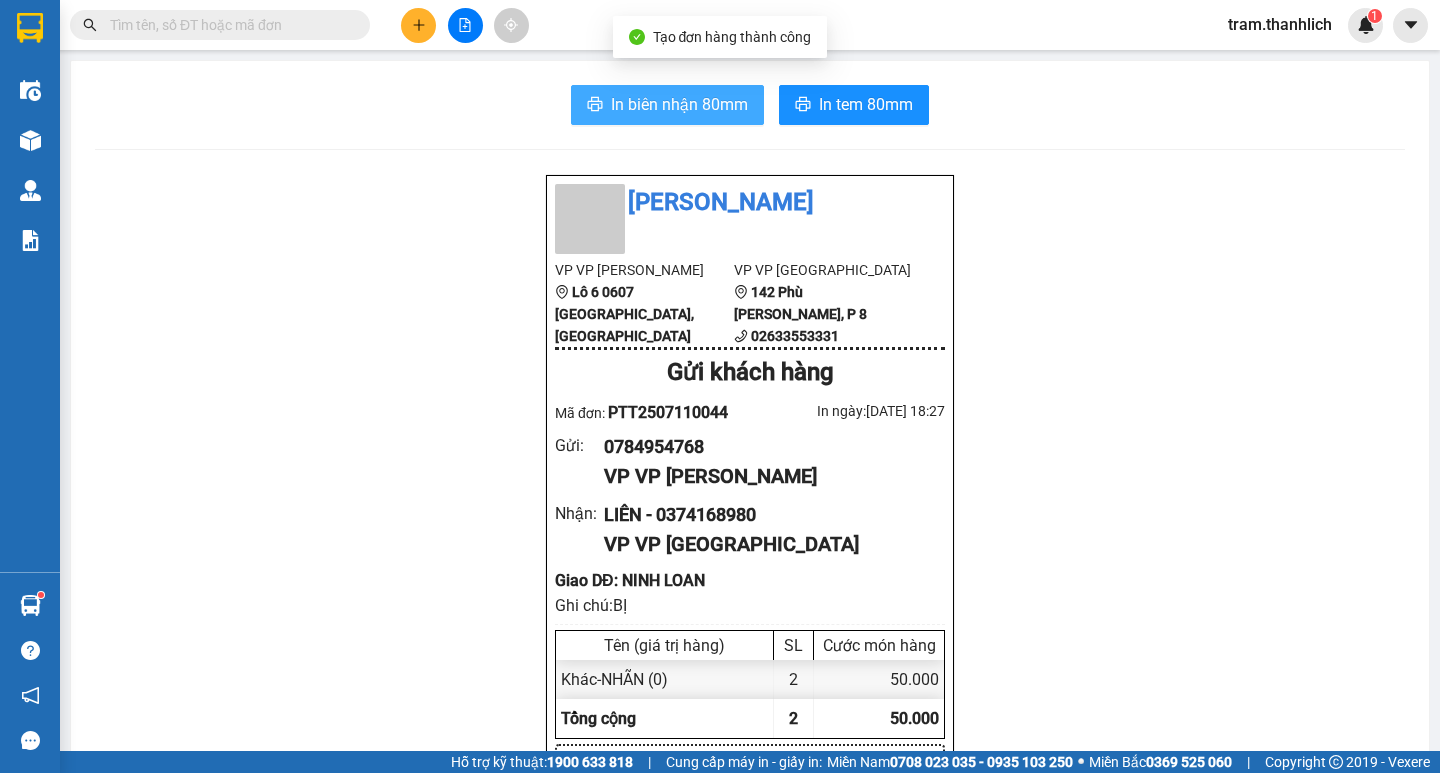 click on "In biên nhận 80mm" at bounding box center [667, 105] 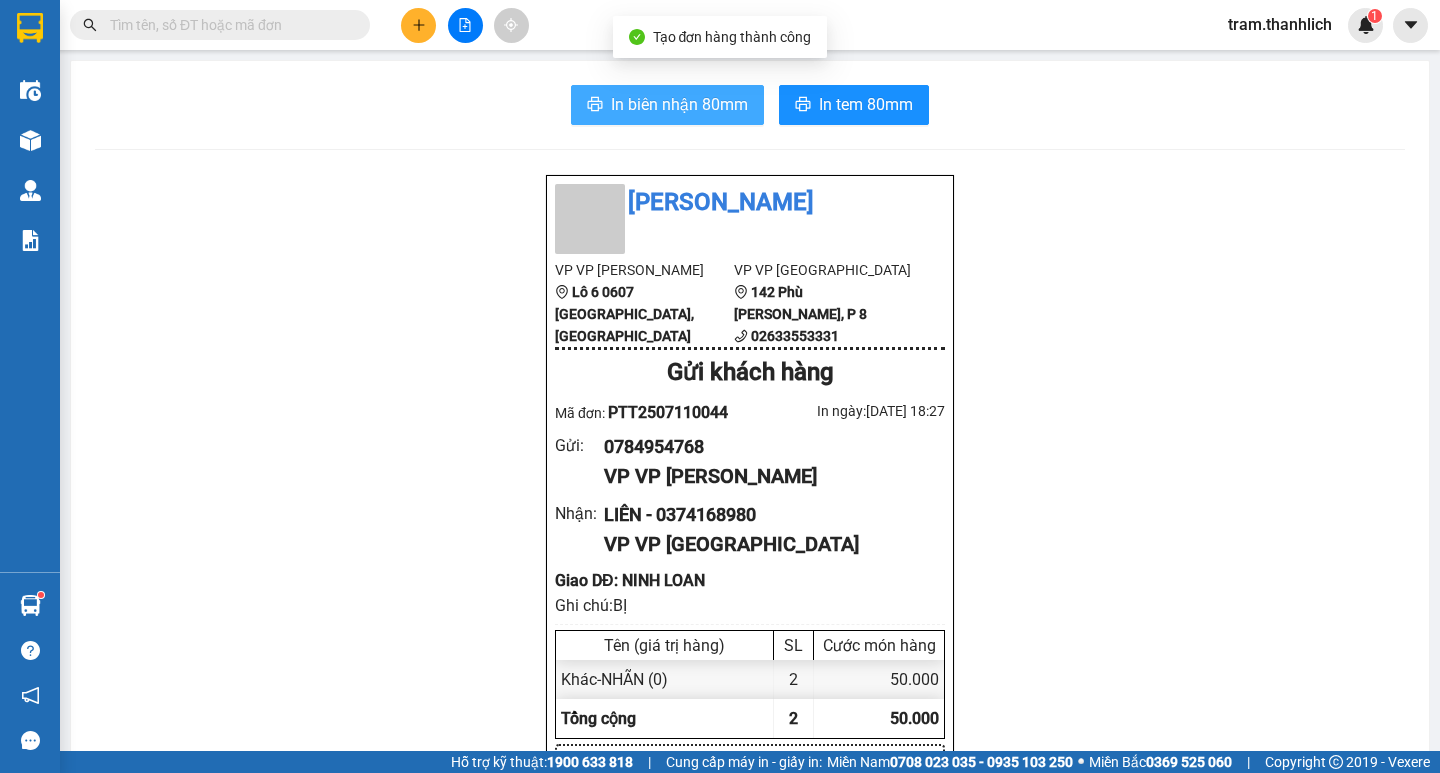 scroll, scrollTop: 0, scrollLeft: 0, axis: both 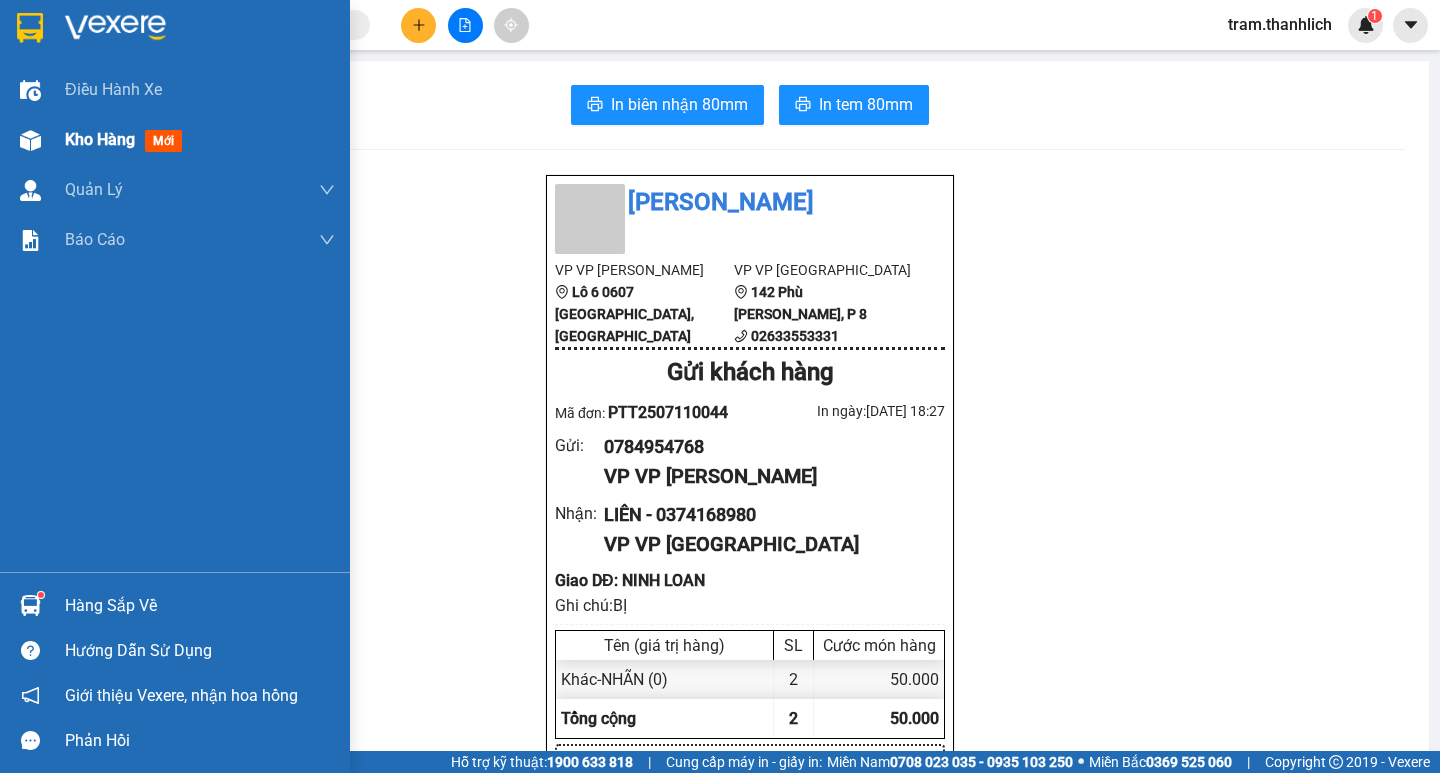 click at bounding box center [30, 140] 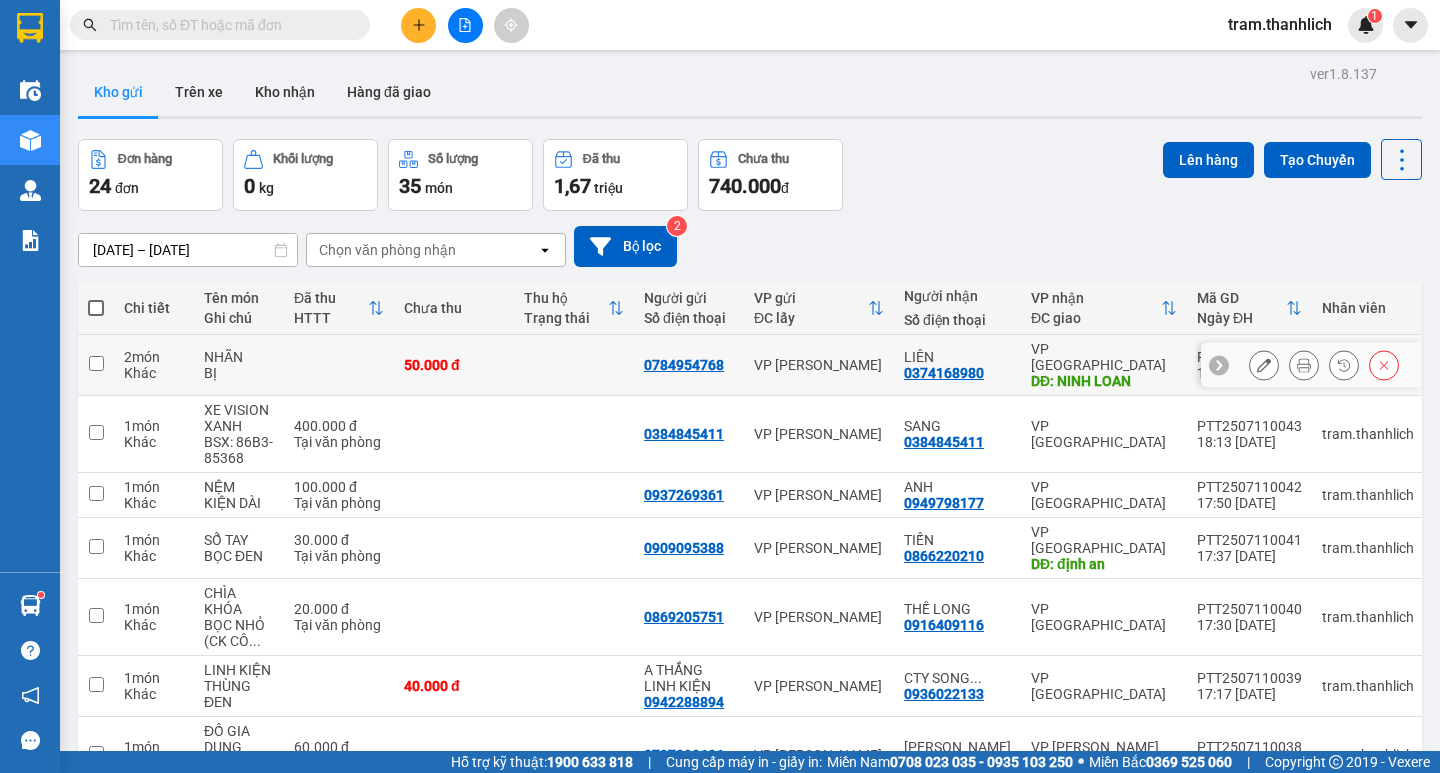 click 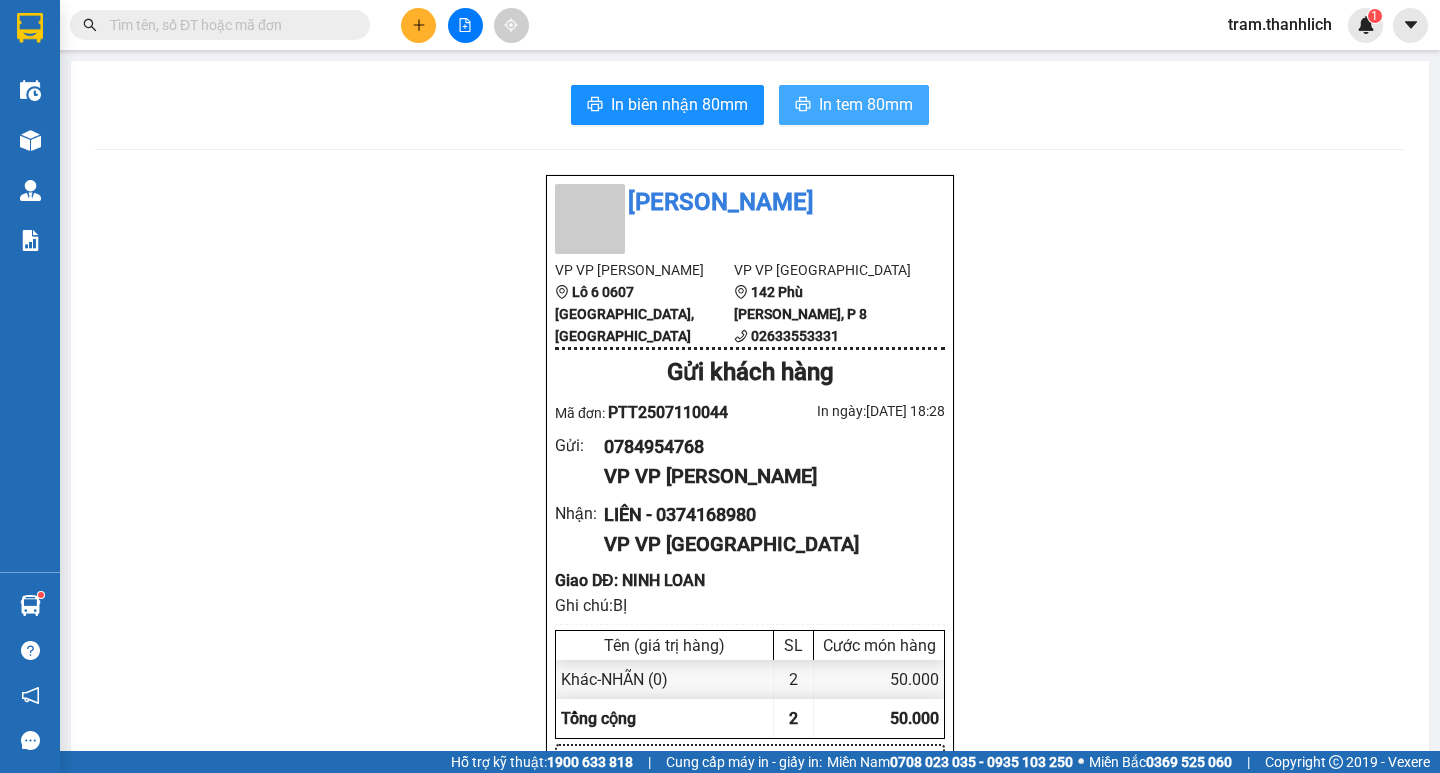 click on "In tem 80mm" at bounding box center (866, 104) 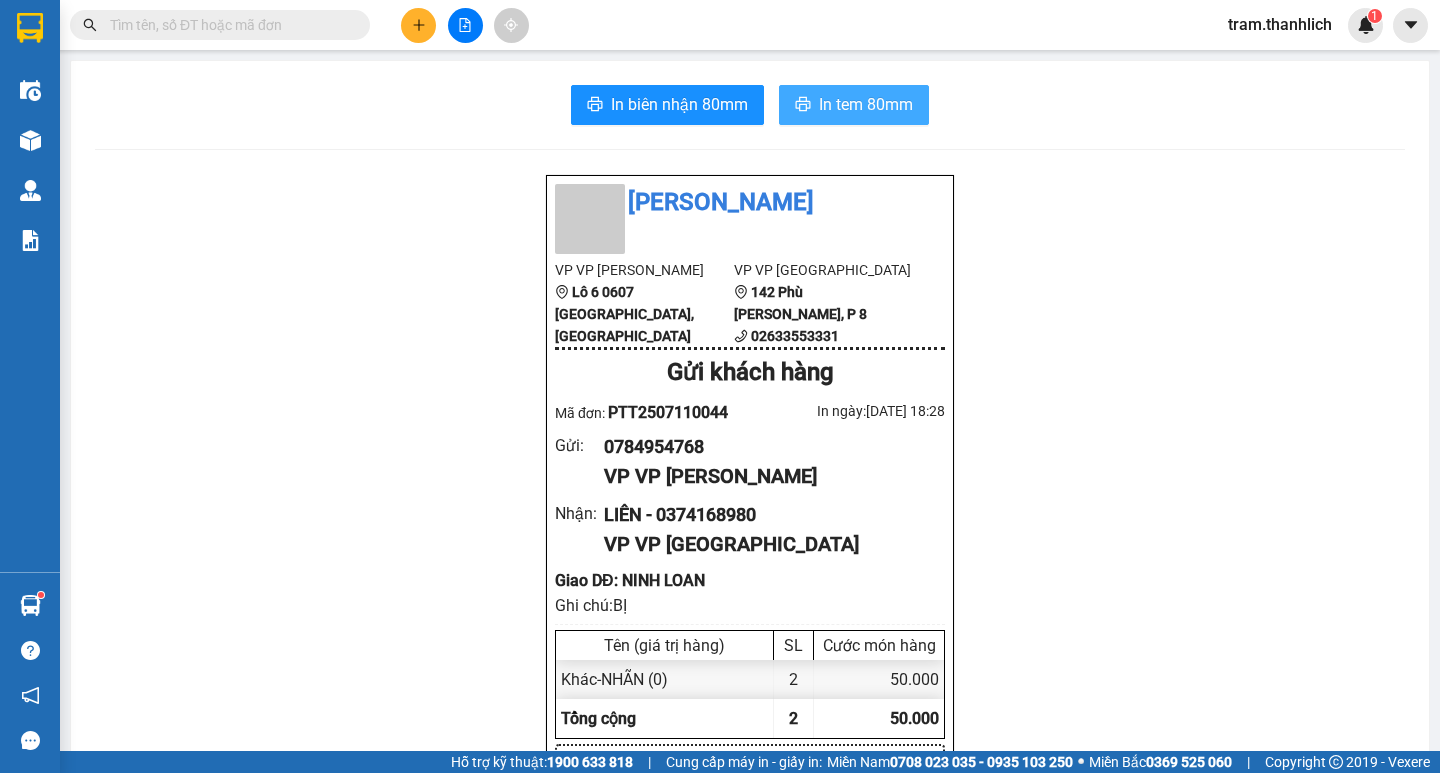 scroll, scrollTop: 0, scrollLeft: 0, axis: both 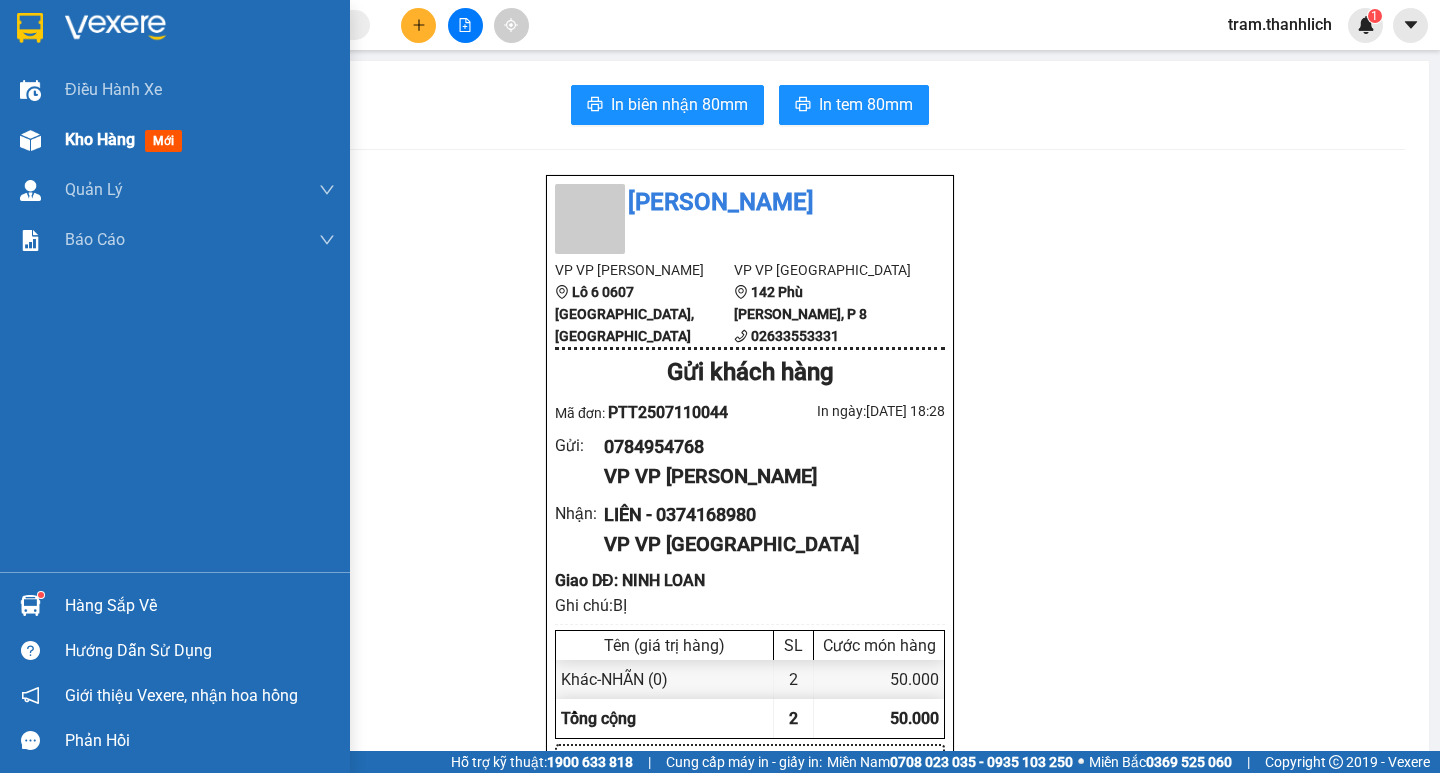 click at bounding box center [30, 140] 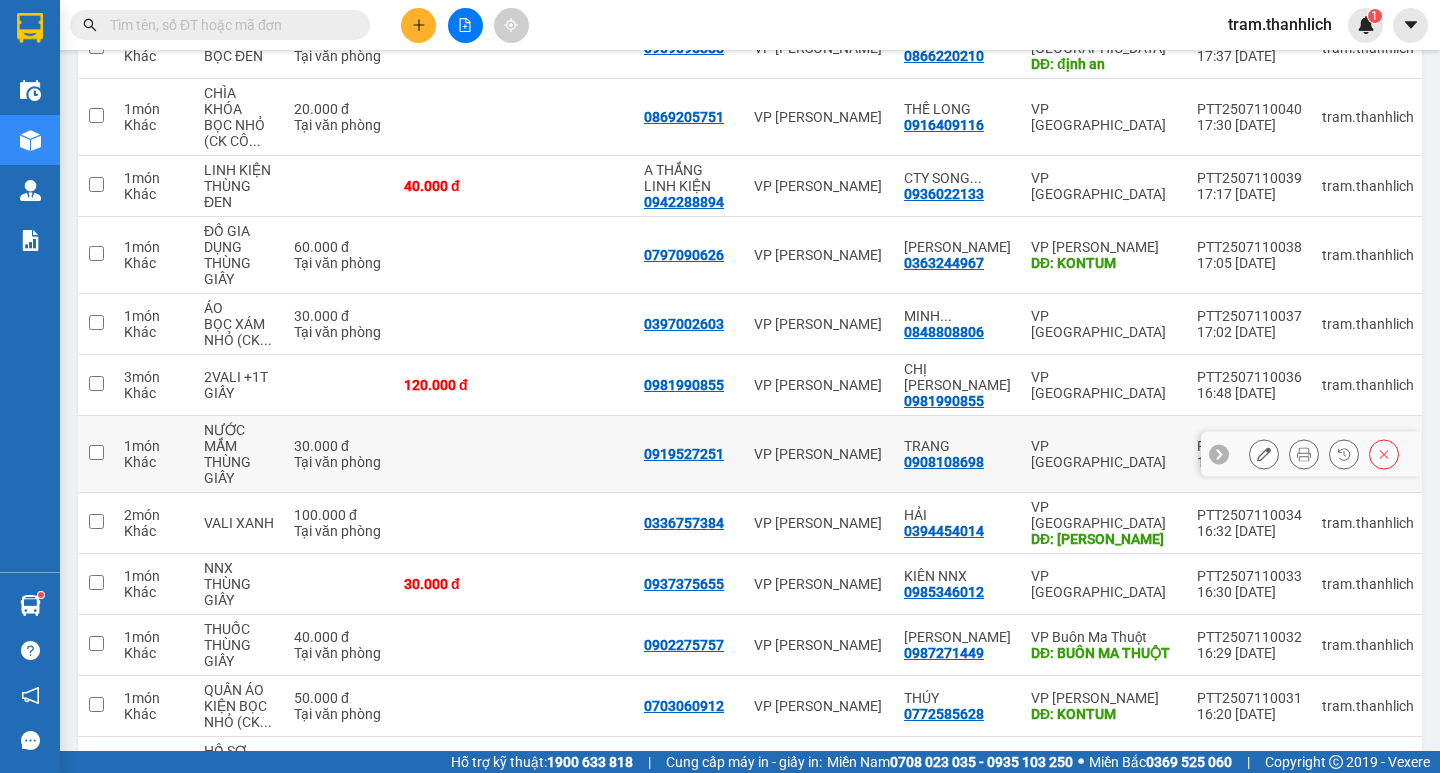 scroll, scrollTop: 400, scrollLeft: 0, axis: vertical 